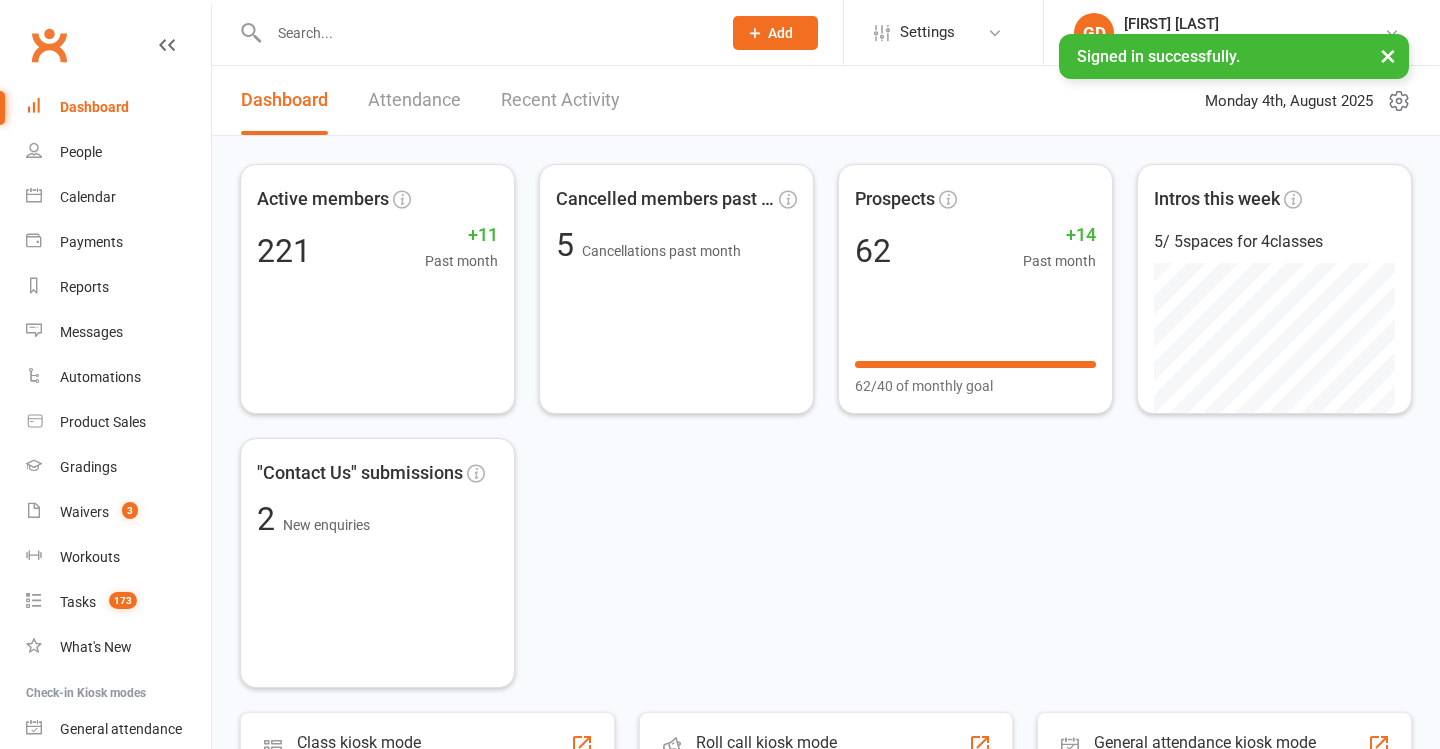 scroll, scrollTop: 0, scrollLeft: 0, axis: both 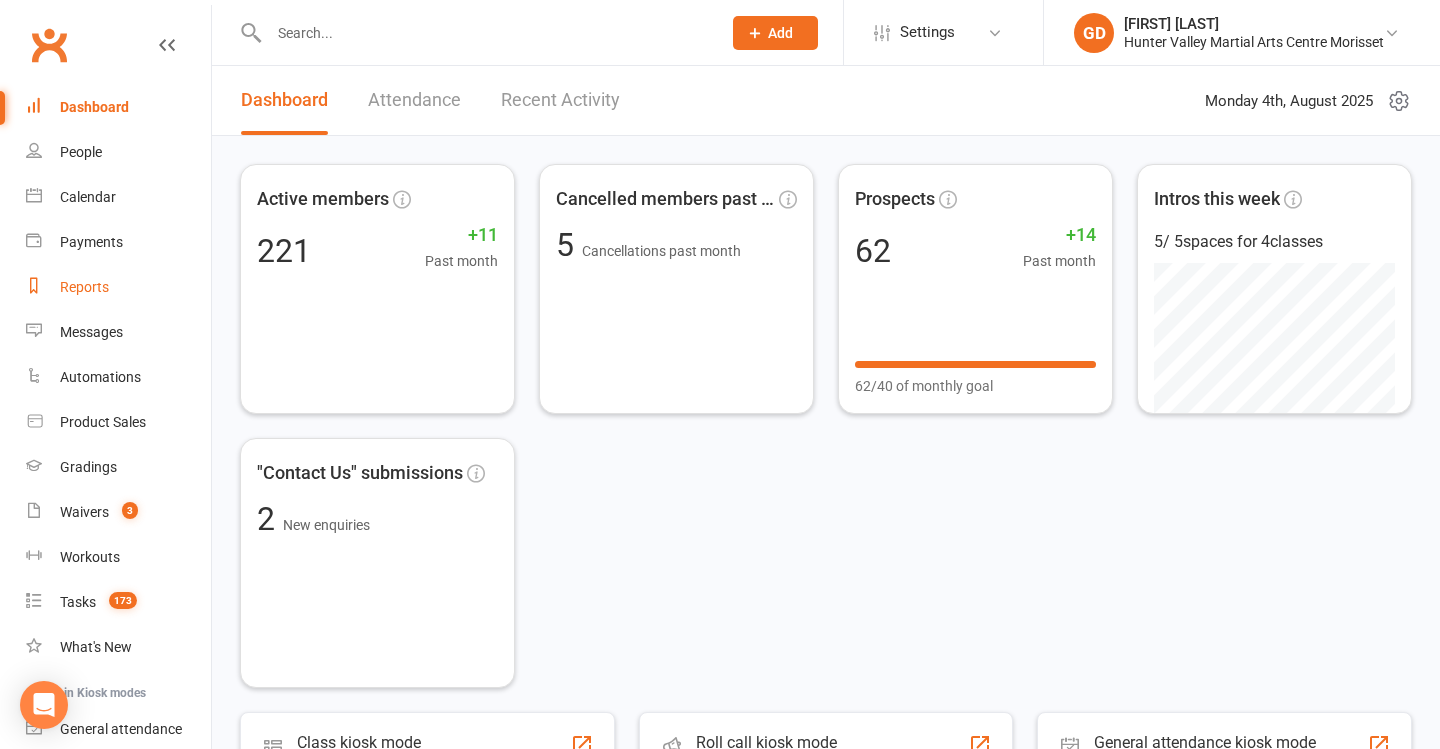 click on "Reports" at bounding box center (118, 287) 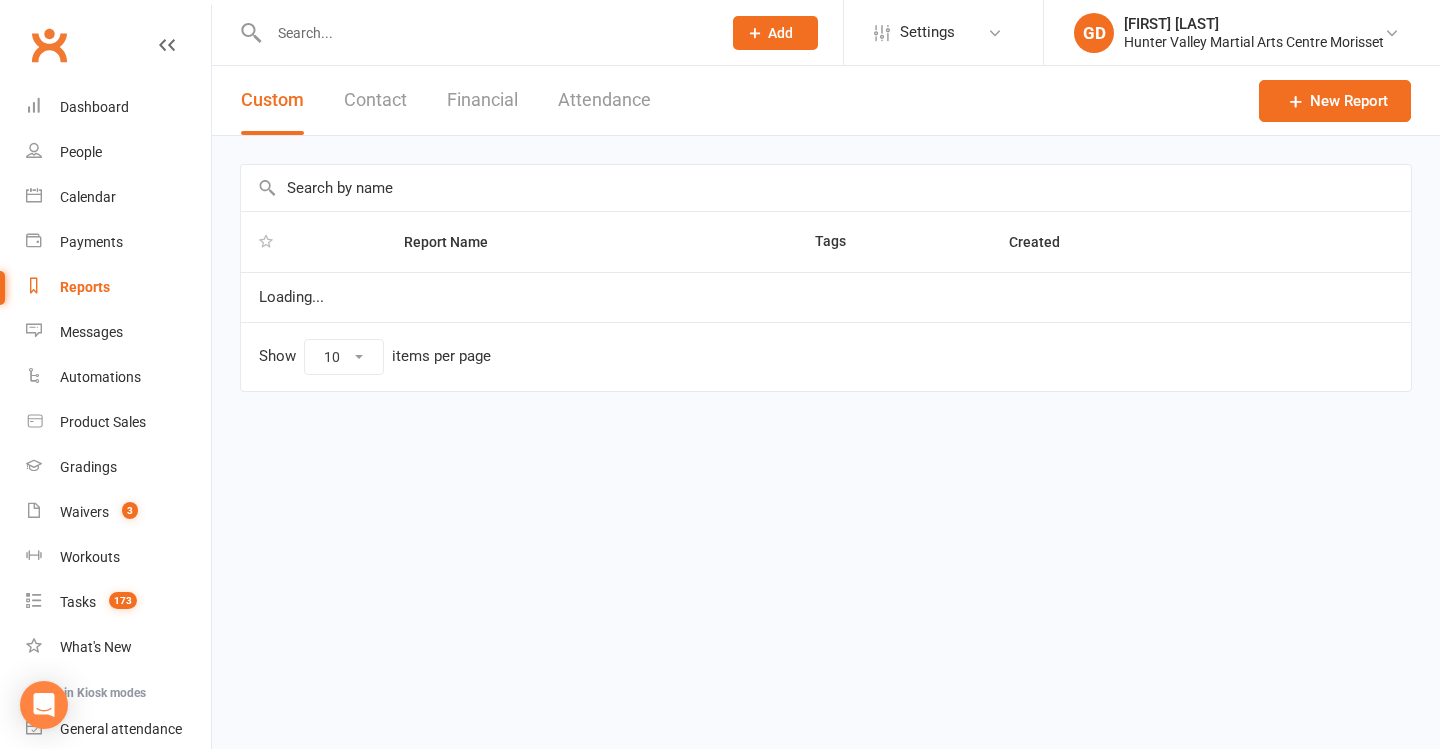 select on "25" 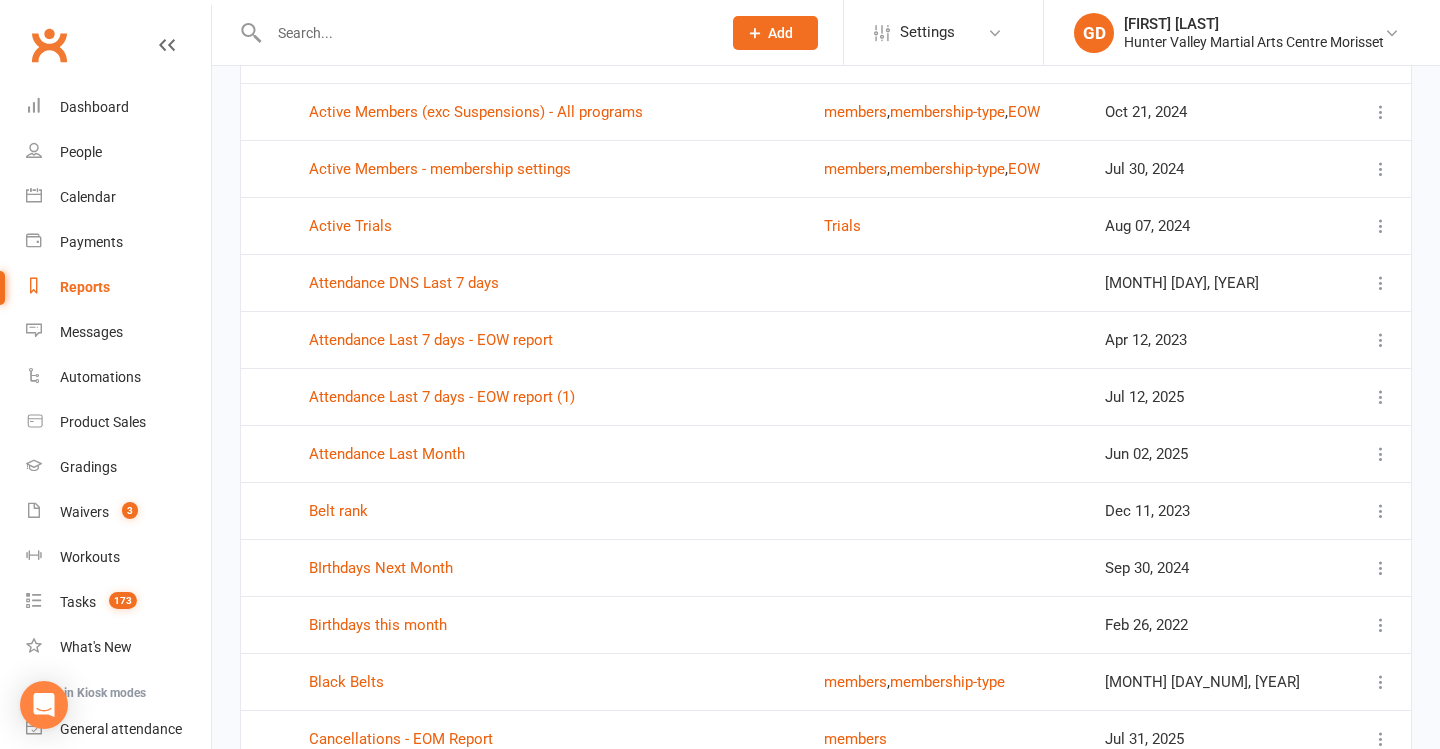 scroll, scrollTop: 1097, scrollLeft: 0, axis: vertical 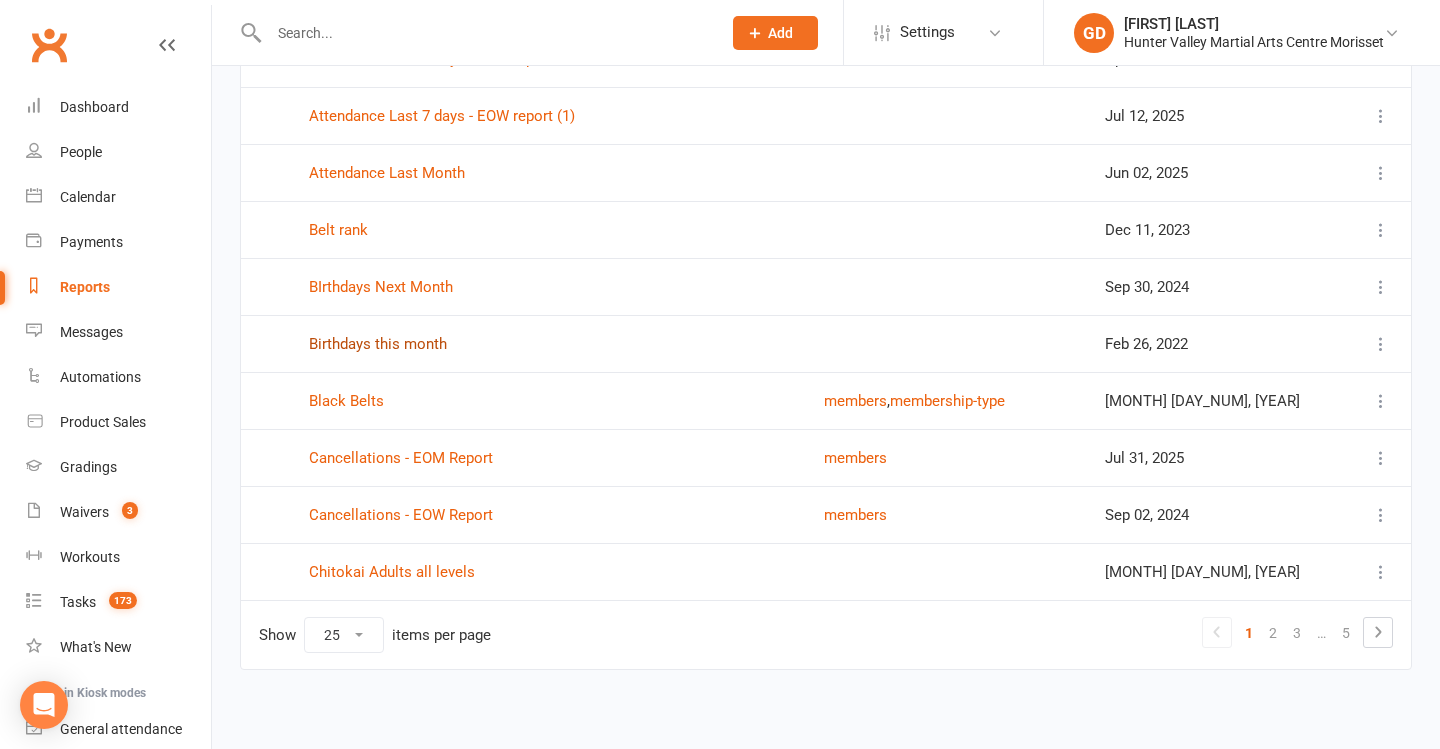 click on "Birthdays this month" at bounding box center [378, 344] 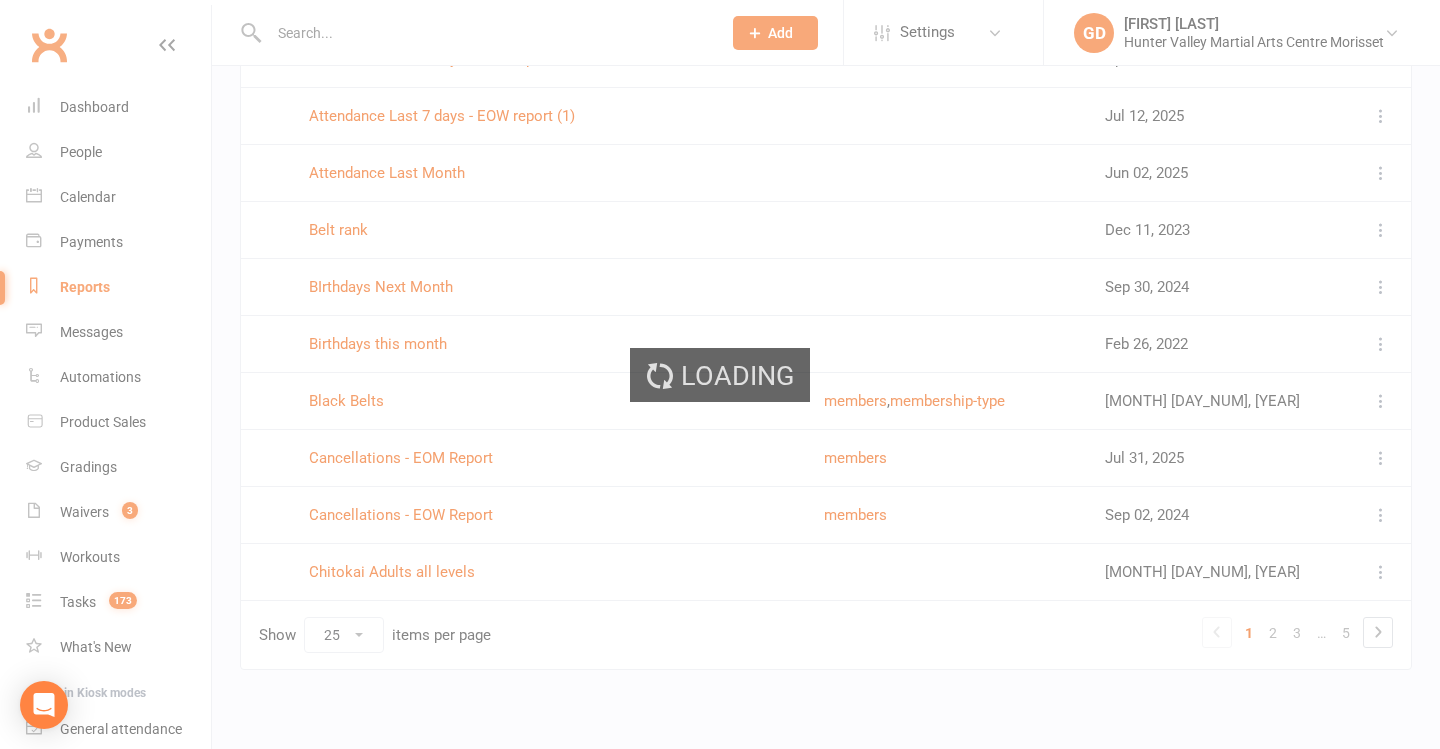 scroll, scrollTop: 0, scrollLeft: 0, axis: both 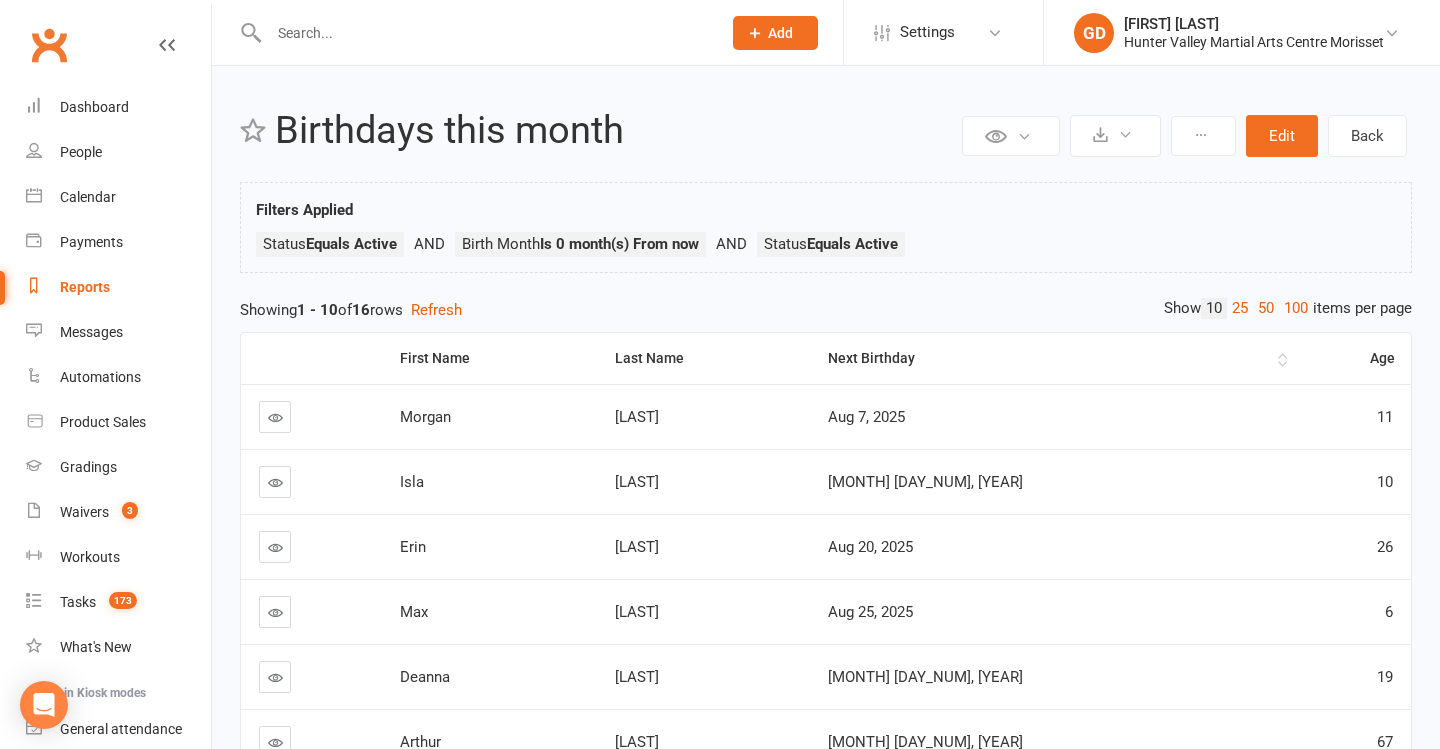 click on "Next Birthday" at bounding box center [1050, 358] 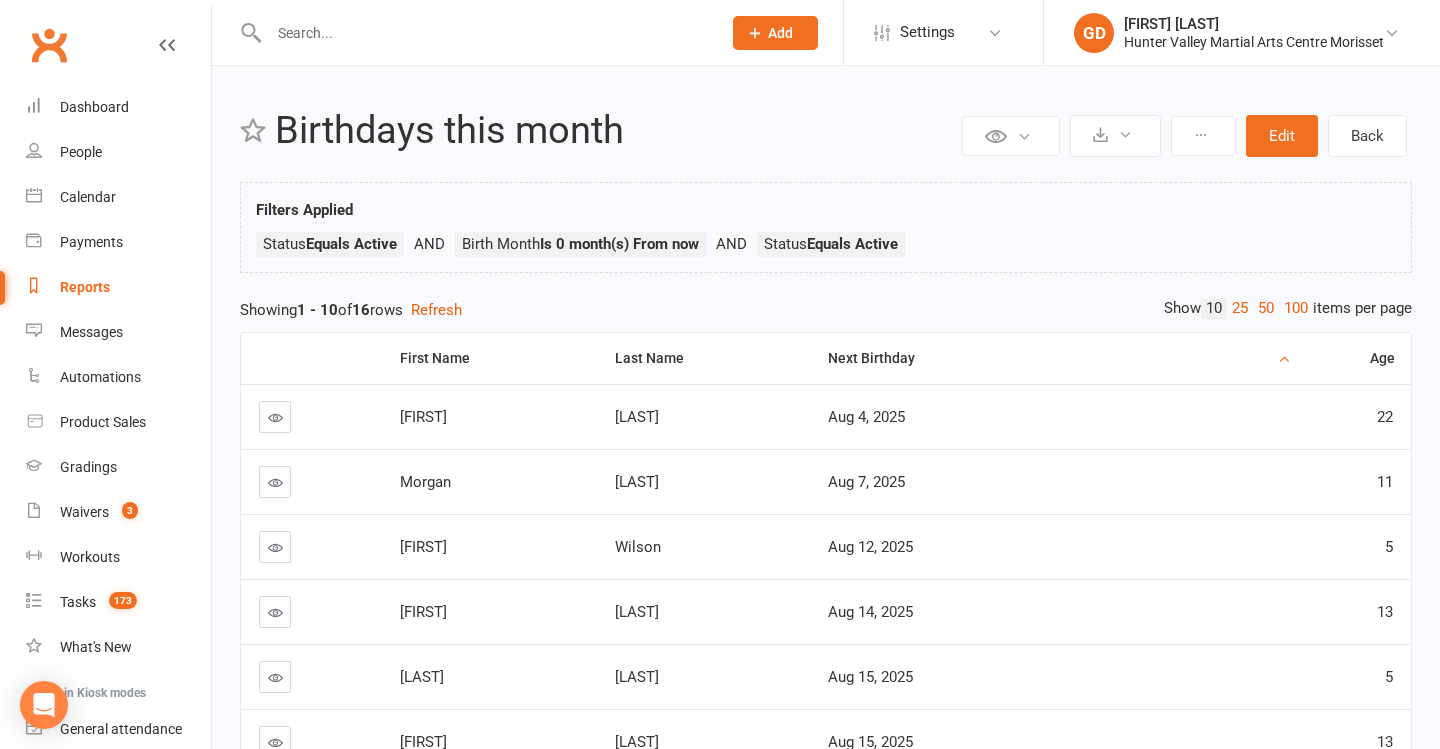 click on "Next Birthday" at bounding box center [1049, 358] 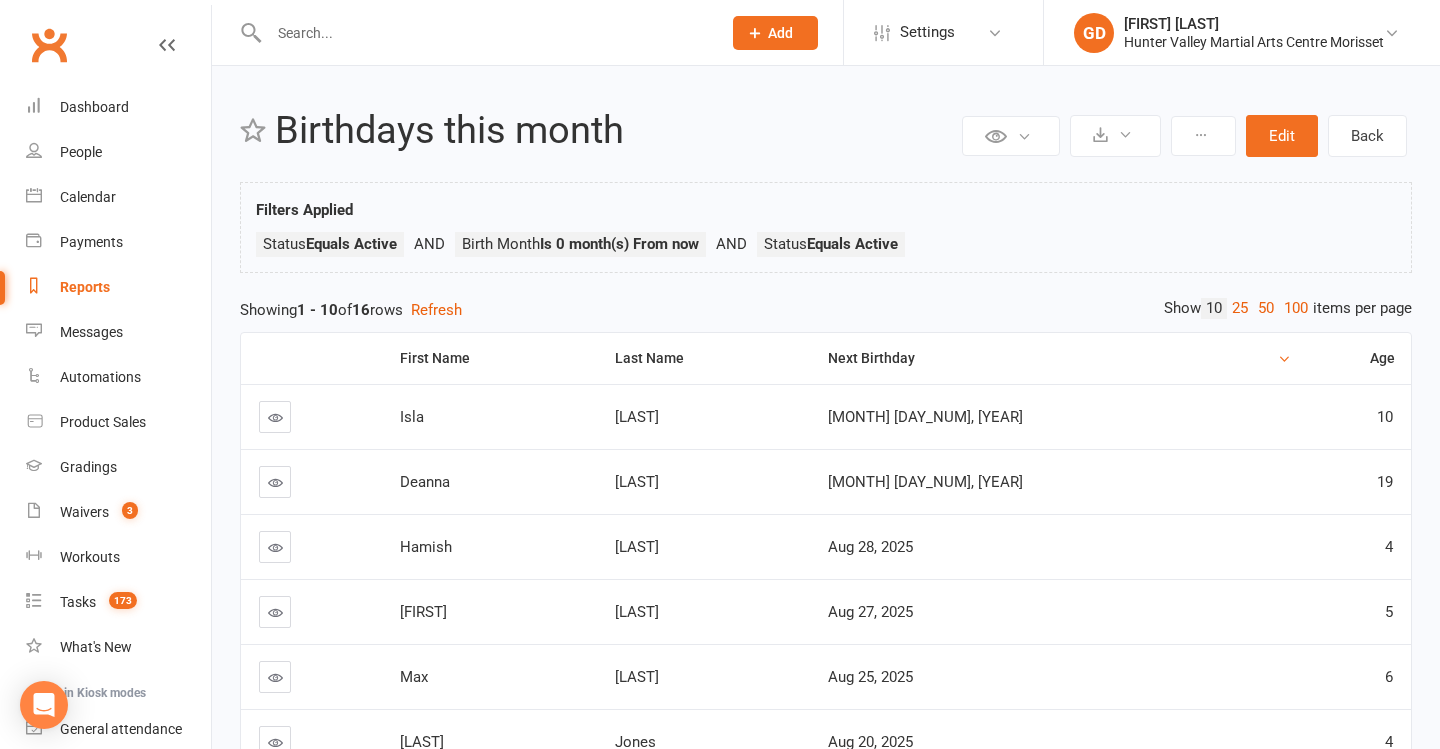 click on "Next Birthday" at bounding box center [1049, 358] 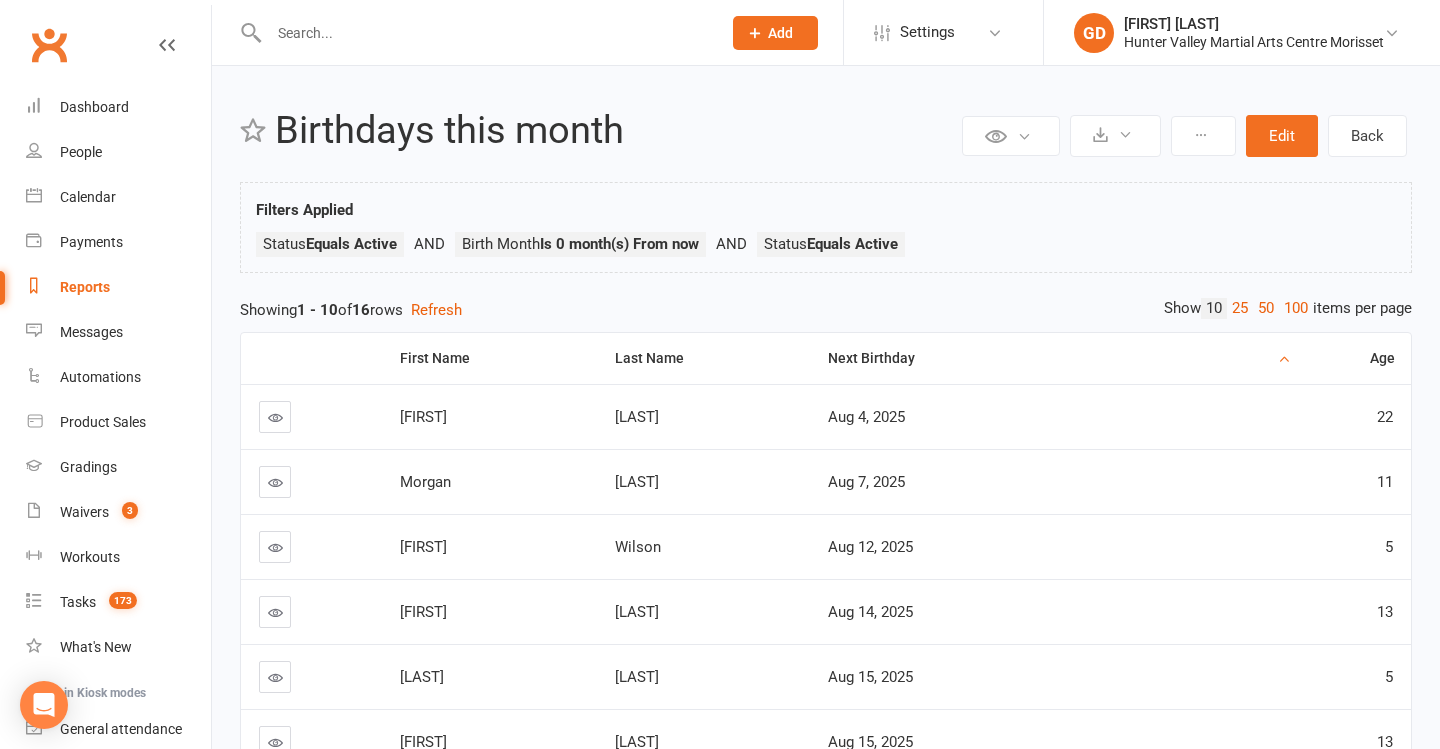 click on "Reports" at bounding box center [118, 287] 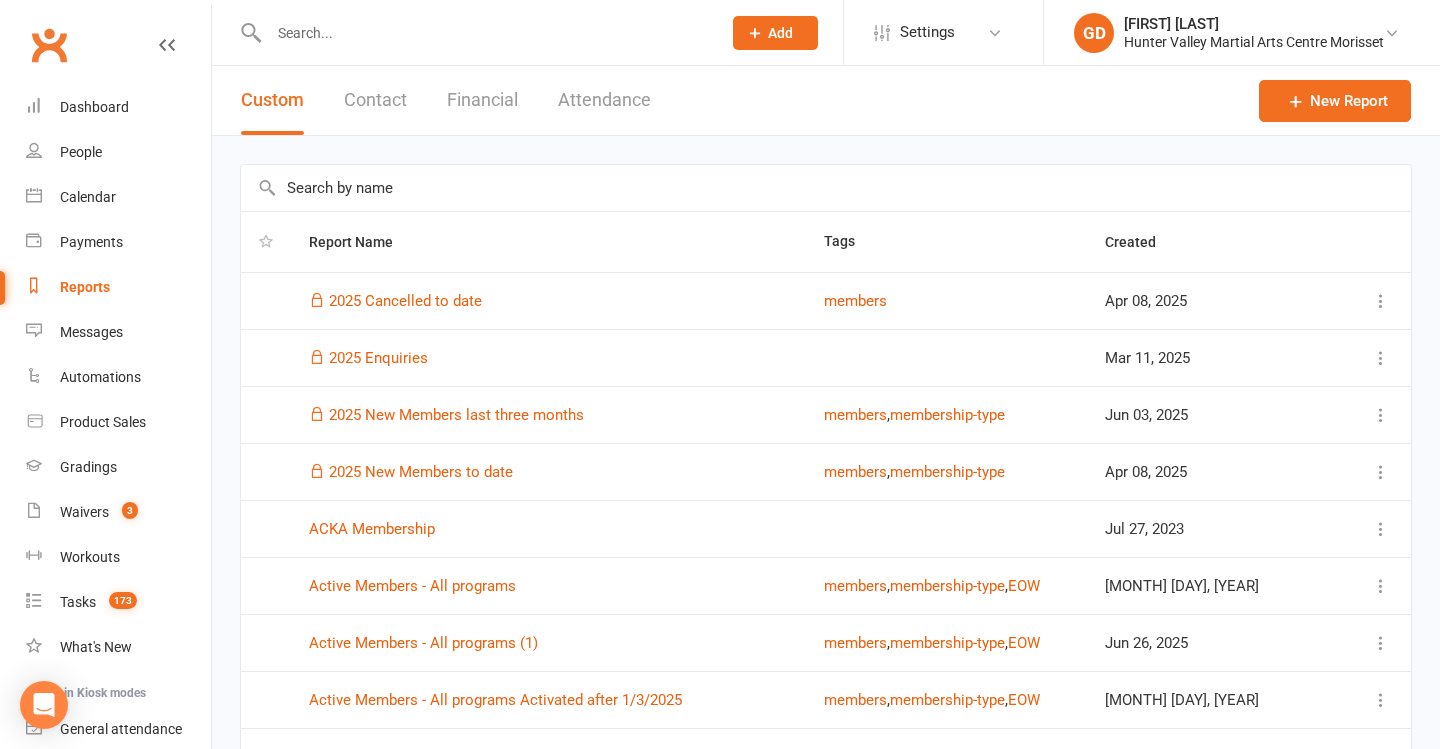 click at bounding box center [826, 188] 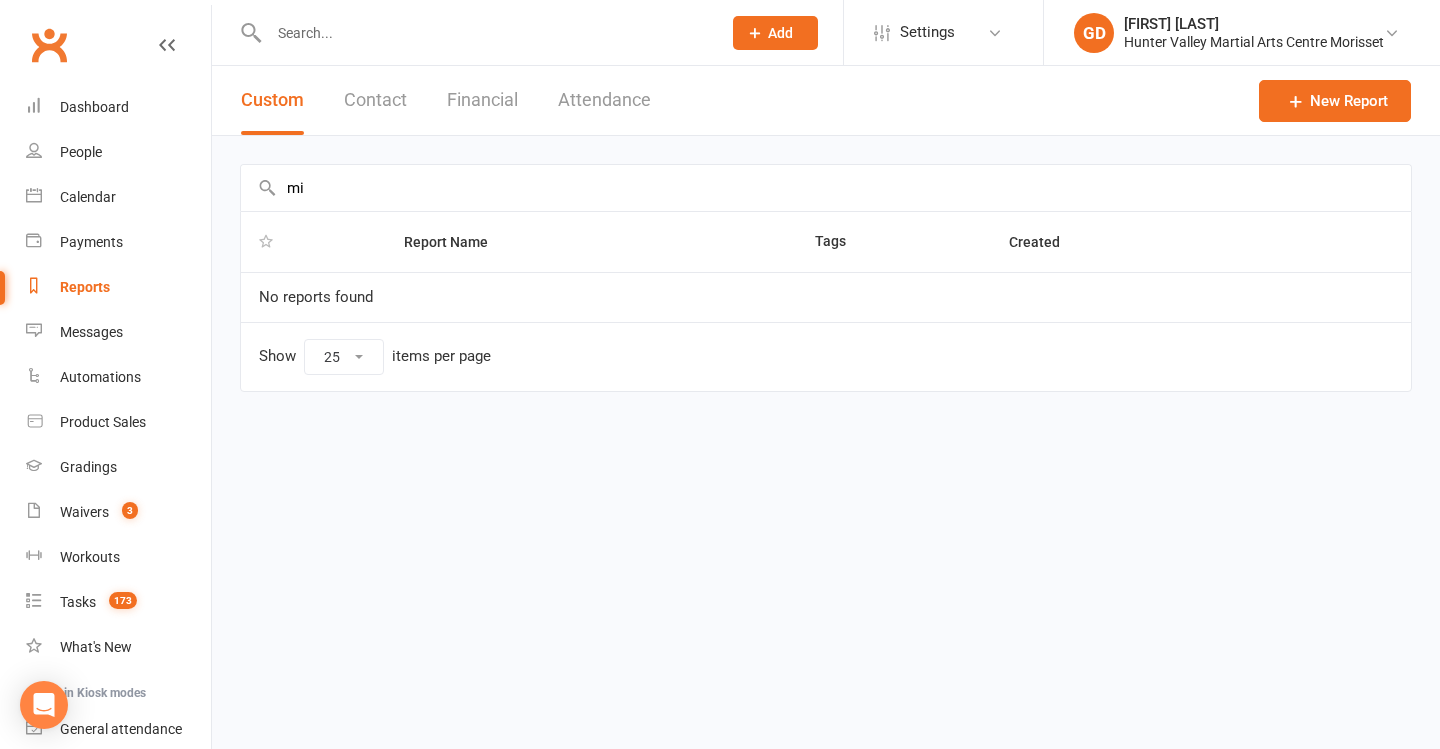 type on "m" 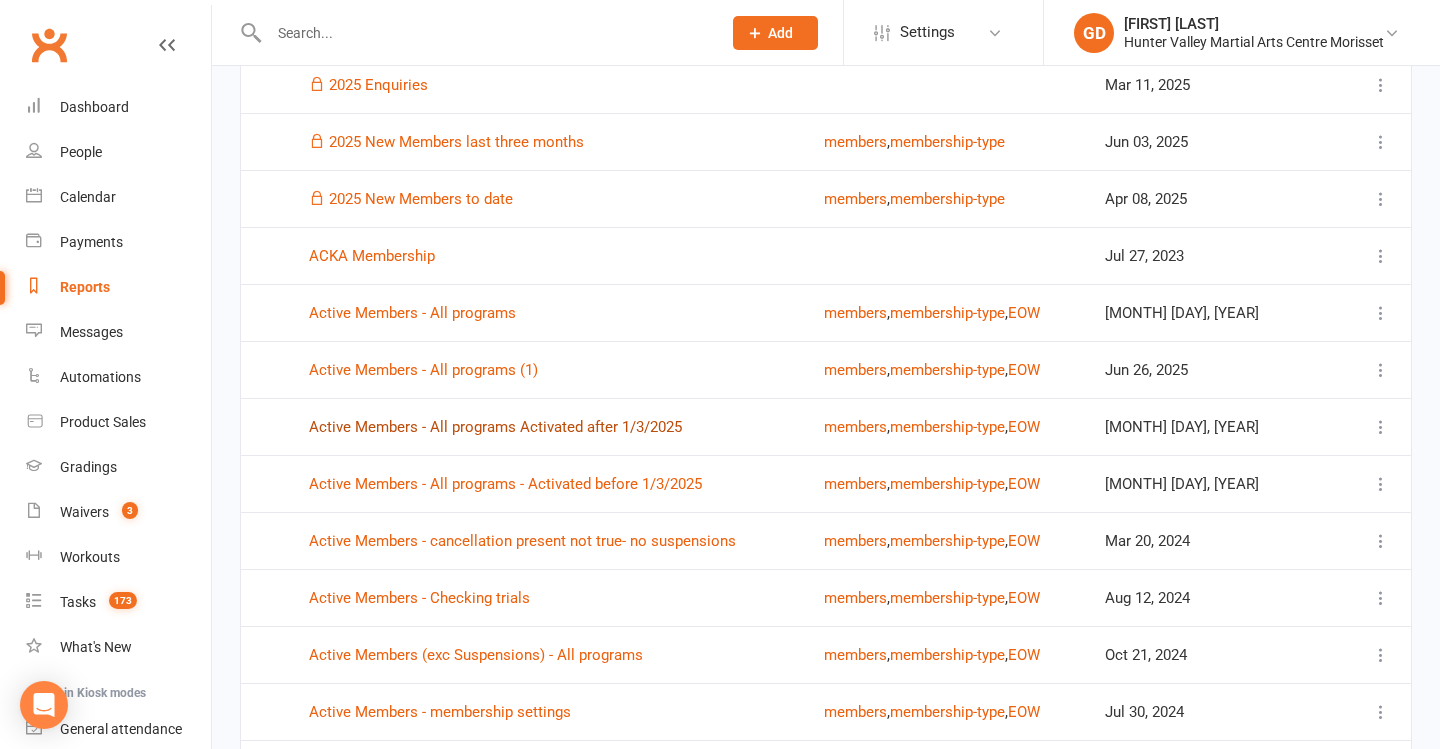 scroll, scrollTop: 0, scrollLeft: 0, axis: both 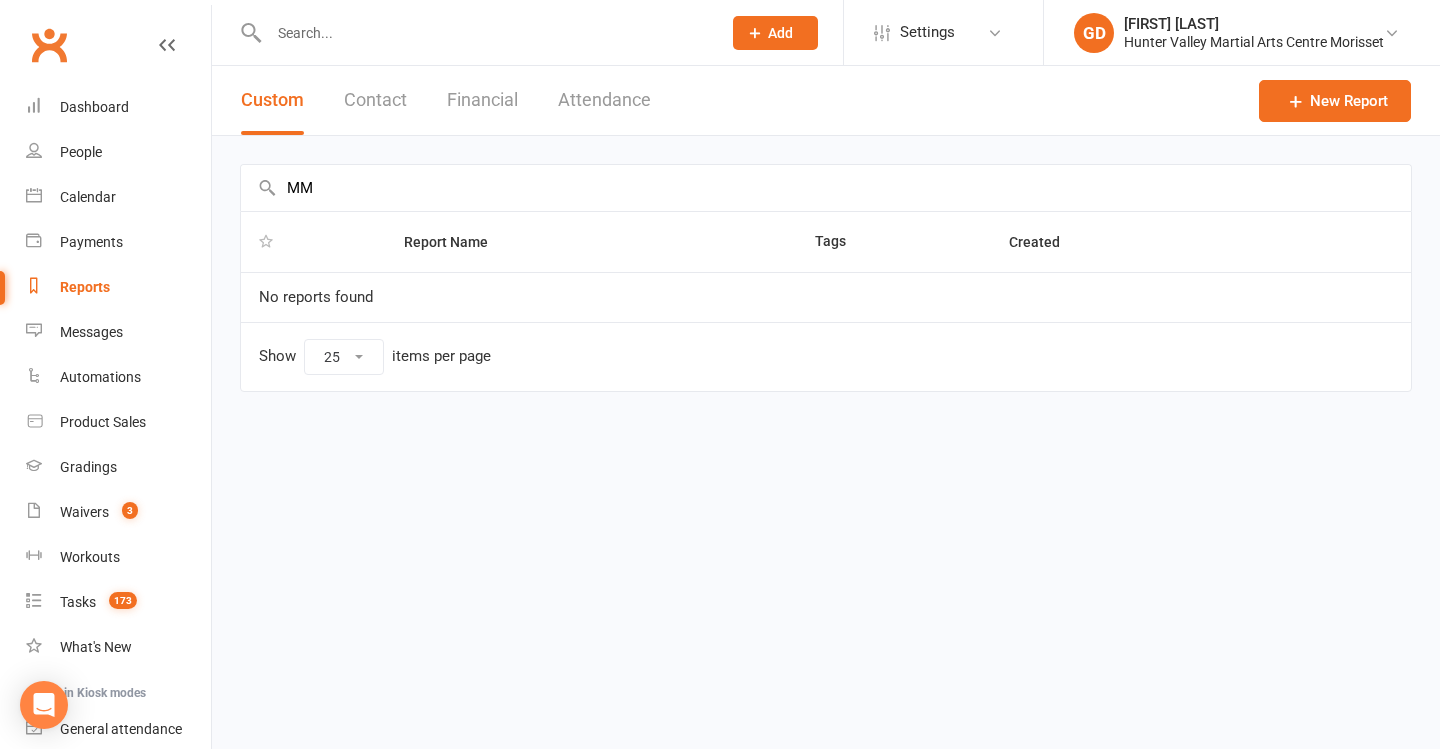 type on "M" 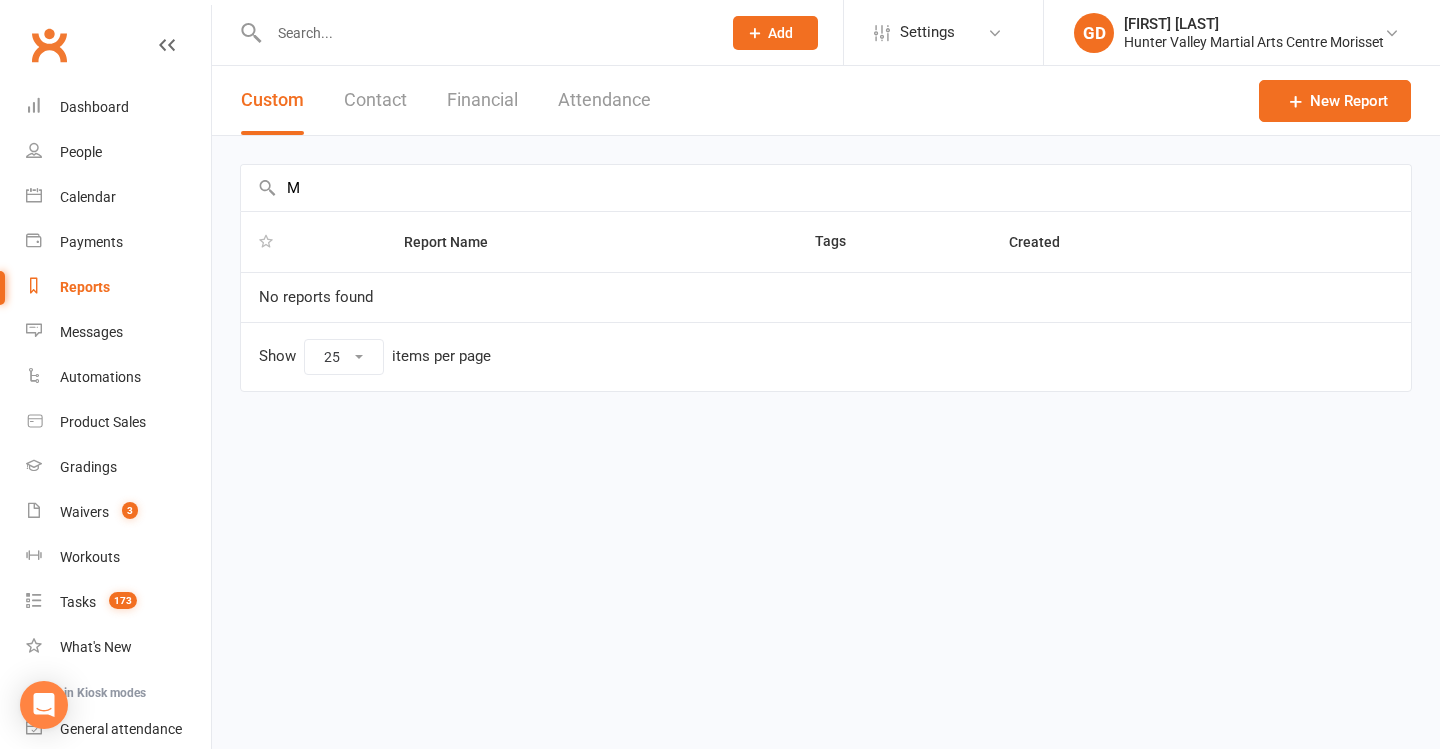 type 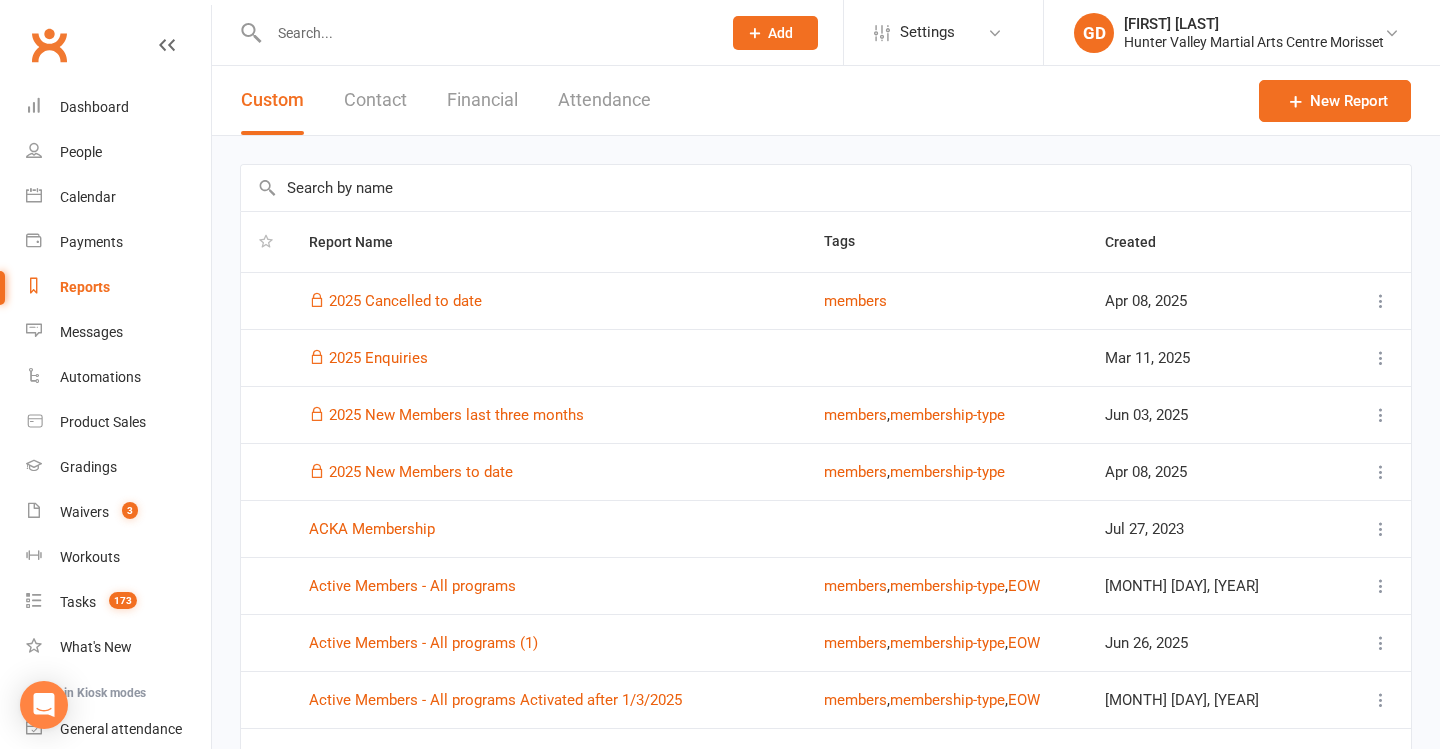click on "People" at bounding box center [118, 152] 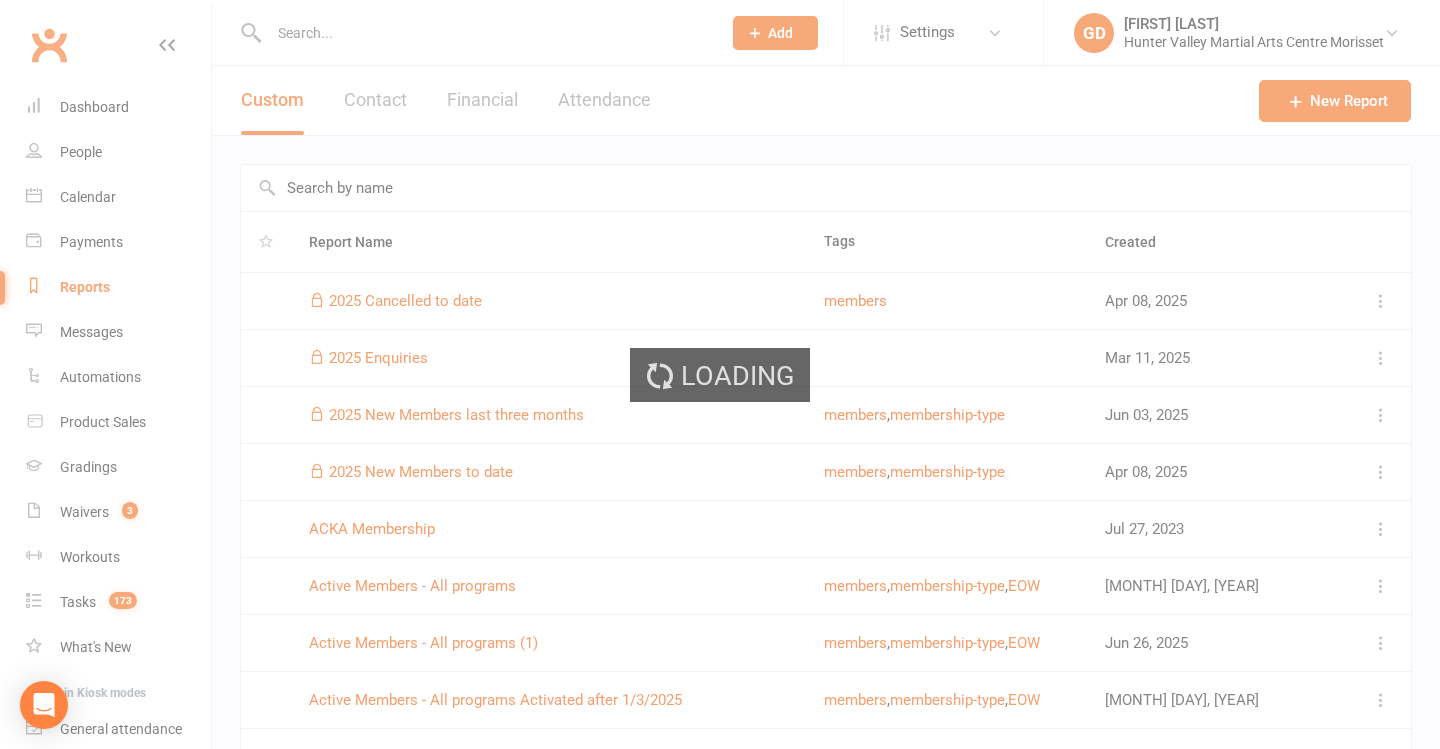 select on "50" 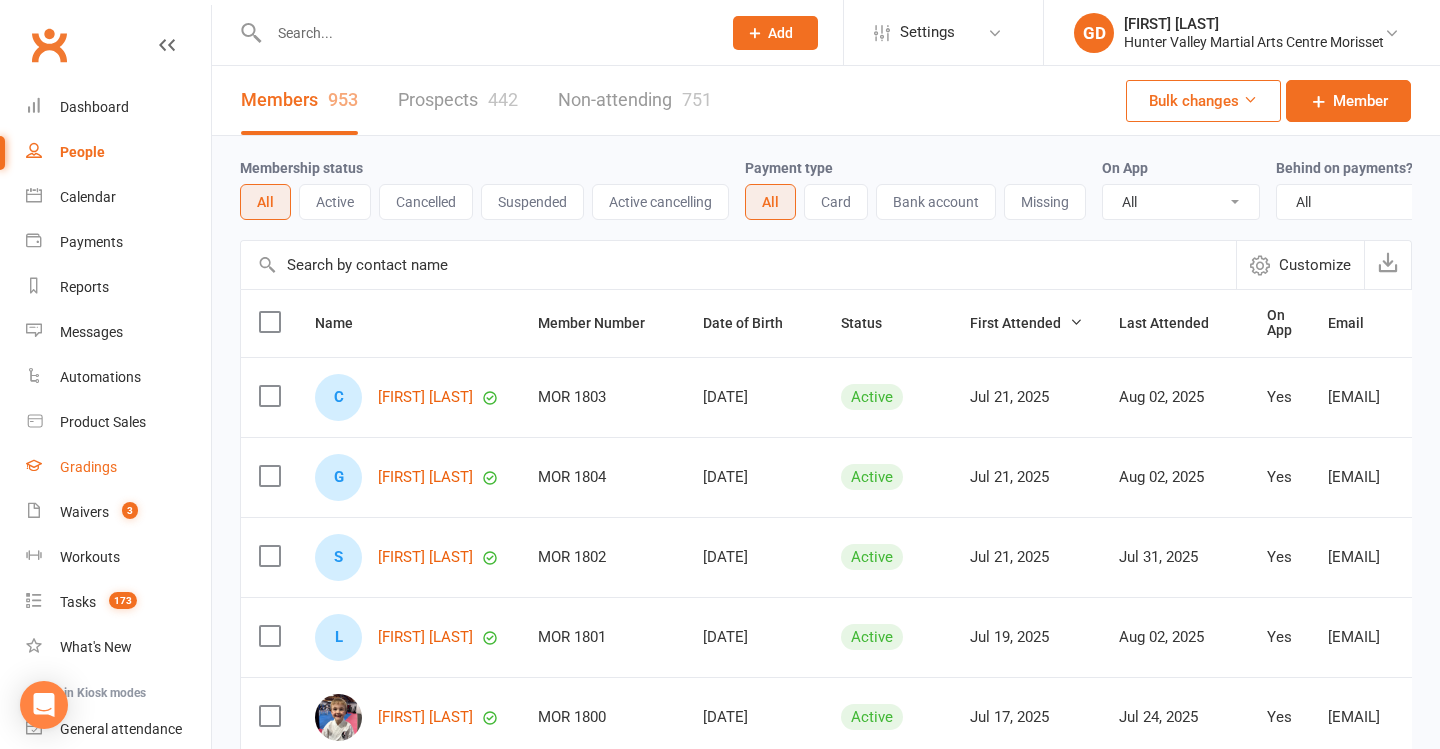 click on "Gradings" at bounding box center (88, 467) 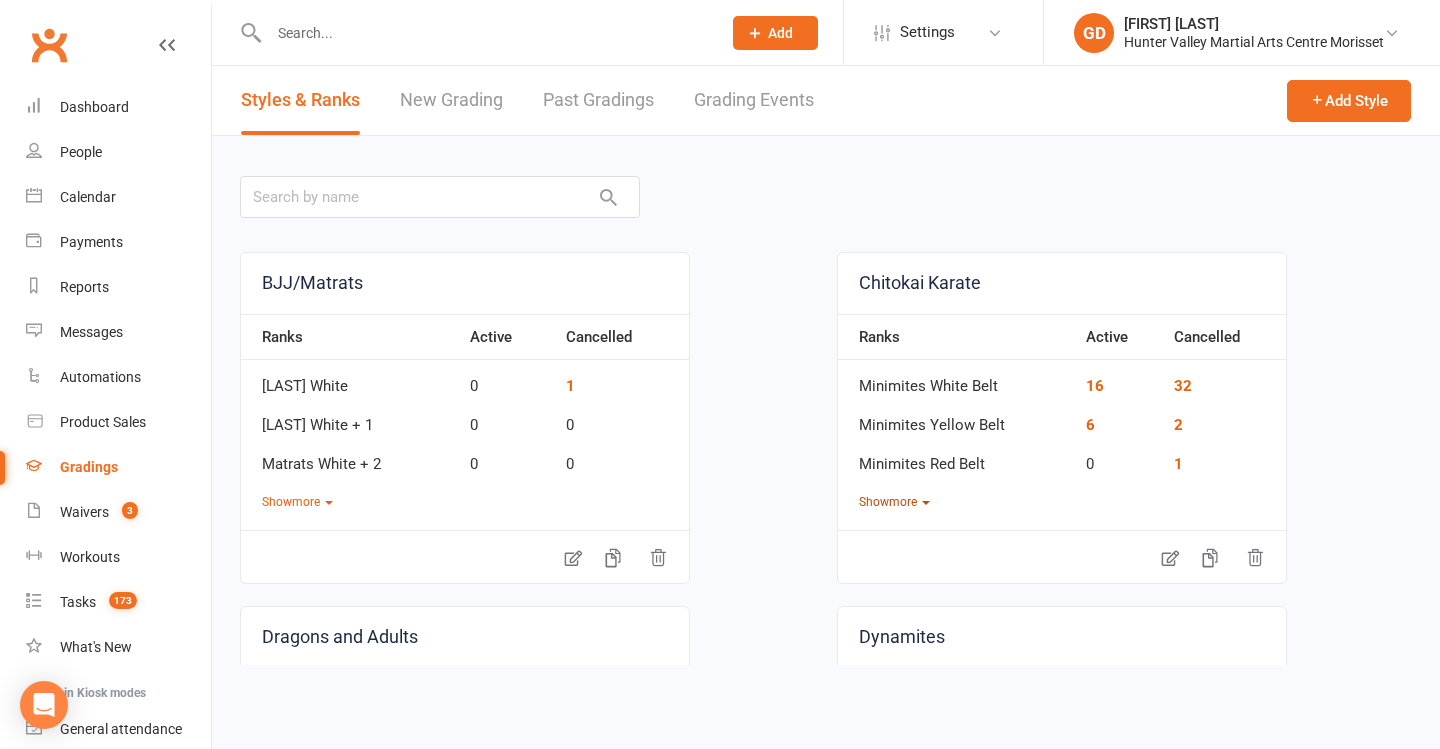 click on "Show  more" at bounding box center (894, 502) 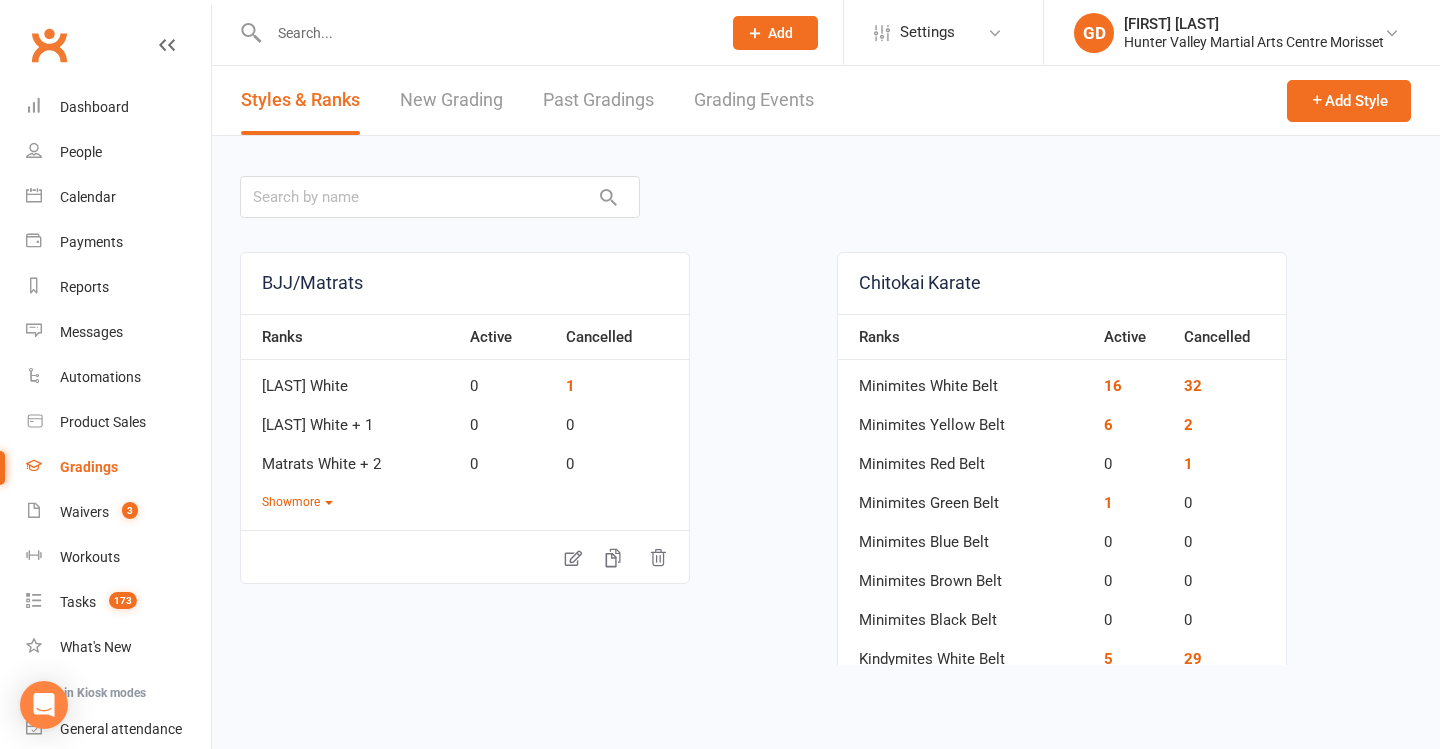 scroll, scrollTop: 0, scrollLeft: 0, axis: both 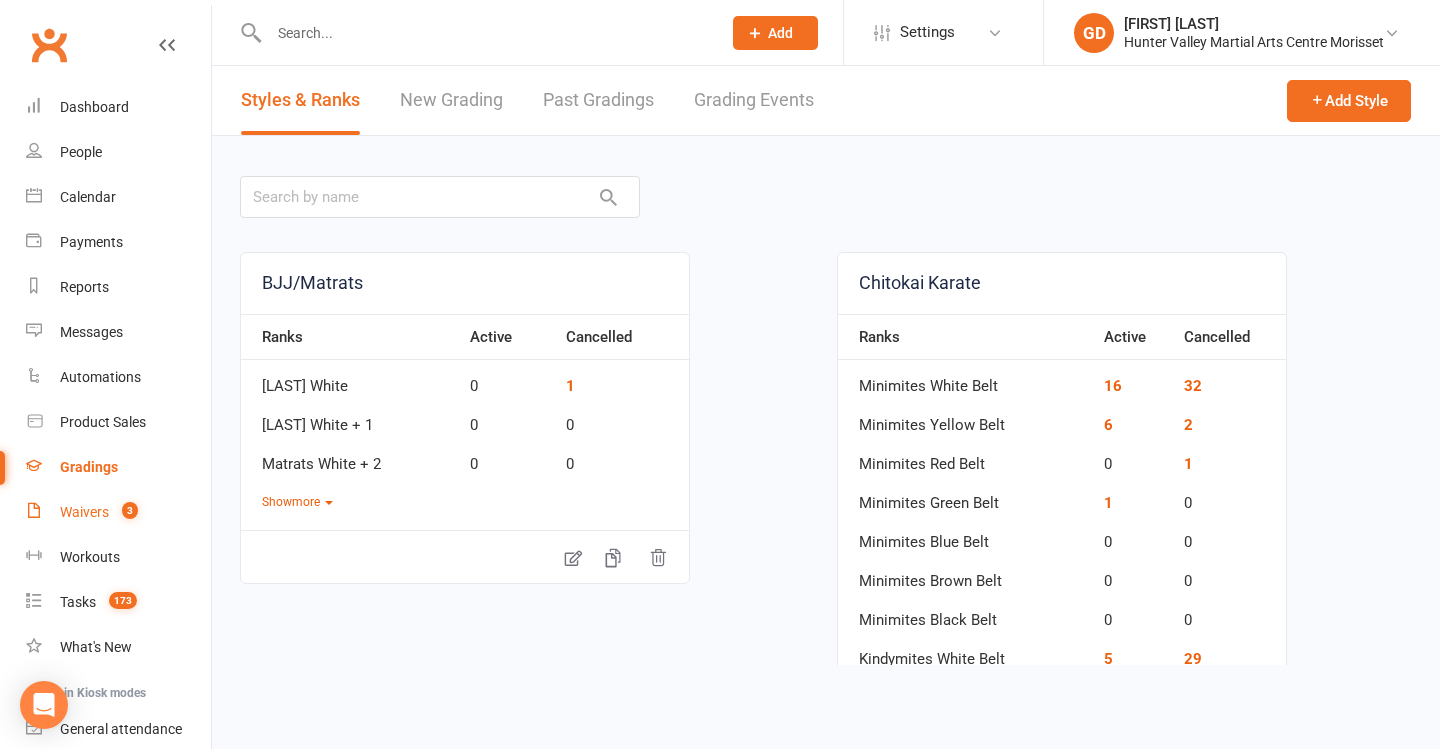 click on "Waivers   3" at bounding box center [118, 512] 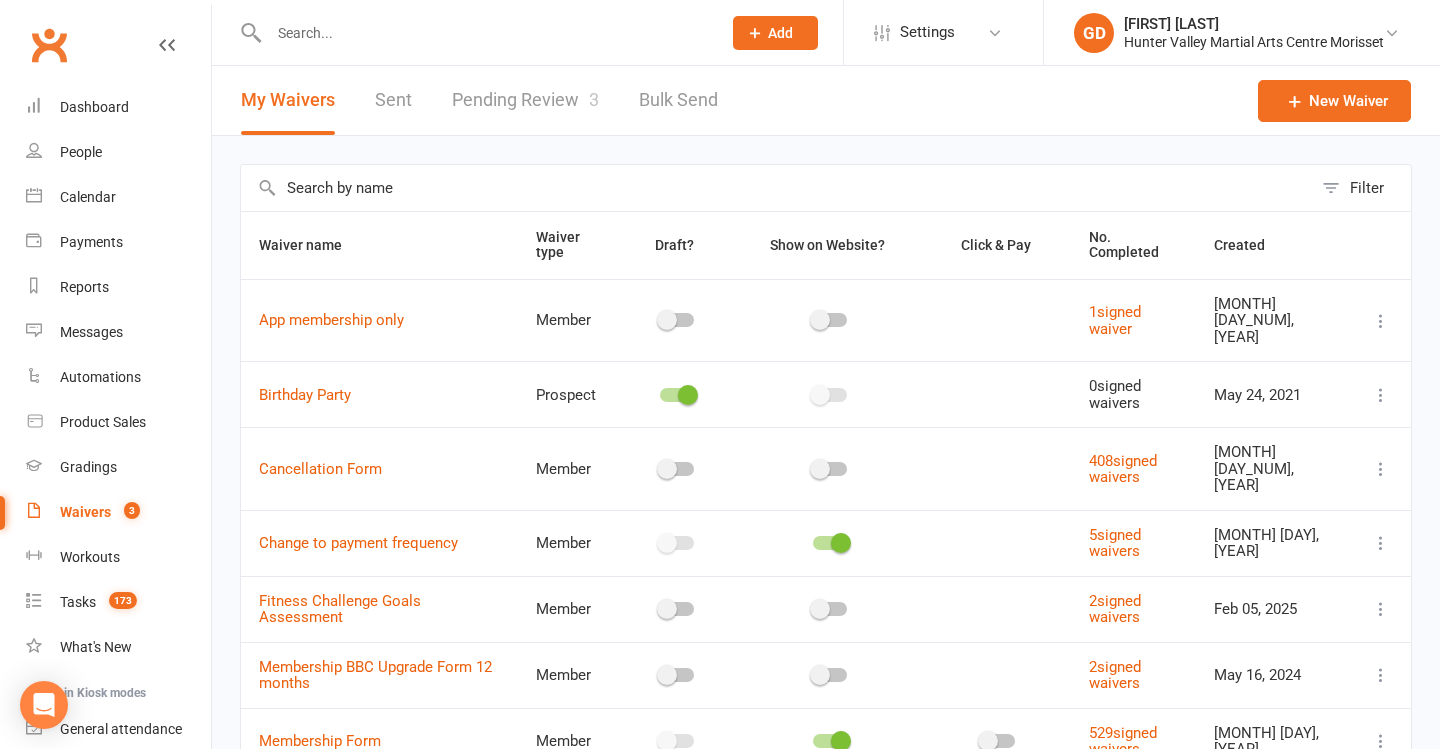 click on "Pending Review 3" at bounding box center (525, 100) 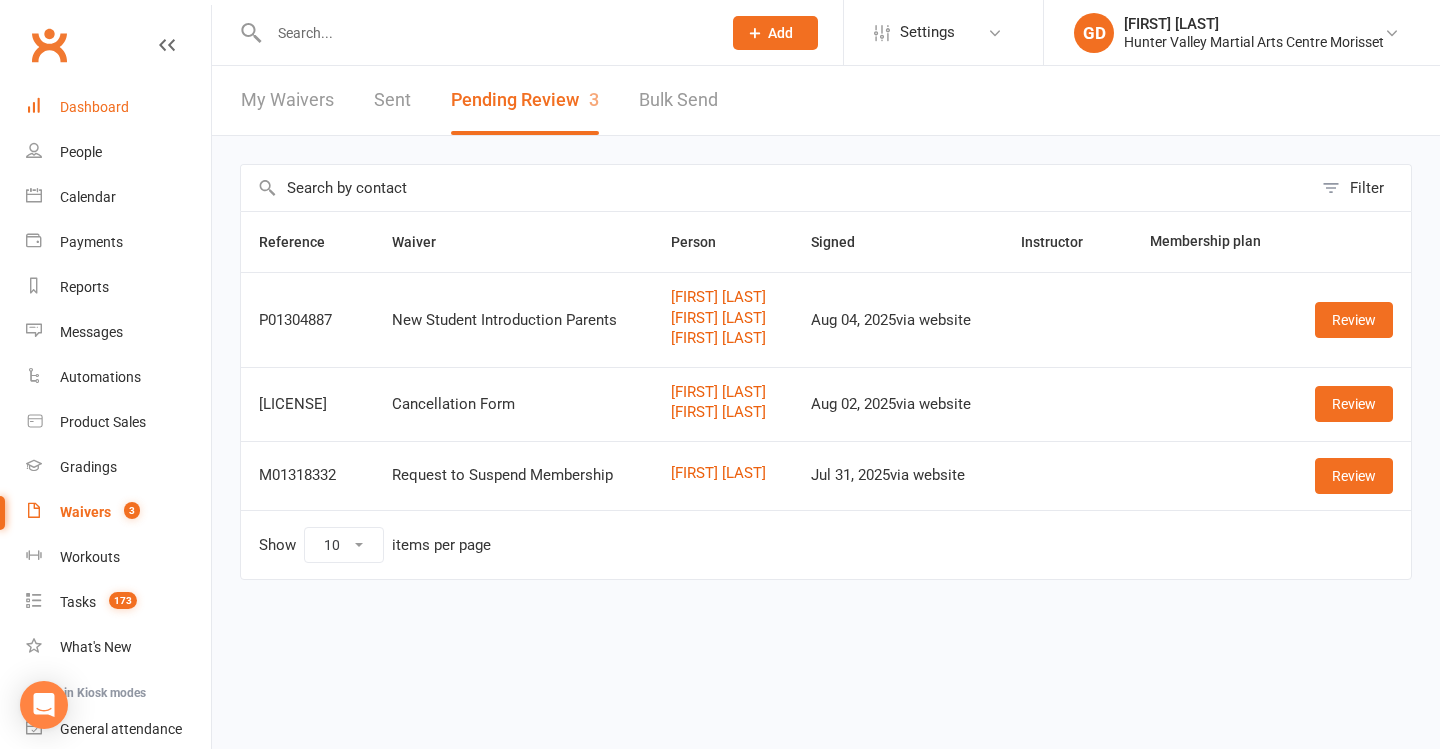 click on "Dashboard" at bounding box center [118, 107] 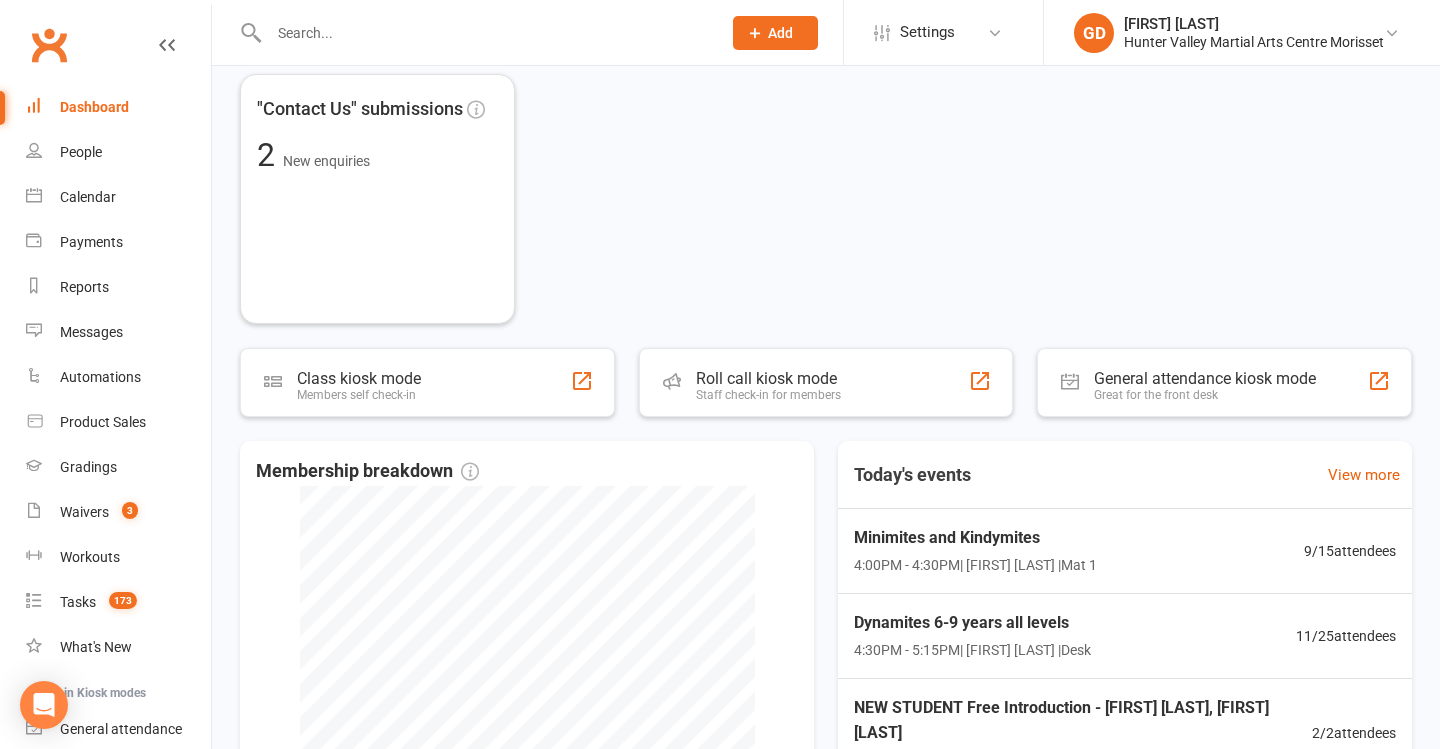 scroll, scrollTop: 371, scrollLeft: 0, axis: vertical 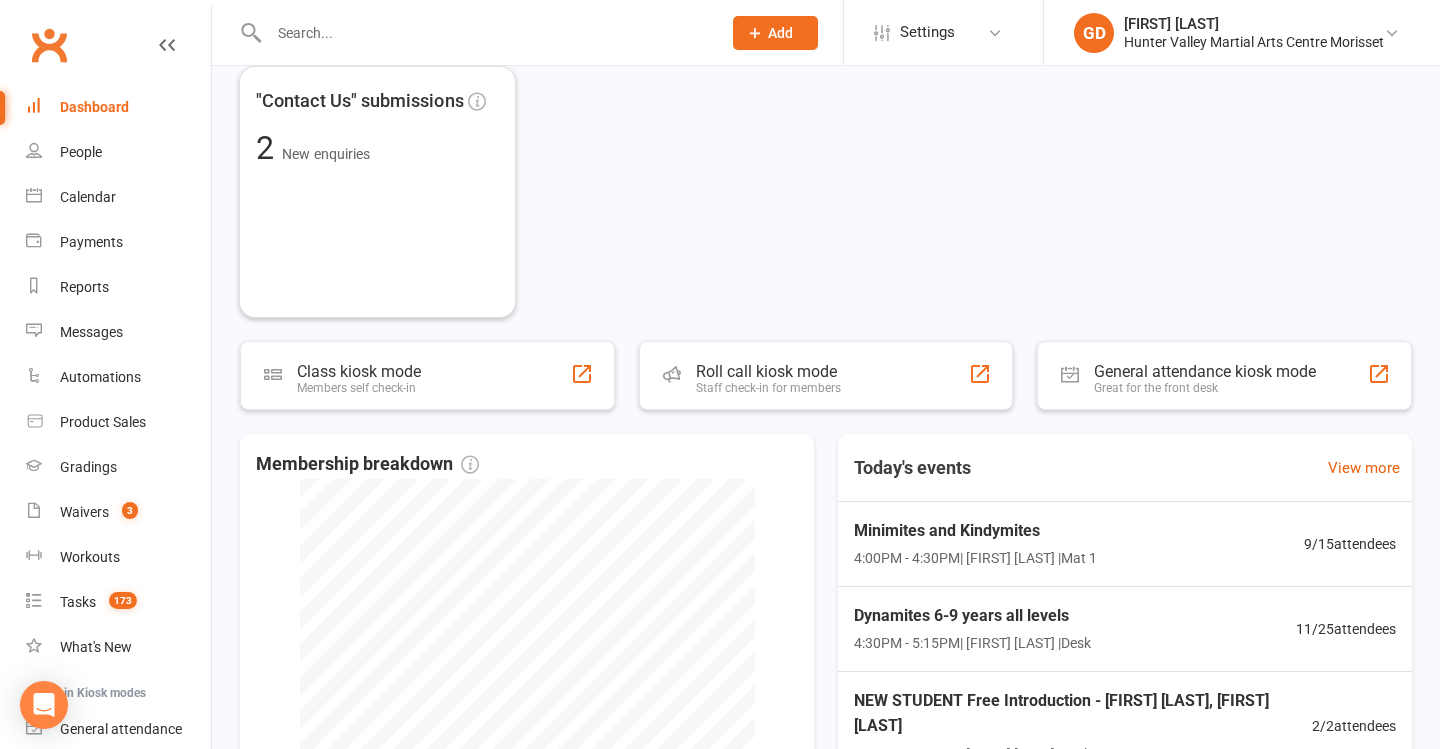 click at bounding box center [485, 33] 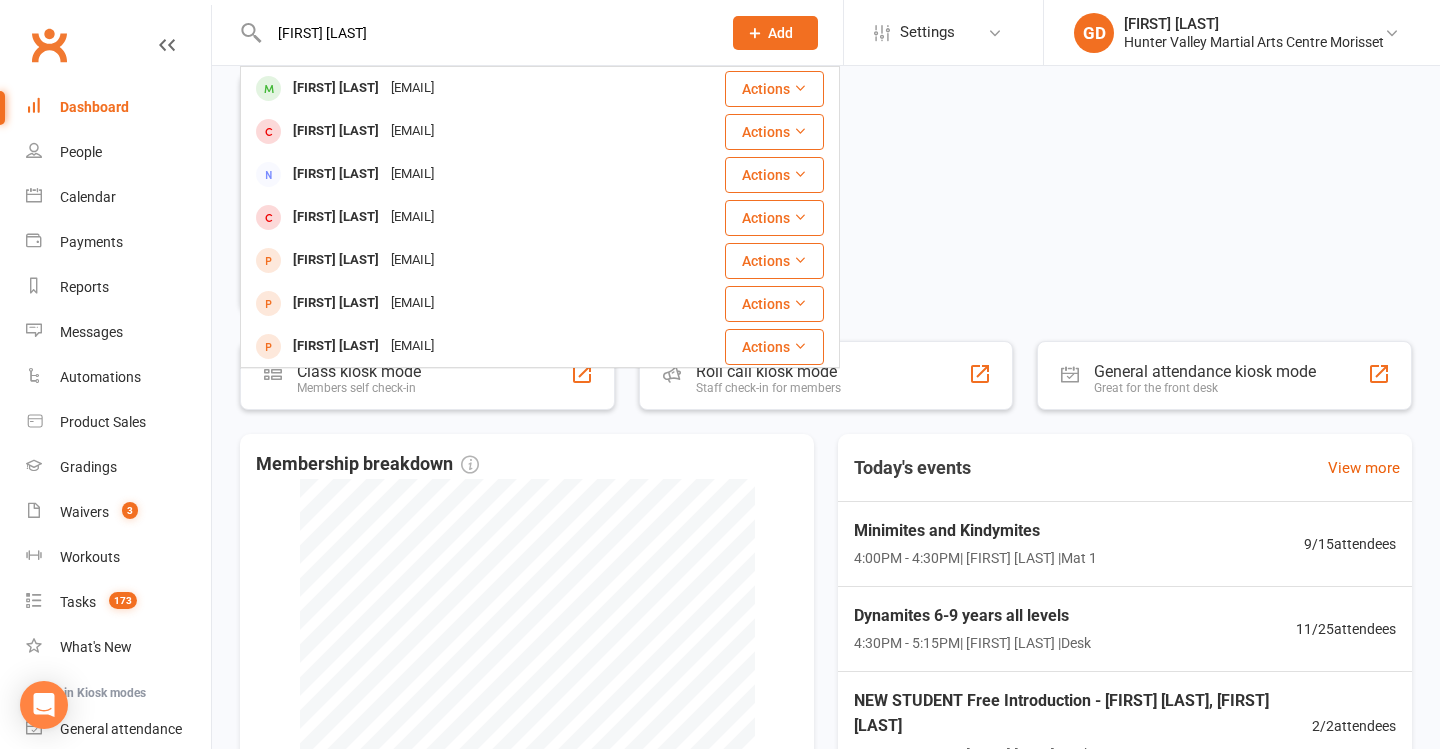 type on "Keira Lowe" 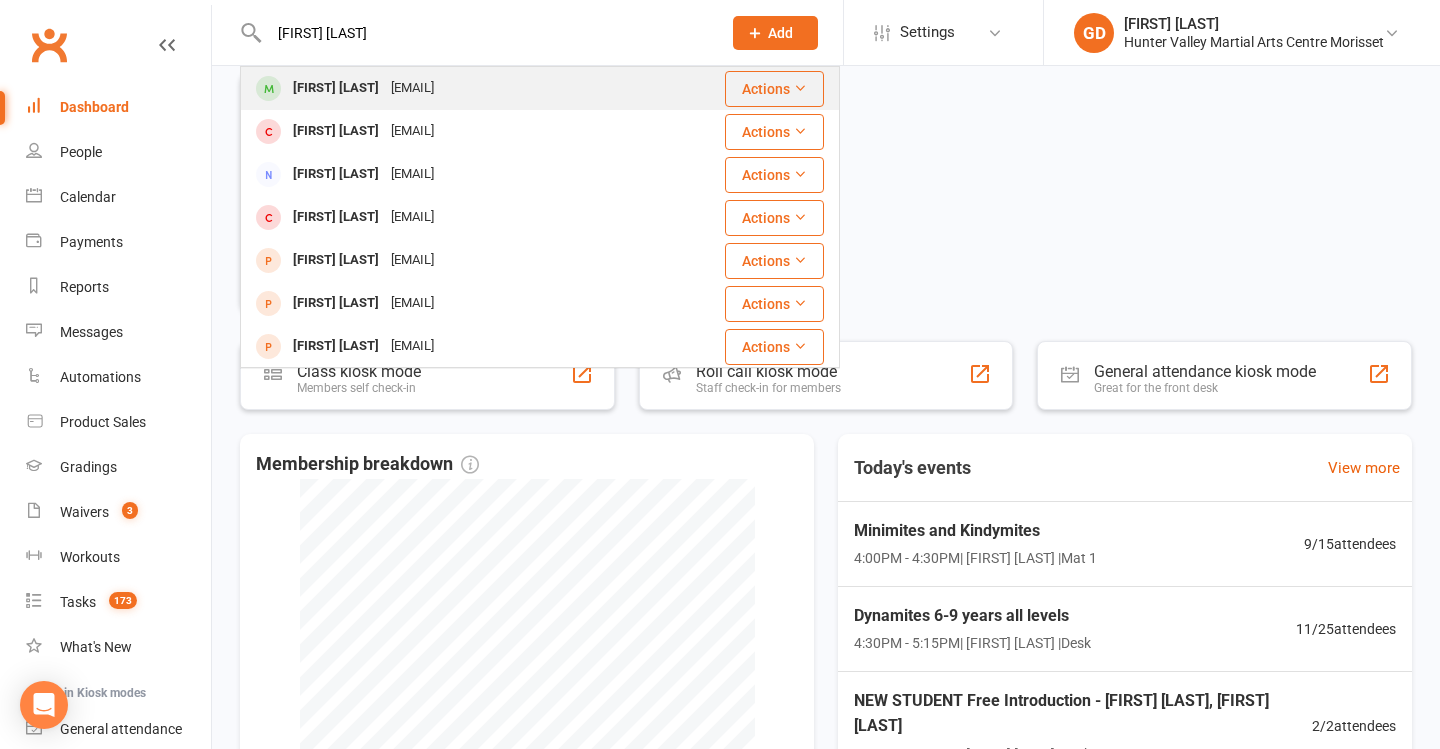 drag, startPoint x: 508, startPoint y: 40, endPoint x: 507, endPoint y: 94, distance: 54.00926 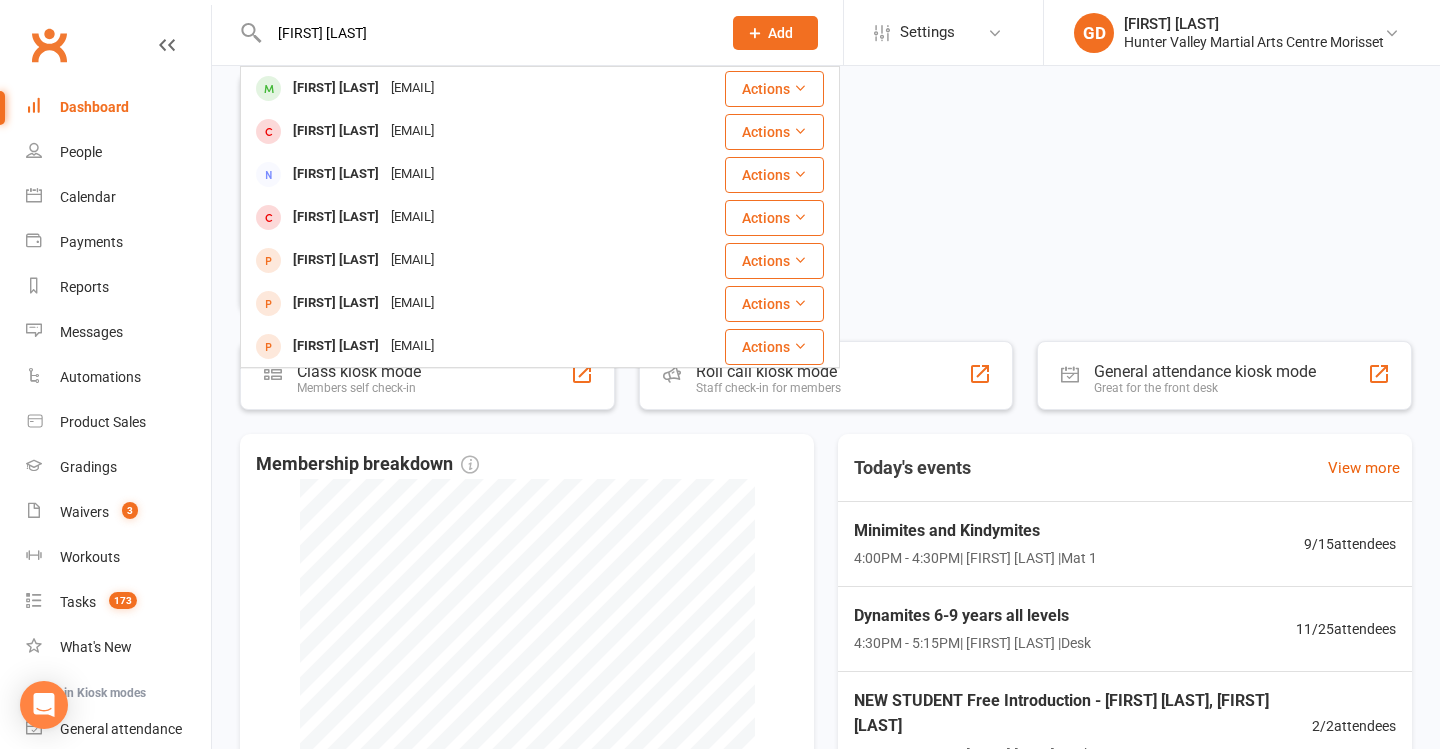 type 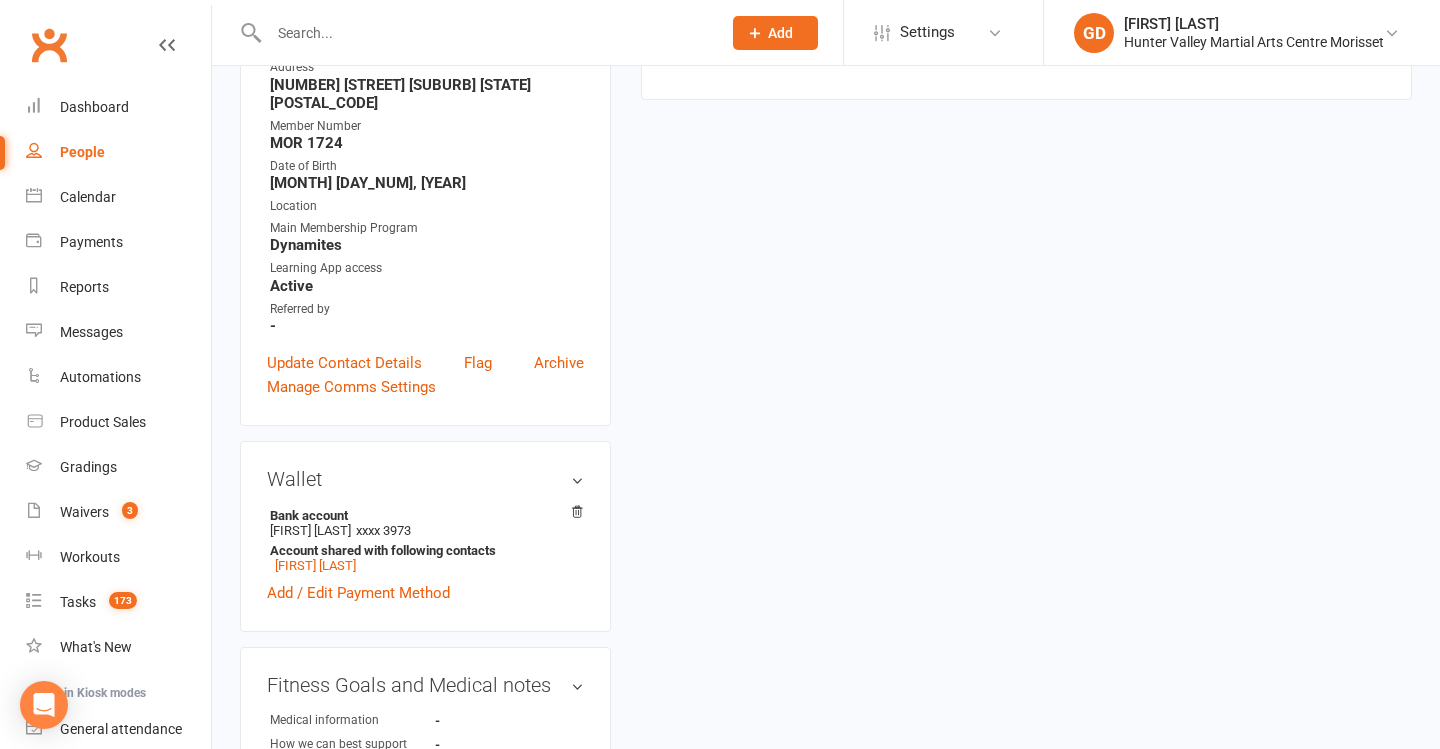 scroll, scrollTop: 0, scrollLeft: 0, axis: both 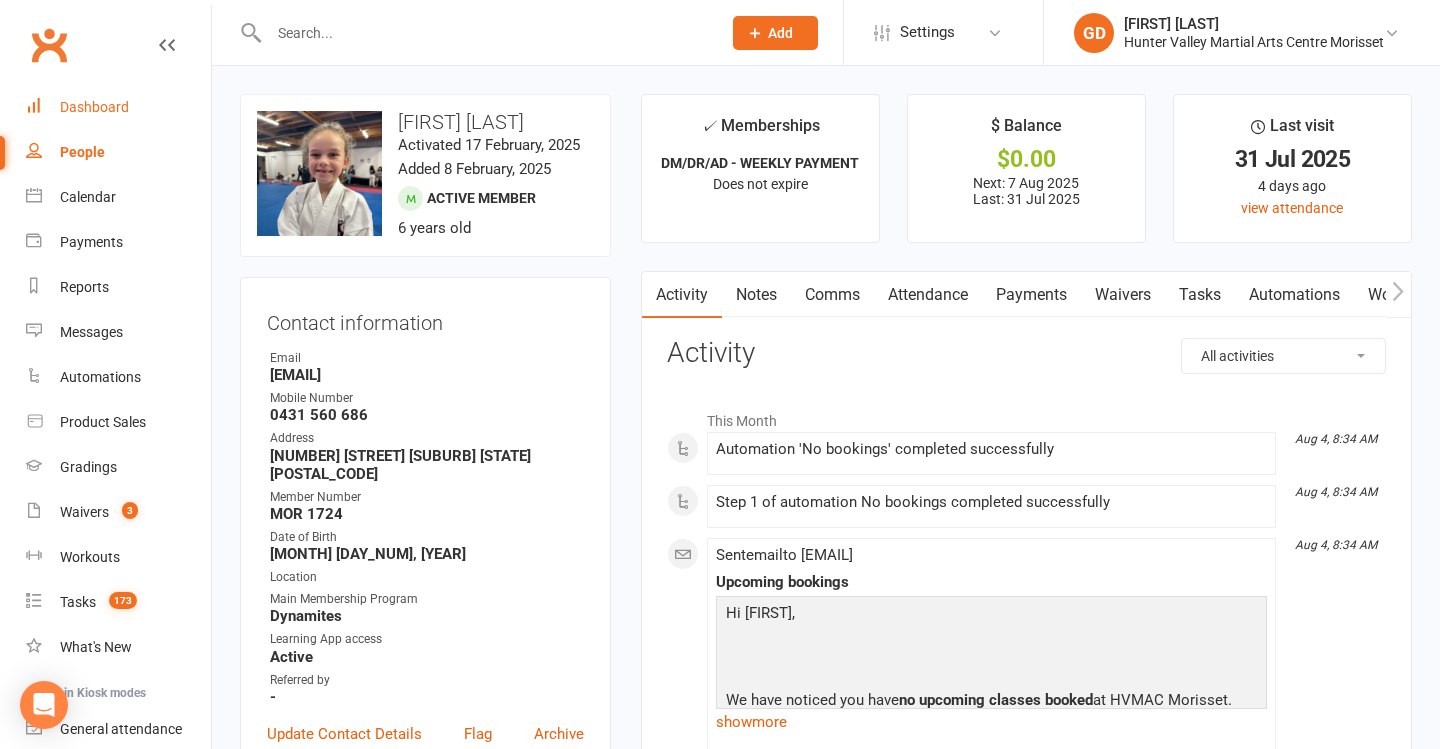 click on "Dashboard" at bounding box center [118, 107] 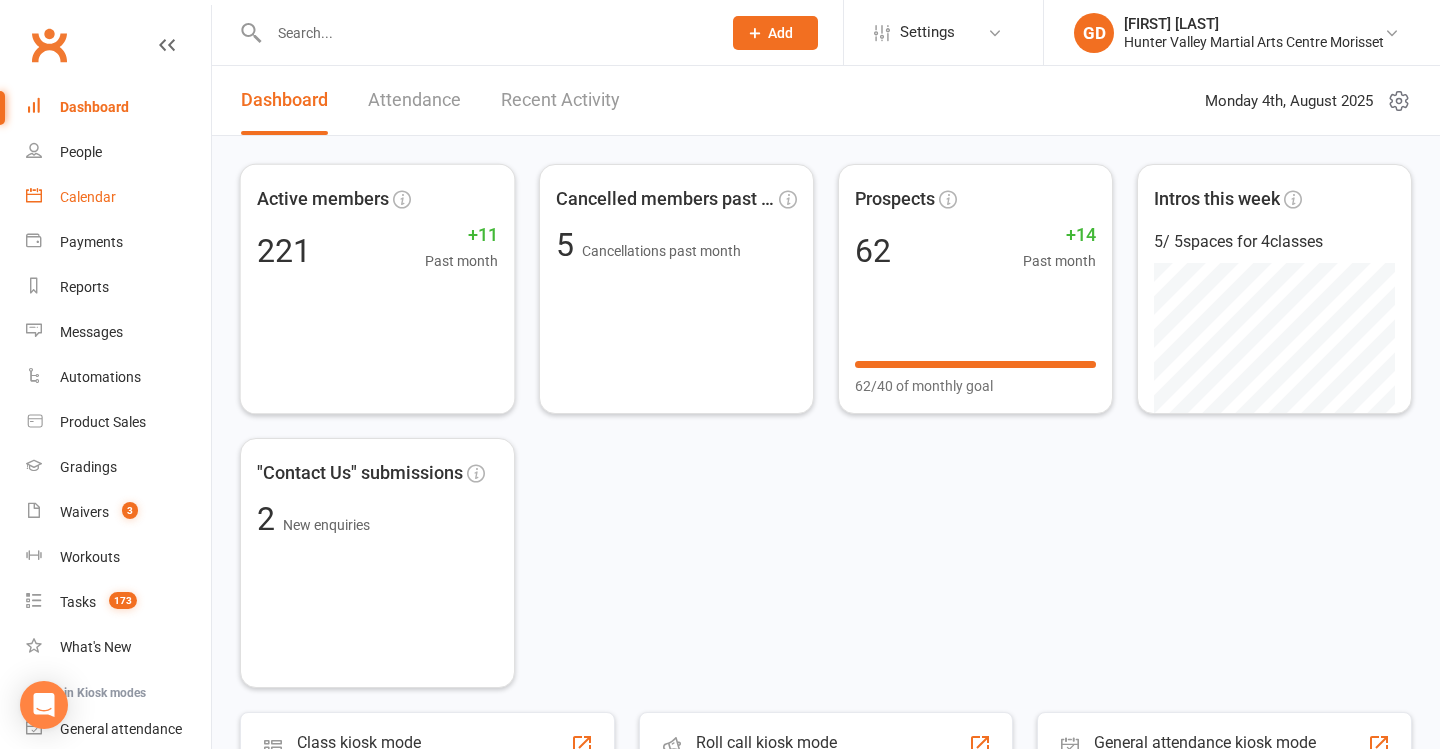 click on "Calendar" at bounding box center (118, 197) 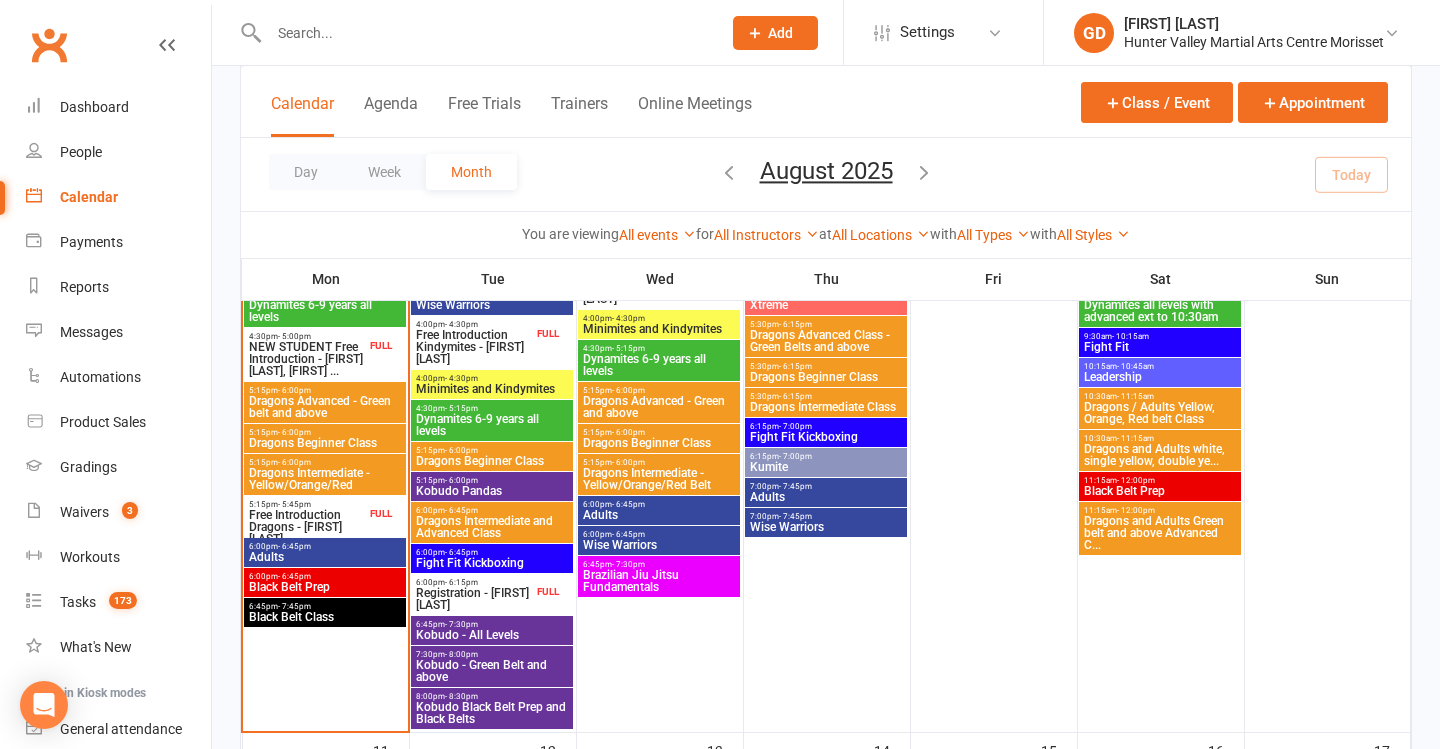 scroll, scrollTop: 708, scrollLeft: 0, axis: vertical 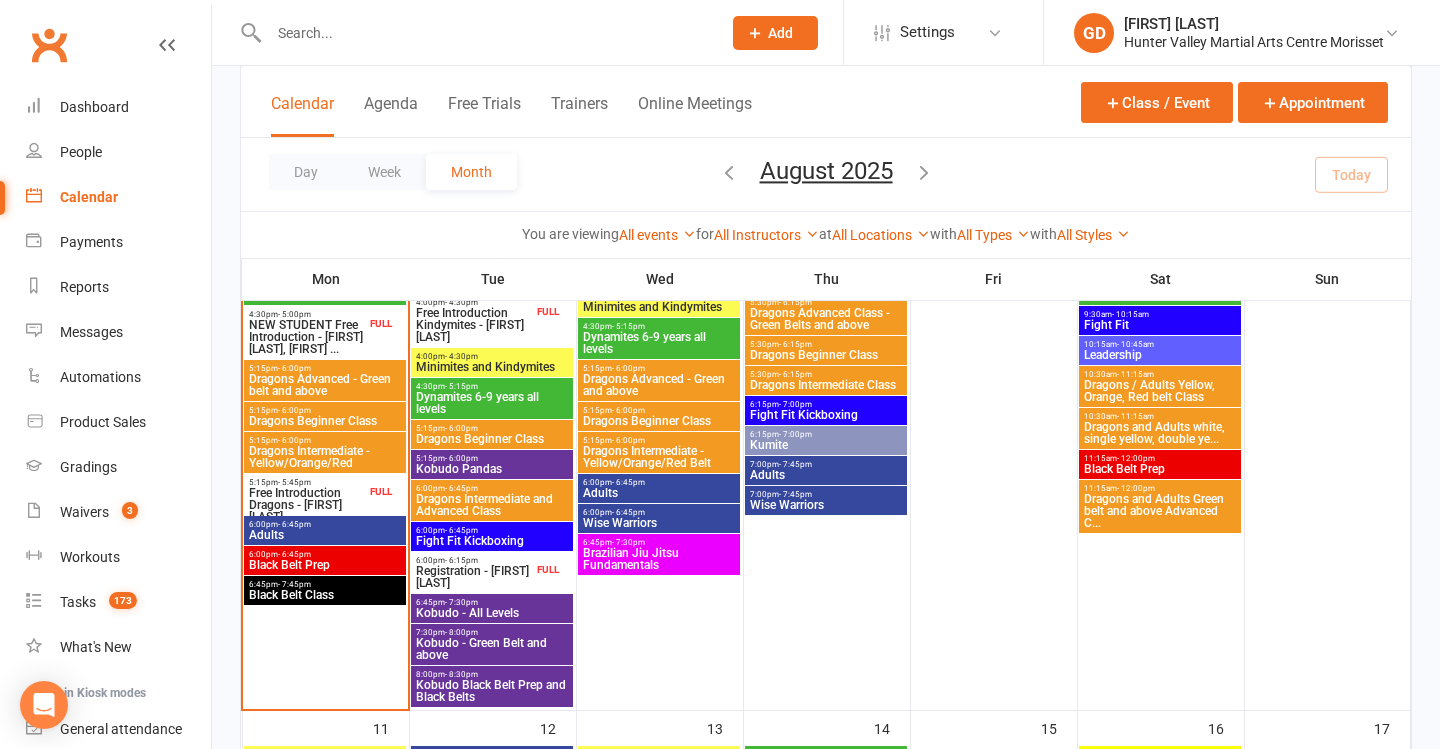 click on "Dragons Beginner Class" at bounding box center [492, 439] 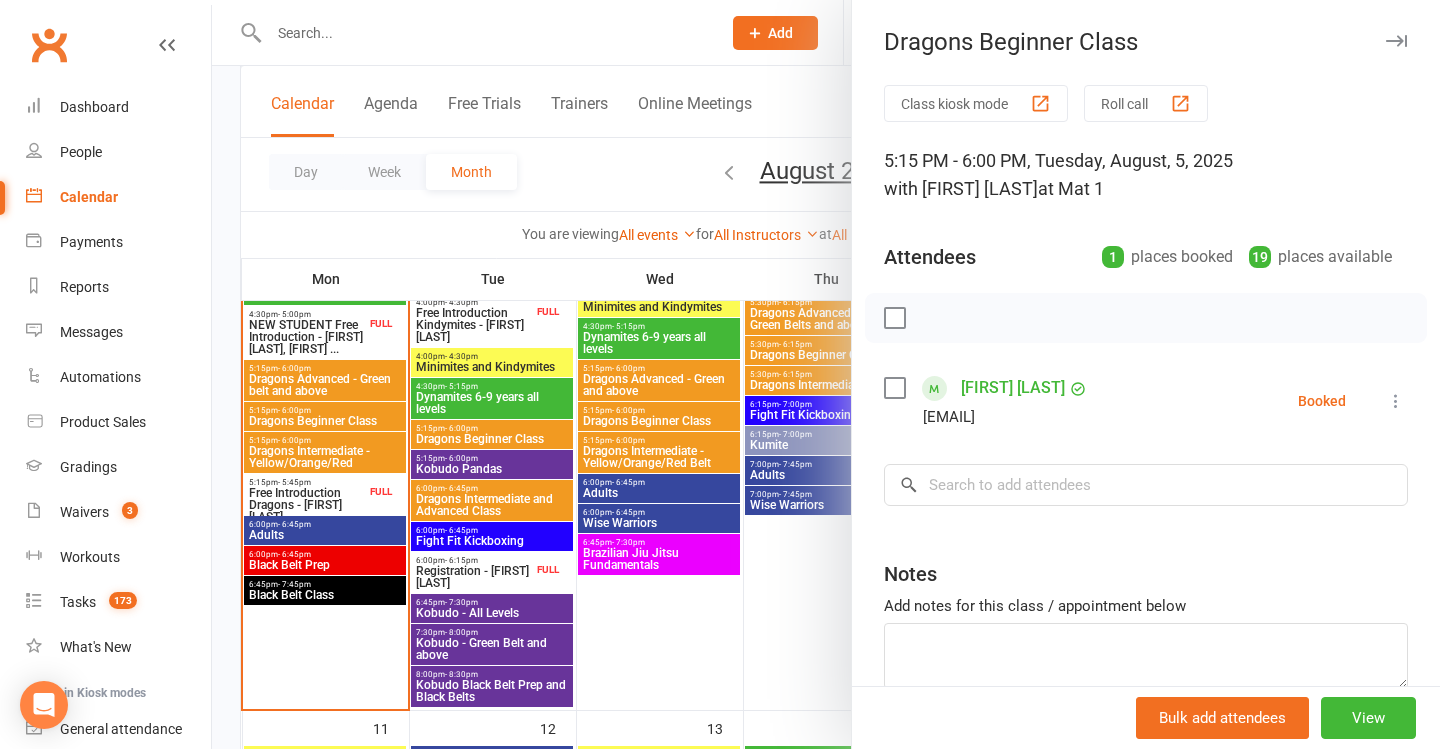 click at bounding box center [826, 374] 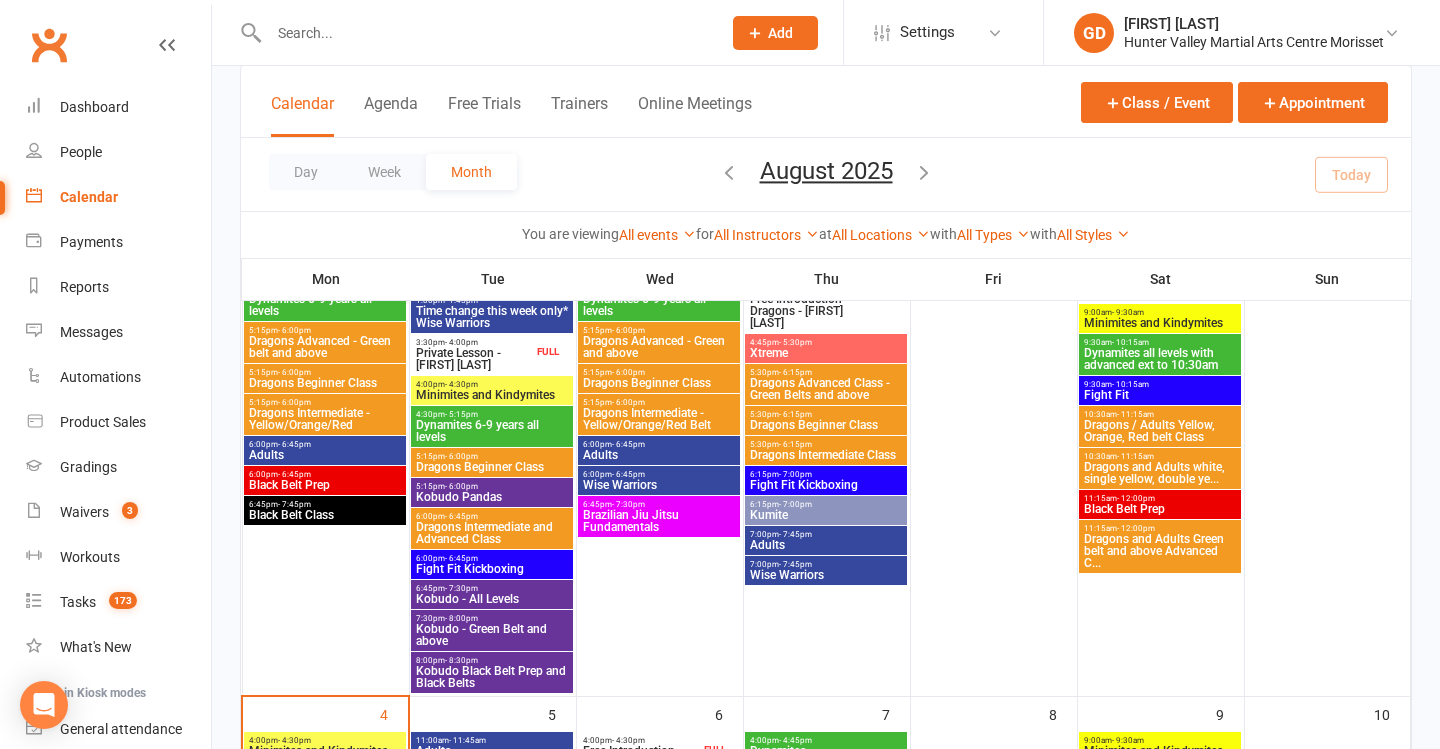 scroll, scrollTop: 207, scrollLeft: 0, axis: vertical 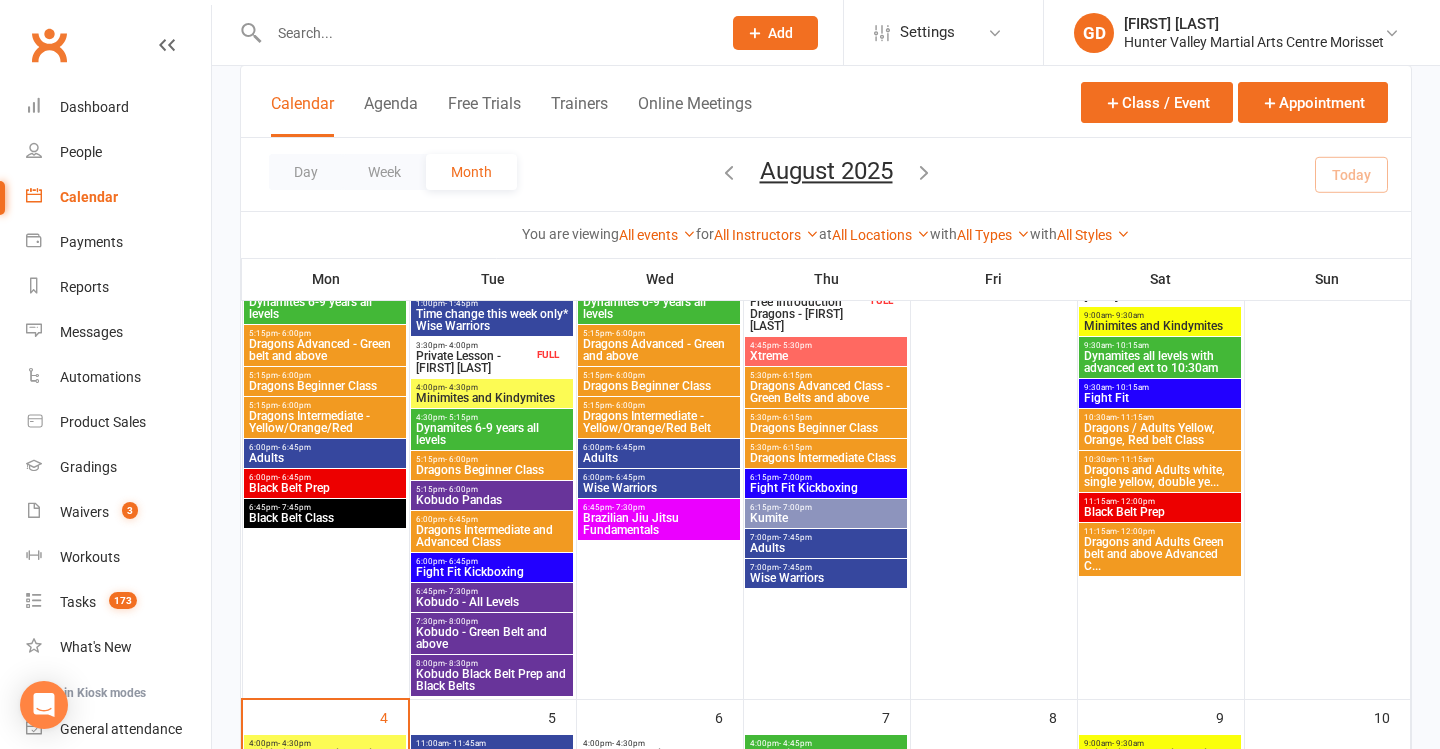 click on "Dragons Beginner Class" at bounding box center (492, 470) 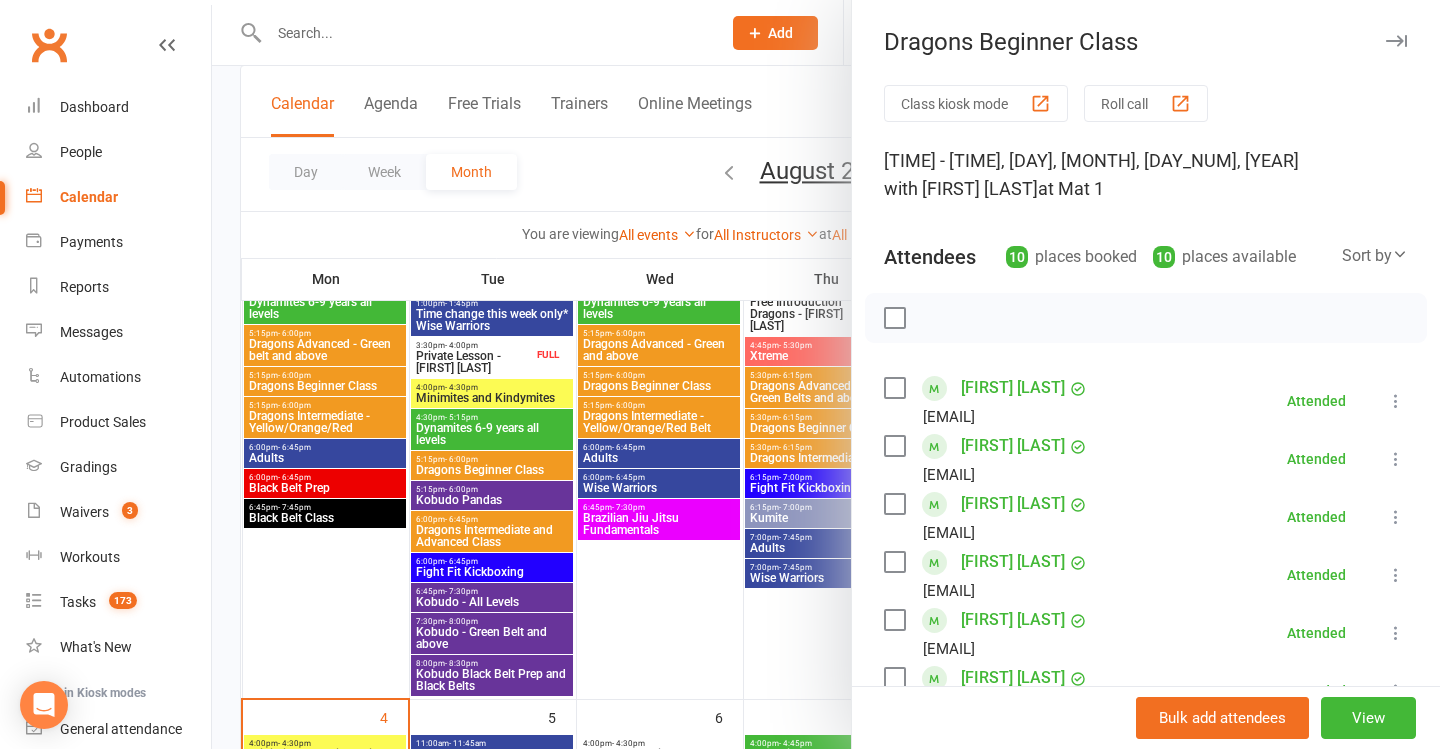 click at bounding box center [826, 374] 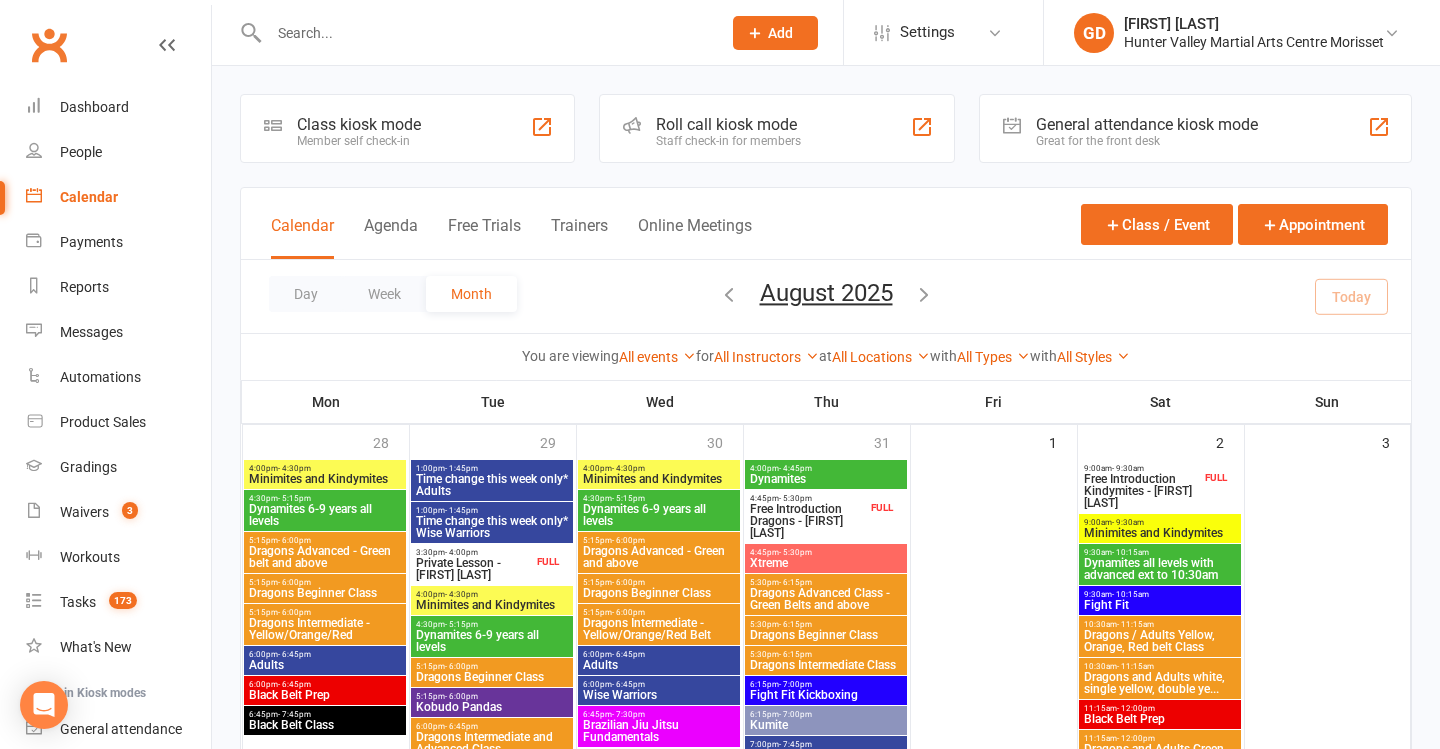 scroll, scrollTop: 1, scrollLeft: 0, axis: vertical 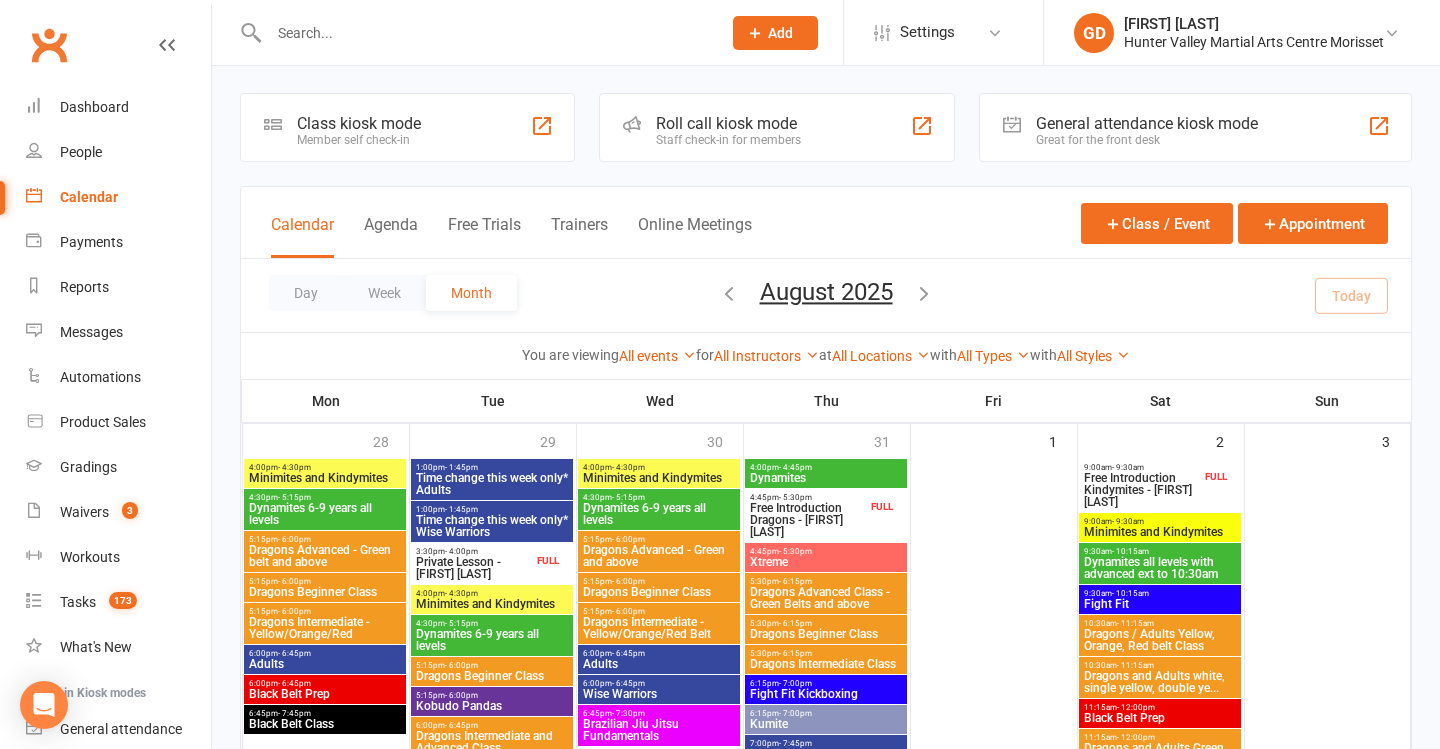 click at bounding box center [729, 293] 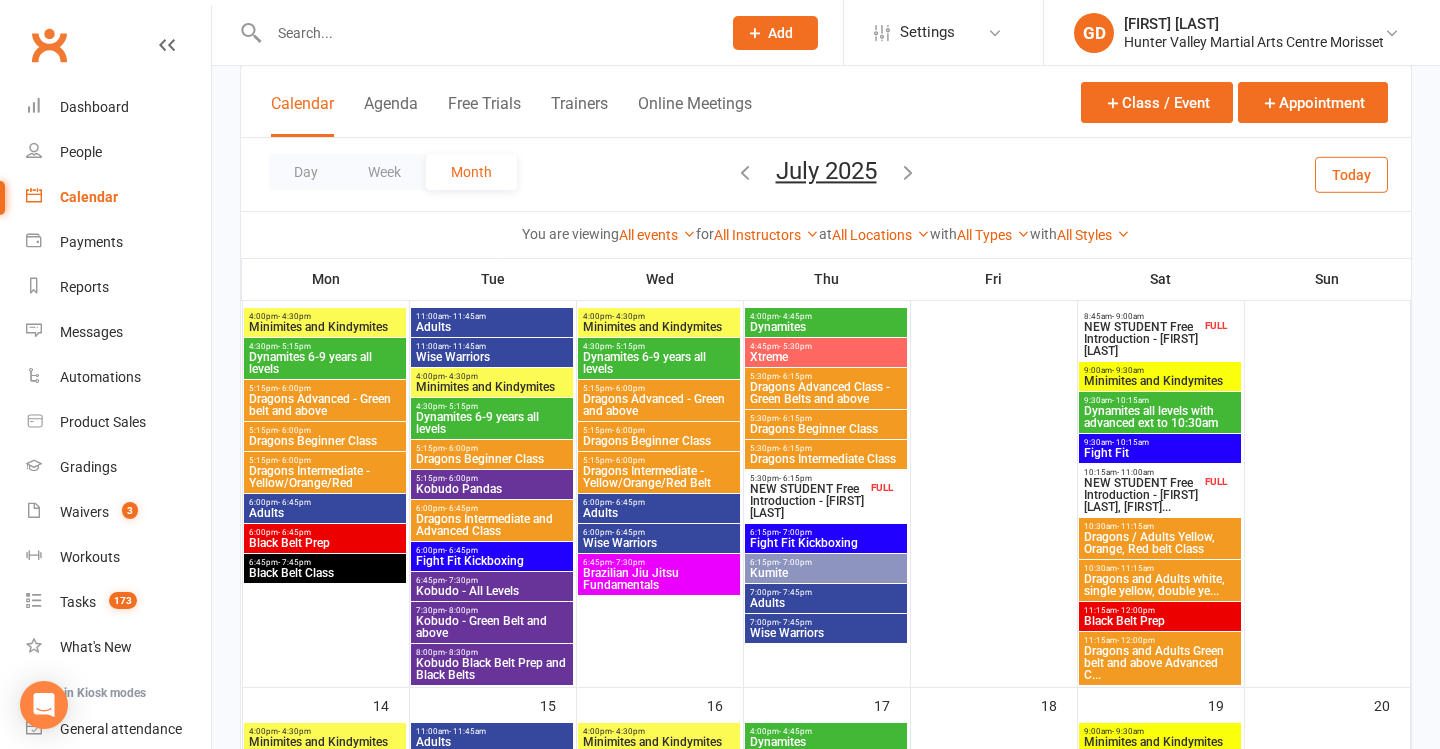 scroll, scrollTop: 568, scrollLeft: 0, axis: vertical 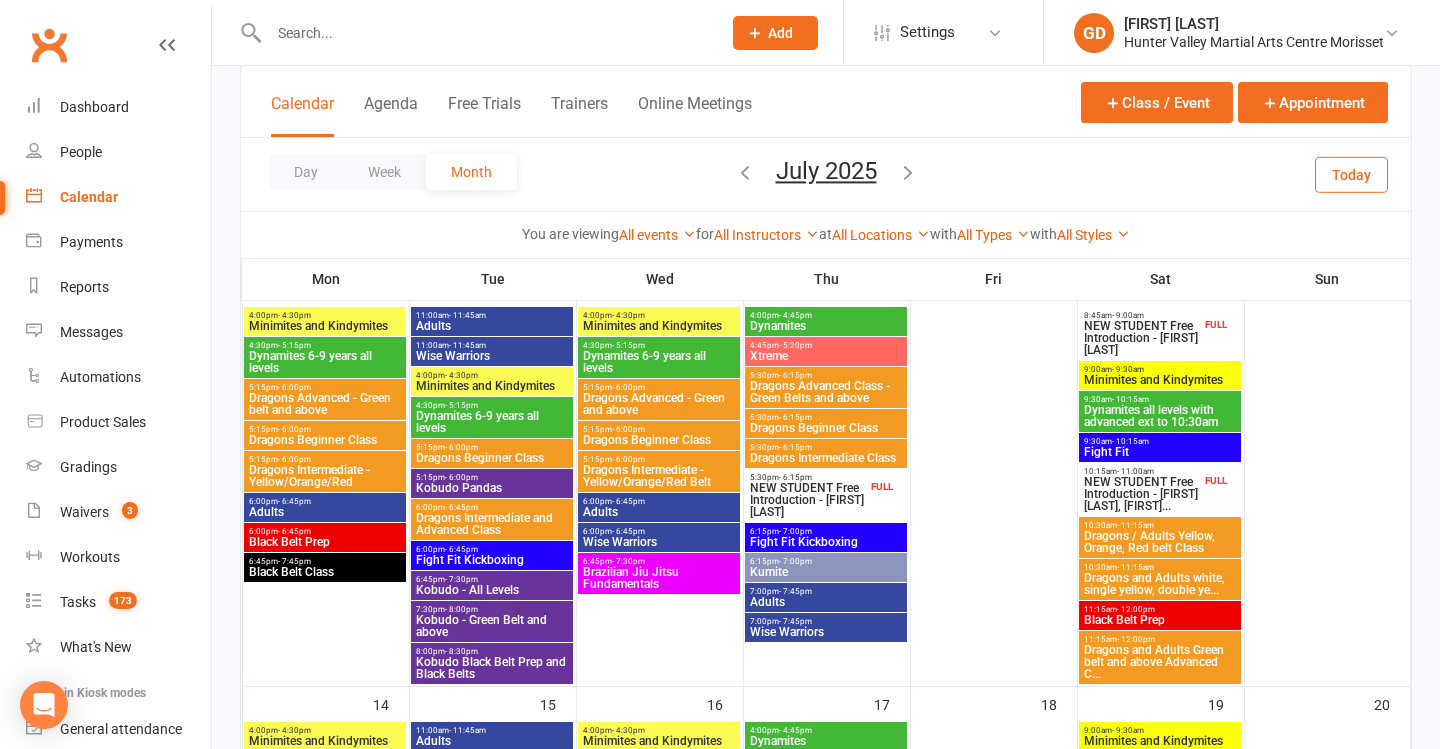 click on "Dragons Beginner Class" at bounding box center [492, 458] 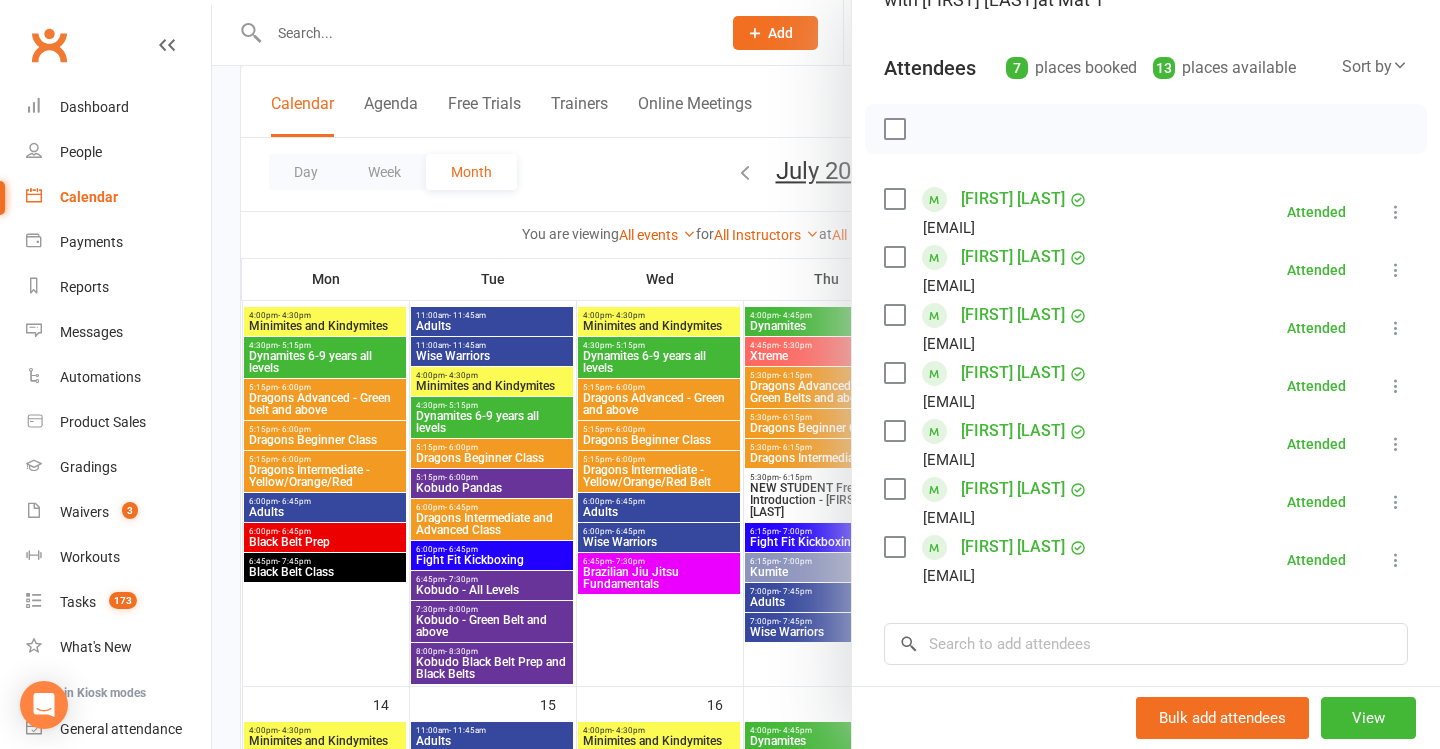 scroll, scrollTop: 194, scrollLeft: 0, axis: vertical 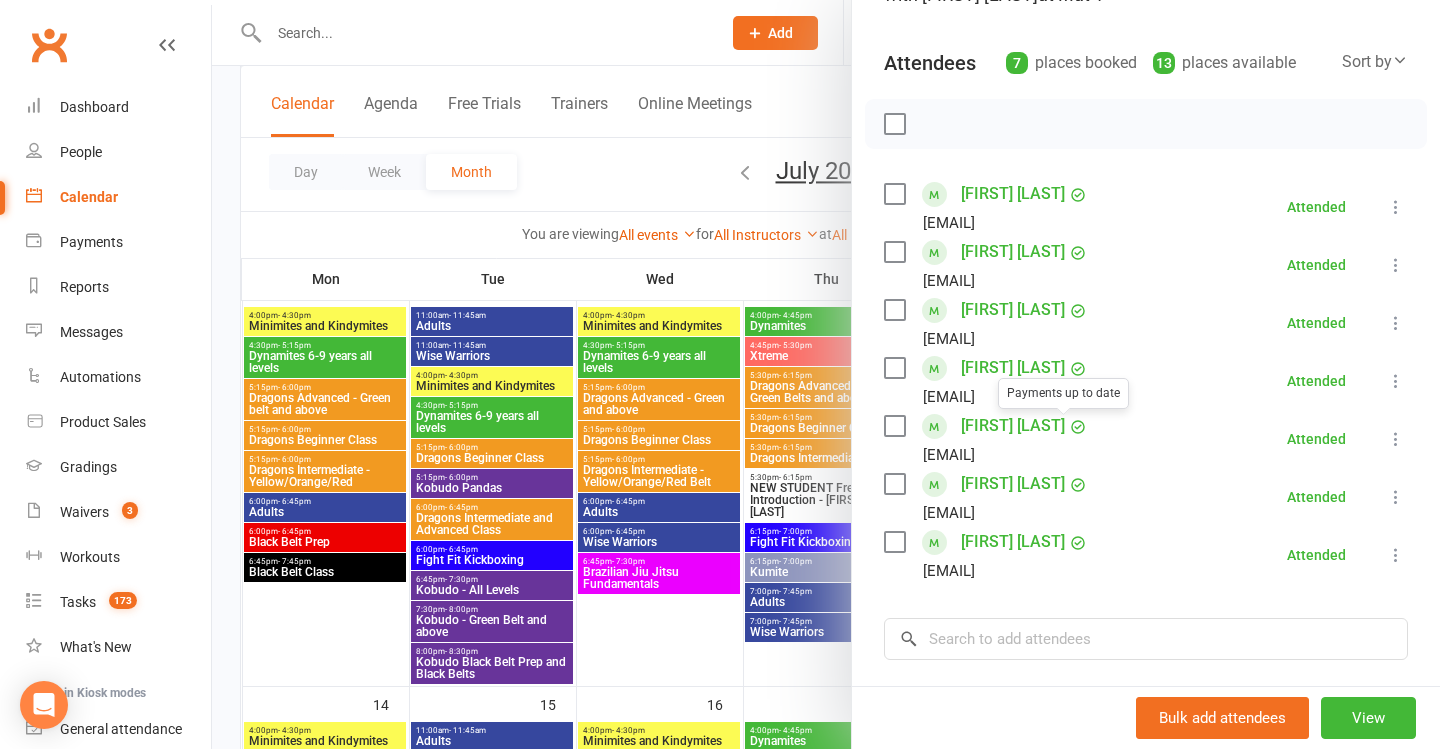 click at bounding box center (826, 374) 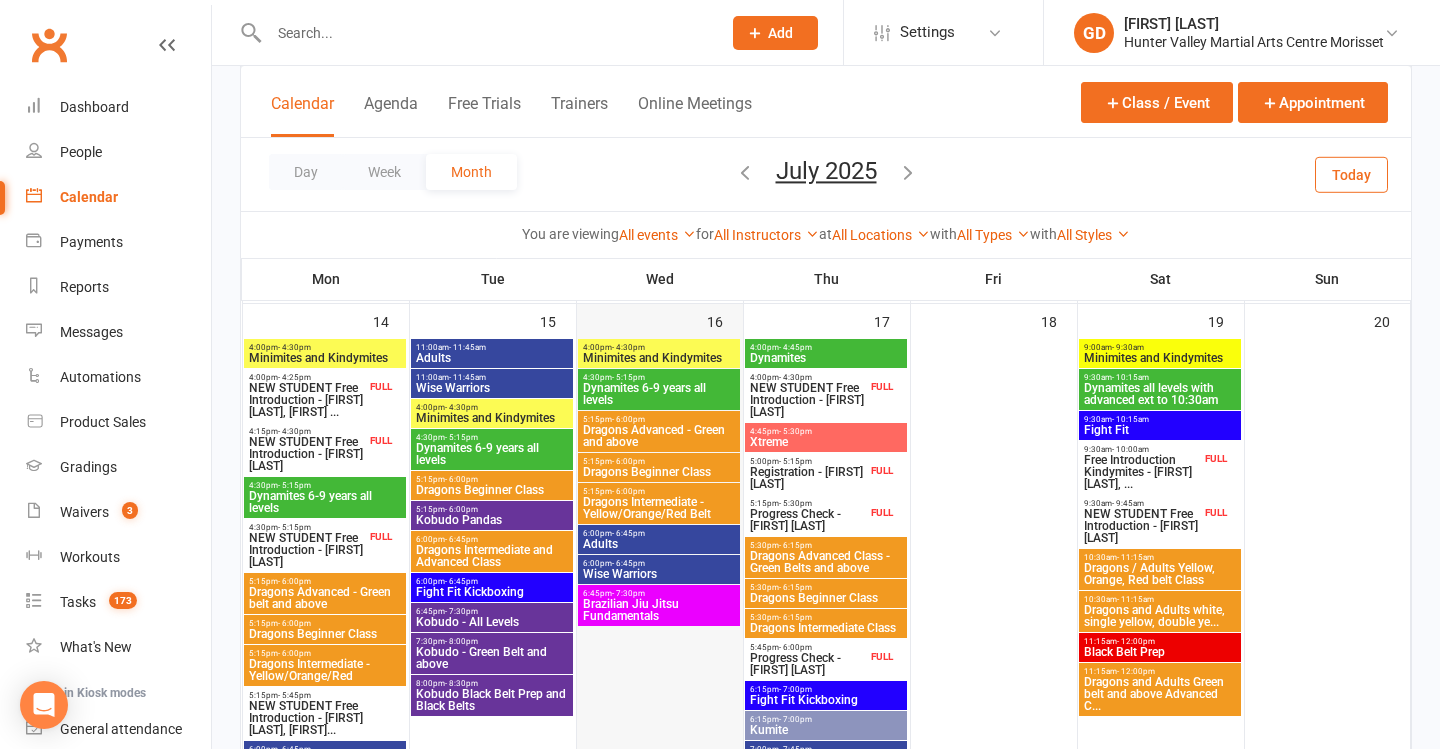 scroll, scrollTop: 963, scrollLeft: 0, axis: vertical 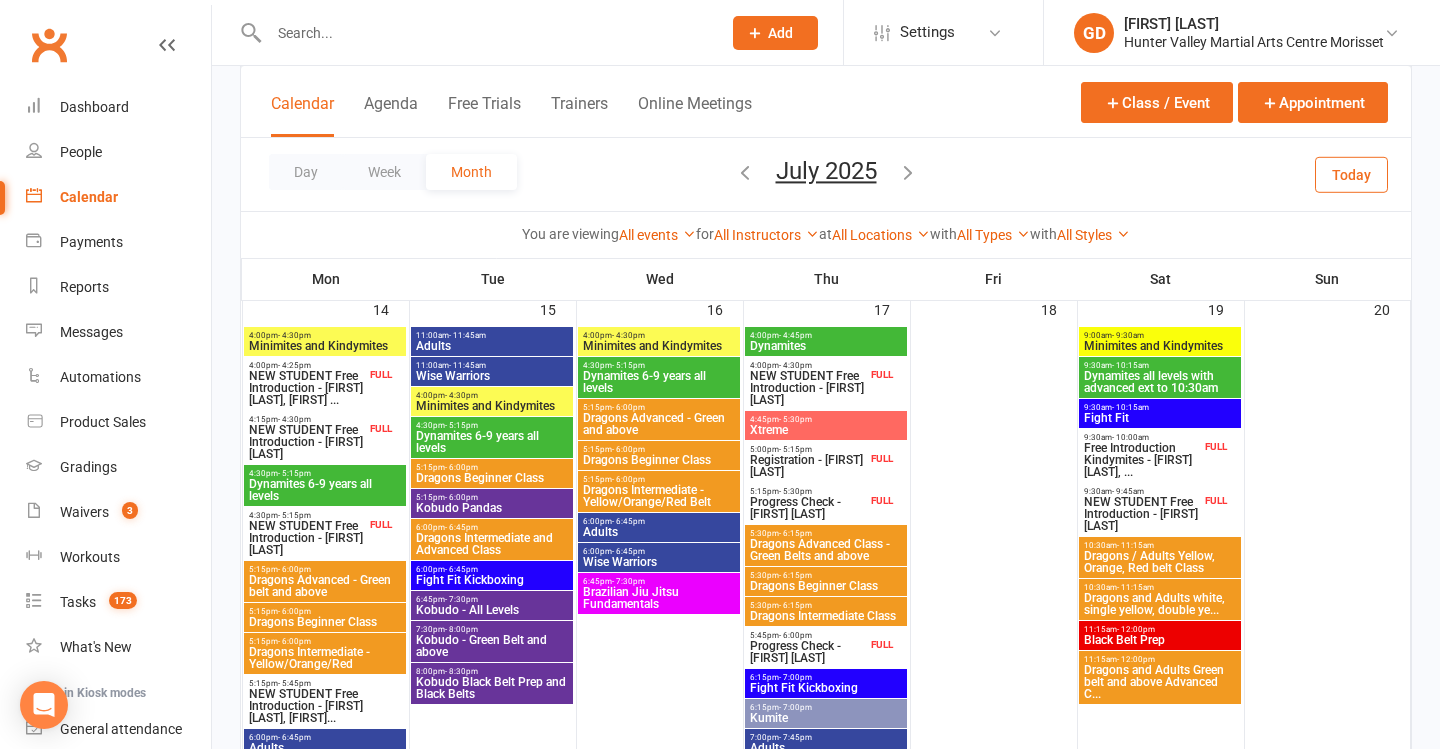 click on "Dragons Beginner Class" at bounding box center (492, 478) 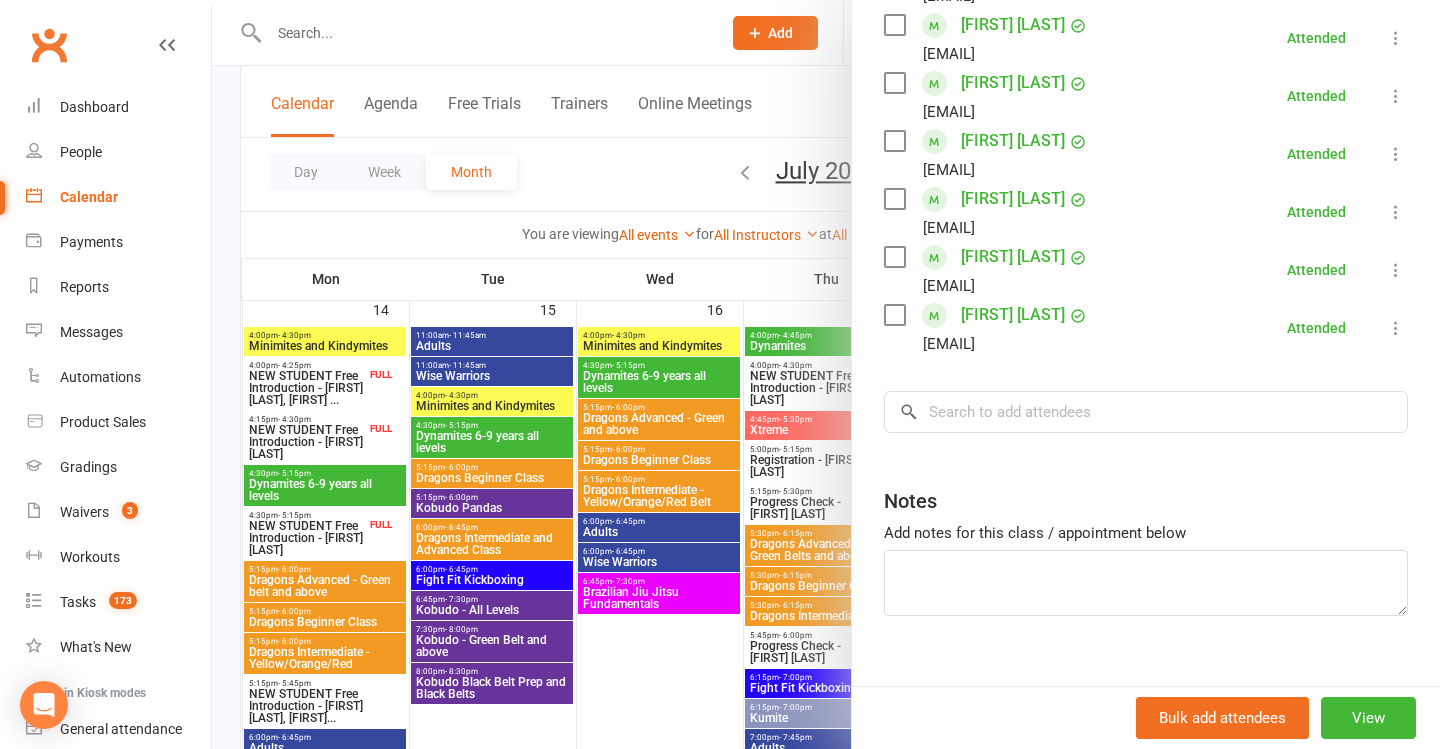 scroll, scrollTop: 426, scrollLeft: 0, axis: vertical 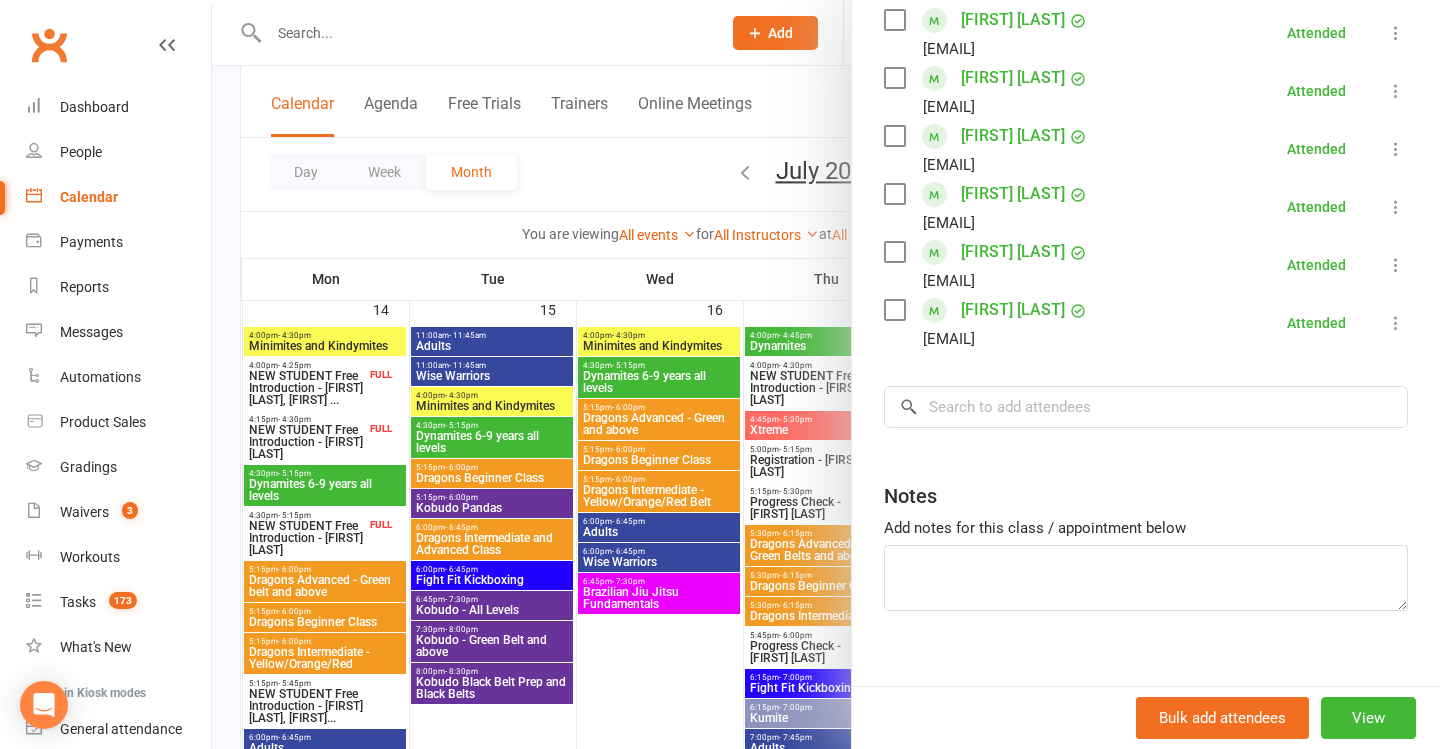 click at bounding box center [826, 374] 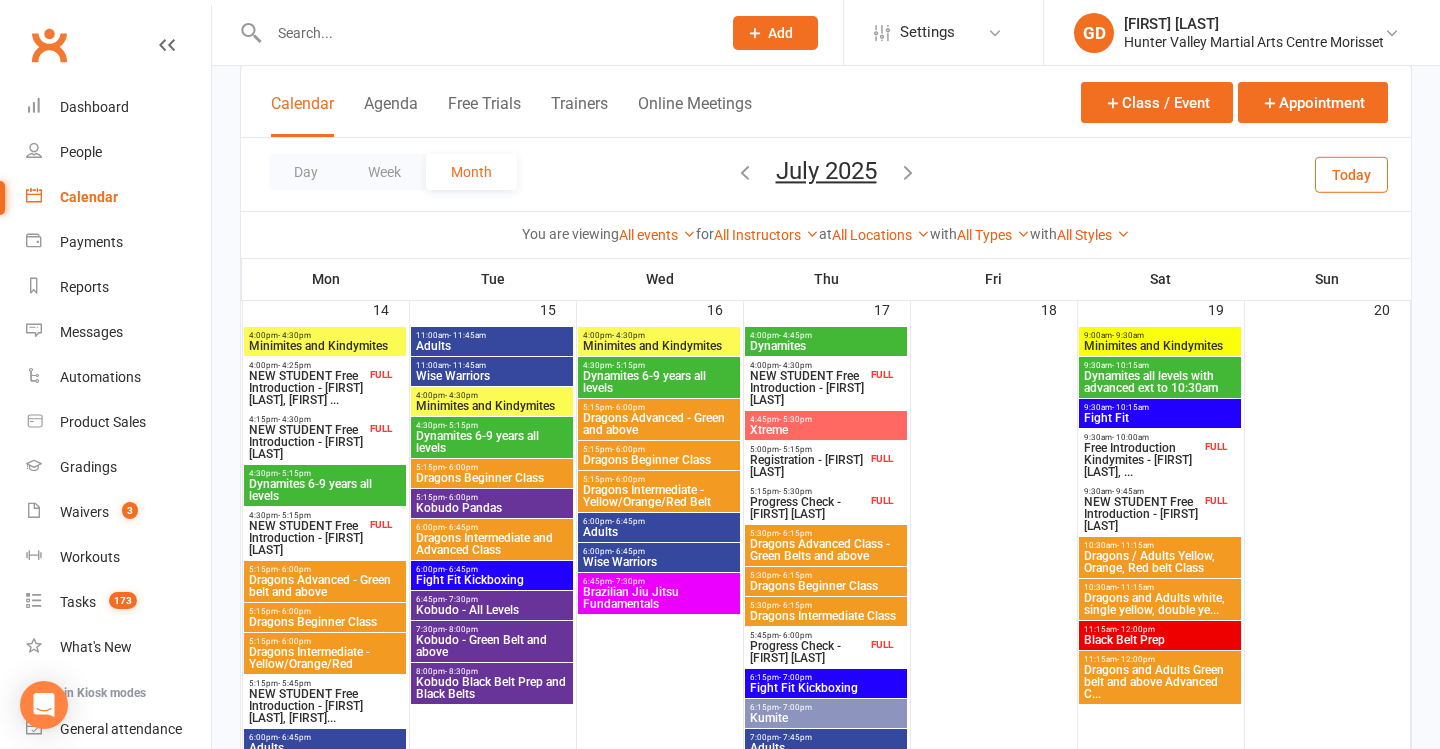 click at bounding box center (908, 172) 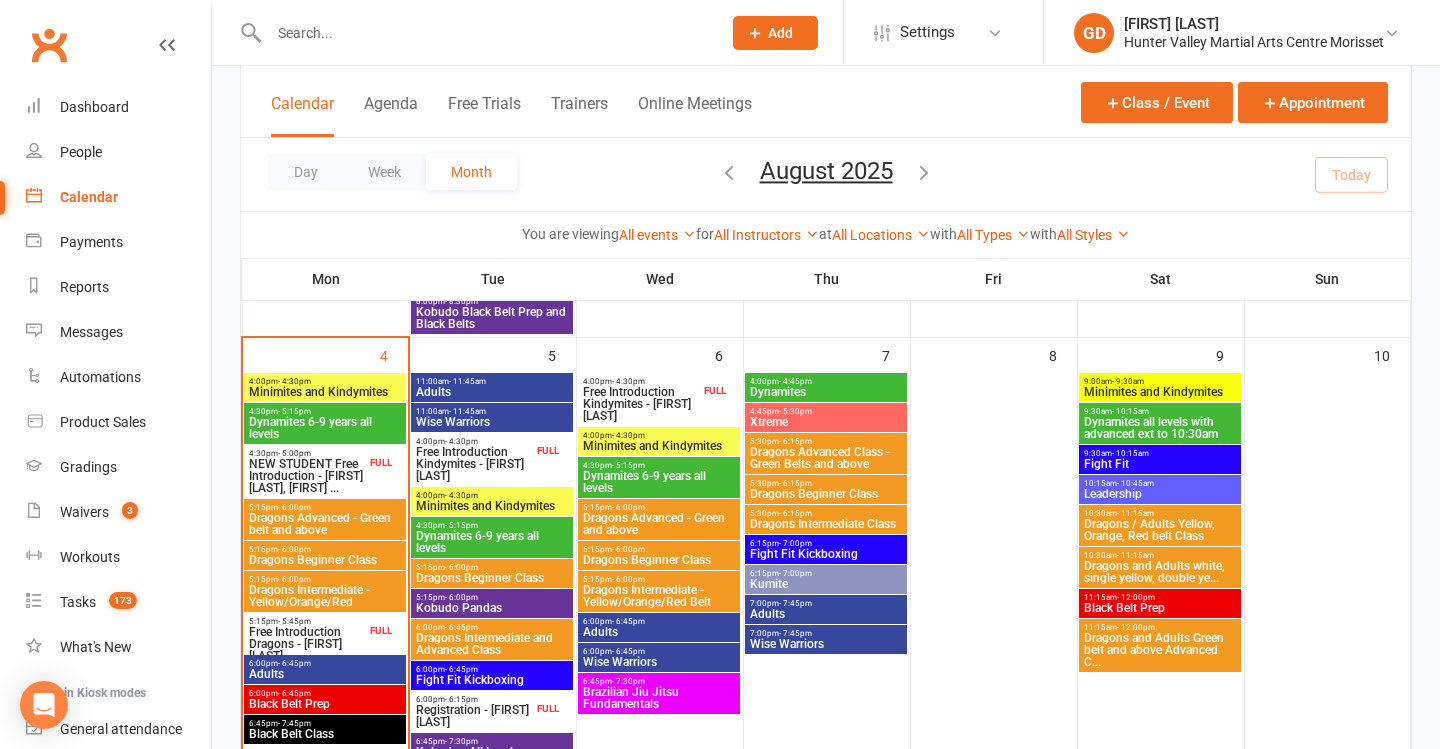 click on "Adults" at bounding box center (492, 392) 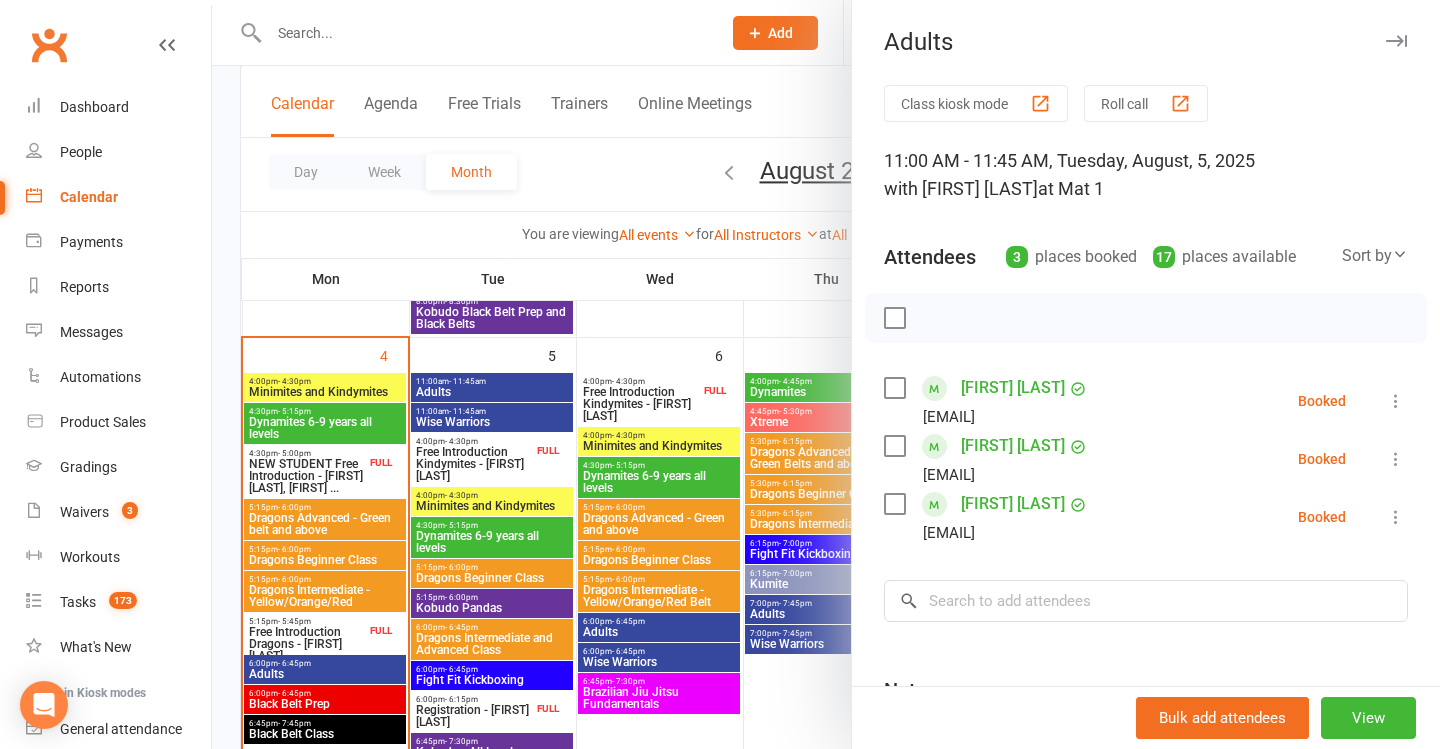 click at bounding box center (826, 374) 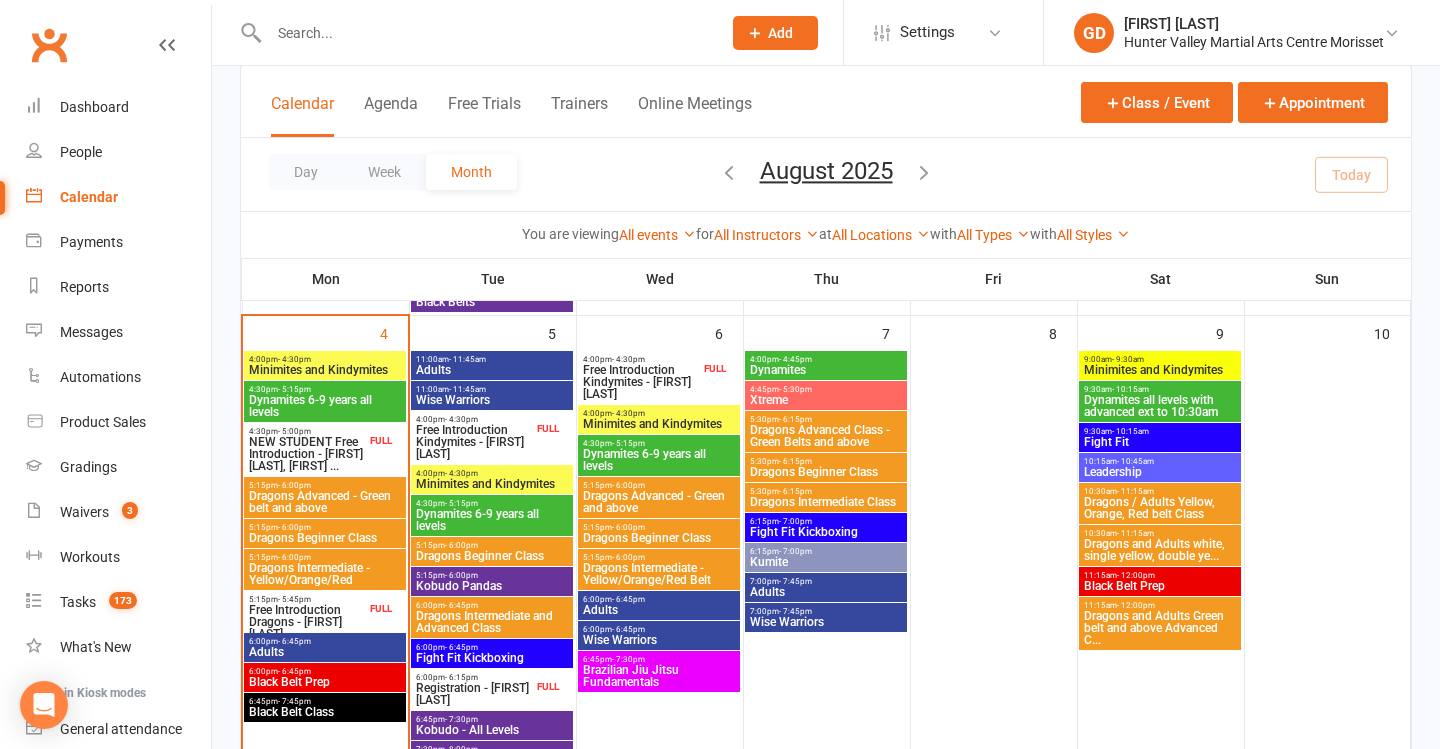 scroll, scrollTop: 591, scrollLeft: 0, axis: vertical 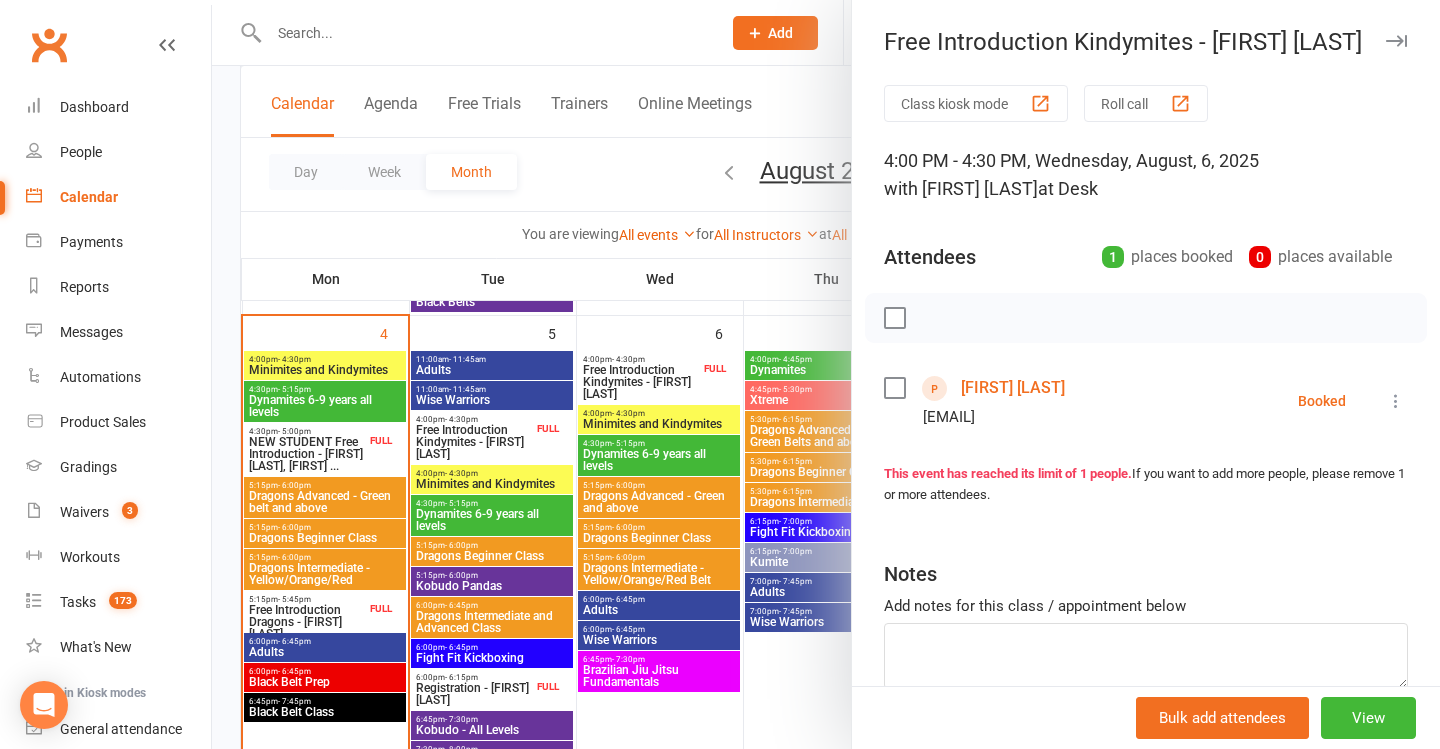click at bounding box center [826, 374] 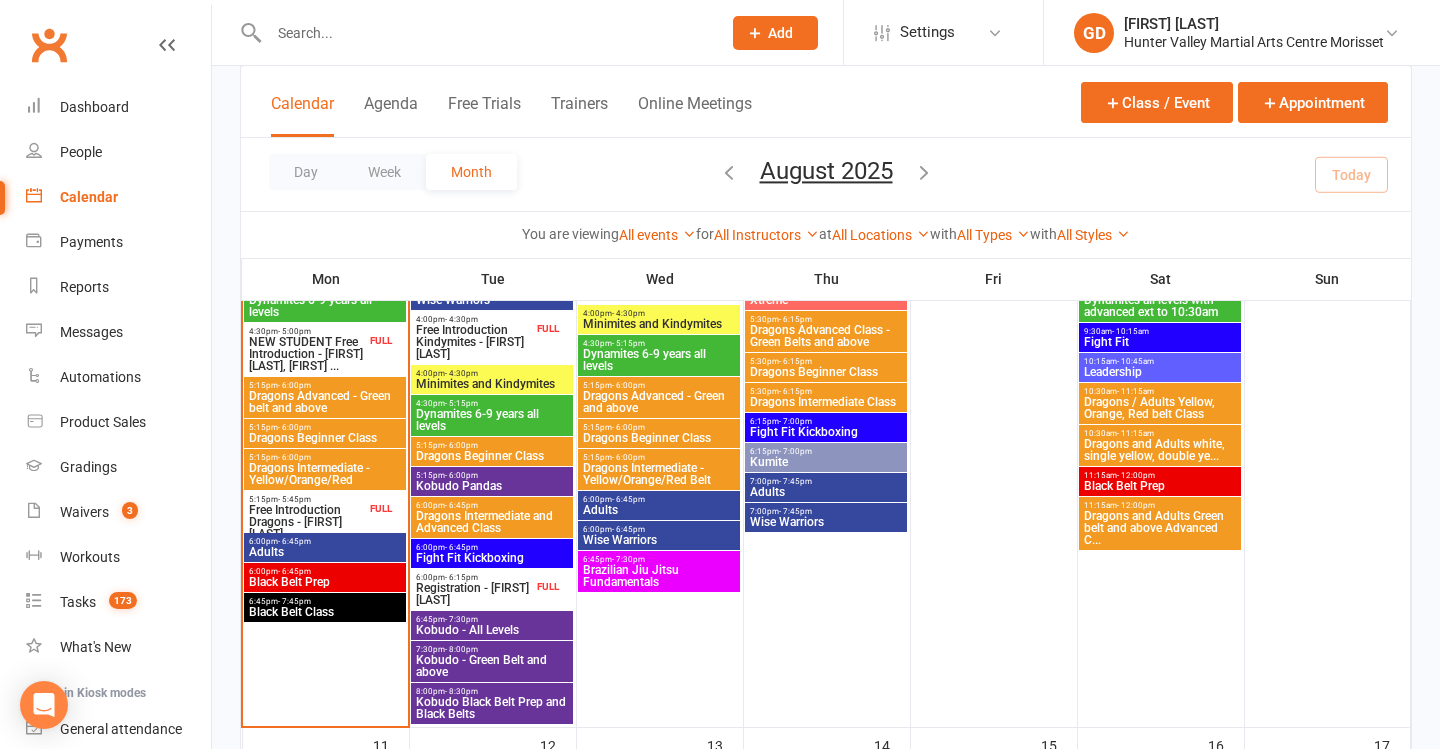 scroll, scrollTop: 722, scrollLeft: 0, axis: vertical 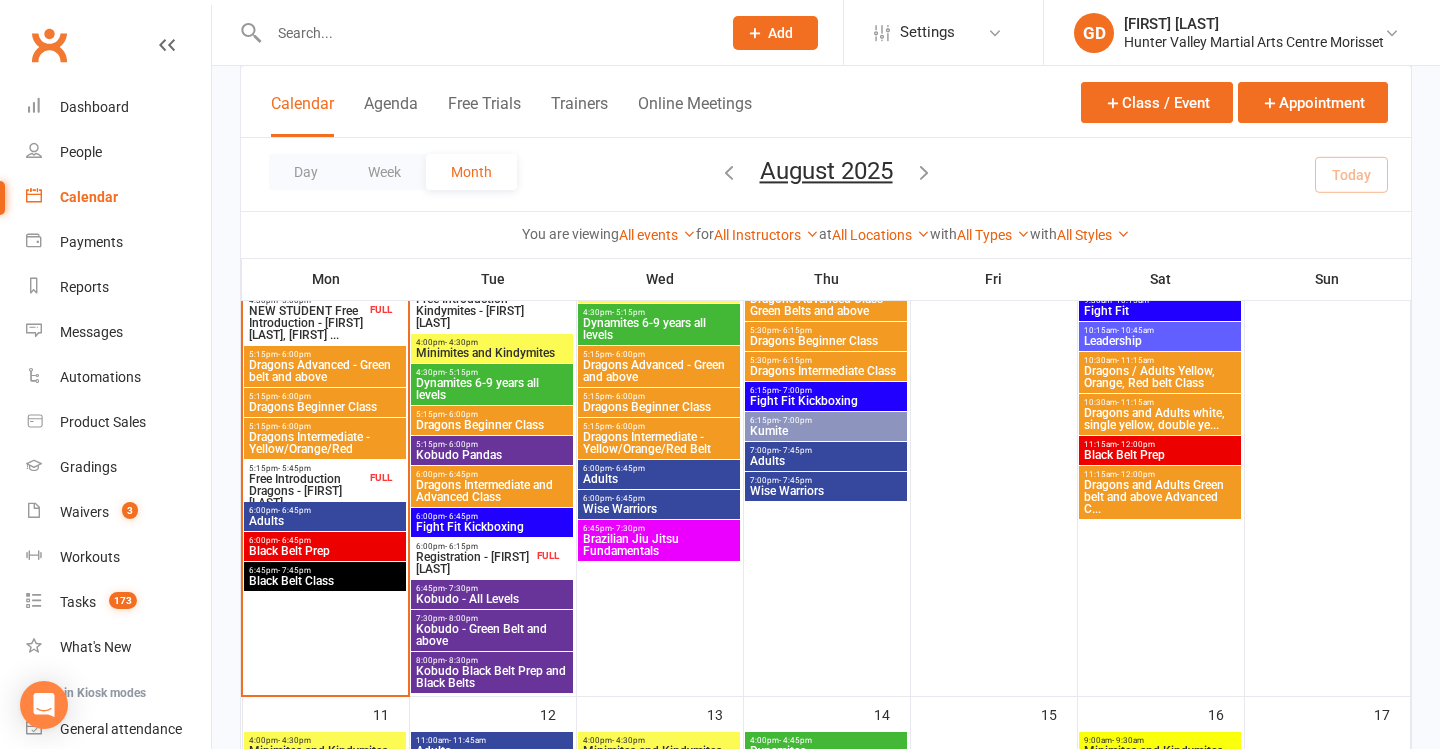 click on "6:45pm  - 7:45pm" at bounding box center (325, 570) 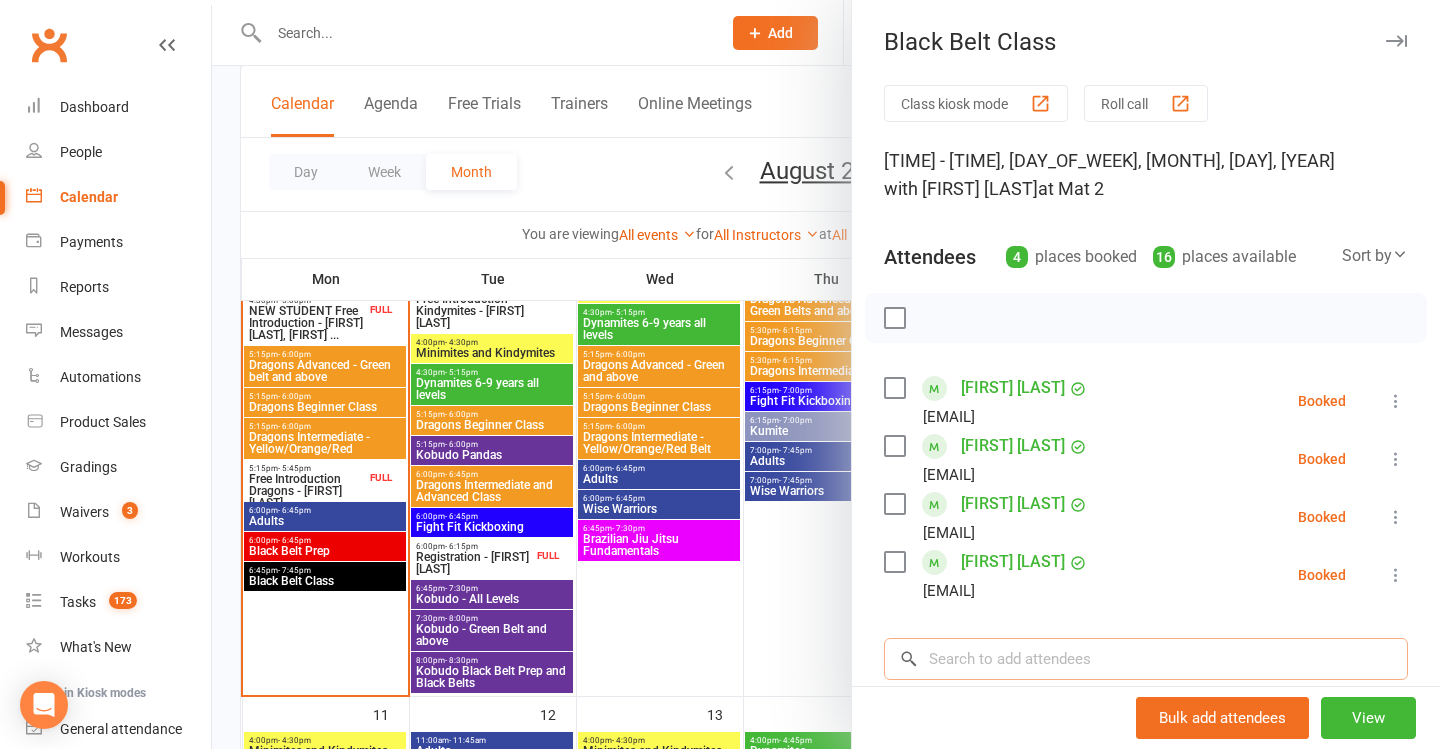 click at bounding box center [1146, 659] 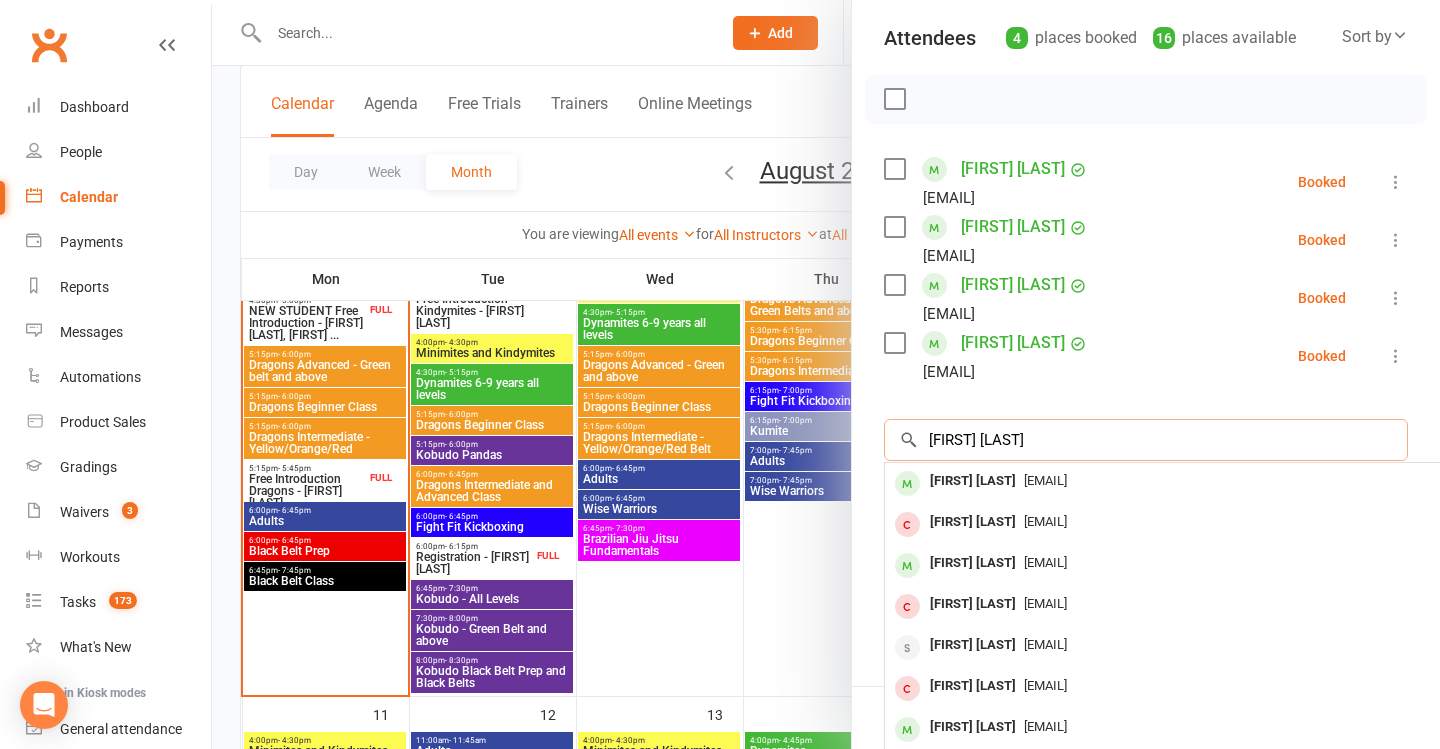 scroll, scrollTop: 250, scrollLeft: 0, axis: vertical 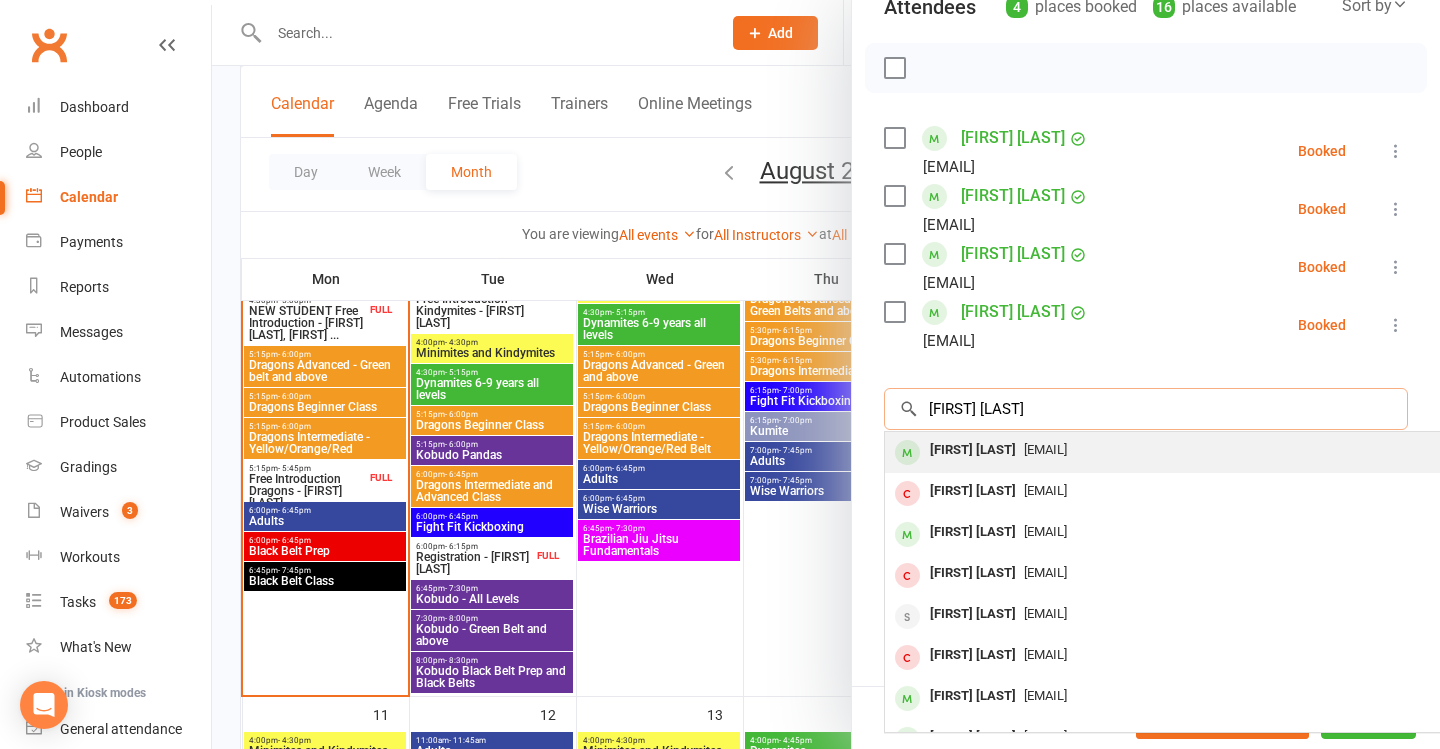 type on "Georgia dearlove" 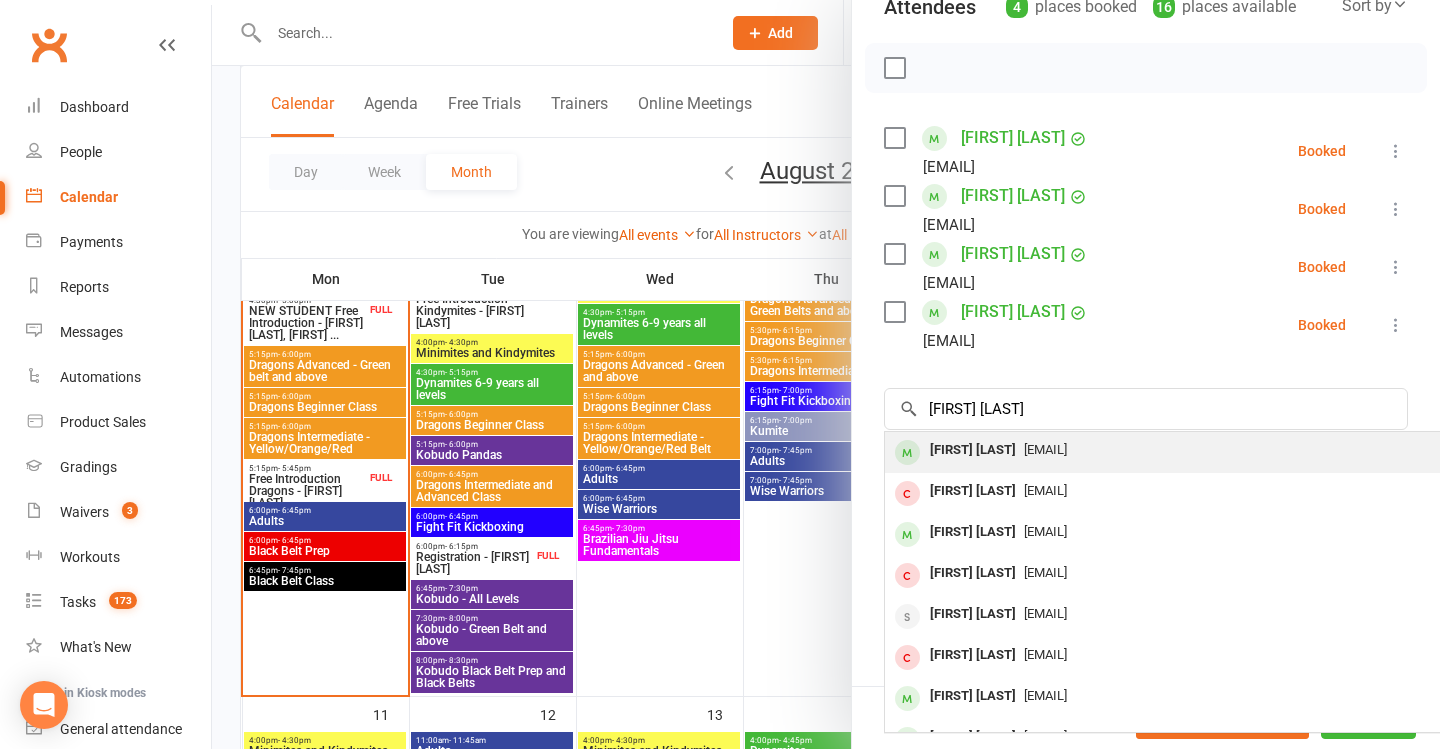click on "[EMAIL]" at bounding box center (1045, 449) 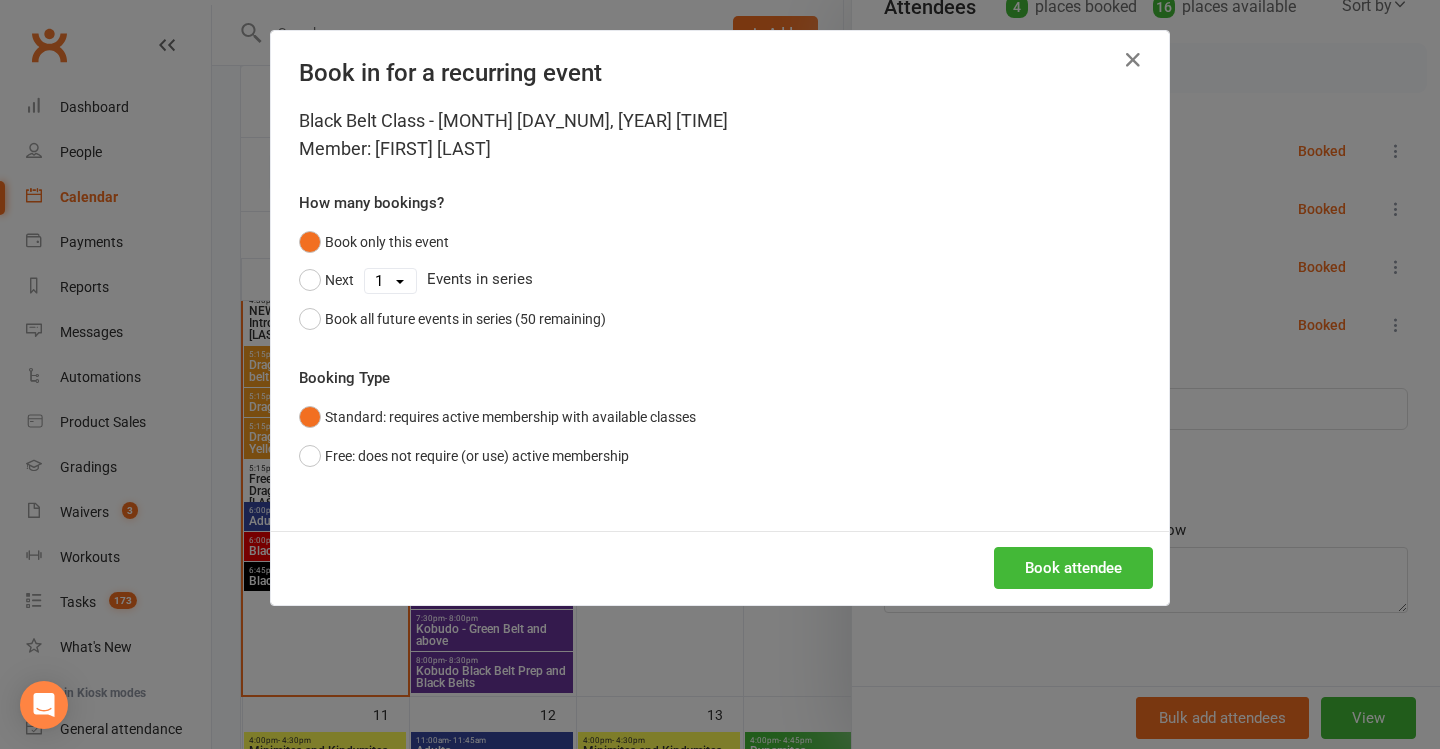 click on "Book attendee" at bounding box center [720, 568] 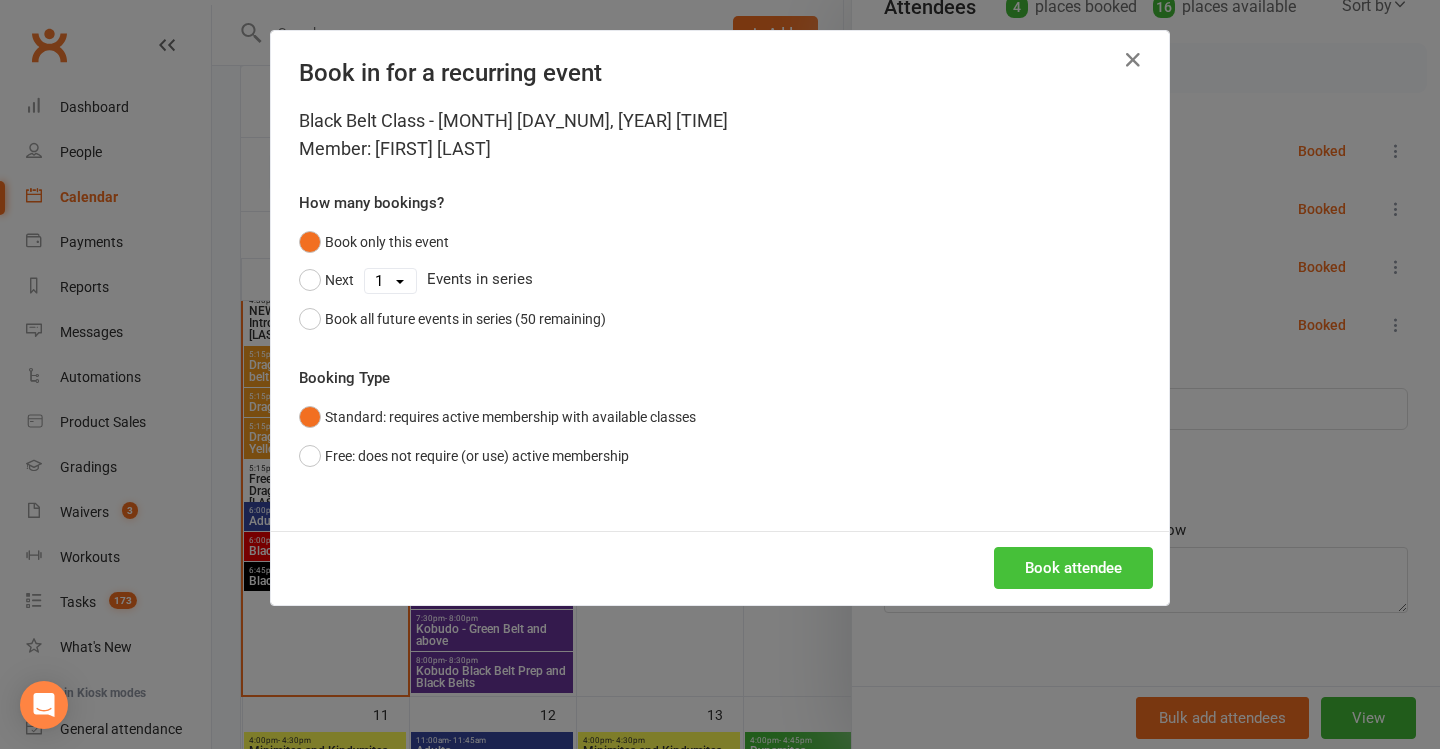 click on "Book attendee" at bounding box center (1073, 568) 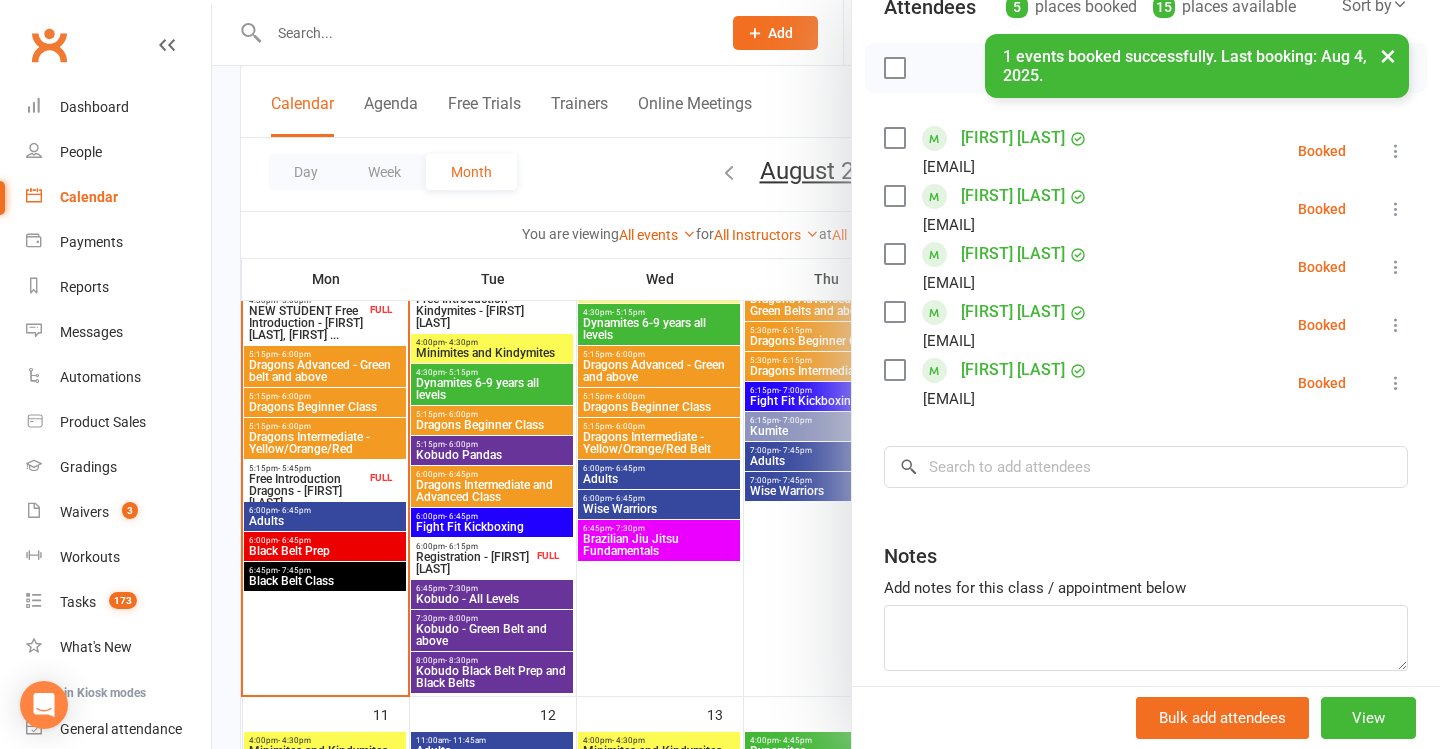 click at bounding box center [826, 374] 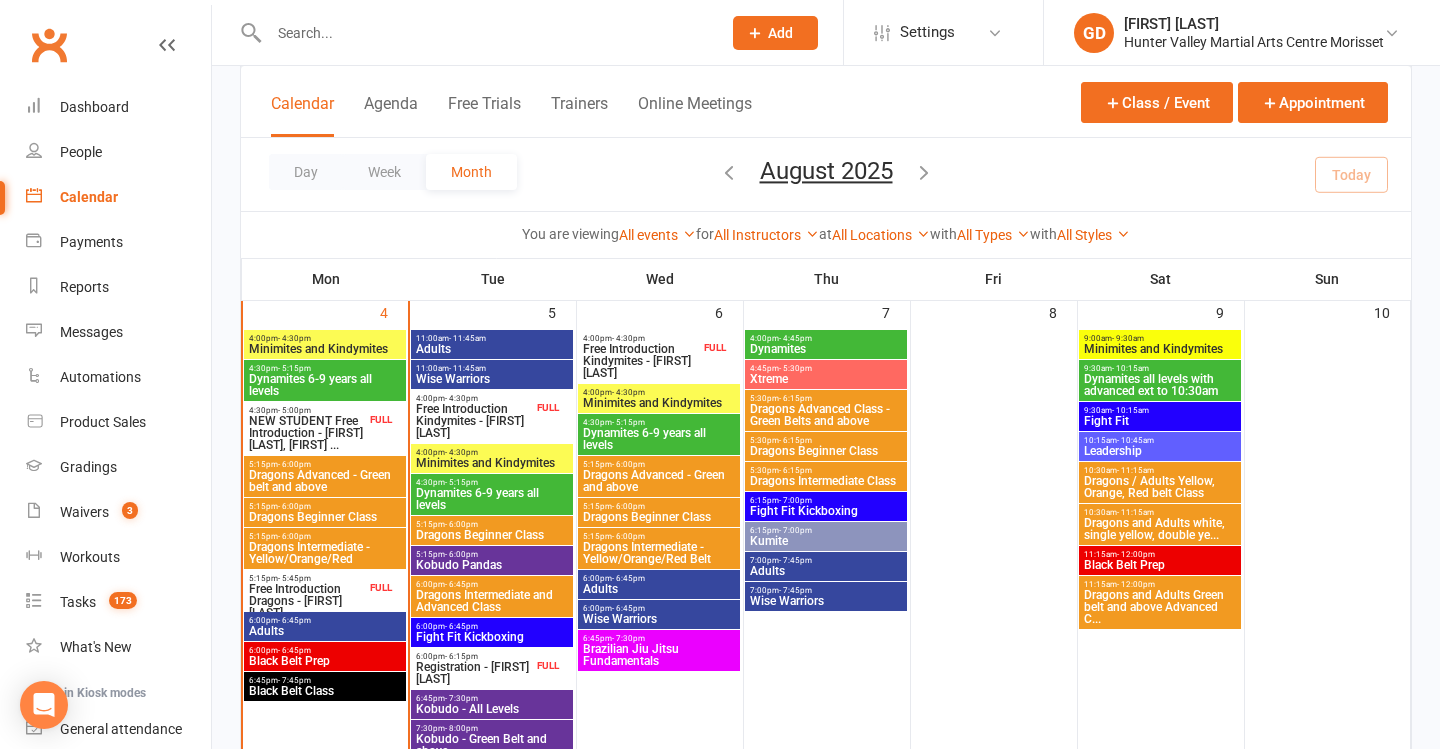 scroll, scrollTop: 601, scrollLeft: 0, axis: vertical 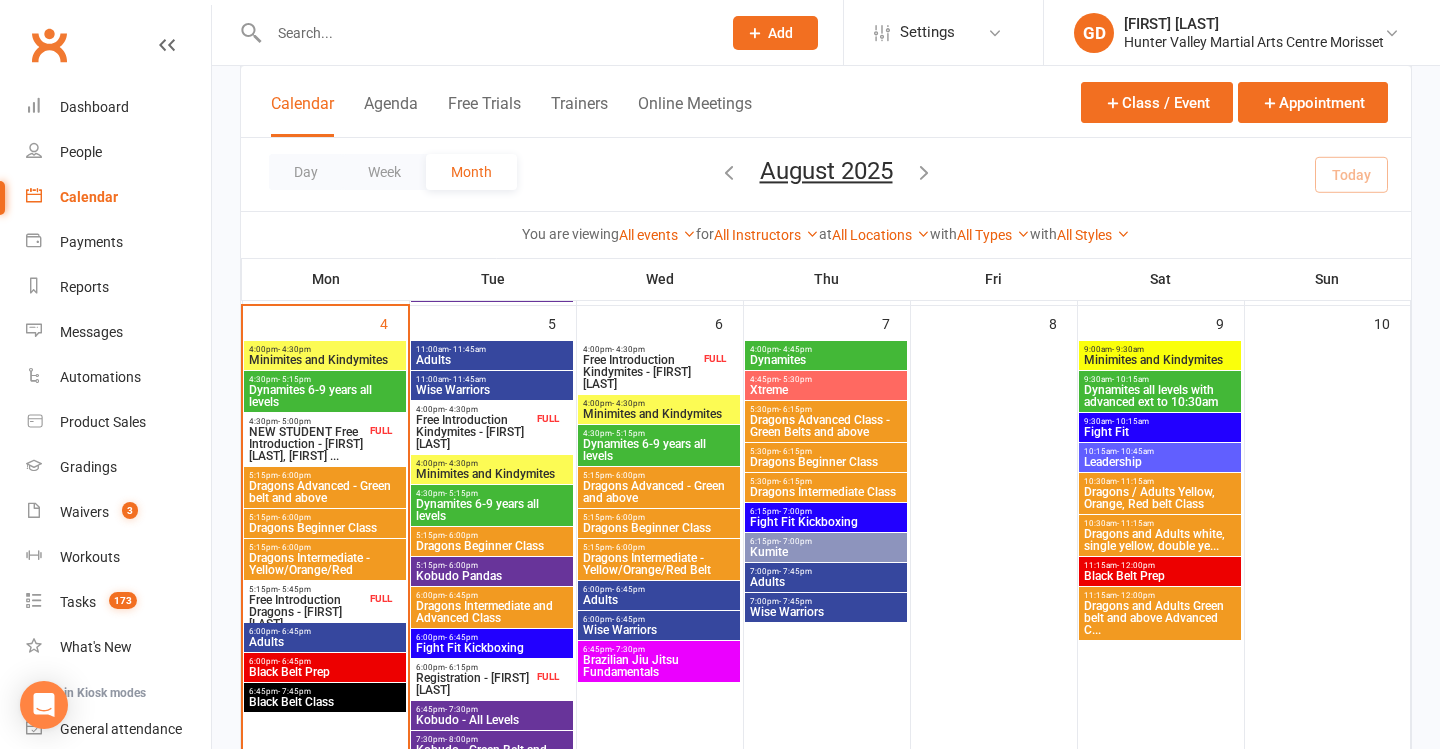 click on "Leadership" at bounding box center [1160, 462] 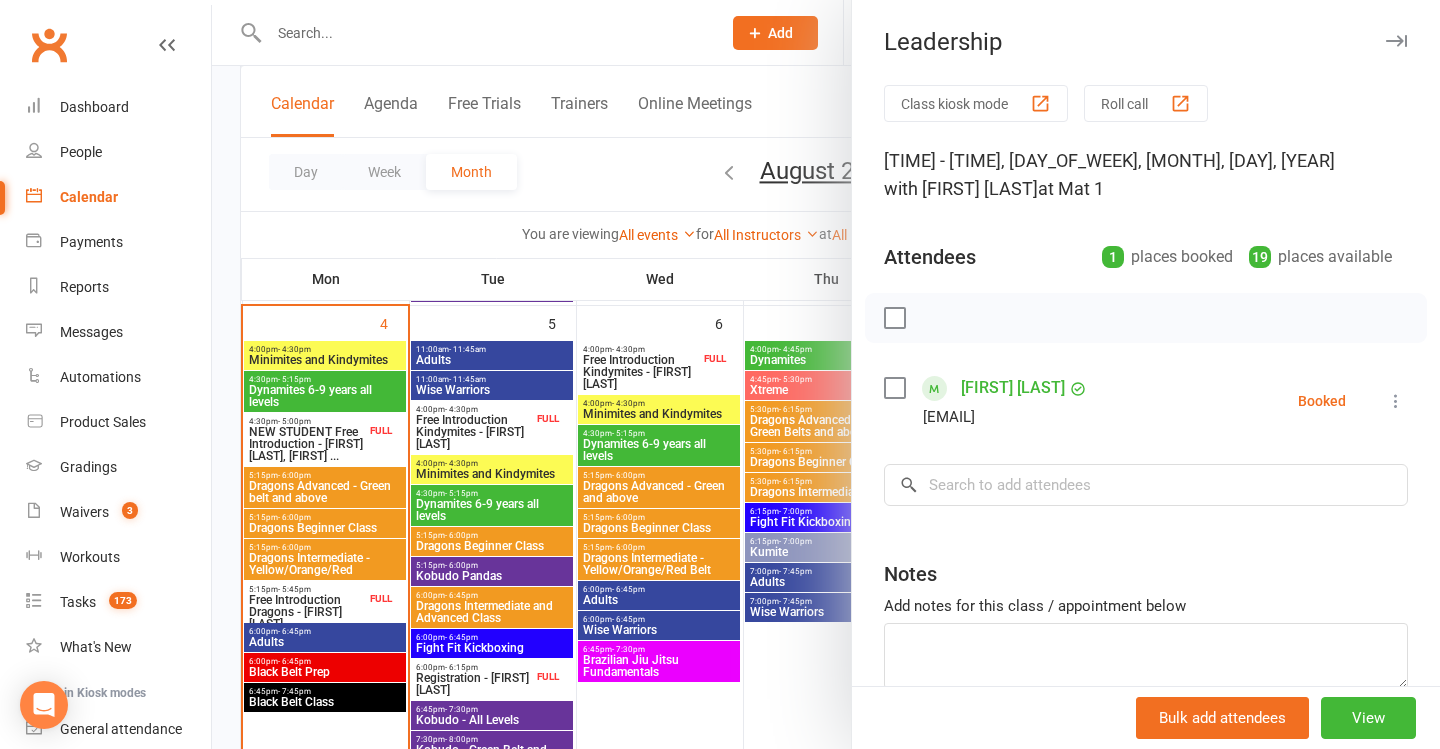 click at bounding box center (826, 374) 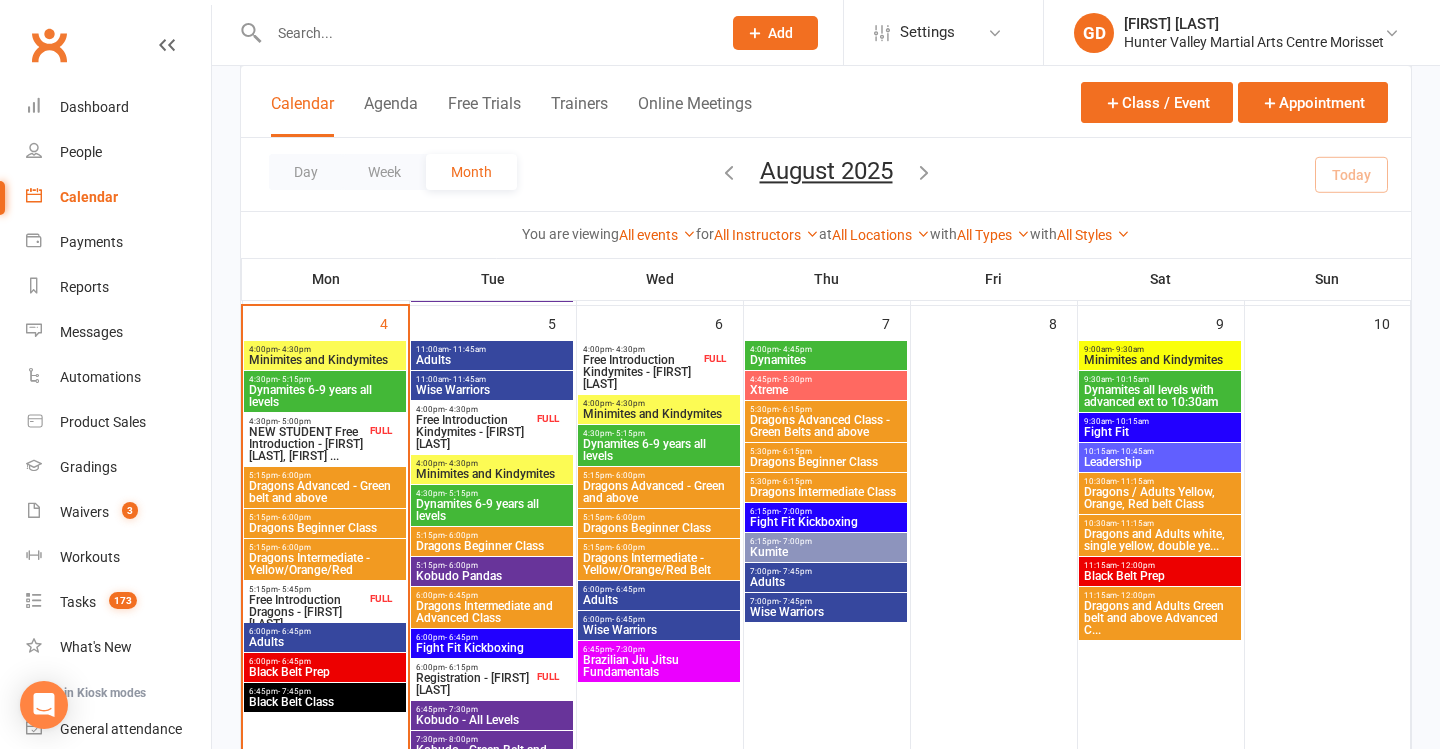 click on "Free Introduction Kindymites - [FIRST] [LAST]" at bounding box center (641, 372) 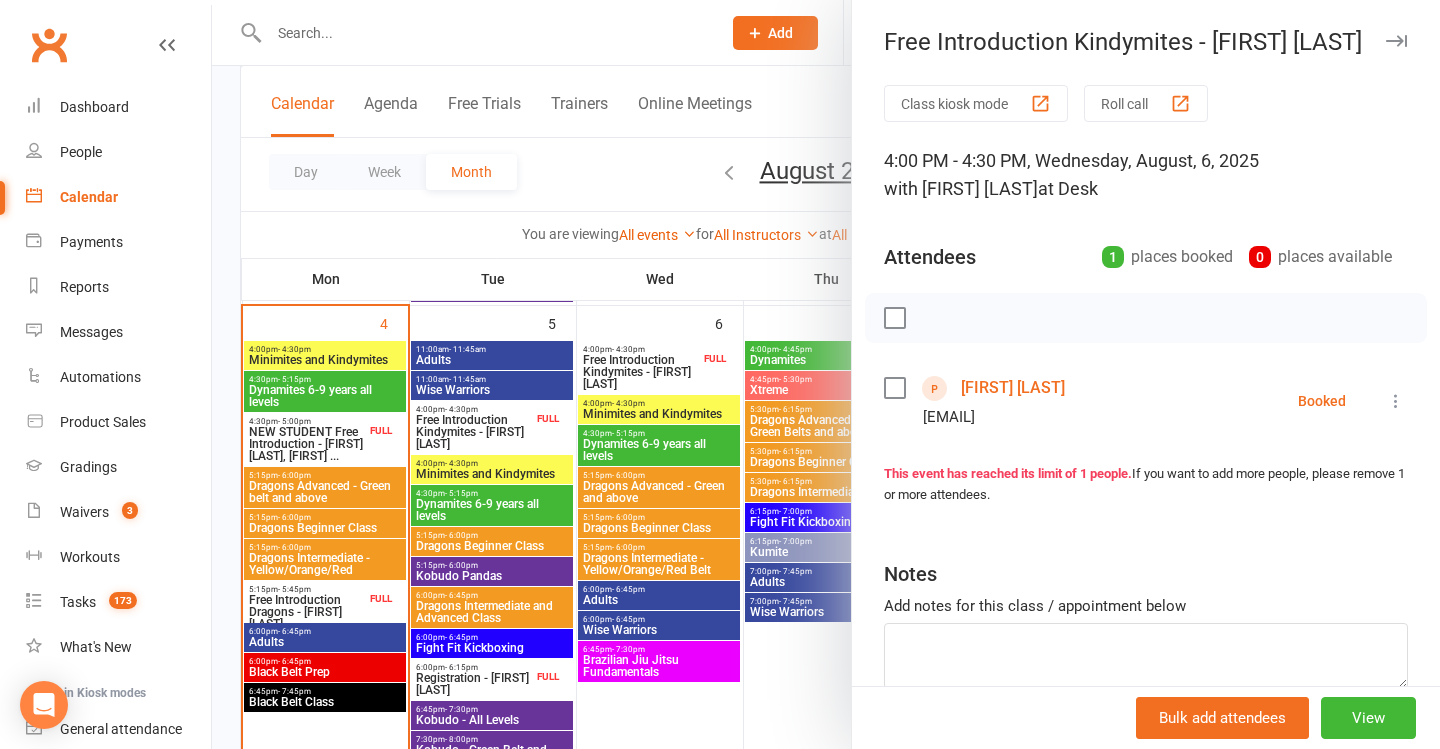 click at bounding box center [826, 374] 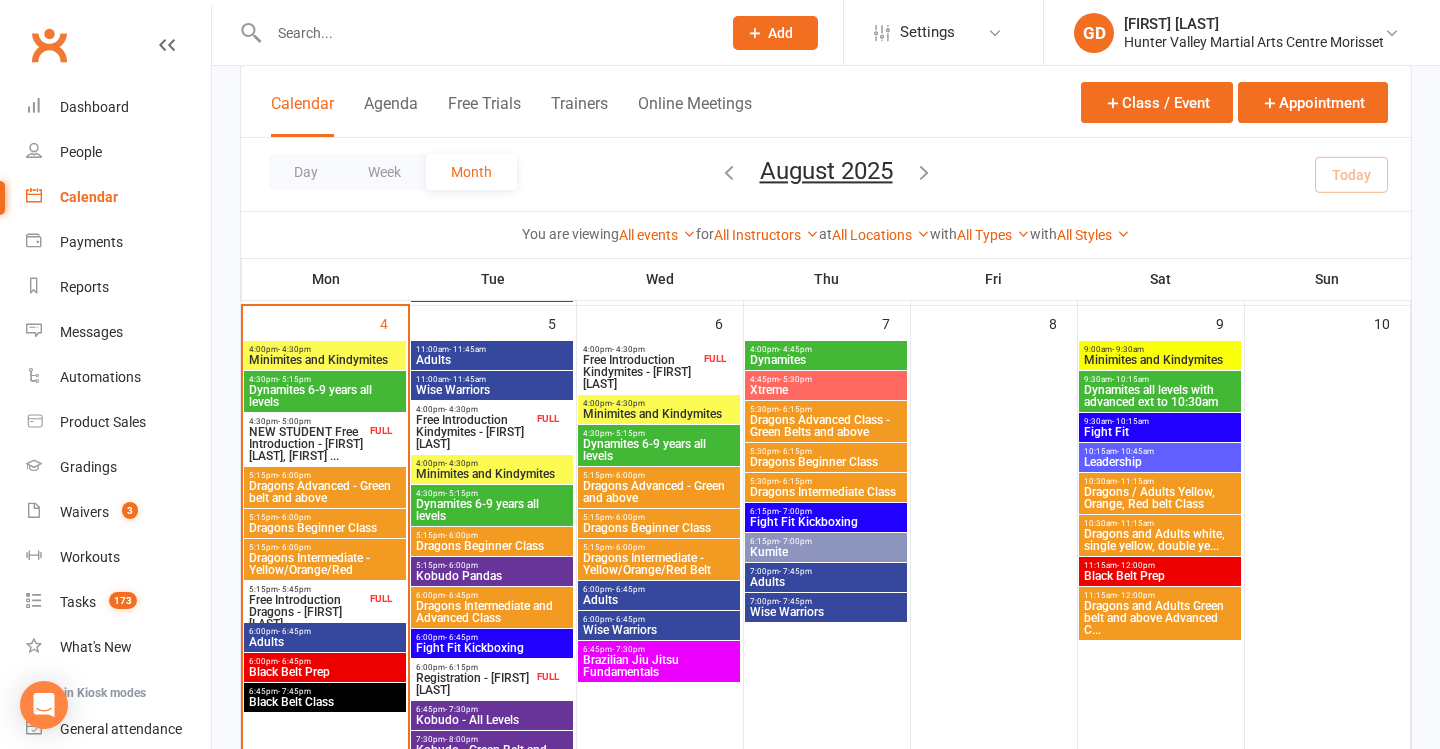 click on "Free Introduction Kindymites - [FIRST] [LAST]" at bounding box center (641, 372) 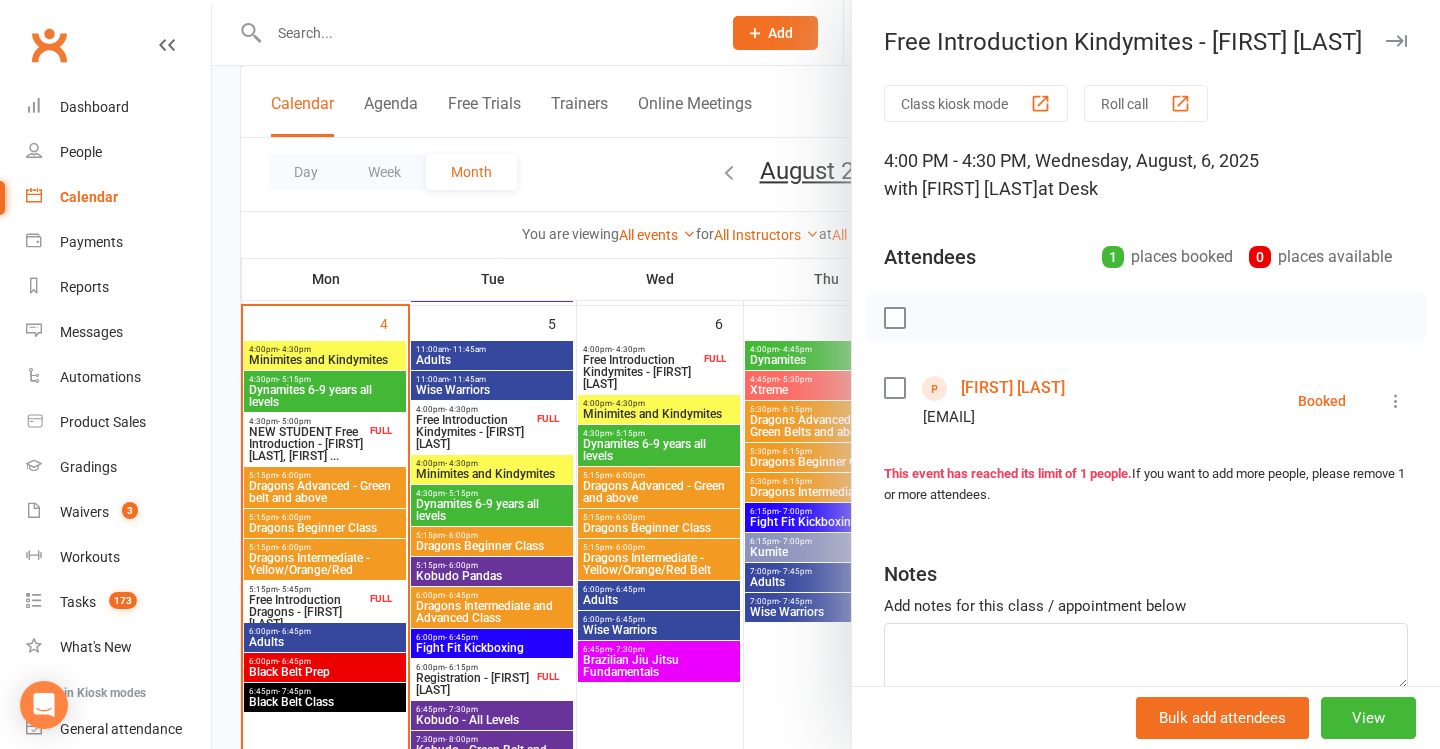 click on "Class kiosk mode  Roll call  4:00 PM - 4:30 PM, Wednesday, August, 6, 2025 with Lesley Talbut  at  Desk  Attendees  1  places booked 0  places available   Cooper Strizic  jesskoerner3@gmail.com Booked More info  Remove  Check in  Mark absent  Send message  This event has reached its limit of 1 people.  If you want to add more people, please remove 1 or more attendees. Notes  Add notes for this class / appointment below" at bounding box center [1146, 437] 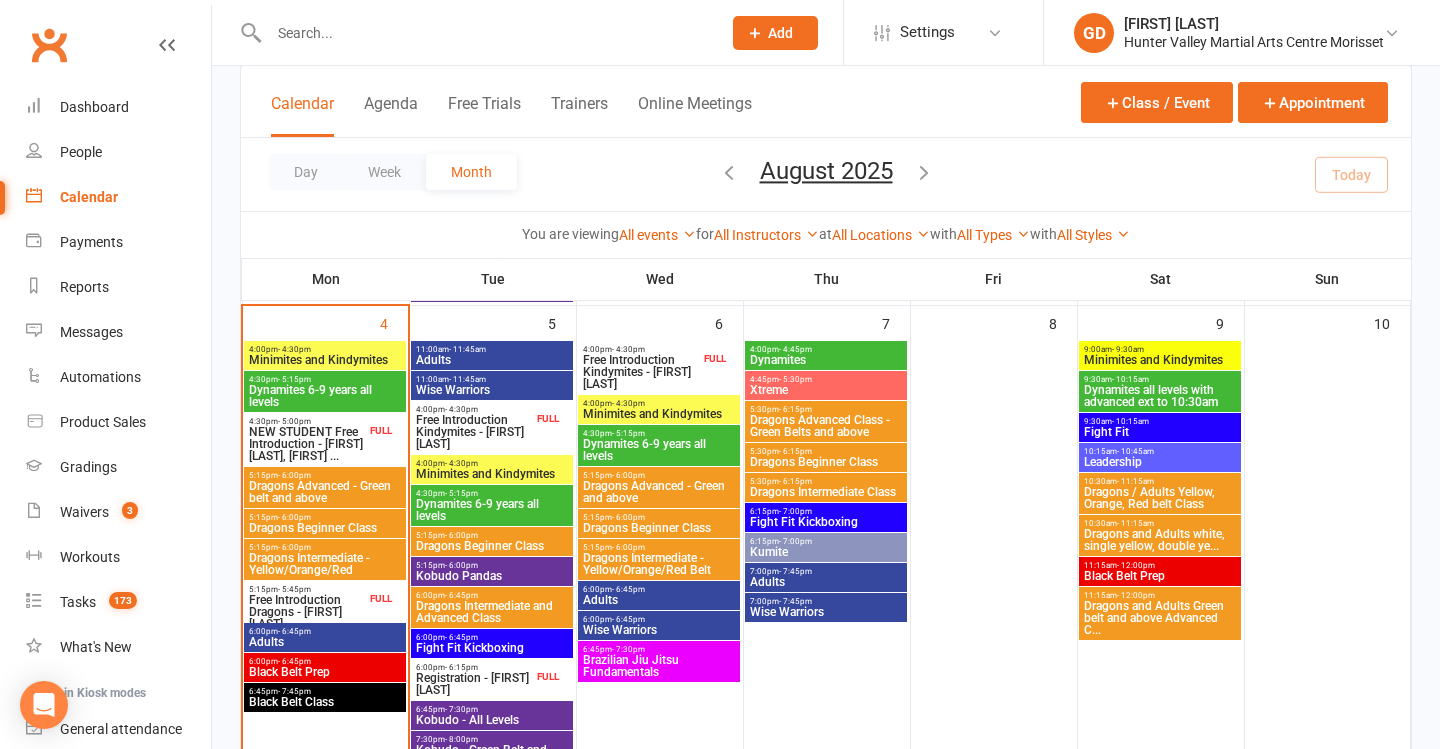 click on "Free Introduction Kindymites - [FIRST] [LAST]" at bounding box center (474, 432) 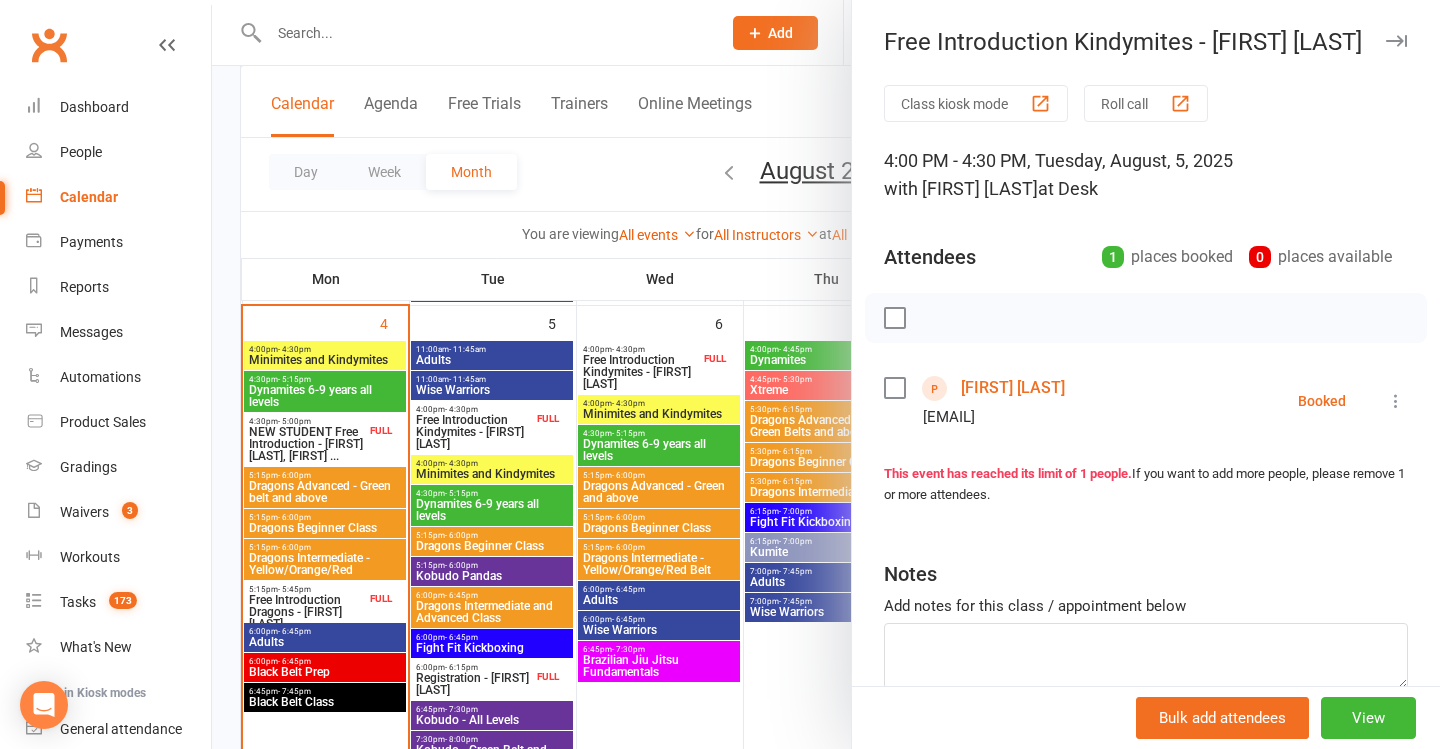 click at bounding box center (826, 374) 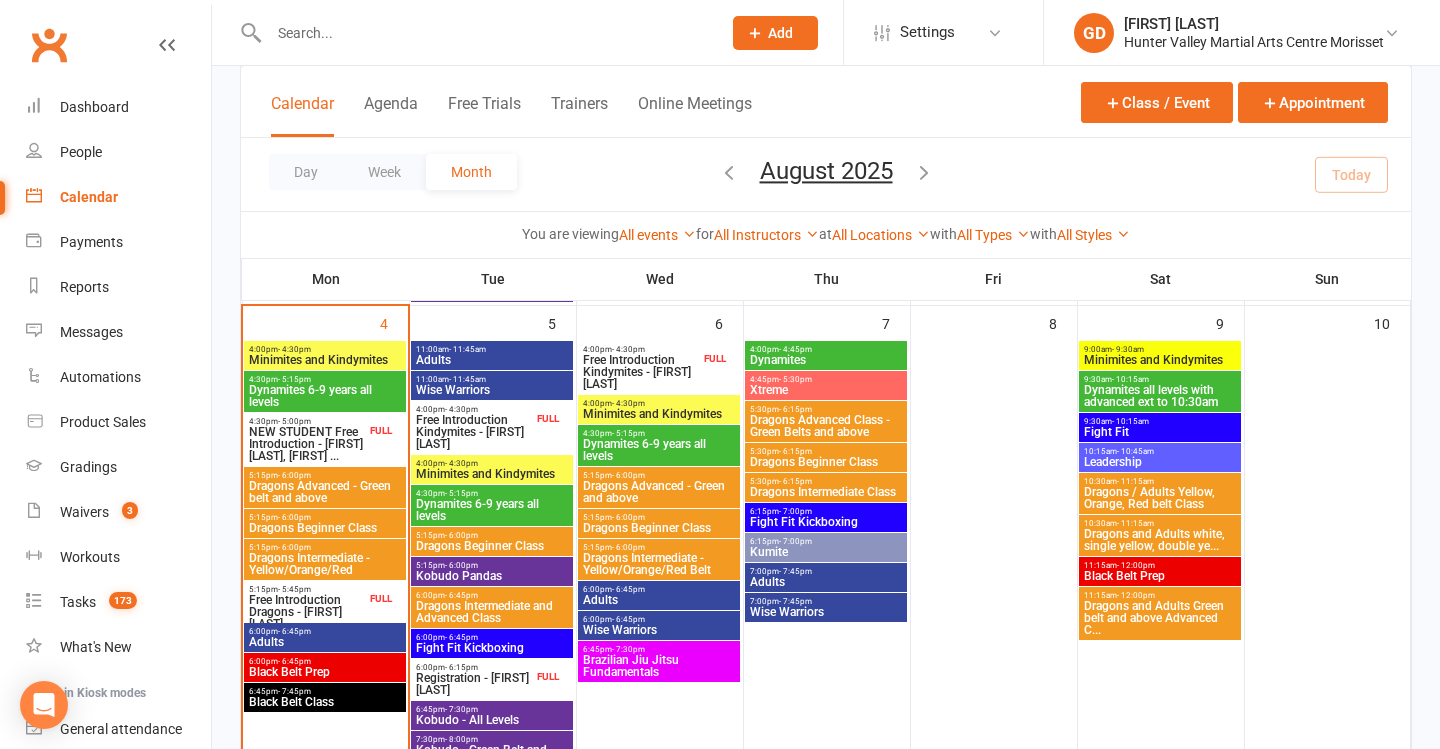 click on "Free Introduction Kindymites - [FIRST] [LAST]" at bounding box center (641, 372) 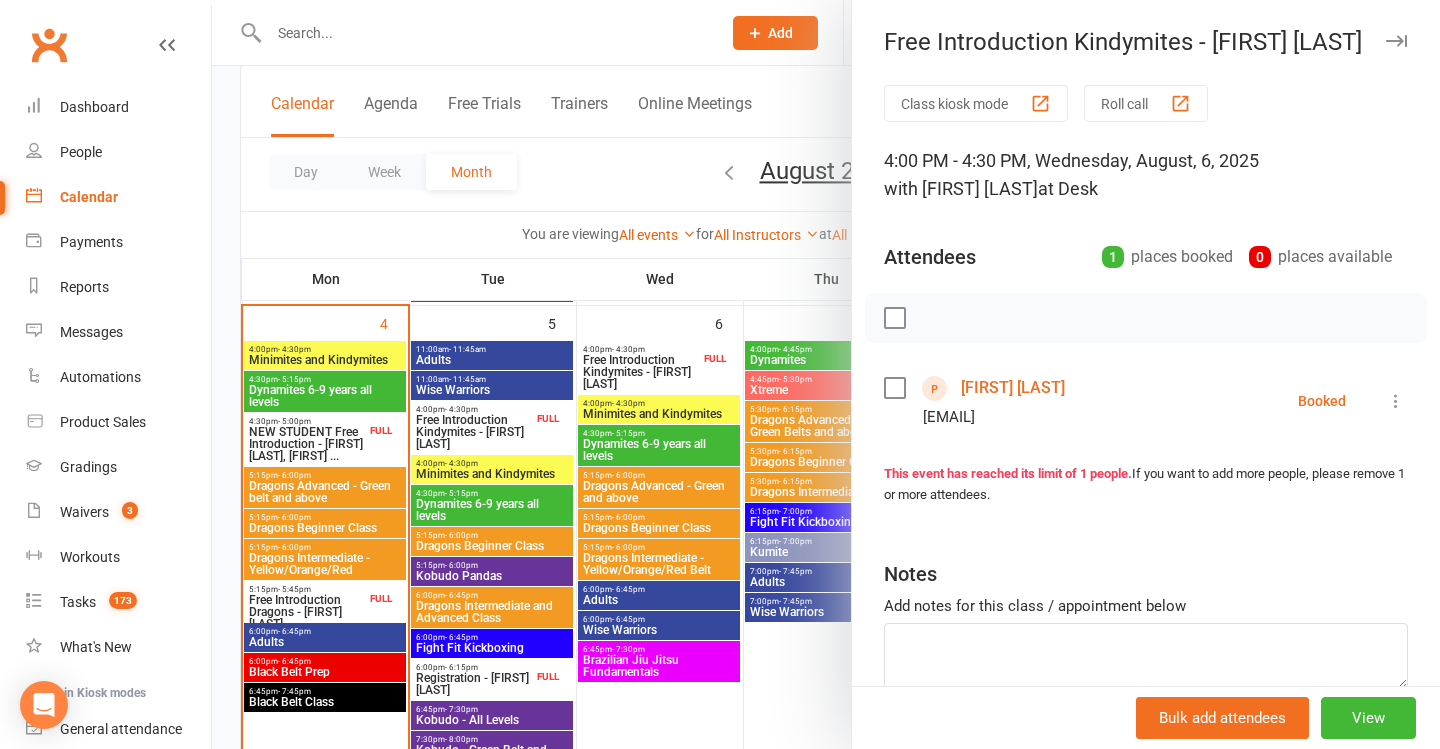 click at bounding box center [826, 374] 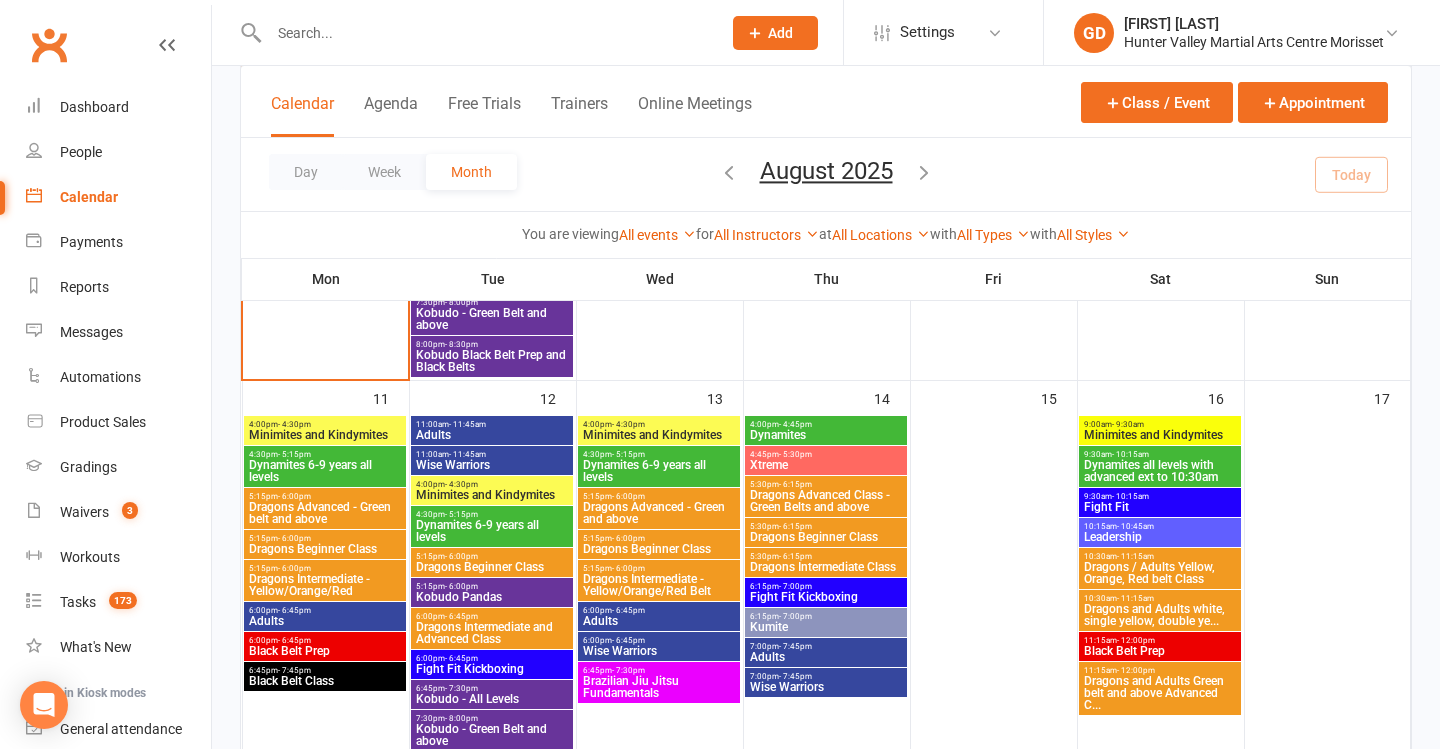 scroll, scrollTop: 1039, scrollLeft: 1, axis: both 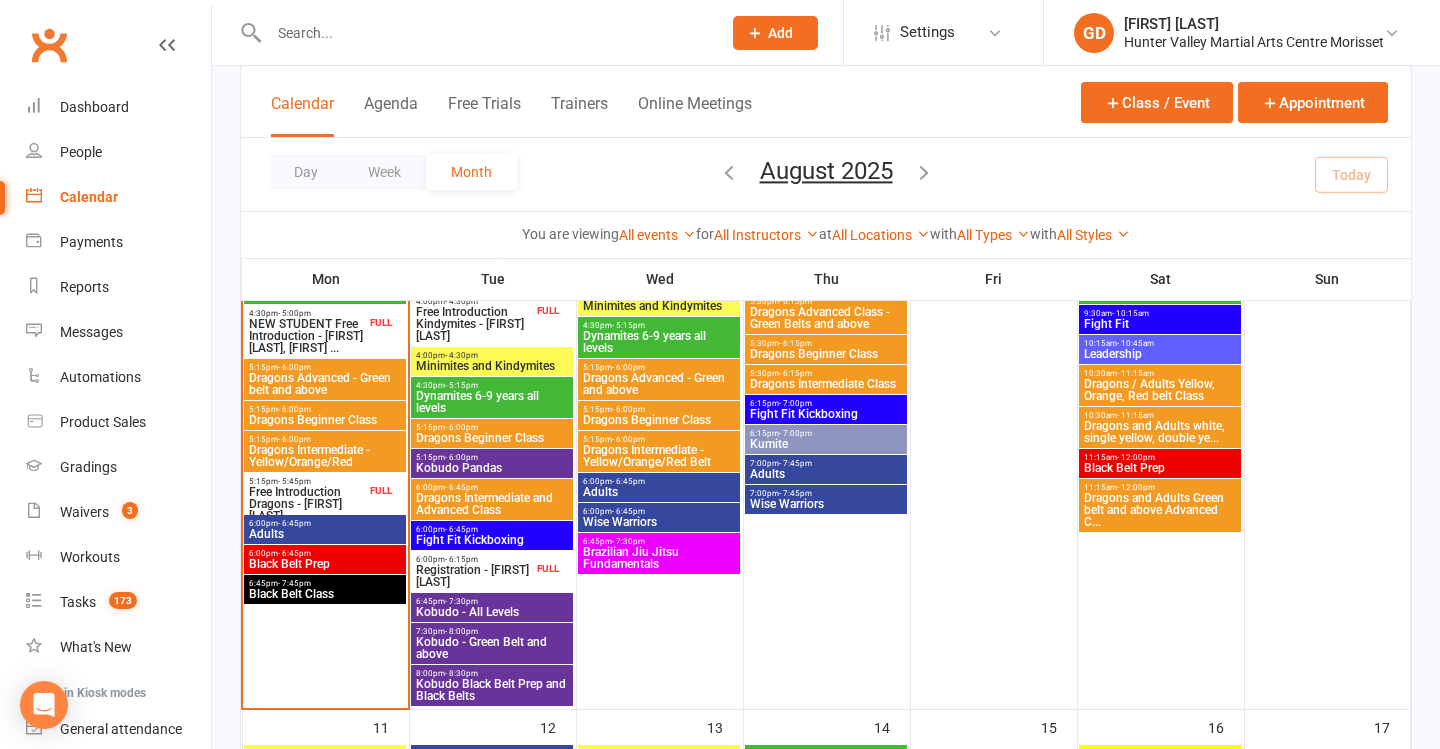 click at bounding box center [924, 172] 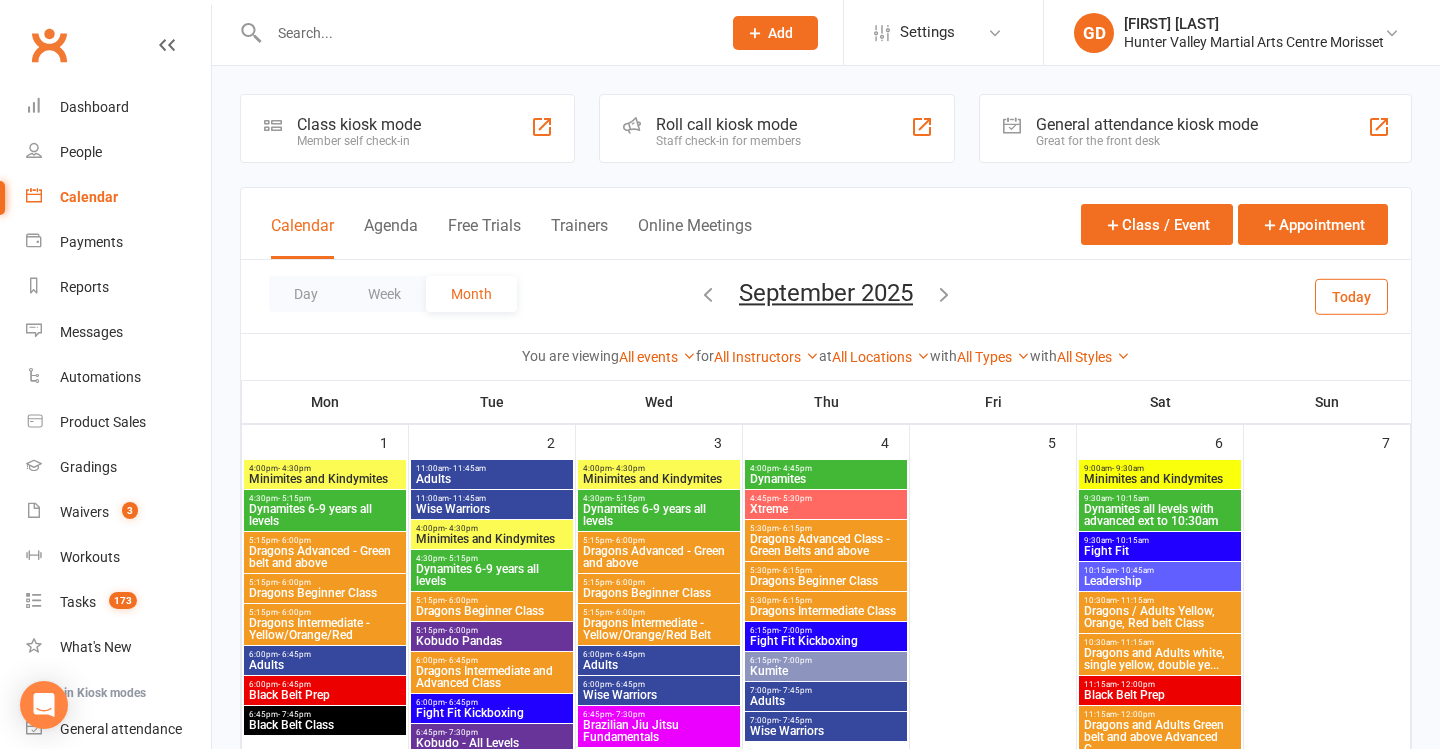 scroll, scrollTop: 0, scrollLeft: 0, axis: both 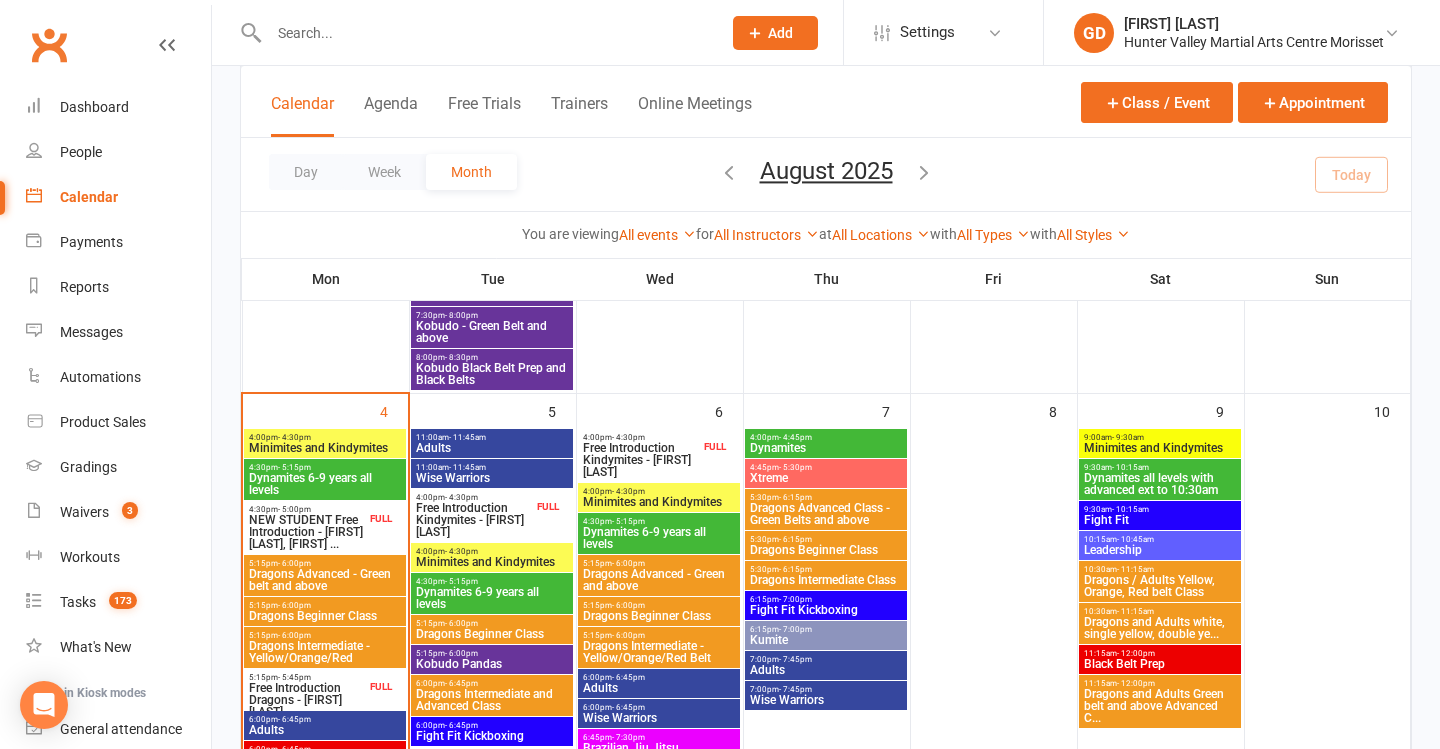 click on "4:00pm  - 4:30pm" at bounding box center (325, 437) 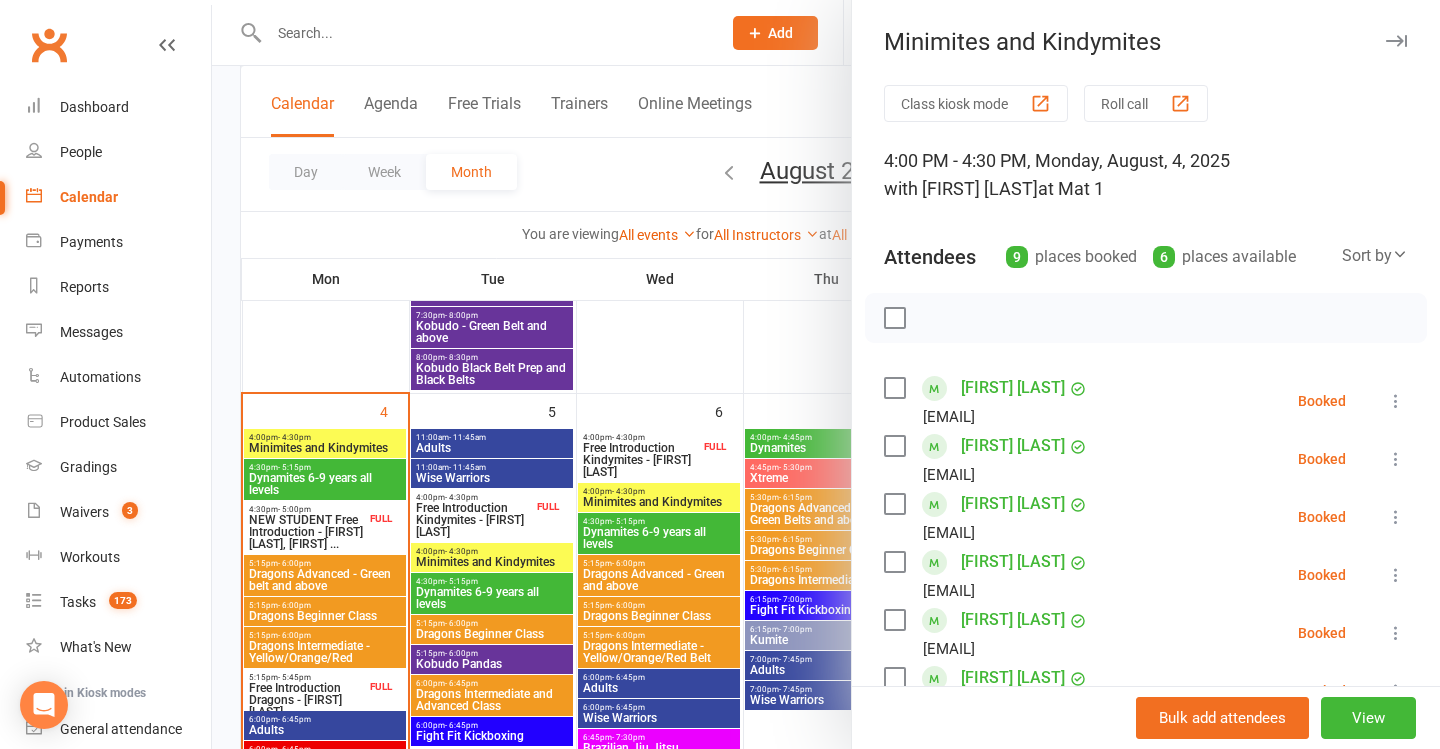 click at bounding box center [826, 374] 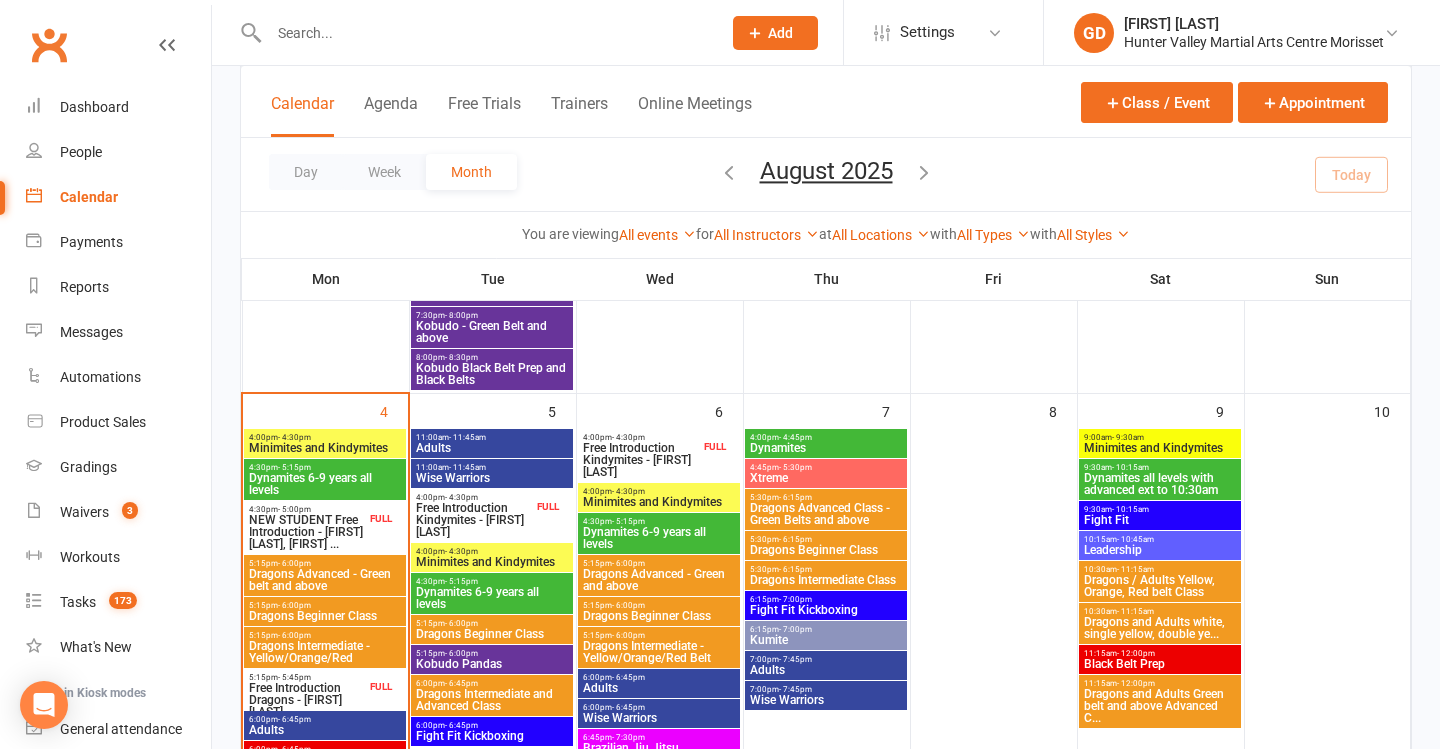 click on "Minimites and Kindymites" at bounding box center [492, 562] 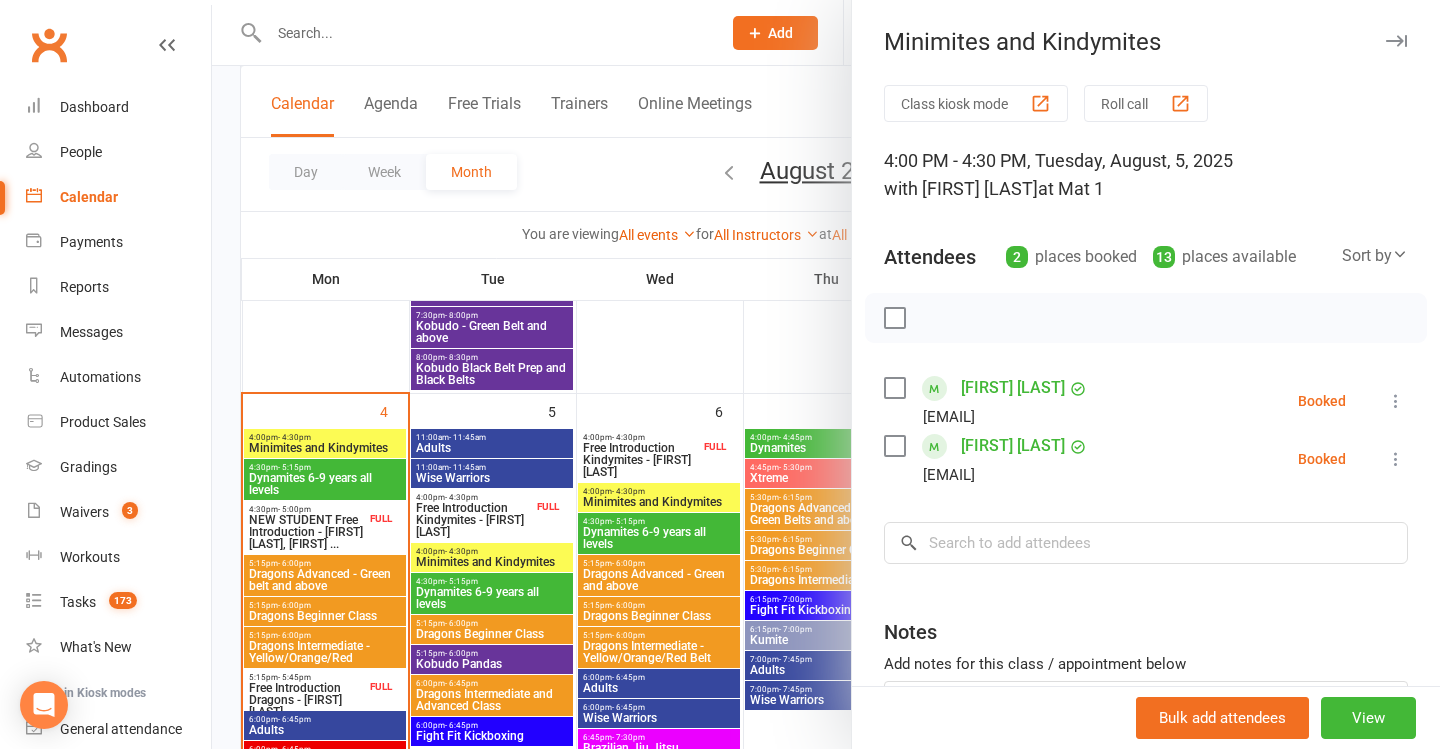 click at bounding box center [826, 374] 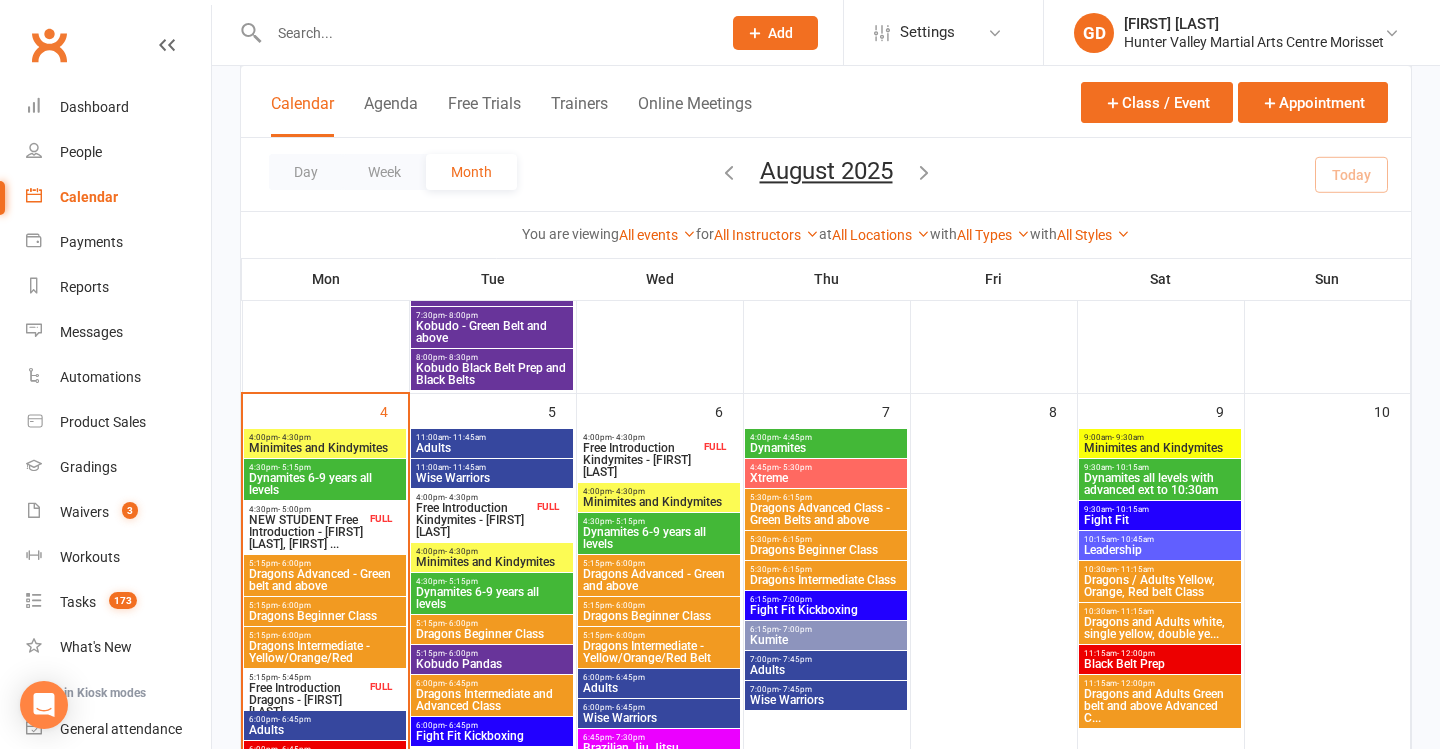 click on "Minimites and Kindymites" at bounding box center (1160, 448) 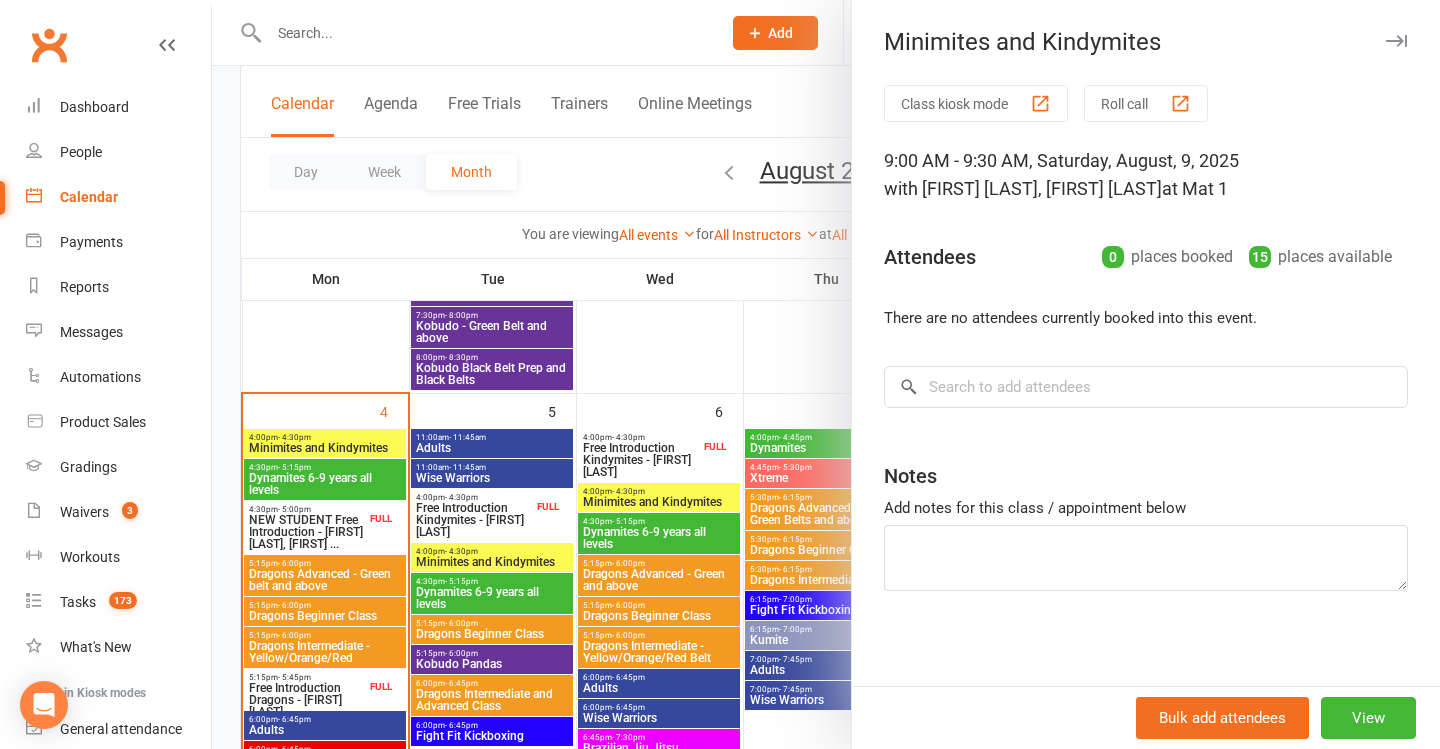 click at bounding box center (826, 374) 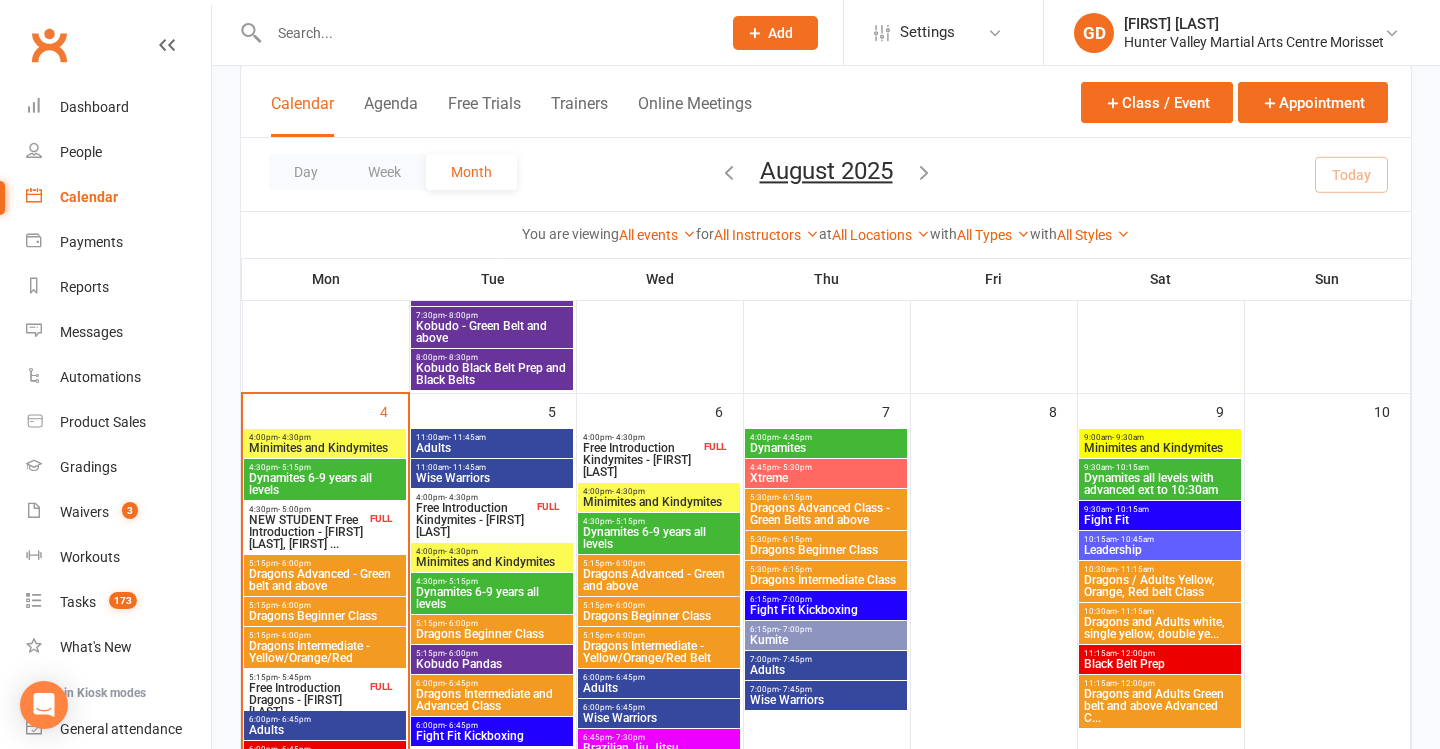 click on "9:00am  - 9:30am Minimites and Kindymites" at bounding box center [1160, 443] 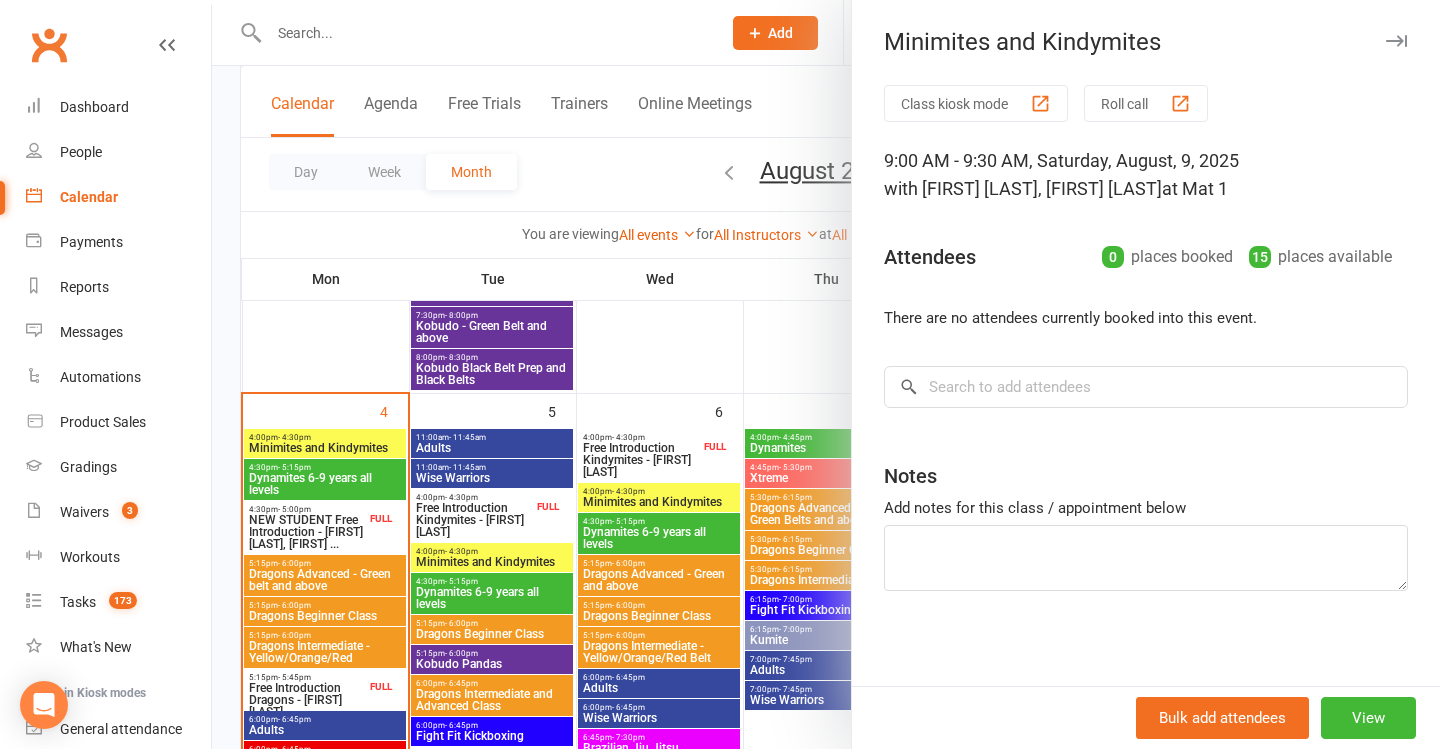 click at bounding box center [826, 374] 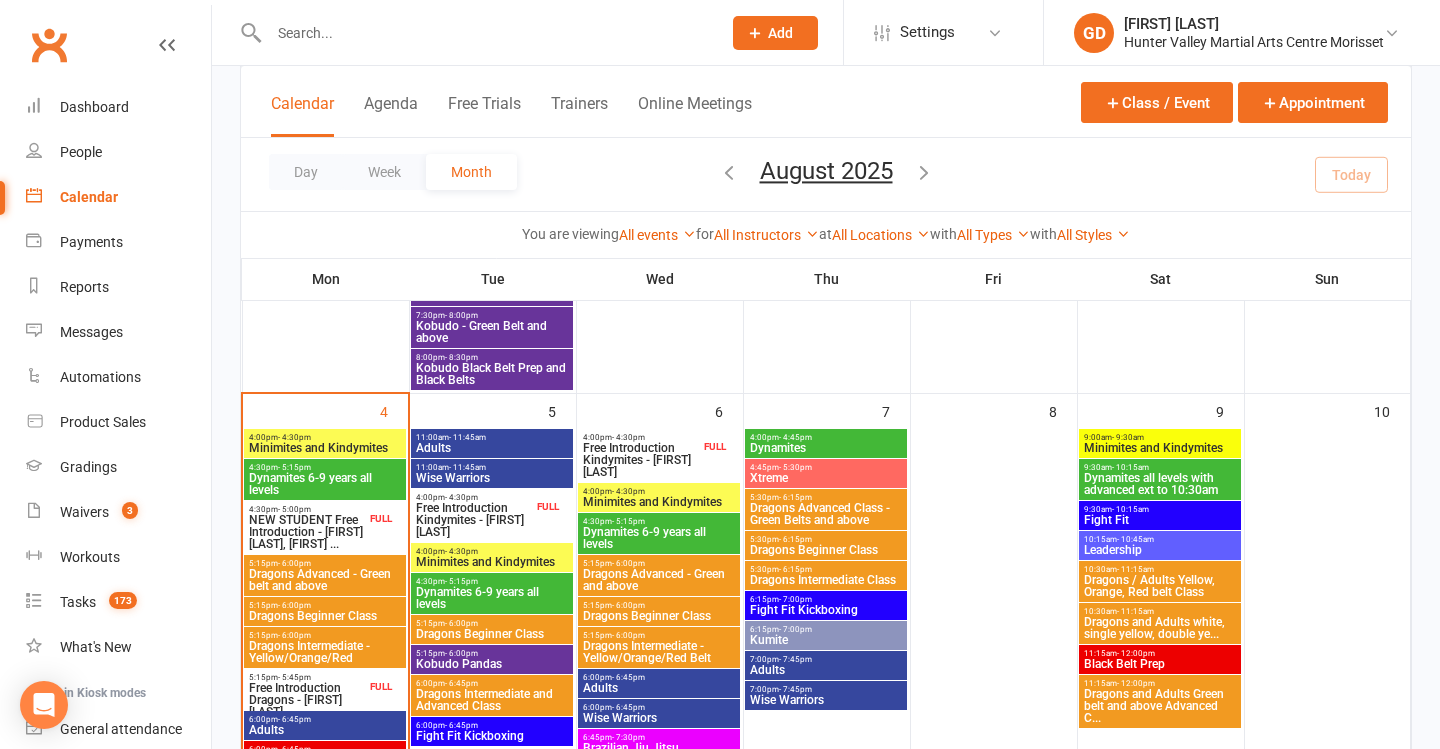 click on "Minimites and Kindymites" at bounding box center [1160, 448] 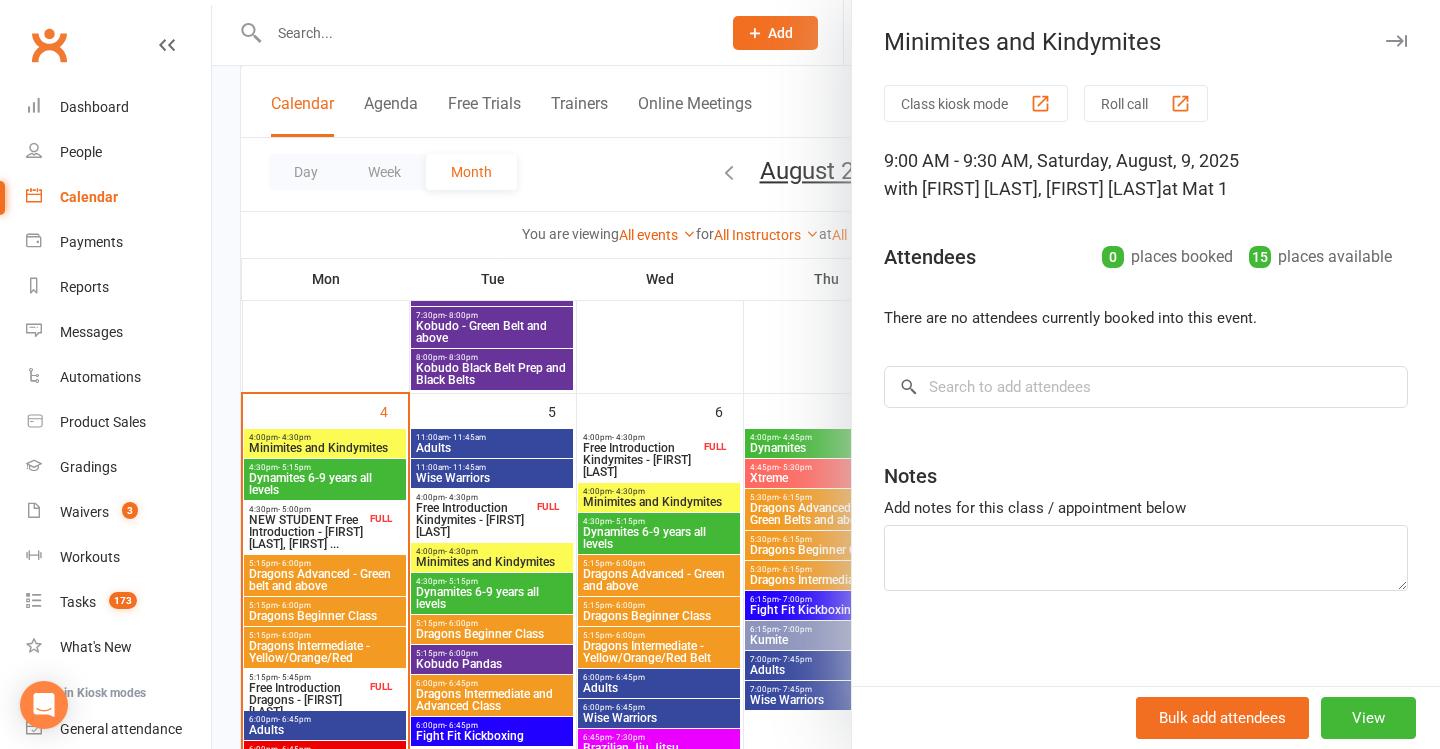 click at bounding box center [826, 374] 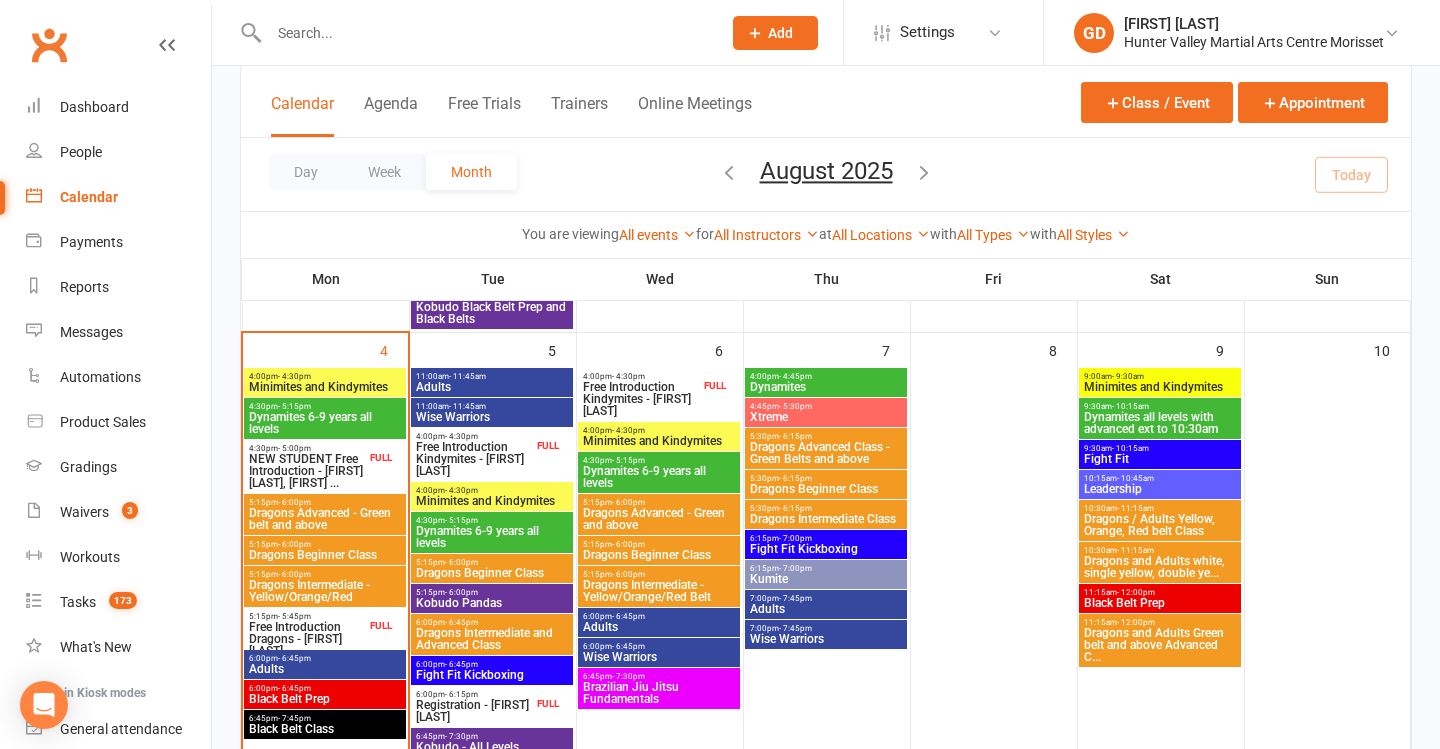 scroll, scrollTop: 556, scrollLeft: 0, axis: vertical 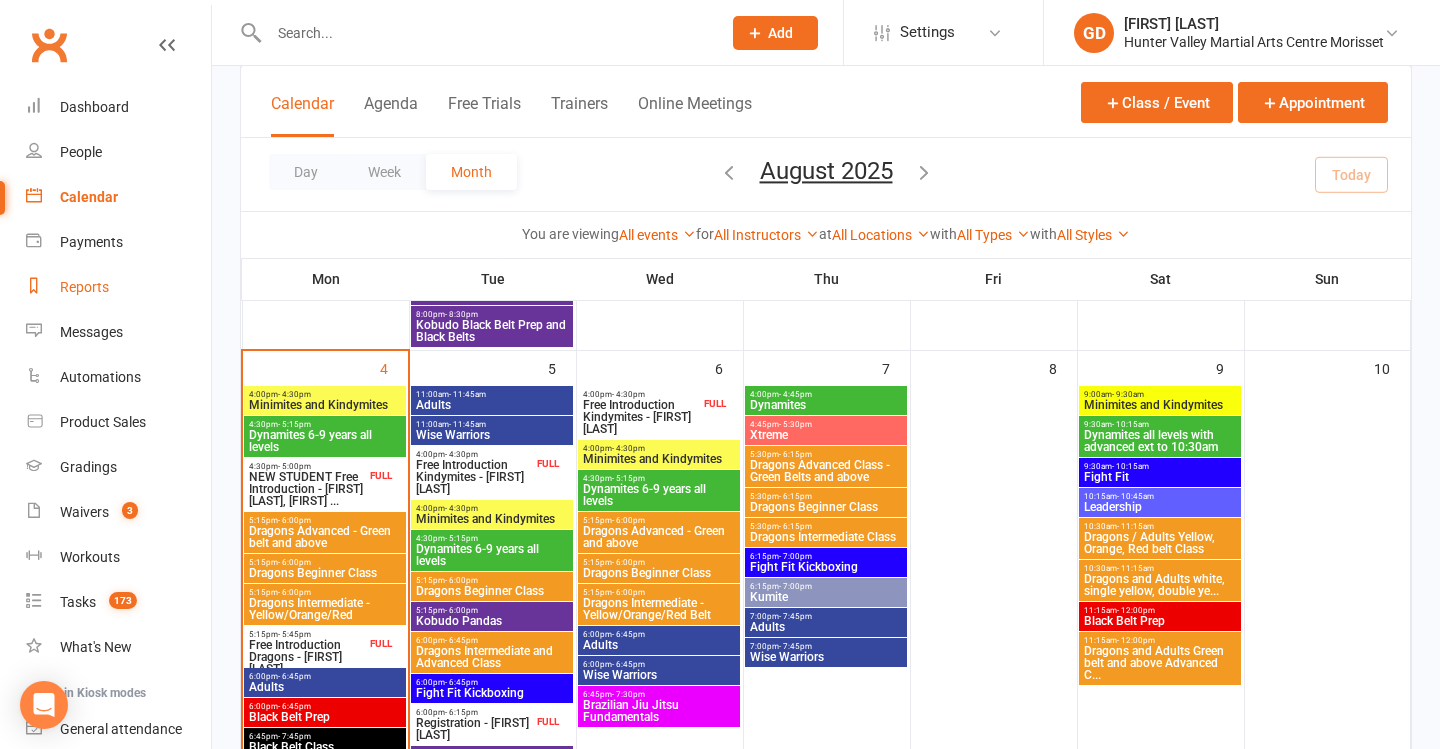 click on "Reports" at bounding box center (118, 287) 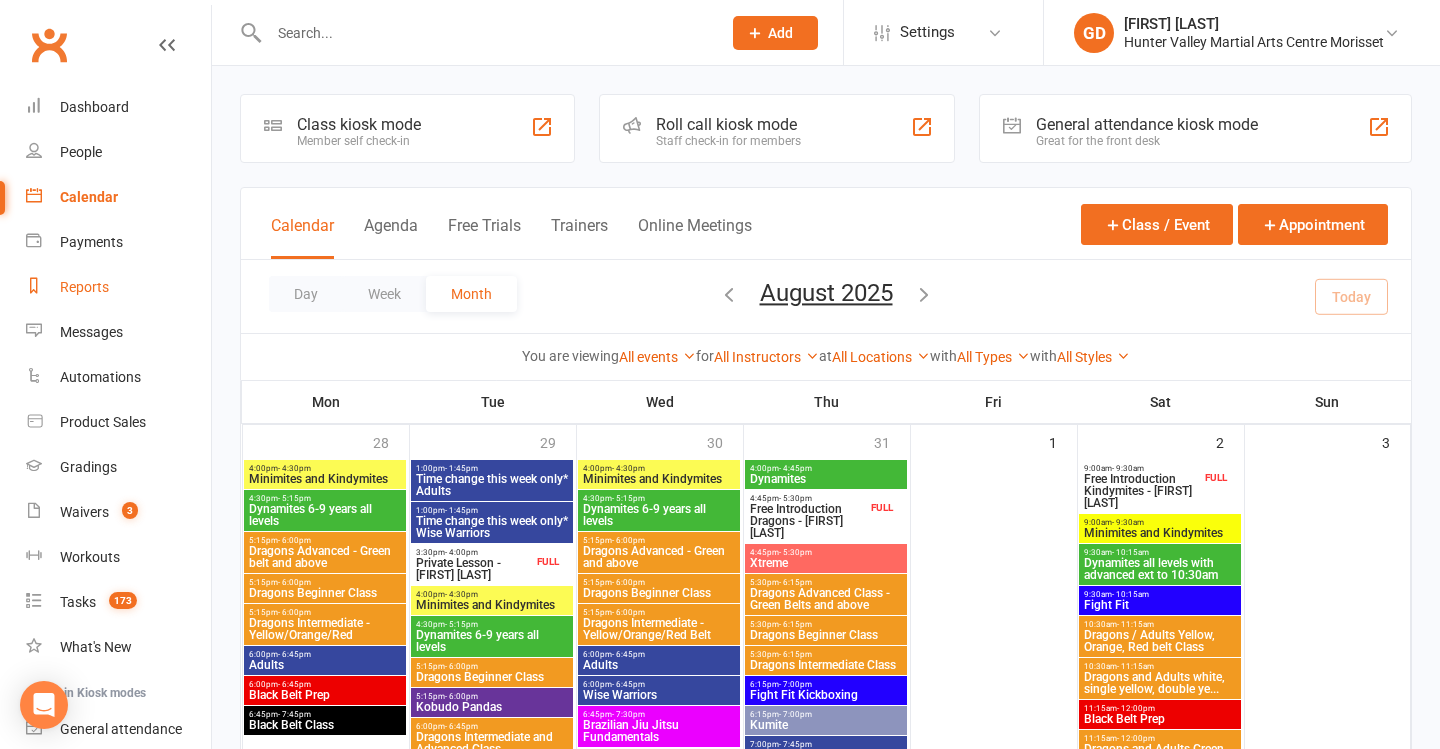 select on "25" 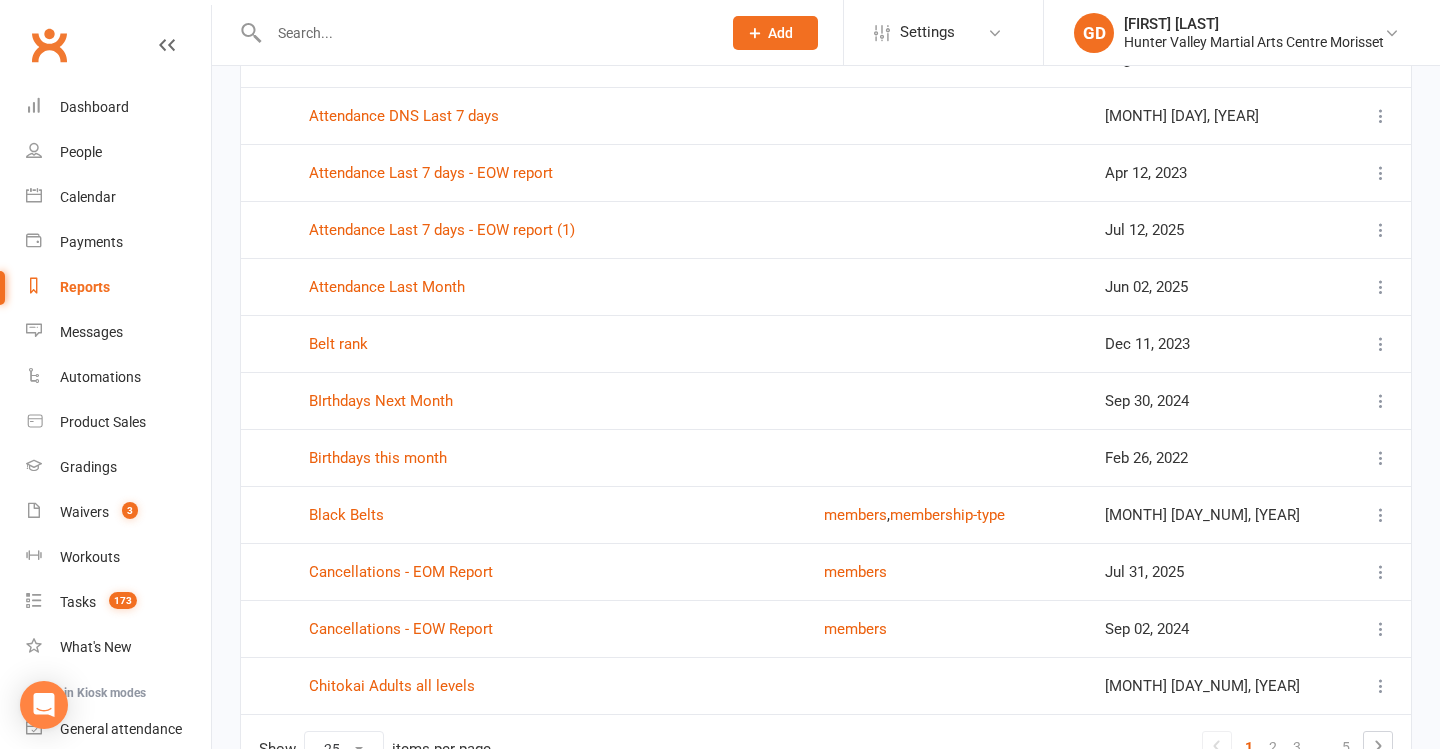 scroll, scrollTop: 1009, scrollLeft: 0, axis: vertical 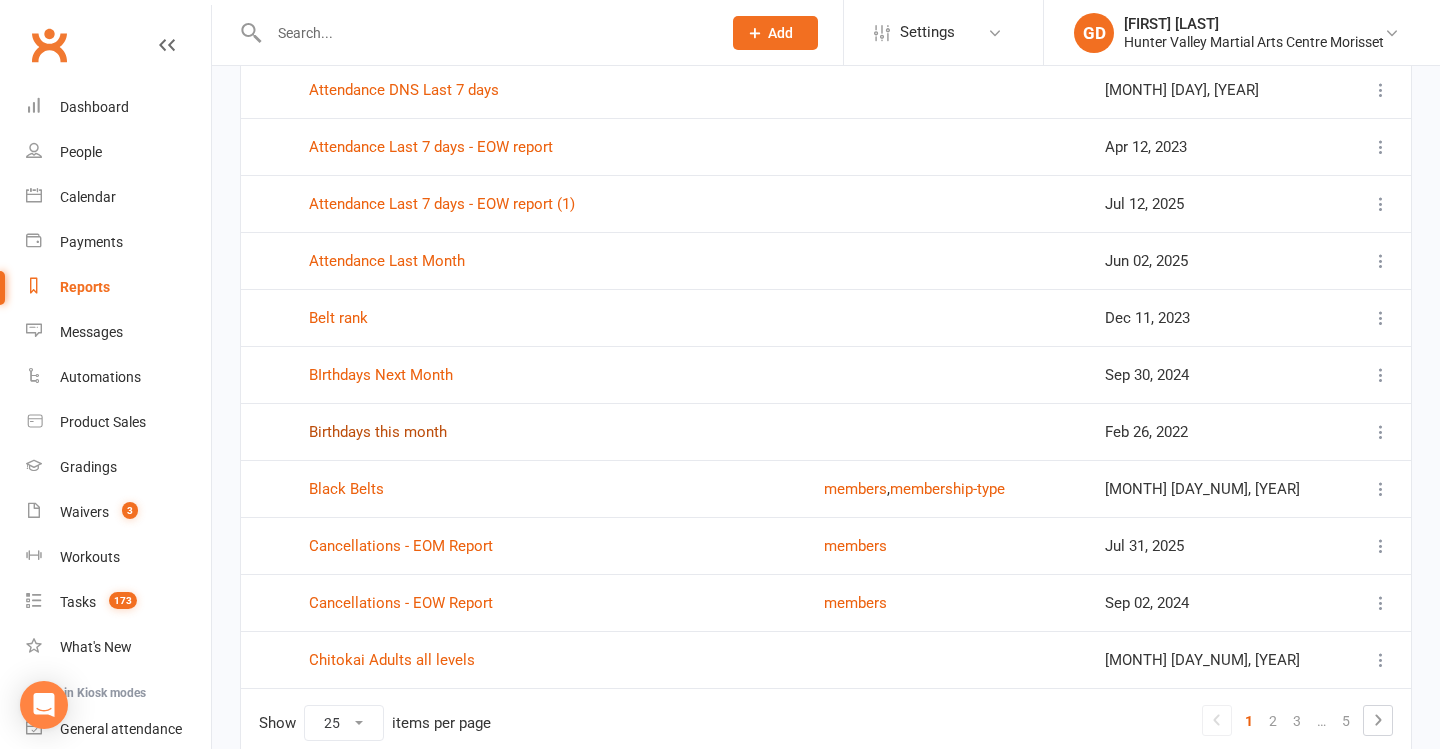 click on "Birthdays this month" at bounding box center (378, 432) 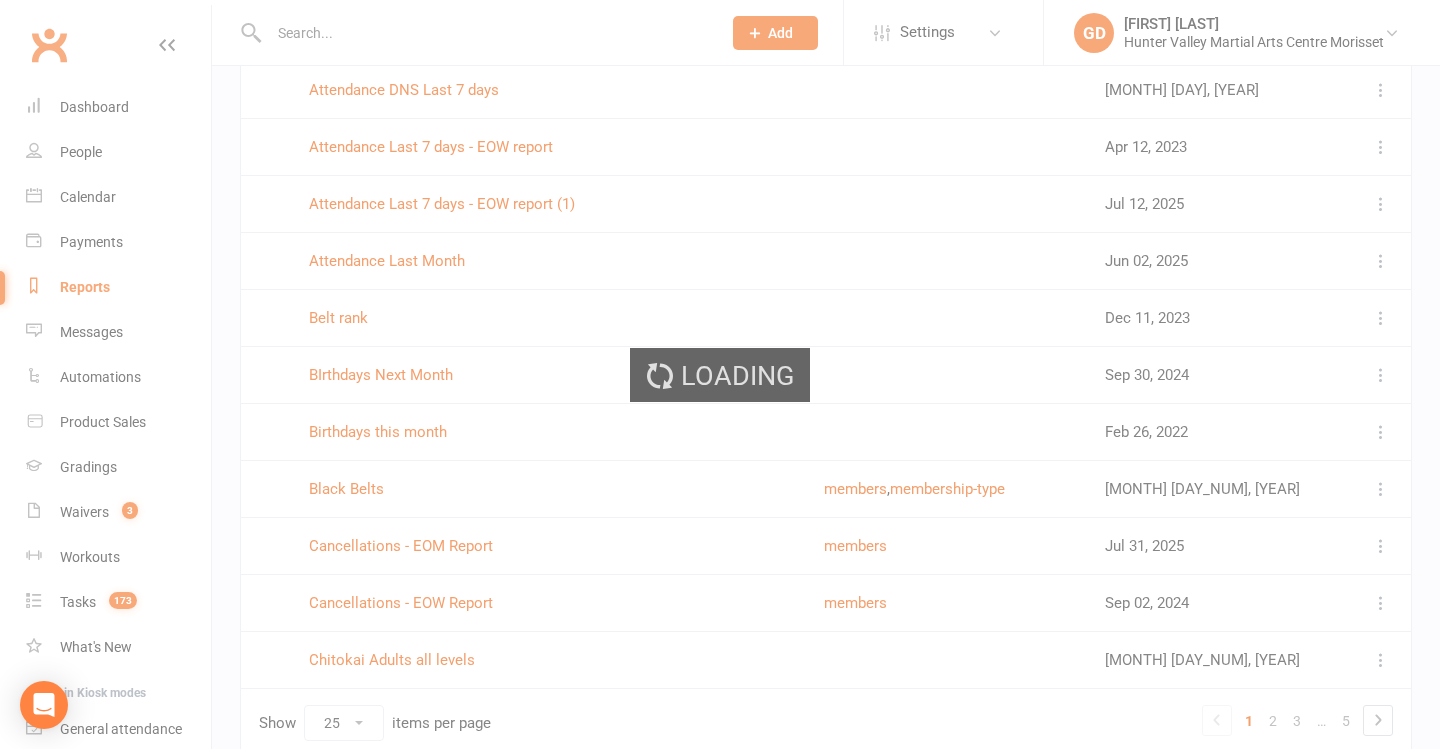 scroll, scrollTop: 0, scrollLeft: 0, axis: both 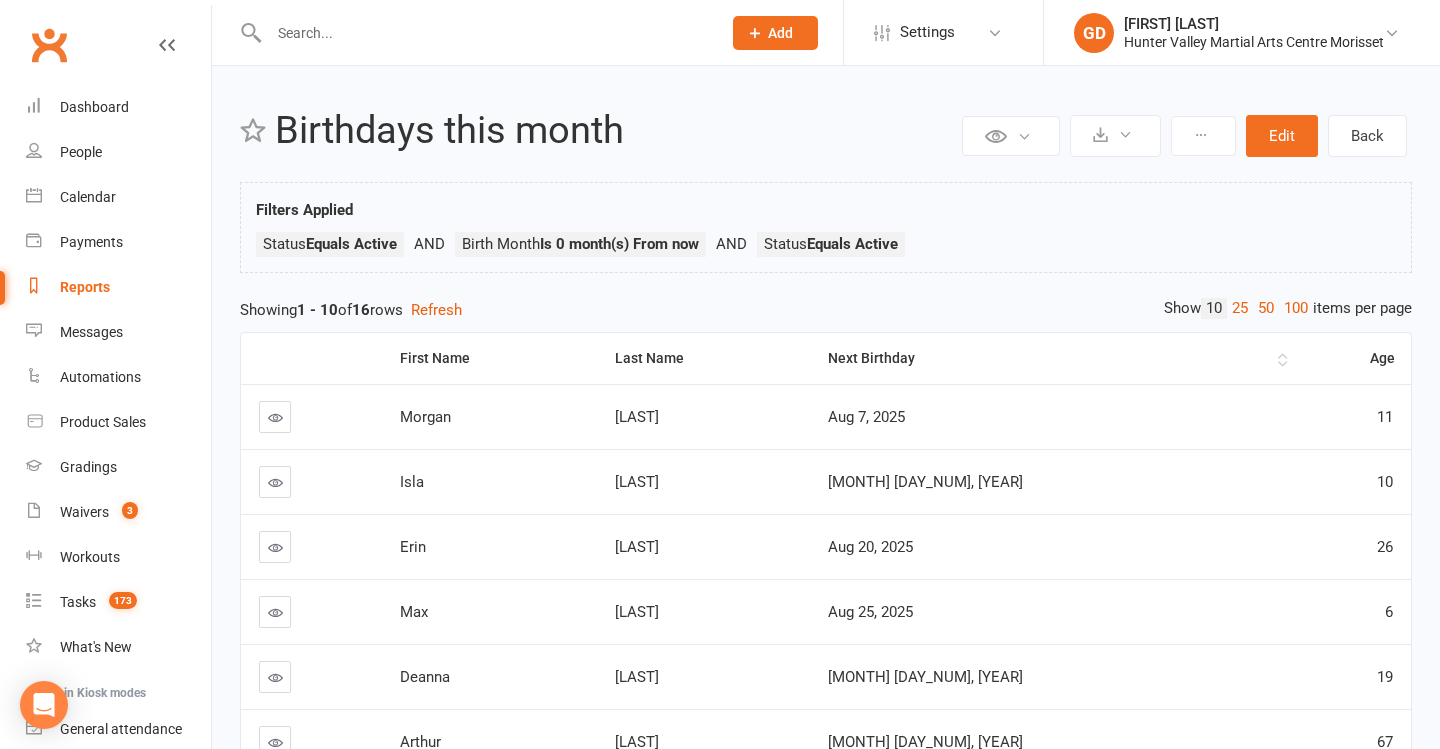 click on "Next Birthday" at bounding box center [1049, 358] 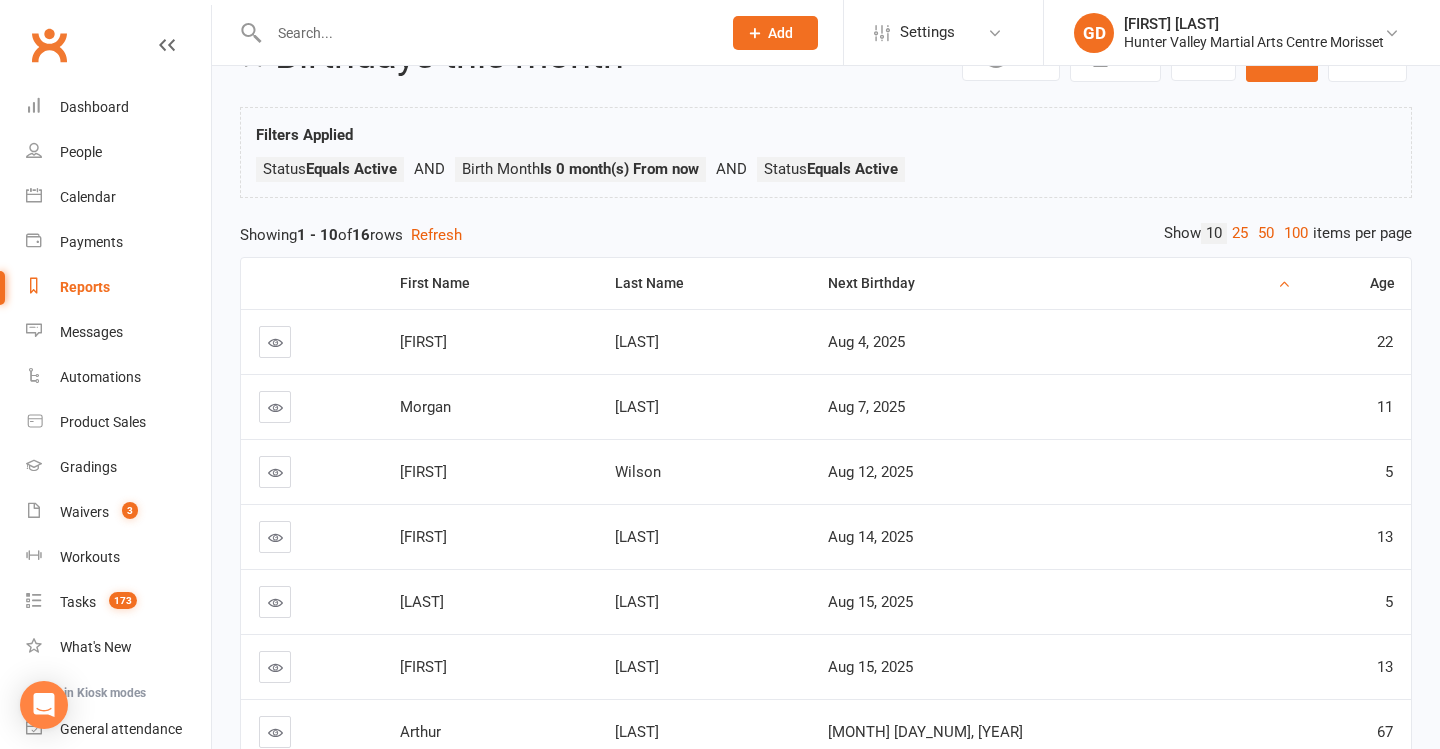 scroll, scrollTop: 76, scrollLeft: 0, axis: vertical 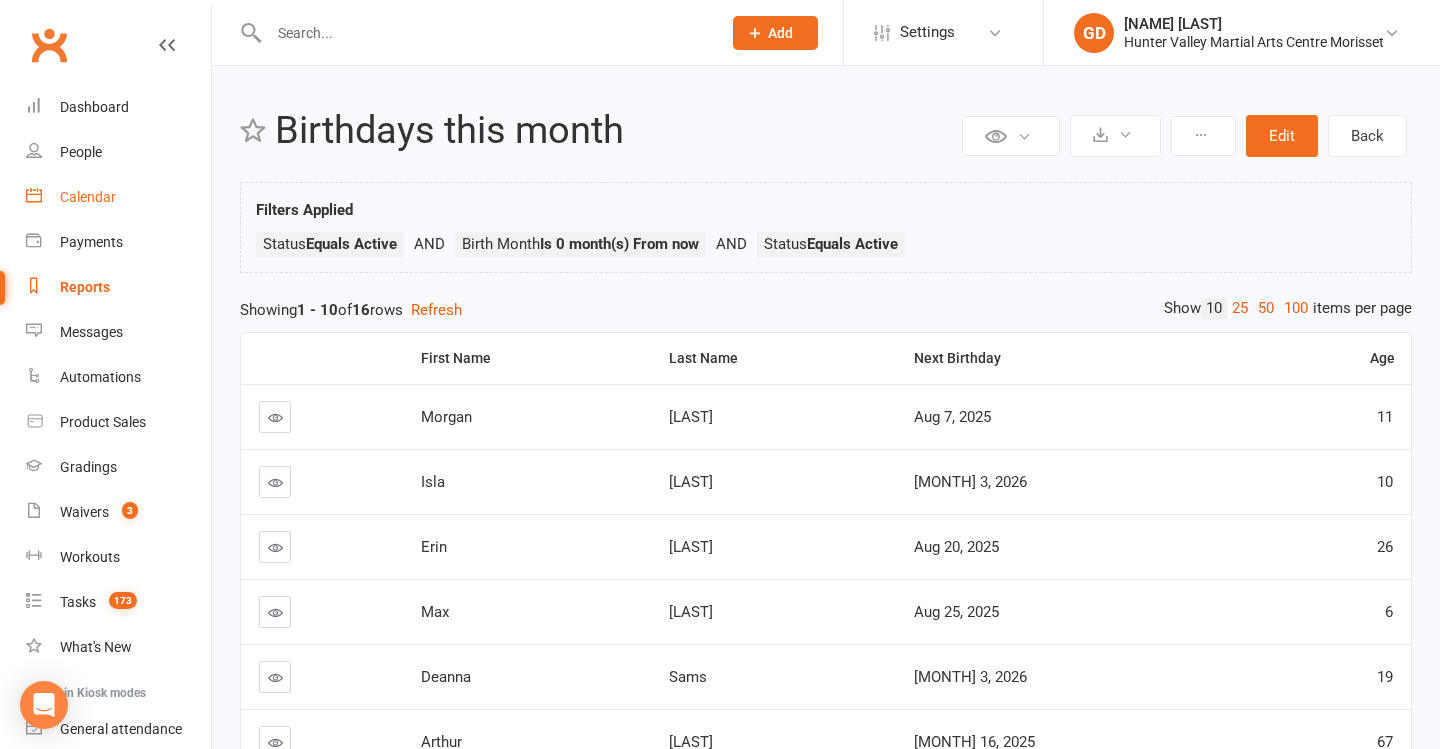 click on "Calendar" at bounding box center [88, 197] 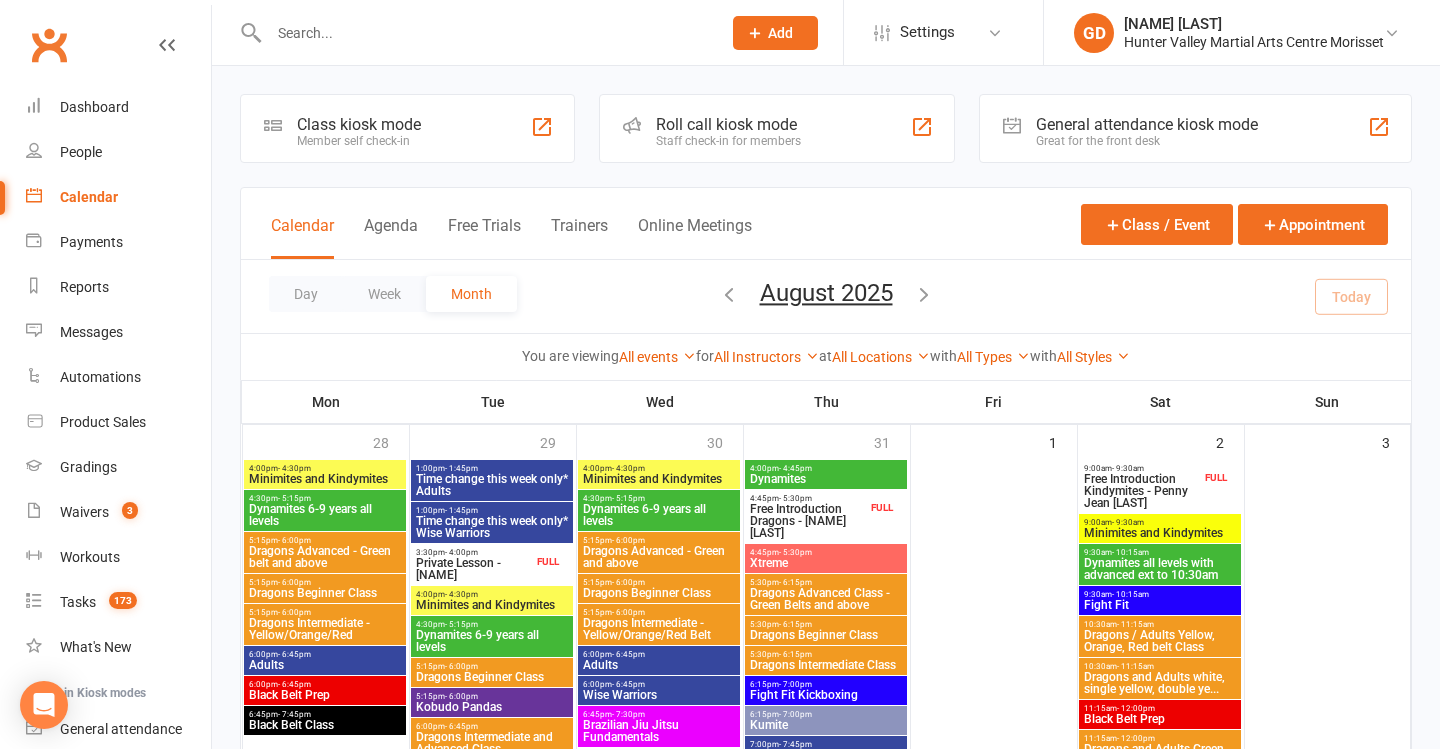 scroll, scrollTop: 0, scrollLeft: 0, axis: both 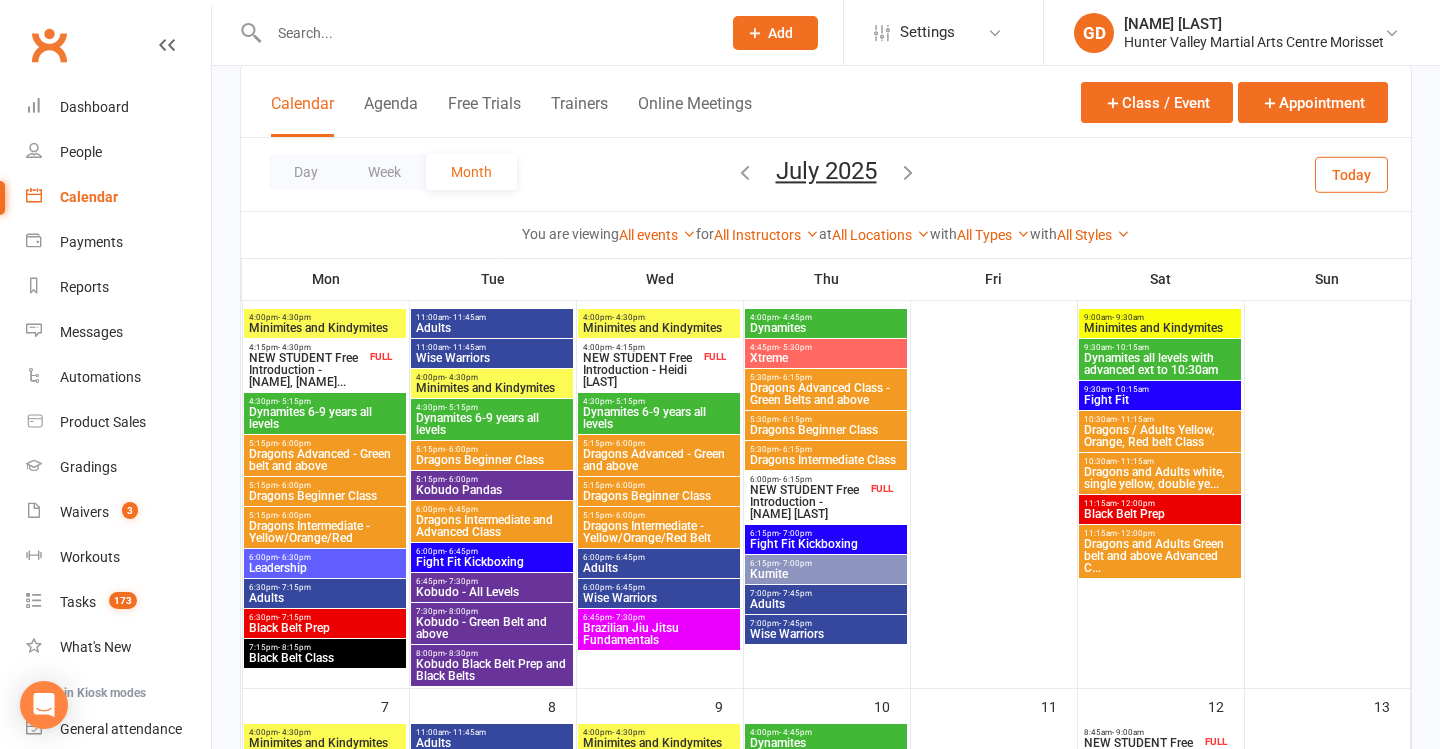 click at bounding box center [908, 172] 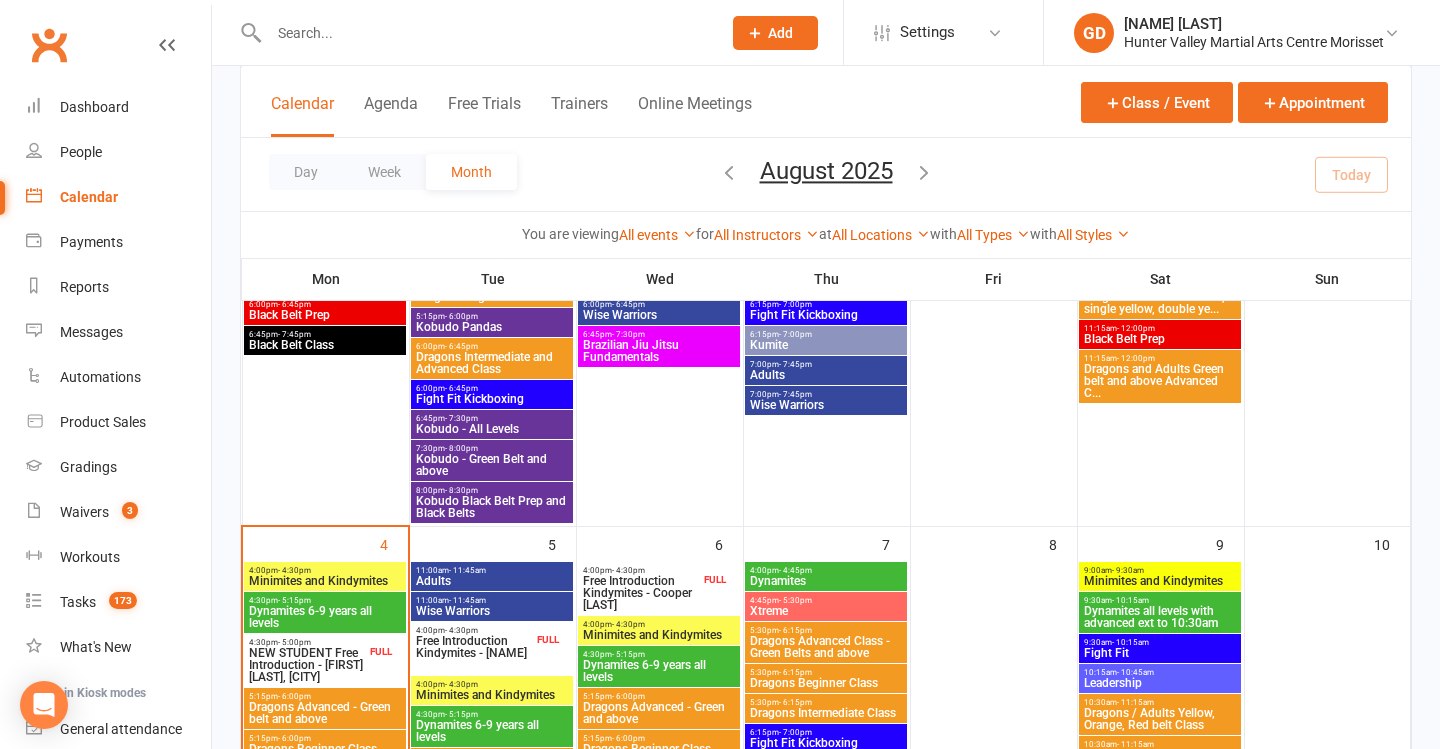 scroll, scrollTop: 382, scrollLeft: 0, axis: vertical 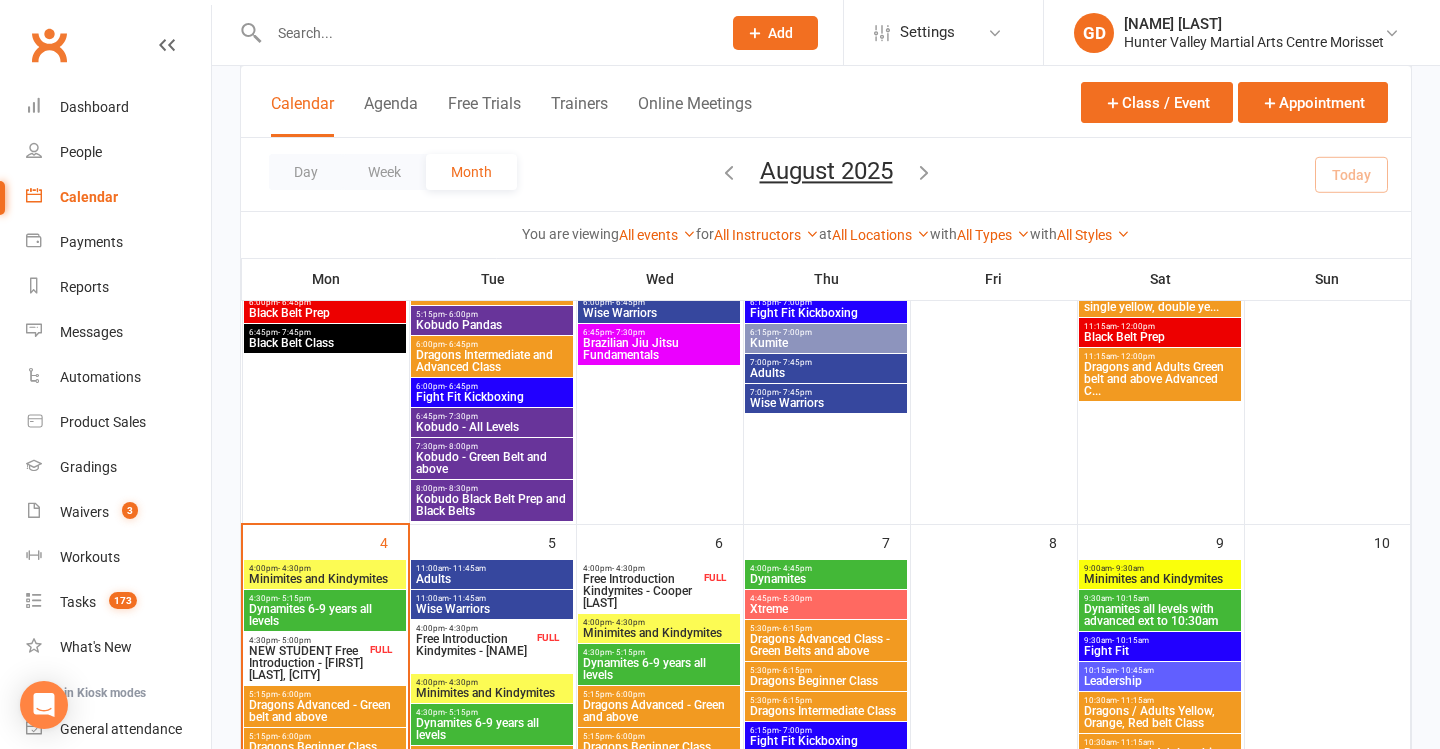 click on "10:15am  - 10:45am Leadership" at bounding box center [1160, 676] 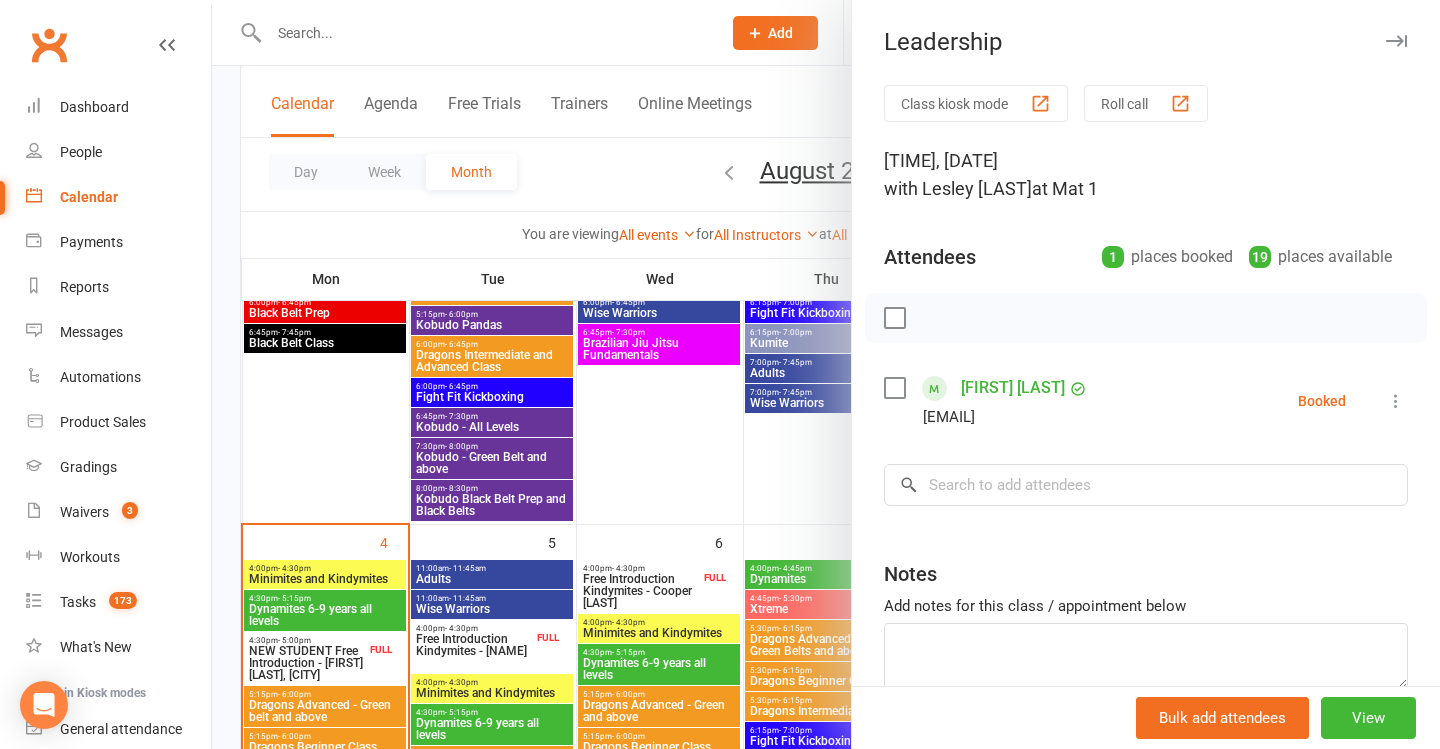 click at bounding box center [826, 374] 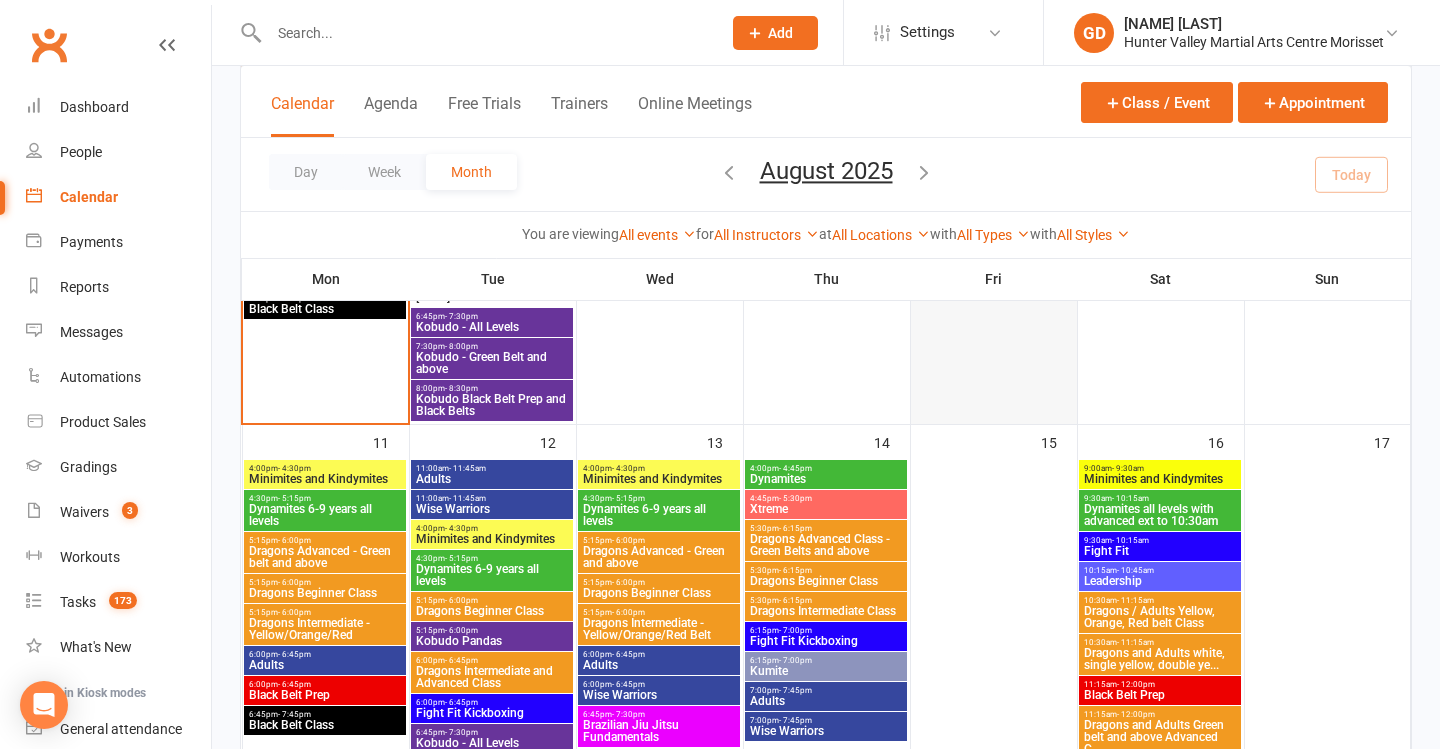 scroll, scrollTop: 1040, scrollLeft: 0, axis: vertical 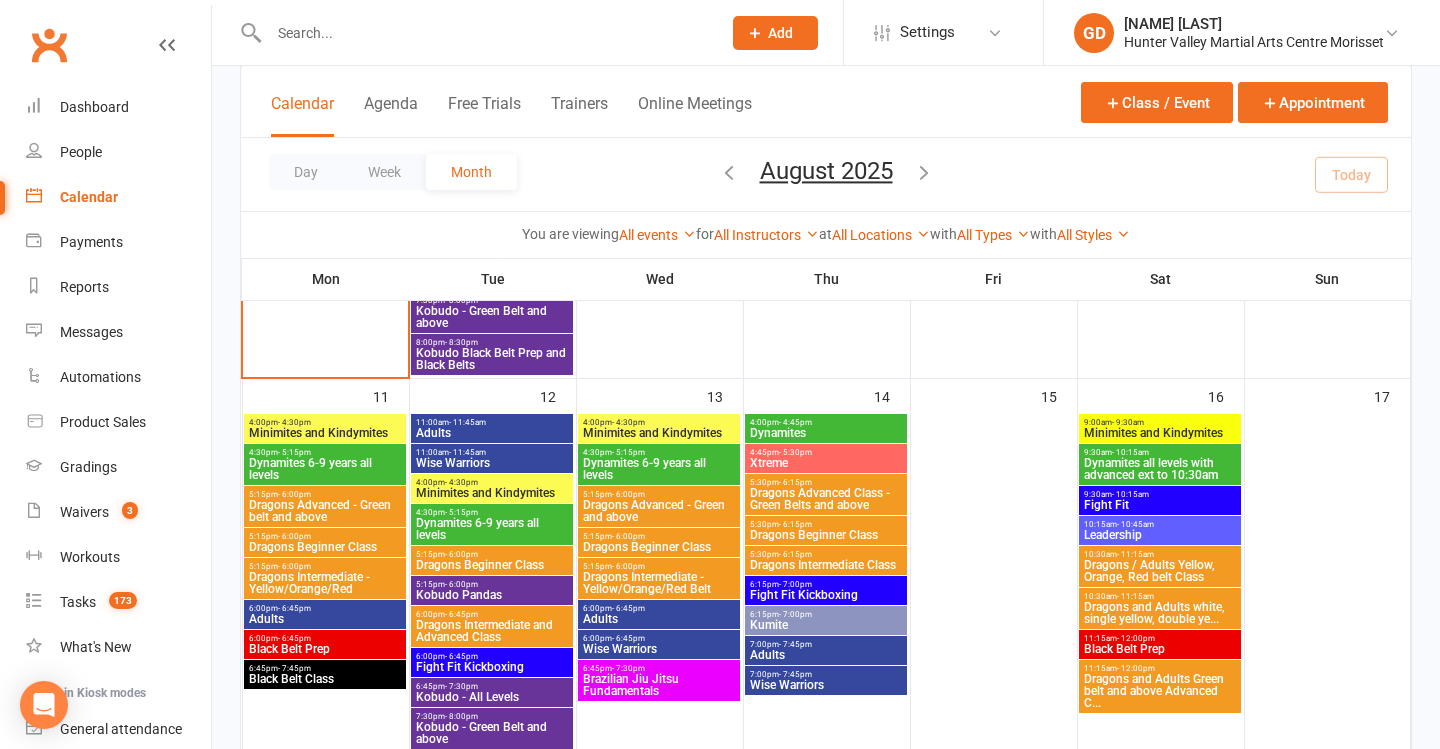 click on "Leadership" at bounding box center [1160, 535] 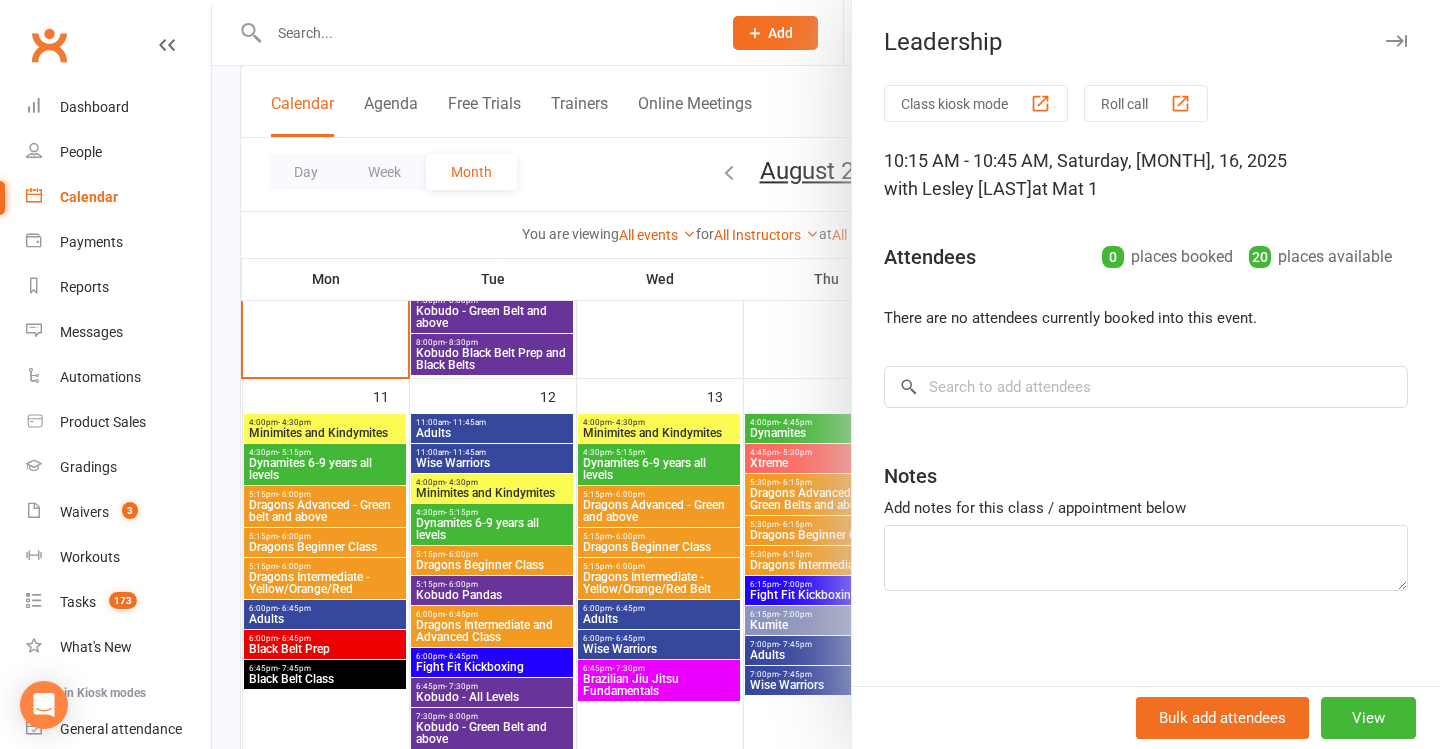 click at bounding box center [826, 374] 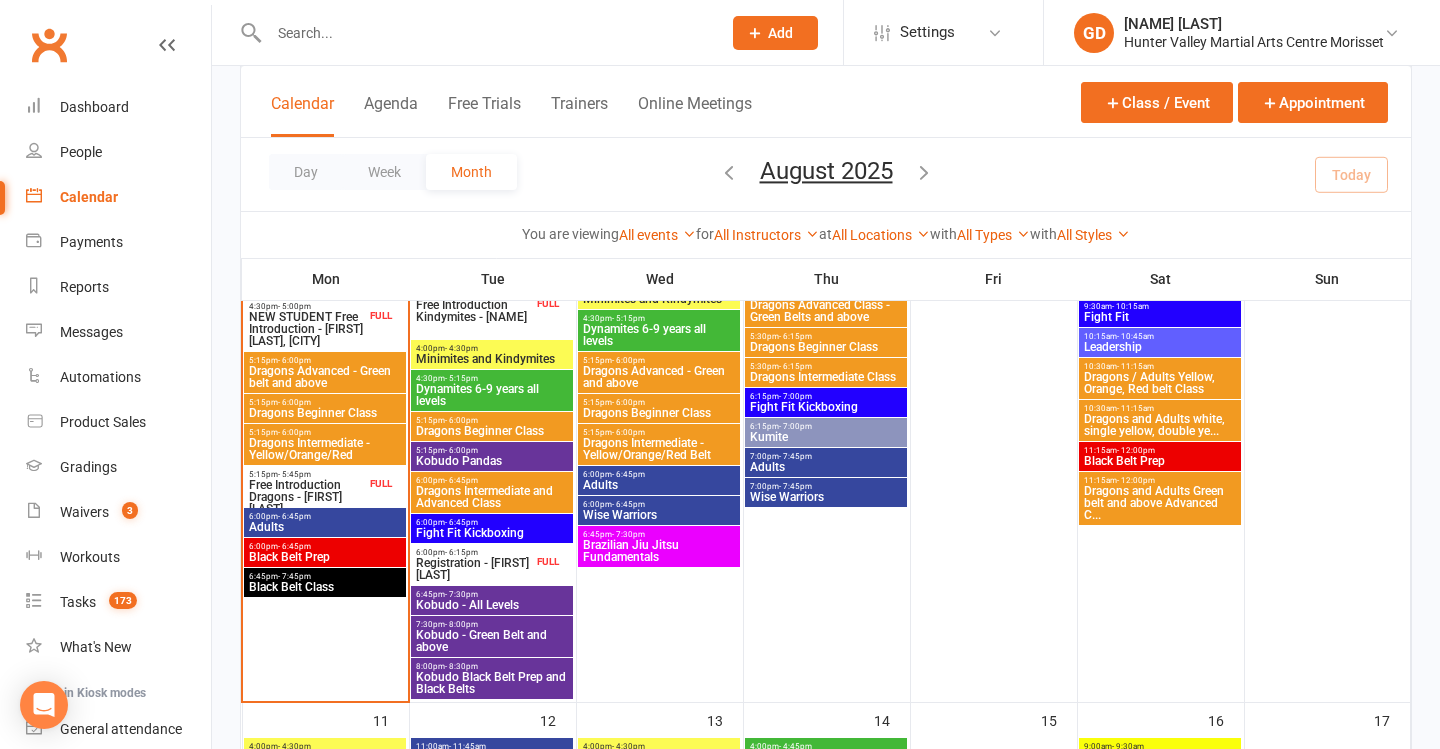 scroll, scrollTop: 715, scrollLeft: 0, axis: vertical 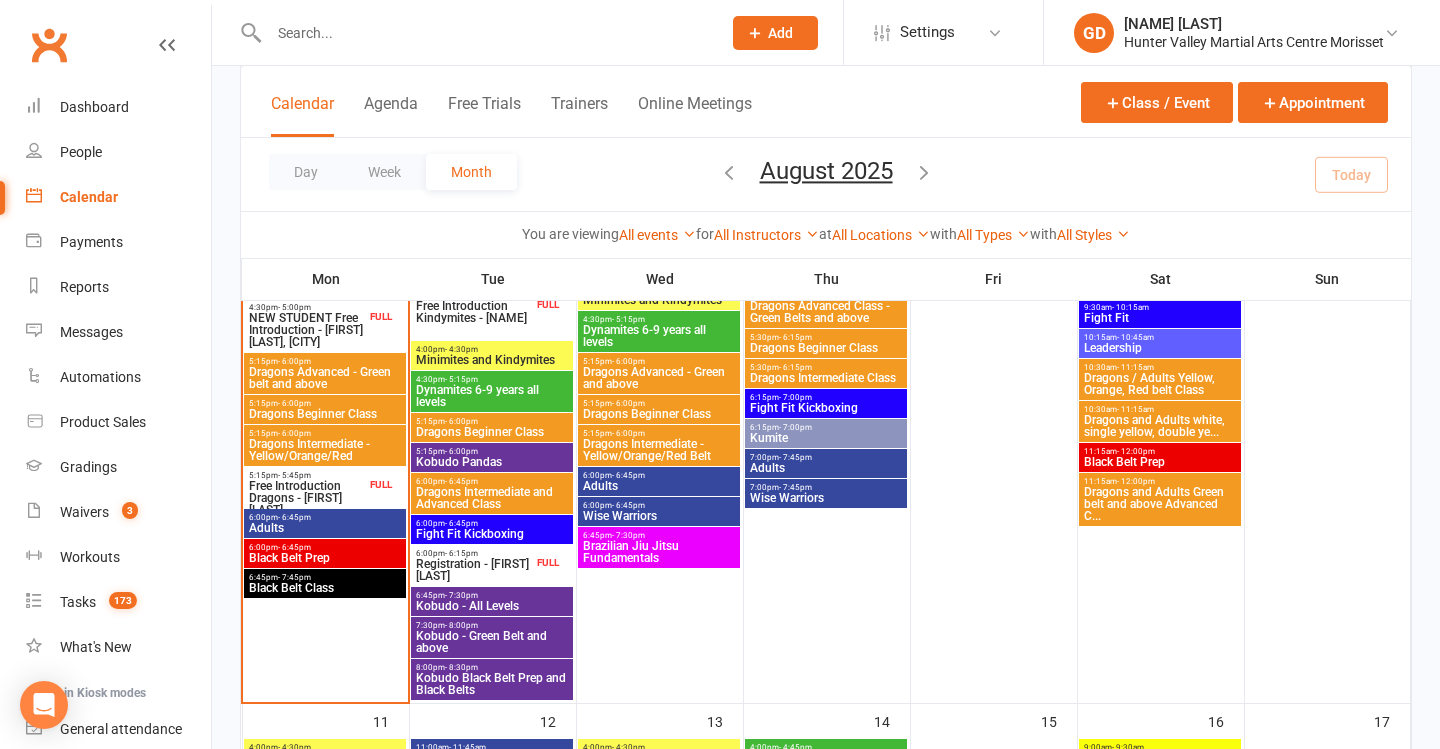 click on "Leadership" at bounding box center (1160, 348) 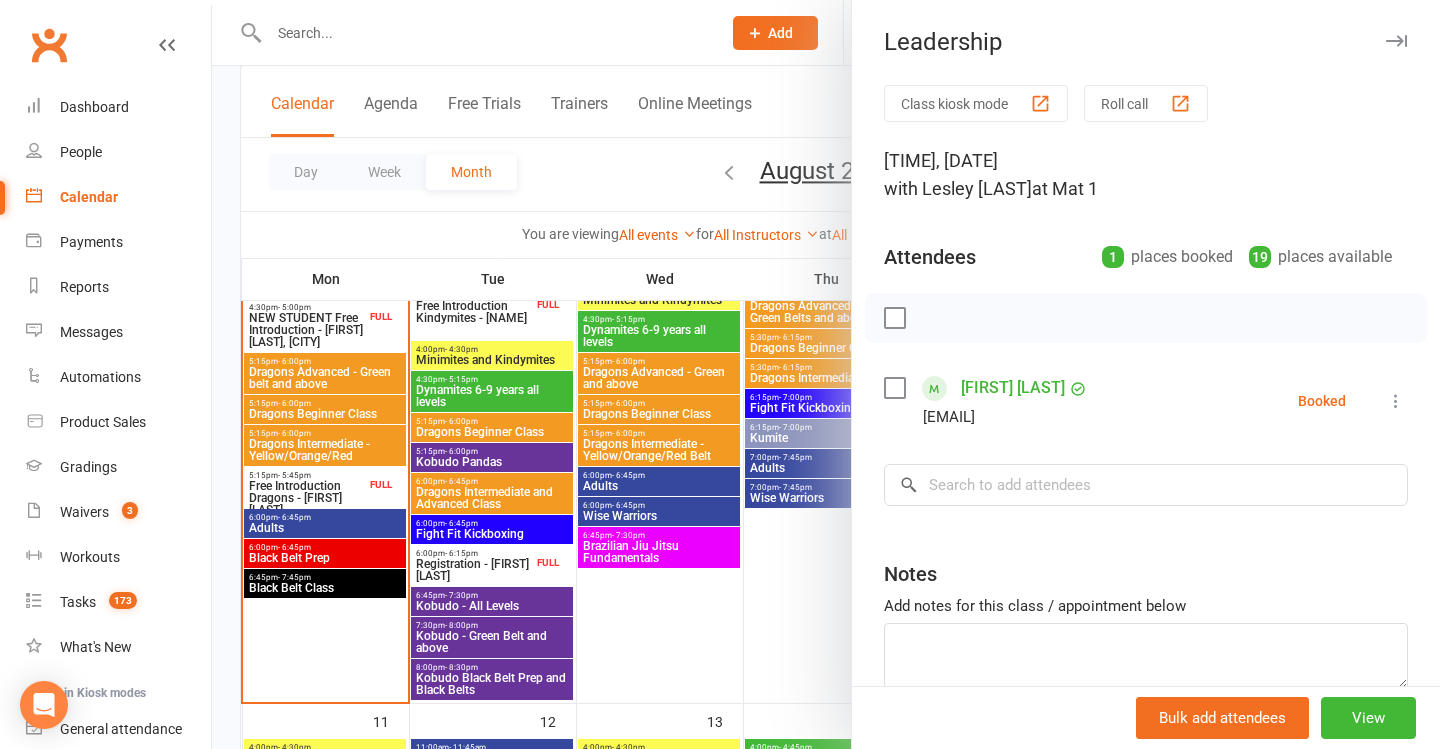 click at bounding box center (826, 374) 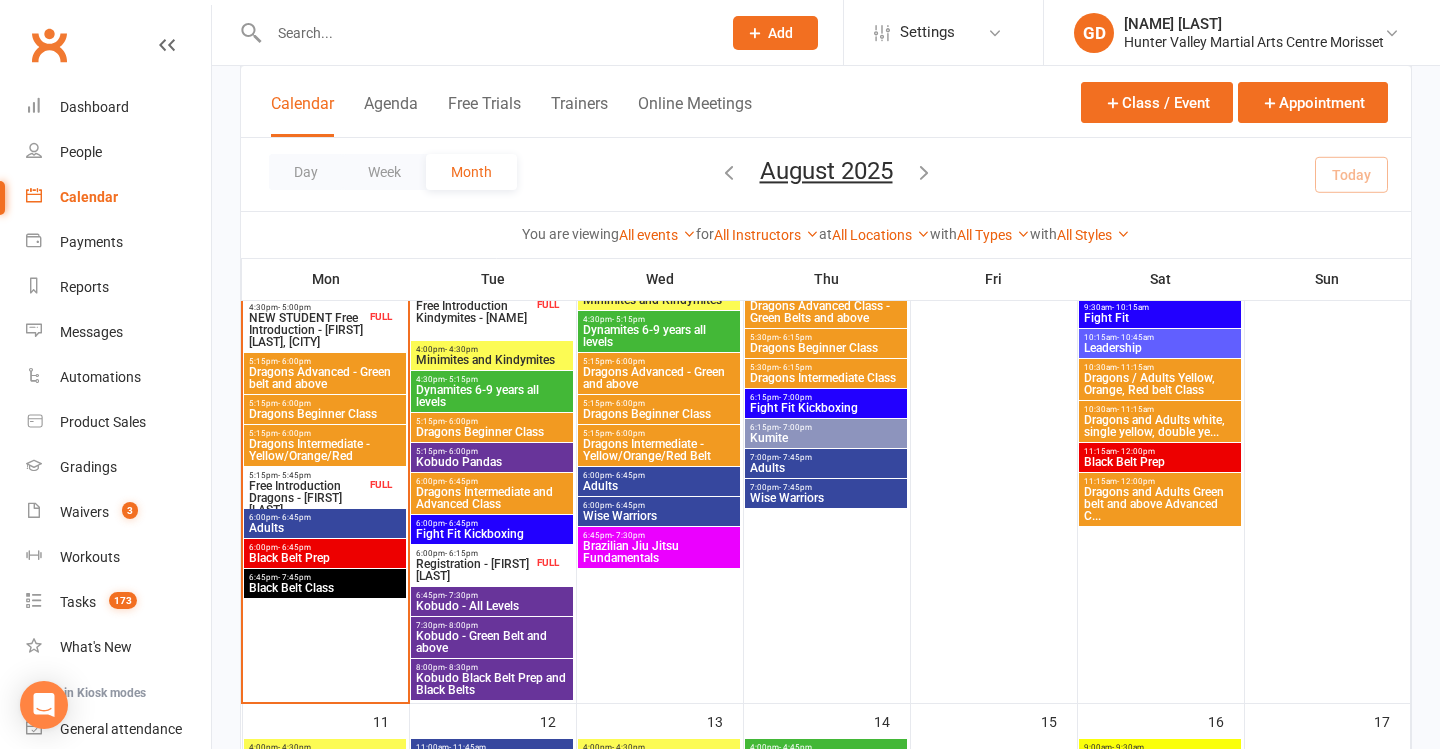 click on "Leadership" at bounding box center (1160, 348) 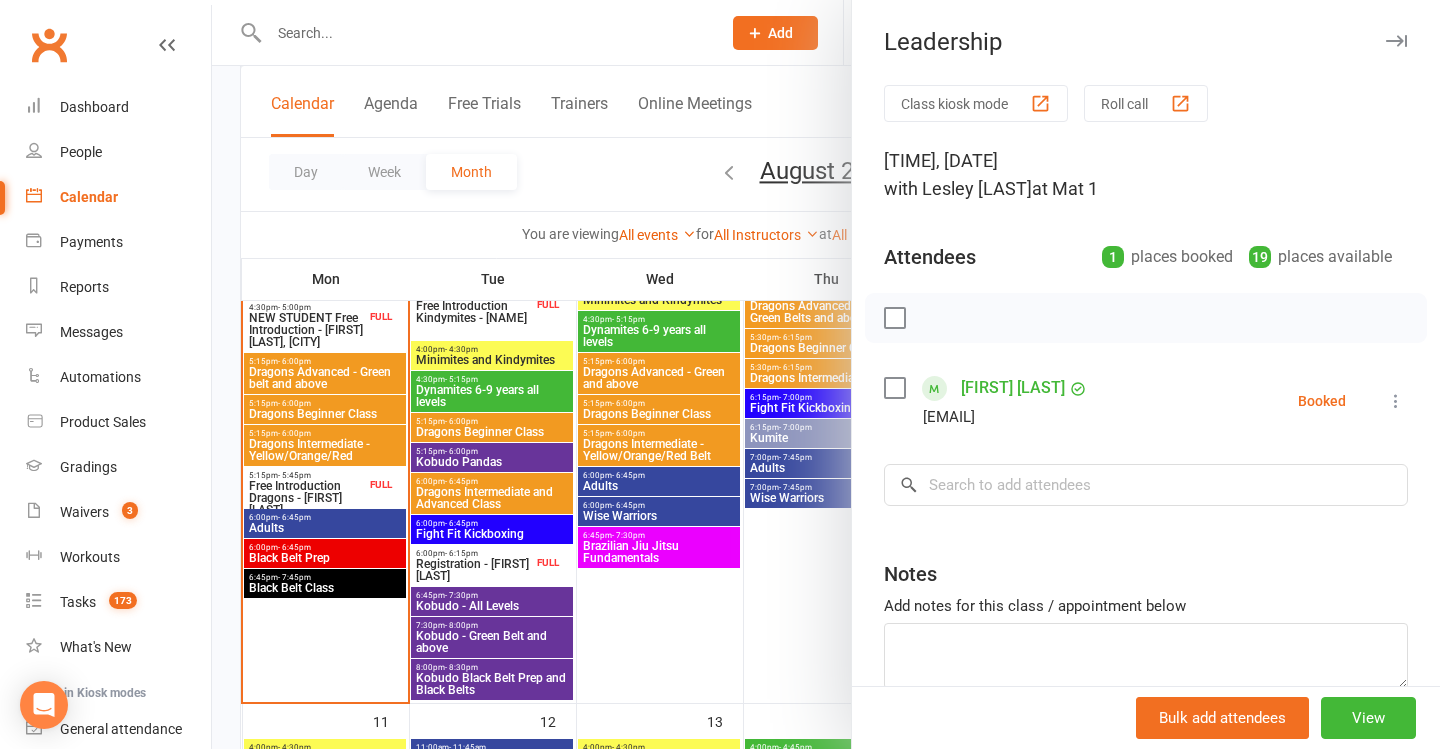 click at bounding box center [826, 374] 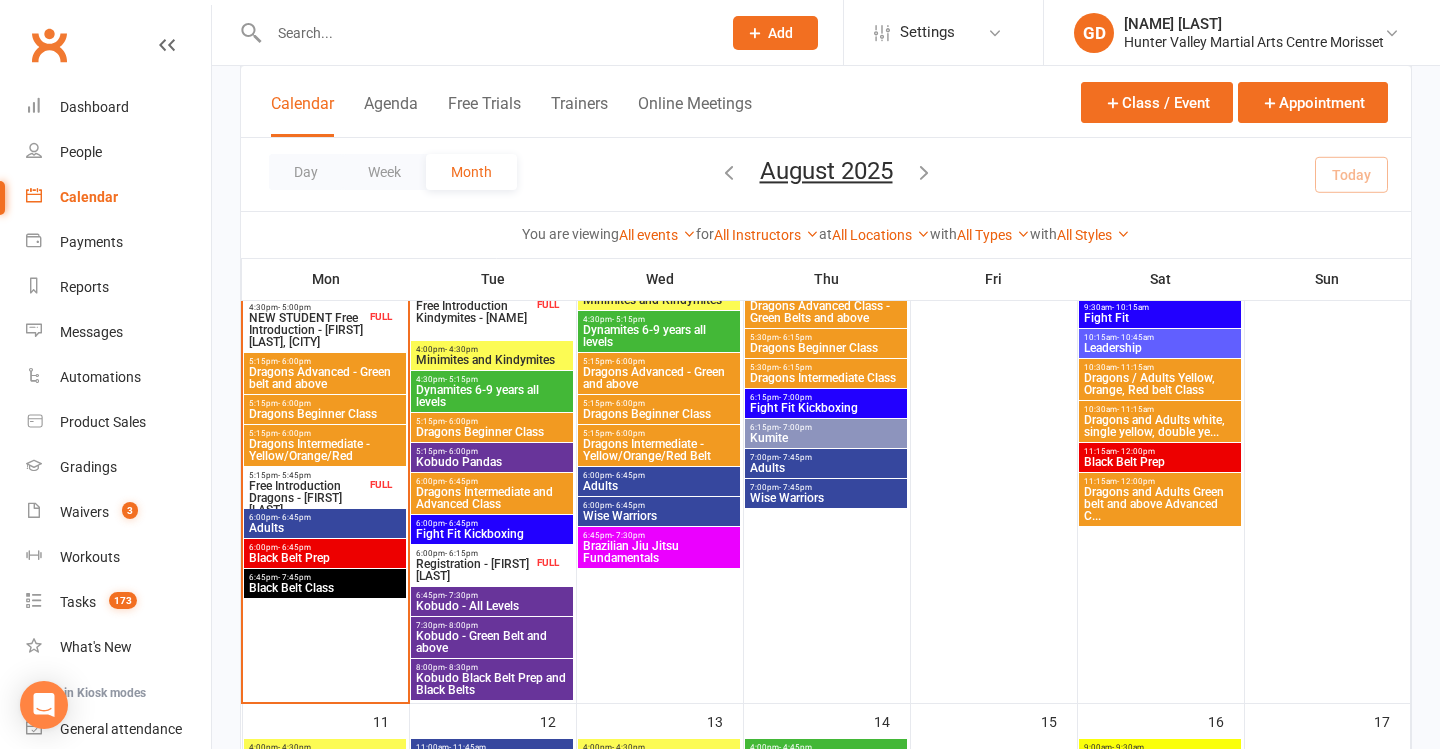 click on "Dragons Advanced - Green belt and above" at bounding box center (325, 378) 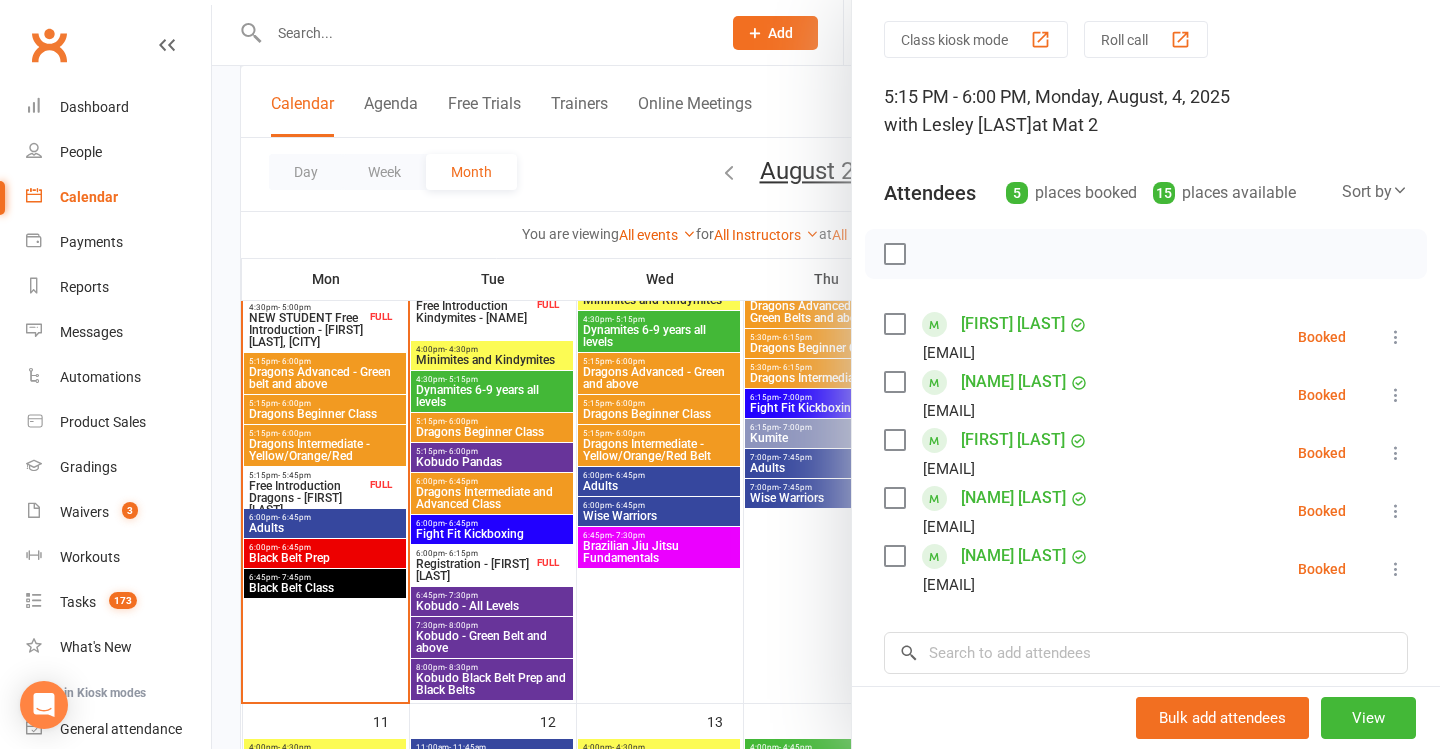 scroll, scrollTop: 72, scrollLeft: 0, axis: vertical 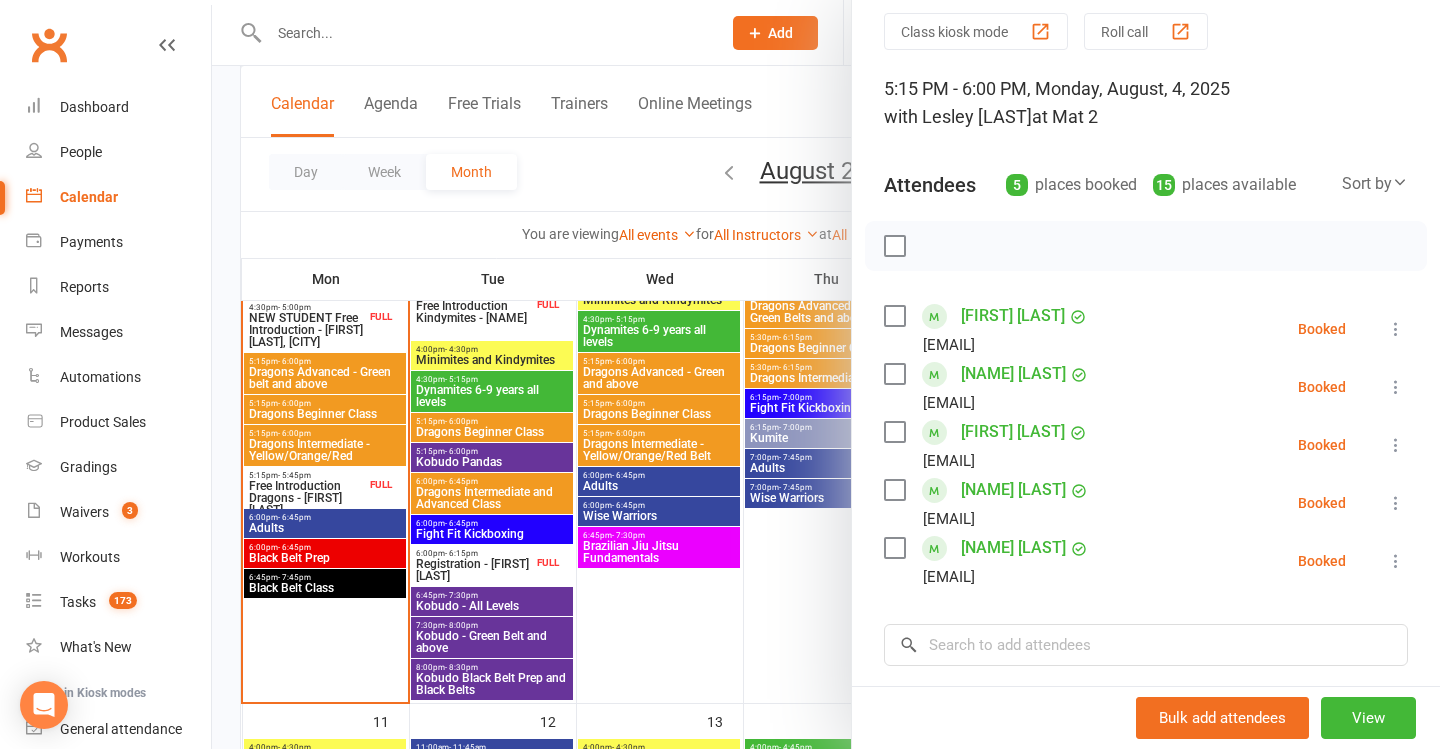 click at bounding box center (826, 374) 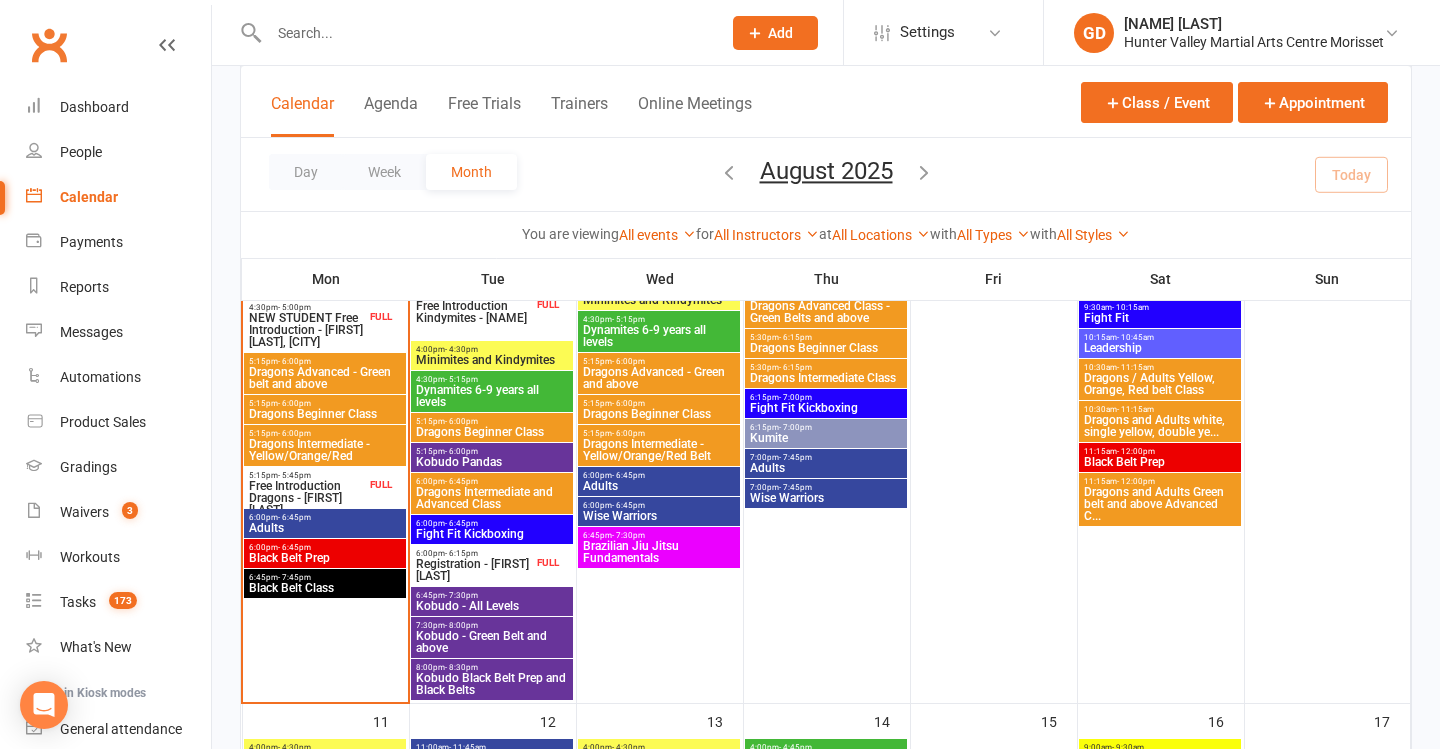 click on "Dragons Intermediate and Advanced Class" at bounding box center (492, 498) 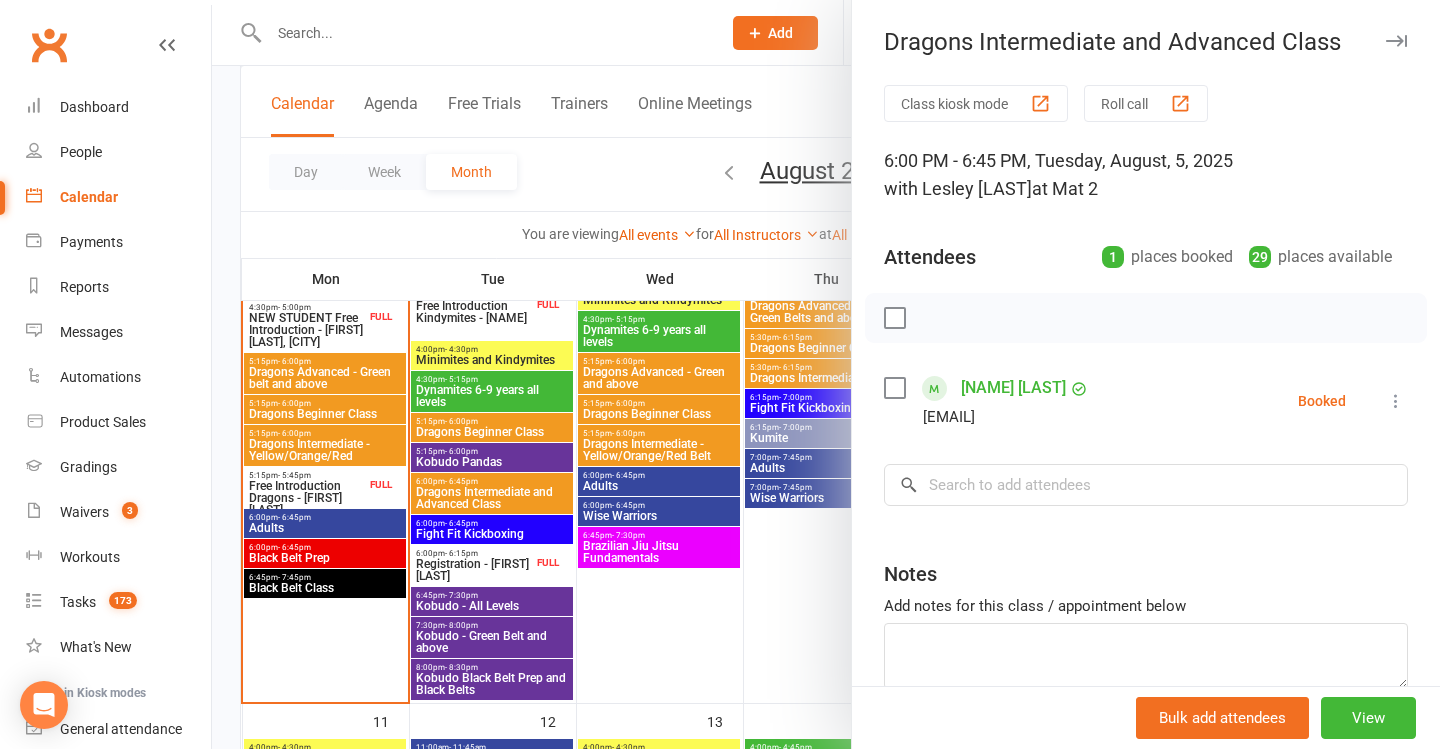 click at bounding box center (826, 374) 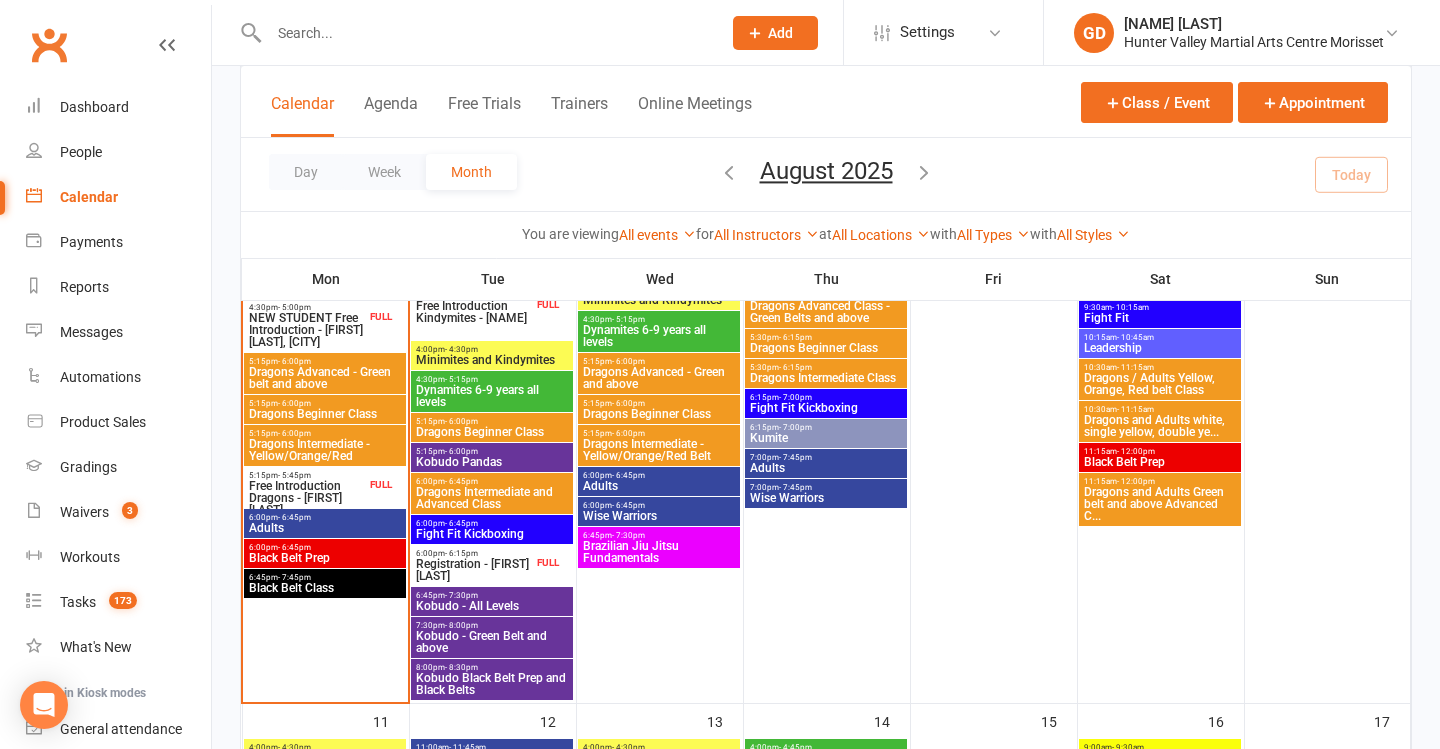 click on "FULL" at bounding box center (548, 562) 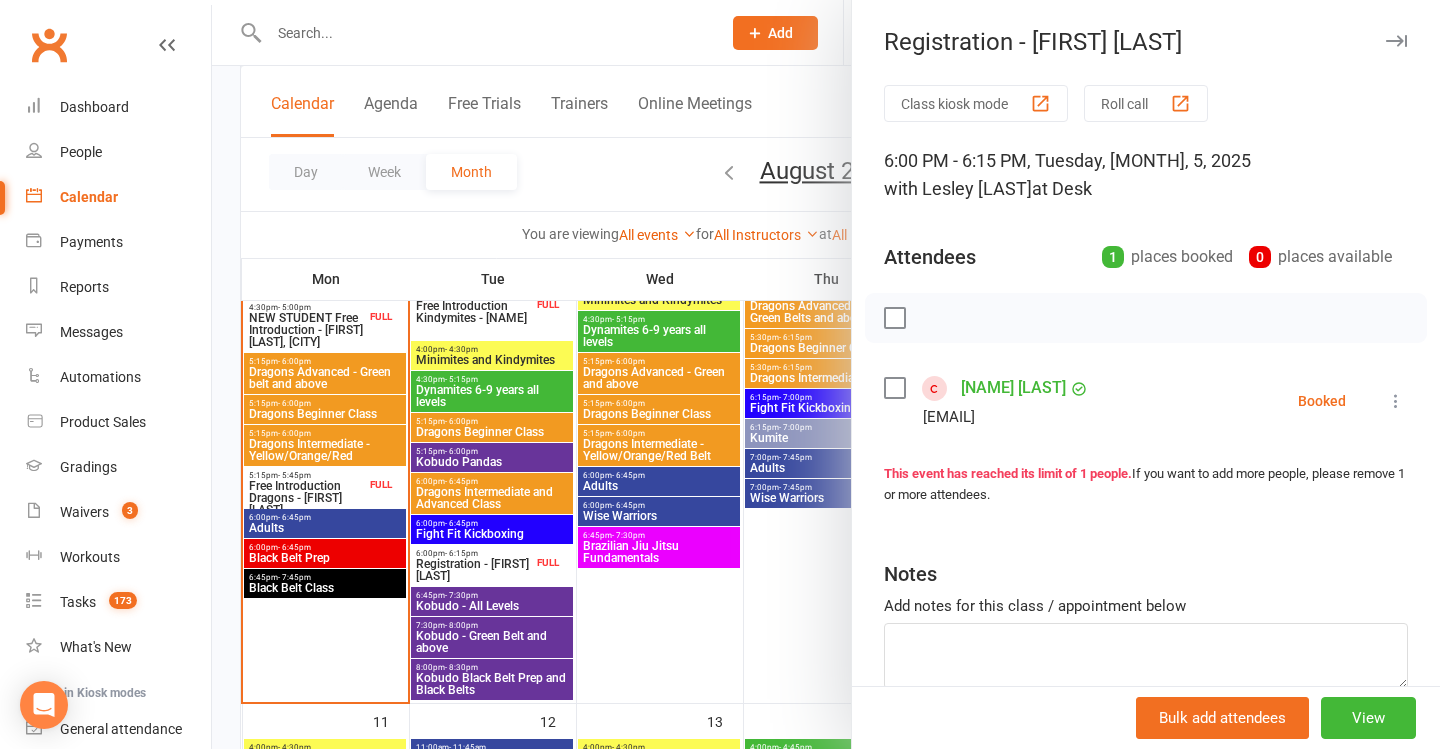 click at bounding box center [826, 374] 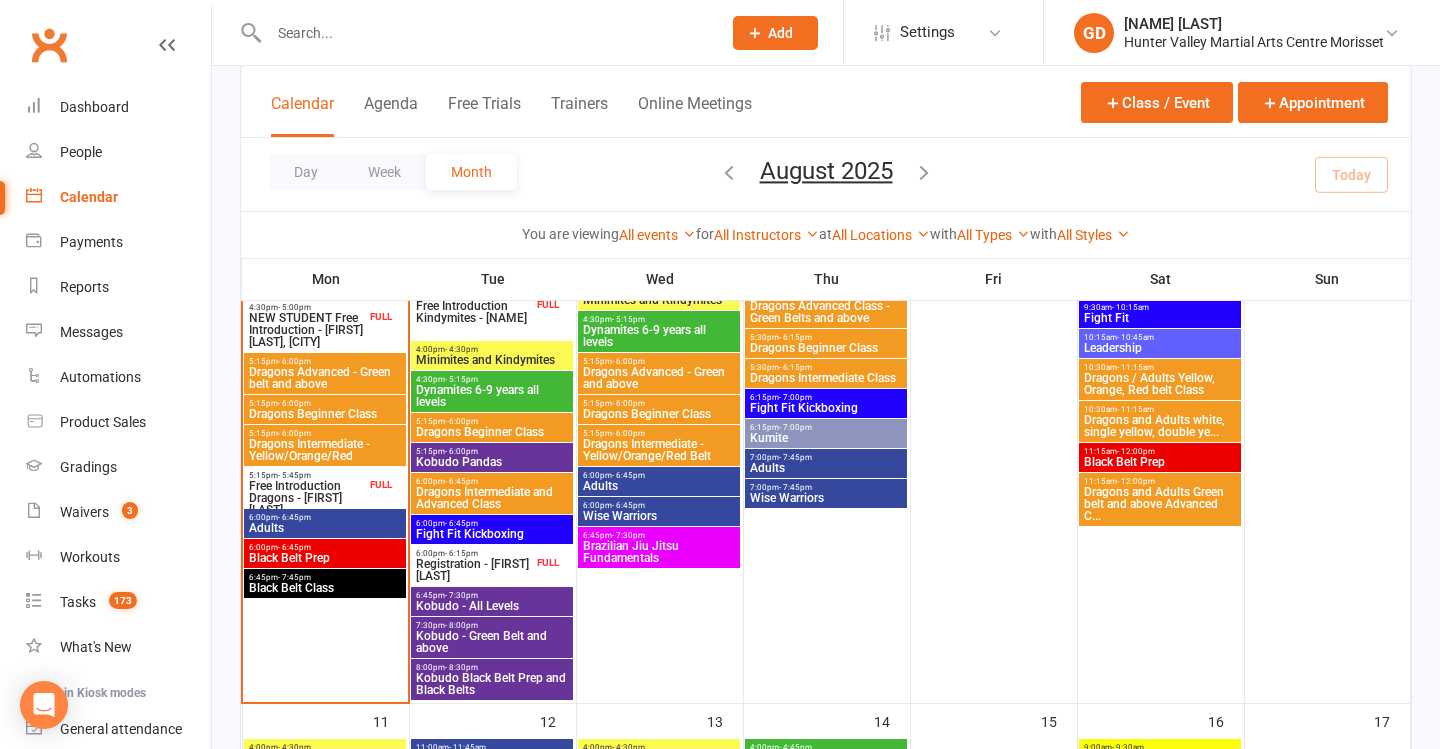 click at bounding box center [473, 32] 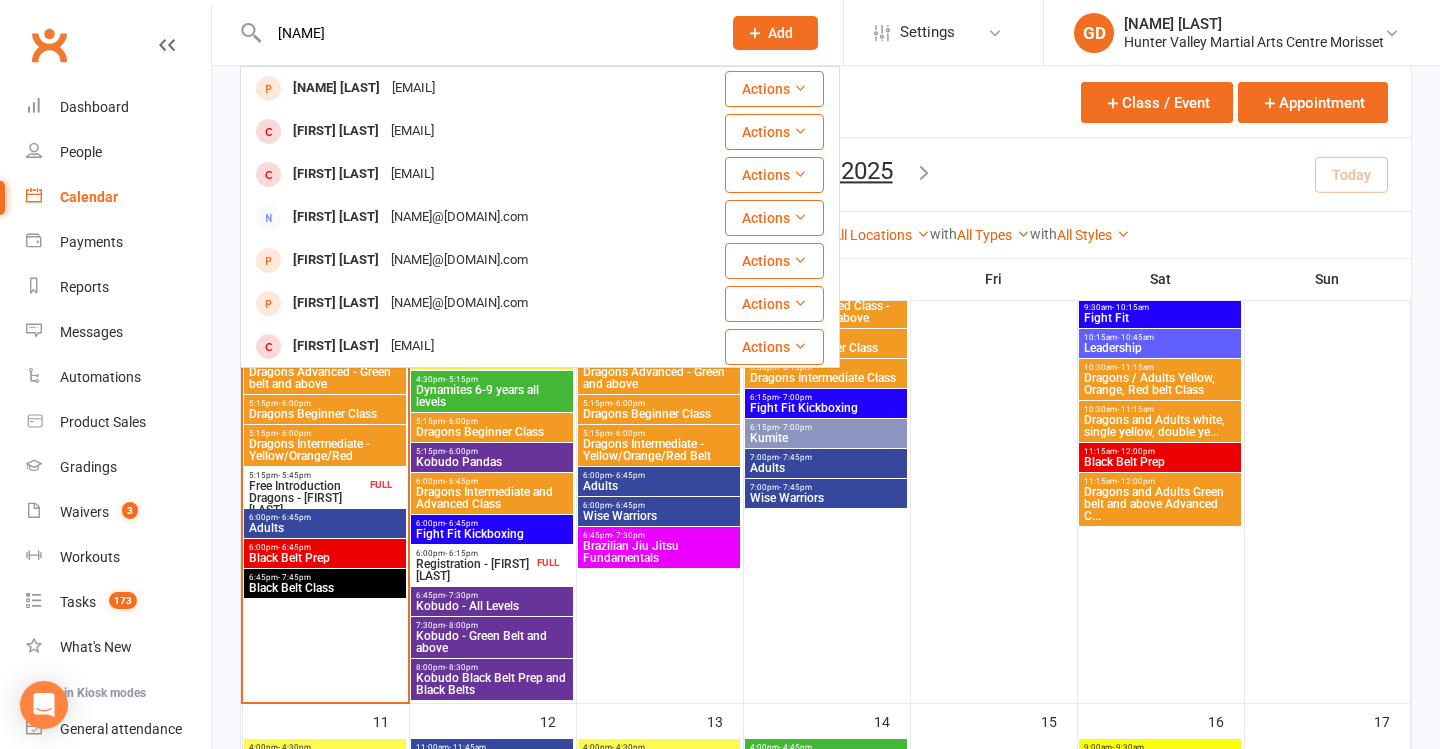 type on "calliope" 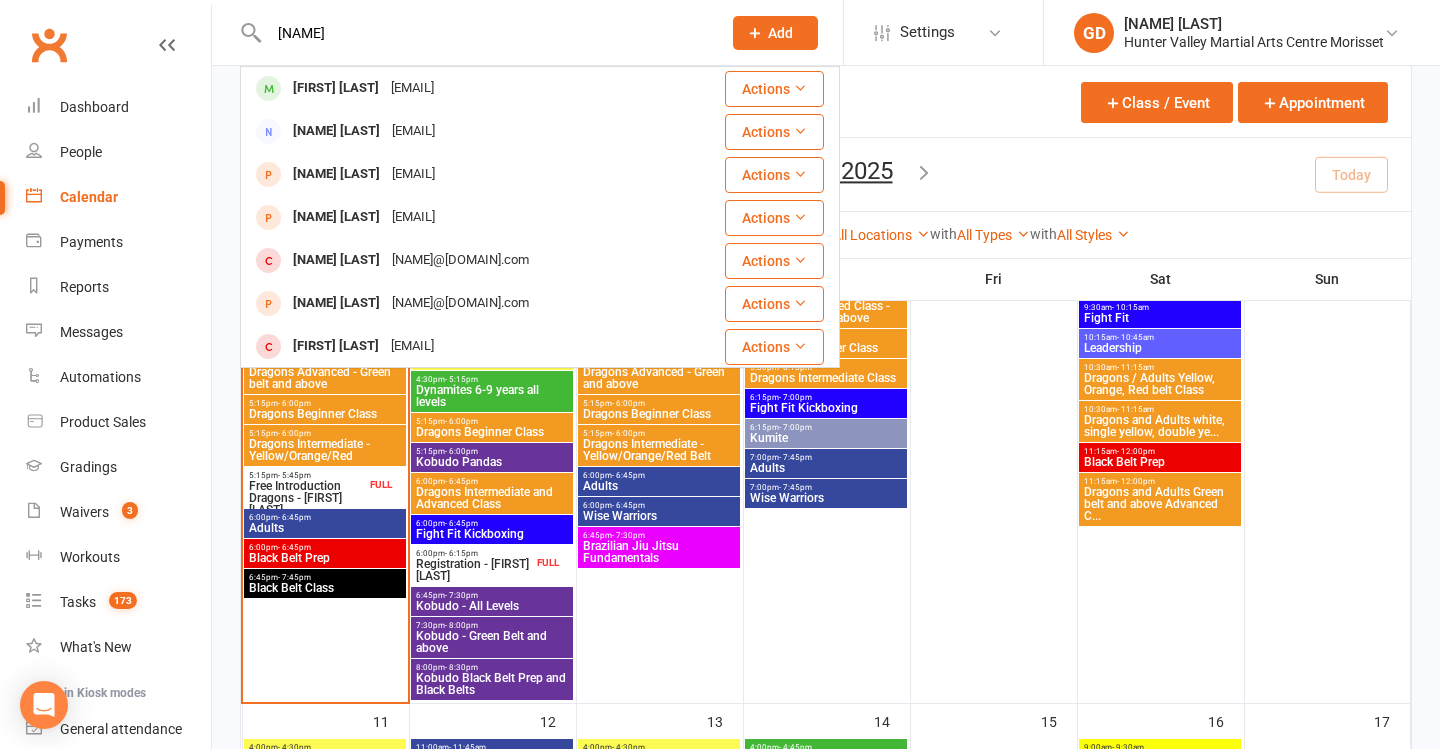 drag, startPoint x: 394, startPoint y: 22, endPoint x: 64, endPoint y: 22, distance: 330 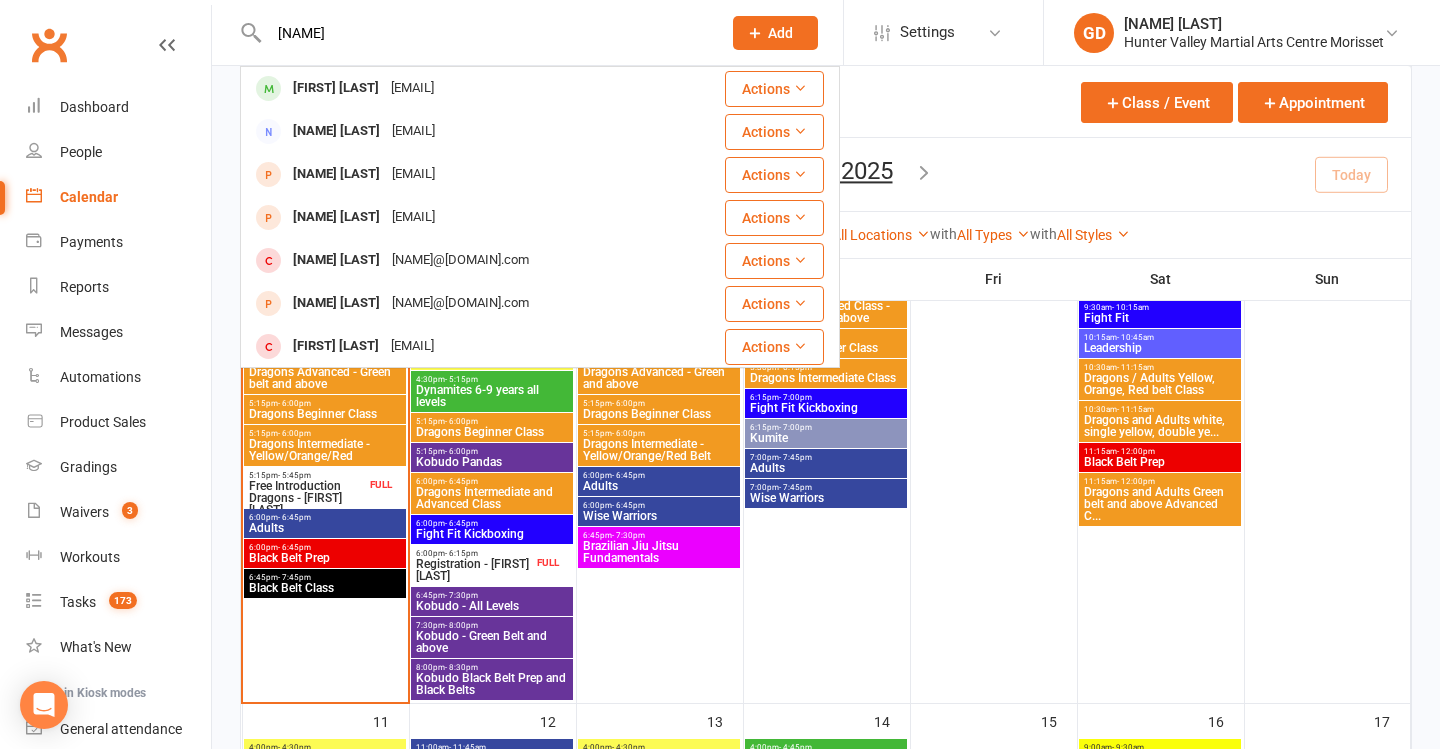click on "calliope" at bounding box center (485, 33) 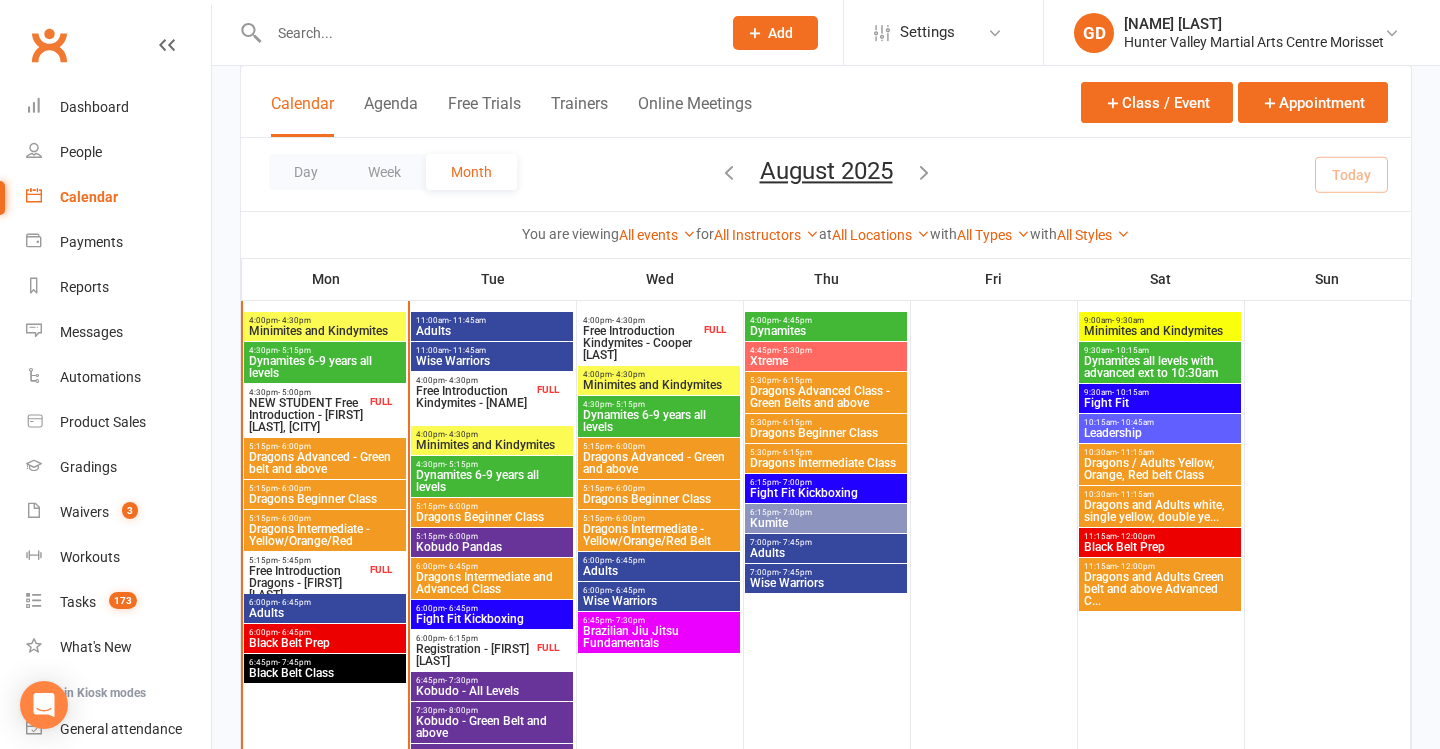 scroll, scrollTop: 628, scrollLeft: 0, axis: vertical 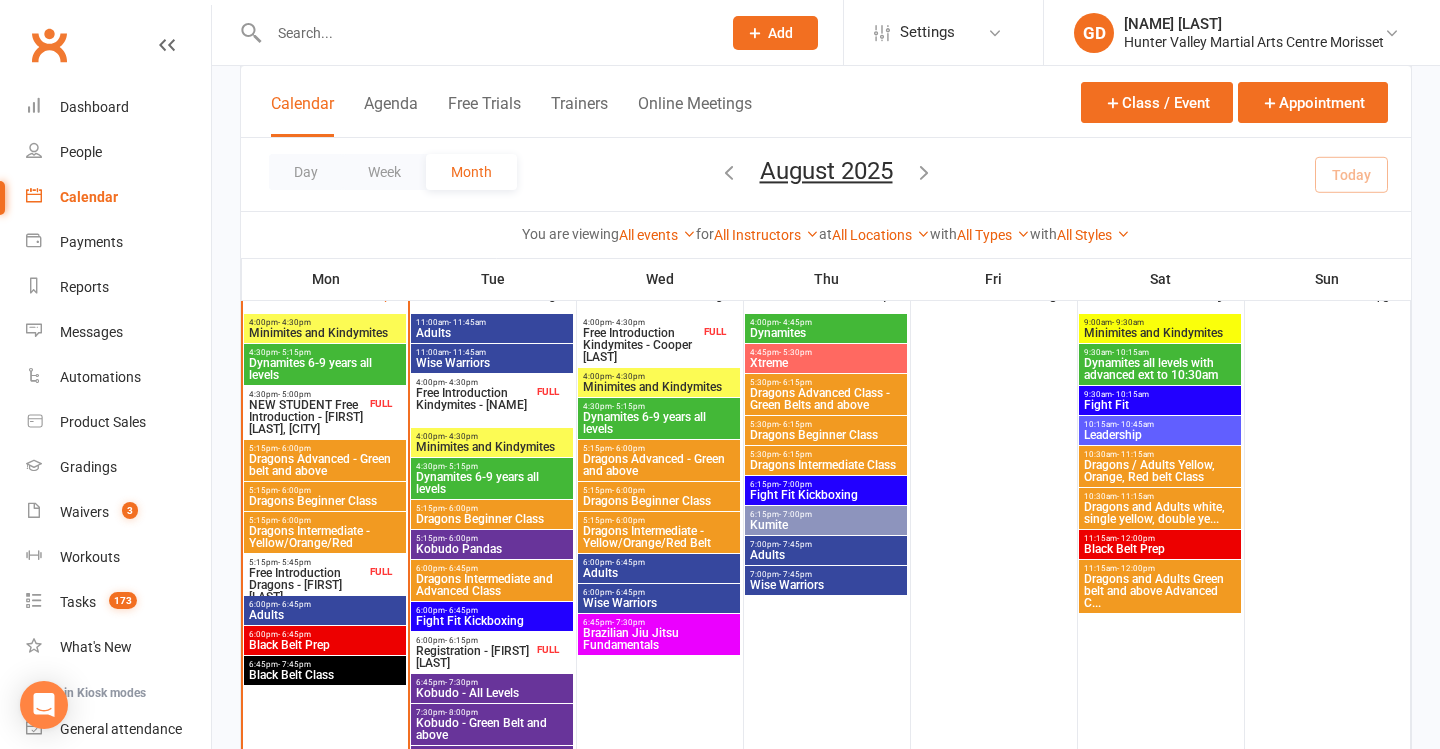 click on "Minimites and Kindymites" at bounding box center (325, 333) 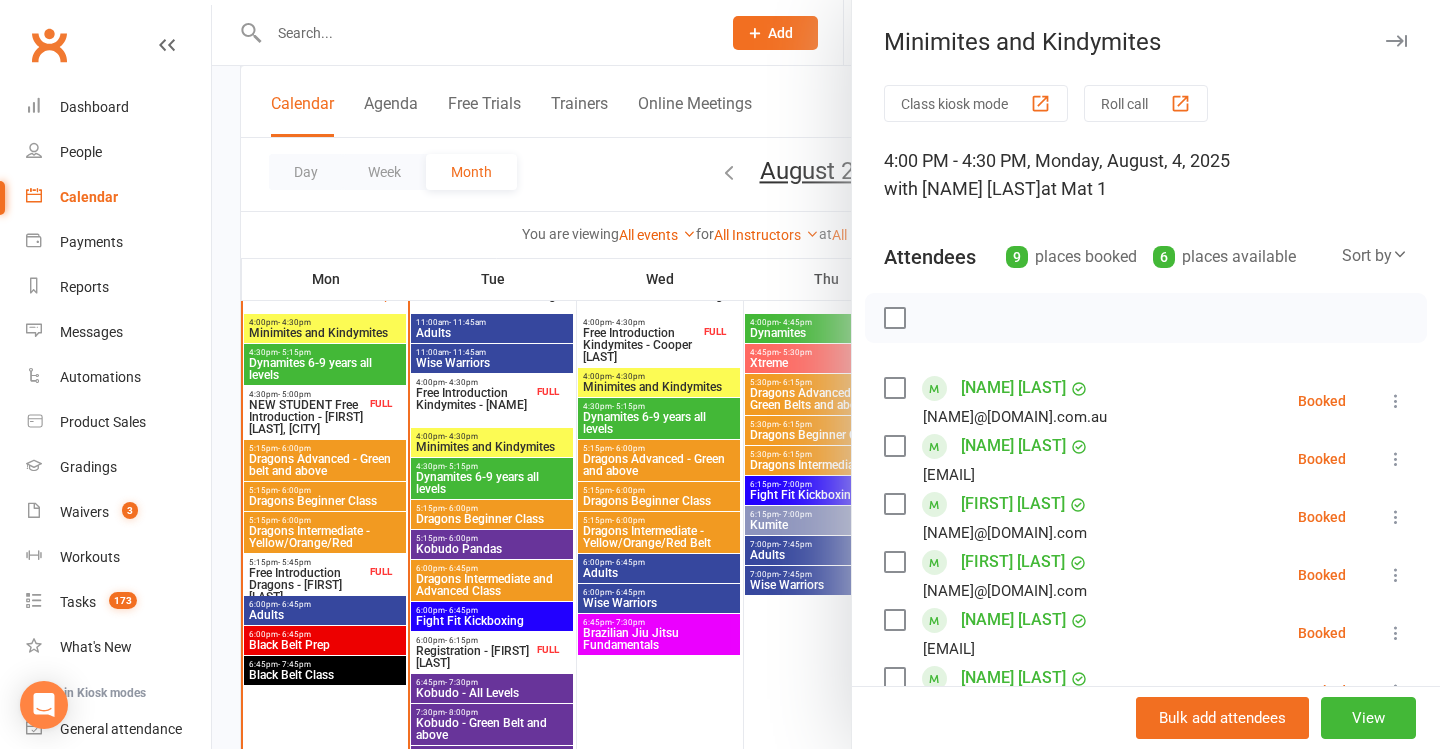 click at bounding box center (826, 374) 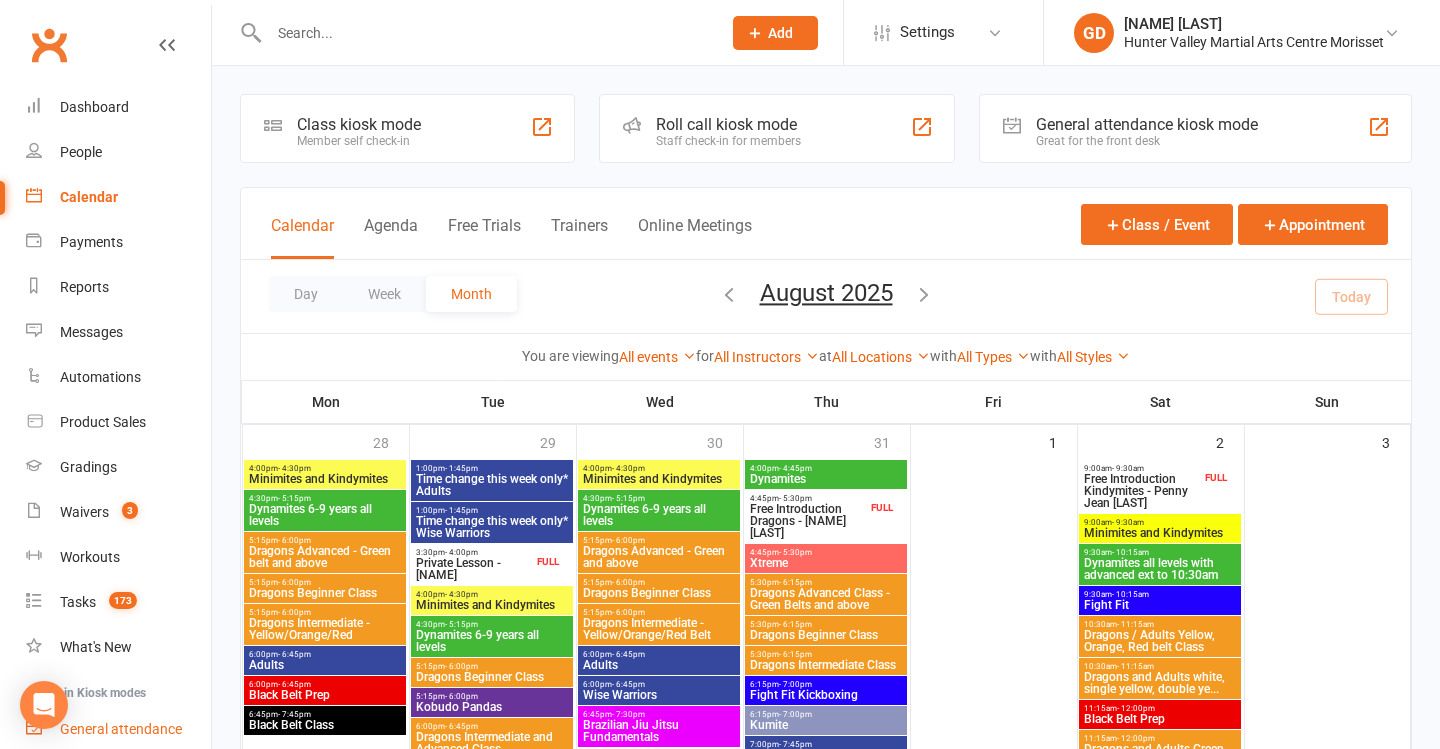 scroll, scrollTop: 0, scrollLeft: 0, axis: both 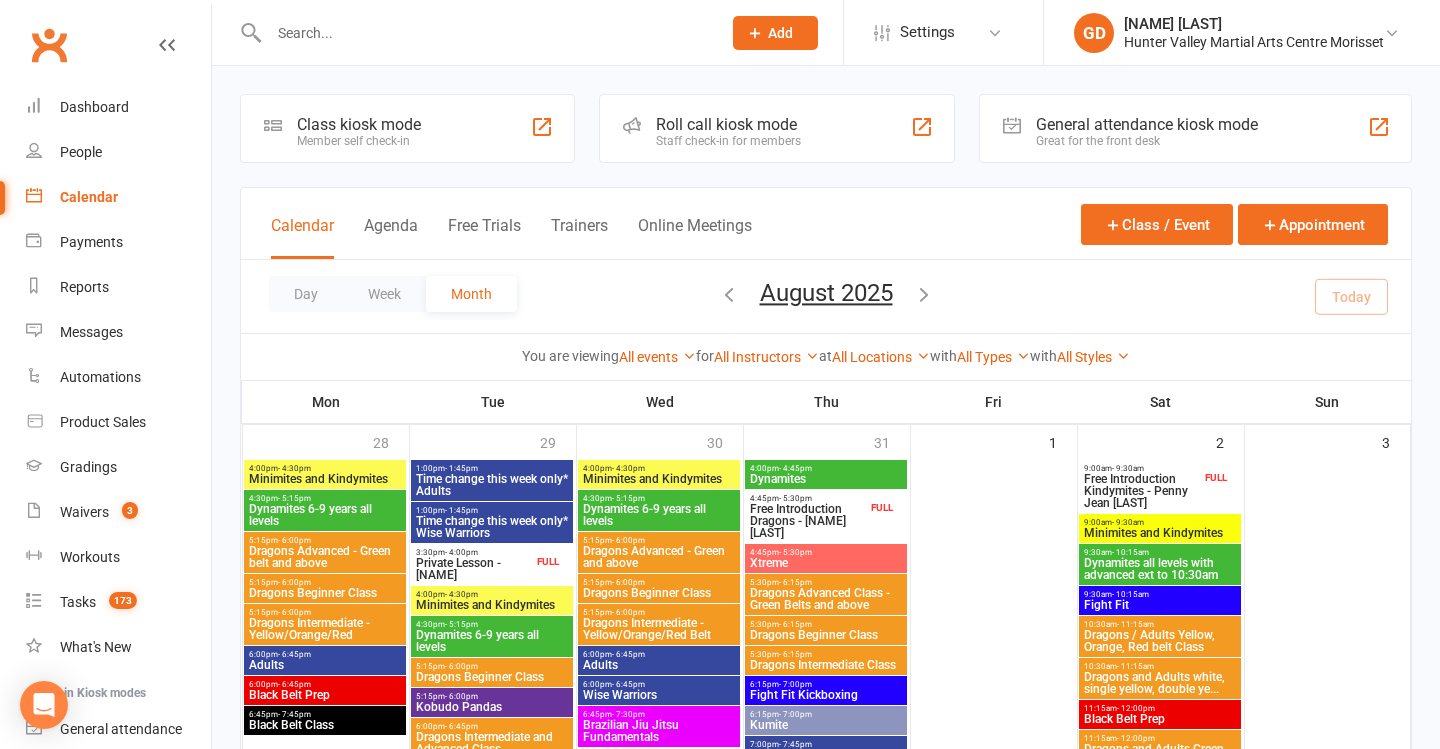 click at bounding box center [729, 294] 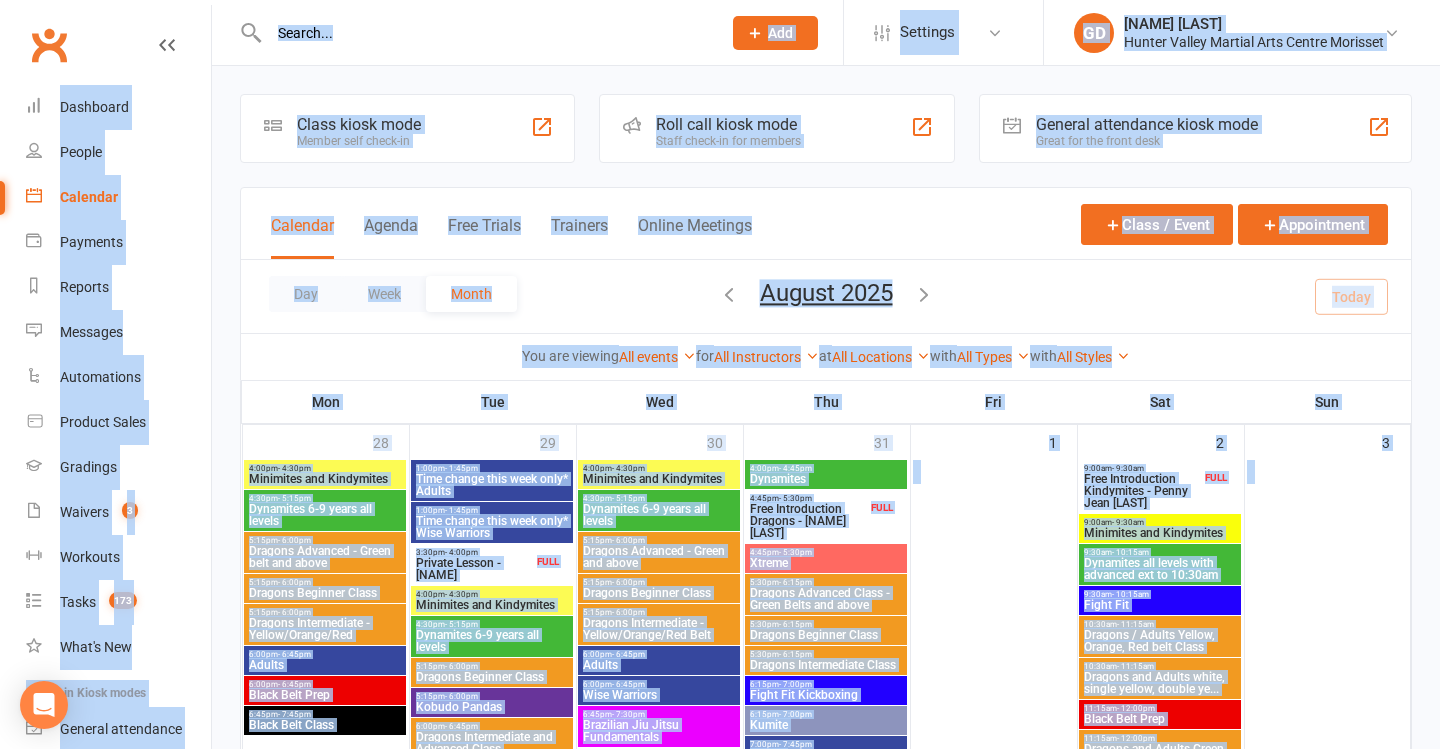 click on "Loading" at bounding box center (0, 0) 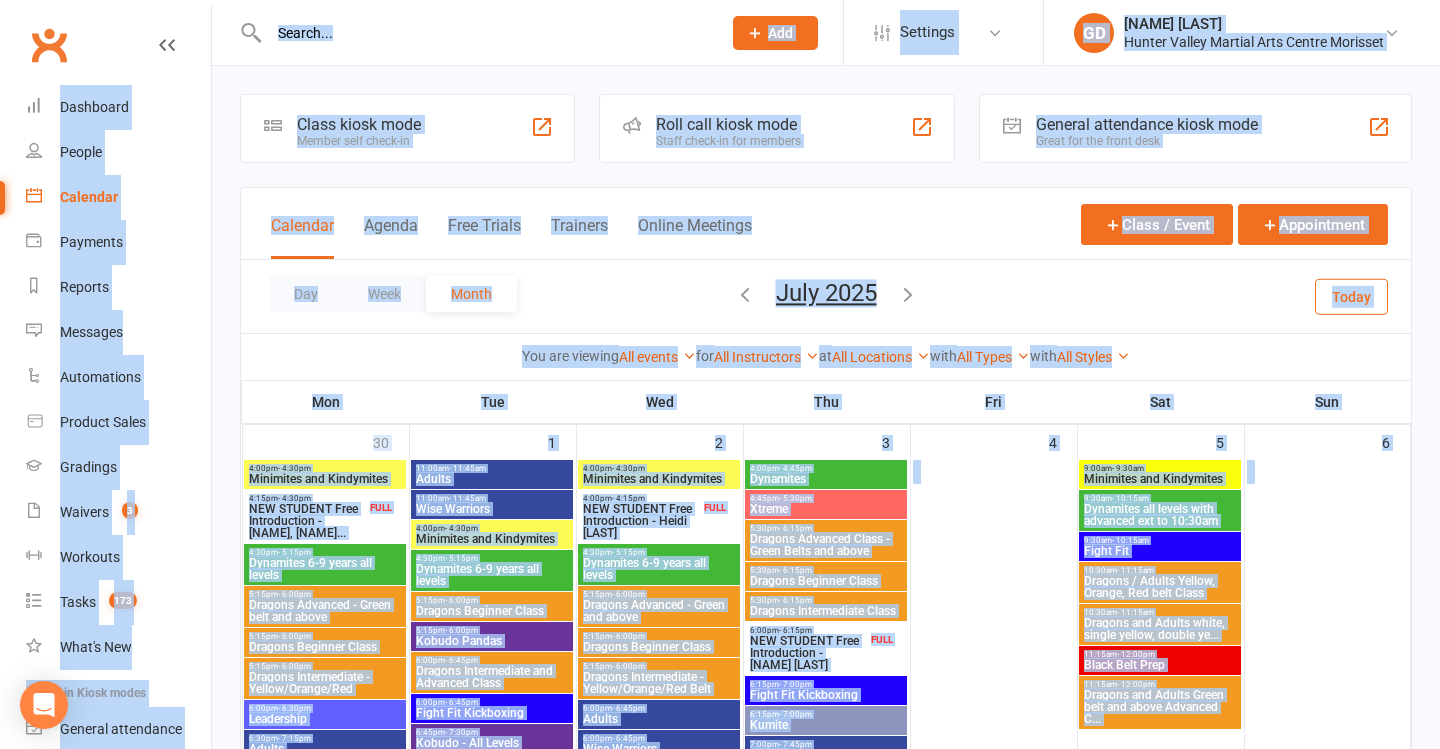 click at bounding box center (745, 294) 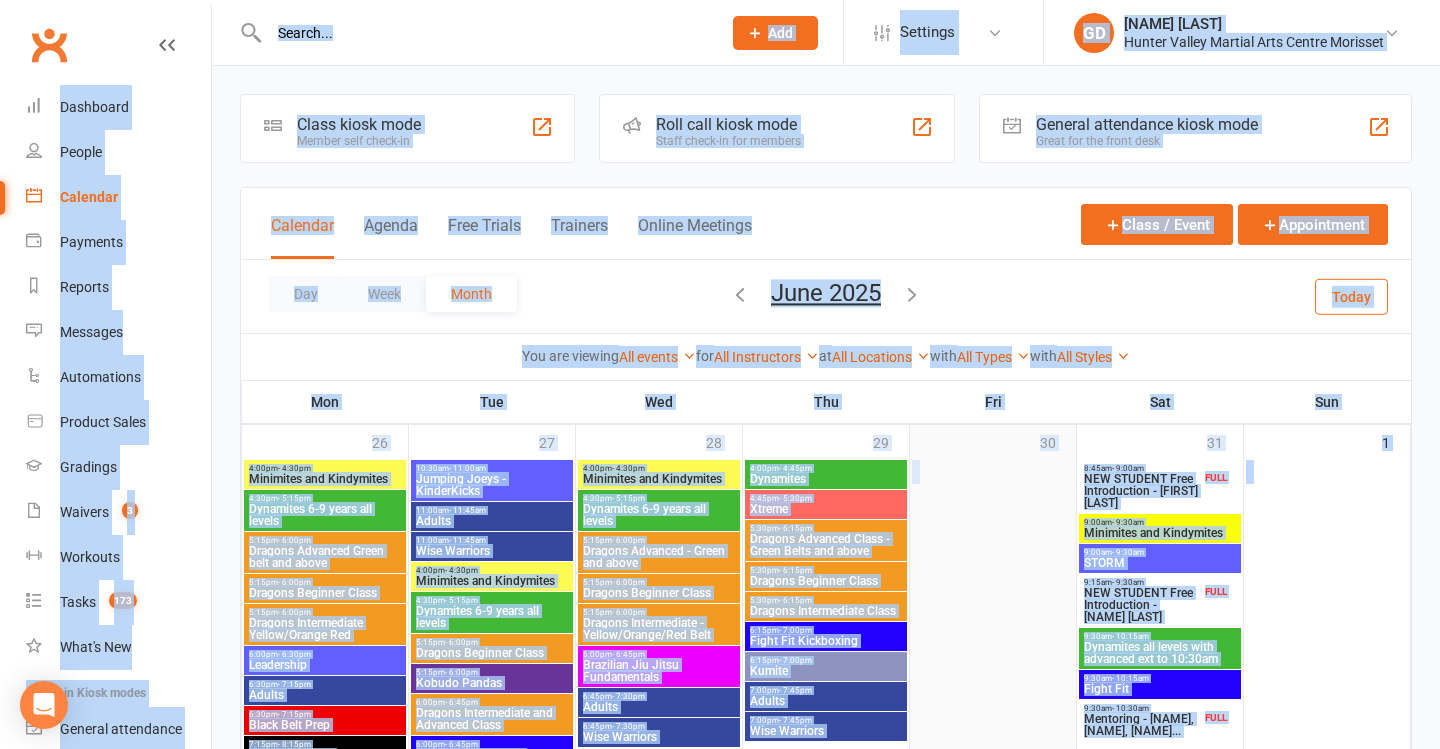 scroll, scrollTop: 70, scrollLeft: 0, axis: vertical 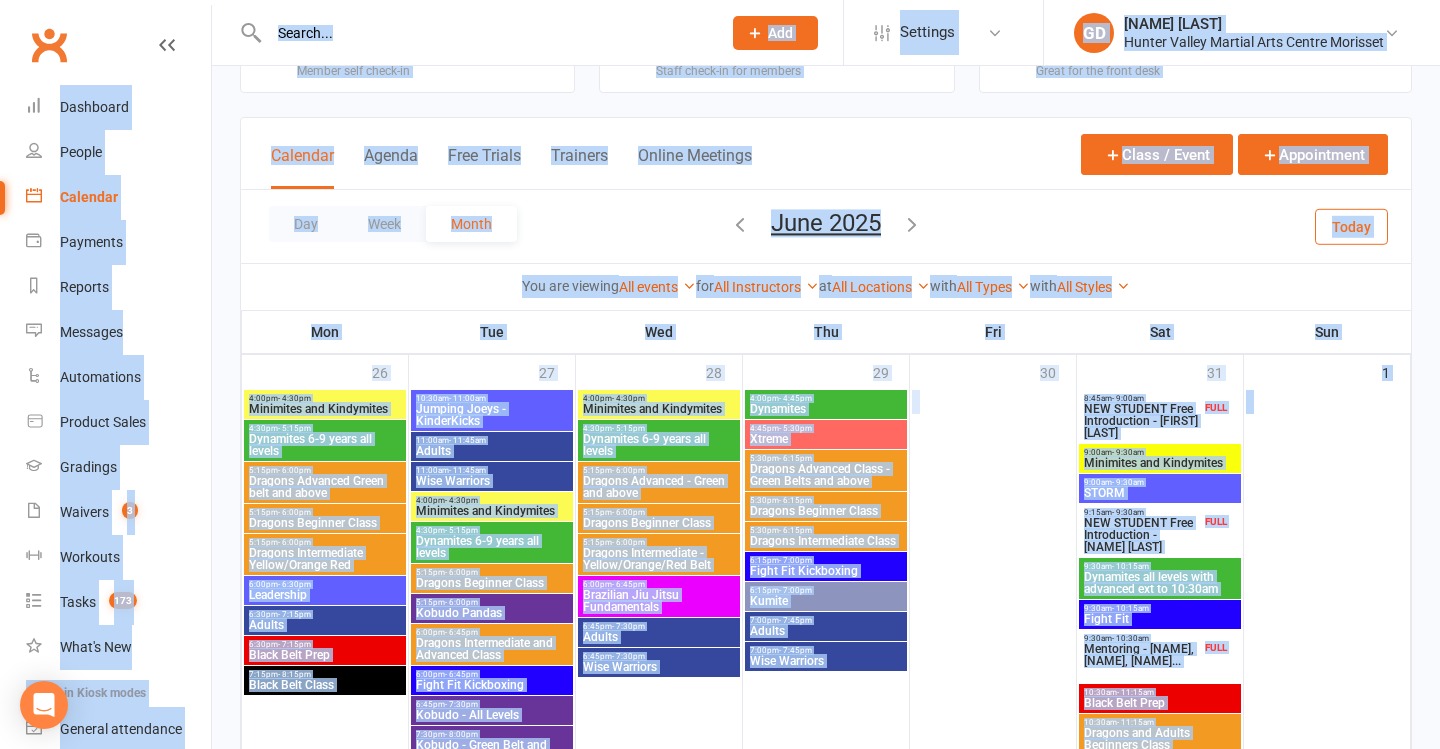 click at bounding box center [912, 224] 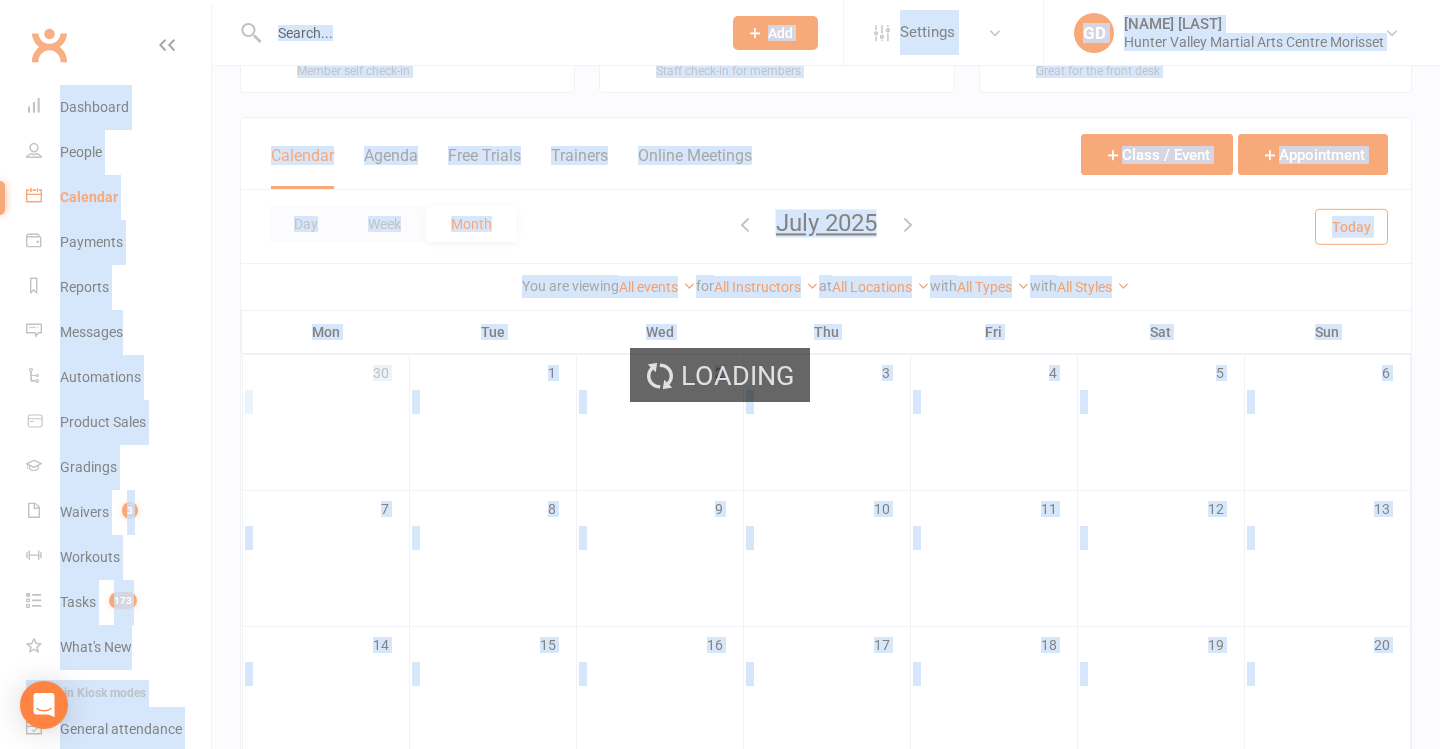 click on "Prospect
Member
Non-attending contact
Class / event
Appointment
Grading event
Task
Membership plan
Bulk message
Add
Settings Membership Plans Event Templates Appointment Types Website Image Library Customize Contacts Account Profile GD Georgia Dearlove Hunter Valley Martial Arts Centre Morisset My profile Help Terms & conditions  Privacy policy  Sign out Clubworx Dashboard People Calendar Payments Reports Messages   Automations   Product Sales Gradings   Waivers   3 Workouts   Tasks   173 What's New Check-in Kiosk modes General attendance Roll call Class check-in × × × Class kiosk mode Member self check-in Roll call kiosk mode Staff check-in for members General attendance kiosk mode Great for the front desk Kiosk modes:  Class Roll call" at bounding box center (720, 568) 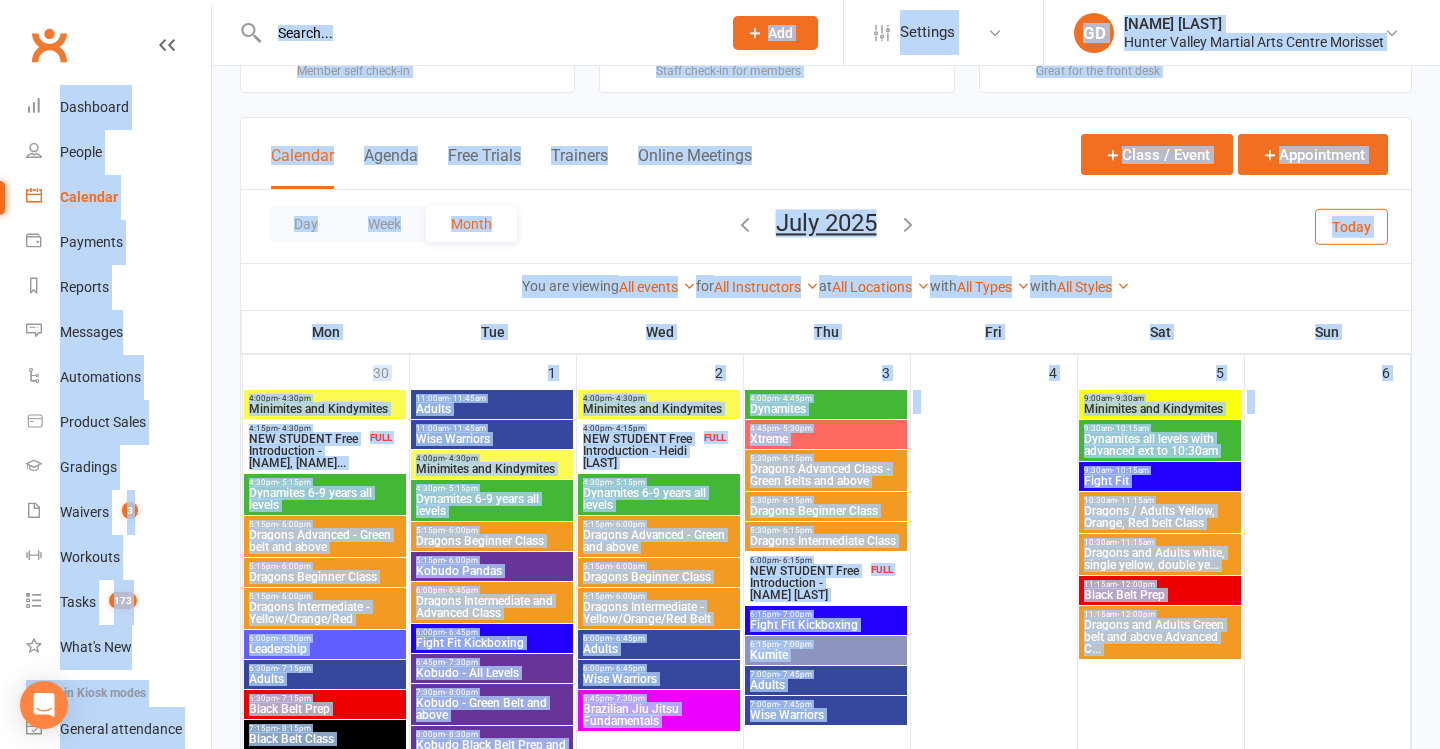click at bounding box center (908, 224) 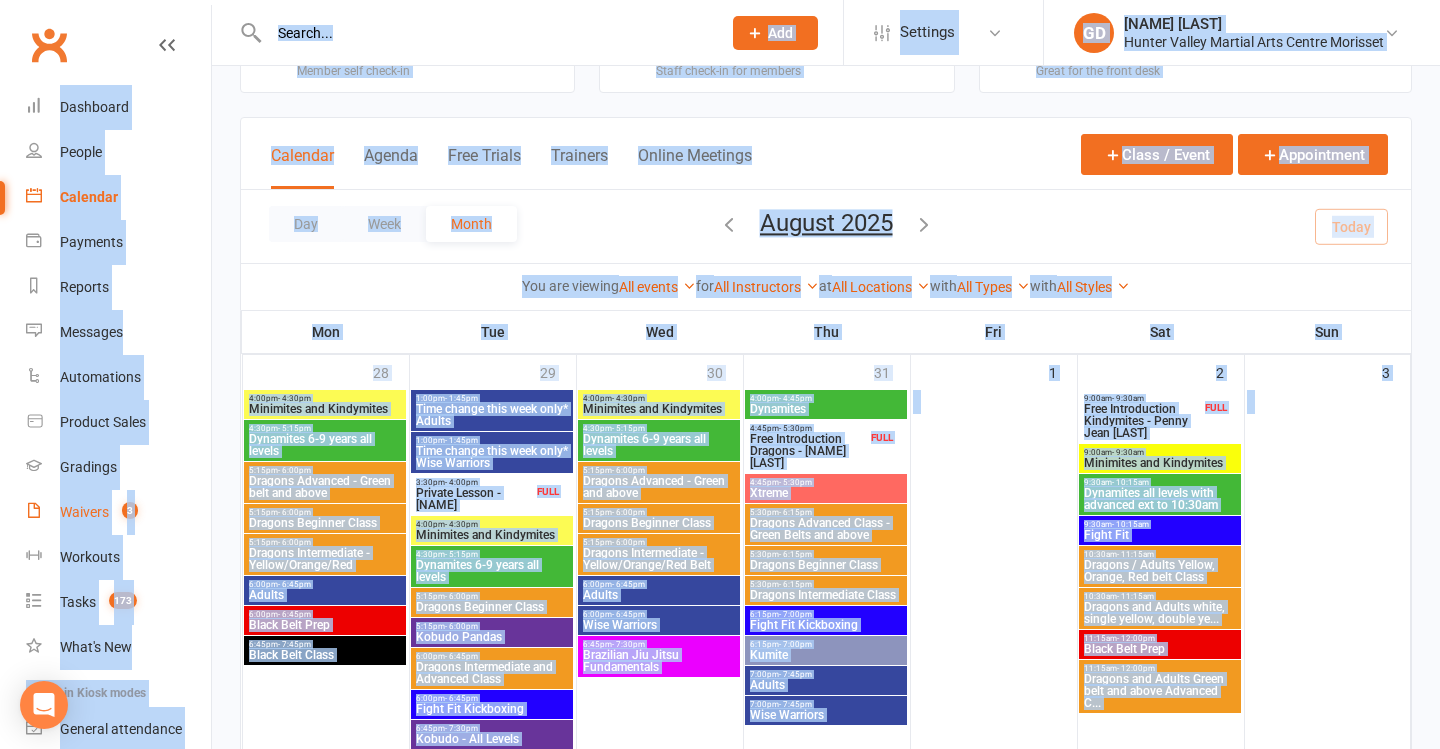 click on "Waivers   3" at bounding box center (118, 512) 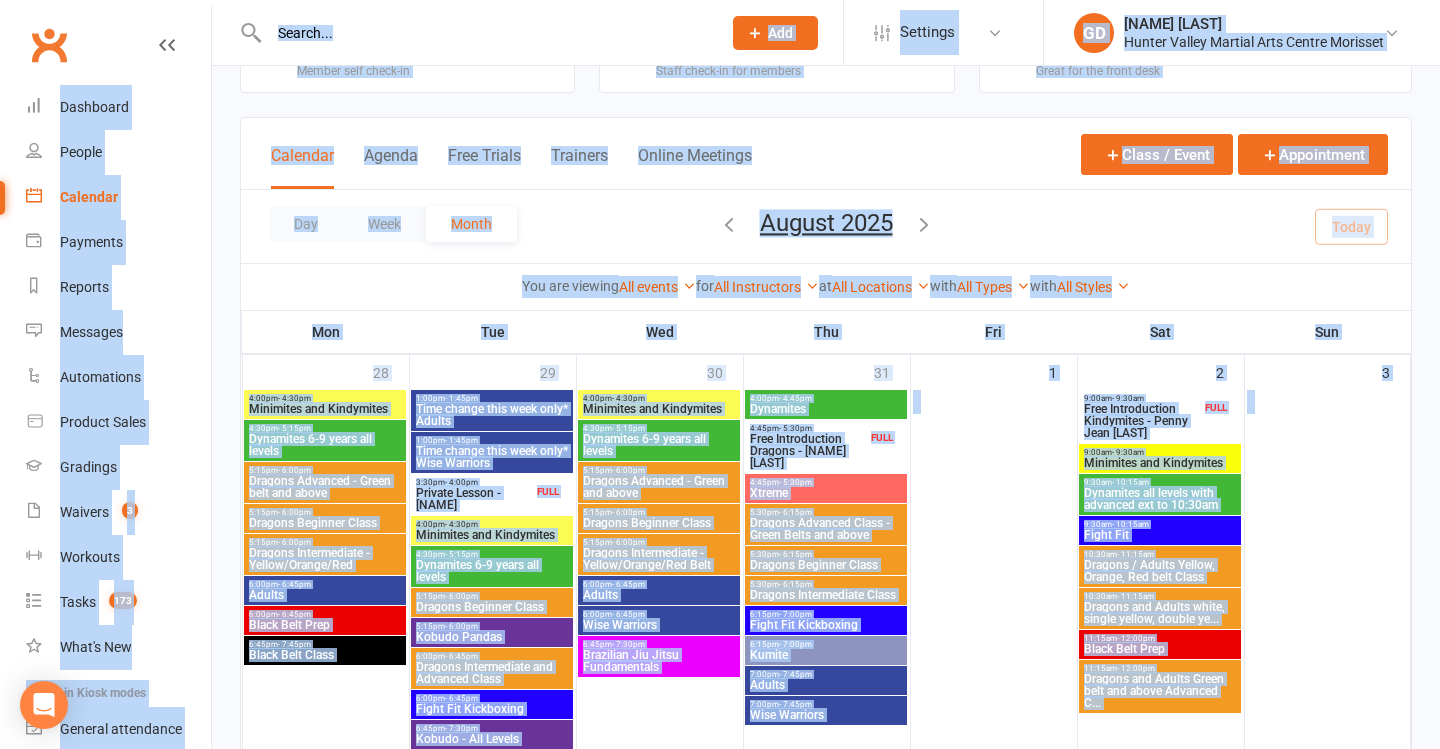 scroll, scrollTop: 0, scrollLeft: 0, axis: both 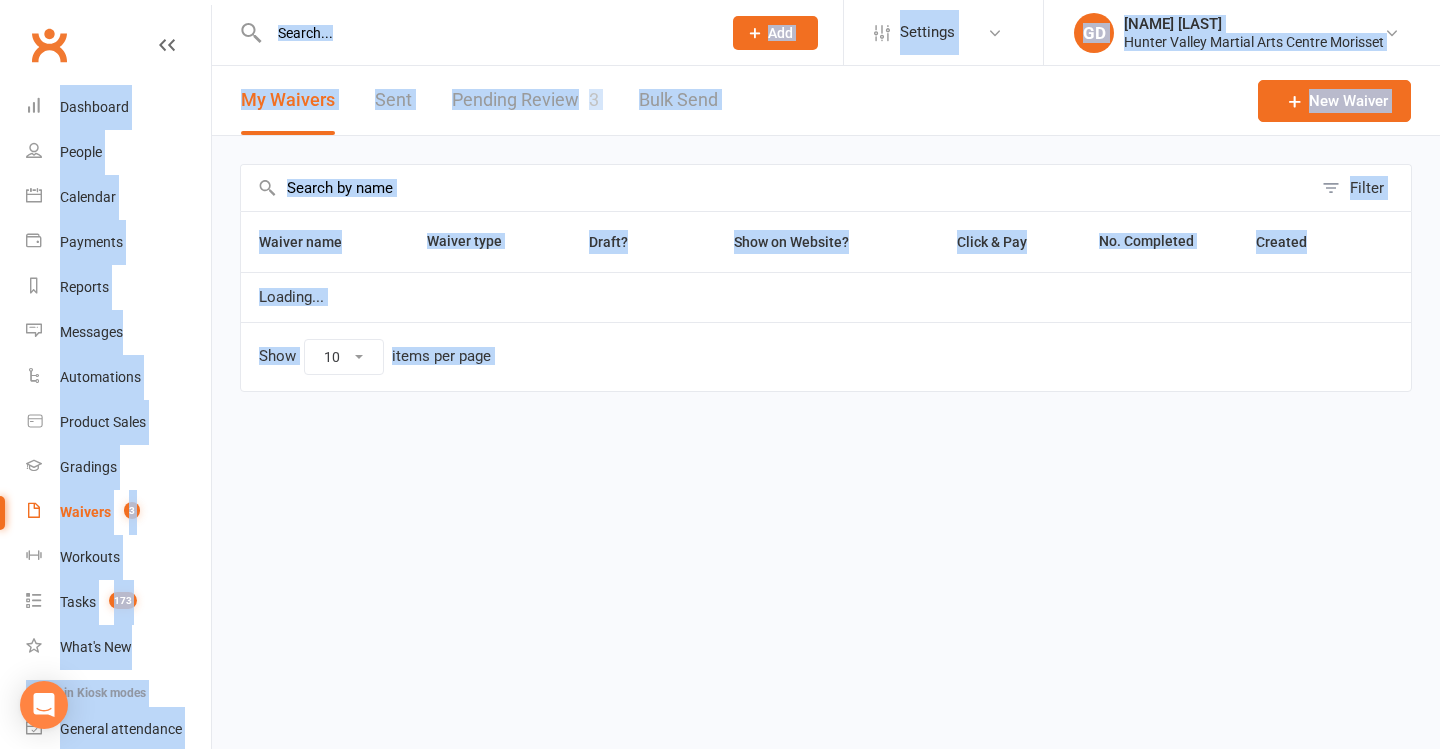 click on "Pending Review 3" at bounding box center [525, 100] 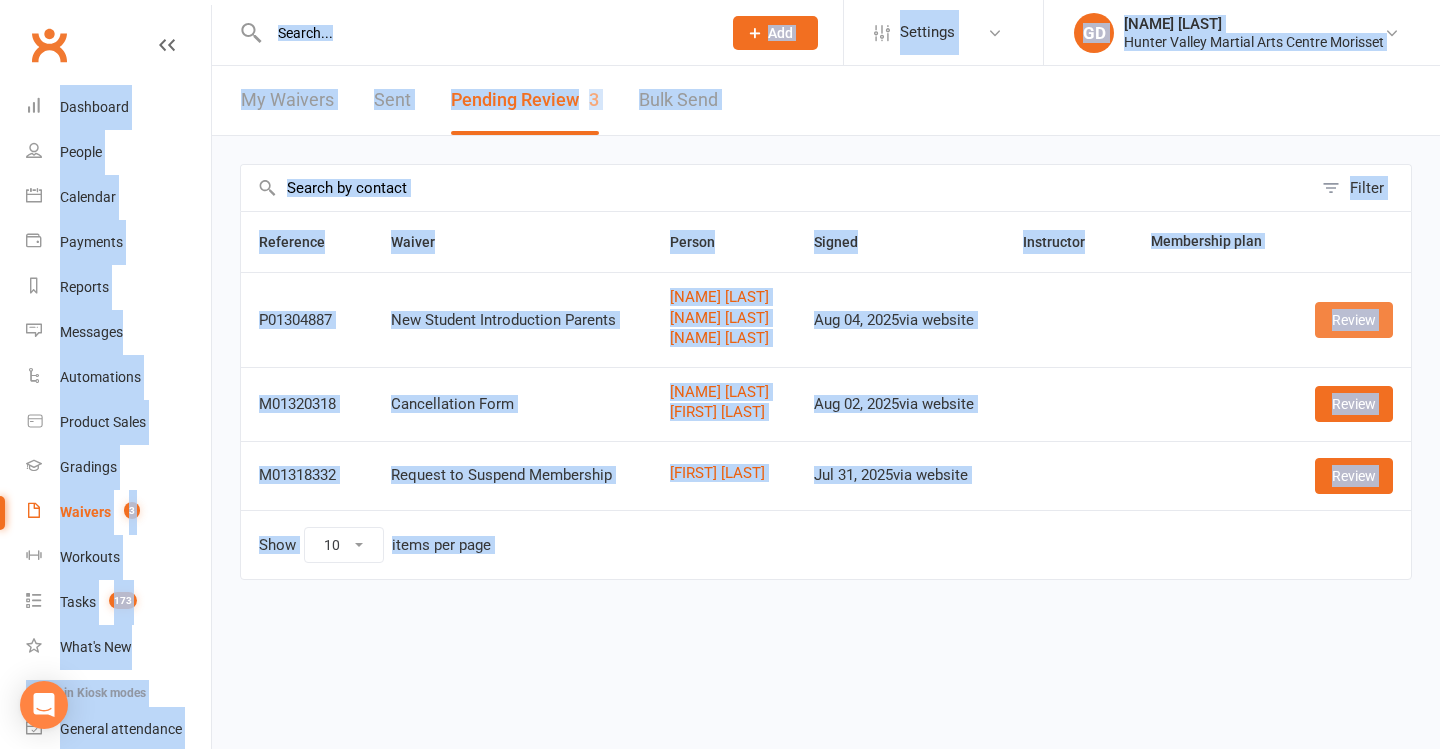 click on "Review" at bounding box center [1354, 320] 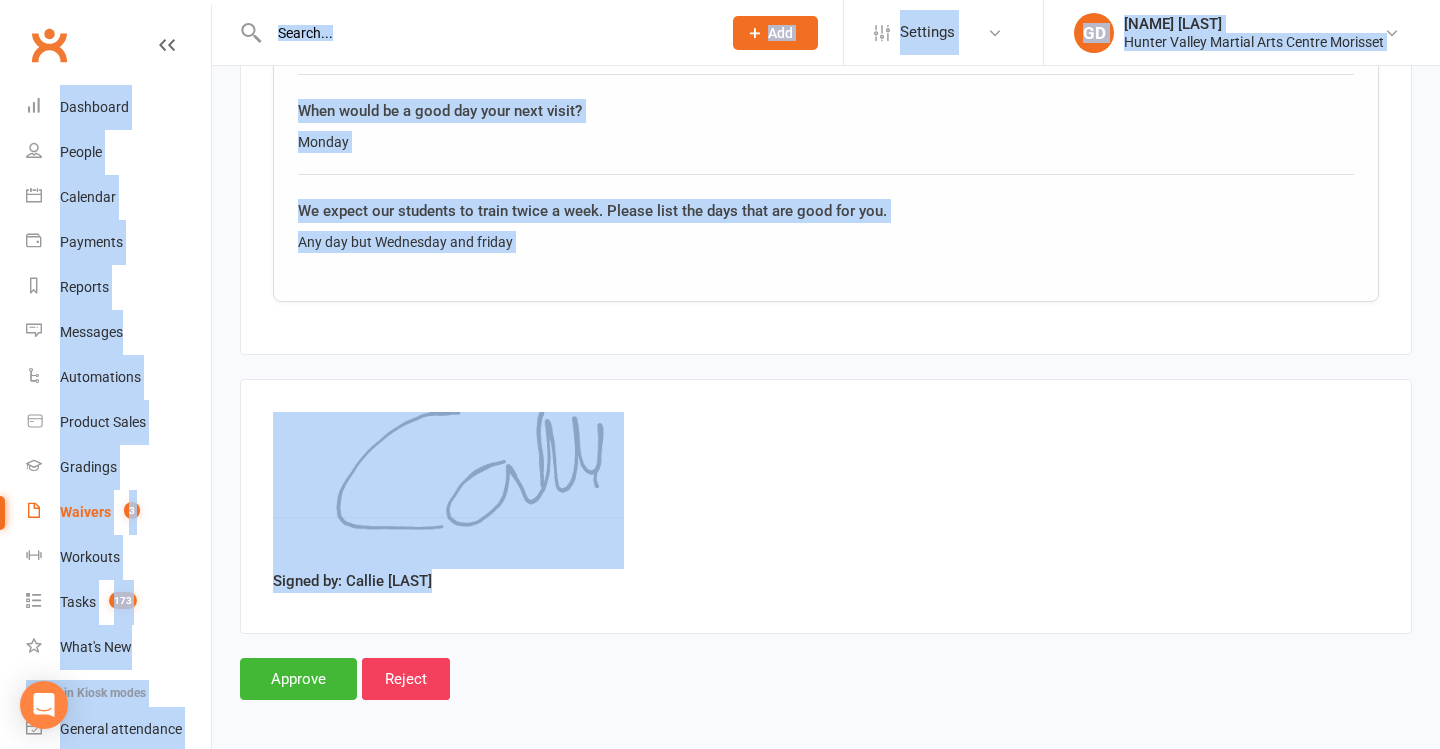 scroll, scrollTop: 5262, scrollLeft: 0, axis: vertical 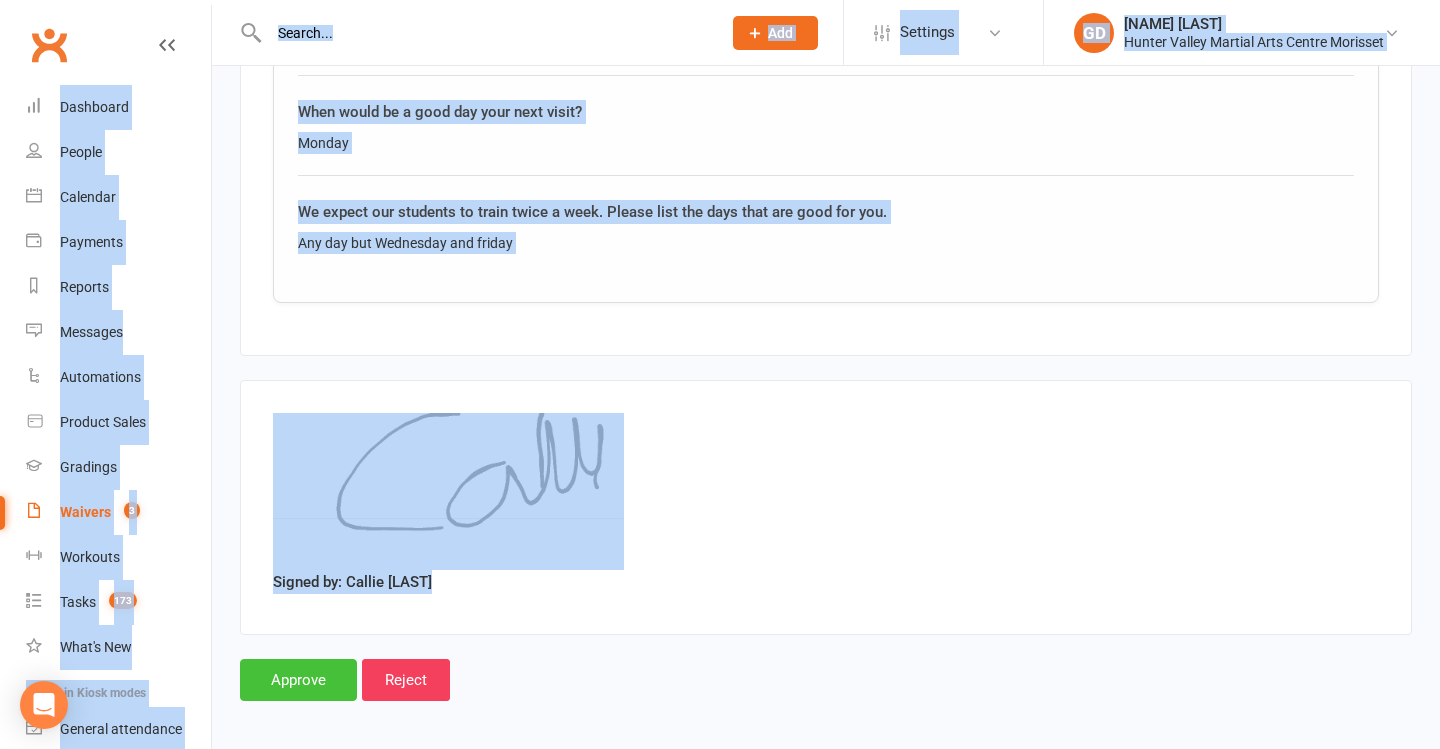 click on "Approve" at bounding box center [298, 680] 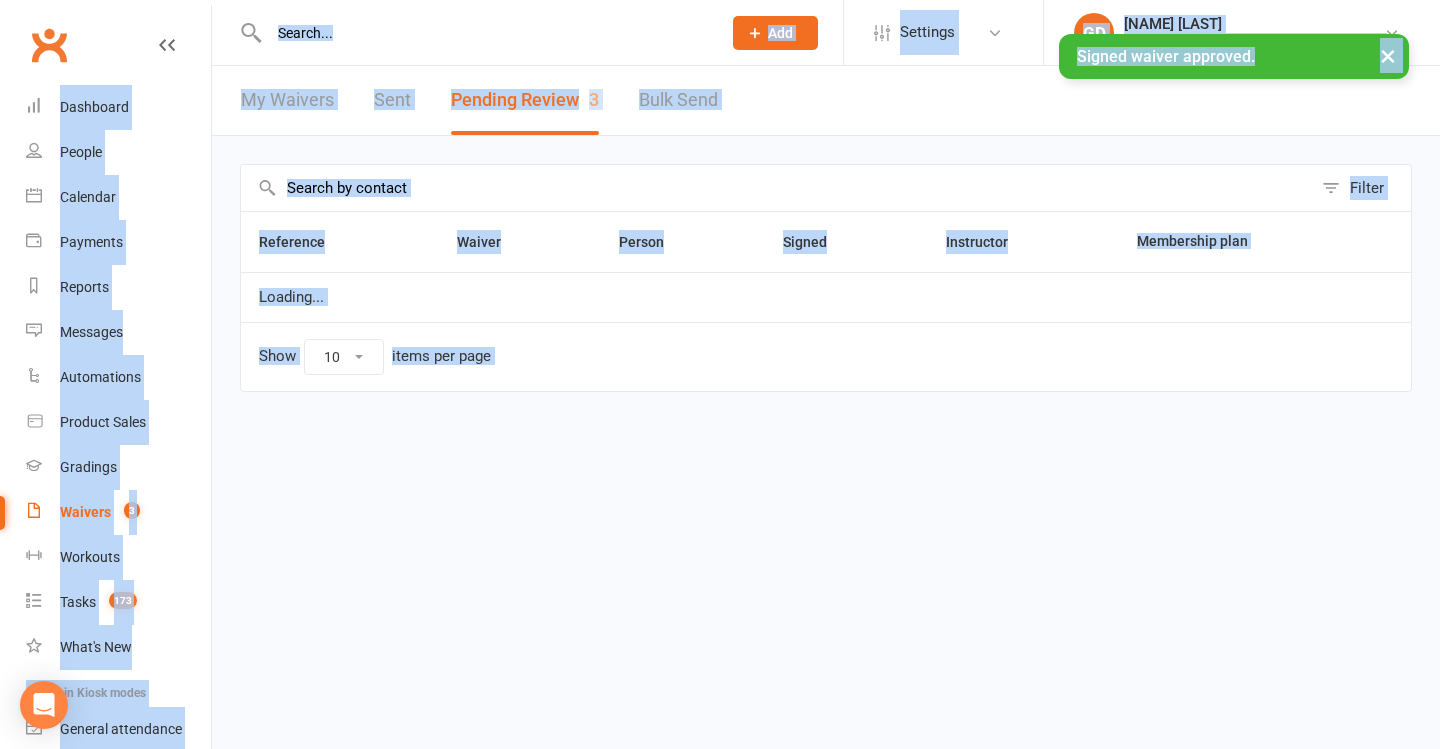 scroll, scrollTop: 0, scrollLeft: 0, axis: both 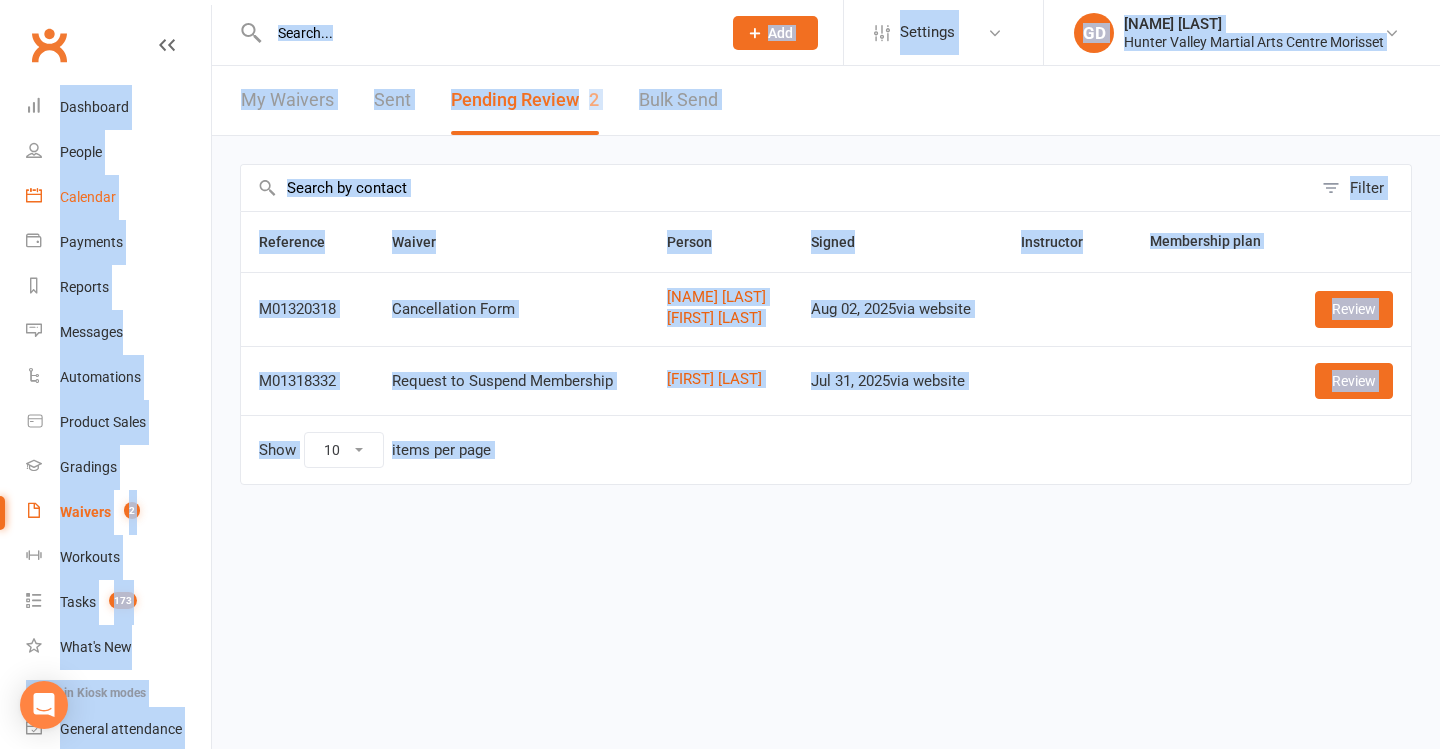 click on "Calendar" at bounding box center [88, 197] 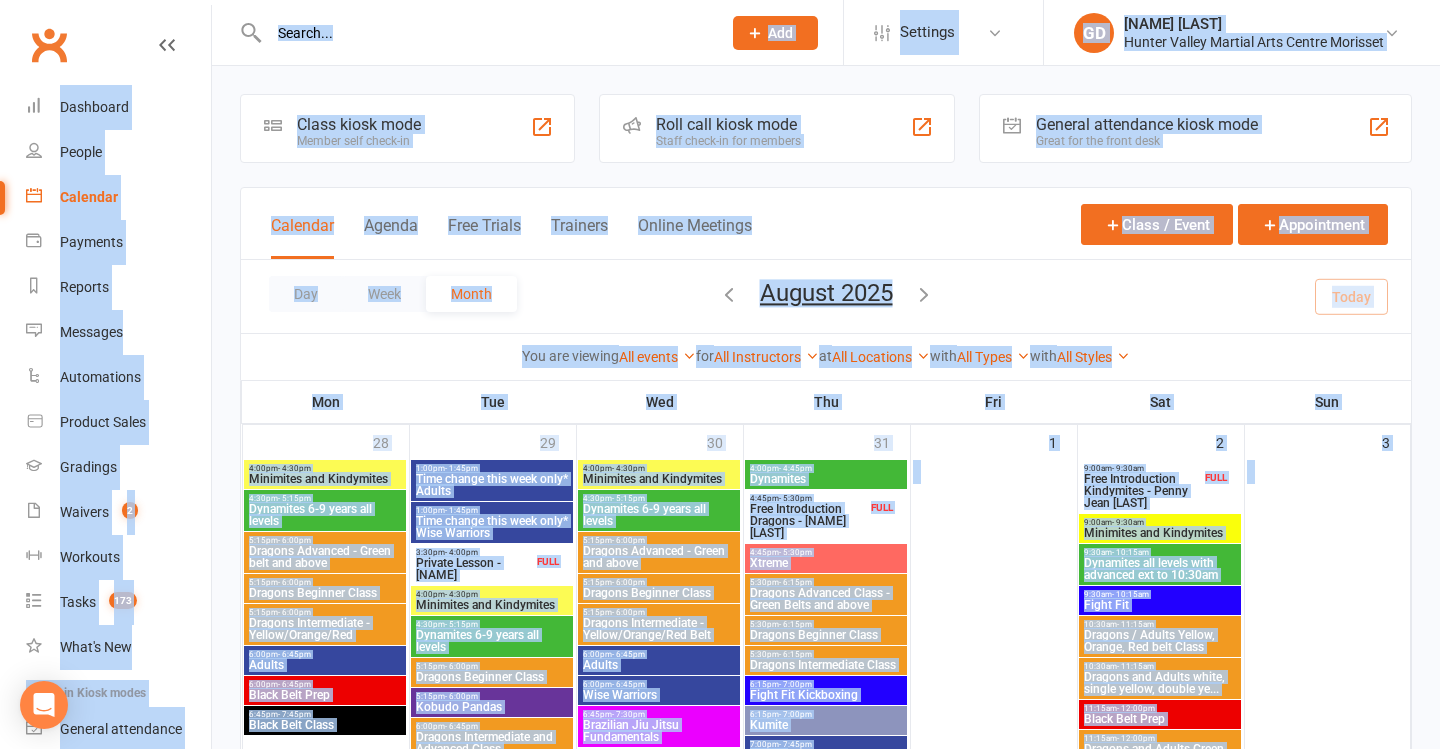 click on "Free Introduction Kindymites - [FIRST] [LAST]" at bounding box center (1142, 491) 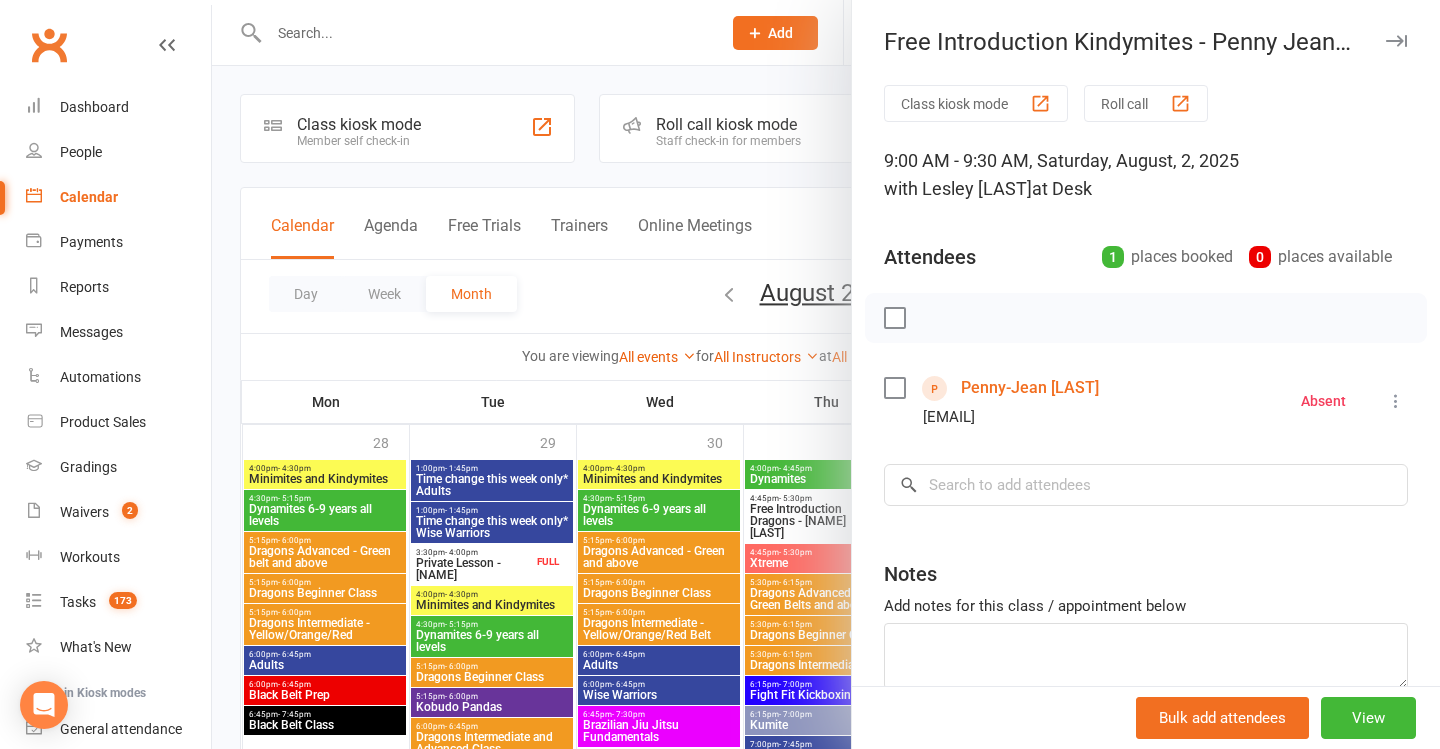 click on "[FIRST] [LAST]" at bounding box center (1030, 388) 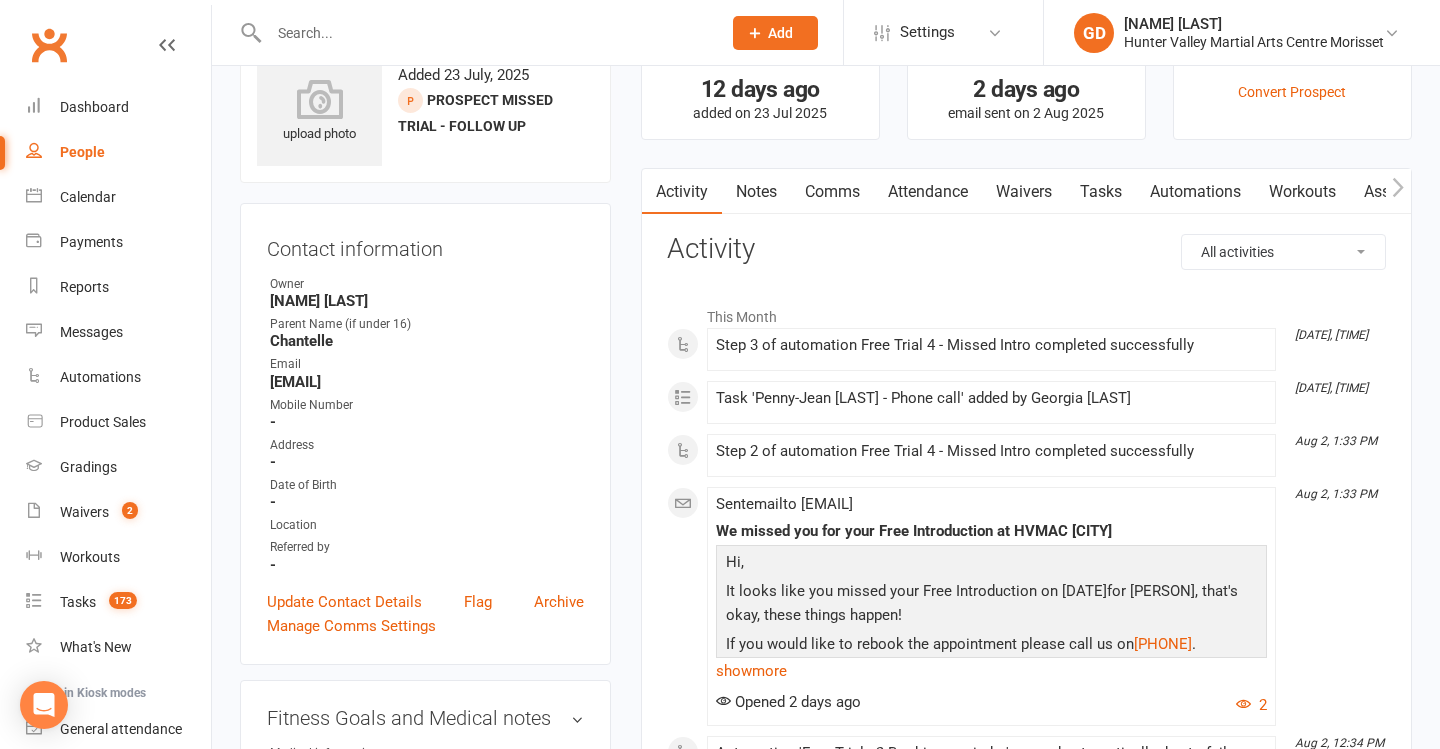 scroll, scrollTop: 72, scrollLeft: 0, axis: vertical 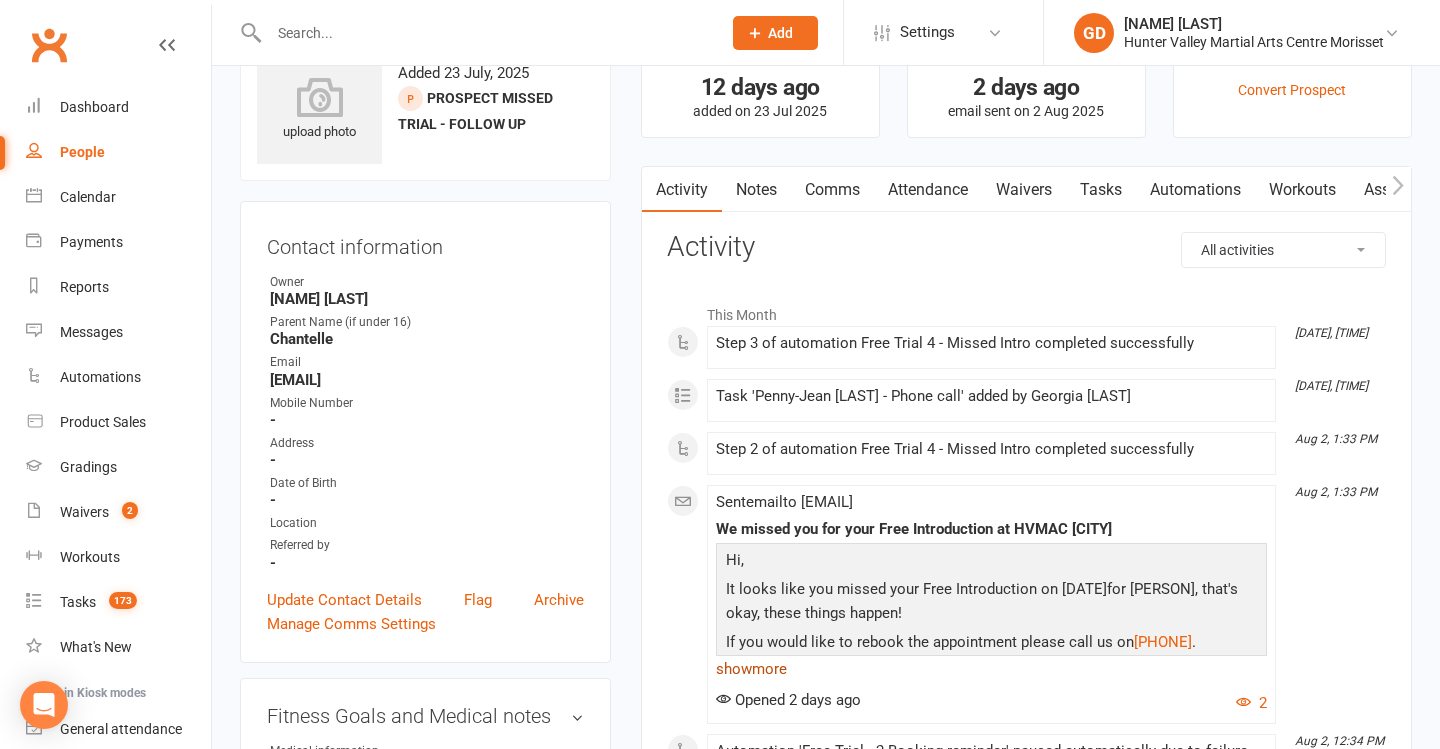 click on "show  more" at bounding box center (991, 669) 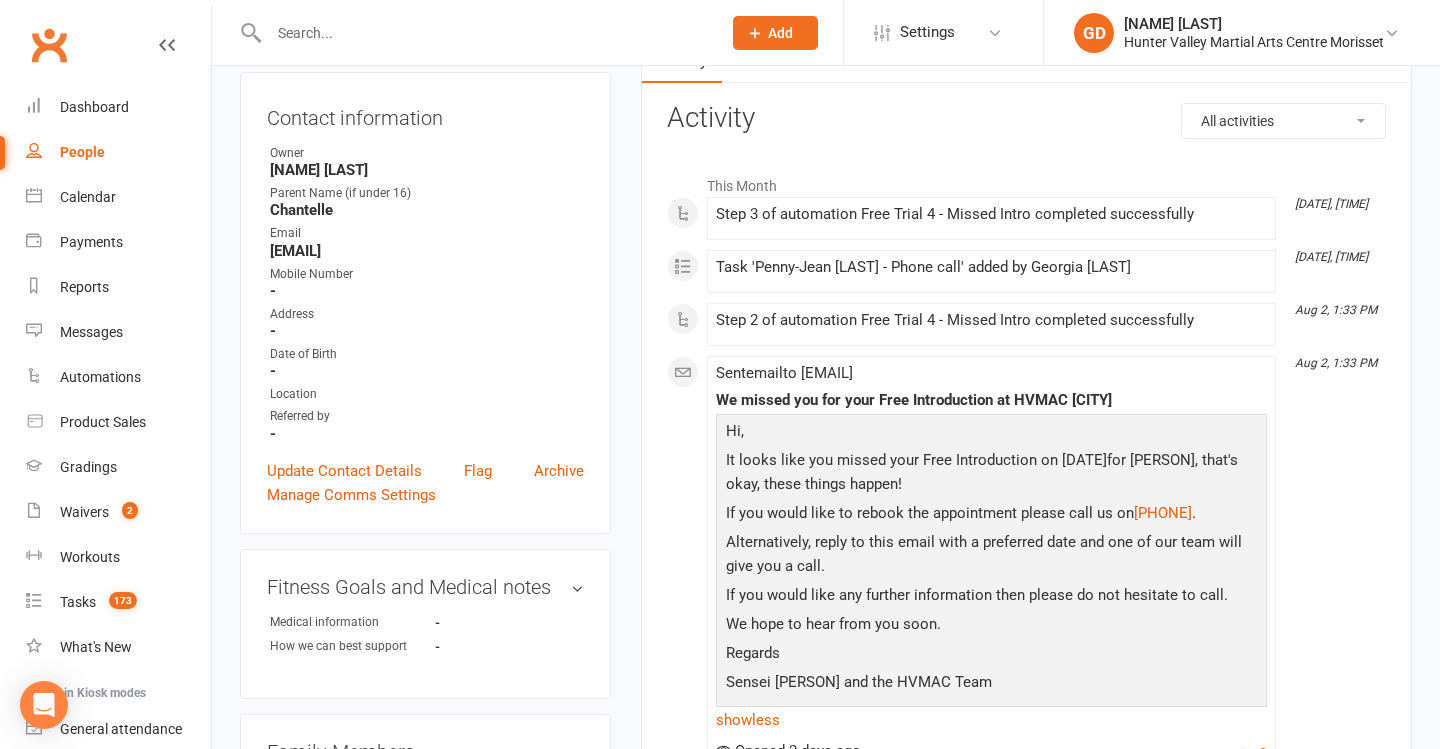 scroll, scrollTop: 217, scrollLeft: 0, axis: vertical 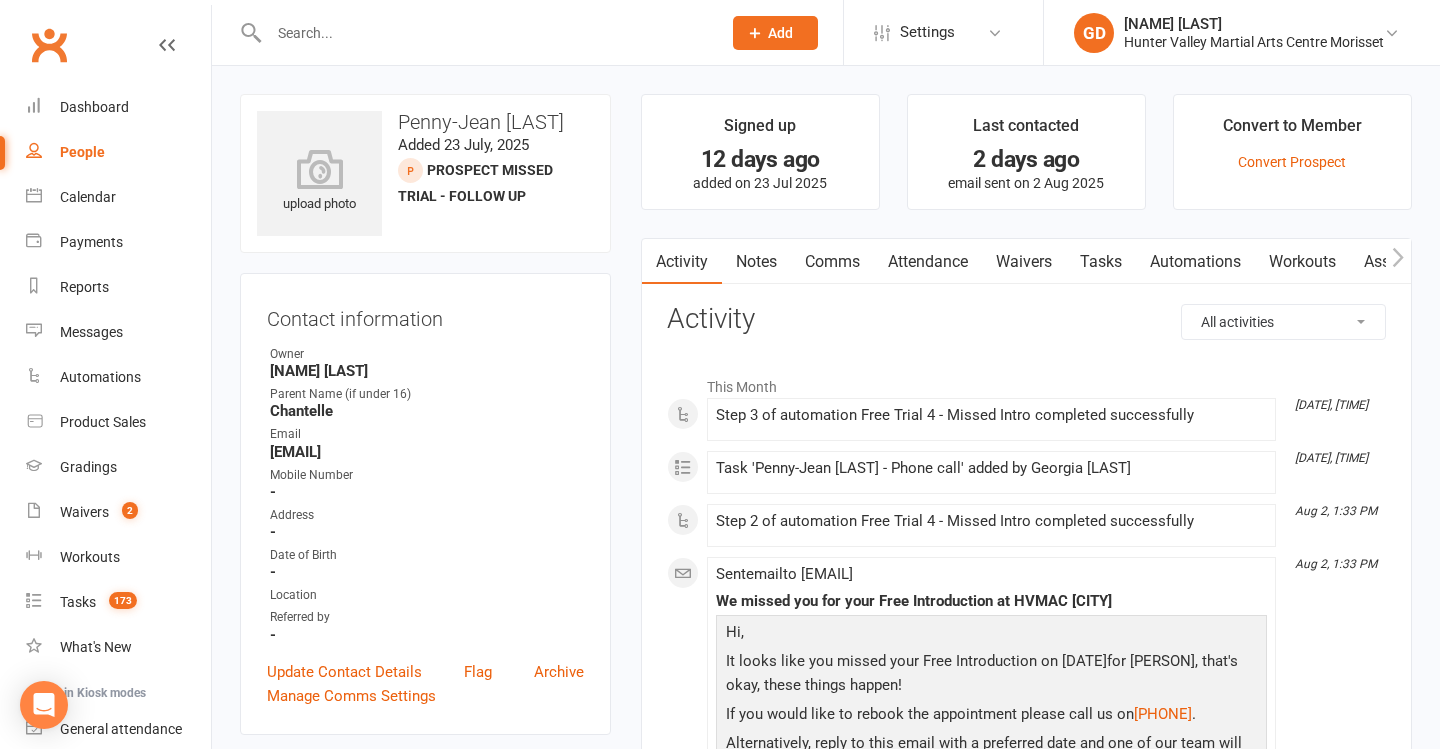 click on "Notes" at bounding box center (756, 262) 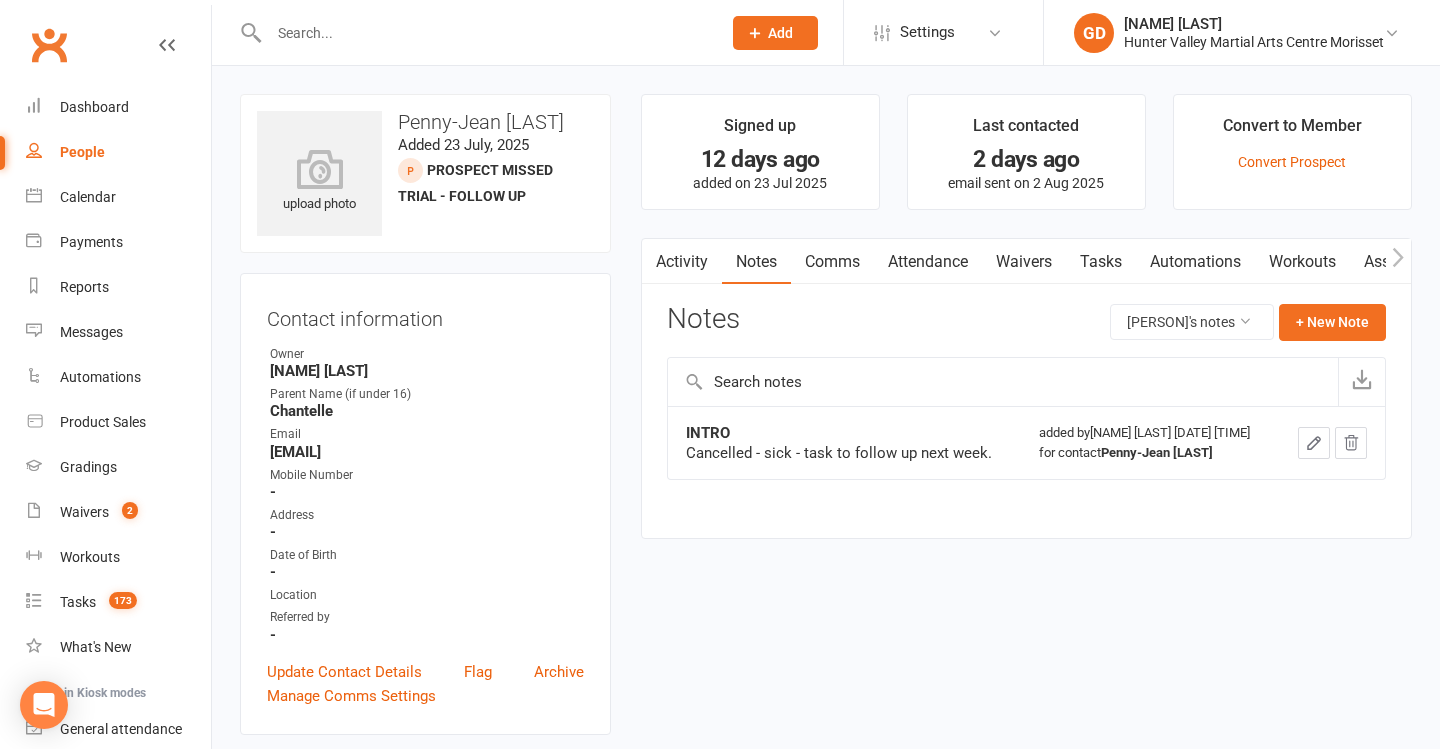 click on "Activity" at bounding box center (682, 262) 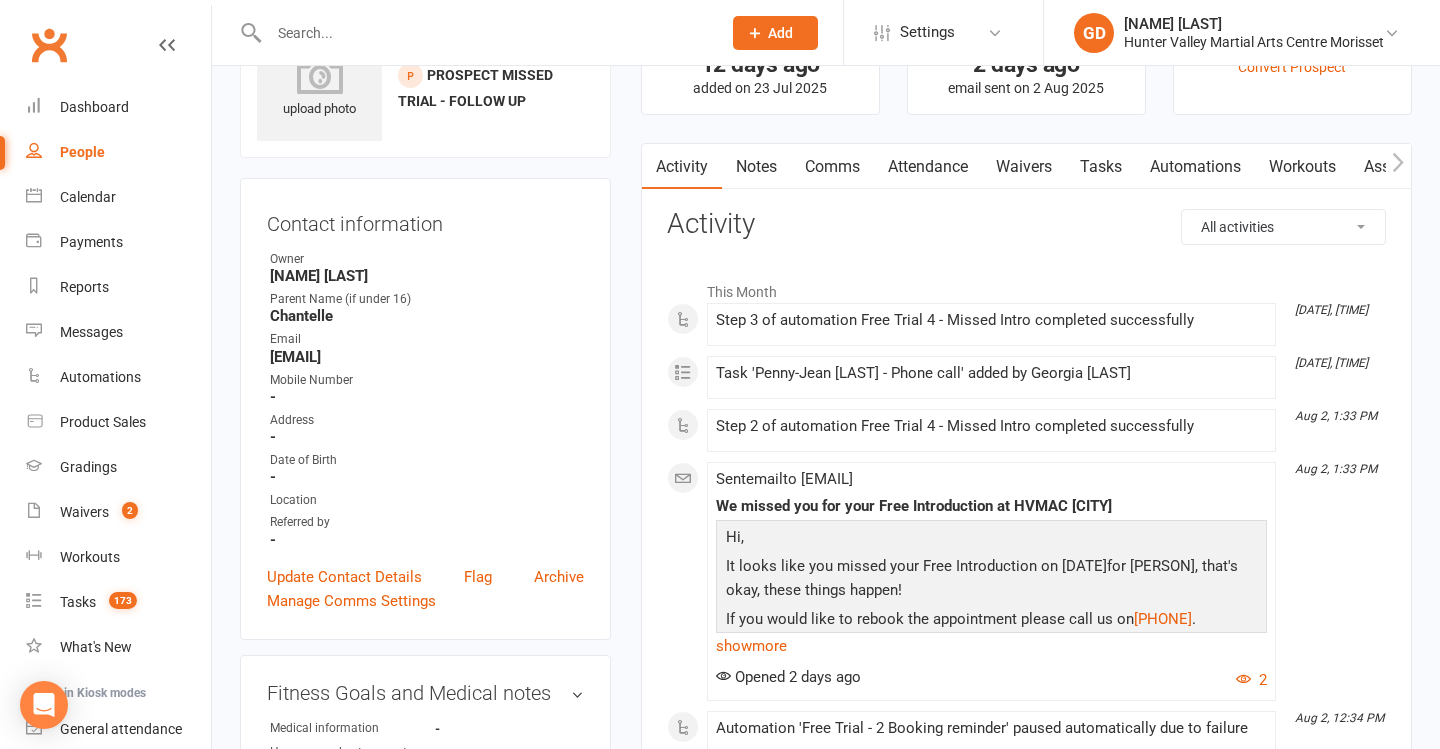 scroll, scrollTop: 109, scrollLeft: 0, axis: vertical 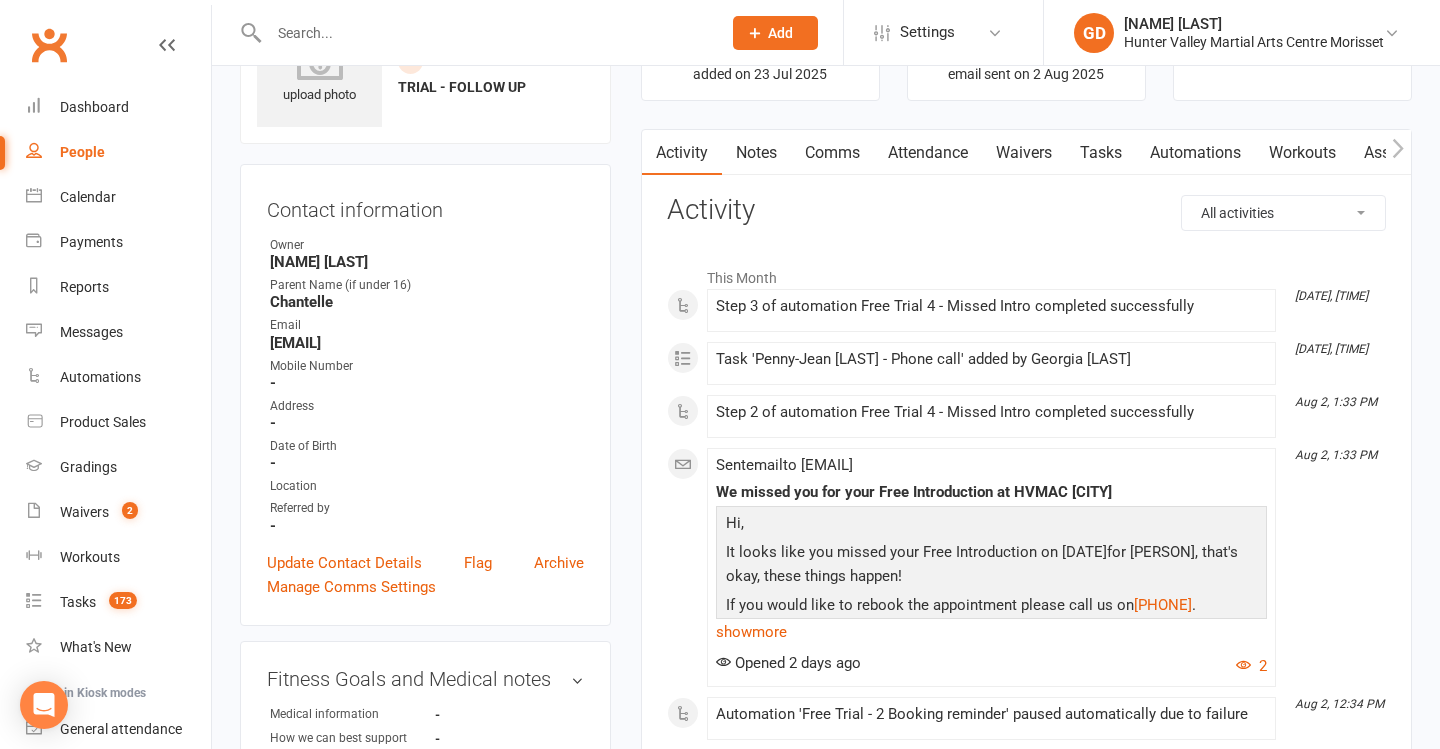 click on "Waivers" at bounding box center [1024, 153] 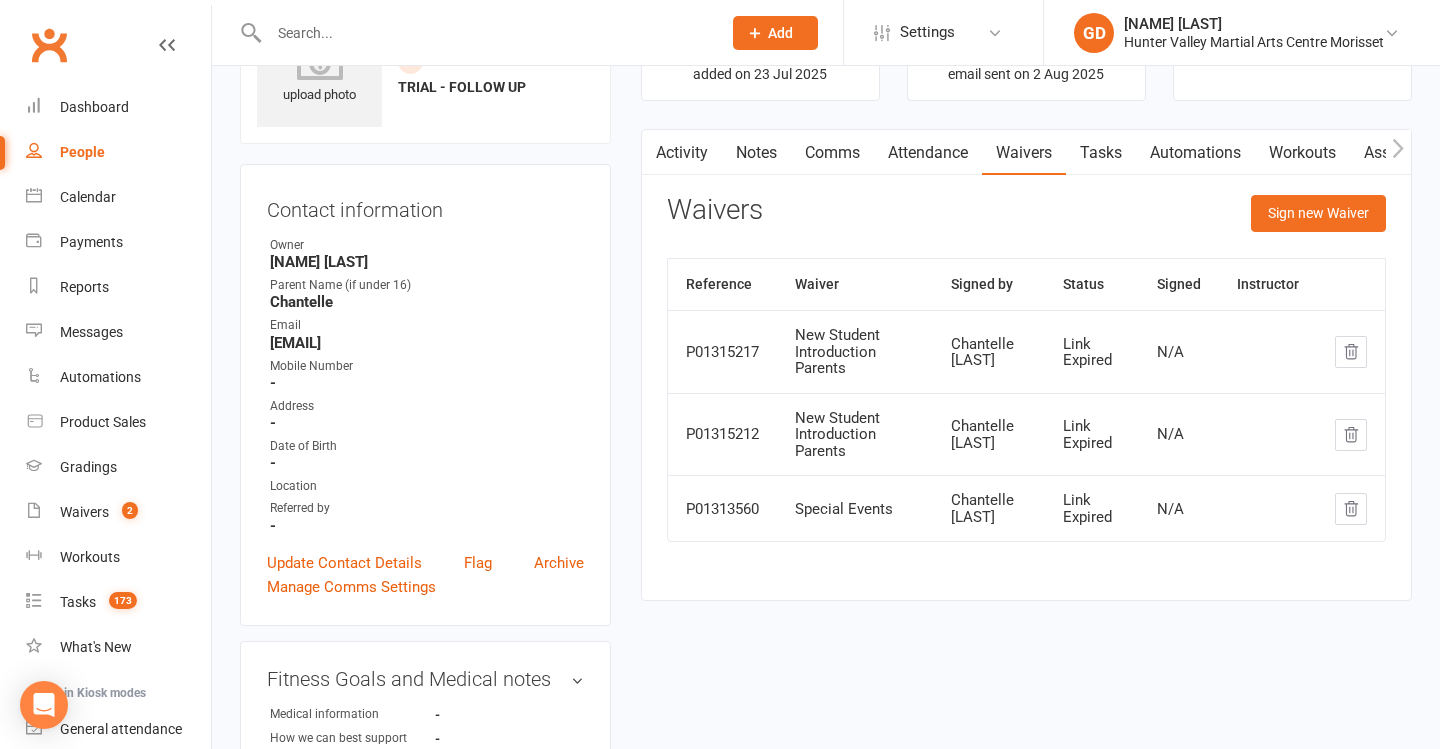 click on "Signed up 12 days ago added on 23 Jul 2025 Last contacted 2 days ago email sent on 2 Aug 2025 Convert to Member Convert Prospect
Activity Notes Comms Attendance Waivers Tasks Automations Workouts Assessments
Remove waiver Waivers Sign new Waiver Reference Waiver Signed by Status Signed Instructor P01315217 New Student Introduction Parents Chantelle Thompson Link Expired N/A P01315212 New Student Introduction Parents Chantelle Thompson Link Expired N/A P01313560 Special Events Chantelle Thompson Link Expired N/A" at bounding box center [1026, 303] 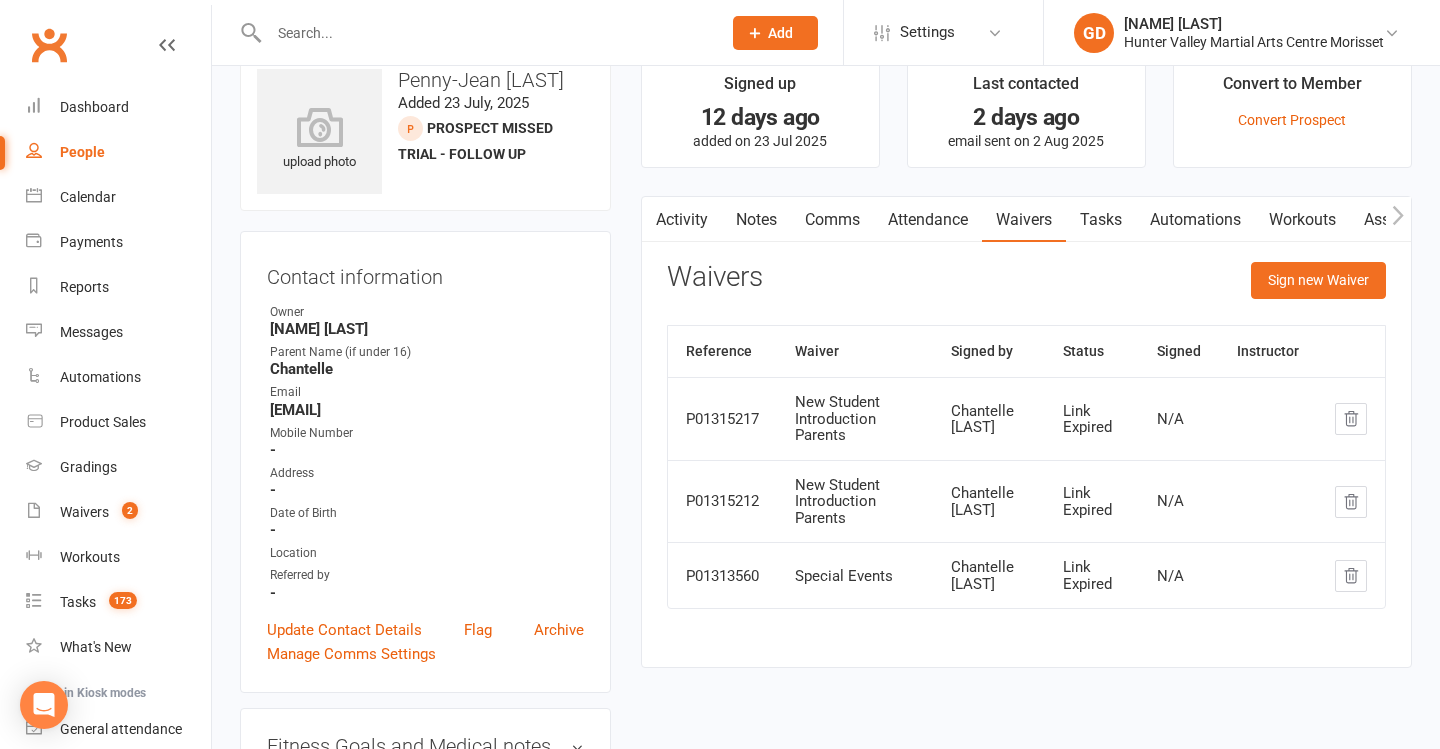 scroll, scrollTop: 0, scrollLeft: 0, axis: both 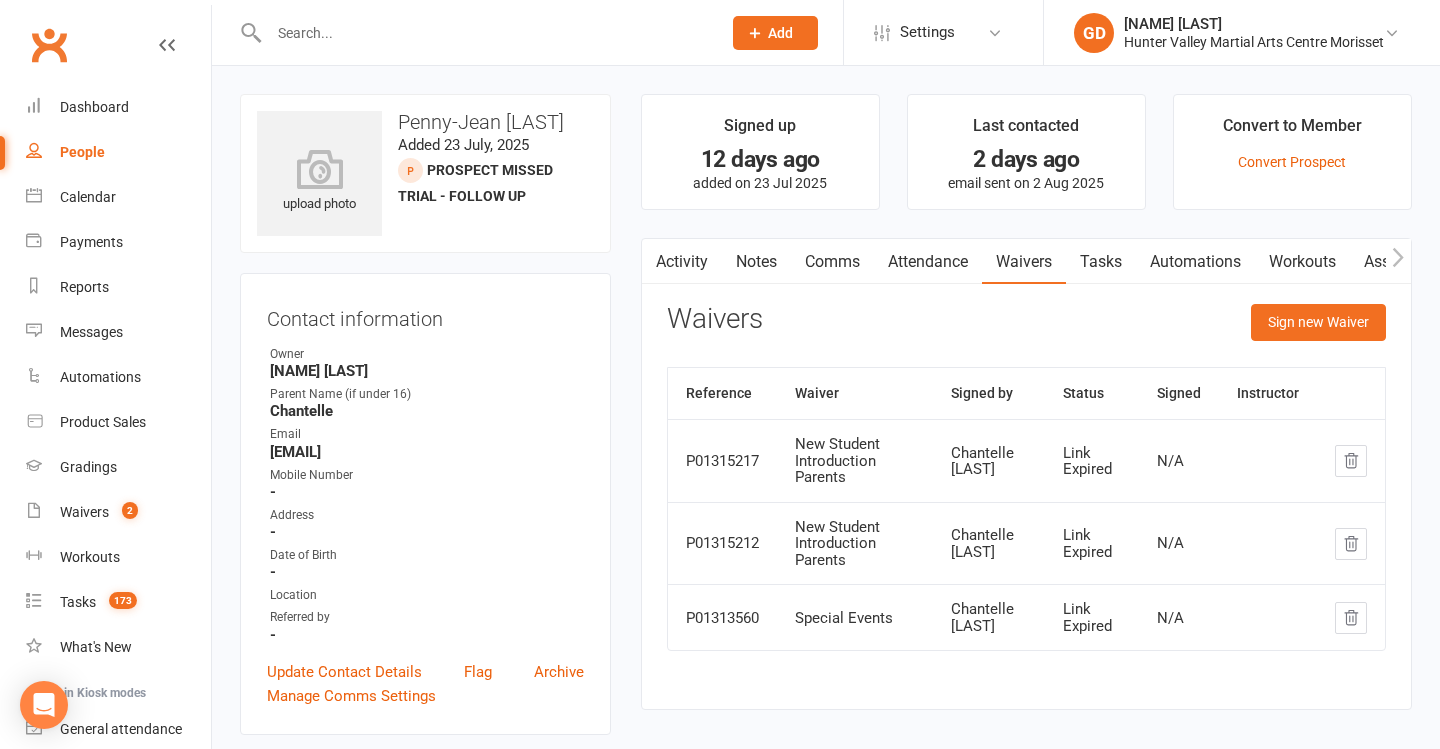 click on "Activity" at bounding box center [682, 262] 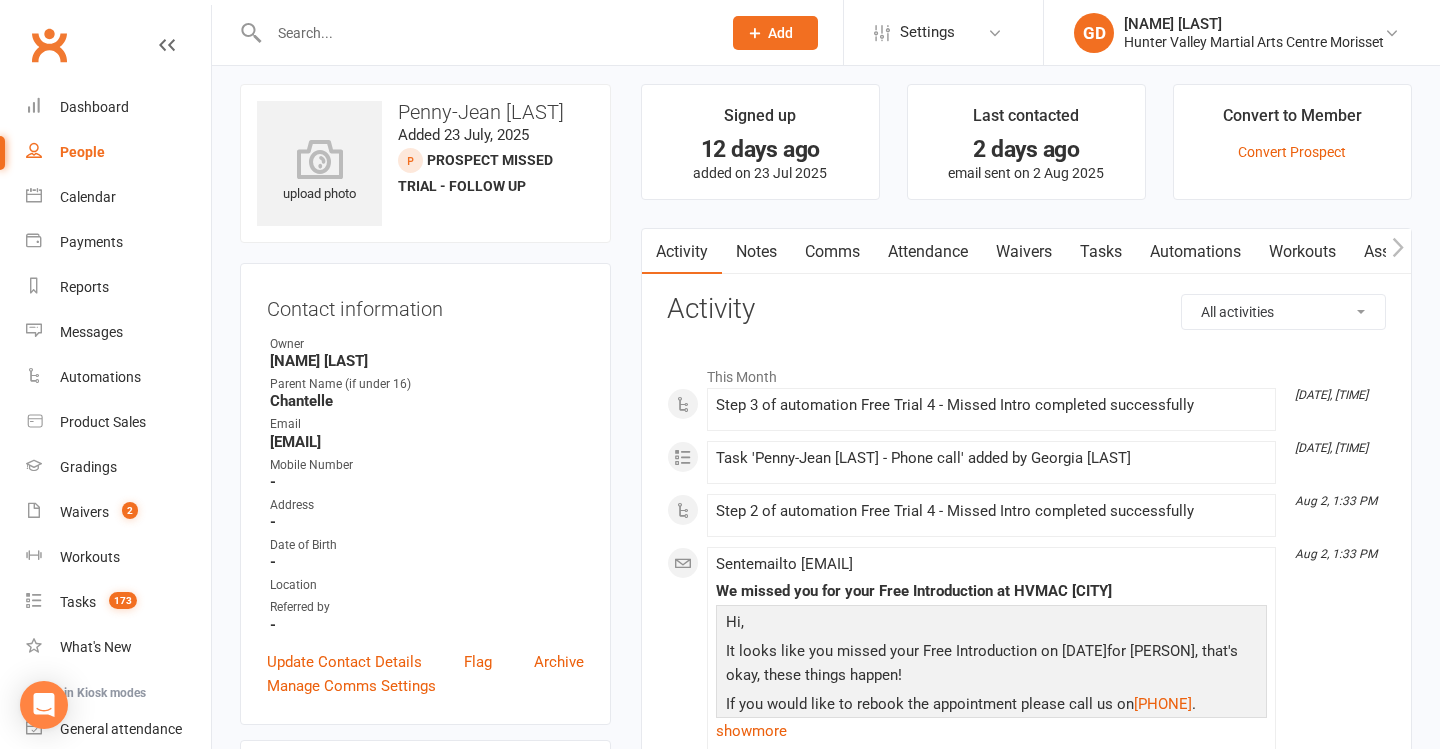 scroll, scrollTop: 0, scrollLeft: 0, axis: both 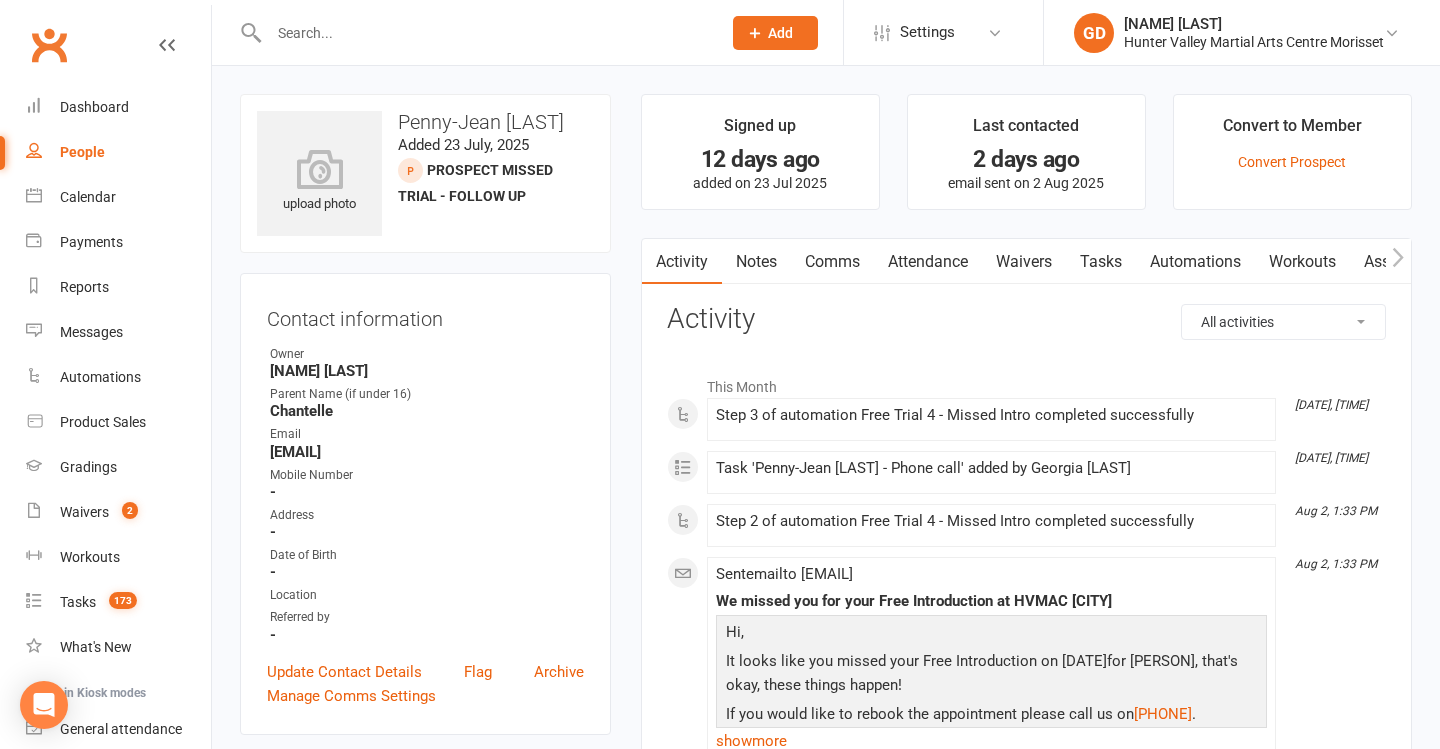 click at bounding box center [485, 33] 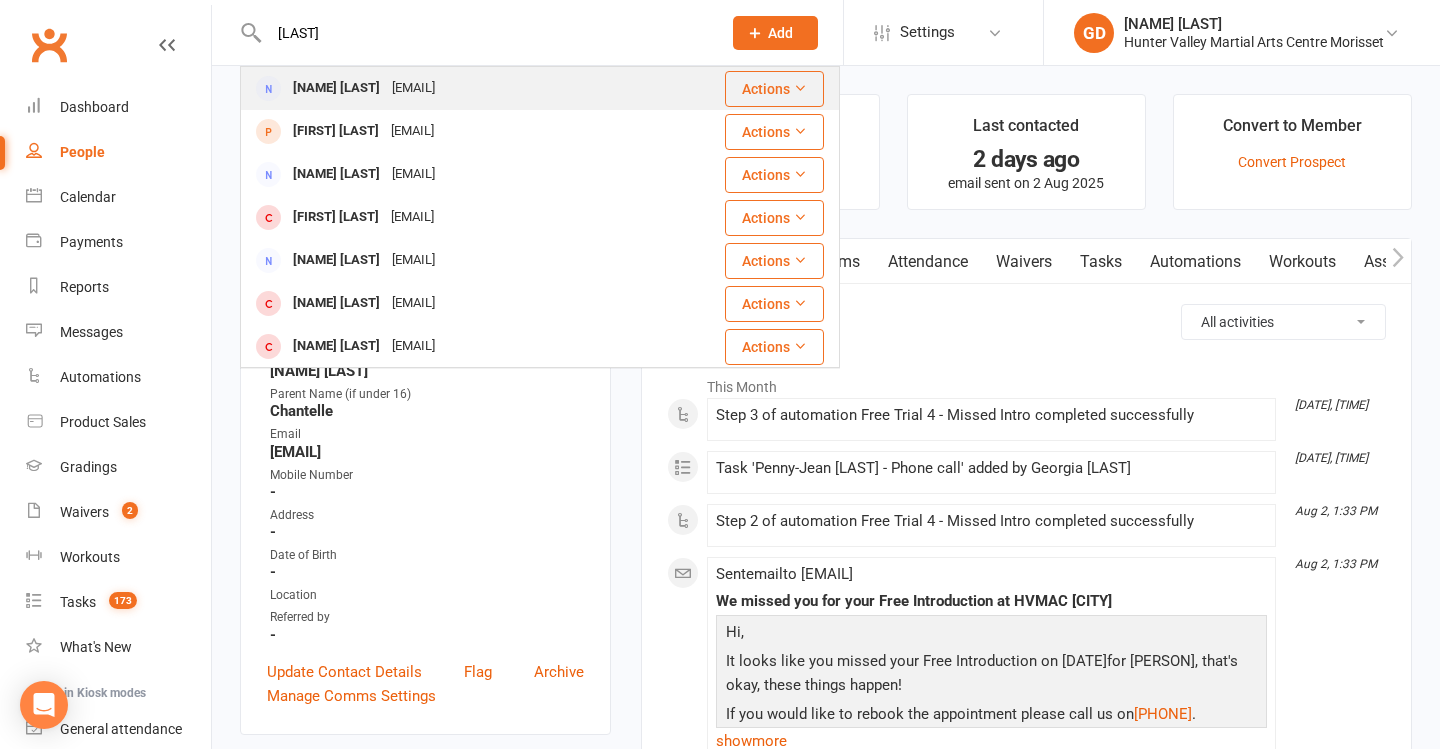 type on "Woodson" 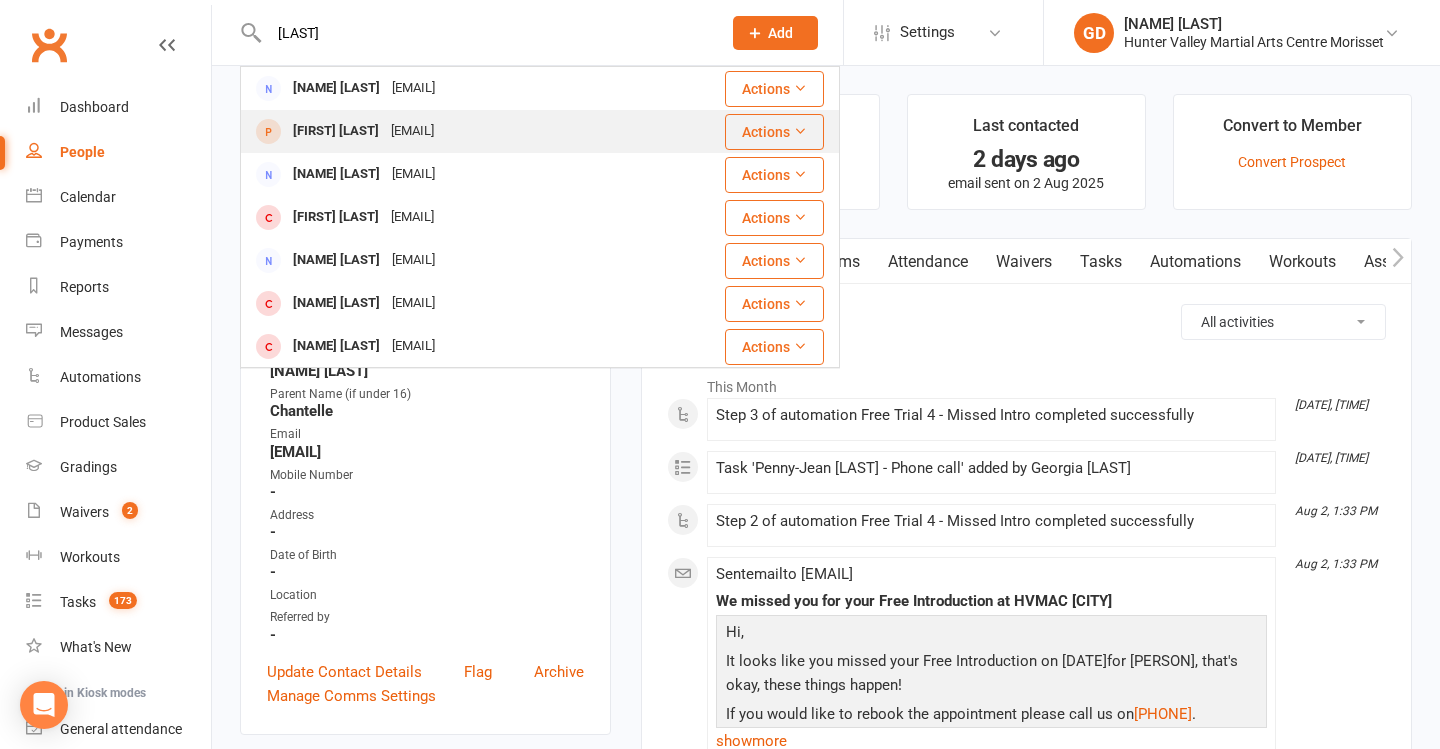 drag, startPoint x: 342, startPoint y: 71, endPoint x: 319, endPoint y: 139, distance: 71.7844 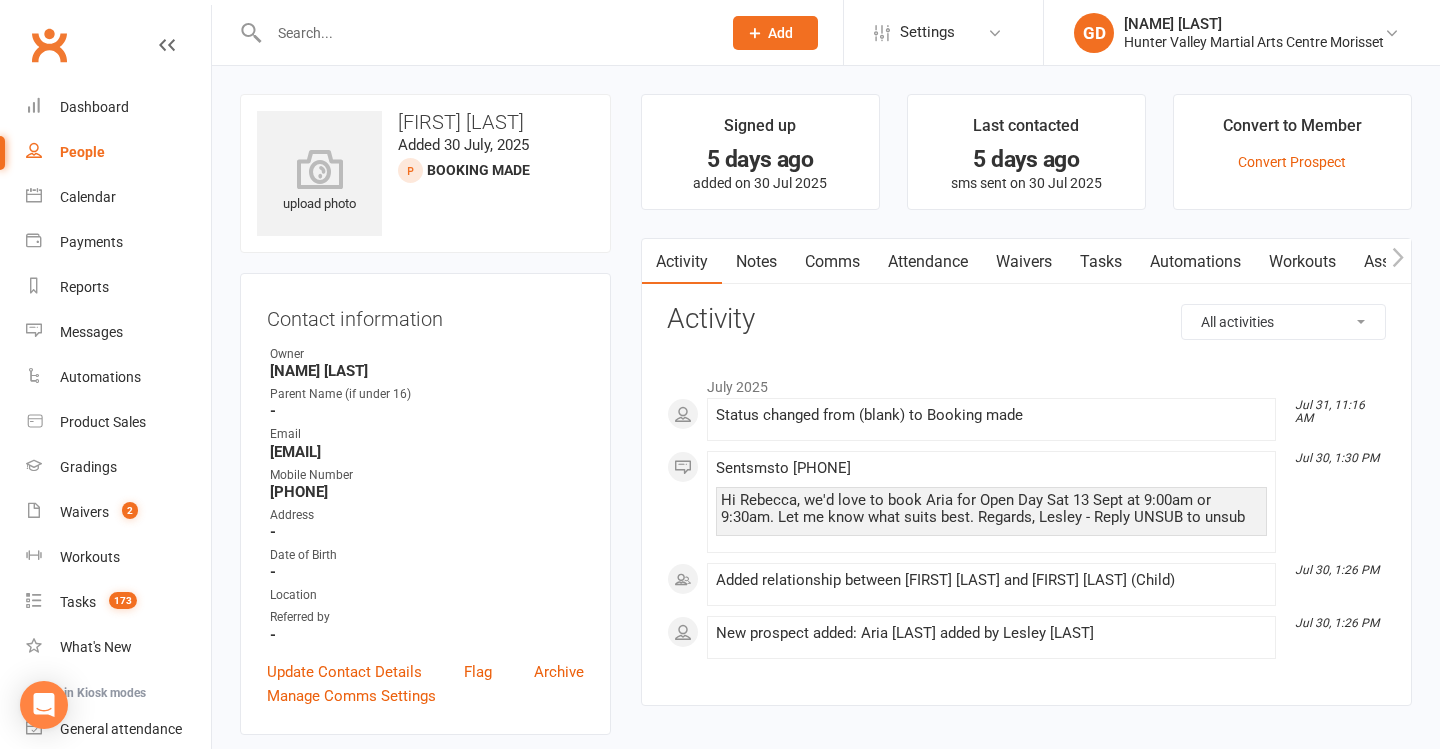 click on "Attendance" at bounding box center (928, 262) 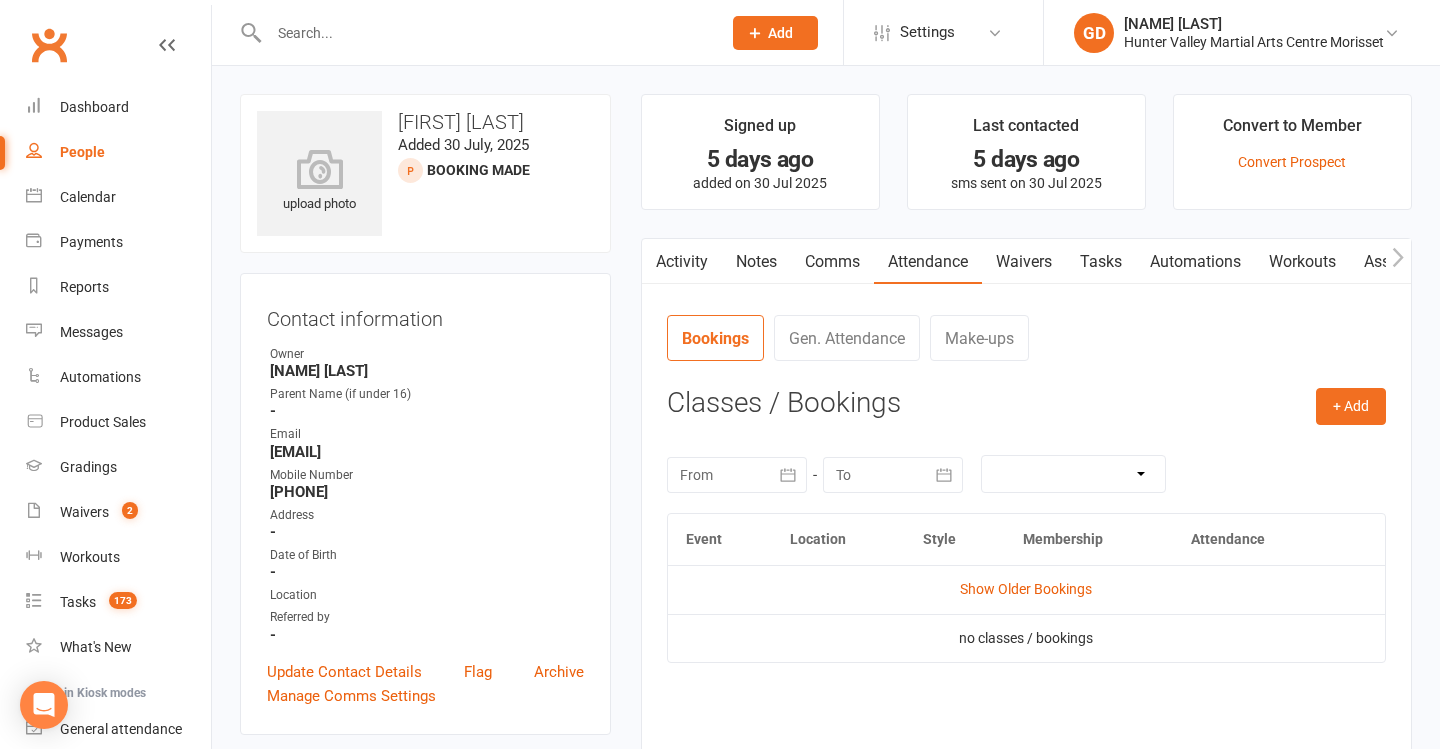 scroll, scrollTop: -2, scrollLeft: 0, axis: vertical 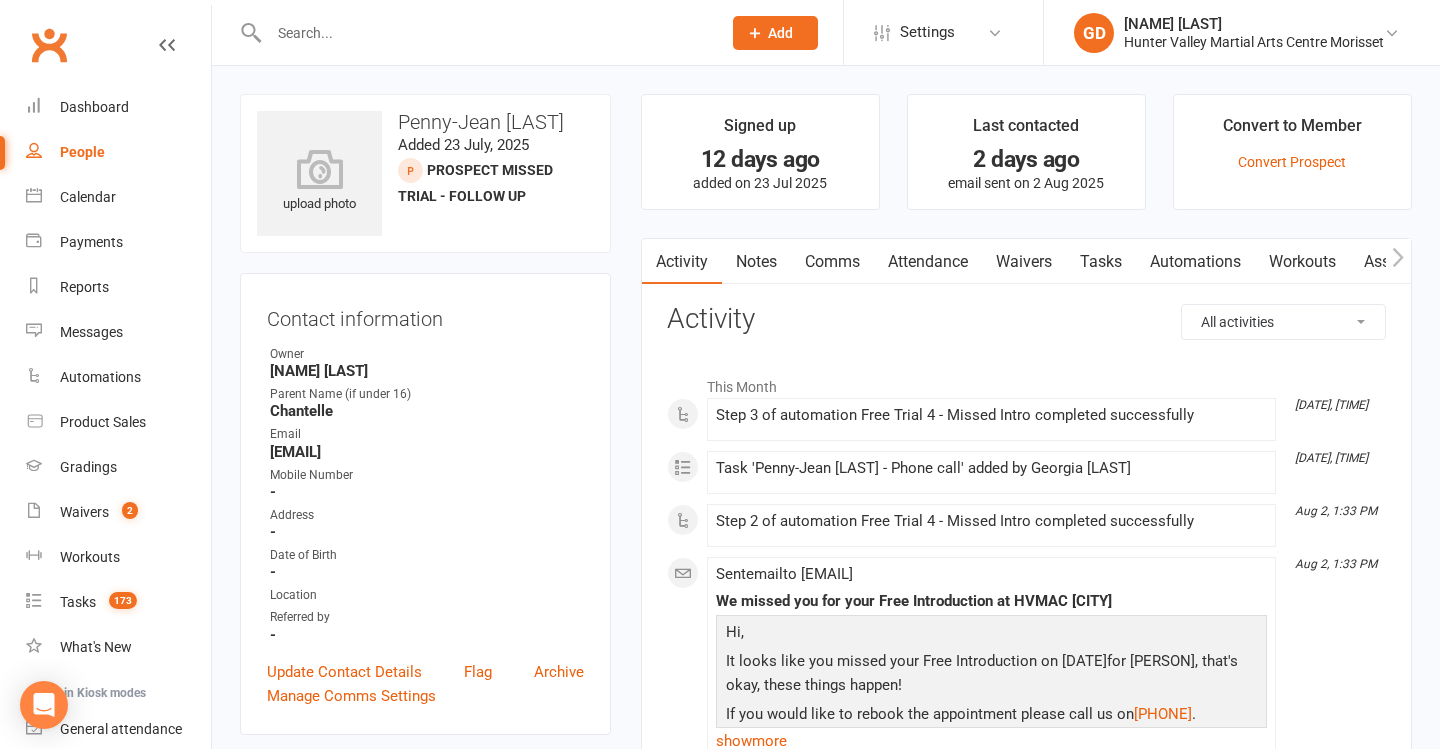 click at bounding box center [485, 33] 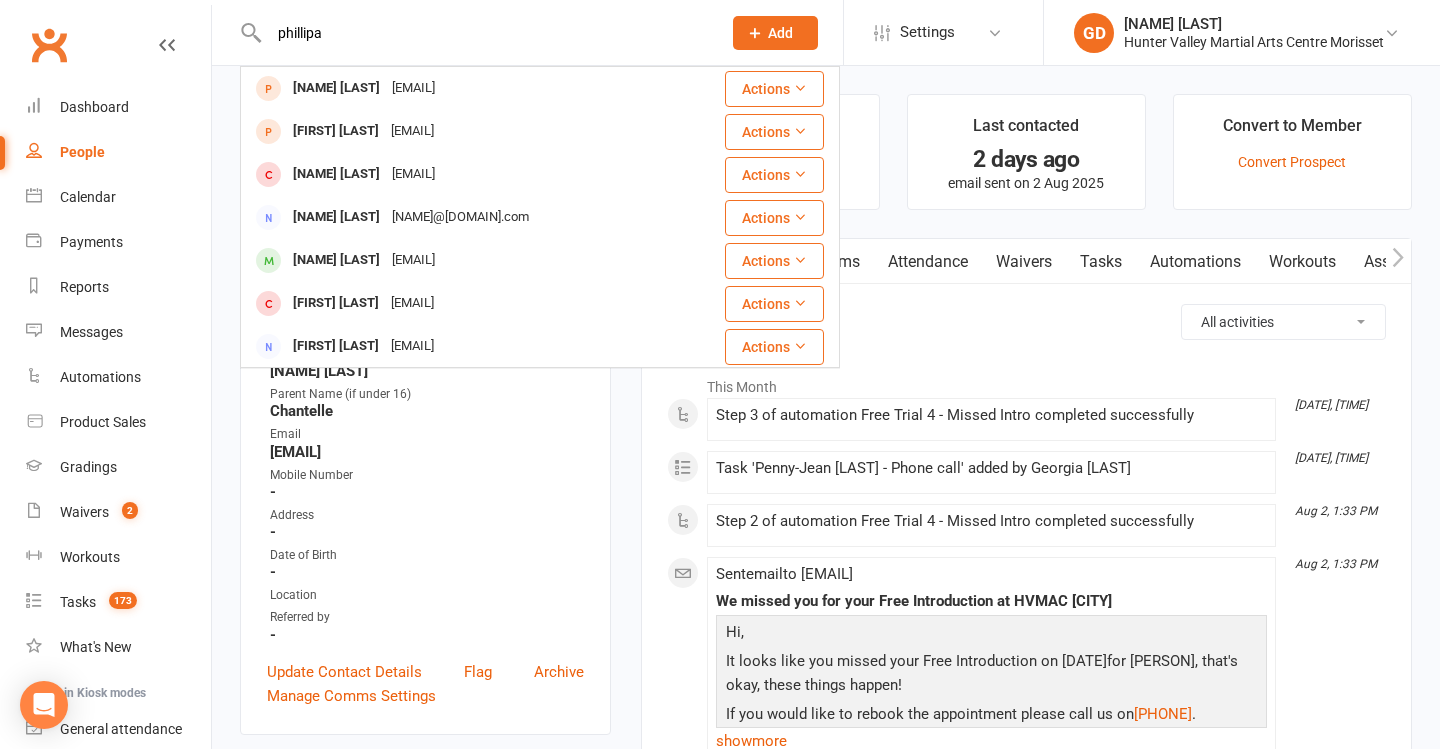 type on "Phillips" 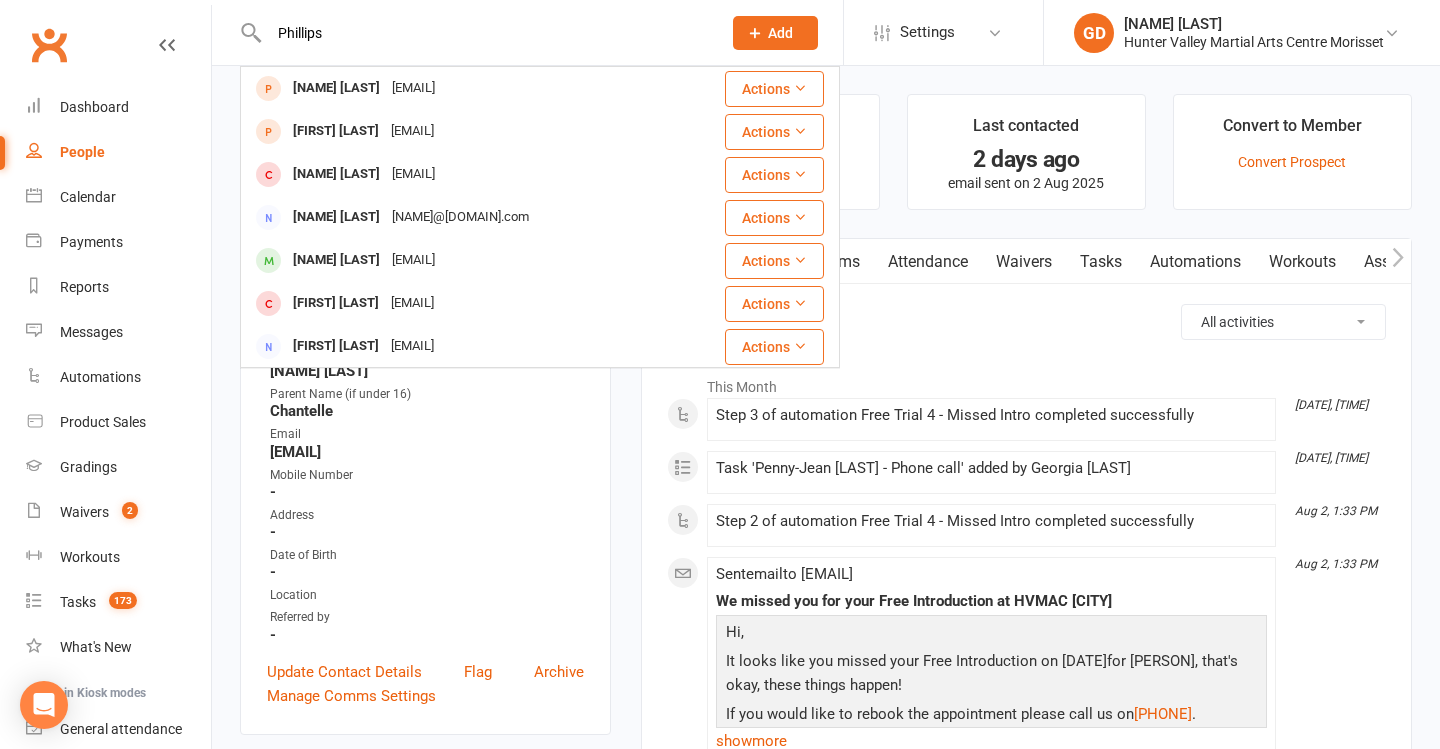 drag, startPoint x: 382, startPoint y: 31, endPoint x: 420, endPoint y: 94, distance: 73.57309 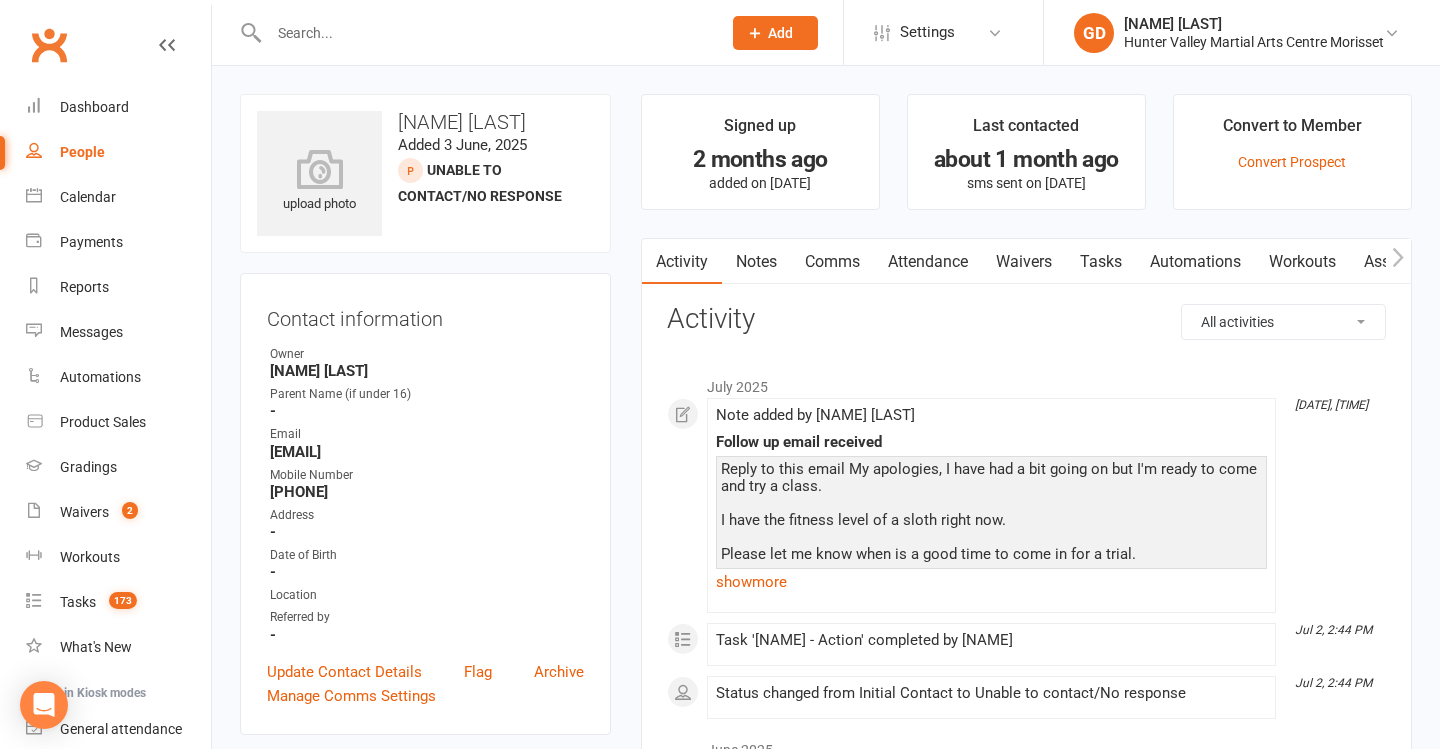 click on "Note added by Lesley Talbut   Follow up email received Reply to this email My apologies, I have had a bit going on but I'm ready to come and try a class. I have the fitness level of a sloth right now. Please let me know when is a good time to come in for a trial. Reply: No worries at all – we completely understand that life gets busy! We’re really glad to hear you’re ready to come in and try a class. And don’t worry about your fitness level – everyone starts somewhere, and we’ll support you every step of the way. We have a few great options for your trial class: 	•	Tuesday at 11:00am 	•	Wednesday at 6:00pm 	•	Thursday at 7:00pm Let us know which time works best for you, and we’ll get you booked in. Looking forward to seeing you soon! show  more" at bounding box center (991, 505) 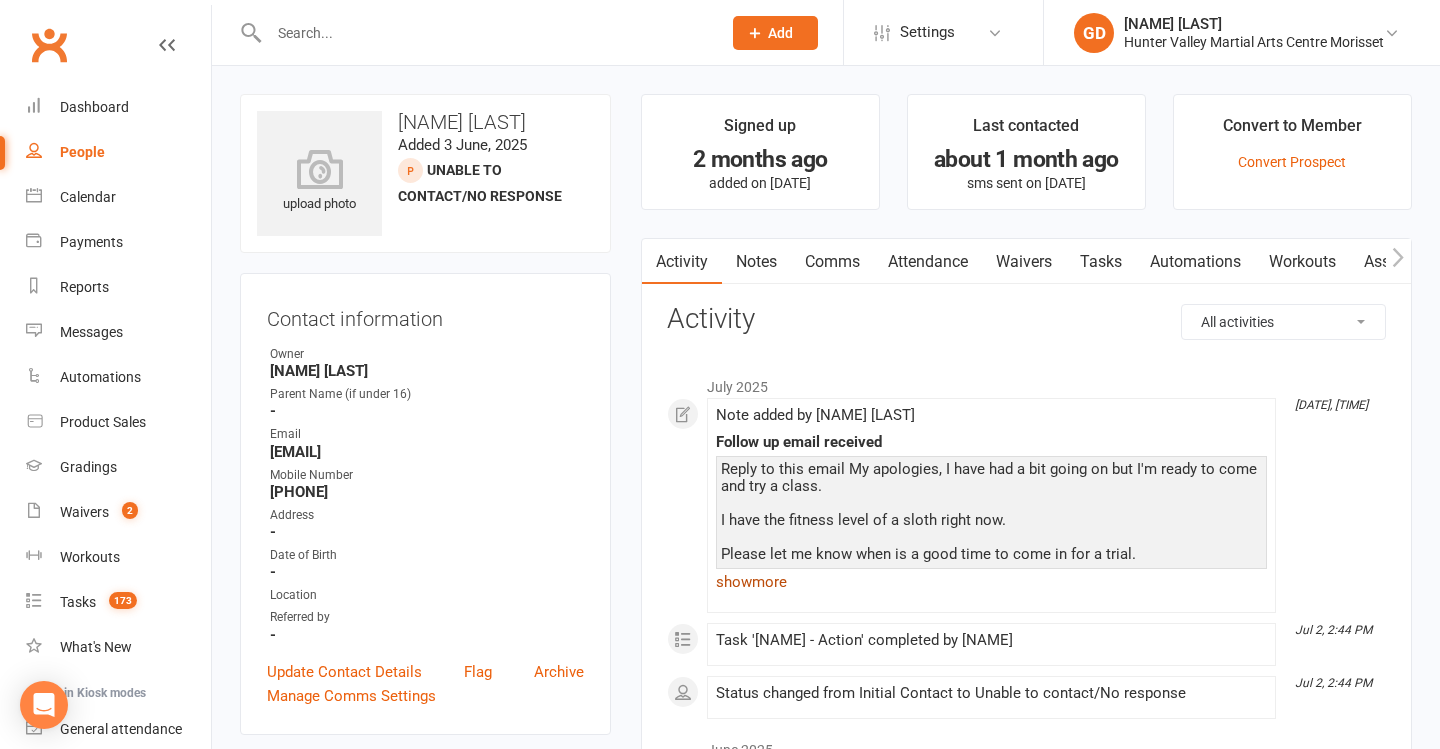 click on "show  more" at bounding box center (991, 582) 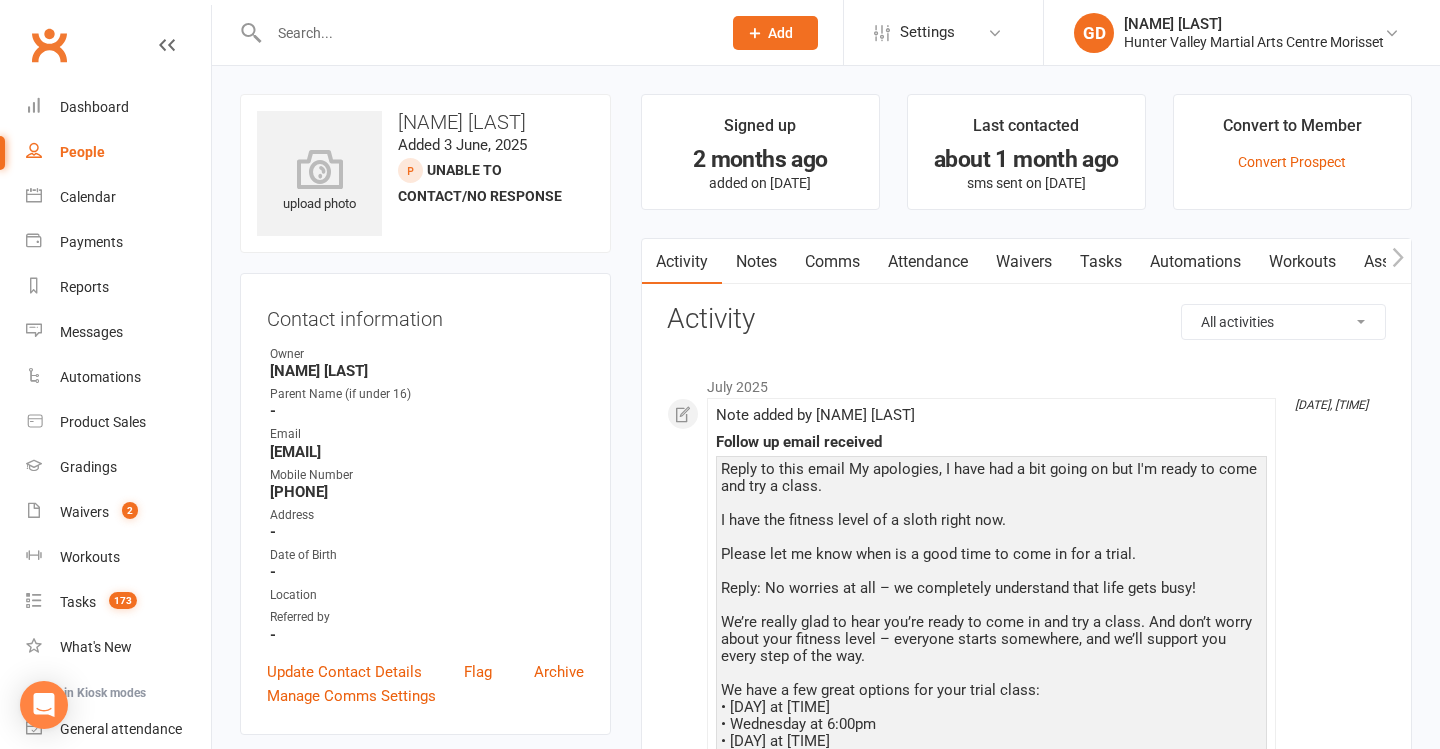 scroll, scrollTop: 0, scrollLeft: 0, axis: both 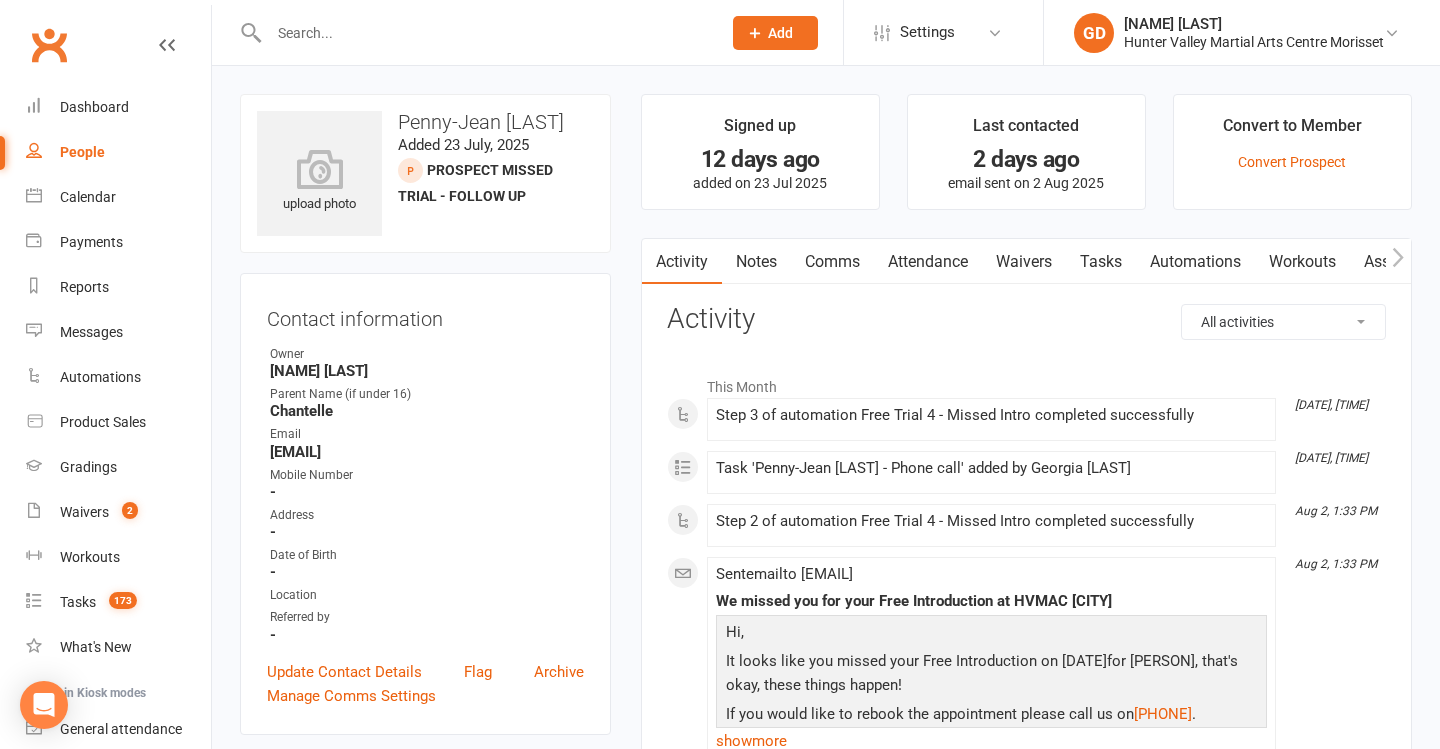 click on "Comms" at bounding box center (832, 262) 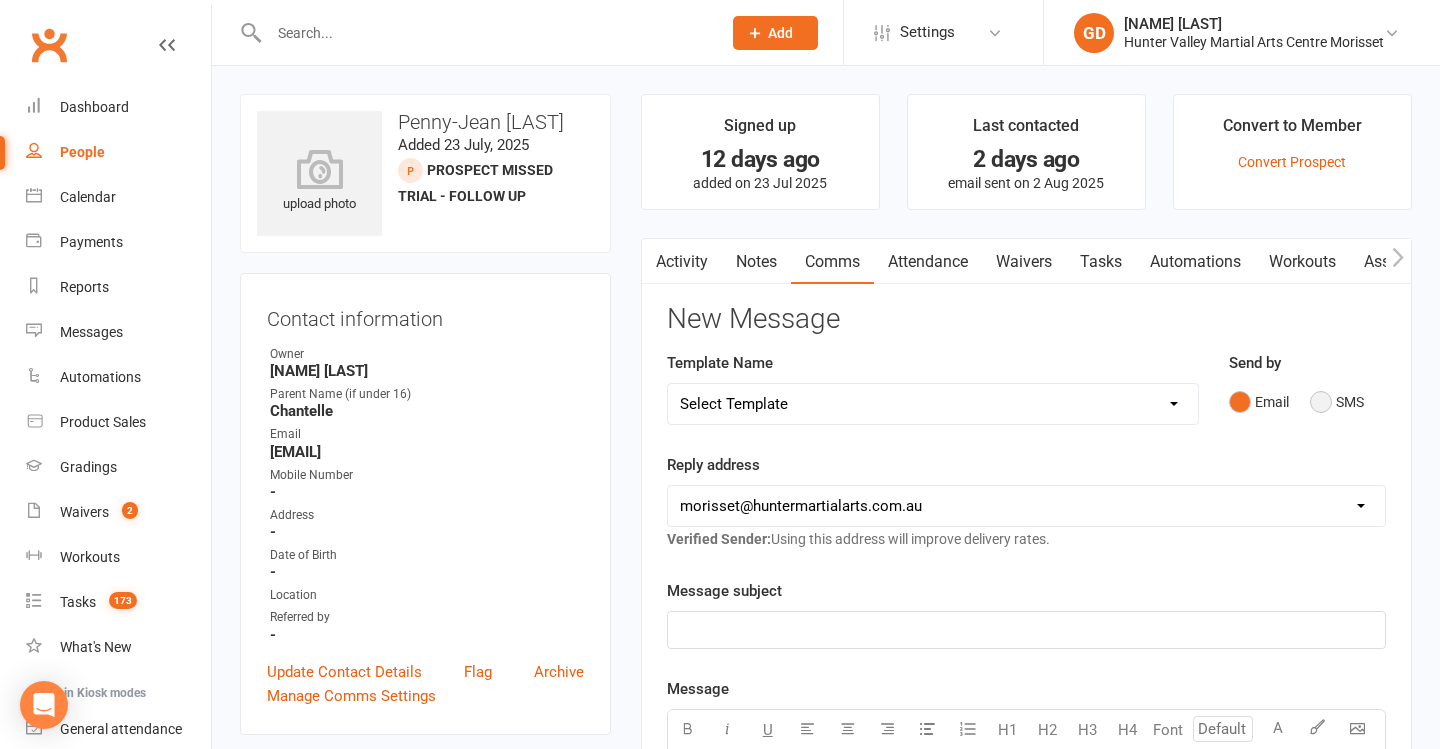 click on "SMS" at bounding box center [1337, 402] 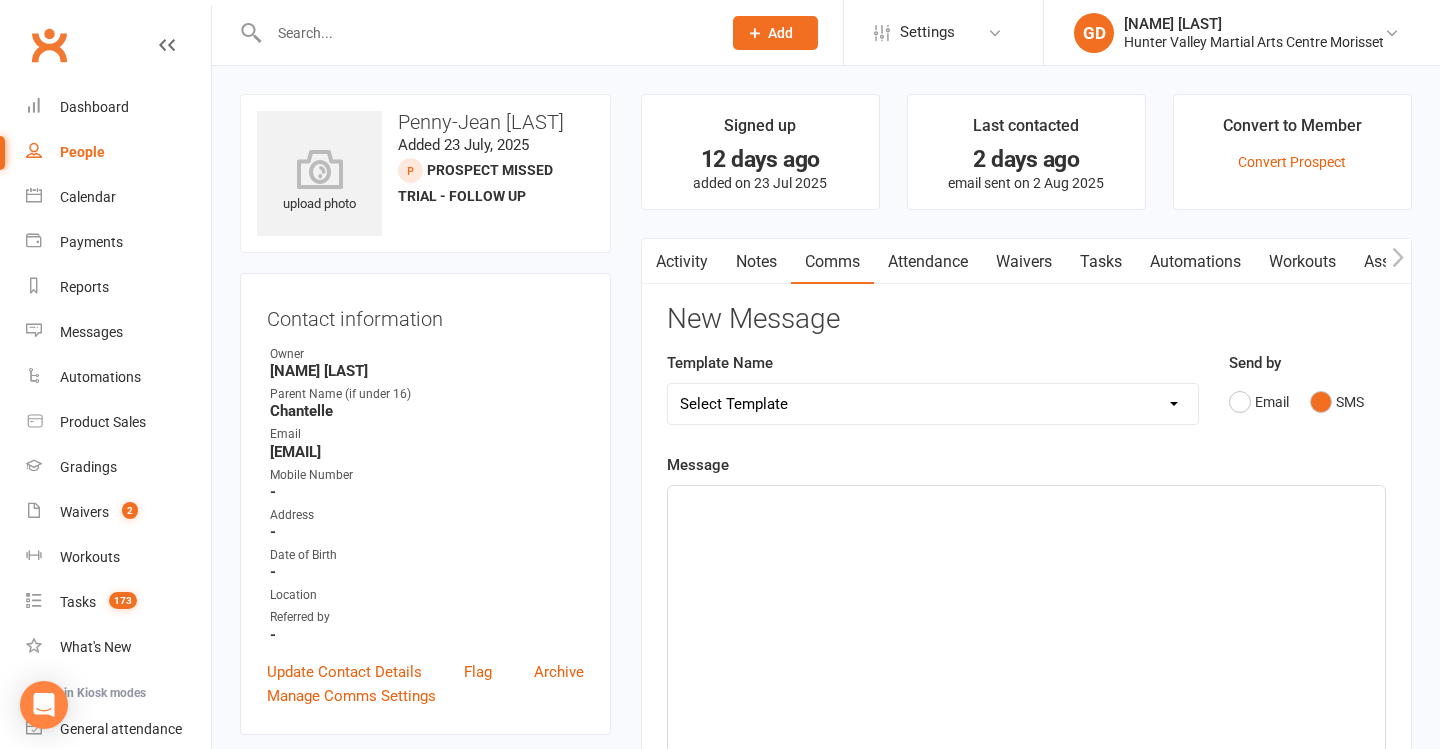 click on "Send by Email SMS" at bounding box center (1307, 400) 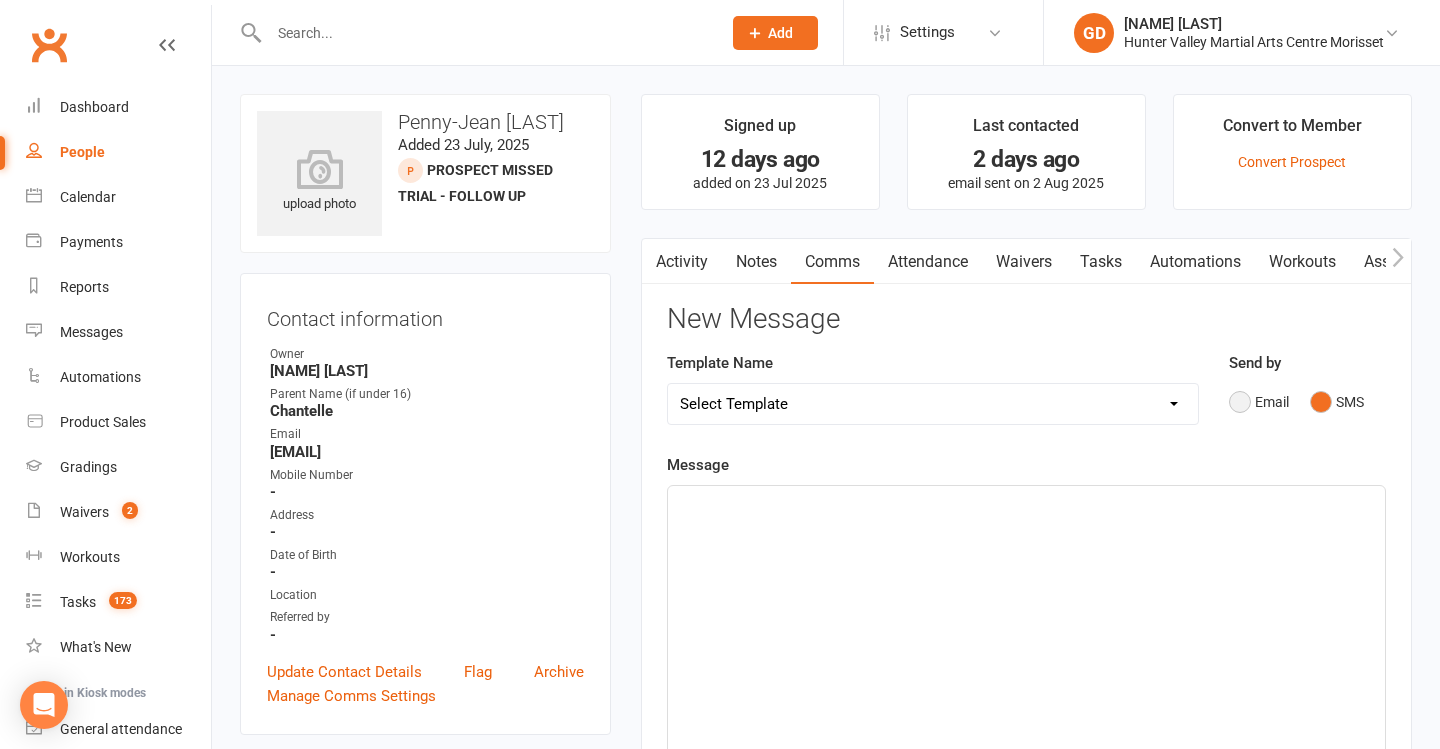 click on "Email" at bounding box center [1259, 402] 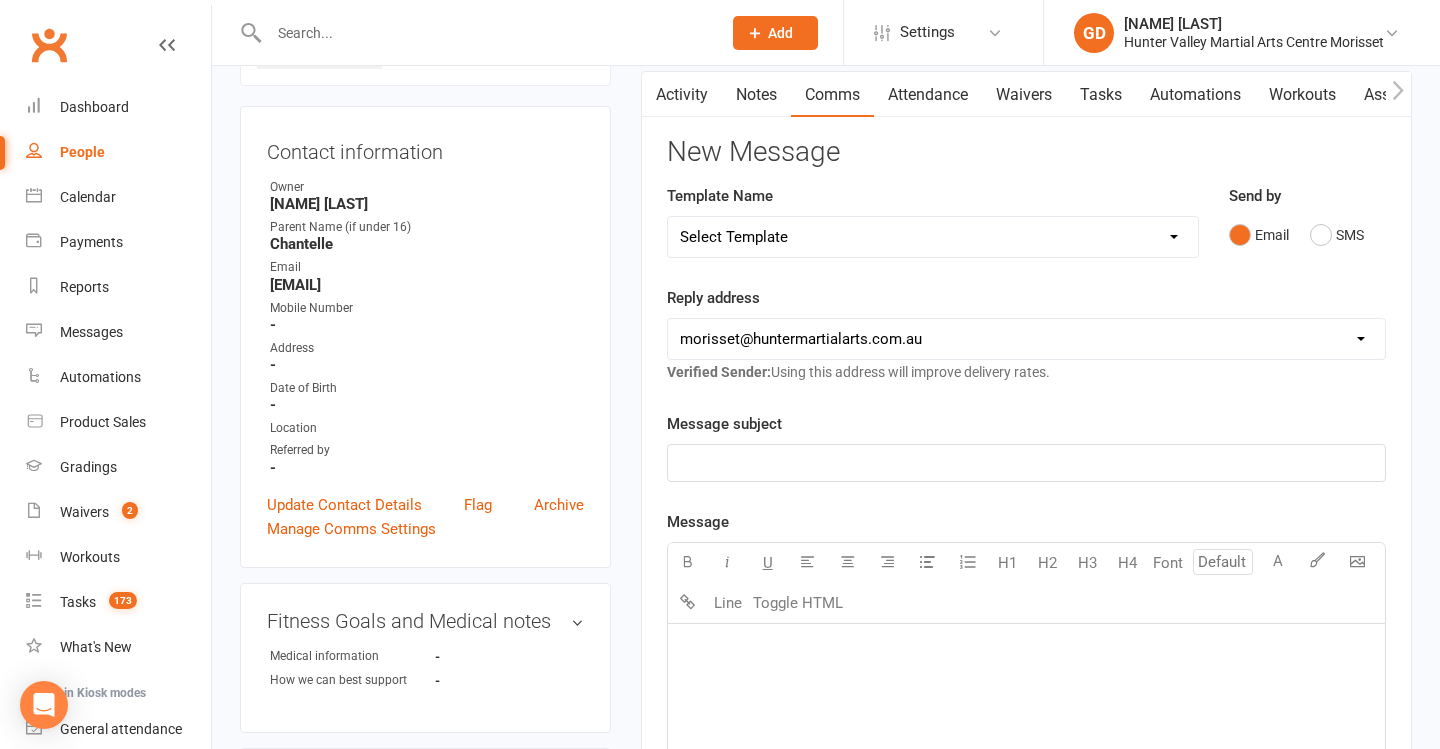 scroll, scrollTop: 217, scrollLeft: 0, axis: vertical 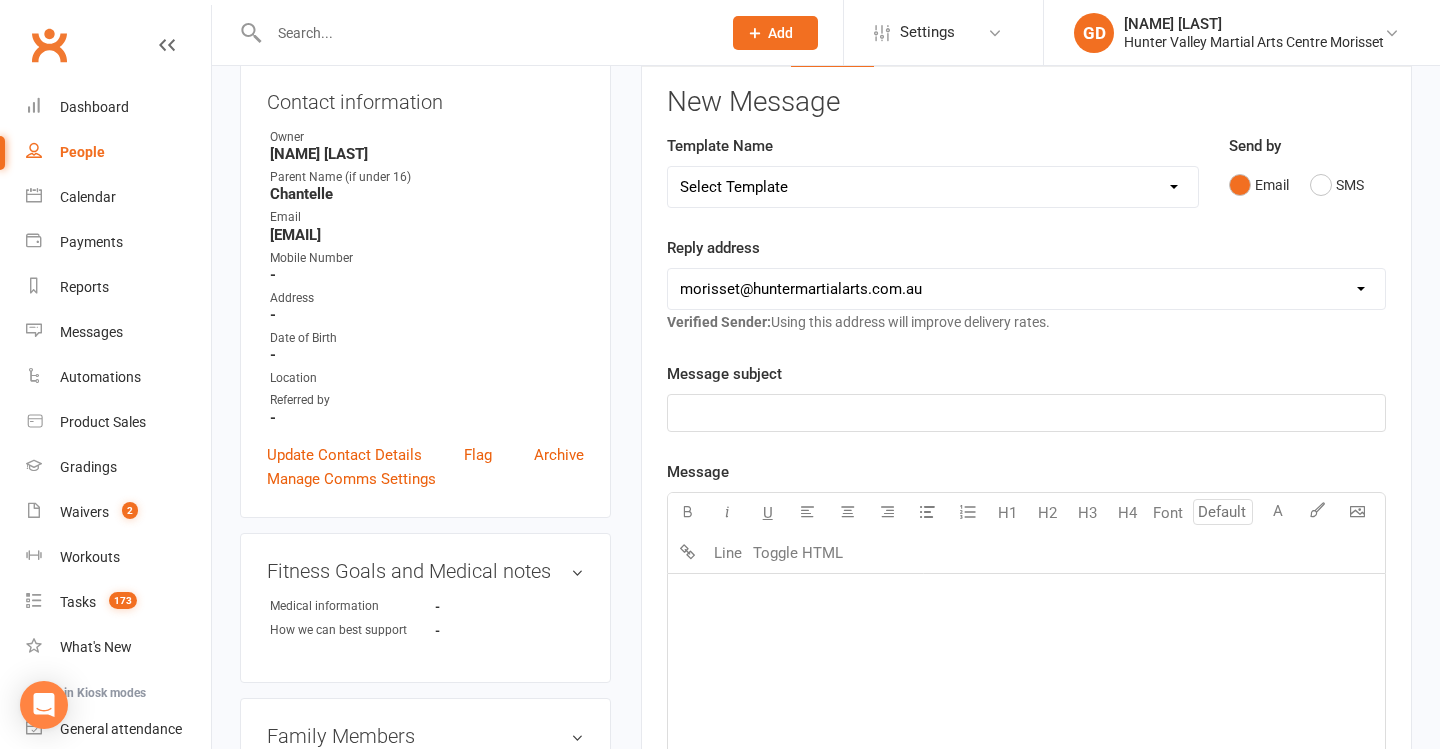 click on "﻿" 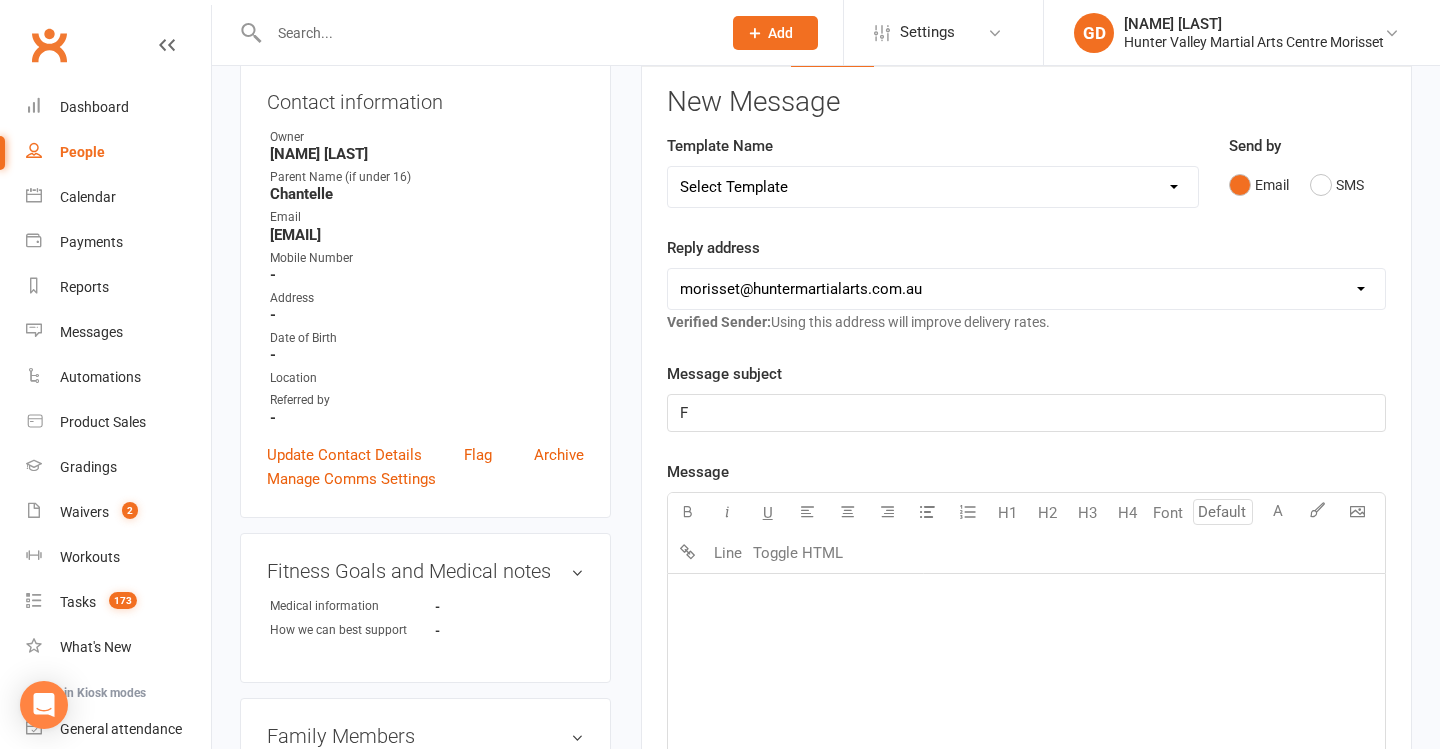 type 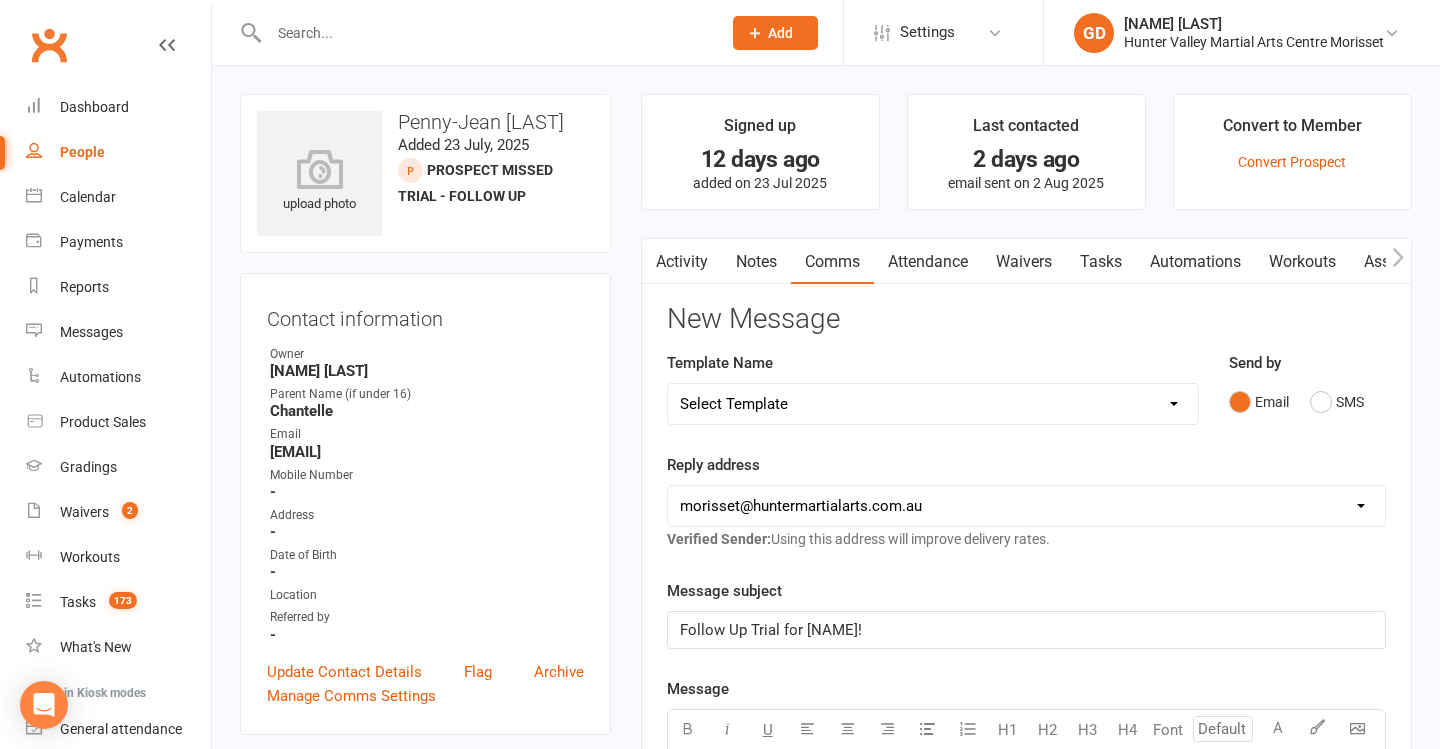 scroll, scrollTop: 0, scrollLeft: 0, axis: both 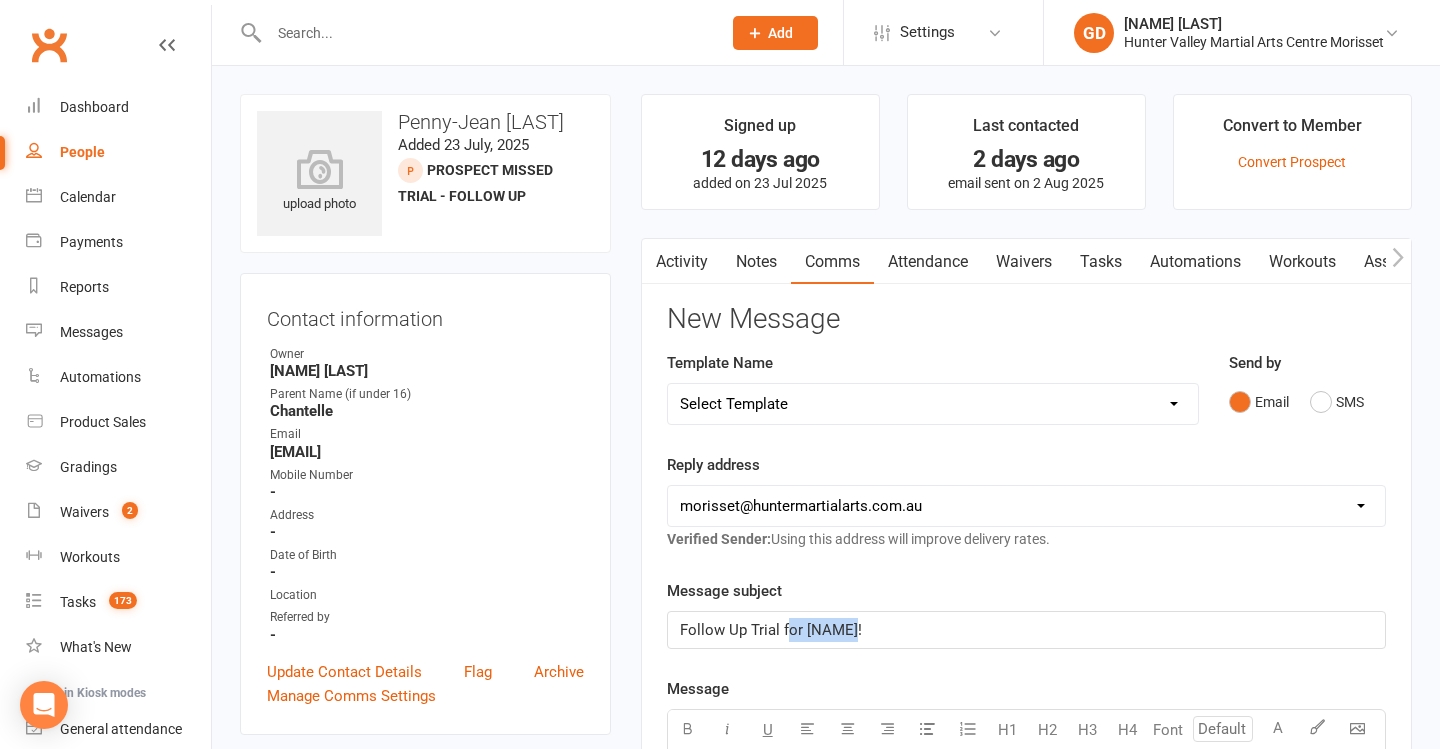 drag, startPoint x: 881, startPoint y: 627, endPoint x: 786, endPoint y: 630, distance: 95.047356 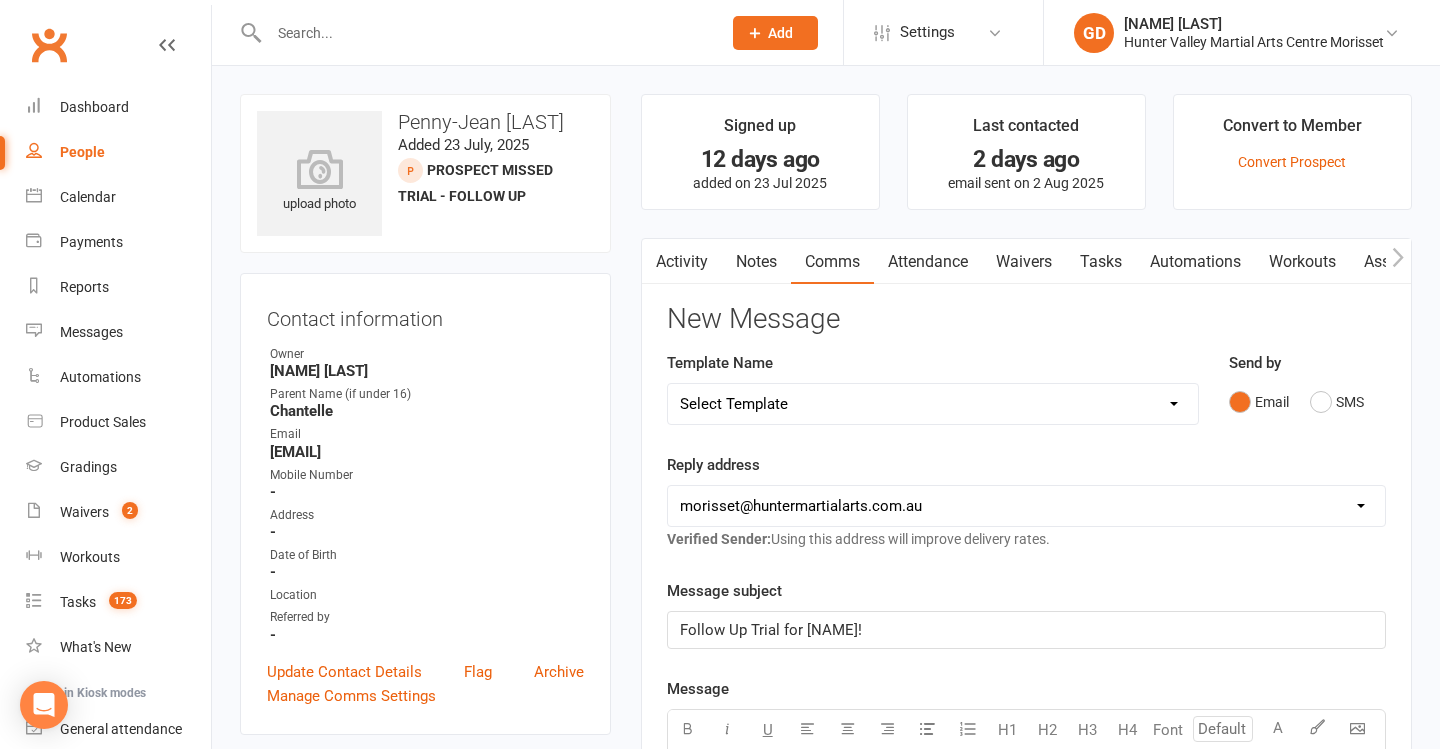 click on "Follow Up Trial for Penny!" 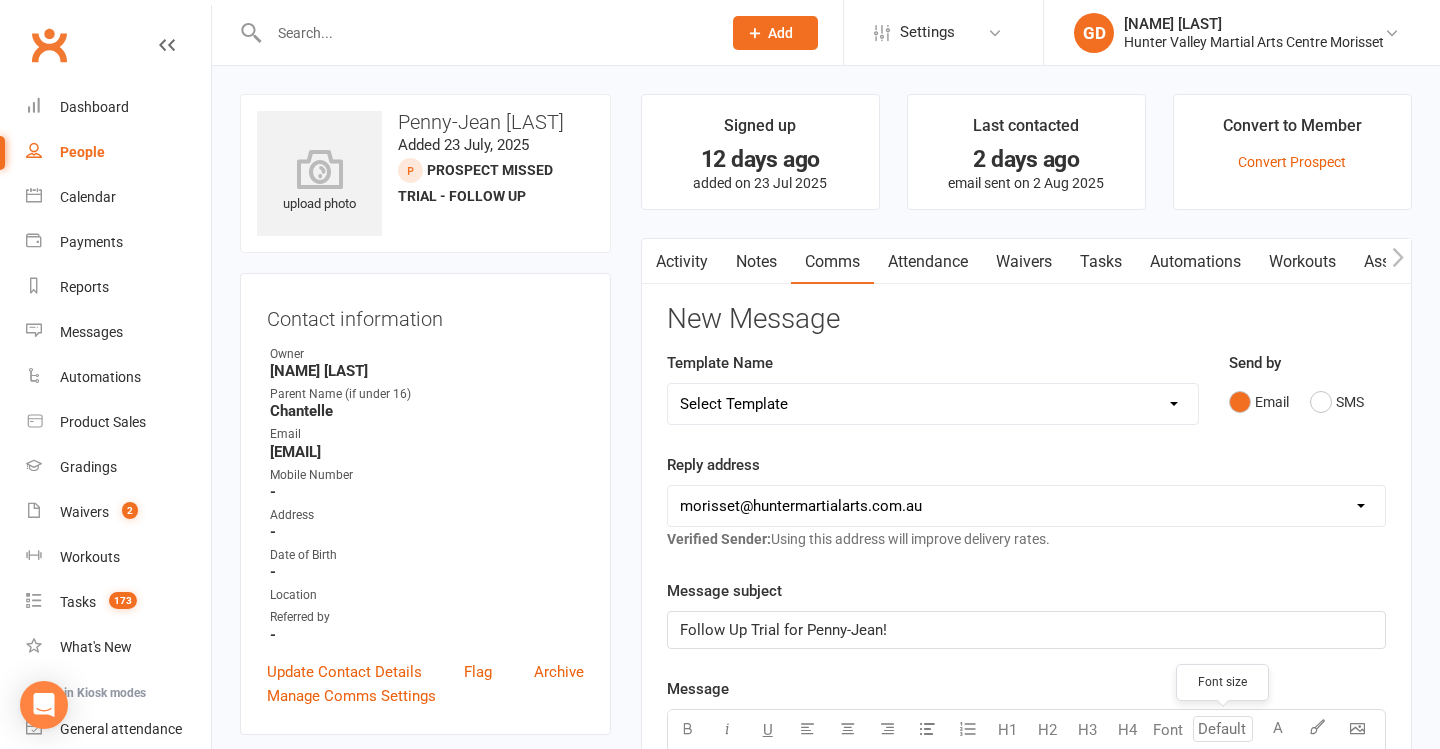 scroll, scrollTop: 440, scrollLeft: 0, axis: vertical 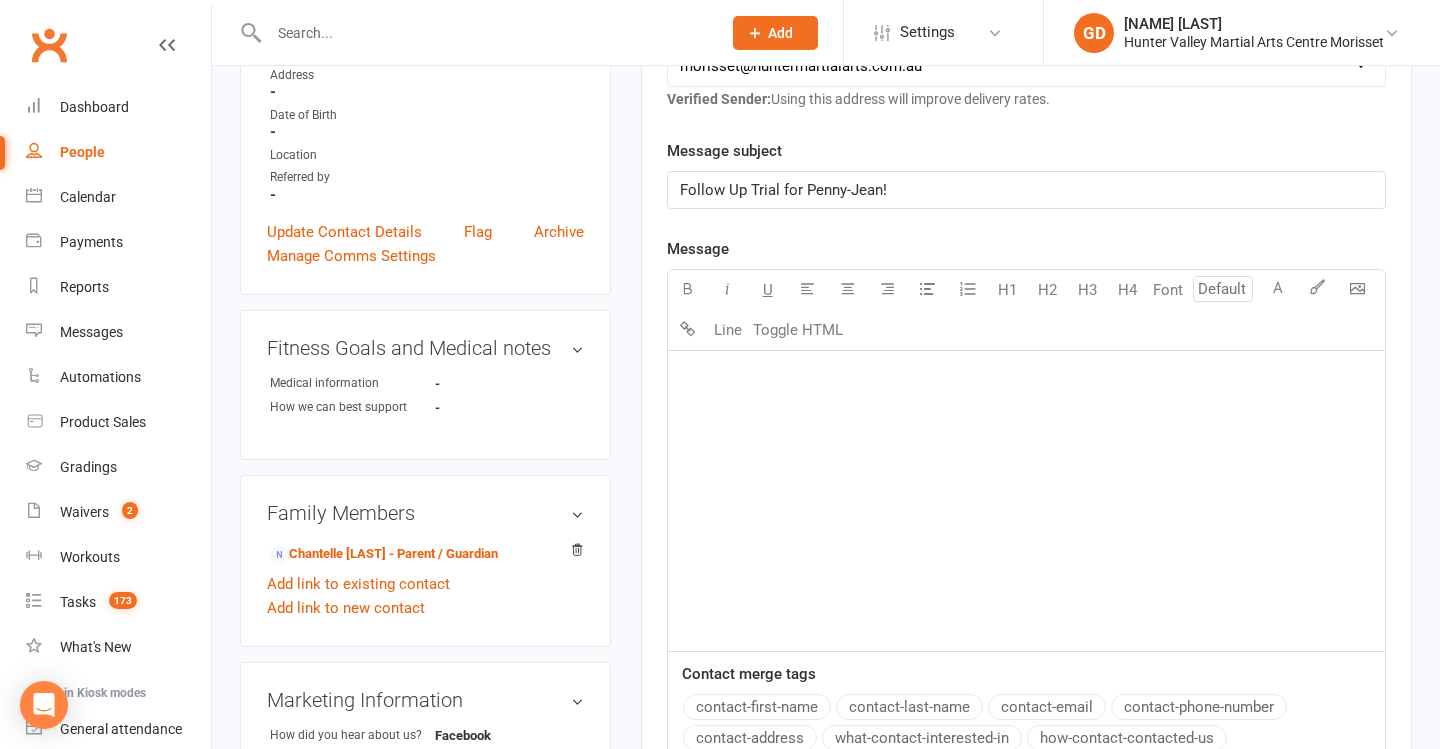 type 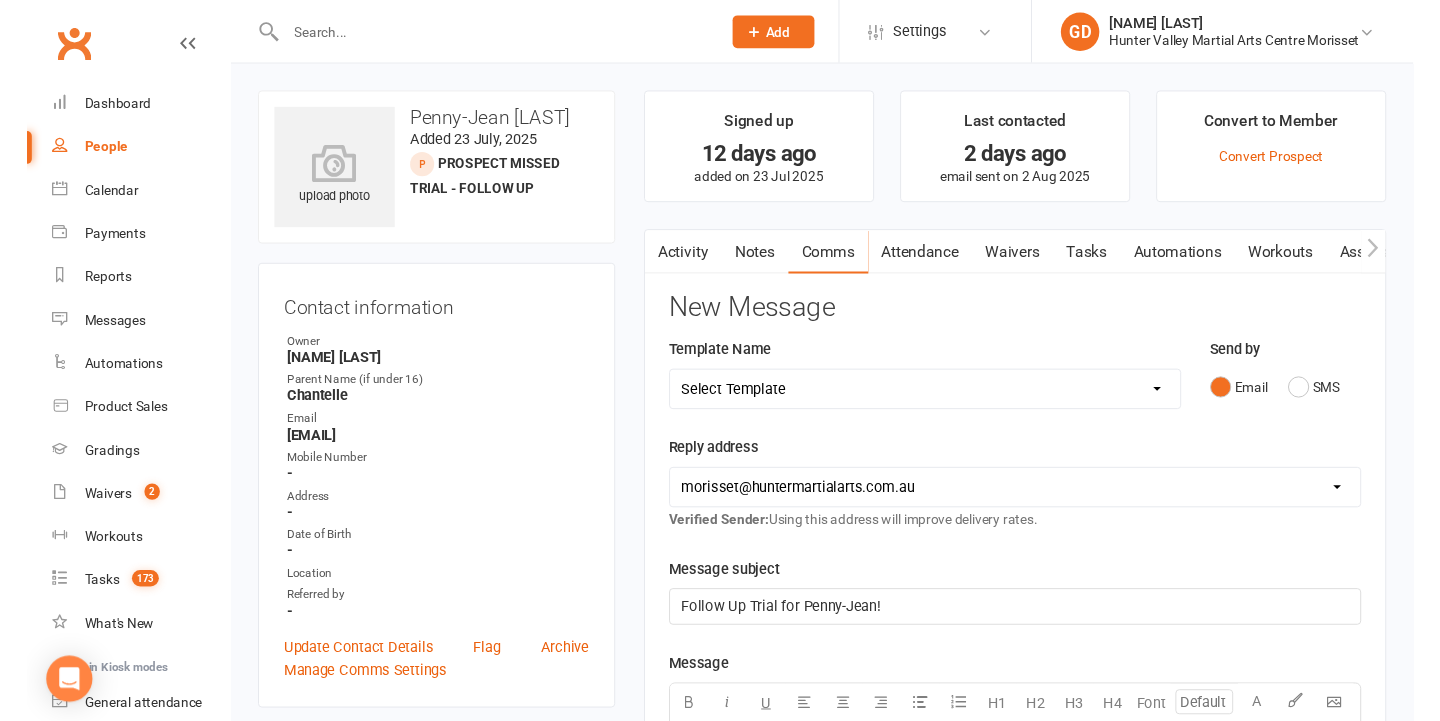 scroll, scrollTop: 0, scrollLeft: 0, axis: both 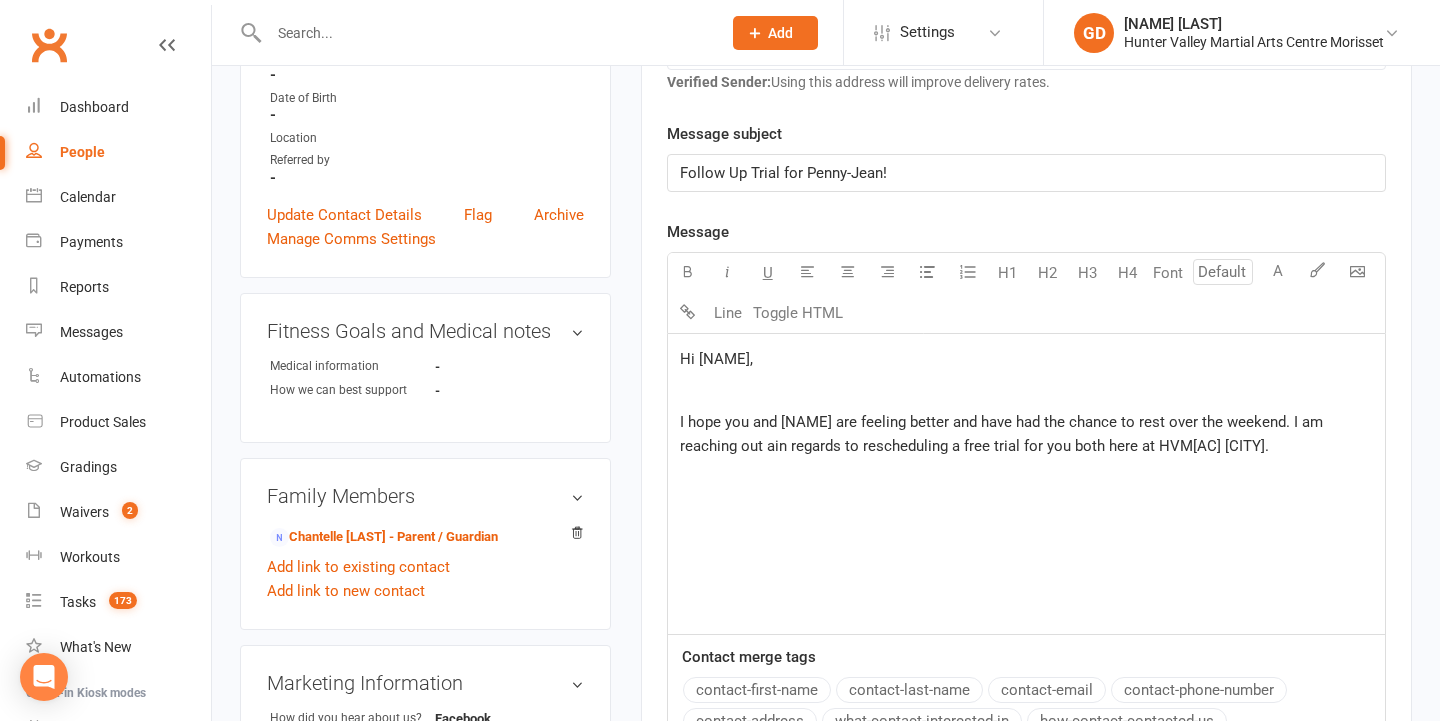 click on "I hope you and Penny-Jean are feeling better and have had the chance to rest over the weekend. I am reaching out ain regards to rescheduling a free trial for you both here at HVMAC Morisset." 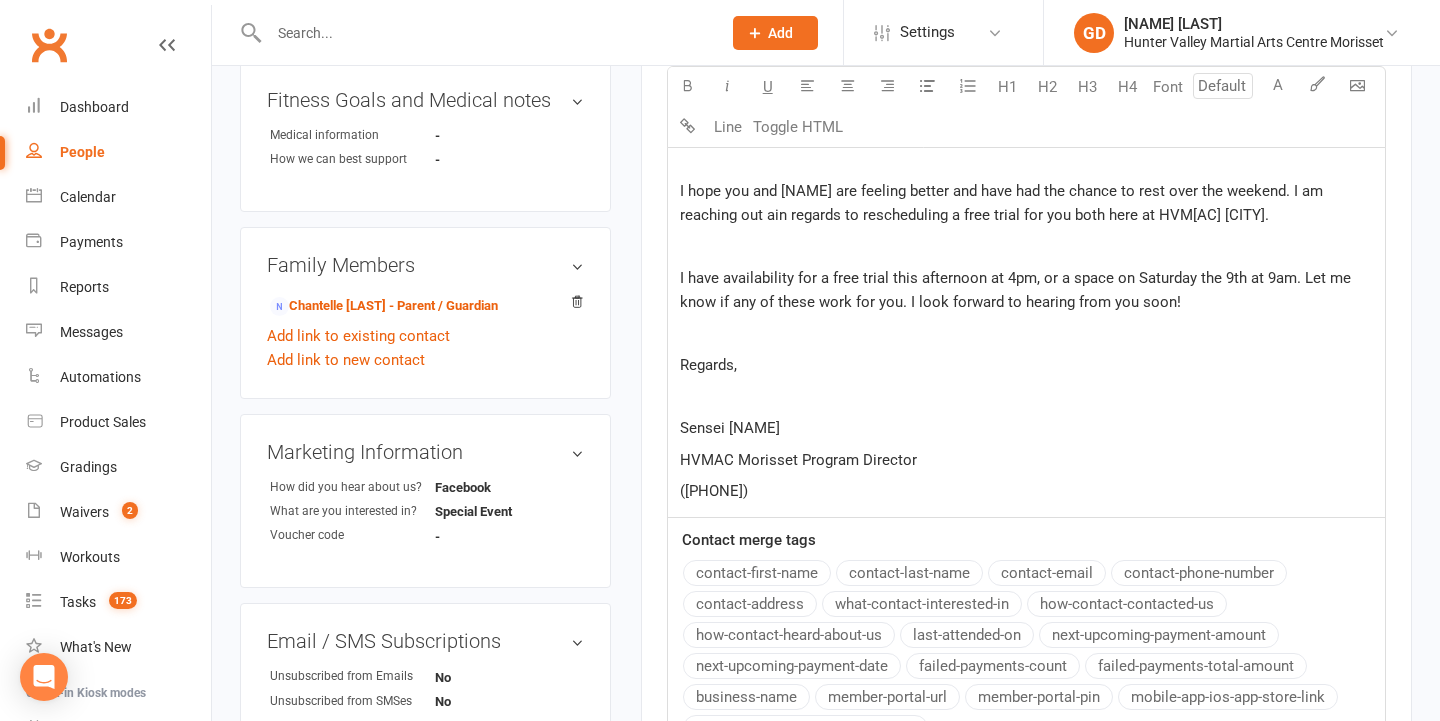 scroll, scrollTop: 682, scrollLeft: 0, axis: vertical 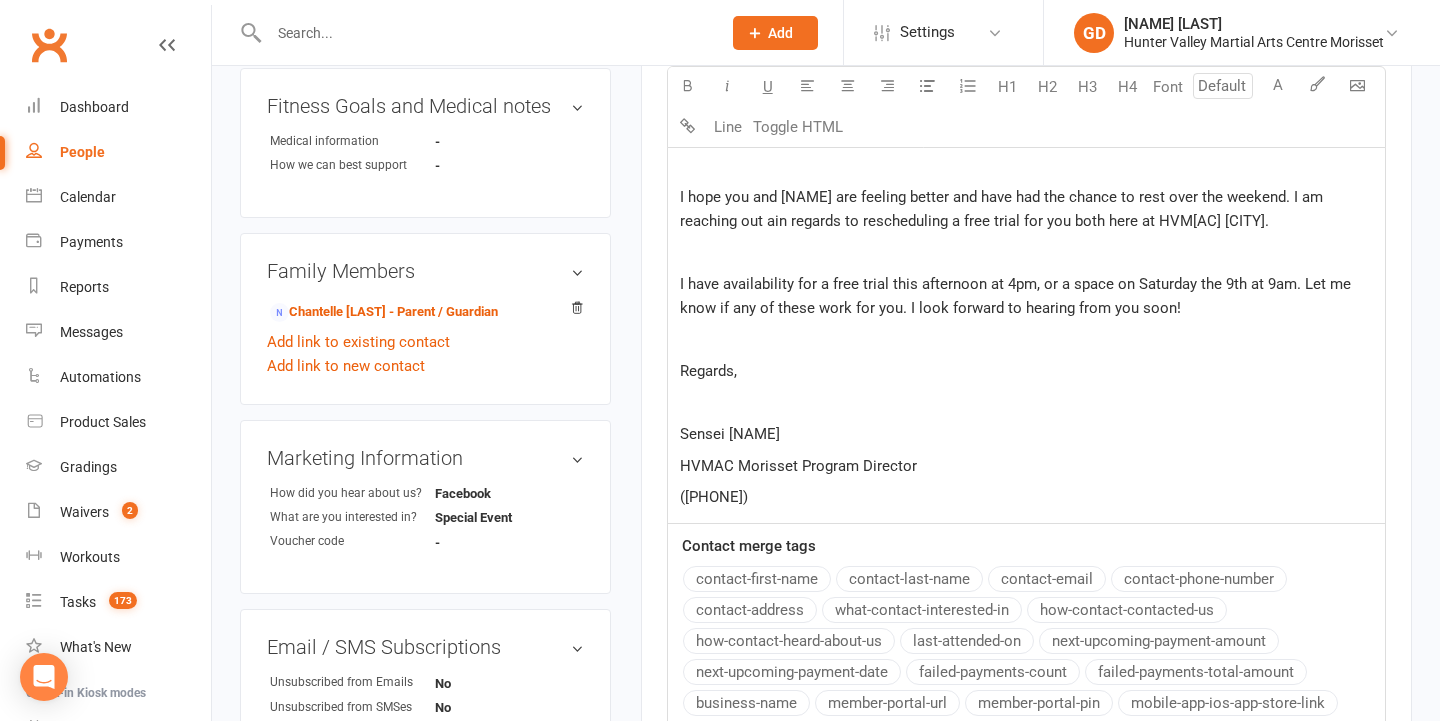 click on "I have availability for a free trial this afternoon at 4pm, or a space on Saturday the 9th at 9am. Let me know if any of these work for you. I look forward to hearing from you soon!" 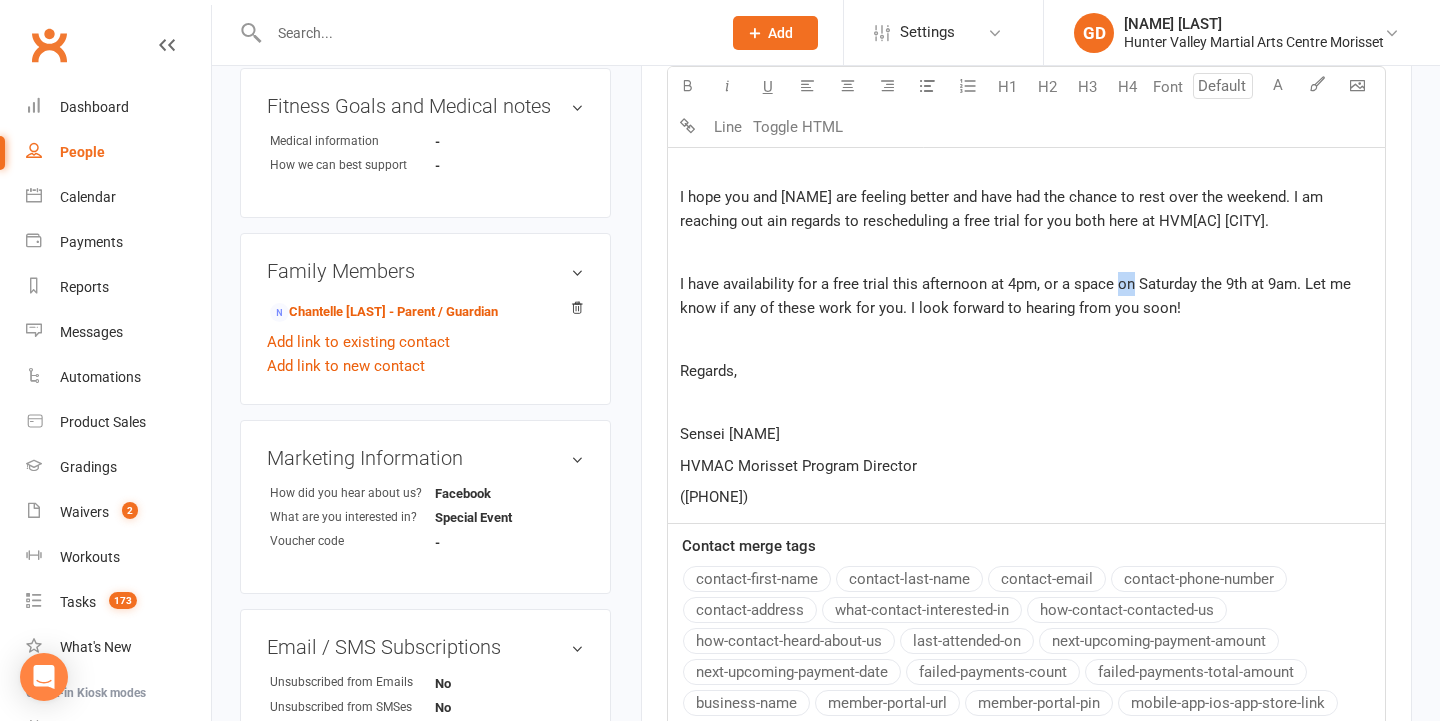 click on "I have availability for a free trial this afternoon at 4pm, or a space on Saturday the 9th at 9am. Let me know if any of these work for you. I look forward to hearing from you soon!" 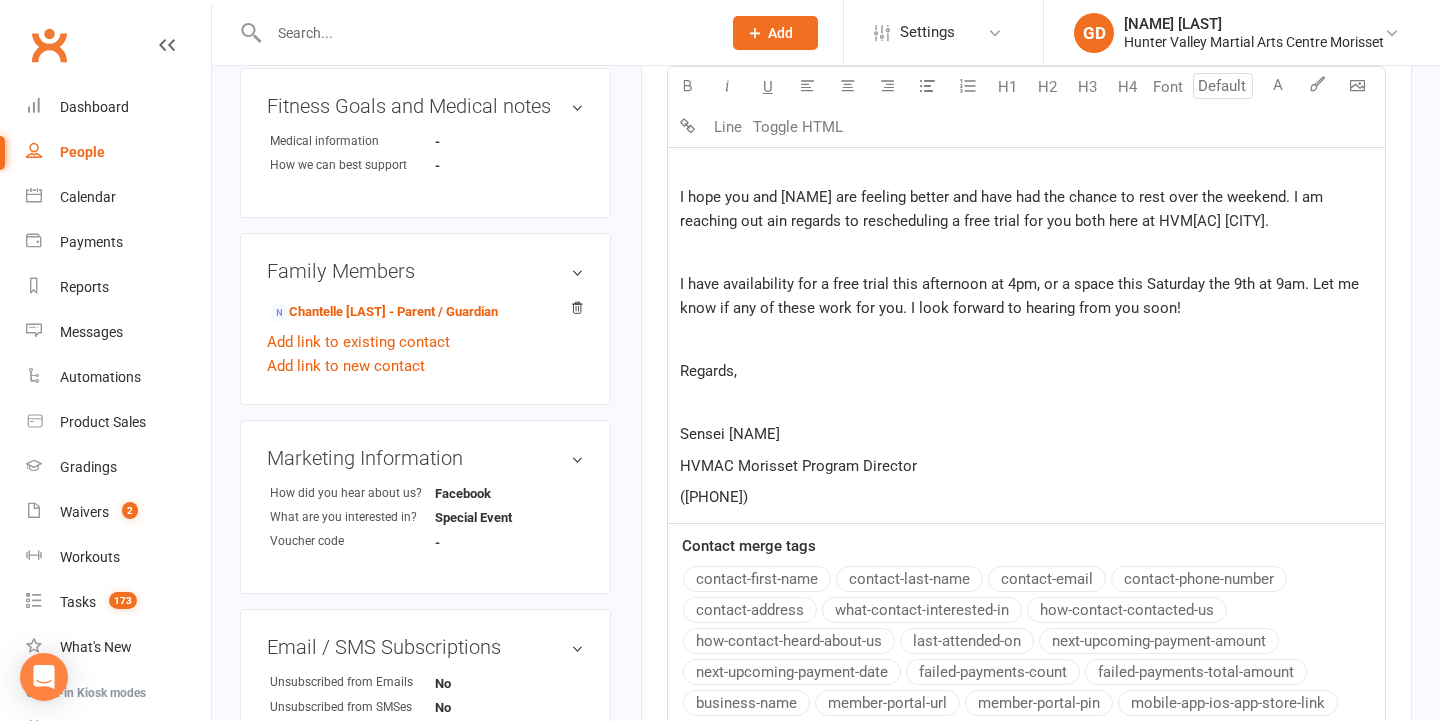 click on "I have availability for a free trial this afternoon at 4pm, or a space this Saturday the 9th at 9am. Let me know if any of these work for you. I look forward to hearing from you soon!" 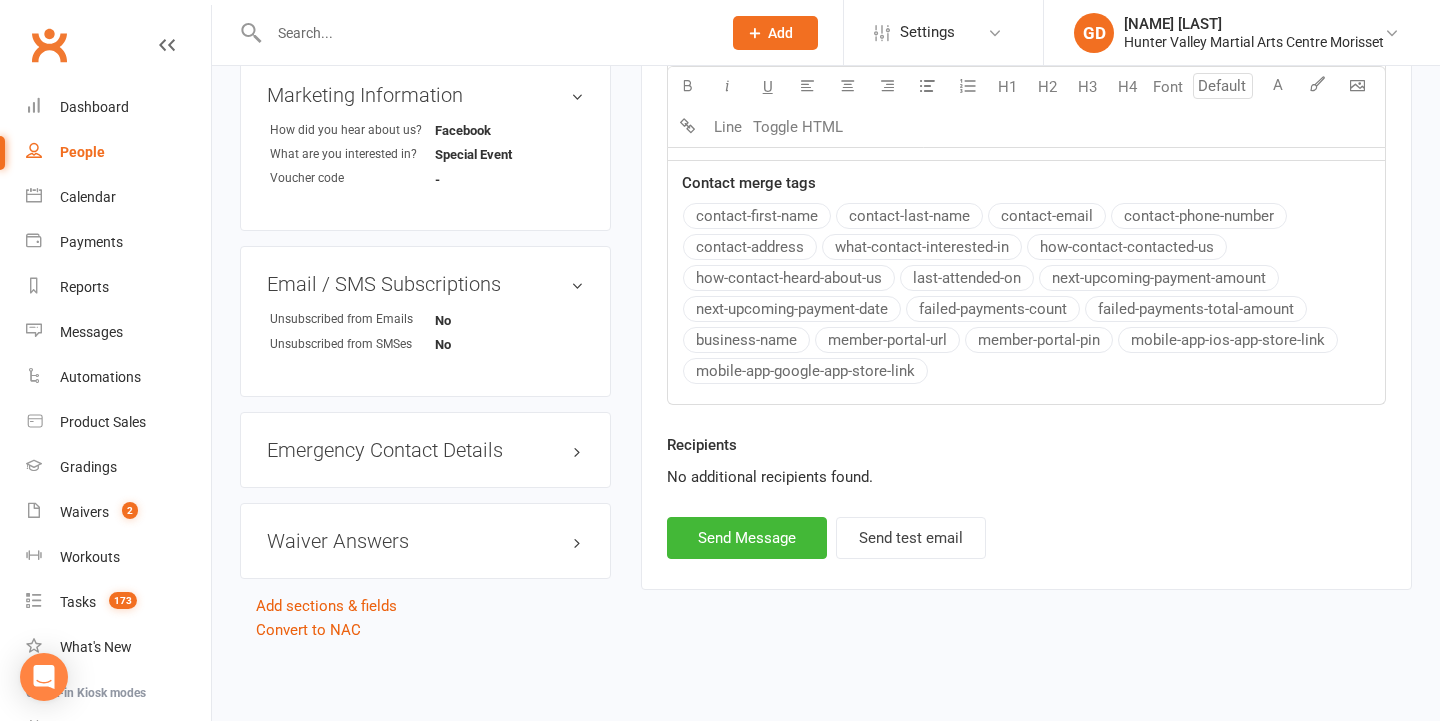 scroll, scrollTop: 1059, scrollLeft: 0, axis: vertical 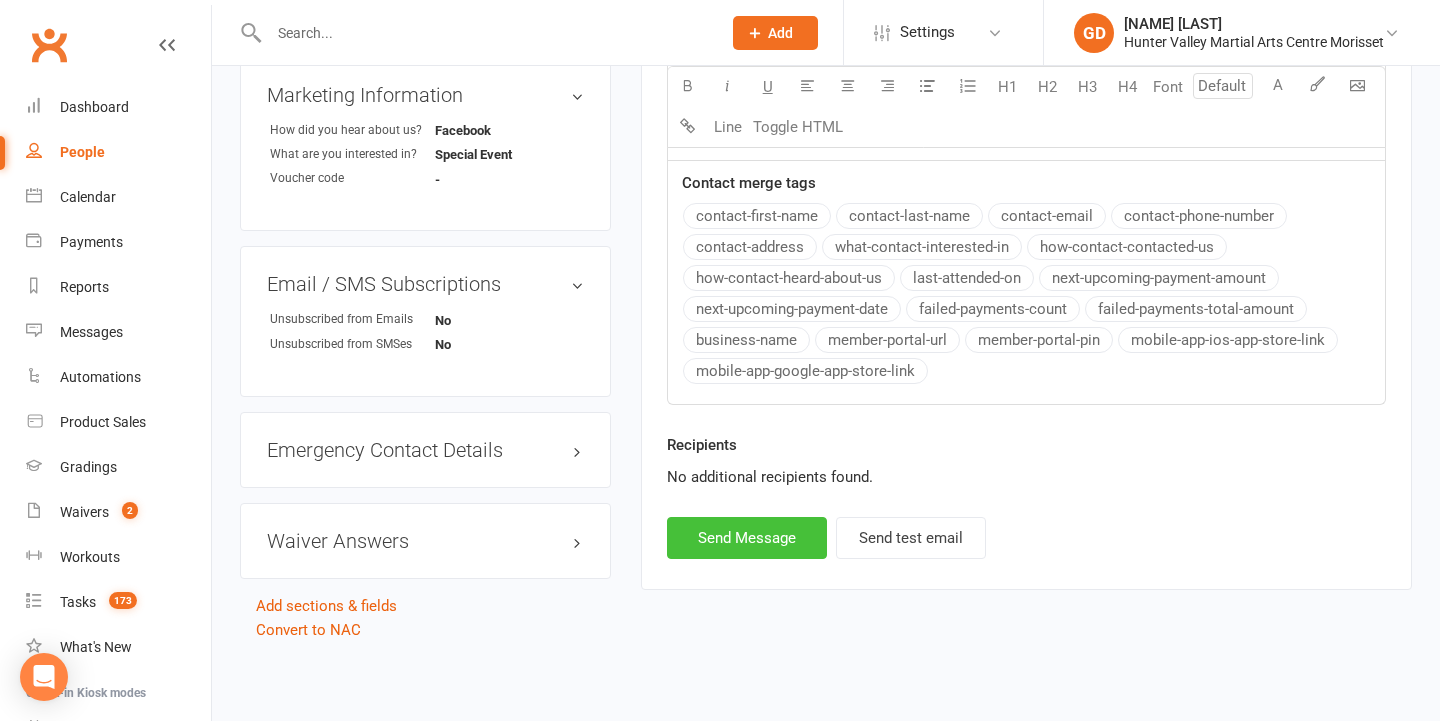 click on "Send Message" at bounding box center [747, 538] 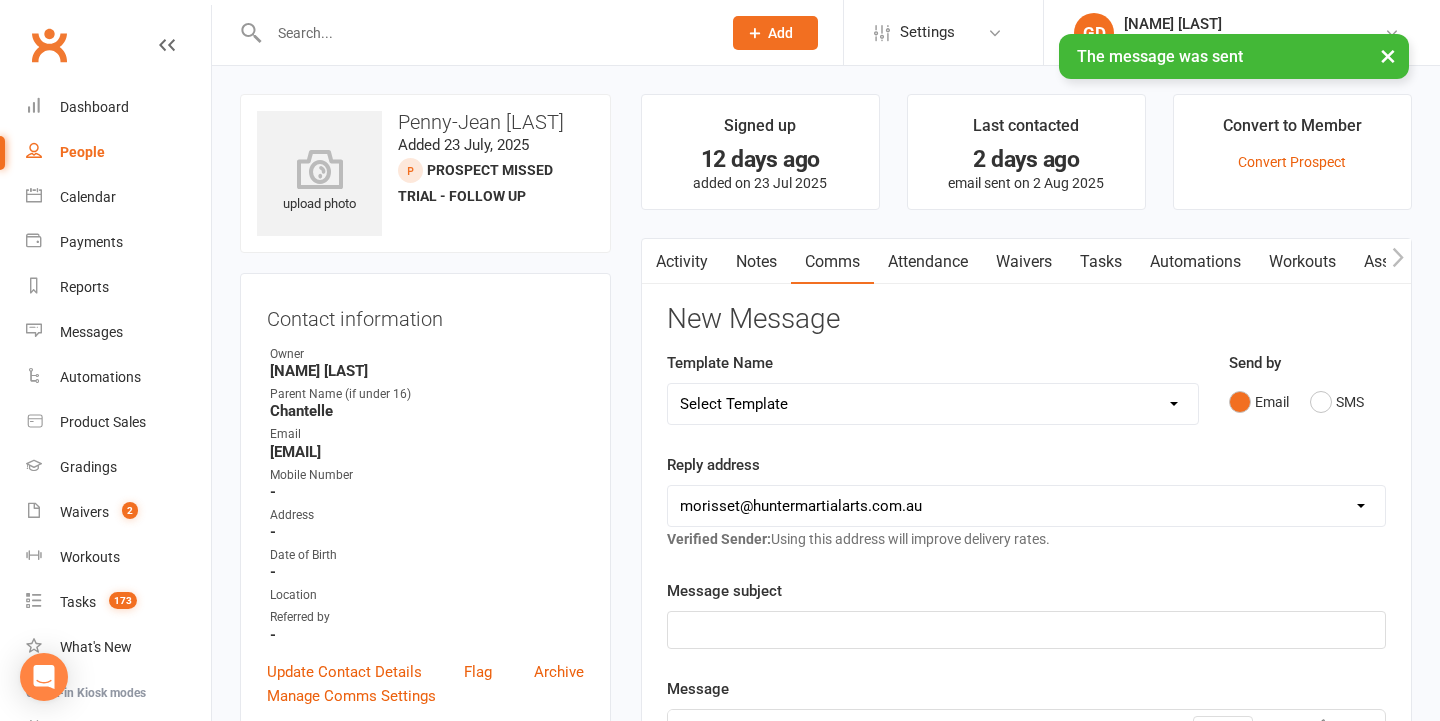 scroll, scrollTop: 0, scrollLeft: 0, axis: both 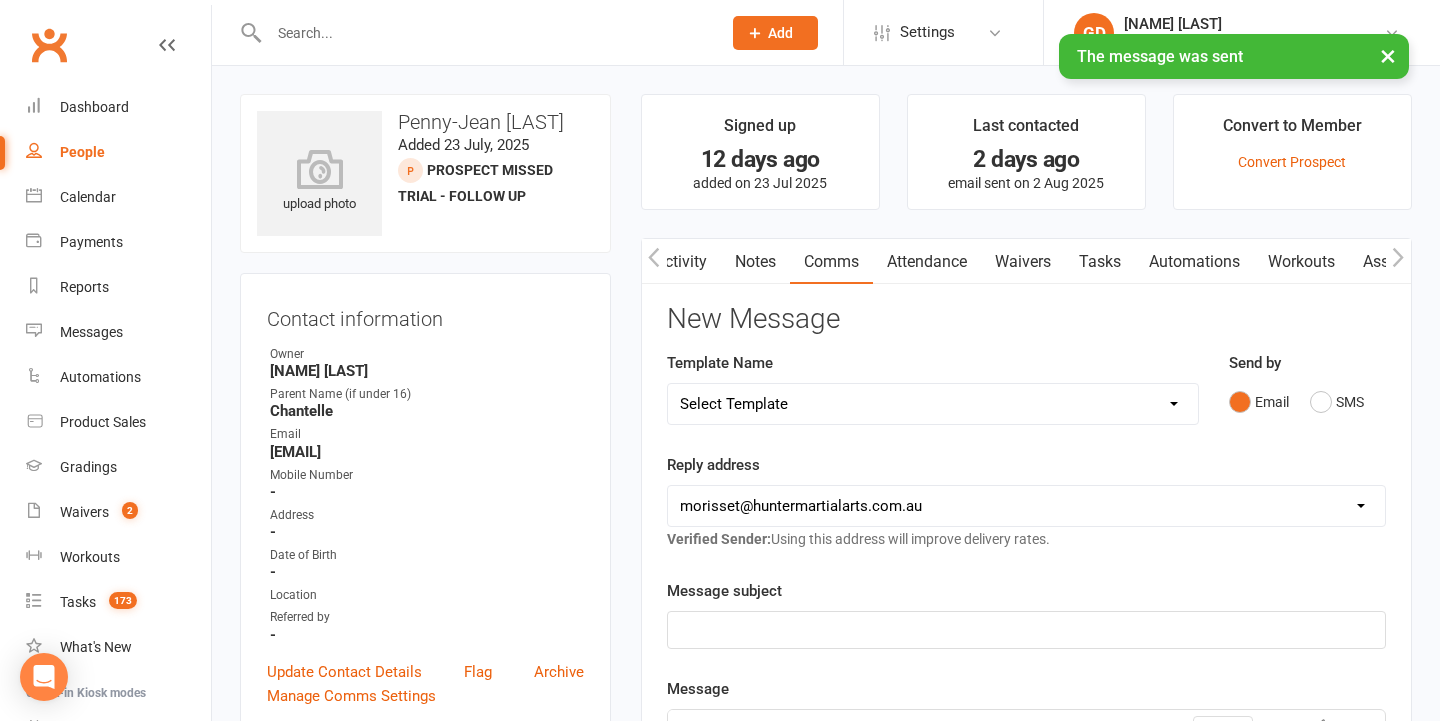 click on "Notes" at bounding box center [755, 262] 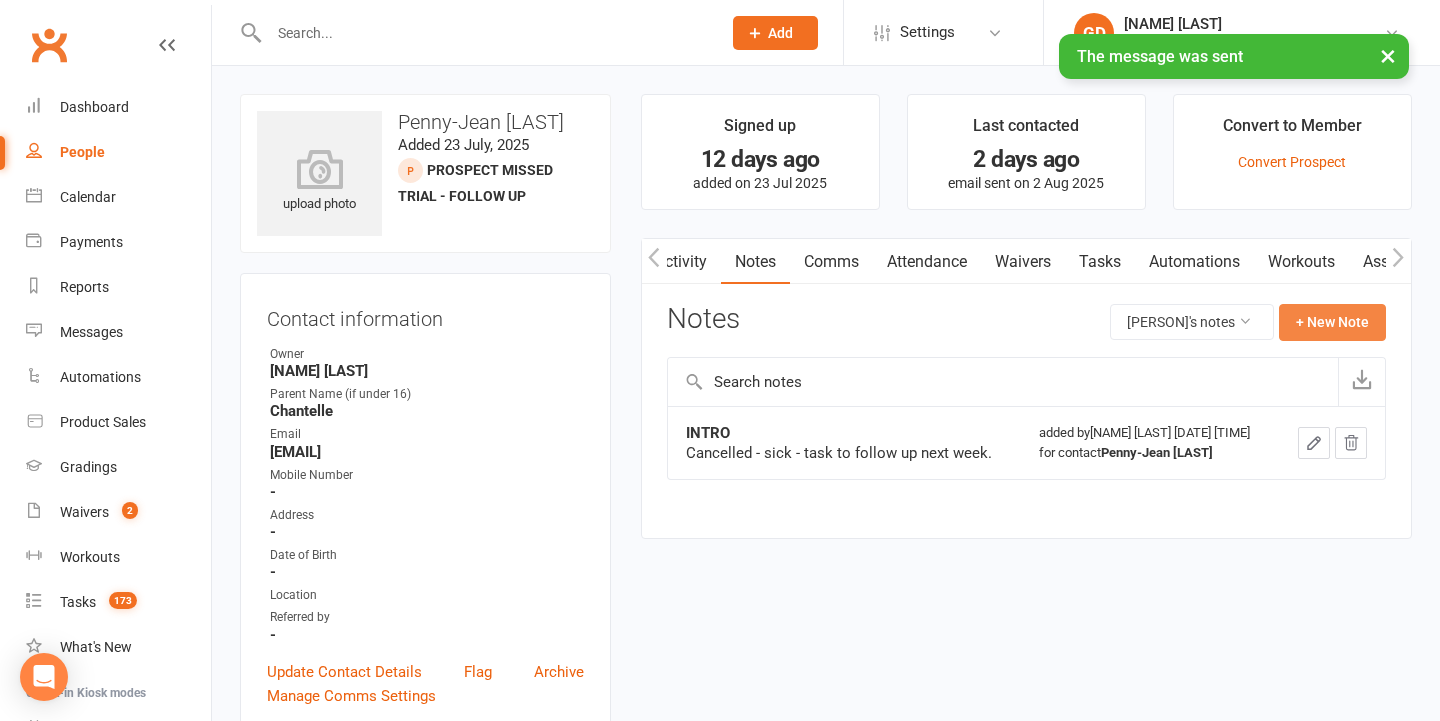 click on "+ New Note" at bounding box center [1332, 322] 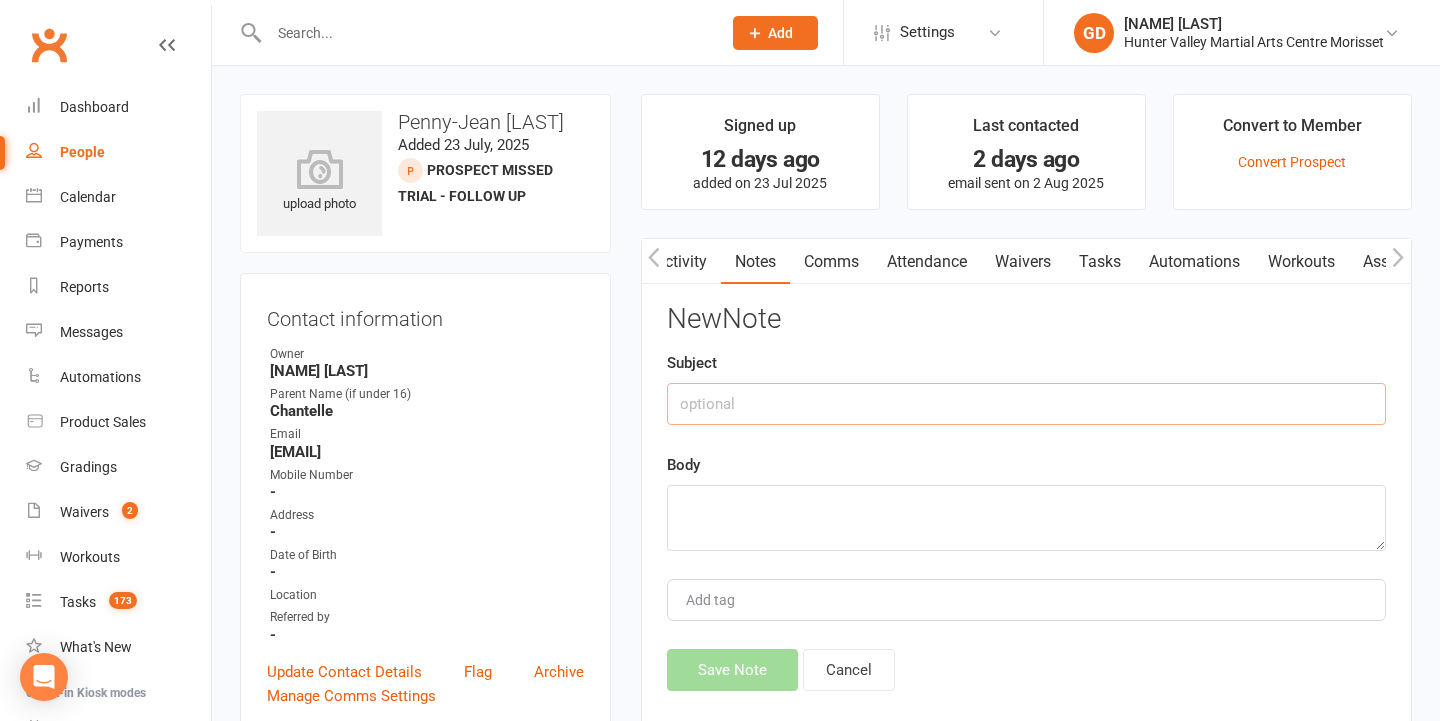 click at bounding box center [1026, 404] 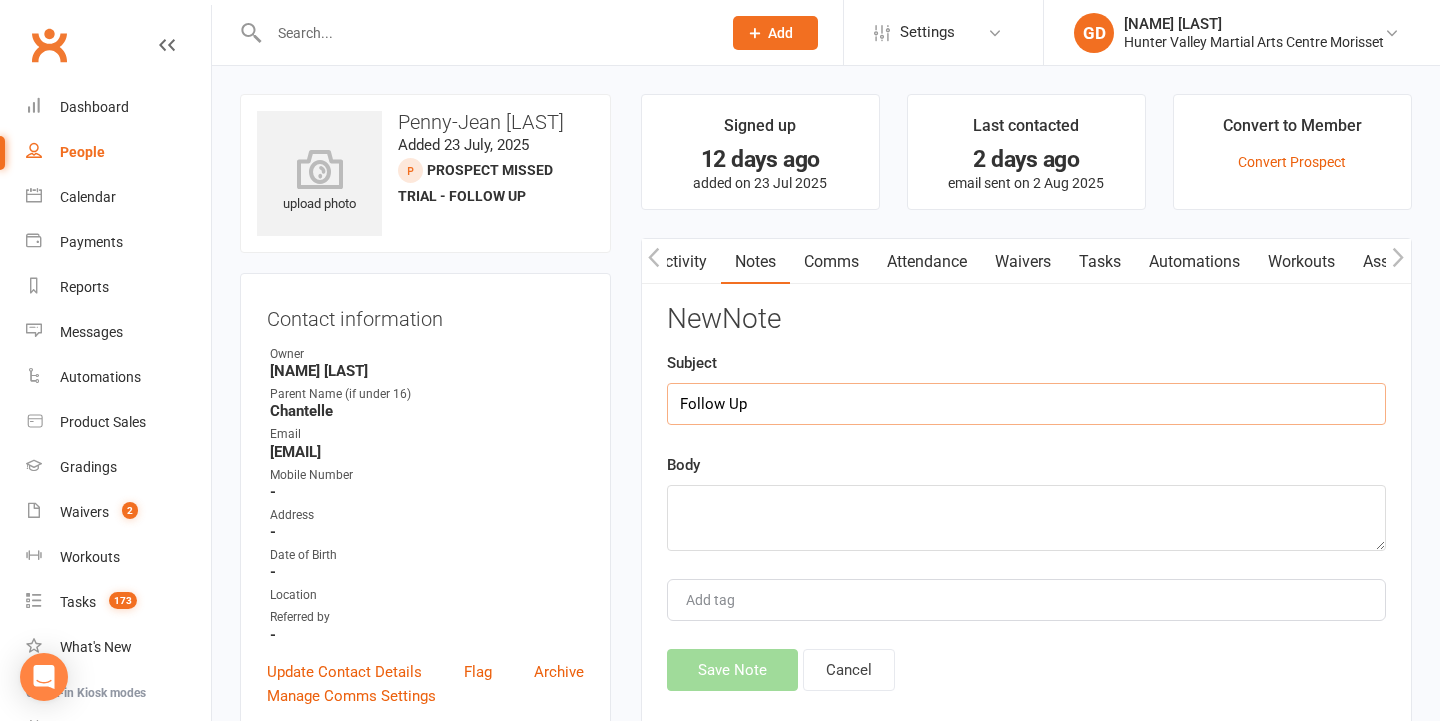 type on "Follow Up" 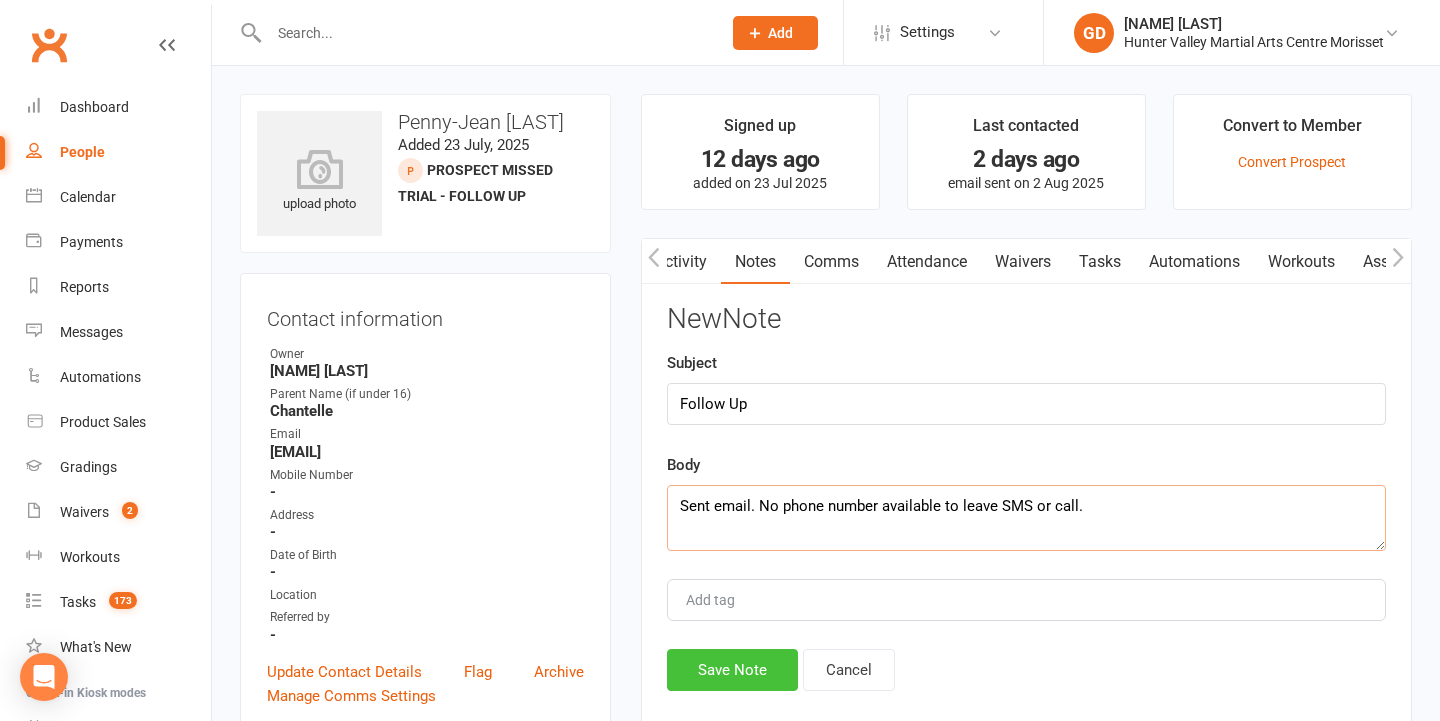 type on "Sent email. No phone number available to leave SMS or call." 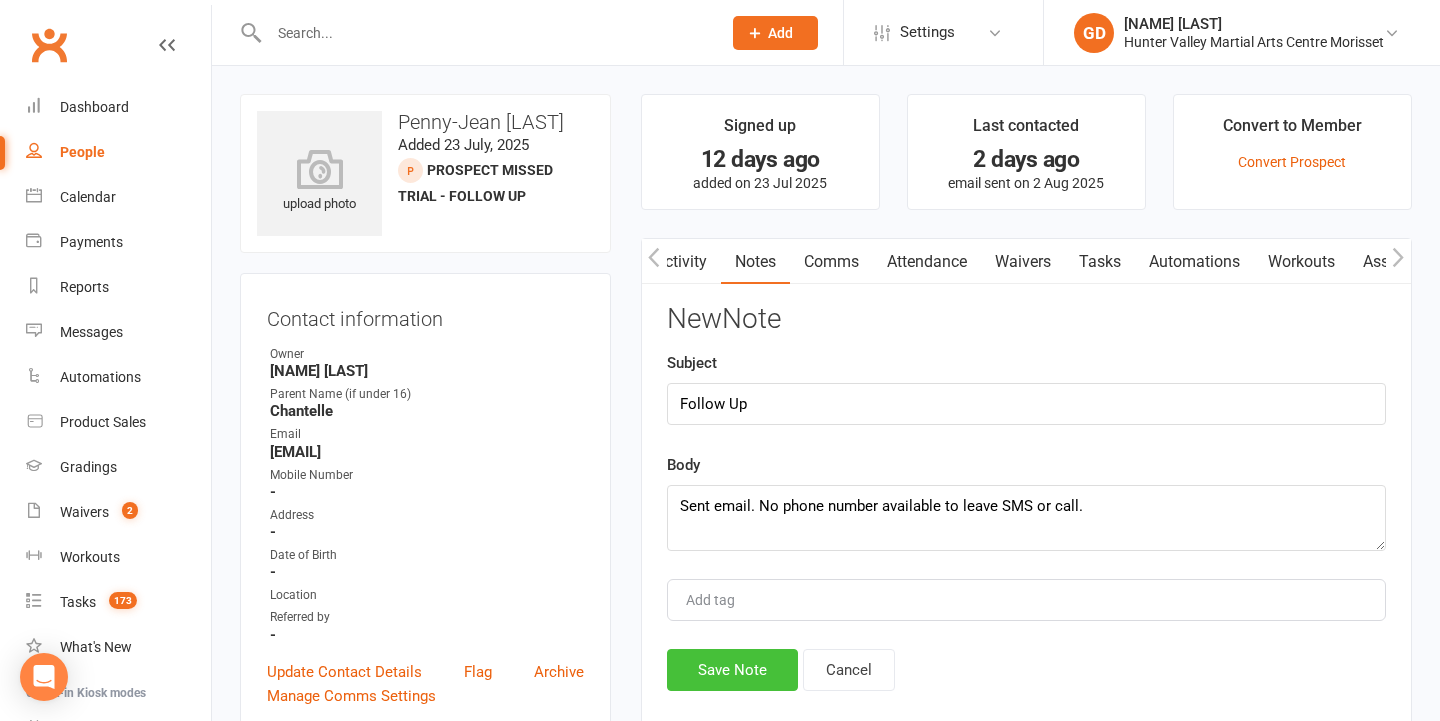 click on "Save Note" at bounding box center [732, 670] 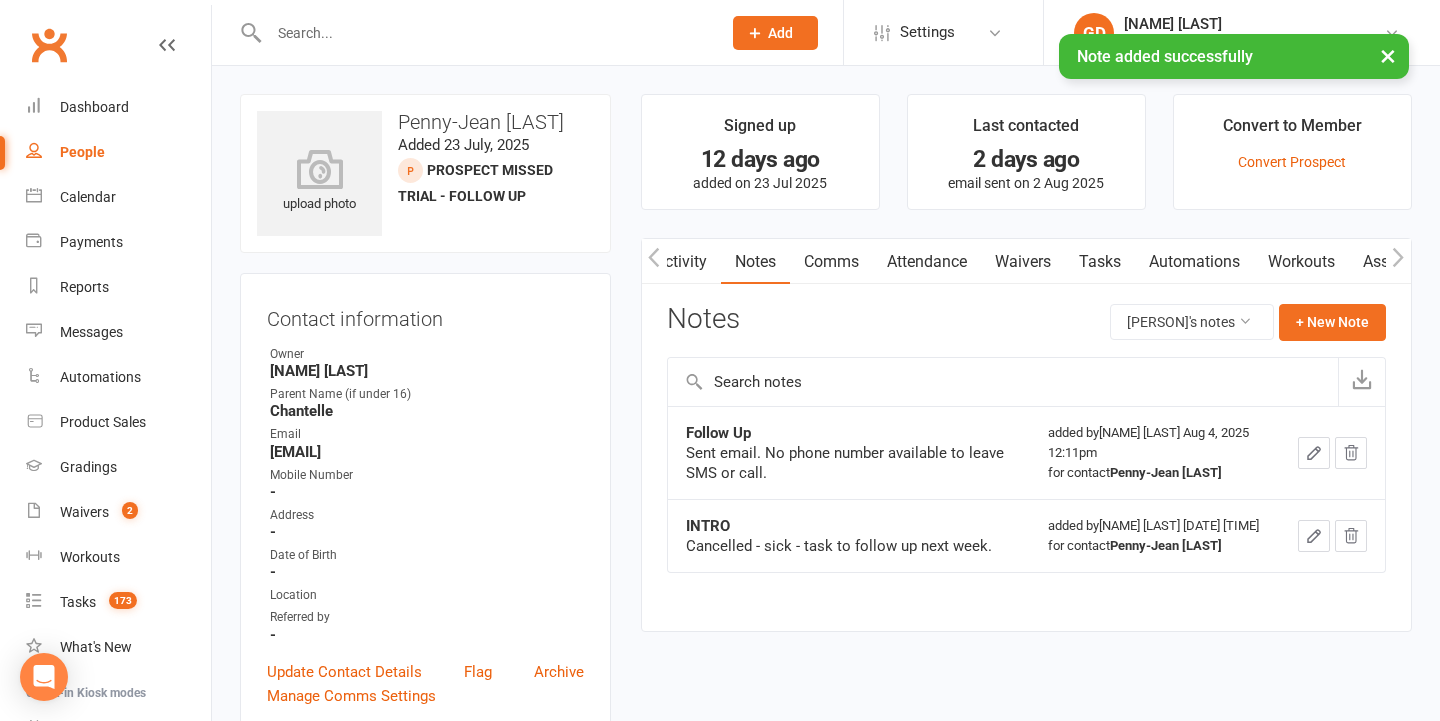 click on "Tasks" at bounding box center (1100, 262) 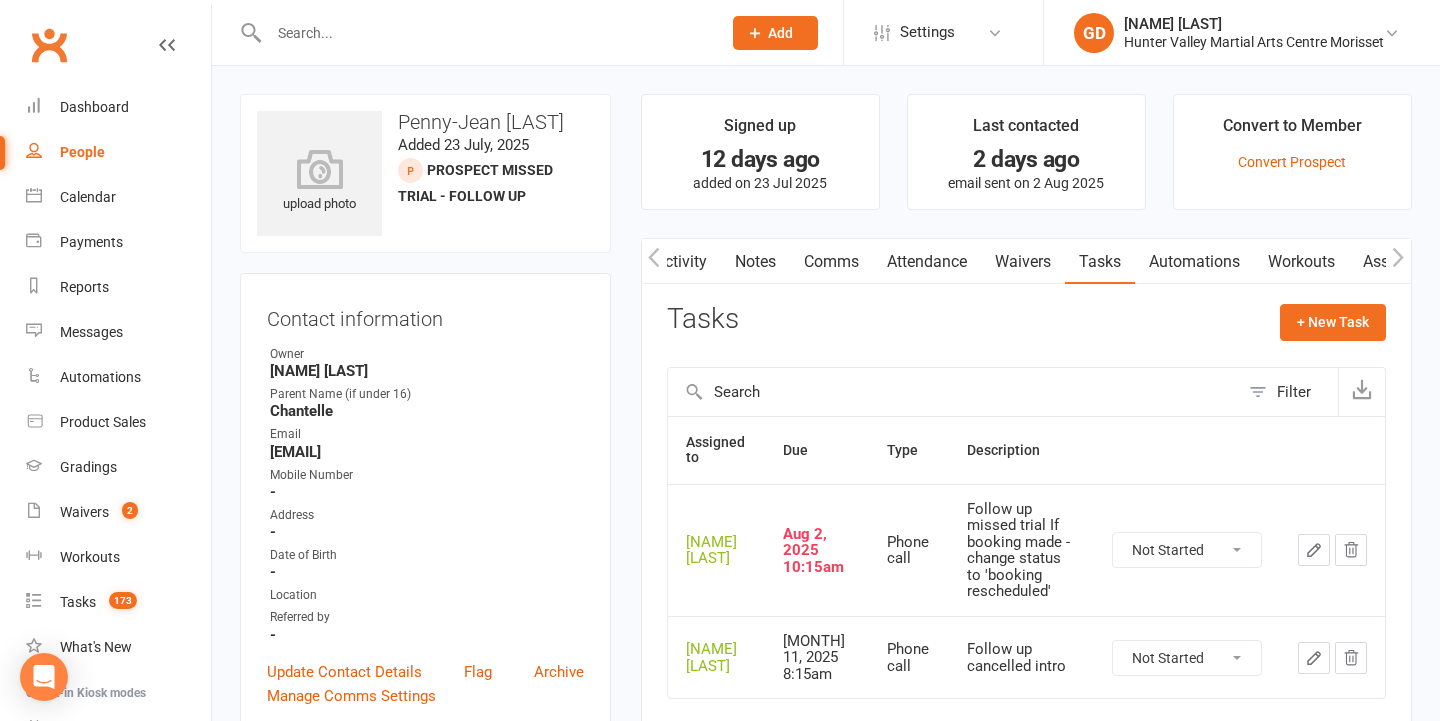 scroll, scrollTop: 0, scrollLeft: 0, axis: both 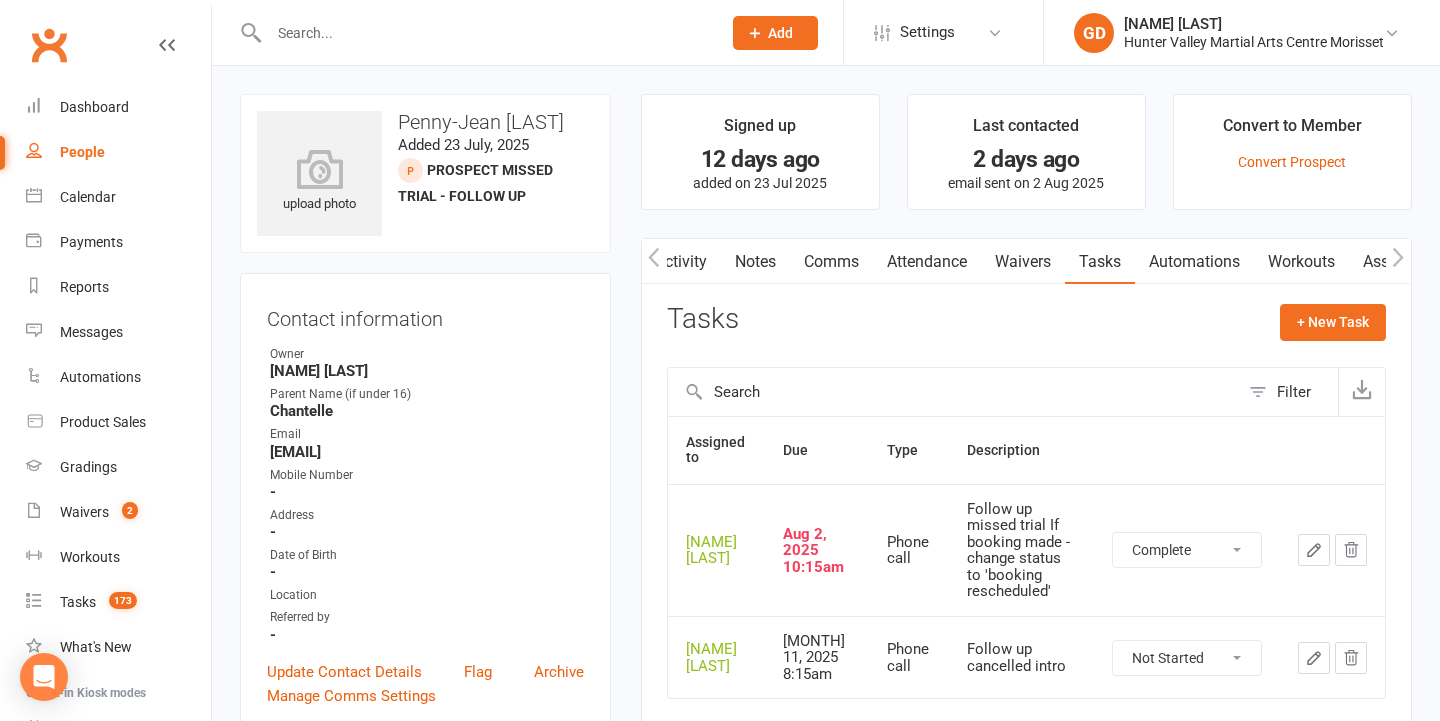 select on "unstarted" 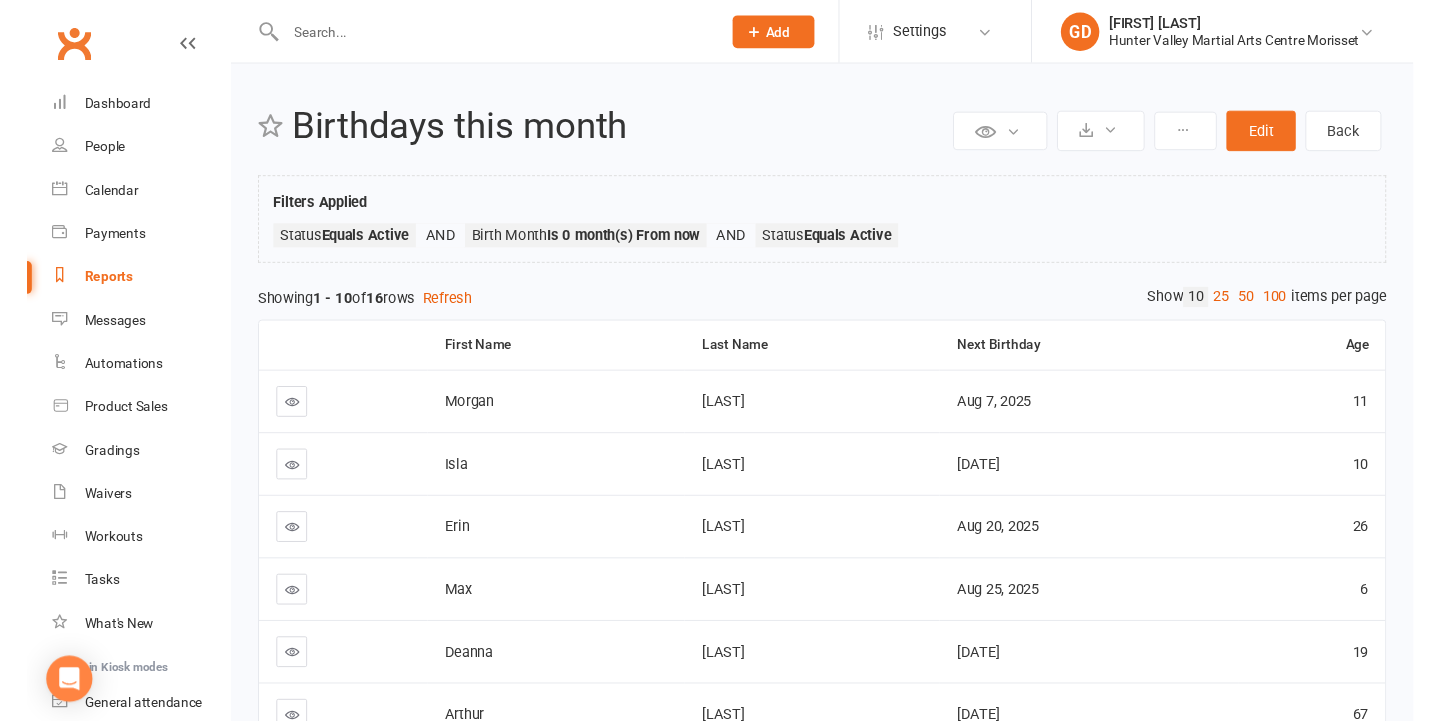 scroll, scrollTop: 0, scrollLeft: 0, axis: both 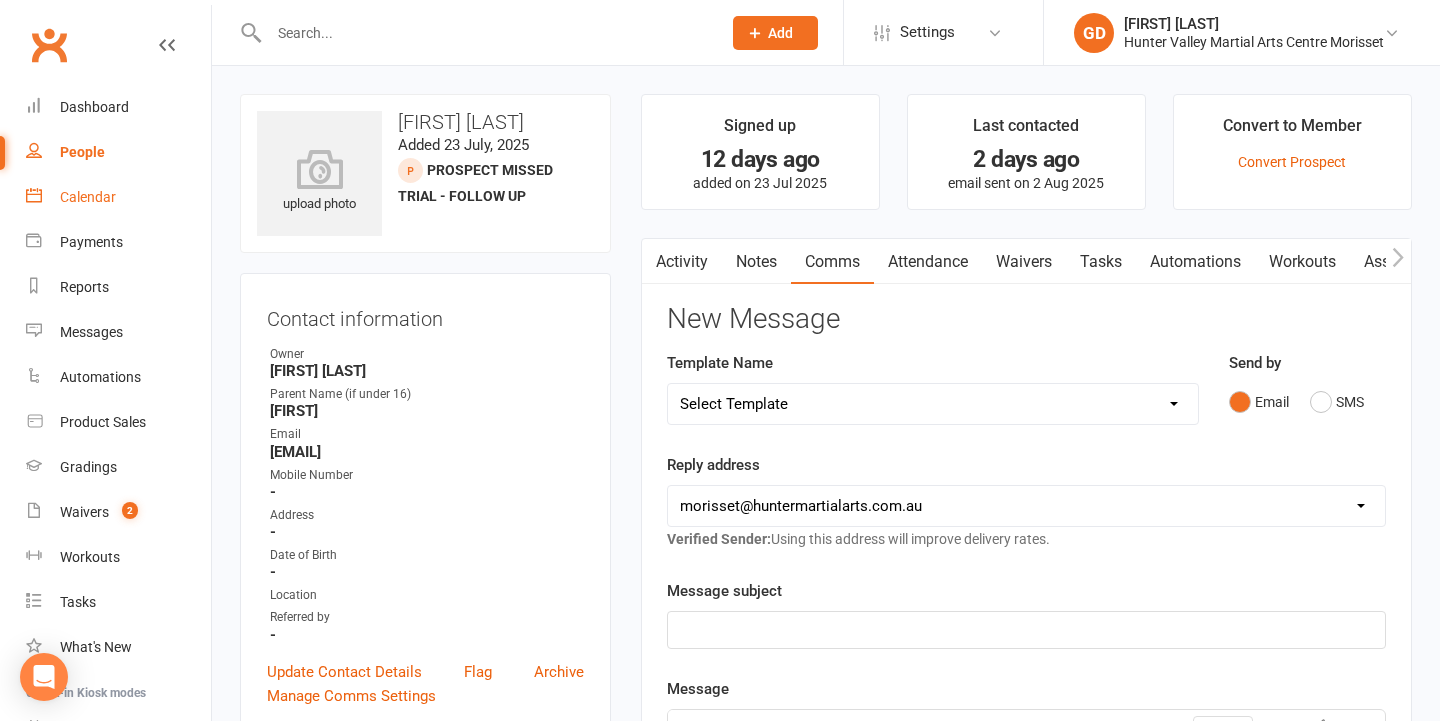 click on "Calendar" at bounding box center [88, 197] 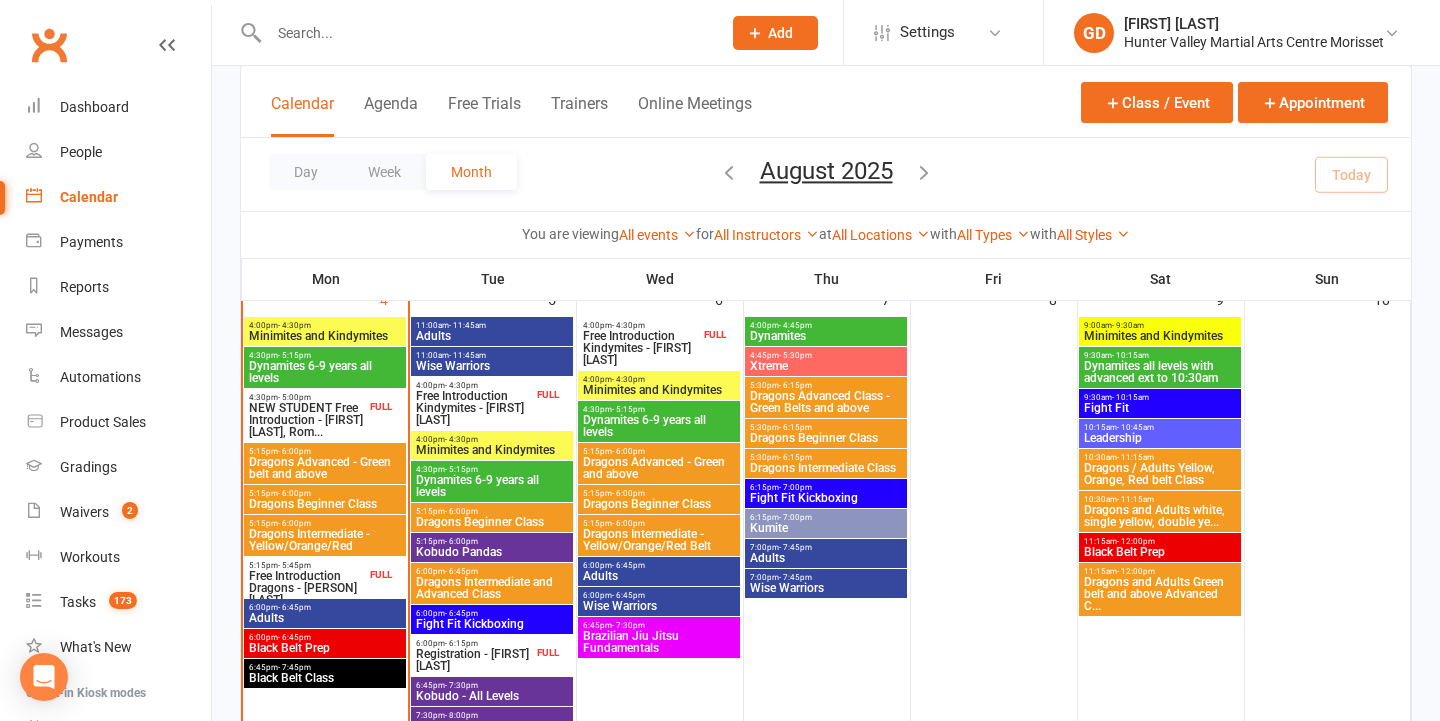 scroll, scrollTop: 614, scrollLeft: 0, axis: vertical 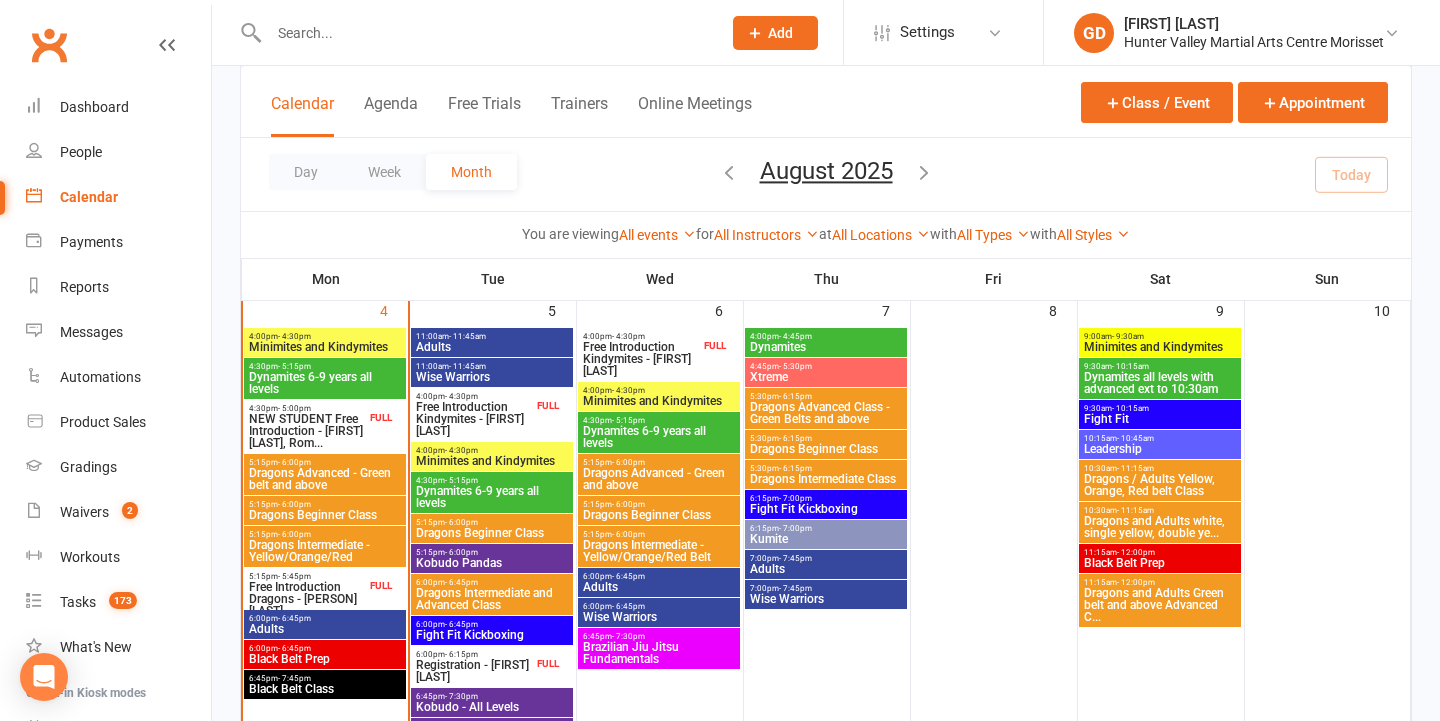 click at bounding box center [473, 32] 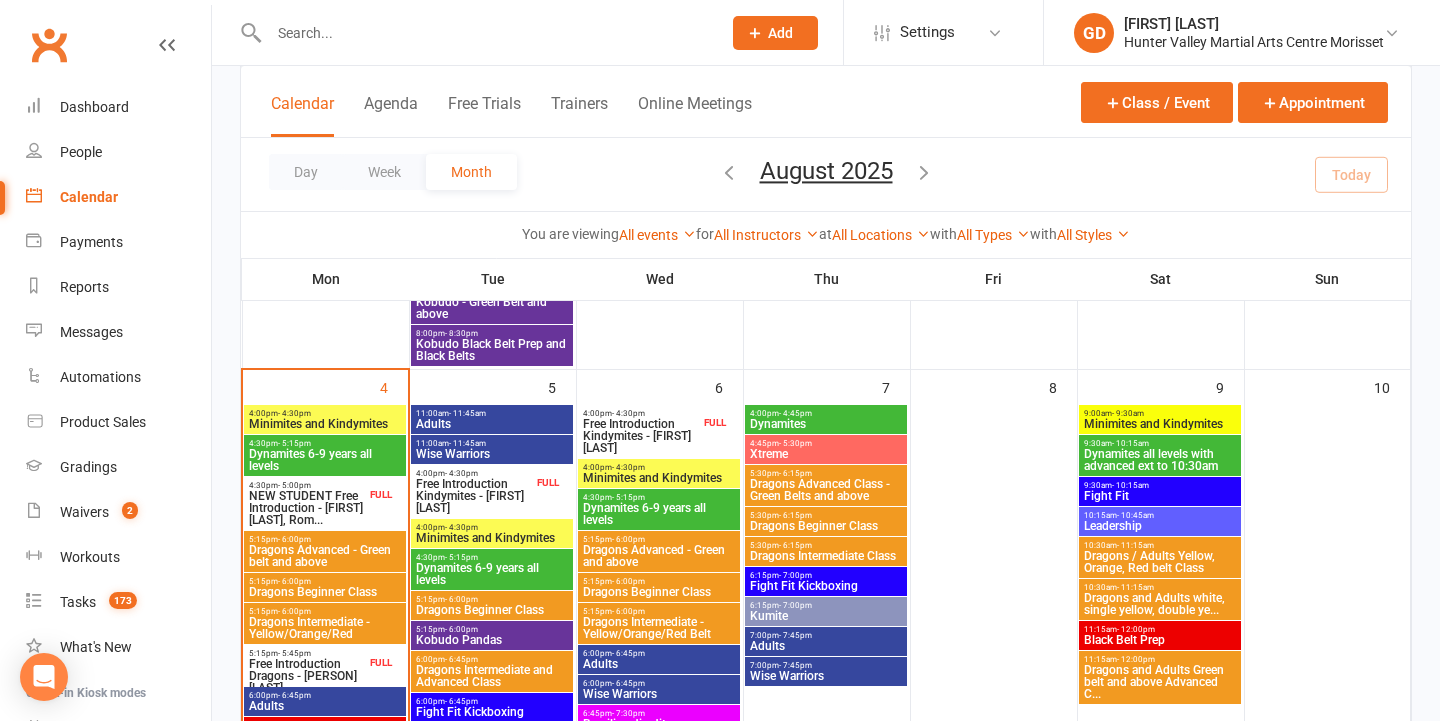 scroll, scrollTop: 551, scrollLeft: 0, axis: vertical 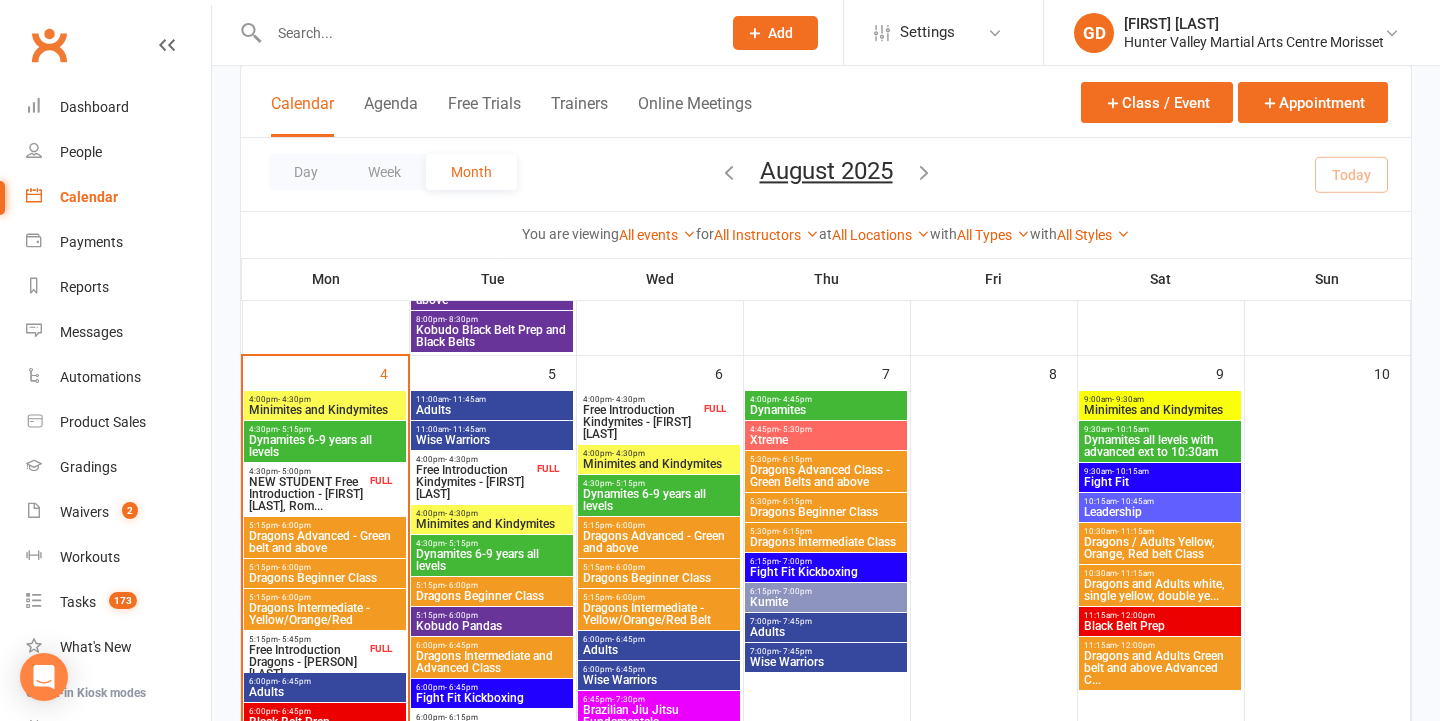click on "- 5:15pm" at bounding box center [294, 429] 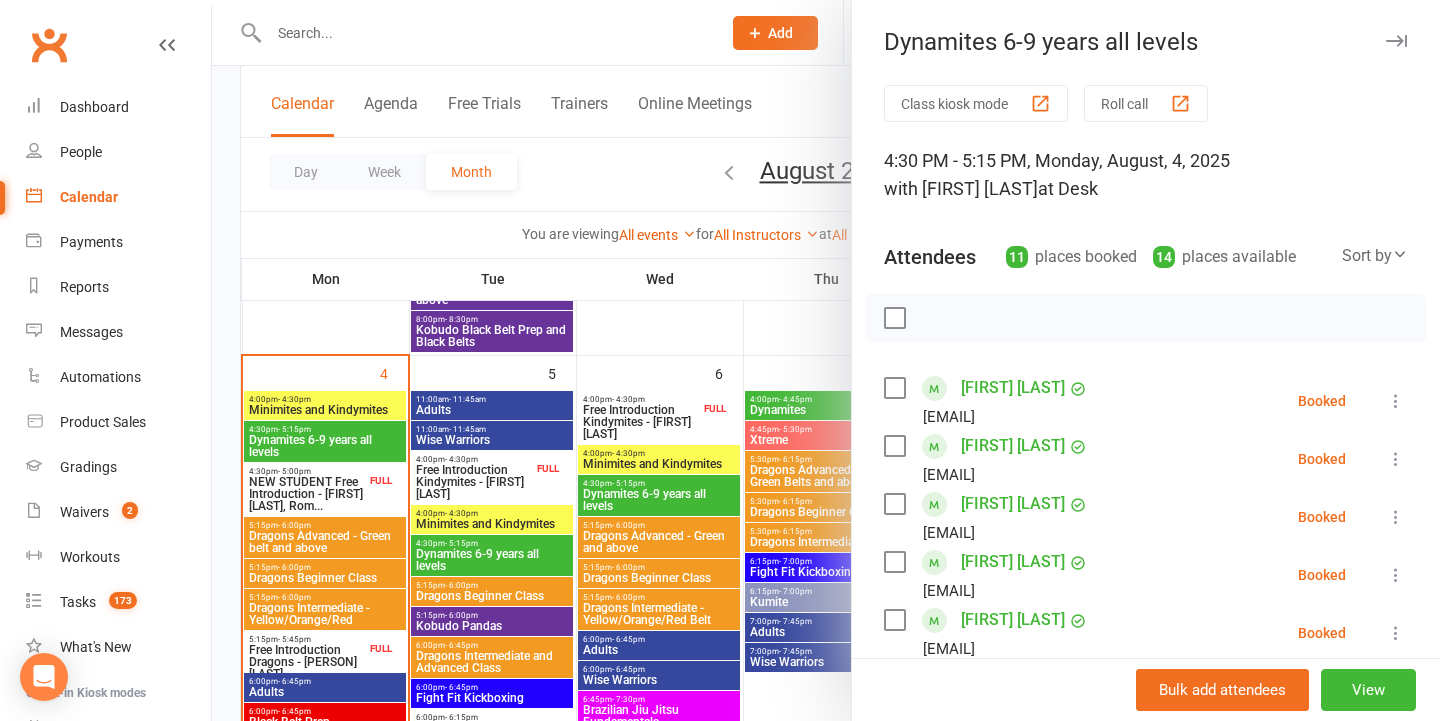 click at bounding box center [826, 360] 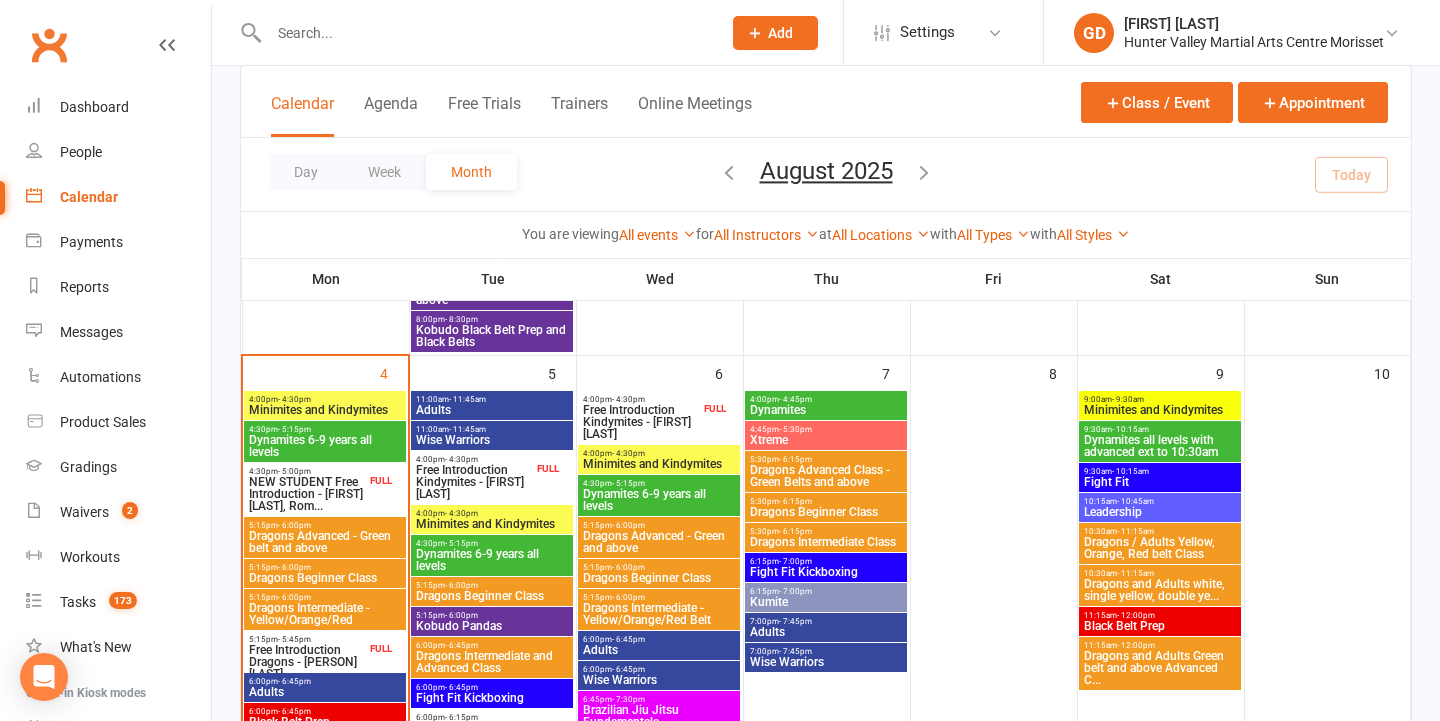 click on "Dynamites 6-9 years all levels" at bounding box center (325, 446) 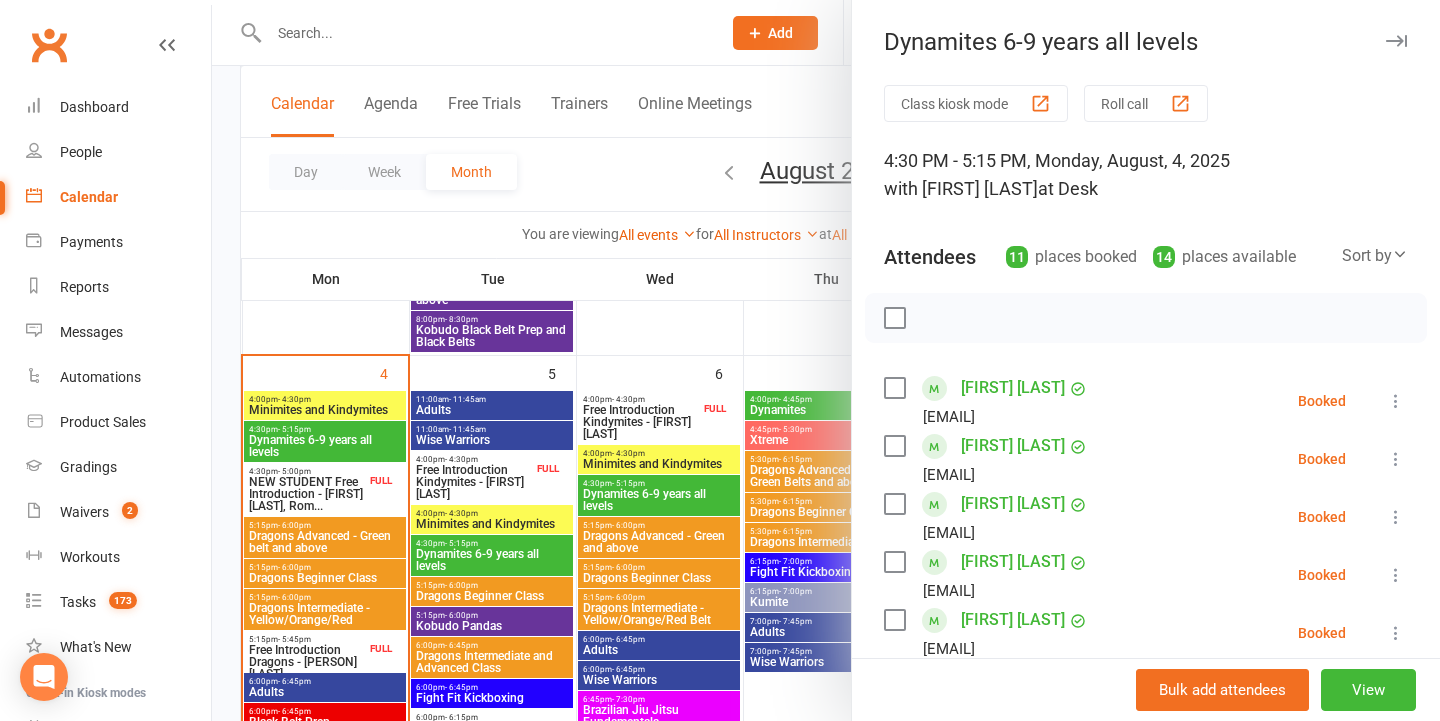 click at bounding box center (826, 360) 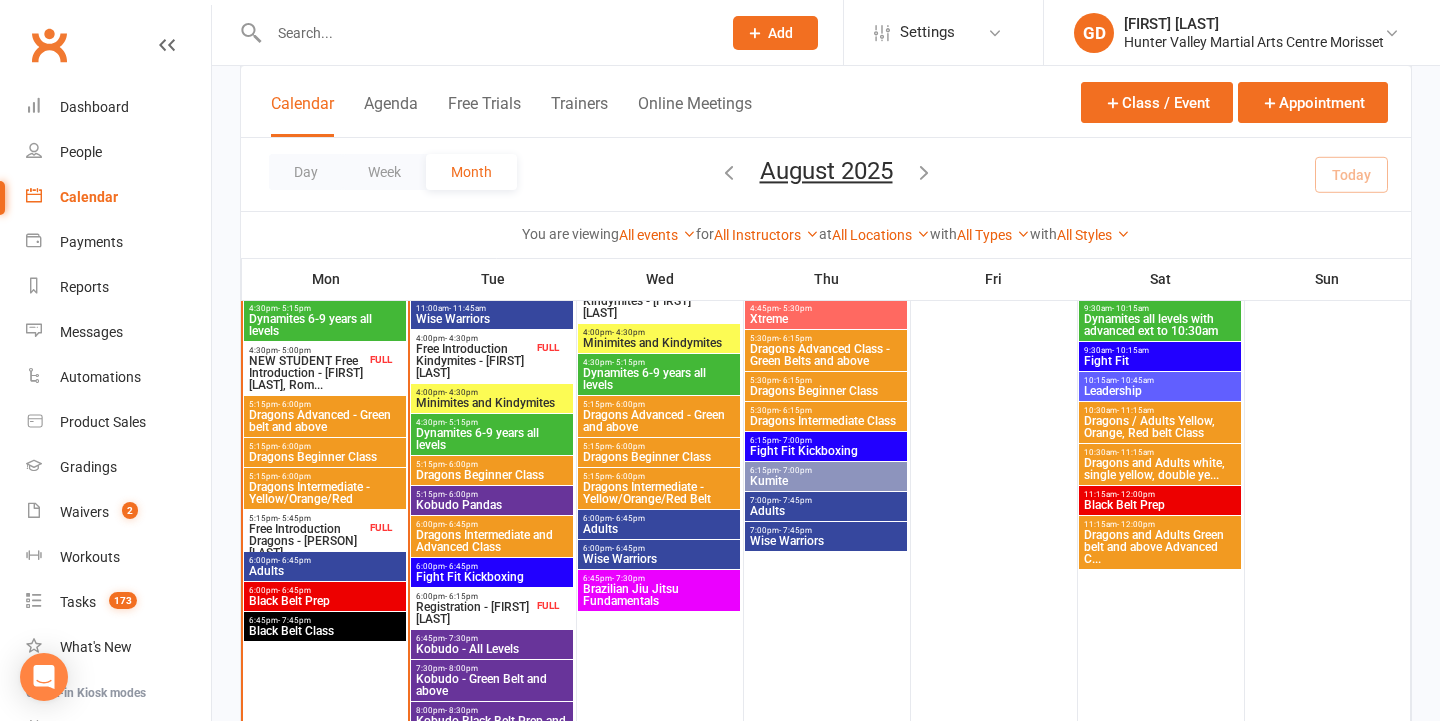 scroll, scrollTop: 661, scrollLeft: 0, axis: vertical 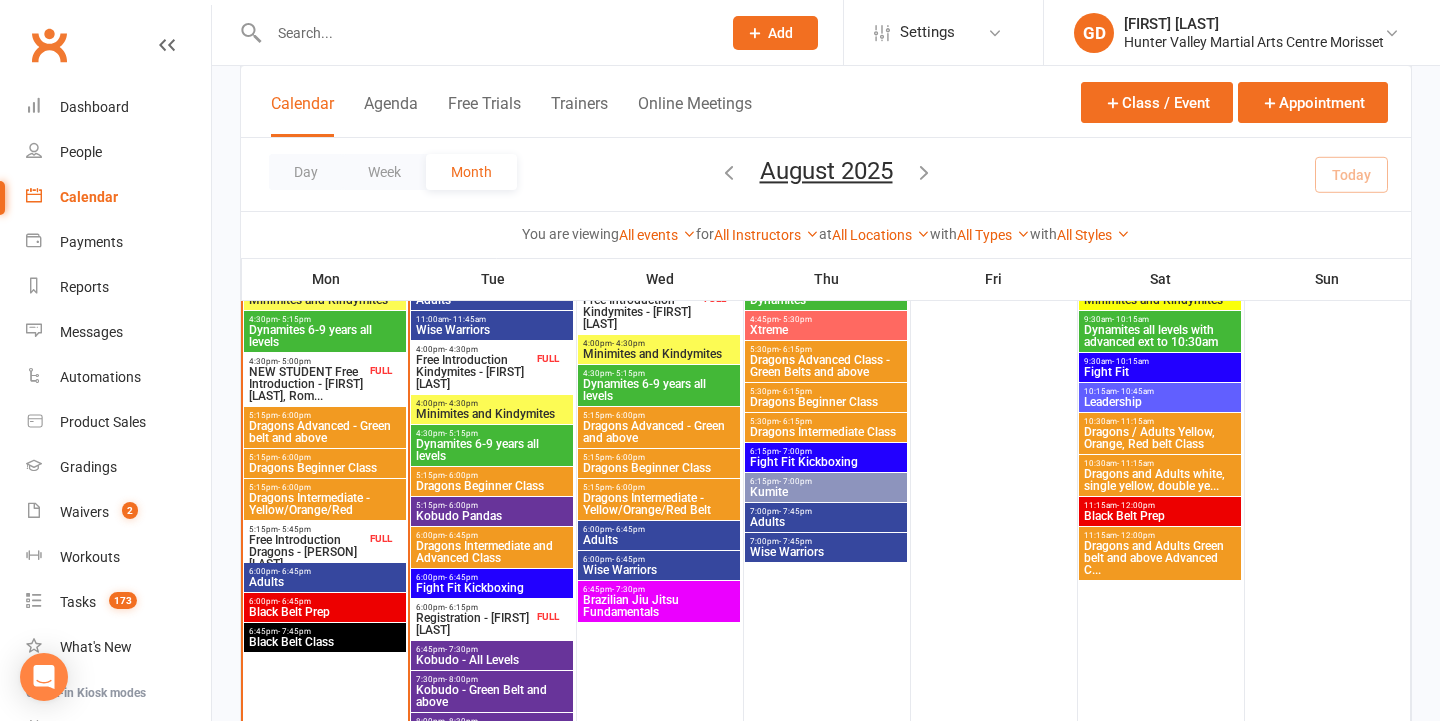 click on "- 5:15pm" at bounding box center (461, 433) 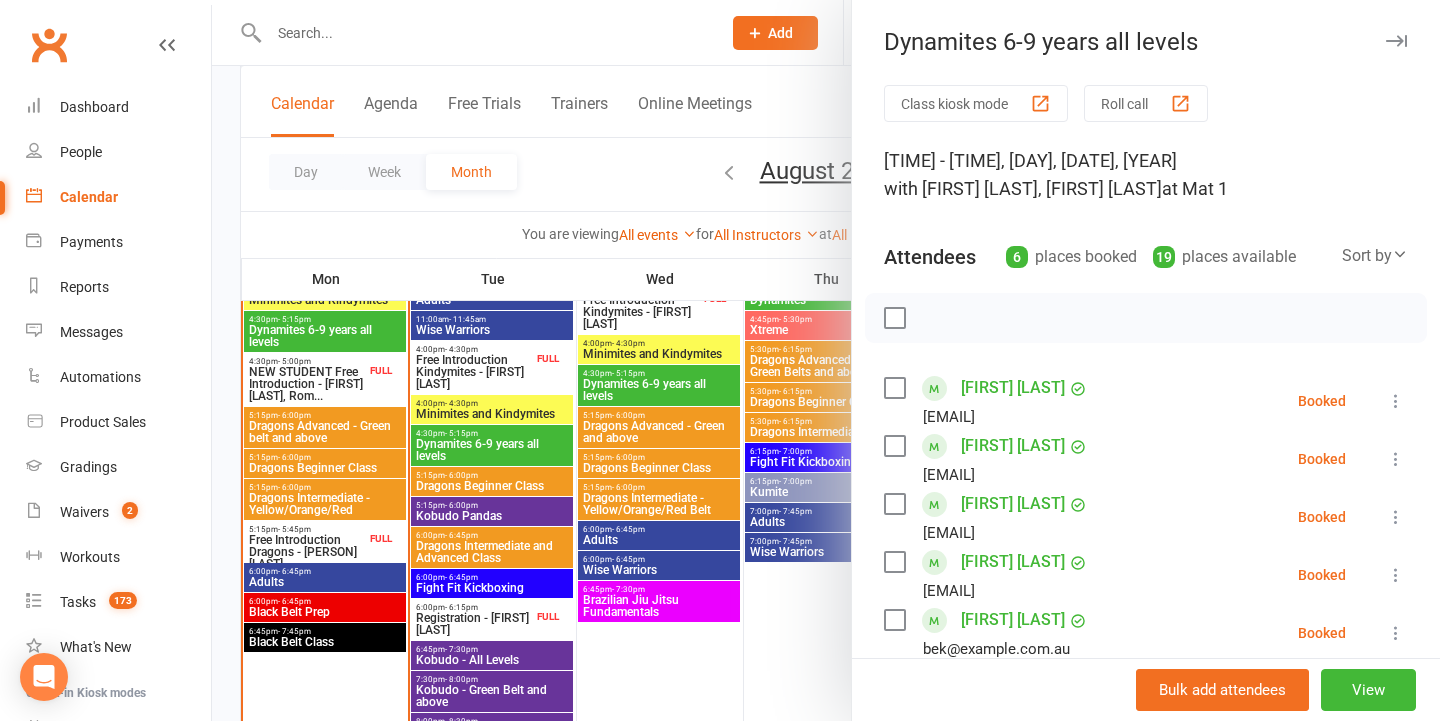 click at bounding box center [826, 360] 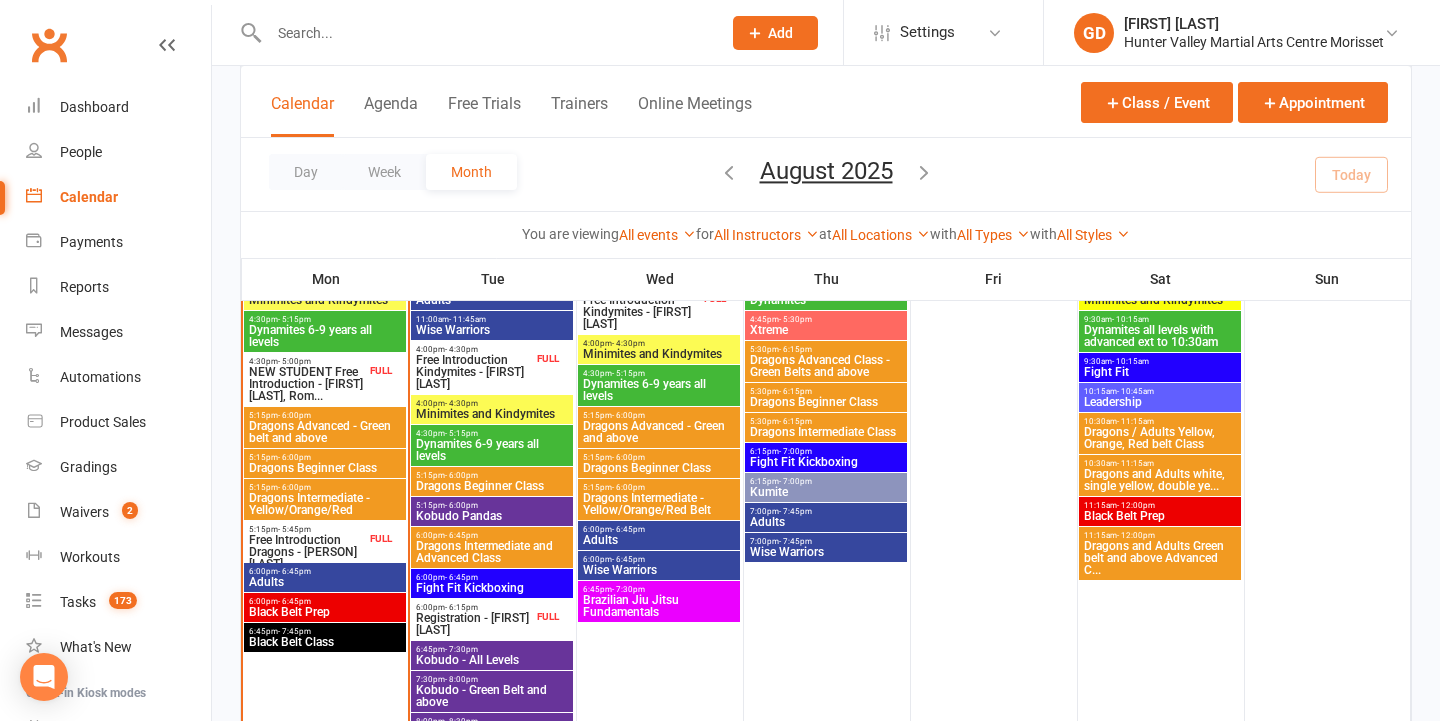 click on "4:30pm  - 5:15pm" at bounding box center (492, 433) 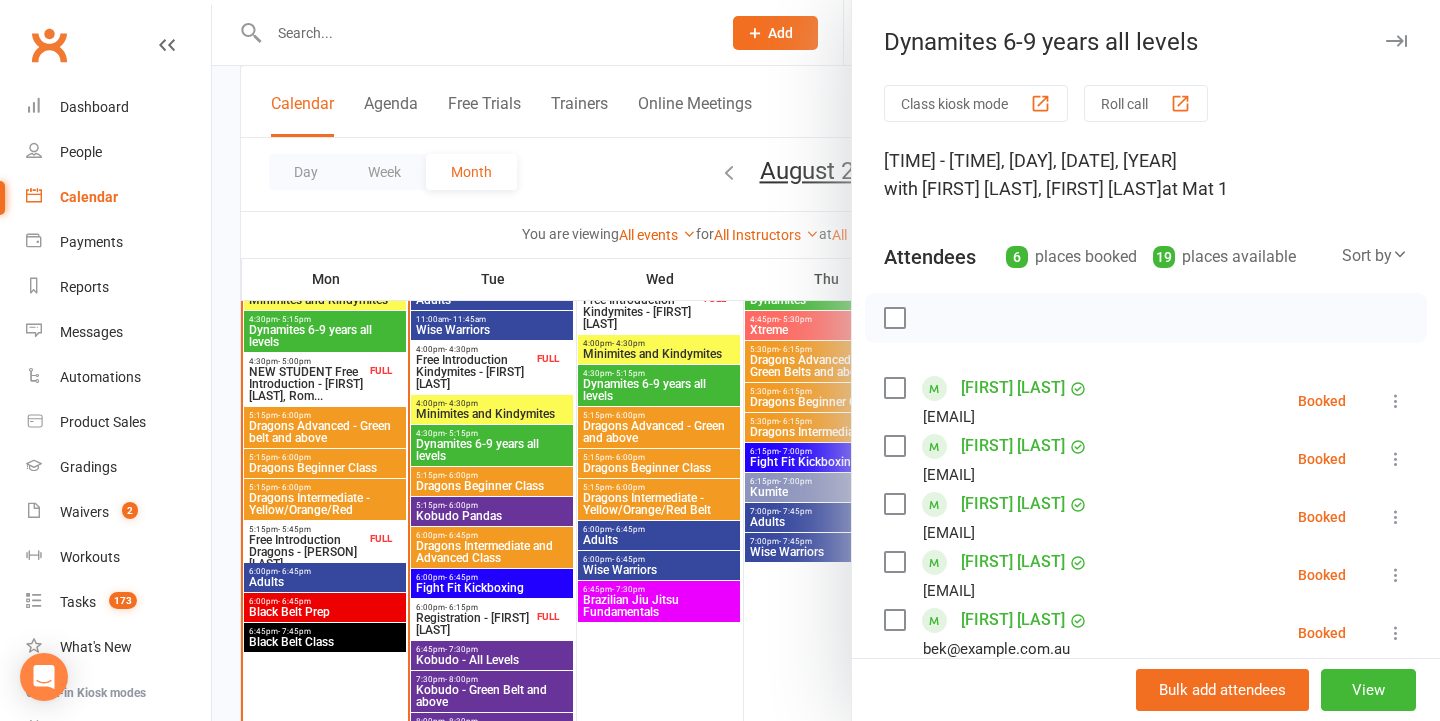 click at bounding box center (826, 360) 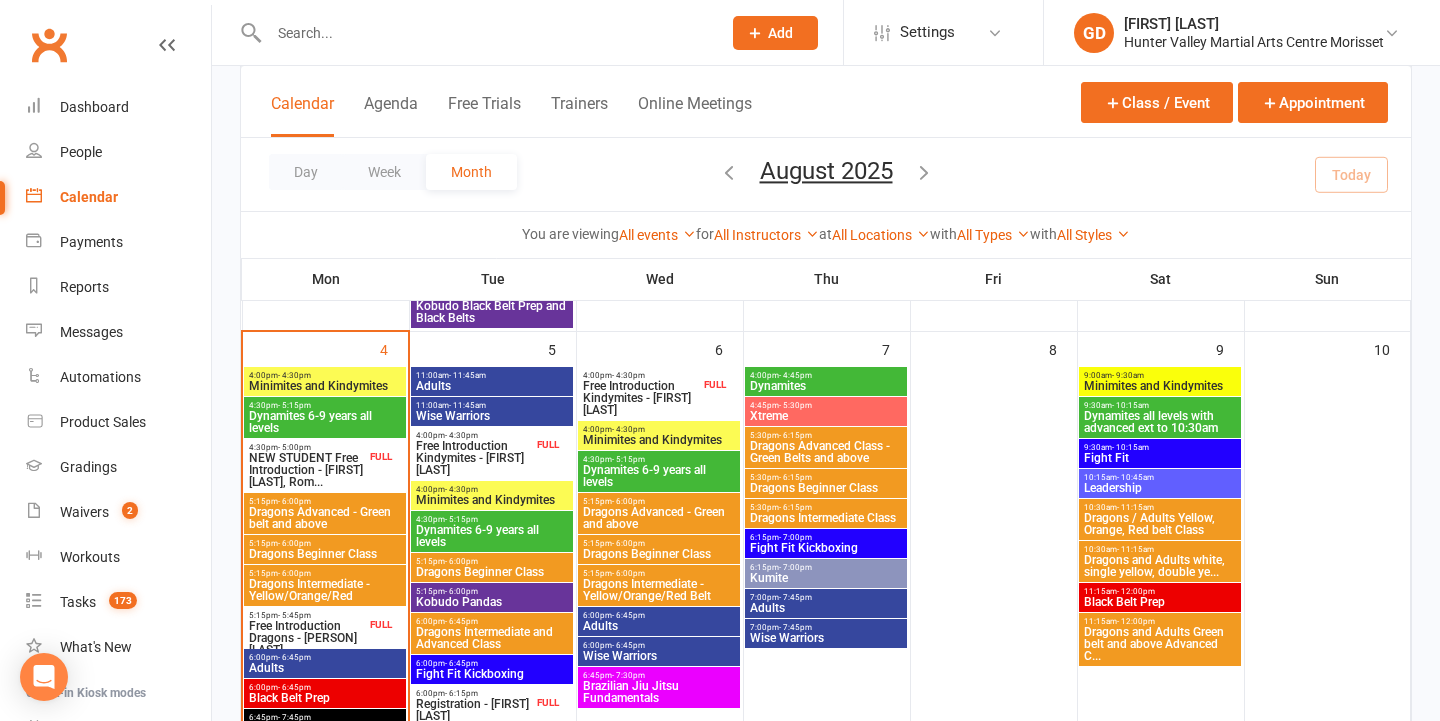scroll, scrollTop: 571, scrollLeft: 0, axis: vertical 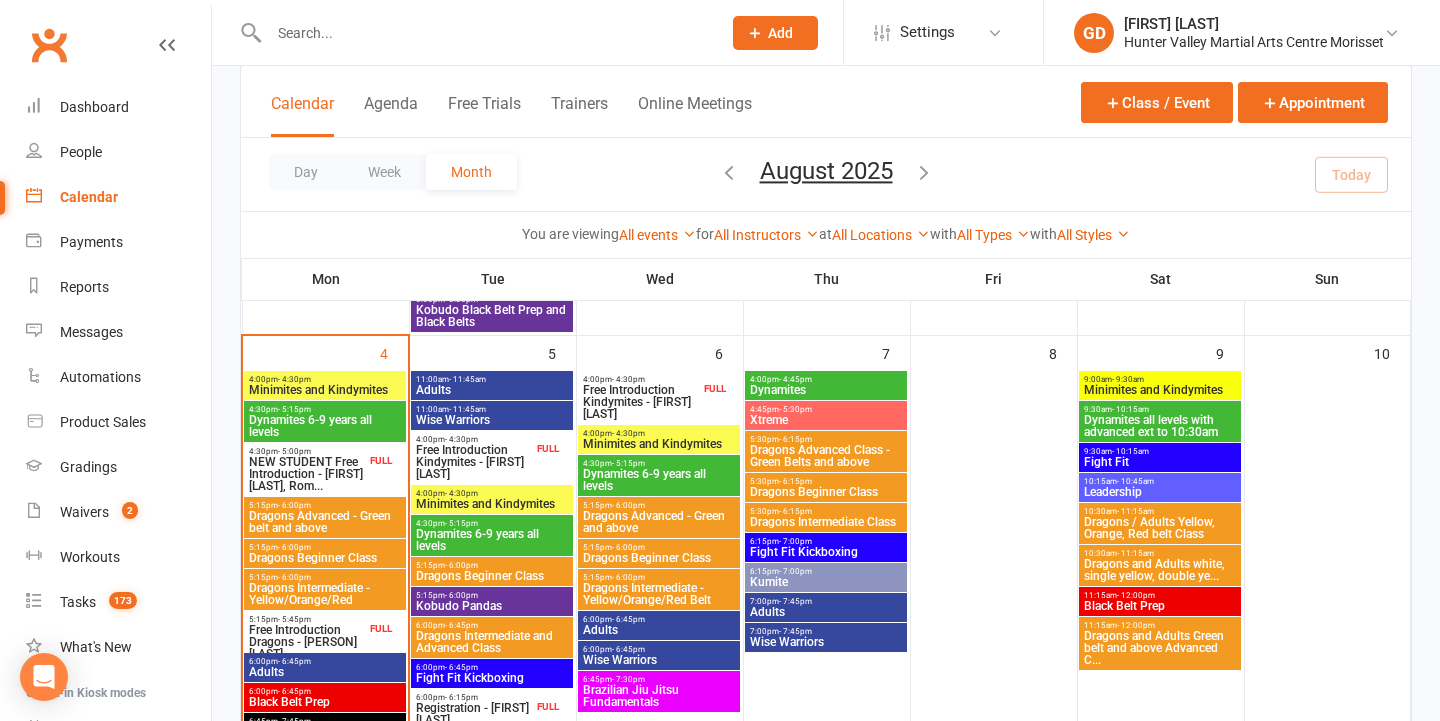 click on "Dynamites 6-9 years all levels" at bounding box center (492, 540) 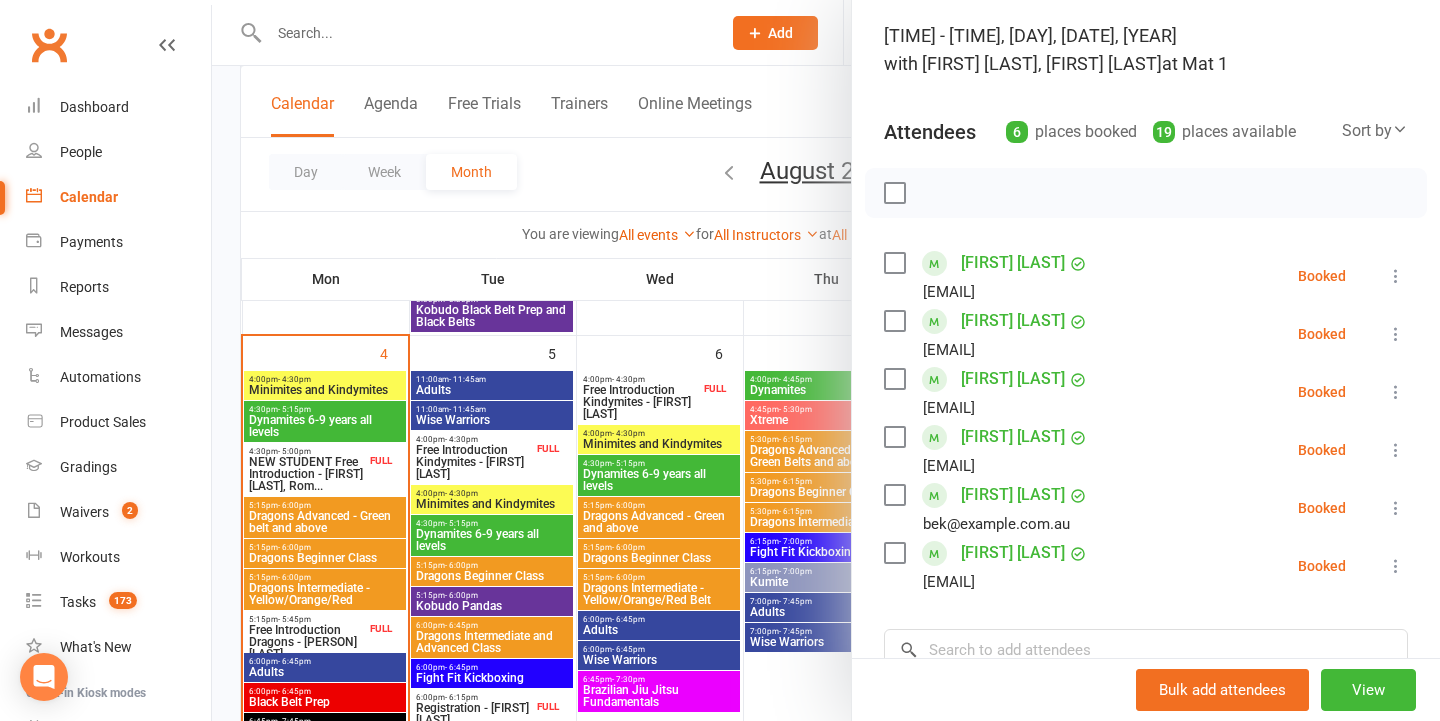 scroll, scrollTop: 194, scrollLeft: 0, axis: vertical 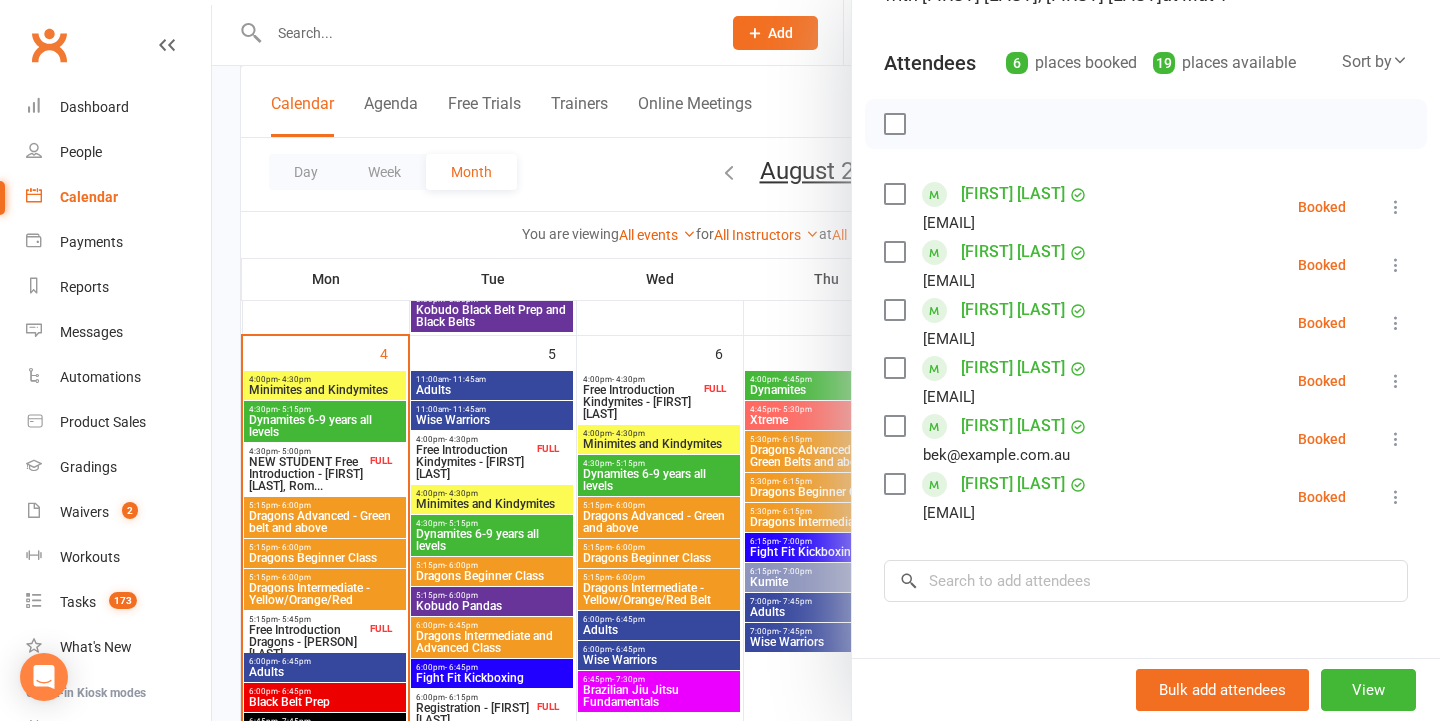 click at bounding box center [826, 360] 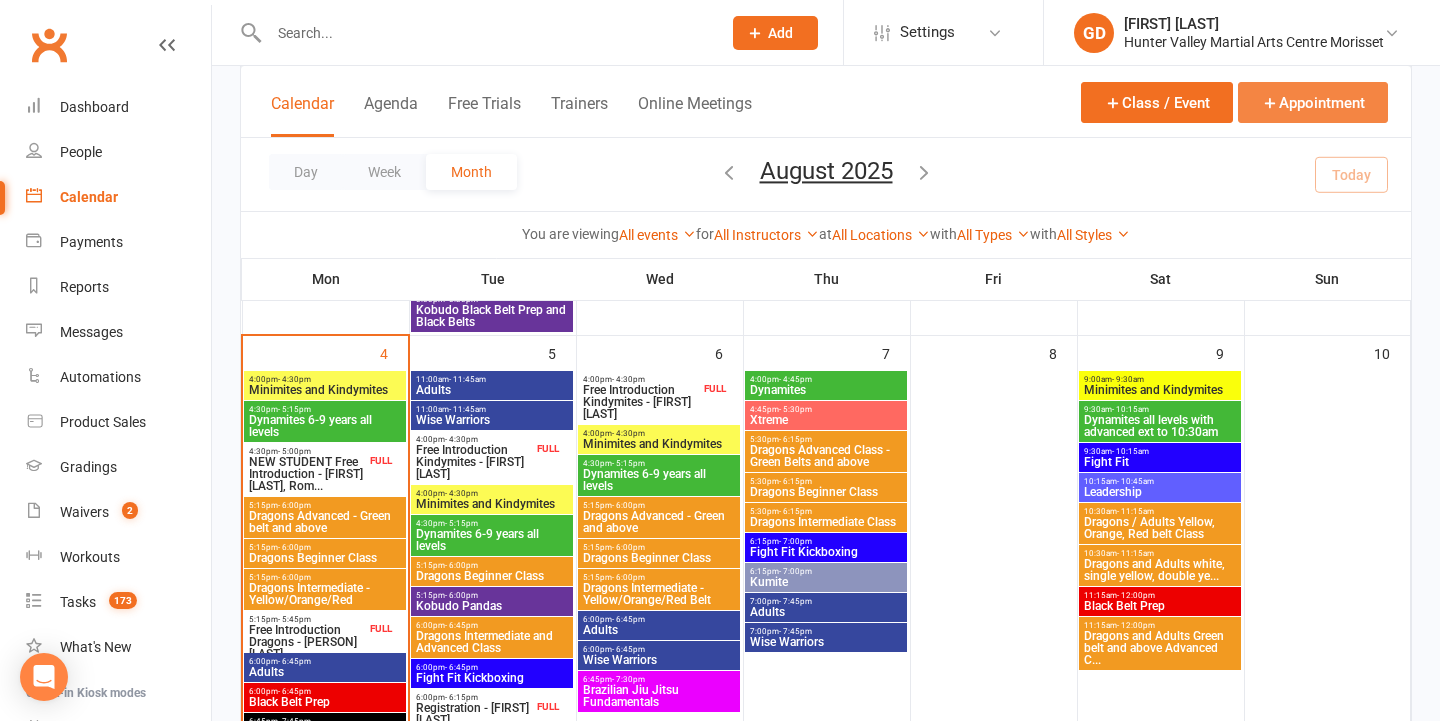 click on "Appointment" at bounding box center (1313, 102) 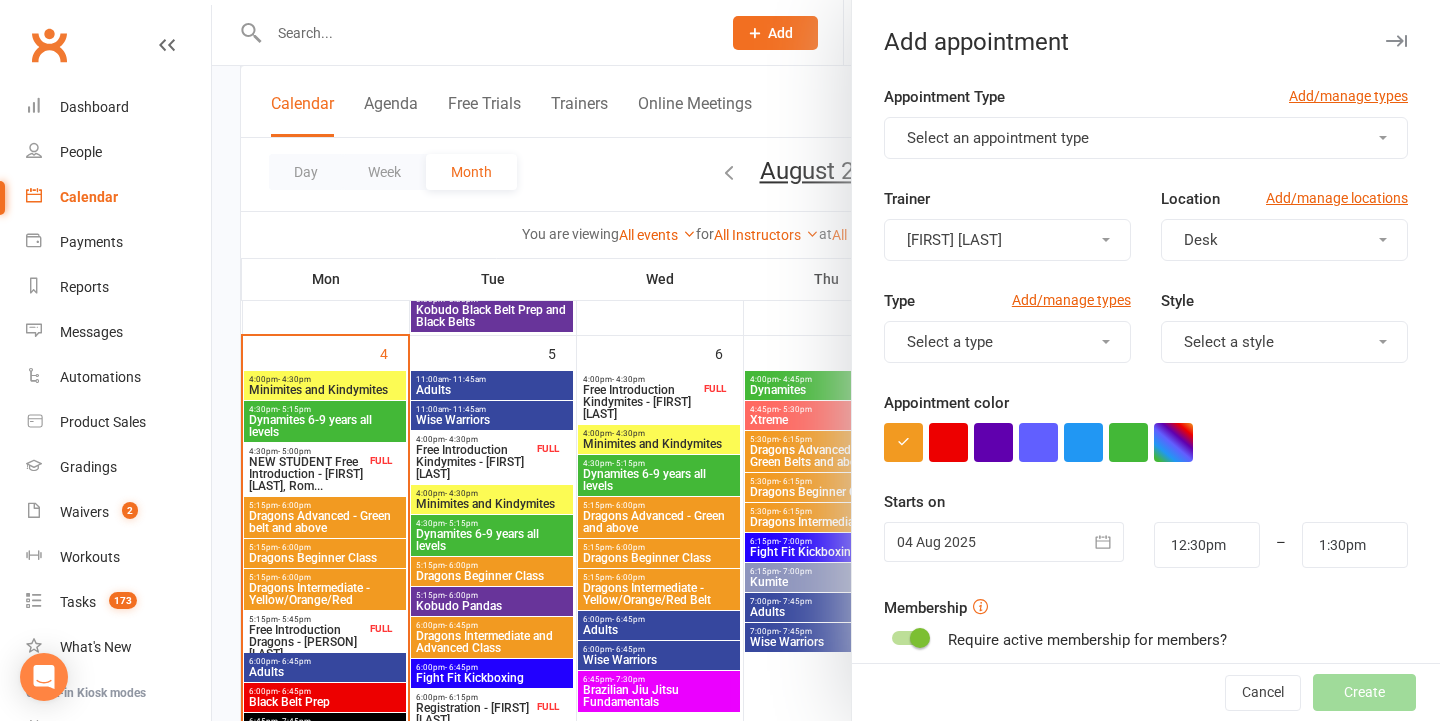 click on "Select an appointment type" at bounding box center (1146, 138) 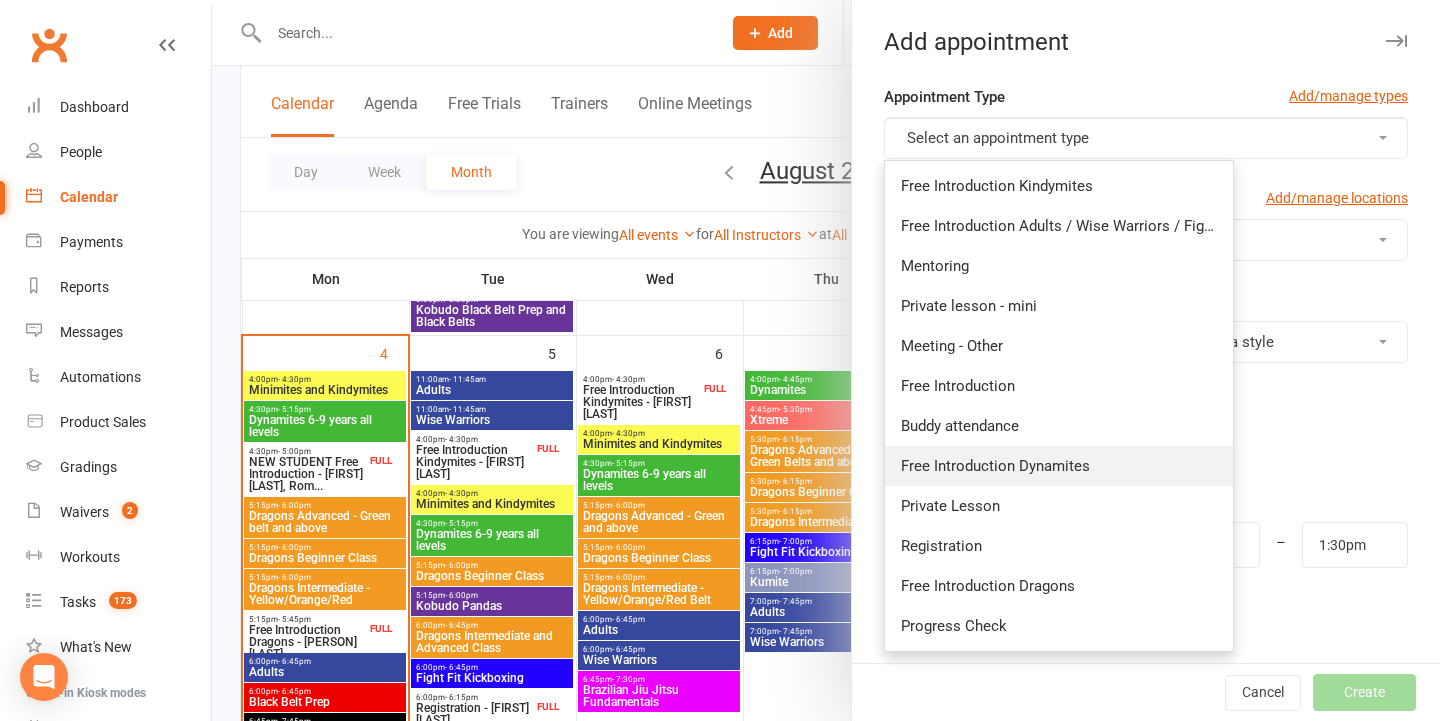 click on "Free Introduction Dynamites" at bounding box center [1059, 466] 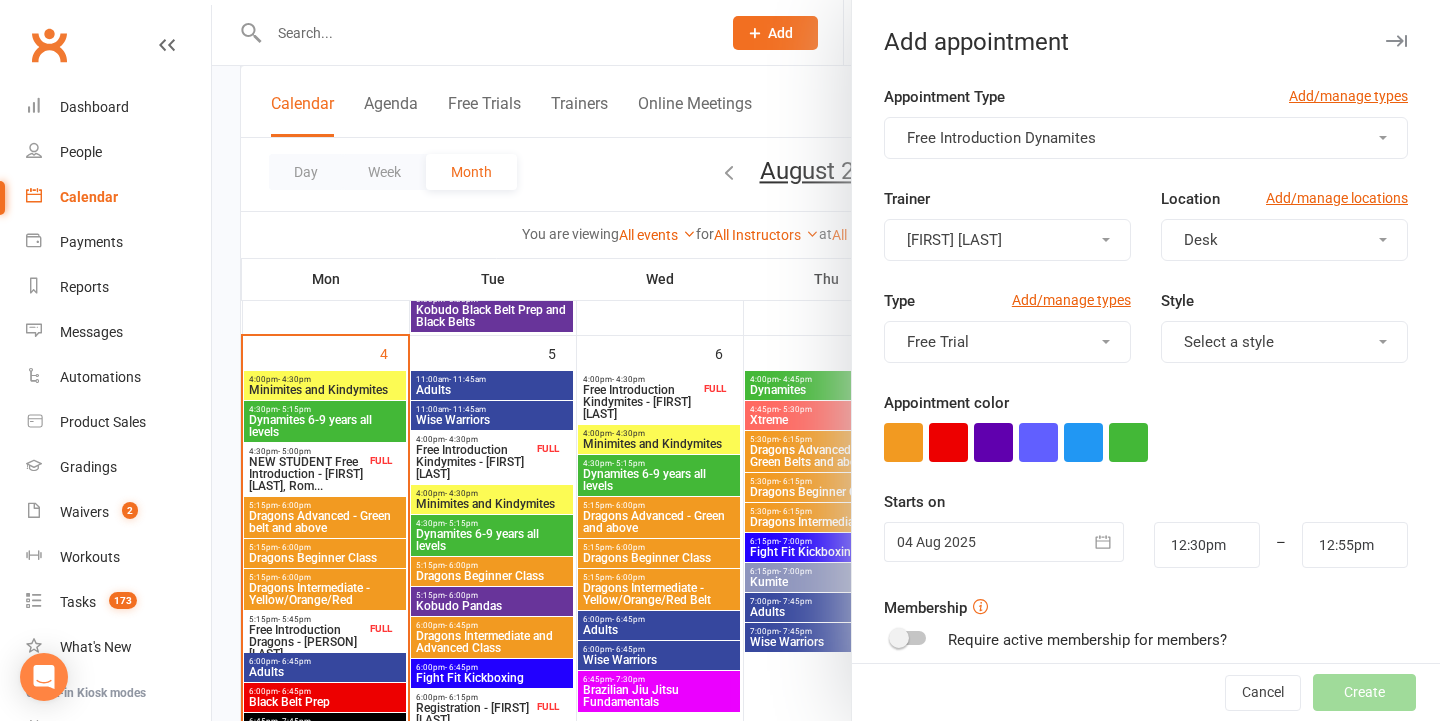 click on "Desk" at bounding box center [1284, 240] 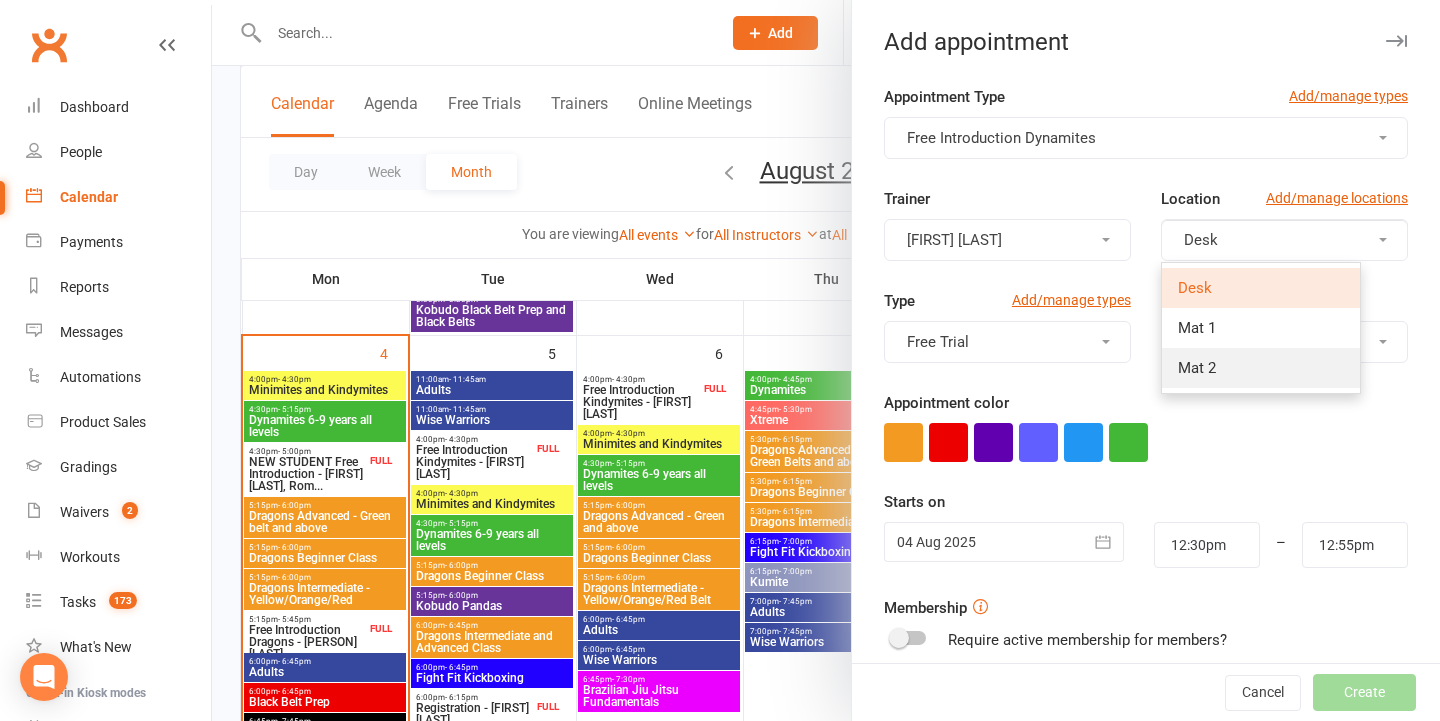 drag, startPoint x: 1209, startPoint y: 354, endPoint x: 1163, endPoint y: 357, distance: 46.09772 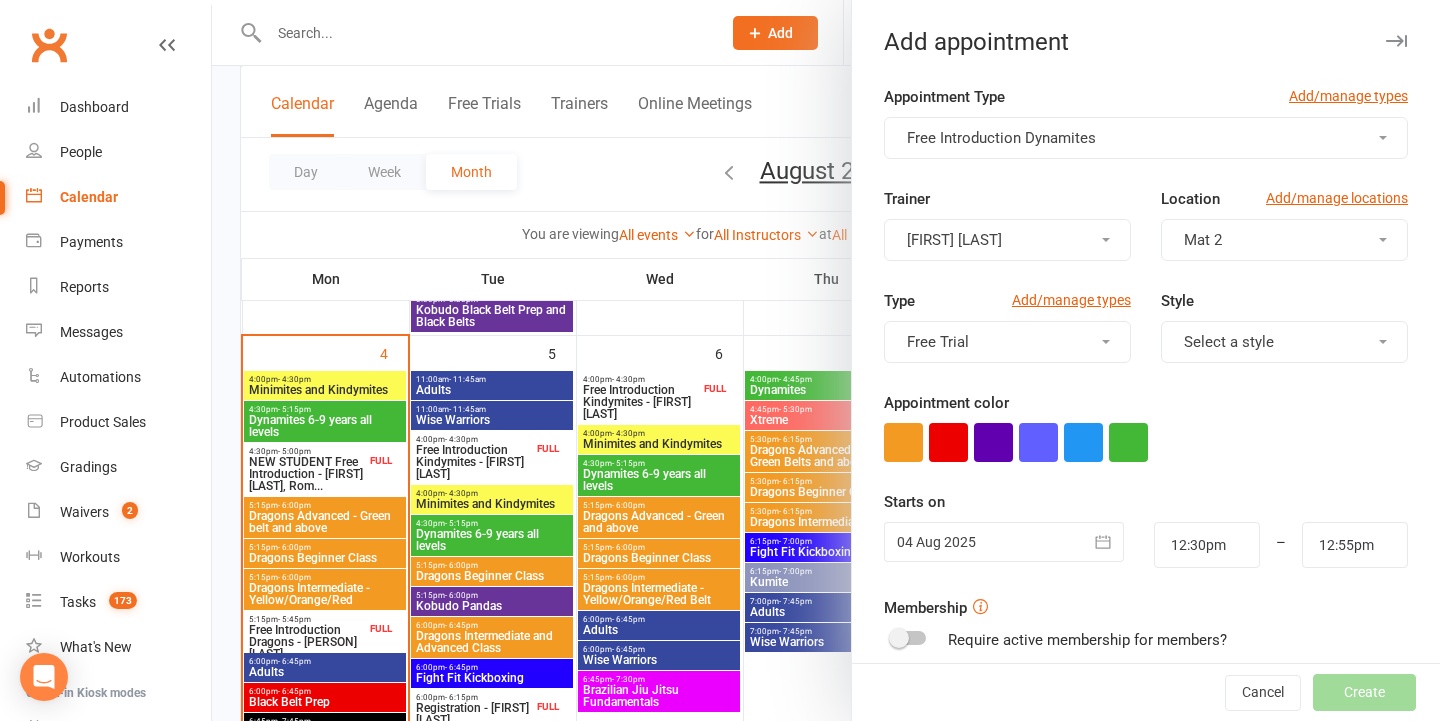 scroll, scrollTop: 609, scrollLeft: 0, axis: vertical 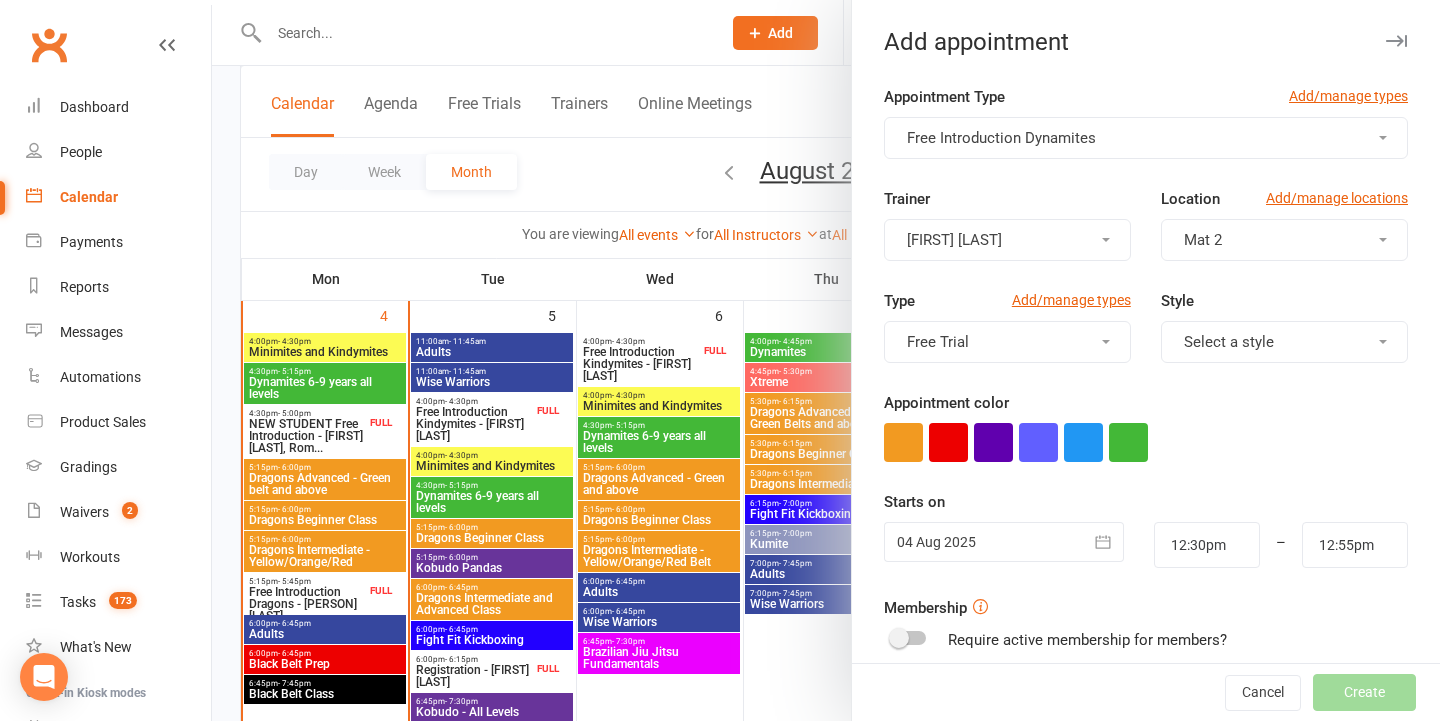 click at bounding box center (1004, 542) 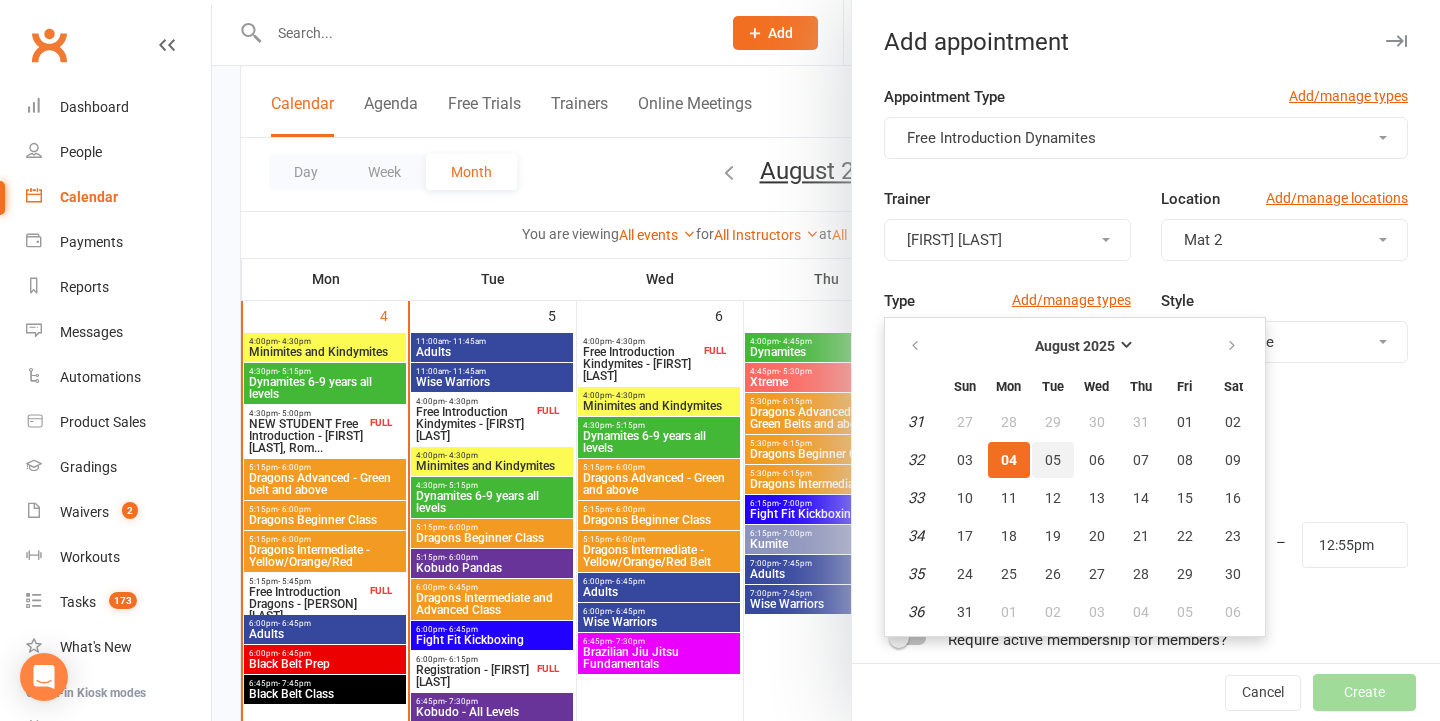 click on "05" at bounding box center [1053, 460] 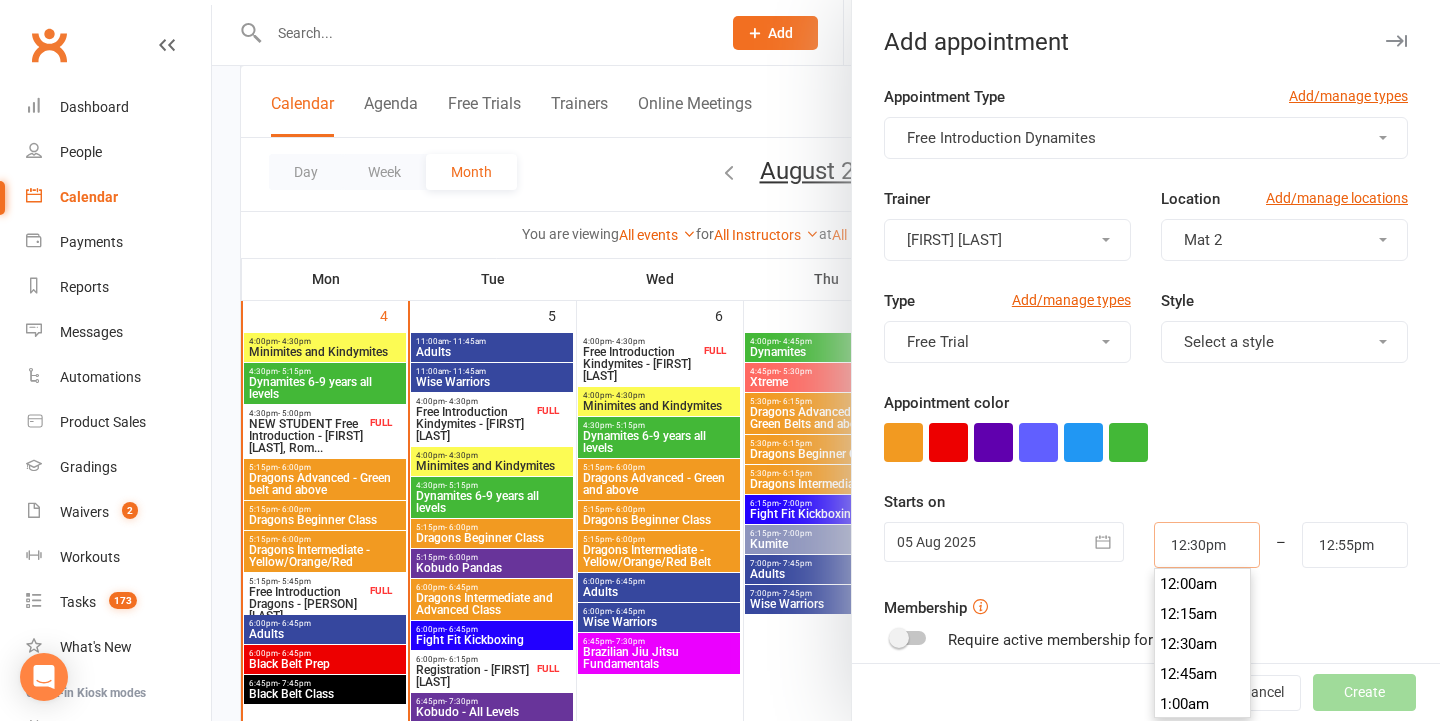 scroll, scrollTop: 1470, scrollLeft: 0, axis: vertical 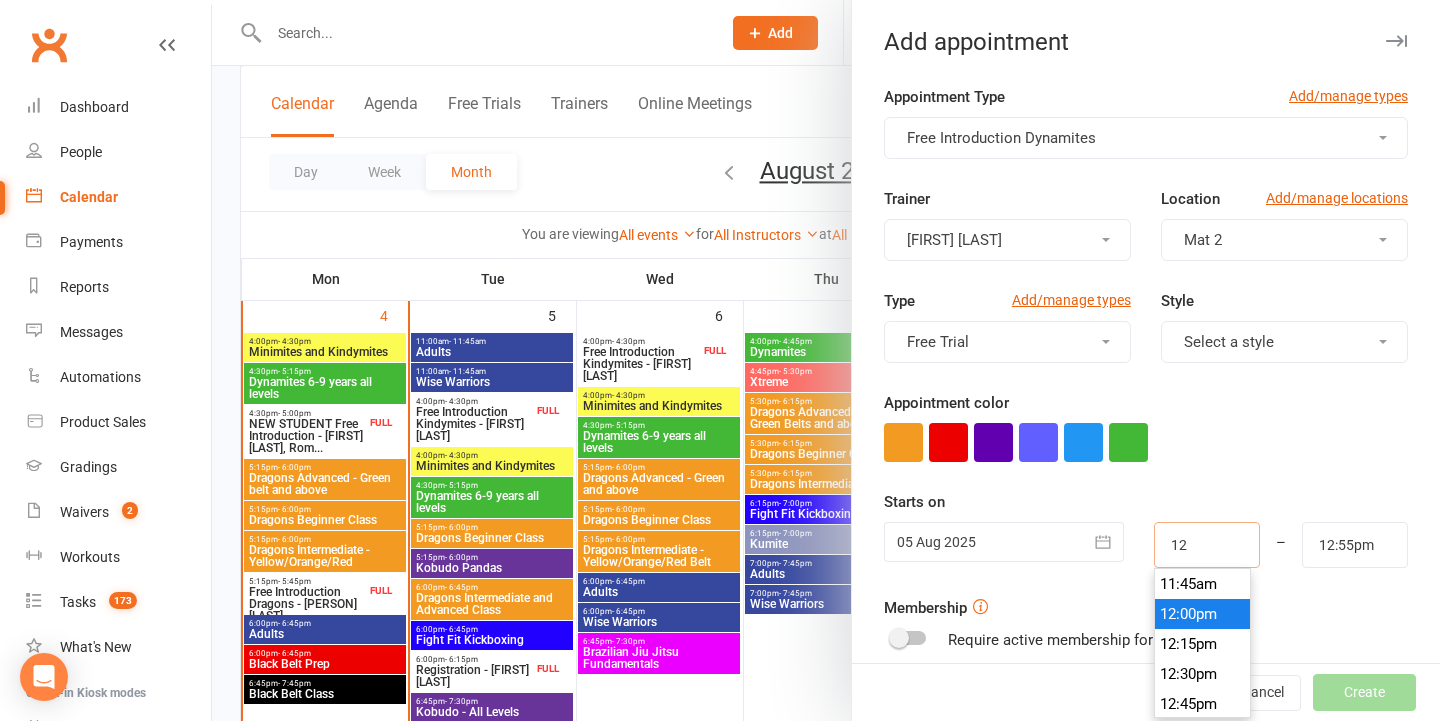 type on "1" 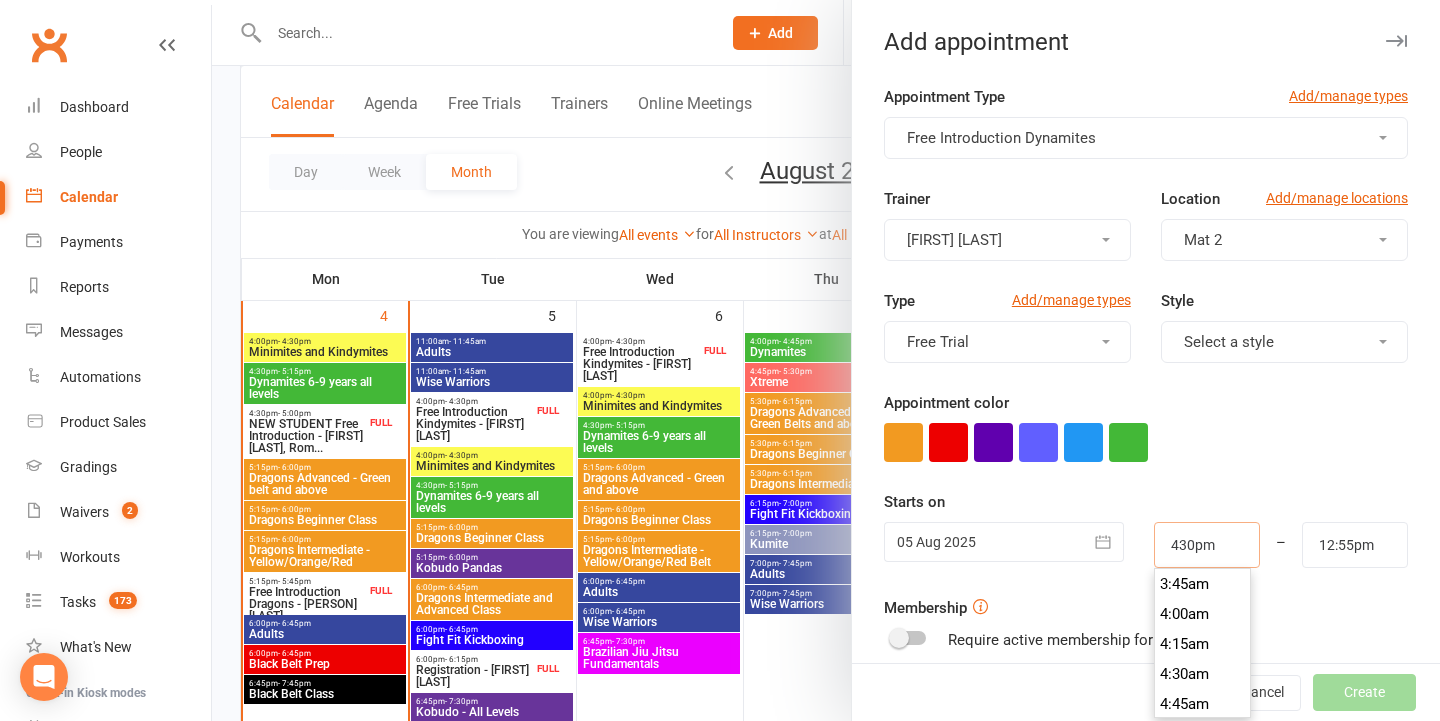 scroll, scrollTop: 1950, scrollLeft: 0, axis: vertical 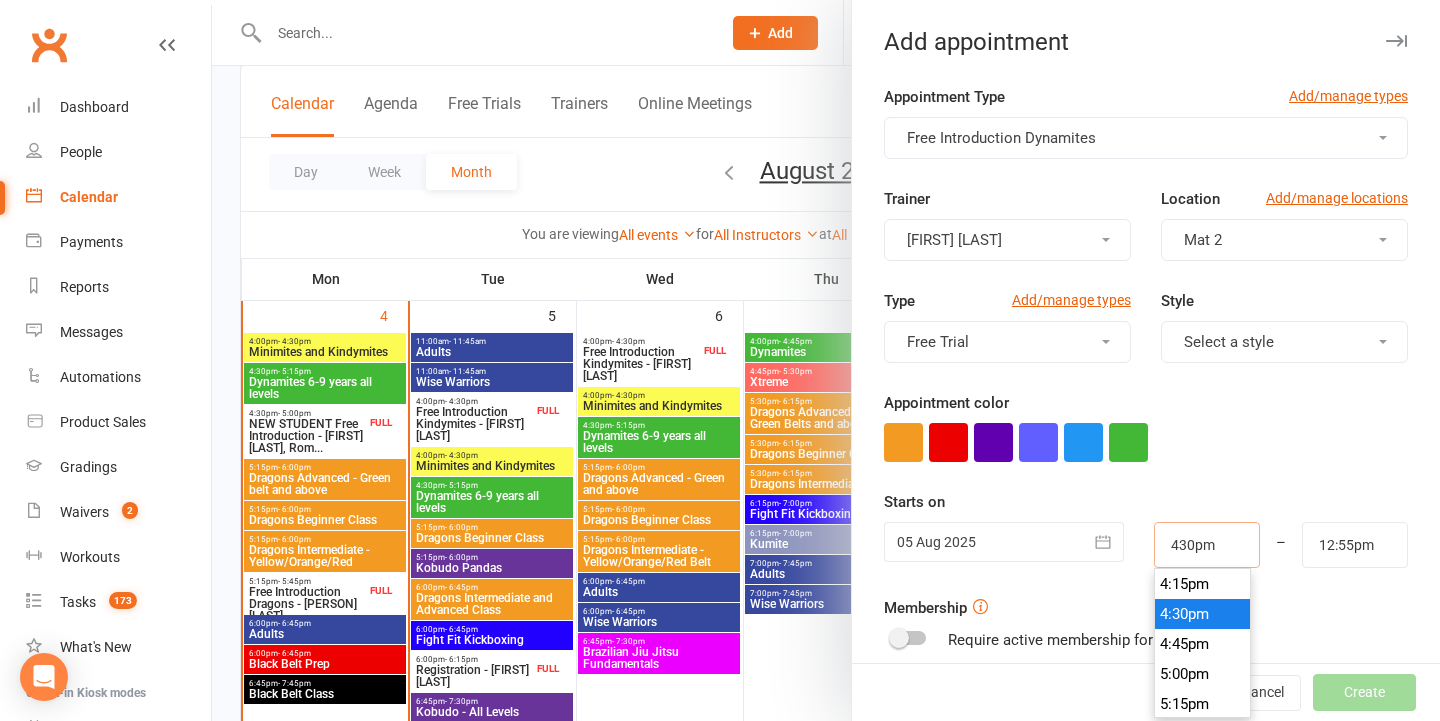 type on "4:30pm" 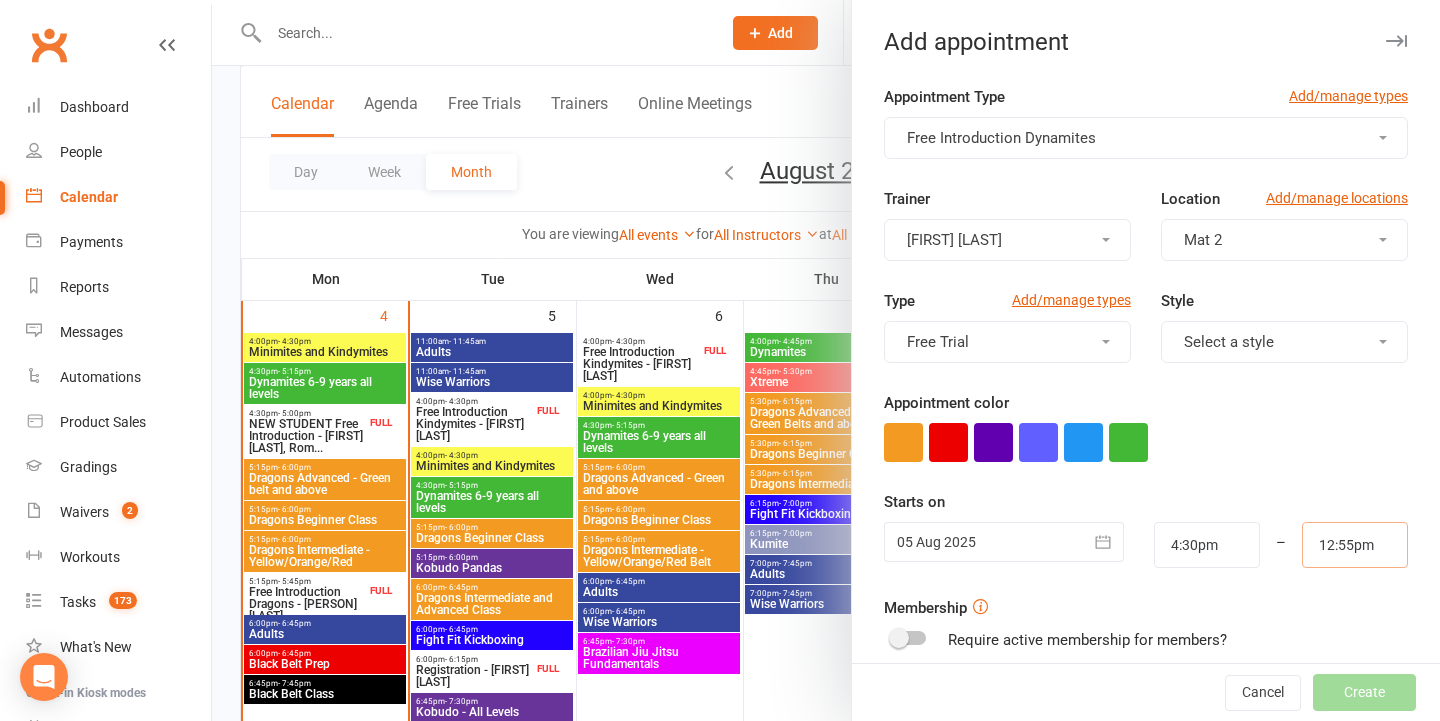 drag, startPoint x: 1392, startPoint y: 547, endPoint x: 1137, endPoint y: 547, distance: 255 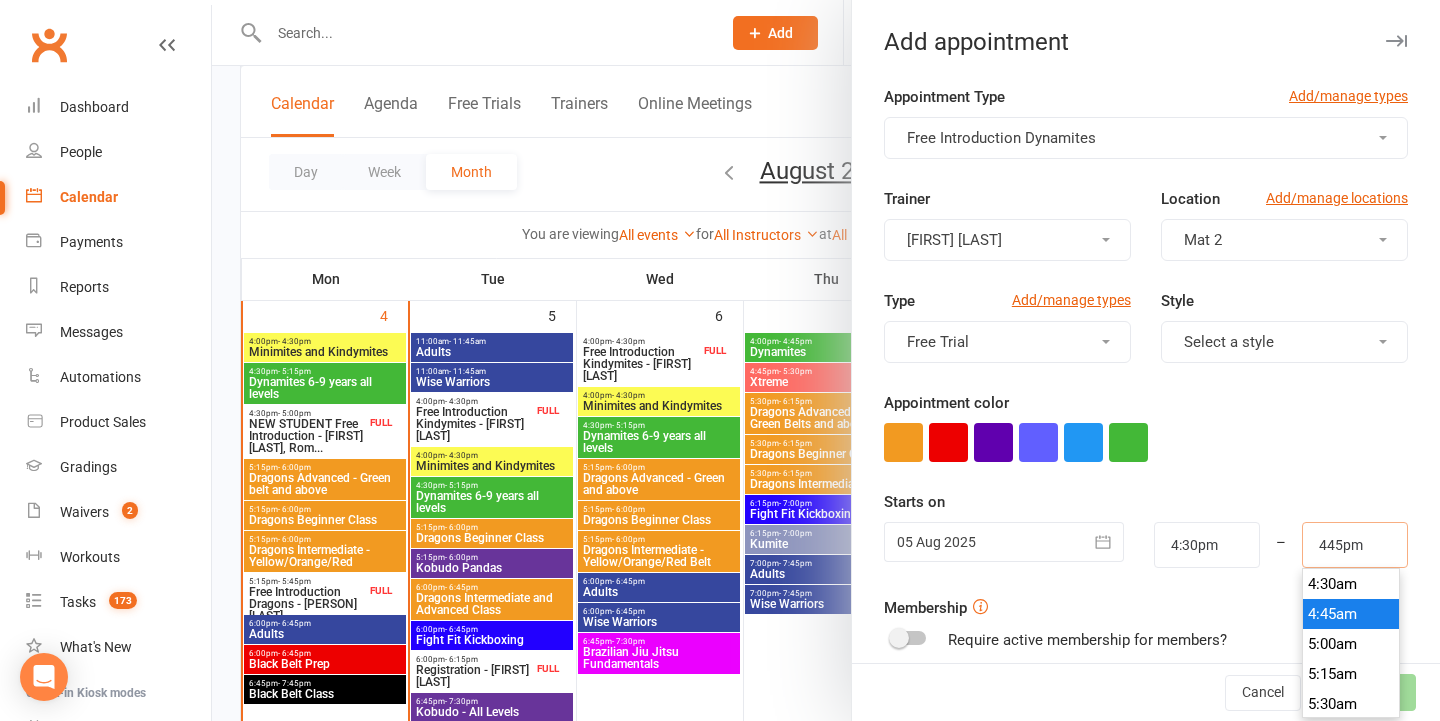 scroll, scrollTop: 1980, scrollLeft: 0, axis: vertical 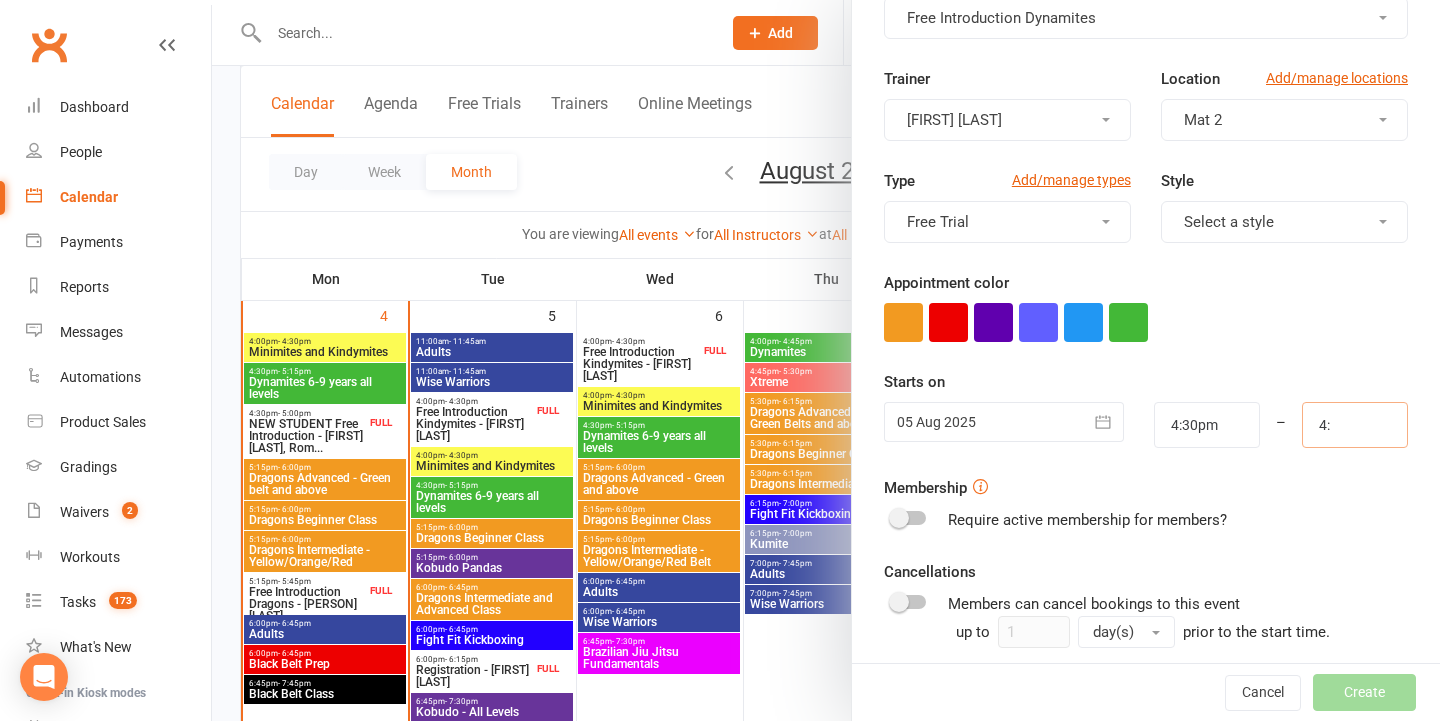 type on "4" 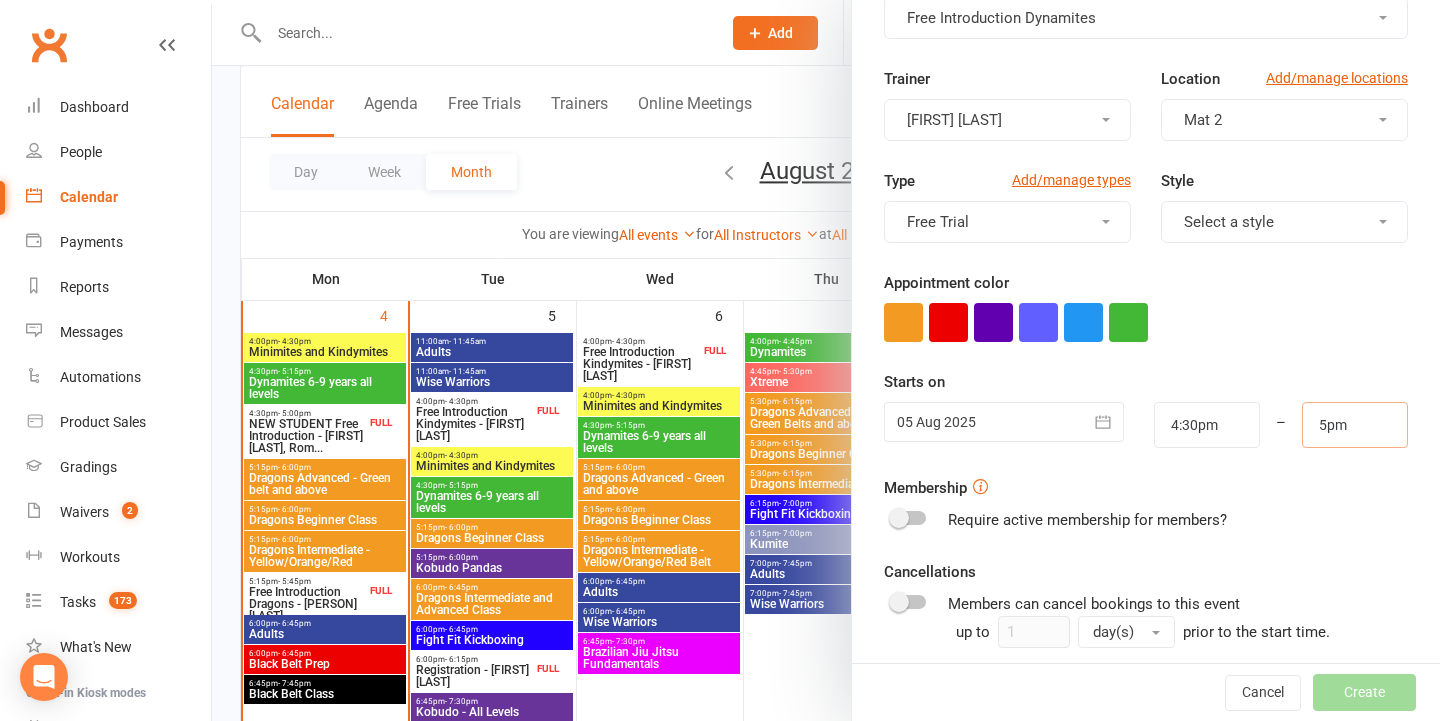 type on "5:00pm" 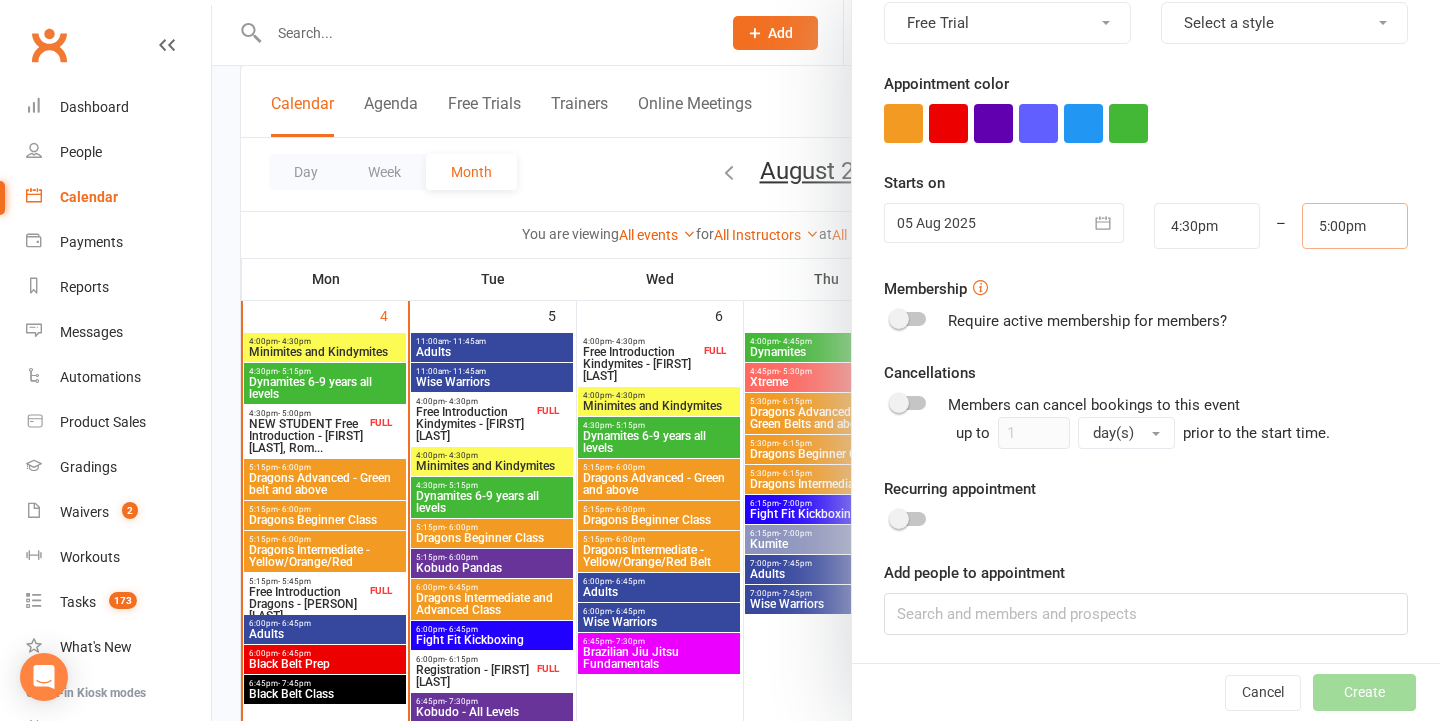 scroll, scrollTop: 318, scrollLeft: 0, axis: vertical 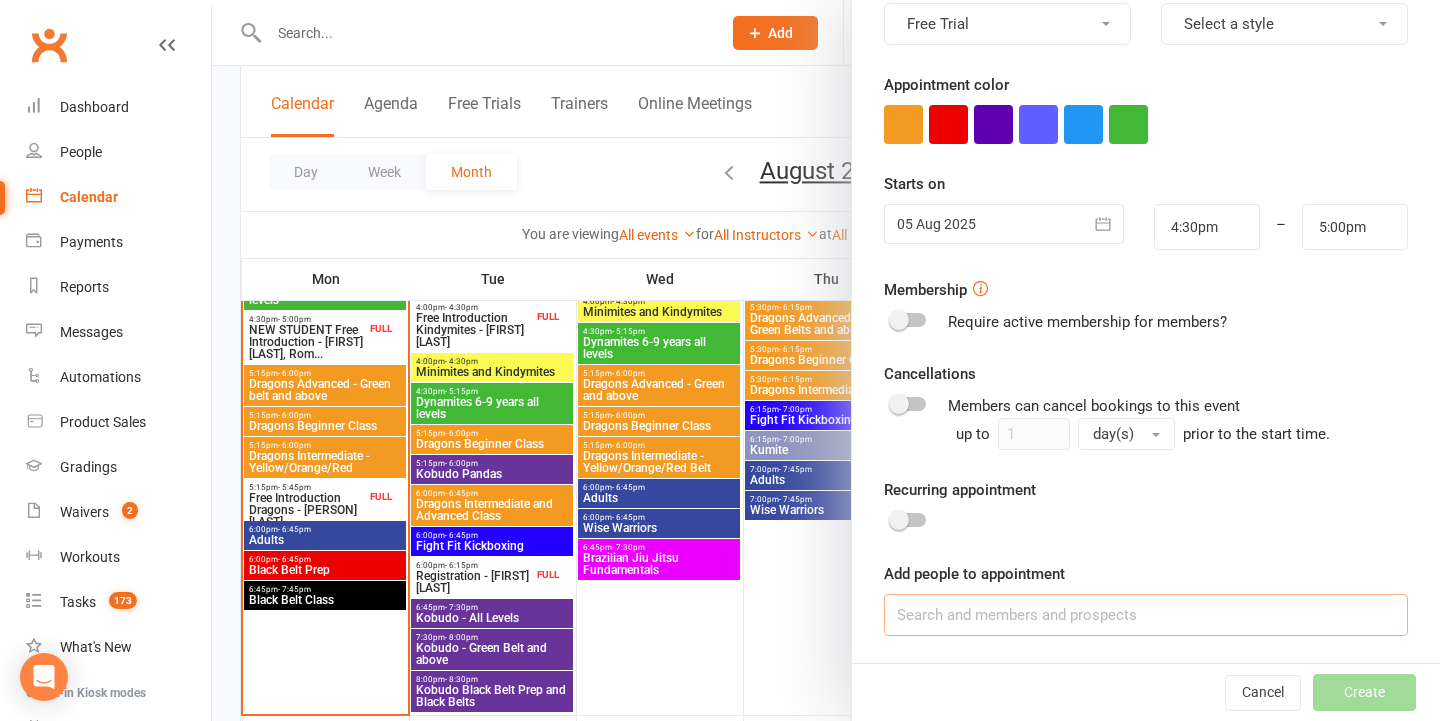 click at bounding box center [1146, 615] 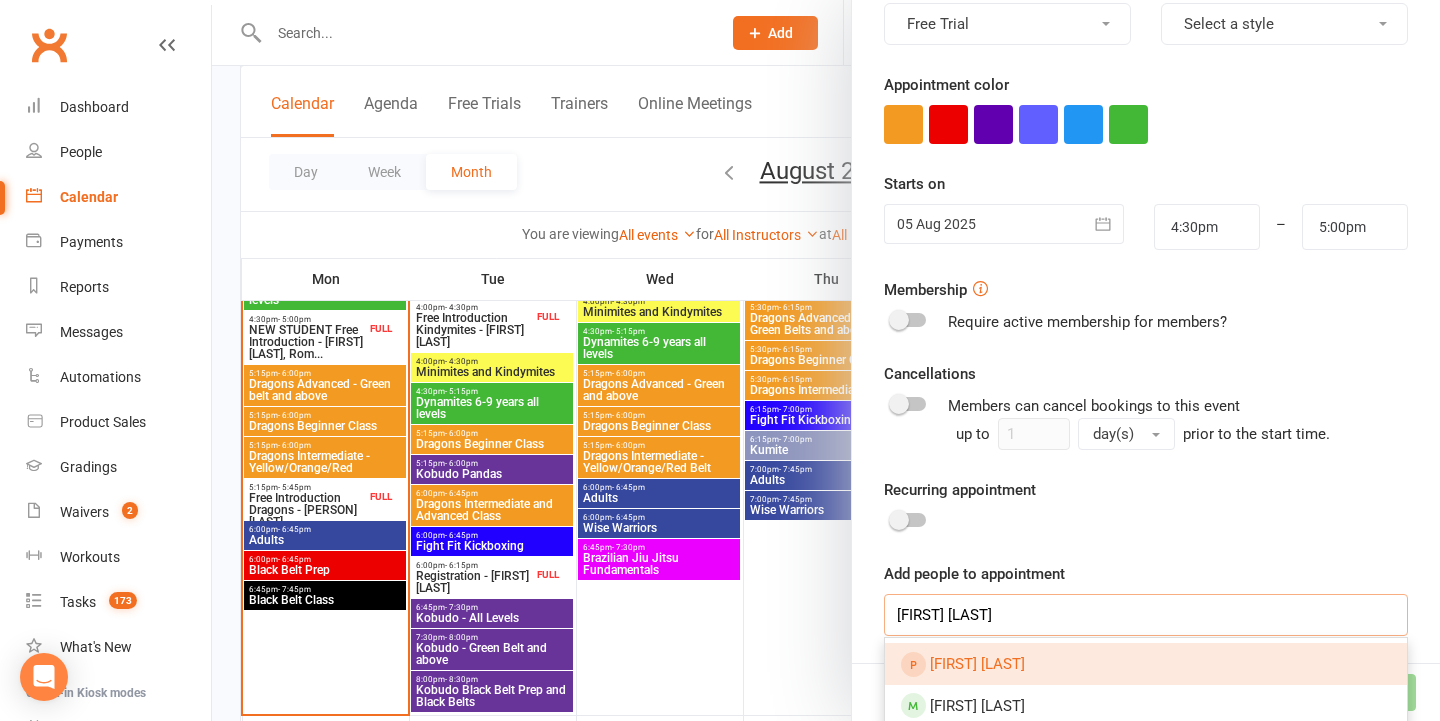 type on "[FIRST] [LAST]" 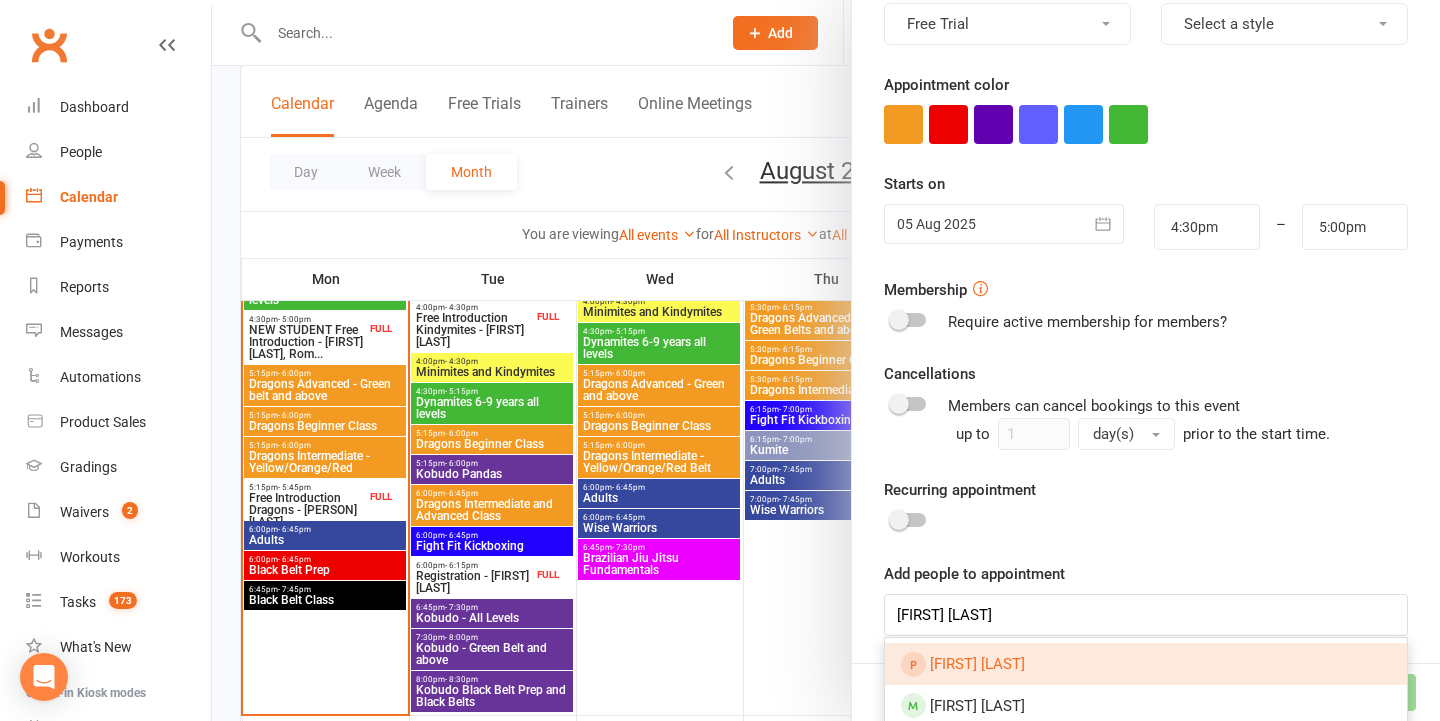 drag, startPoint x: 1017, startPoint y: 646, endPoint x: 1016, endPoint y: 685, distance: 39.012817 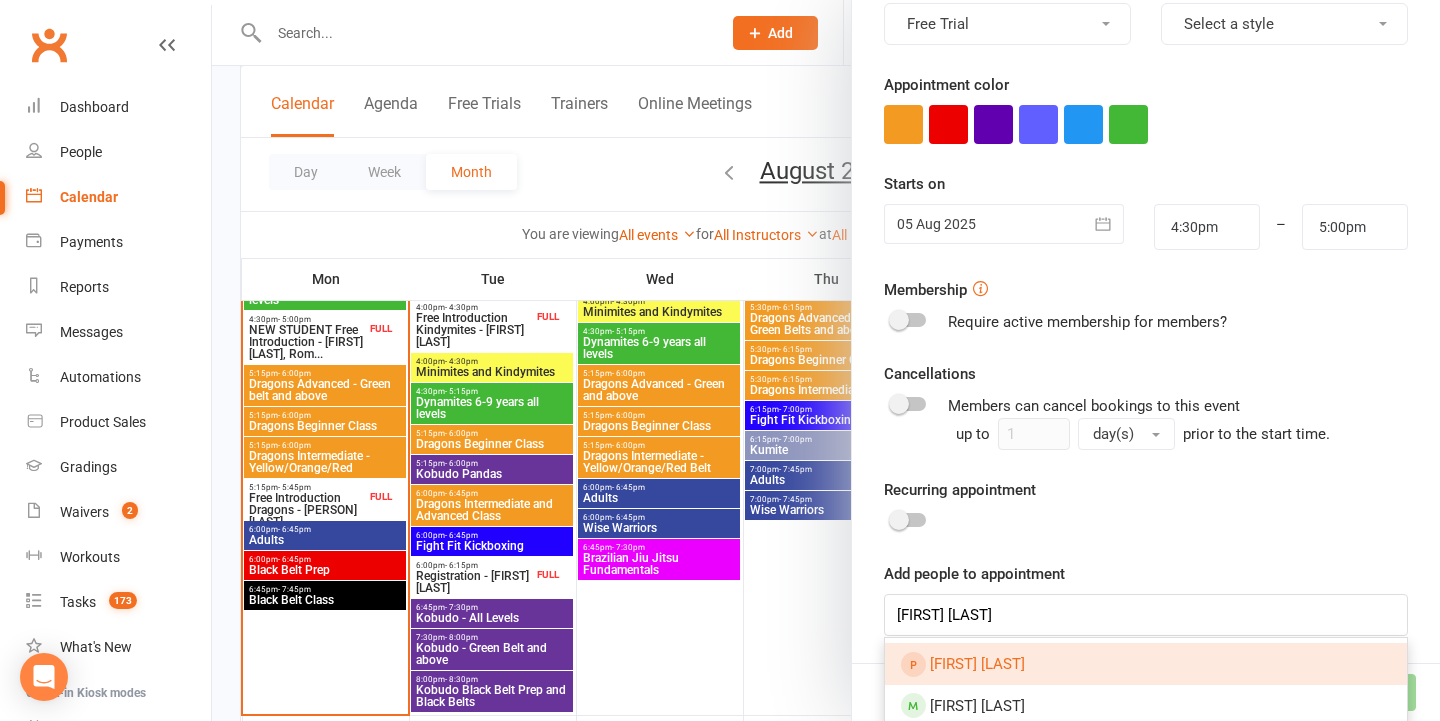 click on "[FIRST] [LAST]" at bounding box center [1146, 664] 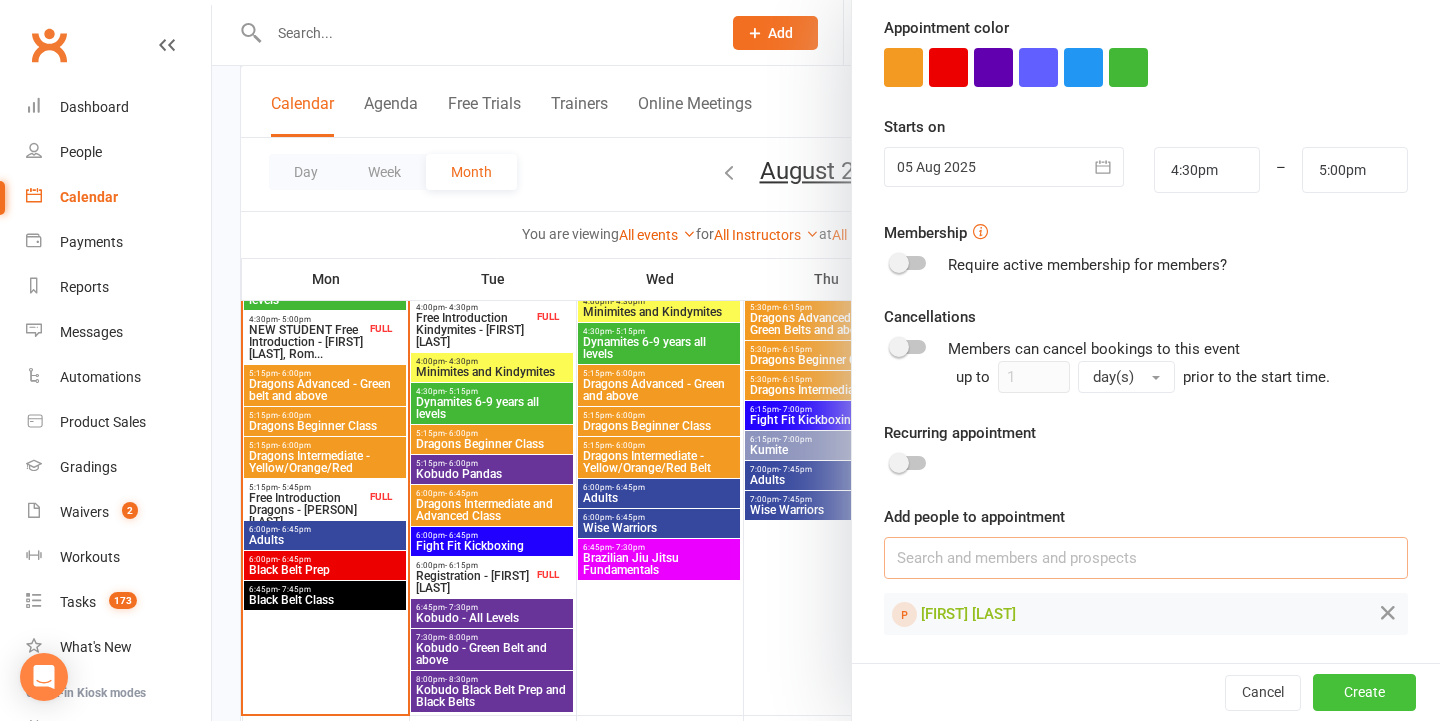 scroll, scrollTop: 374, scrollLeft: 0, axis: vertical 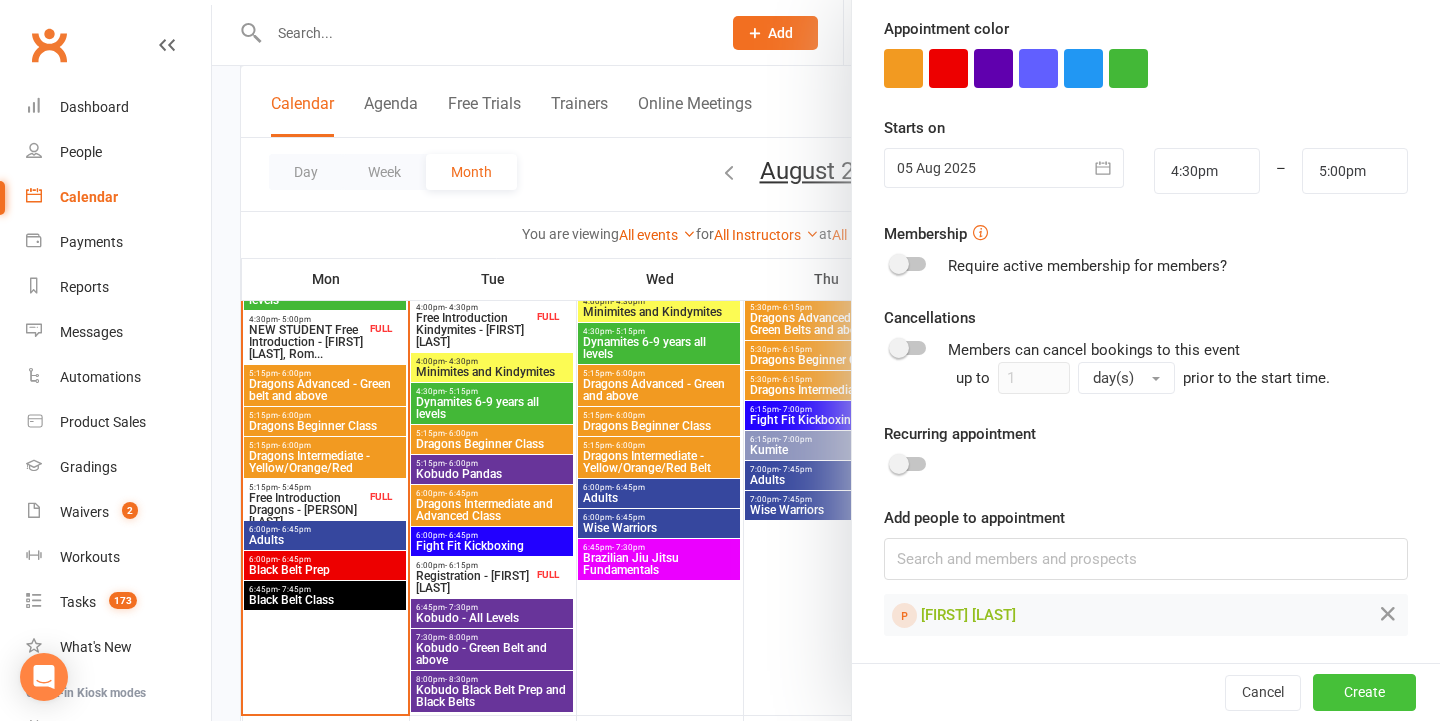 click on "Create" at bounding box center (1364, 693) 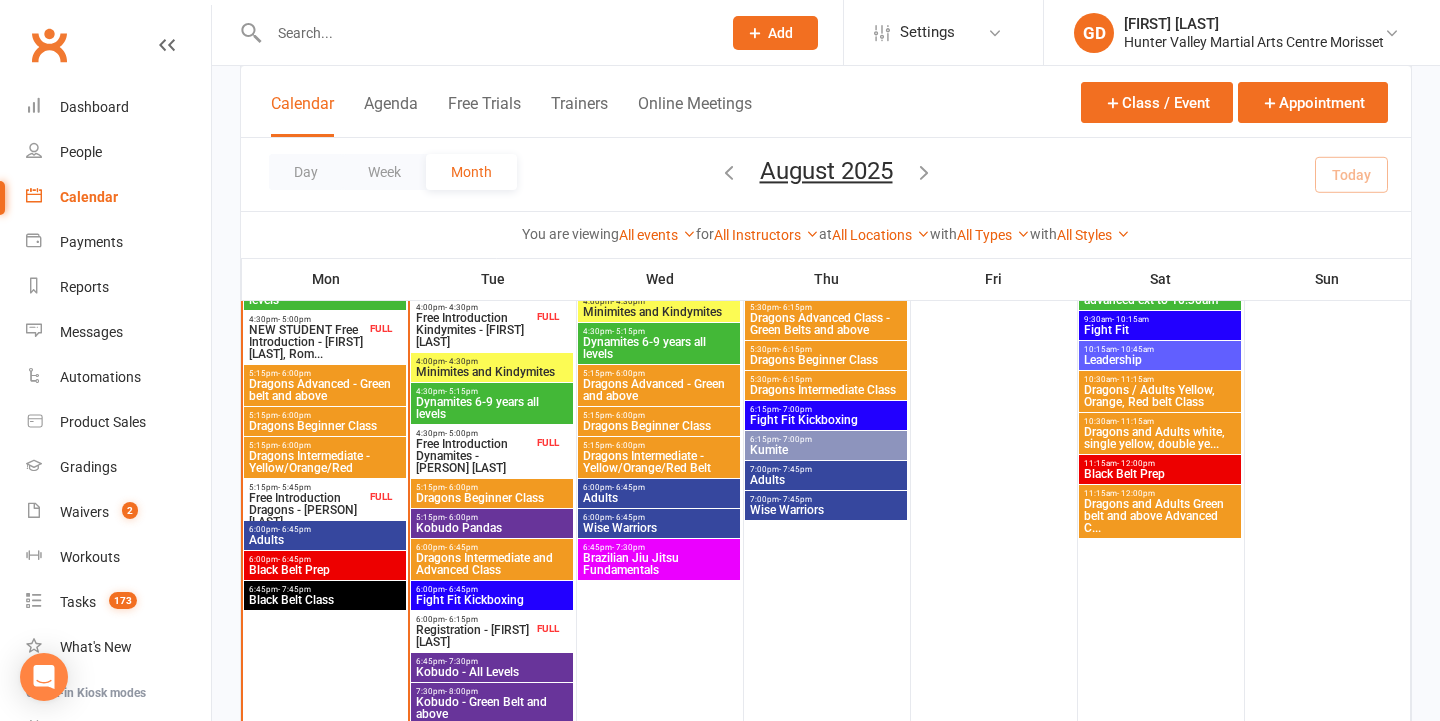 scroll, scrollTop: 590, scrollLeft: 0, axis: vertical 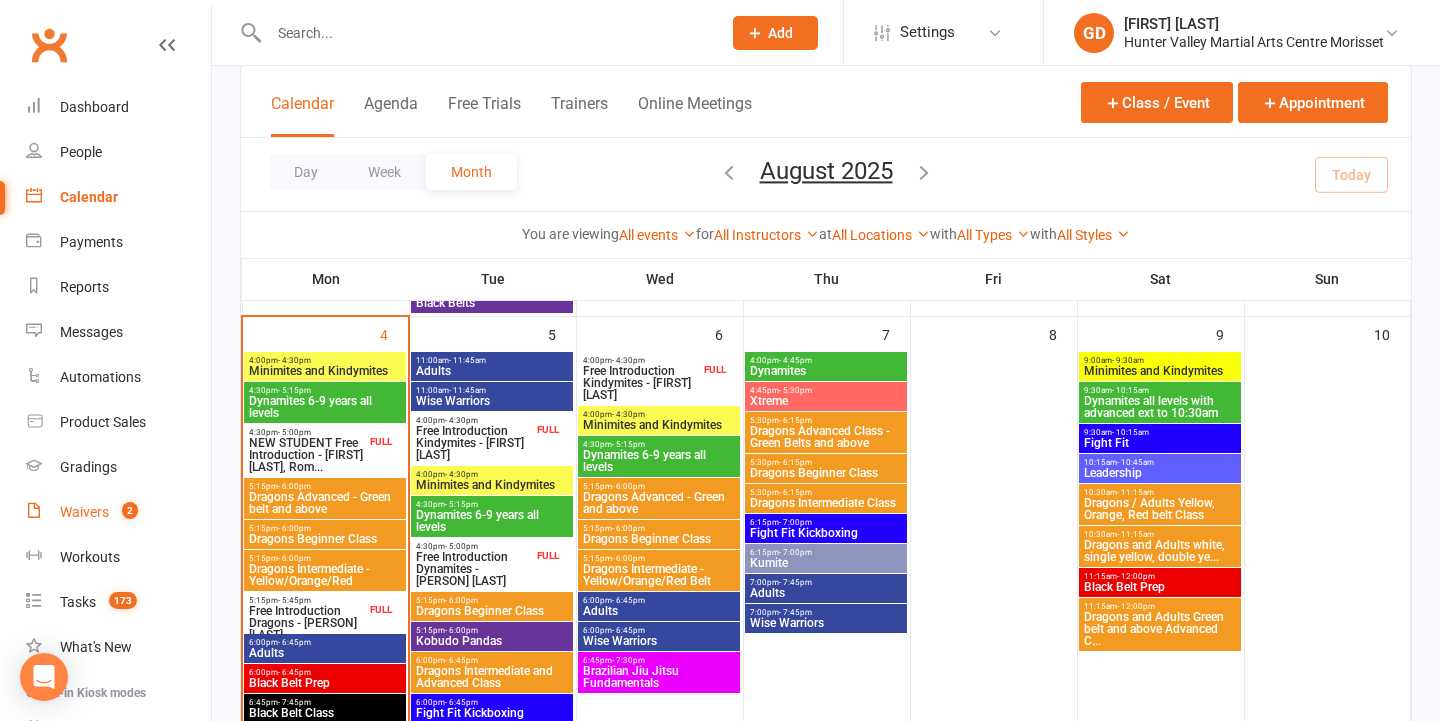 click on "Waivers" at bounding box center [84, 512] 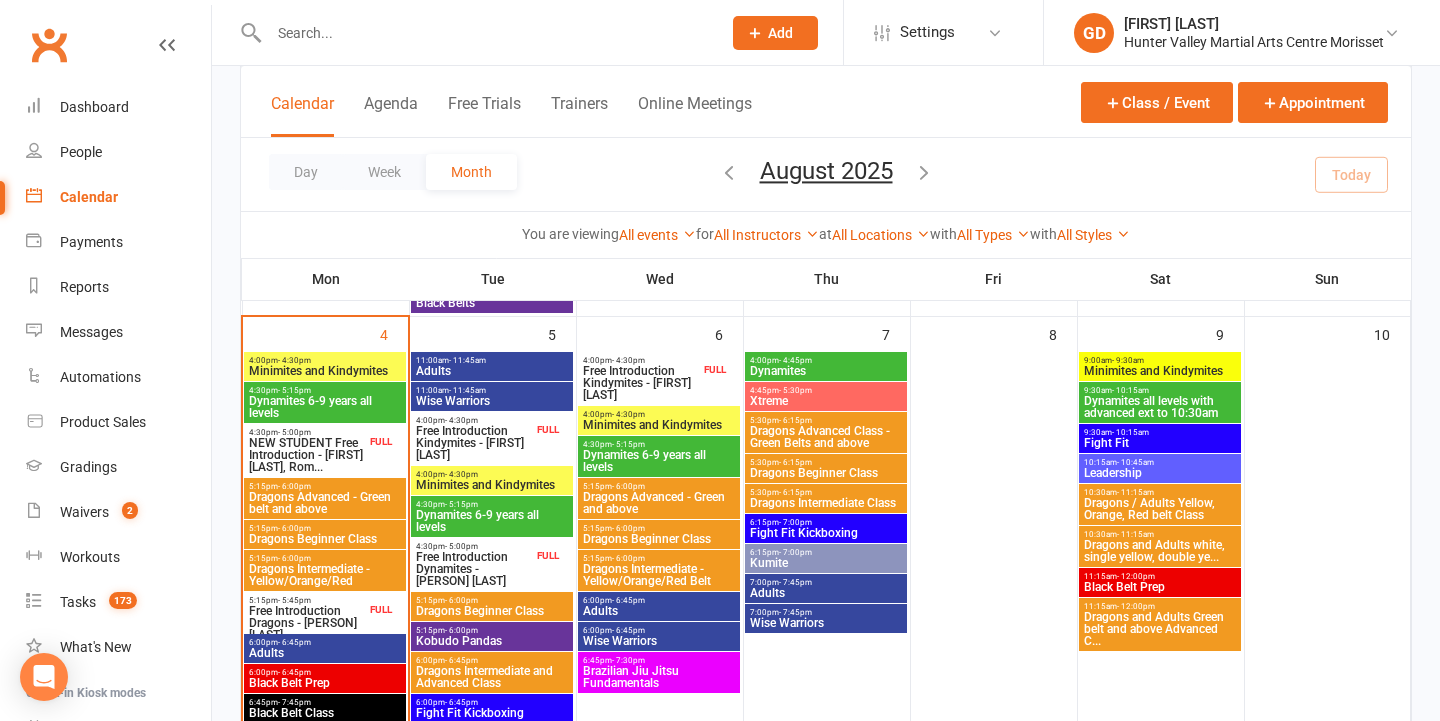 scroll, scrollTop: 0, scrollLeft: 0, axis: both 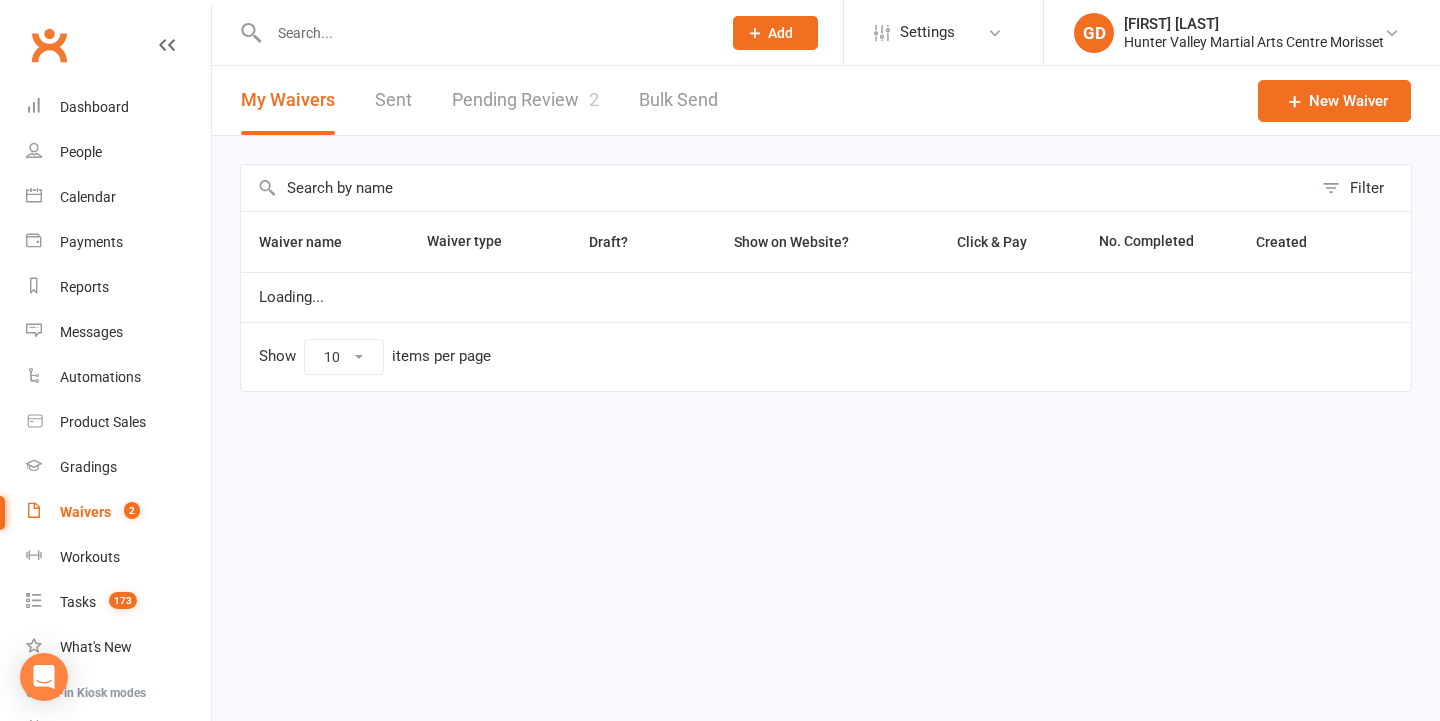 drag, startPoint x: 582, startPoint y: 107, endPoint x: 582, endPoint y: 122, distance: 15 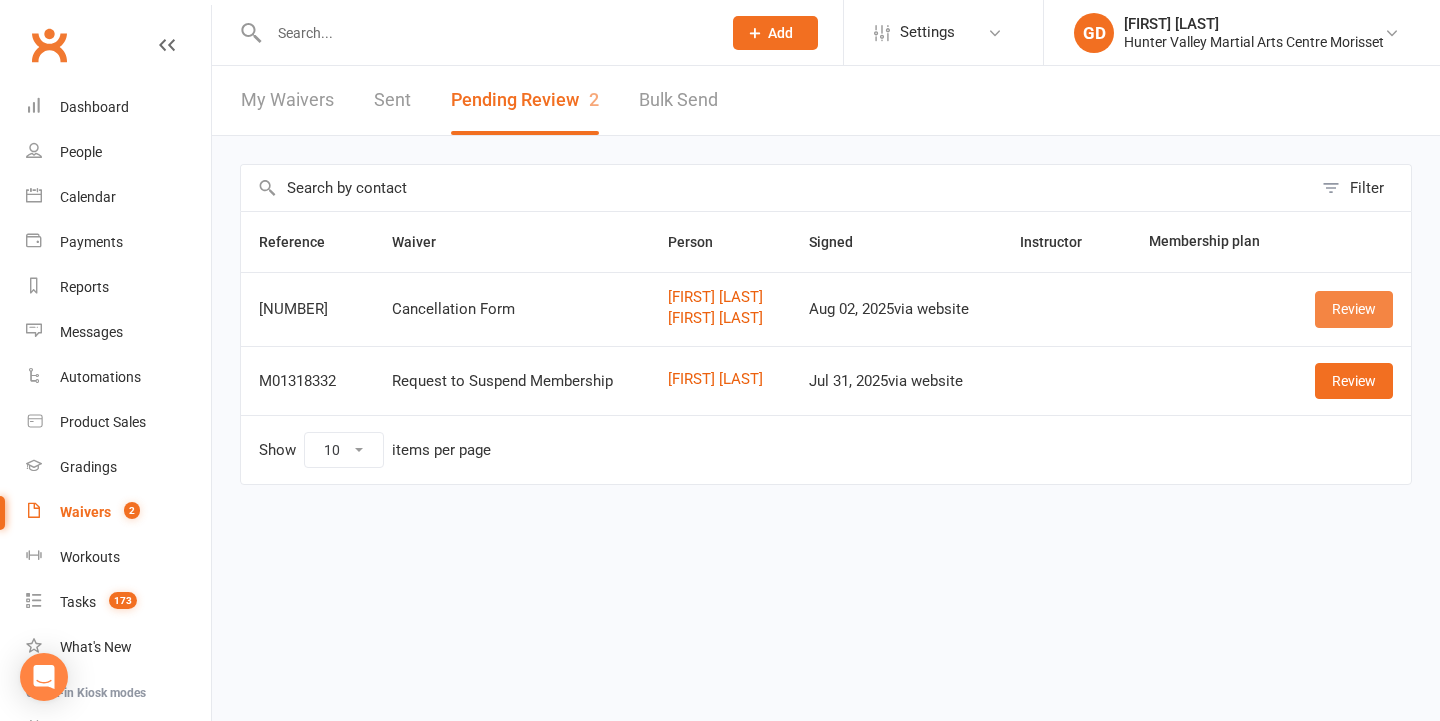 click on "Review" at bounding box center (1354, 309) 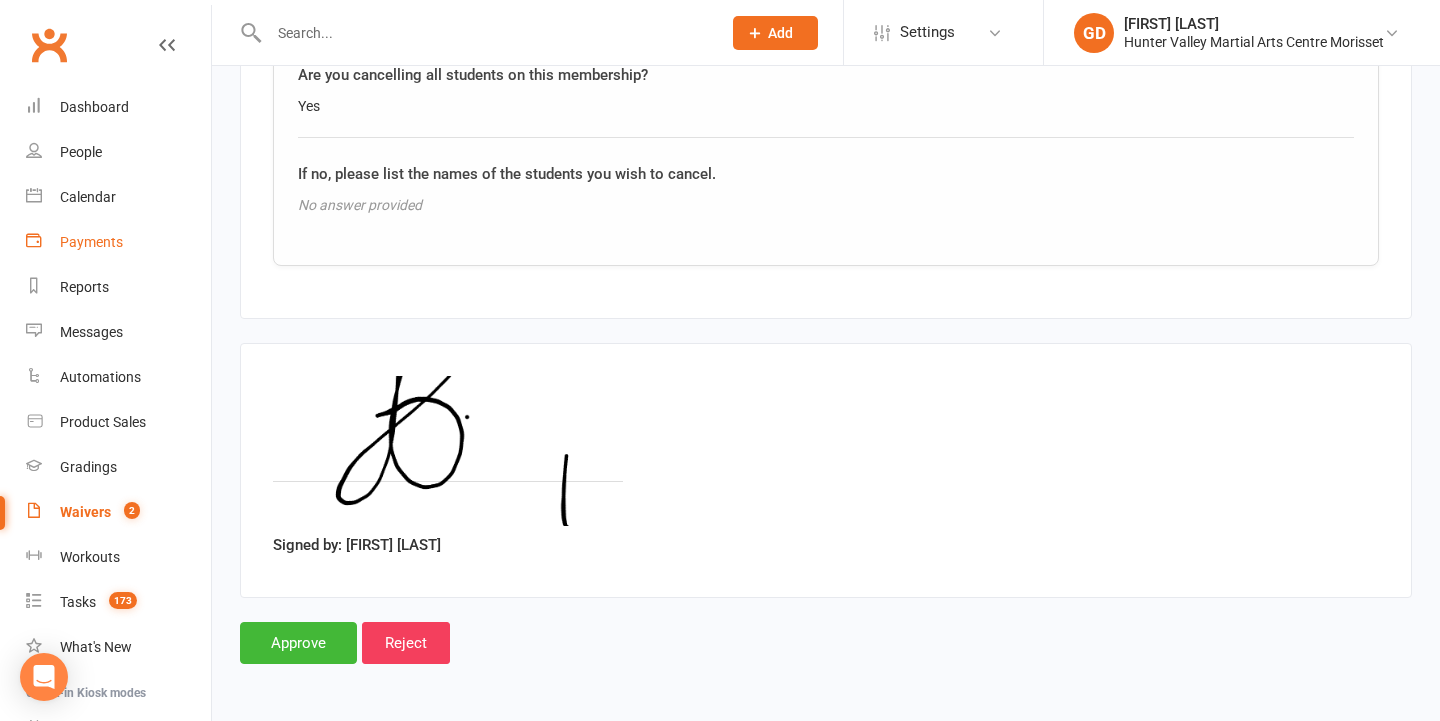 scroll, scrollTop: 2669, scrollLeft: 0, axis: vertical 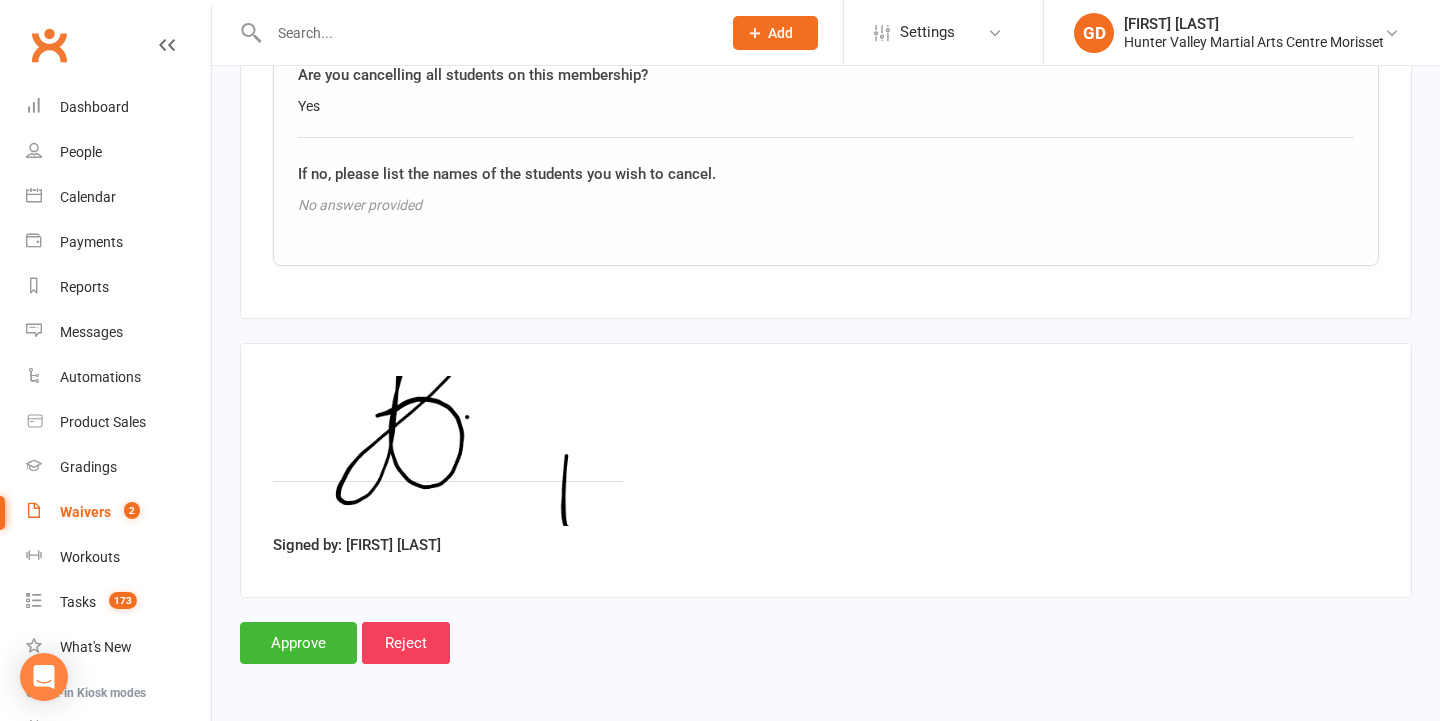 click at bounding box center [473, 32] 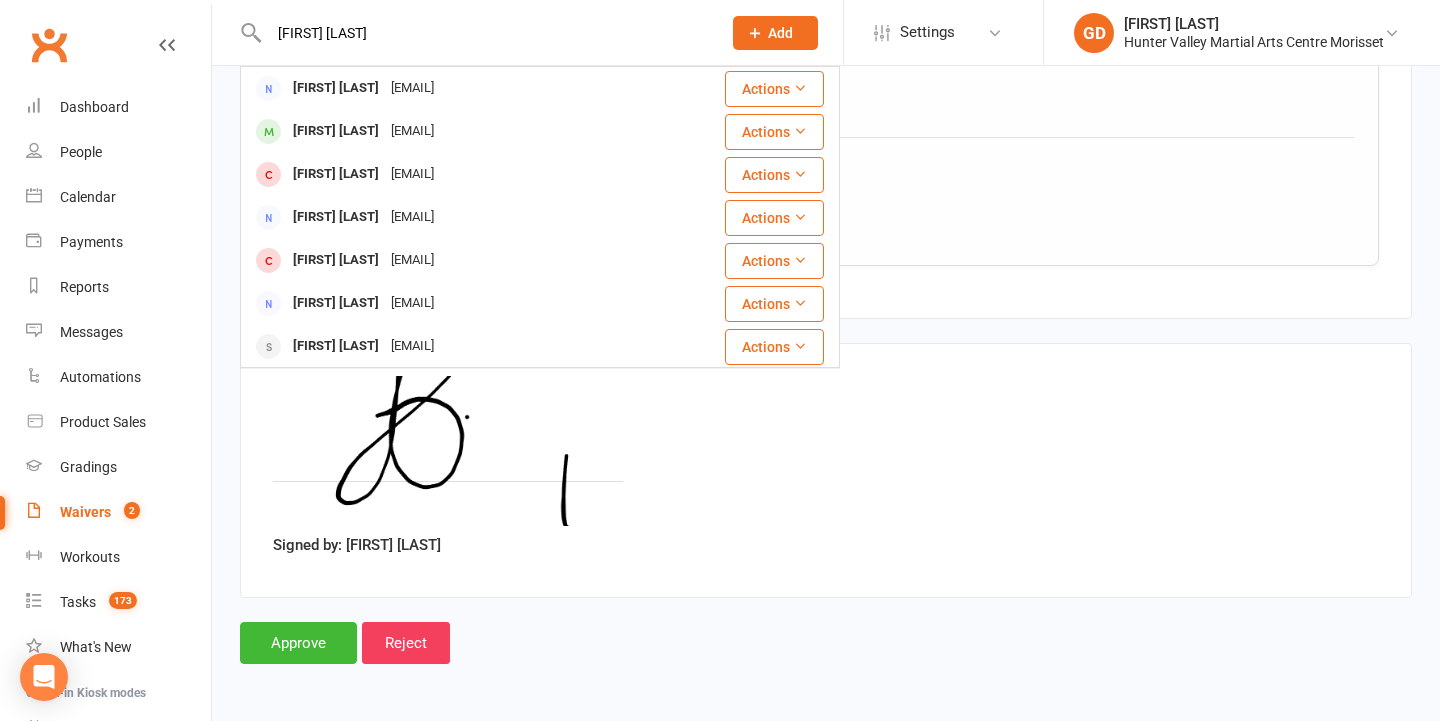 type on "[FIRST] [LAST]" 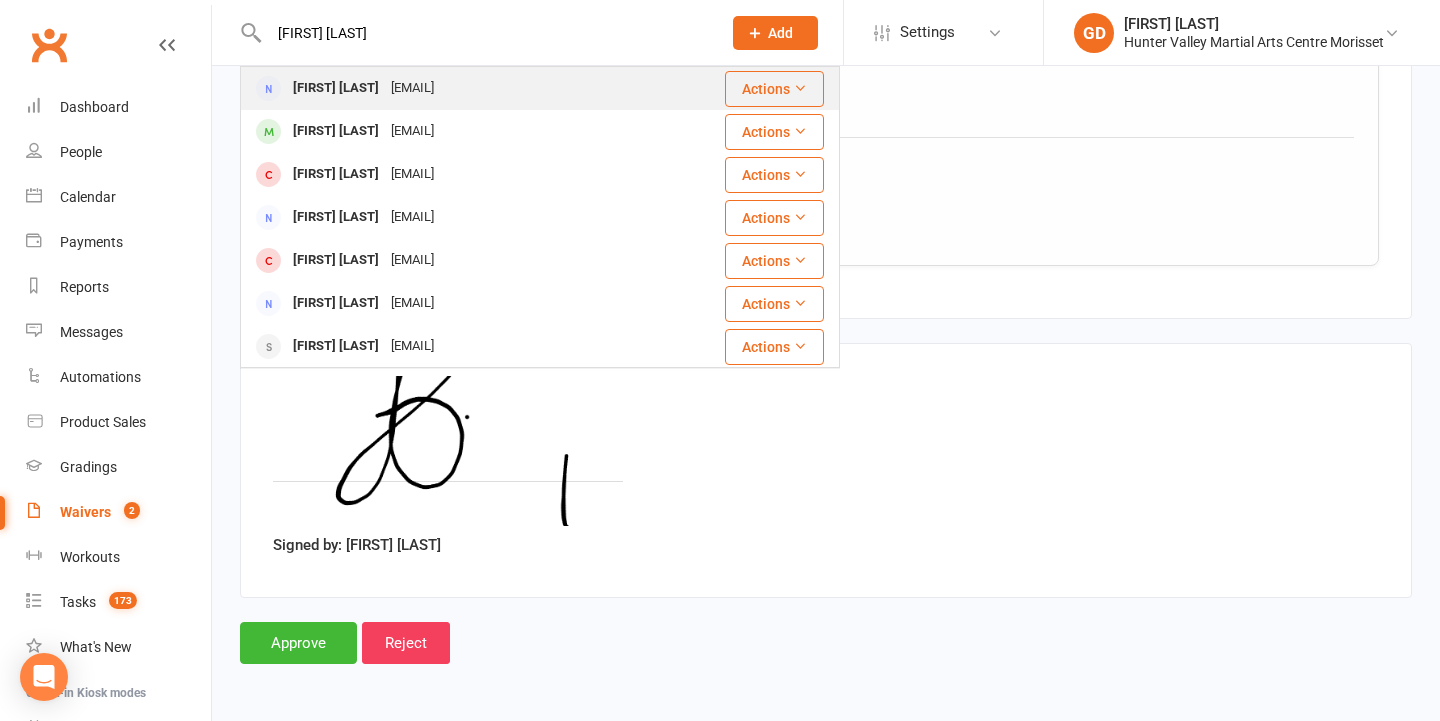 drag, startPoint x: 375, startPoint y: 66, endPoint x: 413, endPoint y: 91, distance: 45.486263 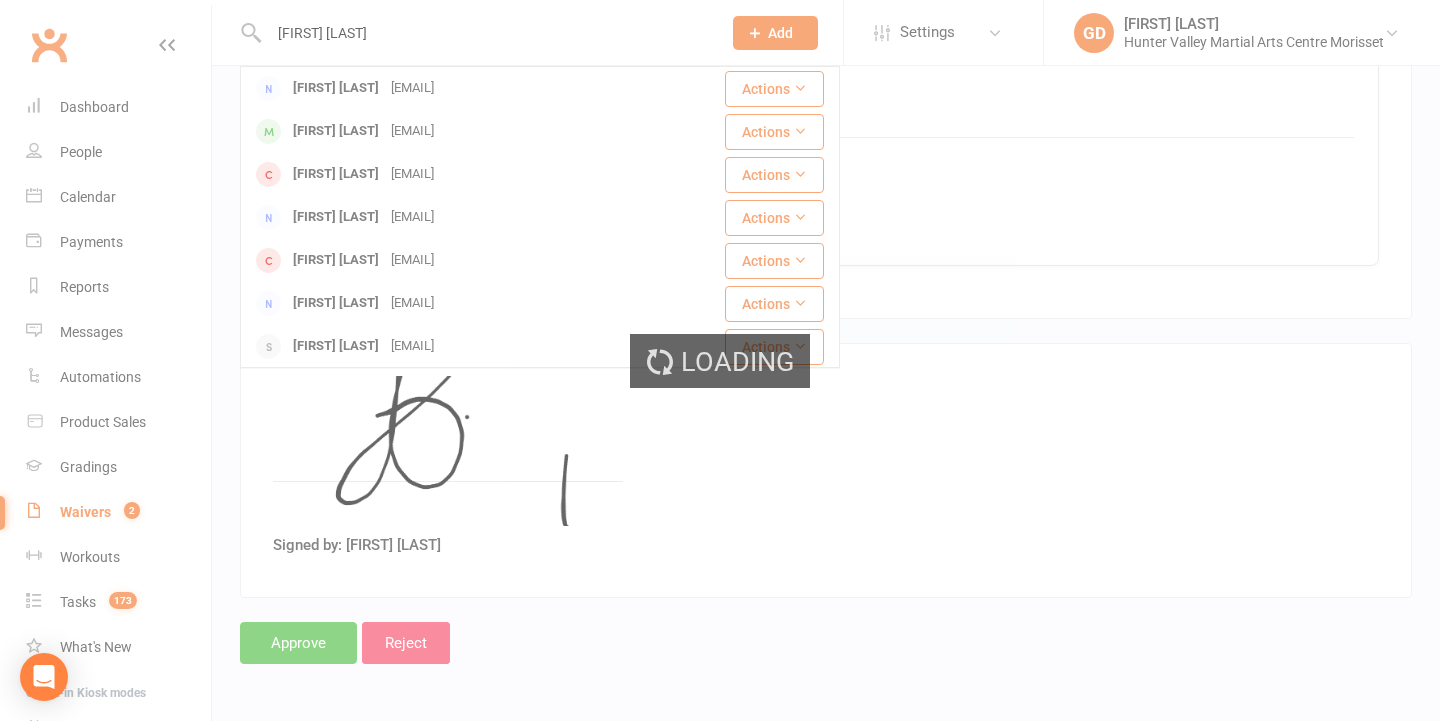 type 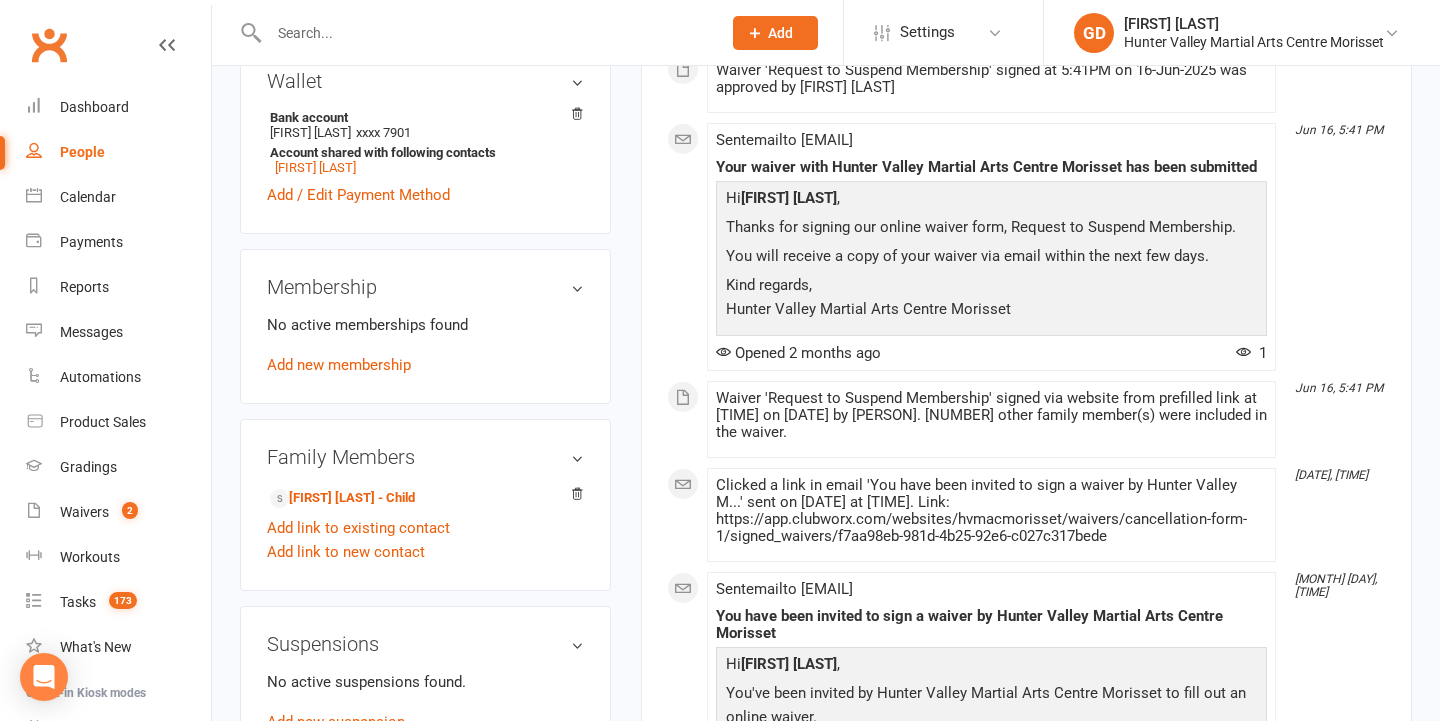 scroll, scrollTop: 690, scrollLeft: 0, axis: vertical 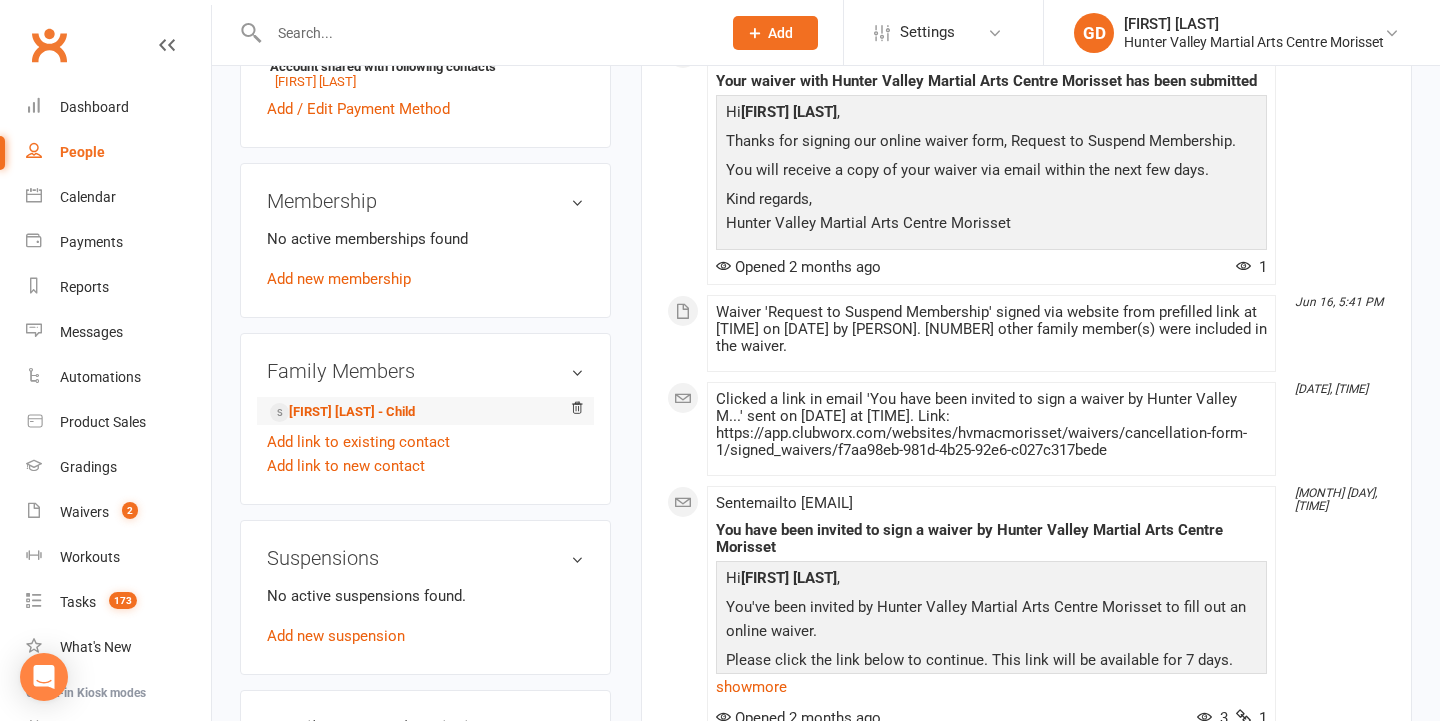 click on "[FIRST] [LAST] - Child" at bounding box center (425, 411) 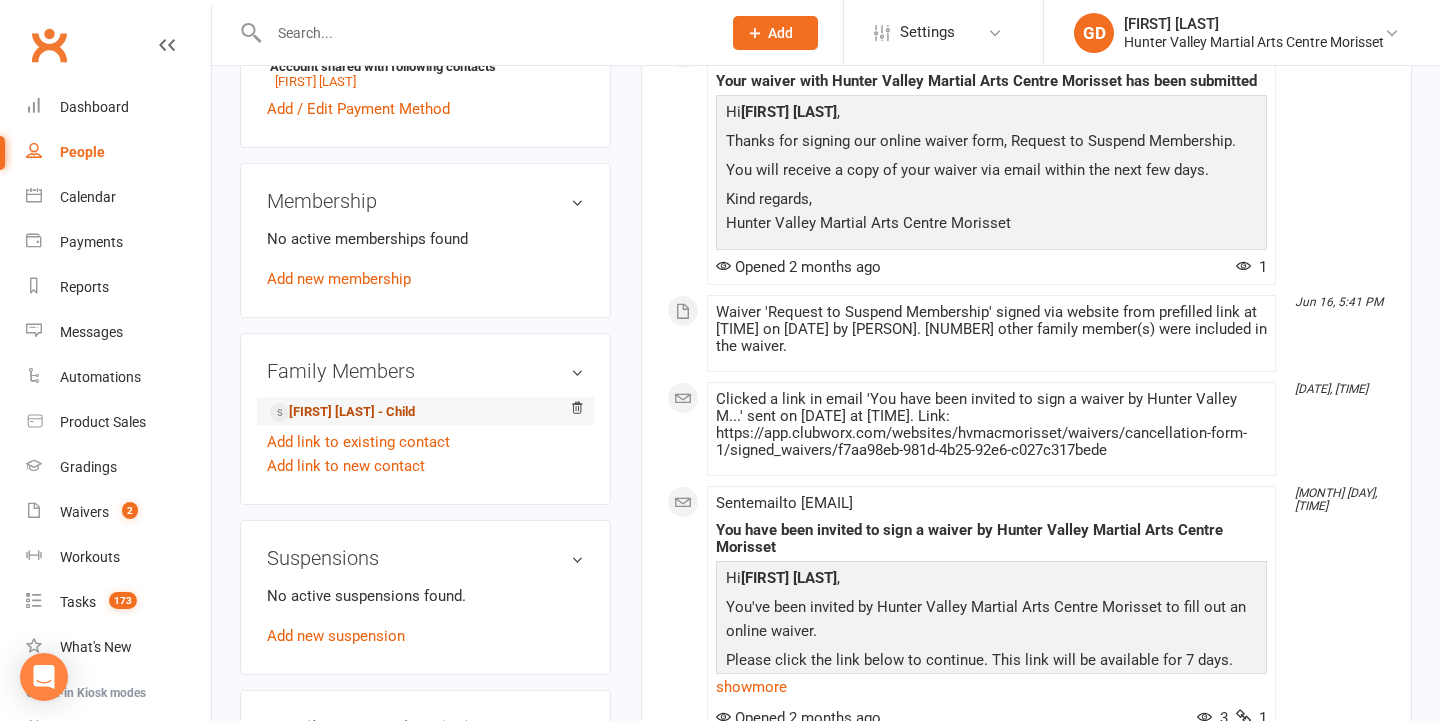 click on "[FIRST] [LAST] - Child" at bounding box center [342, 412] 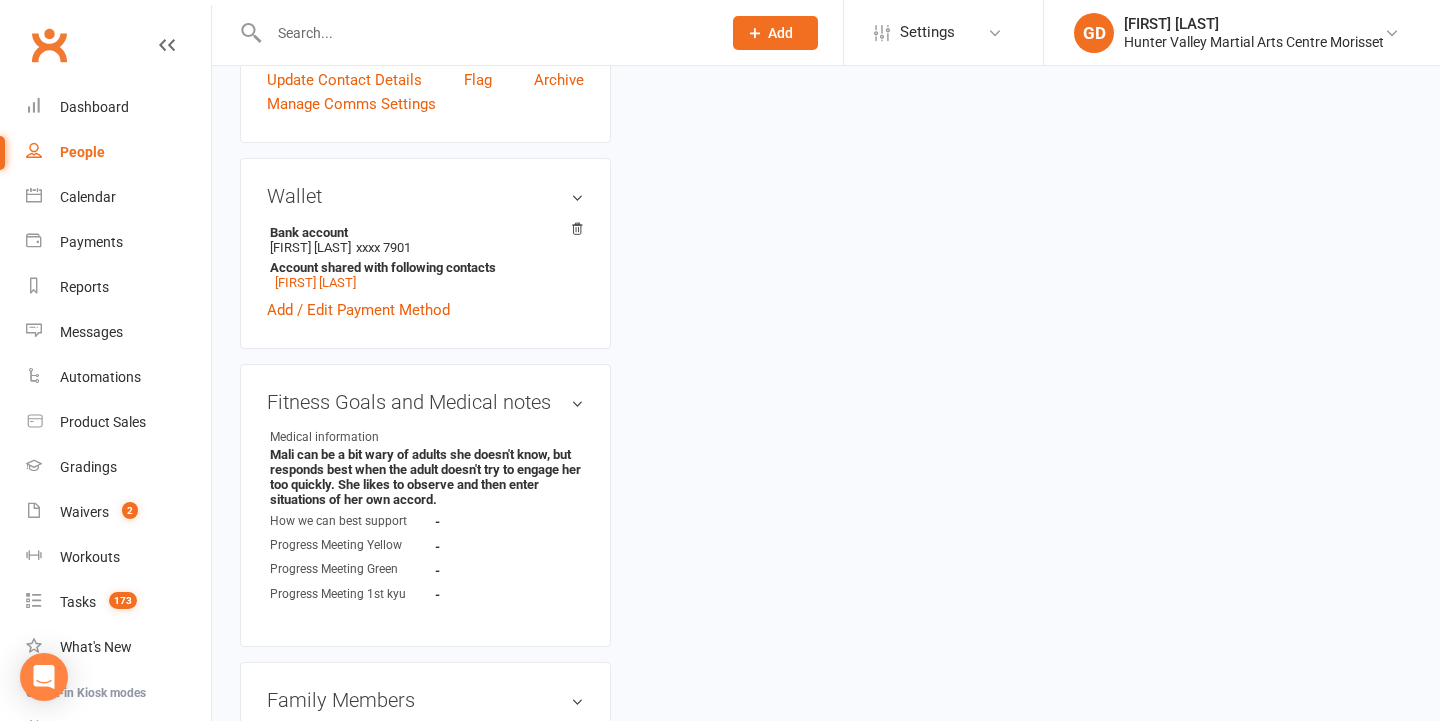 scroll, scrollTop: 0, scrollLeft: 0, axis: both 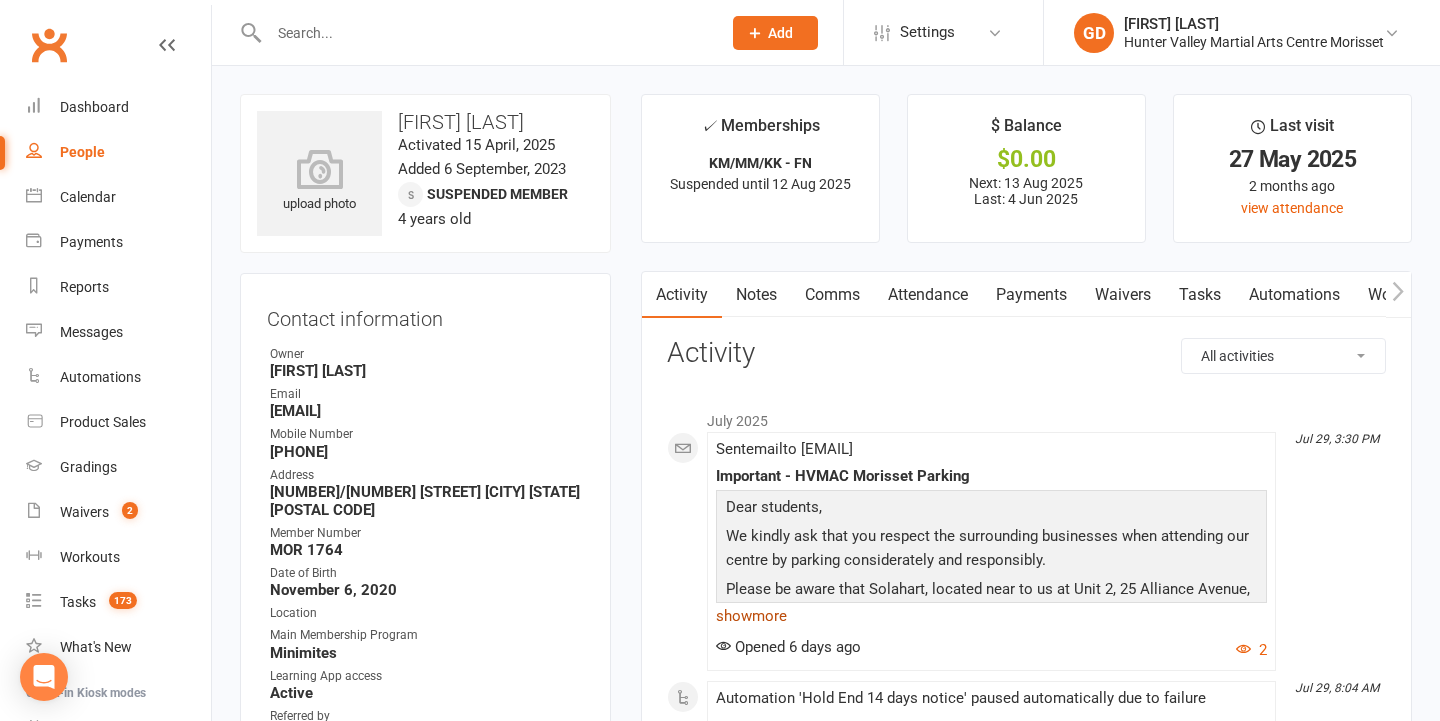 click on "show  more" at bounding box center [991, 616] 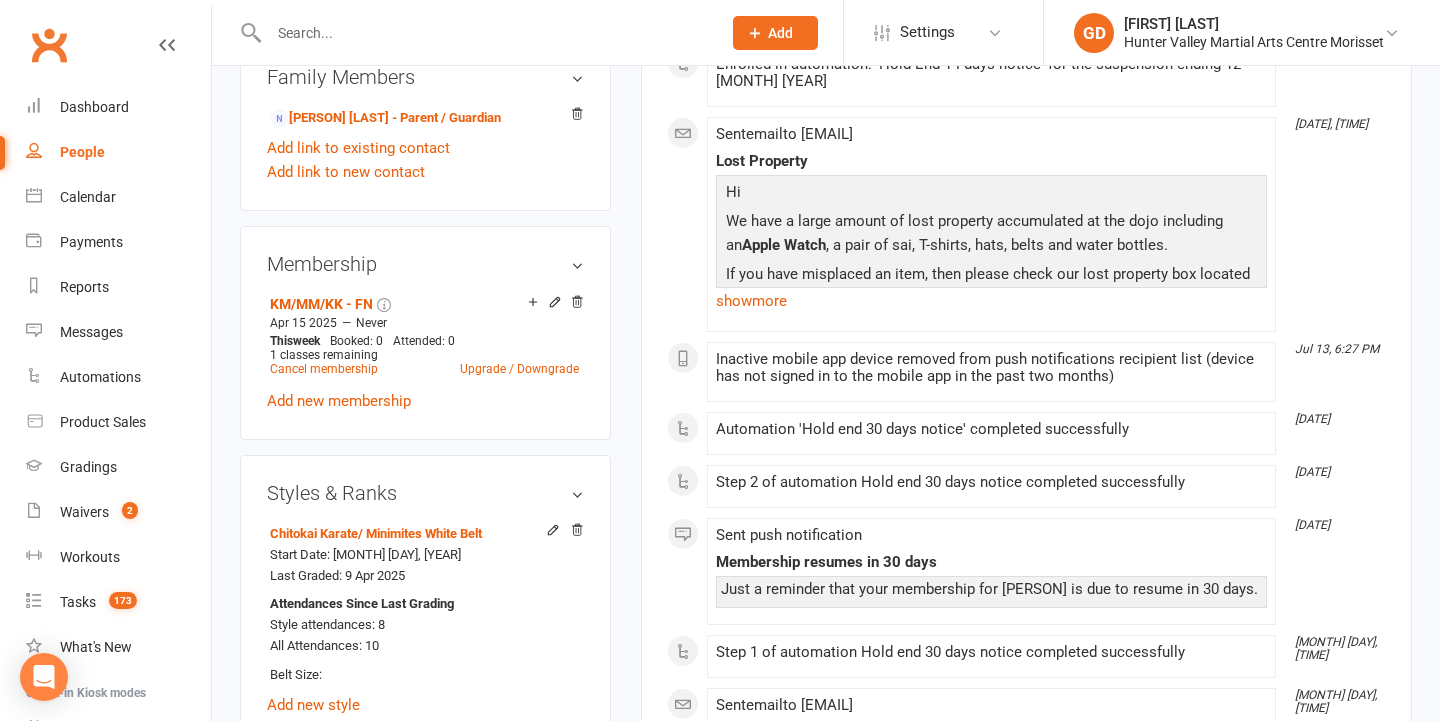scroll, scrollTop: 1331, scrollLeft: 0, axis: vertical 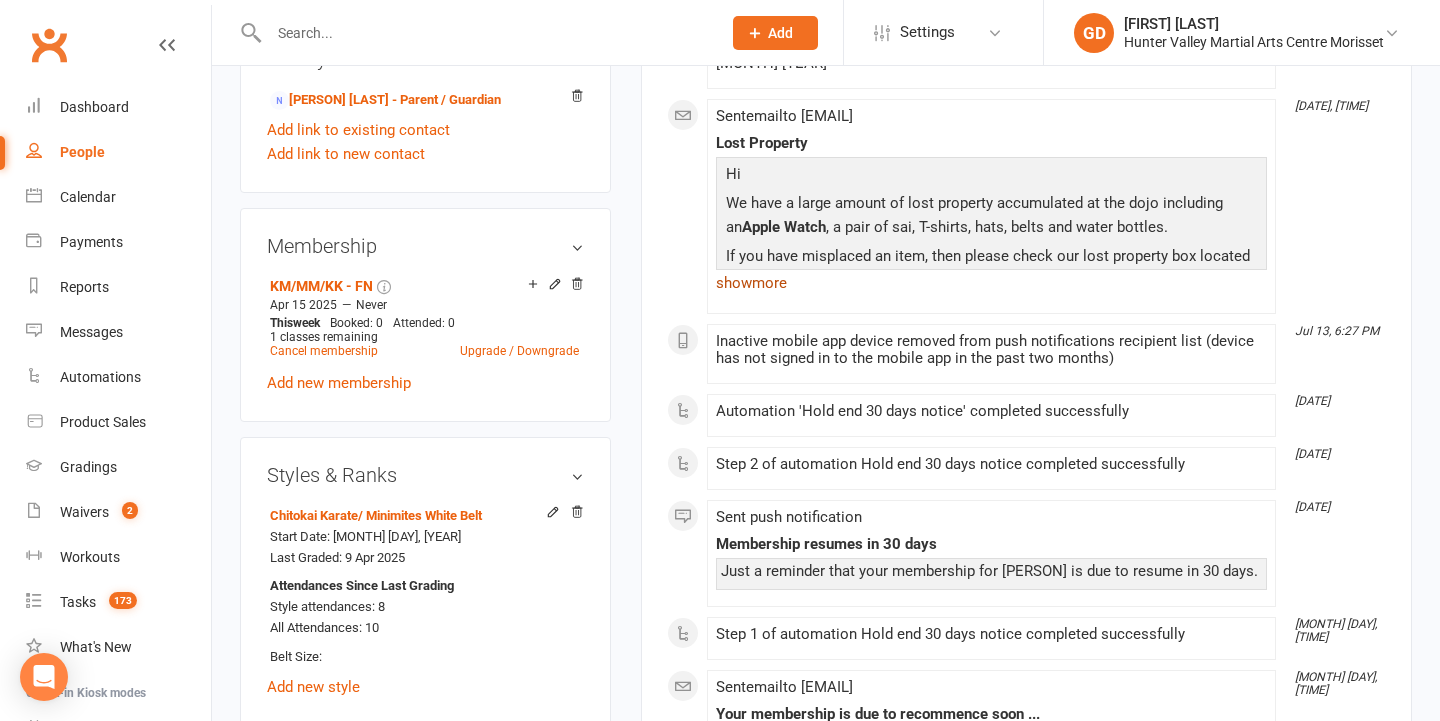 click on "show  more" at bounding box center (991, 283) 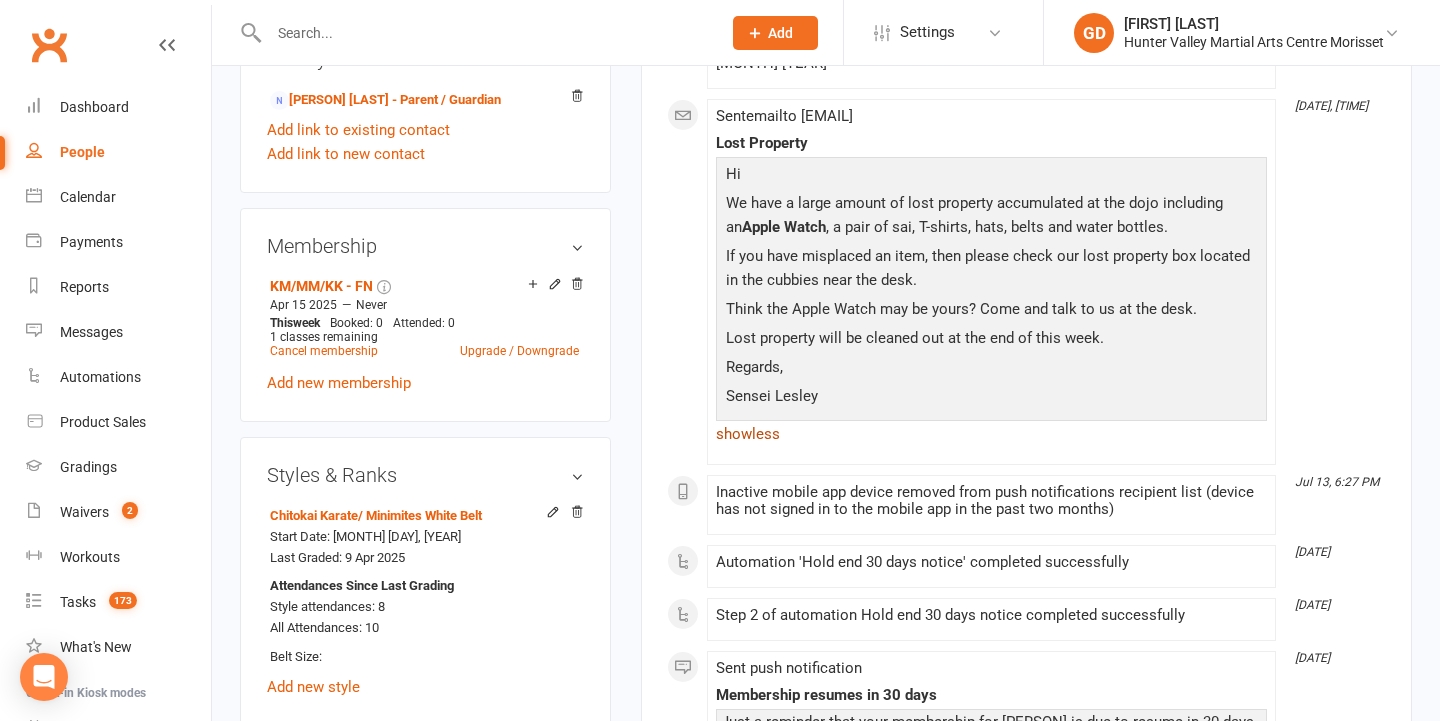 click on "show  less" at bounding box center (991, 434) 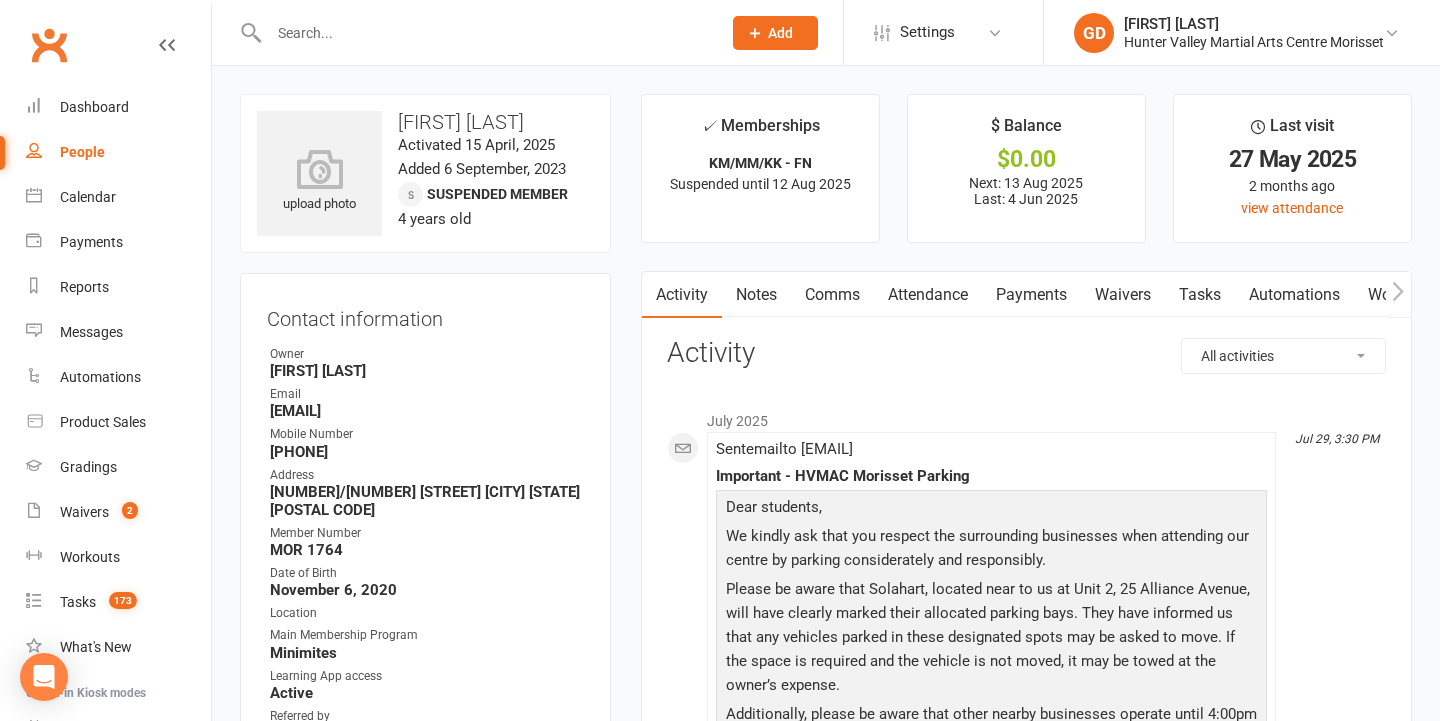 scroll, scrollTop: 0, scrollLeft: 0, axis: both 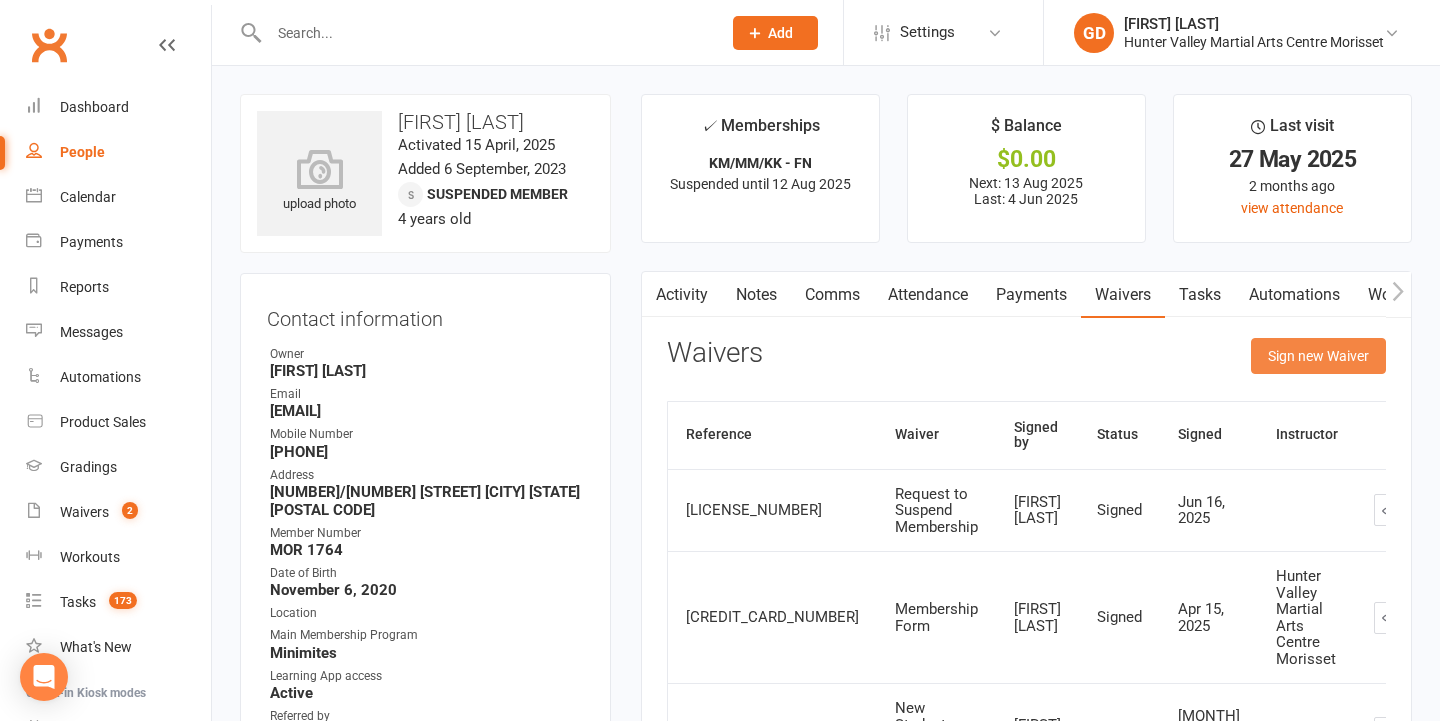 click on "Sign new Waiver" at bounding box center [1318, 356] 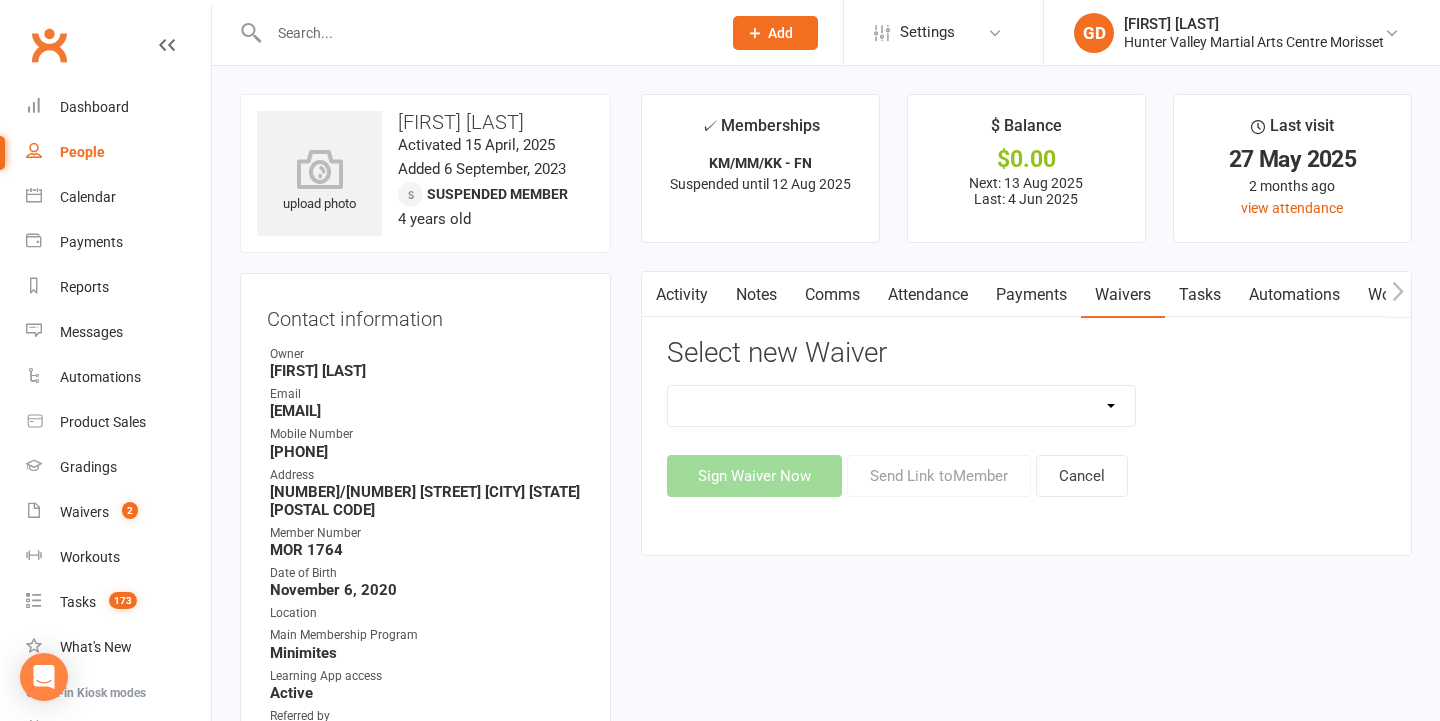 select on "5433" 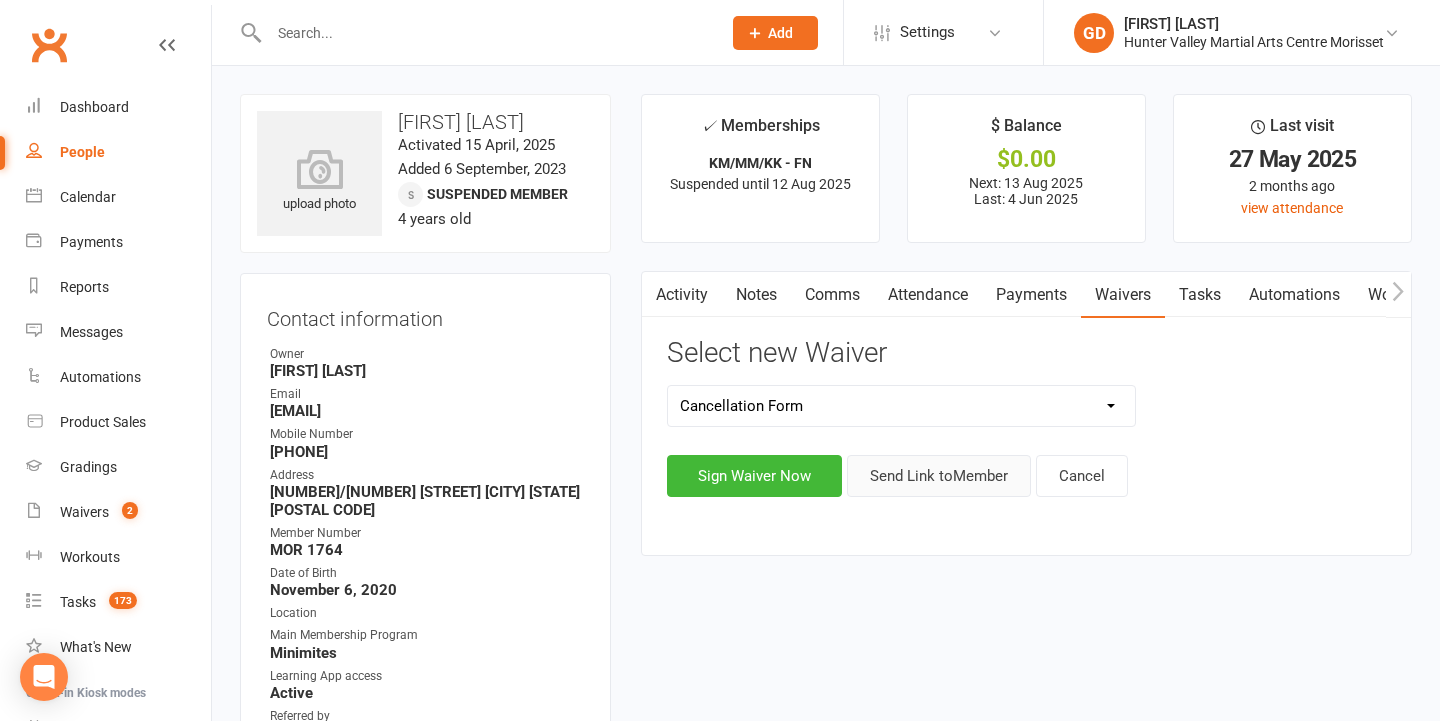 click on "Send Link to  Member" at bounding box center [939, 476] 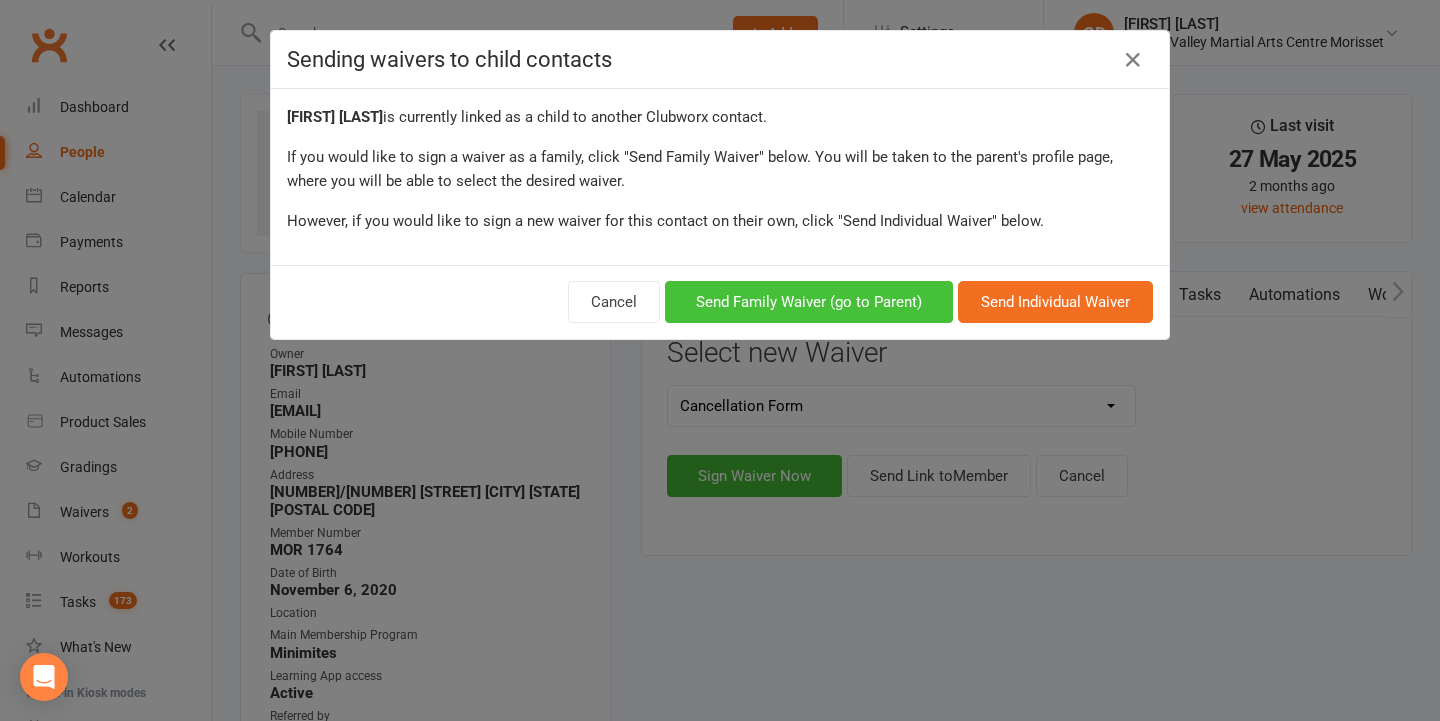click on "Send Family Waiver (go to Parent)" at bounding box center (809, 302) 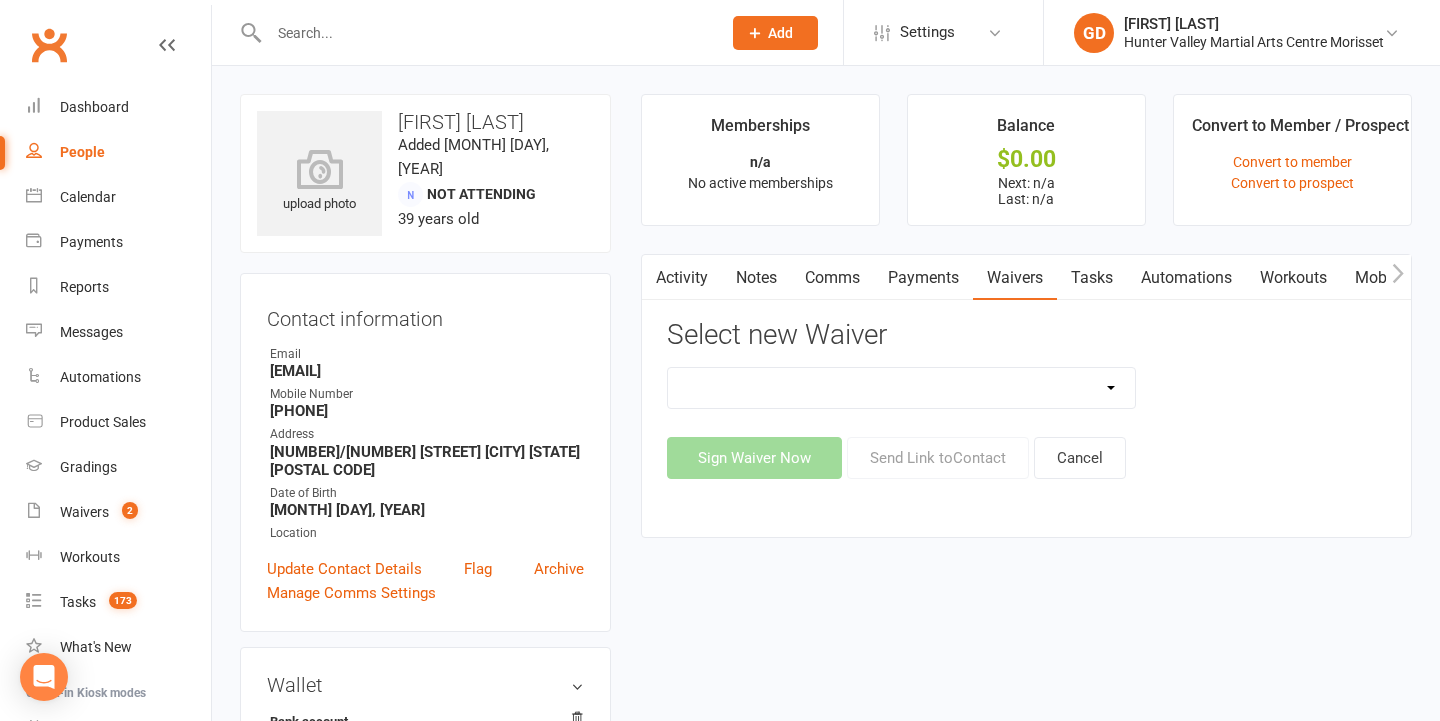select on "5433" 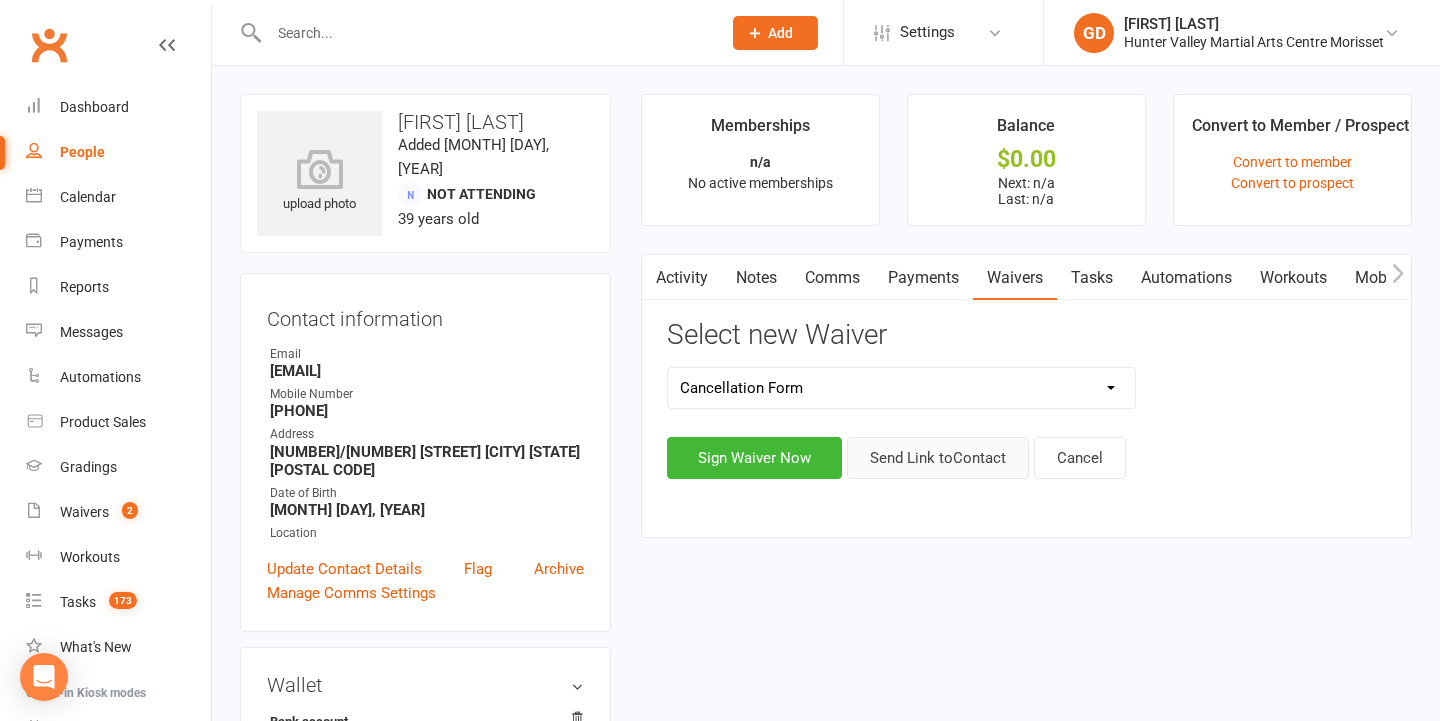 click on "Send Link to  Contact" at bounding box center (938, 458) 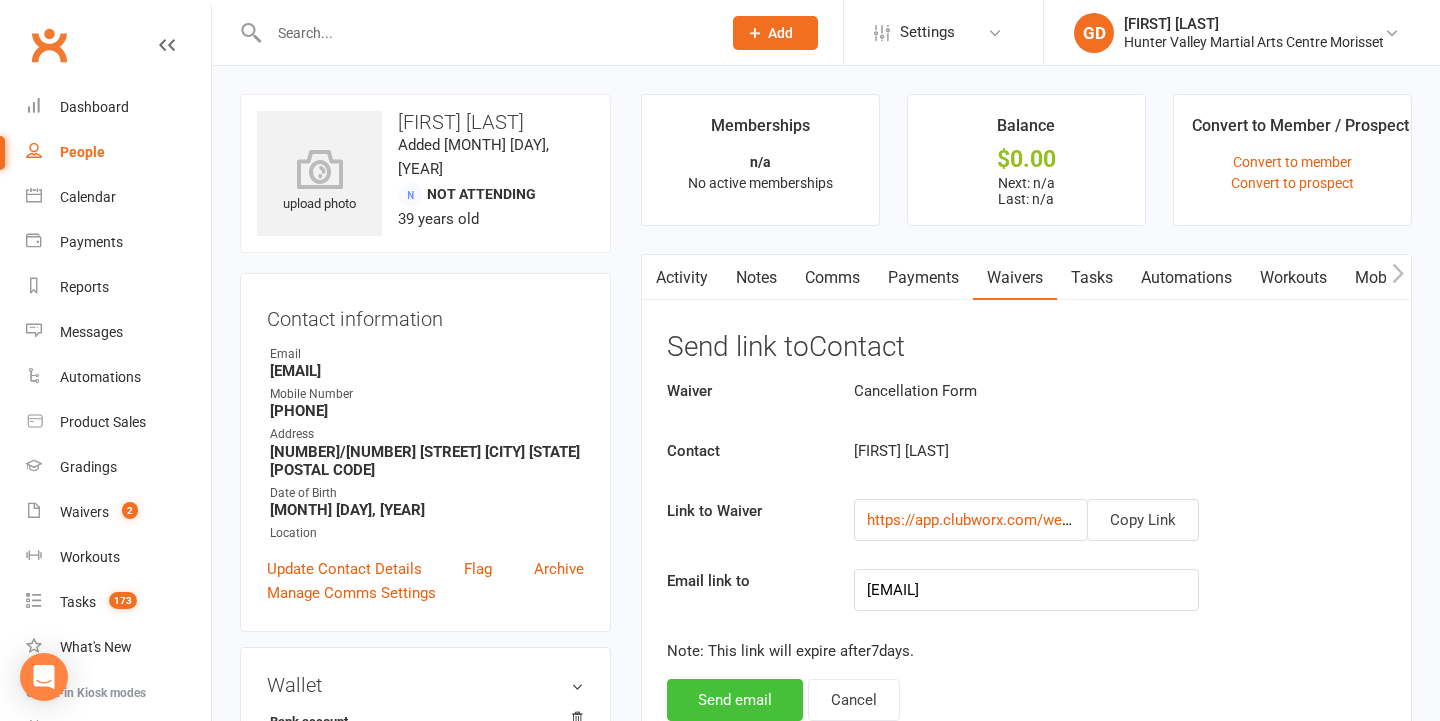 click on "Send email" at bounding box center (735, 700) 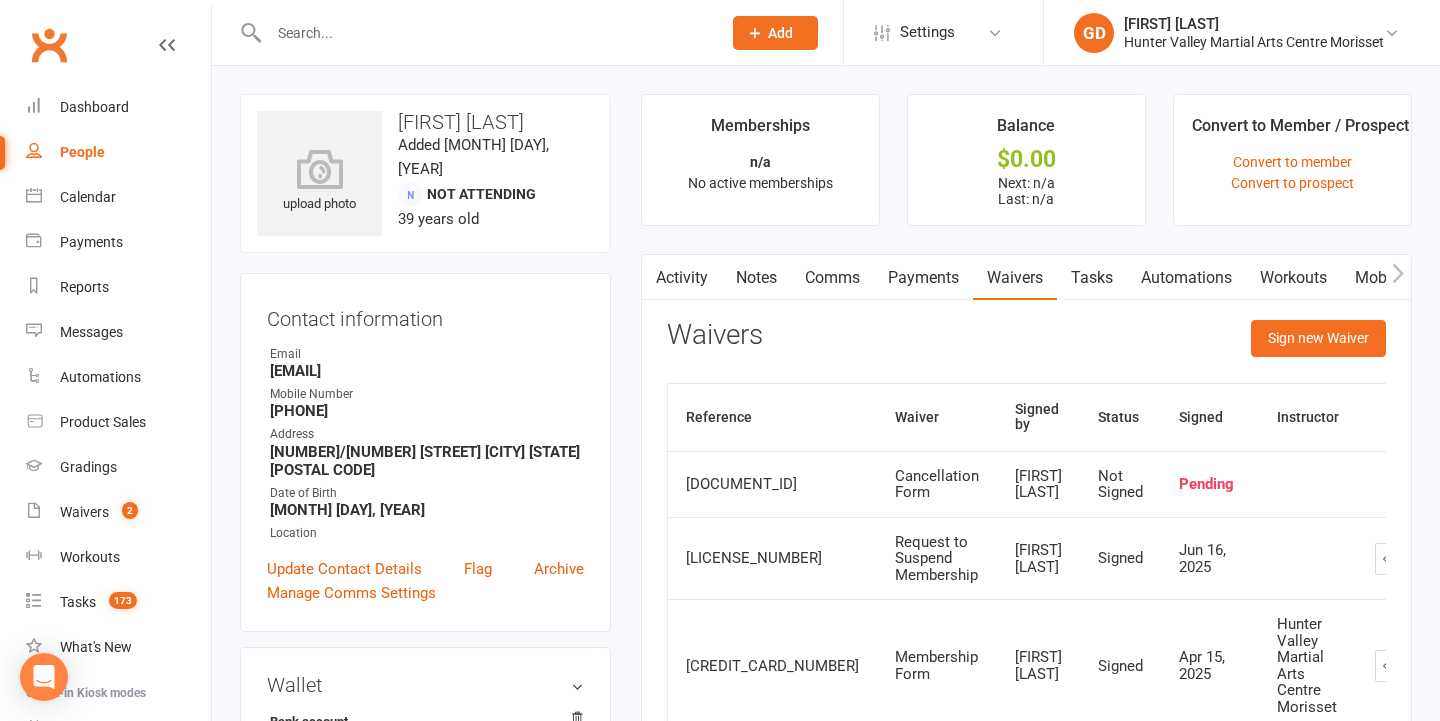 click at bounding box center (485, 33) 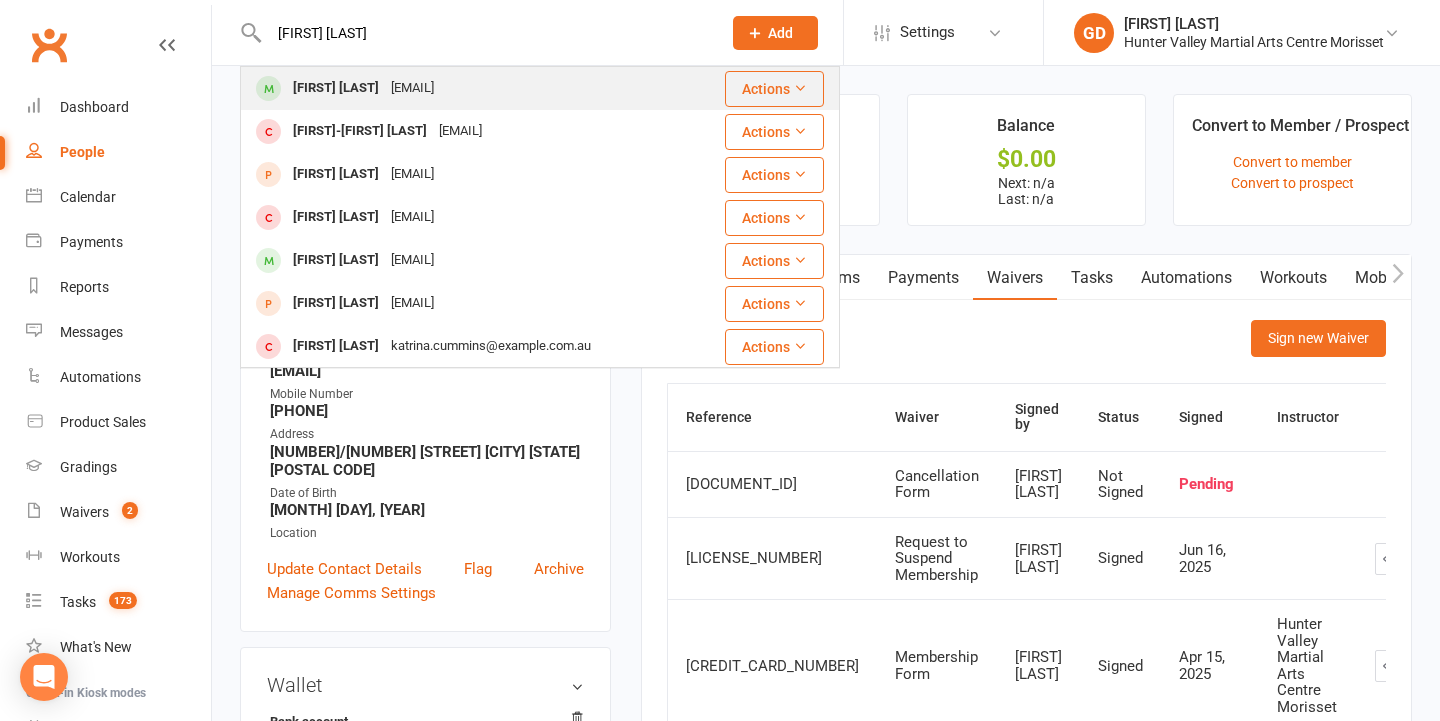 type on "[FIRST] [LAST]" 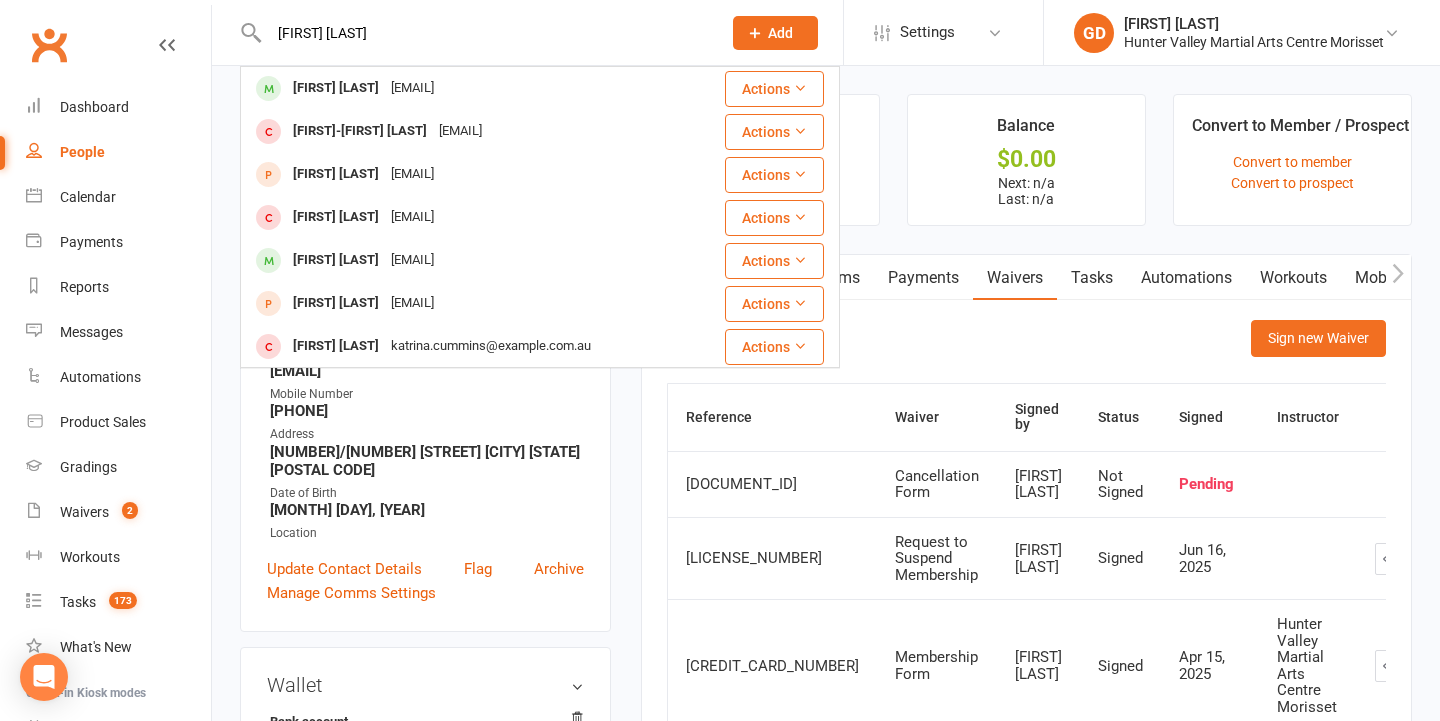 type 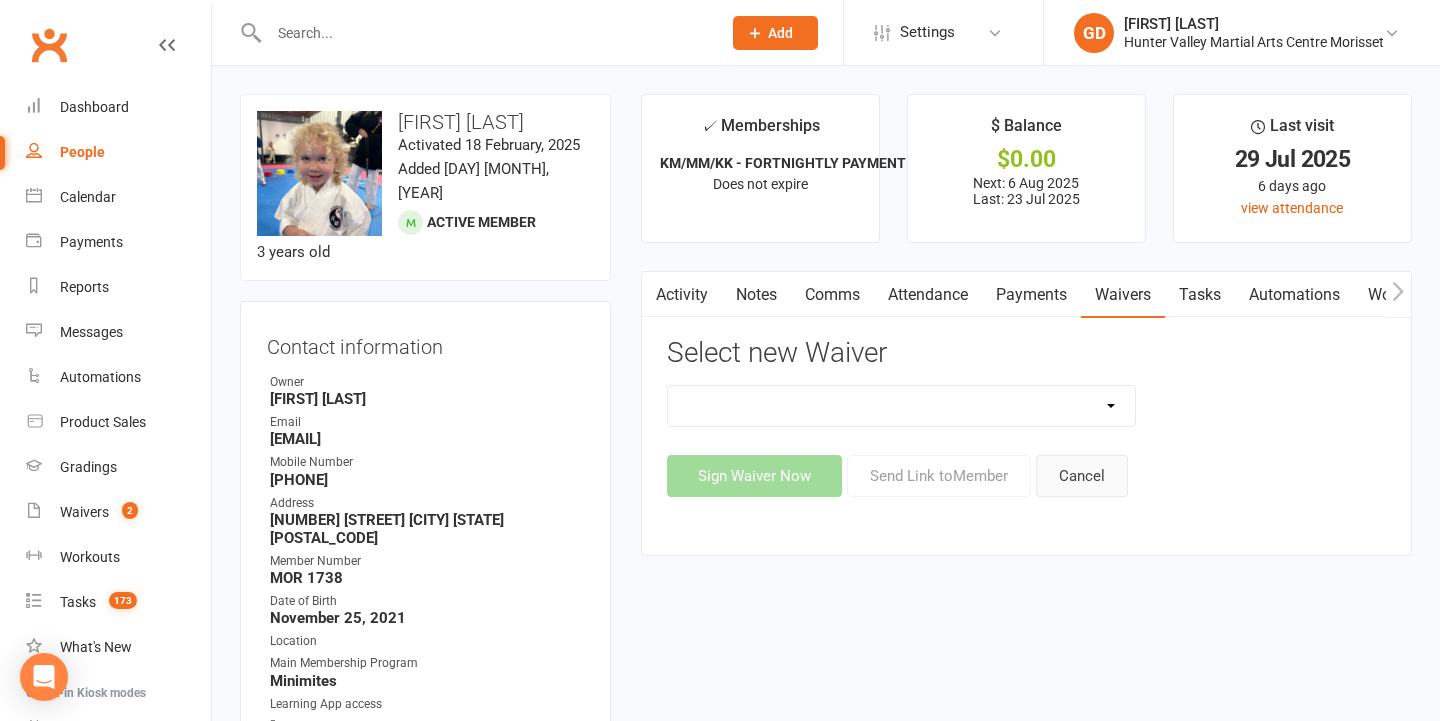 click on "Cancel" at bounding box center [1082, 476] 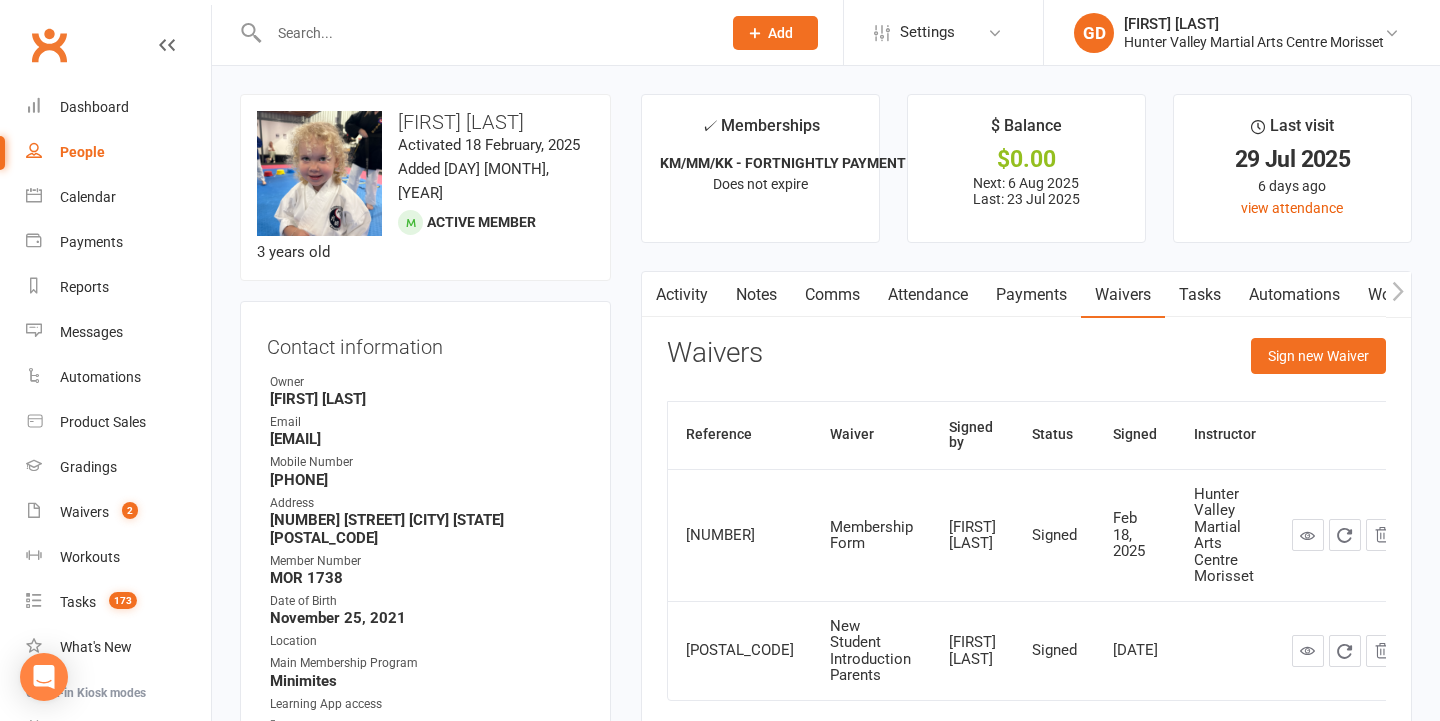 click on "Activity" at bounding box center [682, 295] 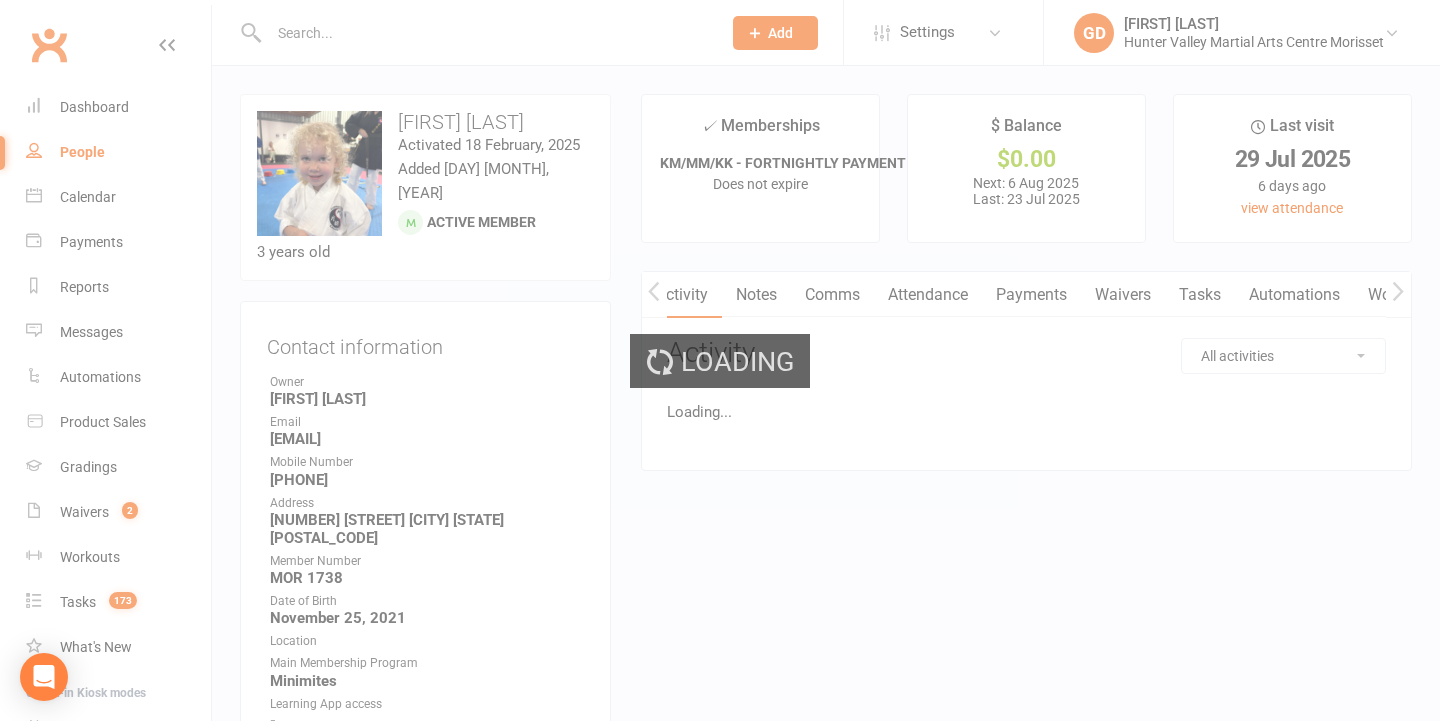 scroll, scrollTop: 0, scrollLeft: 1, axis: horizontal 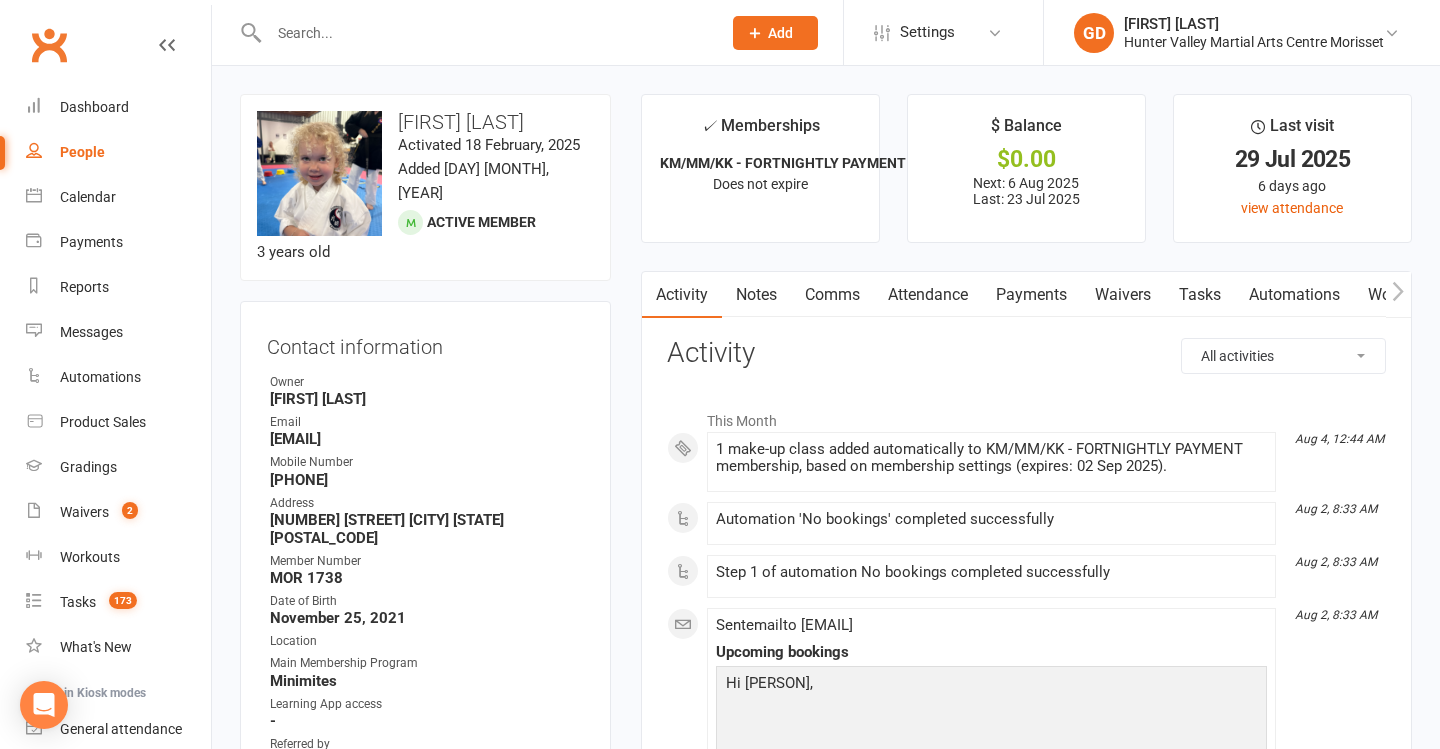 click on "Attendance" at bounding box center (928, 295) 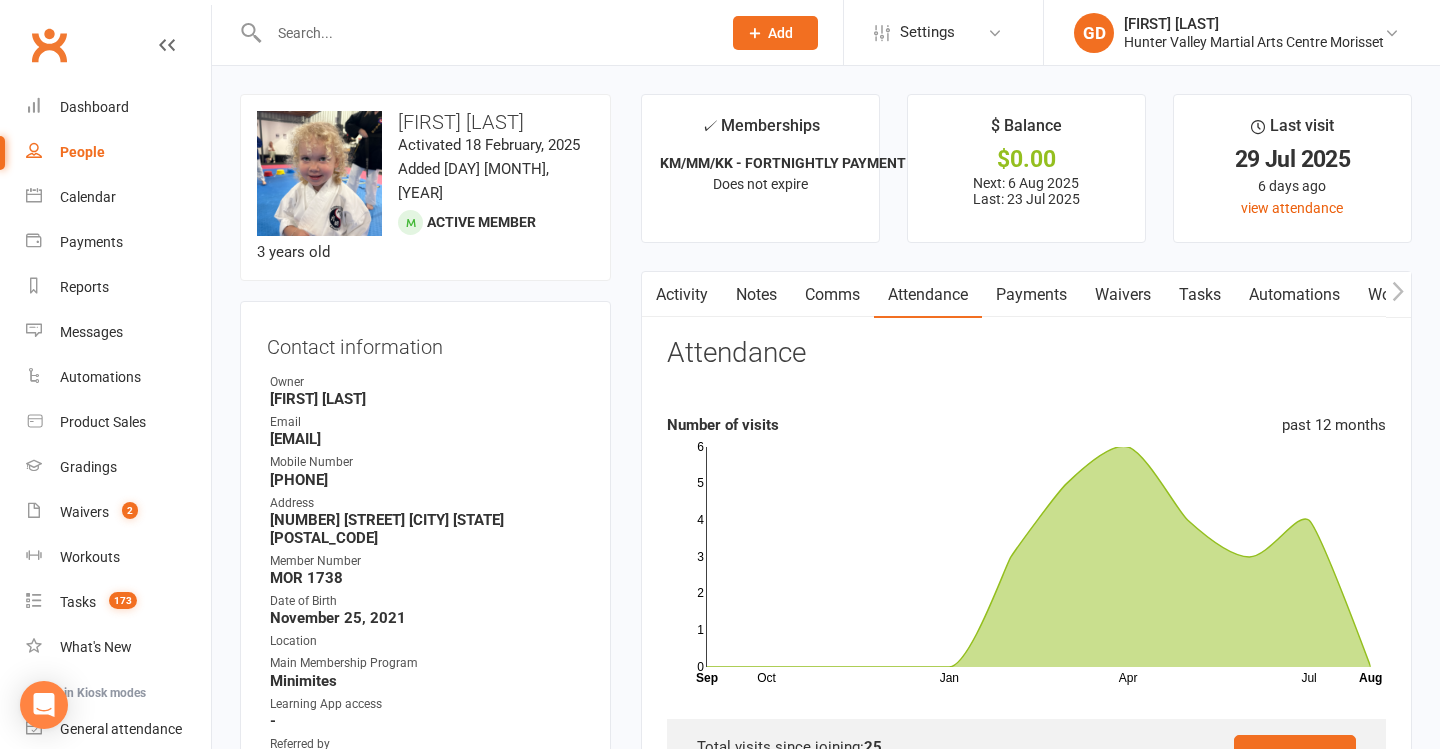 scroll, scrollTop: 0, scrollLeft: 0, axis: both 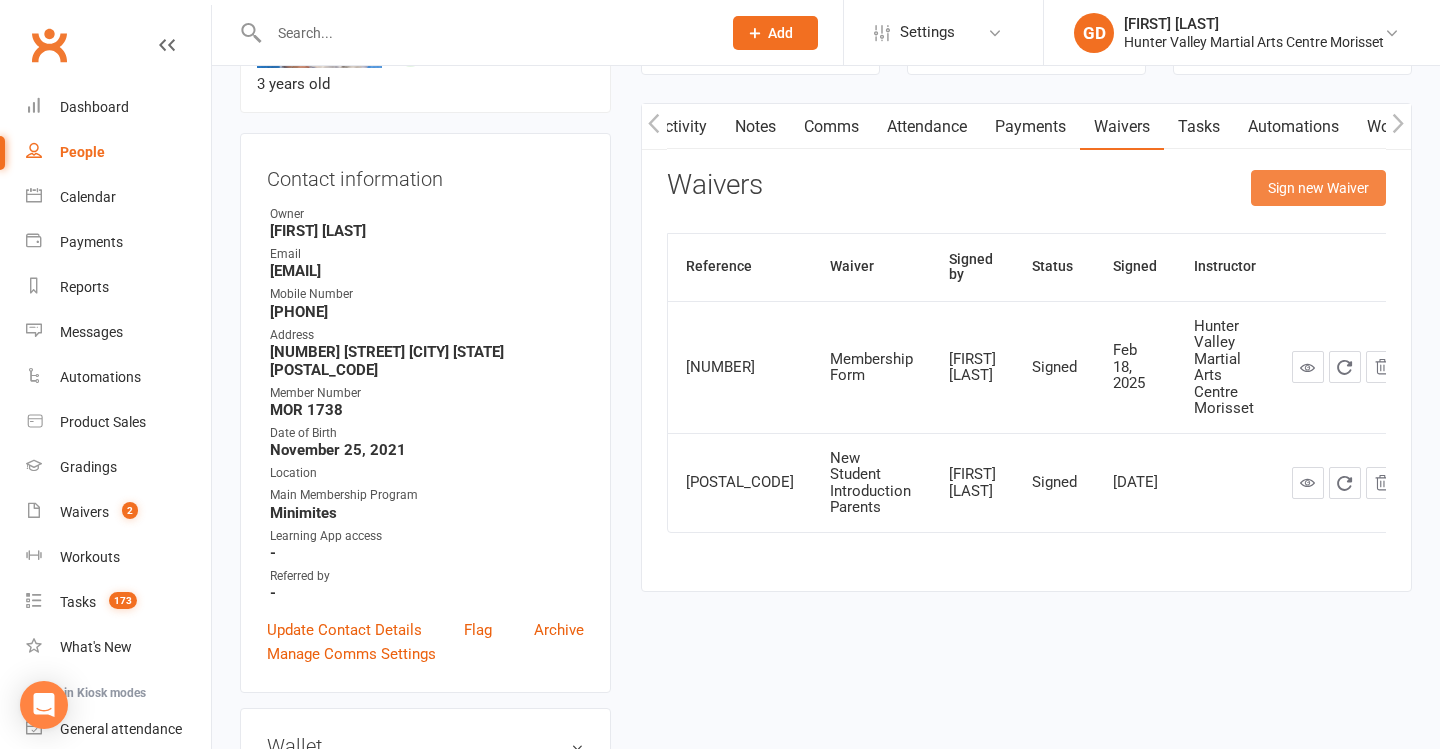 click on "Sign new Waiver" at bounding box center (1318, 188) 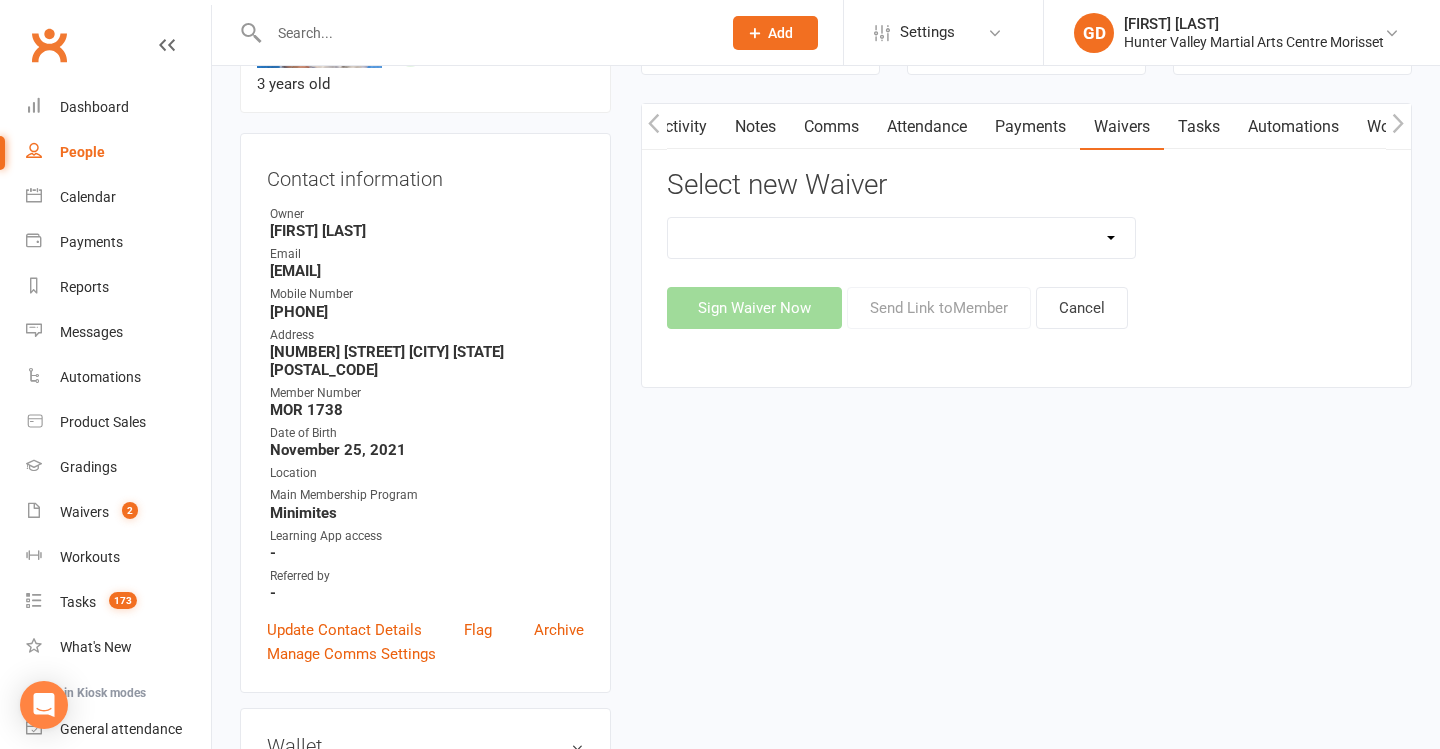 select on "5375" 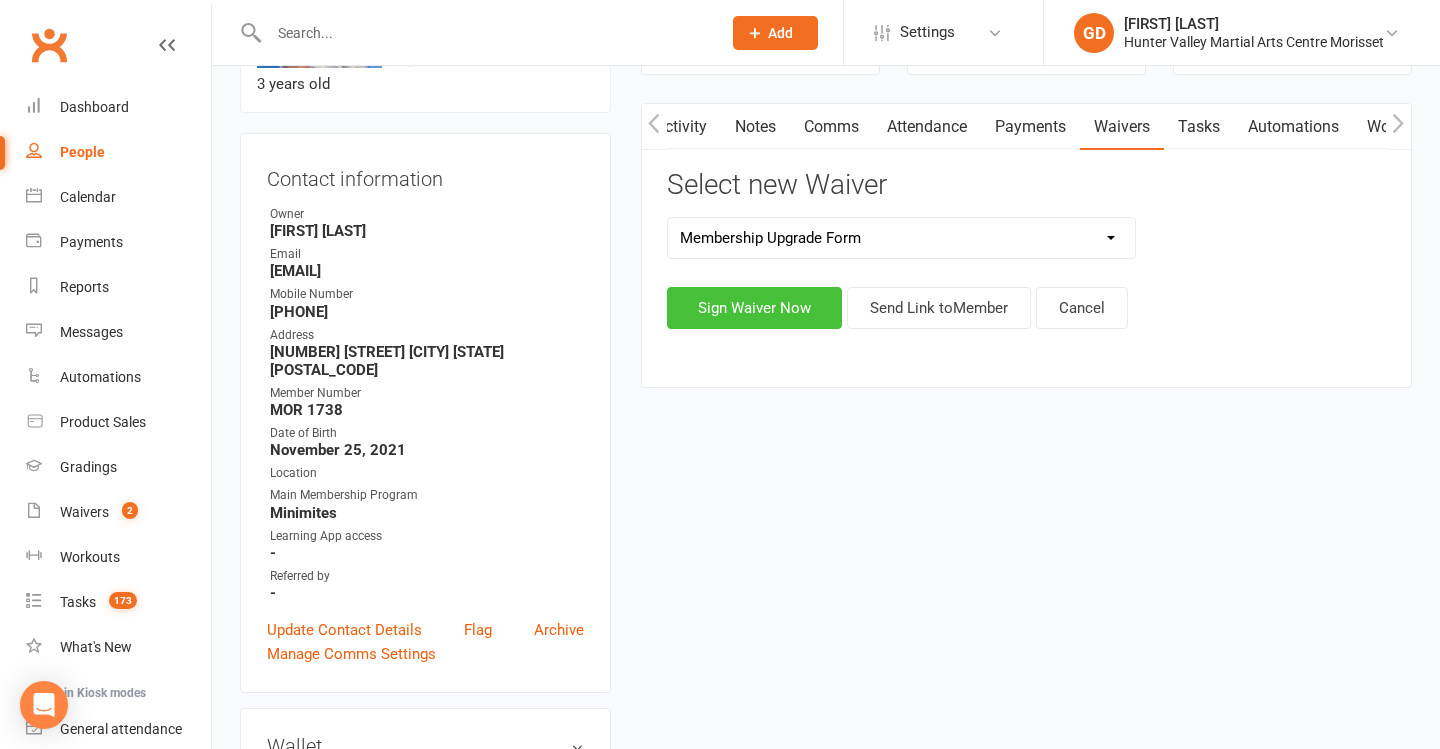 click on "Sign Waiver Now" at bounding box center (754, 308) 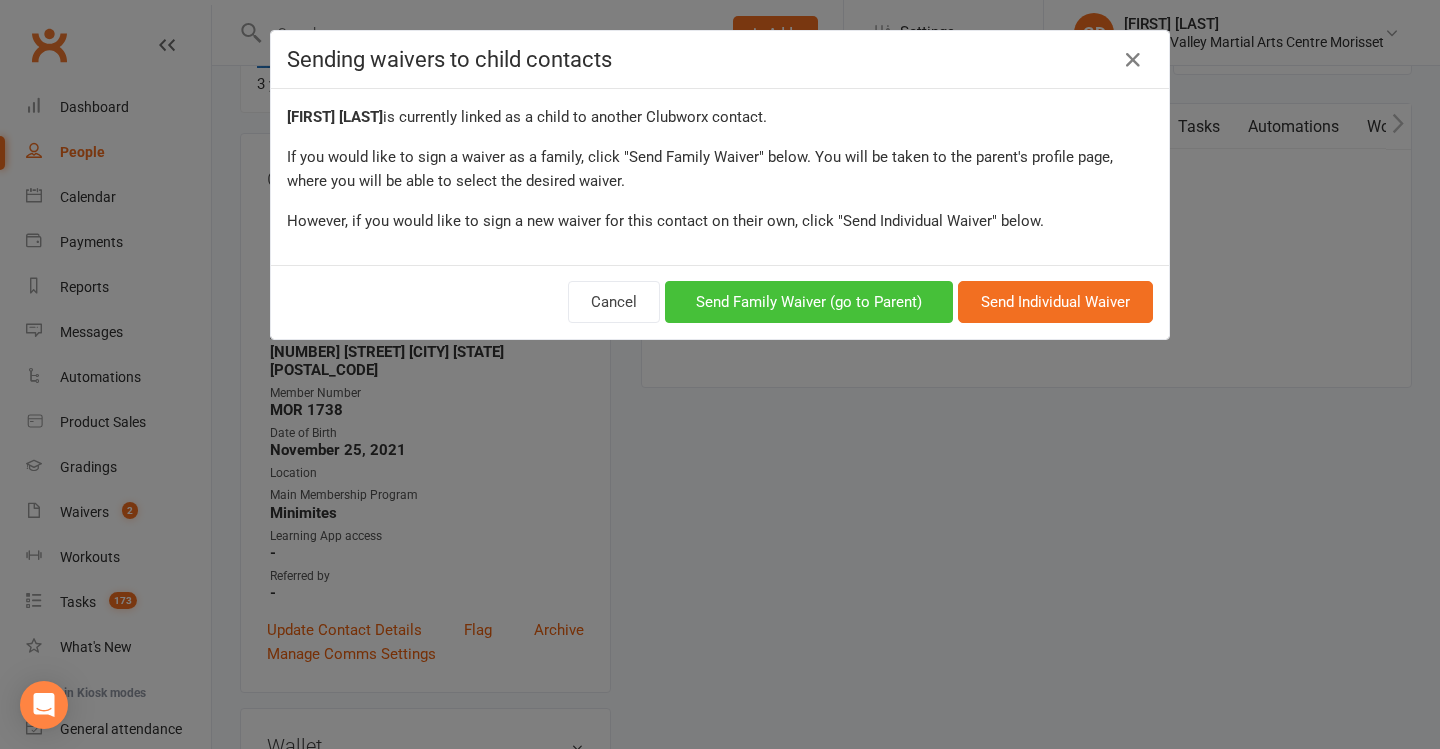 click on "Send Family Waiver (go to Parent)" at bounding box center [809, 302] 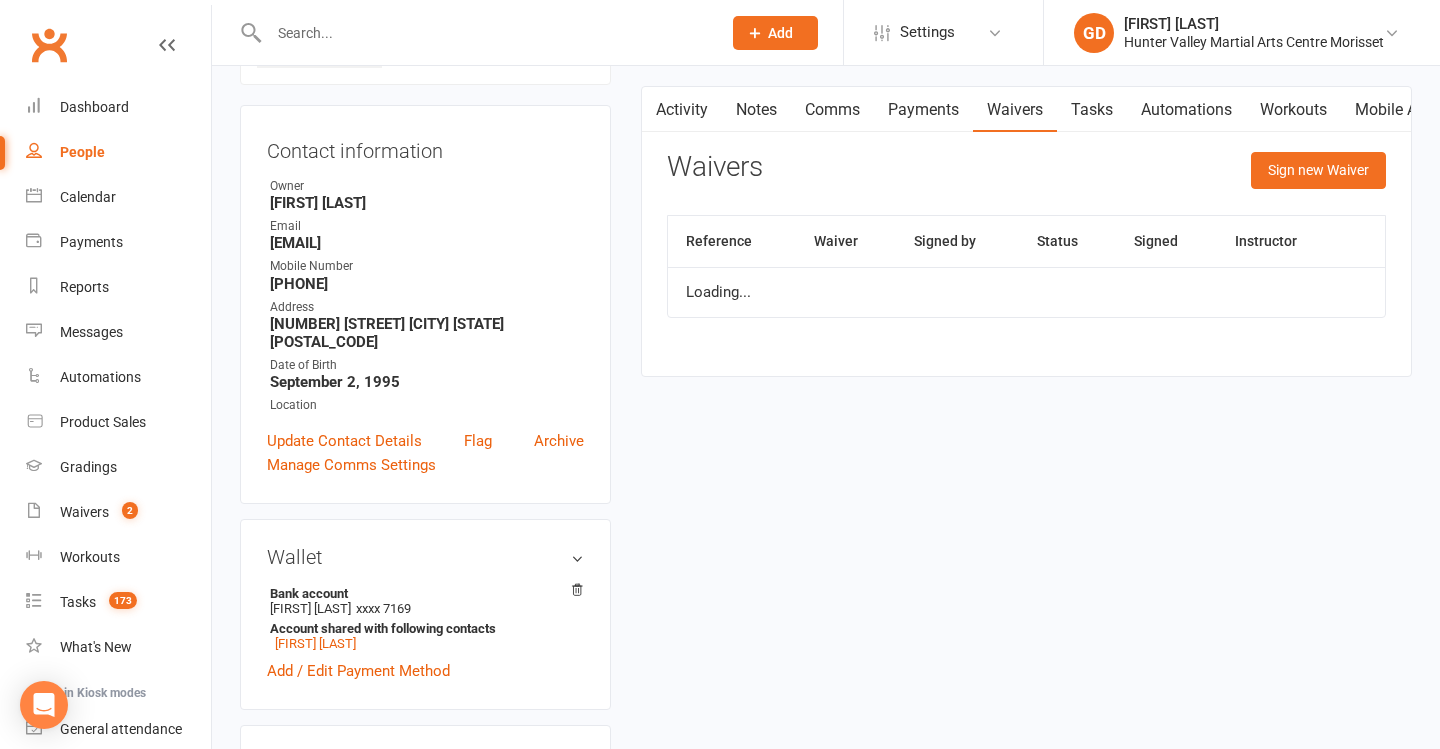 scroll, scrollTop: 0, scrollLeft: 0, axis: both 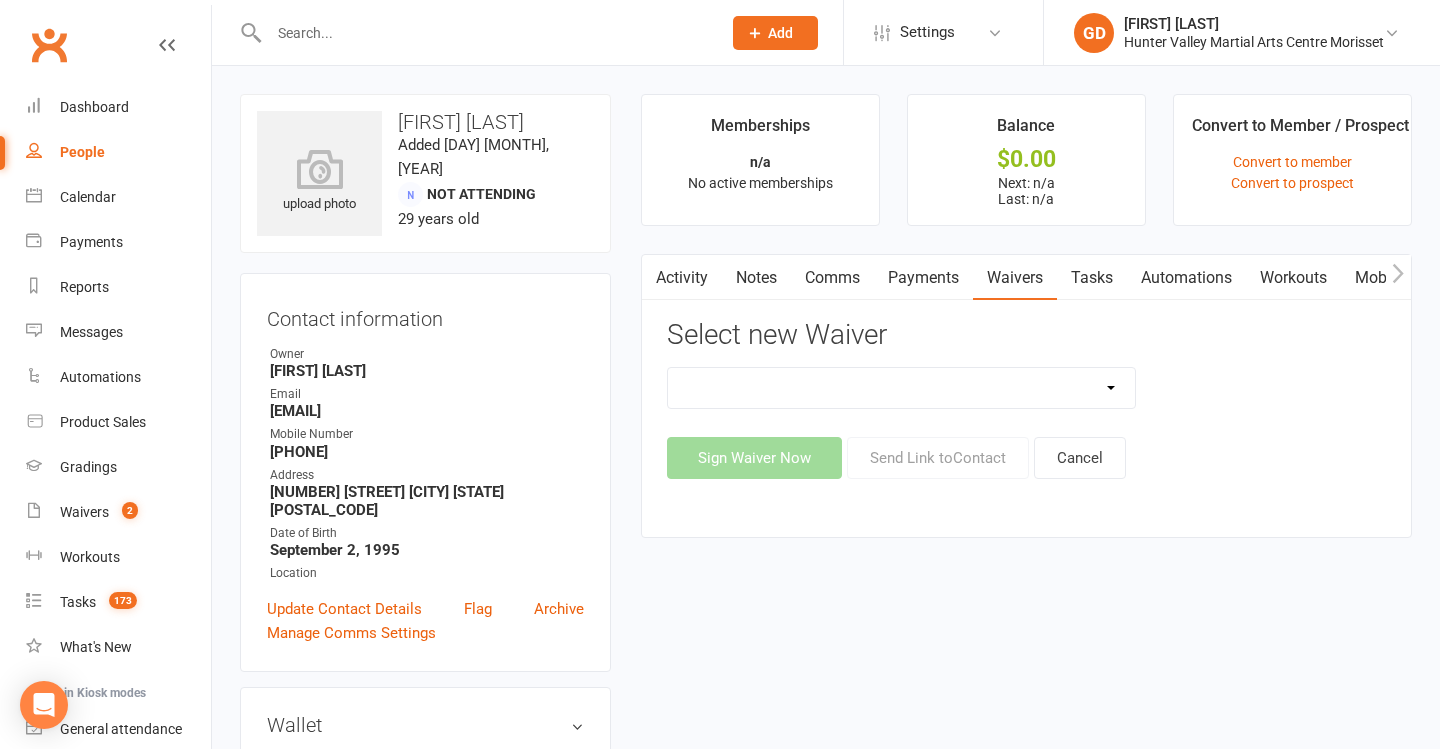 select on "5375" 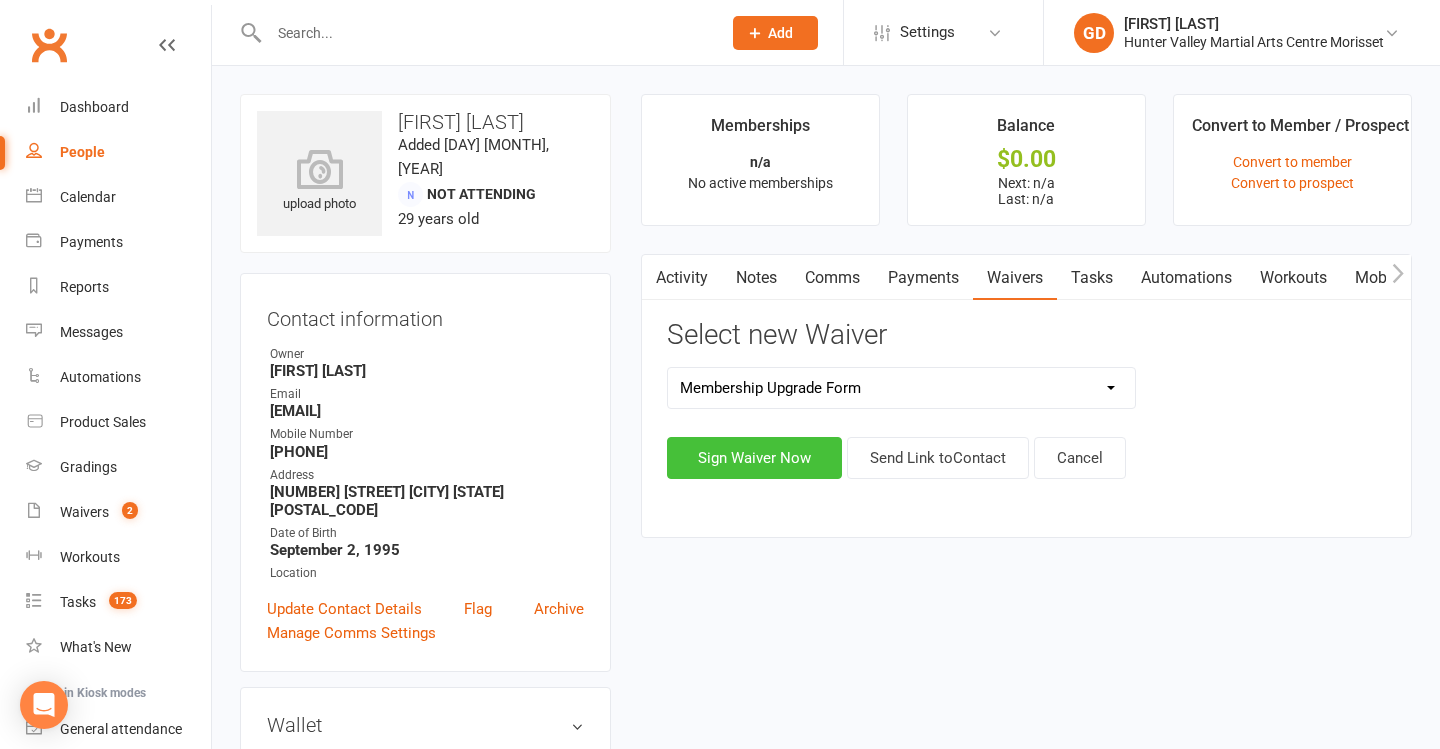click on "Sign Waiver Now" at bounding box center [754, 458] 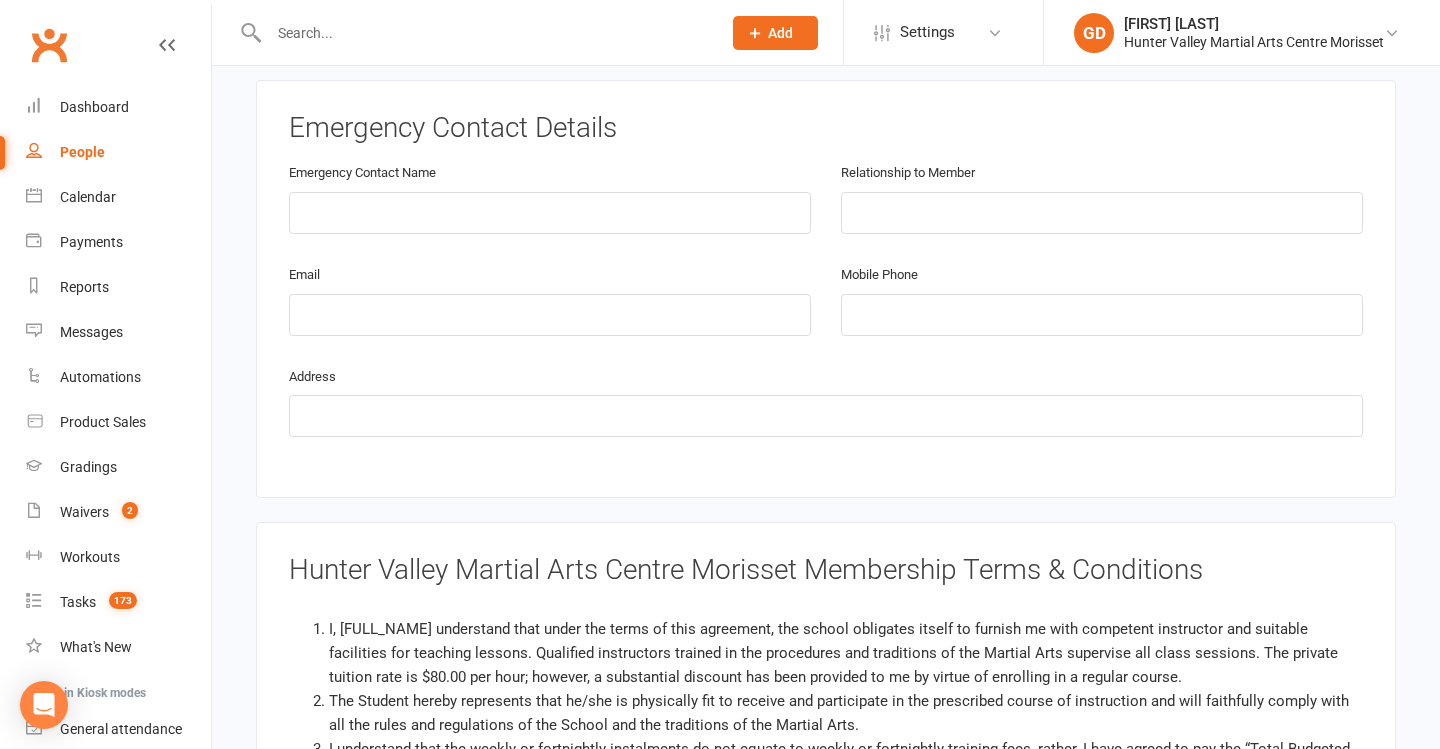 scroll, scrollTop: 2222, scrollLeft: 0, axis: vertical 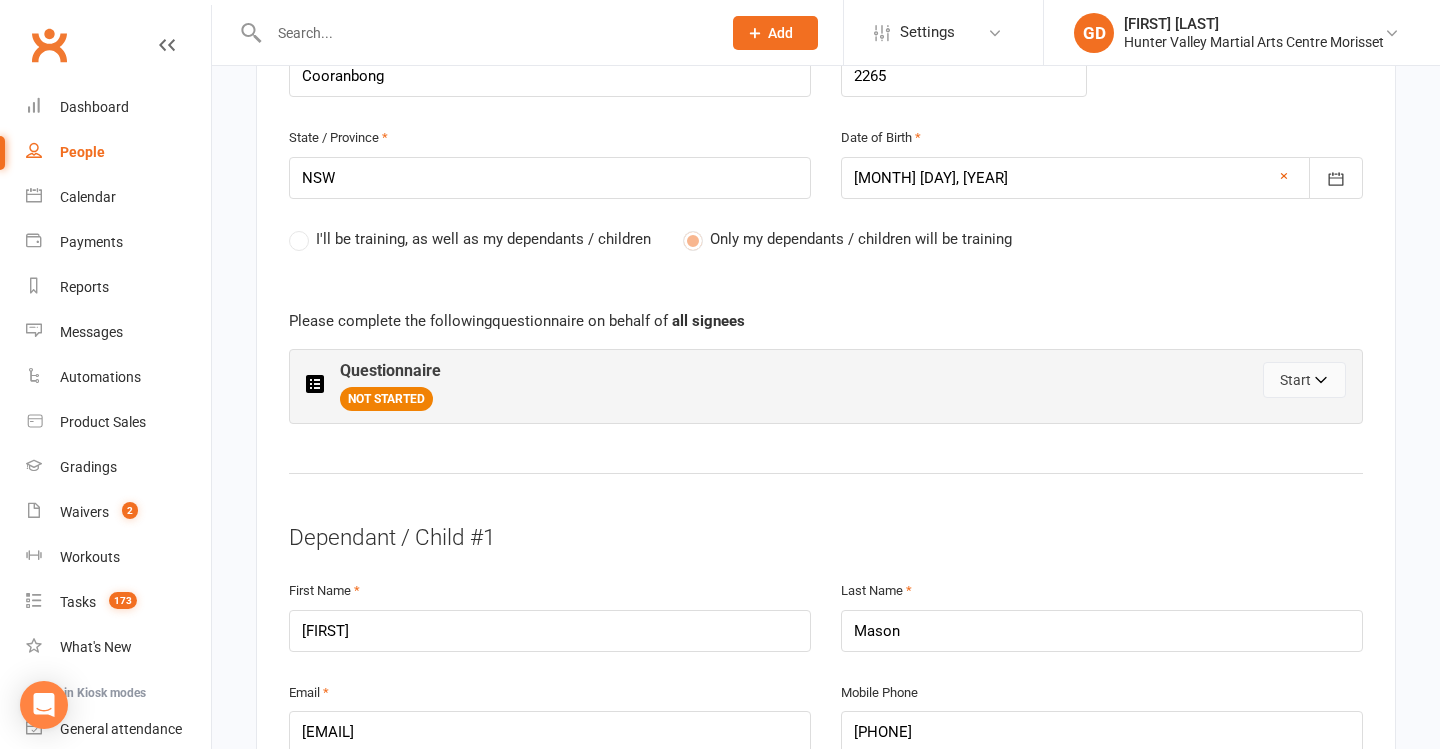 click on "Start" at bounding box center (1304, 380) 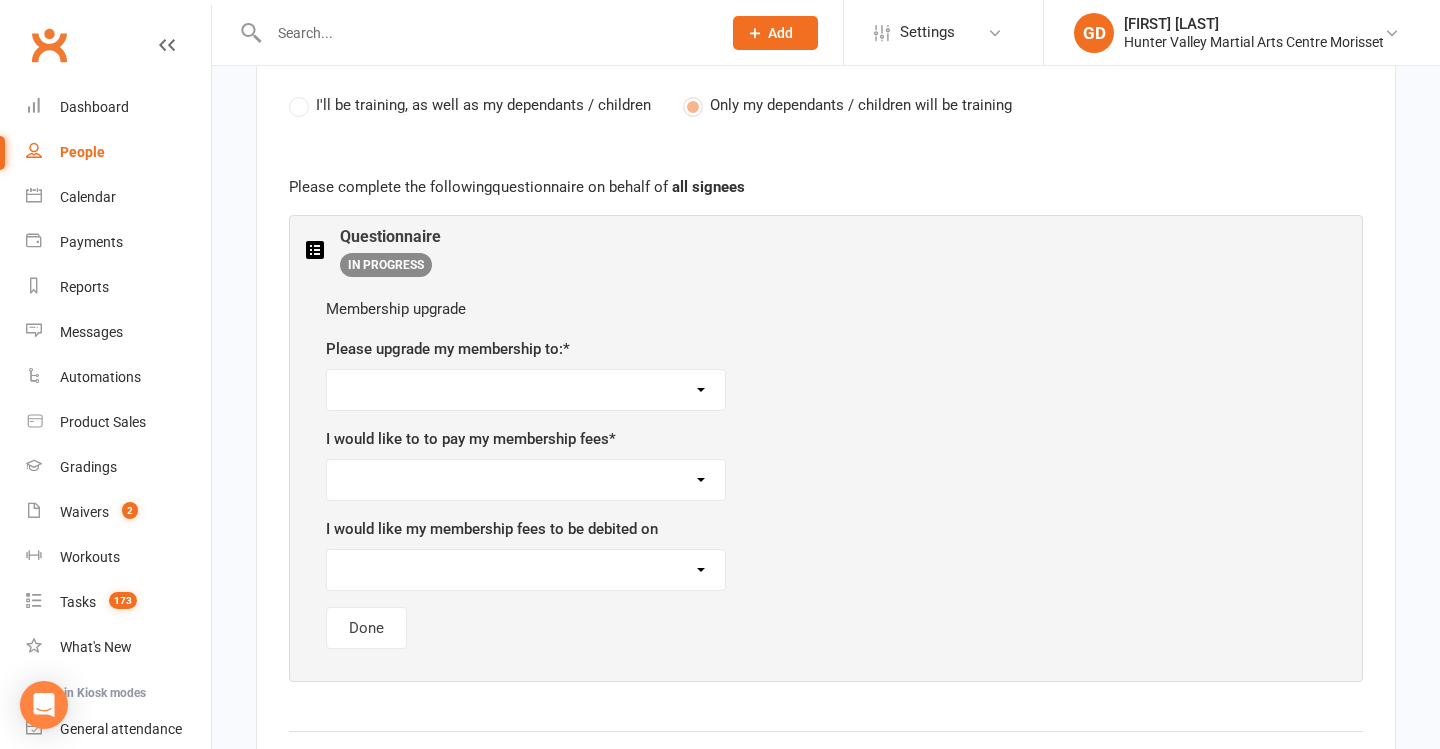 scroll, scrollTop: 1057, scrollLeft: 0, axis: vertical 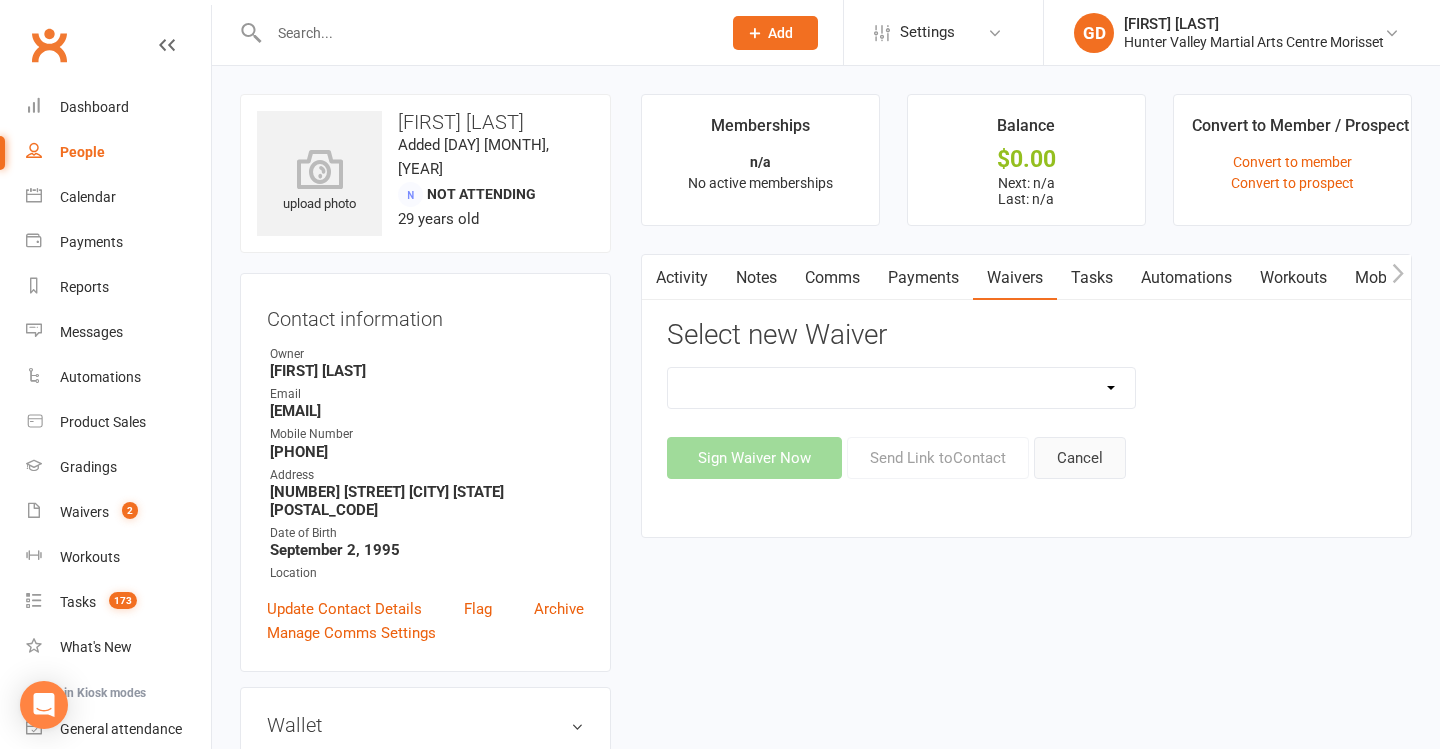 click on "Cancel" at bounding box center [1080, 458] 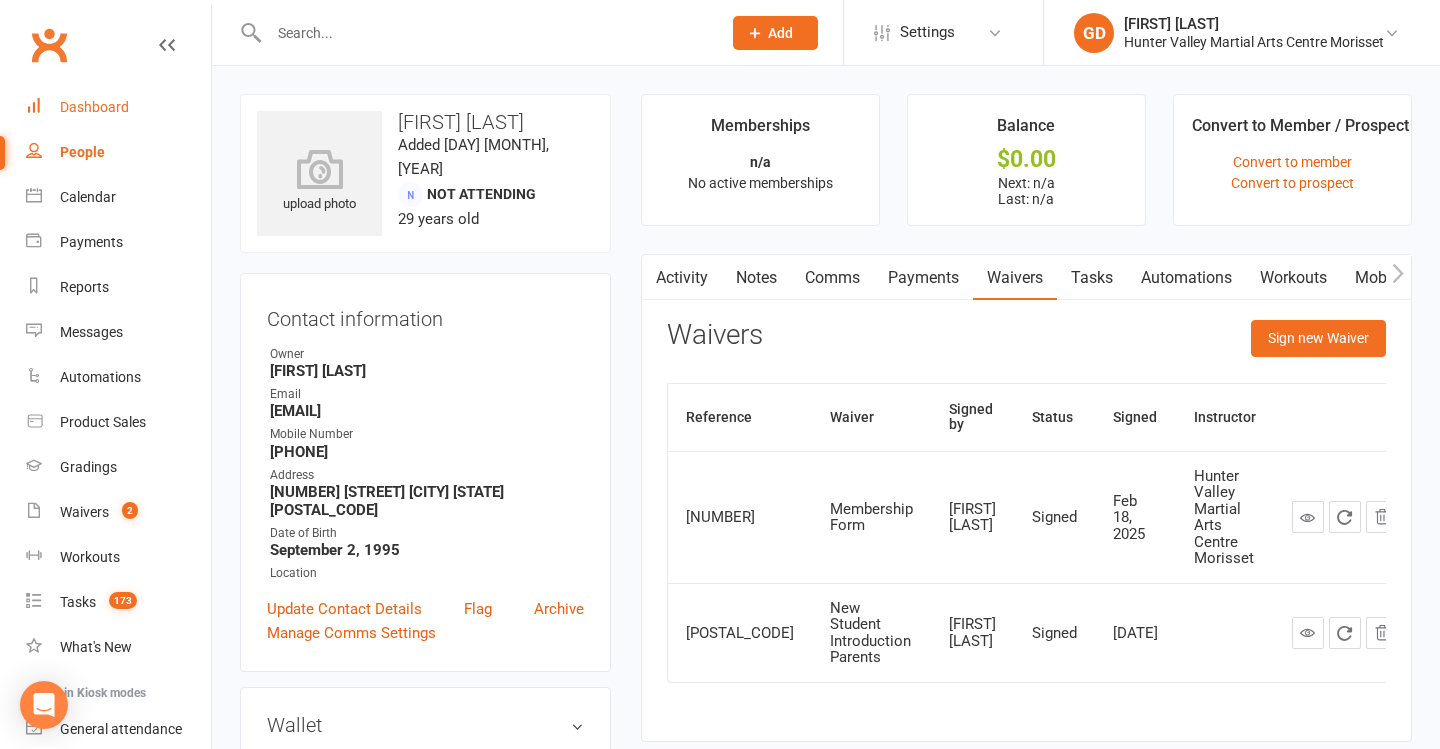click on "Dashboard" at bounding box center (118, 107) 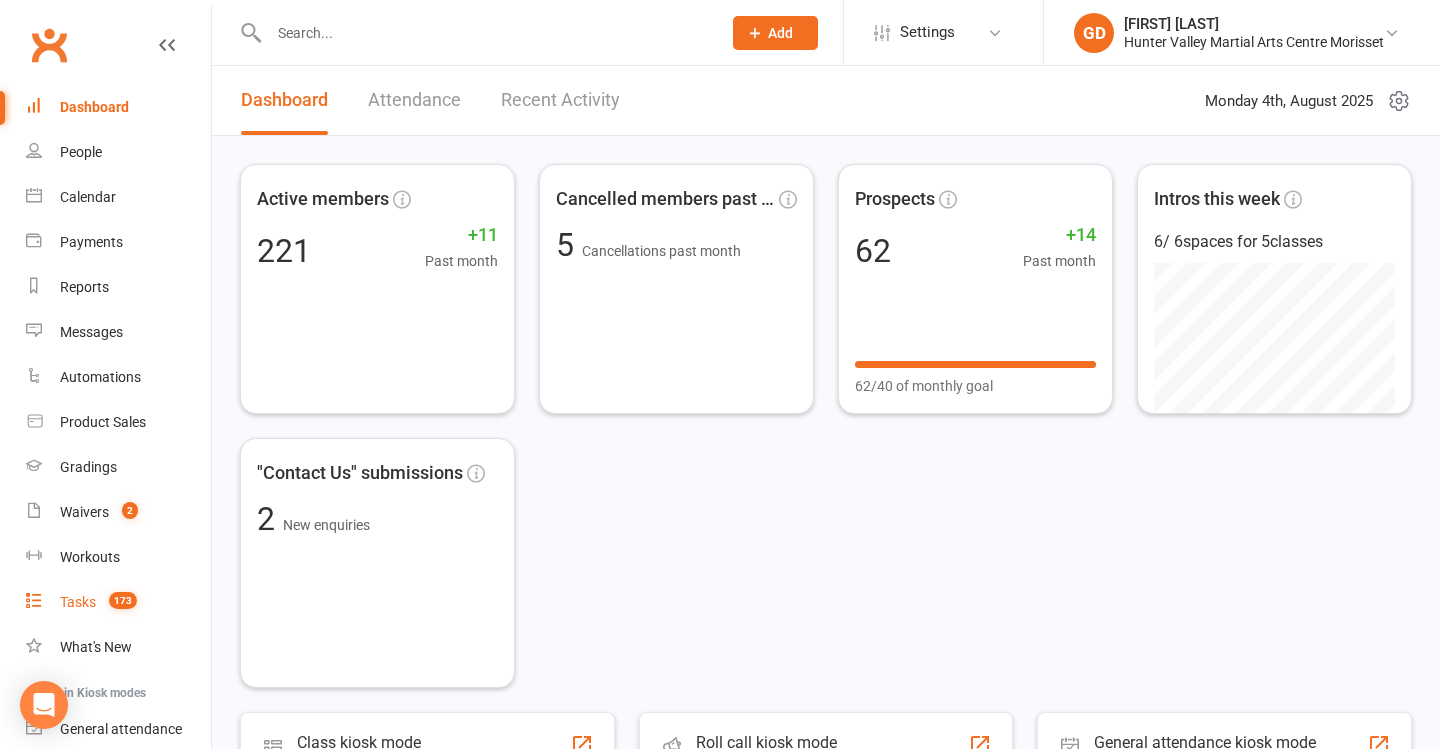 drag, startPoint x: 133, startPoint y: 606, endPoint x: 203, endPoint y: 599, distance: 70.34913 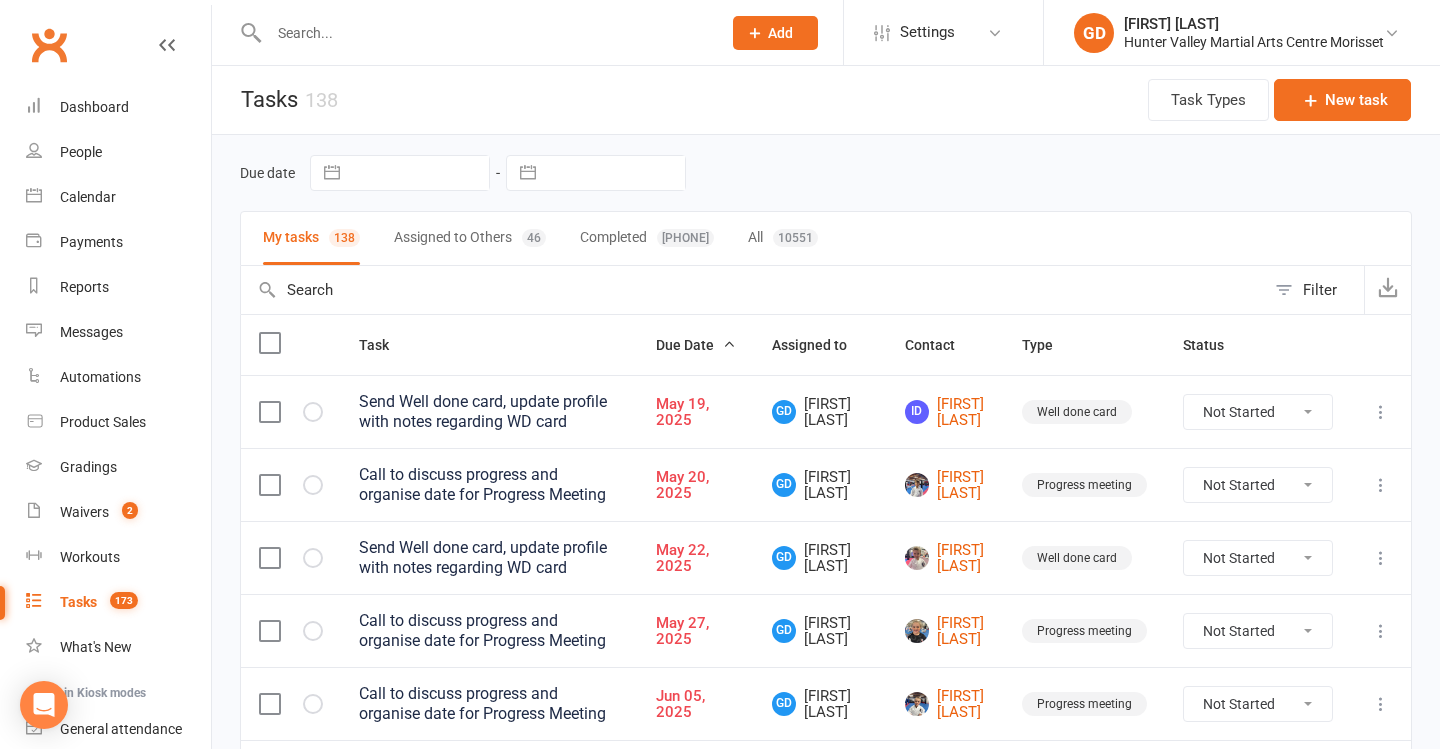 scroll, scrollTop: 43, scrollLeft: 0, axis: vertical 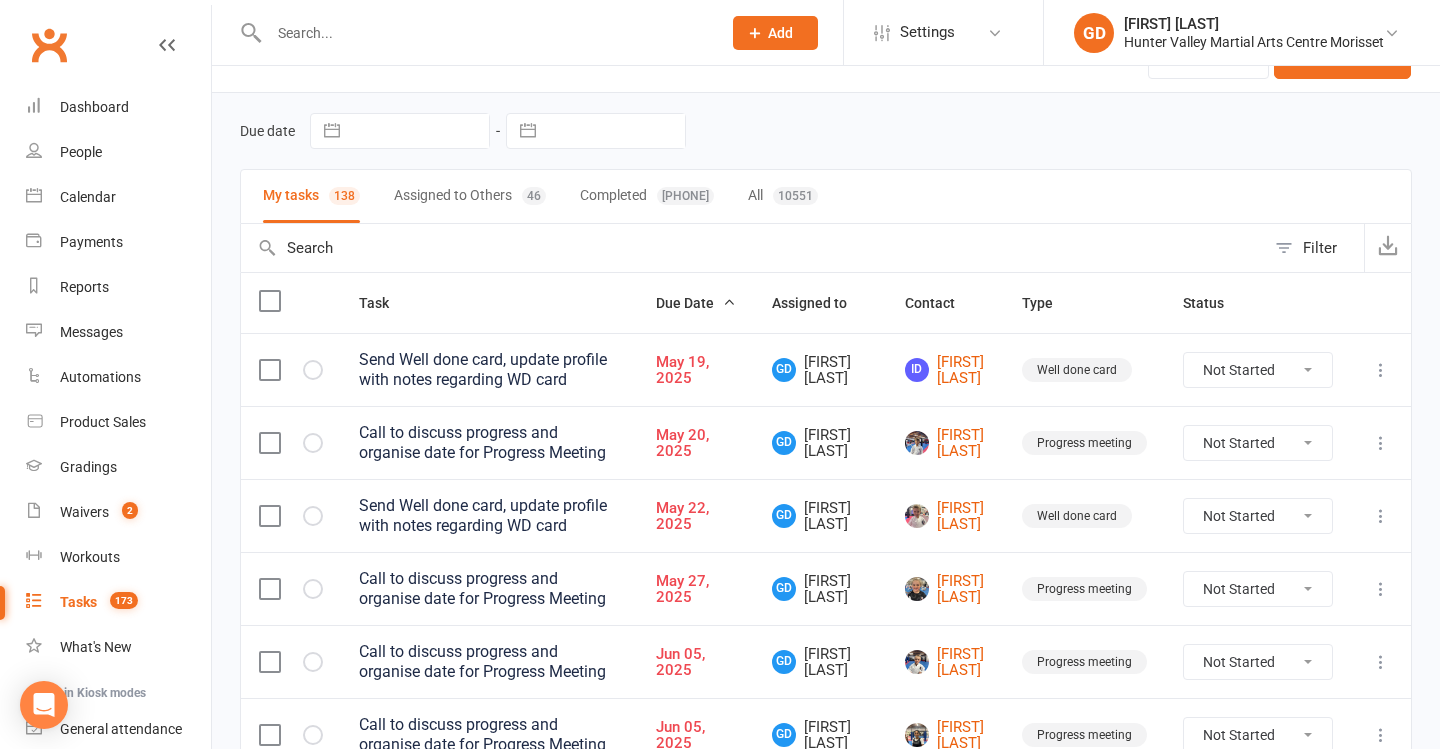 click on "Contact" at bounding box center (945, 303) 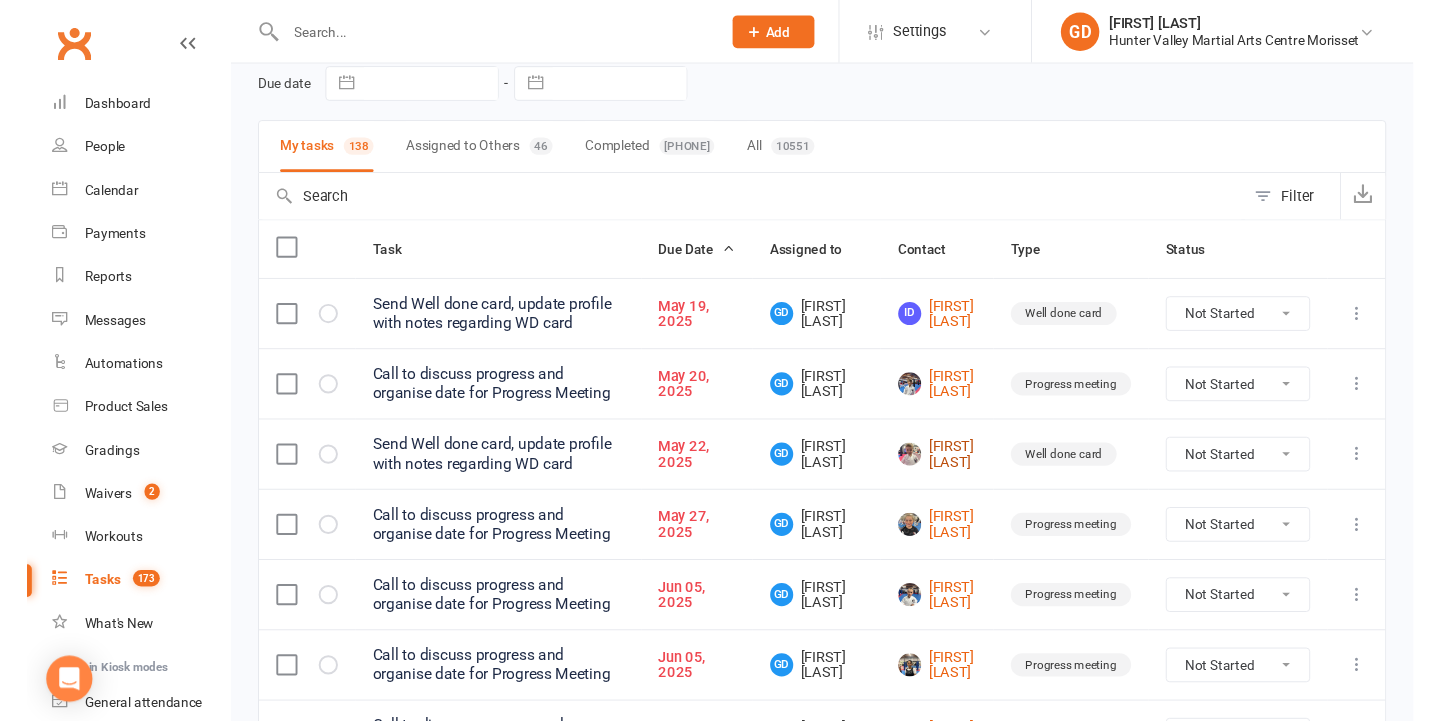 scroll, scrollTop: 91, scrollLeft: 0, axis: vertical 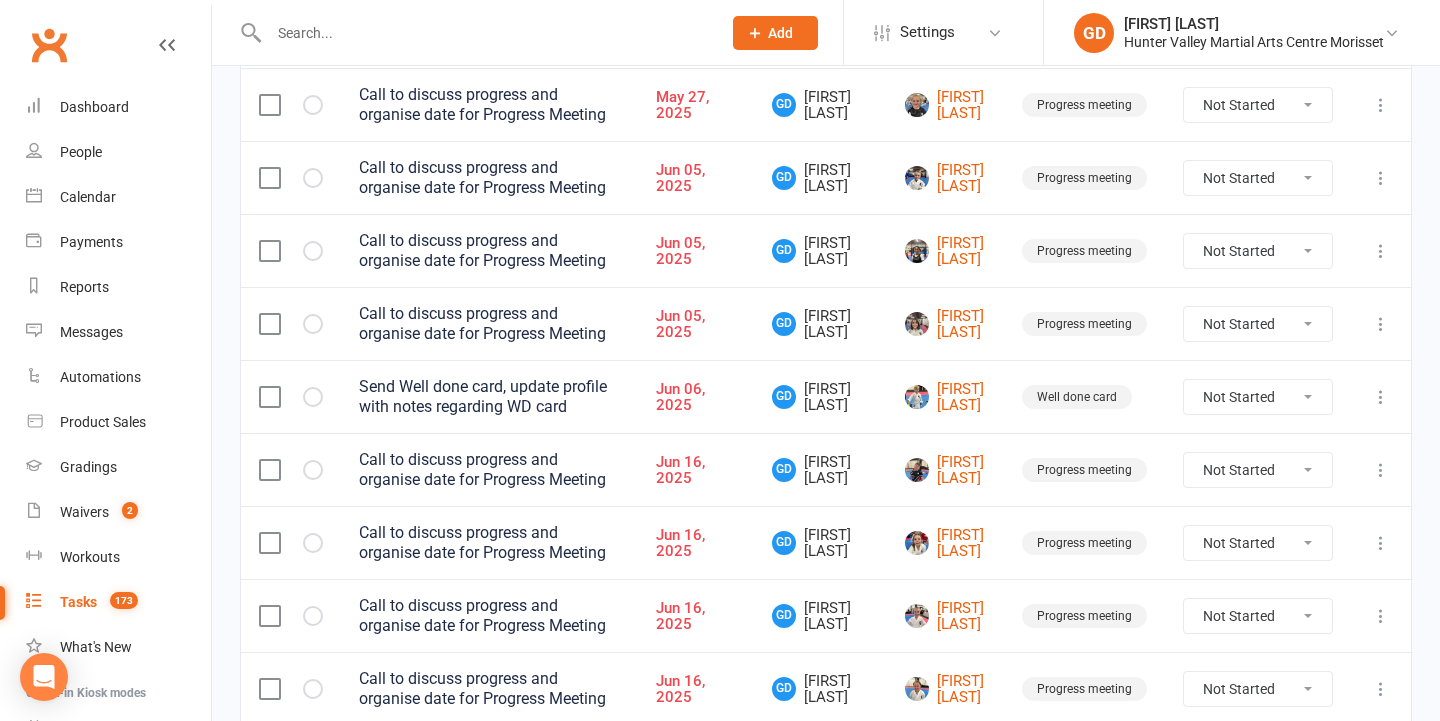 click on "GD Georgia Dearlove" at bounding box center [820, 469] 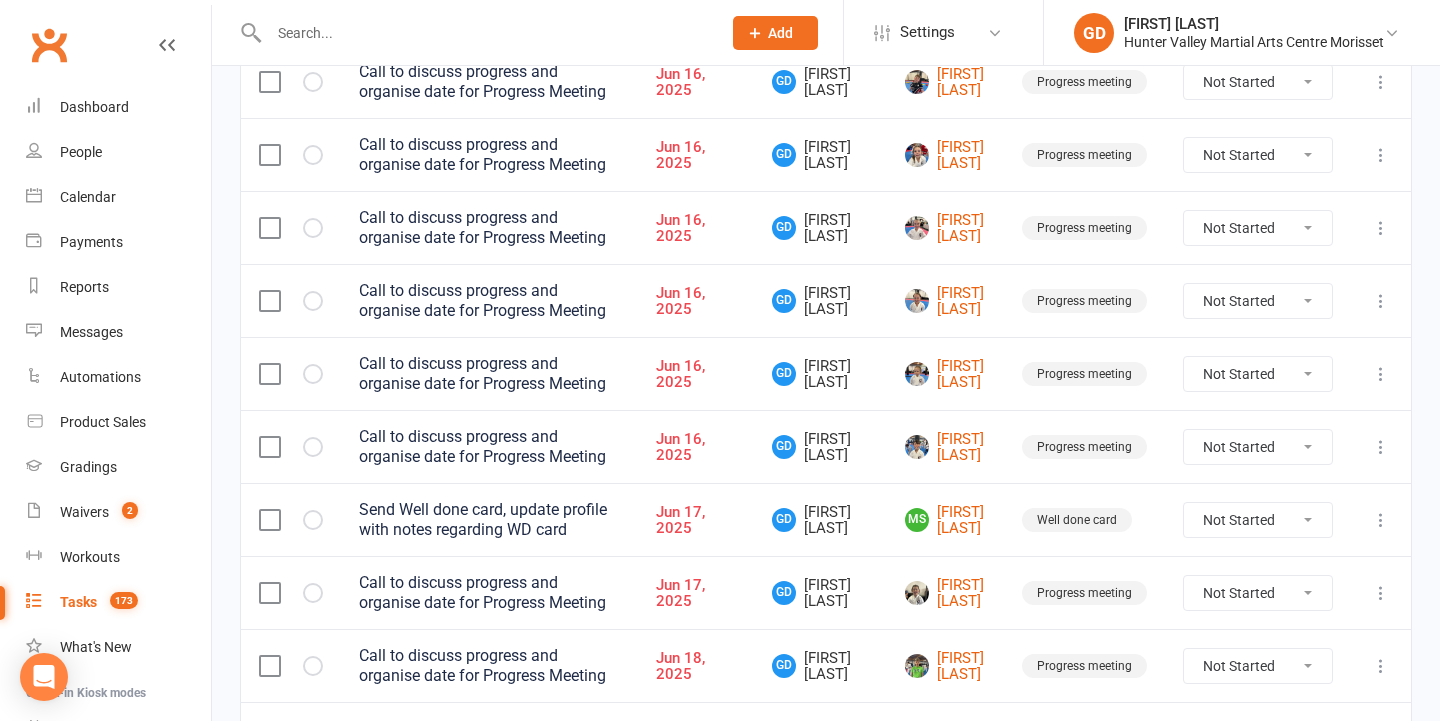 scroll, scrollTop: 929, scrollLeft: 0, axis: vertical 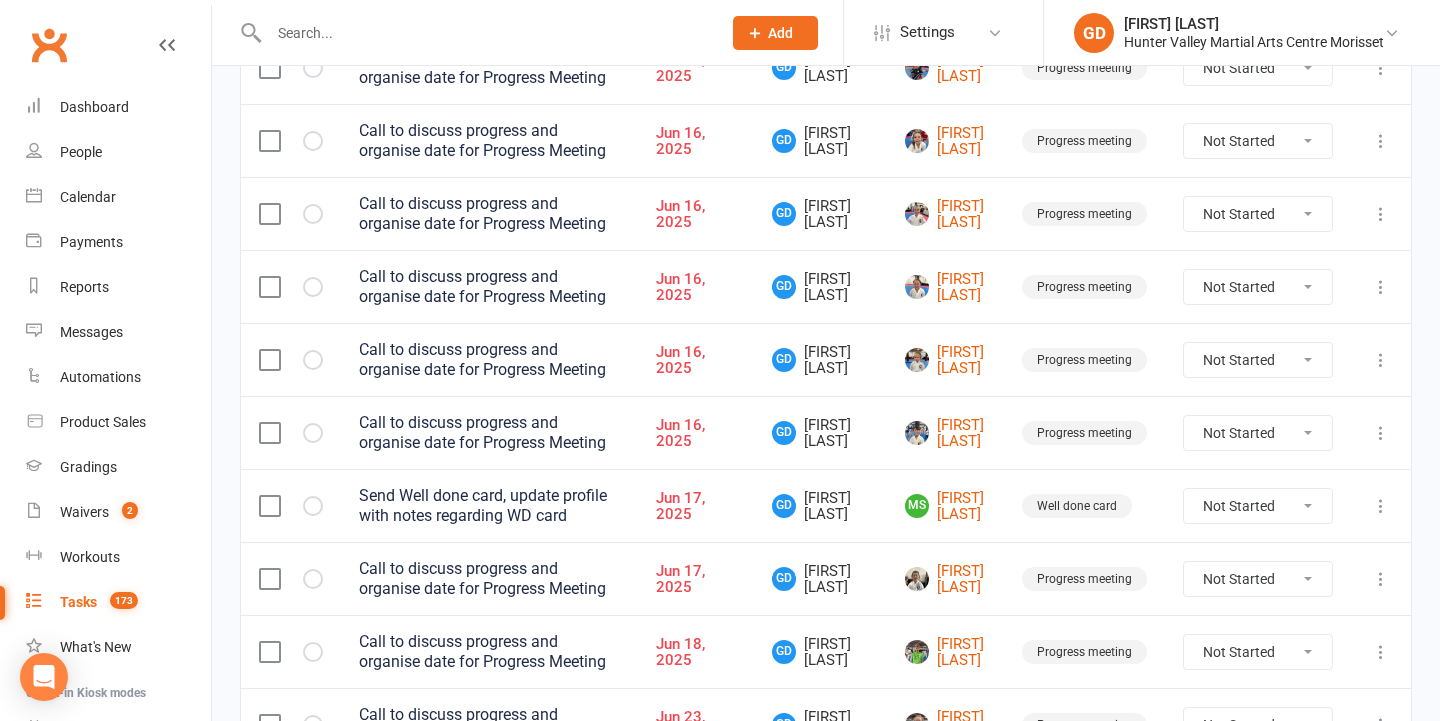 click on "Progress meeting" at bounding box center [1084, 432] 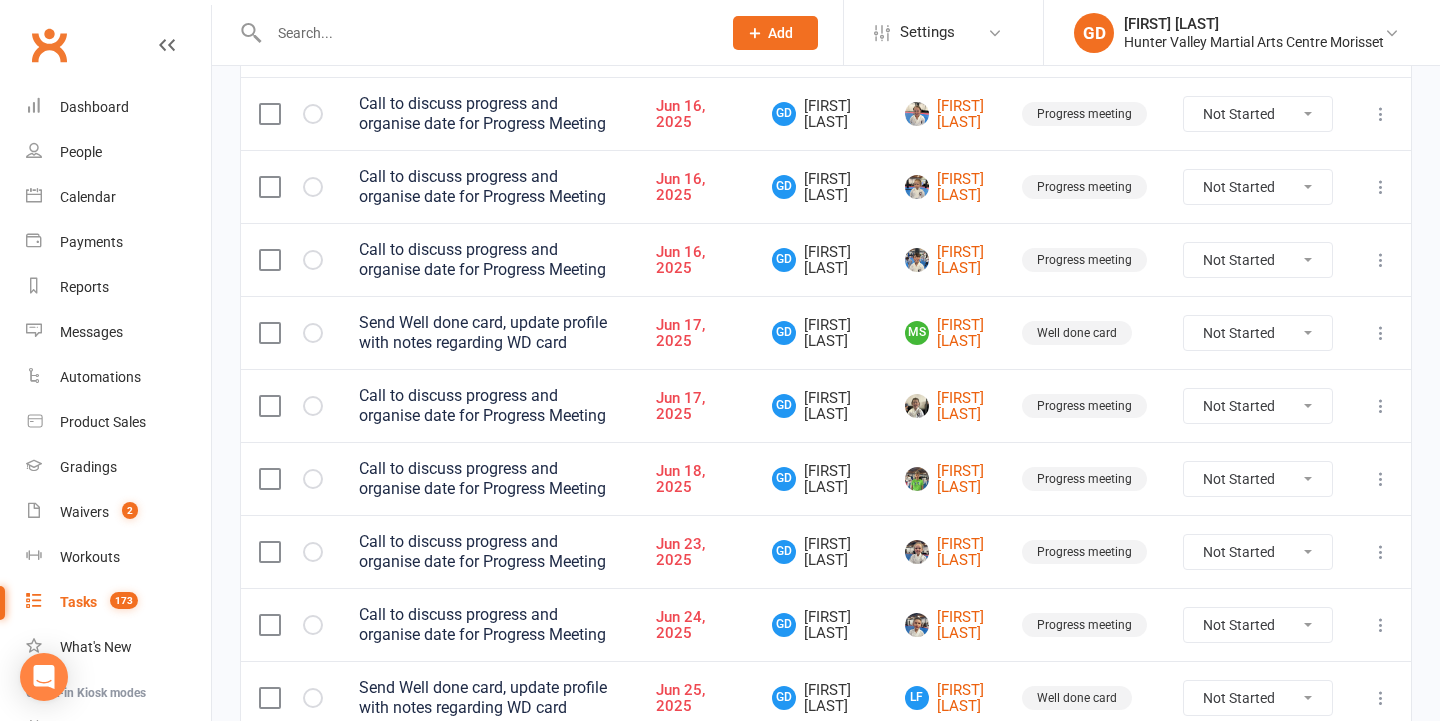 scroll, scrollTop: 1104, scrollLeft: 0, axis: vertical 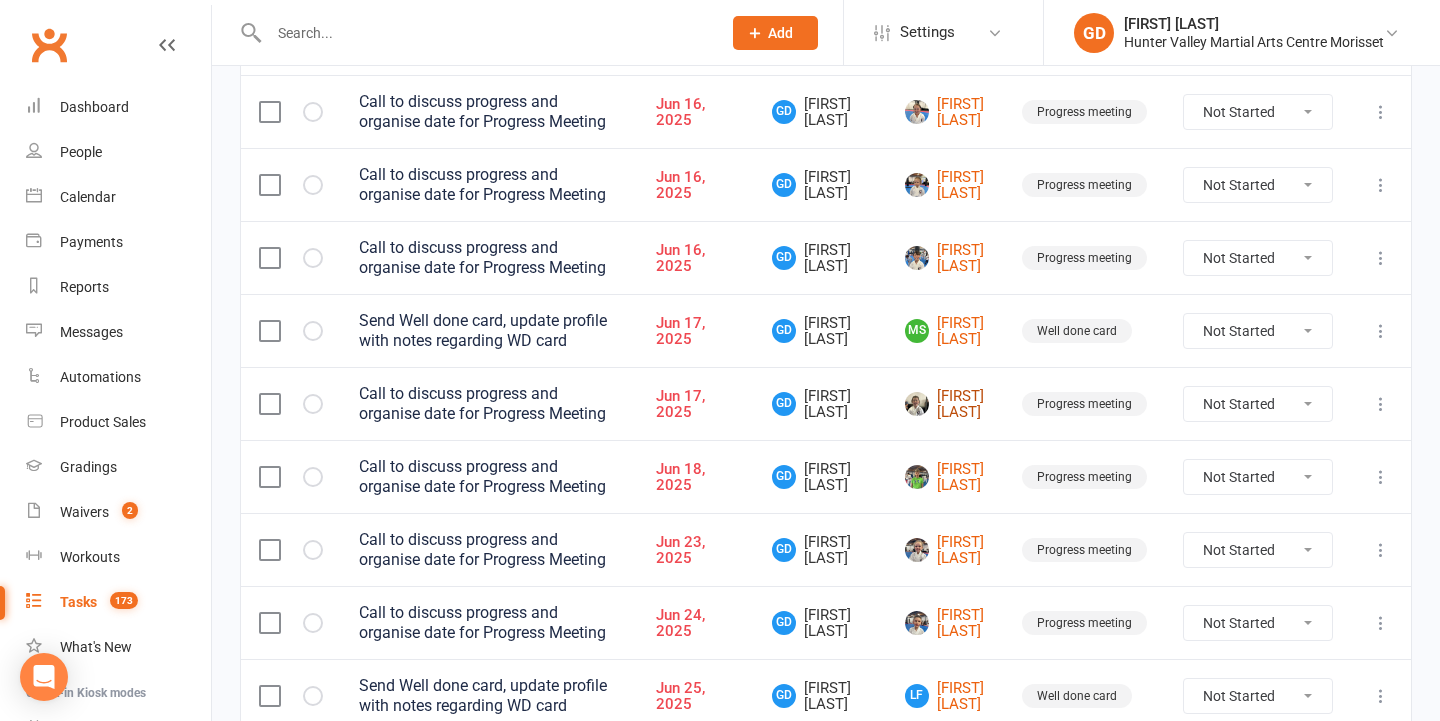 click on "Sienna Beleski" at bounding box center (945, 404) 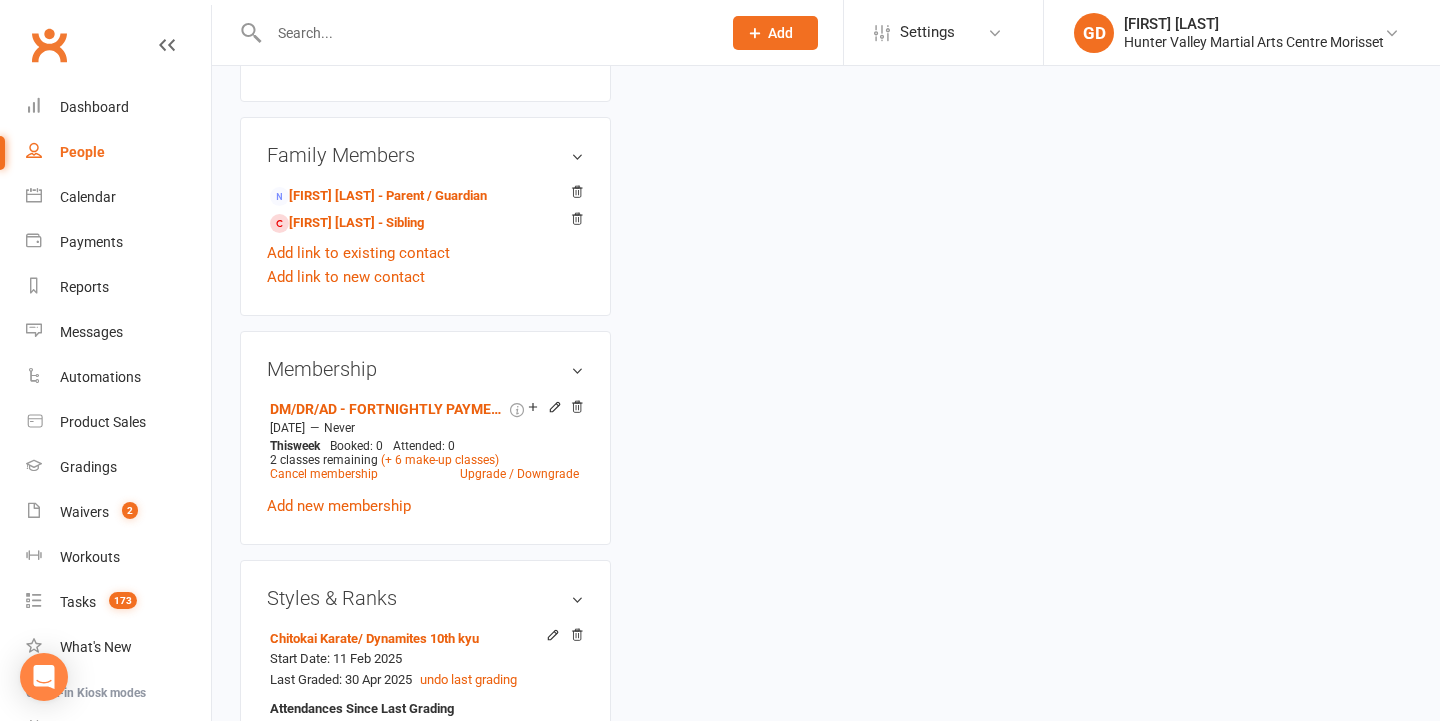 scroll, scrollTop: 0, scrollLeft: 0, axis: both 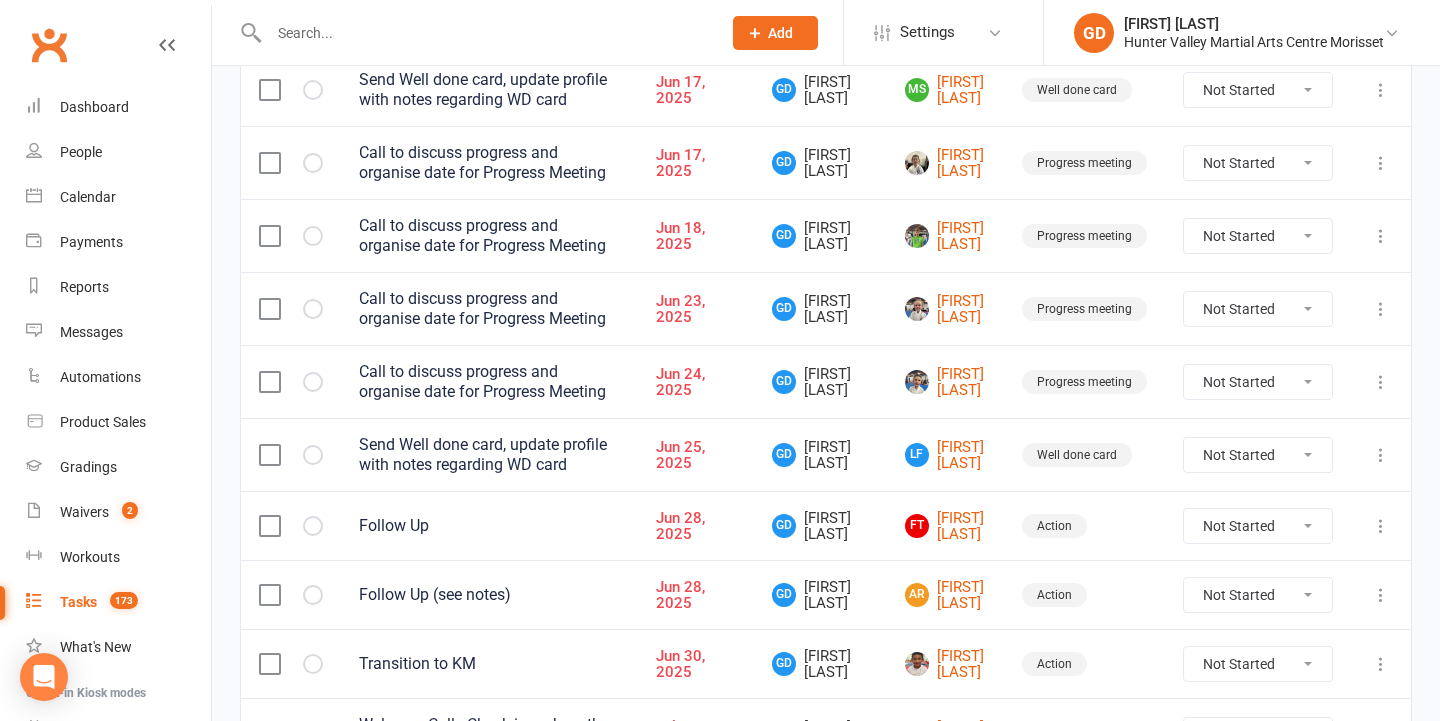 click on "GD Georgia Dearlove" at bounding box center [820, 454] 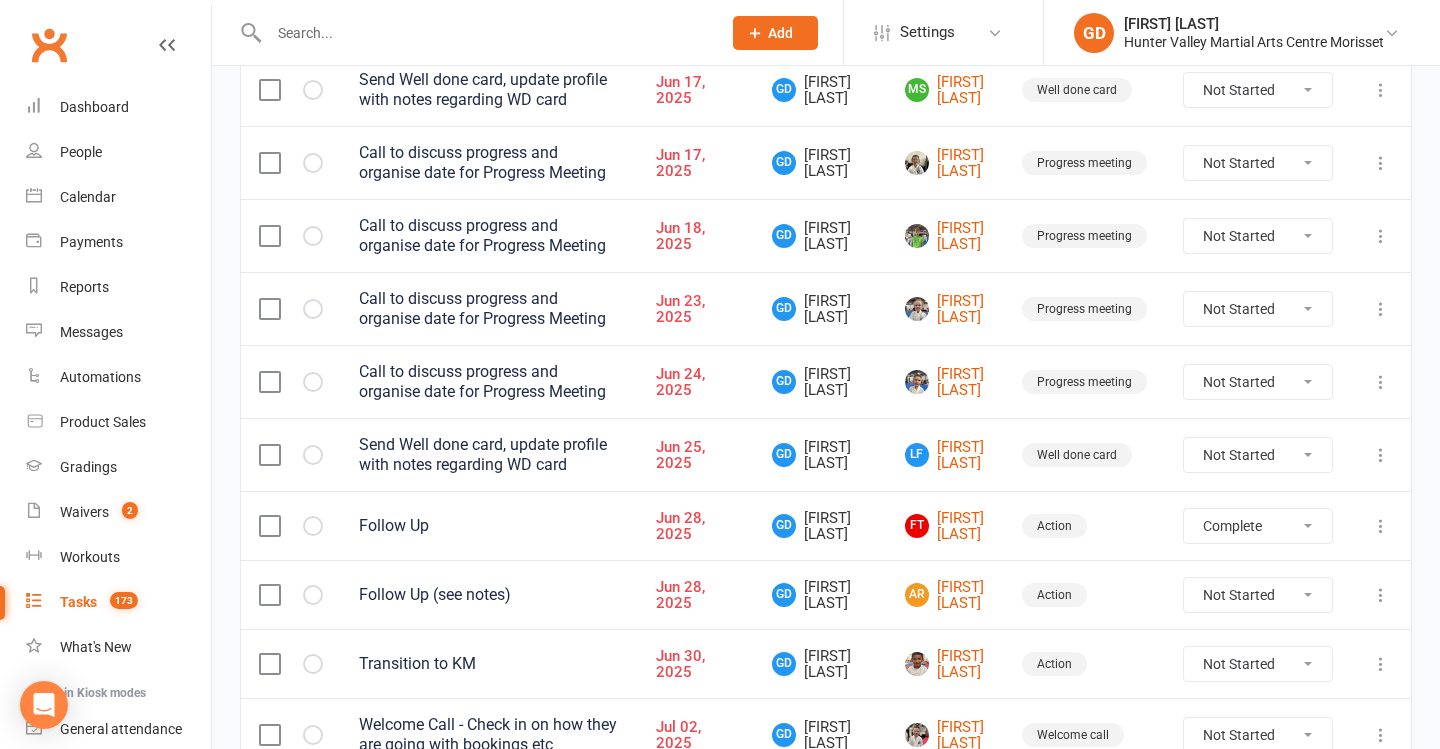 select on "unstarted" 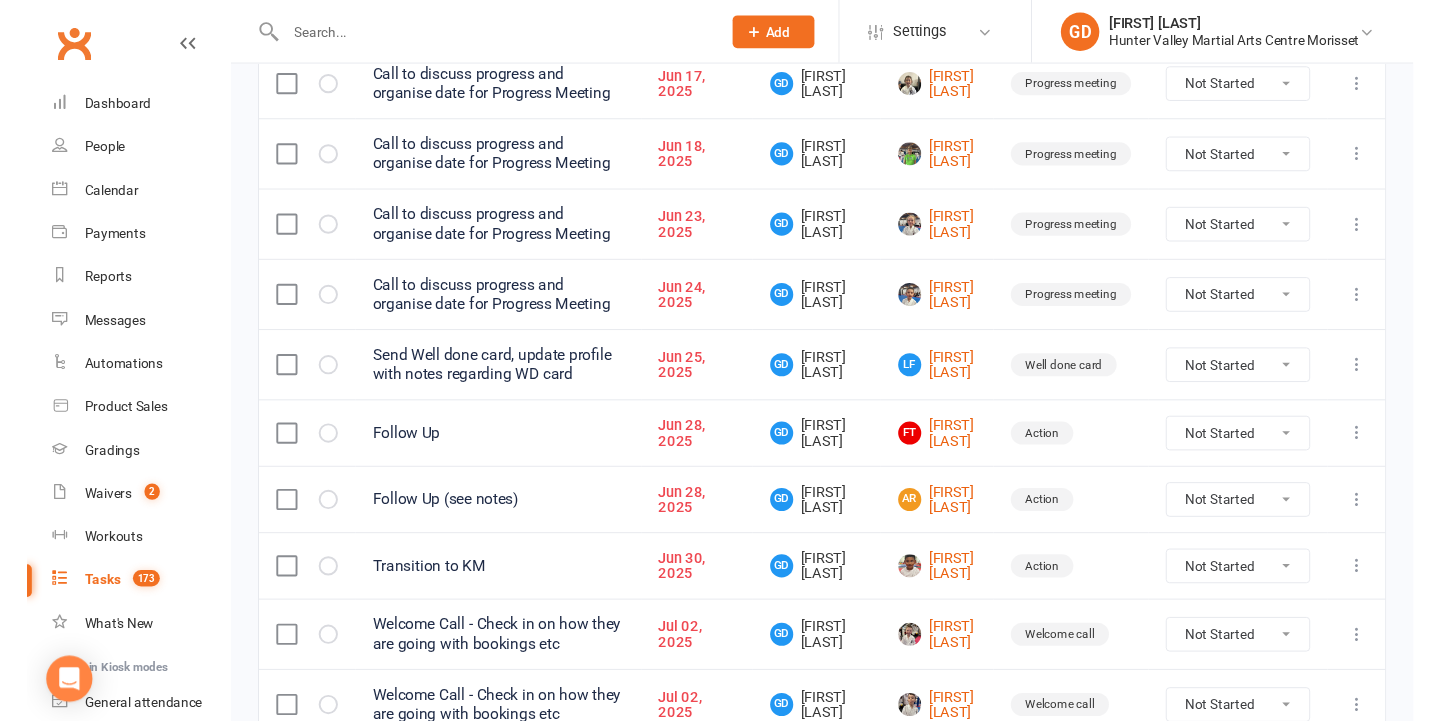 scroll, scrollTop: 1423, scrollLeft: 0, axis: vertical 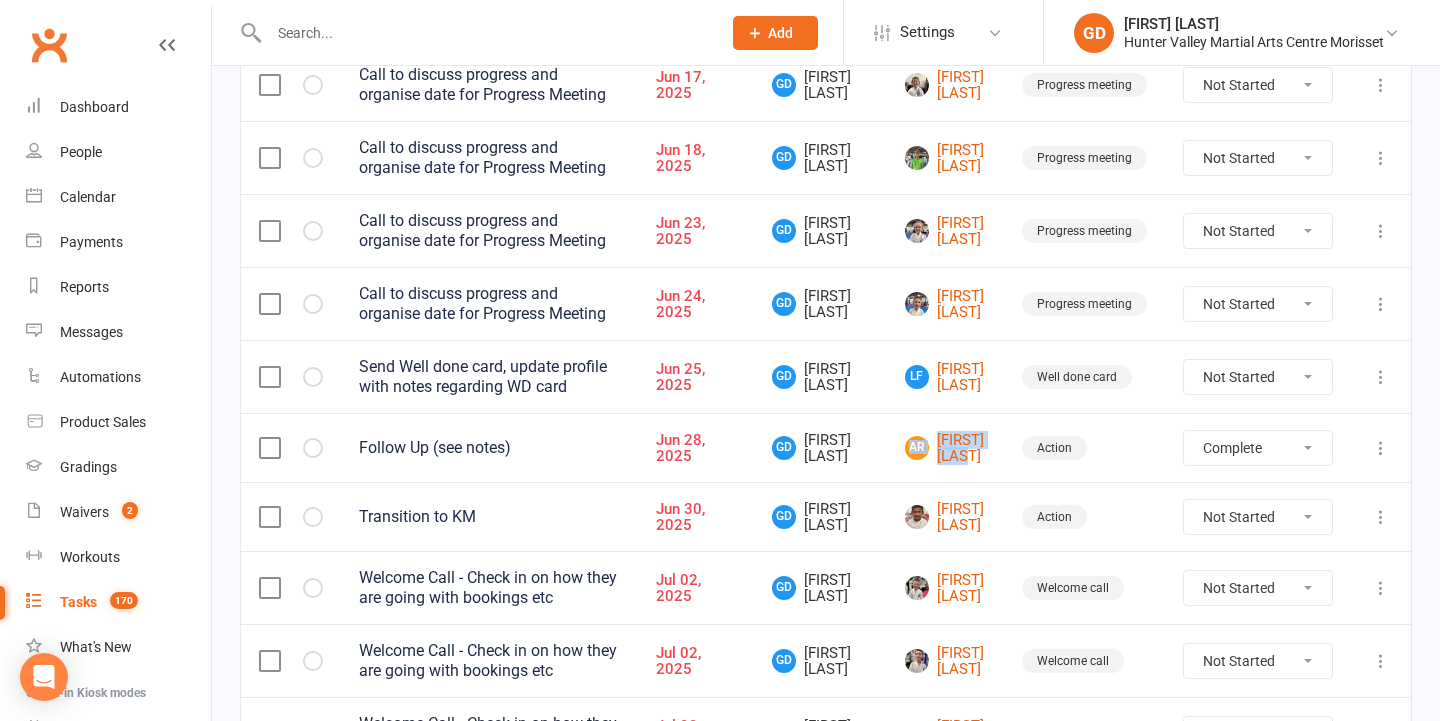 select on "unstarted" 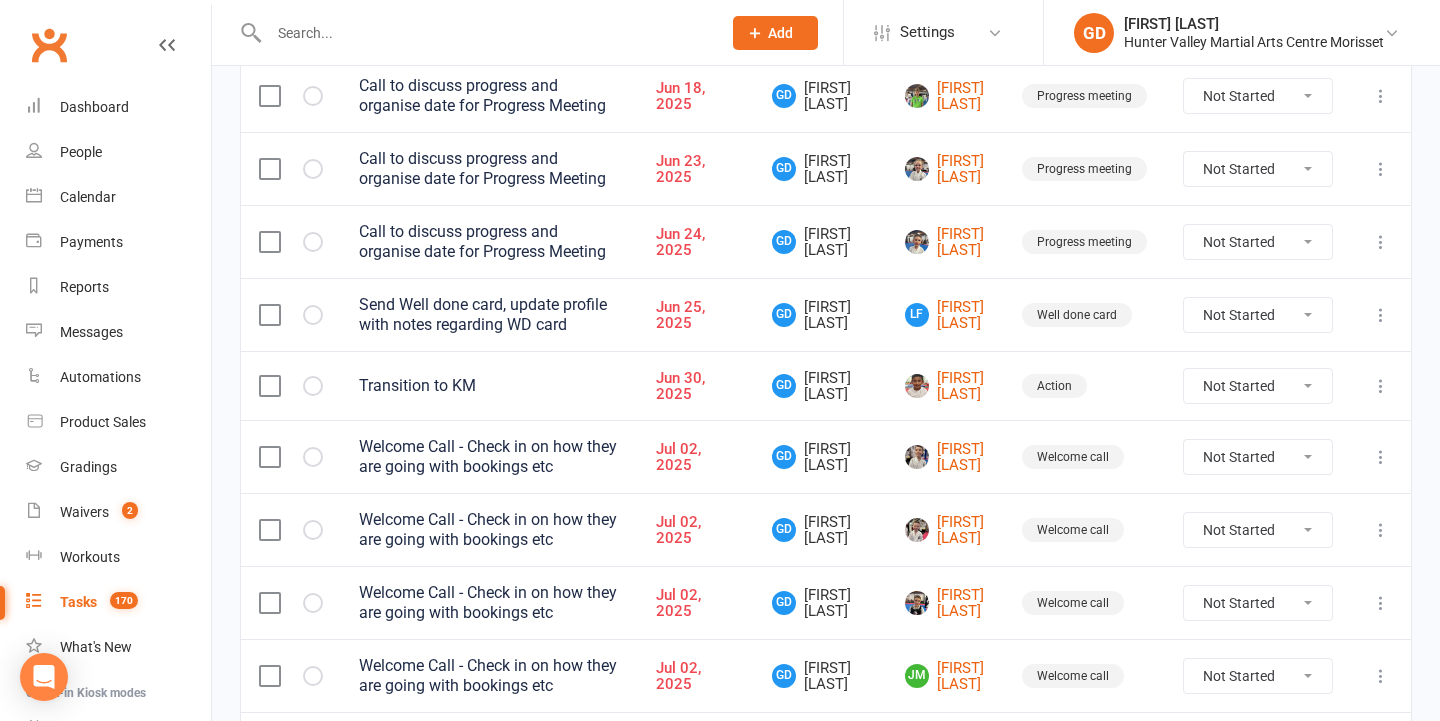 scroll, scrollTop: 1488, scrollLeft: 0, axis: vertical 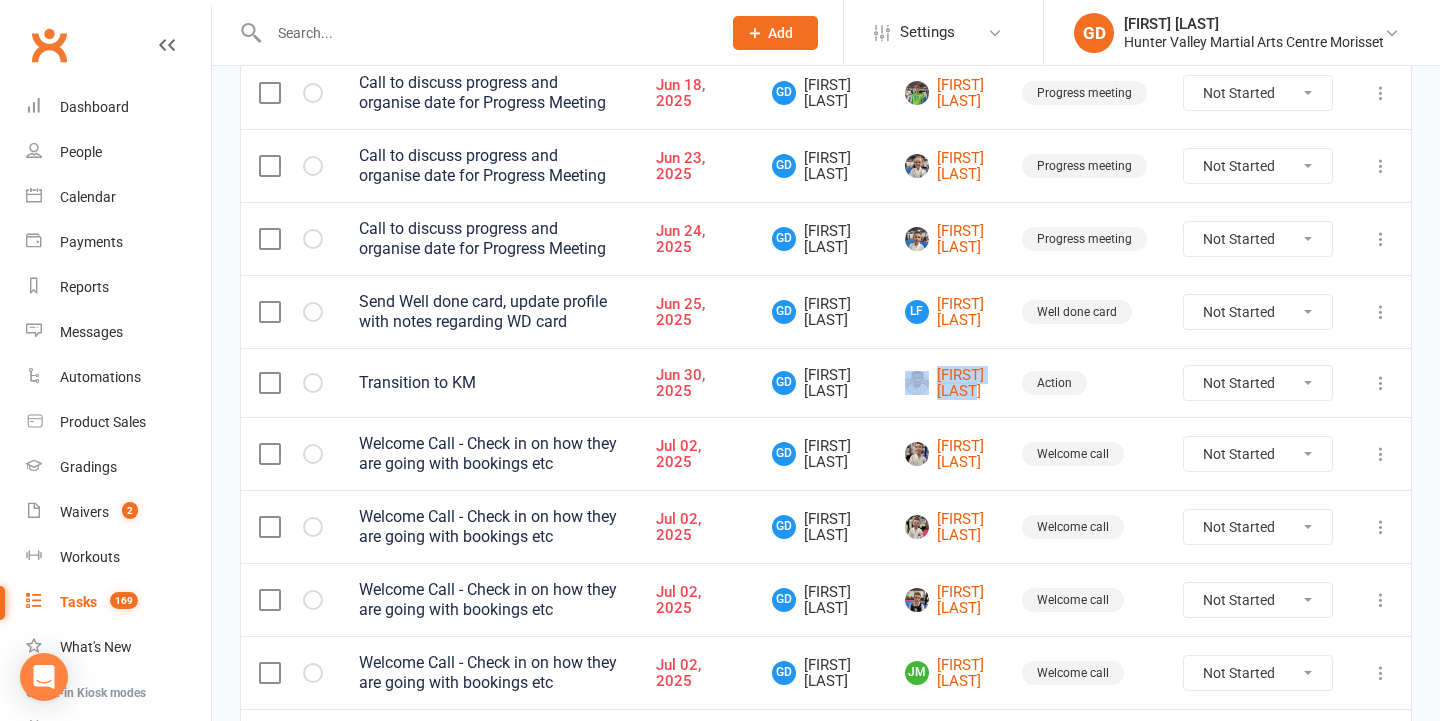 click at bounding box center [1381, 383] 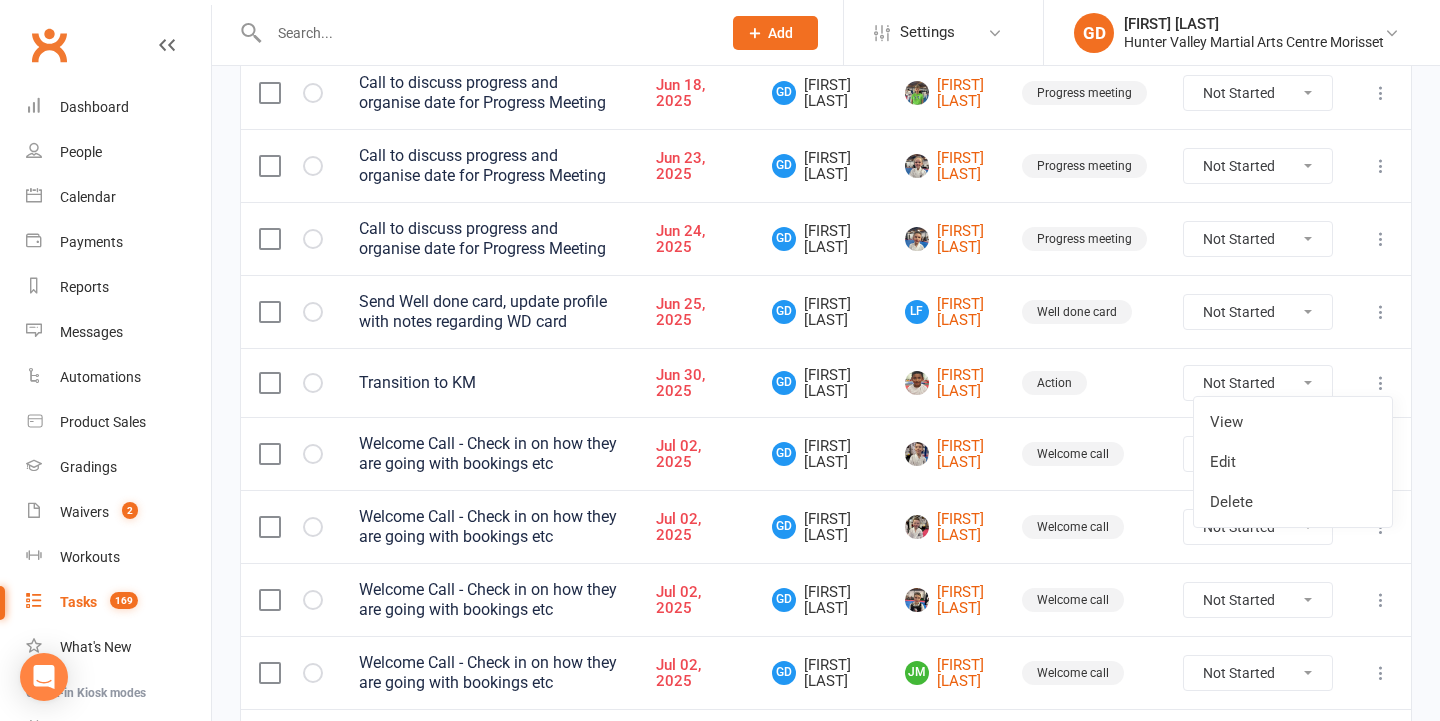 click on "View Edit Delete" at bounding box center [1293, 462] 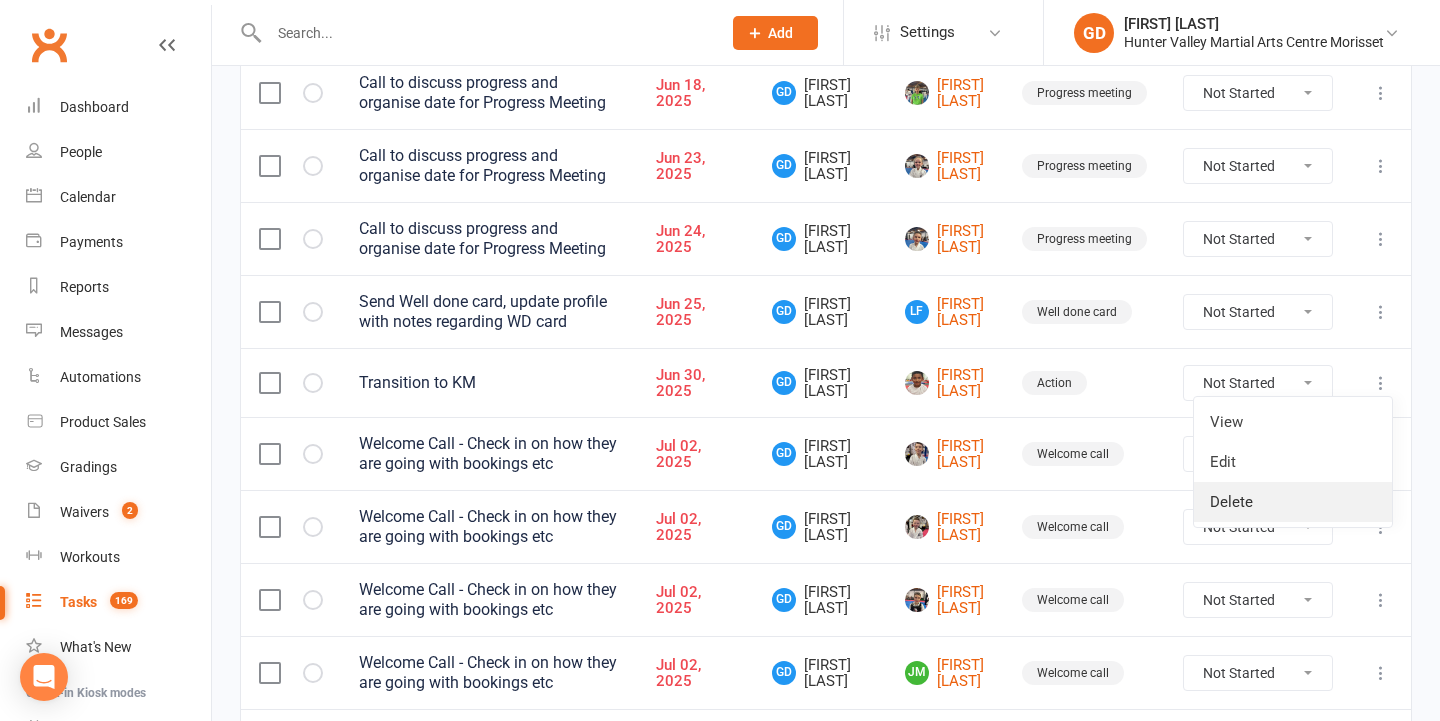 click on "Delete" at bounding box center (1293, 502) 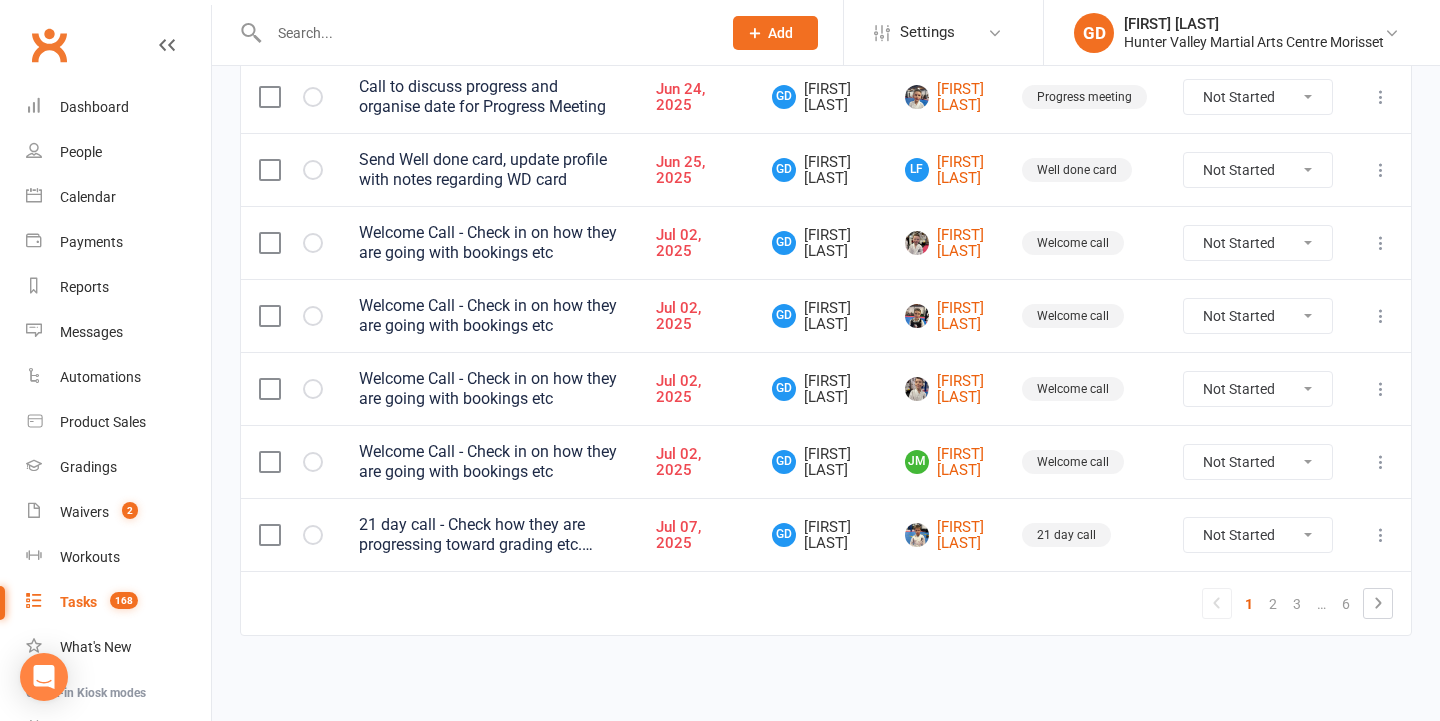 scroll, scrollTop: 1647, scrollLeft: 0, axis: vertical 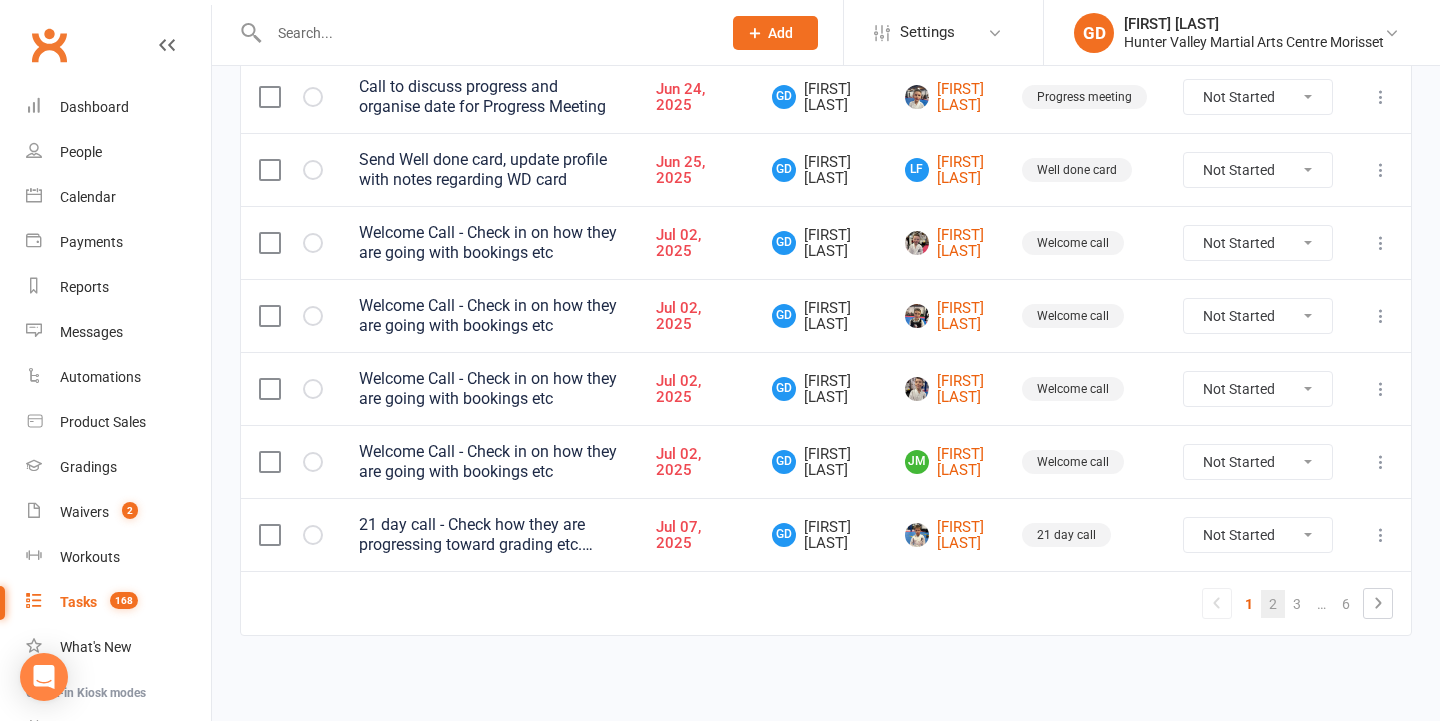 click on "2" at bounding box center [1273, 604] 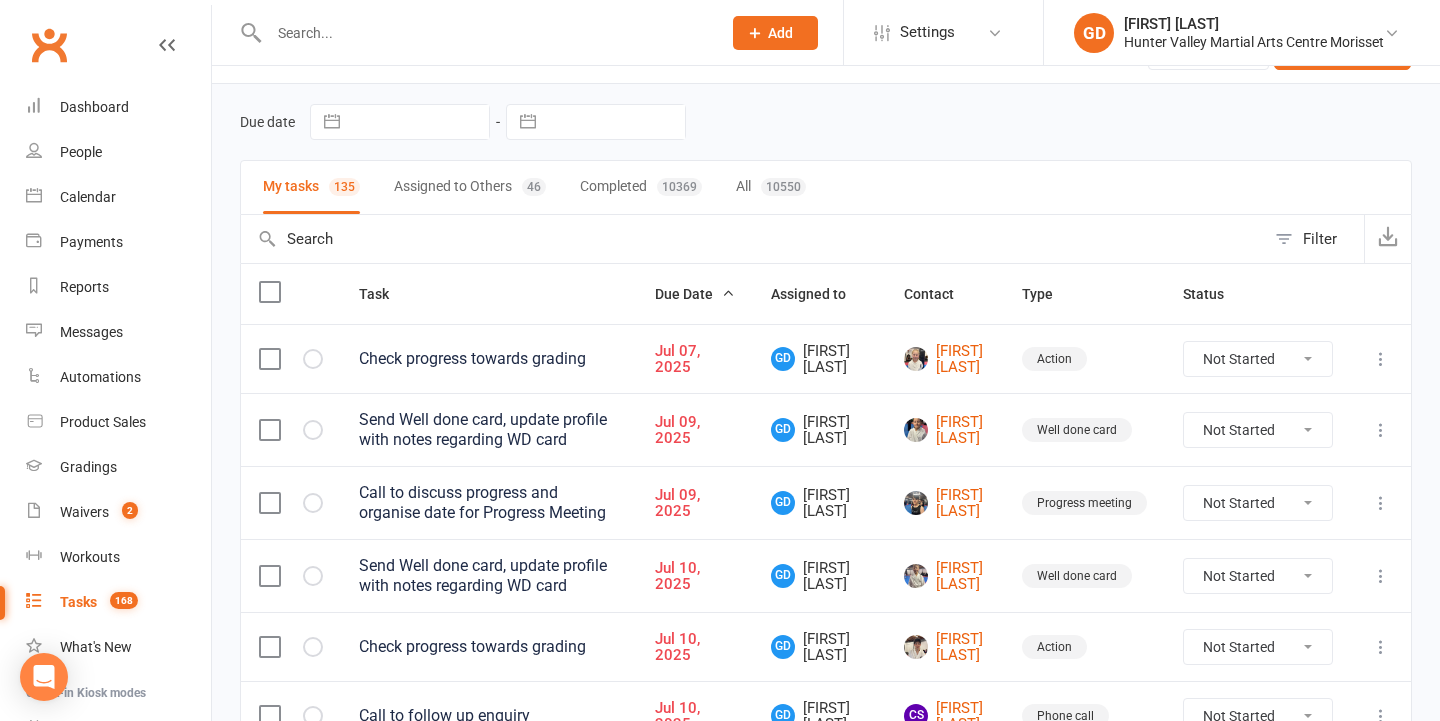 scroll, scrollTop: 53, scrollLeft: 0, axis: vertical 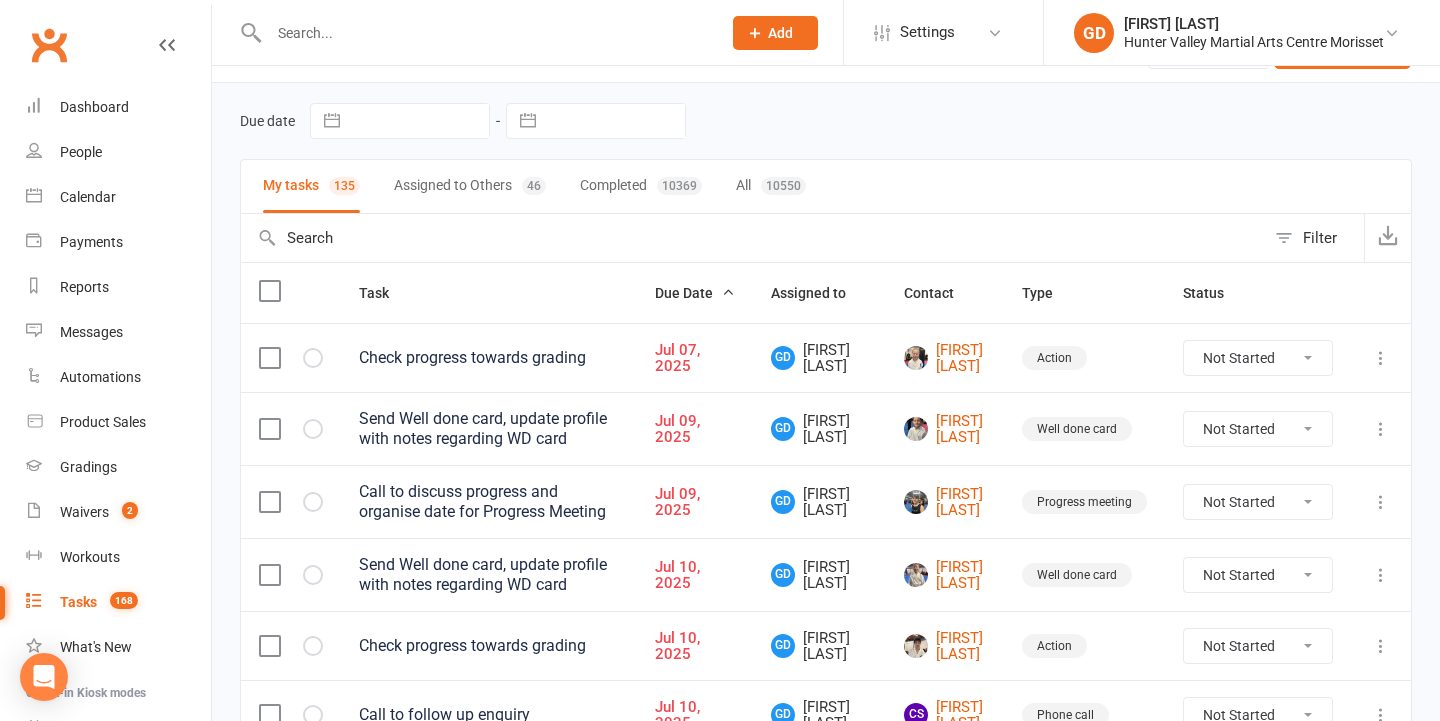 click on "My tasks 135 Assigned to Others 46 Completed 10369 All 10550" at bounding box center [826, 186] 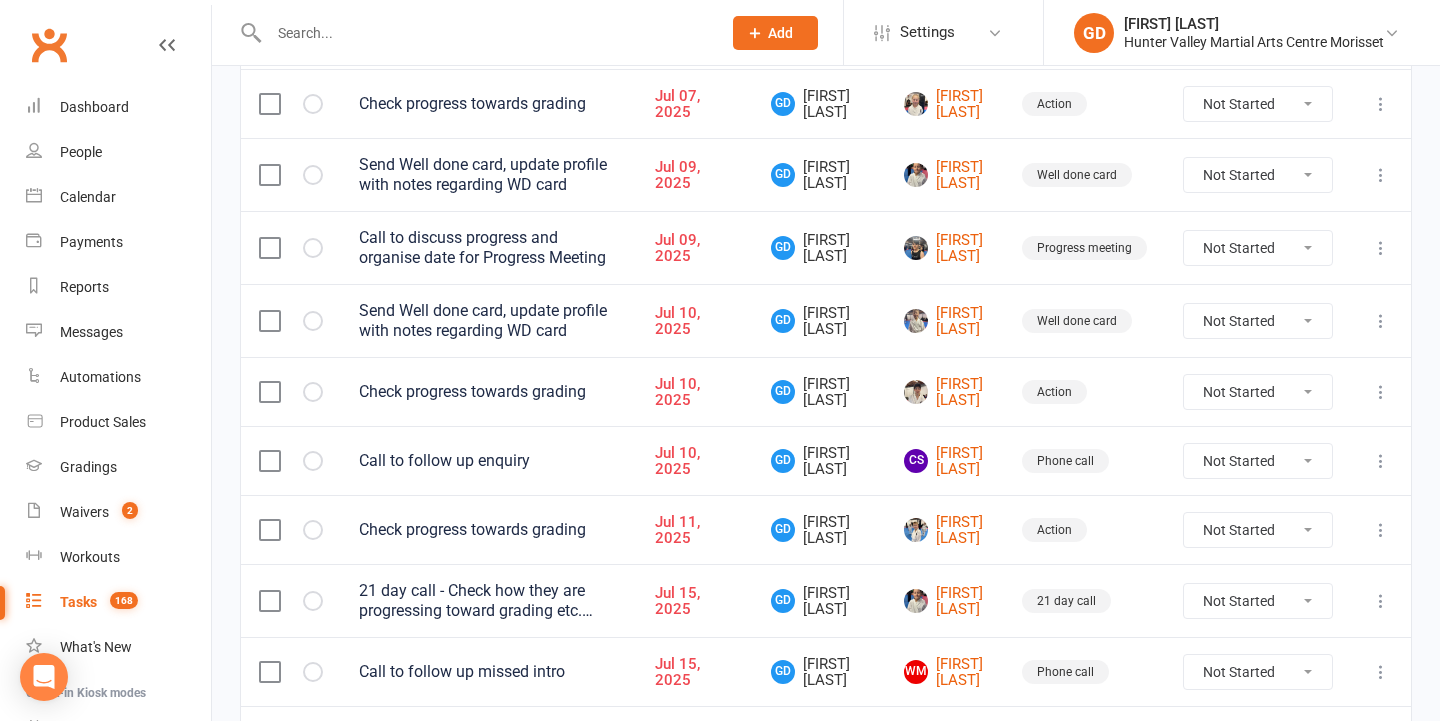 scroll, scrollTop: 327, scrollLeft: 0, axis: vertical 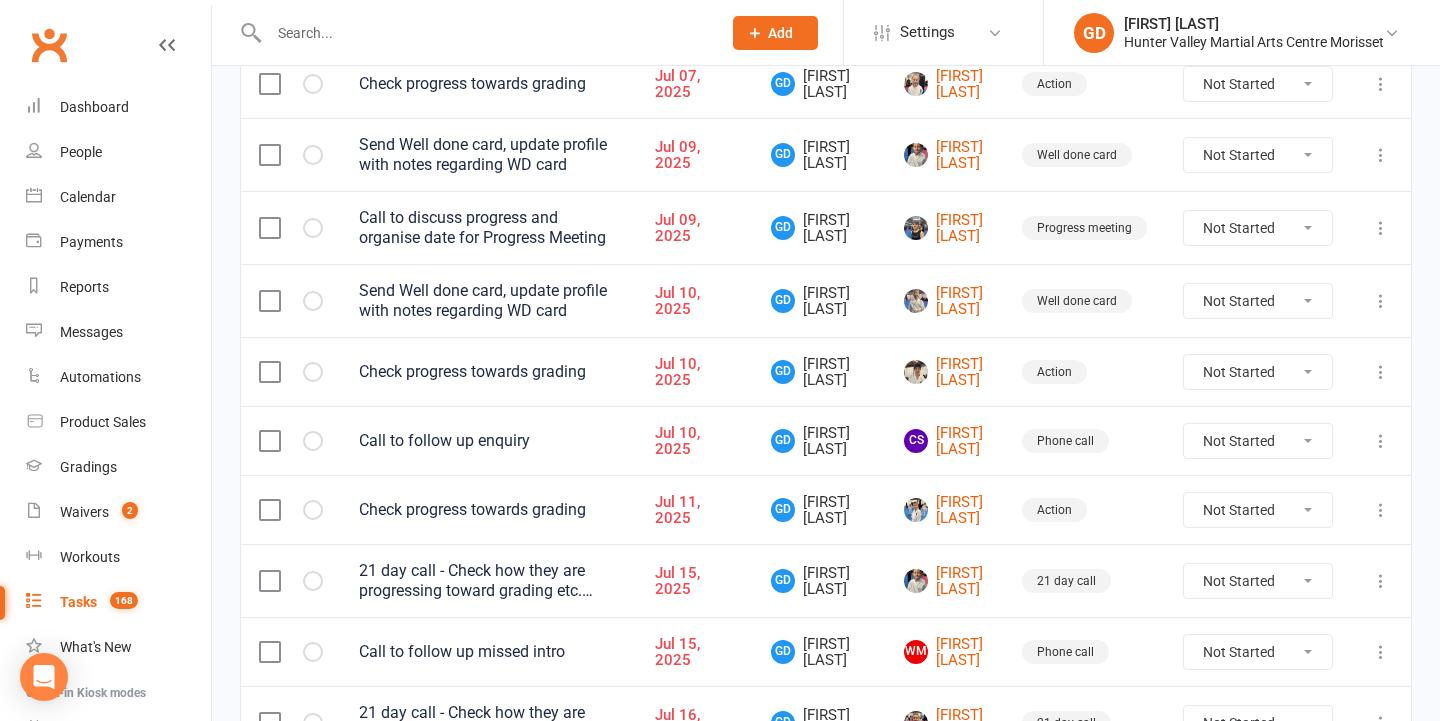click on "Not Started In Progress Waiting Complete" at bounding box center (1258, 441) 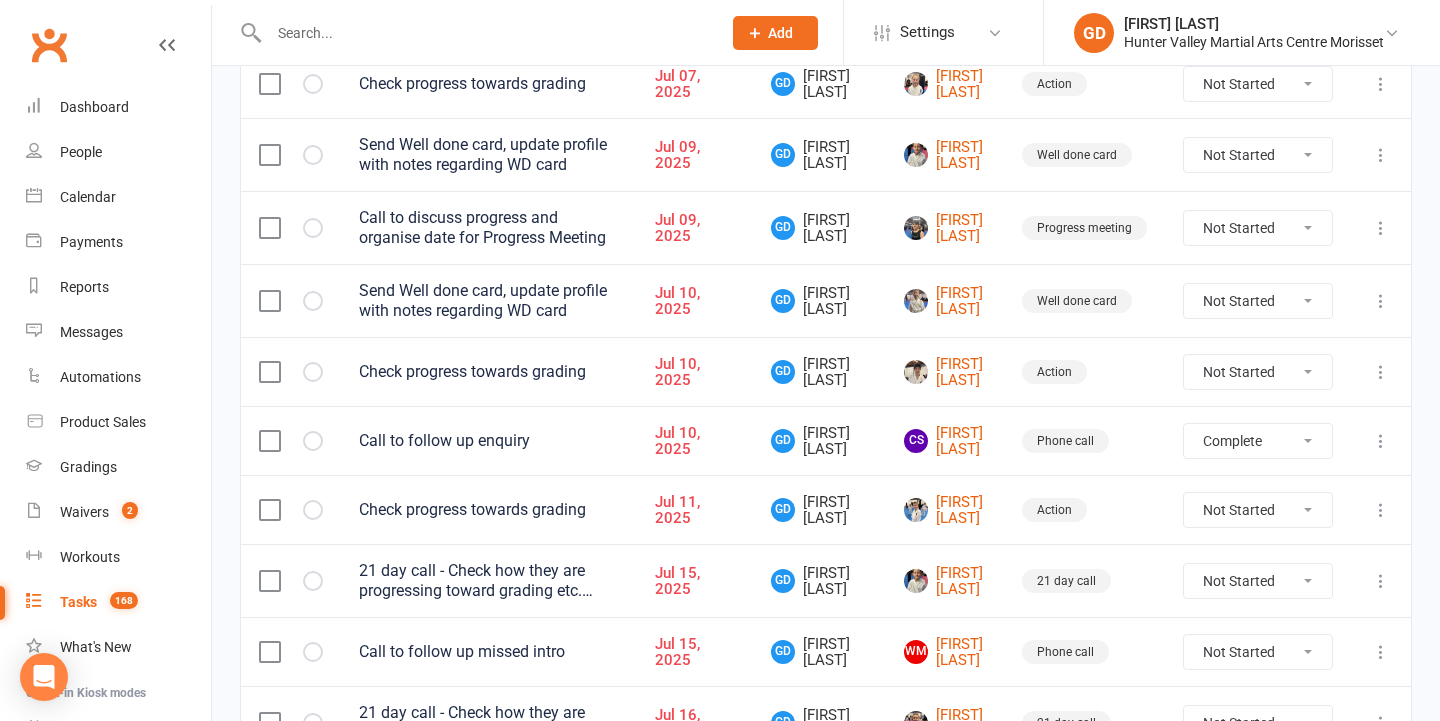 select on "unstarted" 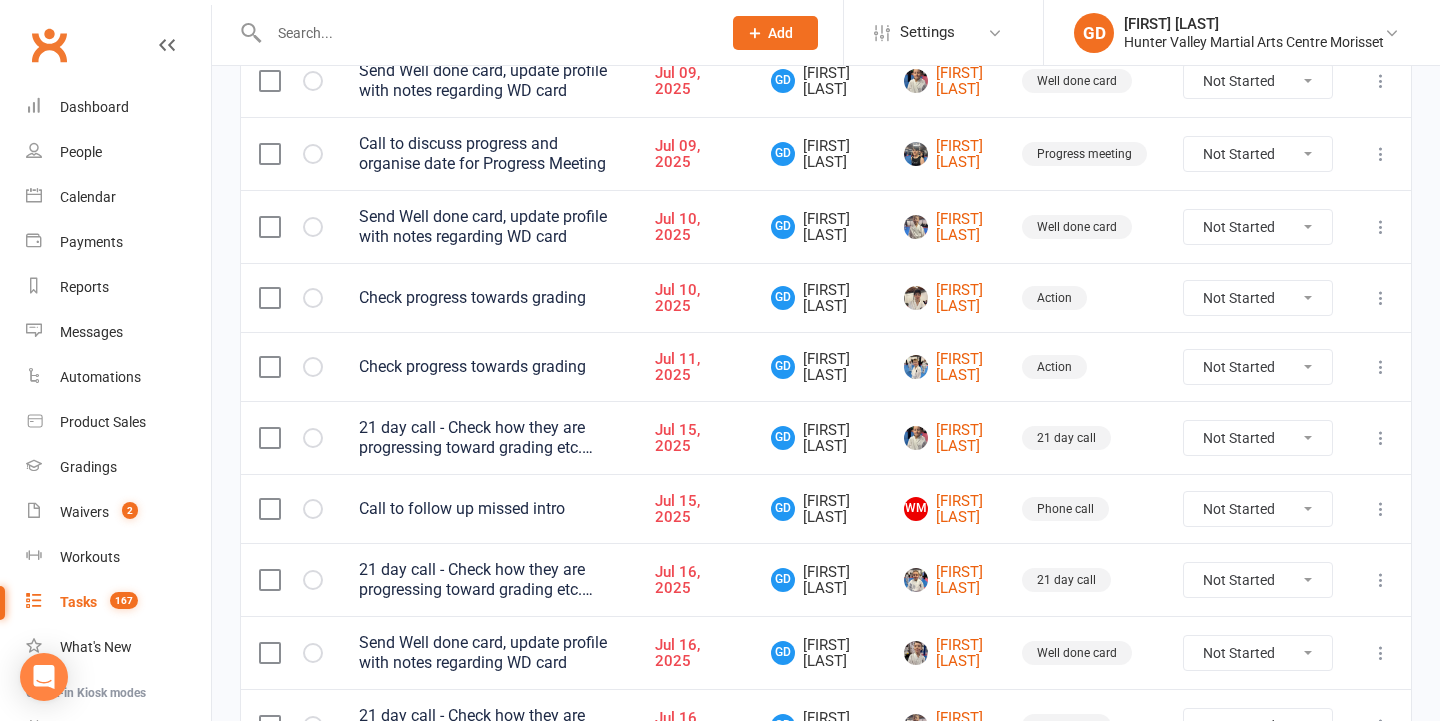 scroll, scrollTop: 408, scrollLeft: 0, axis: vertical 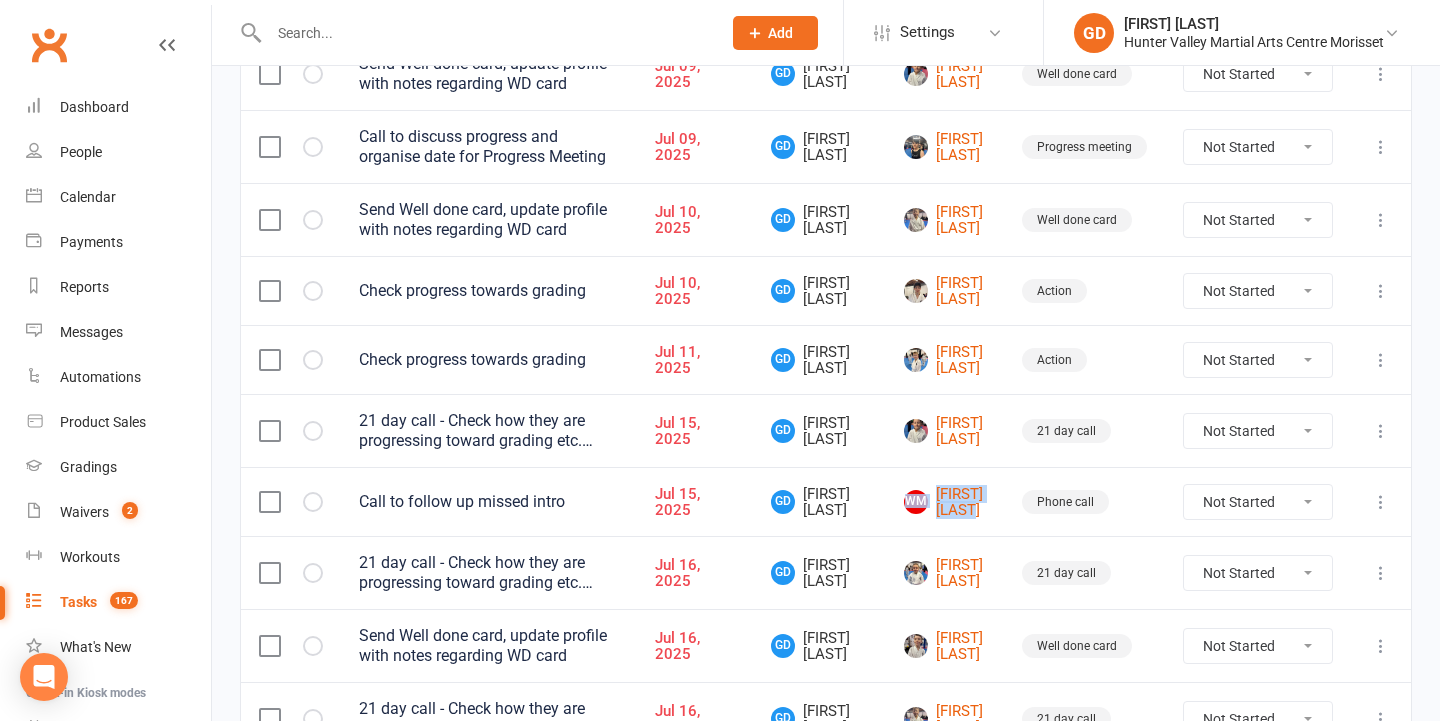 click on "WM Willow Murray" at bounding box center [945, 501] 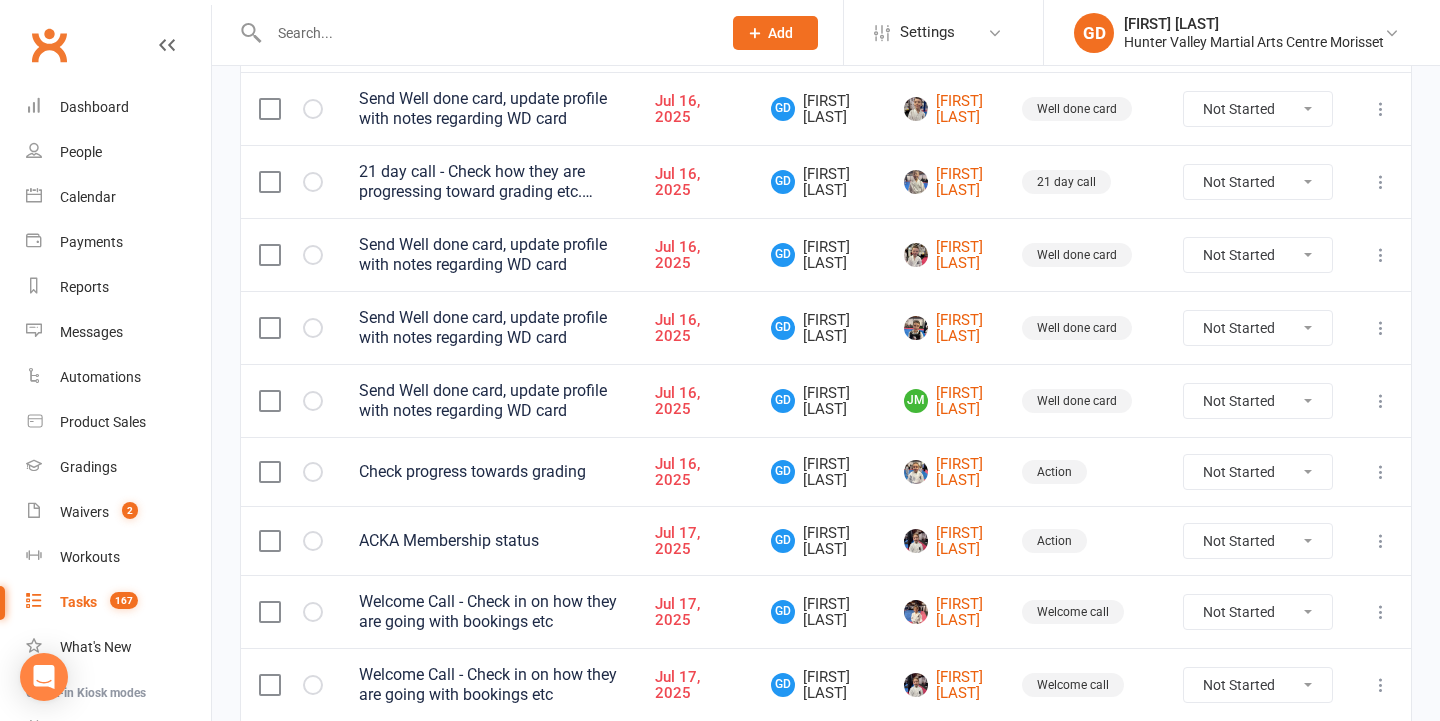 scroll, scrollTop: 958, scrollLeft: 0, axis: vertical 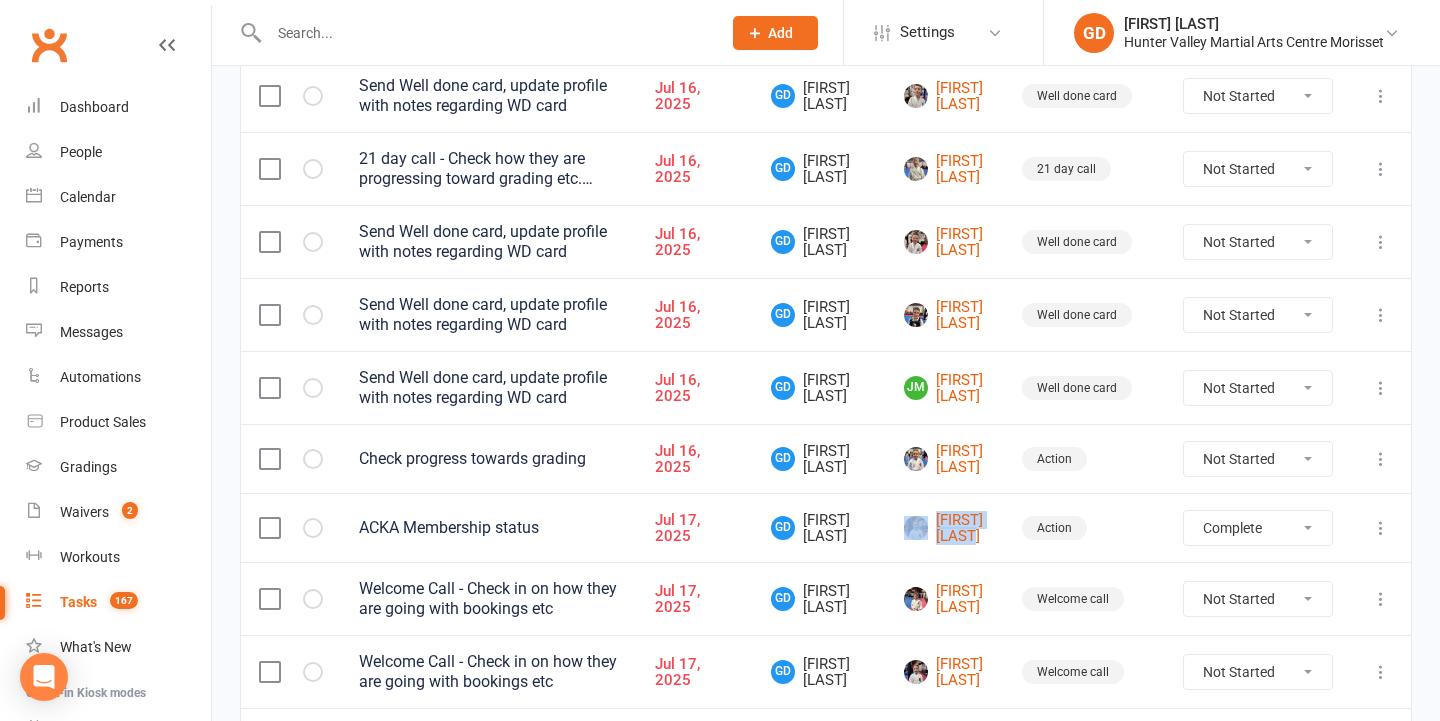 select on "unstarted" 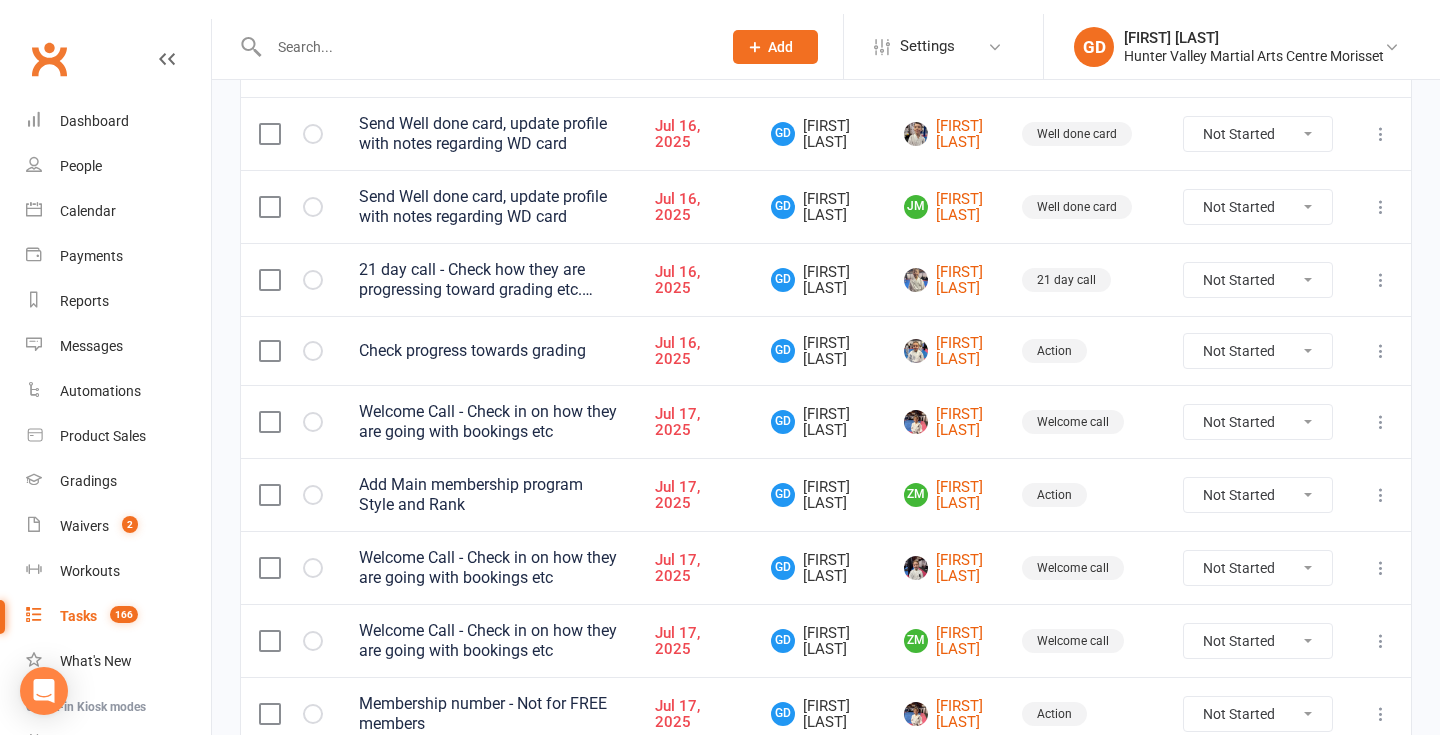 scroll, scrollTop: 1139, scrollLeft: 0, axis: vertical 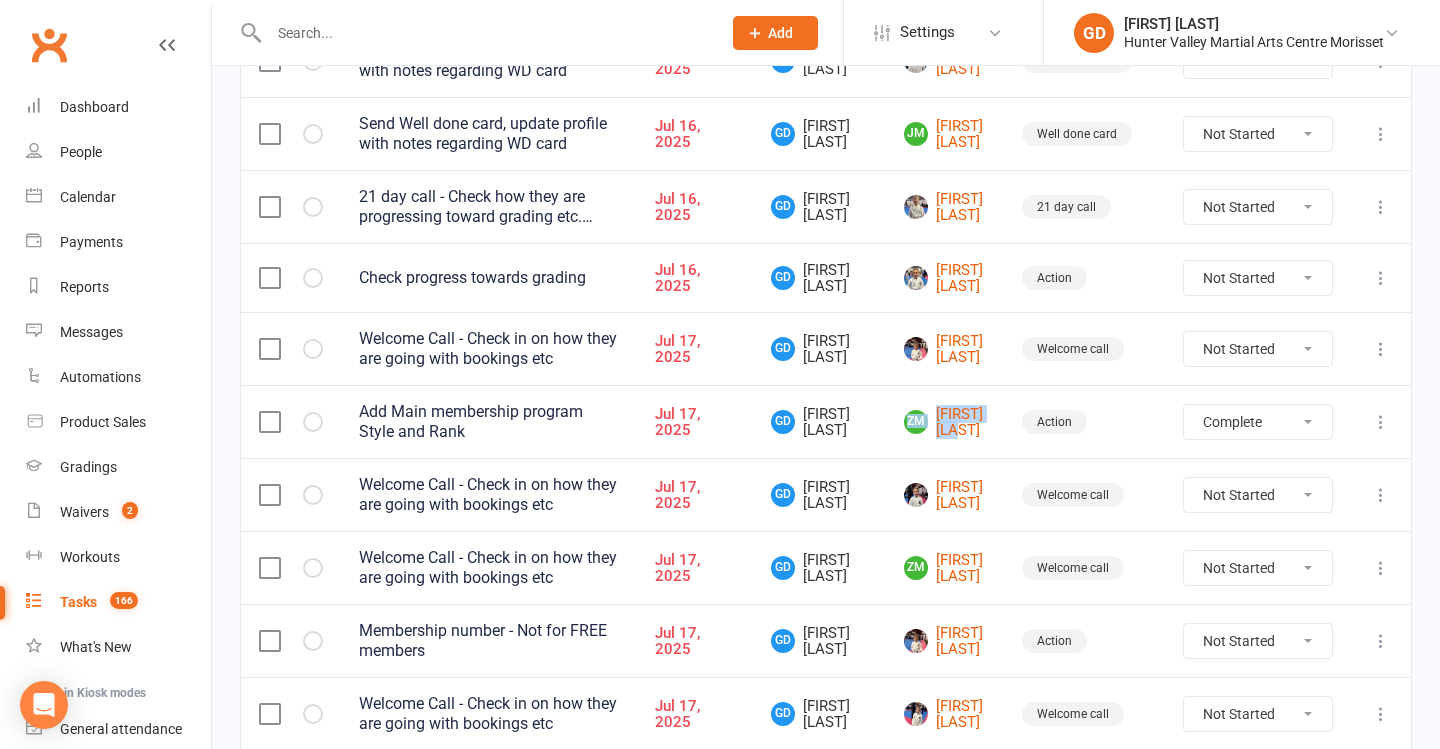 select on "unstarted" 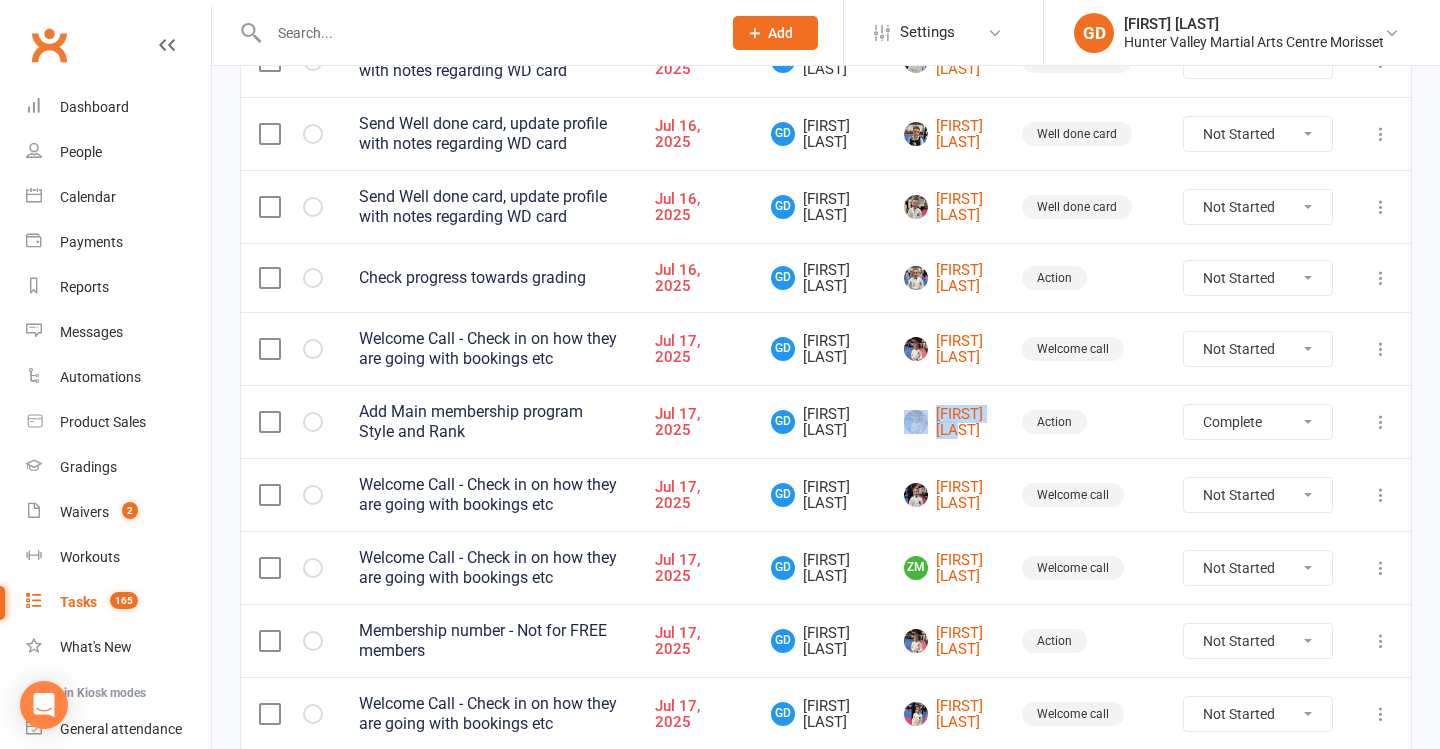select on "unstarted" 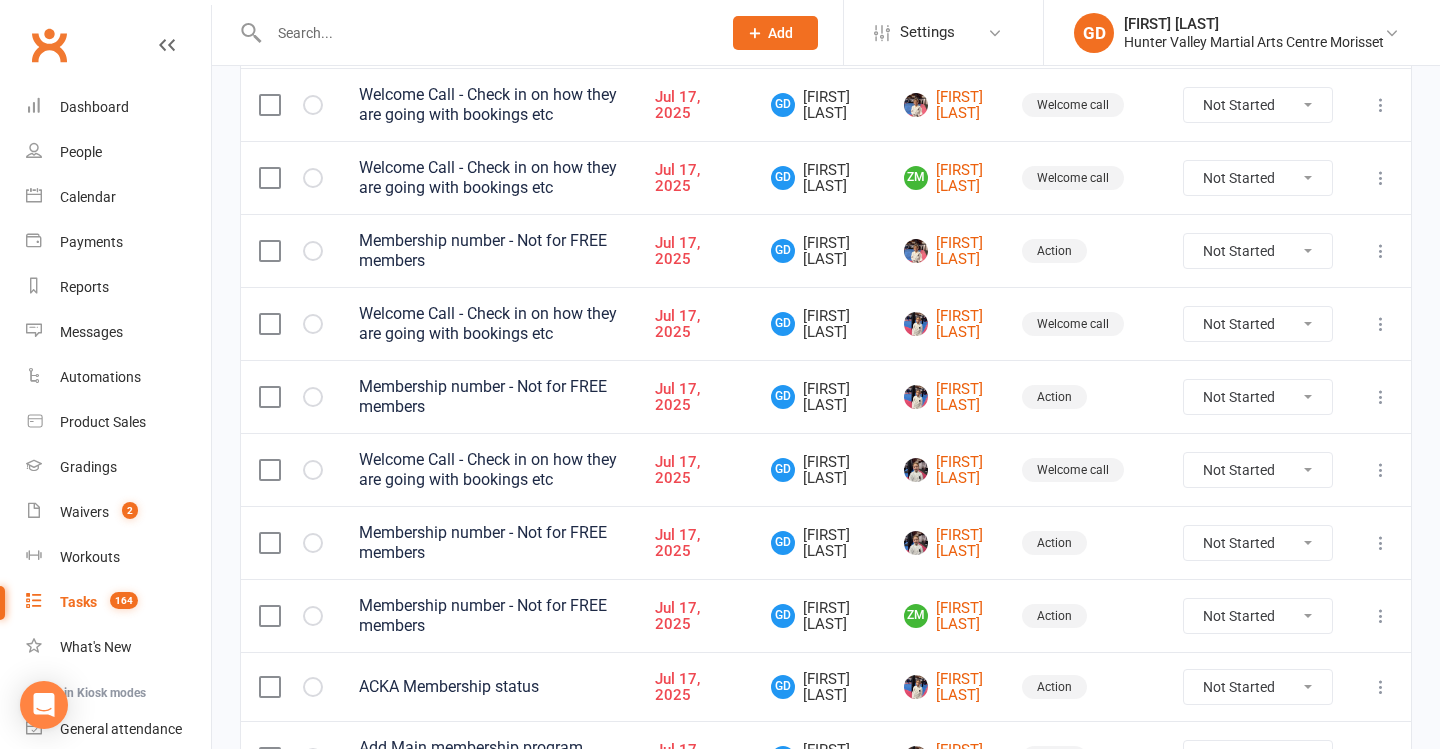 scroll, scrollTop: 1444, scrollLeft: 0, axis: vertical 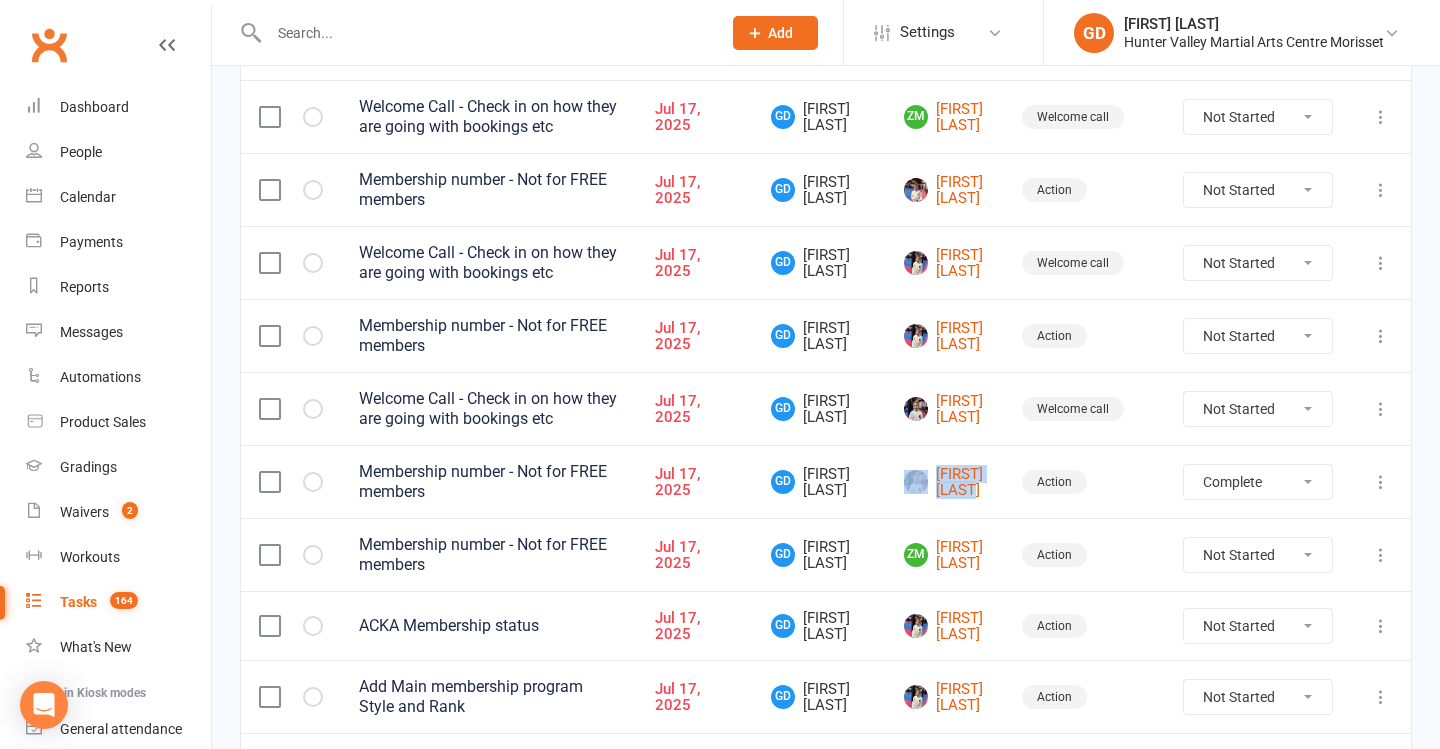 select on "unstarted" 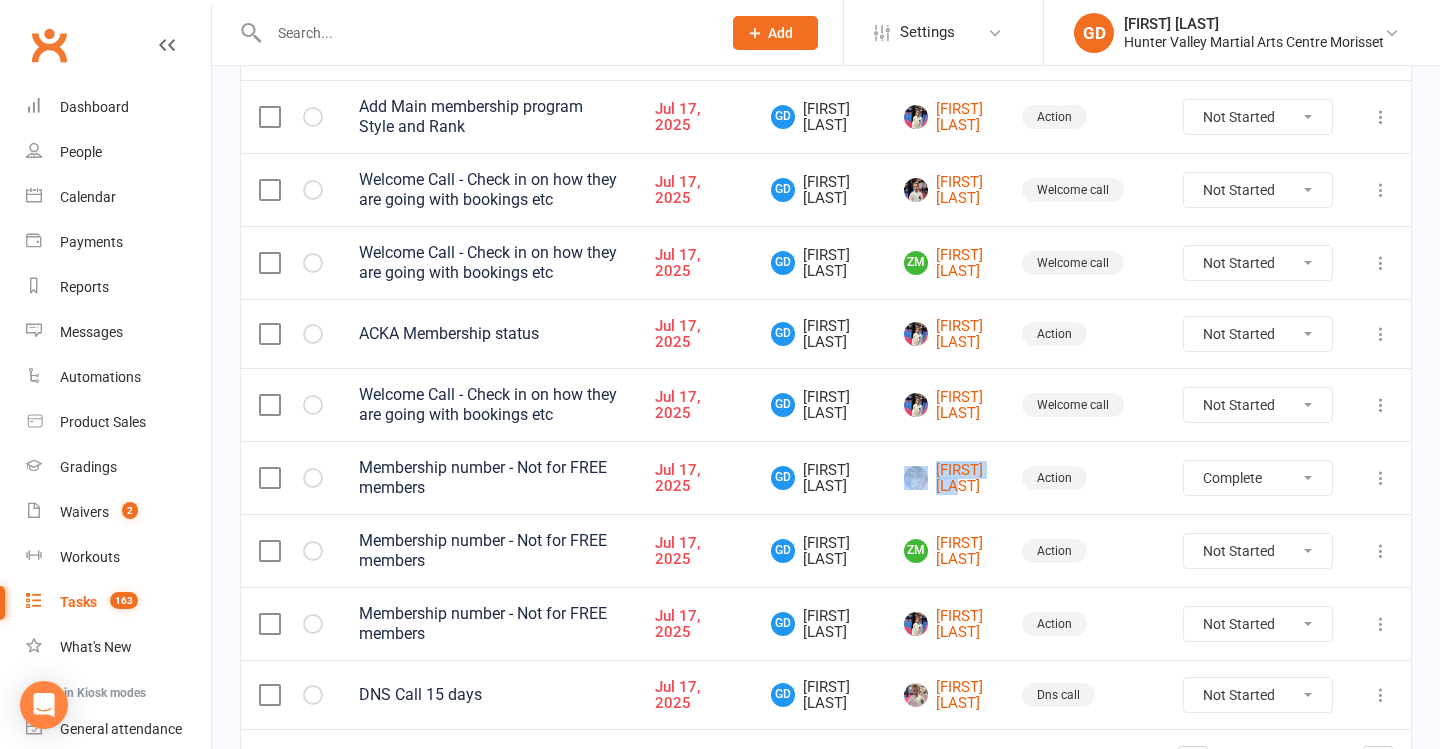 select on "unstarted" 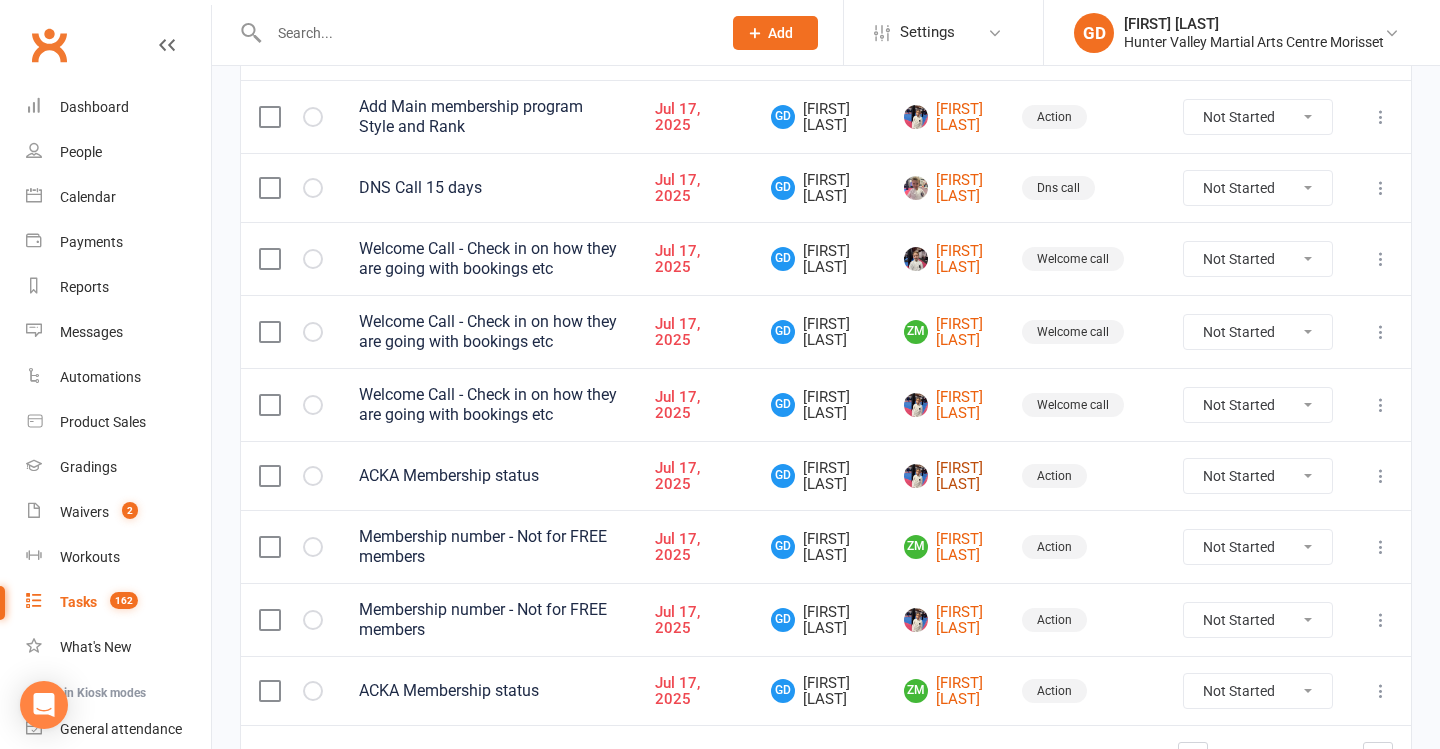 click on "Lily Woolf" at bounding box center [945, 476] 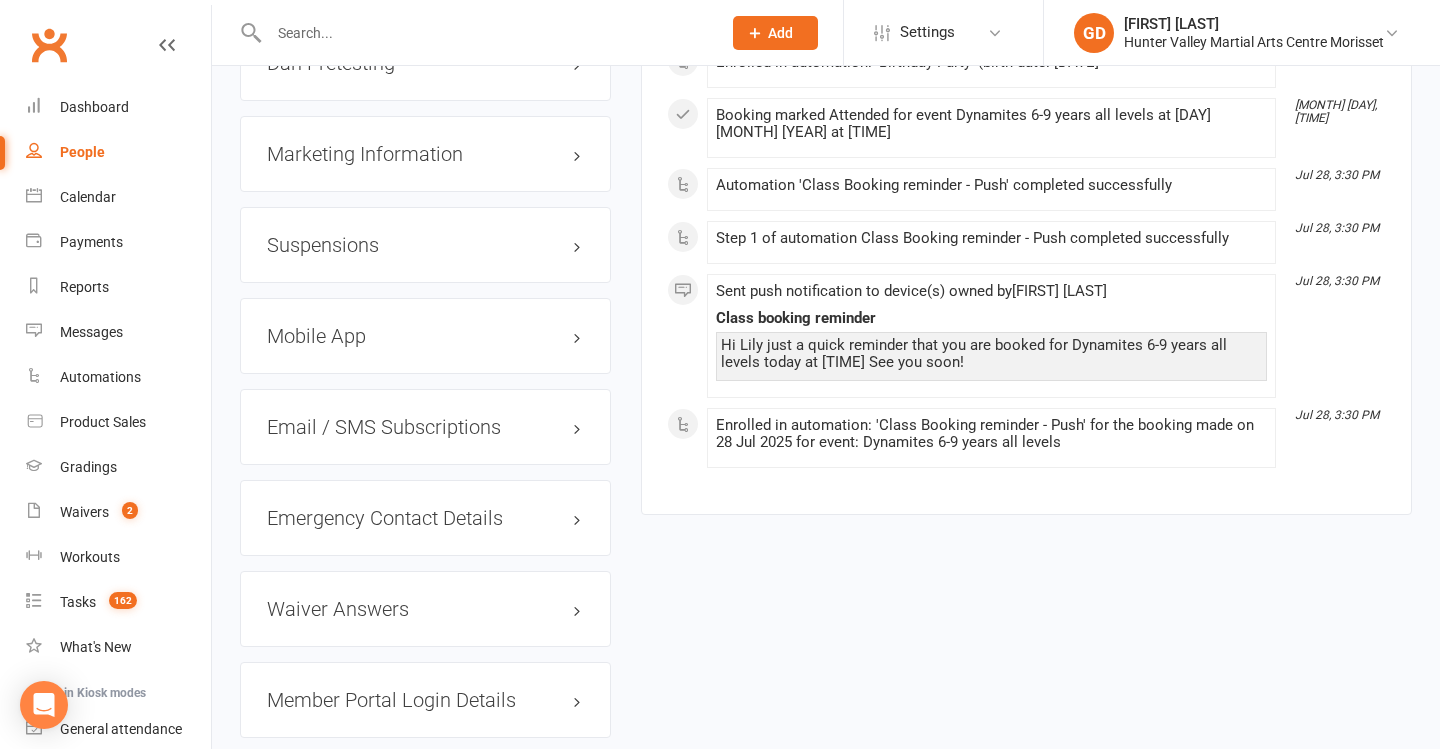 scroll, scrollTop: 2336, scrollLeft: 0, axis: vertical 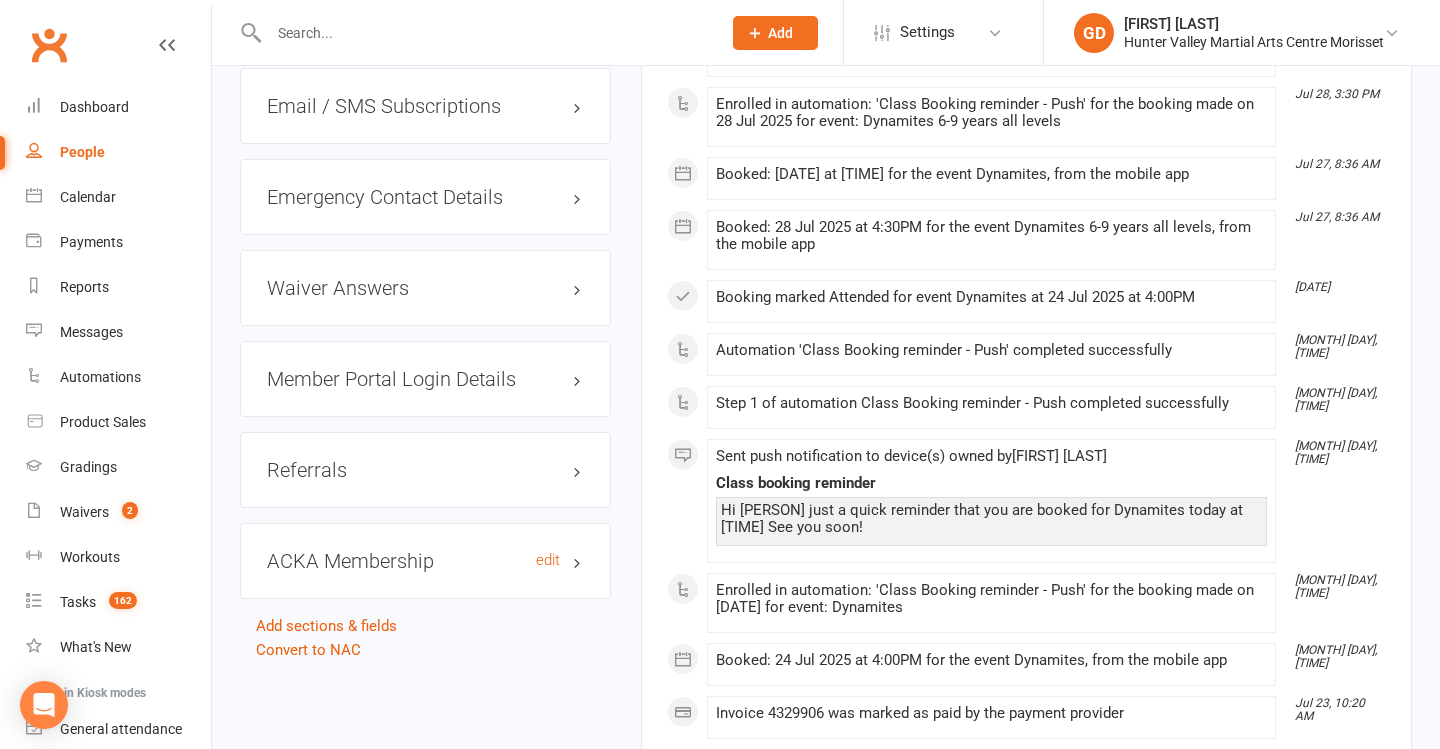 click on "ACKA Membership  edit" at bounding box center (425, 561) 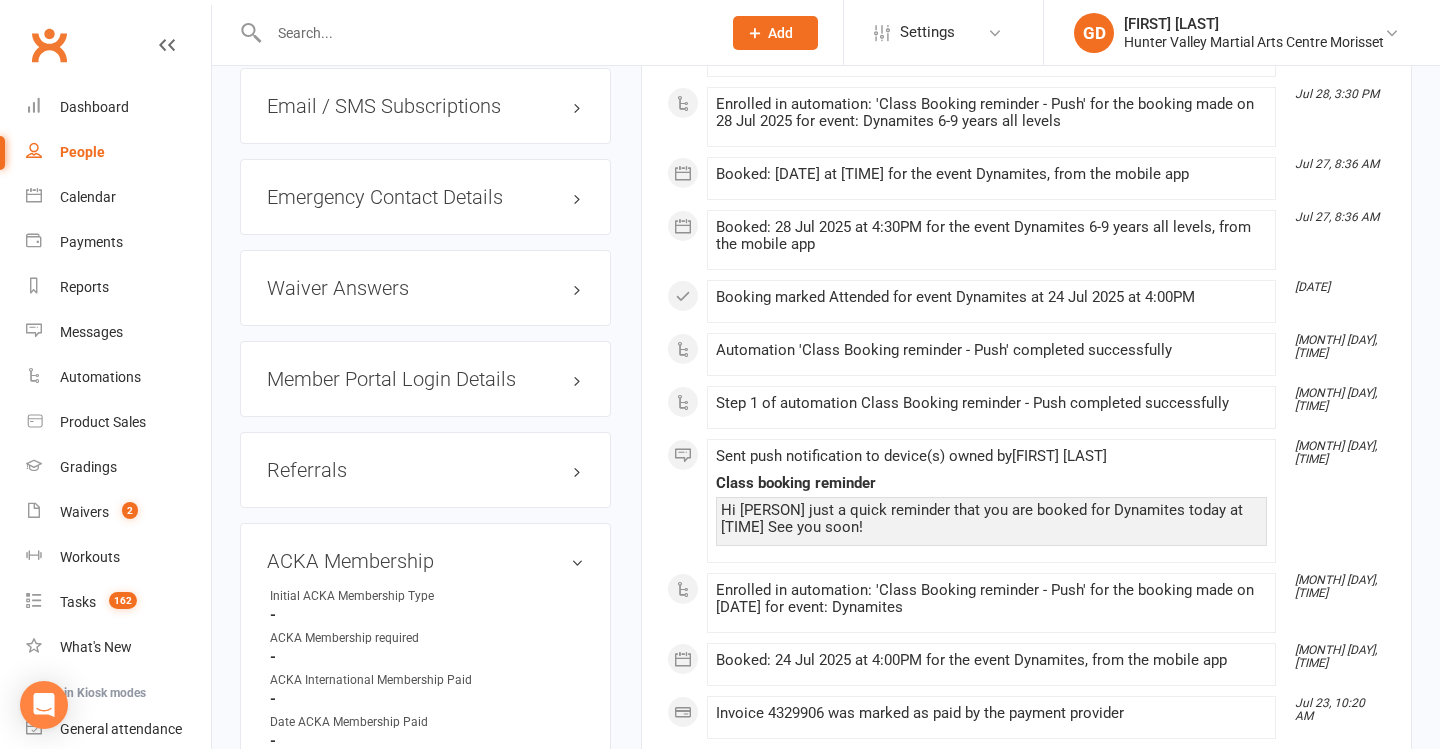 drag, startPoint x: 552, startPoint y: 548, endPoint x: 602, endPoint y: 513, distance: 61.03278 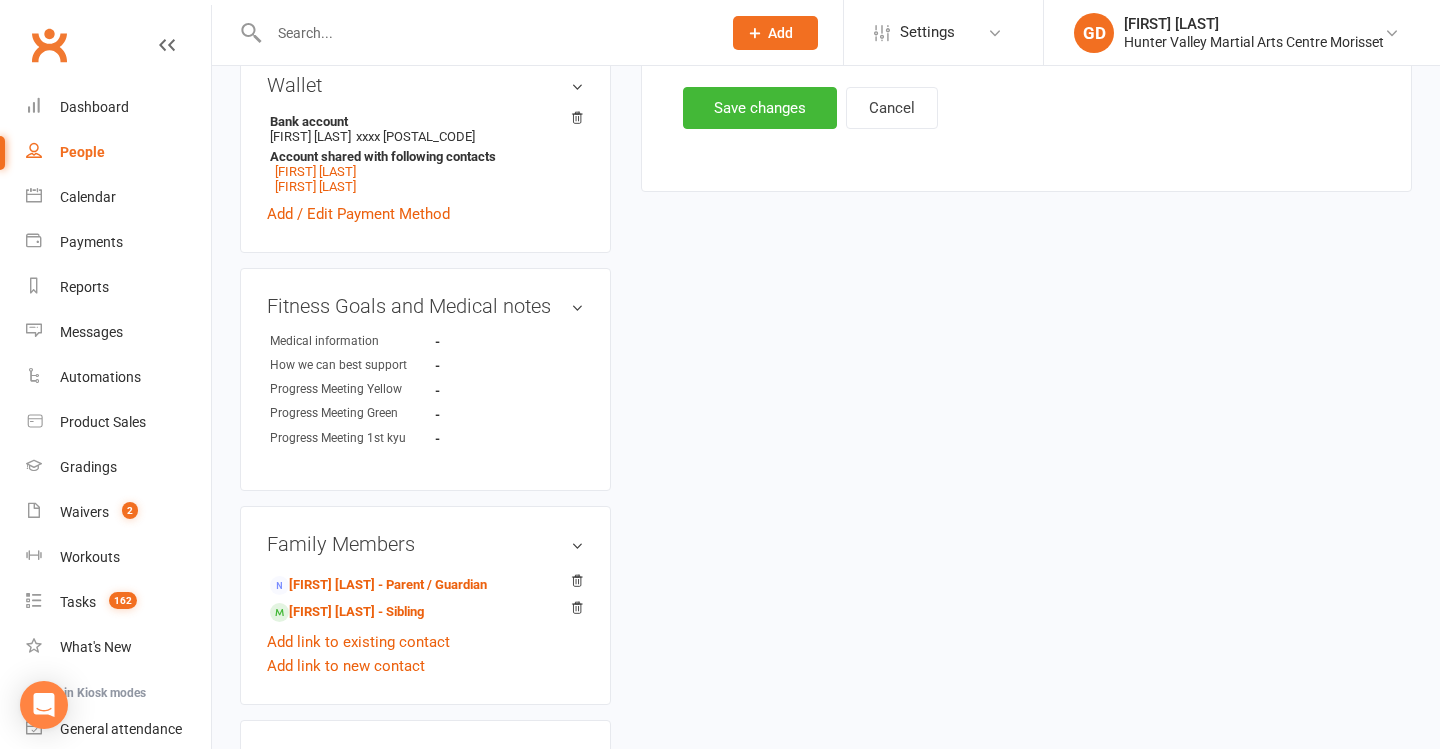 scroll, scrollTop: 170, scrollLeft: 0, axis: vertical 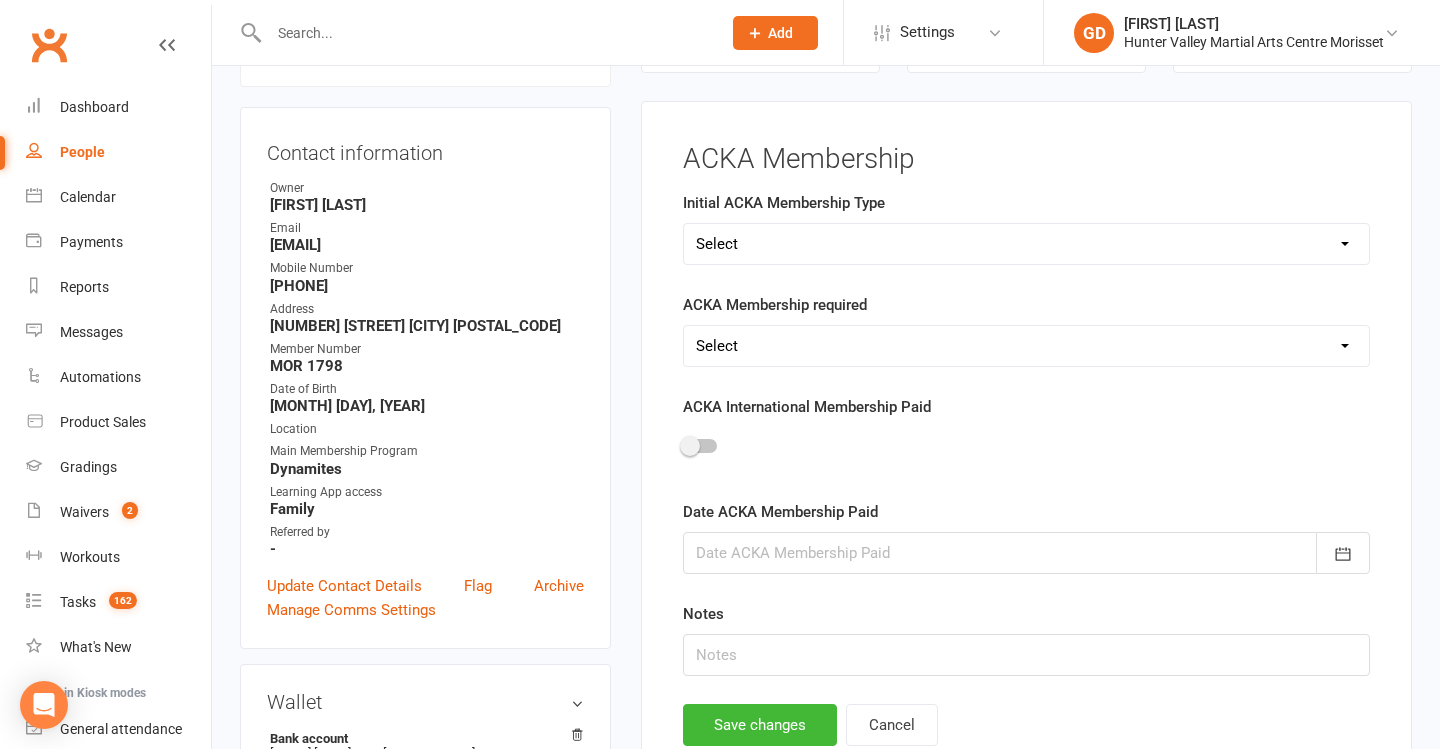 select on "Dynamites" 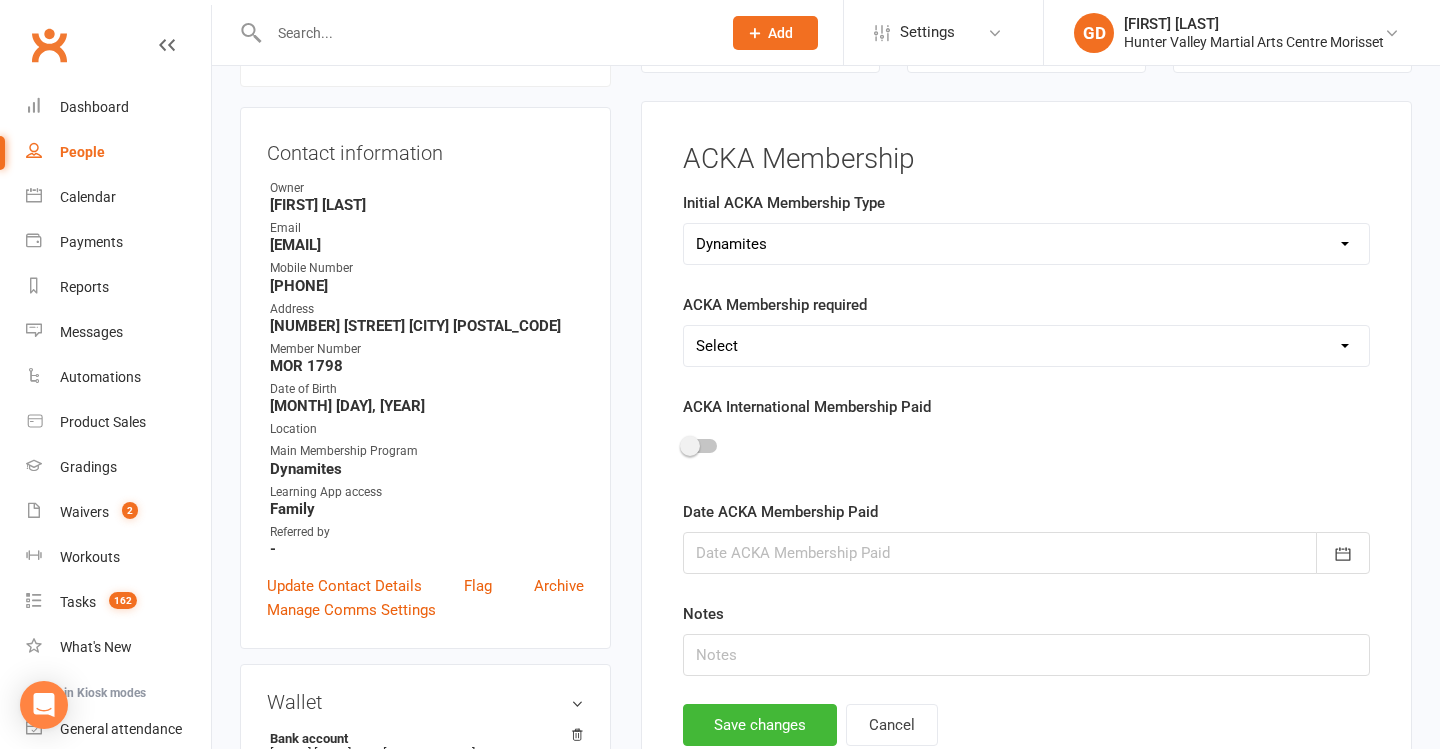 select on "No" 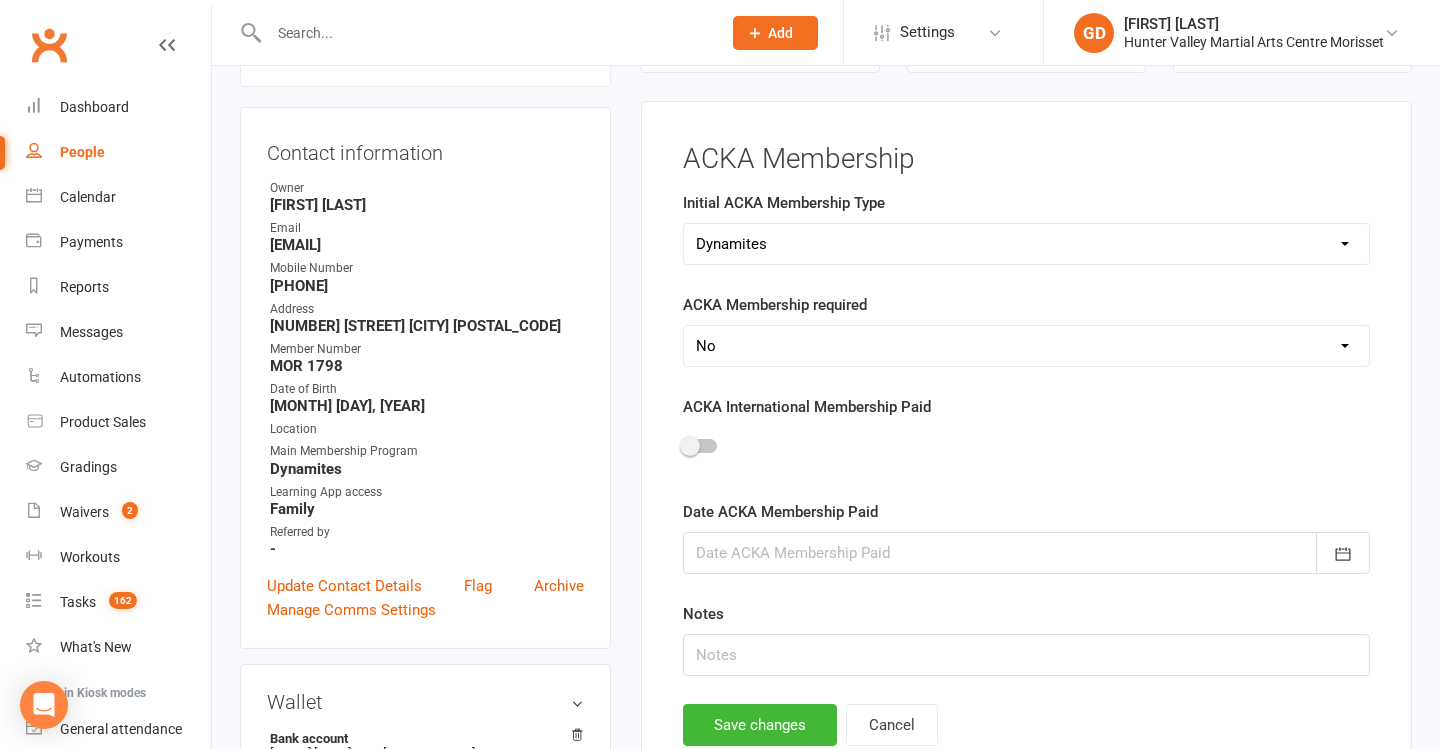 scroll, scrollTop: 243, scrollLeft: 0, axis: vertical 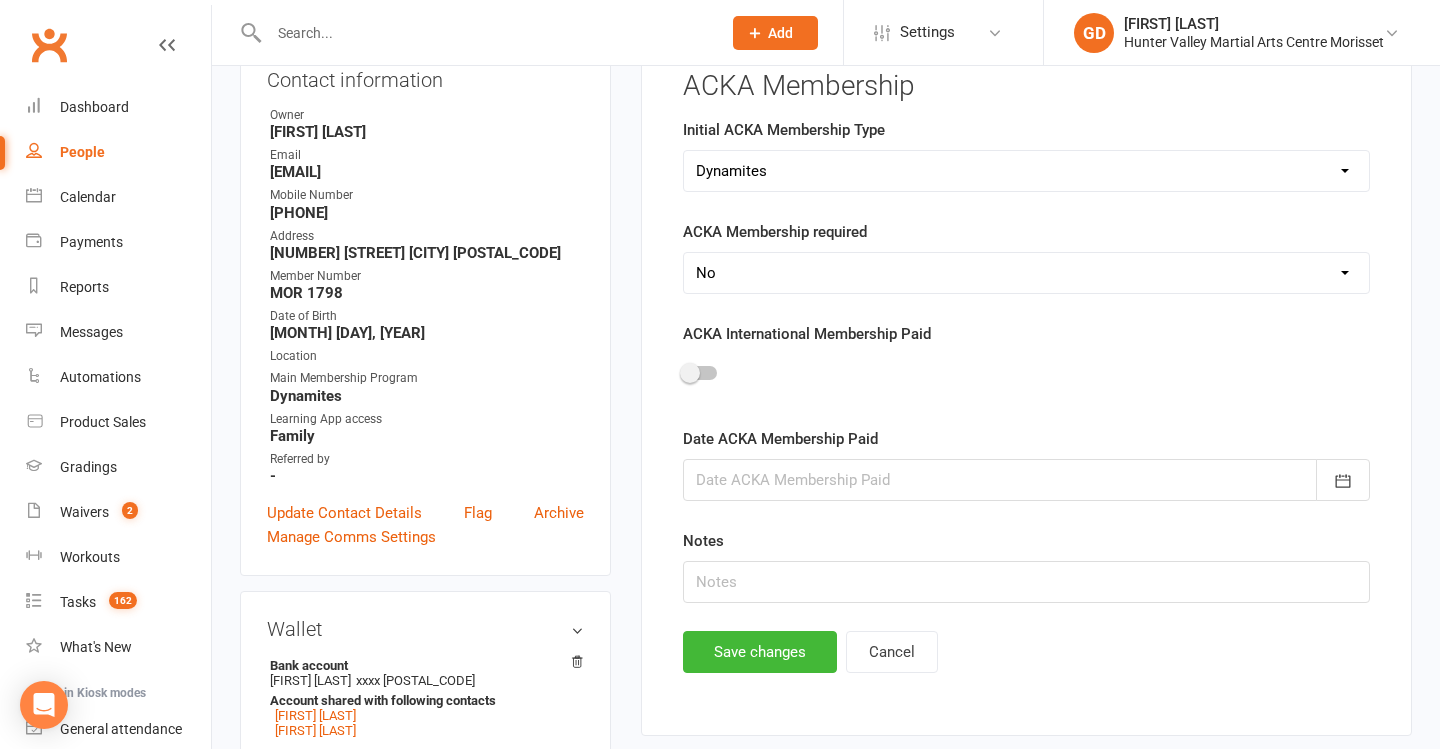 click on "ACKA Membership Initial ACKA Membership Type  Select Minimites Kindymites Dynamites Dragons Adults Fight Fit Kobudo Wise Warriors Jumping Joeys BJJ
ACKA Membership required   Select Yes No
ACKA International Membership Paid
Date ACKA Membership Paid
August 2025
Sun Mon Tue Wed Thu Fri Sat
31
27
28
29
30
31
01
02
32
03
04
05
06
07
08
09
33
10
11
12
13
14
15
16
34
17
18
19
20
21 22 23" at bounding box center (1026, 382) 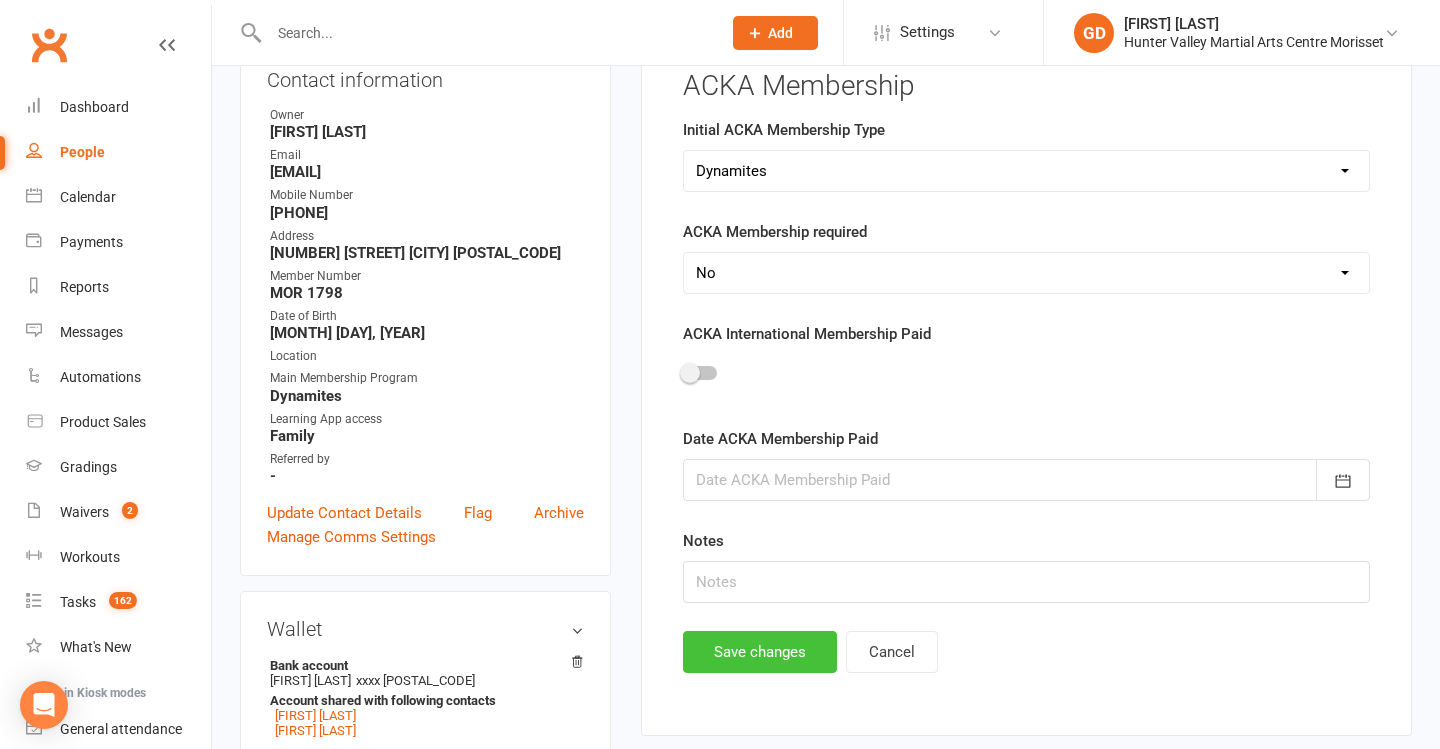 click on "Save changes" at bounding box center [760, 652] 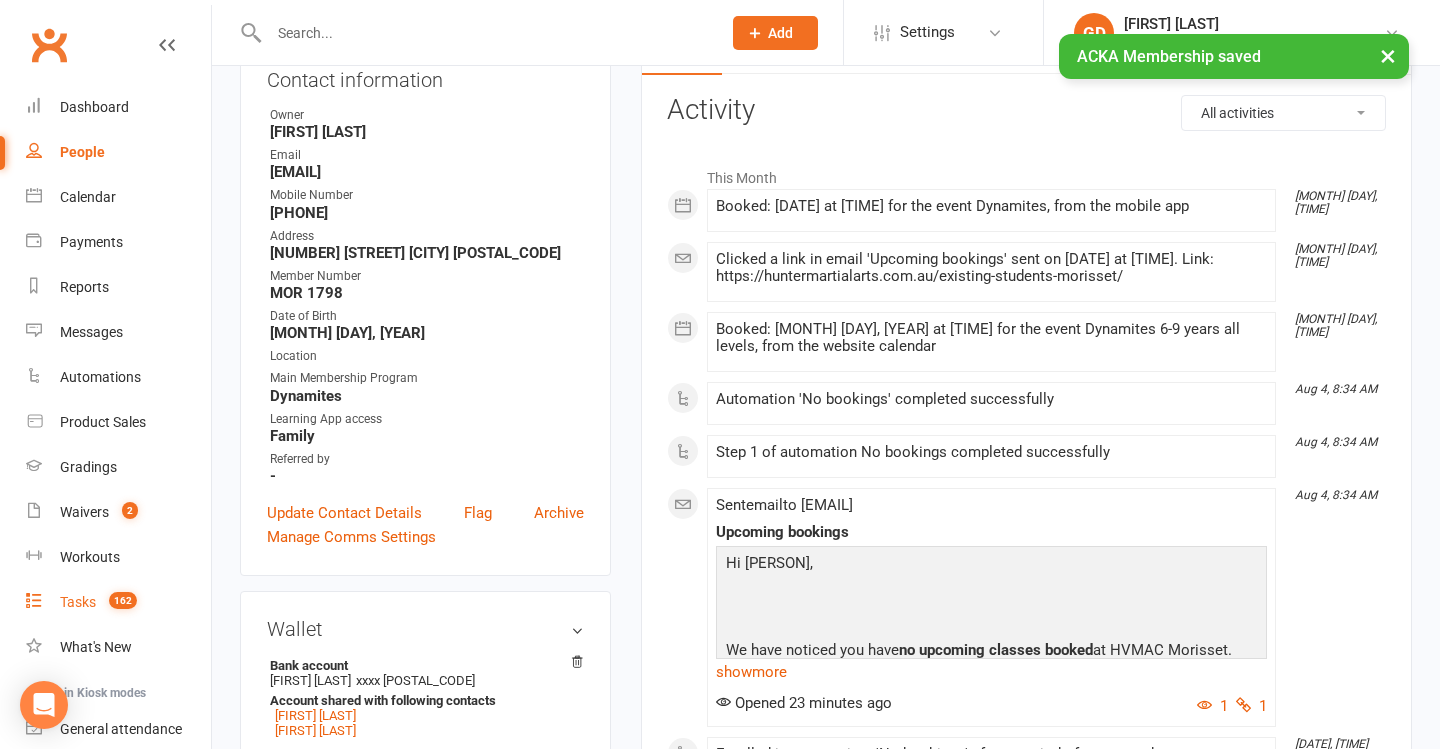 click on "Tasks" at bounding box center (78, 602) 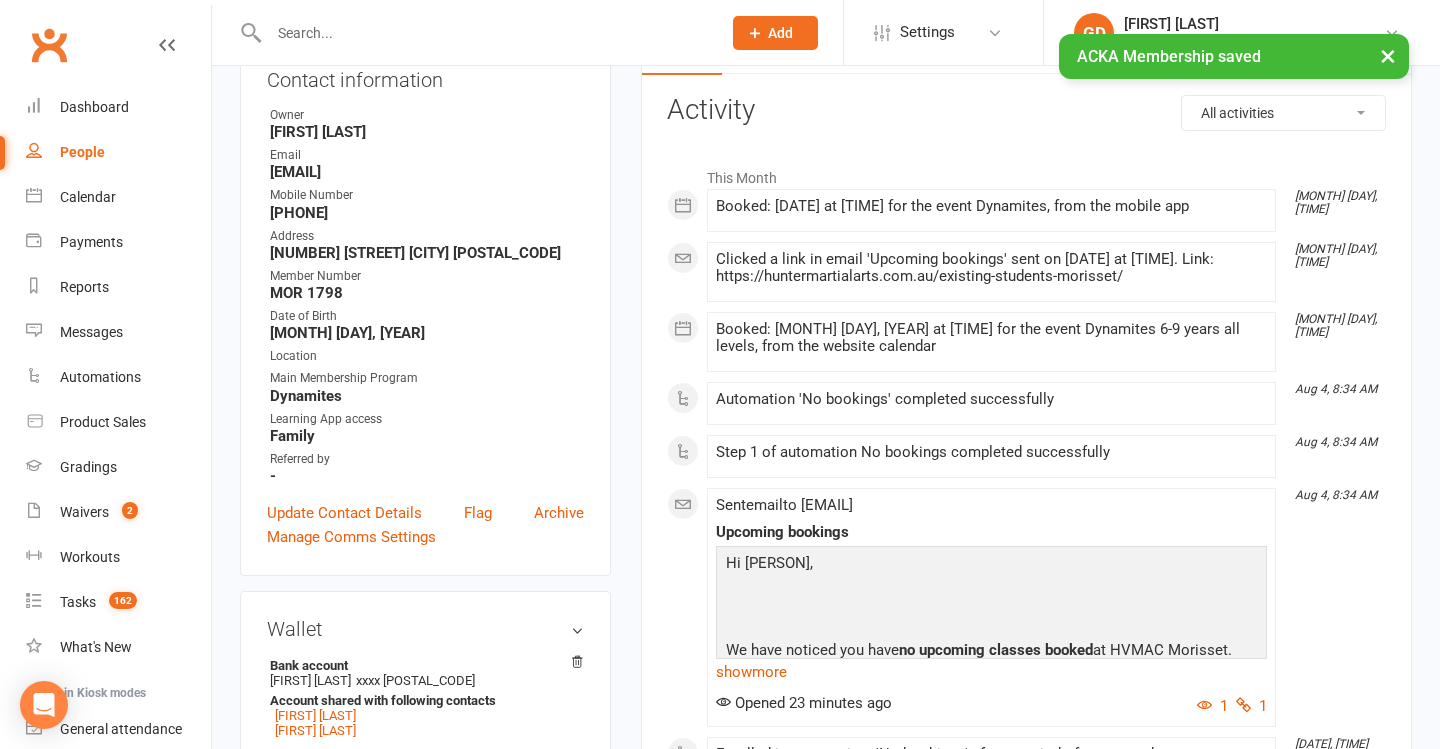 scroll, scrollTop: 0, scrollLeft: 0, axis: both 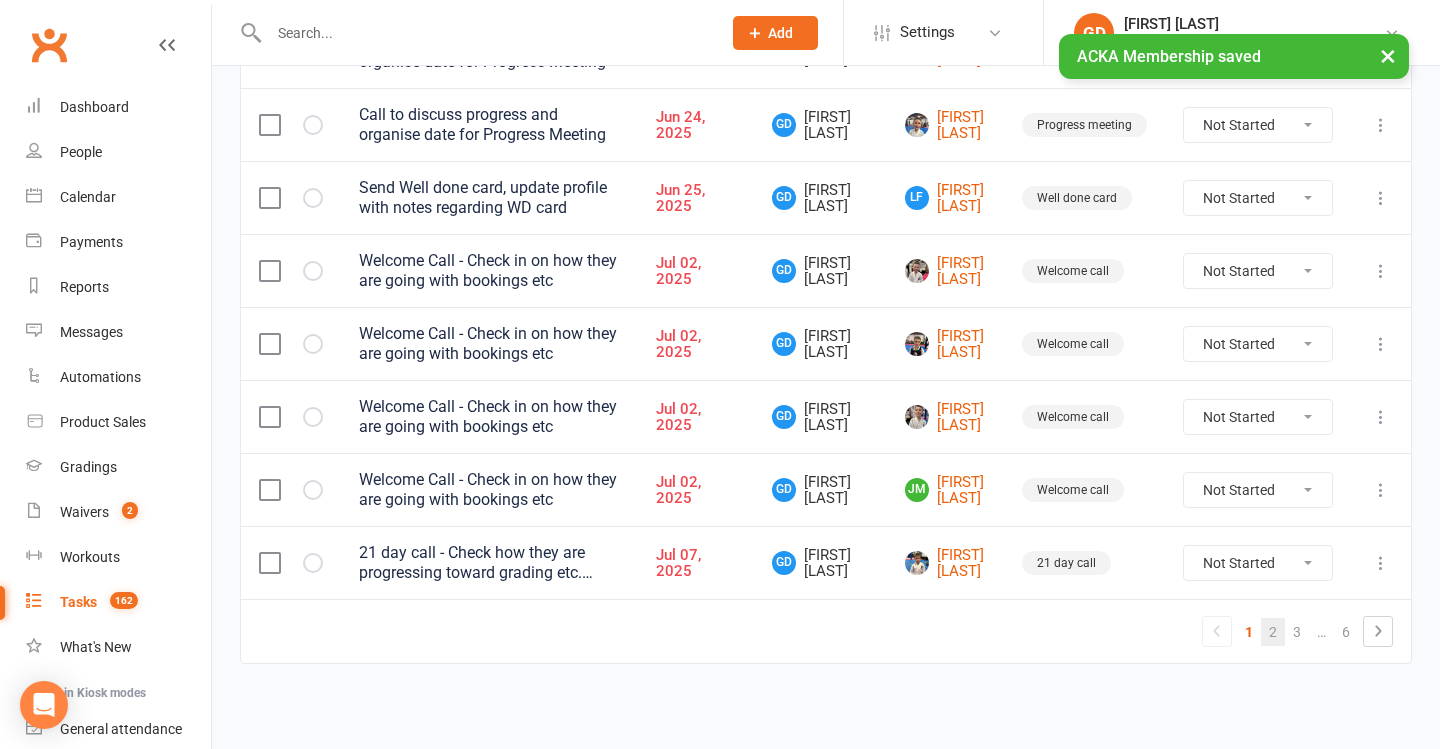 click on "2" at bounding box center [1273, 632] 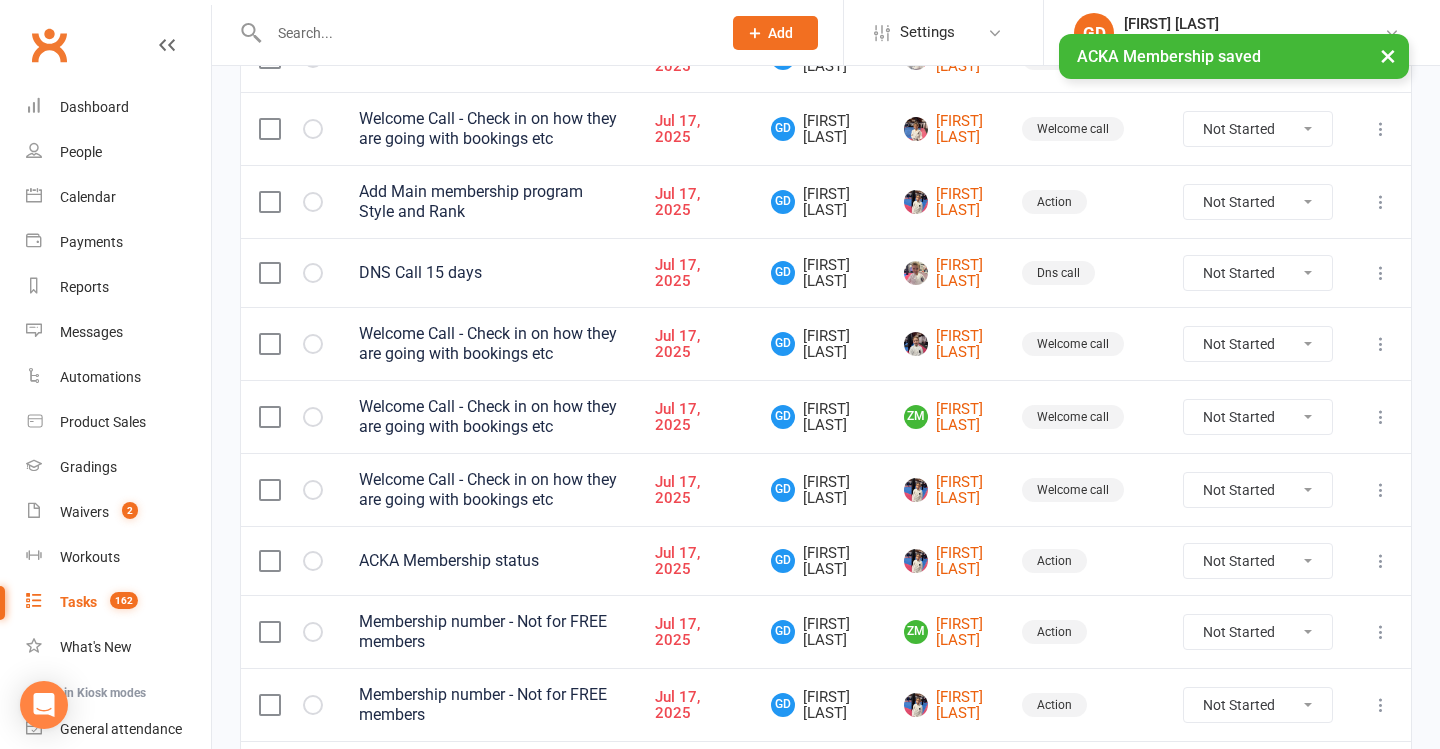 scroll, scrollTop: 1359, scrollLeft: 0, axis: vertical 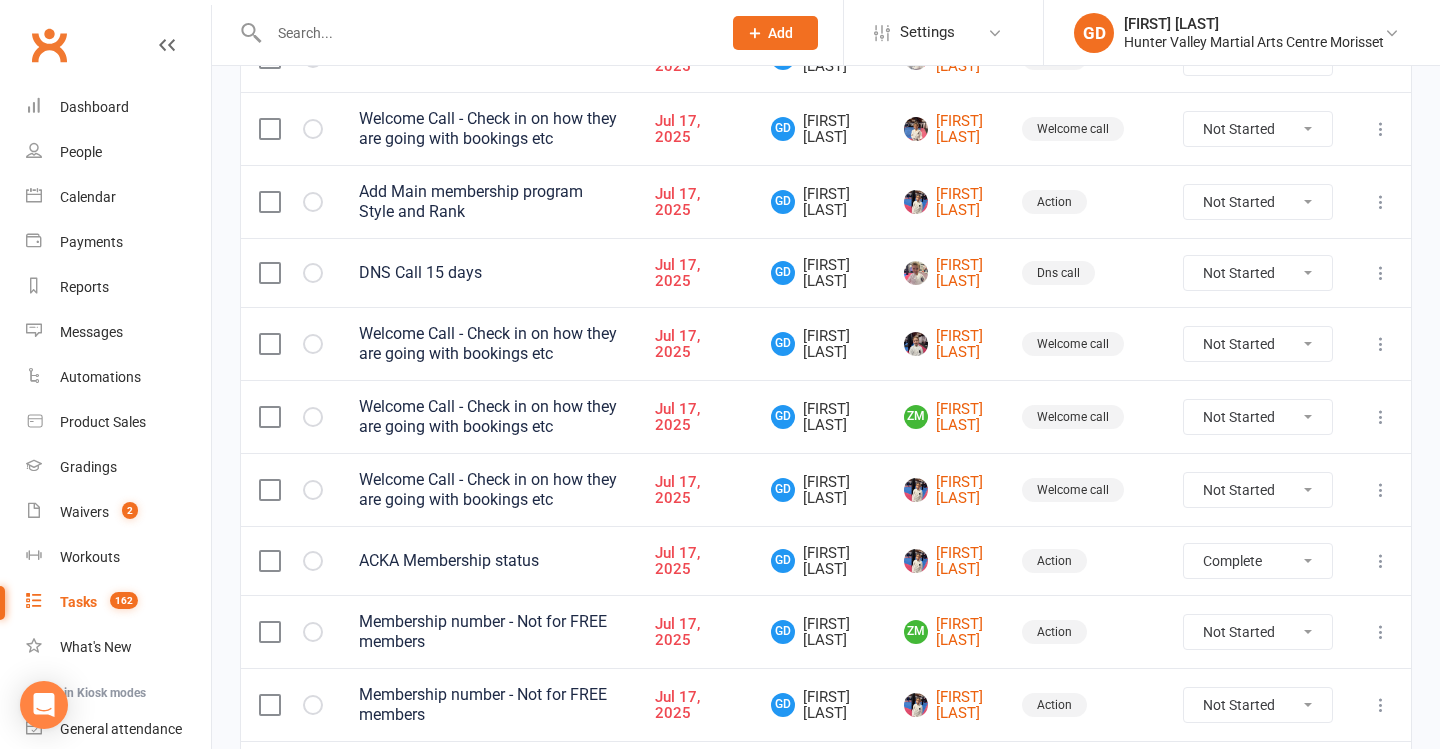 select on "unstarted" 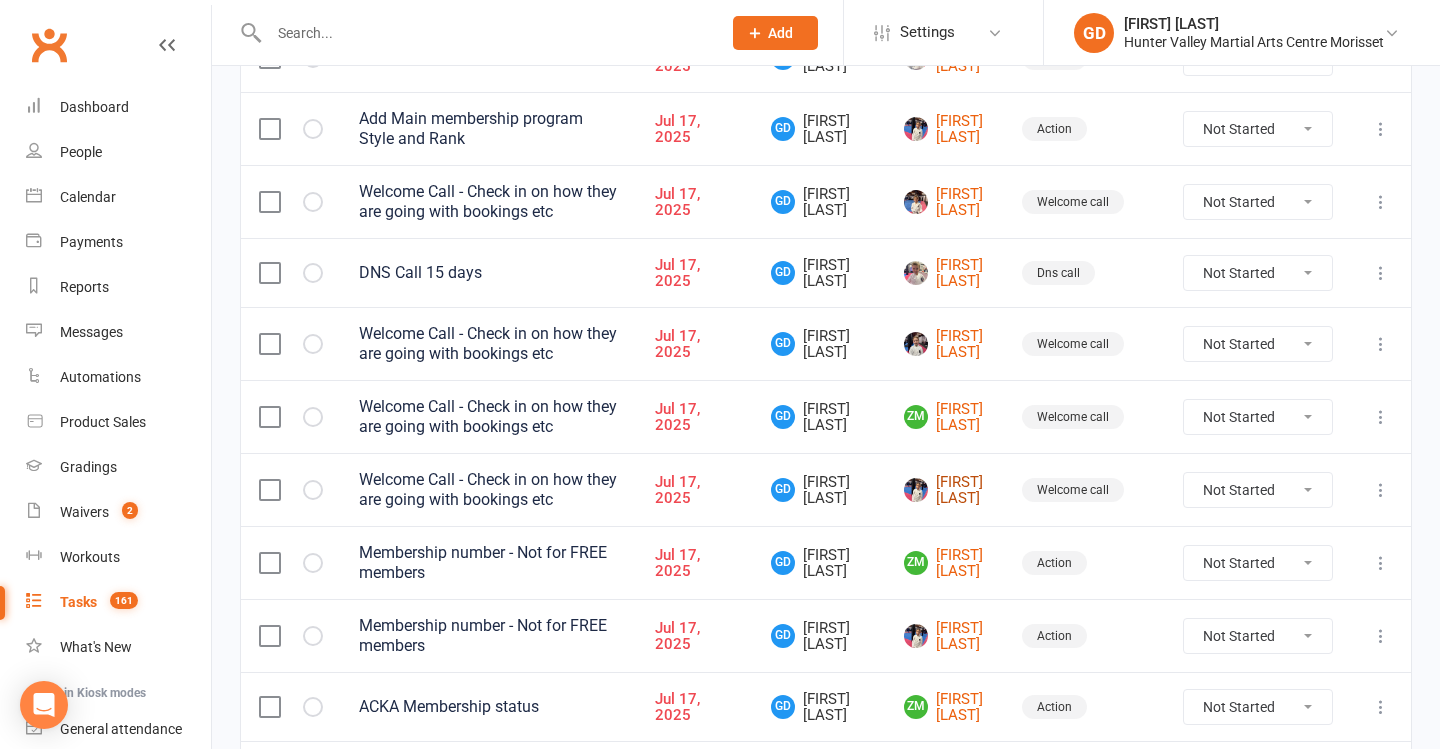 scroll, scrollTop: 1388, scrollLeft: 0, axis: vertical 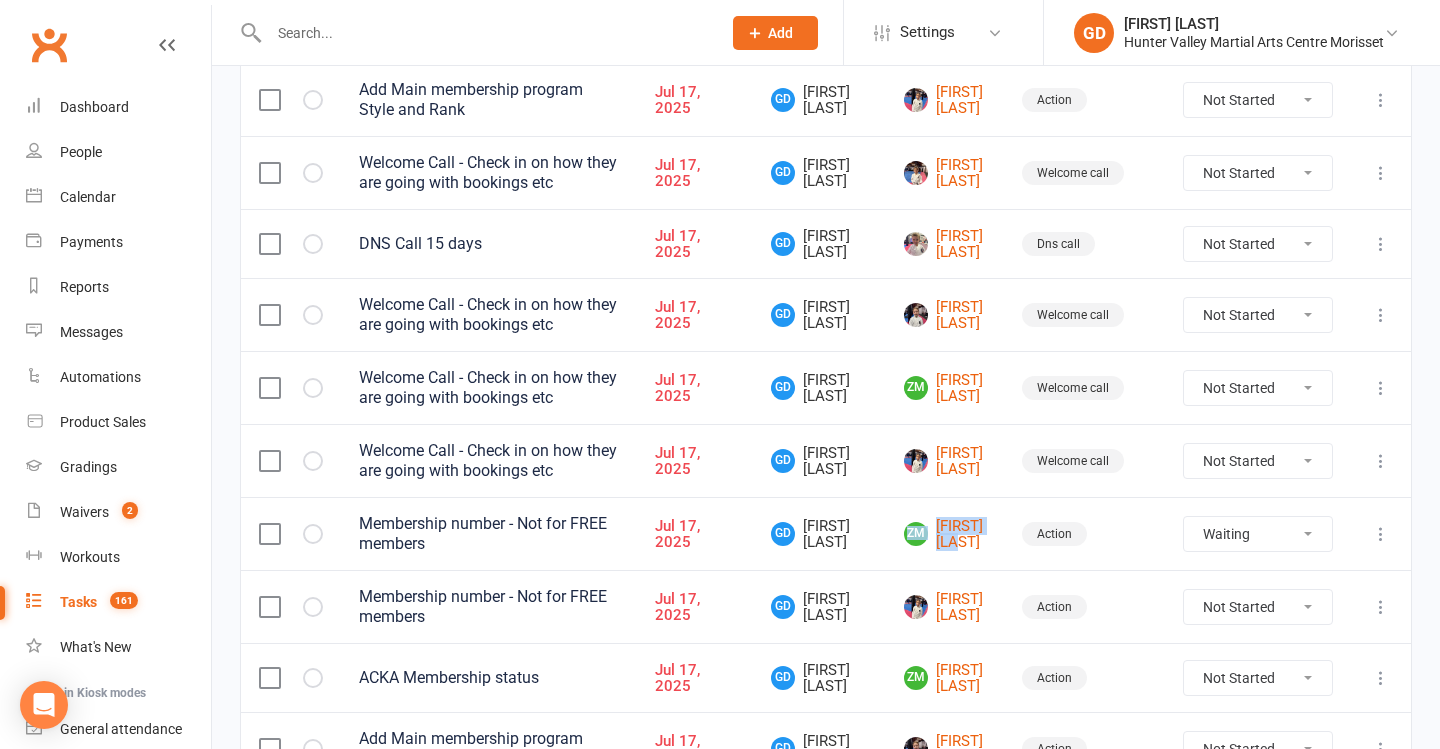 select on "unstarted" 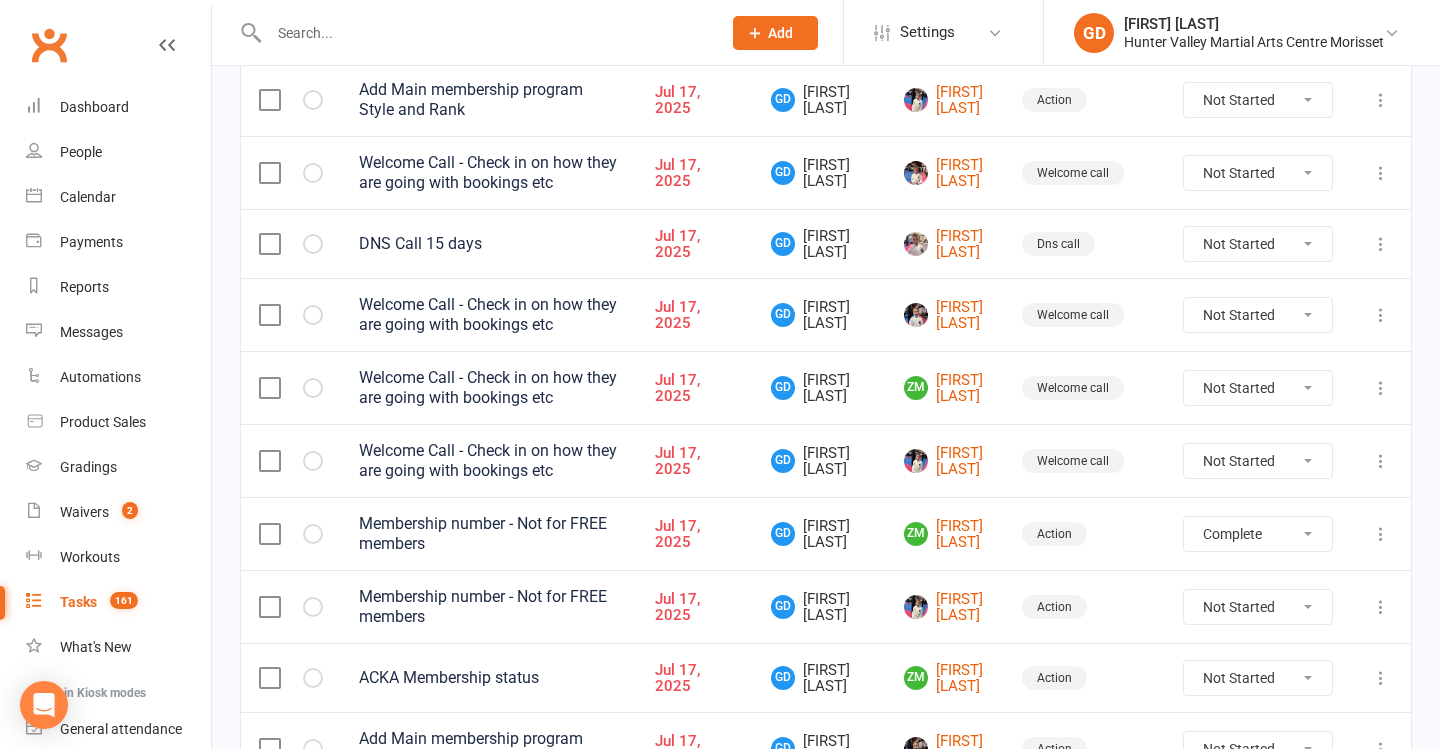 select on "waiting" 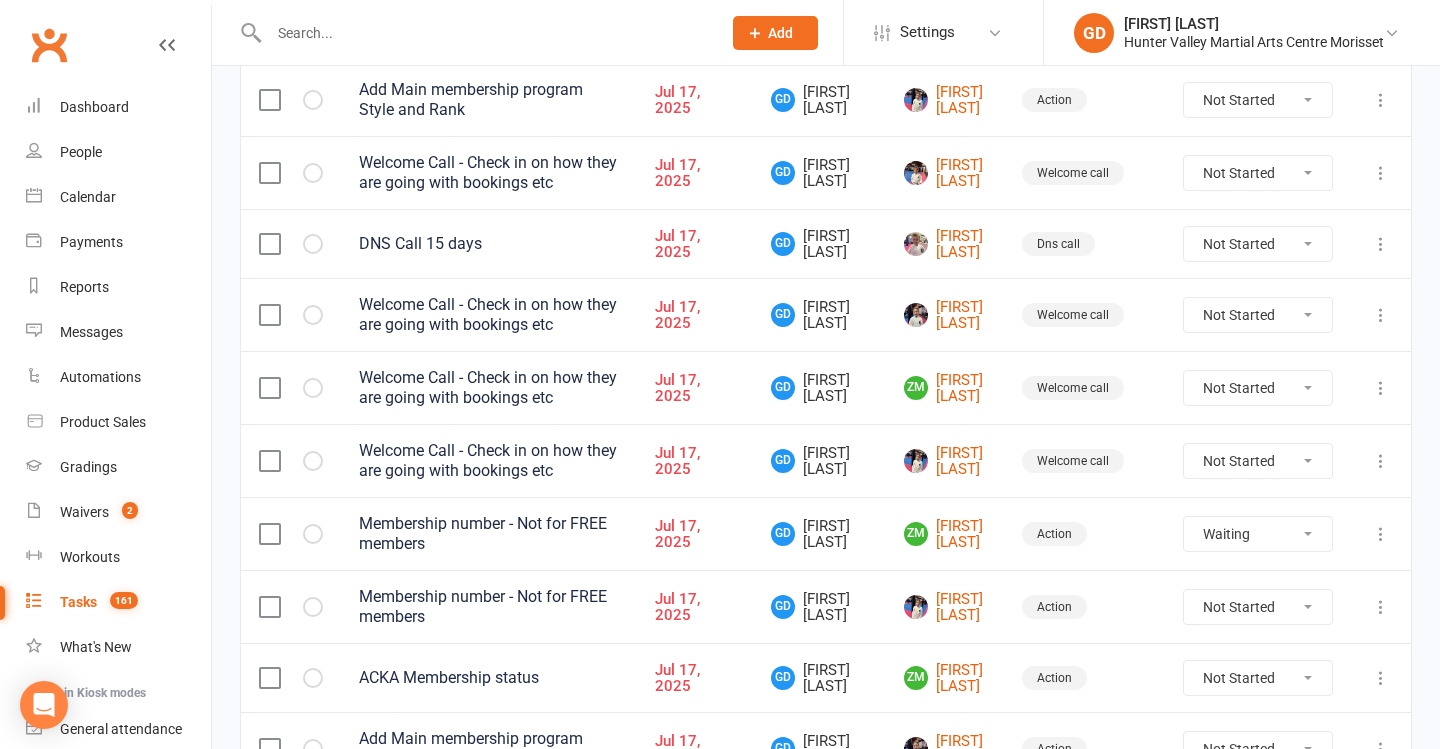 select on "waiting" 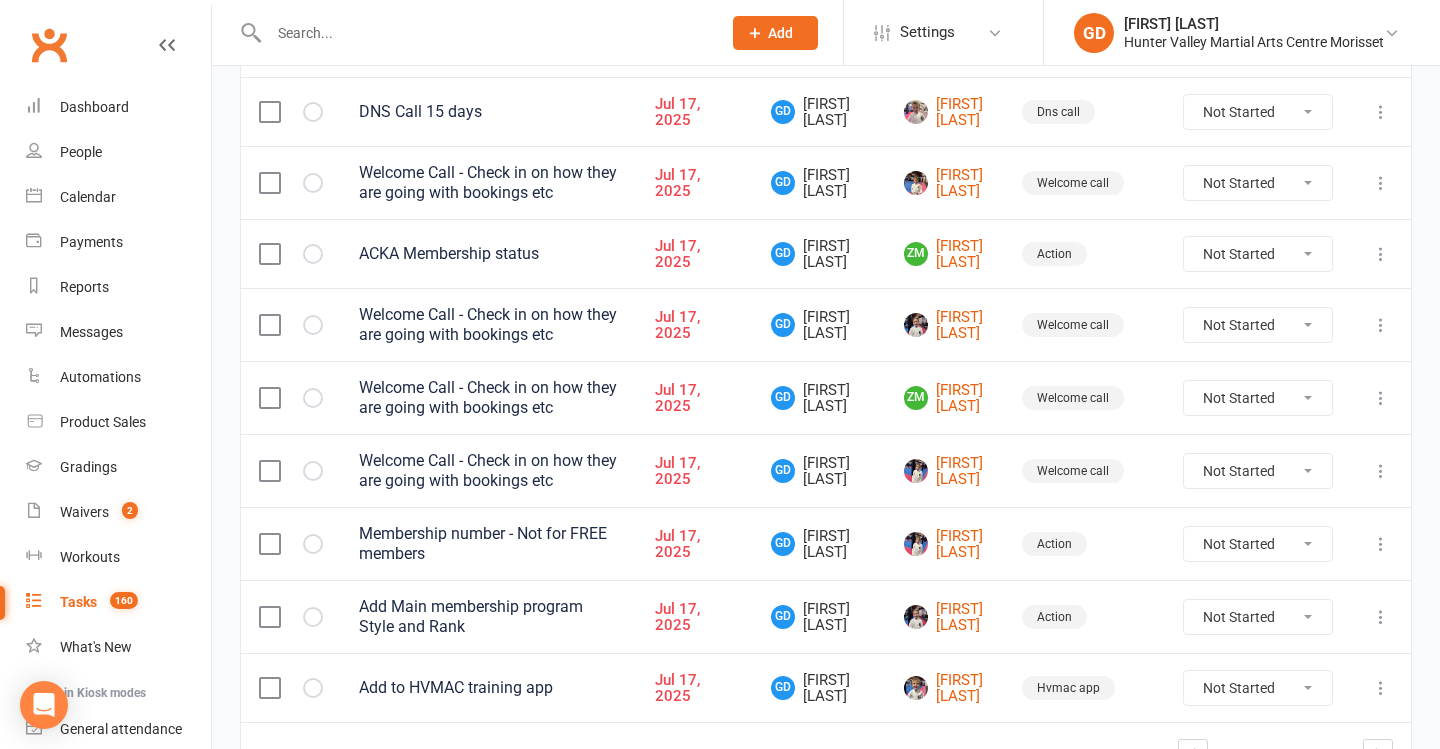 scroll, scrollTop: 1459, scrollLeft: 0, axis: vertical 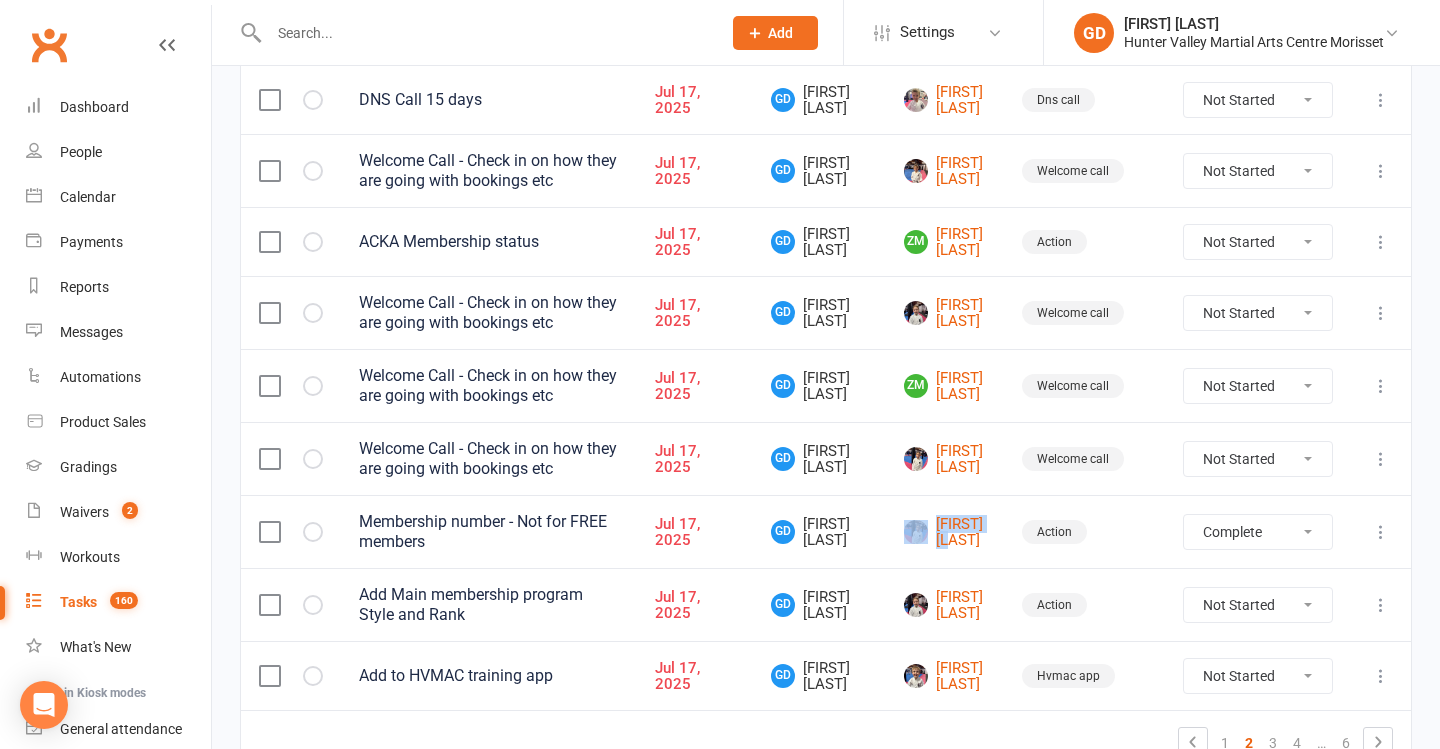 select on "unstarted" 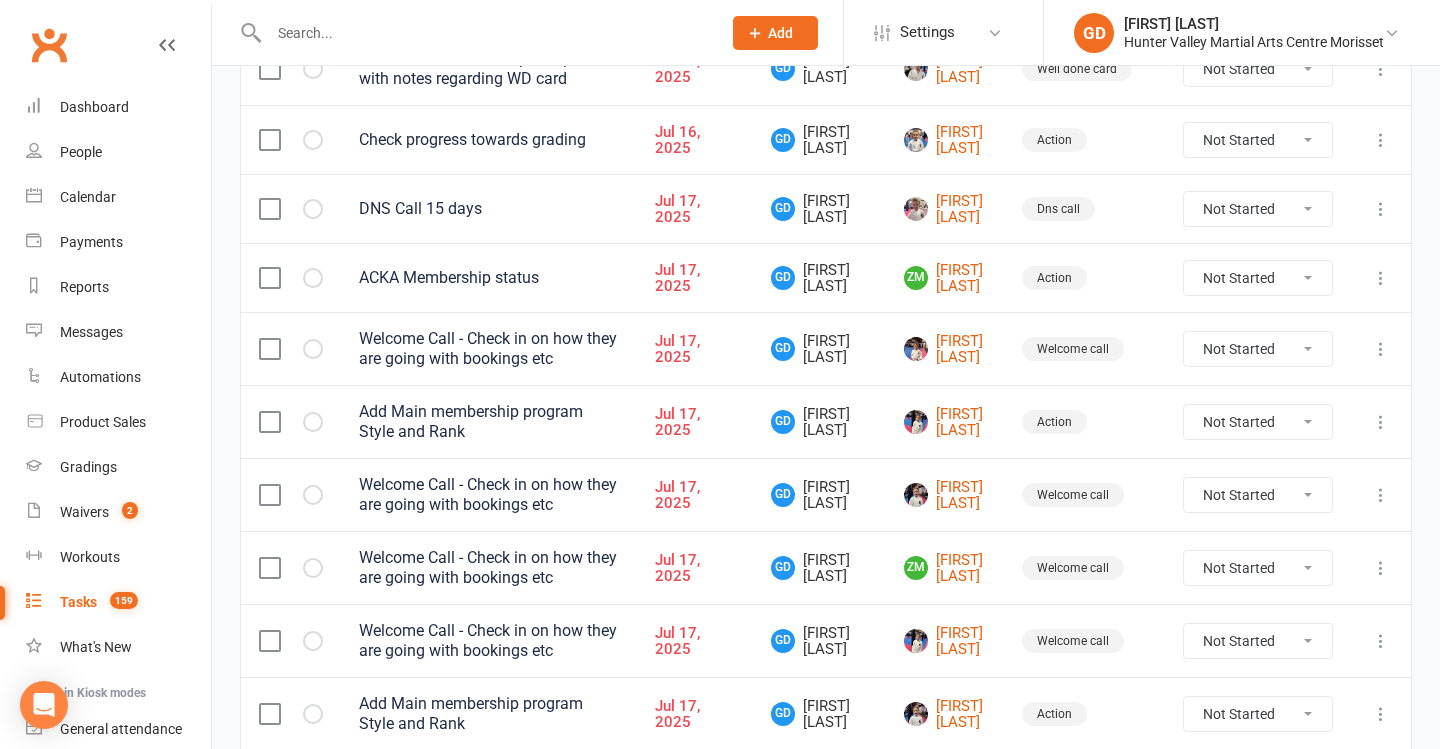 scroll, scrollTop: 1241, scrollLeft: 0, axis: vertical 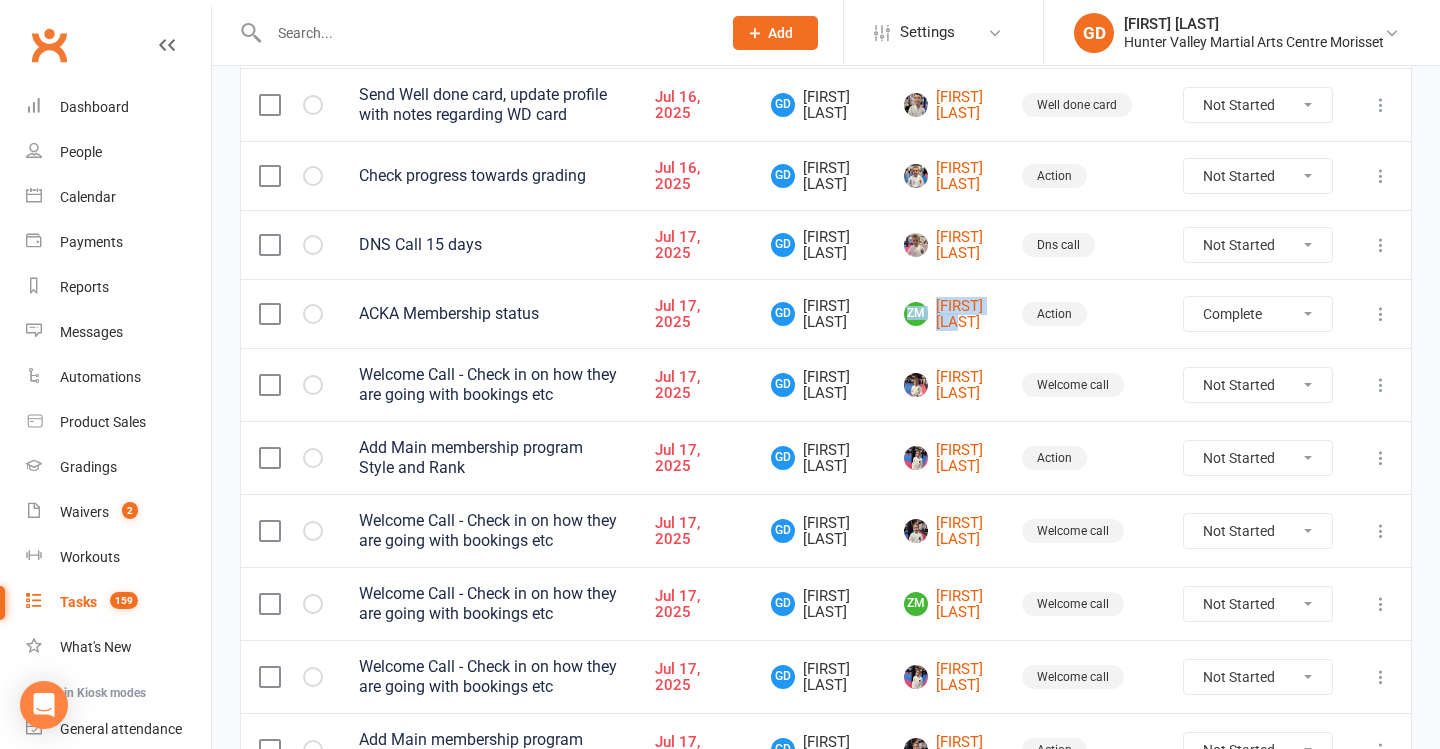select on "unstarted" 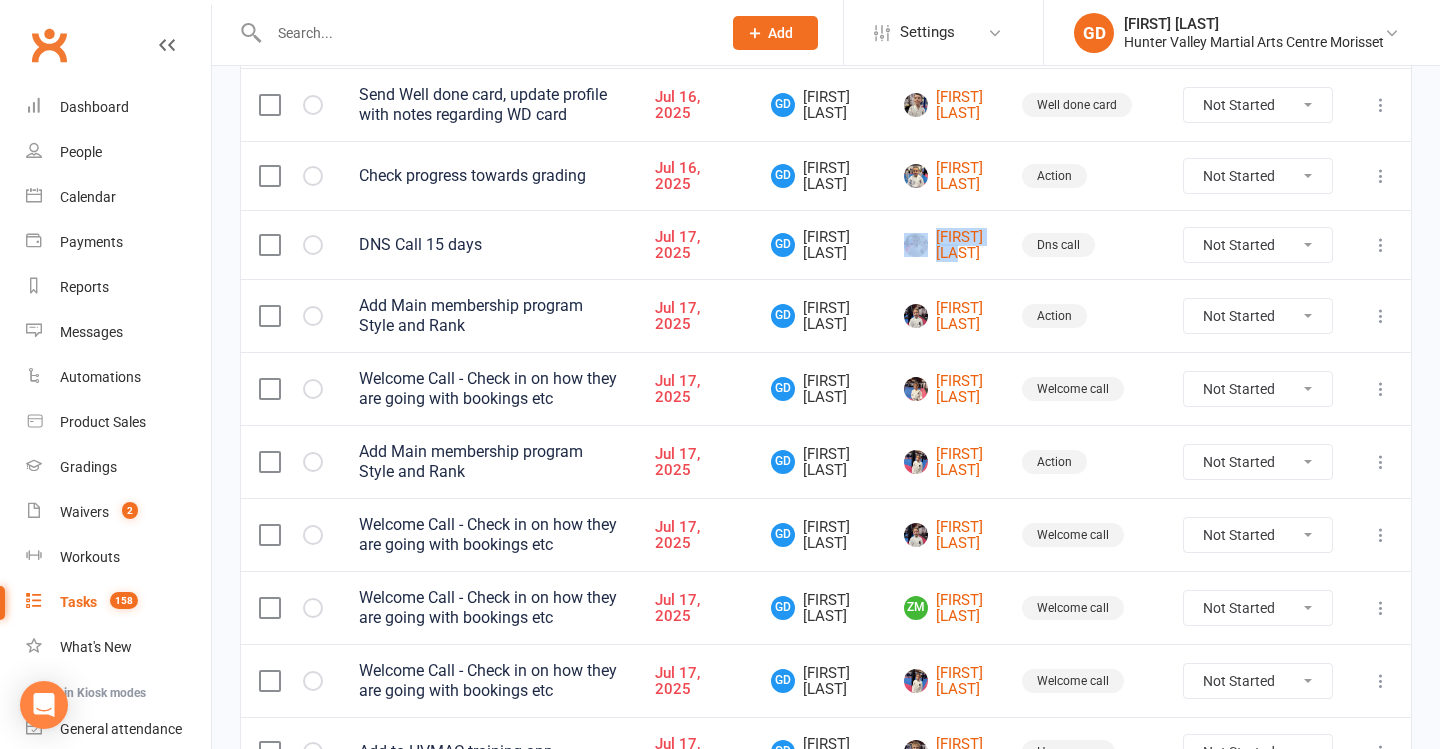 click at bounding box center (1381, 245) 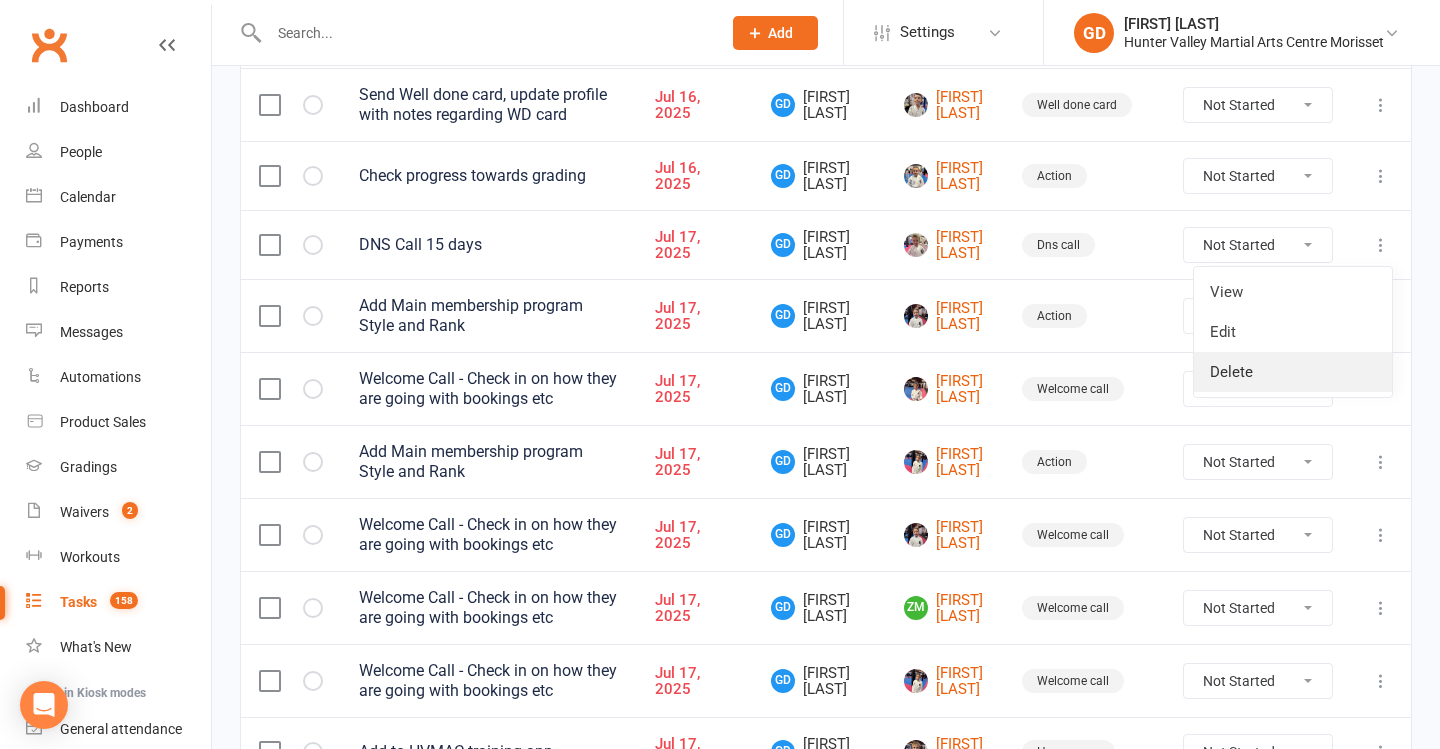 click on "Delete" at bounding box center [1293, 372] 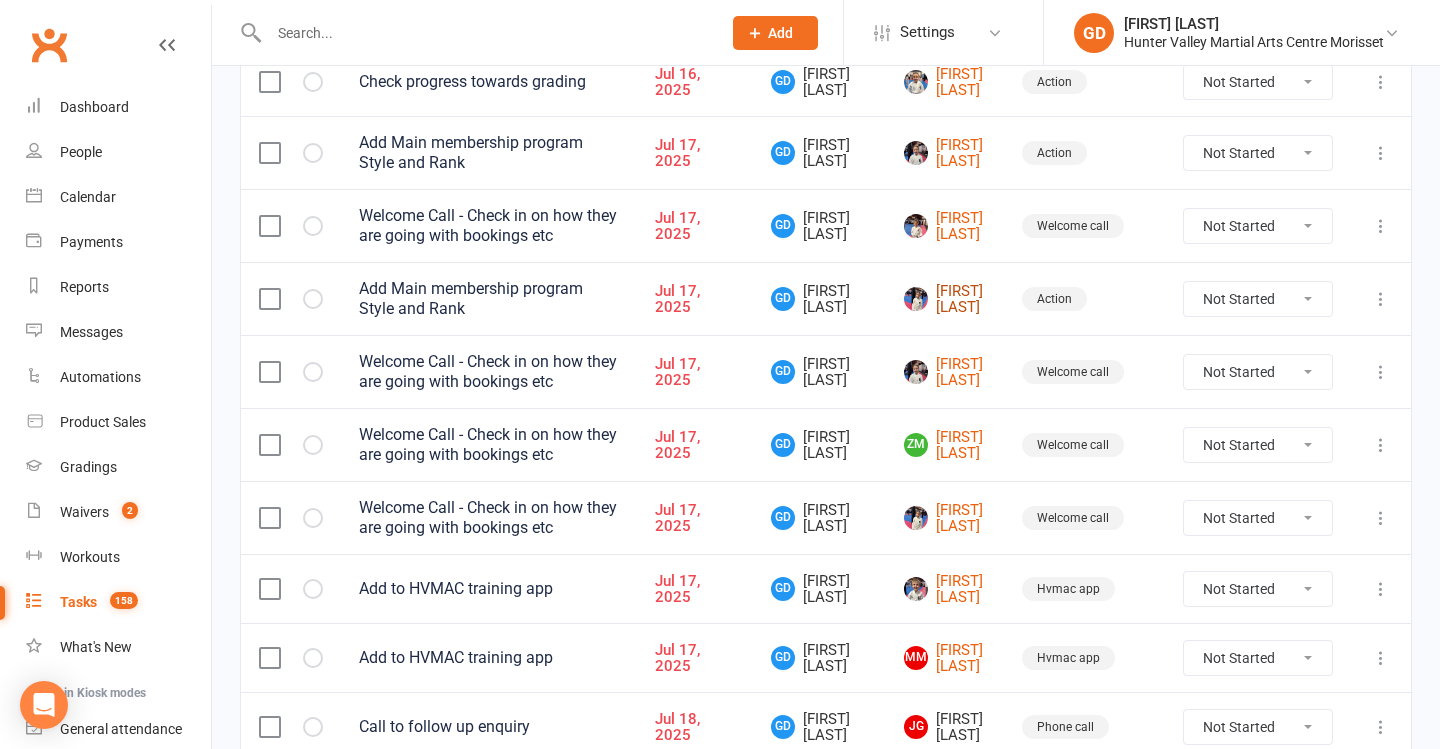scroll, scrollTop: 1342, scrollLeft: 0, axis: vertical 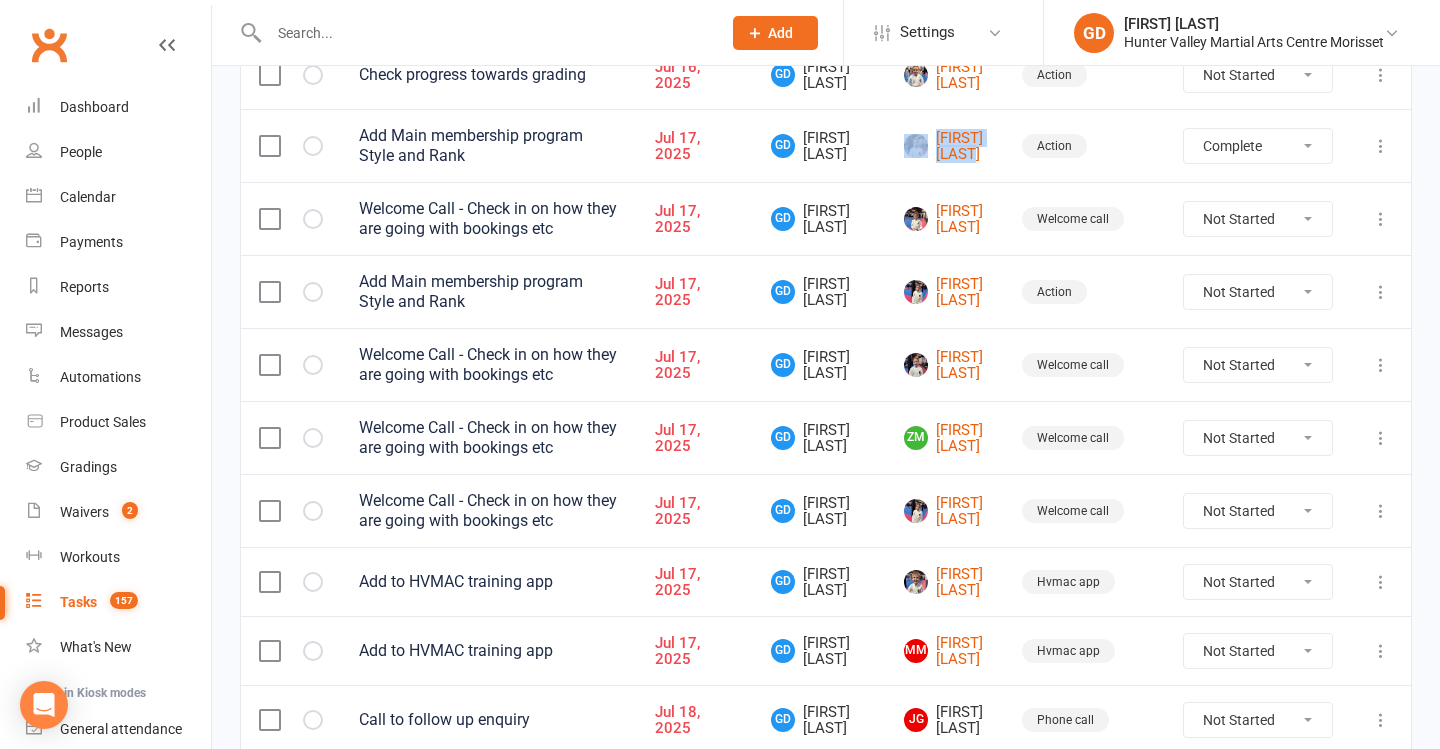 select on "unstarted" 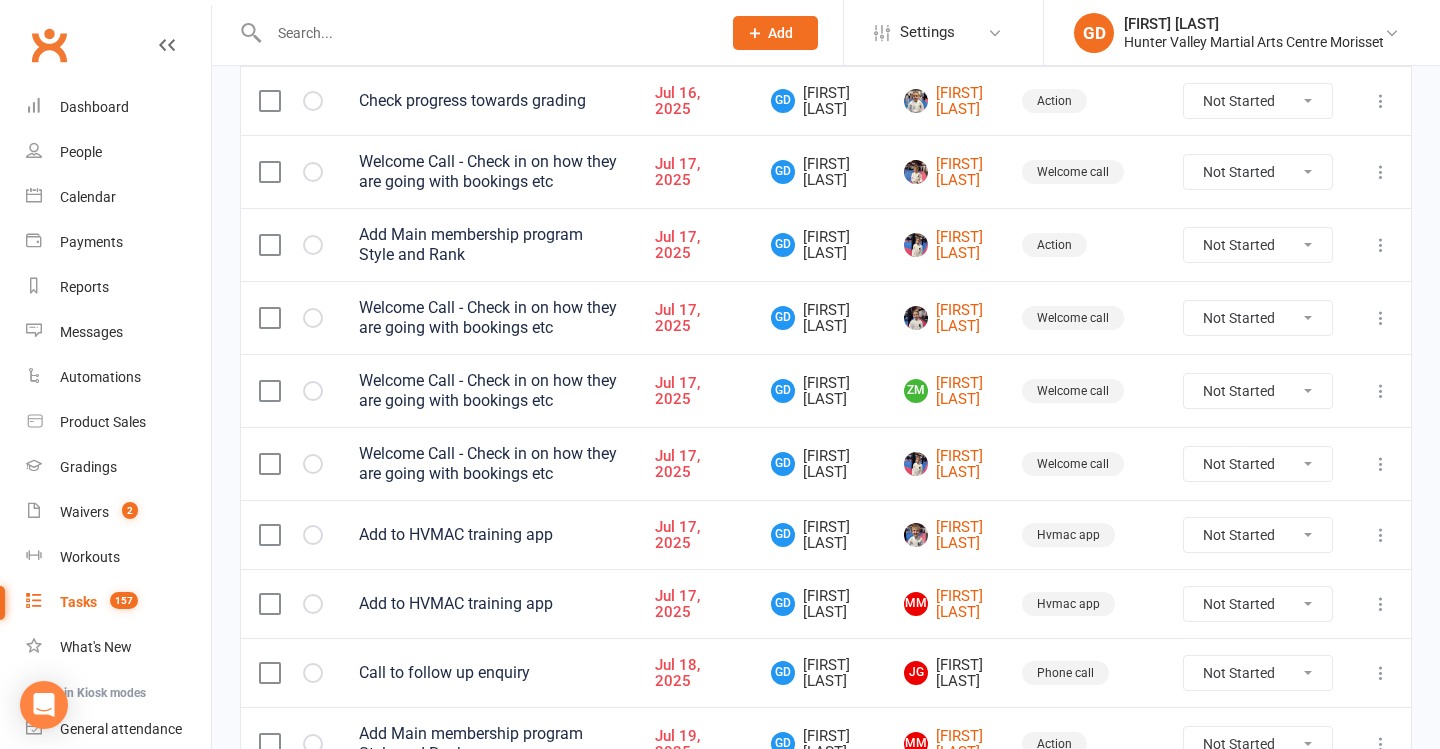 scroll, scrollTop: 1310, scrollLeft: 0, axis: vertical 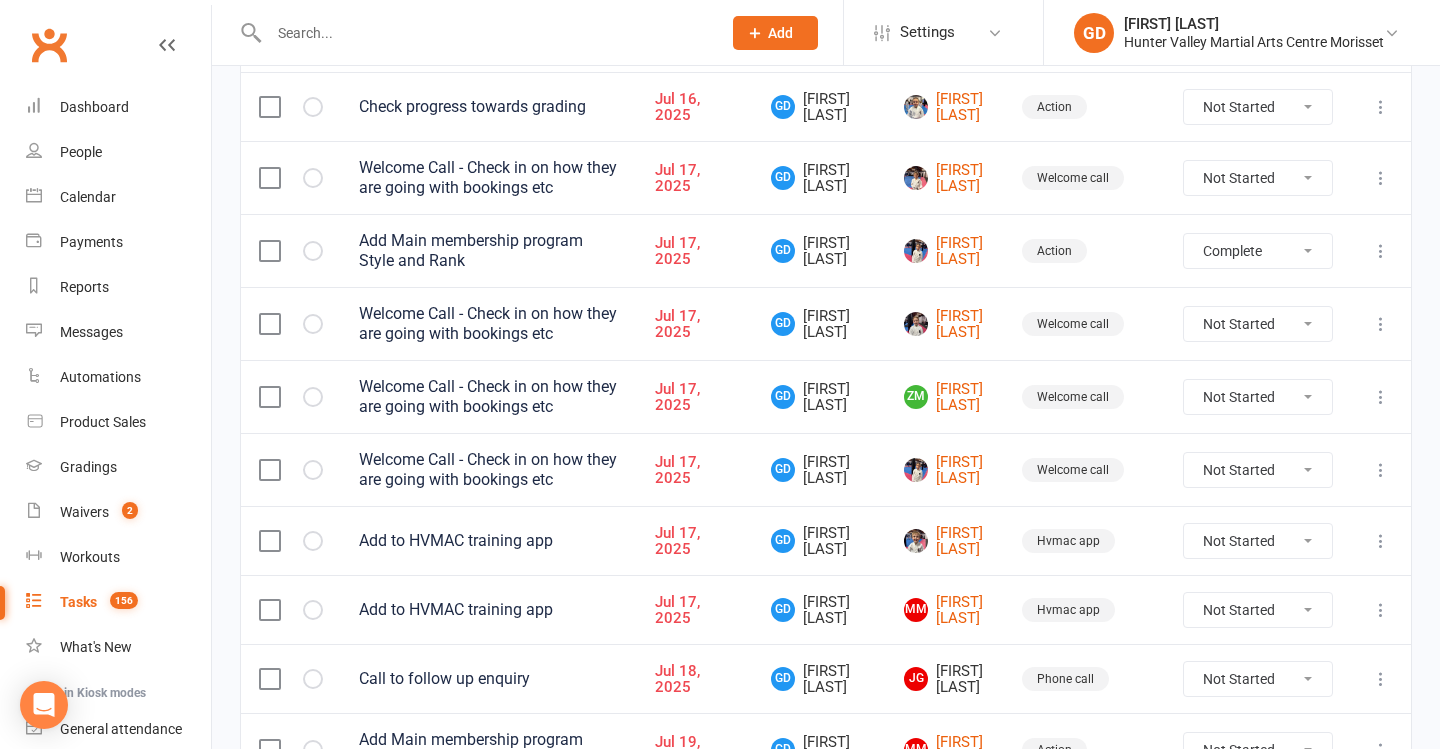 select on "unstarted" 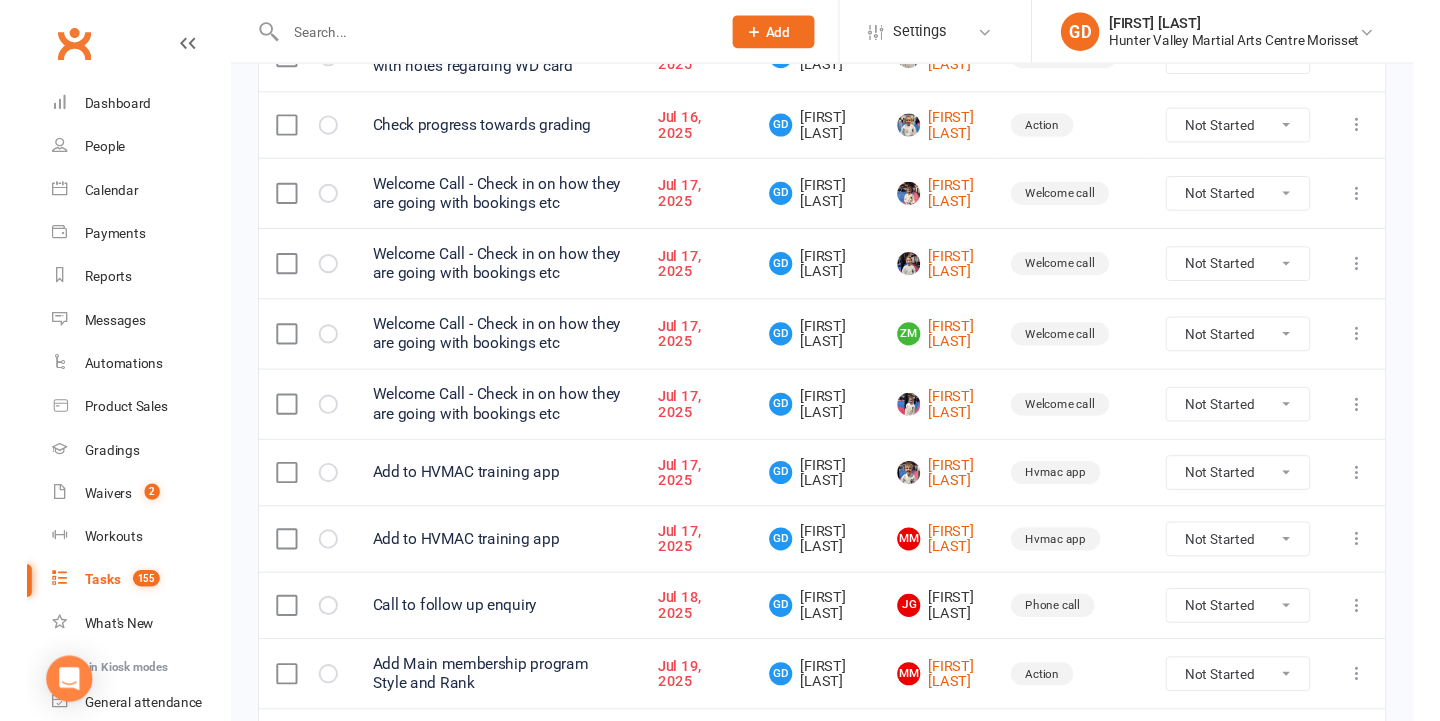 scroll, scrollTop: 1384, scrollLeft: 0, axis: vertical 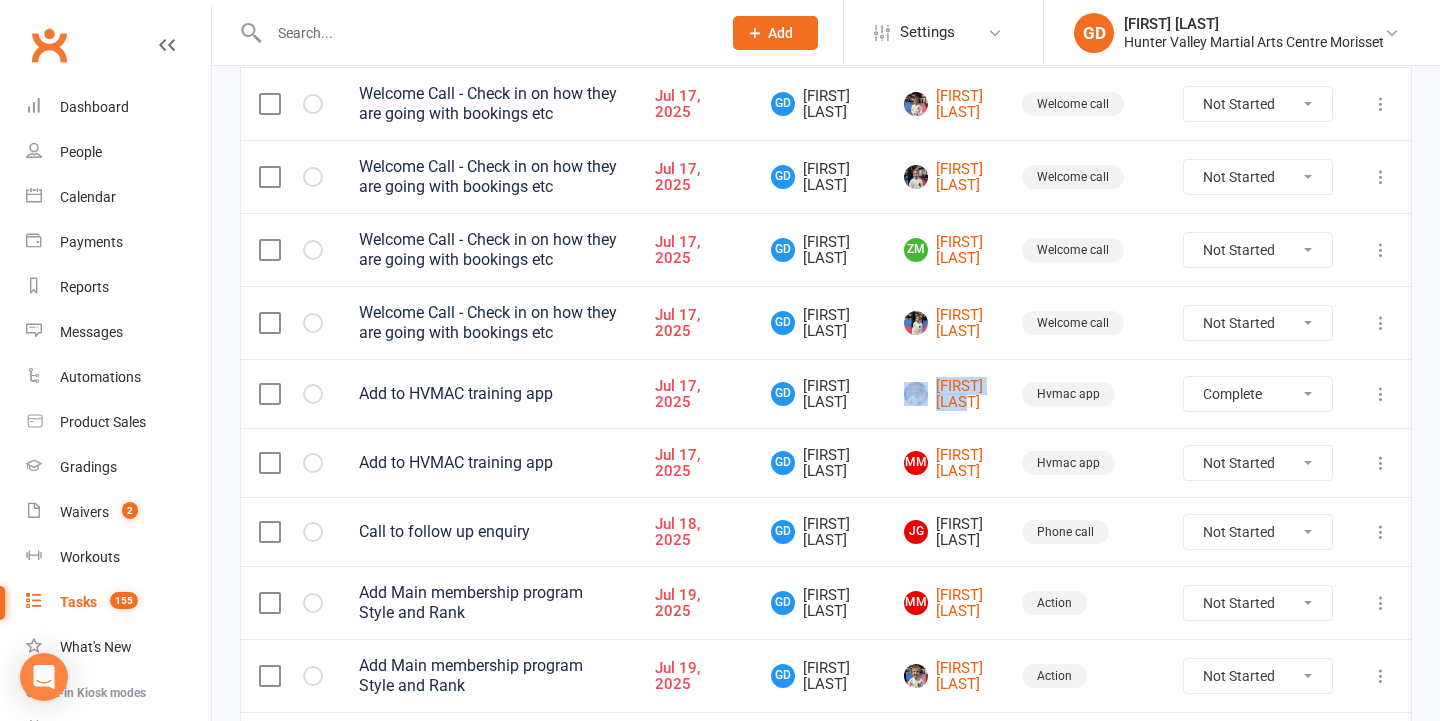 select on "unstarted" 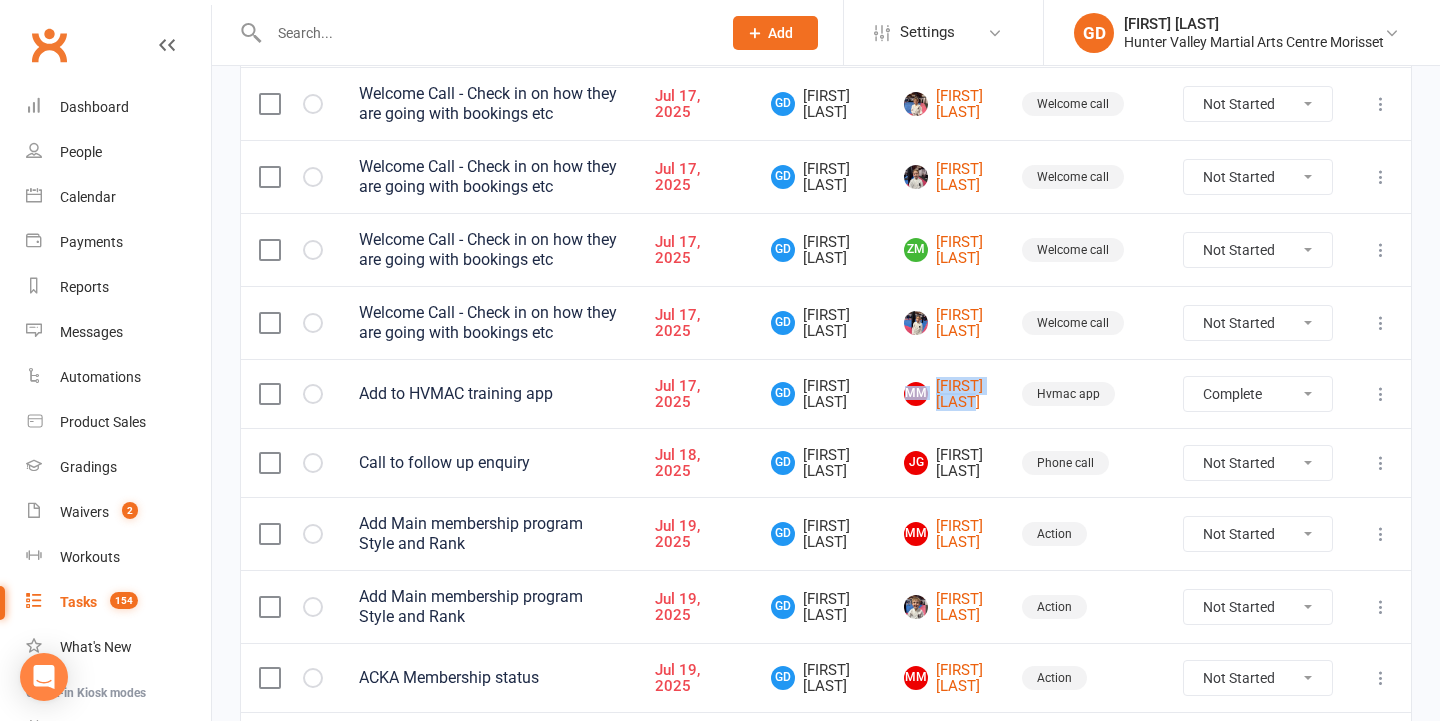 select on "unstarted" 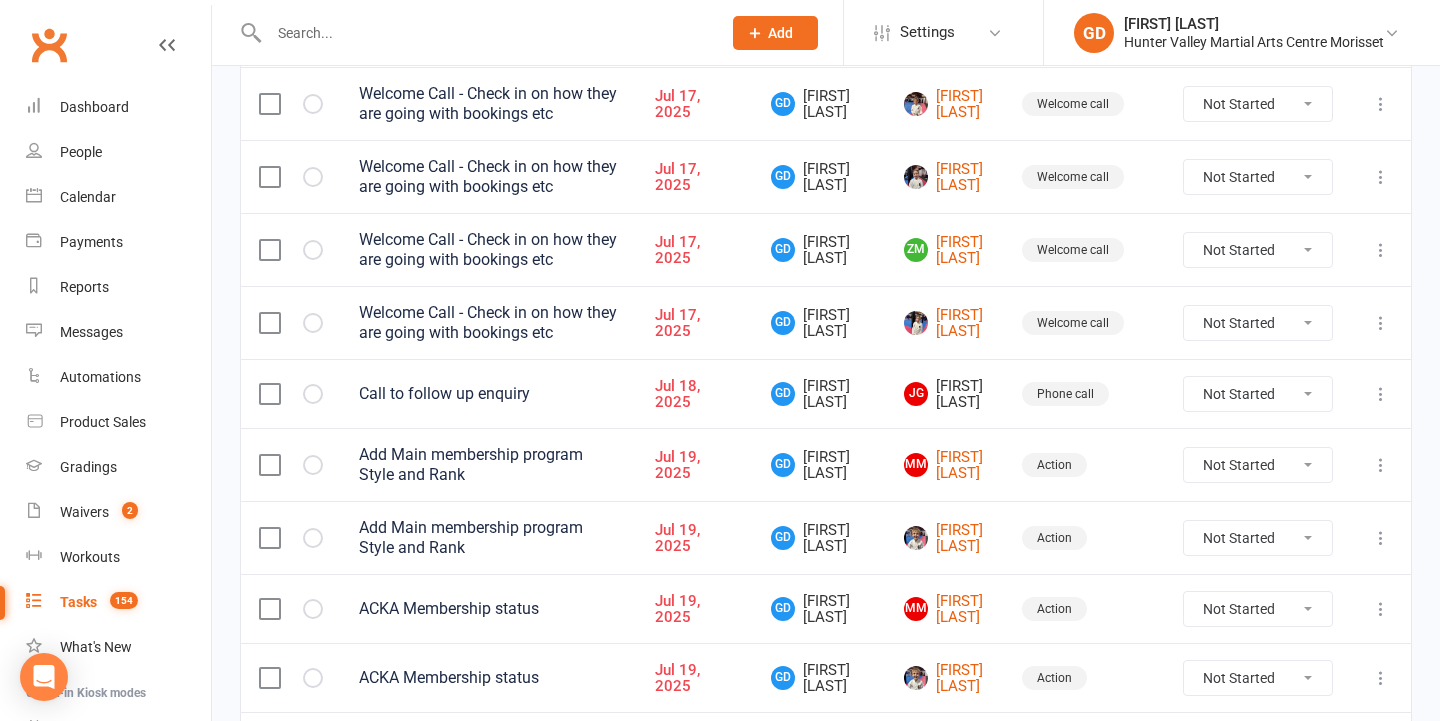 scroll, scrollTop: 1456, scrollLeft: 0, axis: vertical 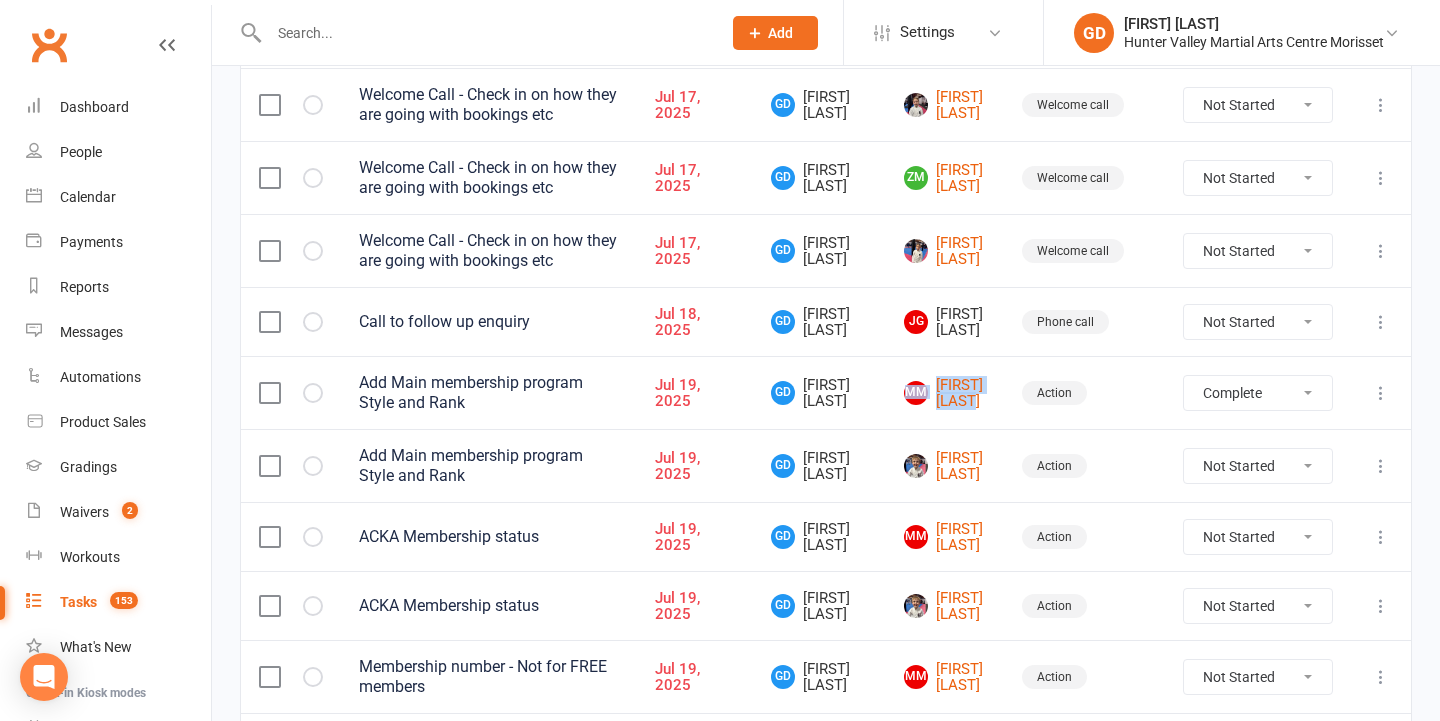 select on "unstarted" 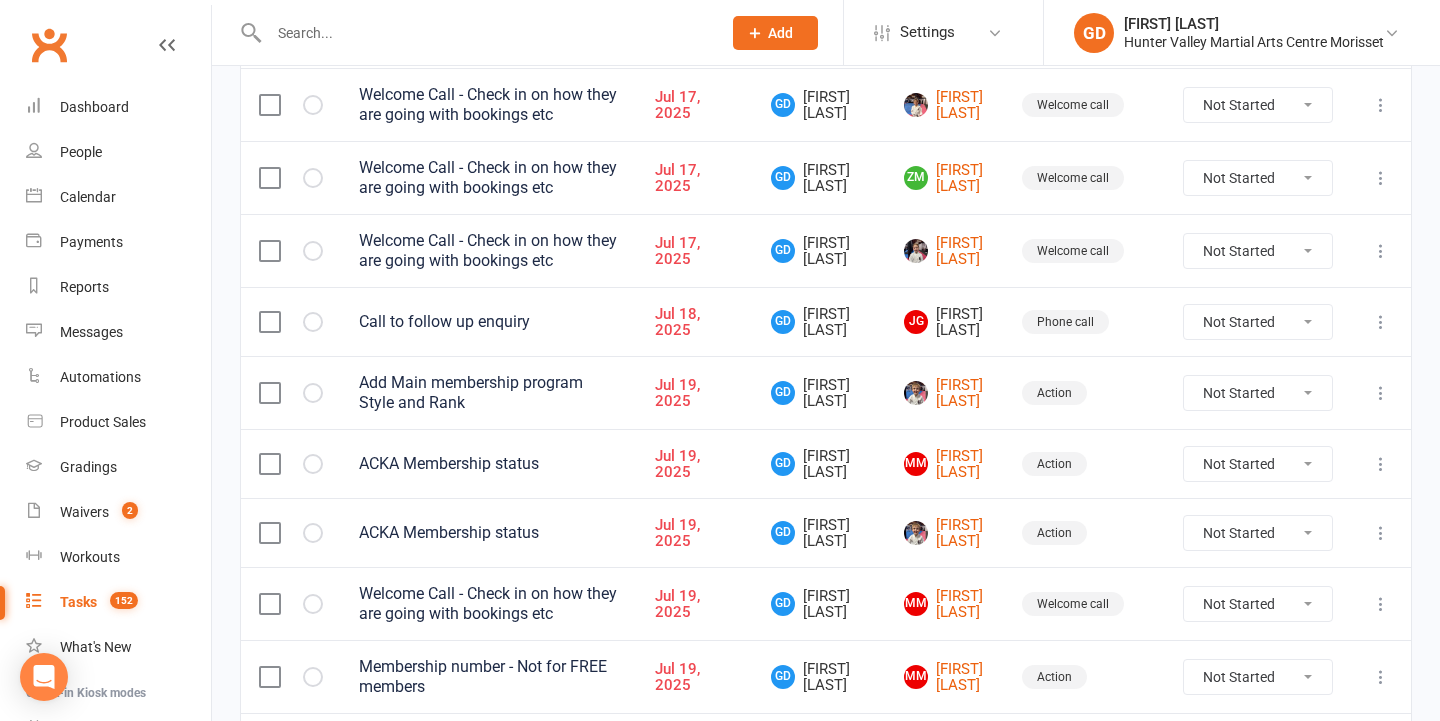 click on "Not Started In Progress Waiting Complete" at bounding box center [1258, 463] 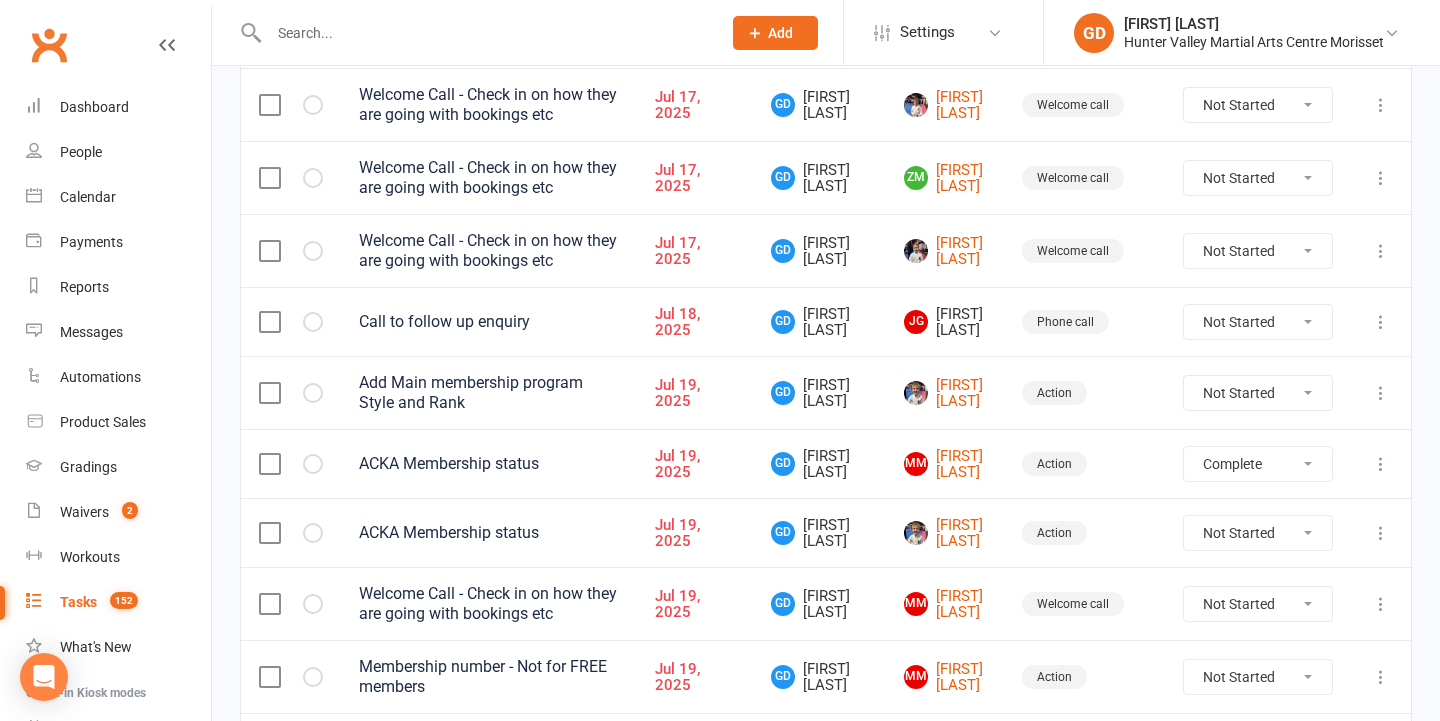 select on "unstarted" 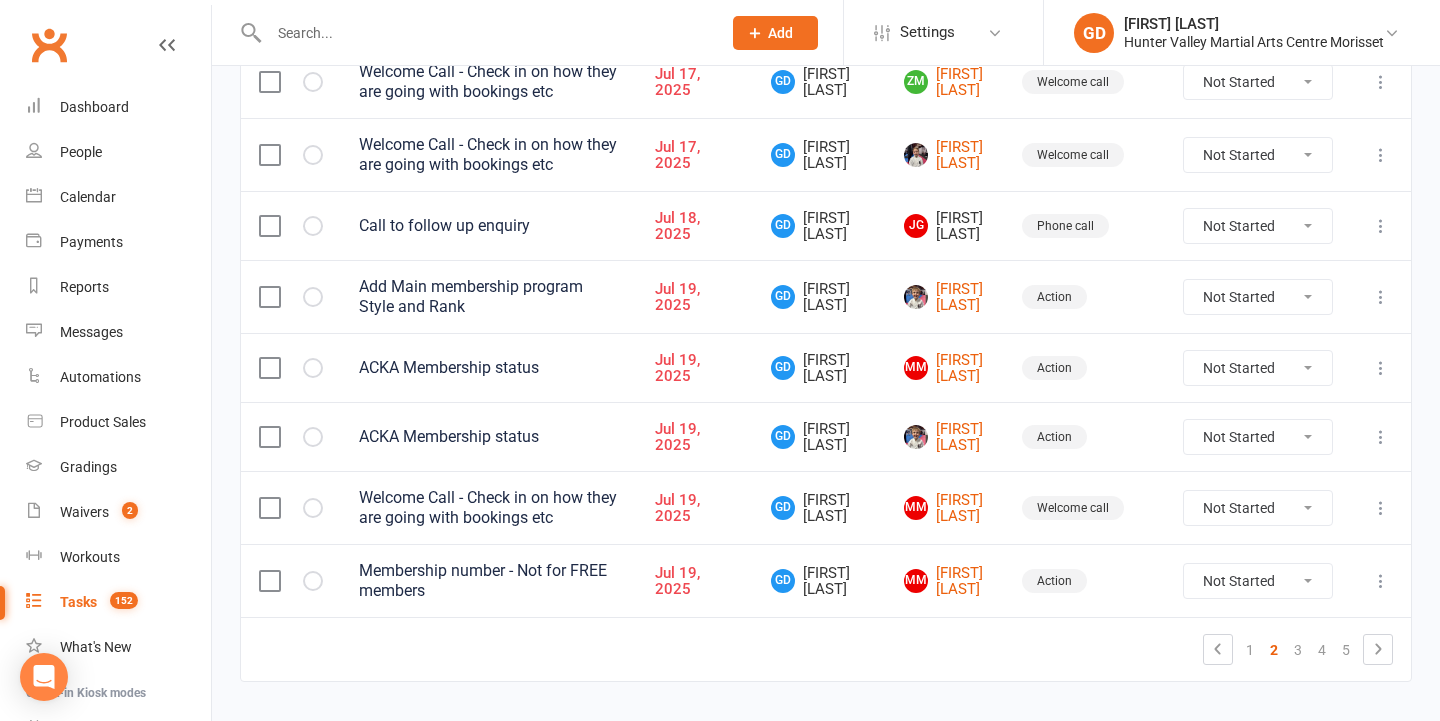 scroll, scrollTop: 1553, scrollLeft: 0, axis: vertical 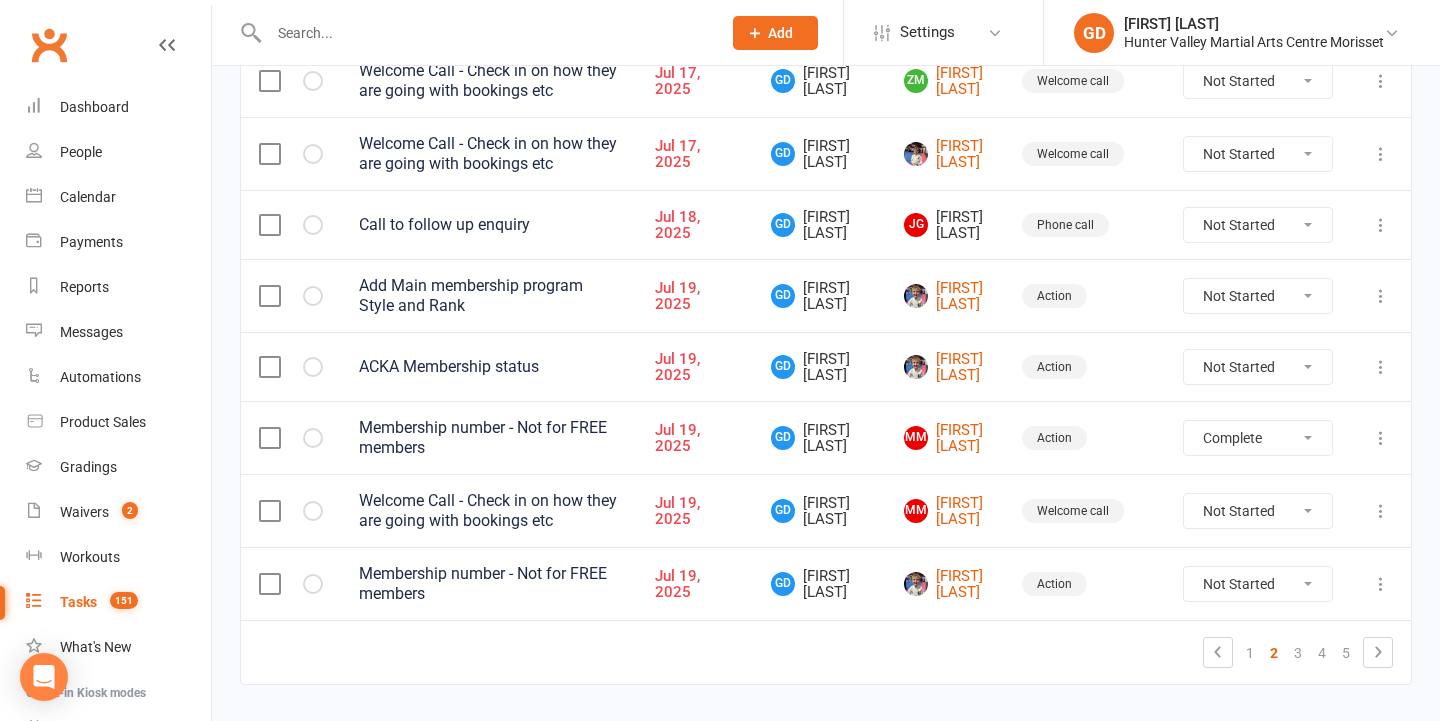 select on "unstarted" 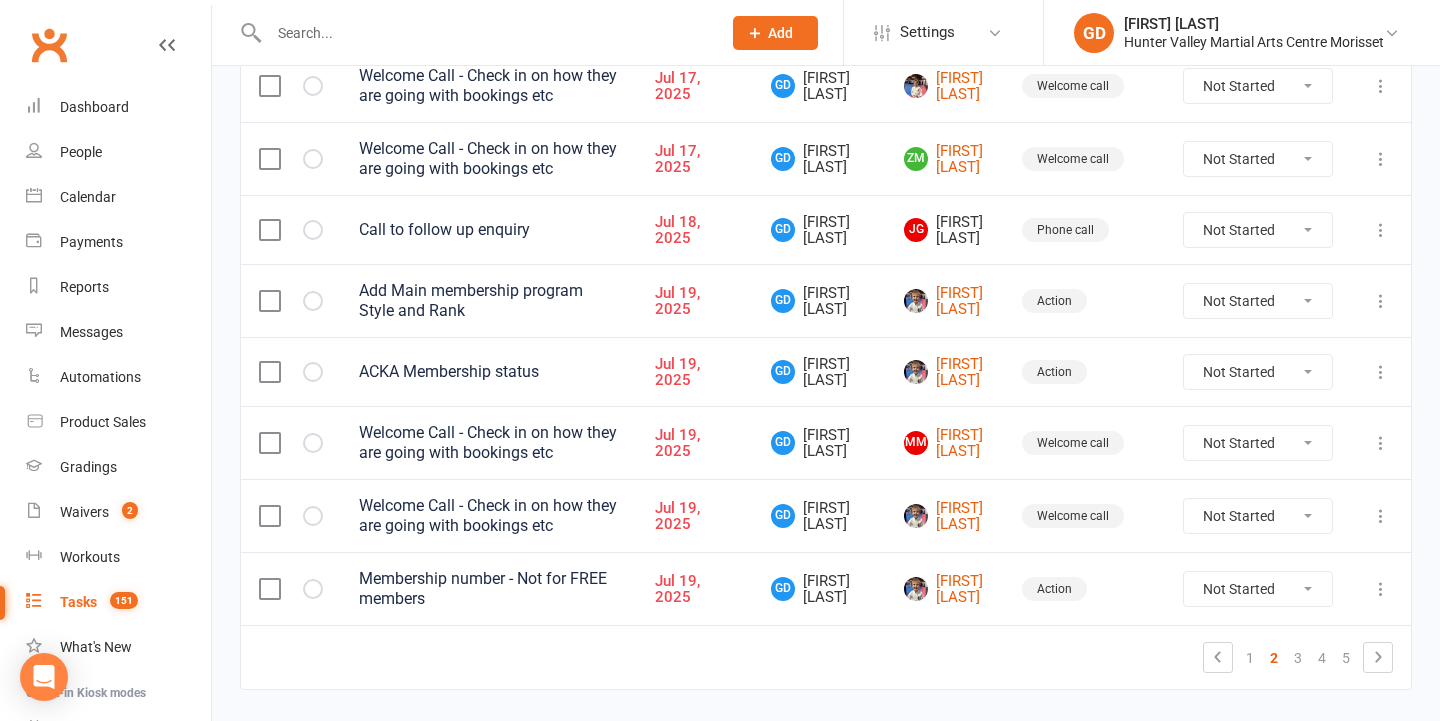 scroll, scrollTop: 1571, scrollLeft: 0, axis: vertical 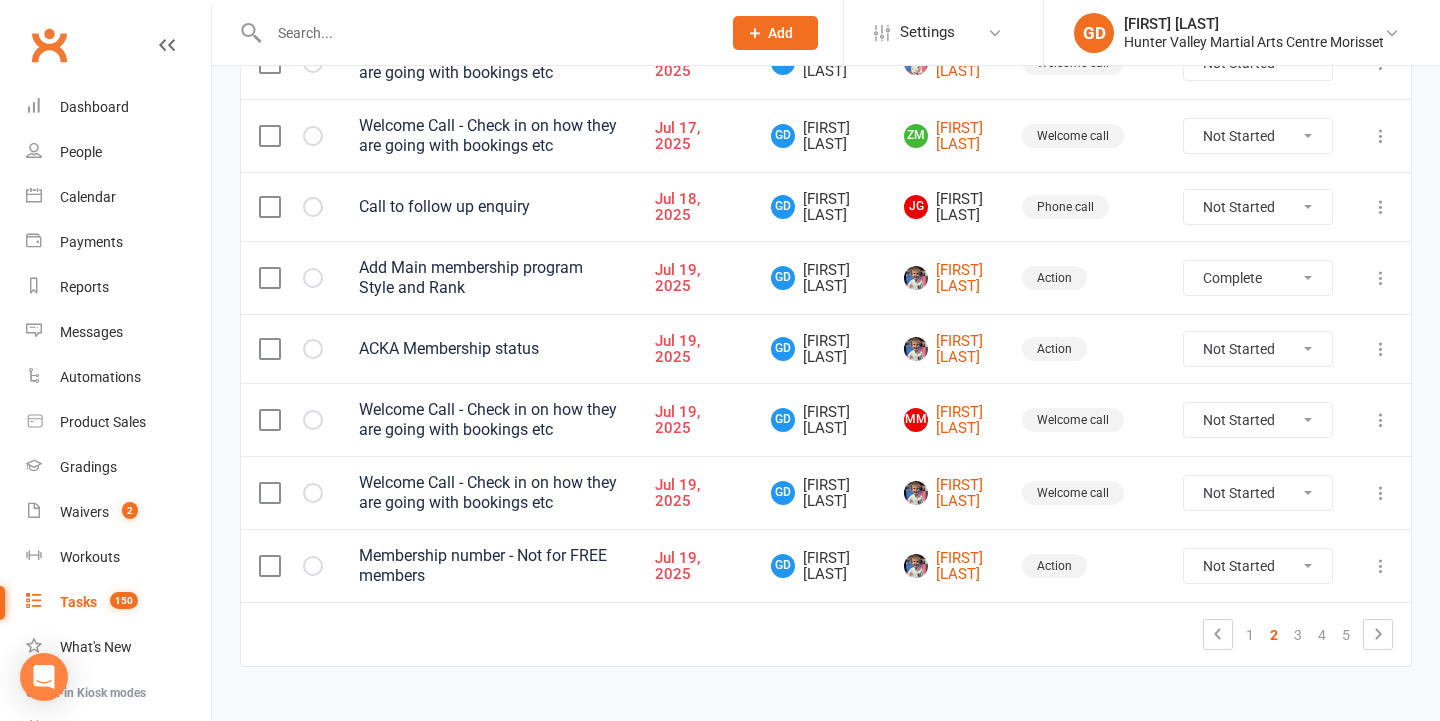 select on "unstarted" 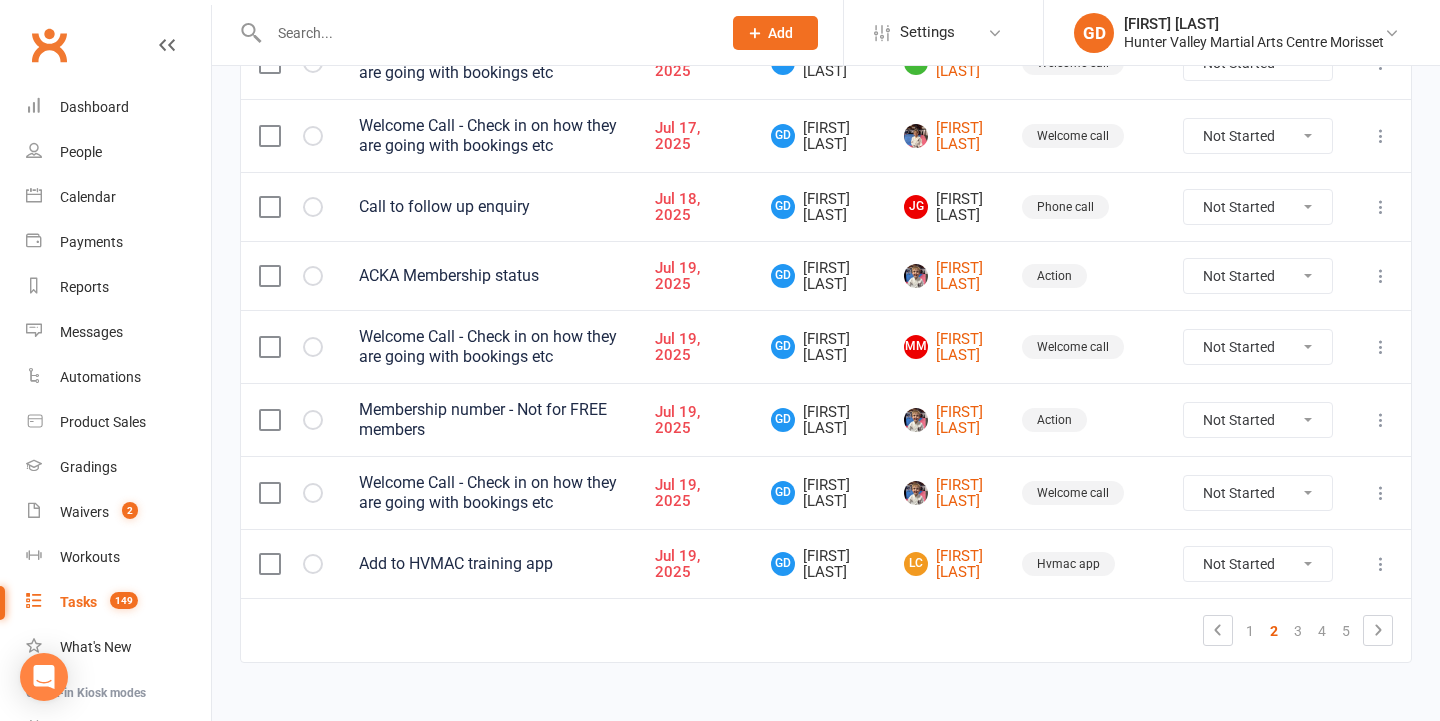 click on "Not Started In Progress Waiting Complete" at bounding box center [1258, 419] 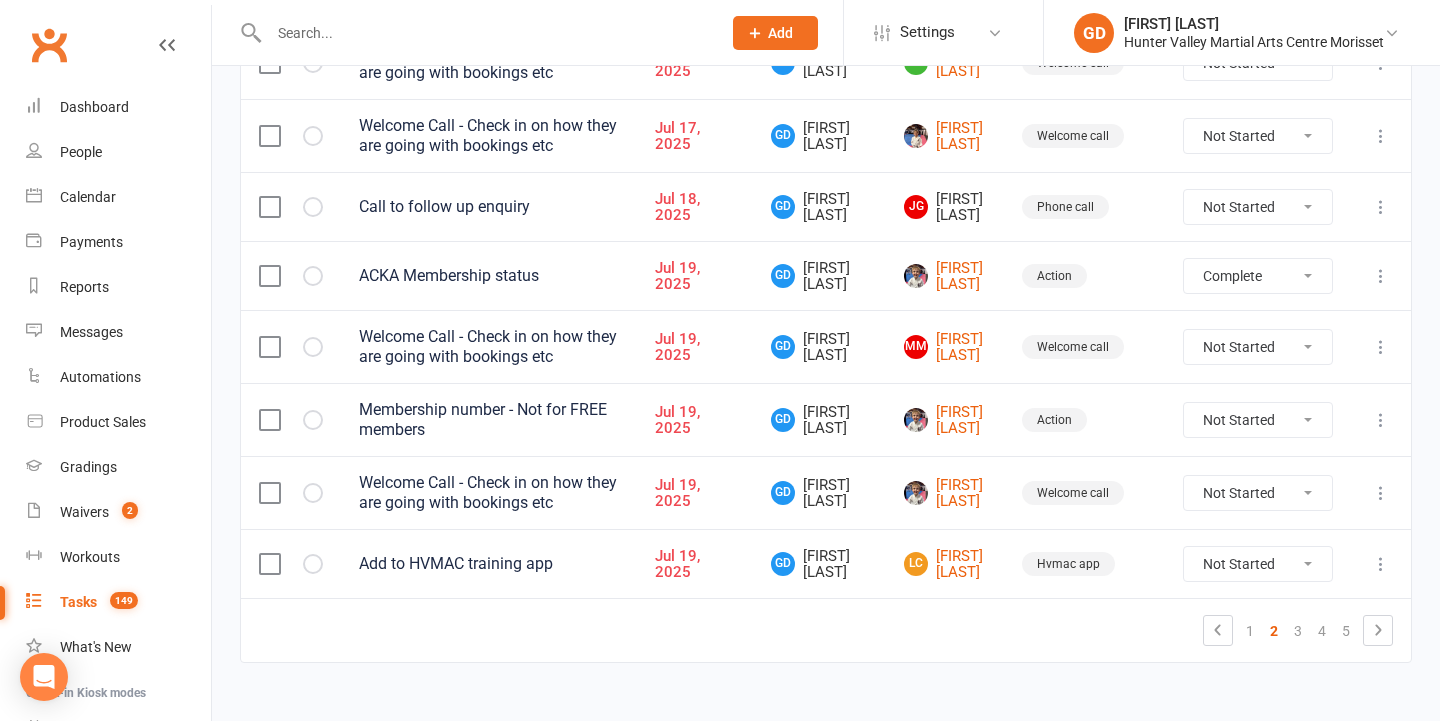 select on "unstarted" 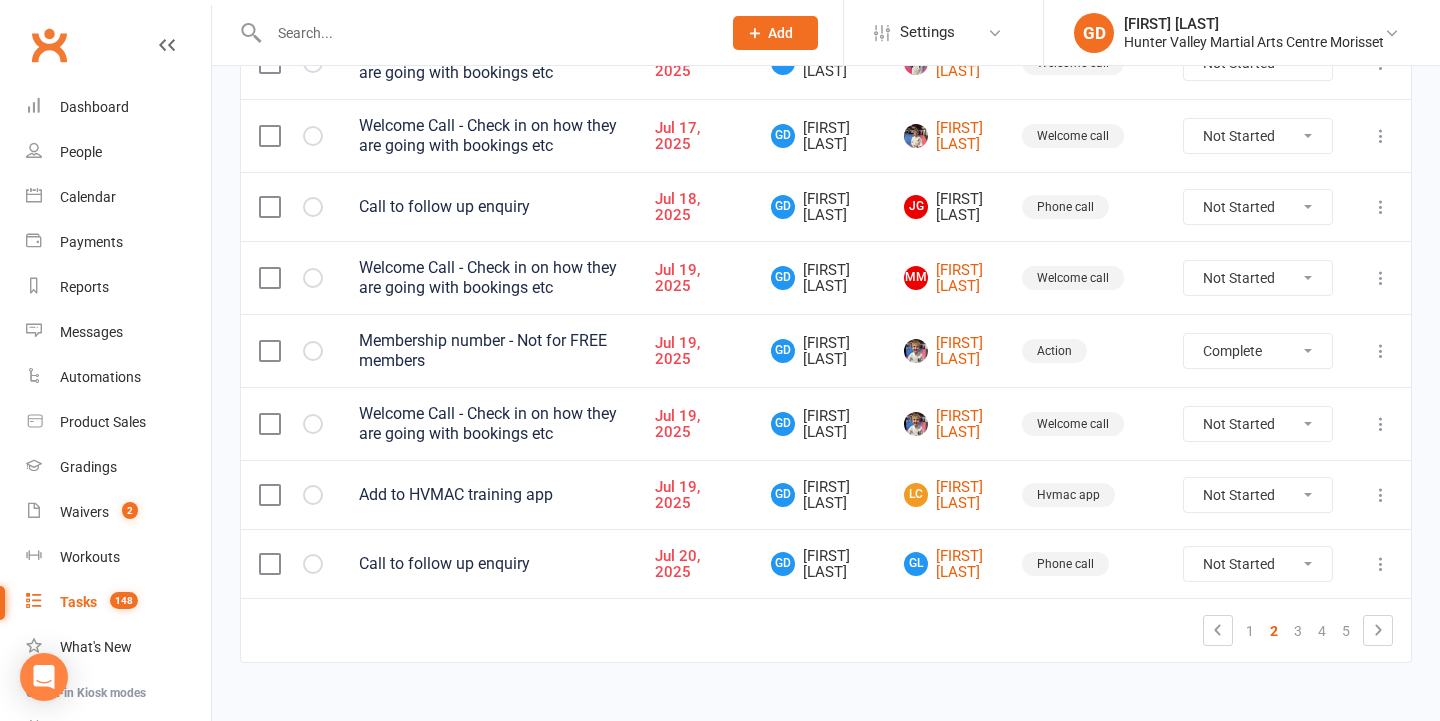 select on "unstarted" 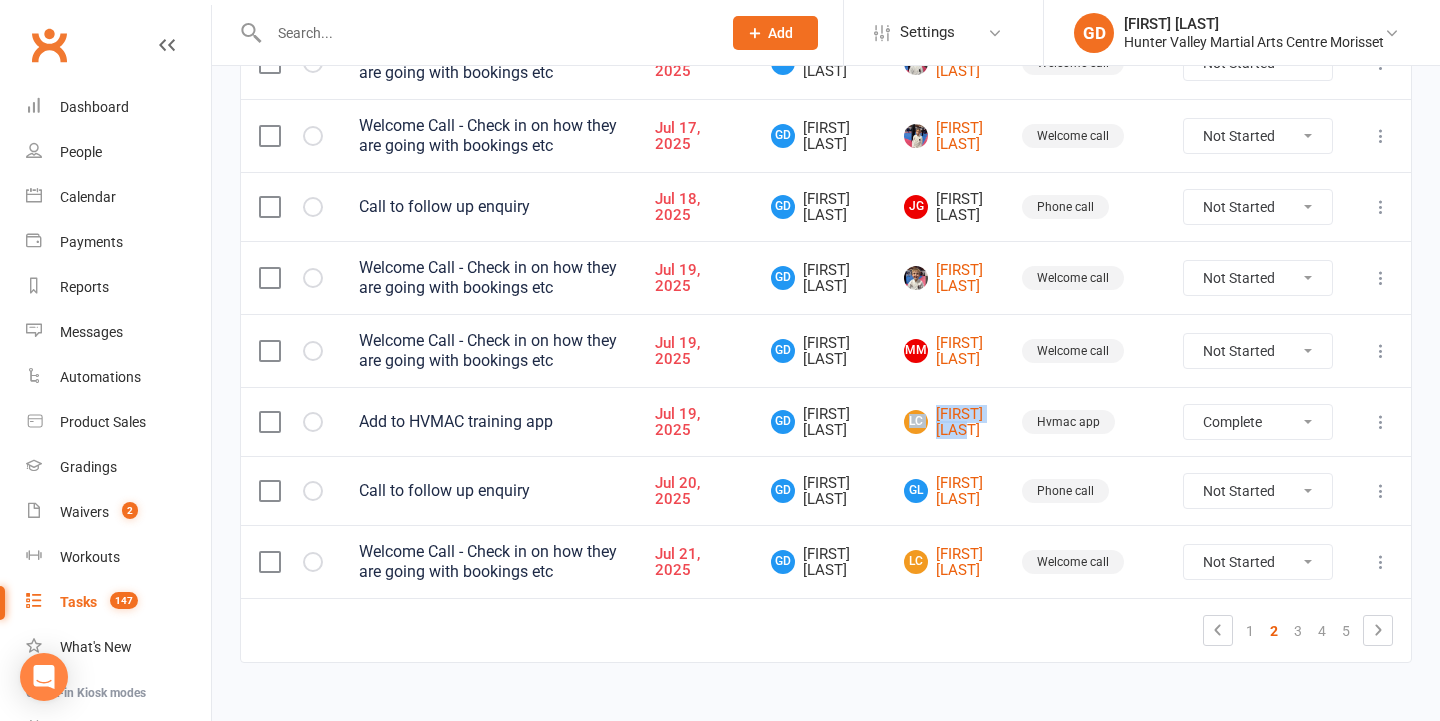 select on "unstarted" 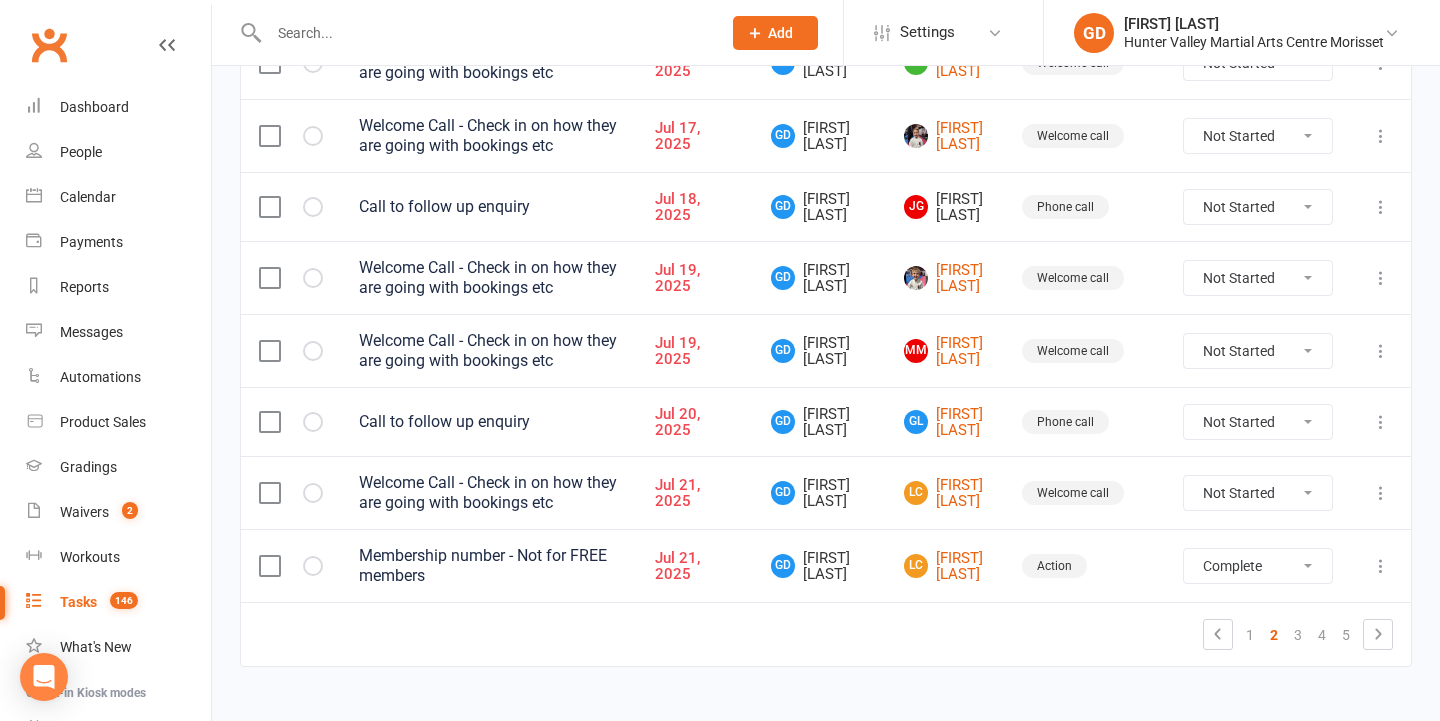 select on "unstarted" 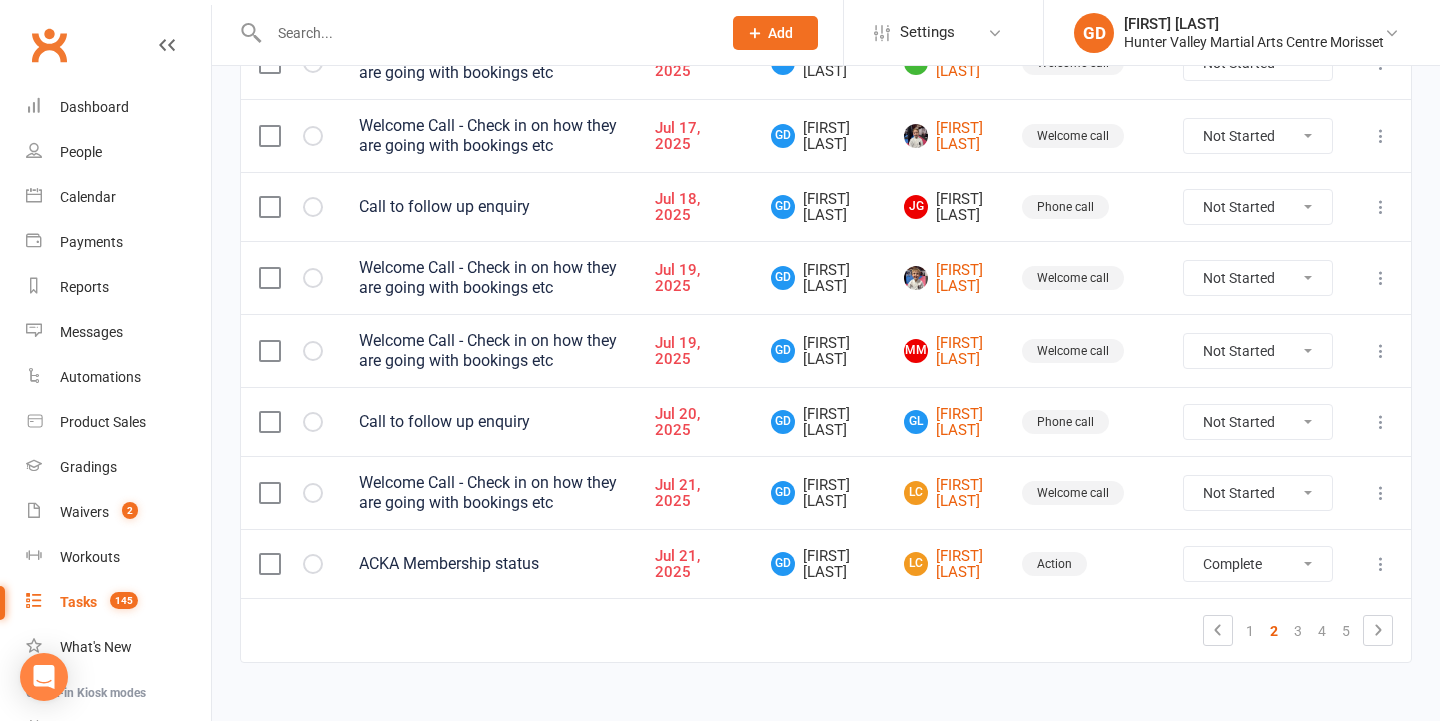 select on "unstarted" 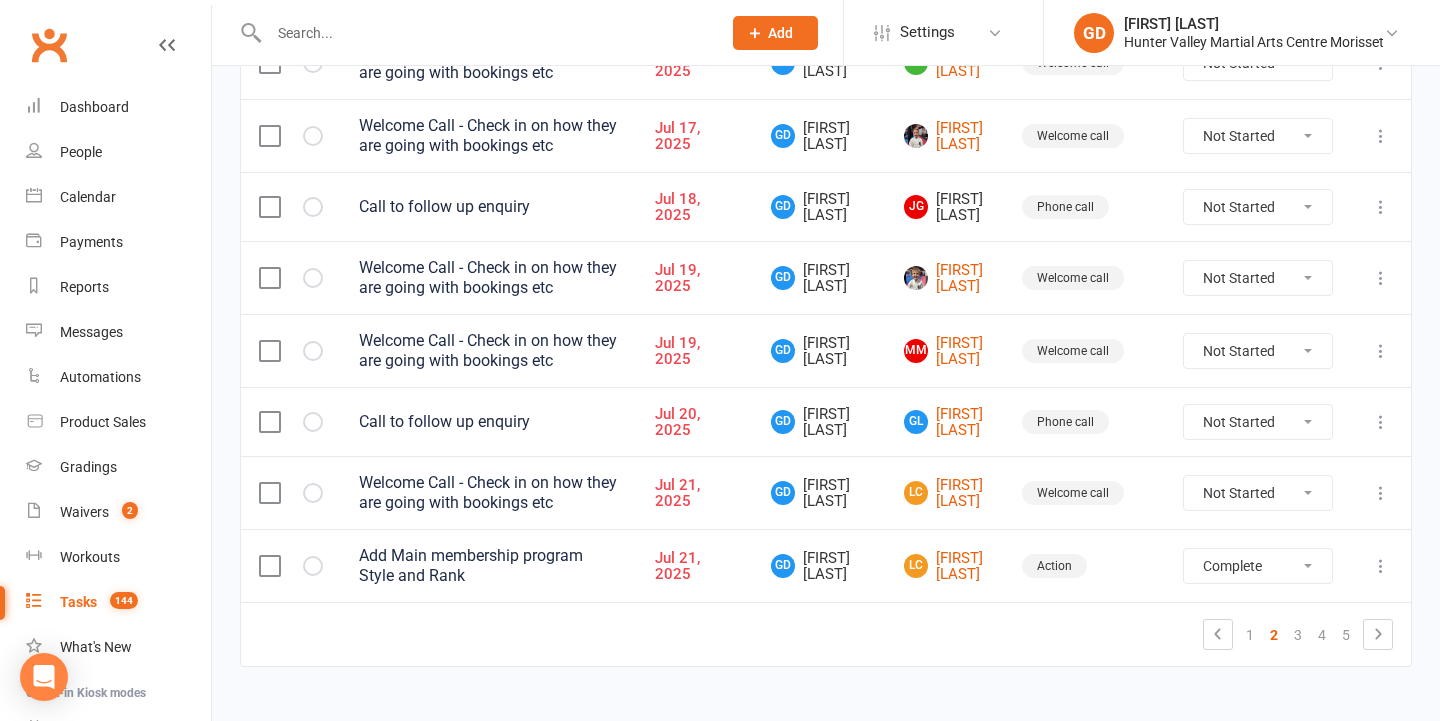 select on "unstarted" 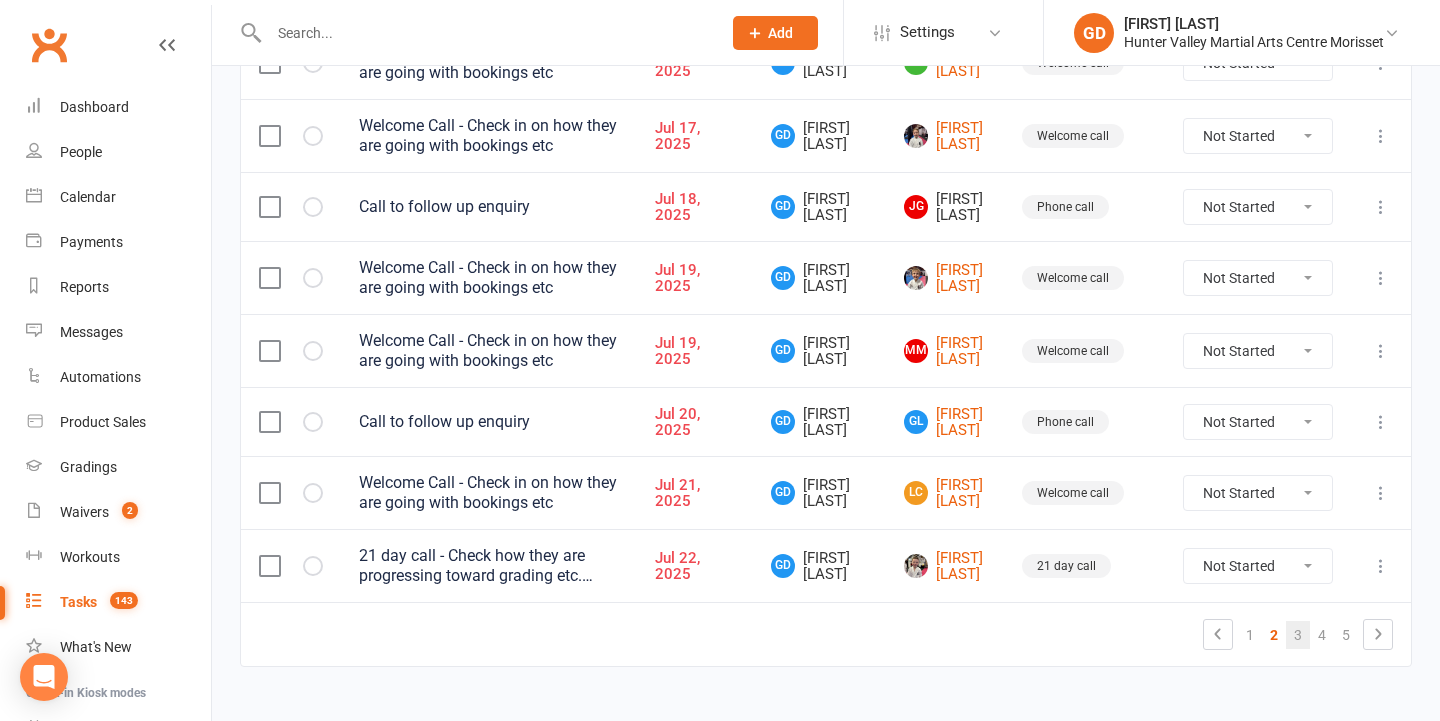 click on "3" at bounding box center (1298, 635) 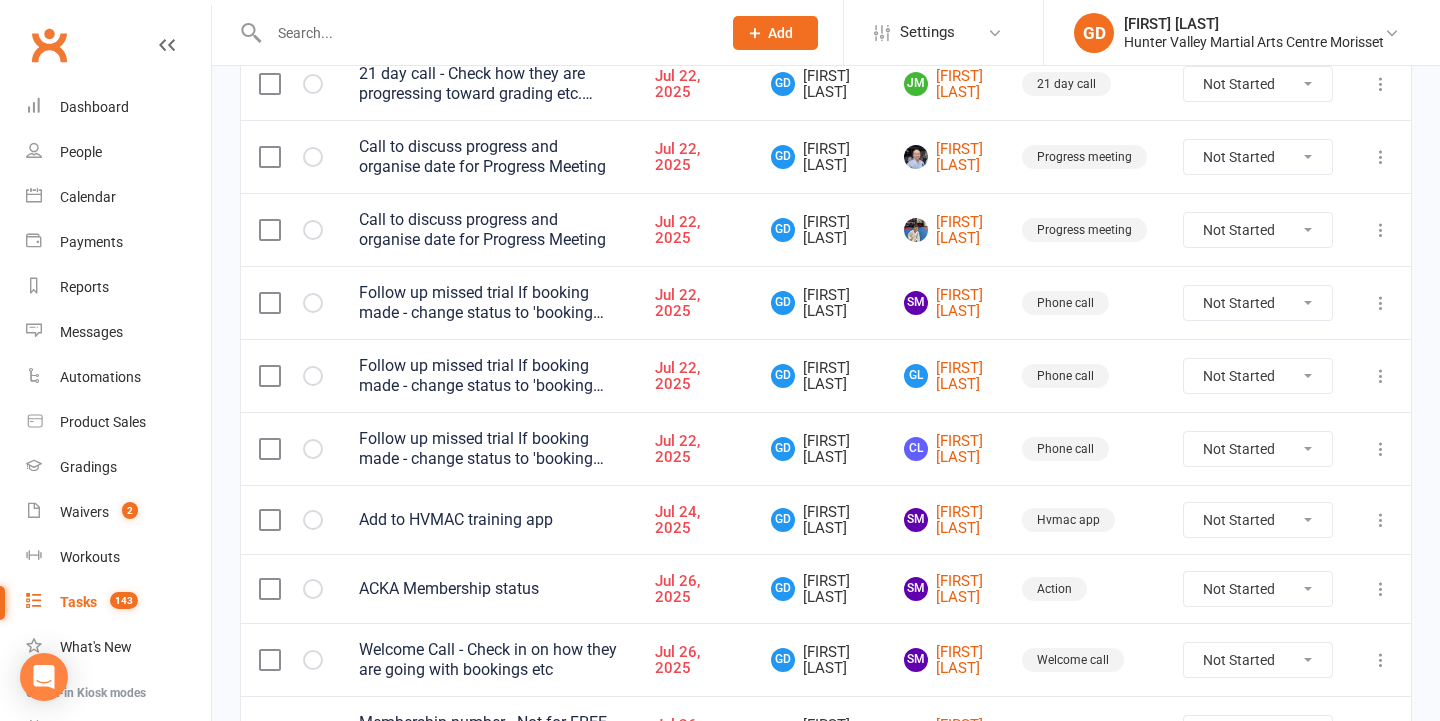 scroll, scrollTop: 477, scrollLeft: 0, axis: vertical 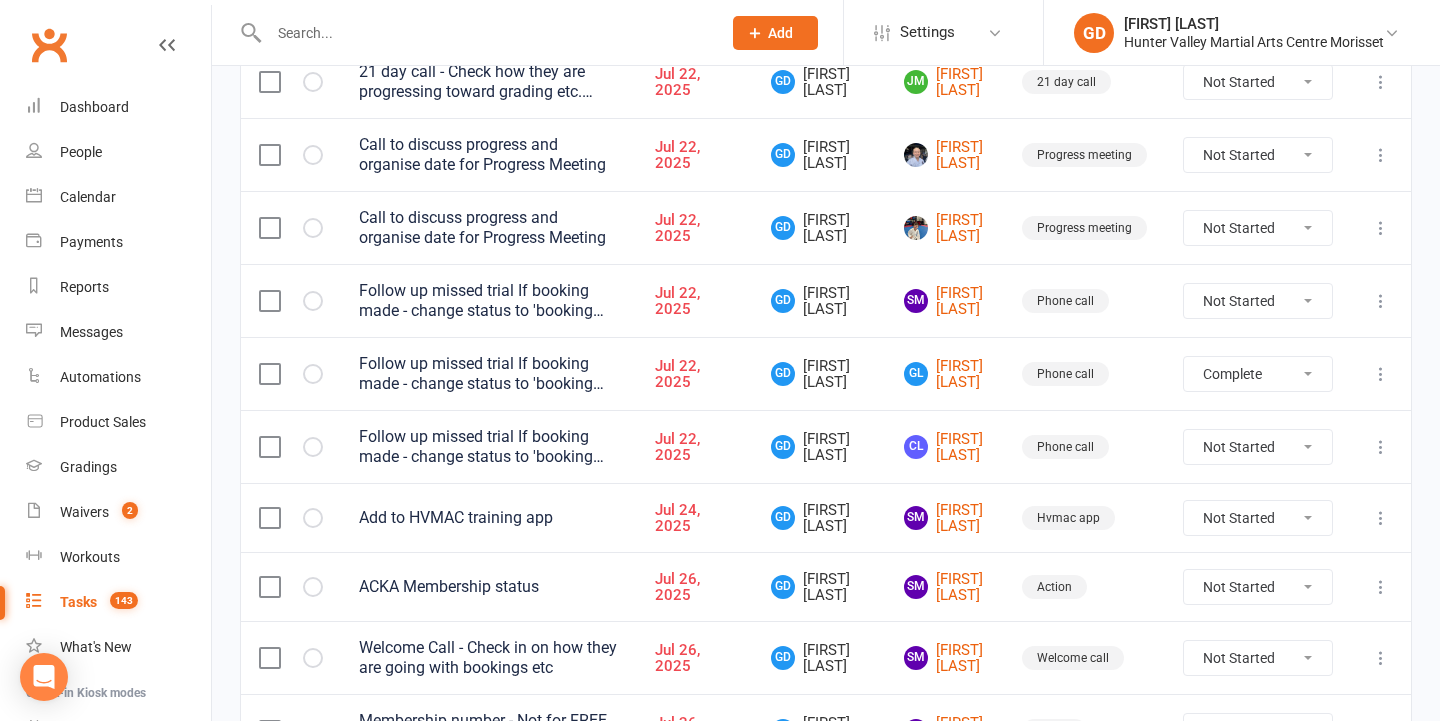 select on "unstarted" 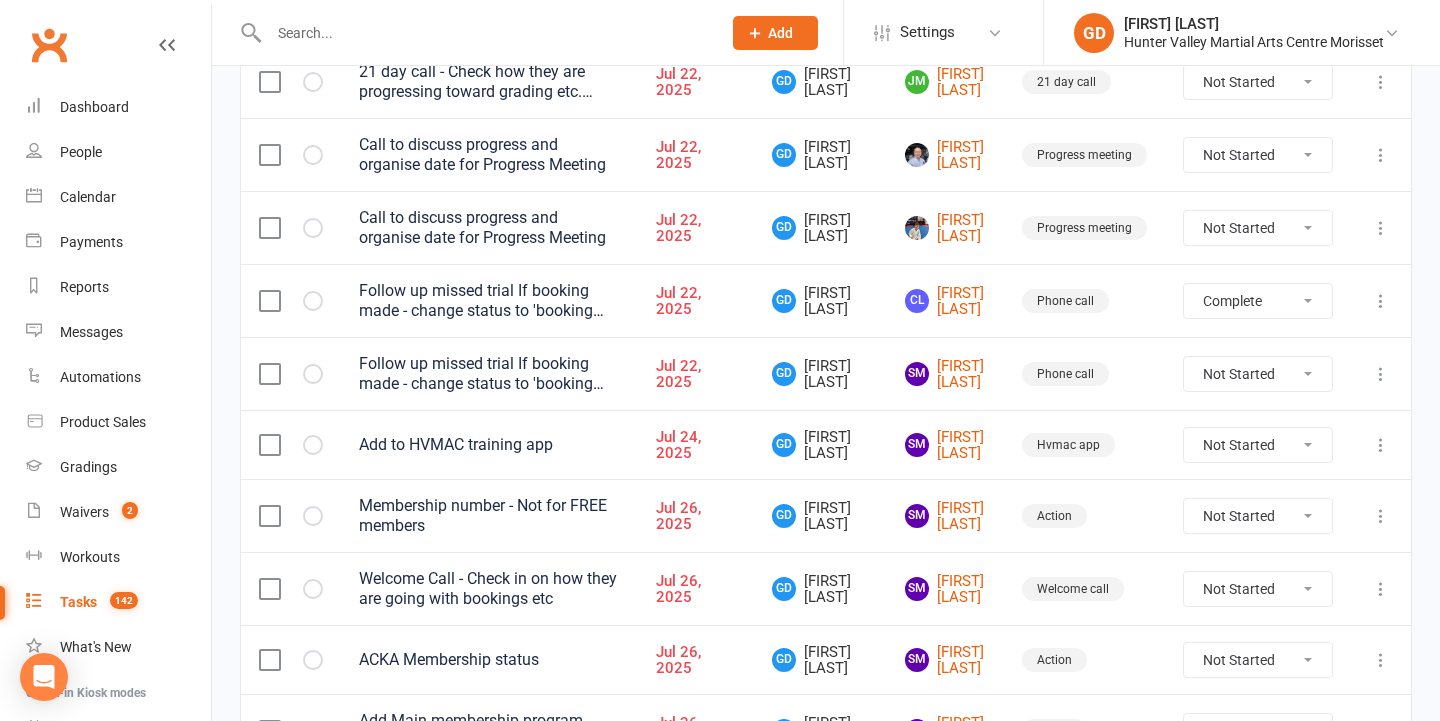 select on "unstarted" 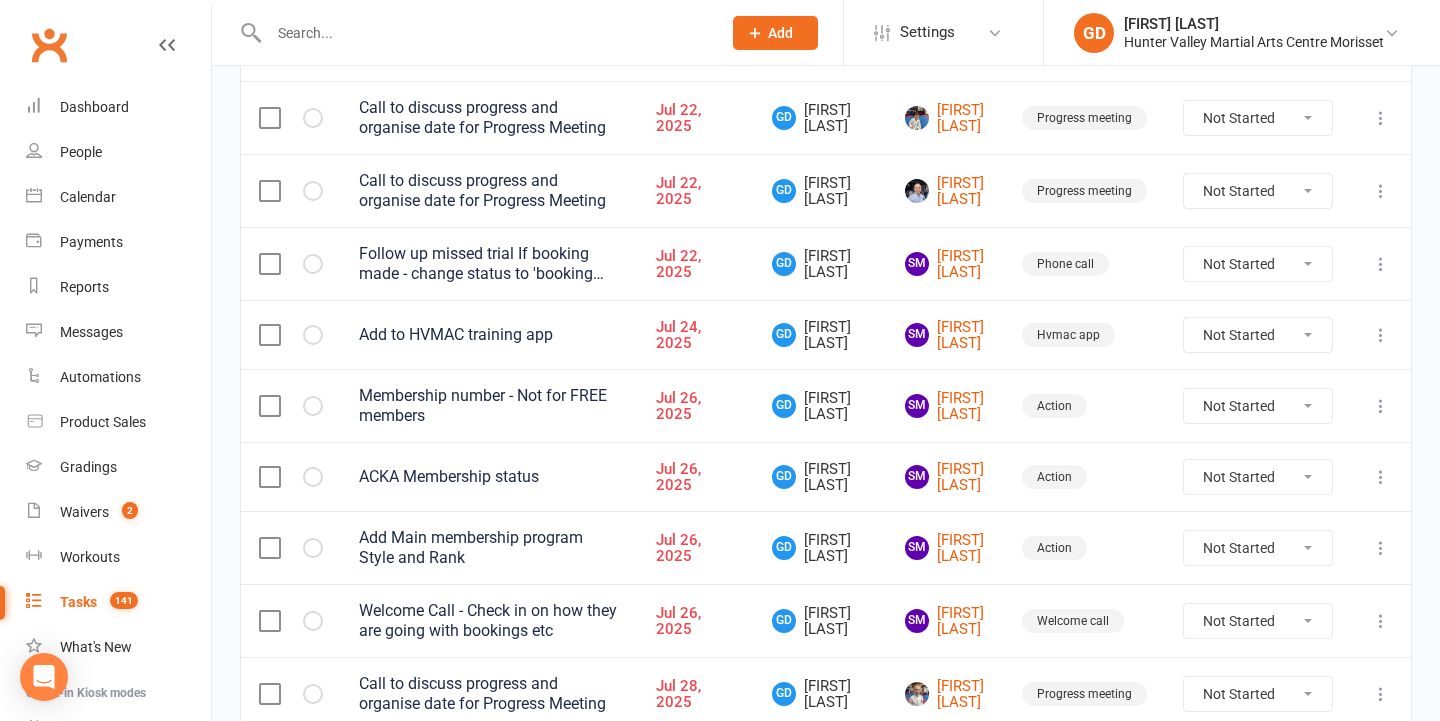 scroll, scrollTop: 516, scrollLeft: 0, axis: vertical 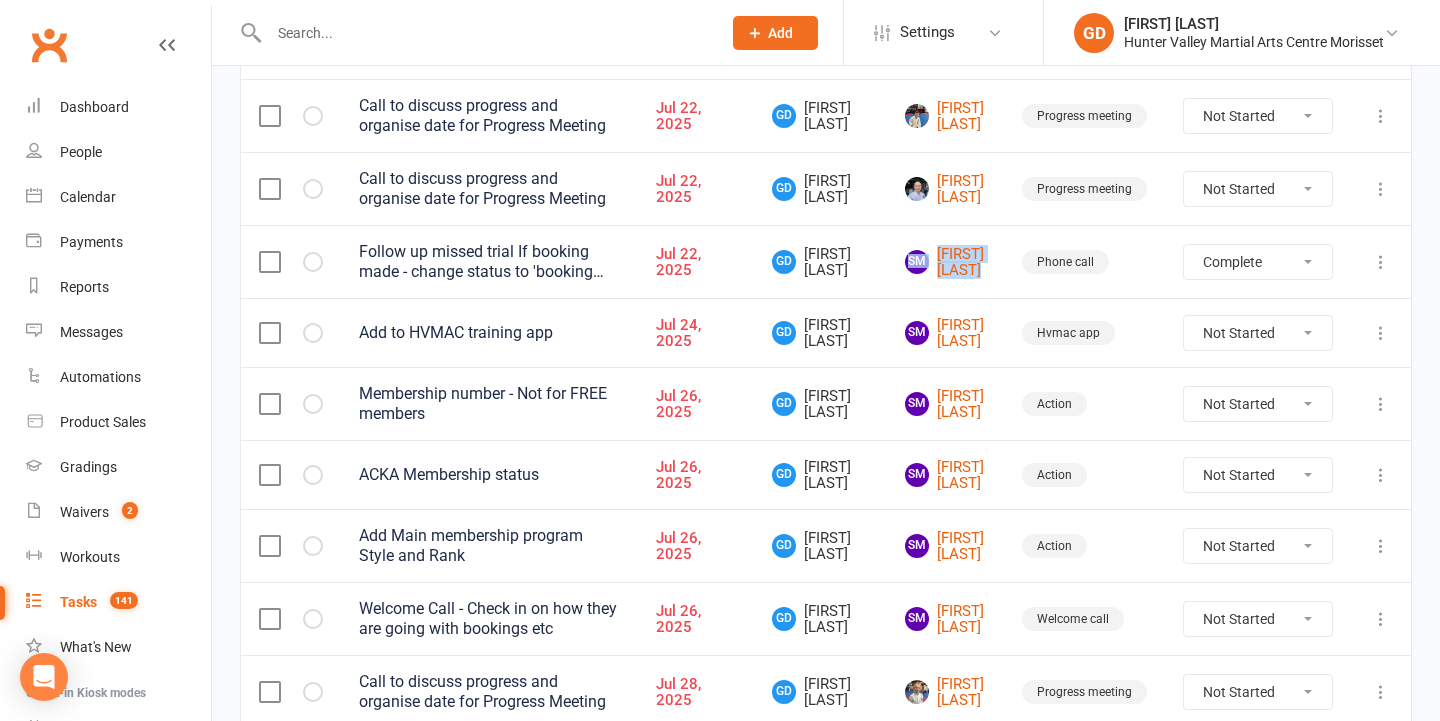 select on "unstarted" 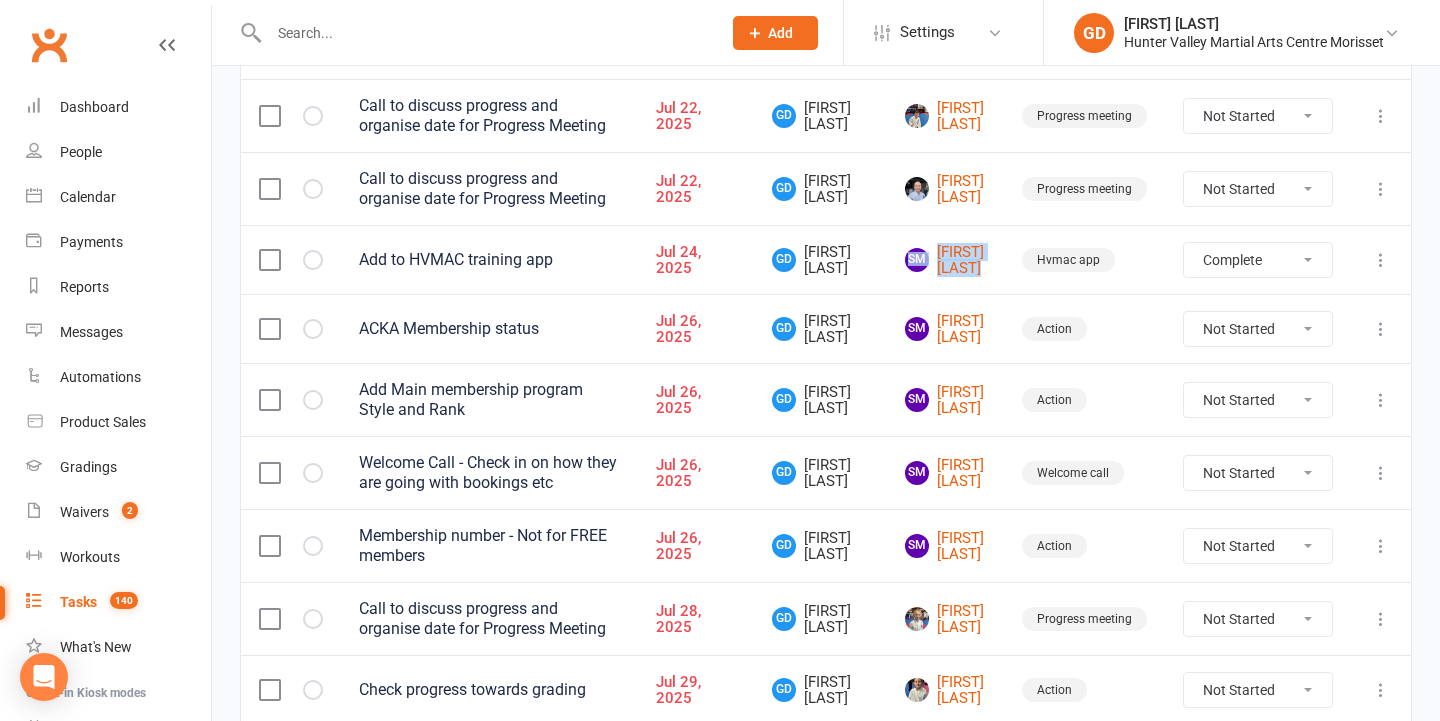 select on "unstarted" 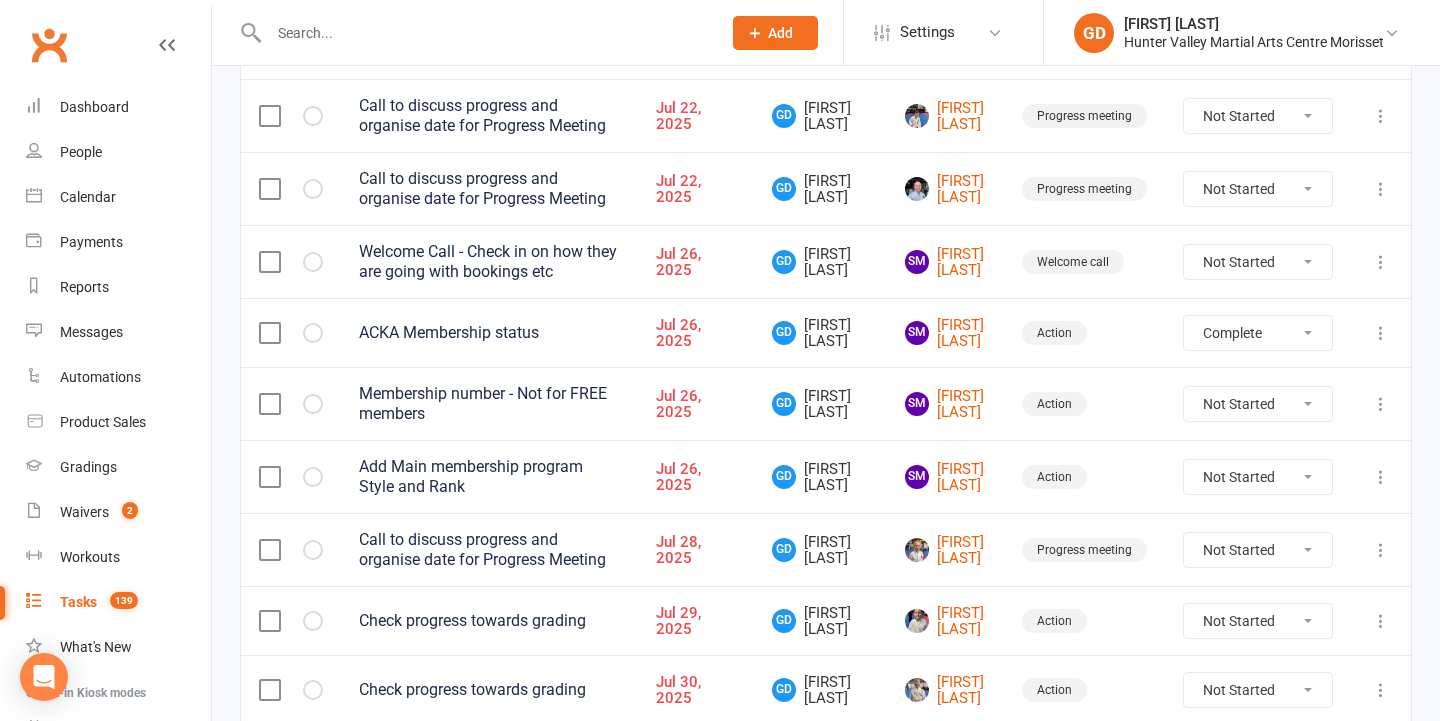 select on "unstarted" 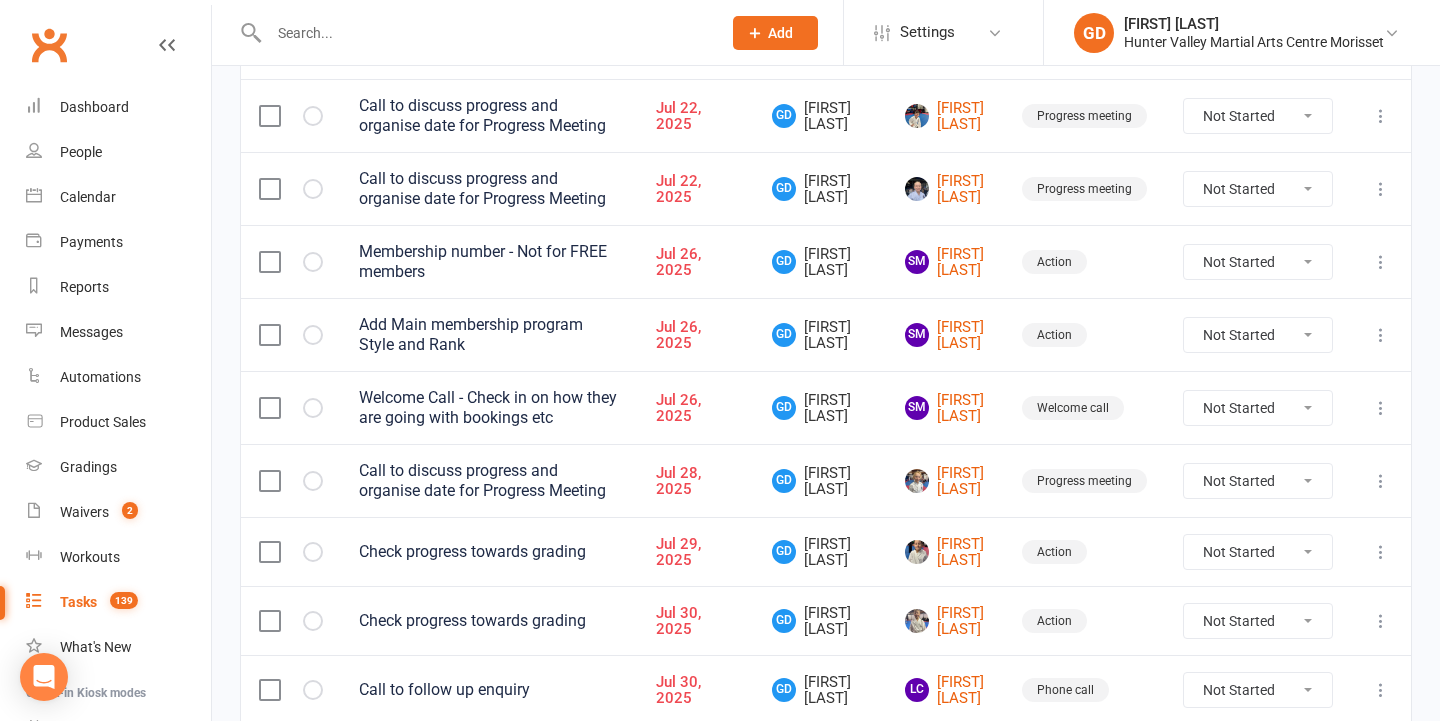click on "Add" 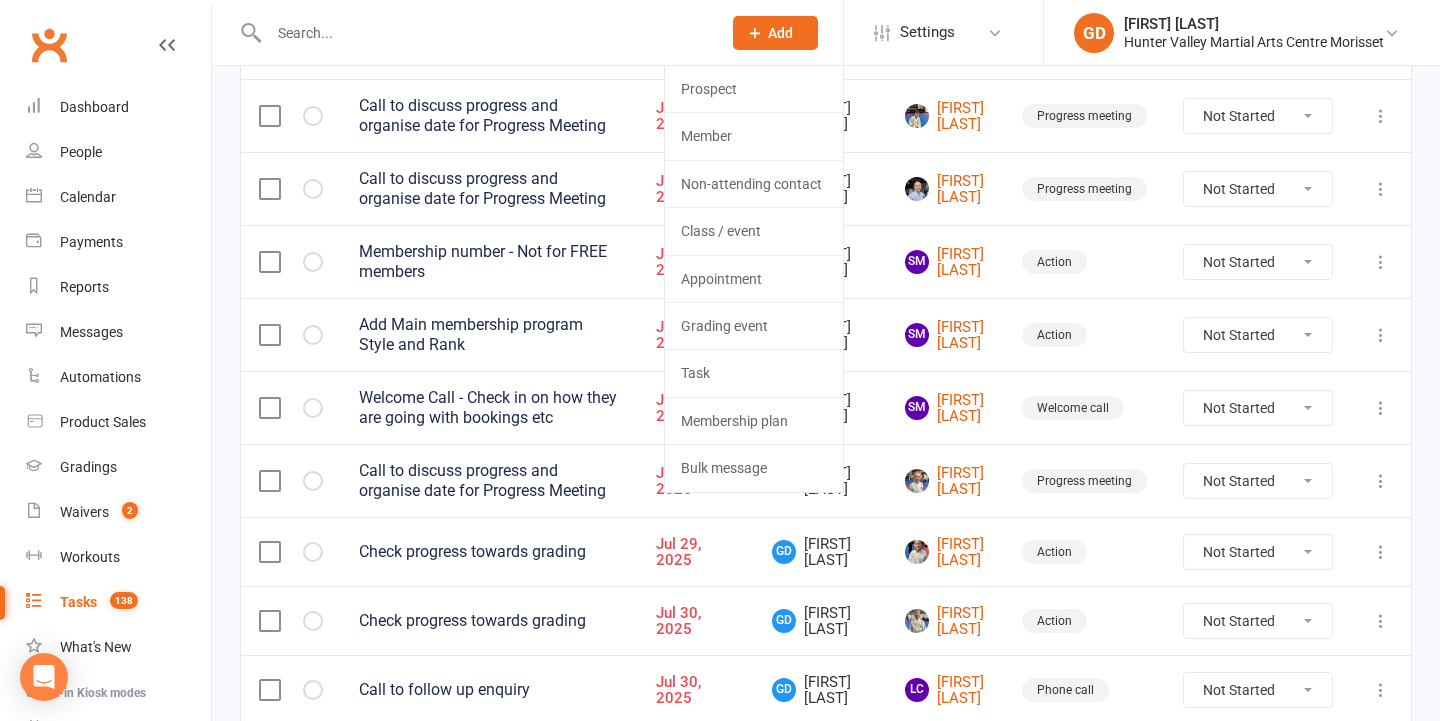 click on "SM Sharlea Martin" at bounding box center [945, 261] 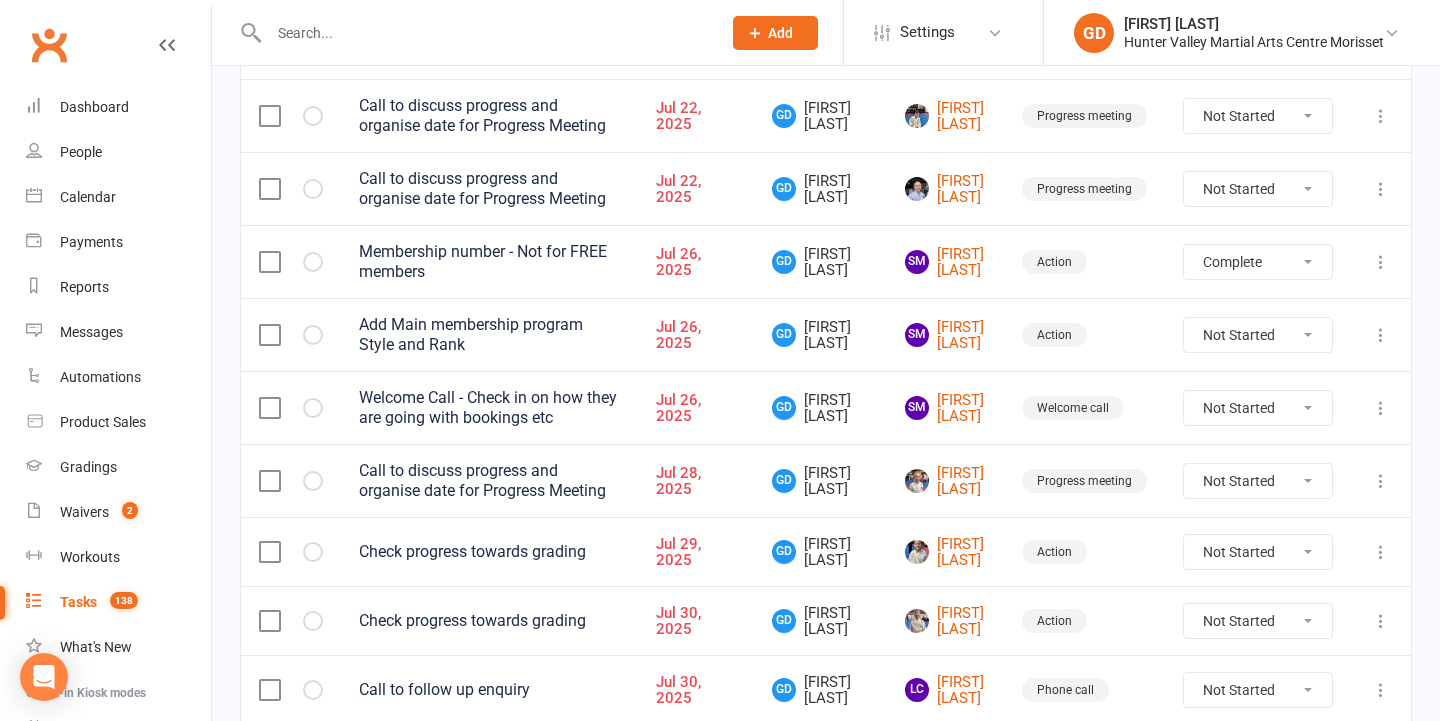 select on "unstarted" 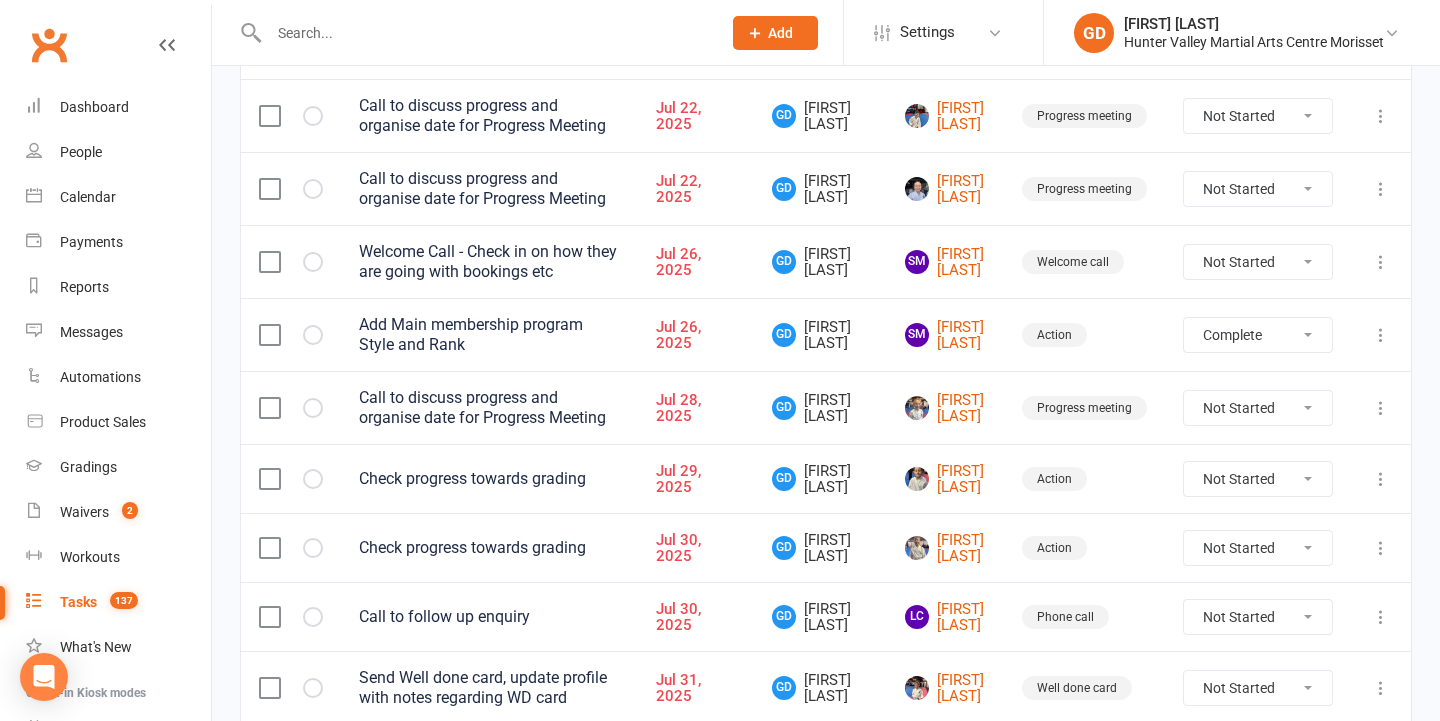 select on "unstarted" 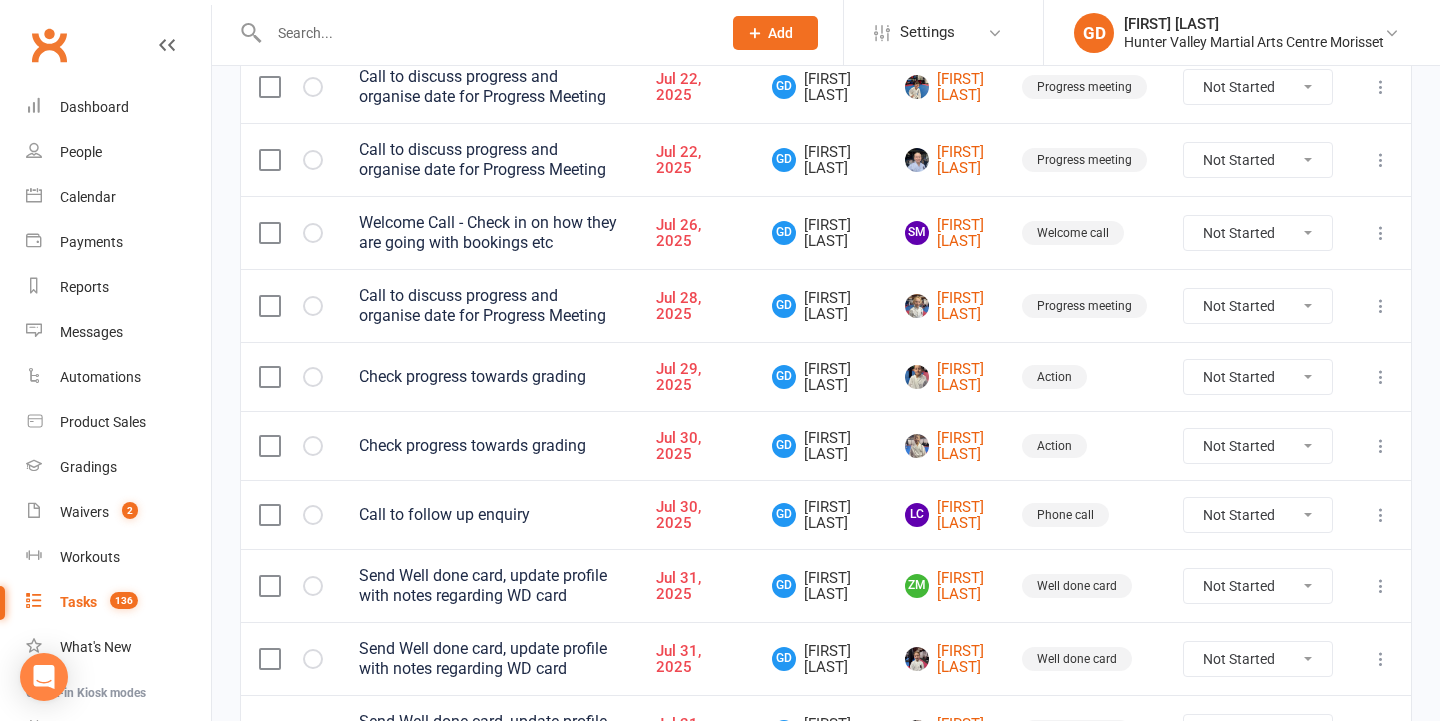 scroll, scrollTop: 563, scrollLeft: 0, axis: vertical 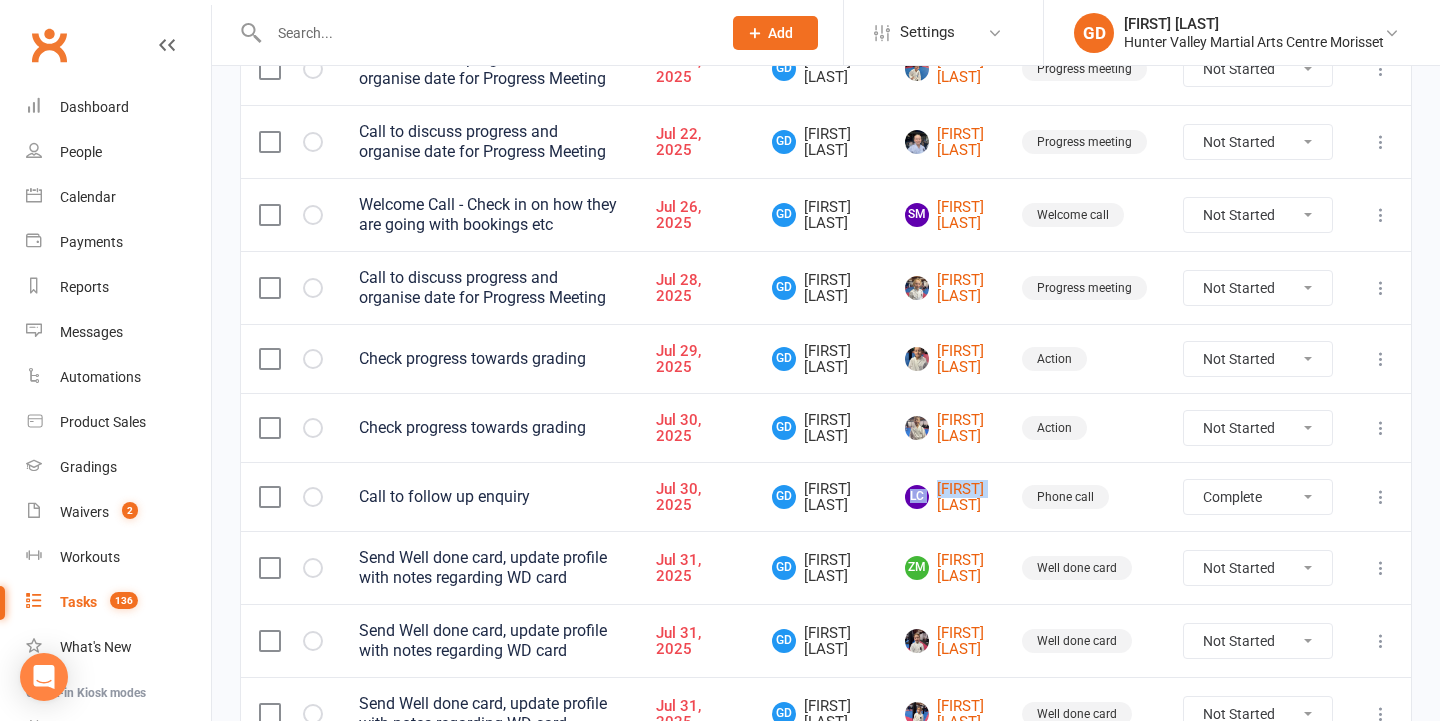 select on "unstarted" 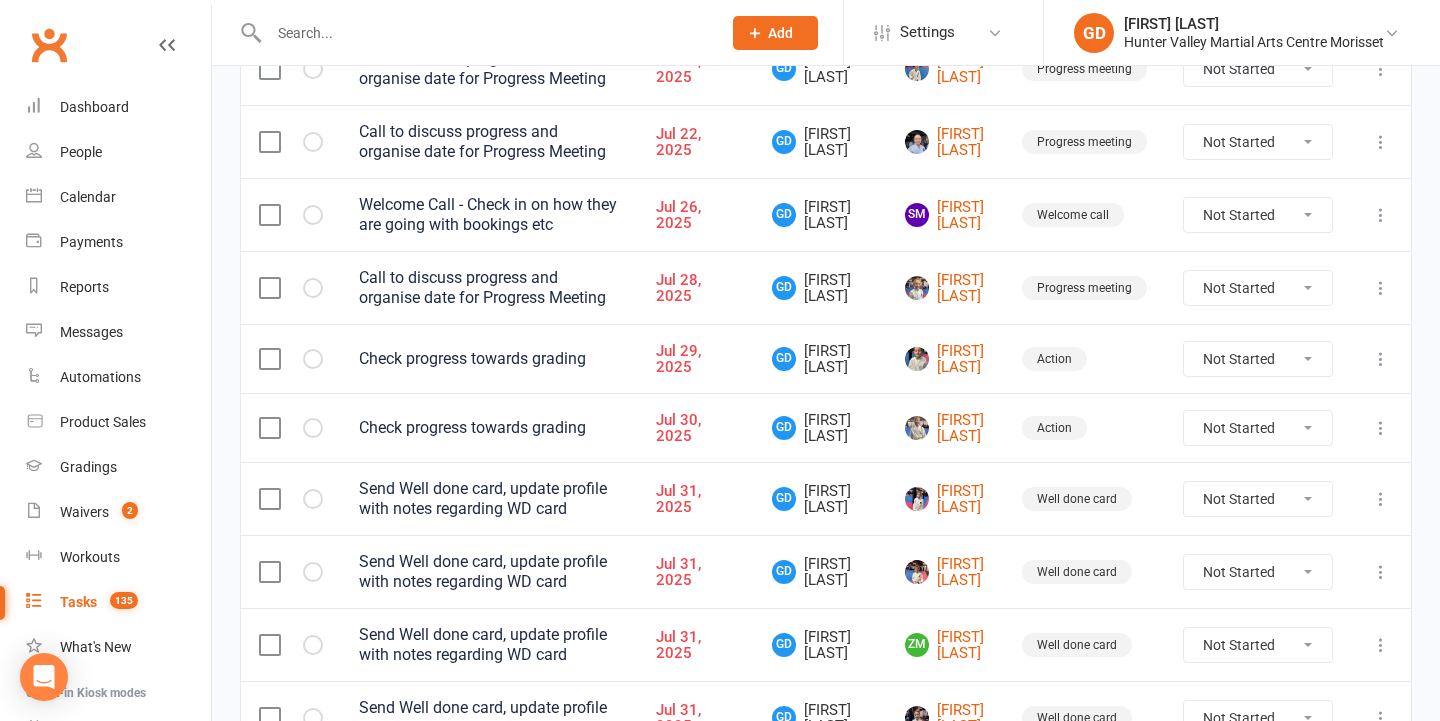 click on "Well done card" at bounding box center (1084, 498) 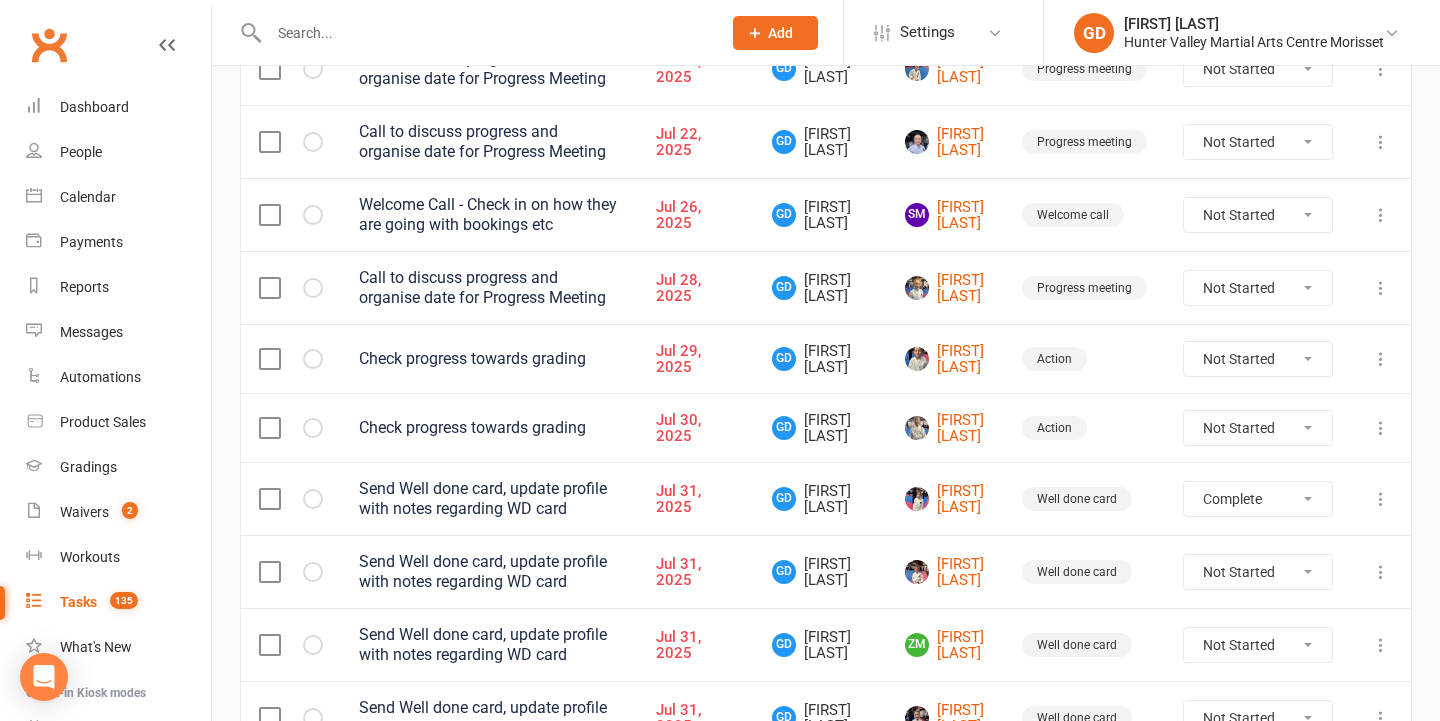 select on "unstarted" 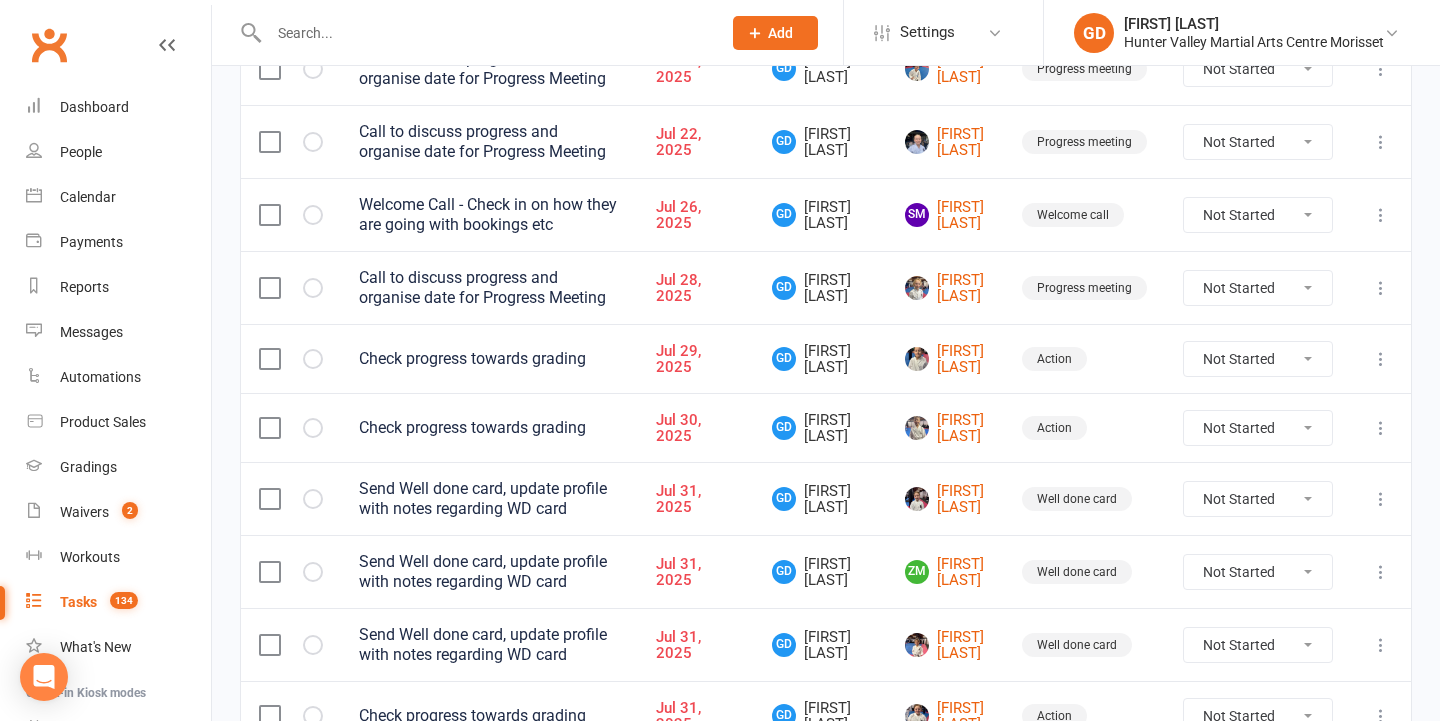 scroll, scrollTop: 681, scrollLeft: 0, axis: vertical 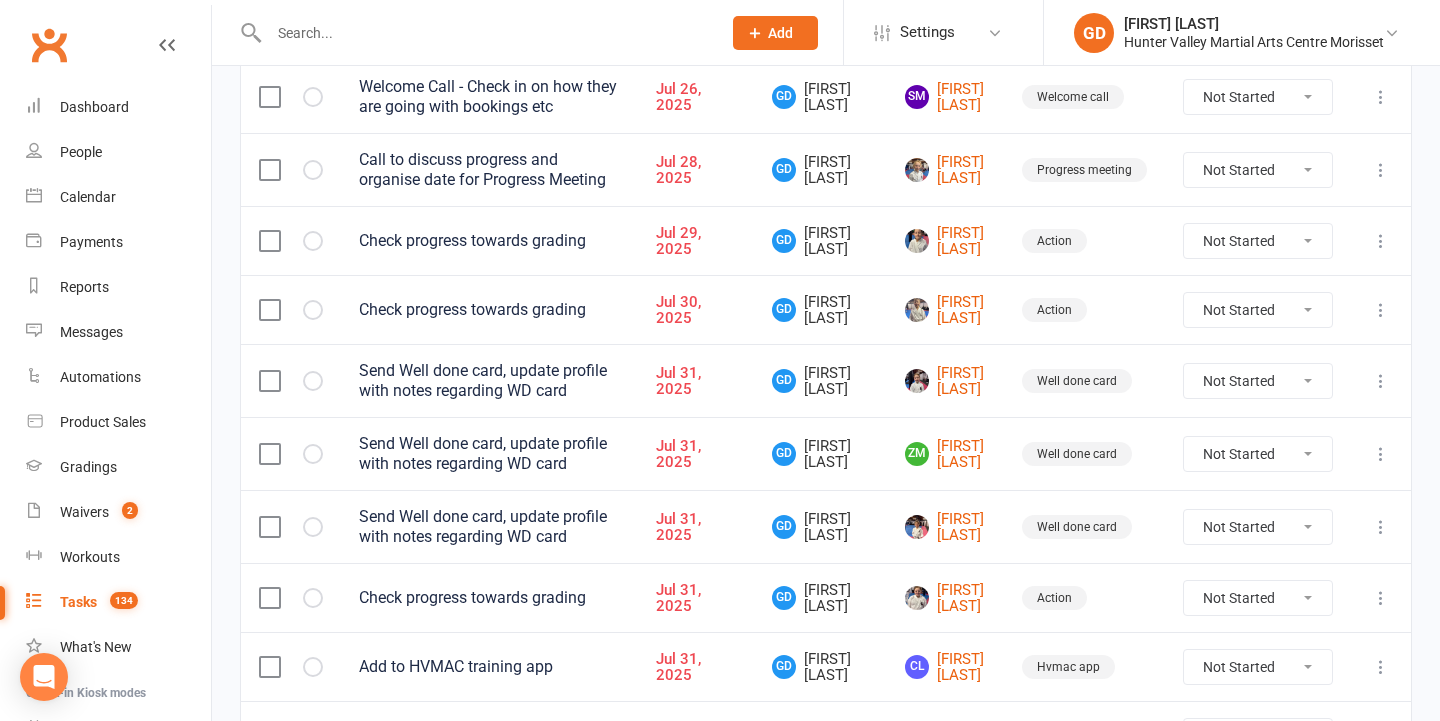 click on "Not Started In Progress Waiting Complete" at bounding box center (1258, 526) 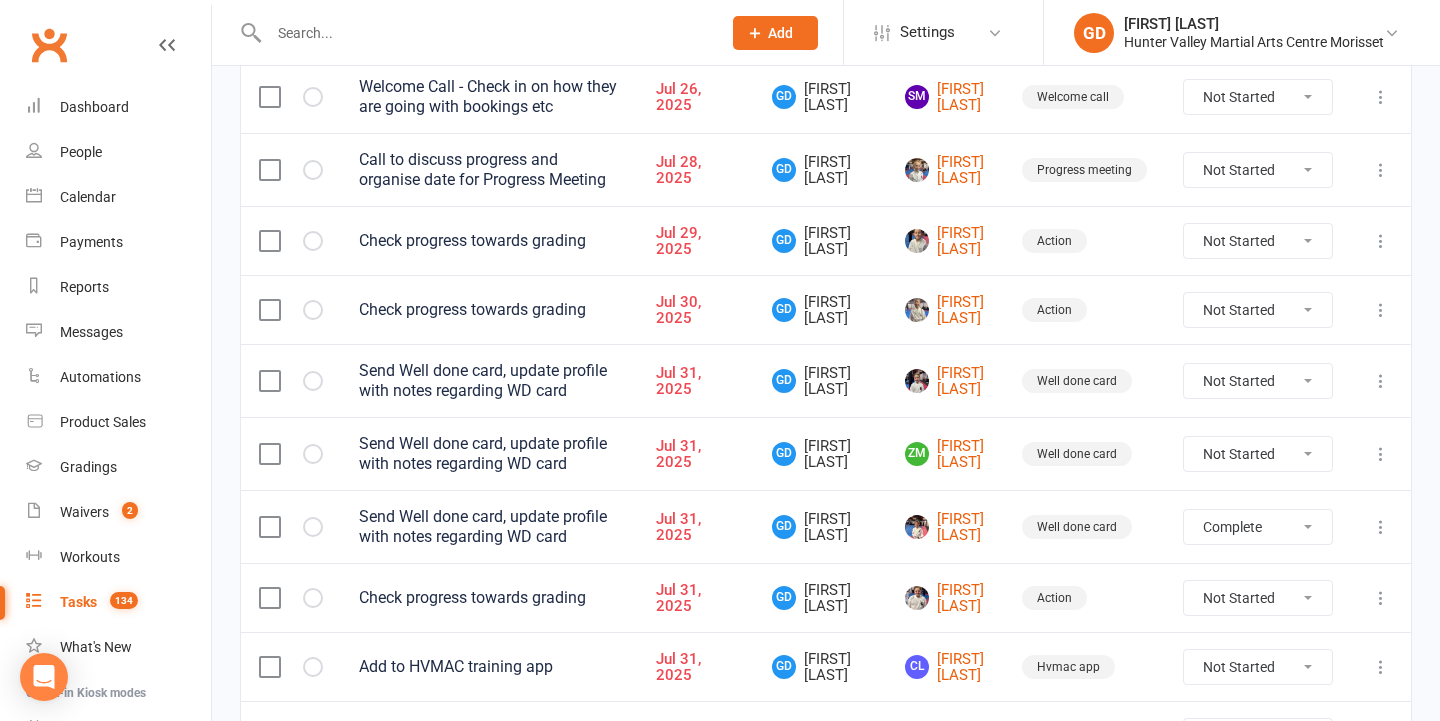 select on "unstarted" 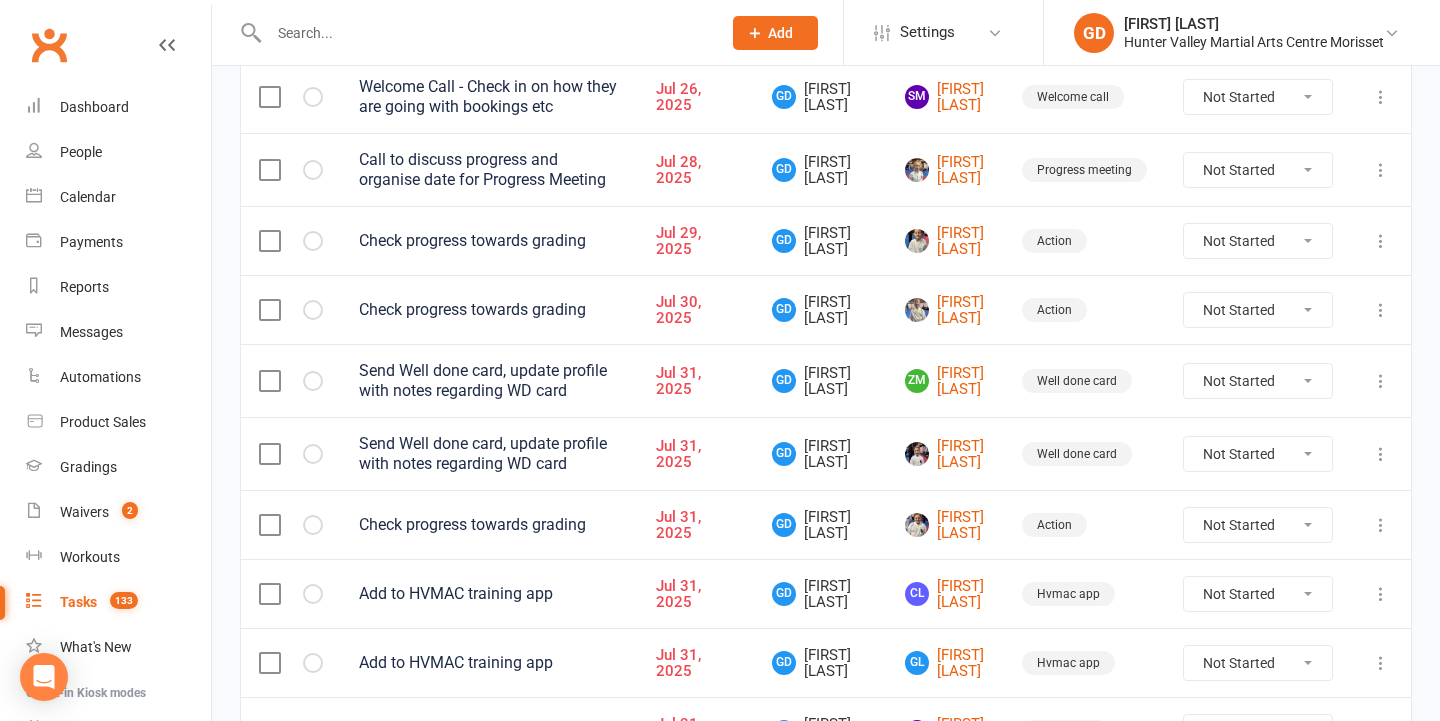 click on "GD Georgia Dearlove" at bounding box center (820, 380) 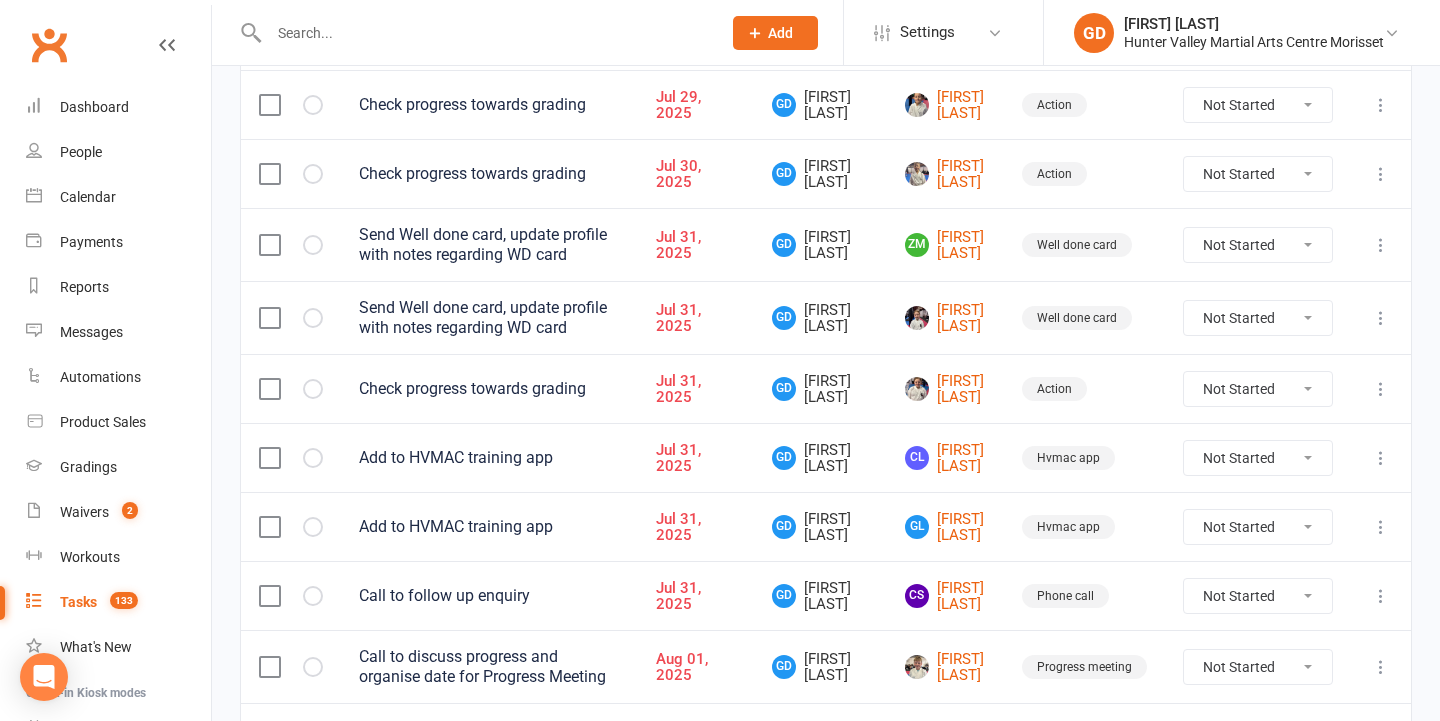 scroll, scrollTop: 819, scrollLeft: 0, axis: vertical 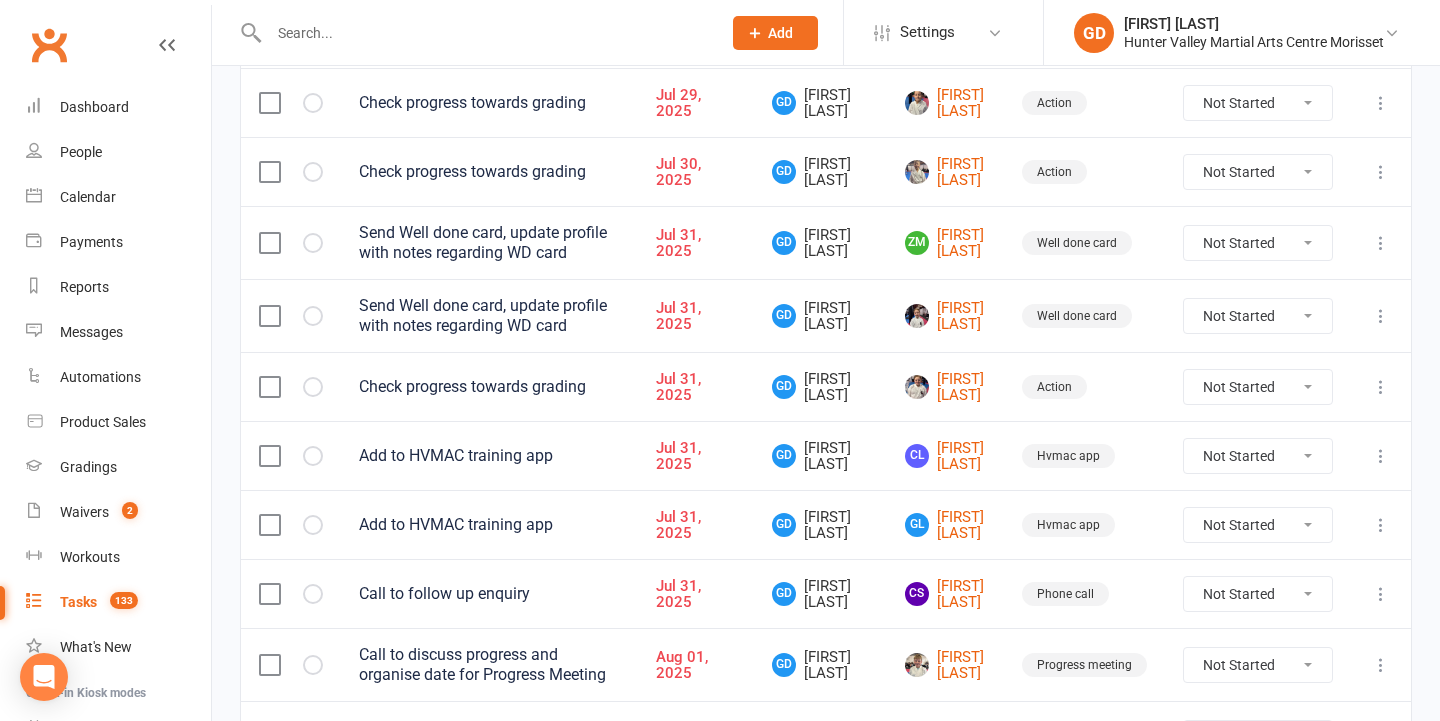click on "Not Started In Progress Waiting Complete" at bounding box center (1258, 455) 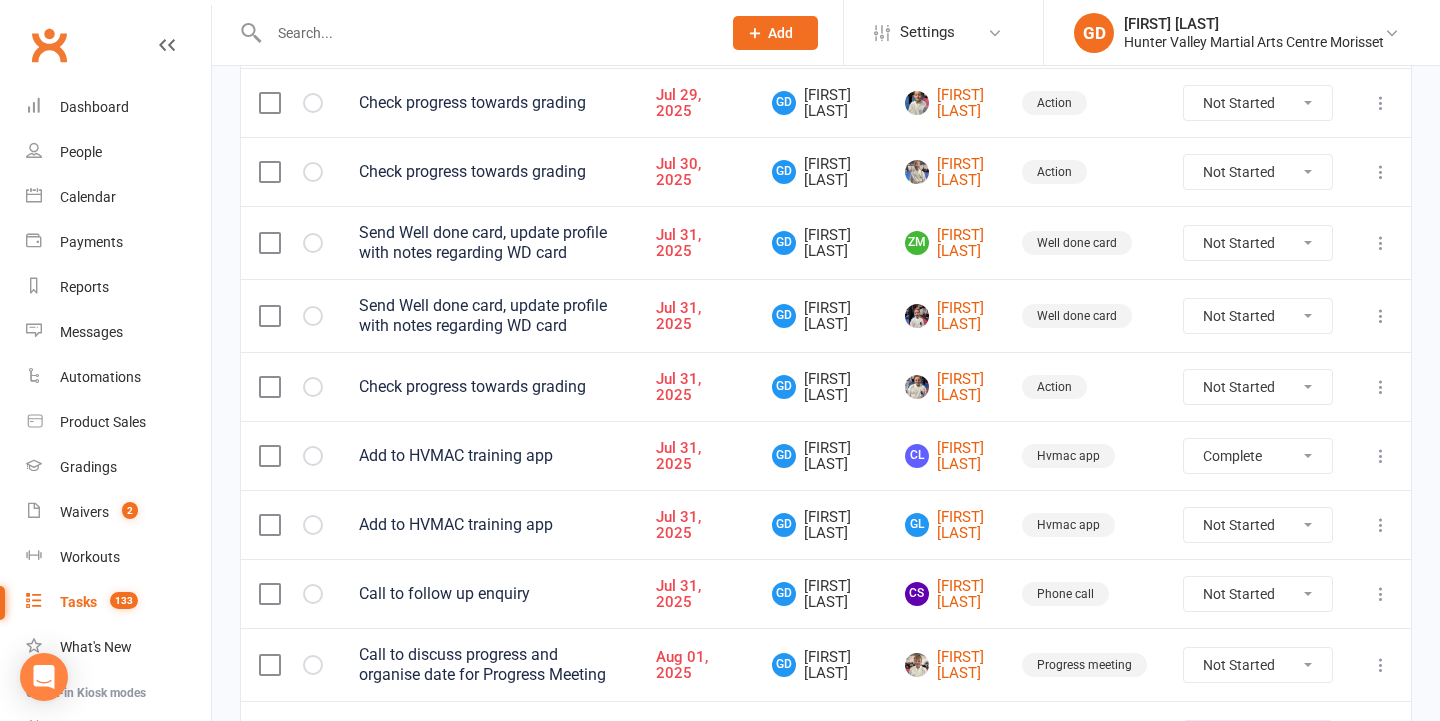 select on "unstarted" 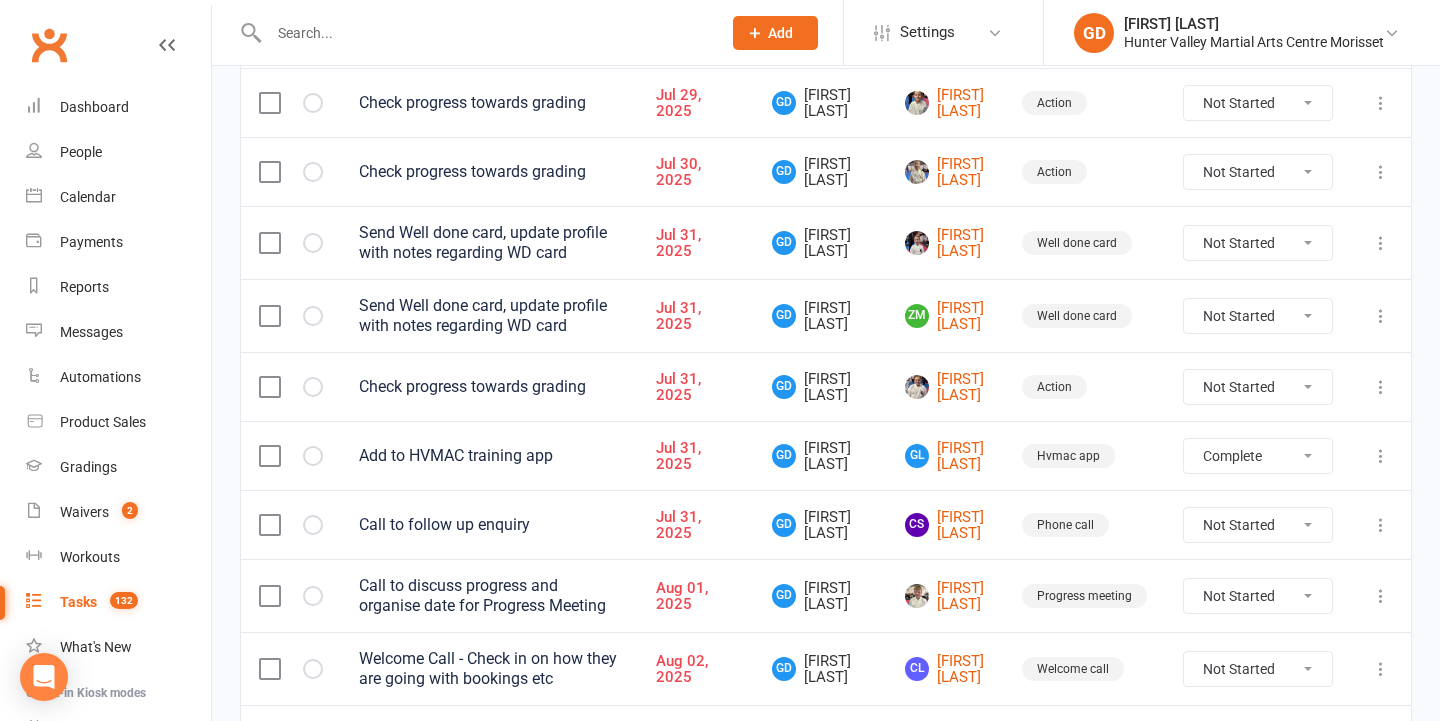 select on "unstarted" 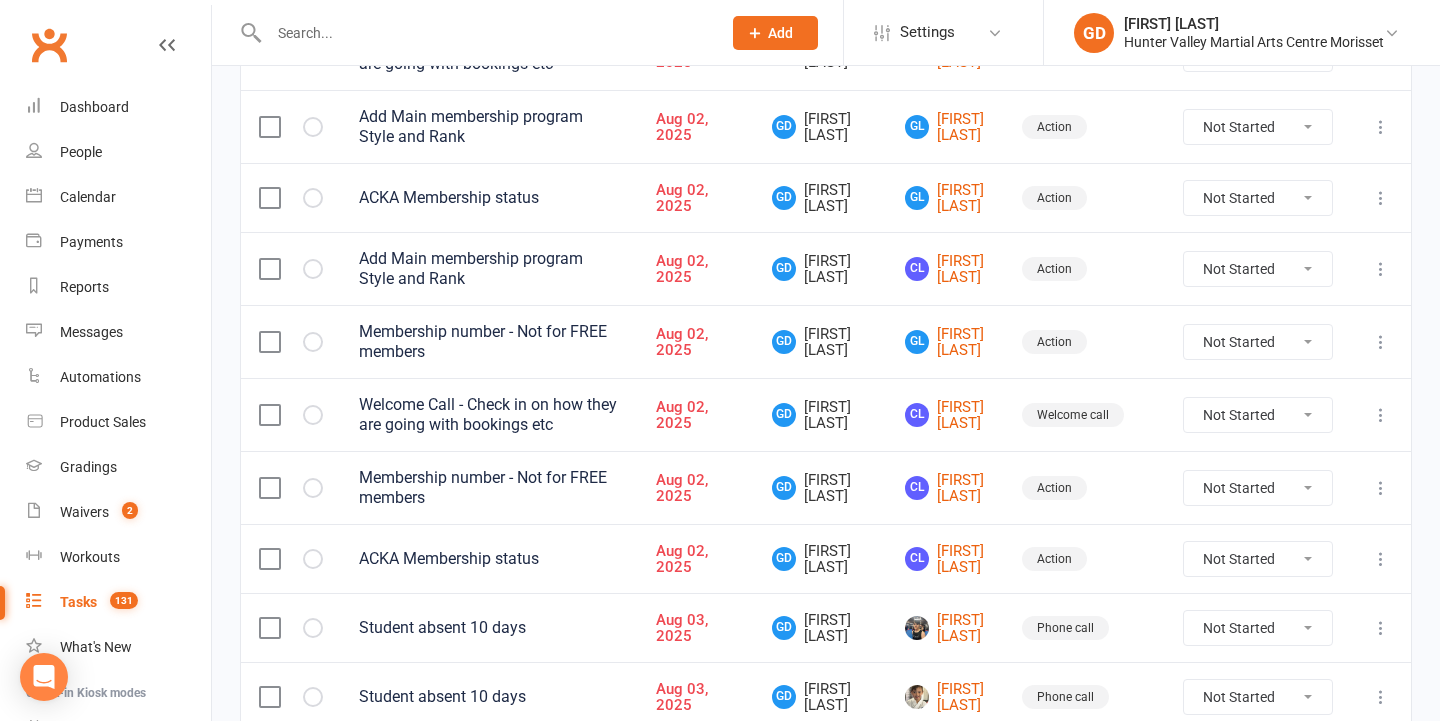 scroll, scrollTop: 1500, scrollLeft: 0, axis: vertical 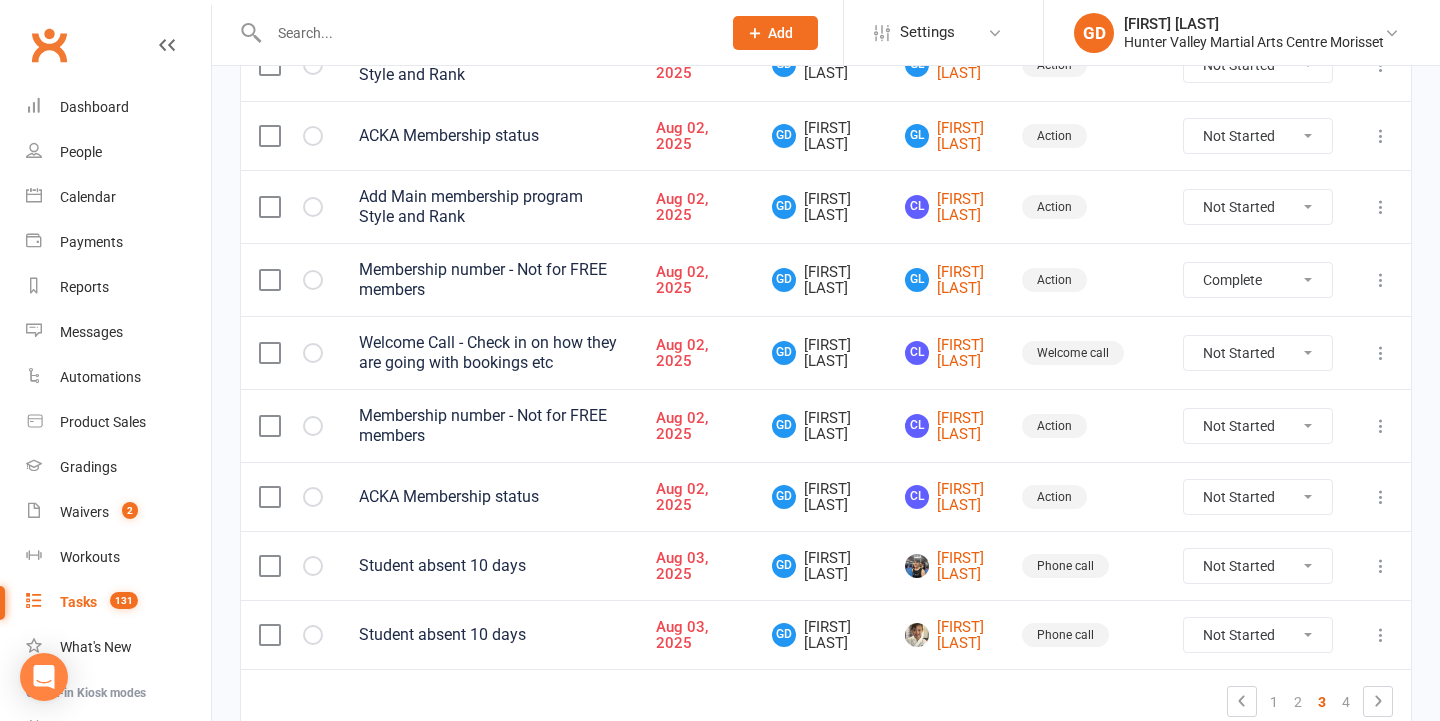select on "unstarted" 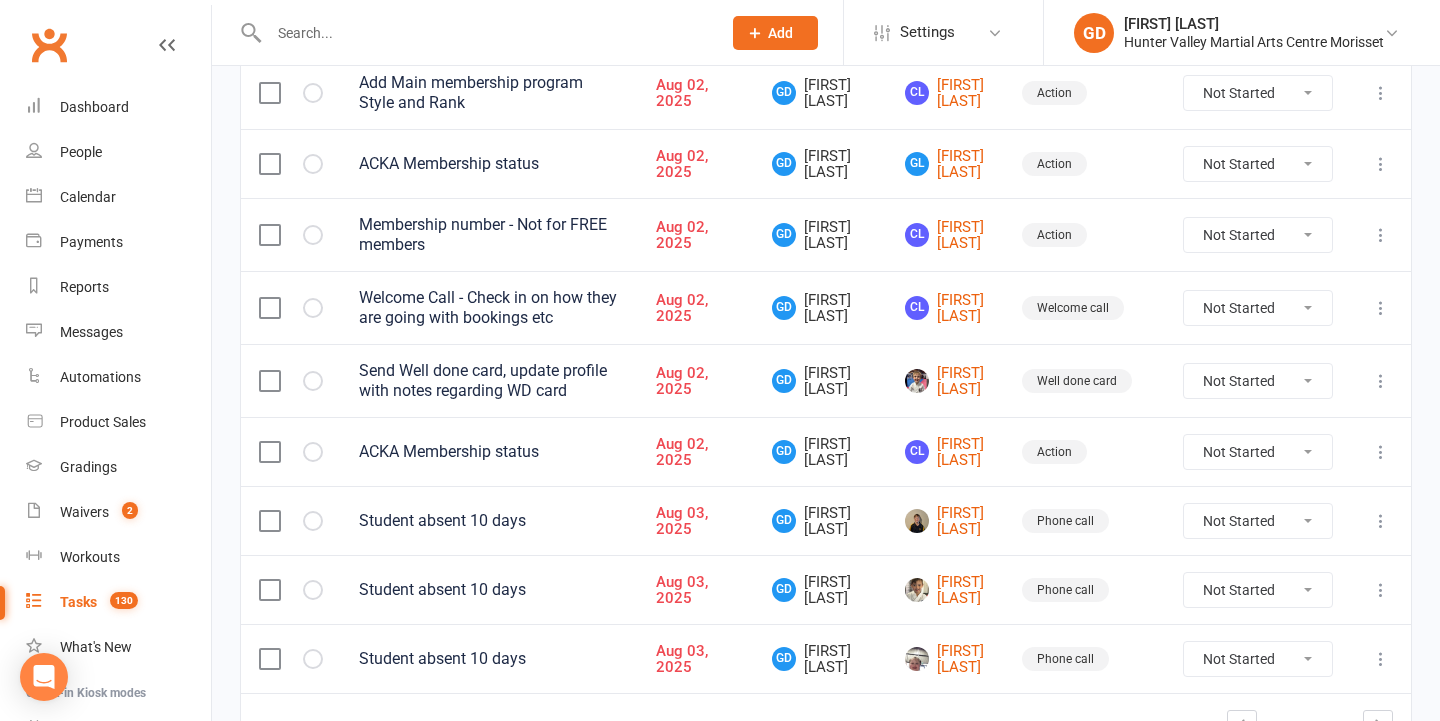 scroll, scrollTop: 1468, scrollLeft: 0, axis: vertical 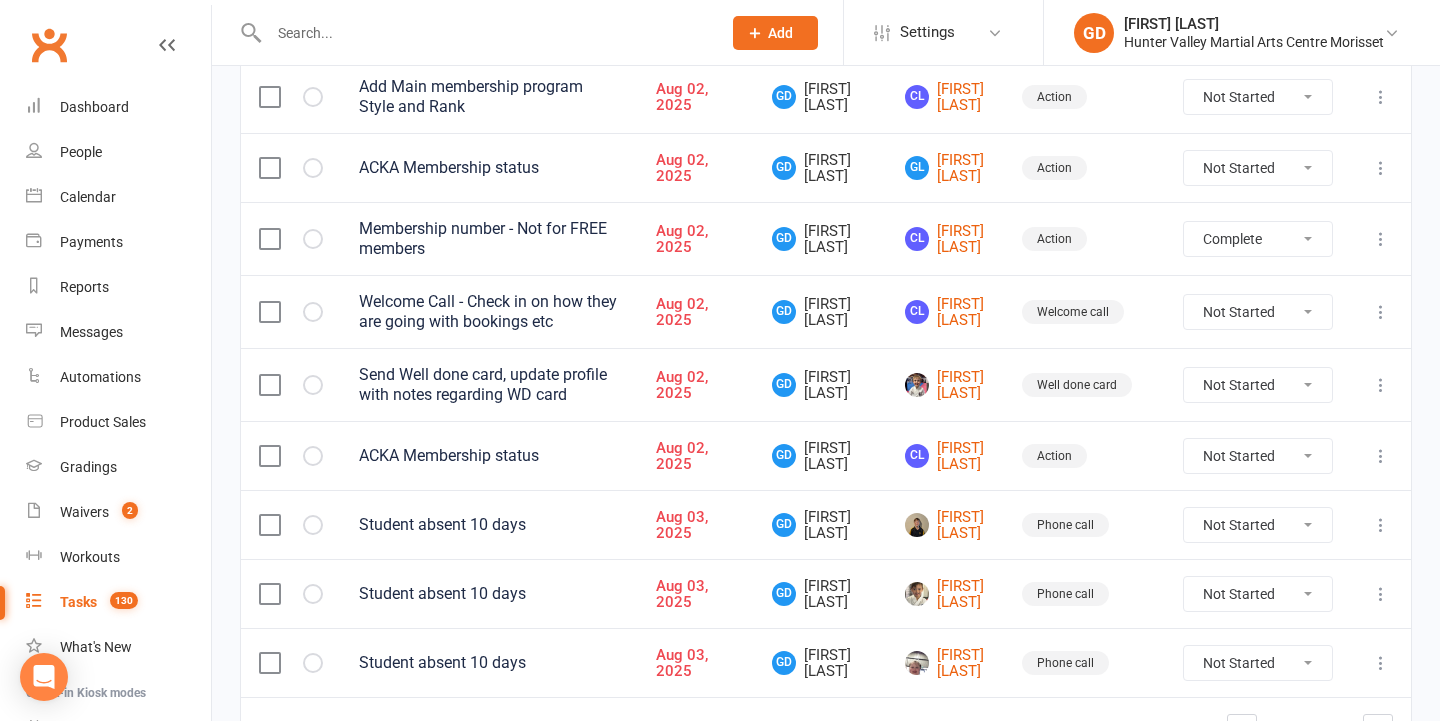 select on "unstarted" 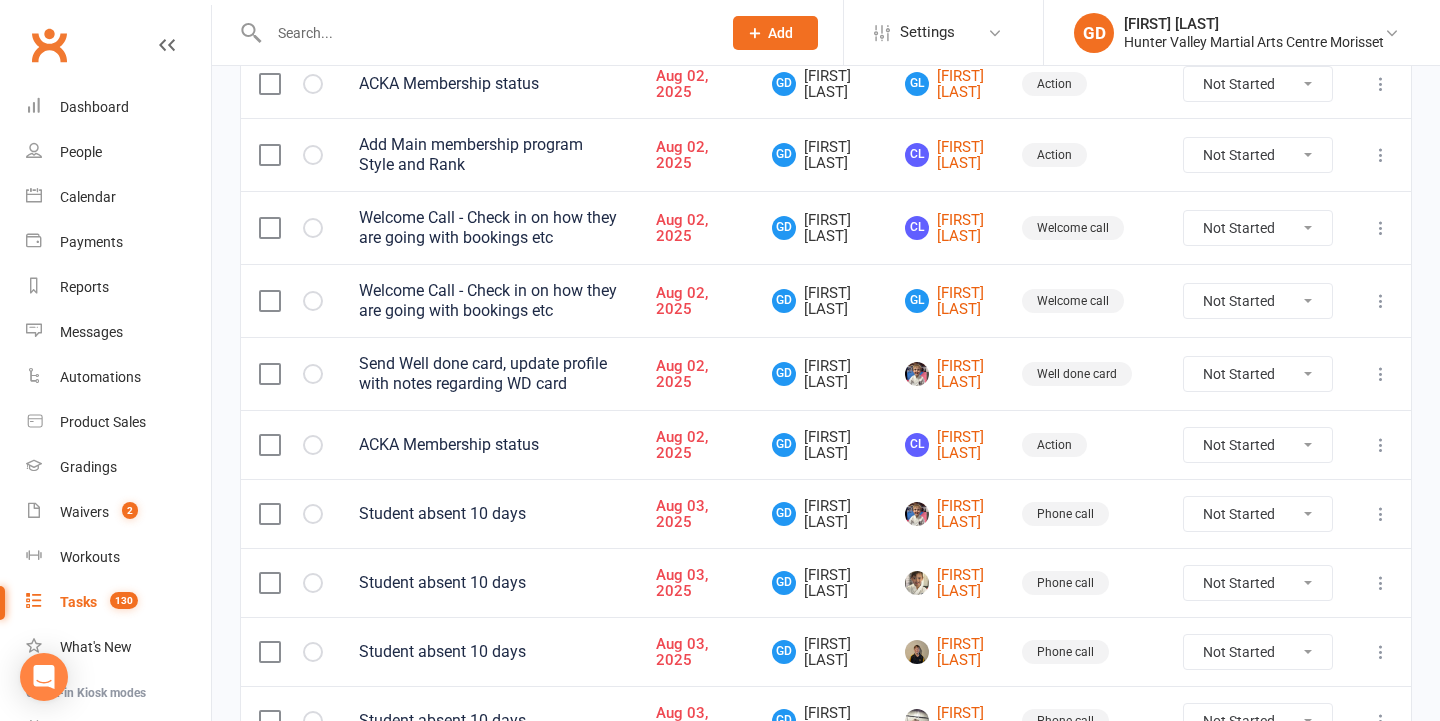 scroll, scrollTop: 1364, scrollLeft: 0, axis: vertical 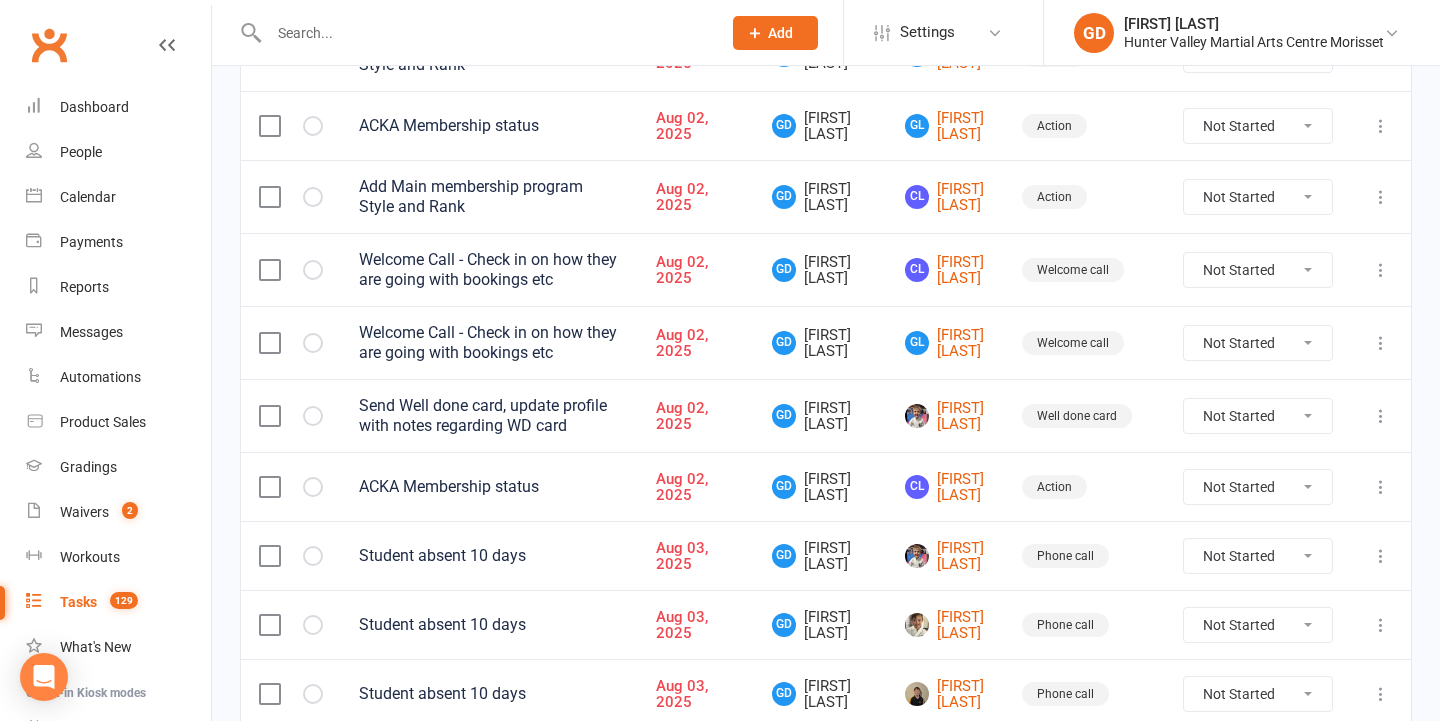 click on "Not Started In Progress Waiting Complete" at bounding box center (1258, 125) 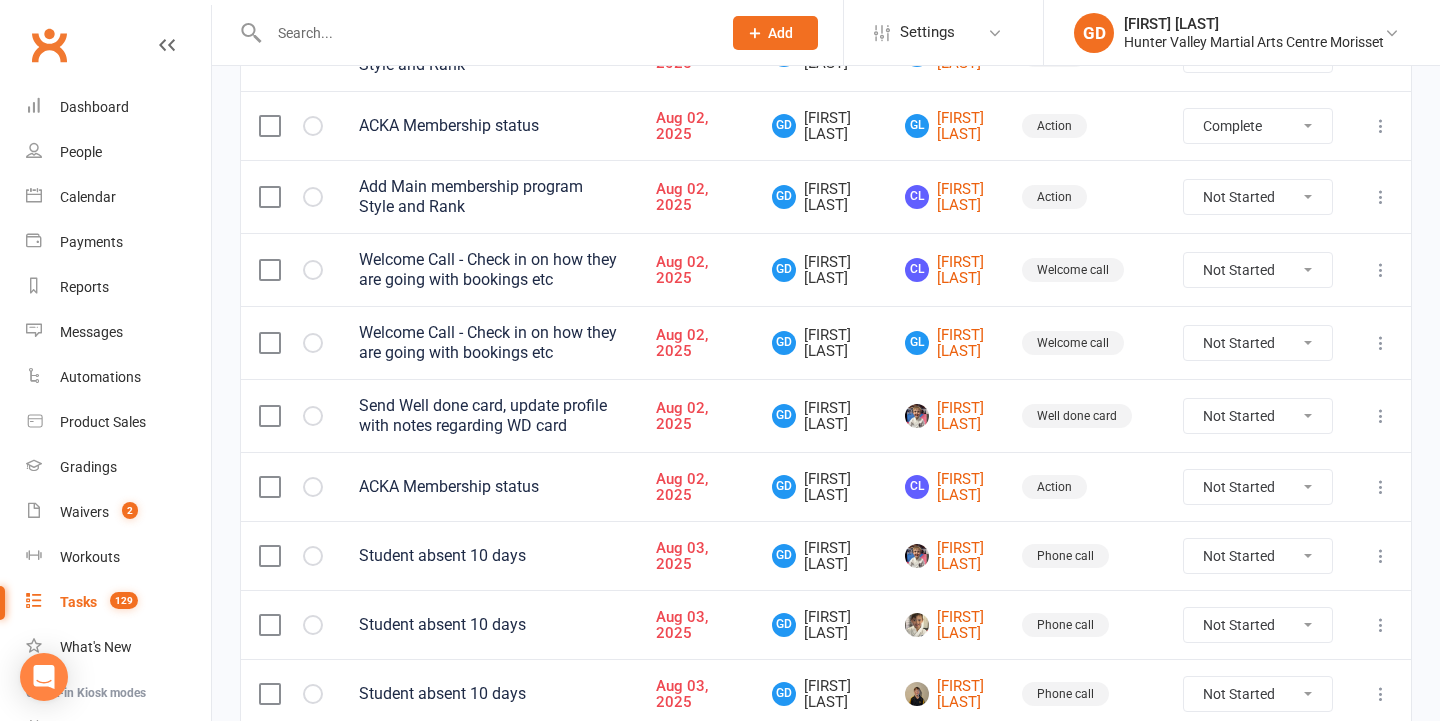 select on "unstarted" 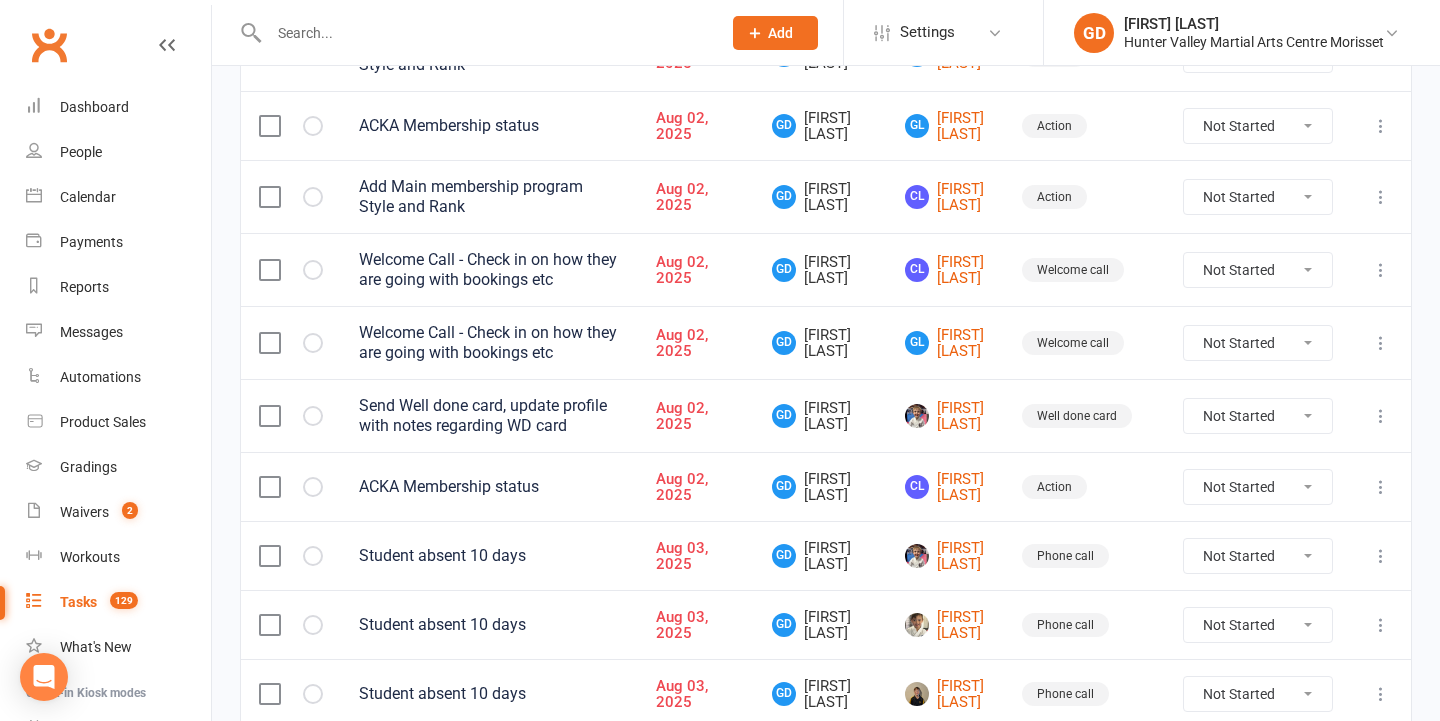 scroll, scrollTop: 1258, scrollLeft: 0, axis: vertical 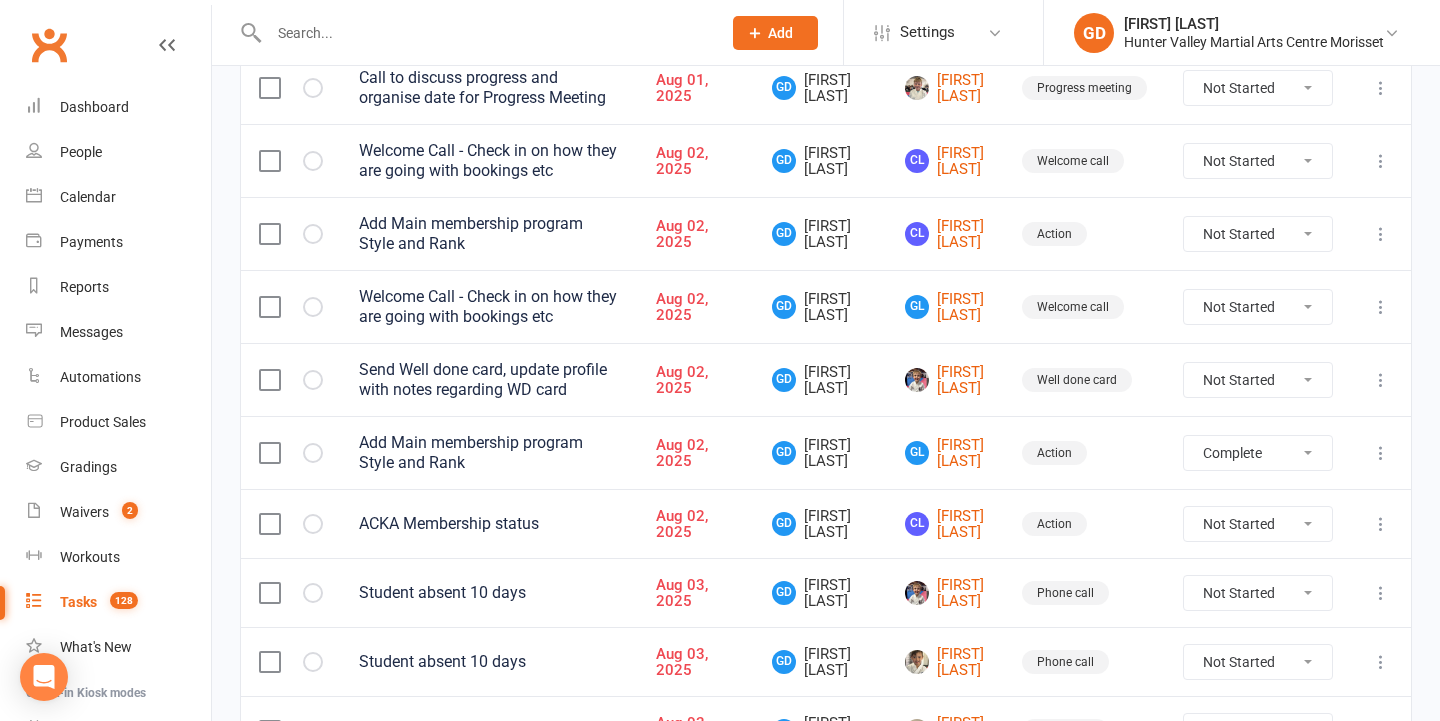 select on "unstarted" 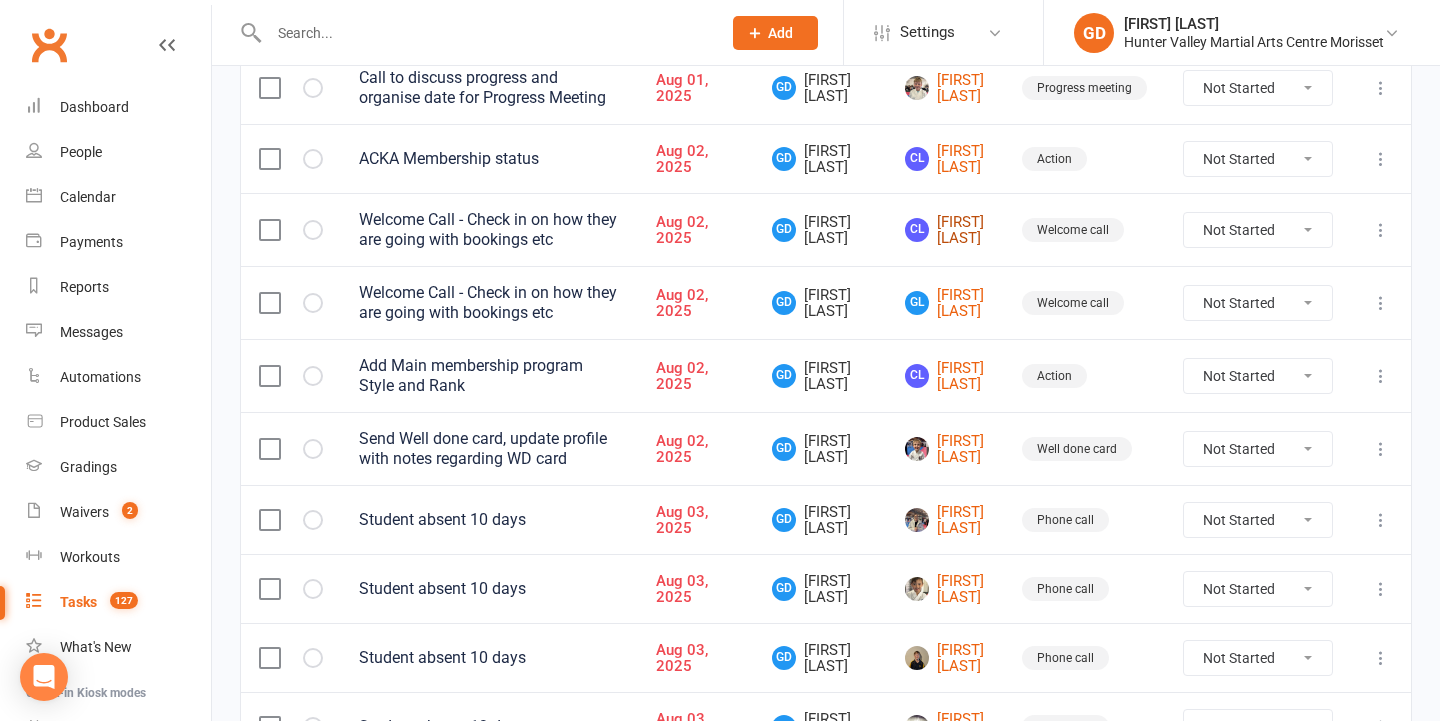 scroll, scrollTop: 1225, scrollLeft: 0, axis: vertical 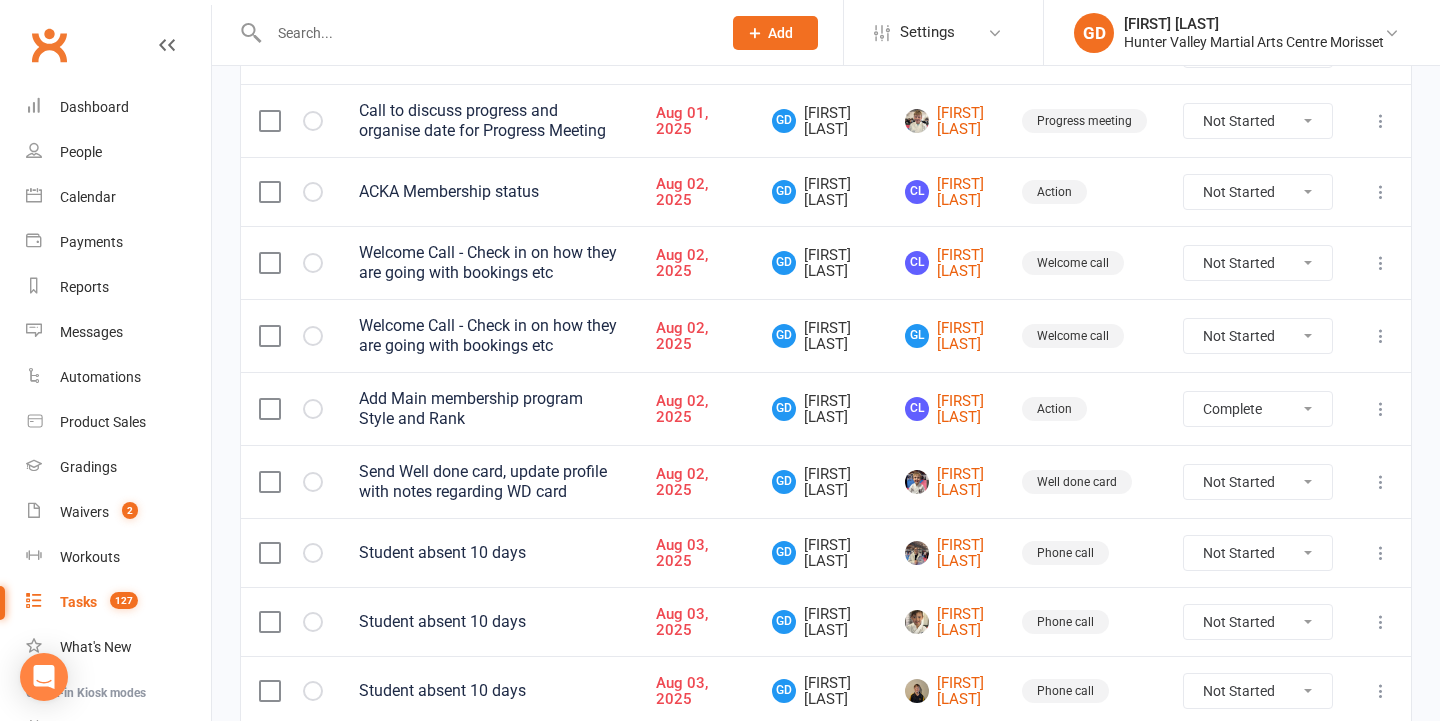 select on "unstarted" 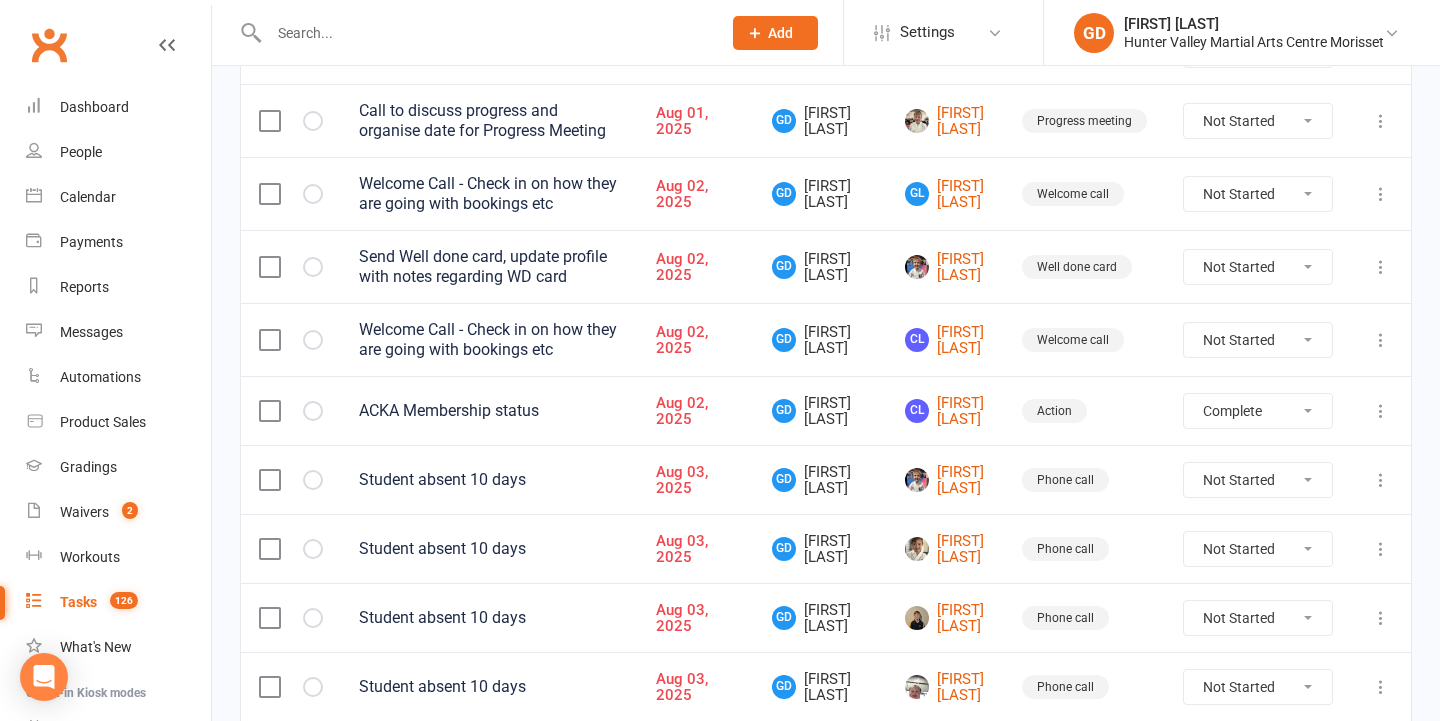 select on "unstarted" 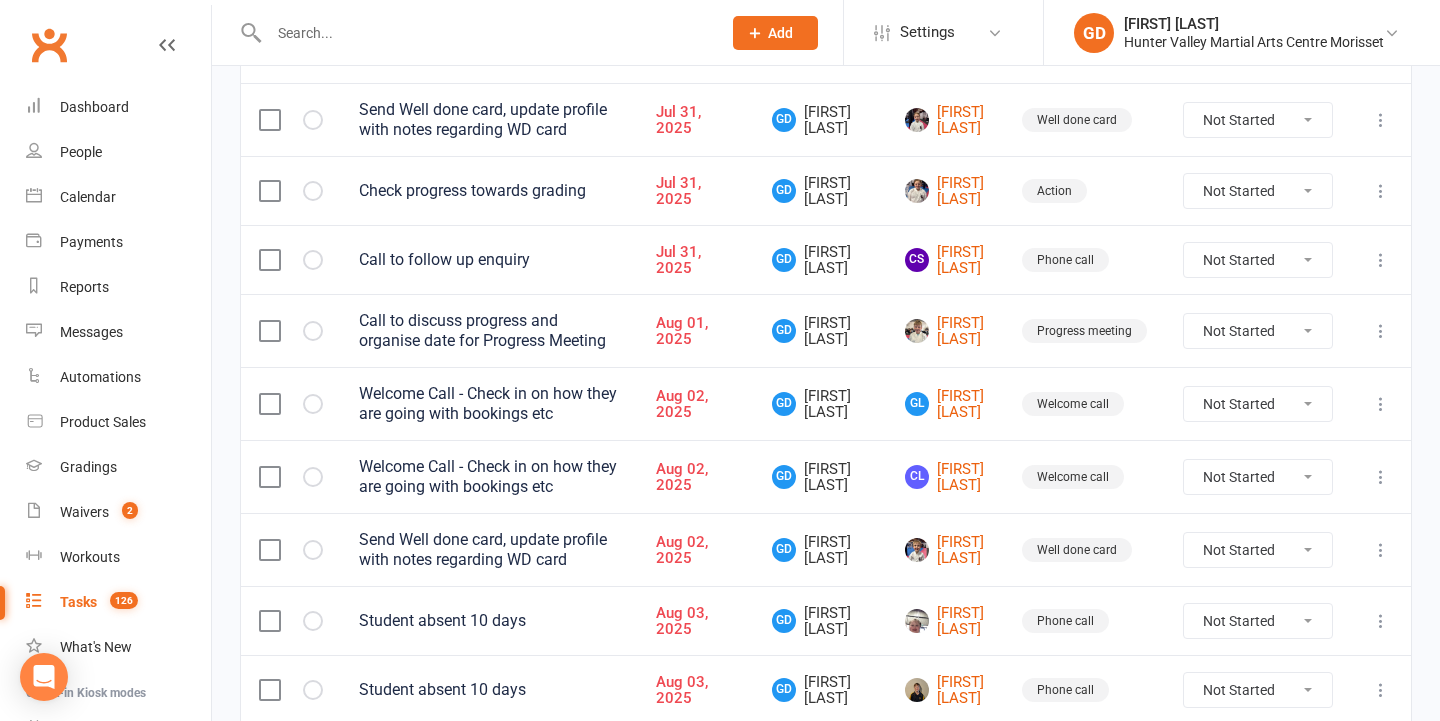 scroll, scrollTop: 984, scrollLeft: 0, axis: vertical 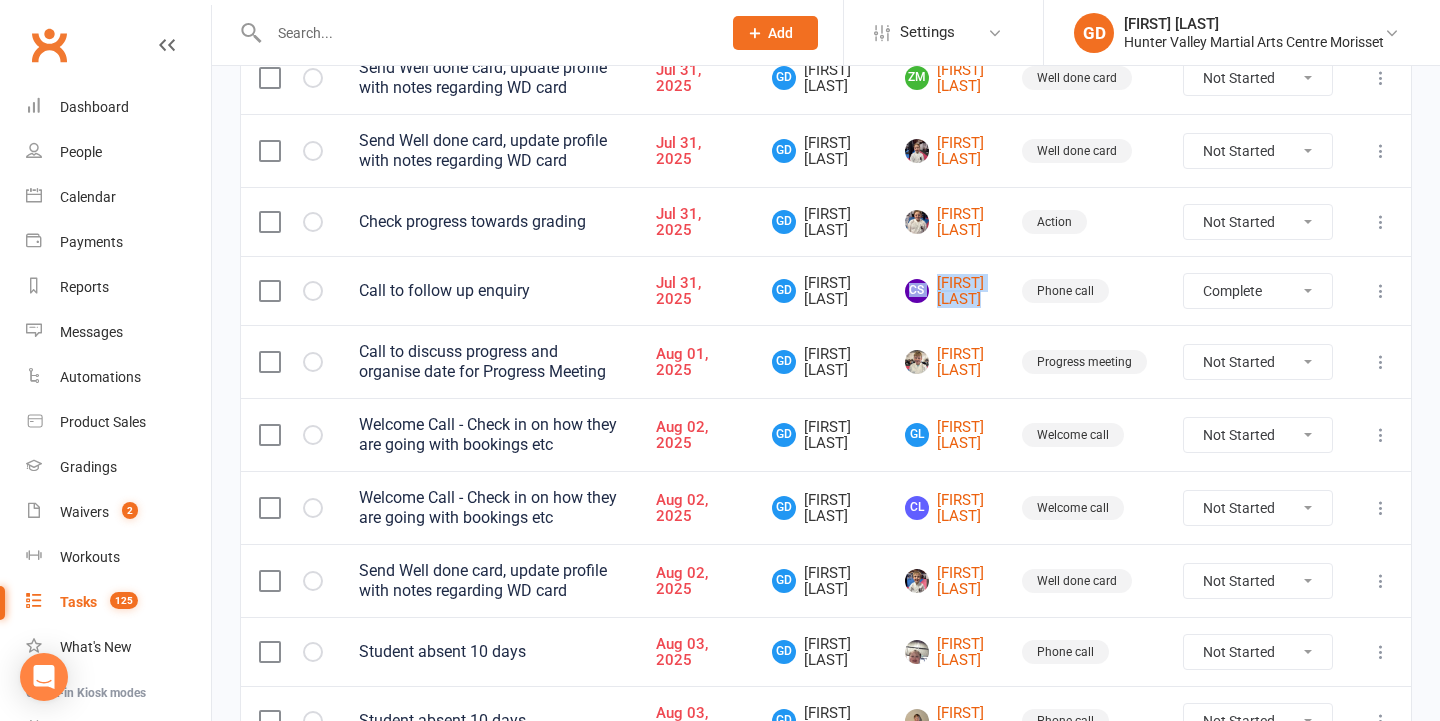select on "unstarted" 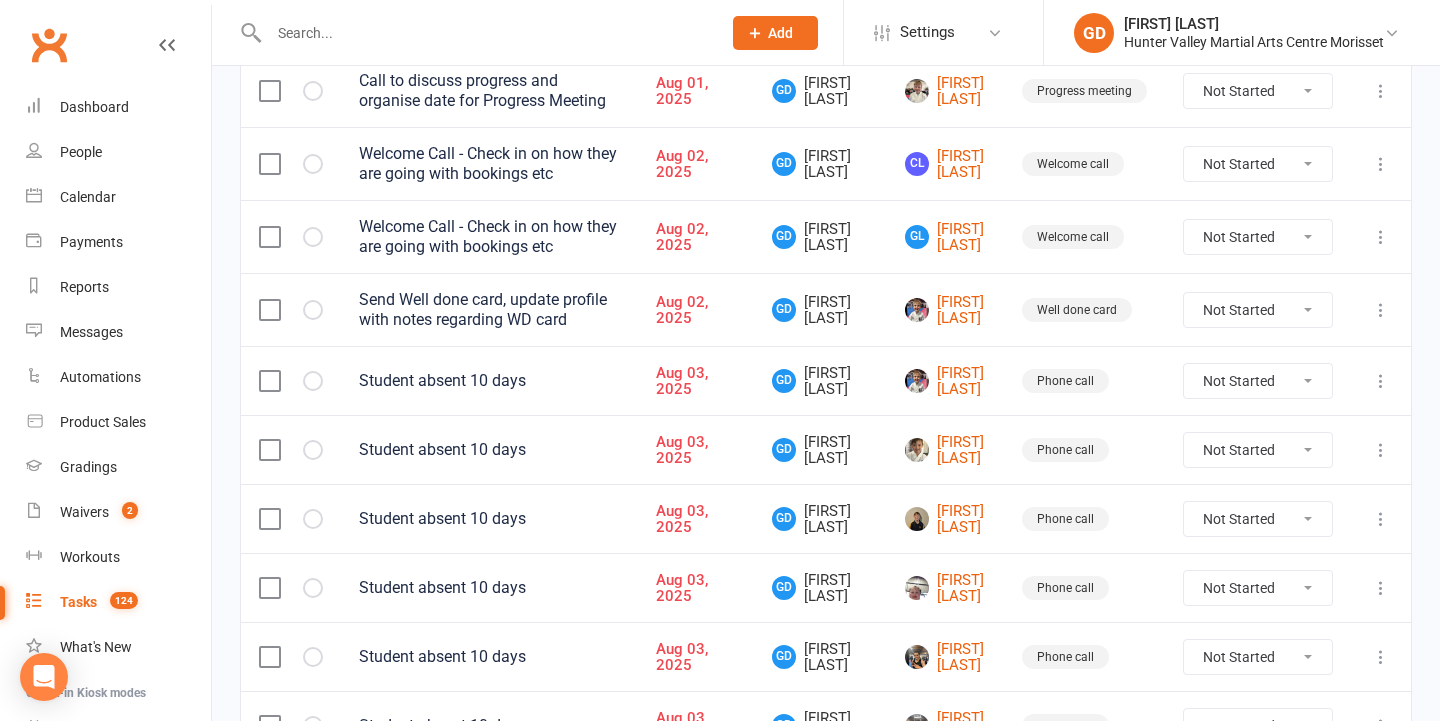 scroll, scrollTop: 1208, scrollLeft: 0, axis: vertical 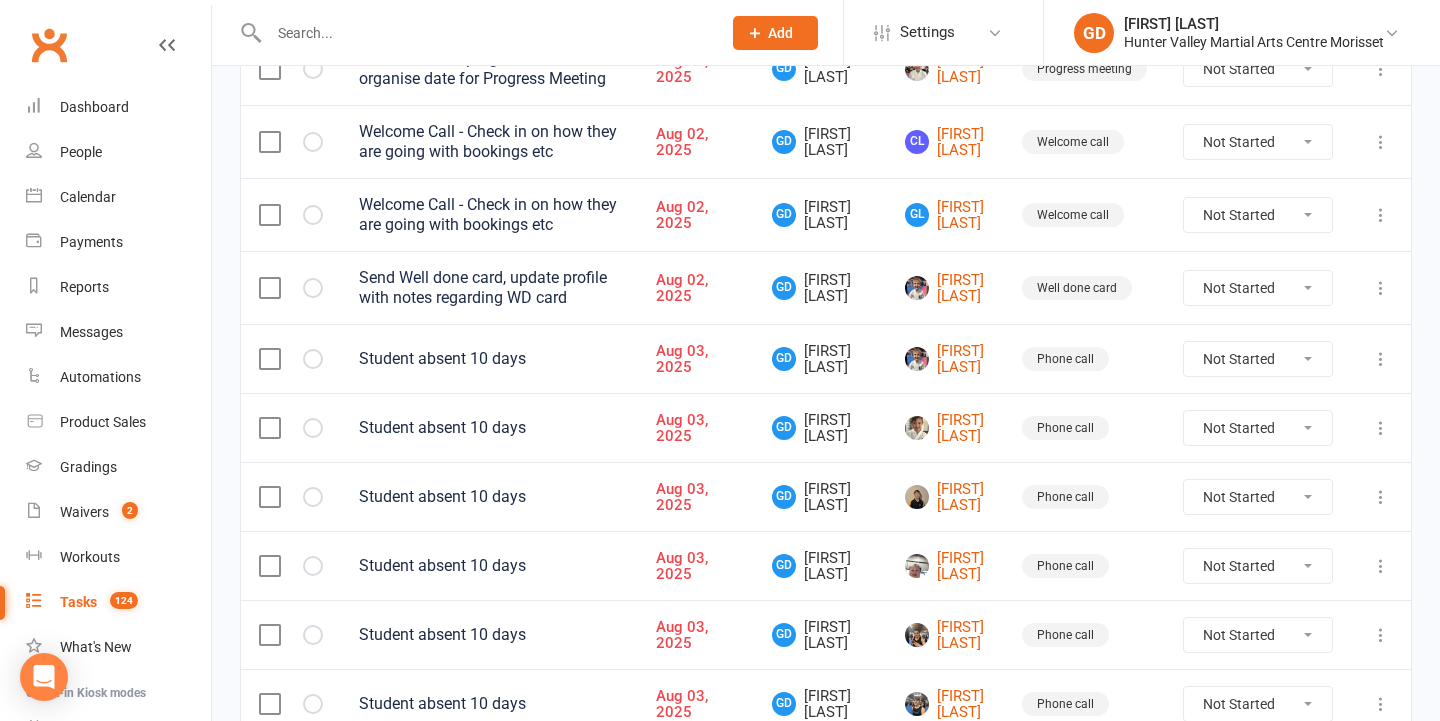 click at bounding box center (1381, 359) 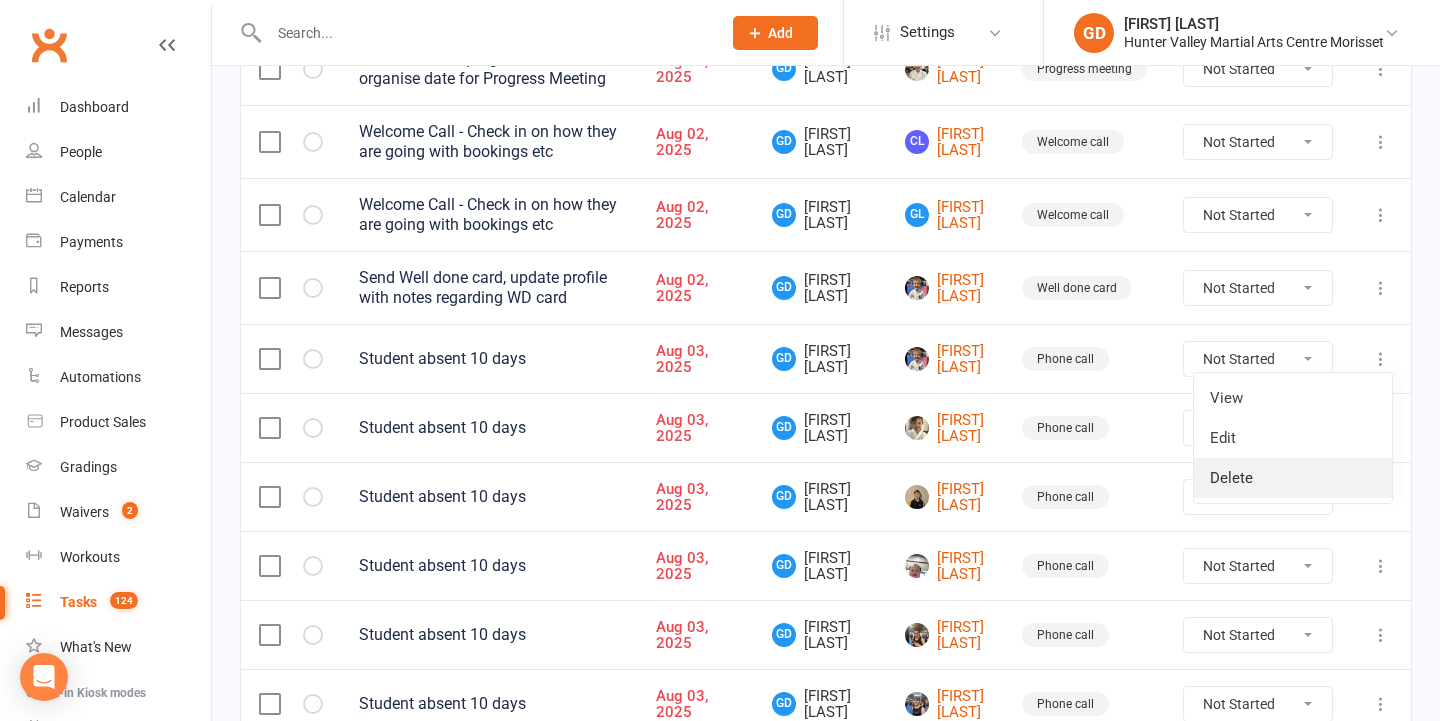 click on "Delete" at bounding box center [1293, 478] 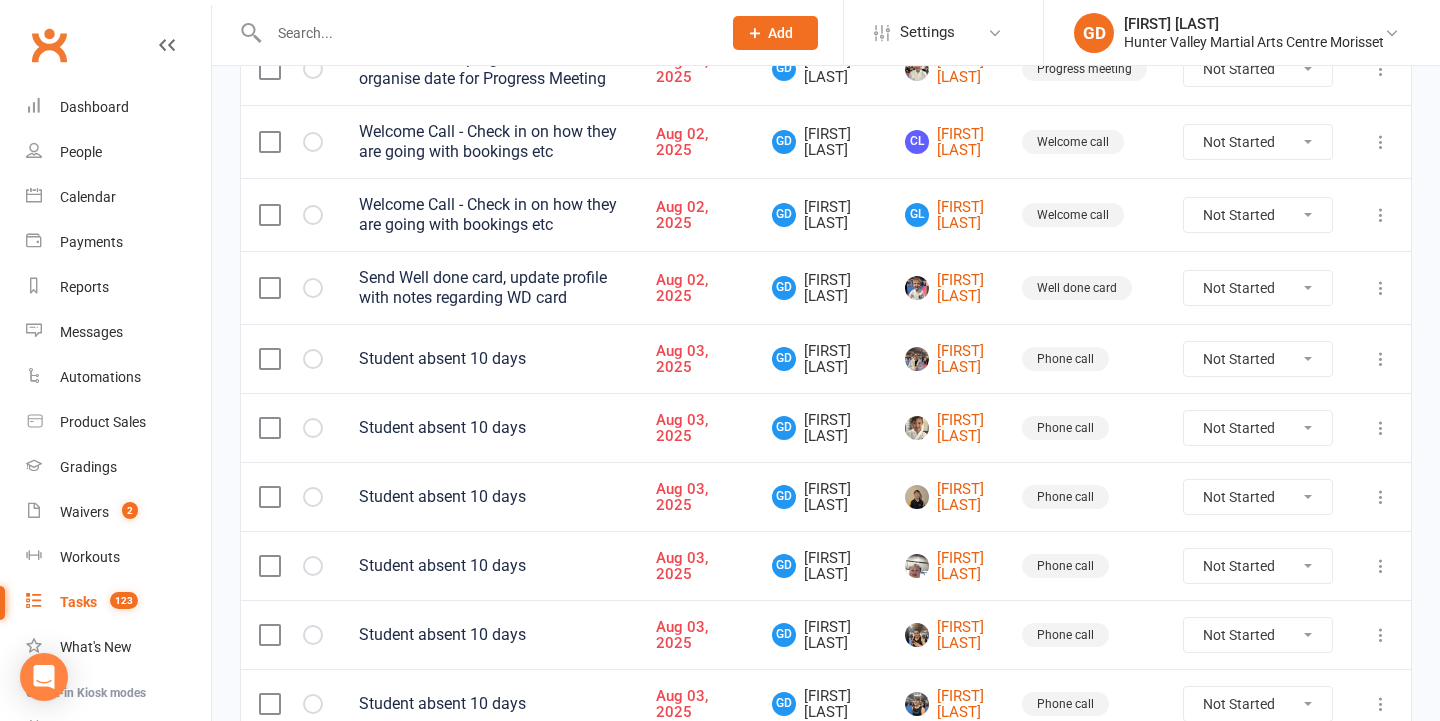 click at bounding box center [269, 359] 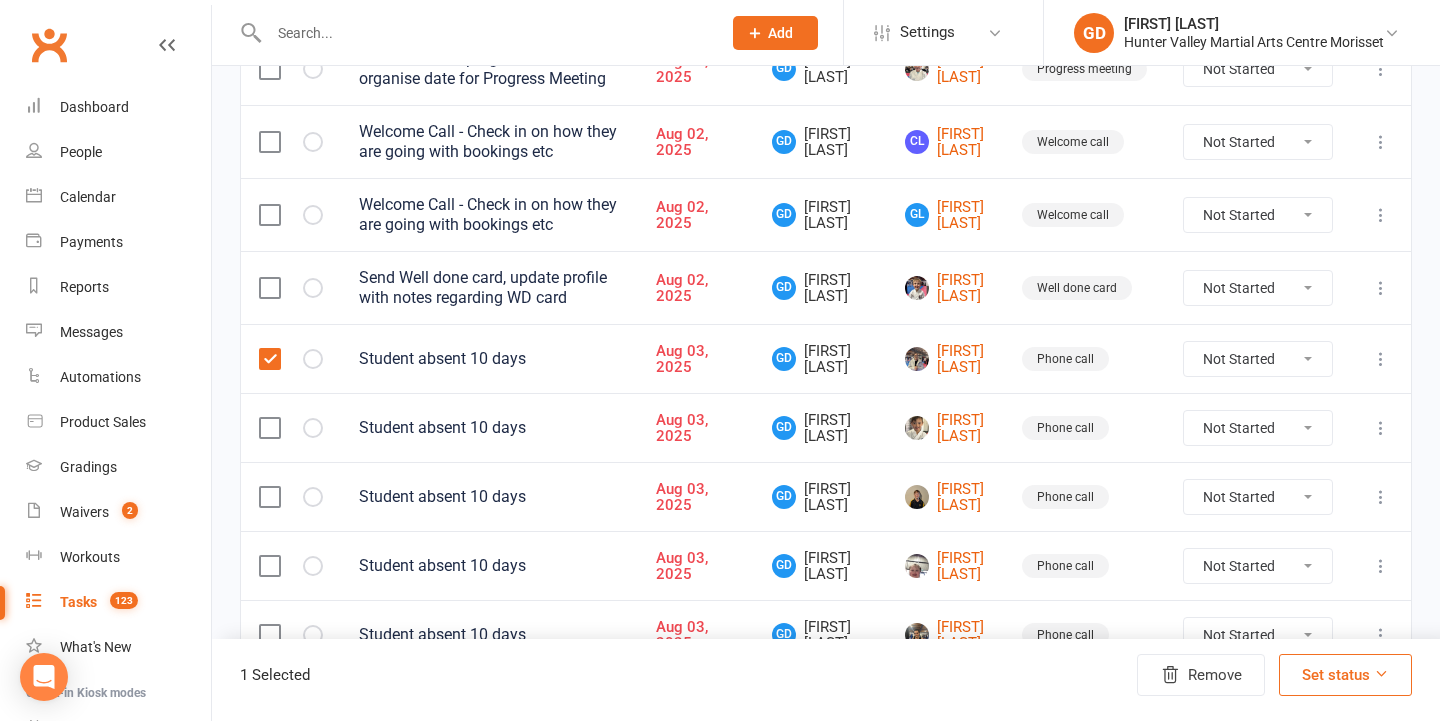 click at bounding box center [269, 428] 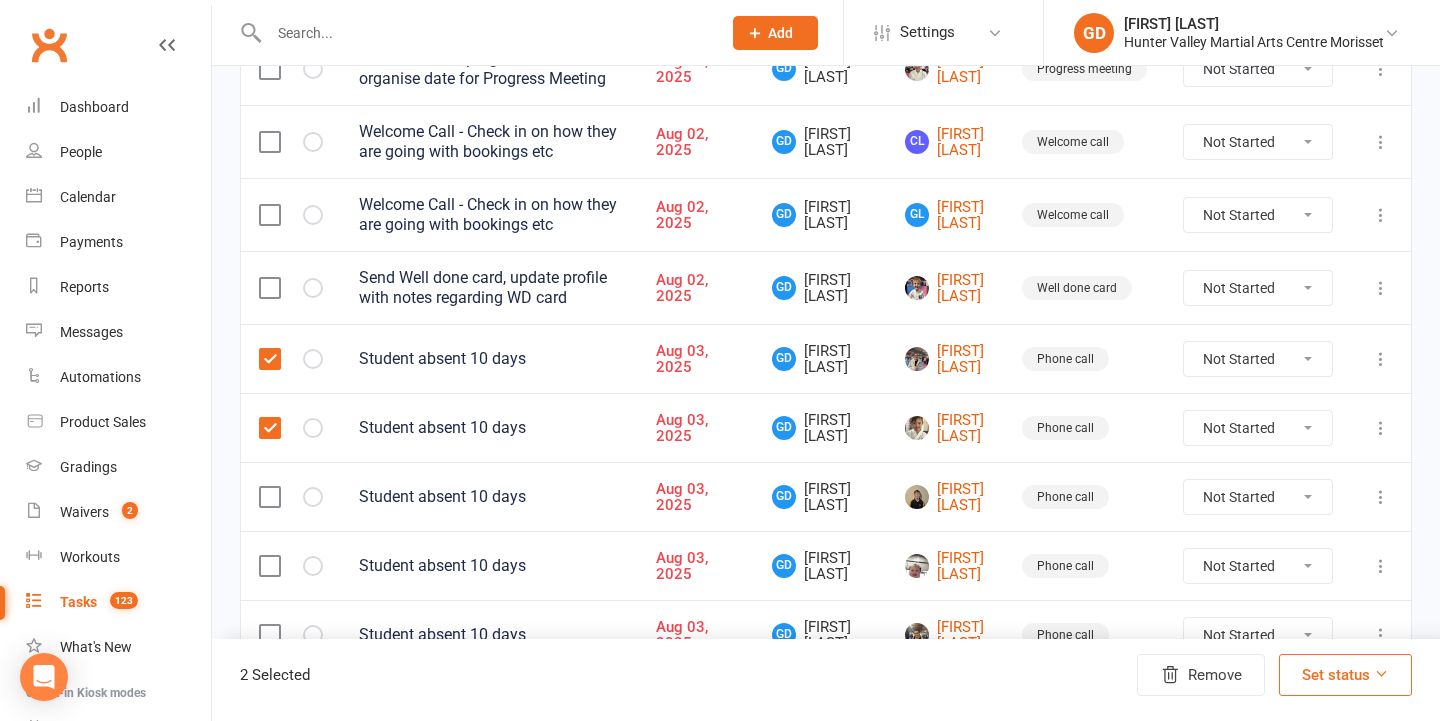 click at bounding box center [269, 497] 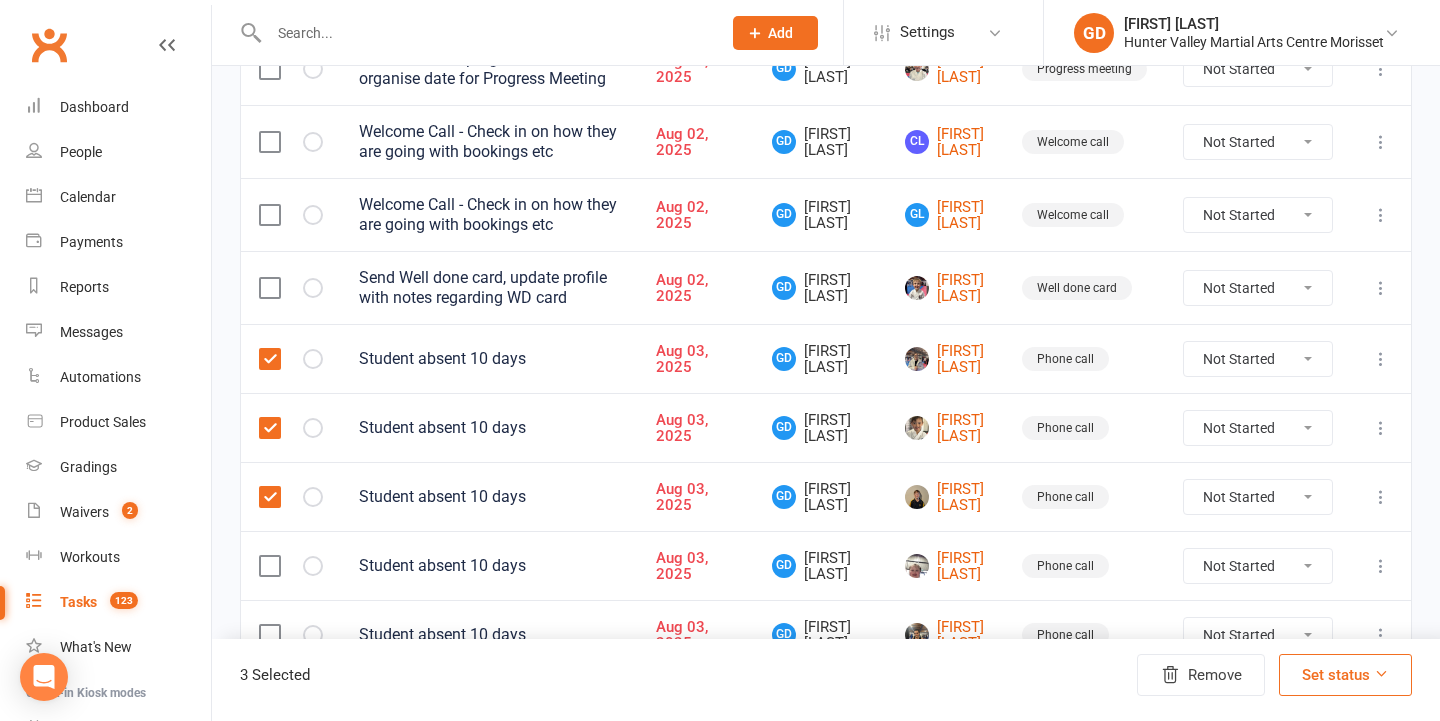 click at bounding box center (291, 565) 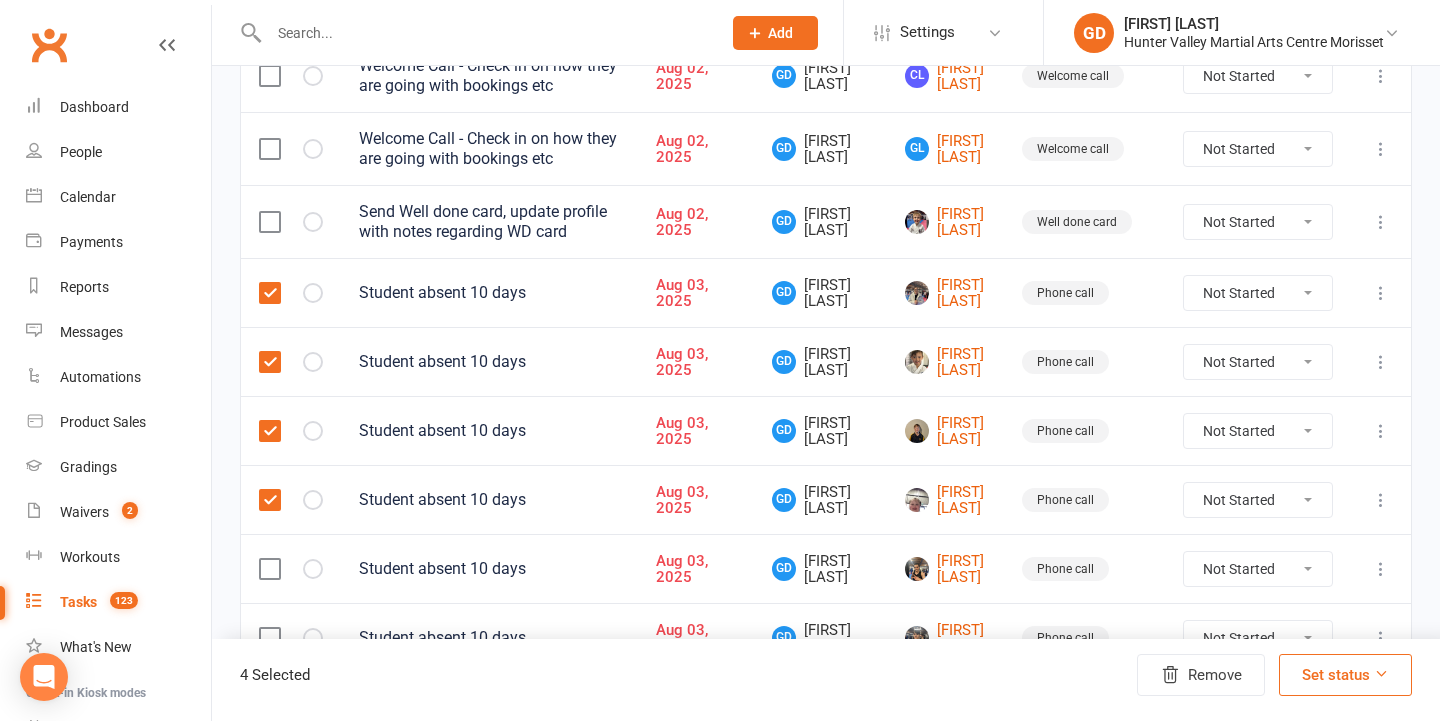 scroll, scrollTop: 1435, scrollLeft: 0, axis: vertical 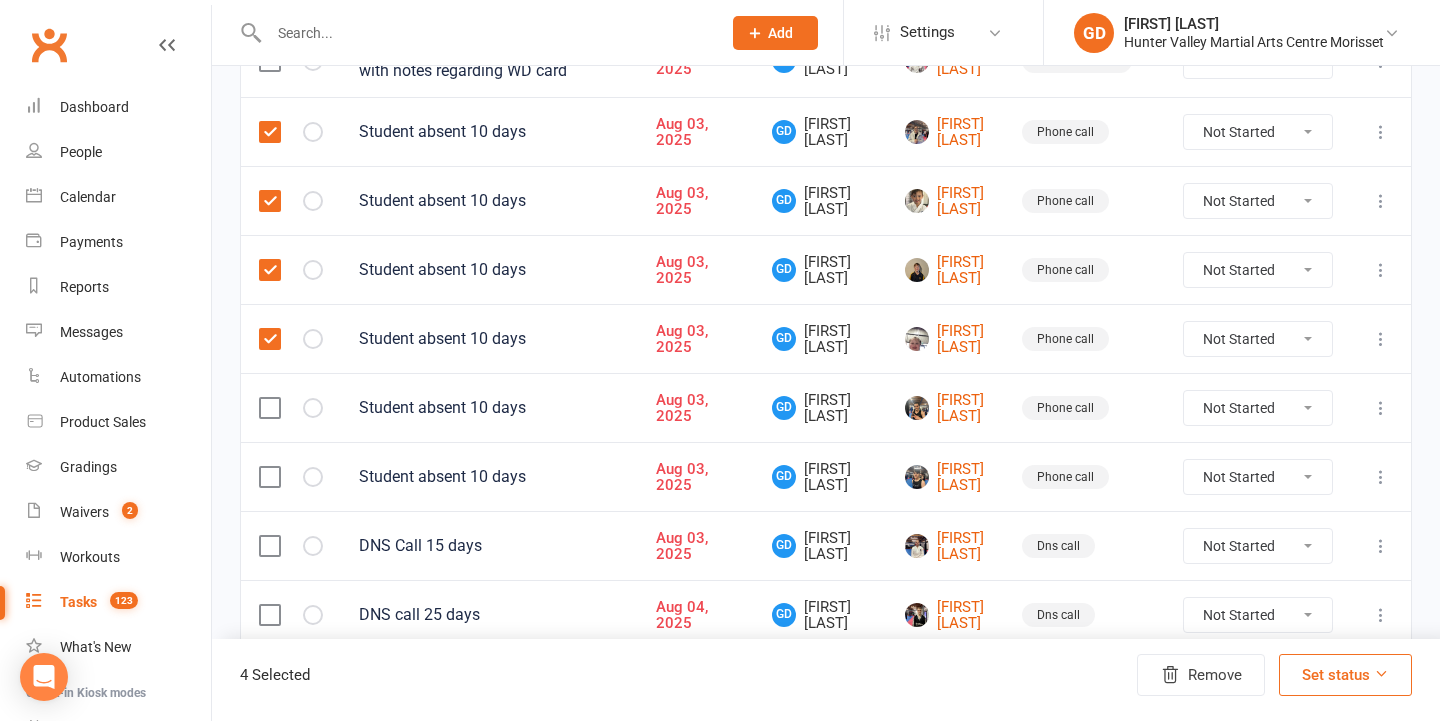 click at bounding box center (269, 408) 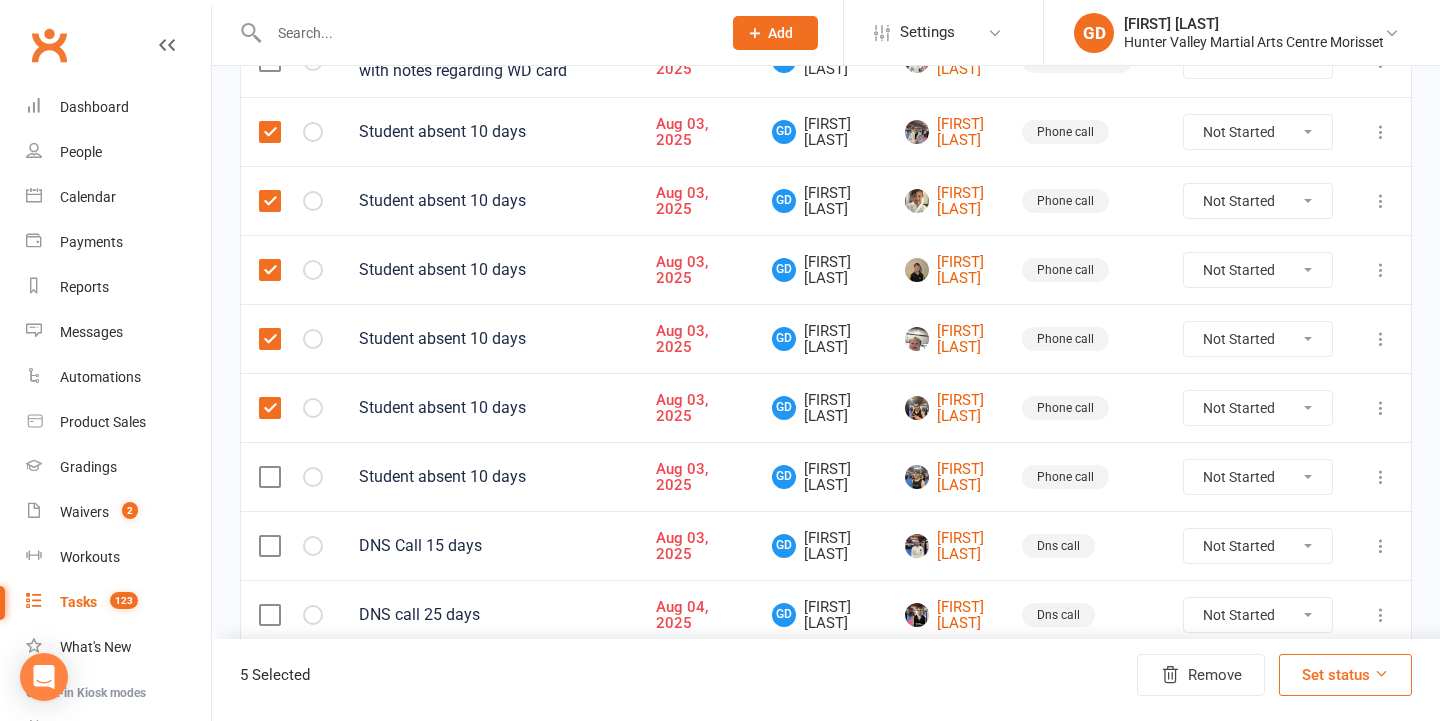 click at bounding box center (269, 477) 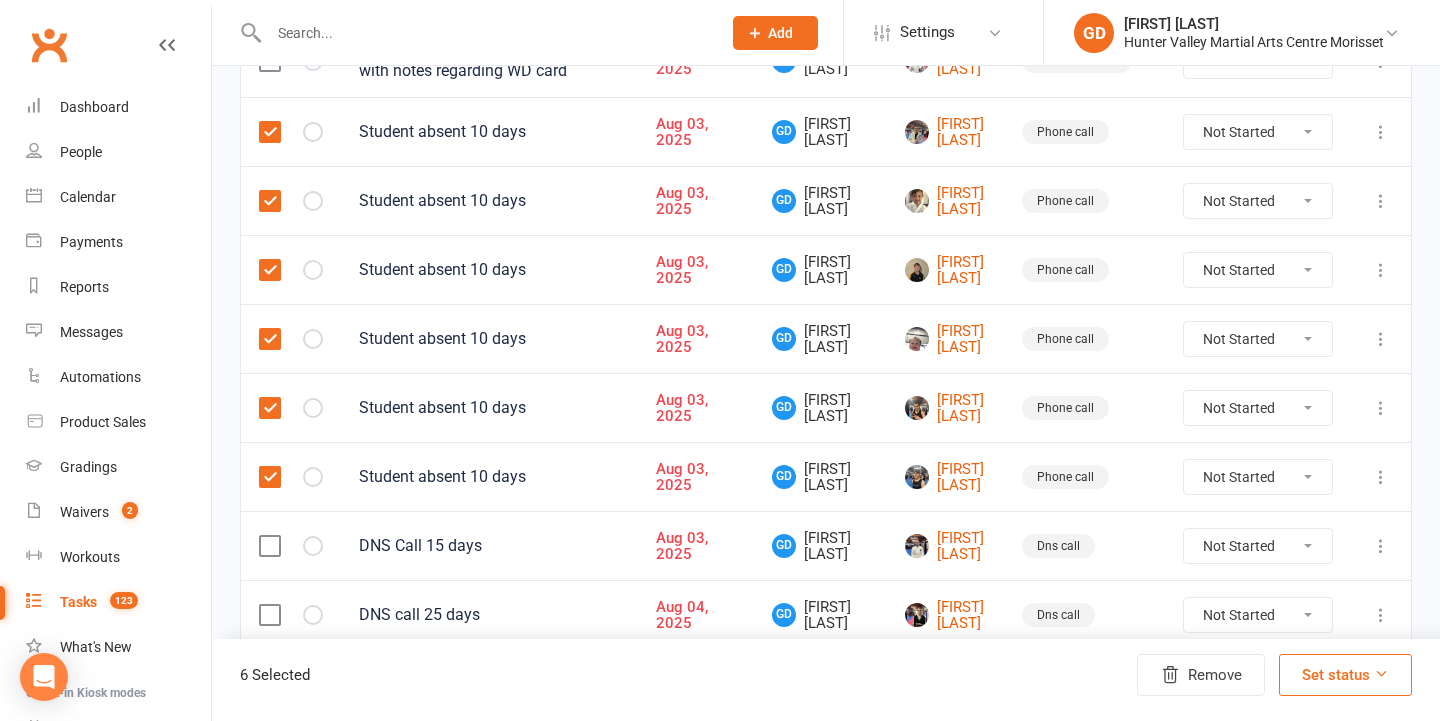 scroll, scrollTop: 1436, scrollLeft: 0, axis: vertical 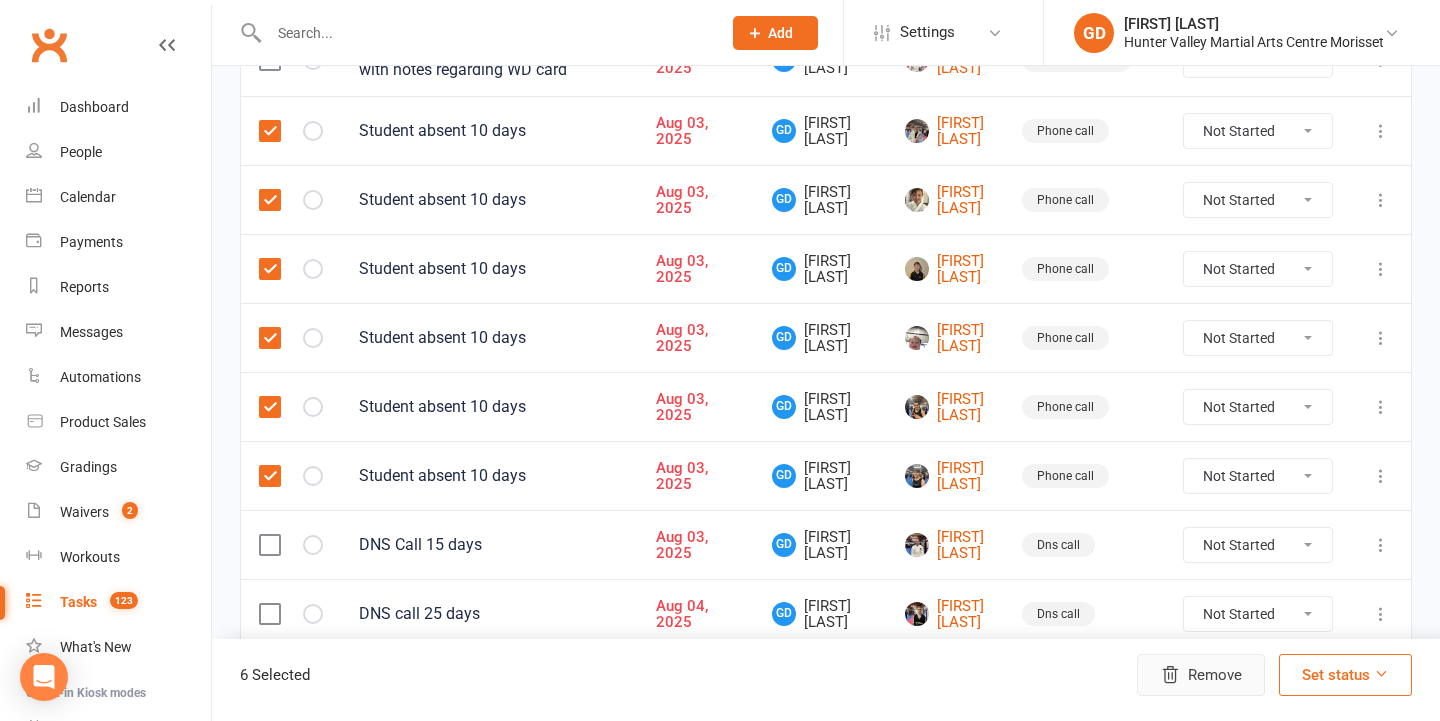 click on "Remove" at bounding box center [1201, 675] 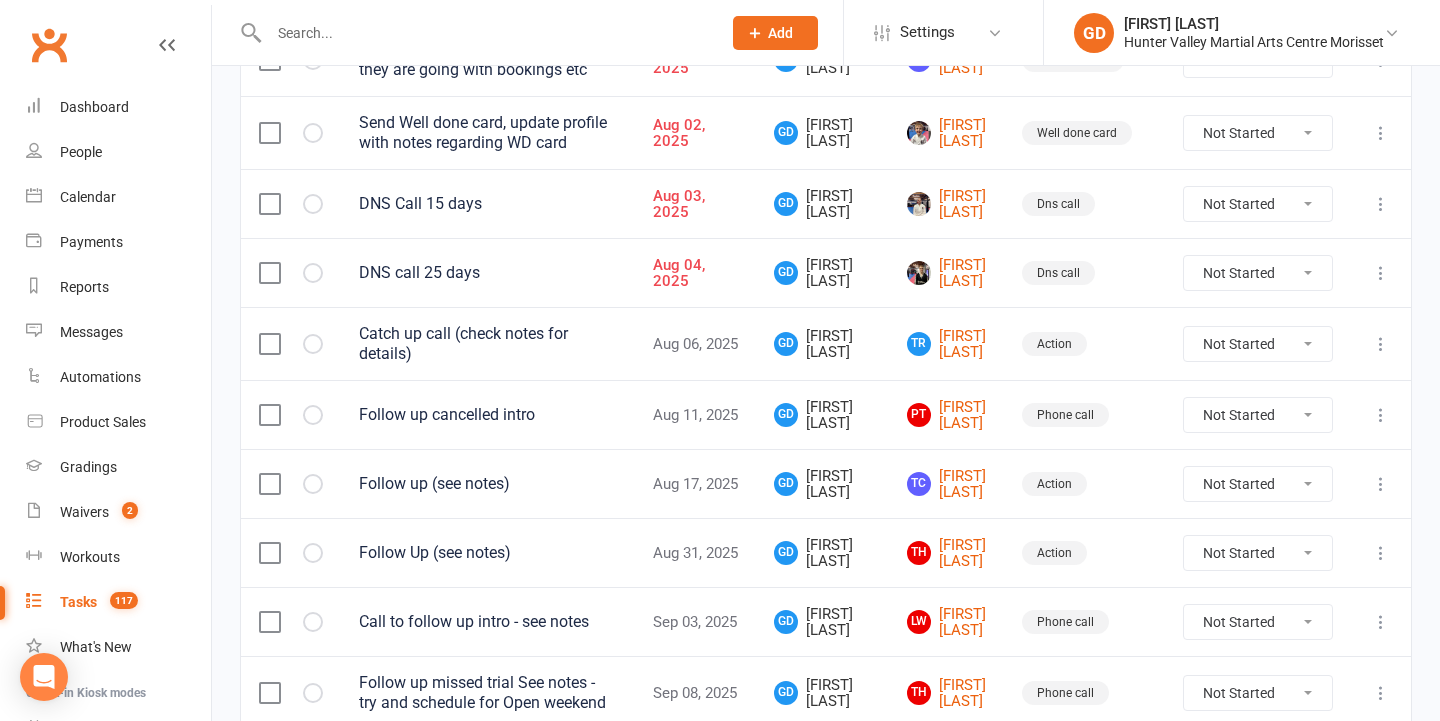 scroll, scrollTop: 1359, scrollLeft: 0, axis: vertical 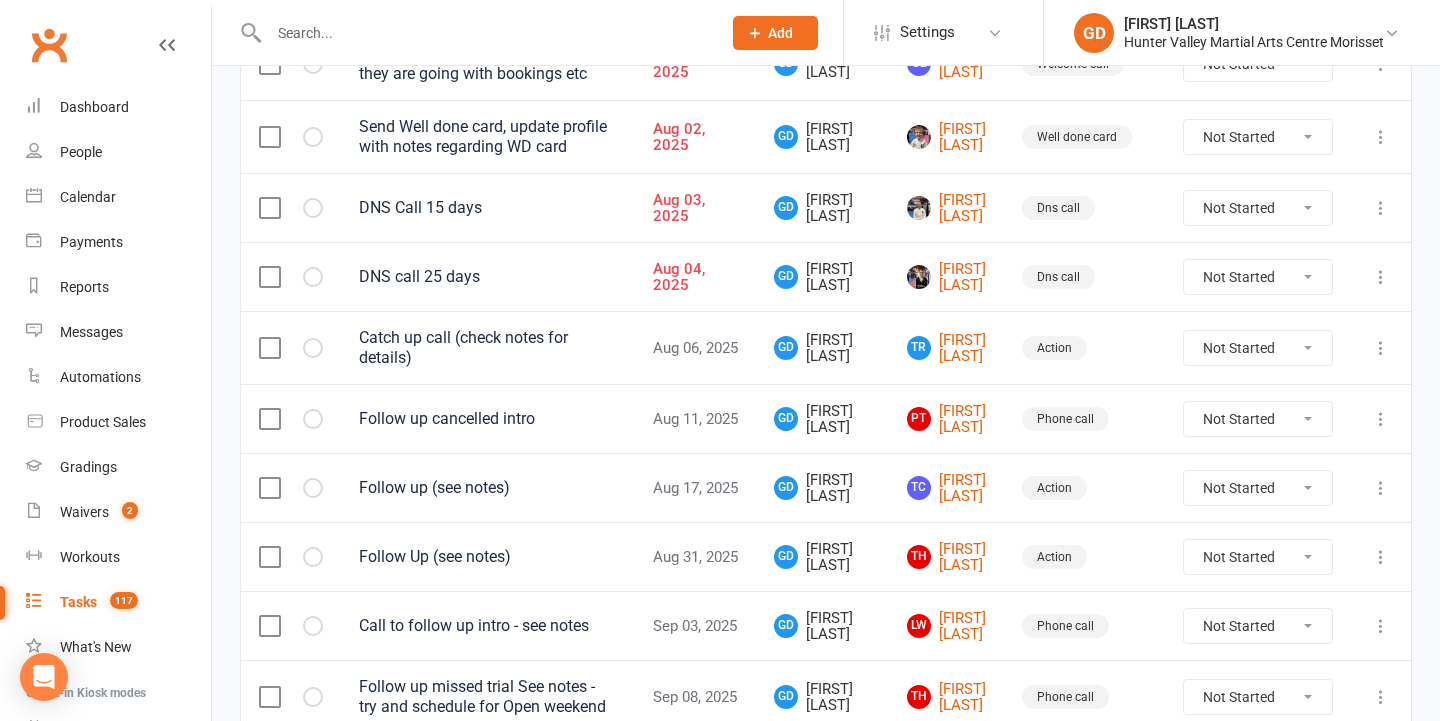 click at bounding box center (1381, 277) 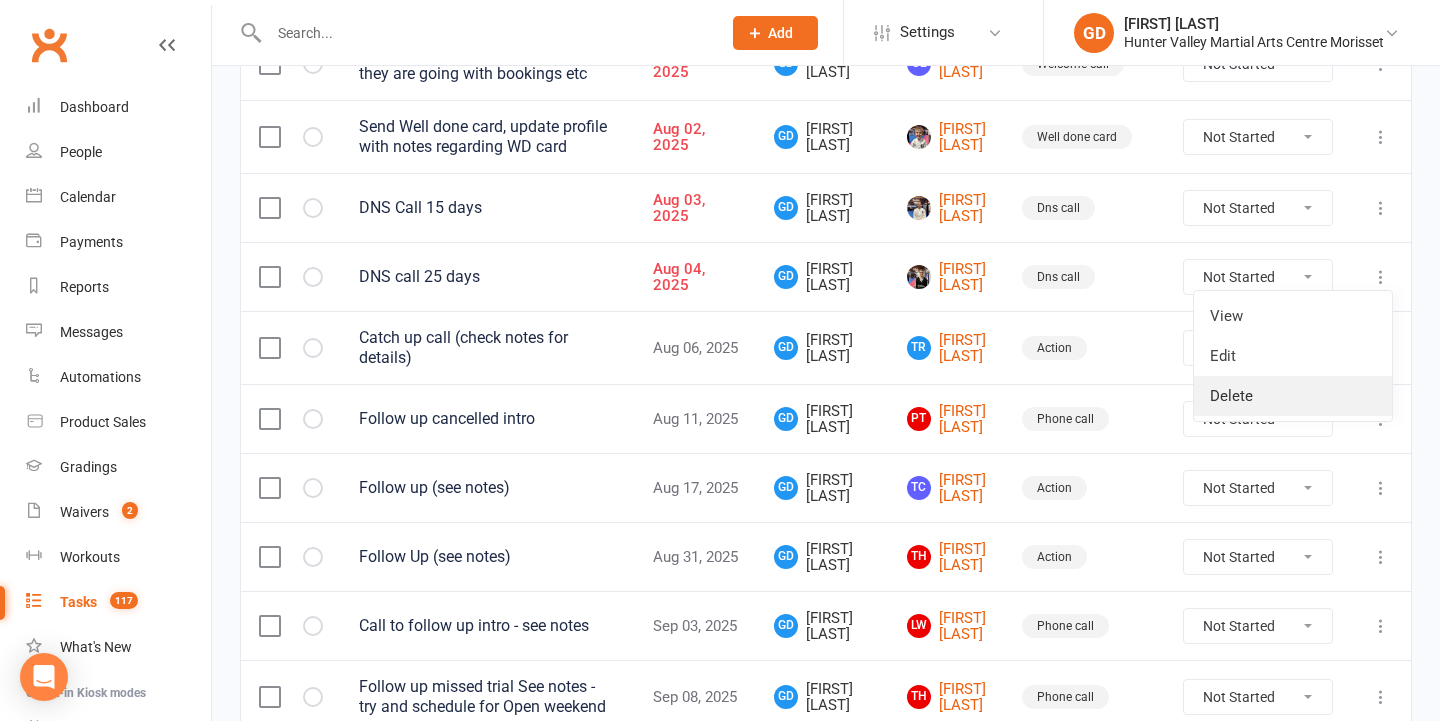 click on "Delete" at bounding box center [1293, 396] 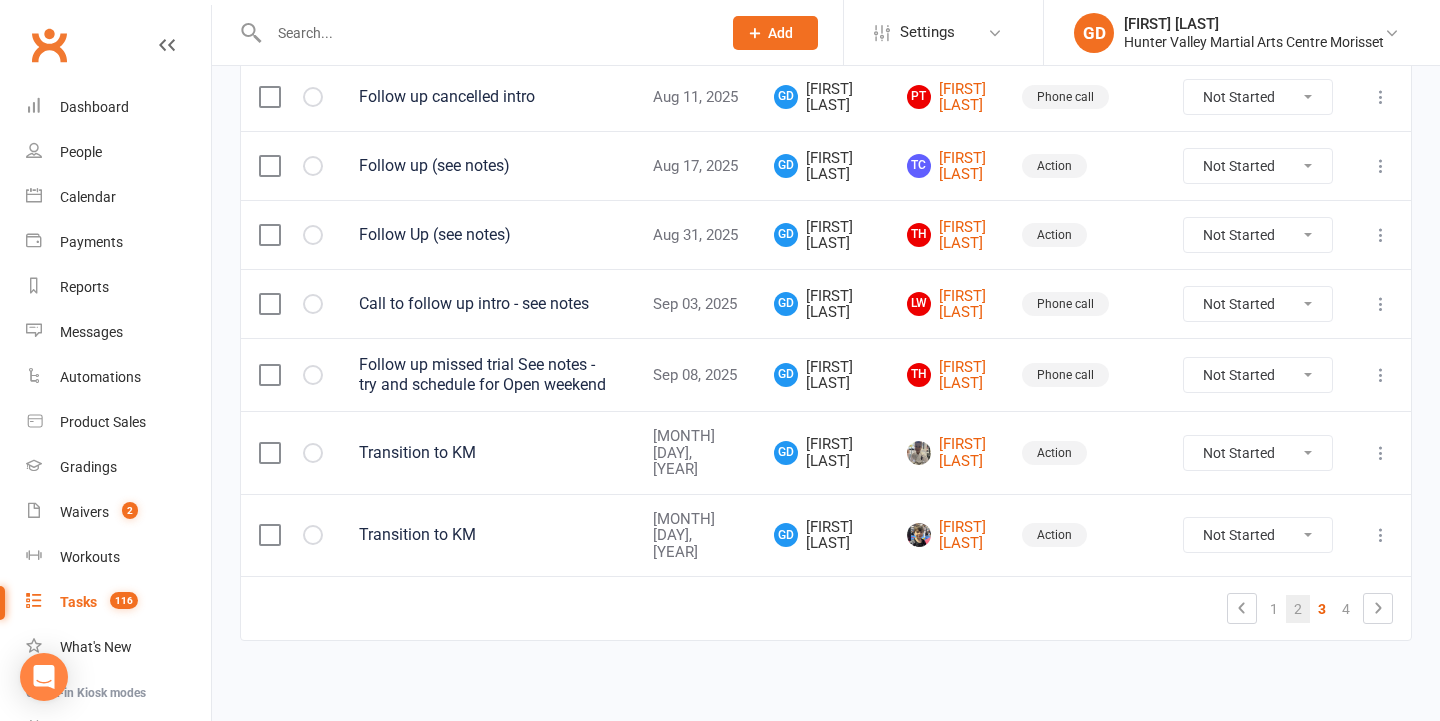 scroll, scrollTop: 1611, scrollLeft: 0, axis: vertical 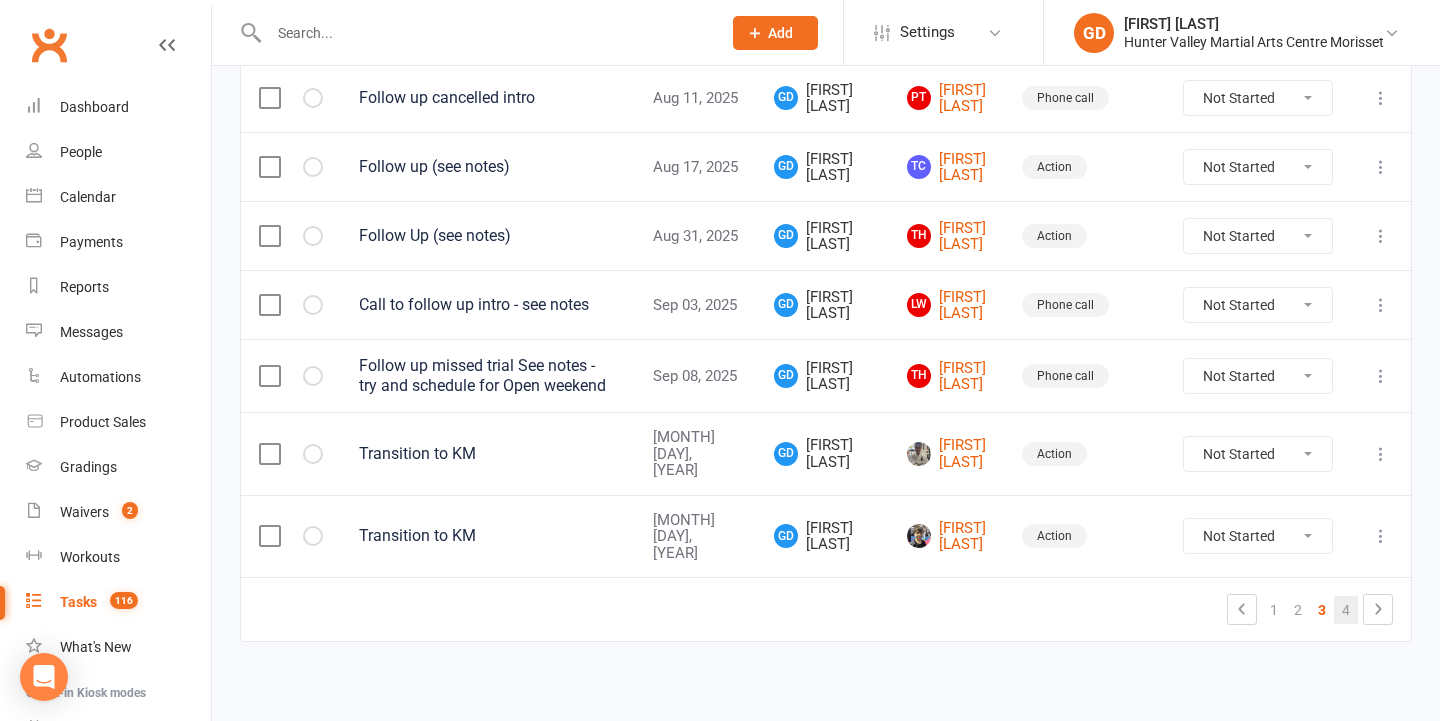 click on "4" at bounding box center [1346, 610] 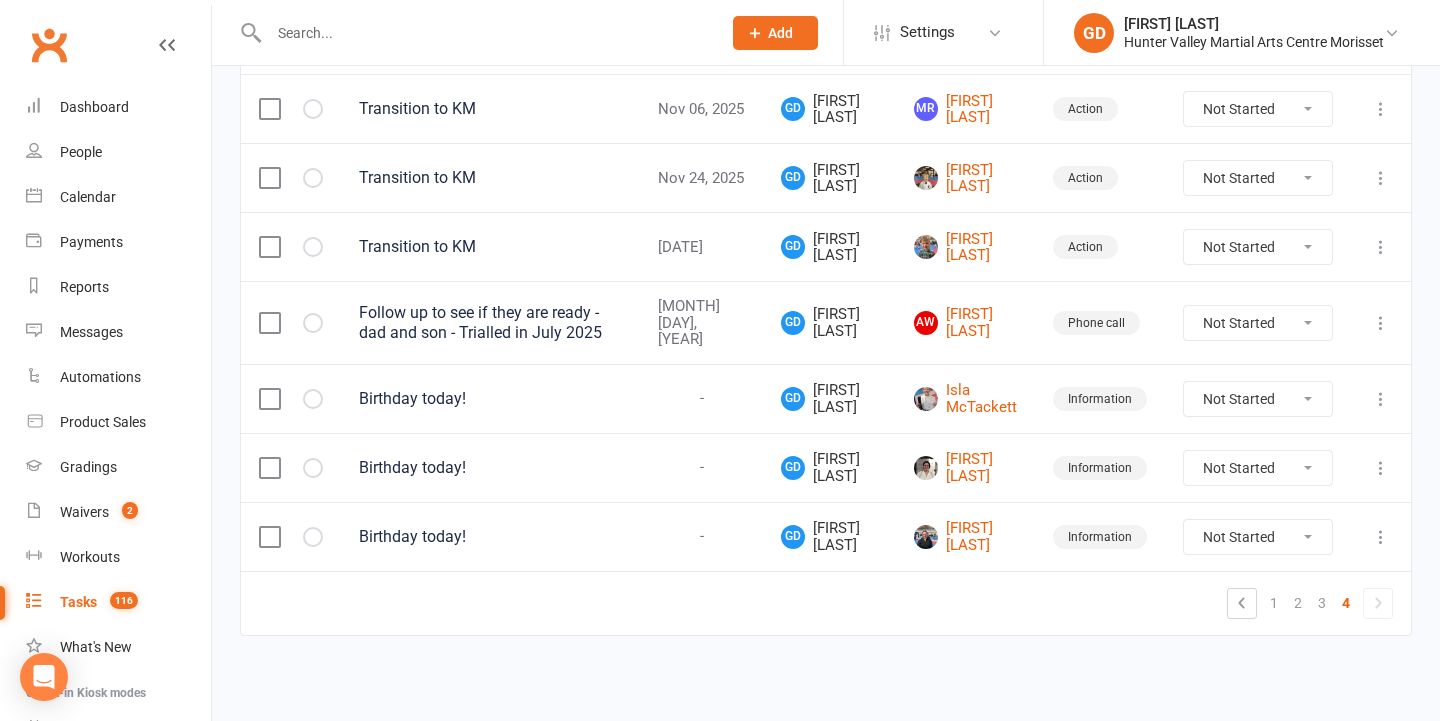 scroll, scrollTop: 309, scrollLeft: 0, axis: vertical 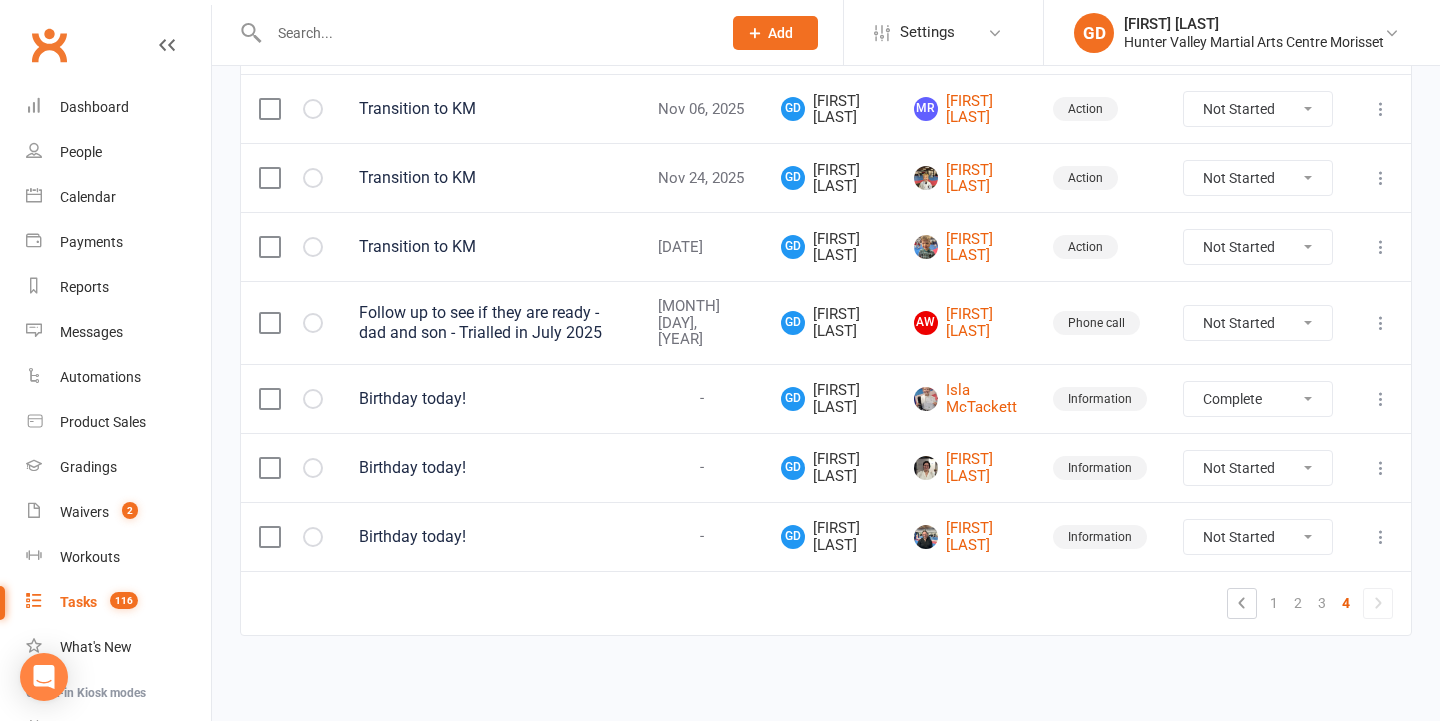 select on "unstarted" 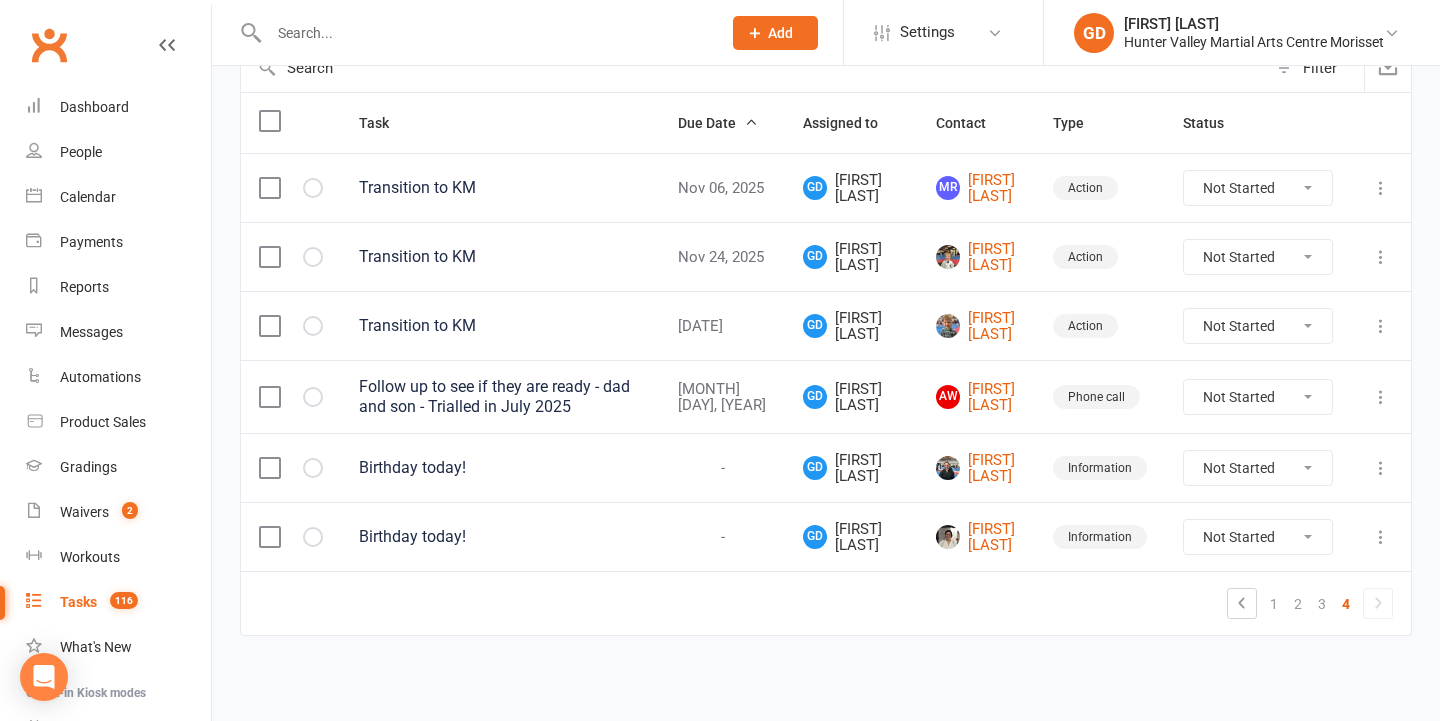 scroll, scrollTop: 240, scrollLeft: 0, axis: vertical 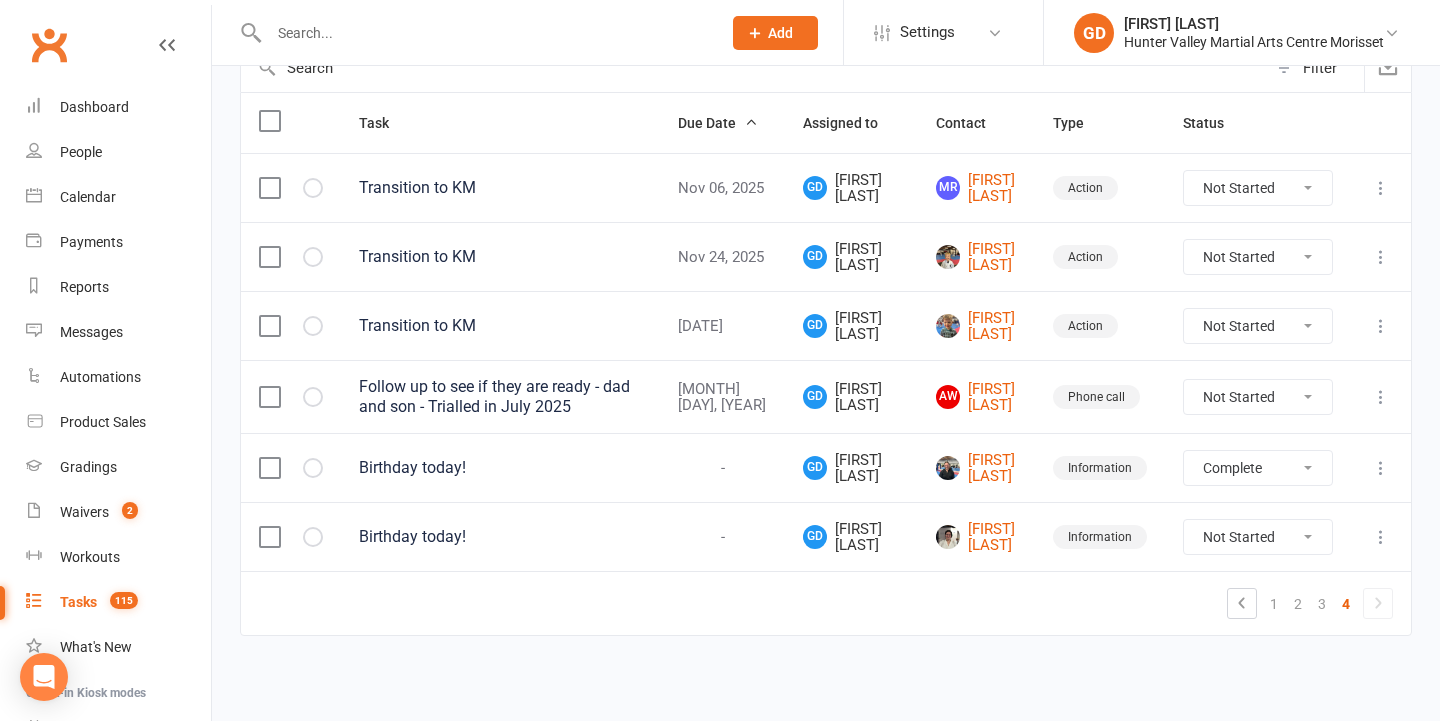 select on "unstarted" 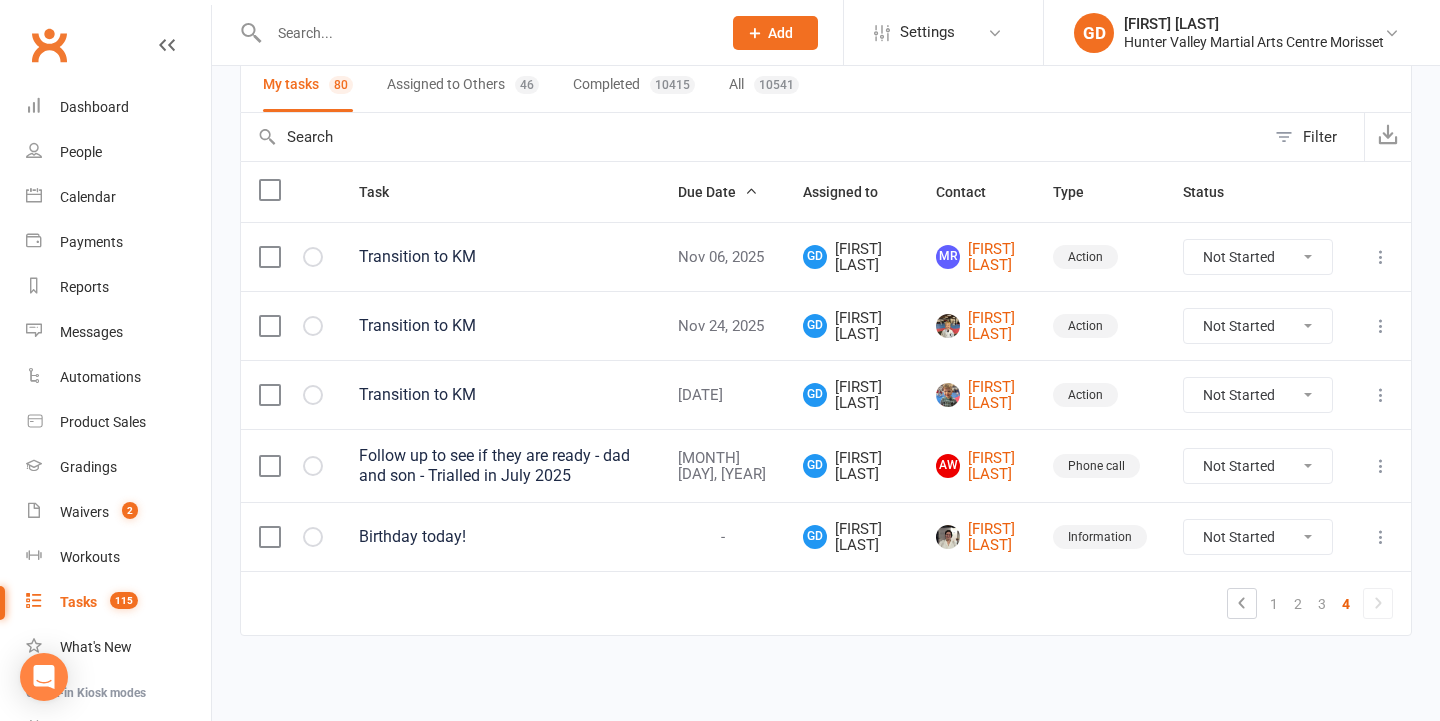 scroll, scrollTop: 171, scrollLeft: 0, axis: vertical 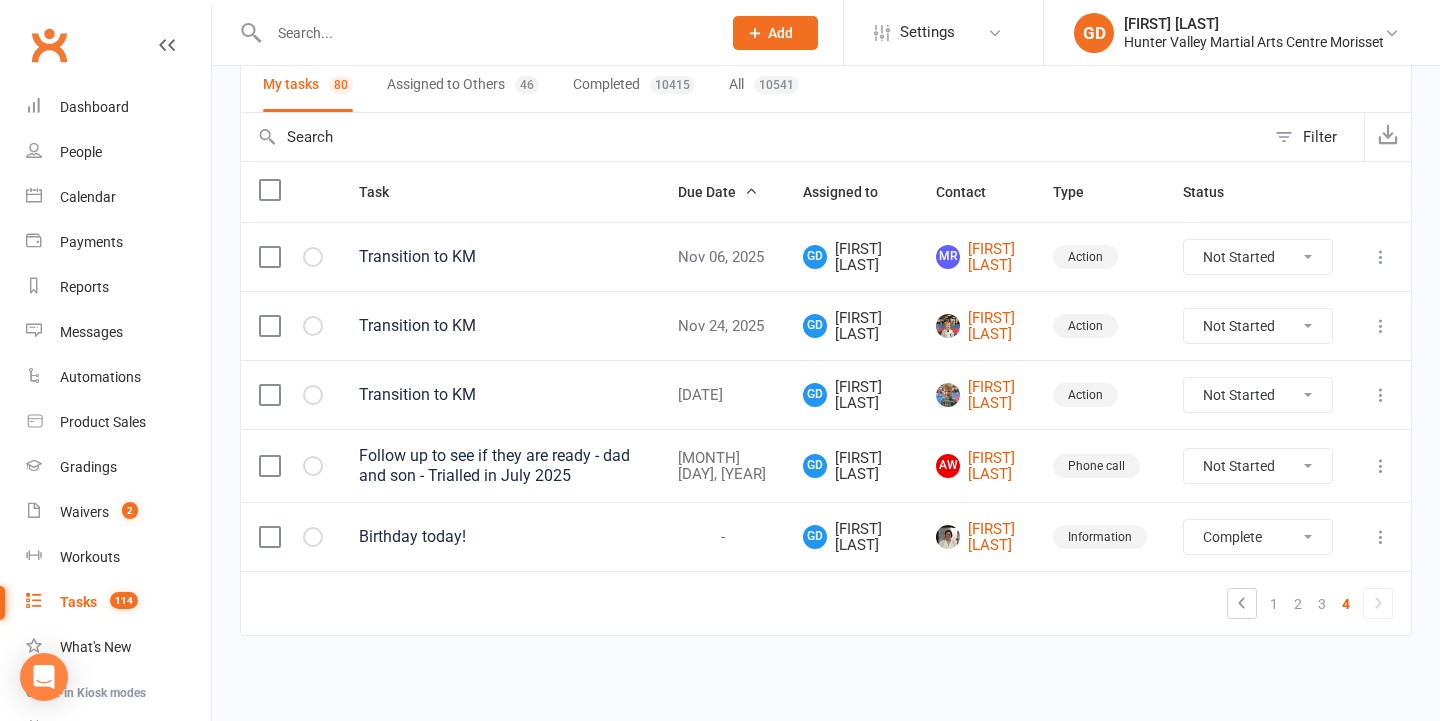 select on "unstarted" 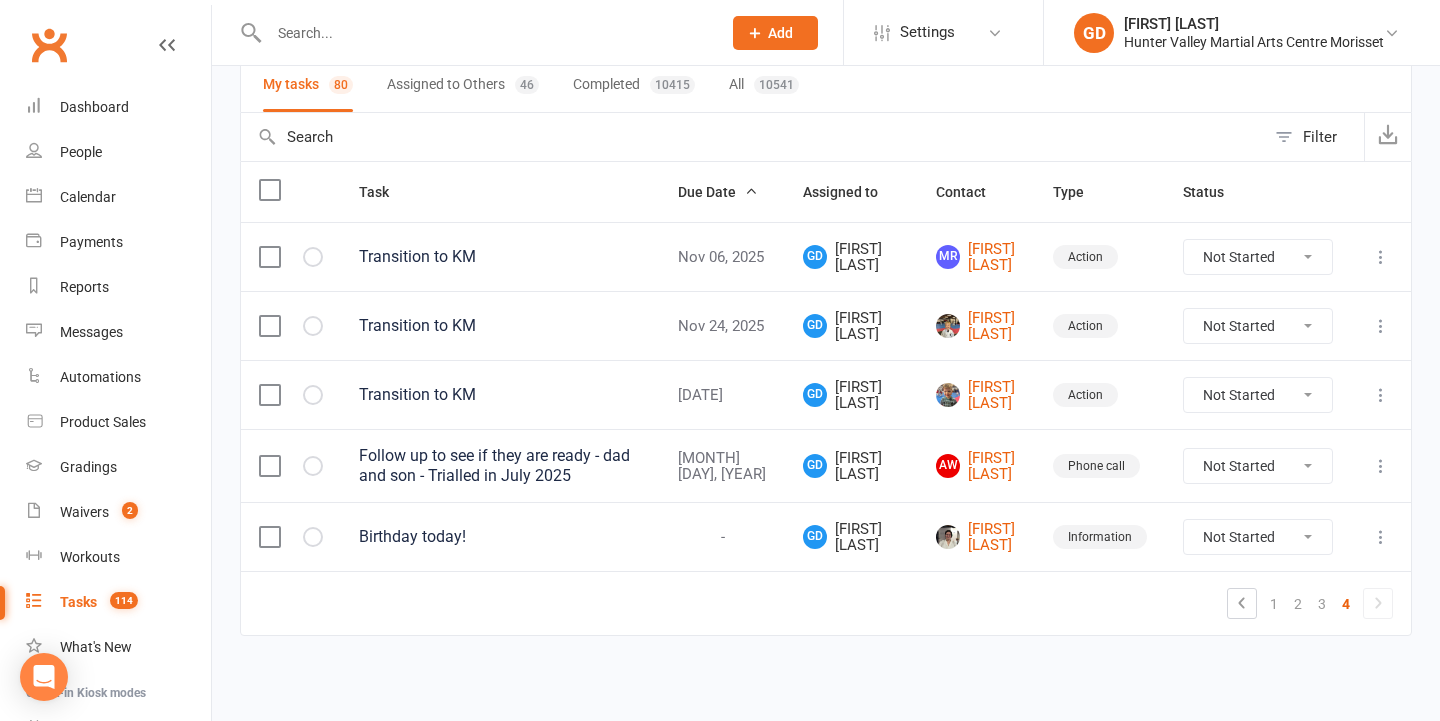 scroll, scrollTop: 102, scrollLeft: 0, axis: vertical 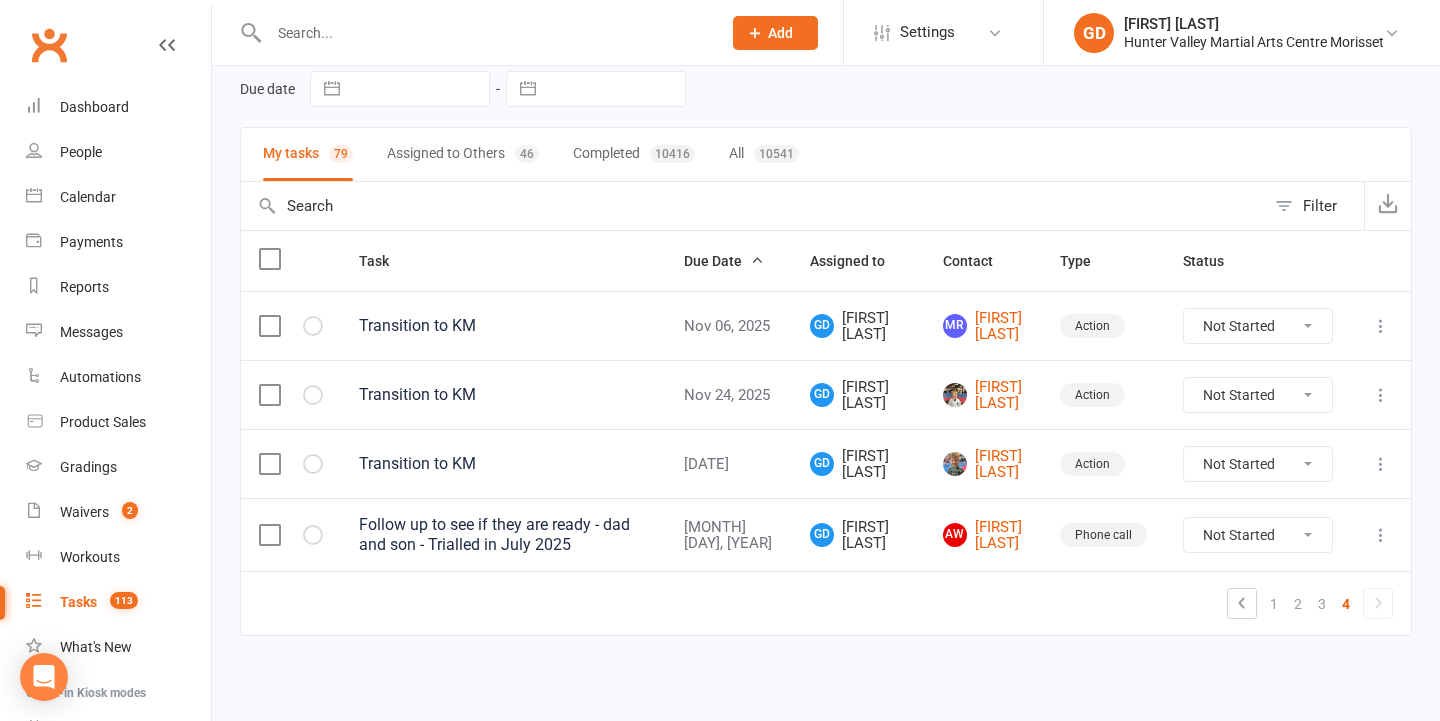 click at bounding box center [1381, 326] 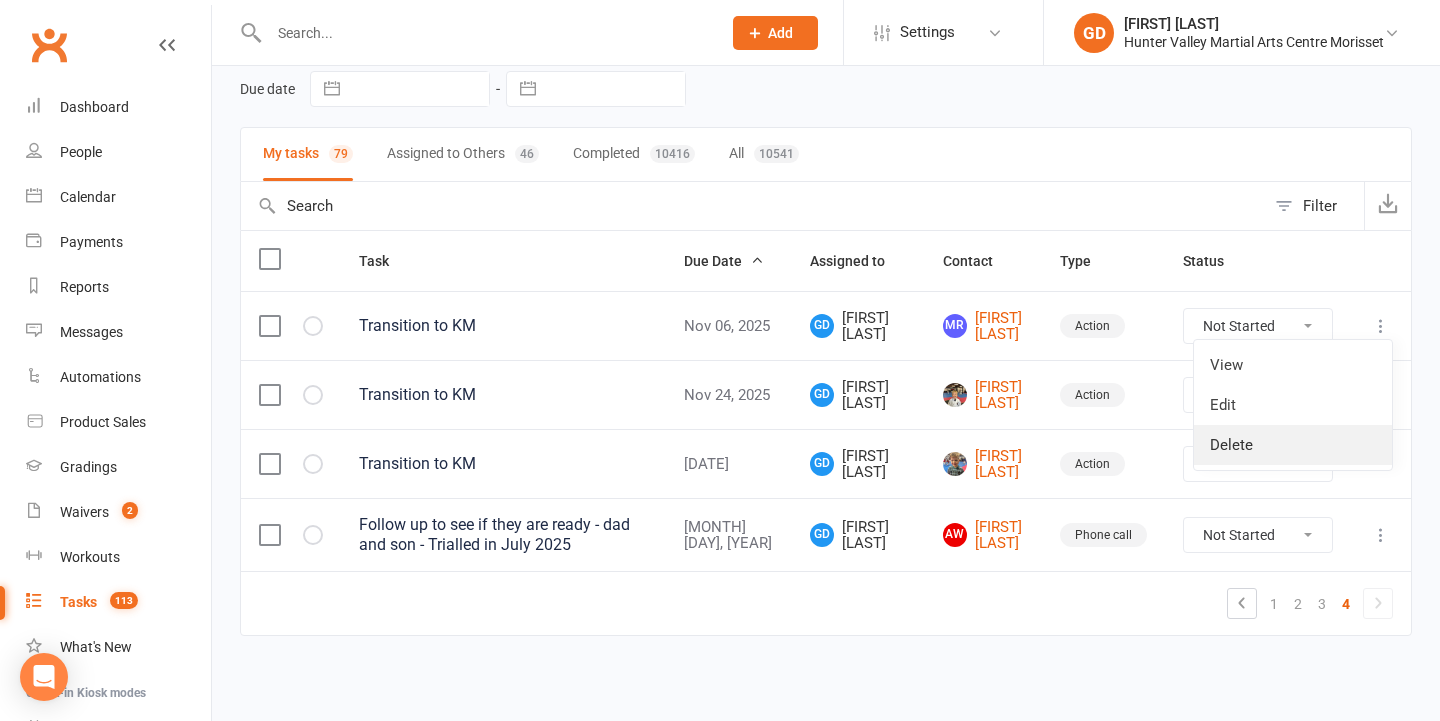 click on "Delete" at bounding box center [1293, 445] 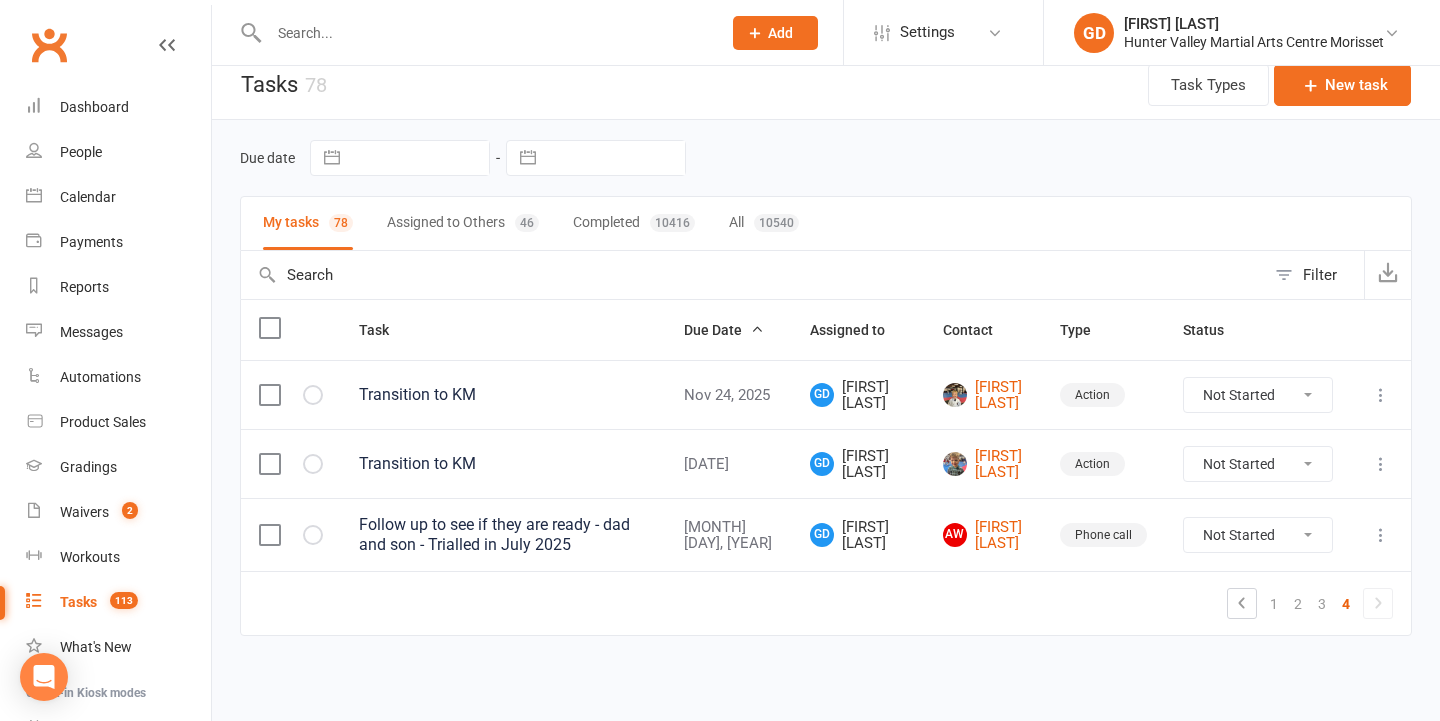 scroll, scrollTop: 33, scrollLeft: 0, axis: vertical 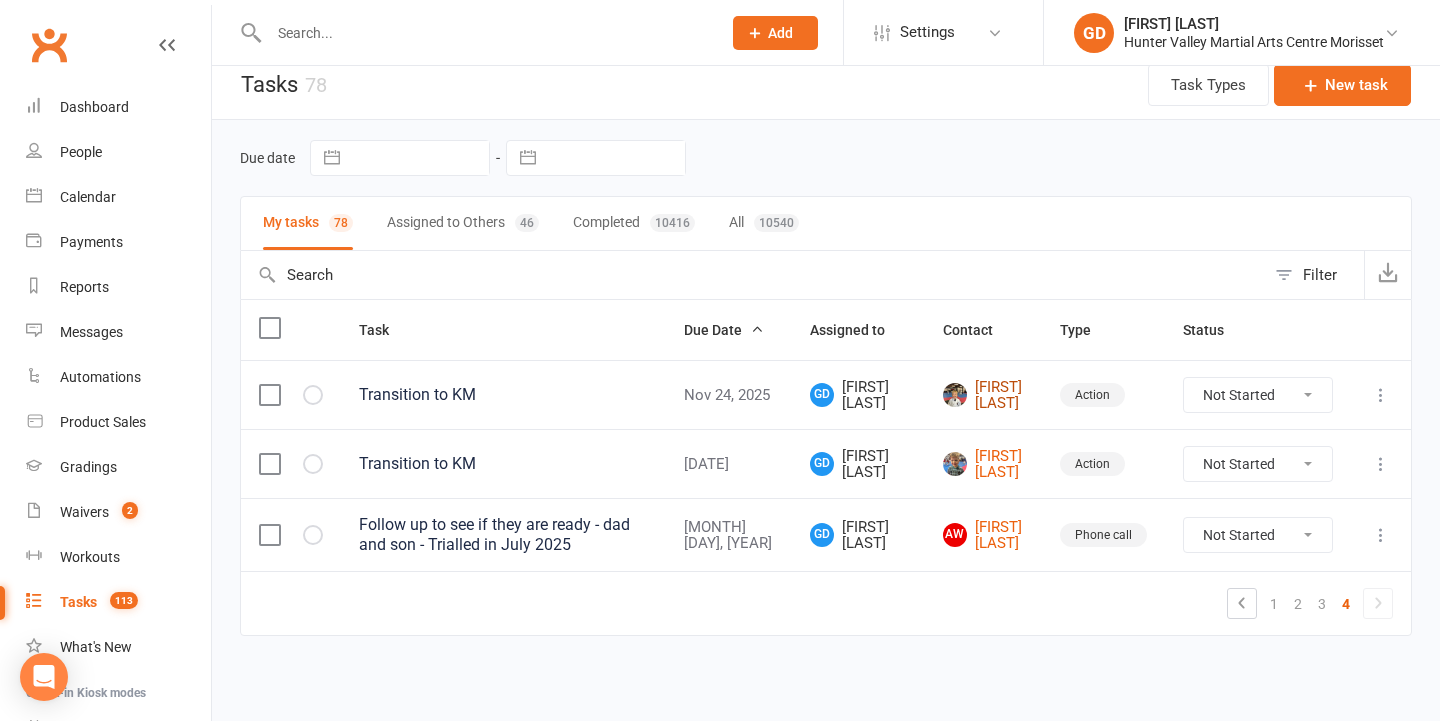 click on "Zeek Moller" at bounding box center [983, 395] 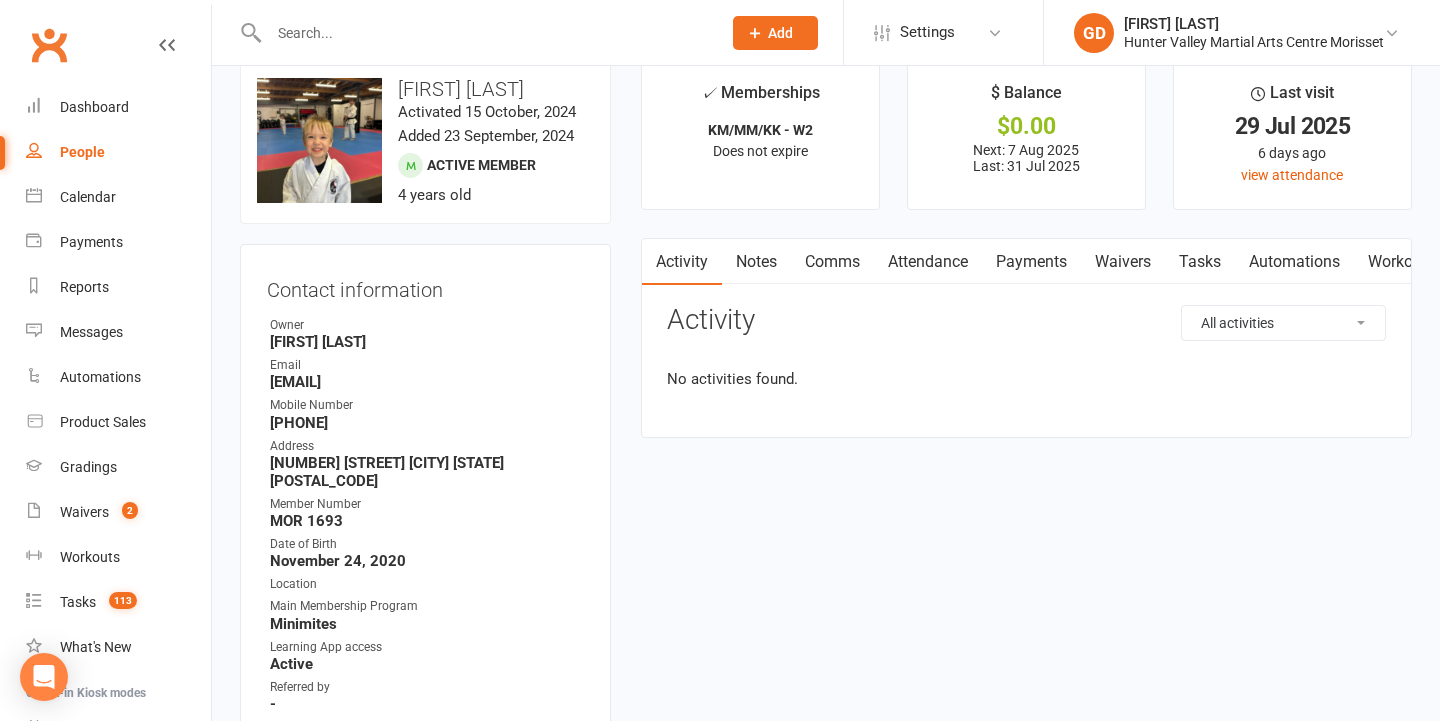 scroll, scrollTop: 0, scrollLeft: 0, axis: both 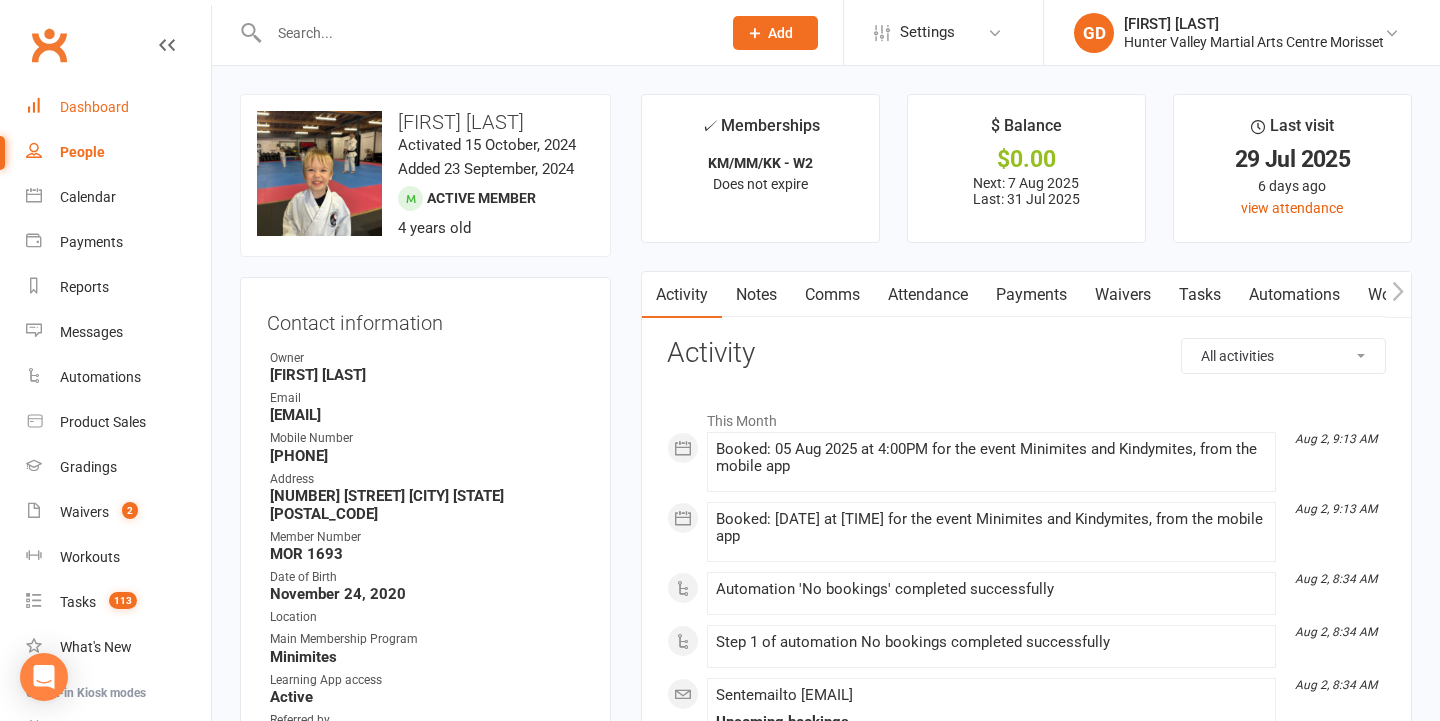click on "Dashboard" at bounding box center [118, 107] 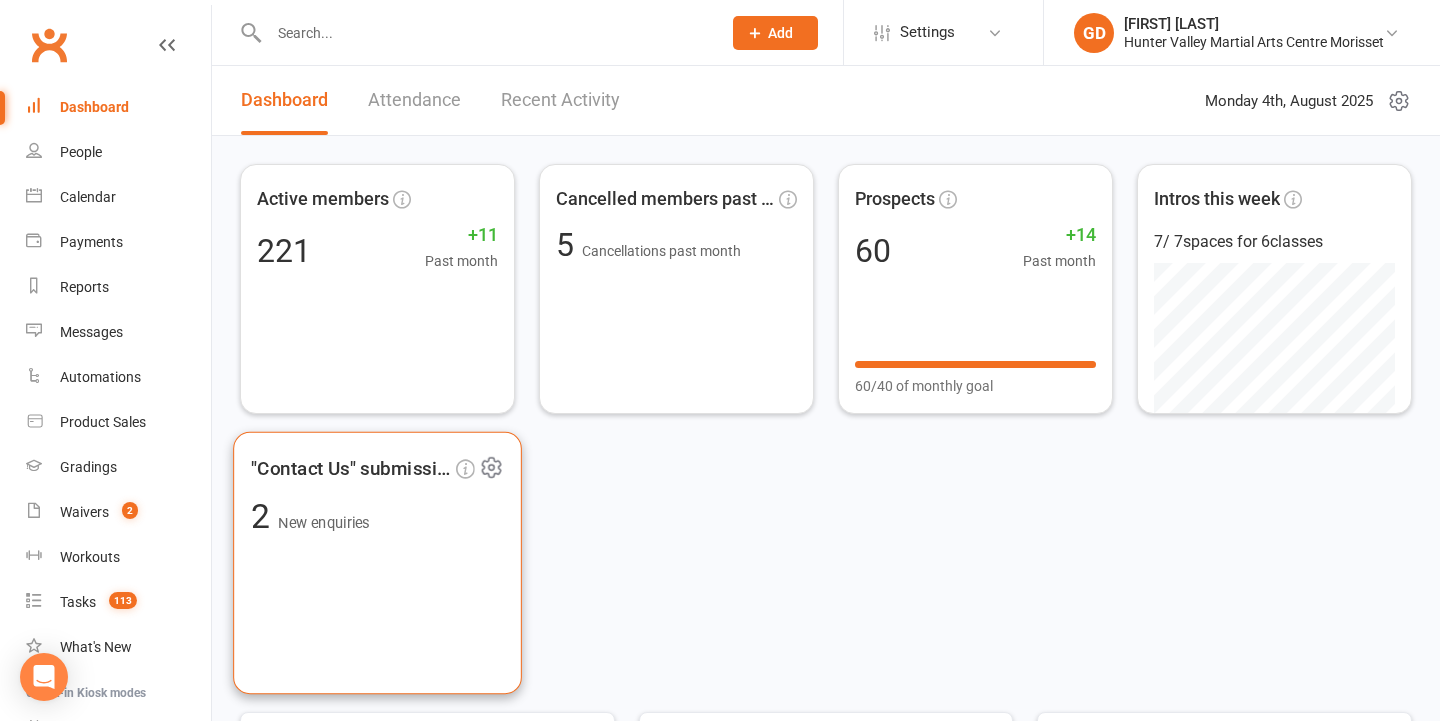 click on ""Contact Us" submissions   2   New enquiries" at bounding box center (377, 563) 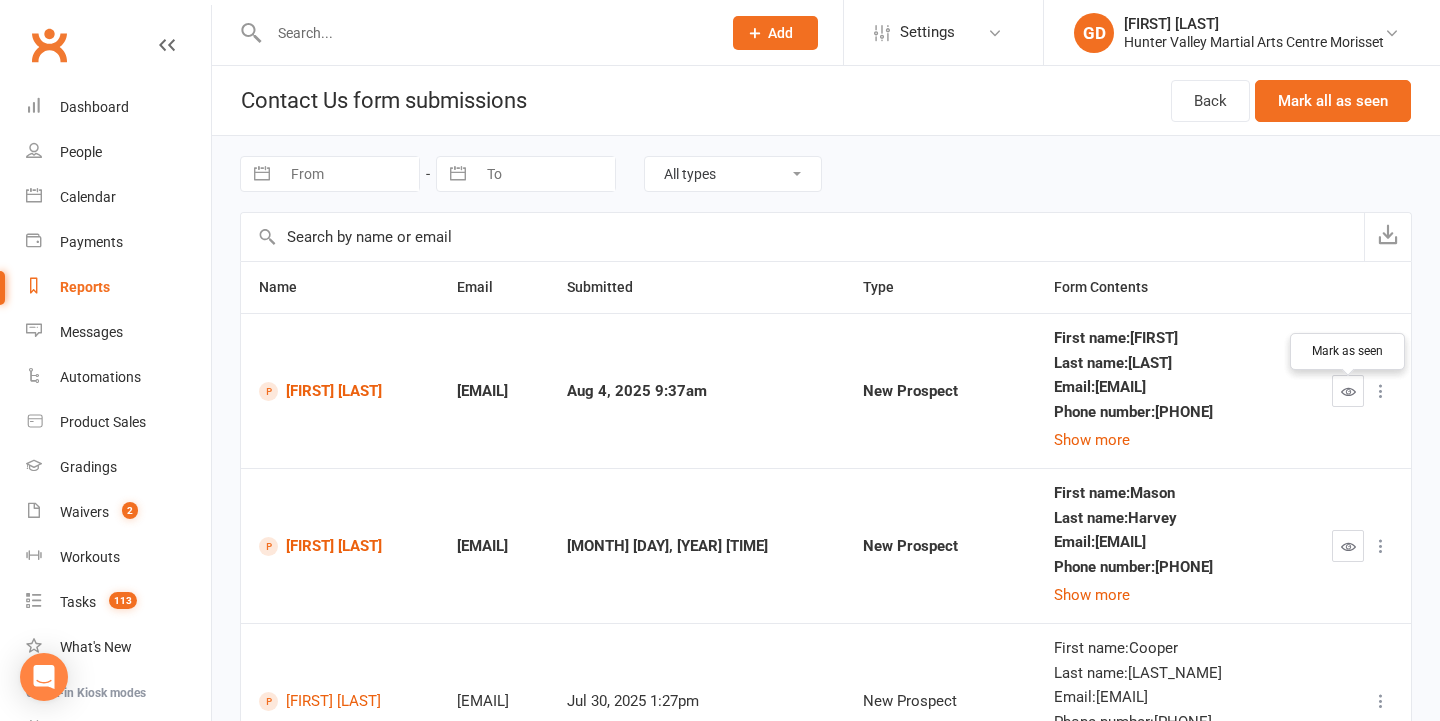 drag, startPoint x: 1344, startPoint y: 402, endPoint x: 985, endPoint y: 494, distance: 370.60086 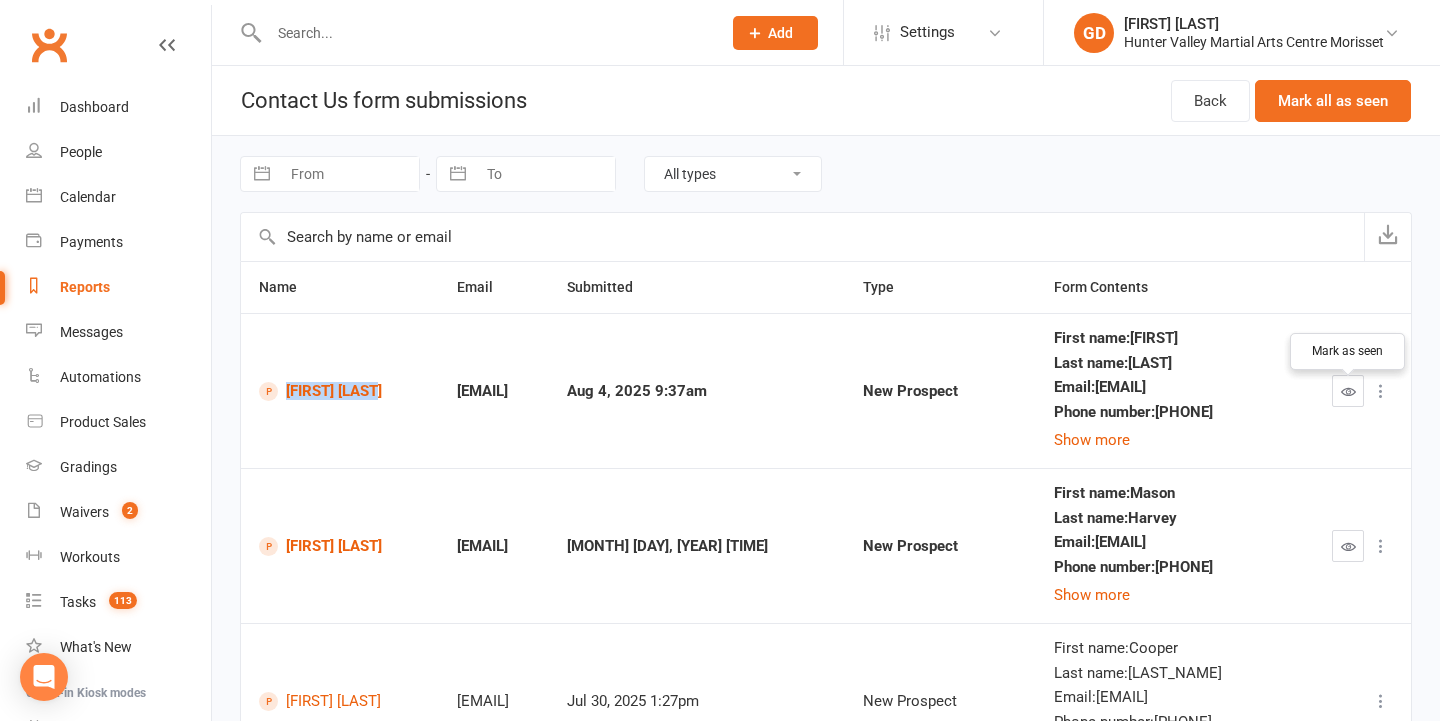 click at bounding box center [1348, 391] 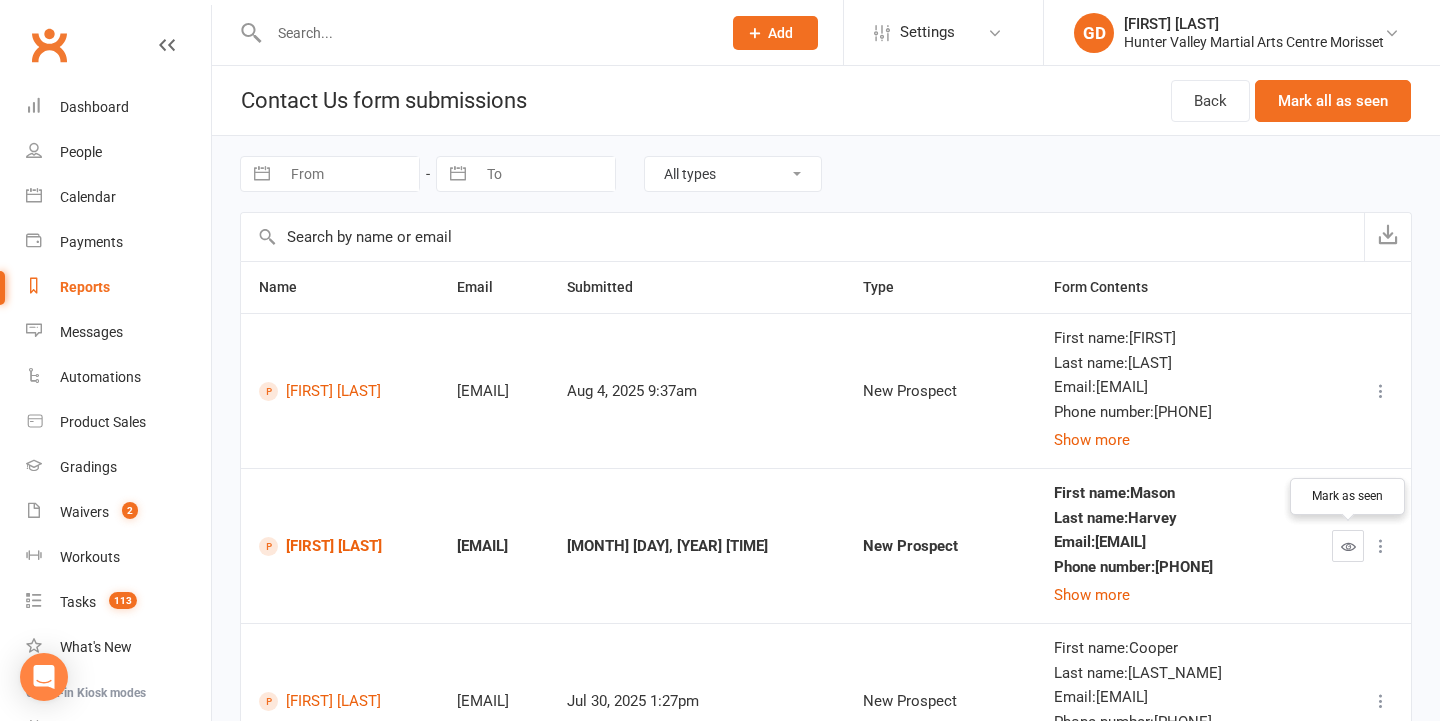 click at bounding box center [1348, 546] 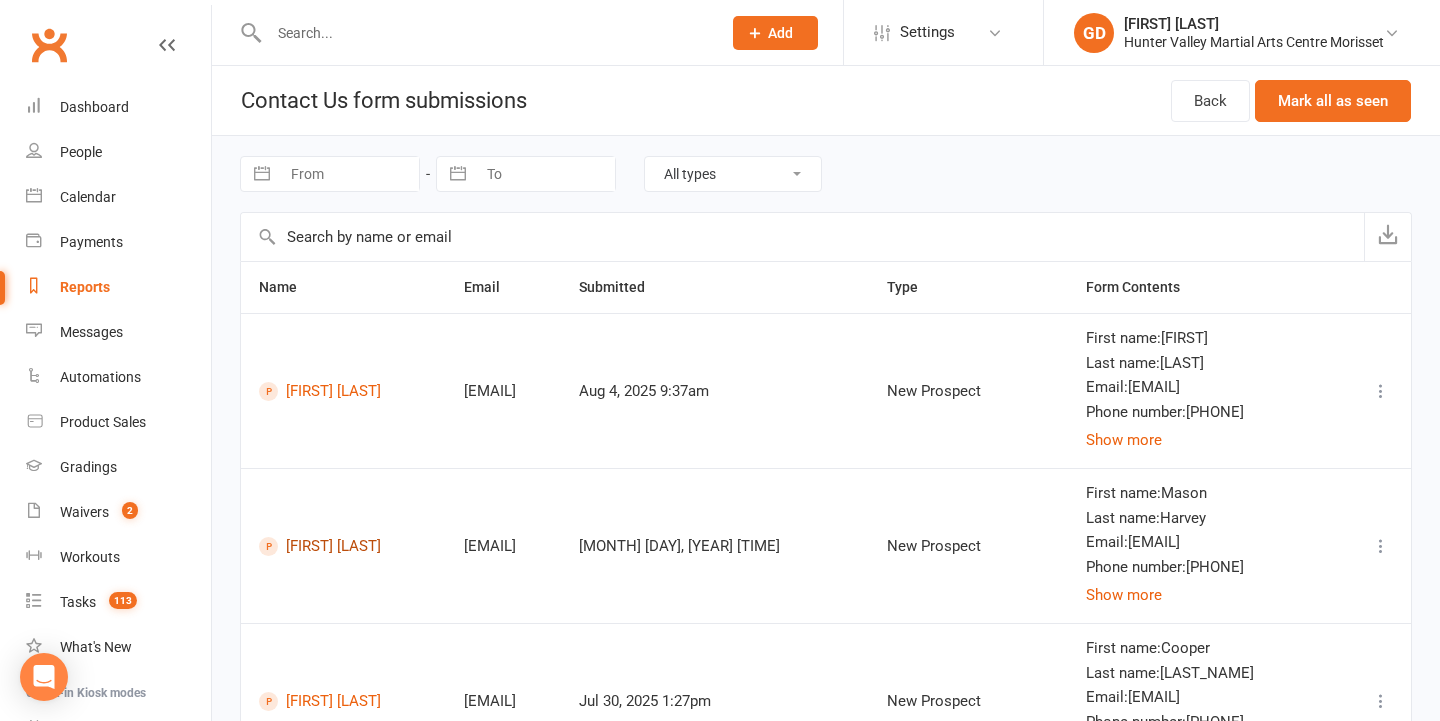 click on "Mason Harvey" at bounding box center [343, 546] 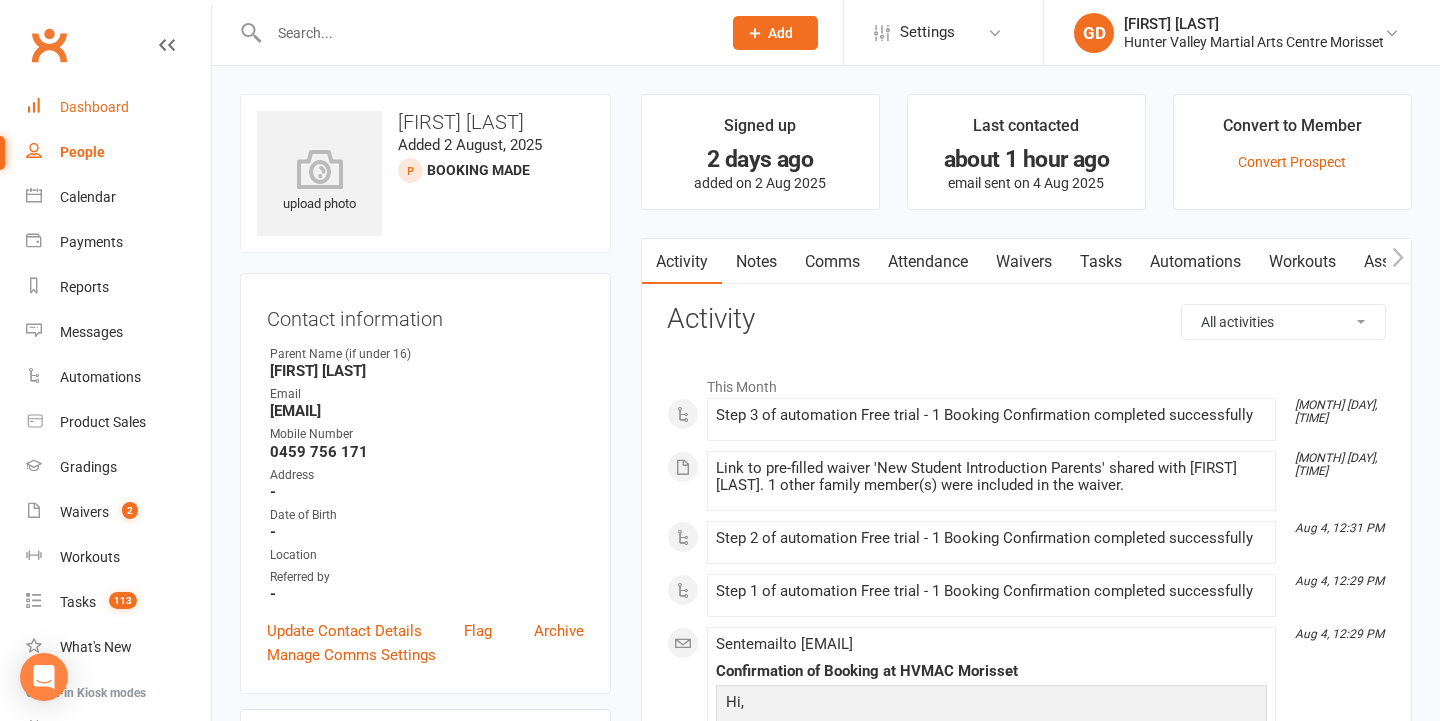 click on "Dashboard" at bounding box center [94, 107] 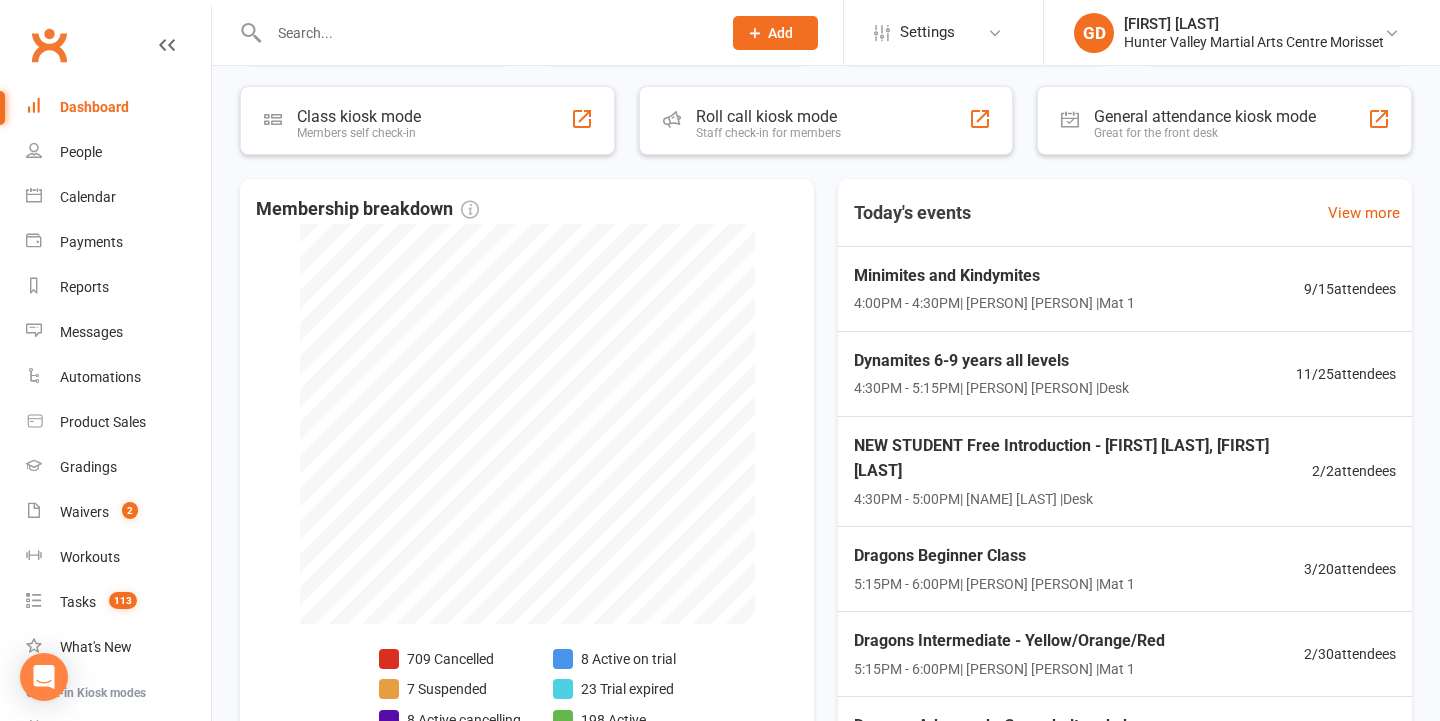 scroll, scrollTop: 353, scrollLeft: 0, axis: vertical 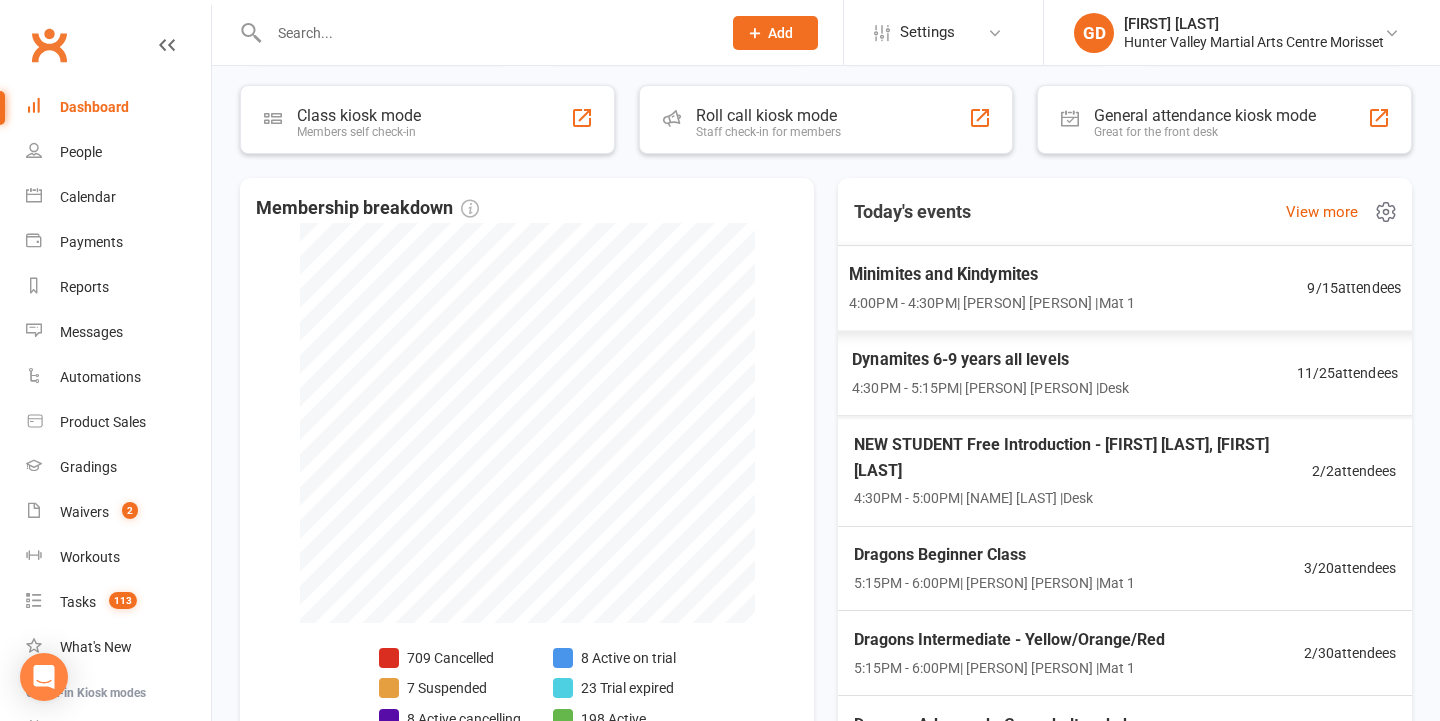 click on "Minimites and Kindymites" at bounding box center (992, 274) 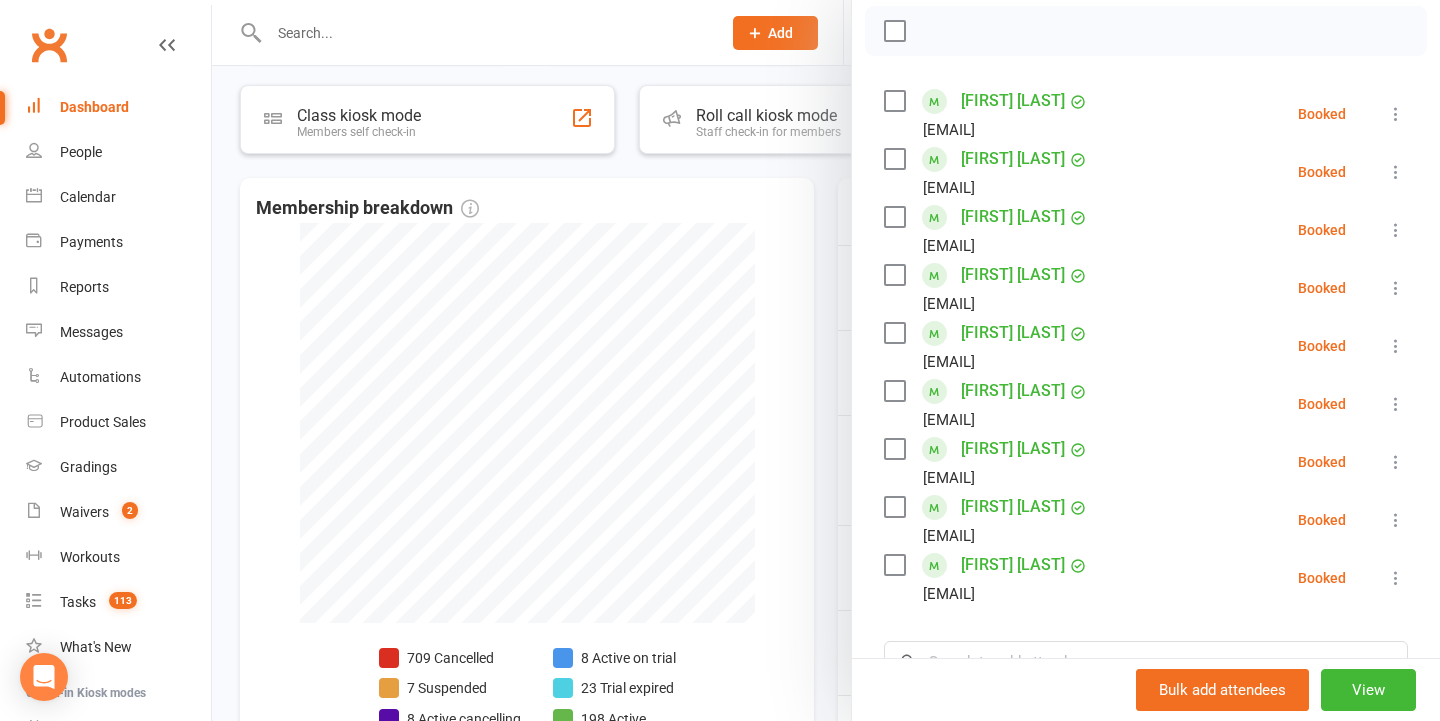 scroll, scrollTop: 296, scrollLeft: 0, axis: vertical 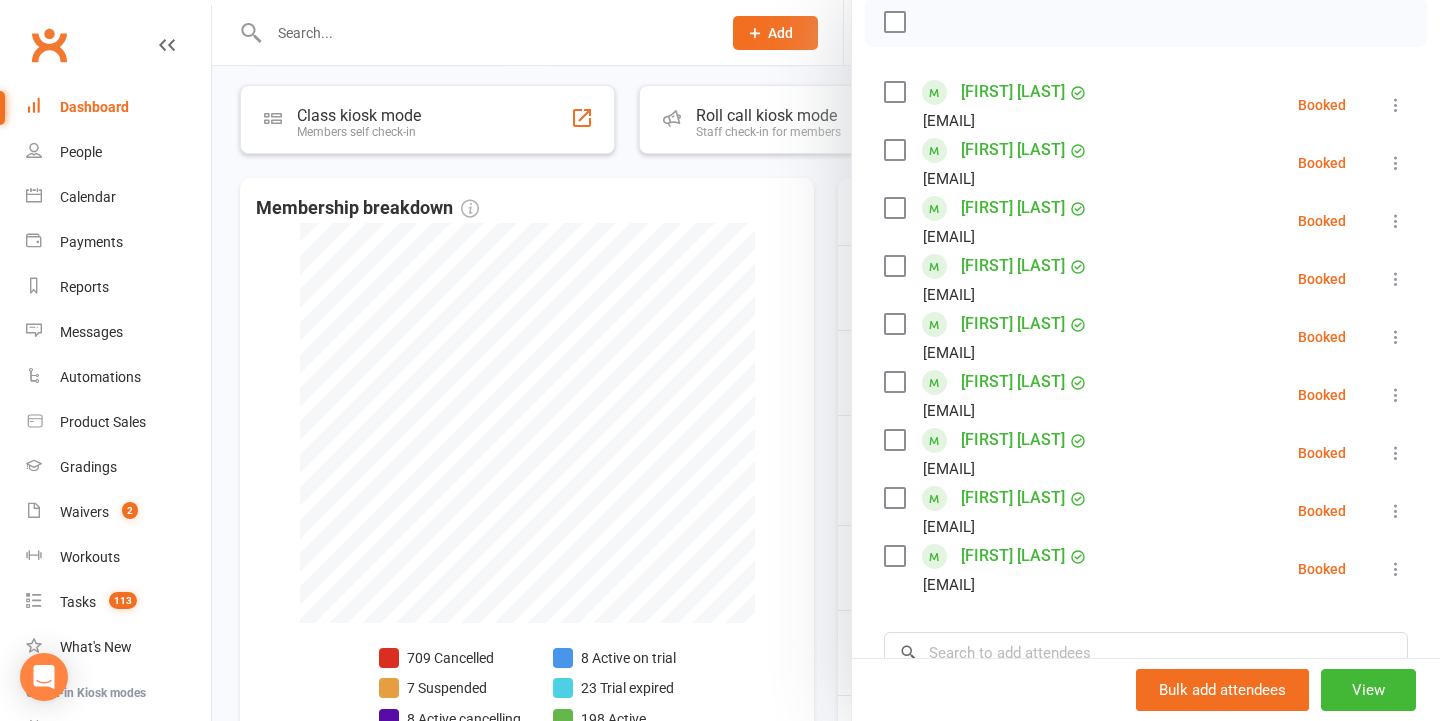 click at bounding box center [826, 360] 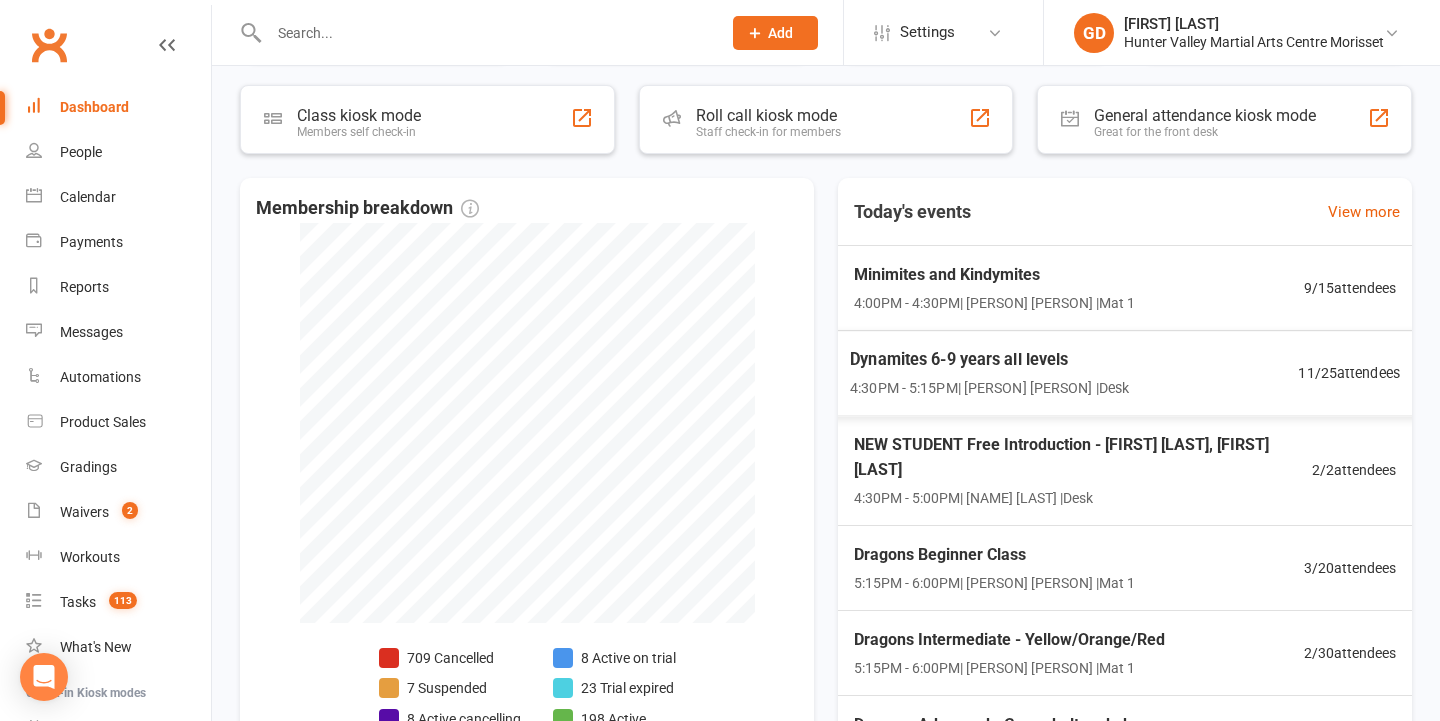 click on "4:30PM - 5:15PM  |   Georgia Dearlove |  Desk" at bounding box center [989, 387] 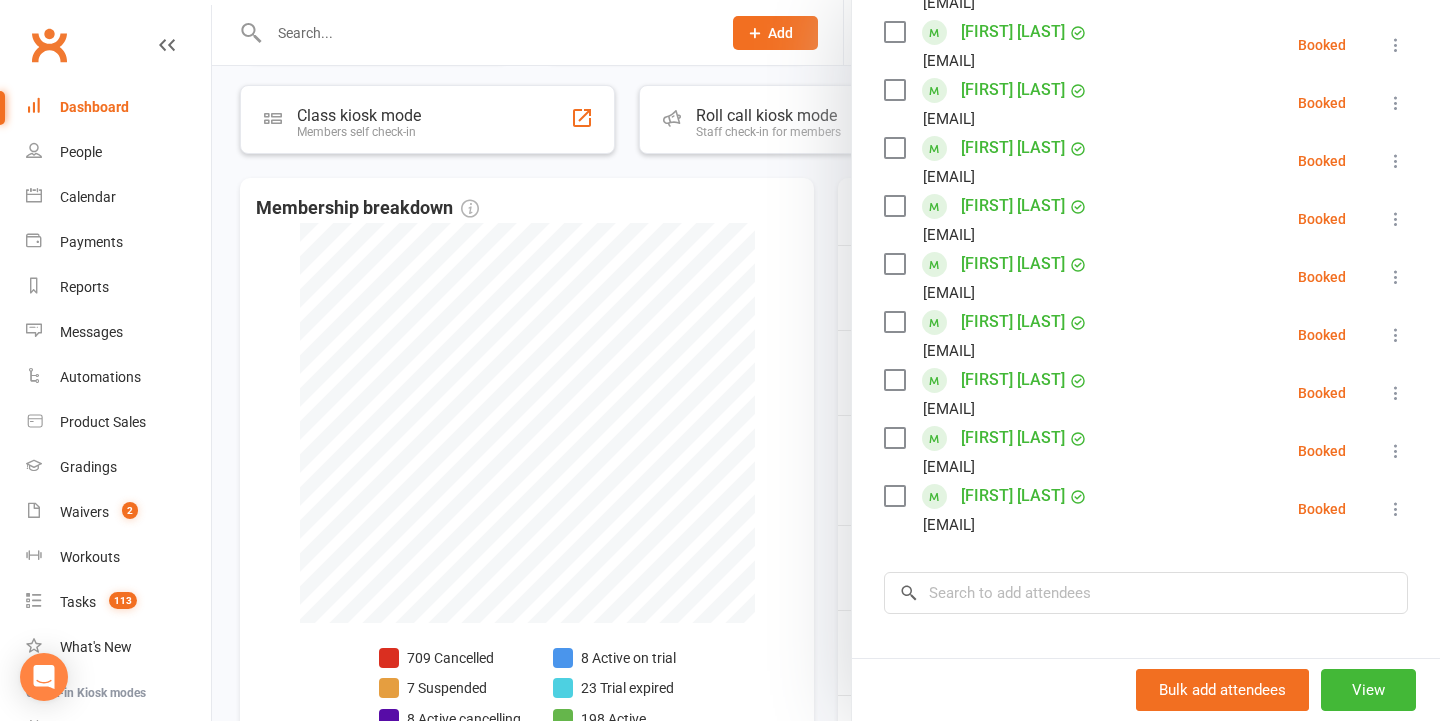 scroll, scrollTop: 525, scrollLeft: 0, axis: vertical 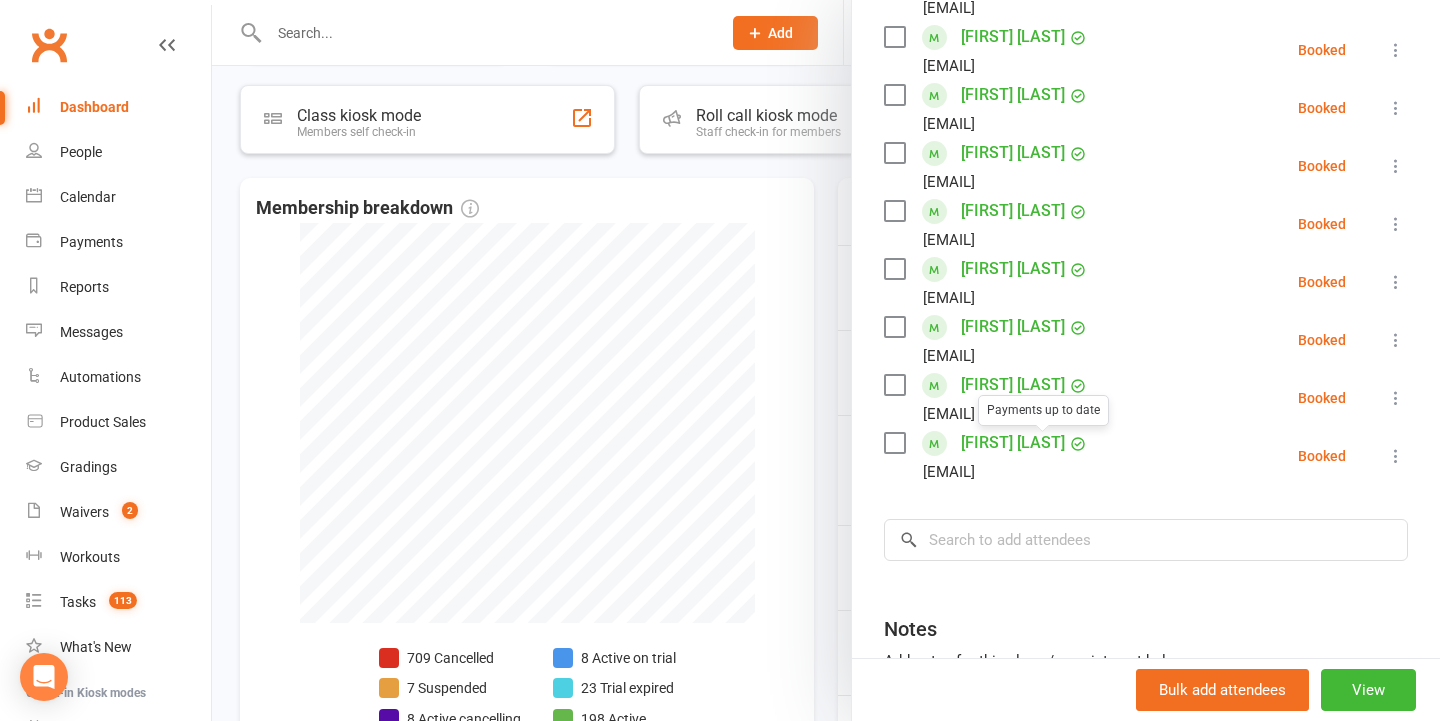 click at bounding box center (826, 360) 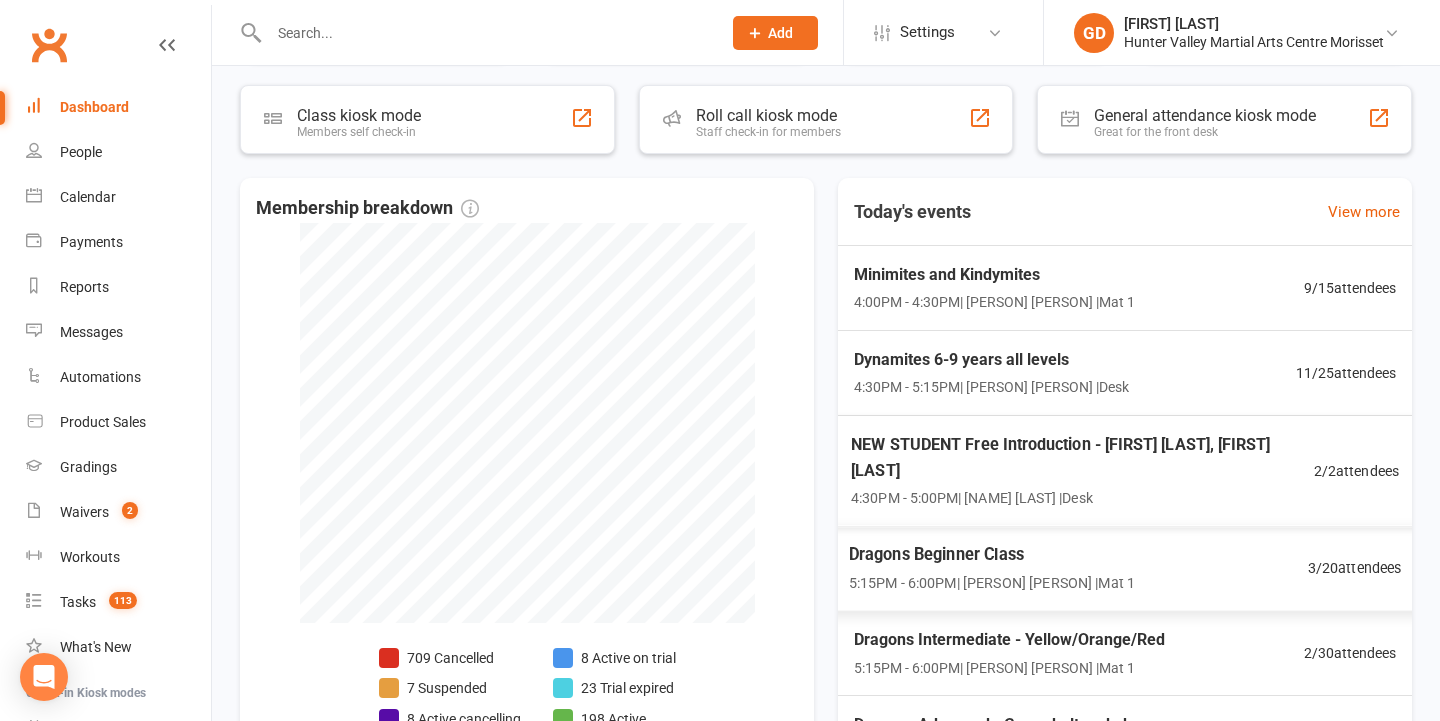 click on "5:15PM - 6:00PM  |   Georgia Dearlove |  Mat 1" at bounding box center (992, 583) 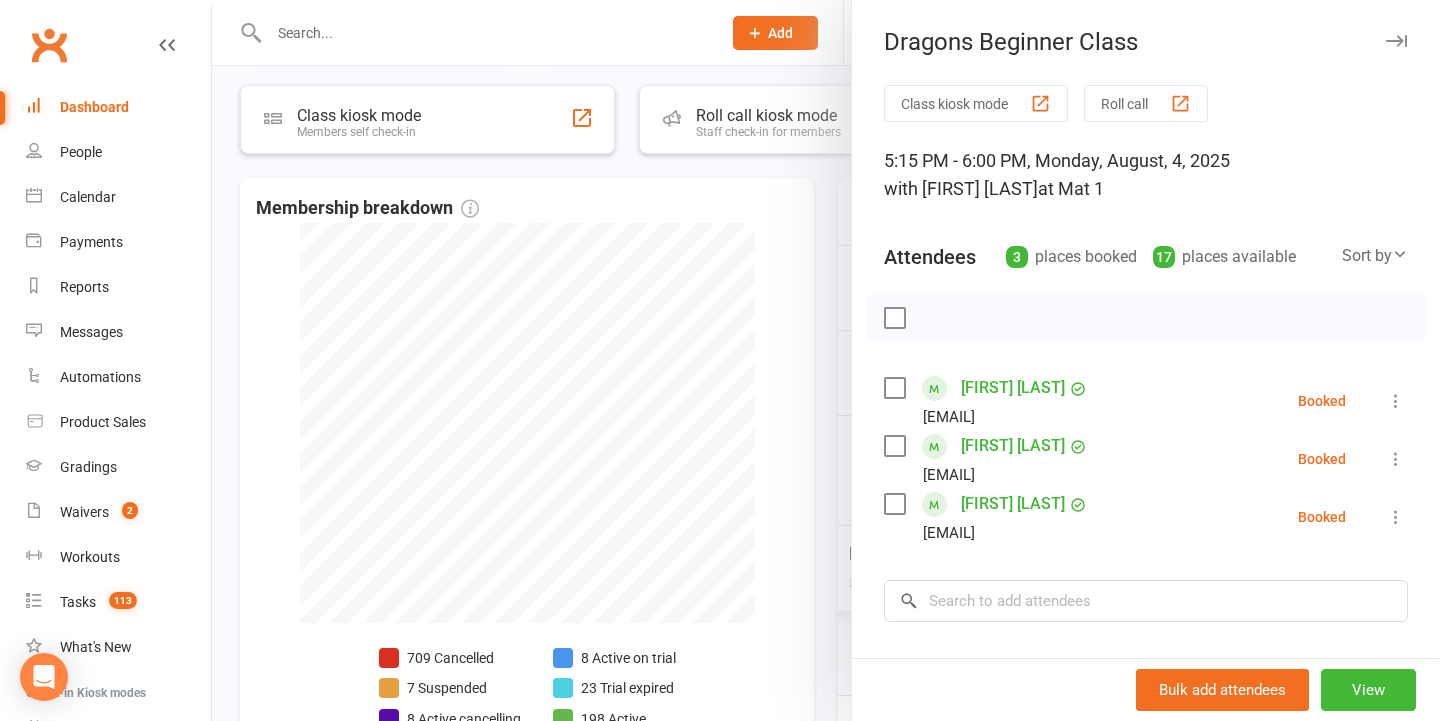 click at bounding box center (826, 360) 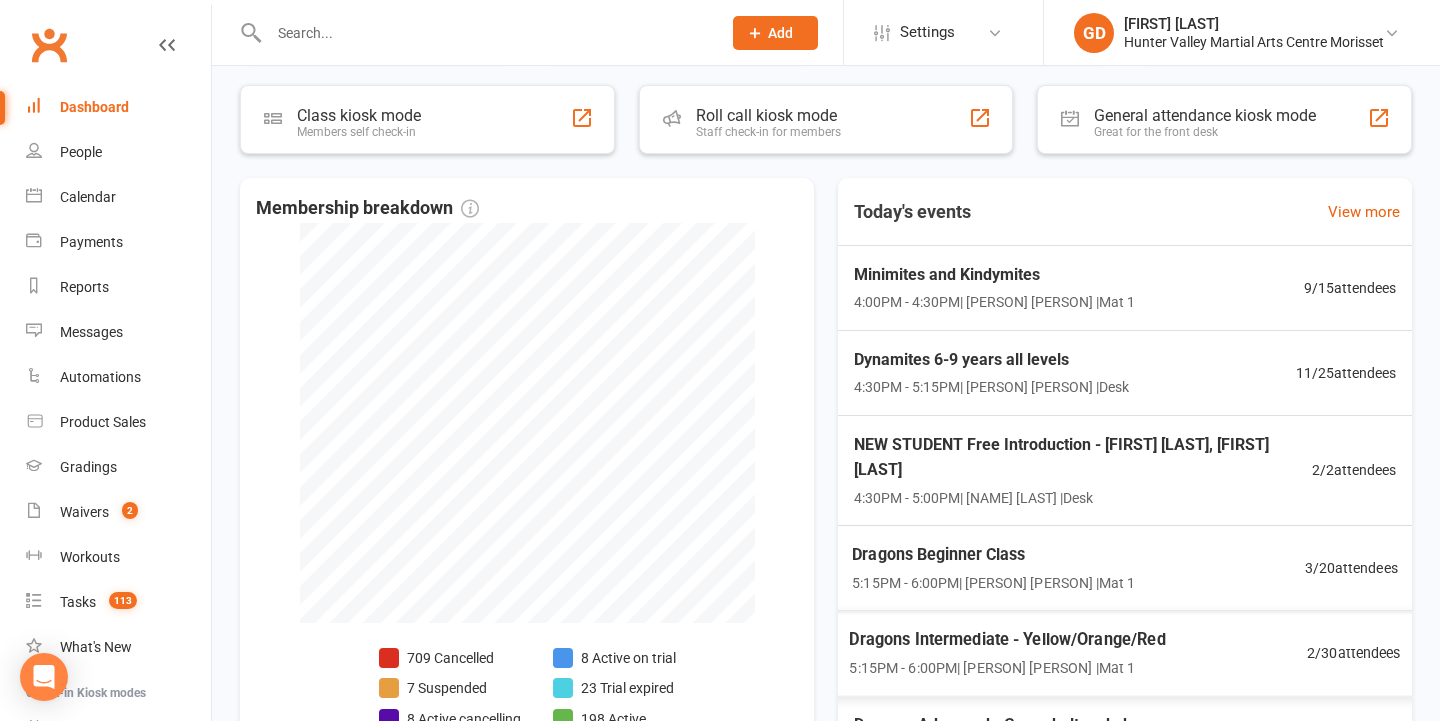 scroll, scrollTop: 110, scrollLeft: 0, axis: vertical 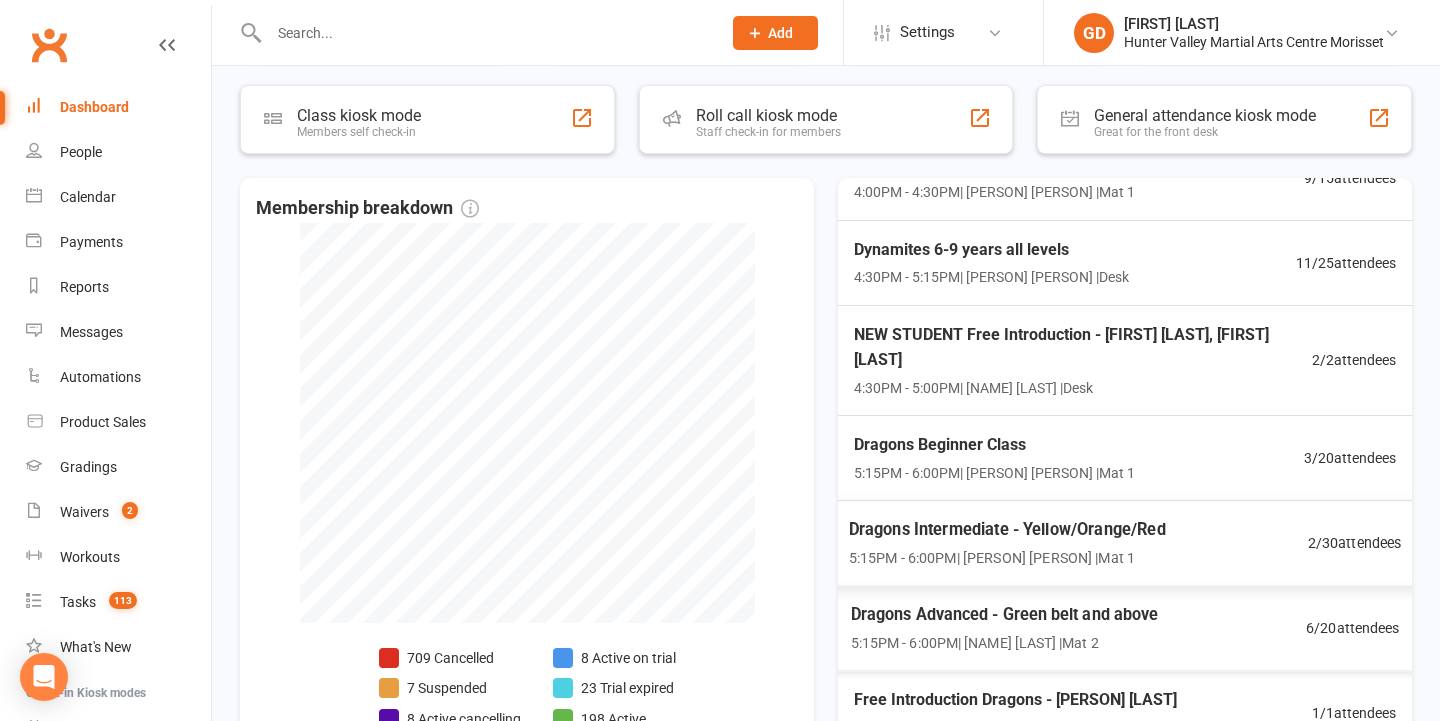 click on "5:15PM - 6:00PM  |   Georgia Dearlove |  Mat 1" at bounding box center (1007, 558) 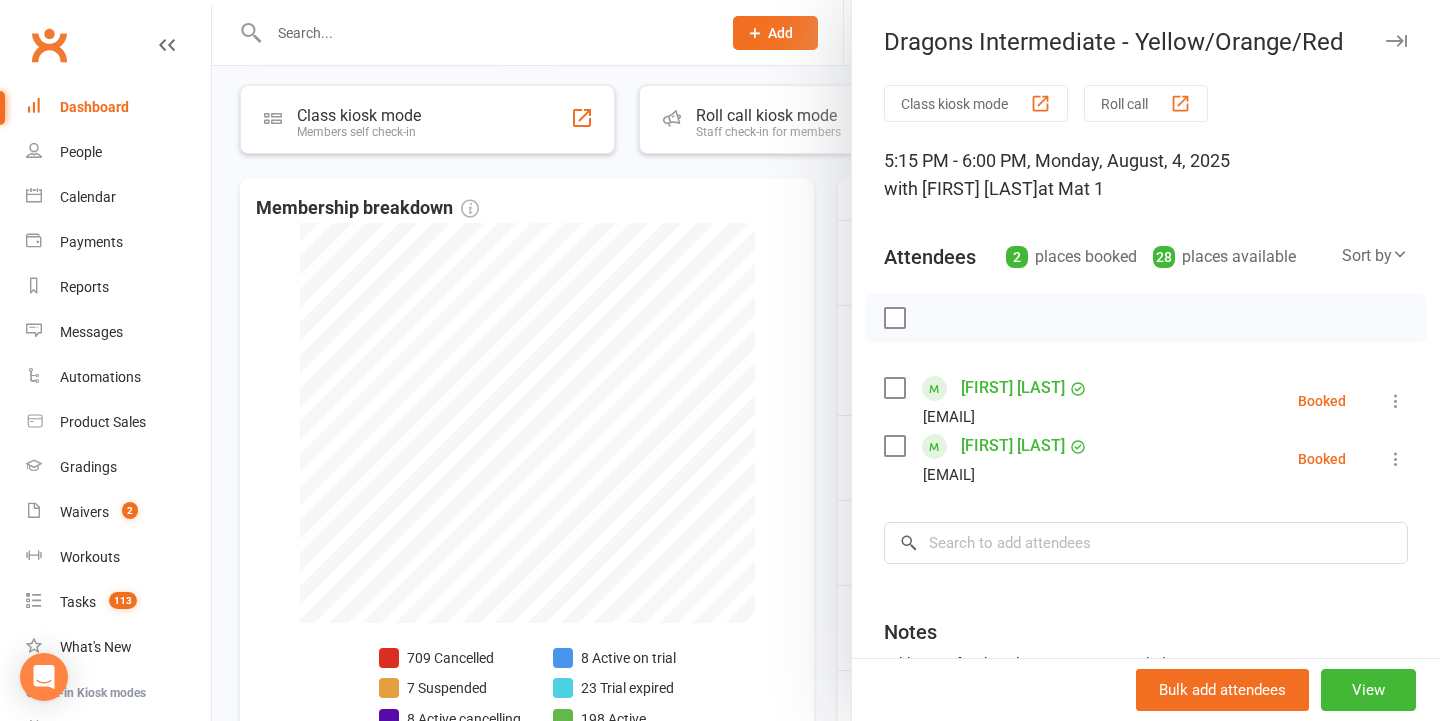 click at bounding box center (826, 360) 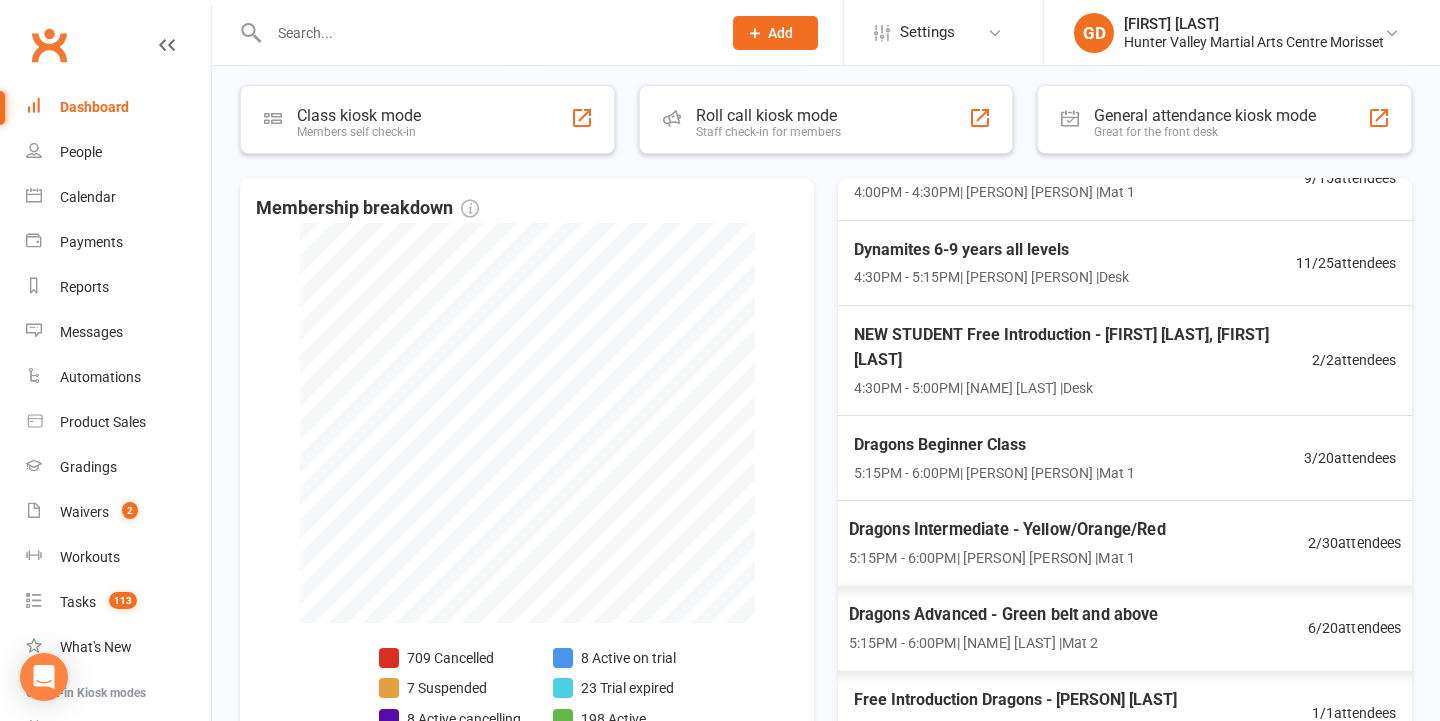 click on "Dragons Advanced - Green belt and above" at bounding box center [1004, 615] 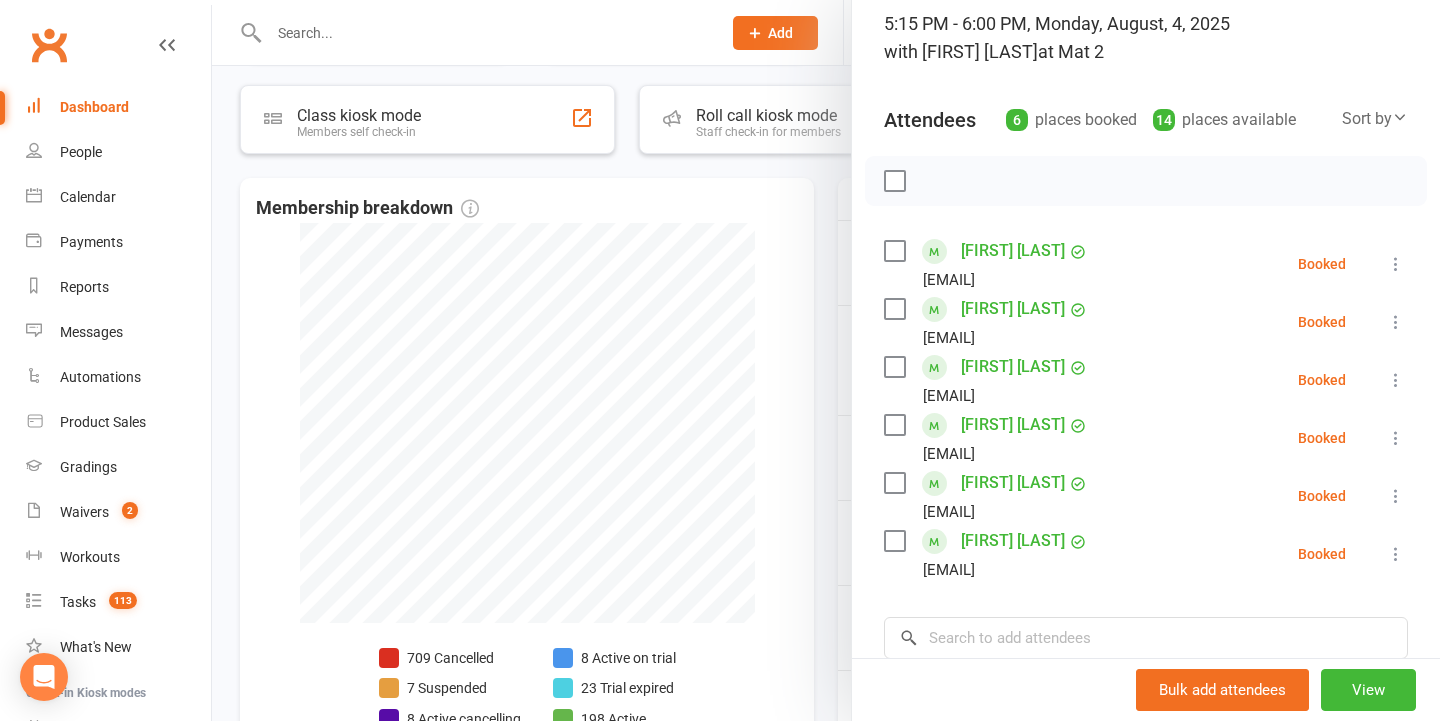 scroll, scrollTop: 148, scrollLeft: 0, axis: vertical 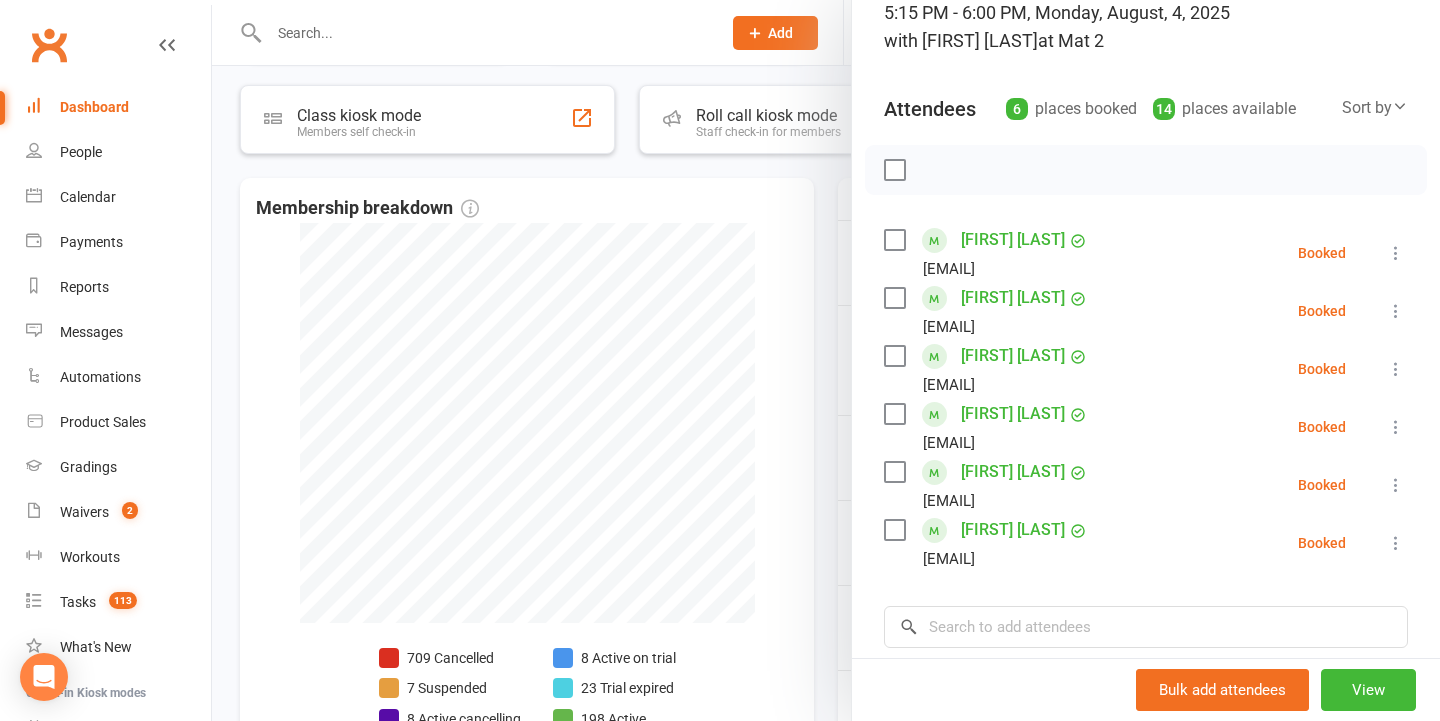 click at bounding box center [826, 360] 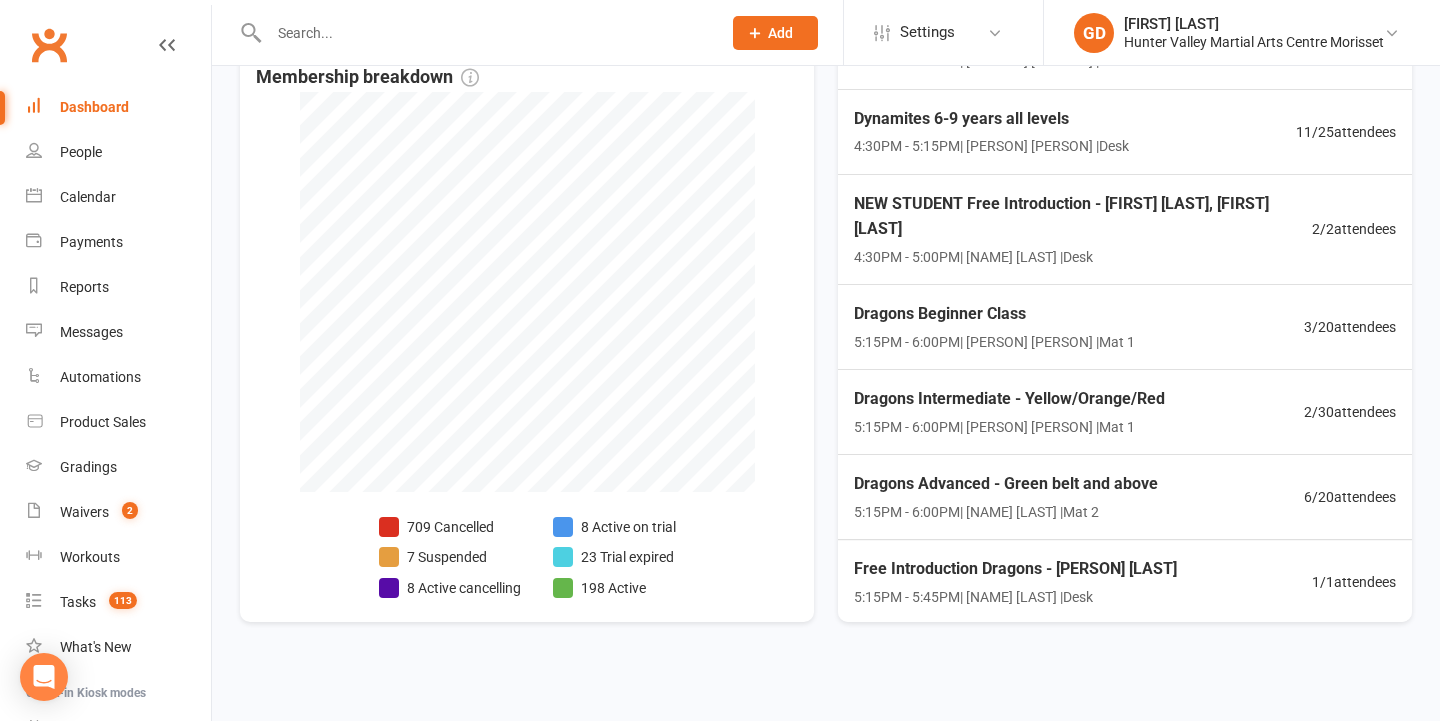 scroll, scrollTop: 483, scrollLeft: 0, axis: vertical 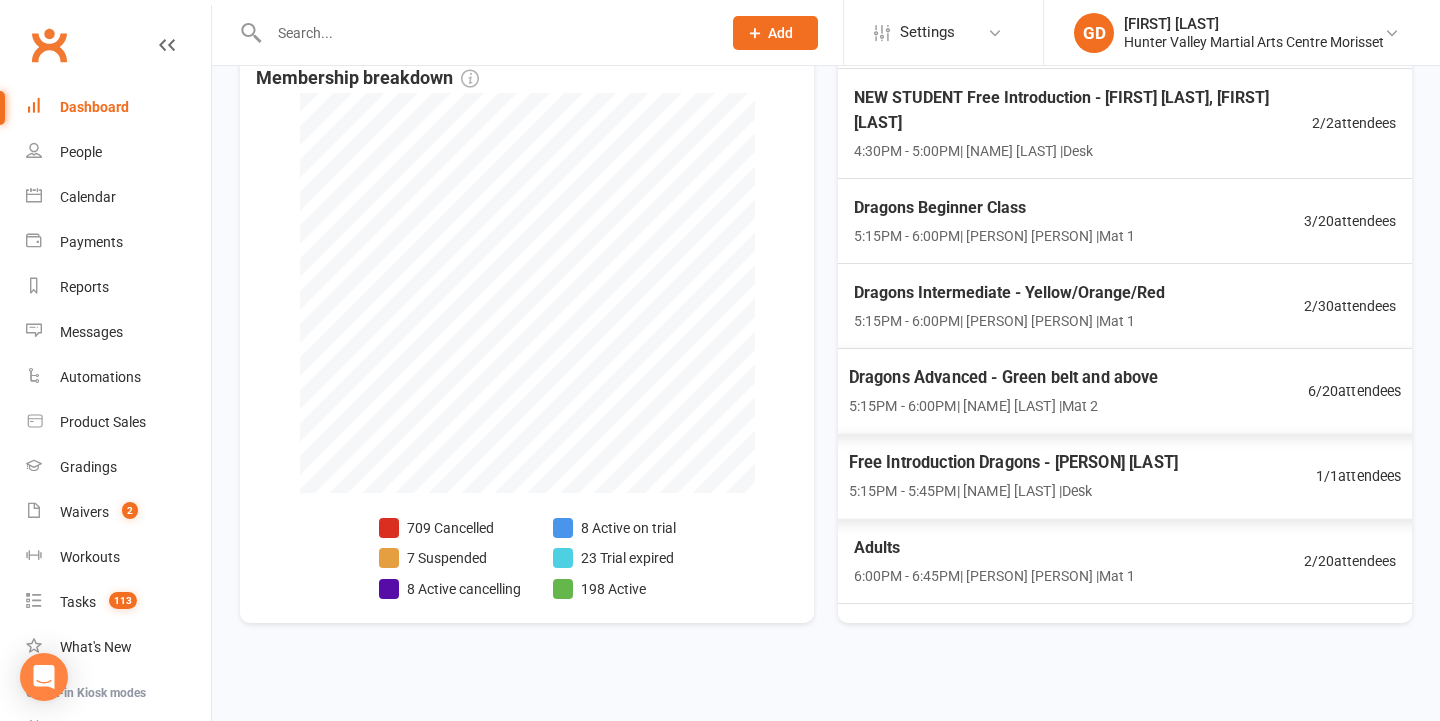 click on "Free Introduction Dragons - Leon Cho 5:15PM - 5:45PM  |   Lesley Talbut |  Desk 1  /  1  attendees" at bounding box center [1125, 476] 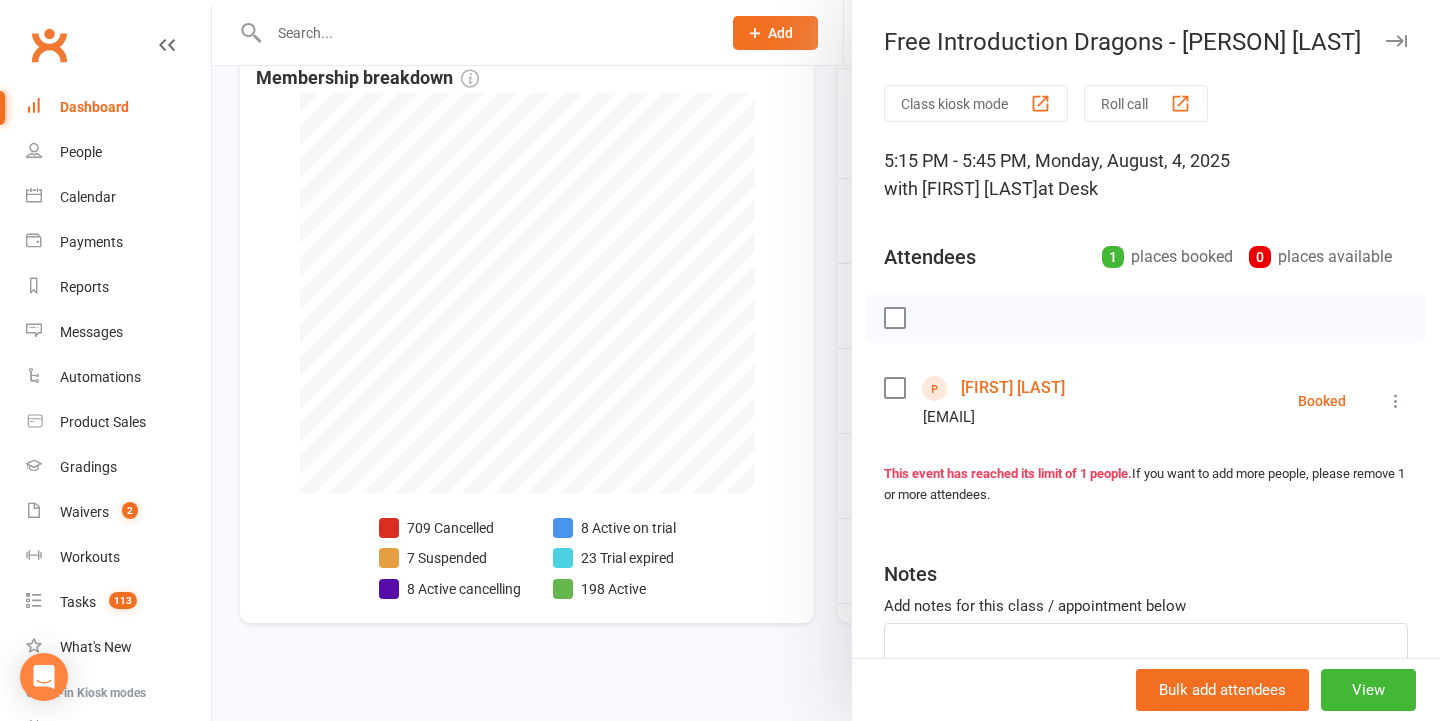 click at bounding box center [826, 360] 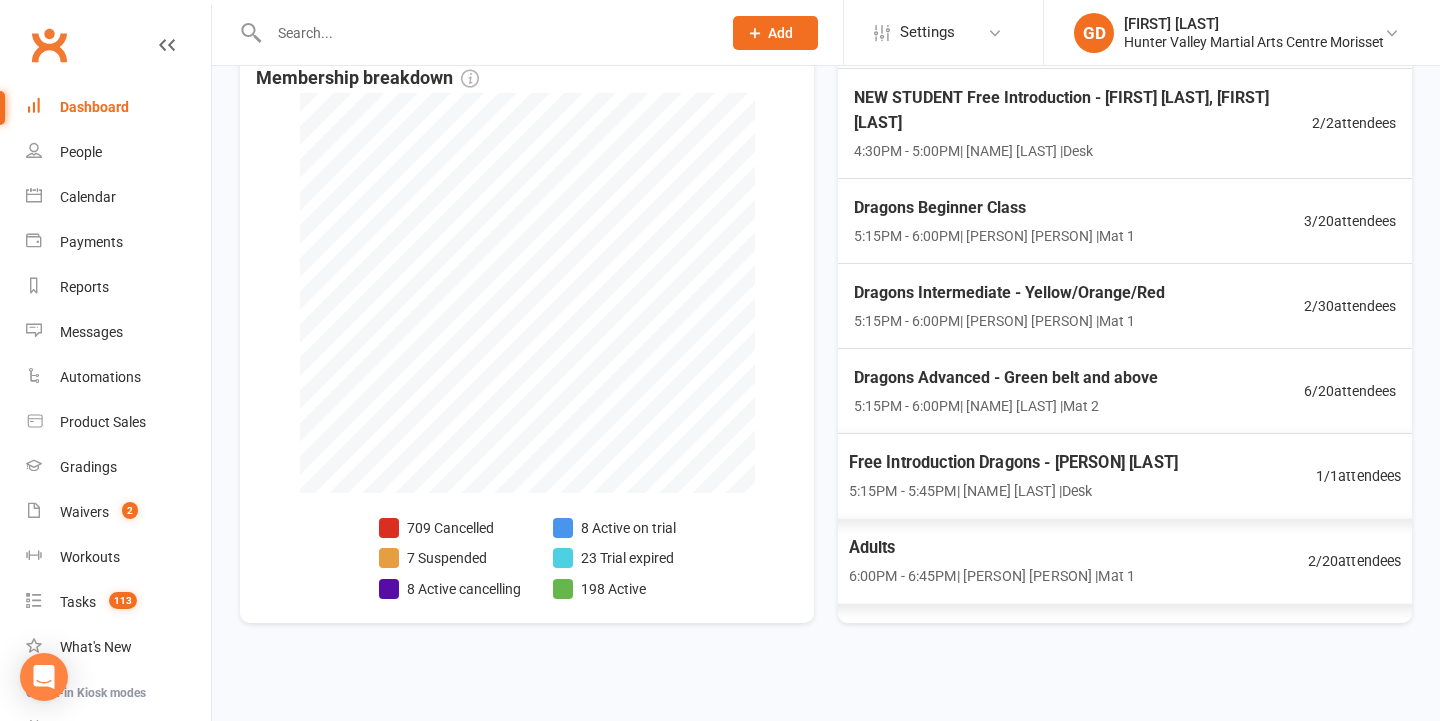 scroll, scrollTop: 290, scrollLeft: 0, axis: vertical 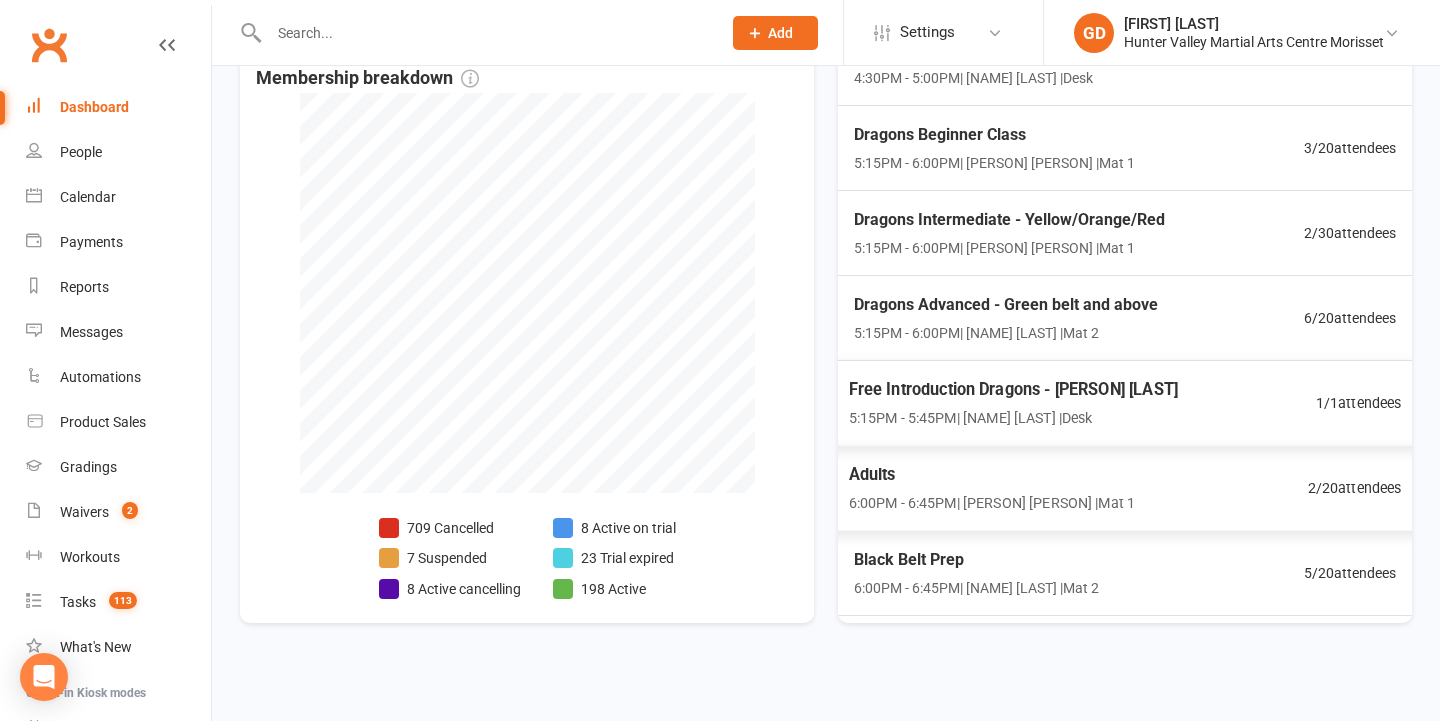 click on "Adults" at bounding box center [992, 475] 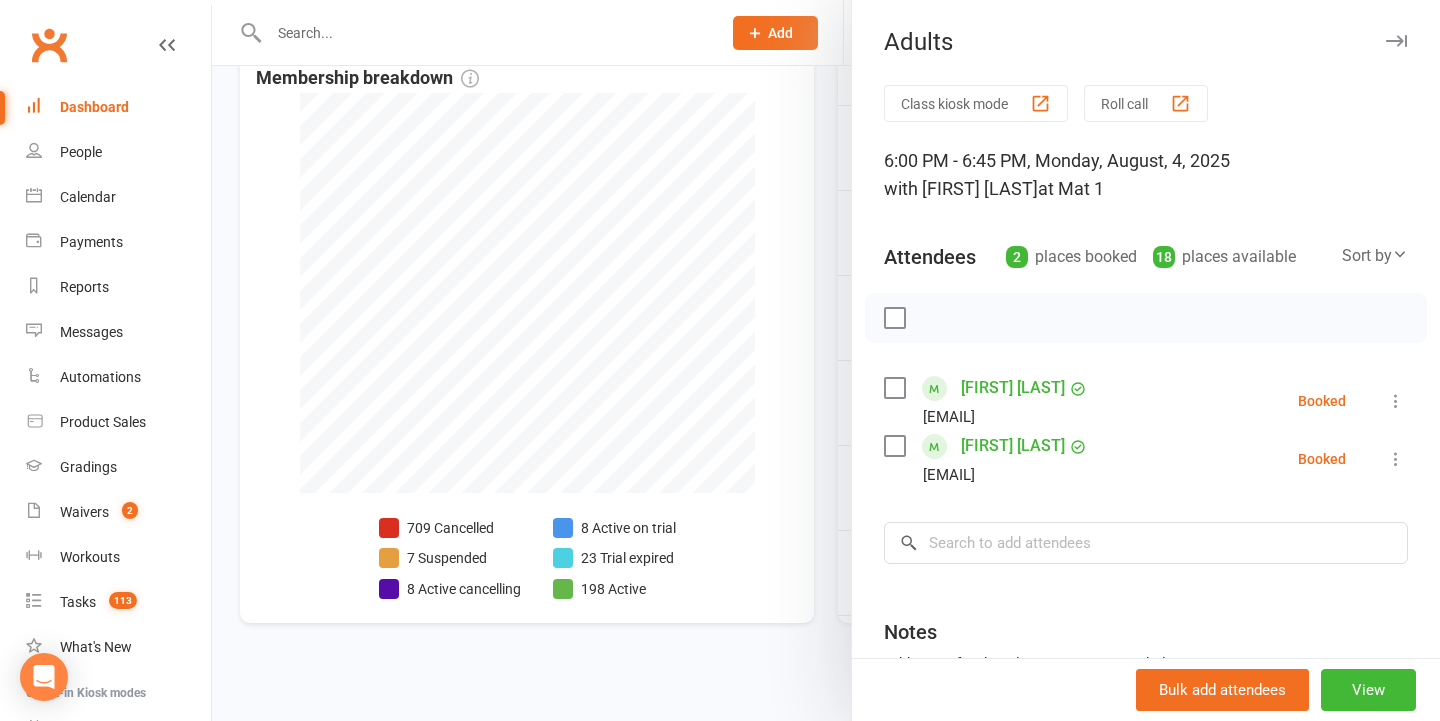 click at bounding box center (826, 360) 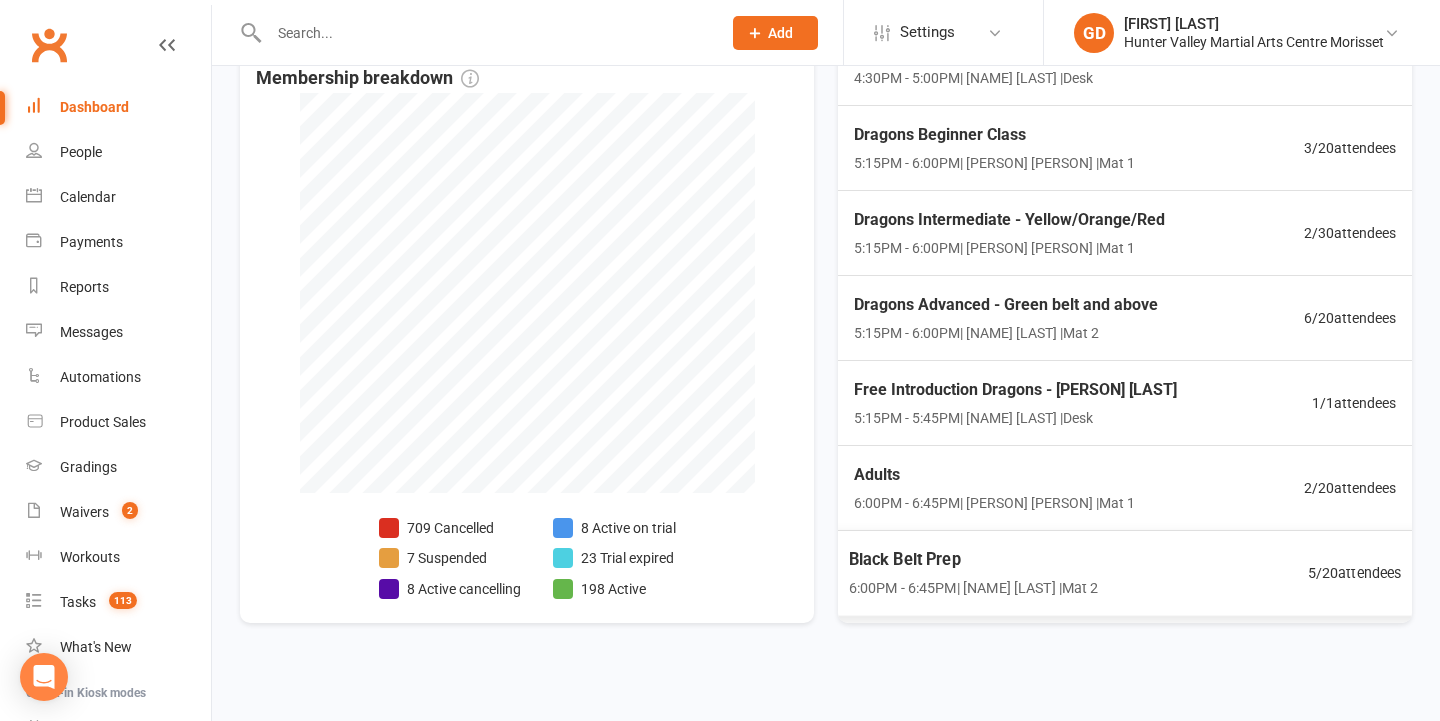 click on "Black Belt Prep" at bounding box center (974, 560) 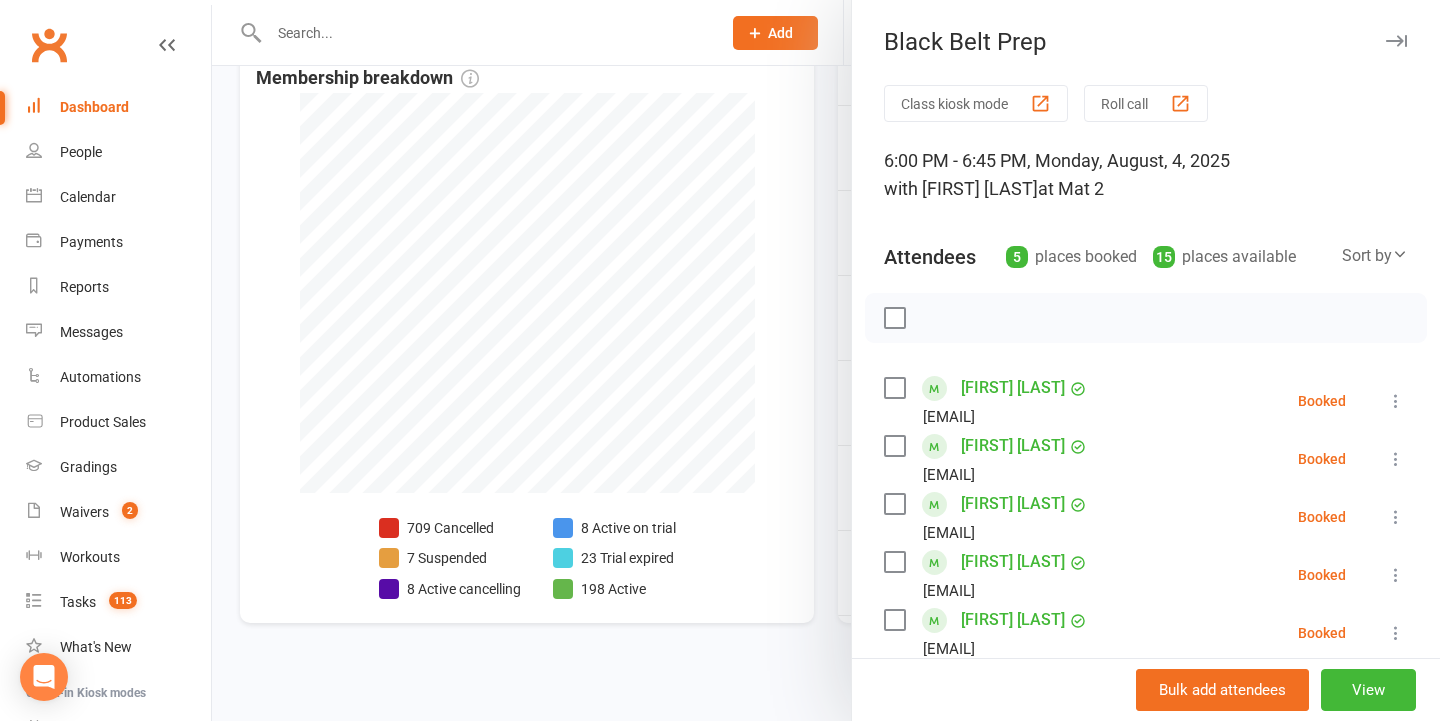 click at bounding box center (826, 360) 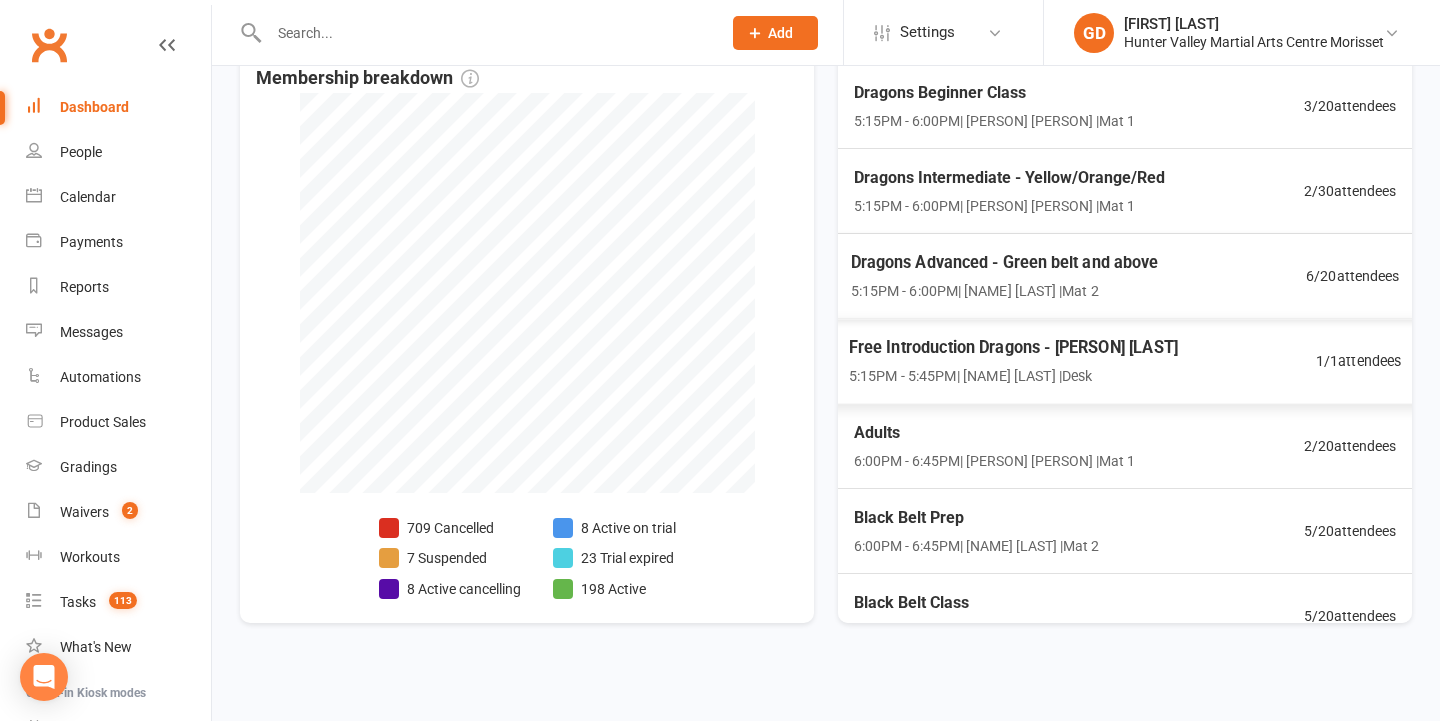 scroll, scrollTop: 331, scrollLeft: 0, axis: vertical 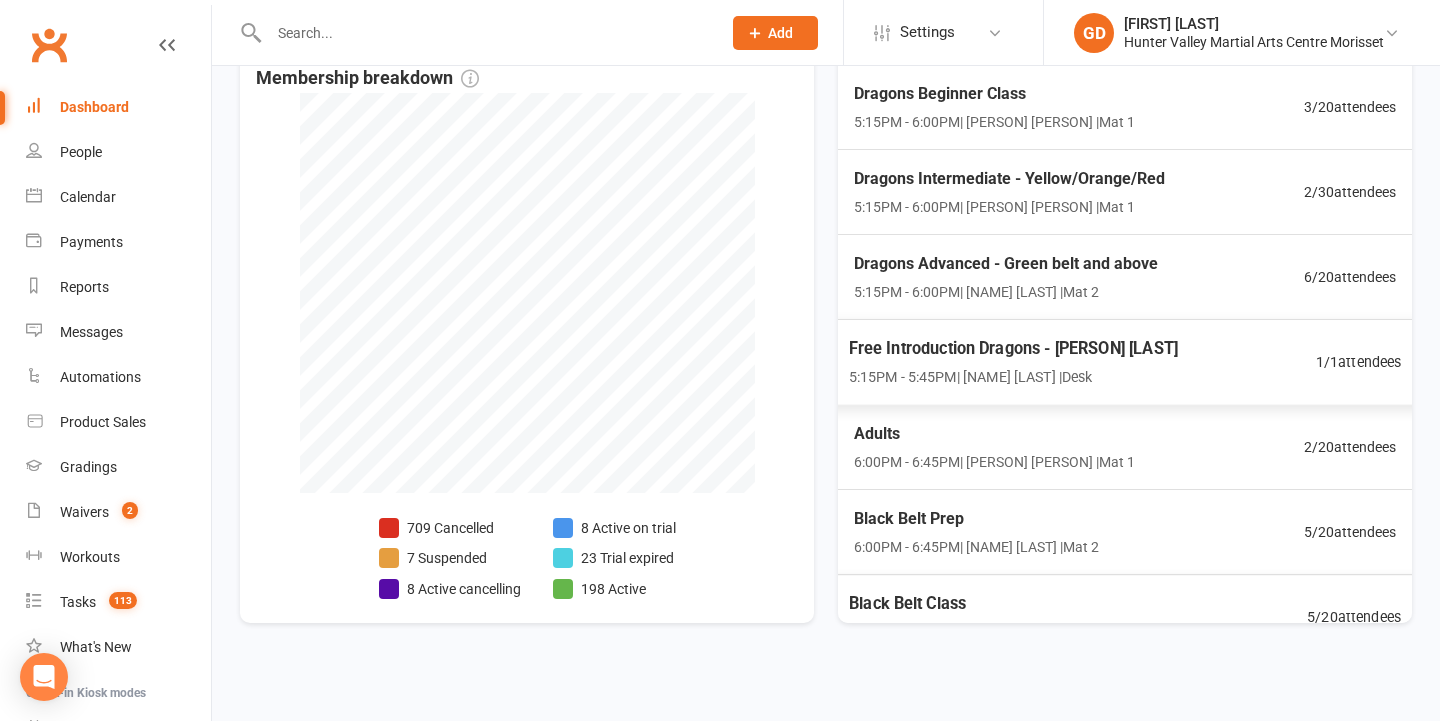 click on "Black Belt Class" at bounding box center (973, 604) 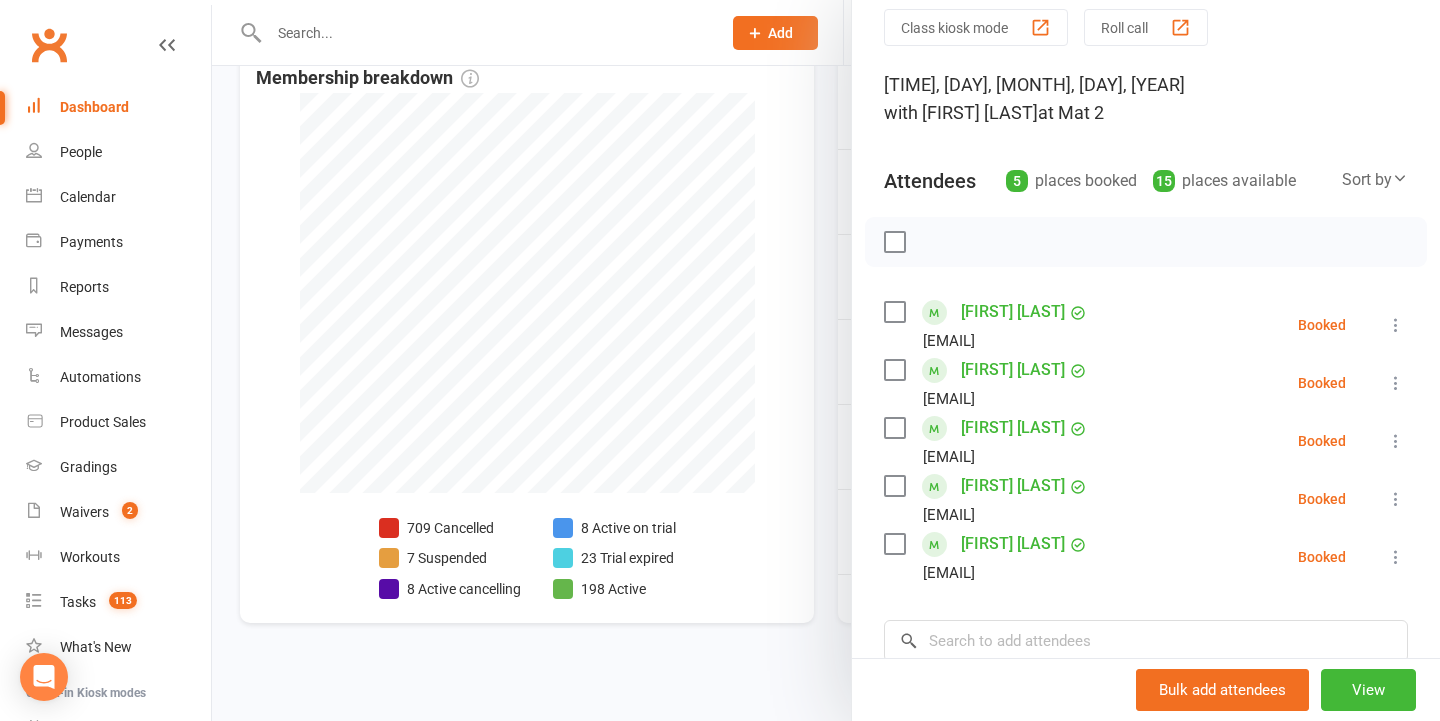 scroll, scrollTop: 89, scrollLeft: 0, axis: vertical 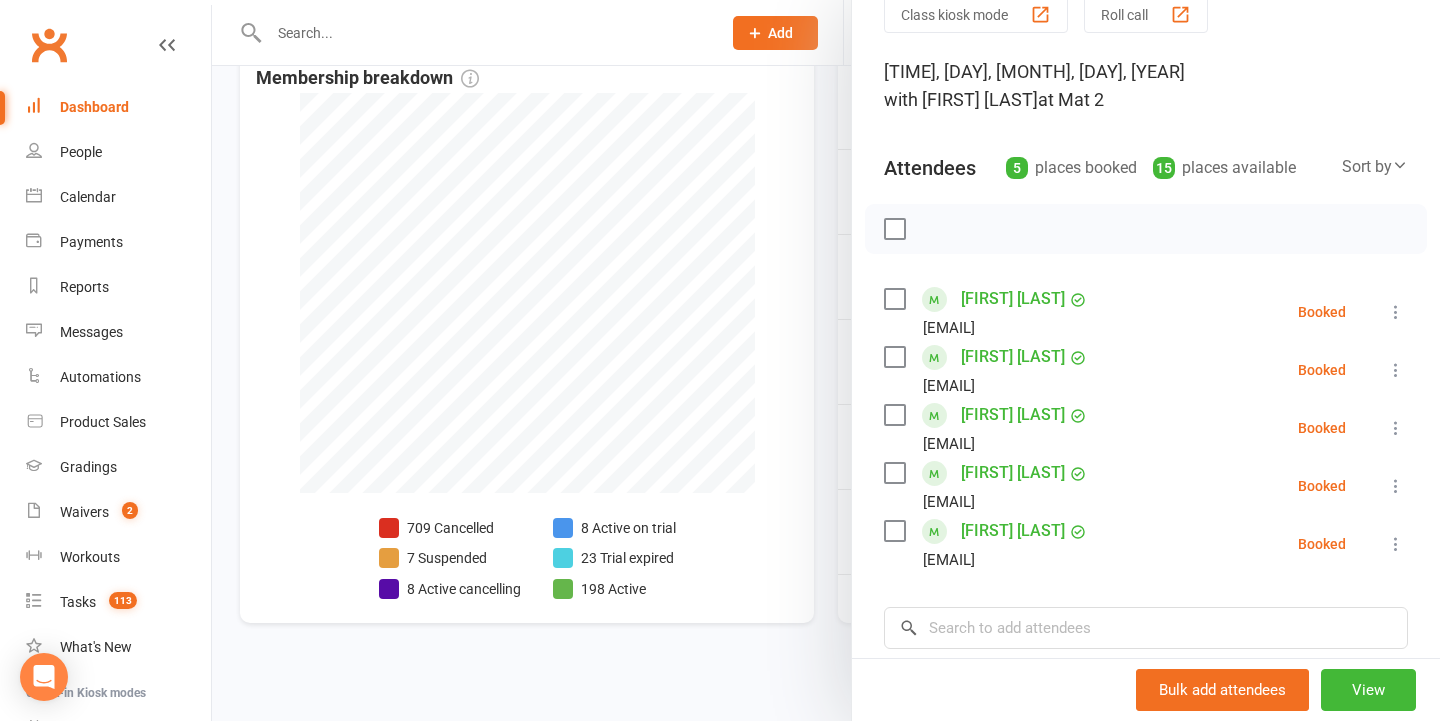 click at bounding box center [826, 360] 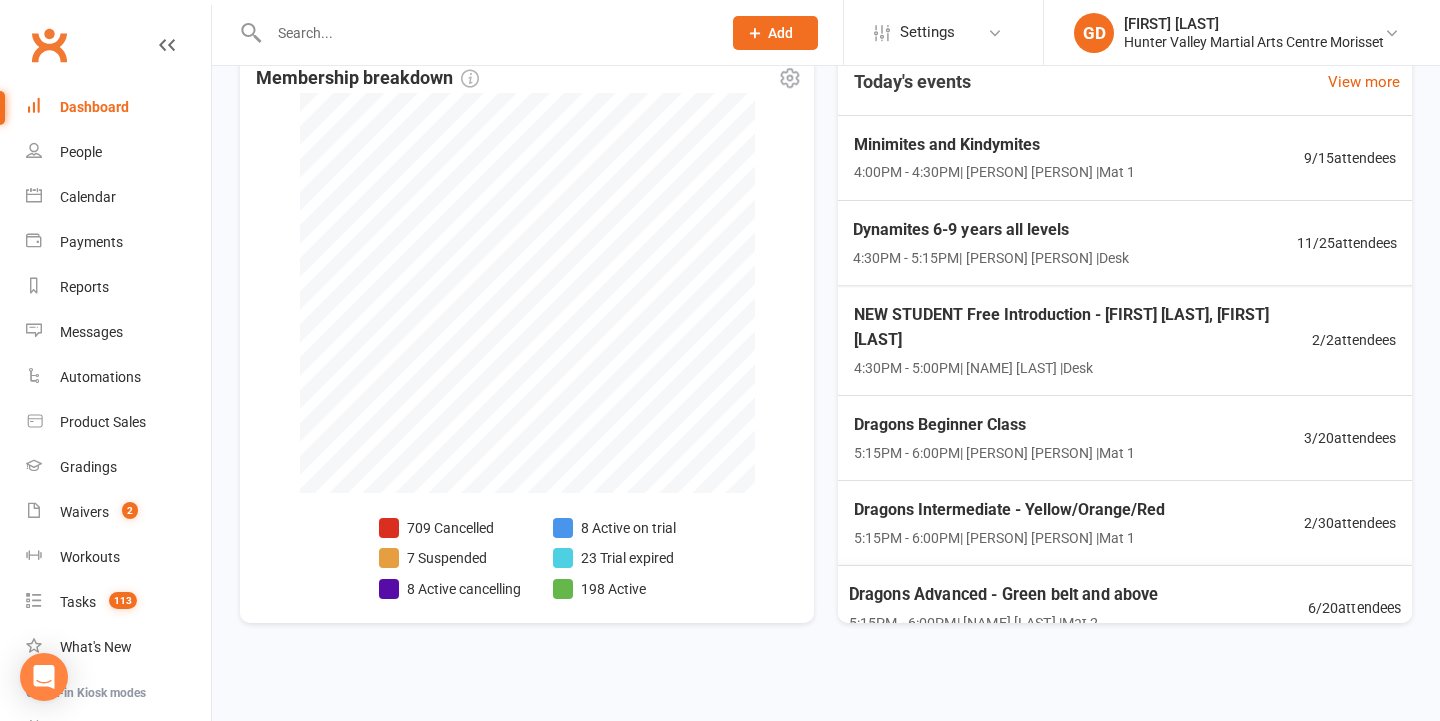 scroll, scrollTop: 0, scrollLeft: 0, axis: both 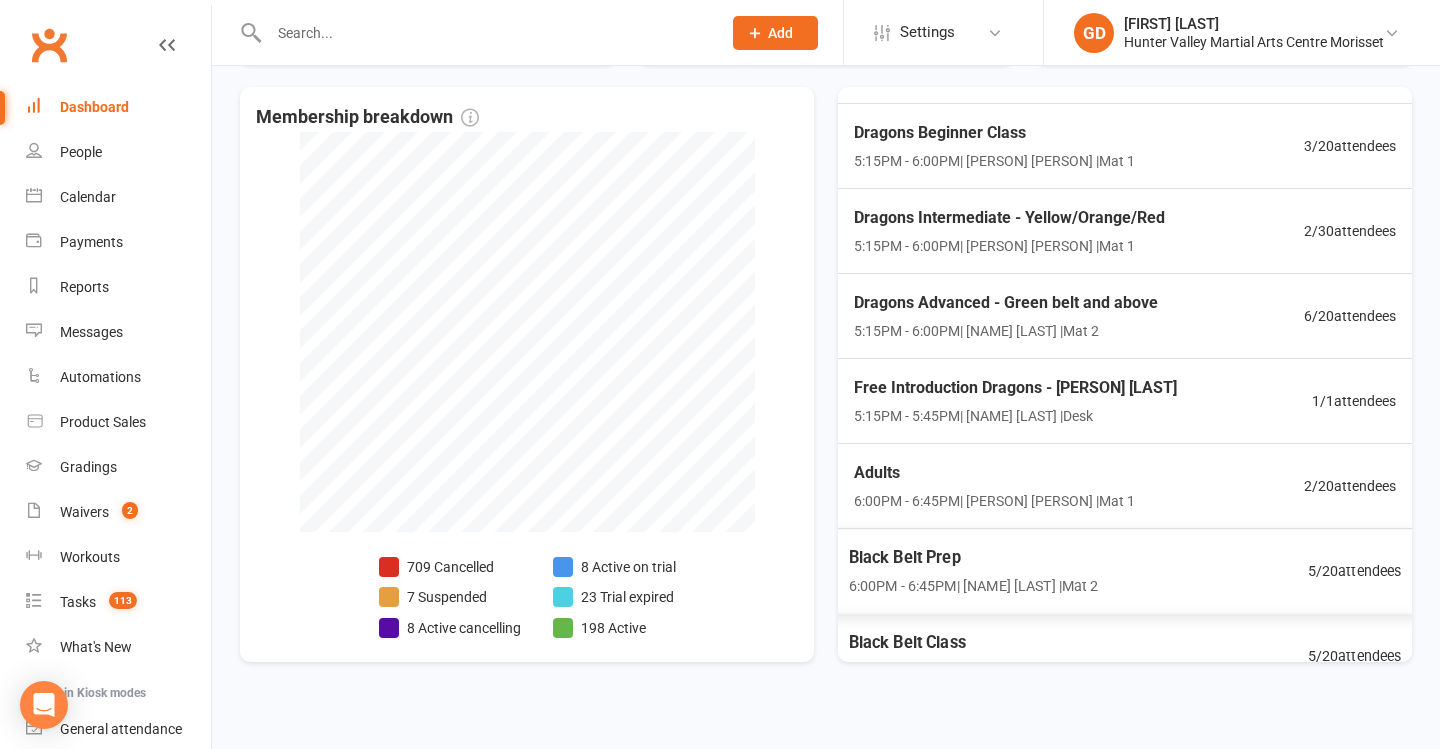 click on "Black Belt Class 6:45PM - 7:45PM  |   Lesley Talbut |  Mat 2 5  /  20  attendees" at bounding box center [1125, 656] 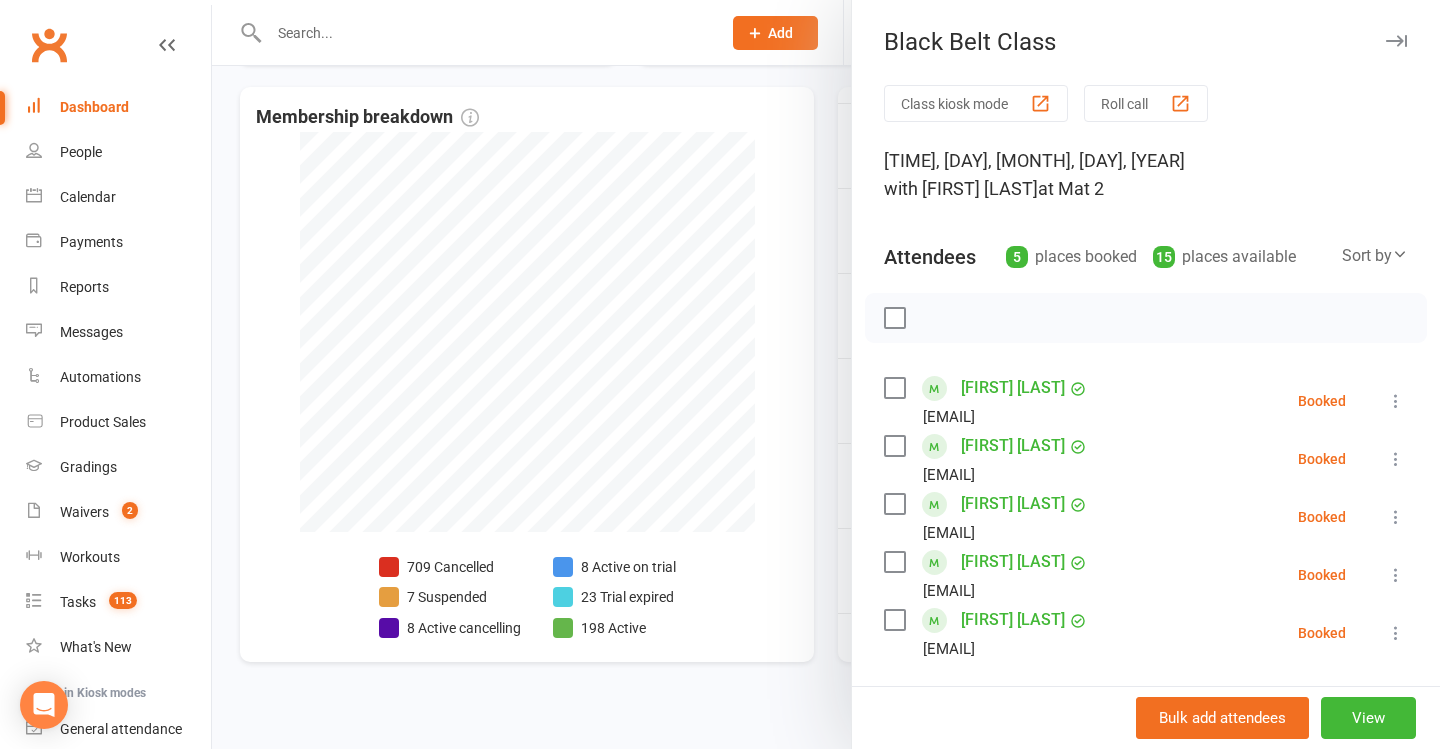 drag, startPoint x: 1394, startPoint y: 447, endPoint x: 1365, endPoint y: 507, distance: 66.64083 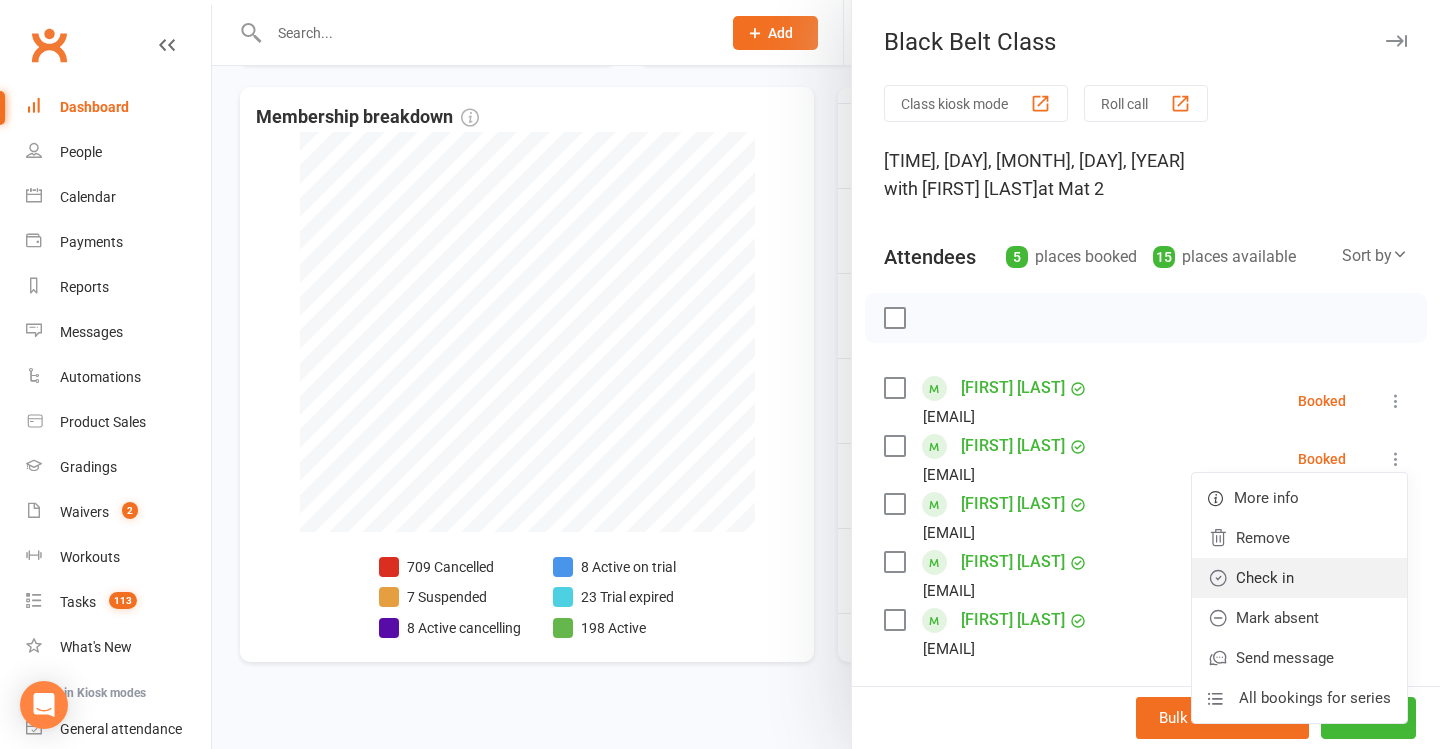 click on "Check in" at bounding box center [1299, 578] 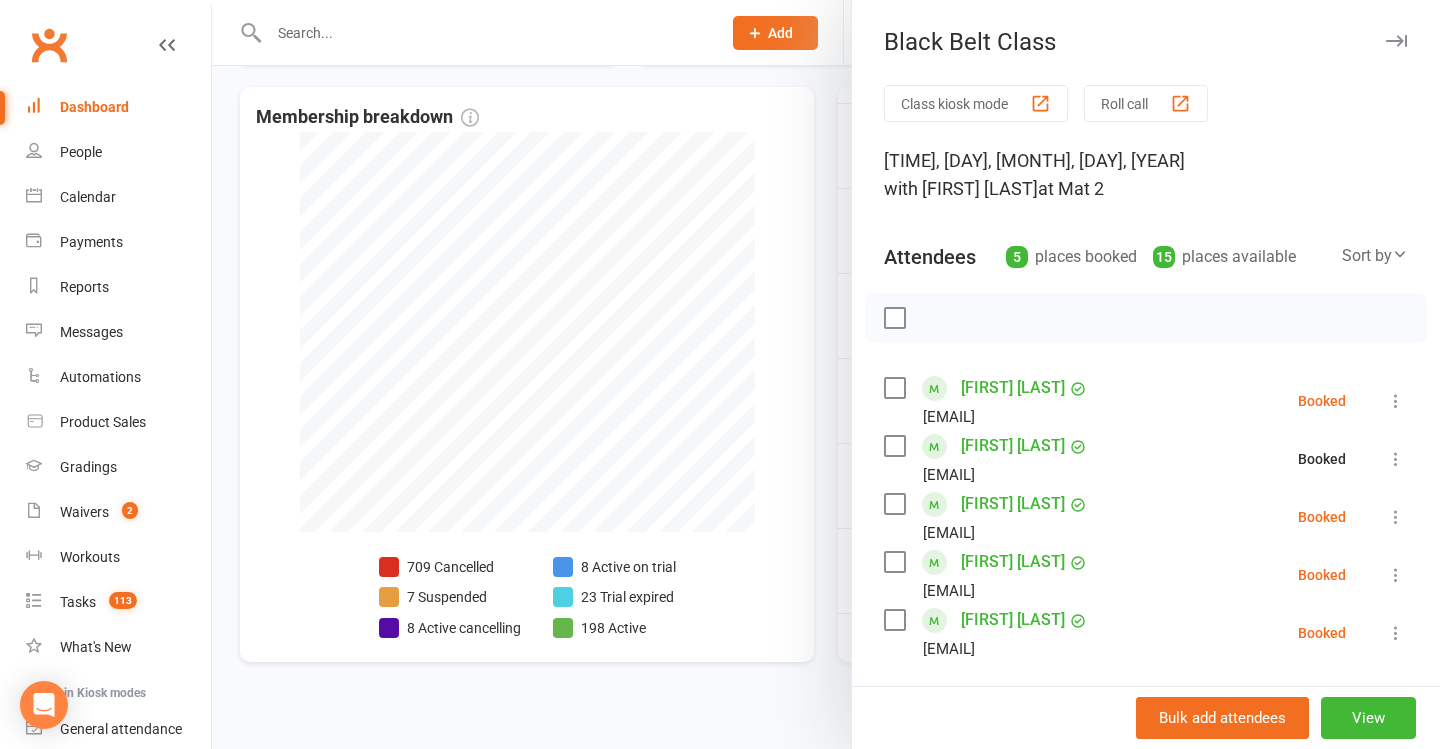 click at bounding box center (826, 374) 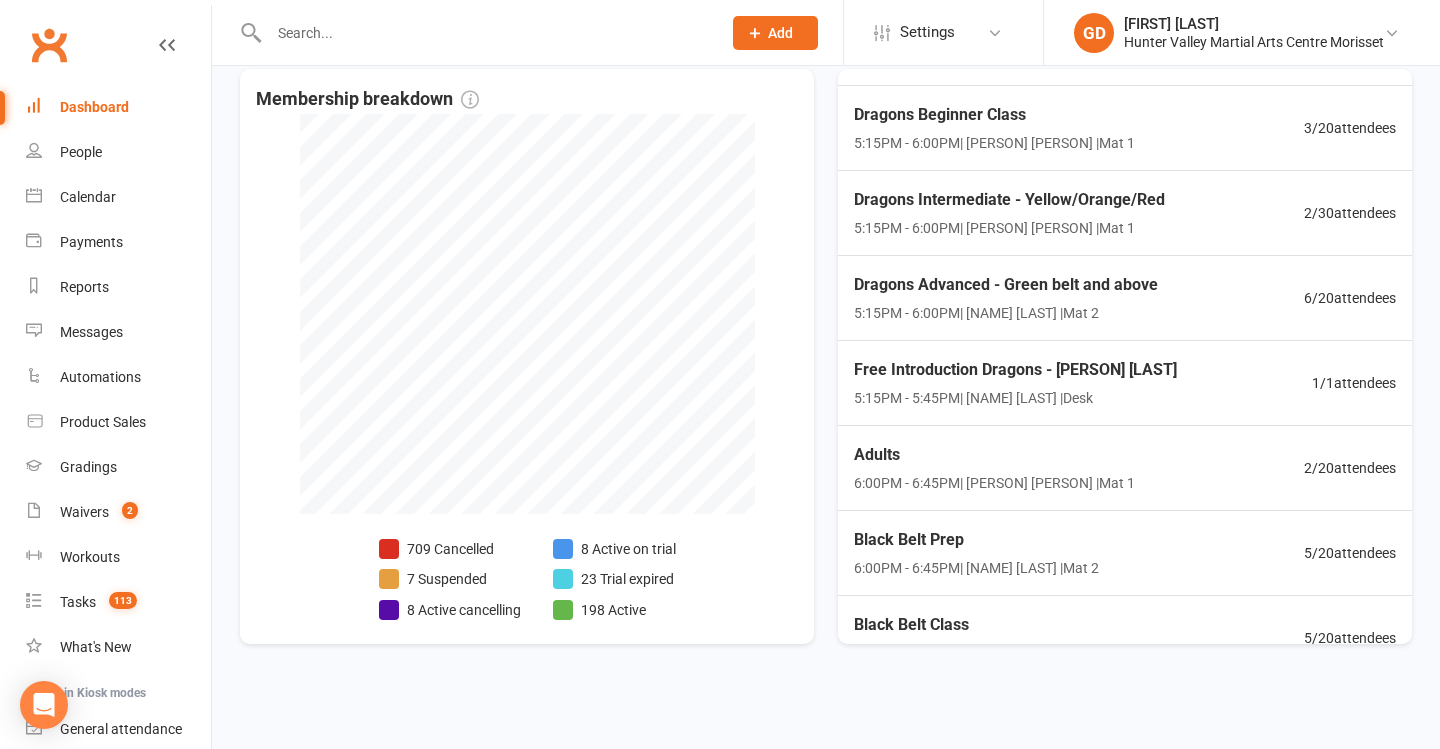 scroll, scrollTop: 455, scrollLeft: 0, axis: vertical 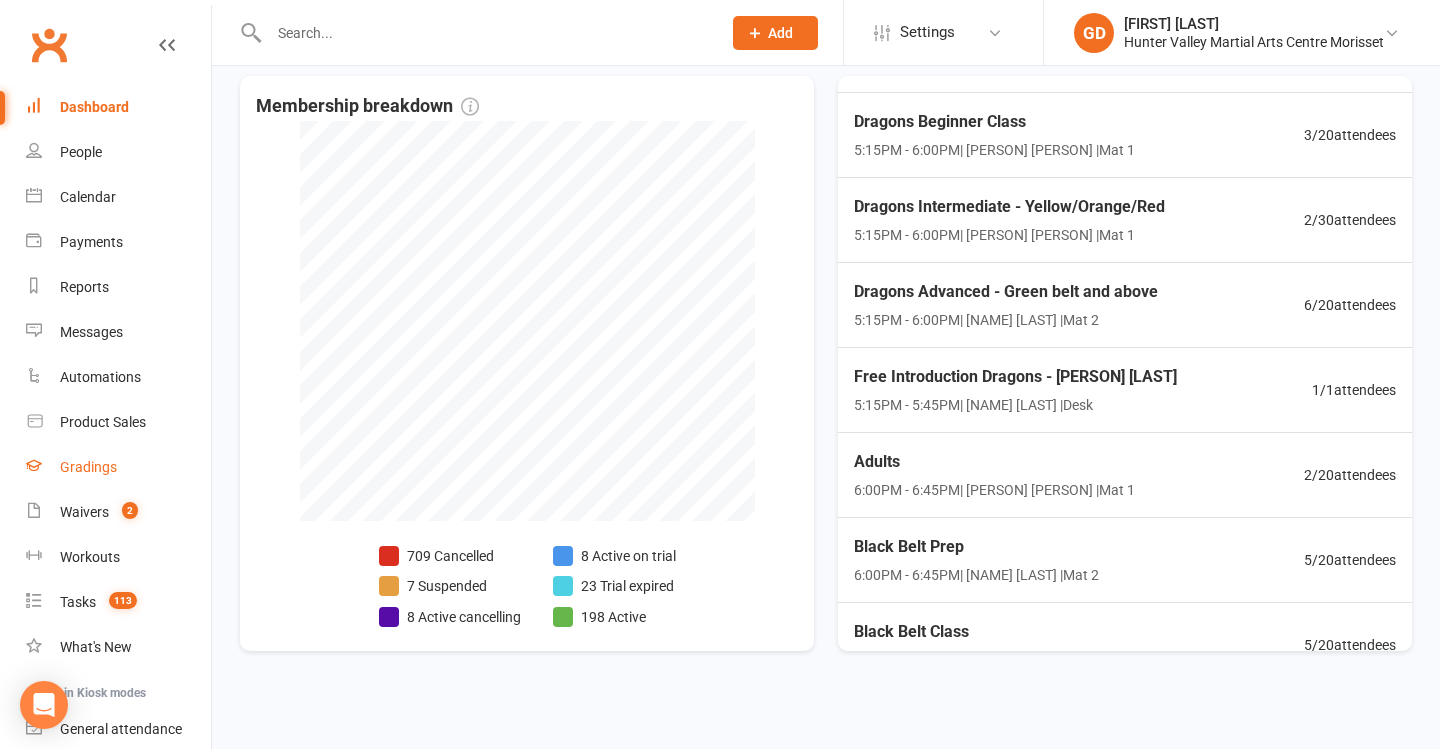 click on "Gradings" at bounding box center (118, 467) 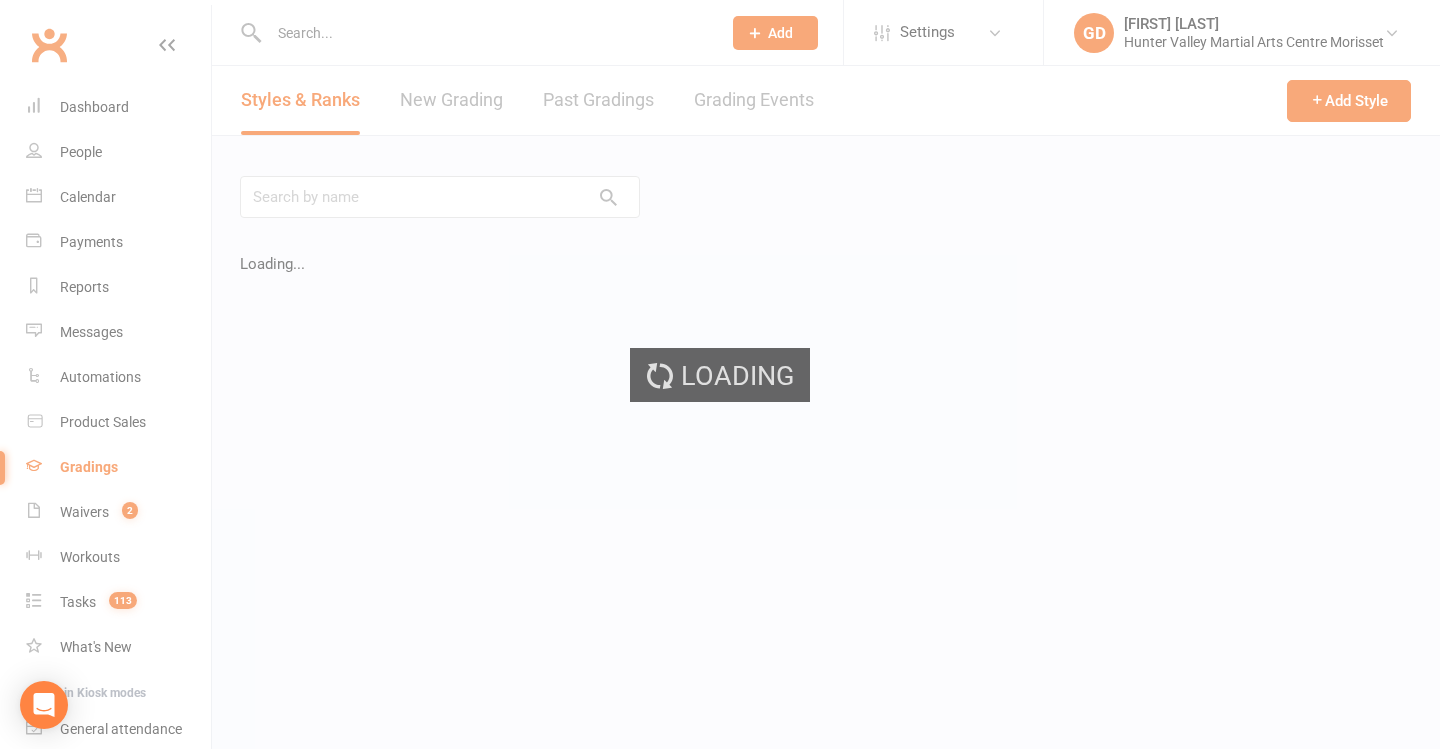 scroll, scrollTop: 0, scrollLeft: 0, axis: both 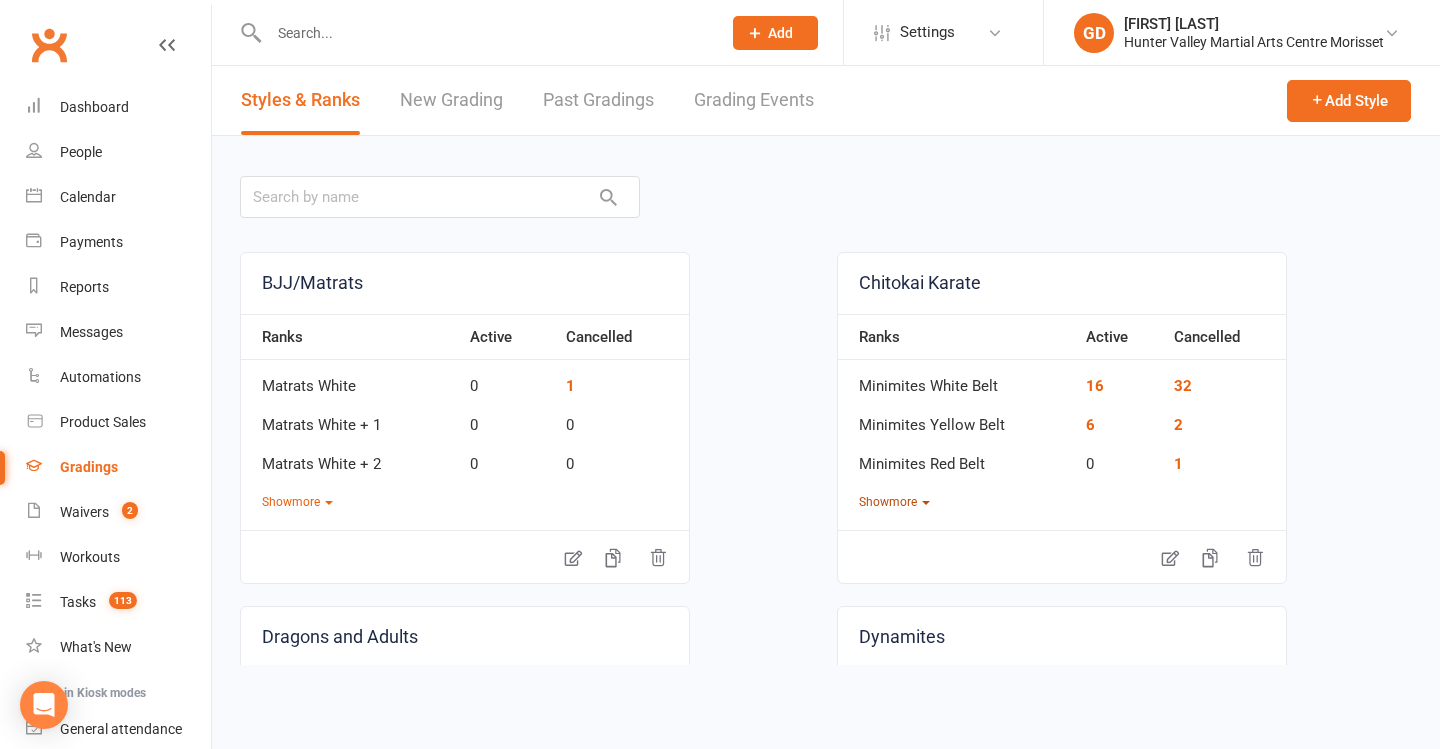 click on "Show  more" at bounding box center [894, 502] 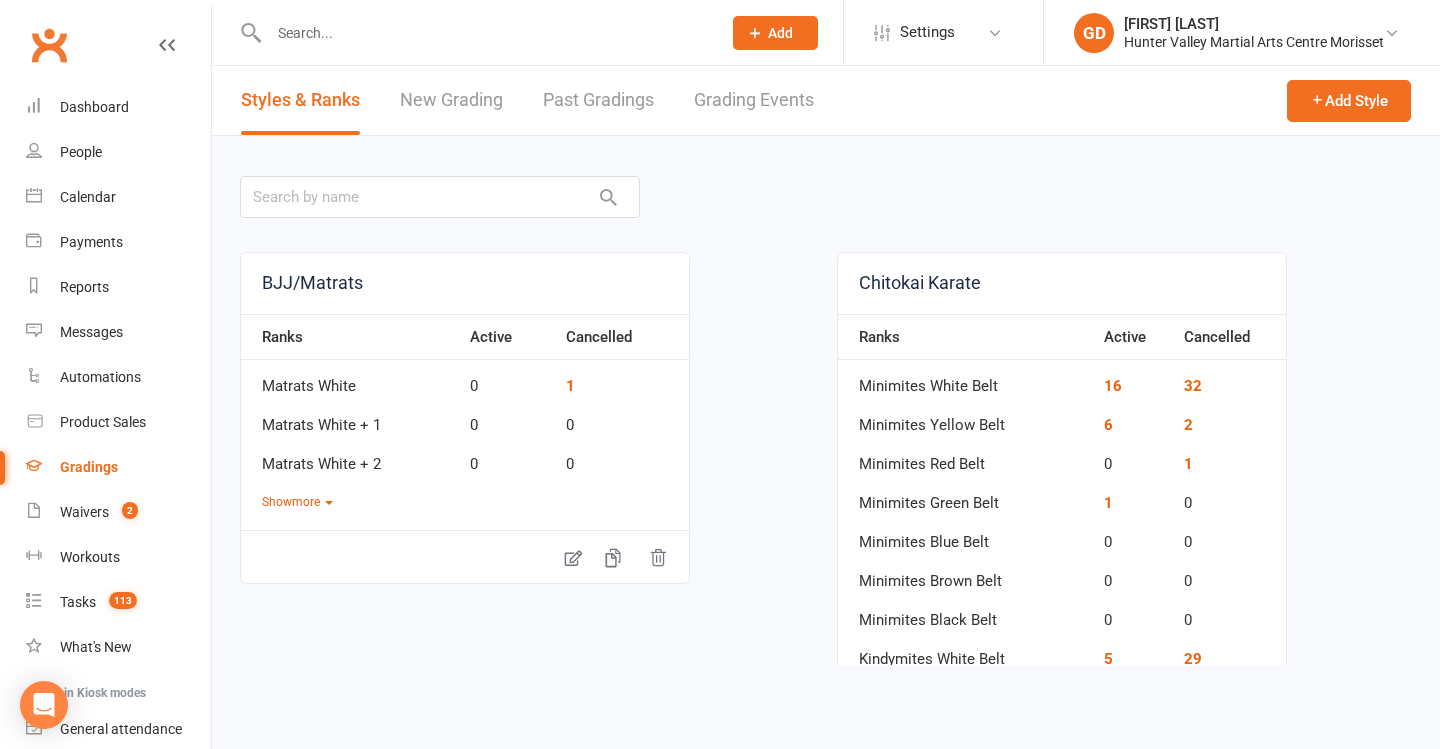 click on "Grading Events" at bounding box center (754, 100) 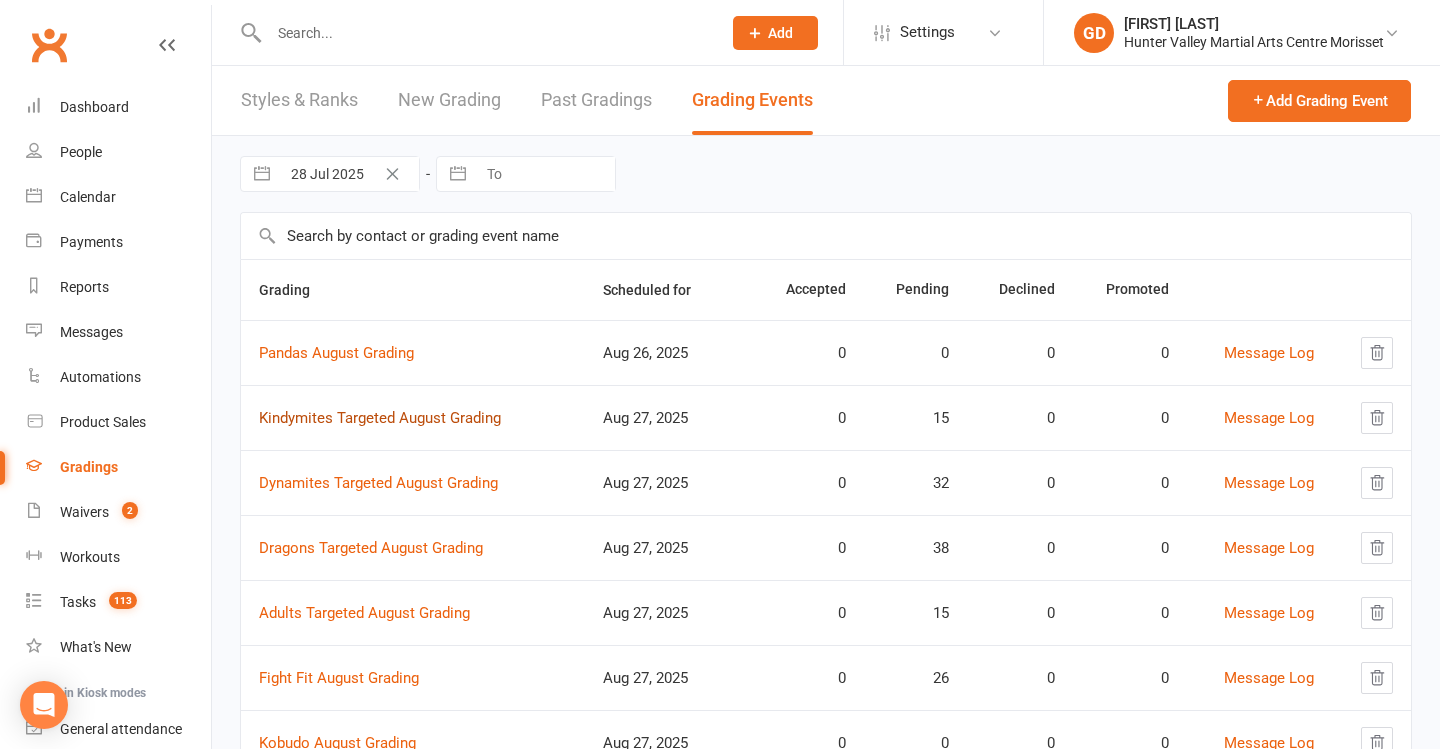 click on "Kindymites Targeted August Grading" at bounding box center [380, 418] 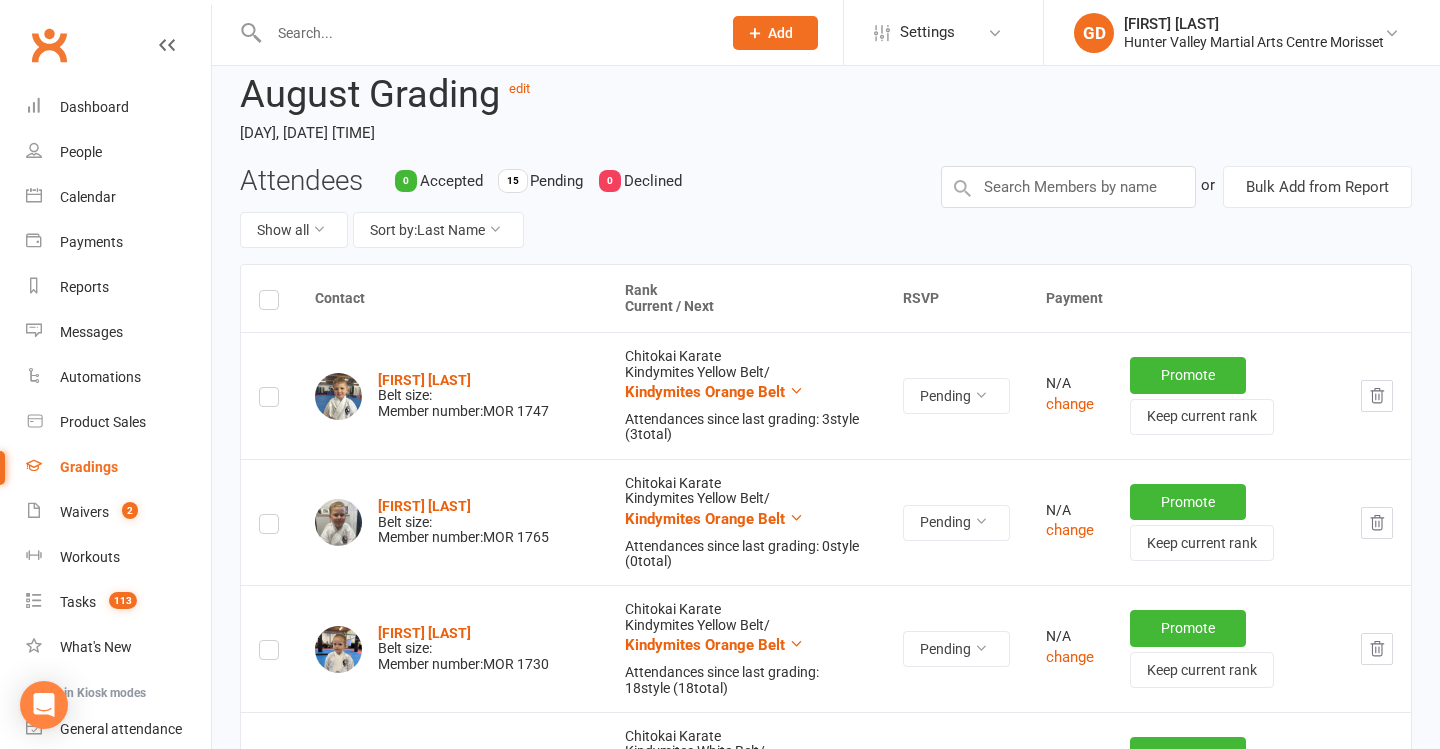 scroll, scrollTop: 121, scrollLeft: 0, axis: vertical 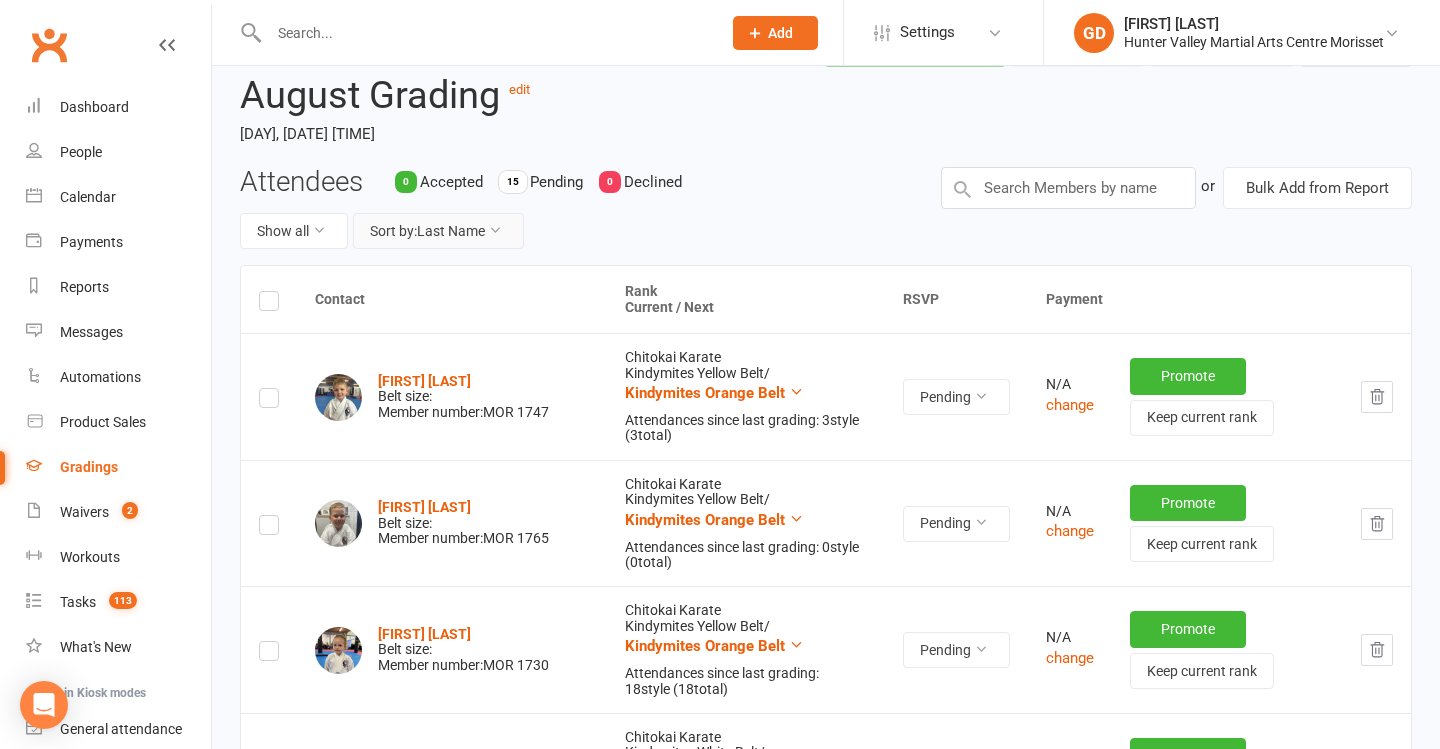 drag, startPoint x: 456, startPoint y: 211, endPoint x: 482, endPoint y: 596, distance: 385.87692 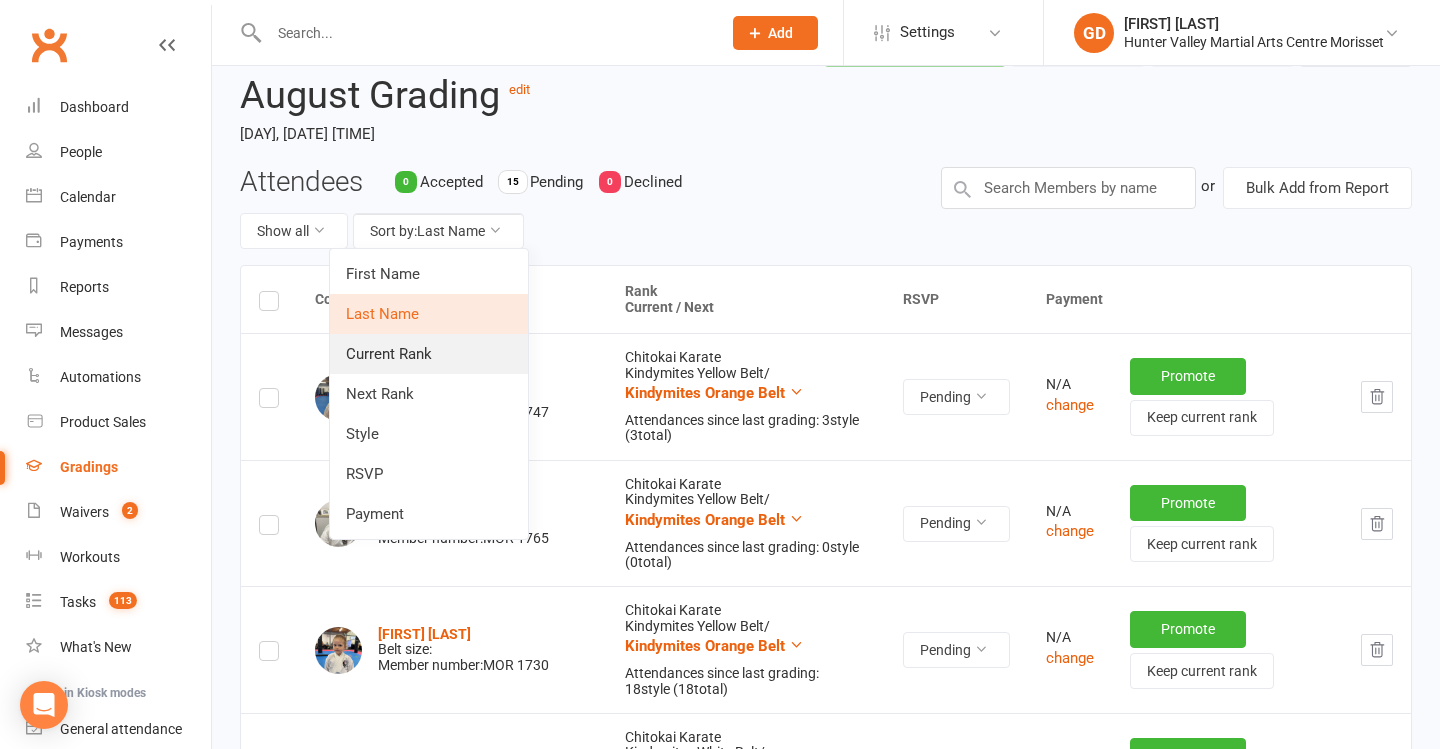 click on "Current Rank" at bounding box center (429, 354) 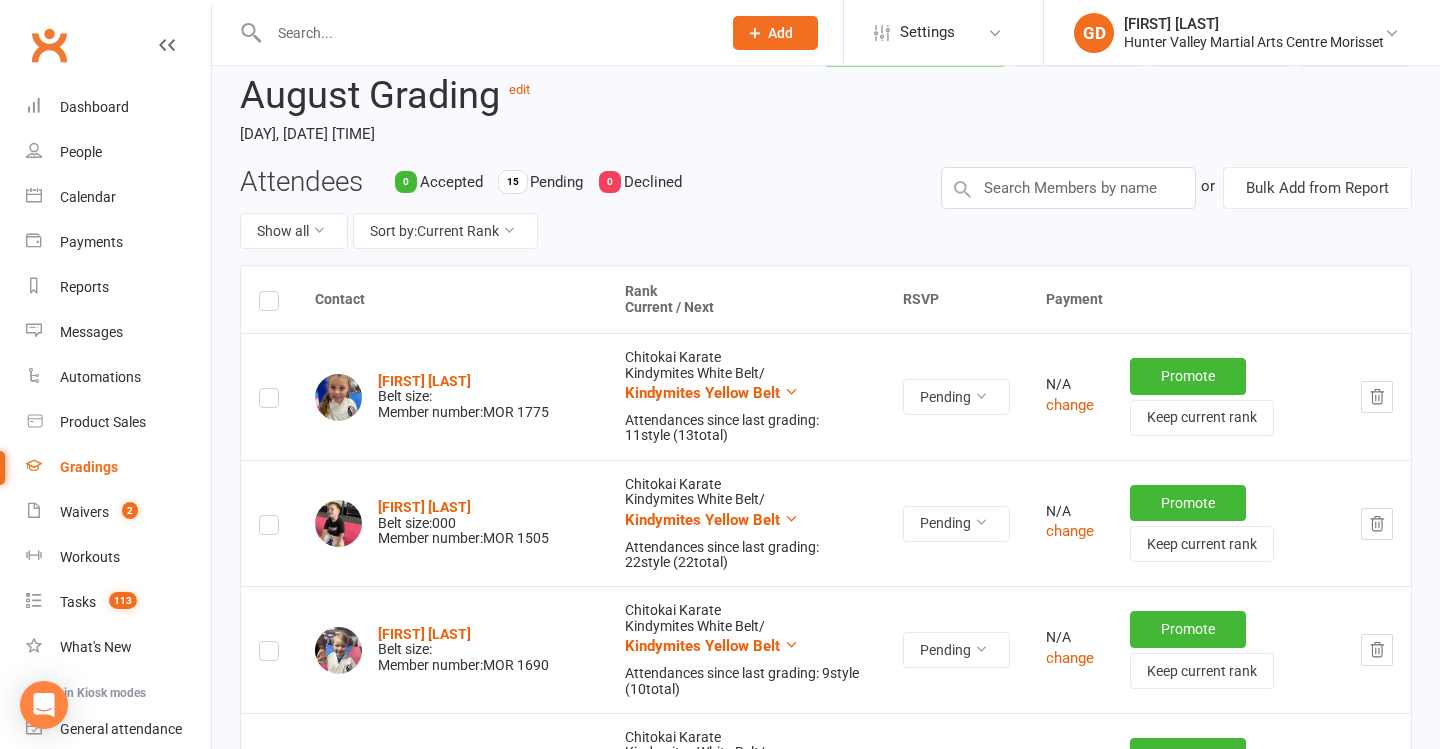 drag, startPoint x: 806, startPoint y: 326, endPoint x: 812, endPoint y: 461, distance: 135.13327 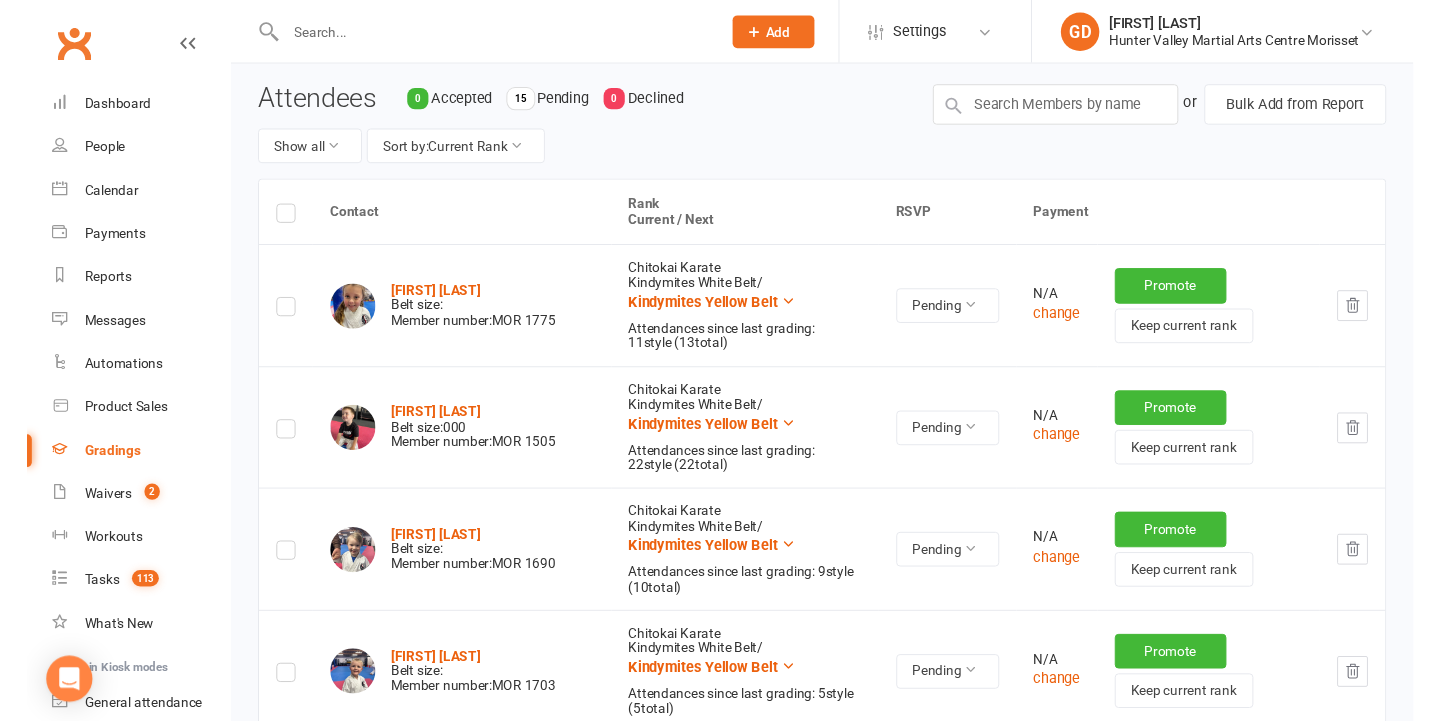 scroll, scrollTop: 203, scrollLeft: 0, axis: vertical 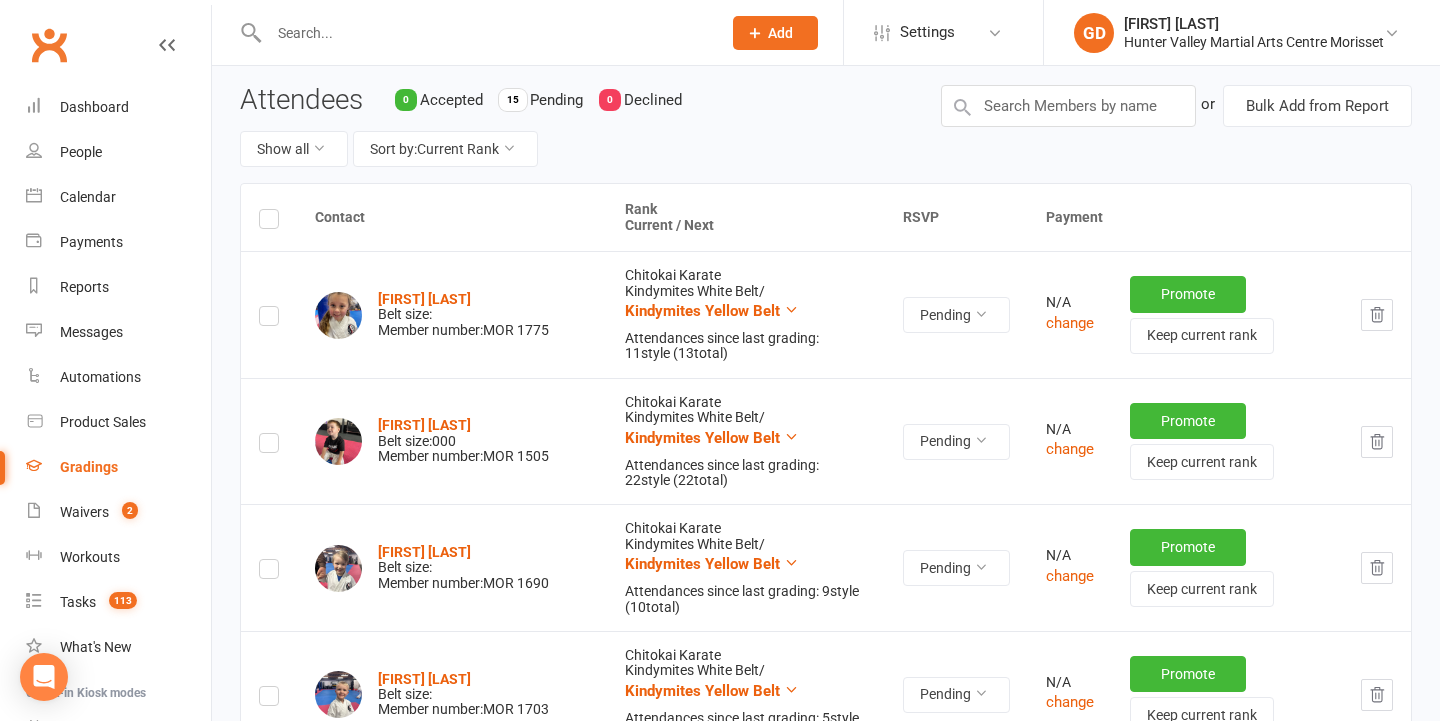 click 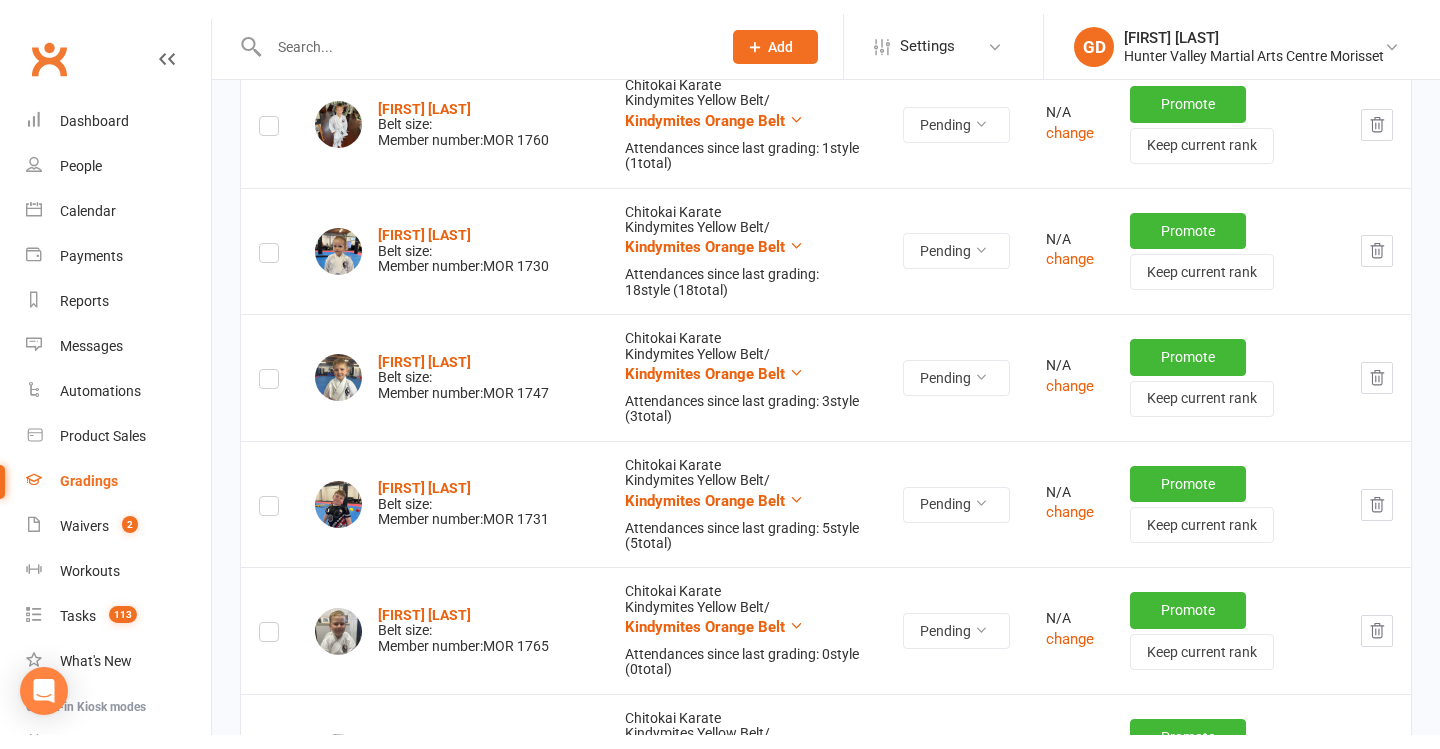 scroll, scrollTop: 1048, scrollLeft: 0, axis: vertical 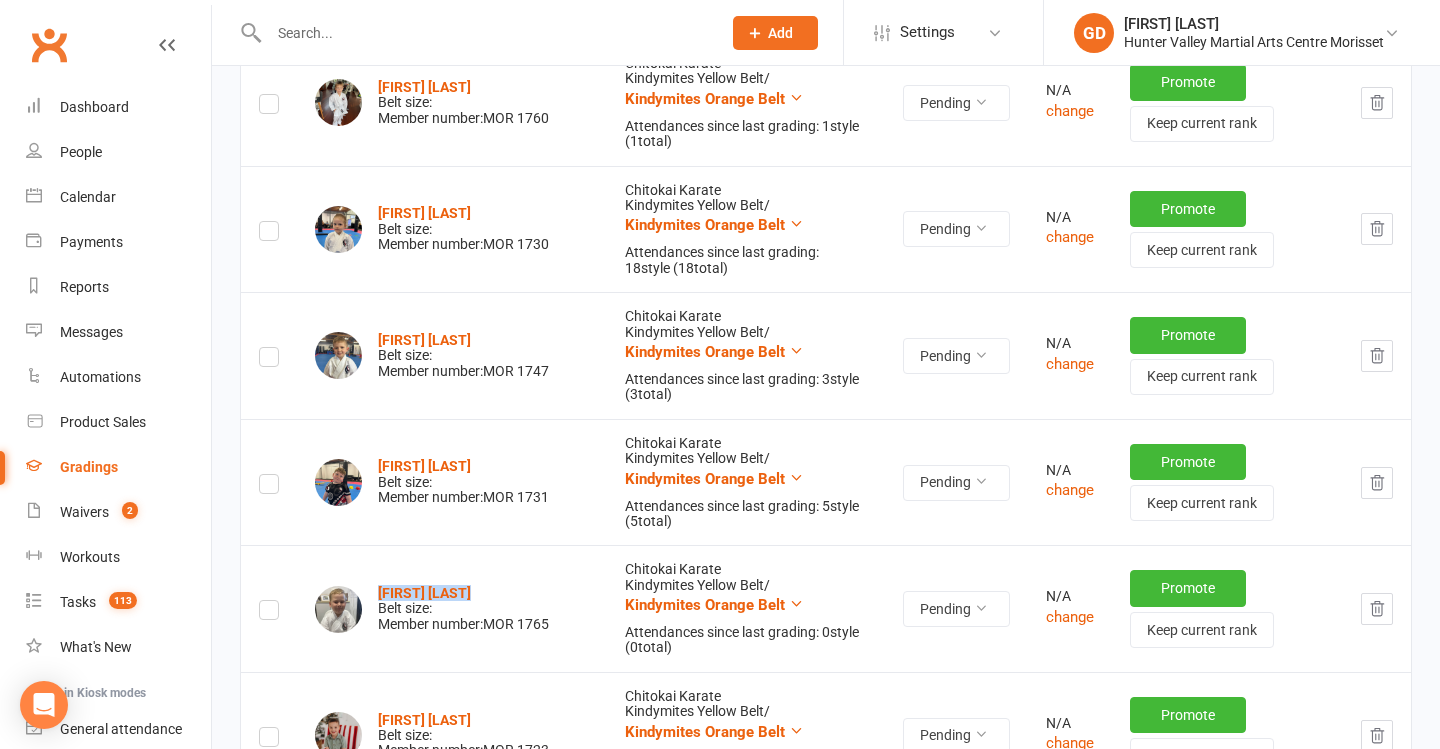 click 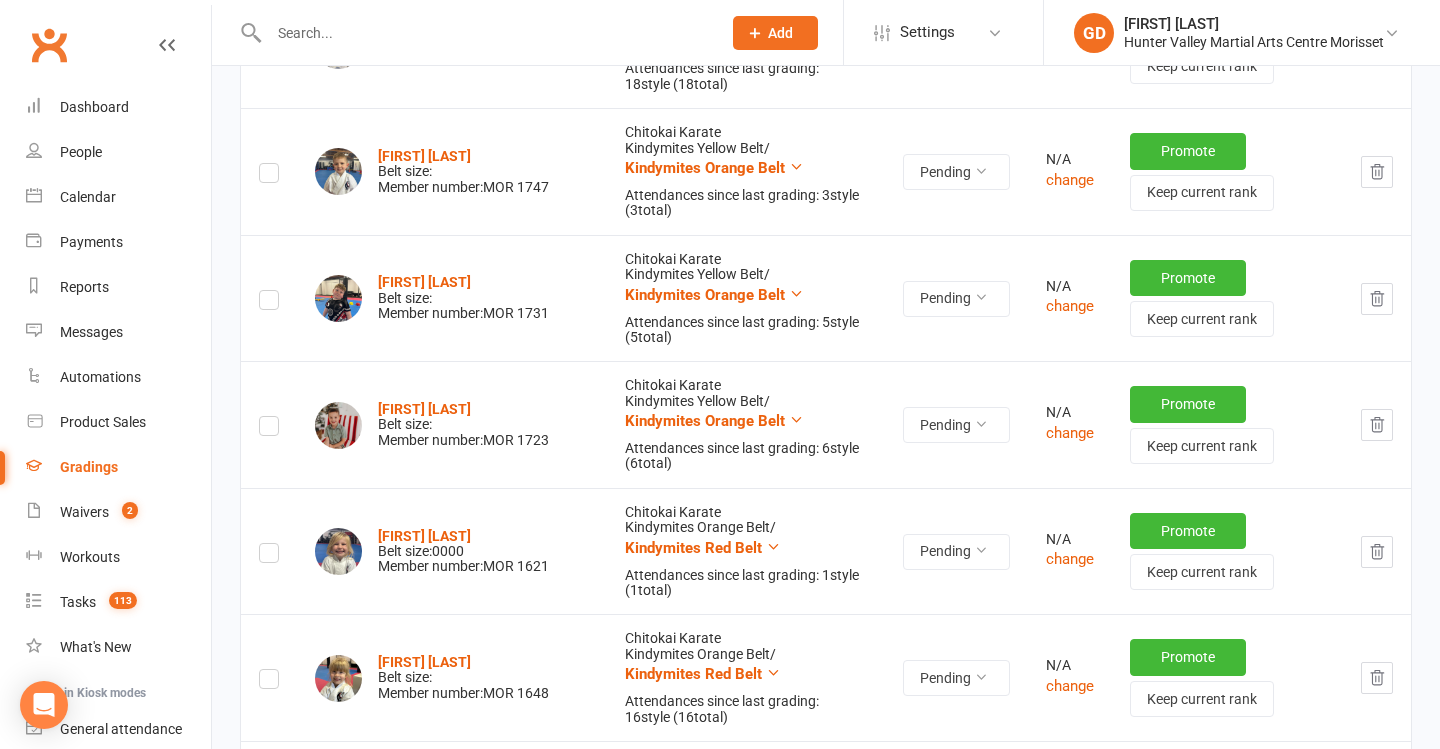 scroll, scrollTop: 1260, scrollLeft: 0, axis: vertical 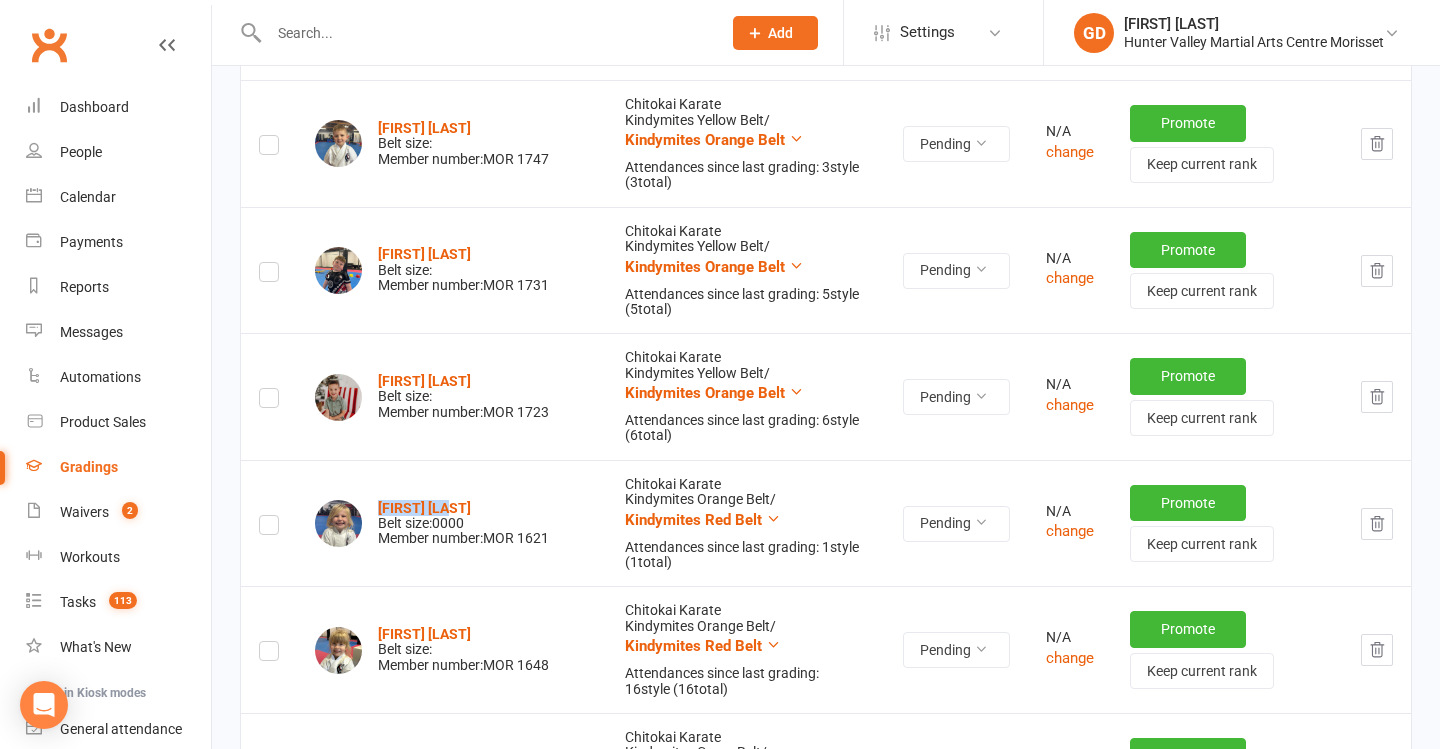 click 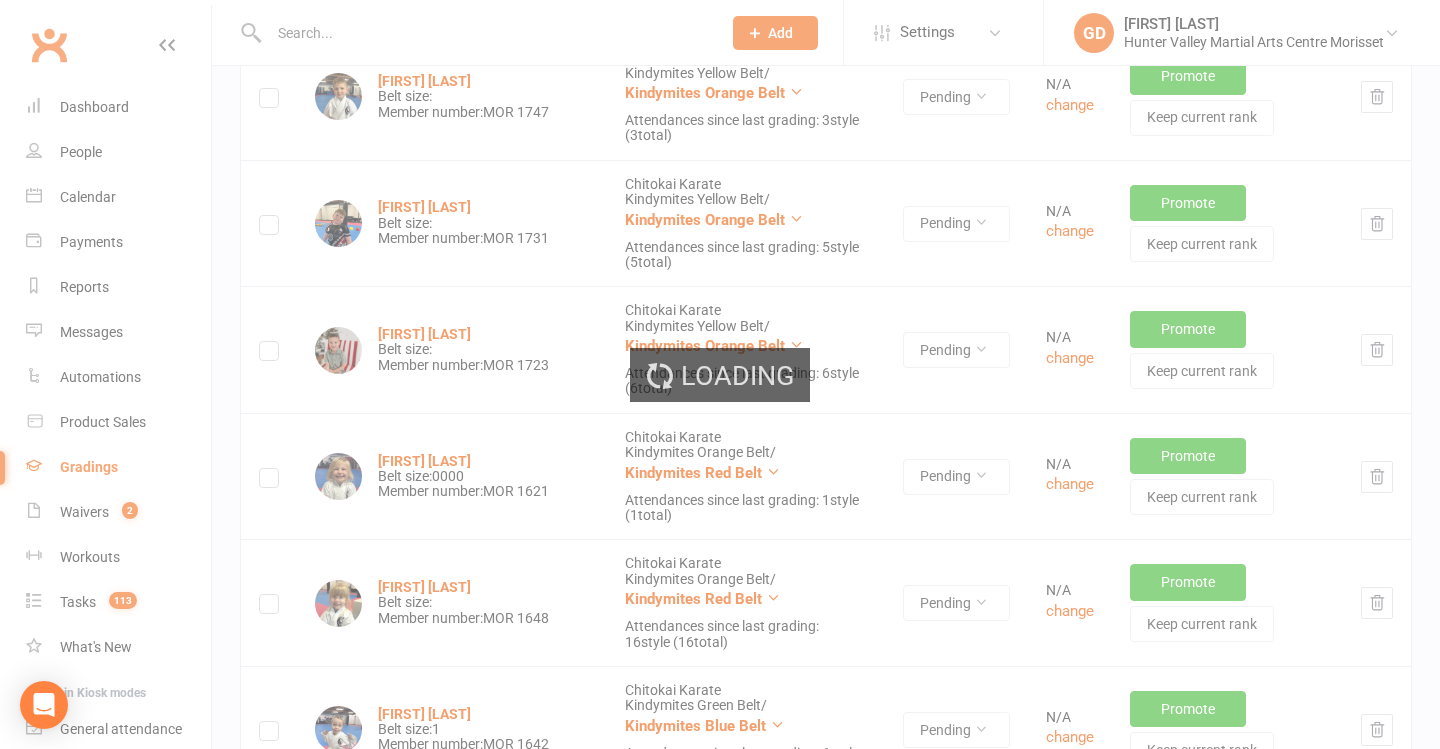 scroll, scrollTop: 1312, scrollLeft: 0, axis: vertical 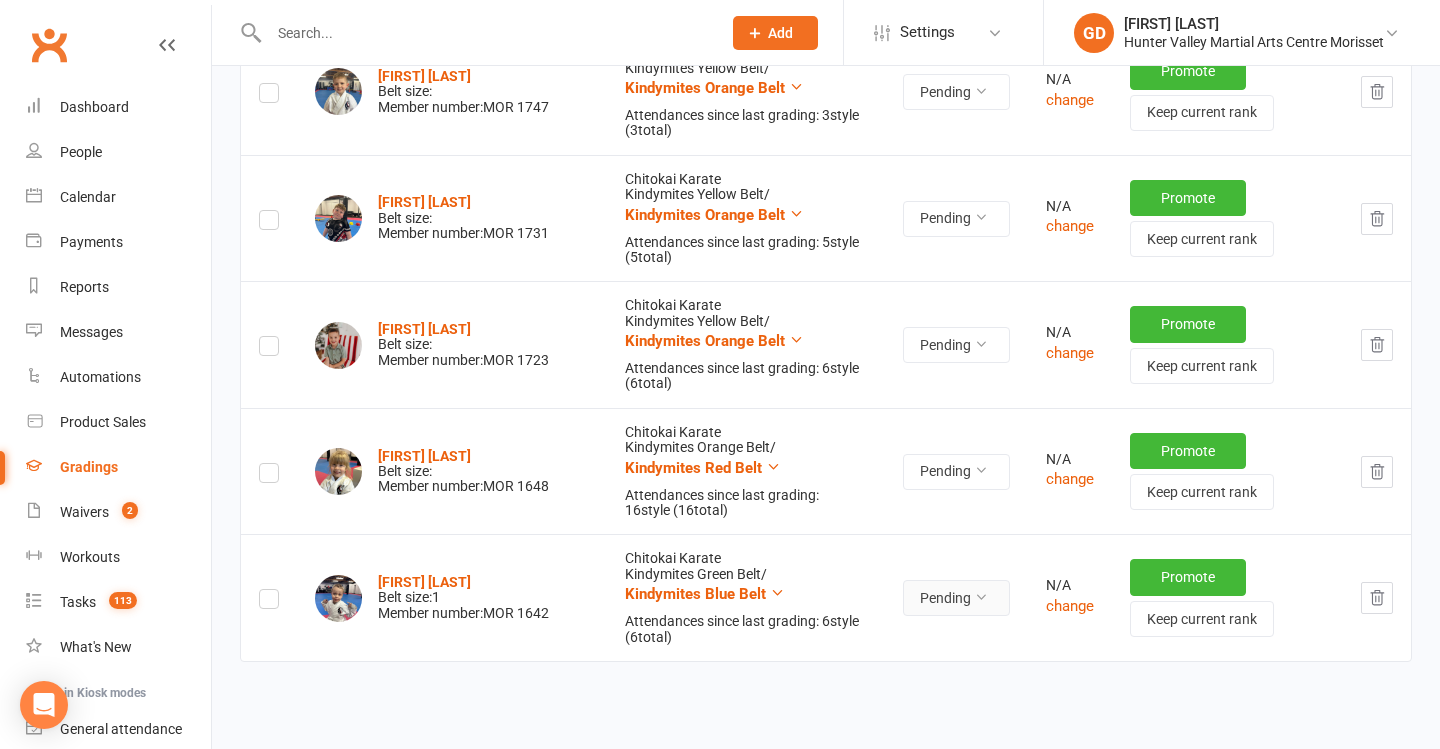 click at bounding box center [981, 597] 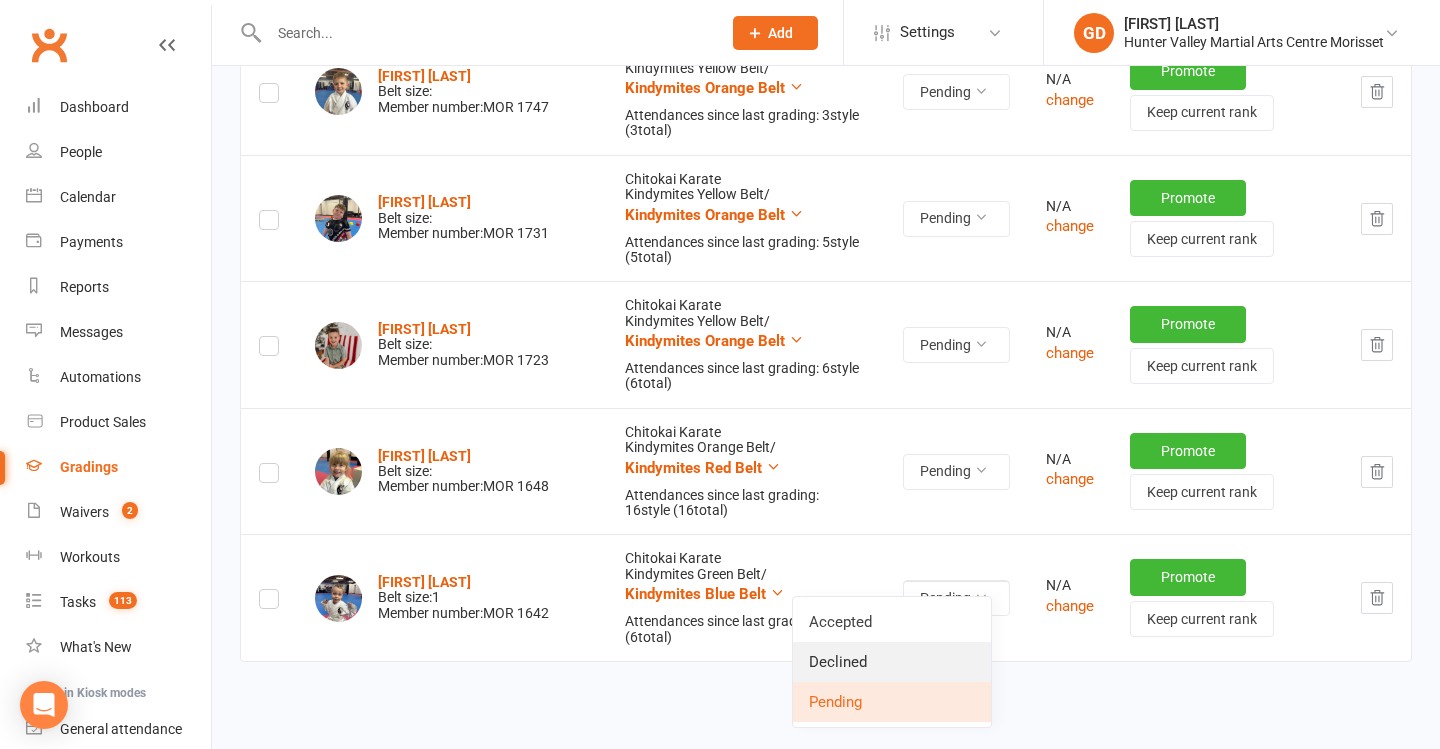 click on "Declined" at bounding box center (892, 662) 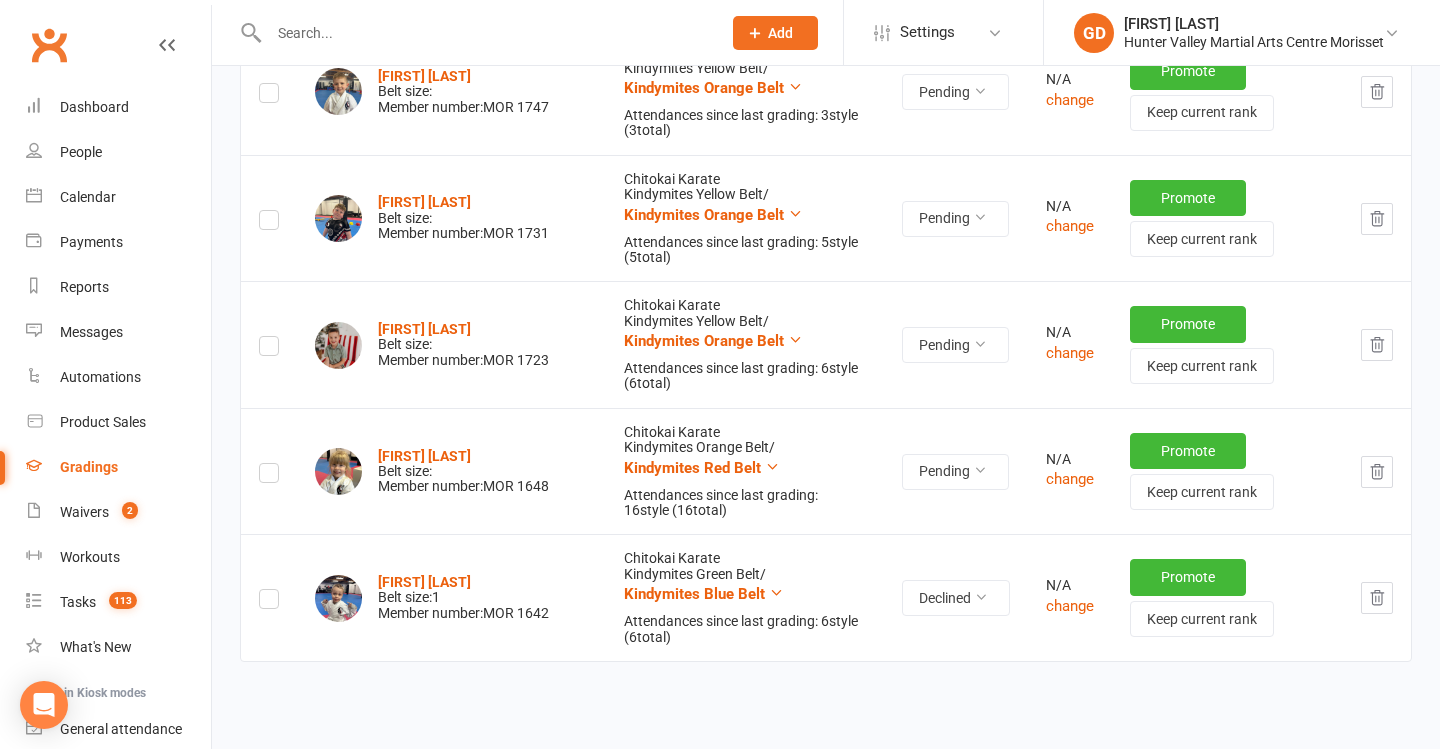 click on "Chitokai Karate   Kindymites Yellow Belt  /   Kindymites Orange Belt   Attendances since last grading:   6  style ( 6  total)" at bounding box center (745, 344) 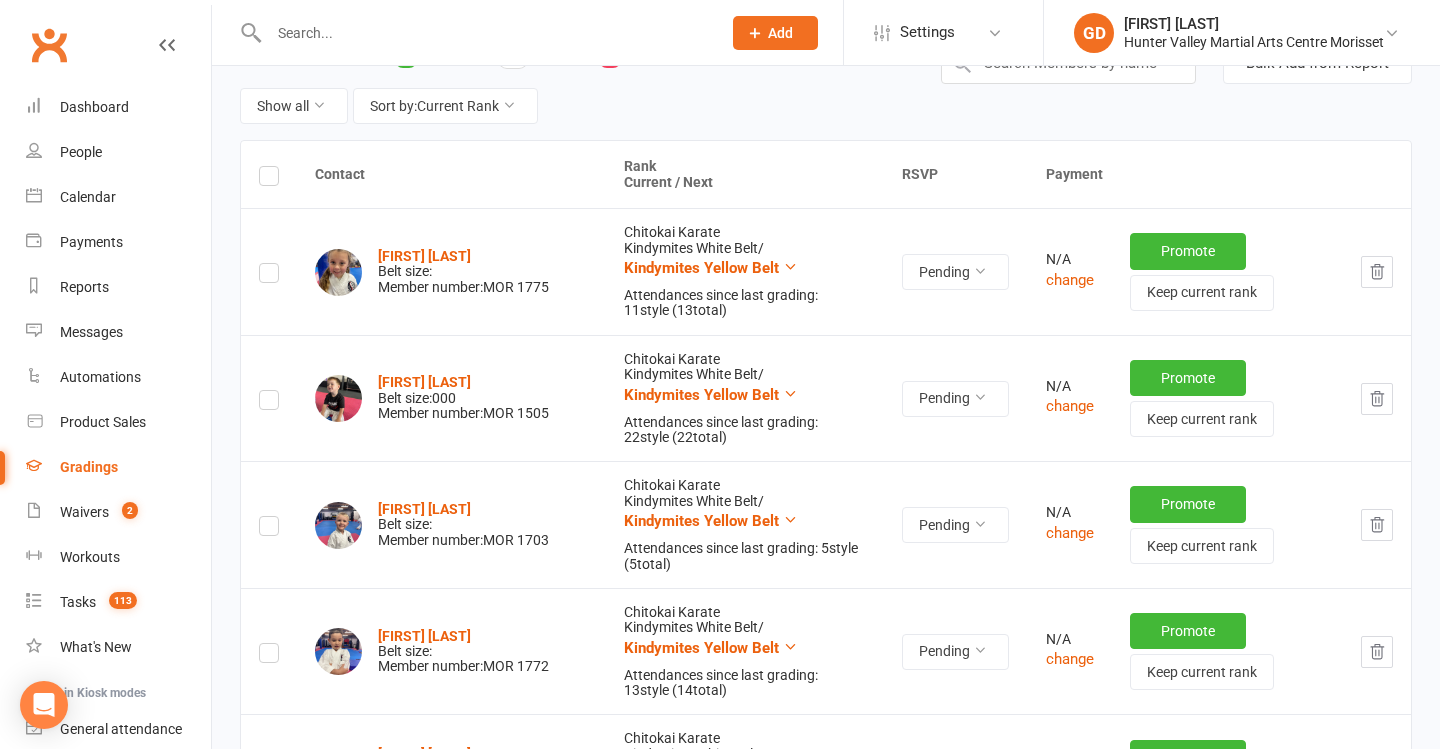 scroll, scrollTop: 171, scrollLeft: 0, axis: vertical 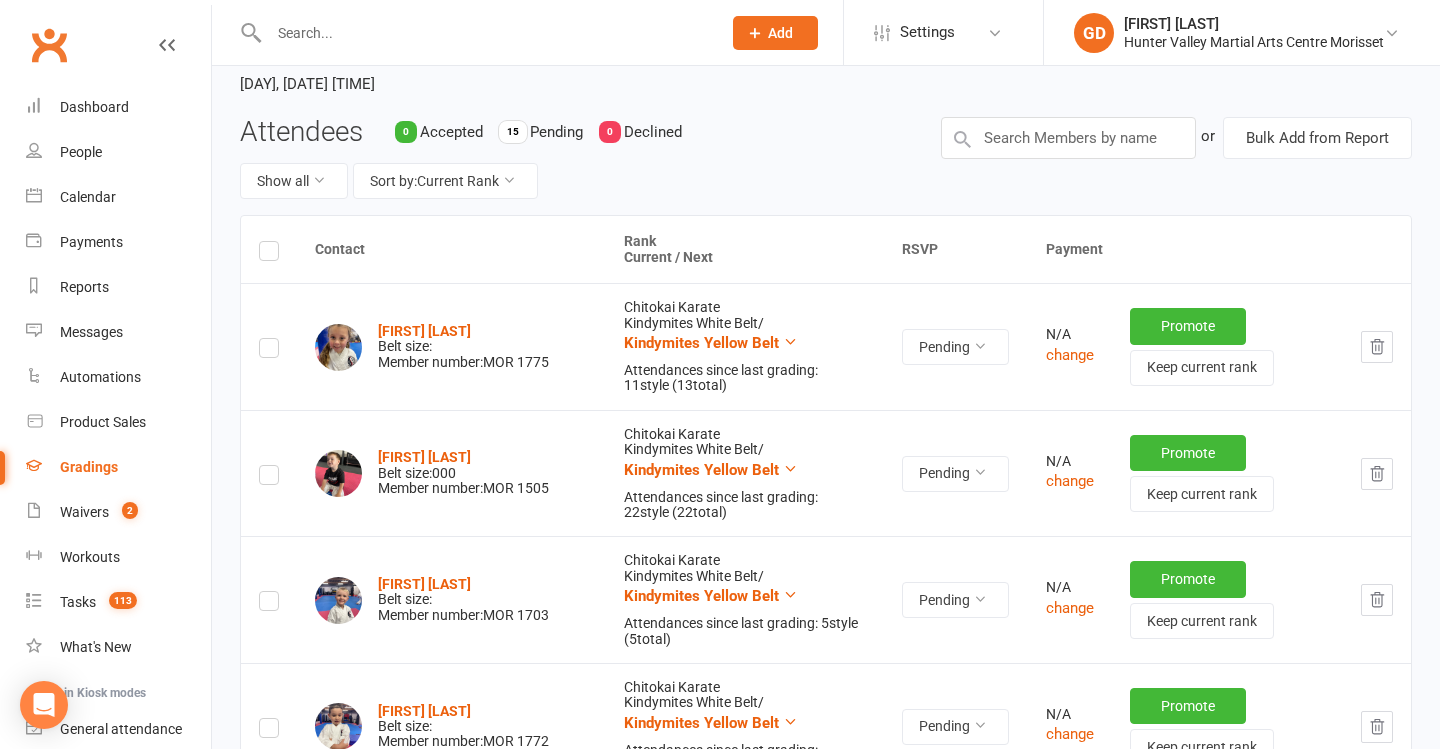 click on "Gradings" at bounding box center [118, 467] 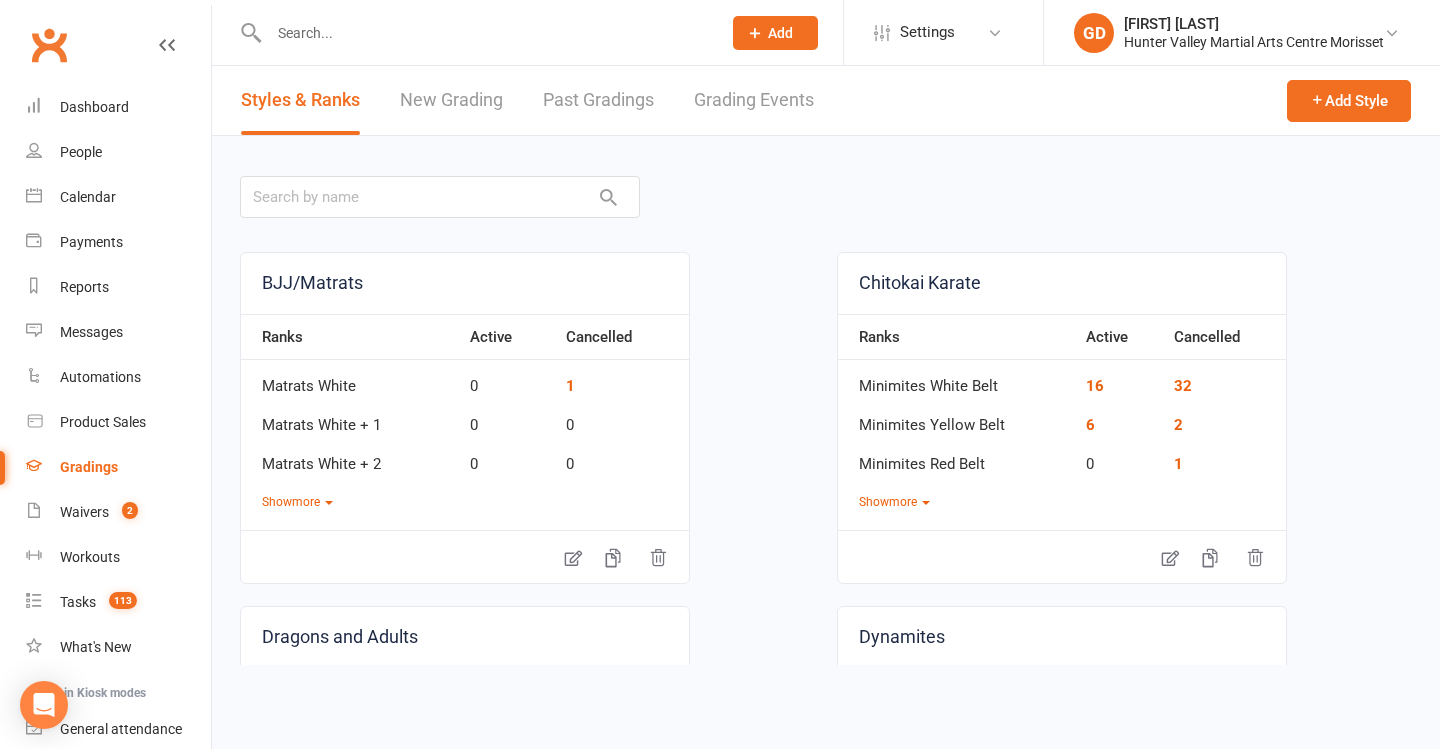 click on "Grading Events" at bounding box center [754, 100] 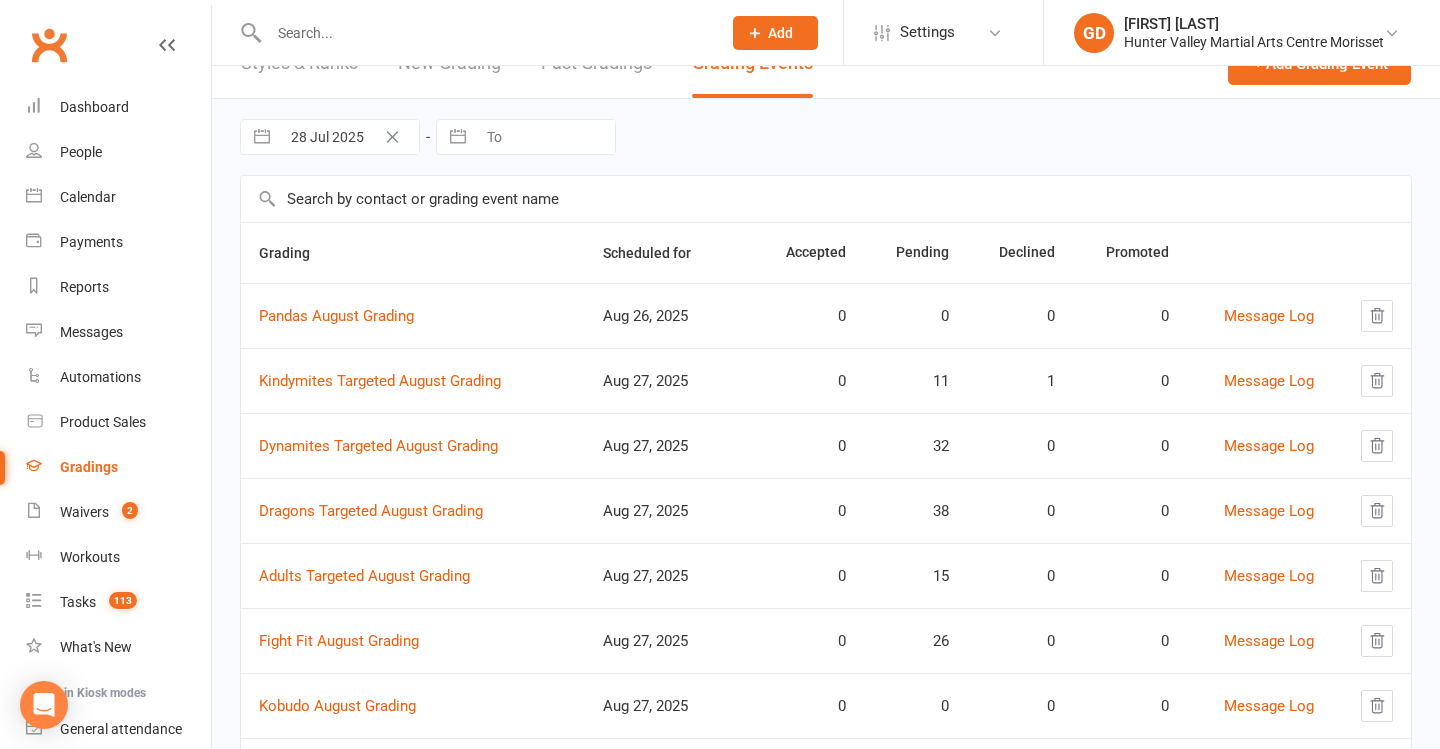 scroll, scrollTop: 44, scrollLeft: 0, axis: vertical 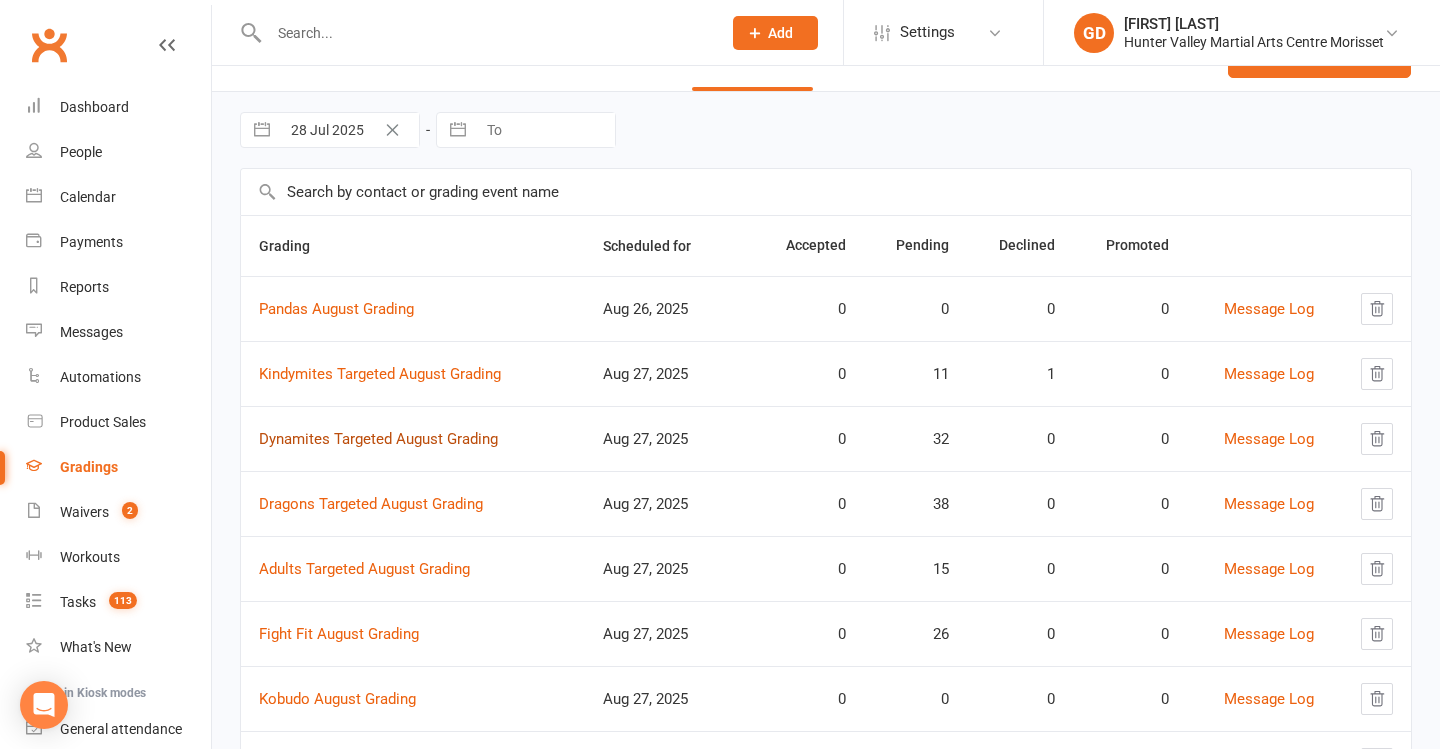 click on "Dynamites Targeted August Grading" at bounding box center [378, 439] 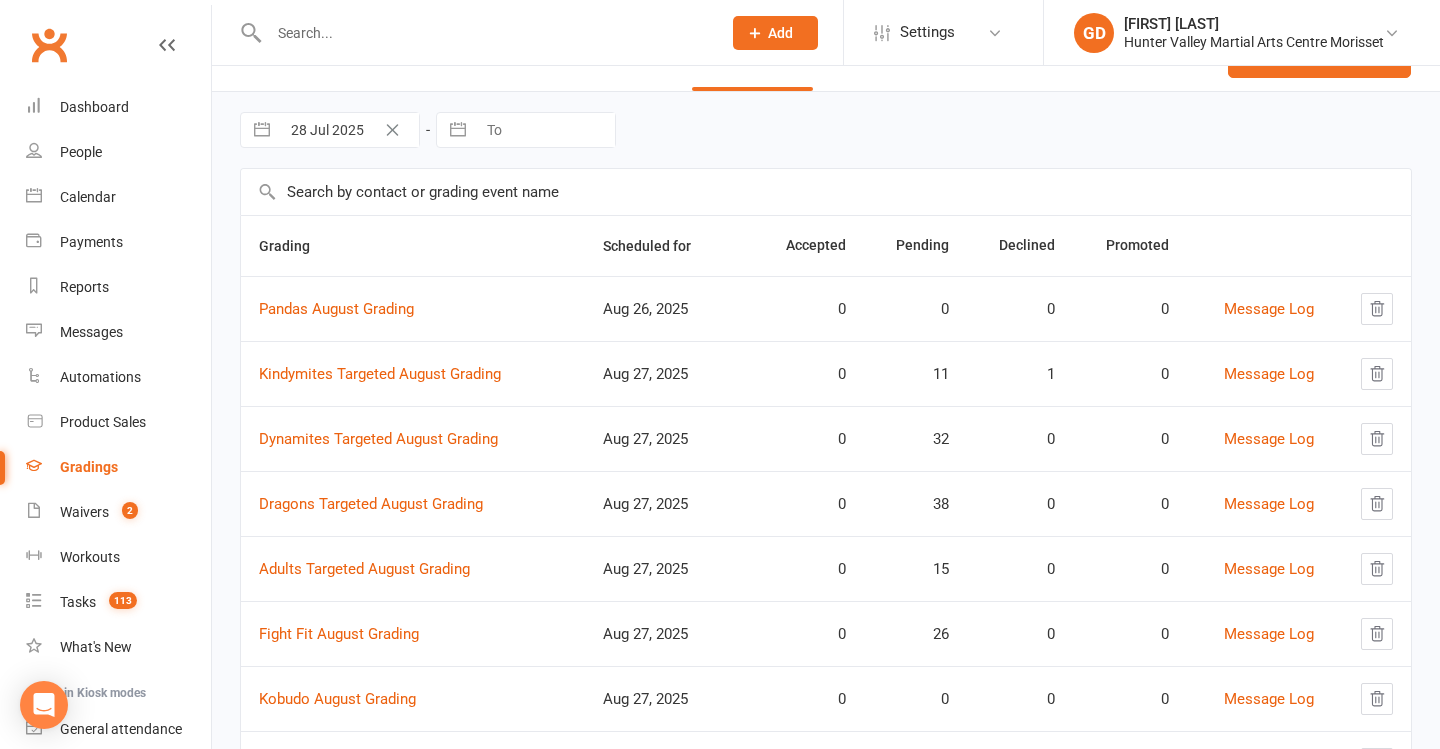 scroll, scrollTop: 0, scrollLeft: 0, axis: both 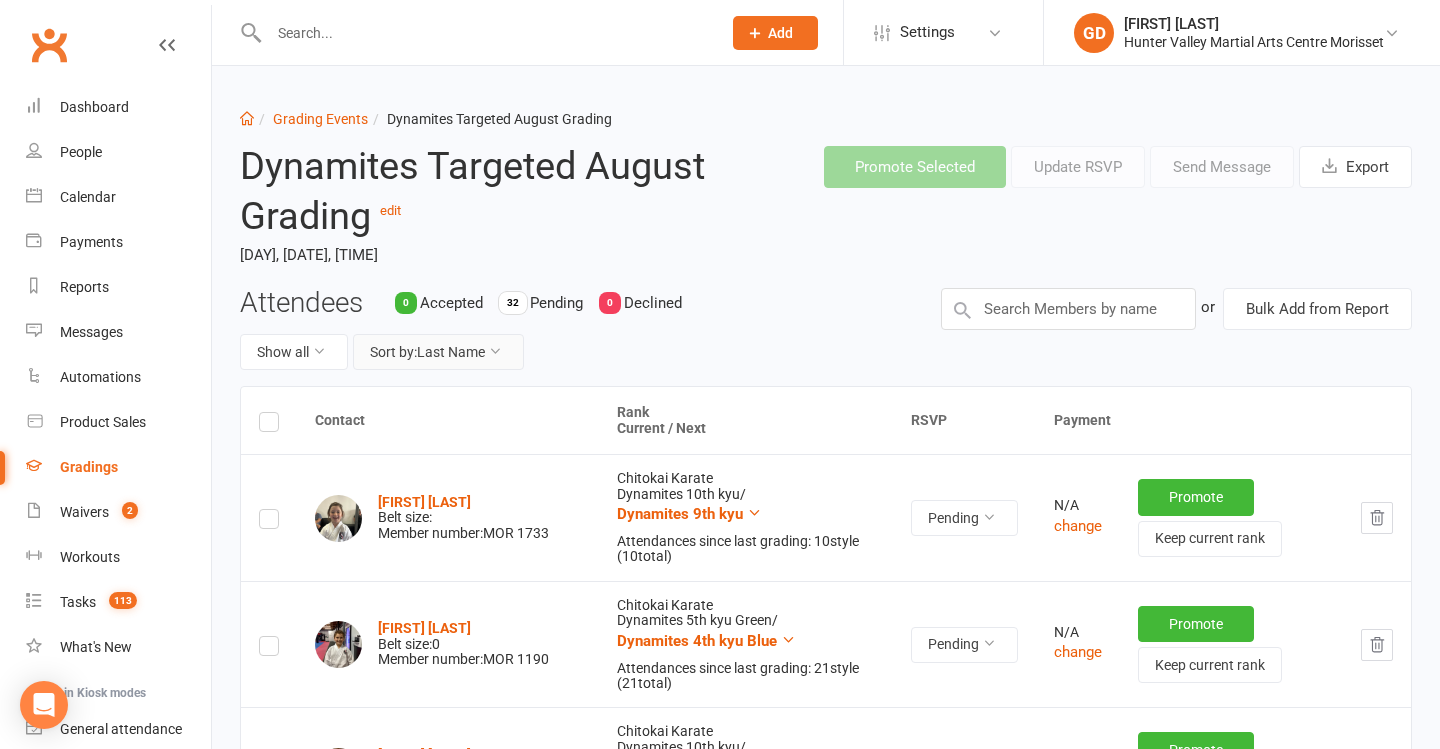 click on "Sort by:  Last Name" at bounding box center [438, 352] 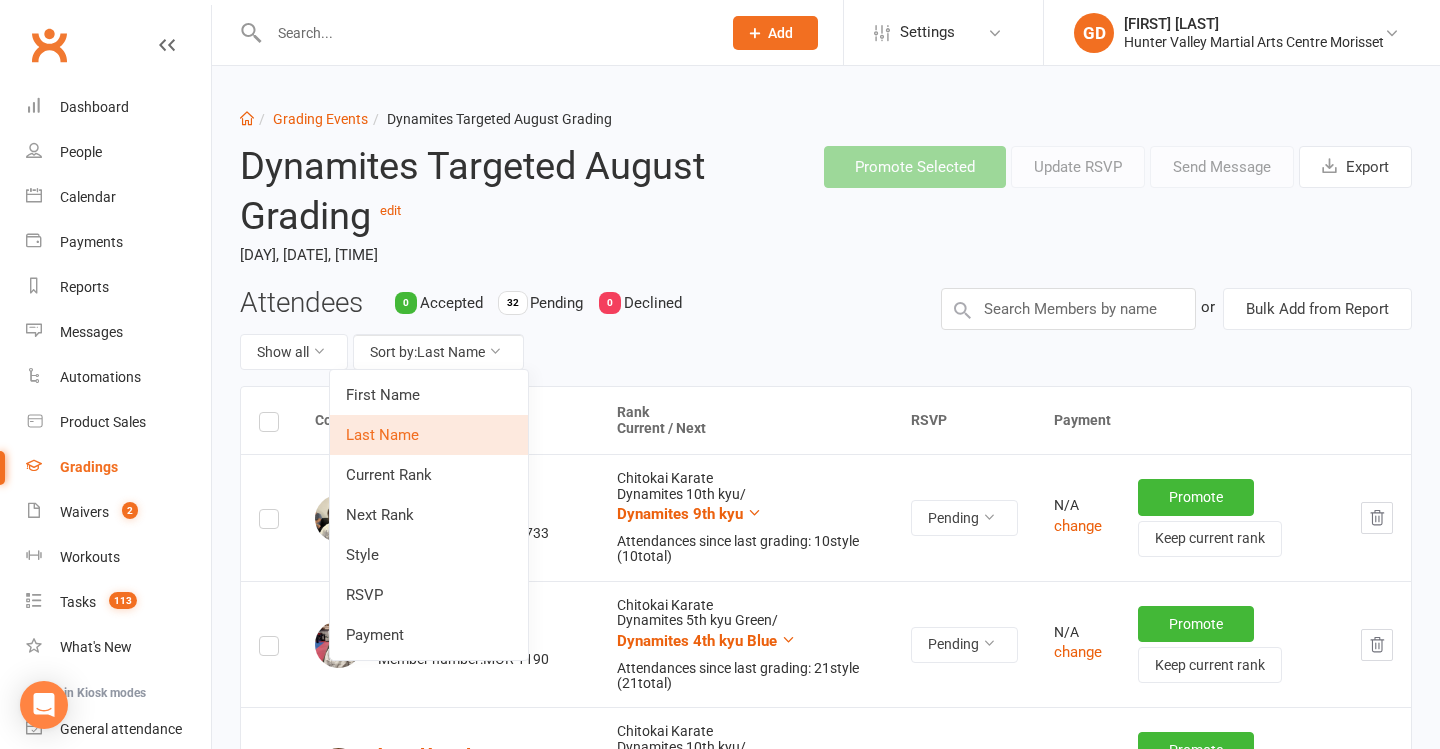 click on "Current Rank" at bounding box center [429, 475] 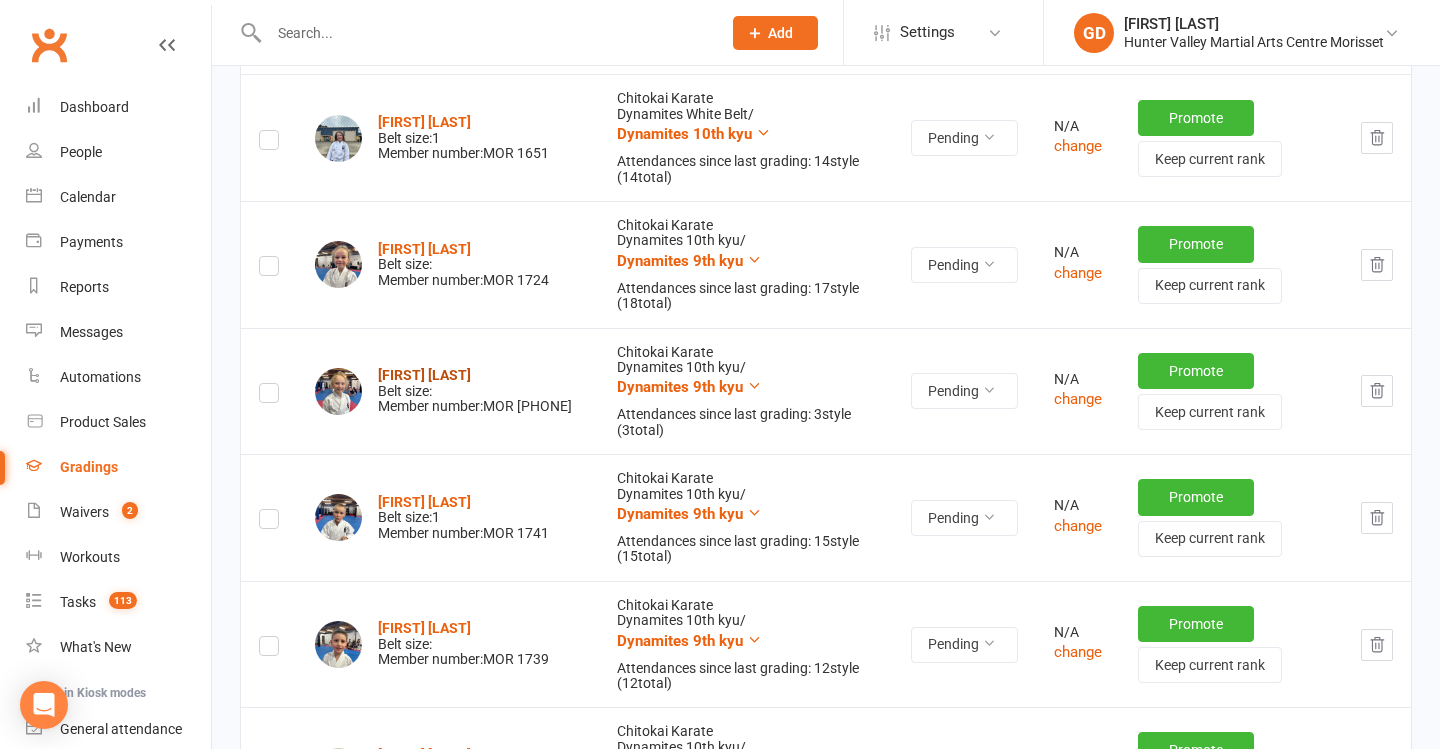 scroll, scrollTop: 918, scrollLeft: 0, axis: vertical 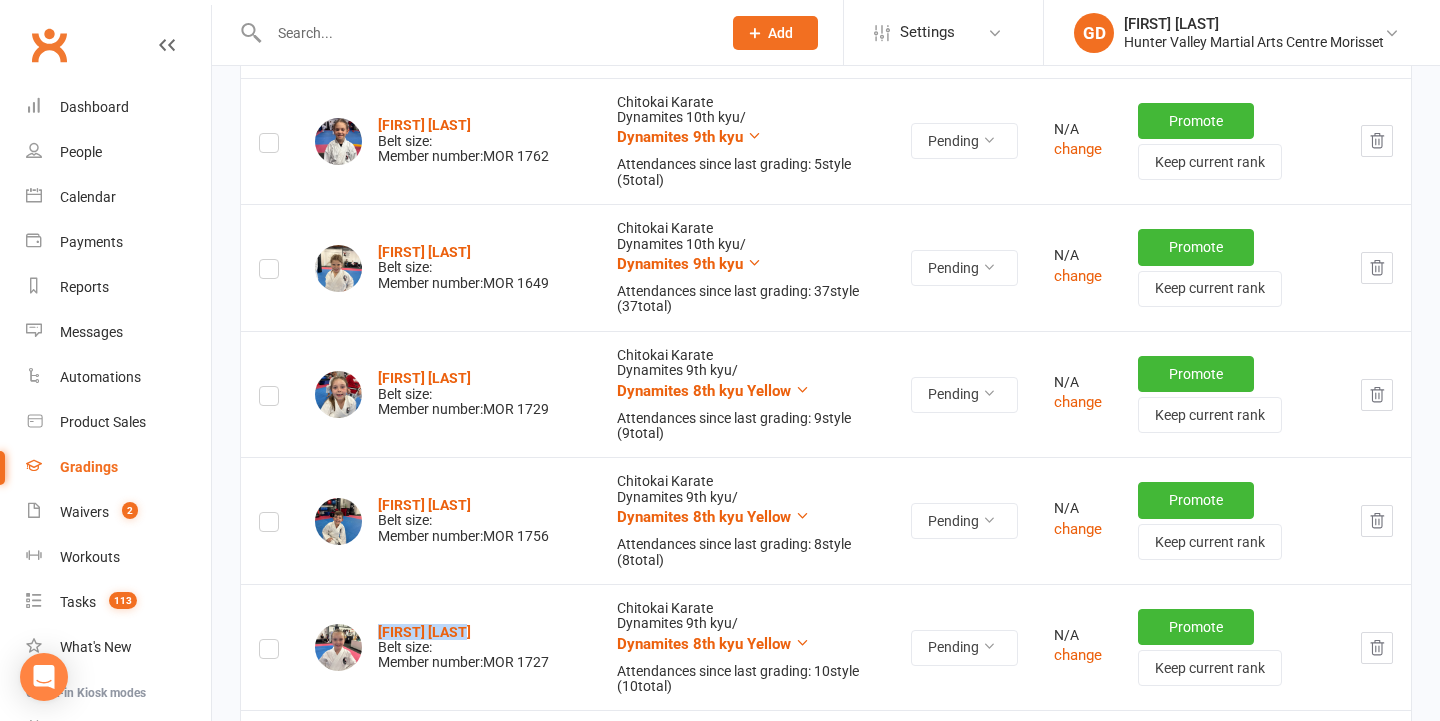 click on "Georgia Tinkler" at bounding box center [424, 758] 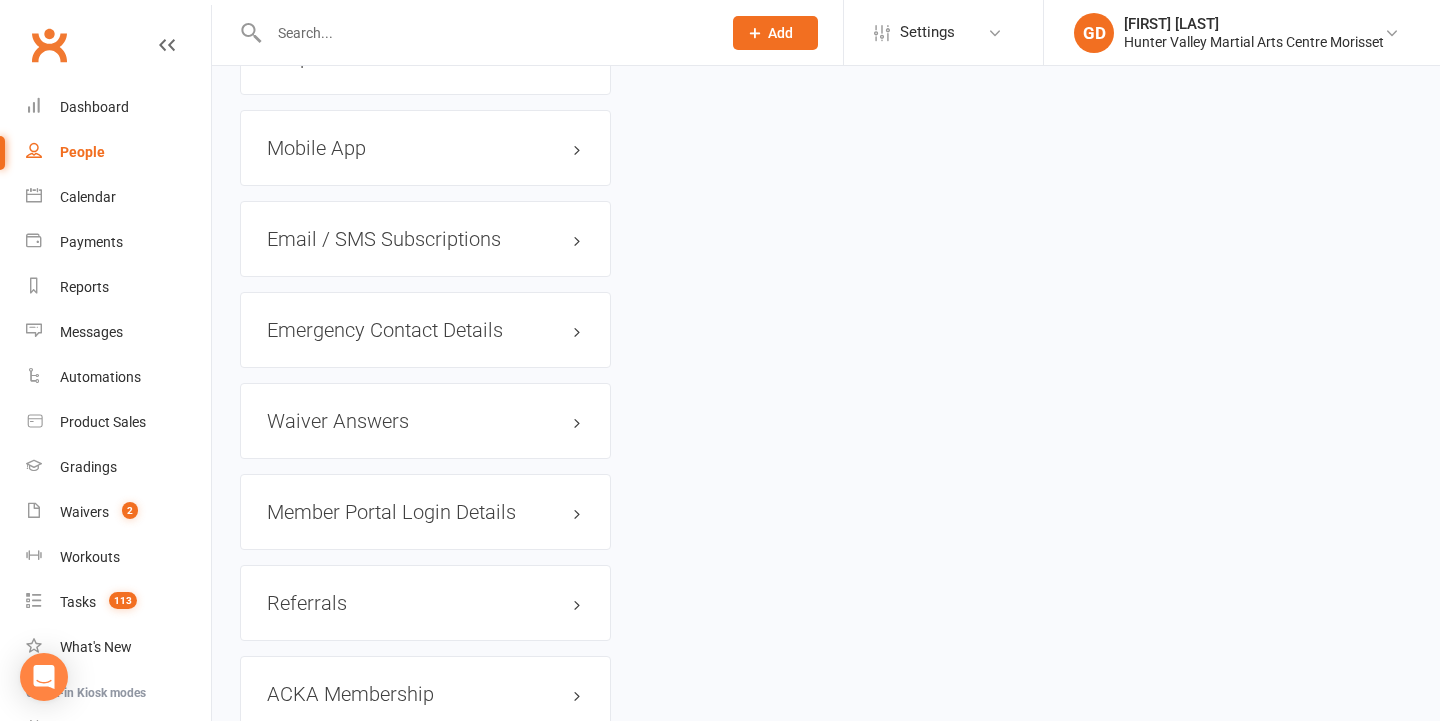 scroll, scrollTop: 0, scrollLeft: 0, axis: both 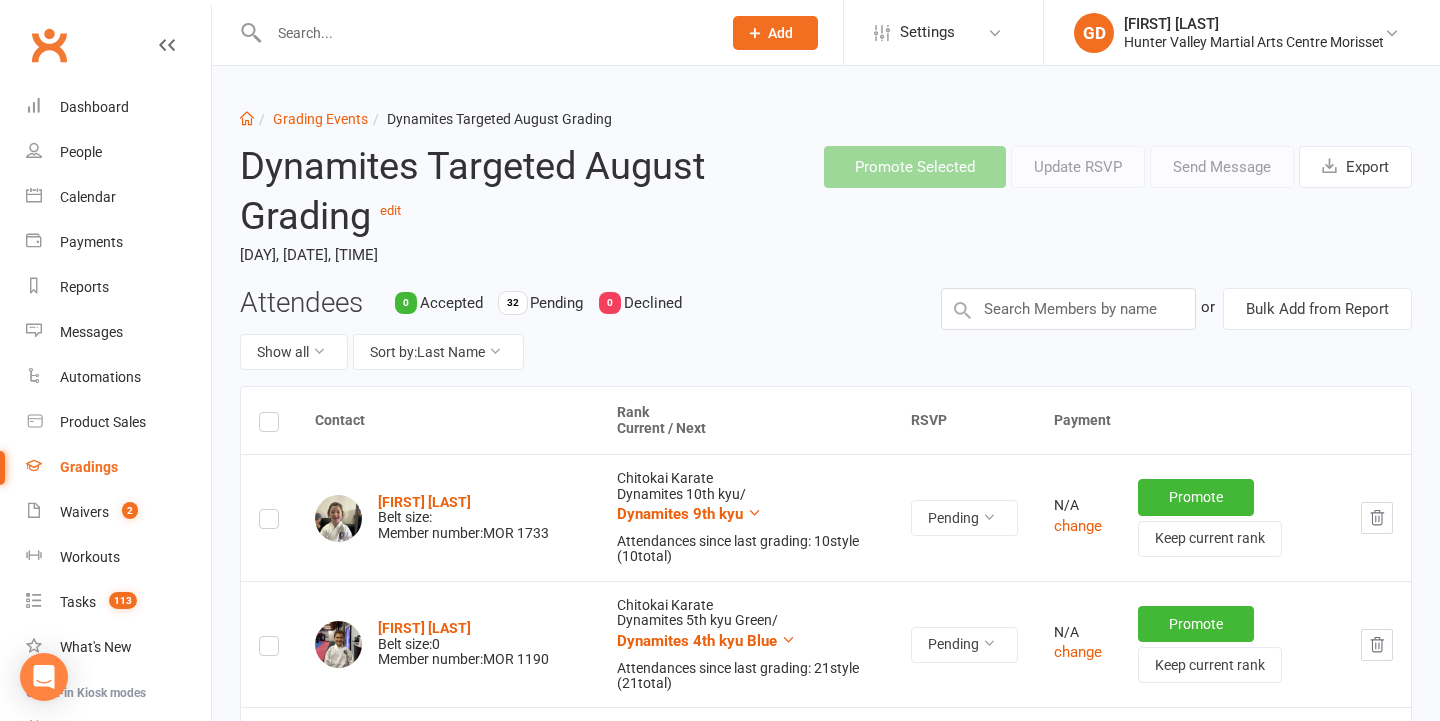 click on "Attendees 0 Accepted 32 Pending 0 Declined Show all   Sort by:  Last Name" at bounding box center [575, 337] 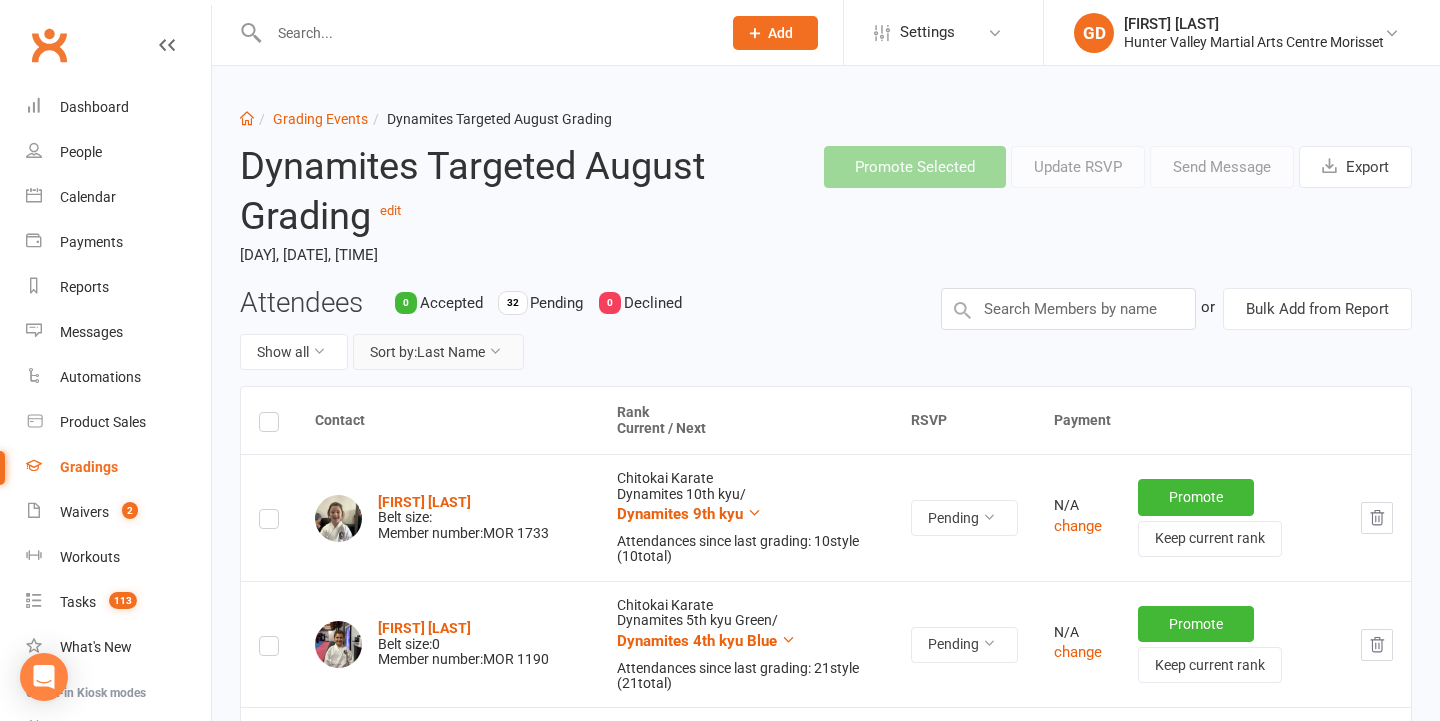 scroll, scrollTop: 0, scrollLeft: 0, axis: both 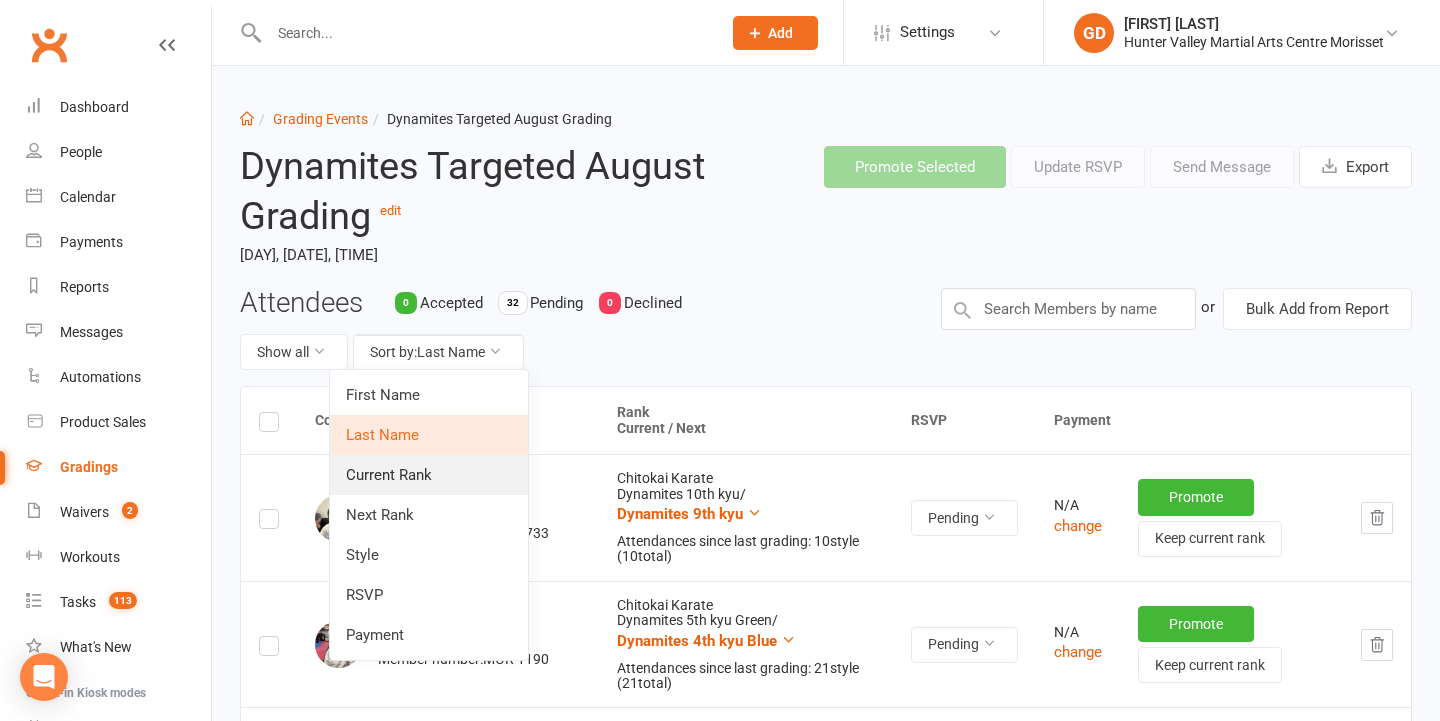 click on "Current Rank" at bounding box center (429, 475) 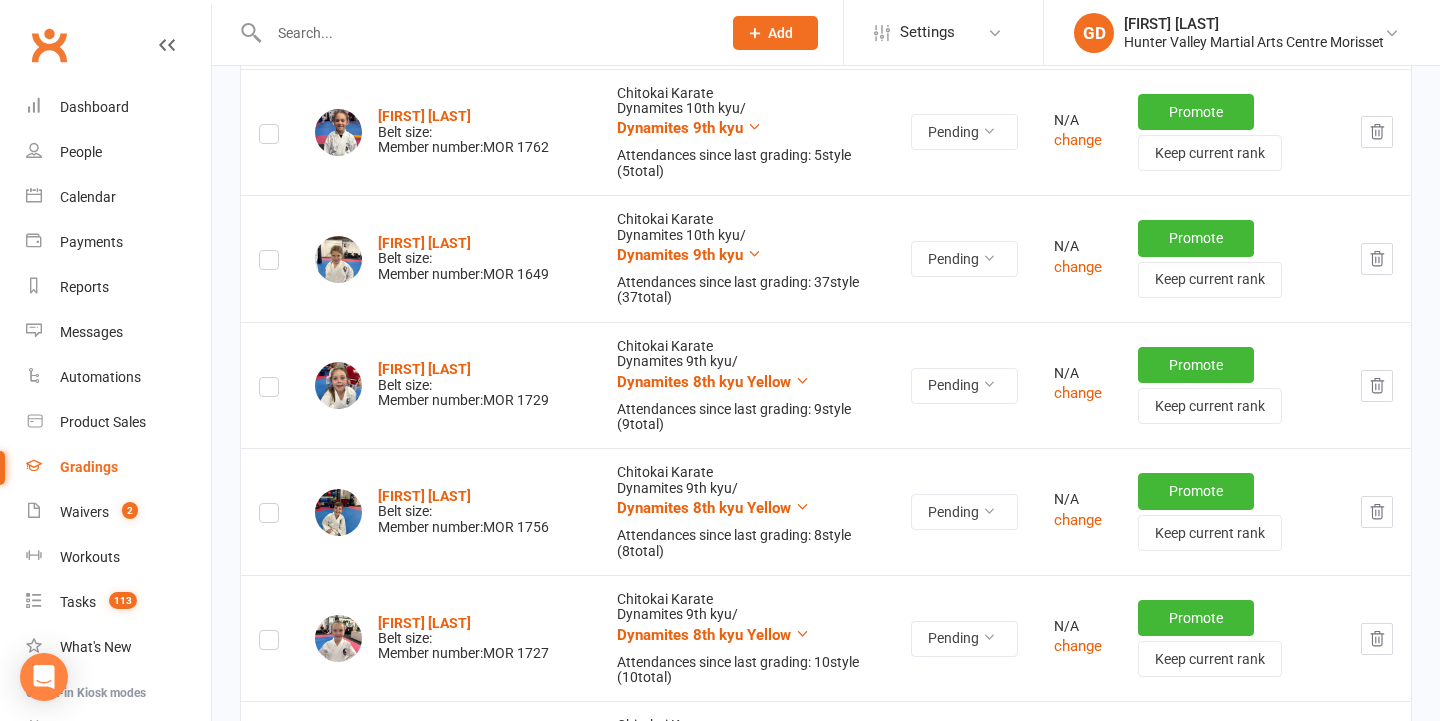 scroll, scrollTop: 2304, scrollLeft: 0, axis: vertical 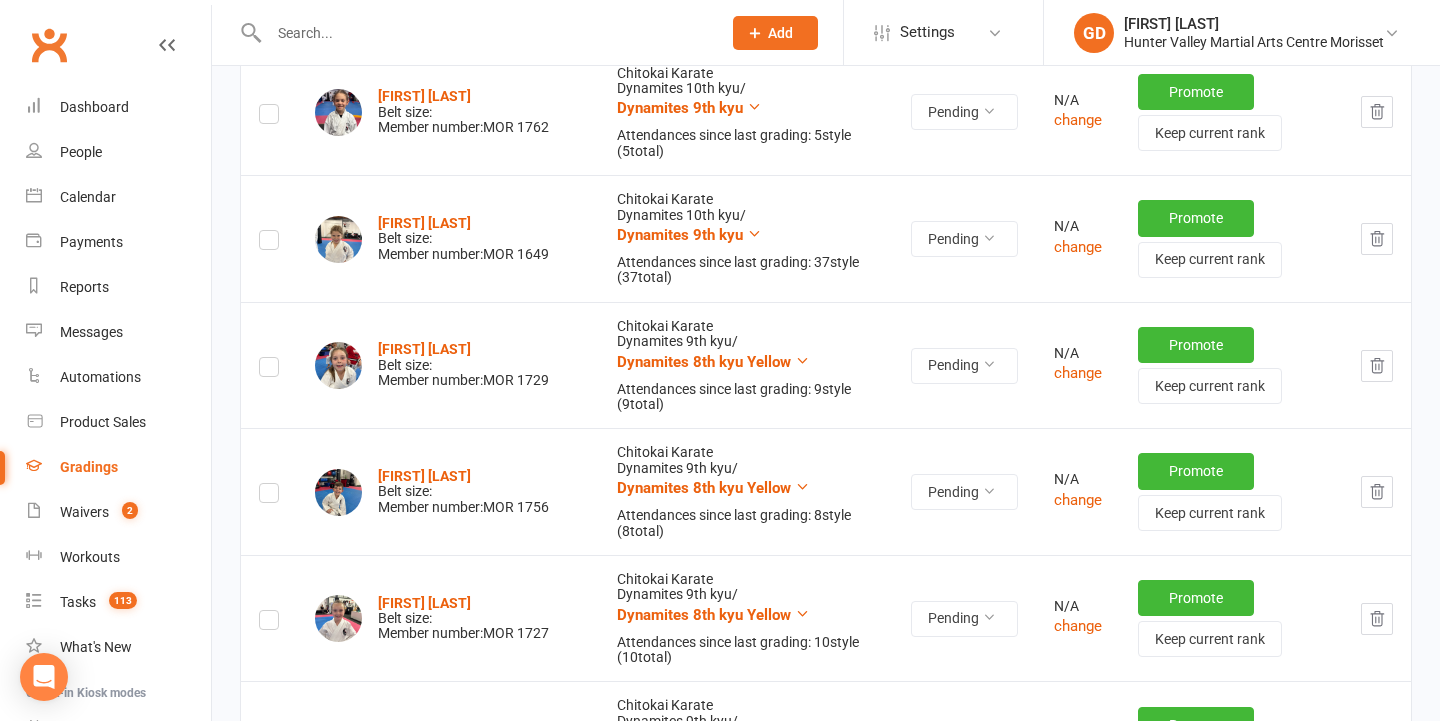 click 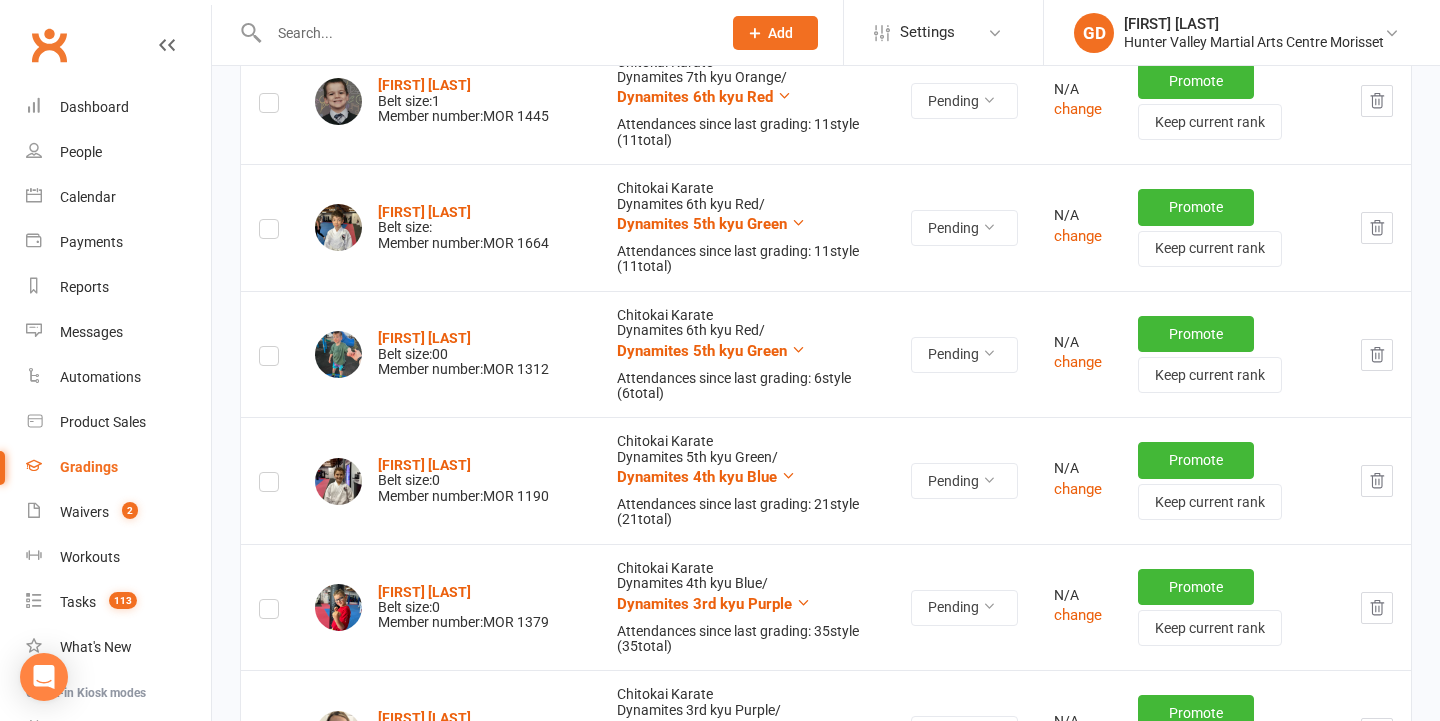 scroll, scrollTop: 3226, scrollLeft: 0, axis: vertical 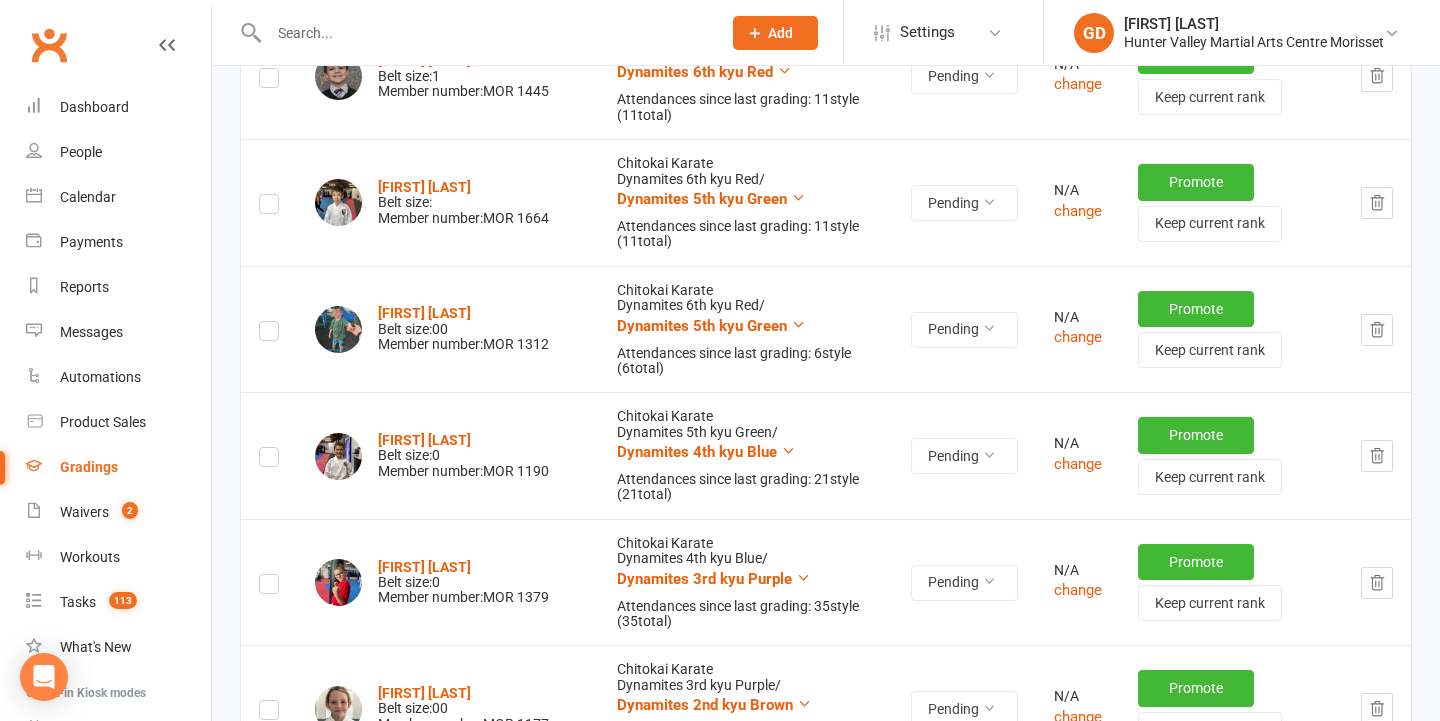click on "Pending" at bounding box center (964, 962) 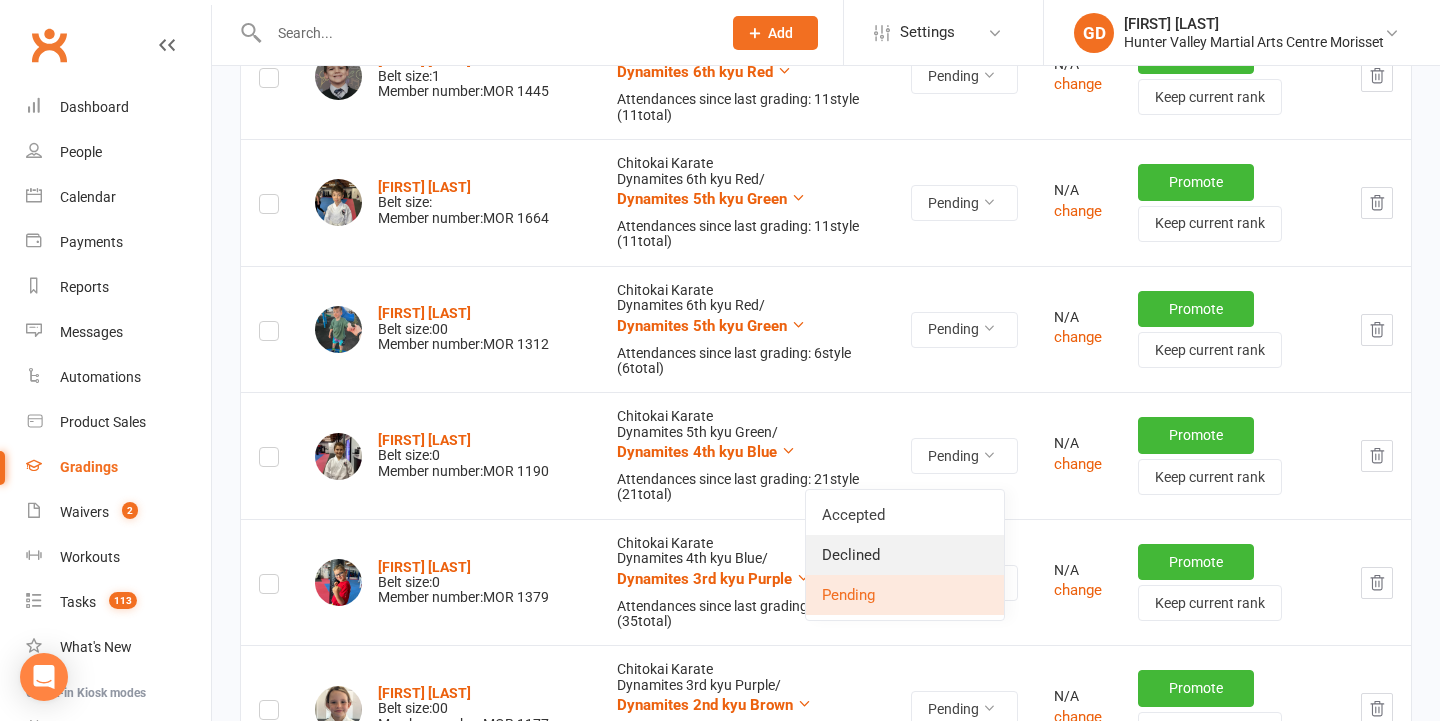 click on "Declined" at bounding box center (905, 555) 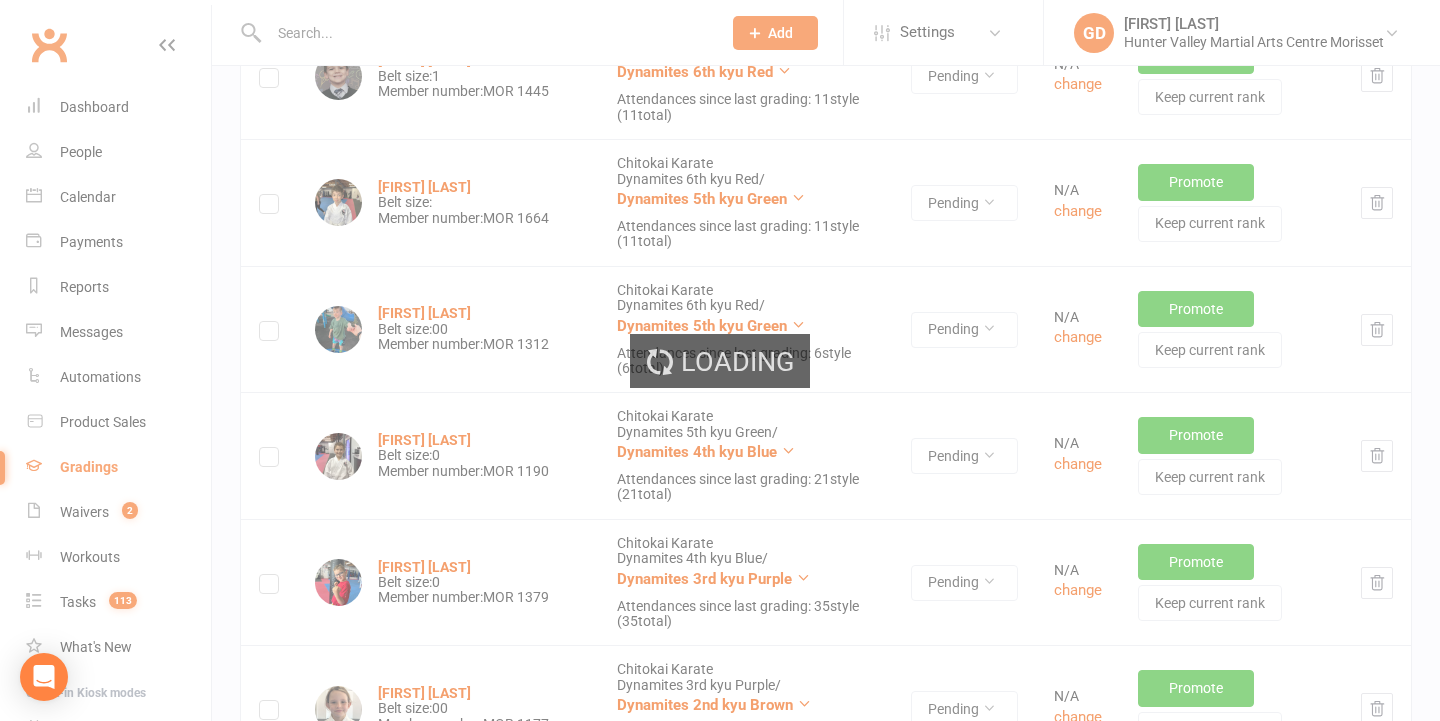 scroll, scrollTop: 3190, scrollLeft: 0, axis: vertical 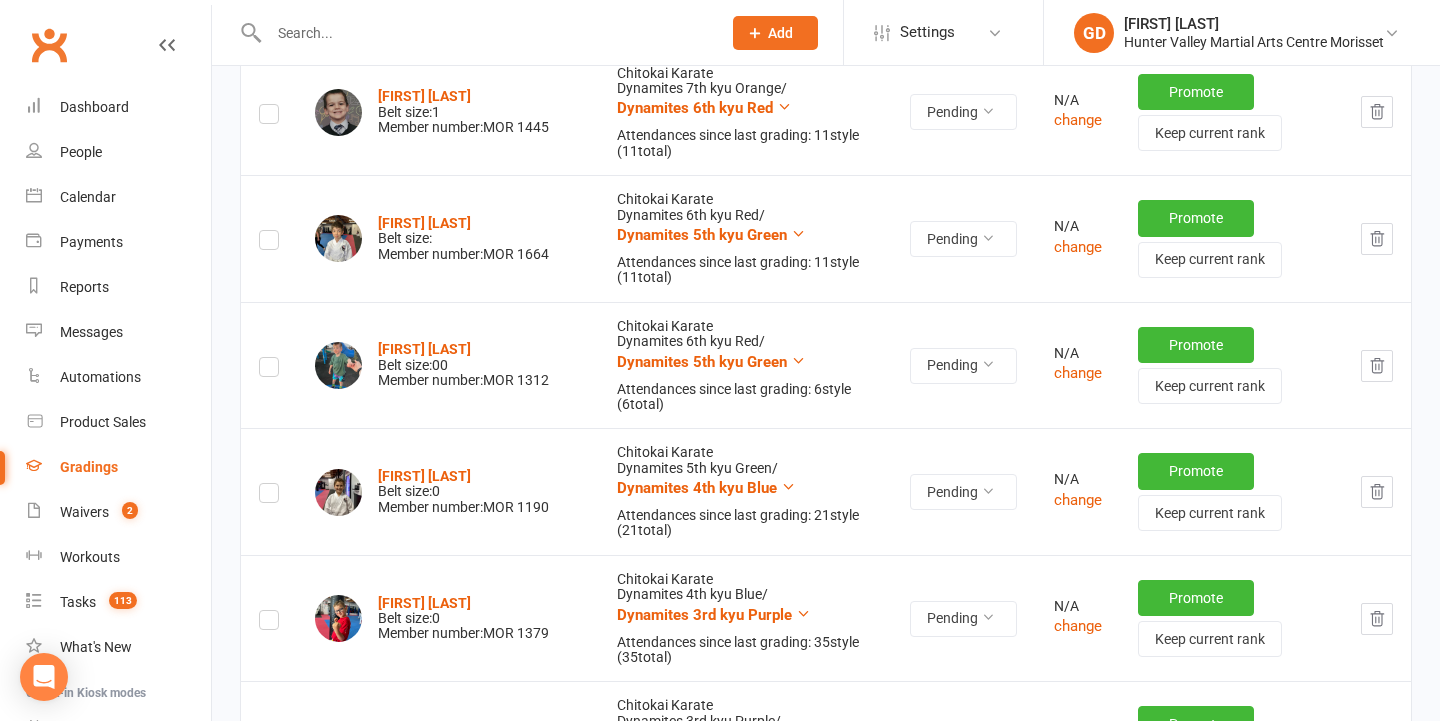 click on "Pending" at bounding box center (963, 1125) 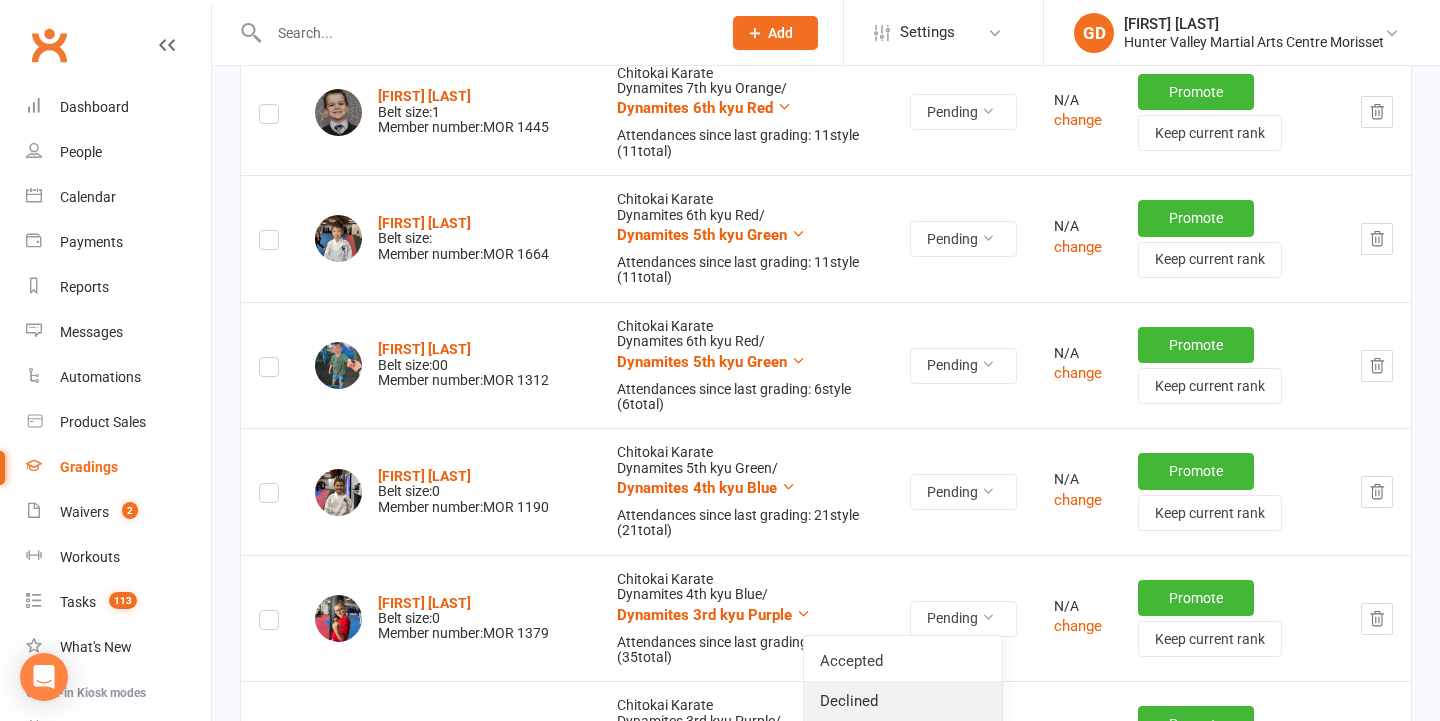 click on "Declined" at bounding box center [903, 701] 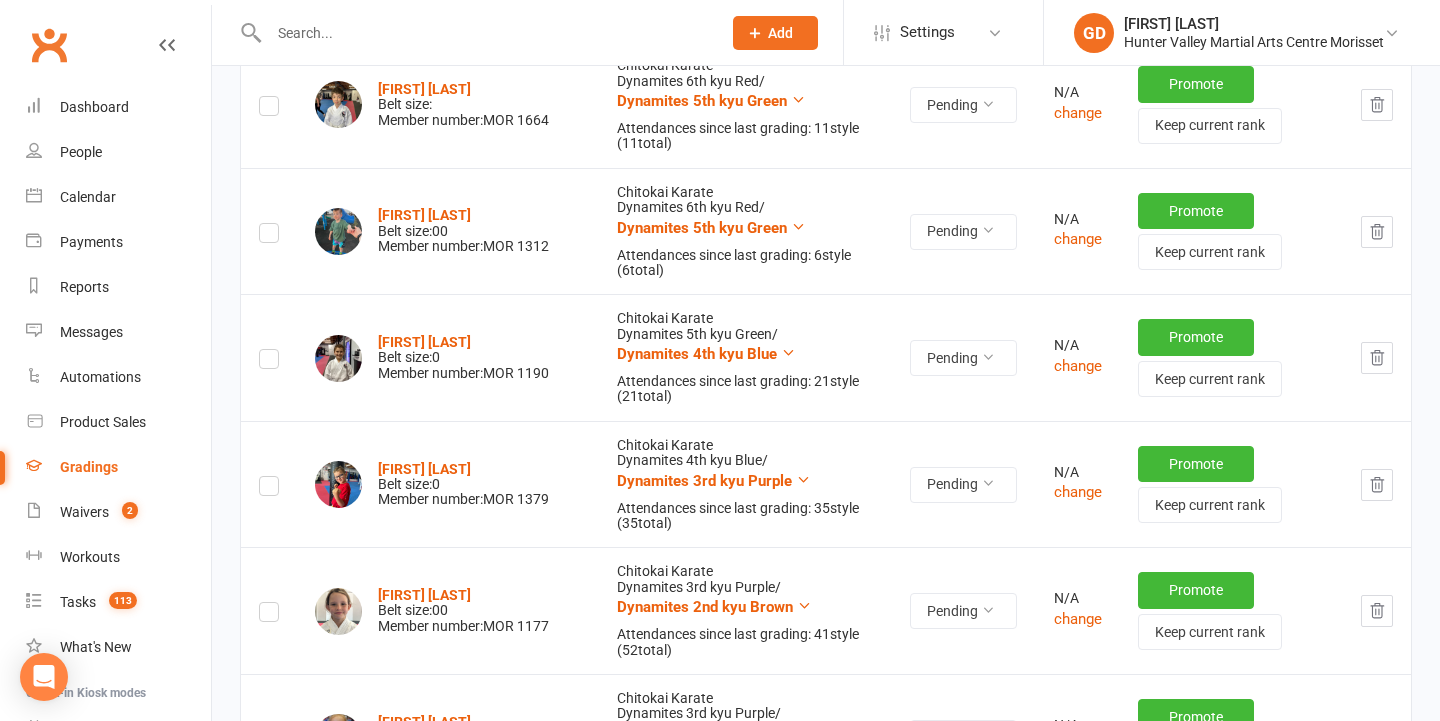 scroll, scrollTop: 3326, scrollLeft: 0, axis: vertical 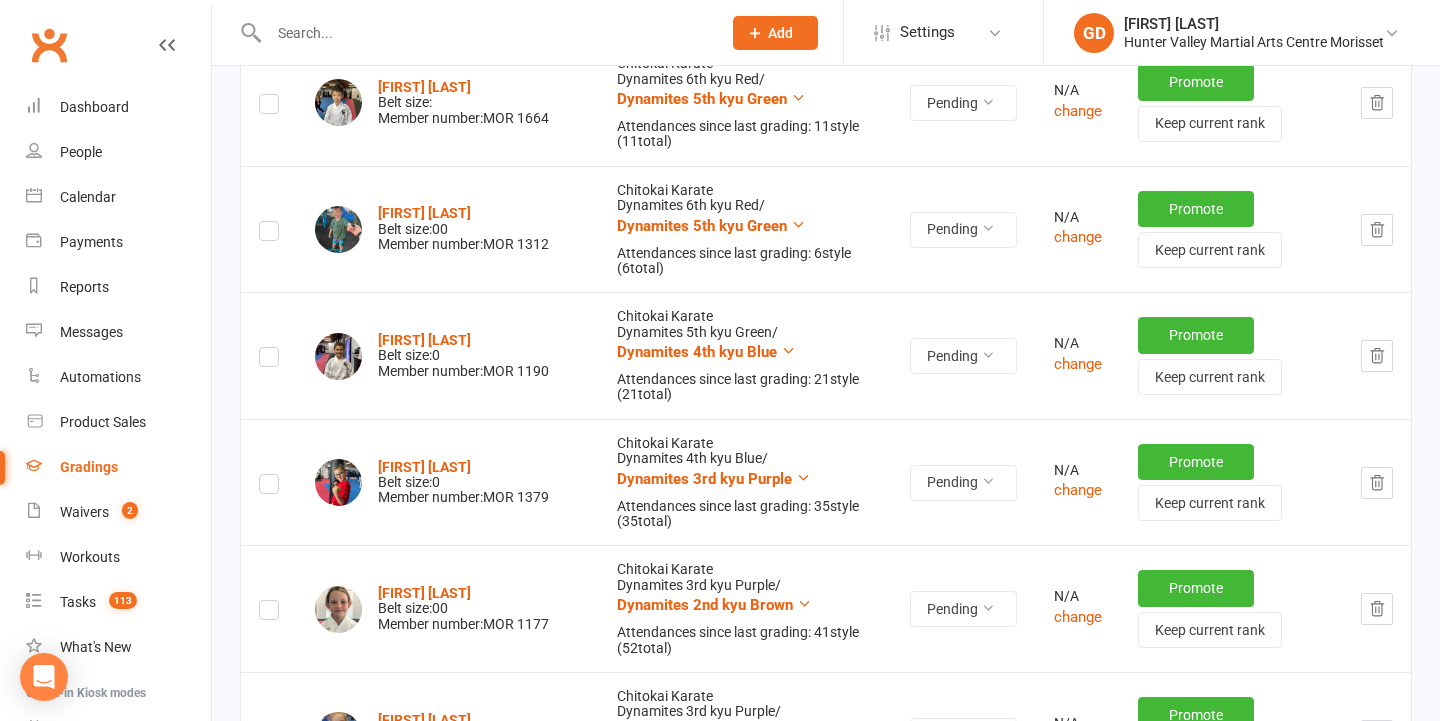 click at bounding box center [485, 33] 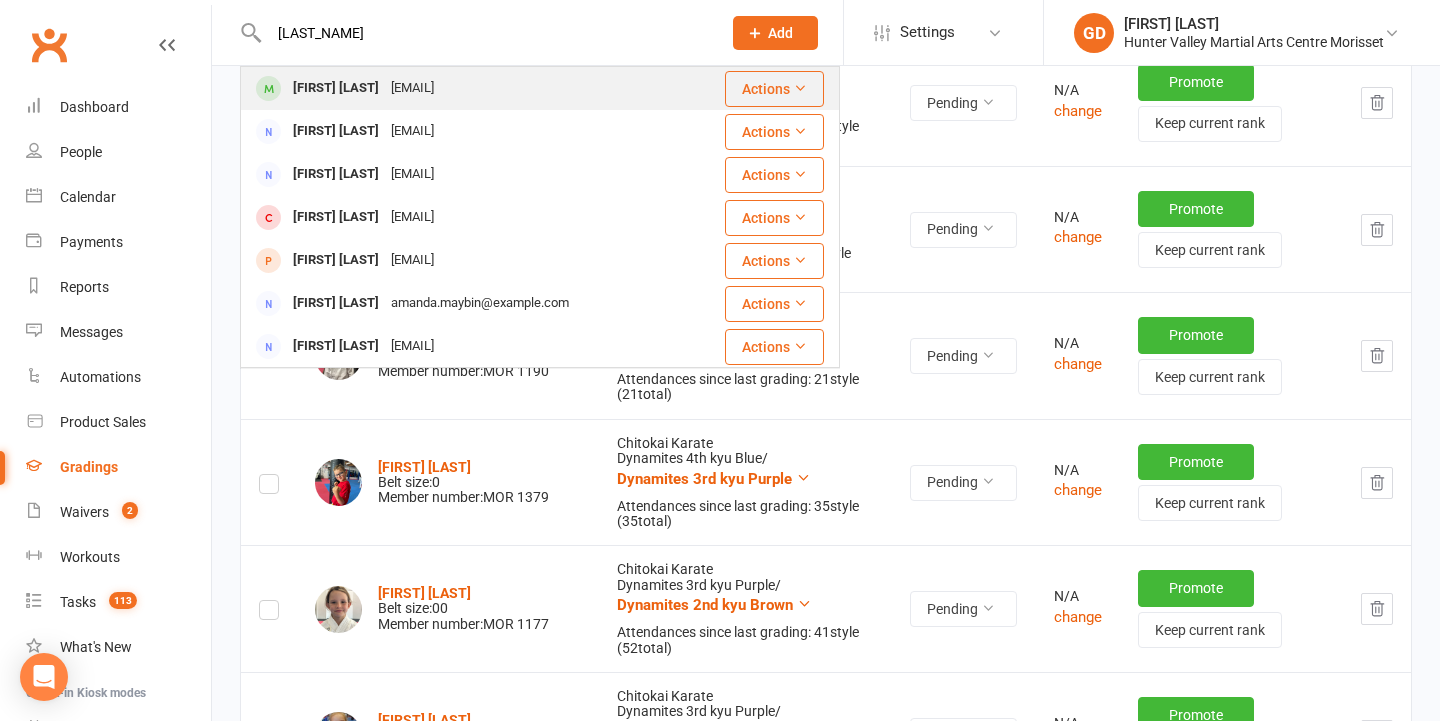 type on "macklin" 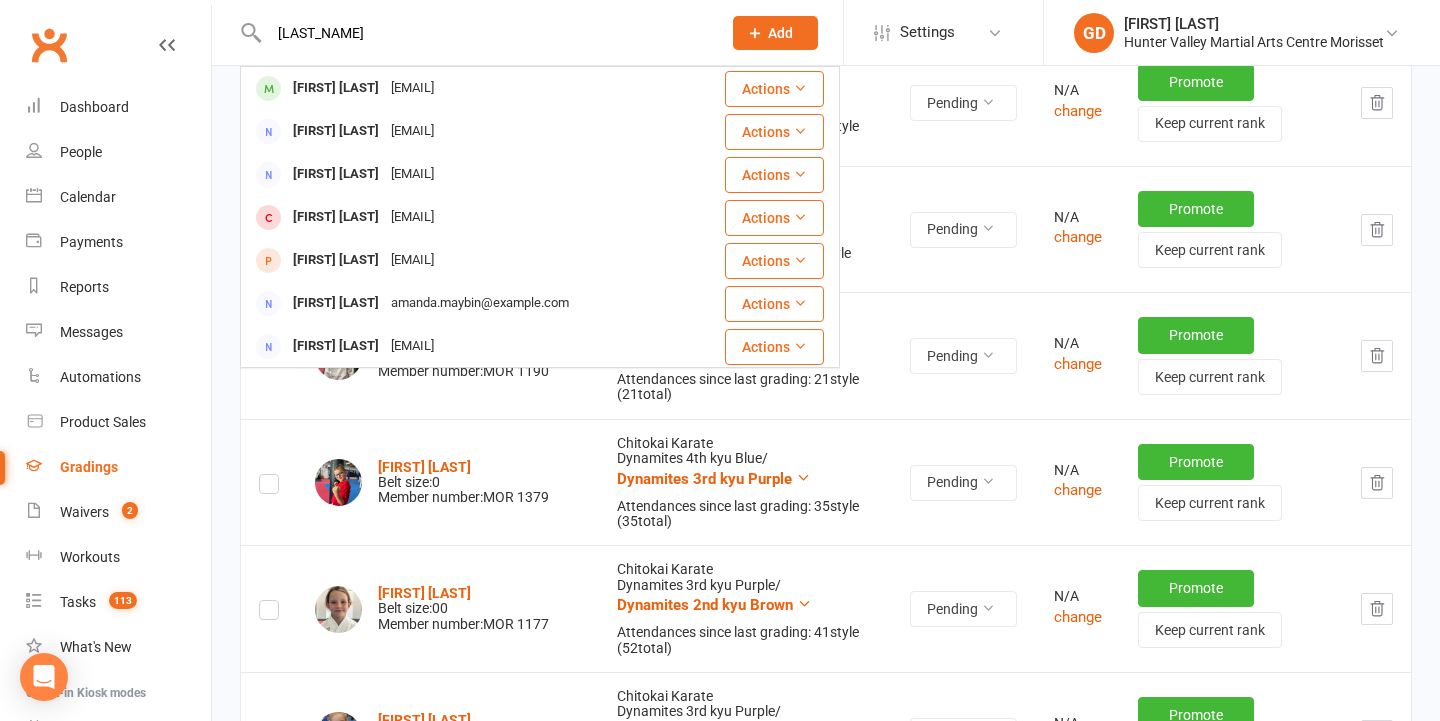 type 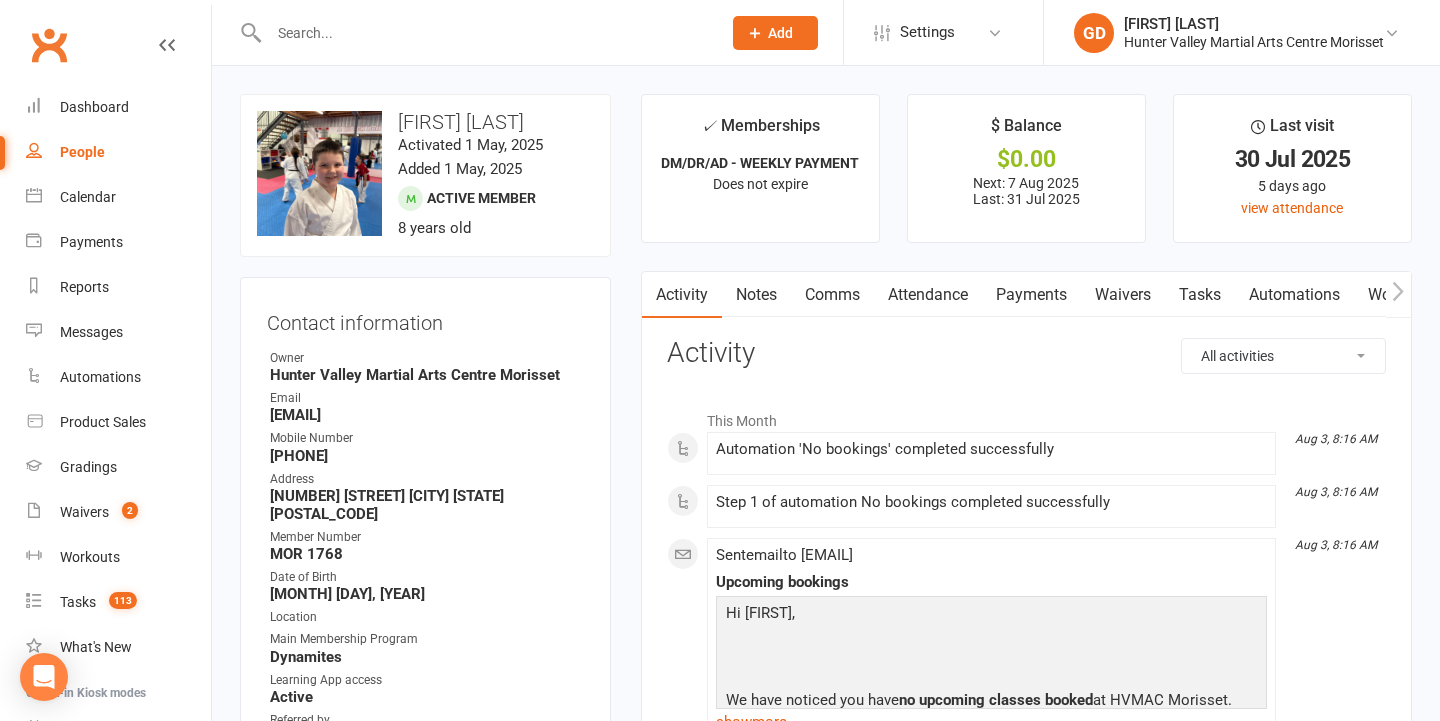scroll, scrollTop: 0, scrollLeft: 0, axis: both 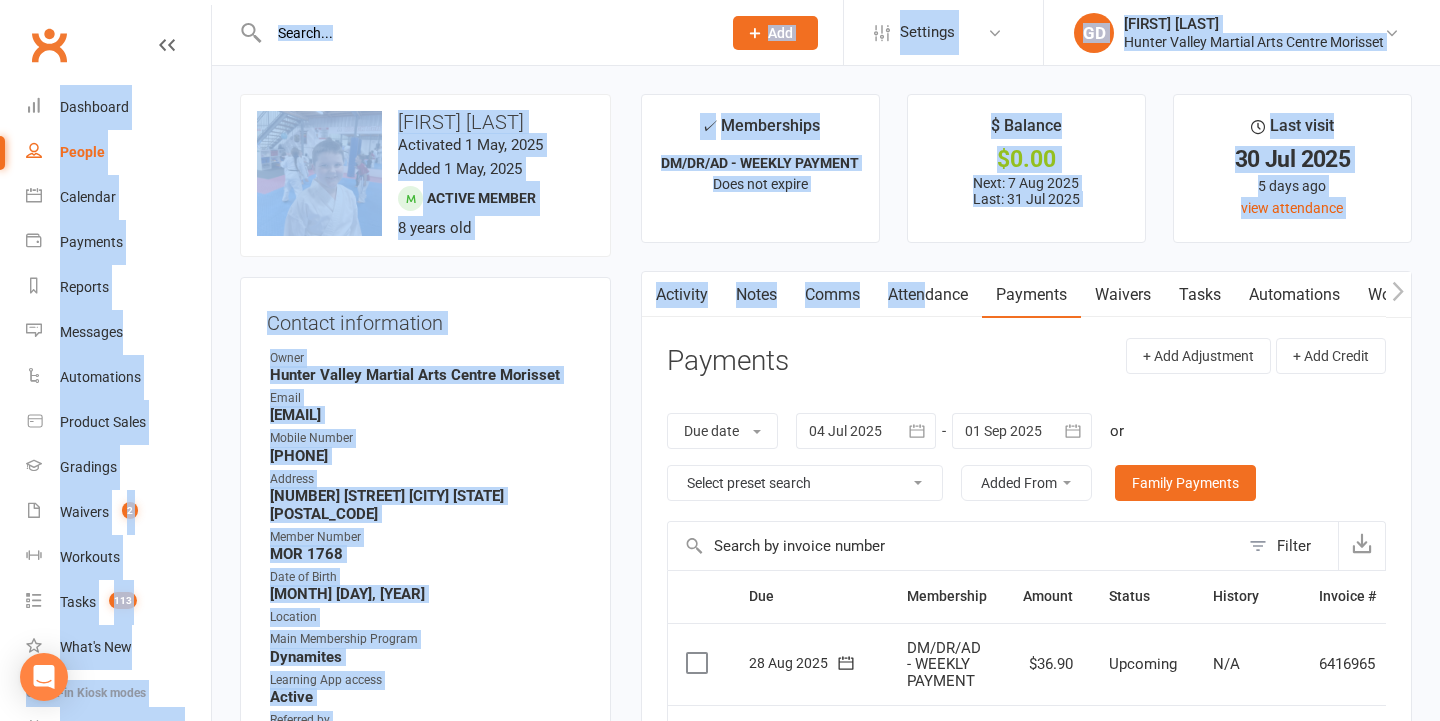 click on "Prospect
Member
Non-attending contact
Class / event
Appointment
Grading event
Task
Membership plan
Bulk message
Add
Settings Membership Plans Event Templates Appointment Types Website Image Library Customize Contacts Account Profile GD Georgia Dearlove Hunter Valley Martial Arts Centre Morisset My profile Help Terms & conditions  Privacy policy  Sign out Clubworx Dashboard People Calendar Payments Reports Messages   Automations   Product Sales Gradings   Waivers   2 Workouts   Tasks   113 What's New Check-in Kiosk modes General attendance Roll call Class check-in × ACKA Membership saved × × upload photo change photo Macklin Horne Activated 1 May, 2025 Added 1 May, 2025   Active member 8 years old  Contact information Owner   Email" at bounding box center (720, 1549) 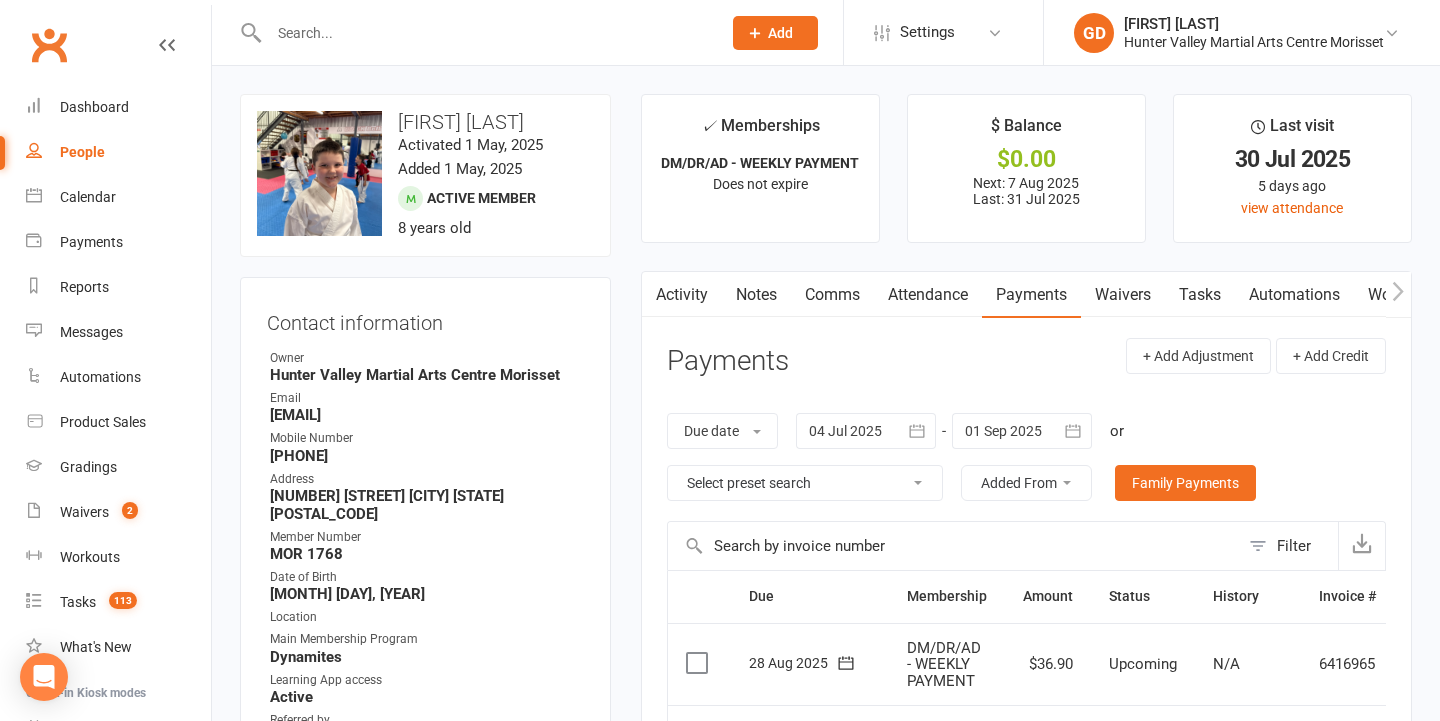 click on "✓ Memberships DM/DR/AD - WEEKLY PAYMENT Does not expire $ Balance $0.00 Next: 7 Aug 2025 Last: 31 Jul 2025 Last visit 30 Jul 2025 5 days ago view attendance
Activity Notes Comms Attendance Payments Waivers Tasks Automations Workouts Gradings / Promotions Mobile App Assessments Credit balance
Payments + Add Adjustment + Add Credit Due date  Due date Date paid Date failed Date settled 04 Jul 2025
July 2025
Sun Mon Tue Wed Thu Fri Sat
27
29
30
01
02
03
04
05
28
06
07
08
09
10
11
12
29
13
14
15
16
17
18
19" at bounding box center [1026, 873] 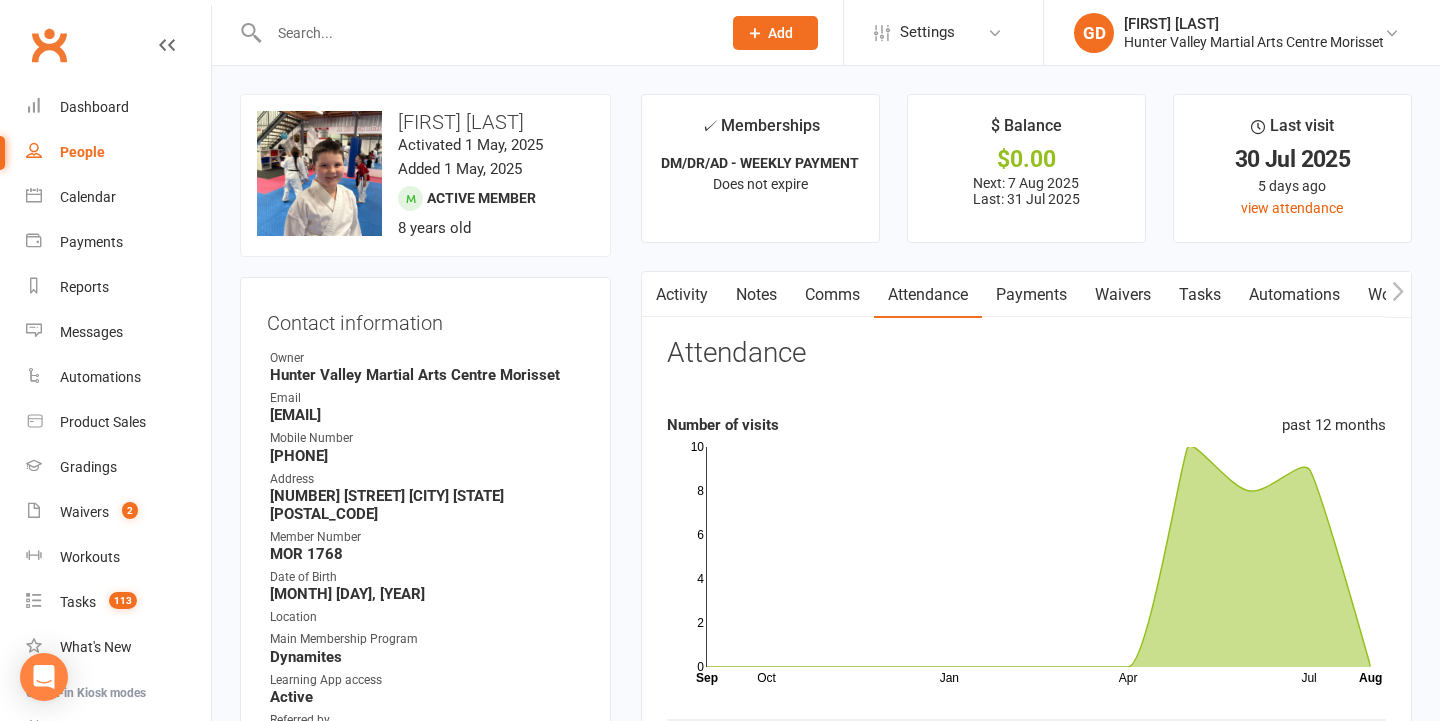scroll, scrollTop: 0, scrollLeft: 0, axis: both 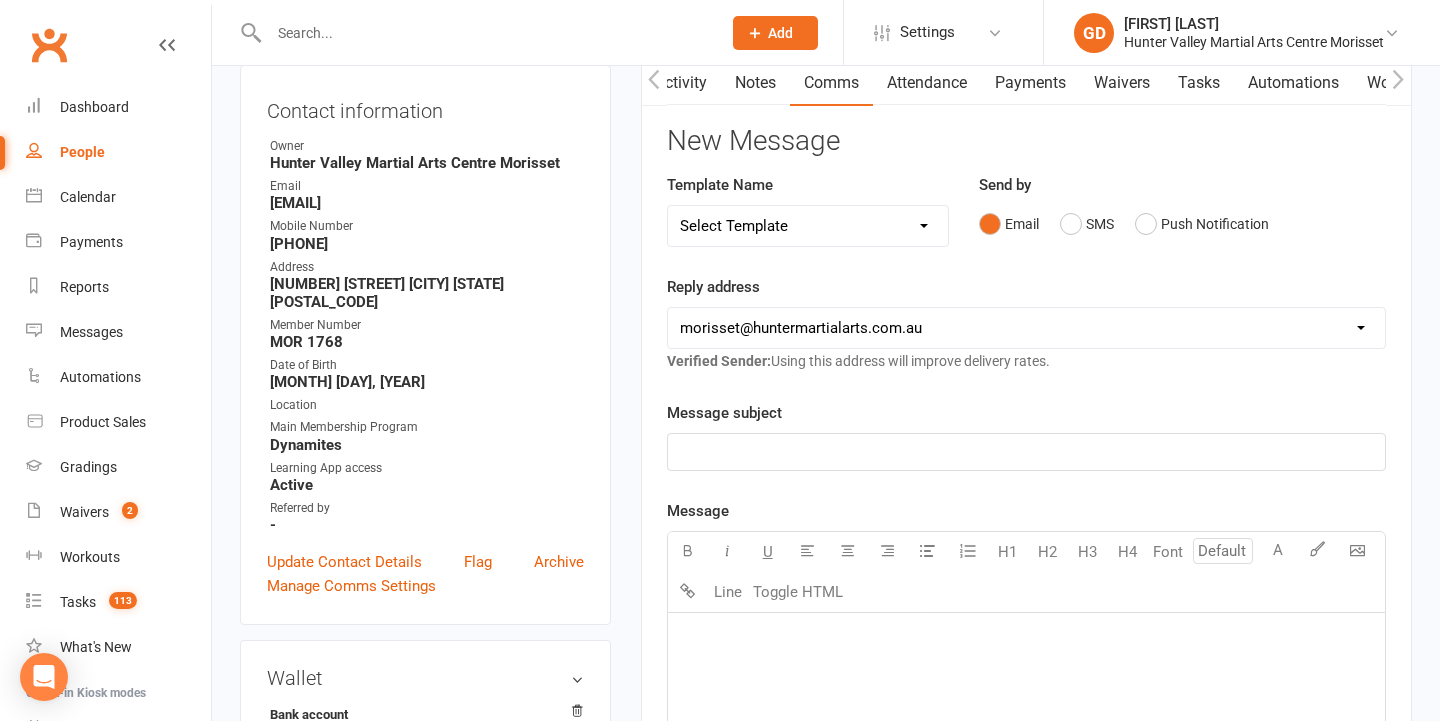 click on "﻿" 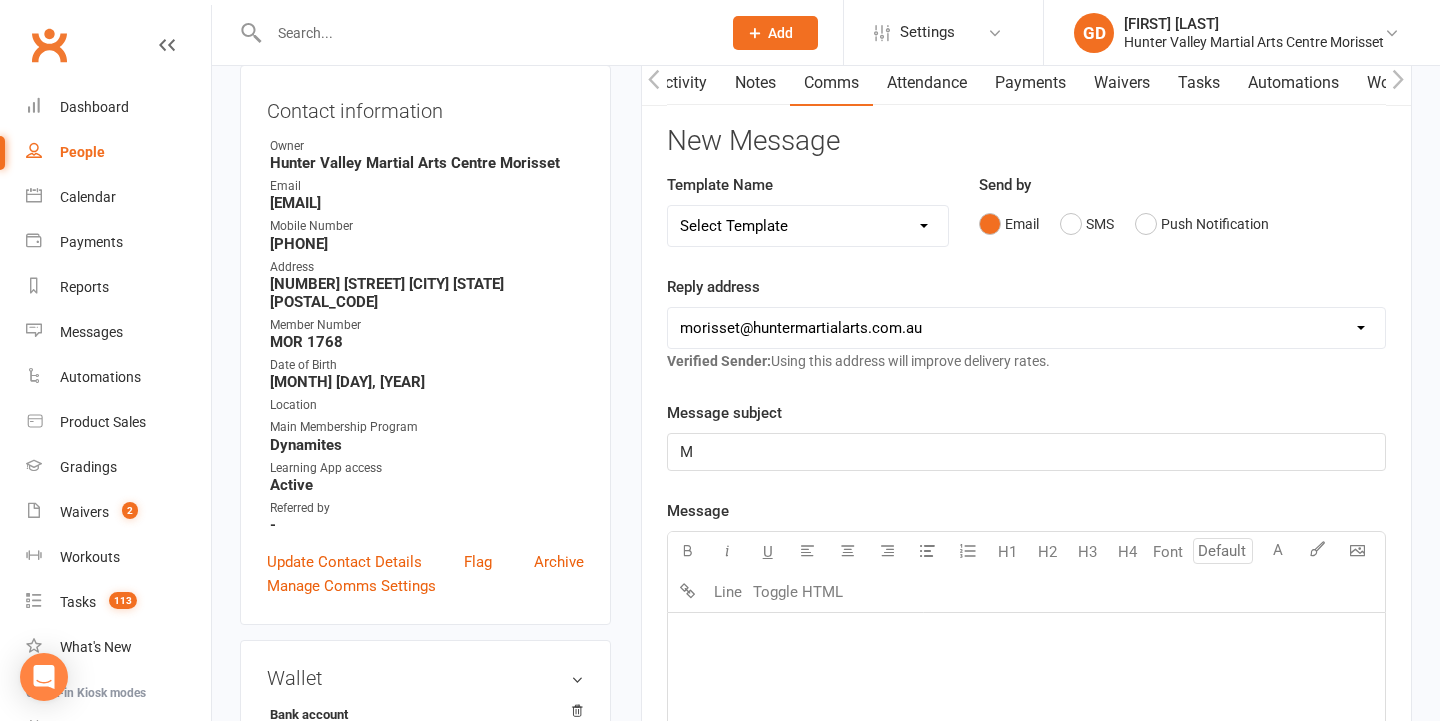 type 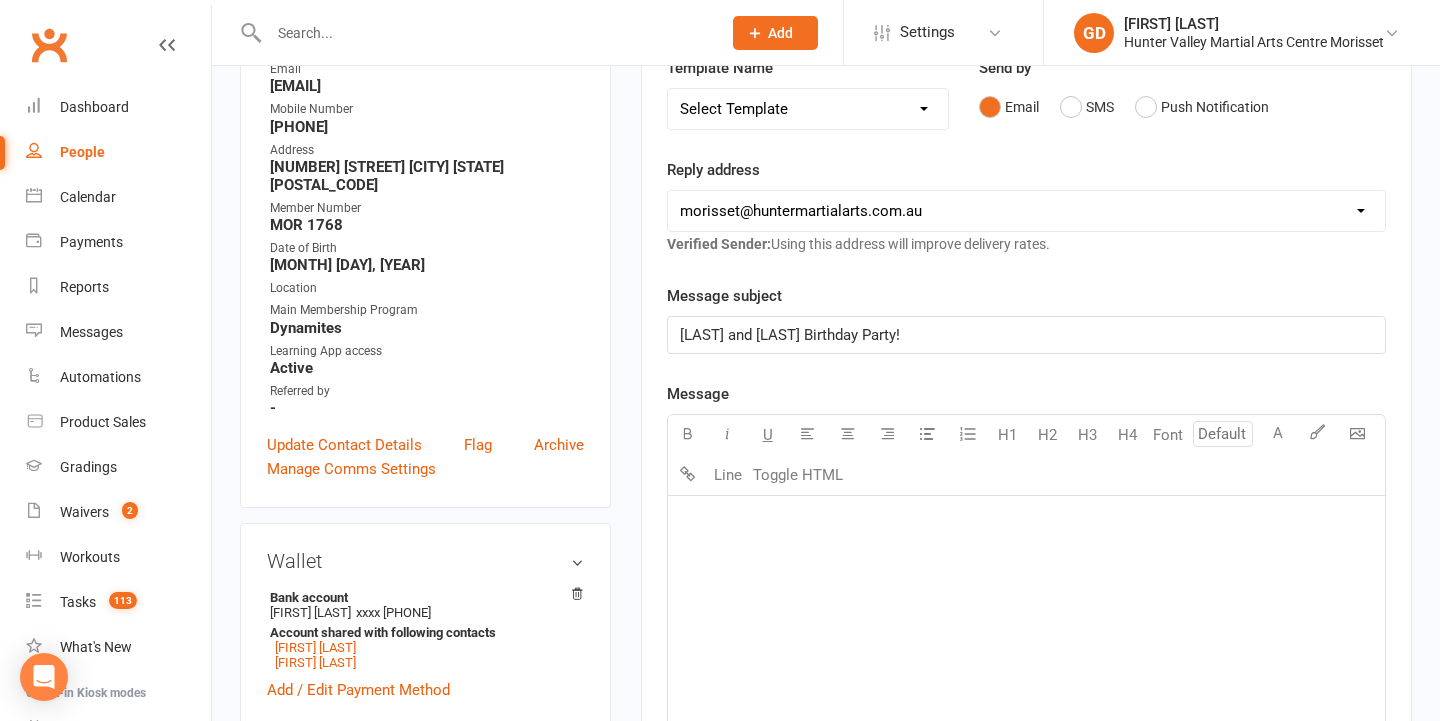 scroll, scrollTop: 329, scrollLeft: 0, axis: vertical 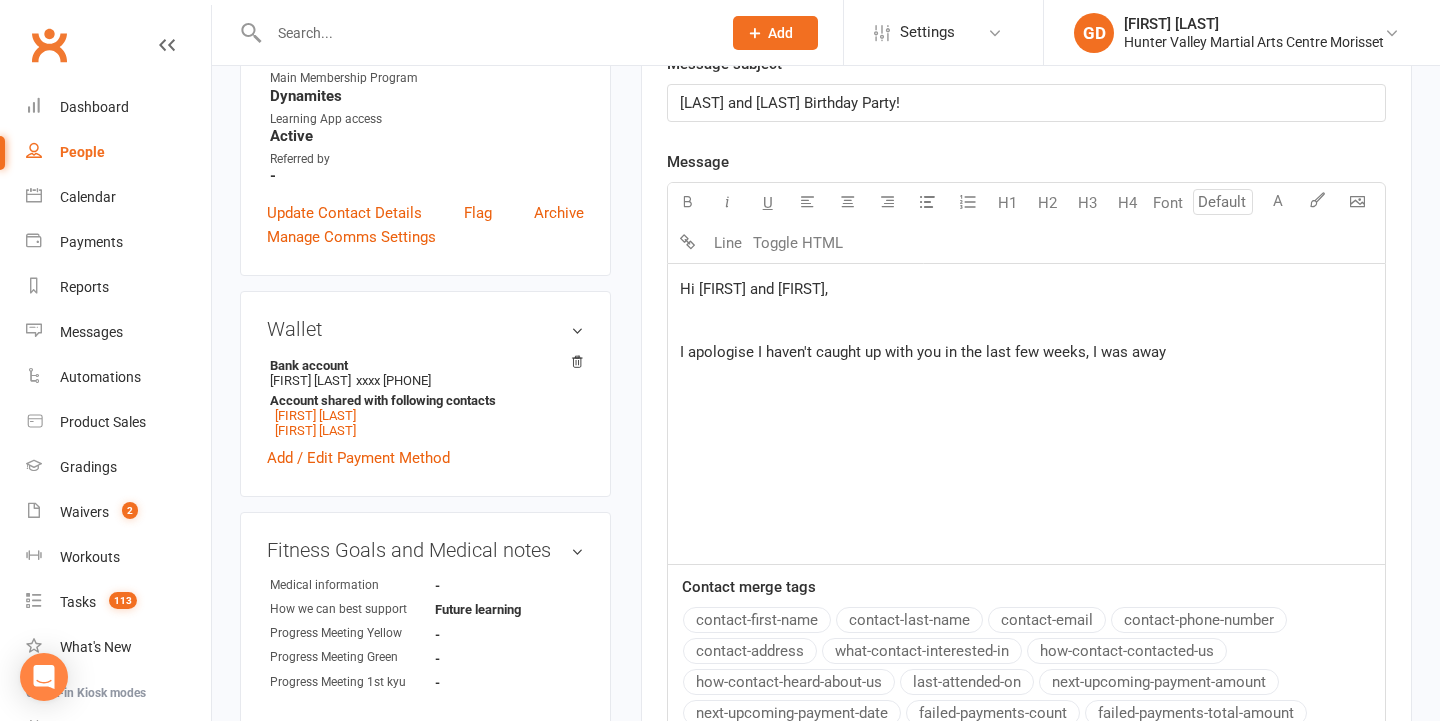 drag, startPoint x: 1174, startPoint y: 346, endPoint x: 696, endPoint y: 352, distance: 478.03766 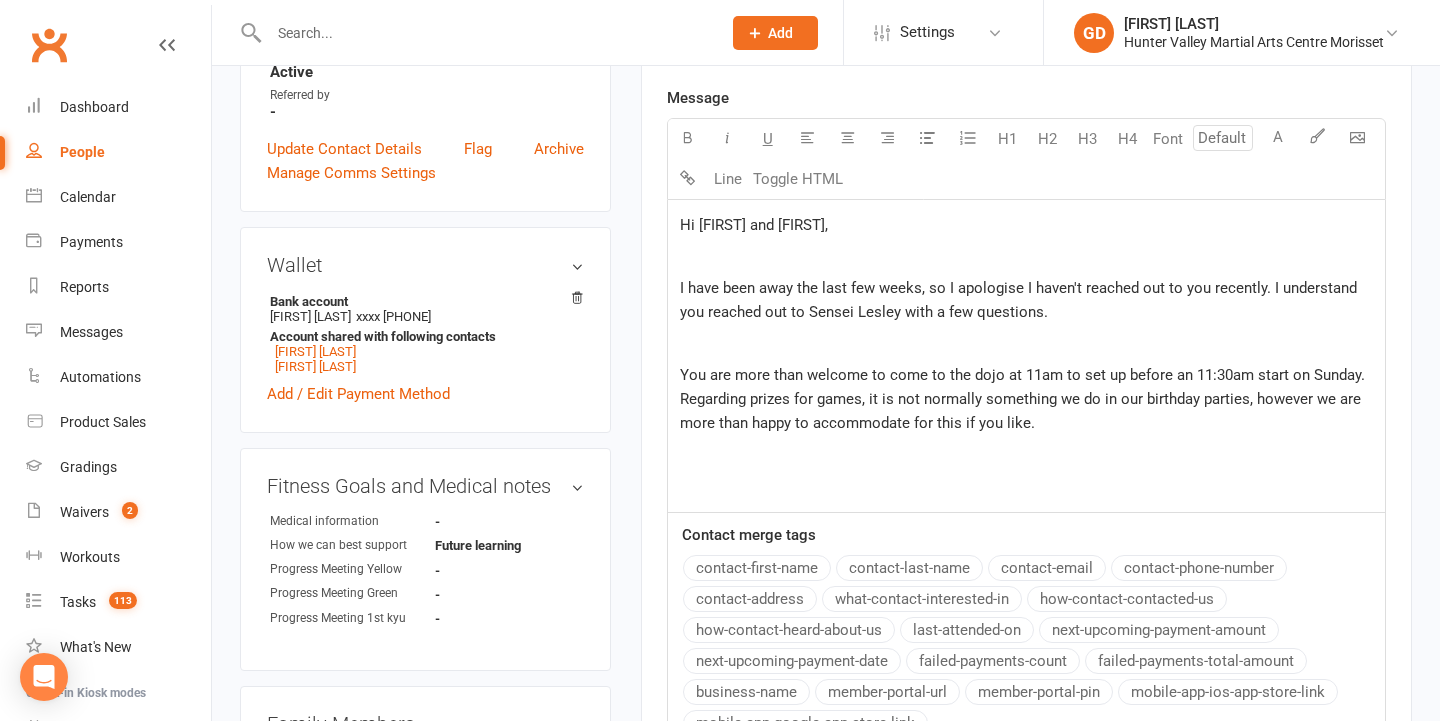 scroll, scrollTop: 626, scrollLeft: 0, axis: vertical 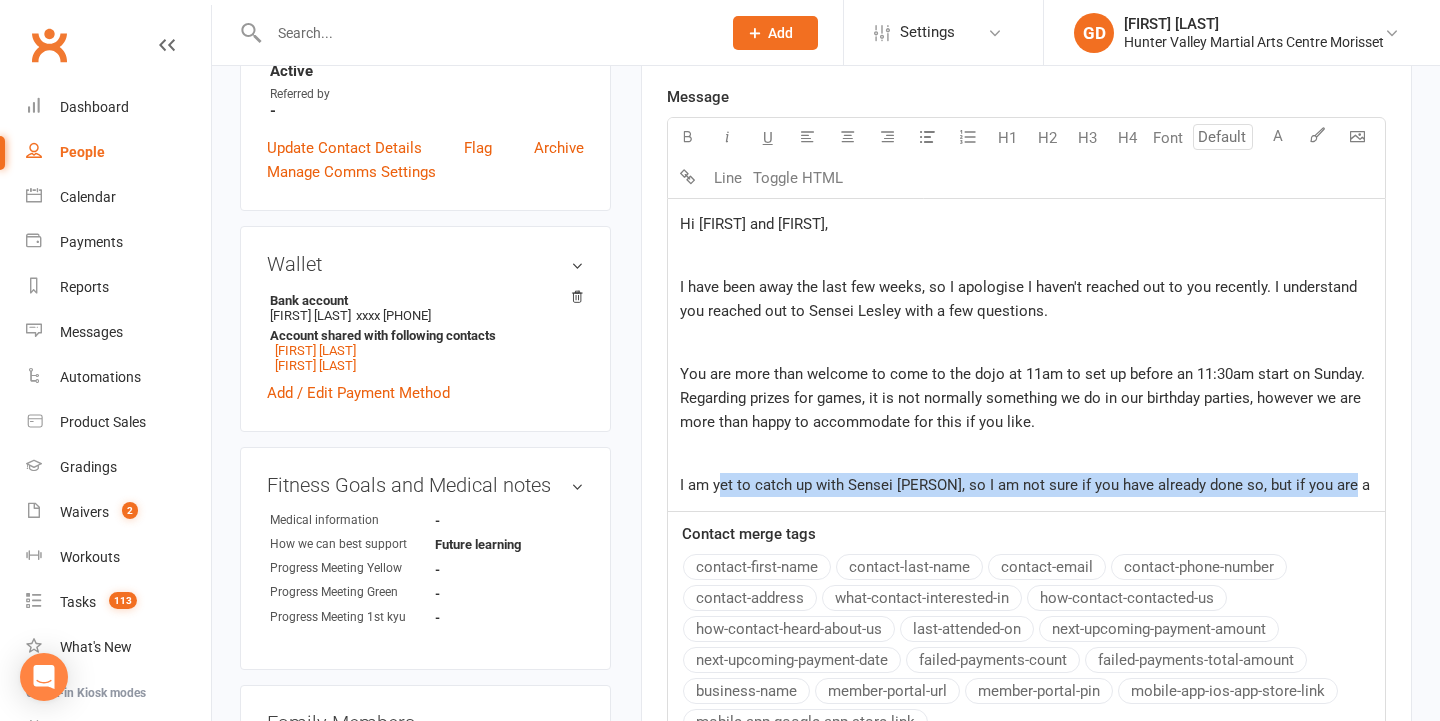 drag, startPoint x: 1351, startPoint y: 486, endPoint x: 718, endPoint y: 485, distance: 633.0008 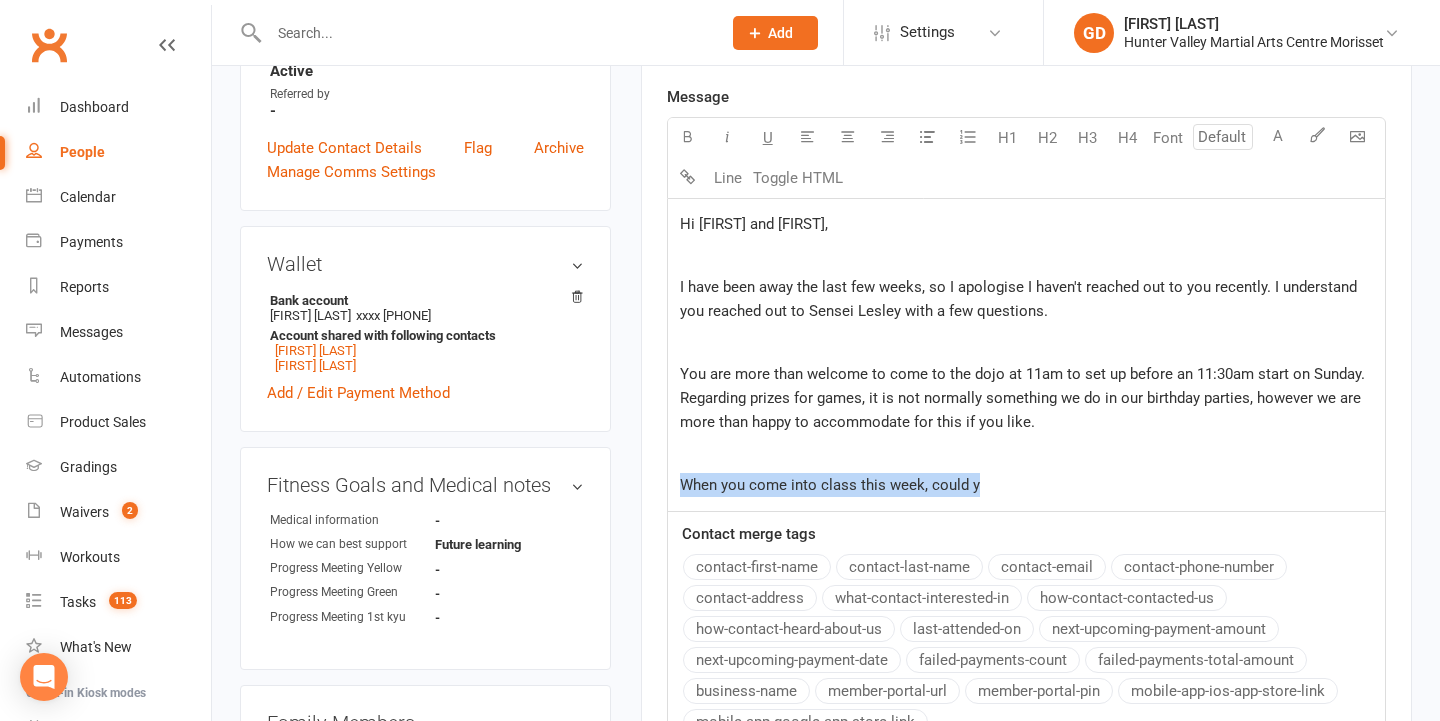 drag, startPoint x: 674, startPoint y: 480, endPoint x: 979, endPoint y: 491, distance: 305.1983 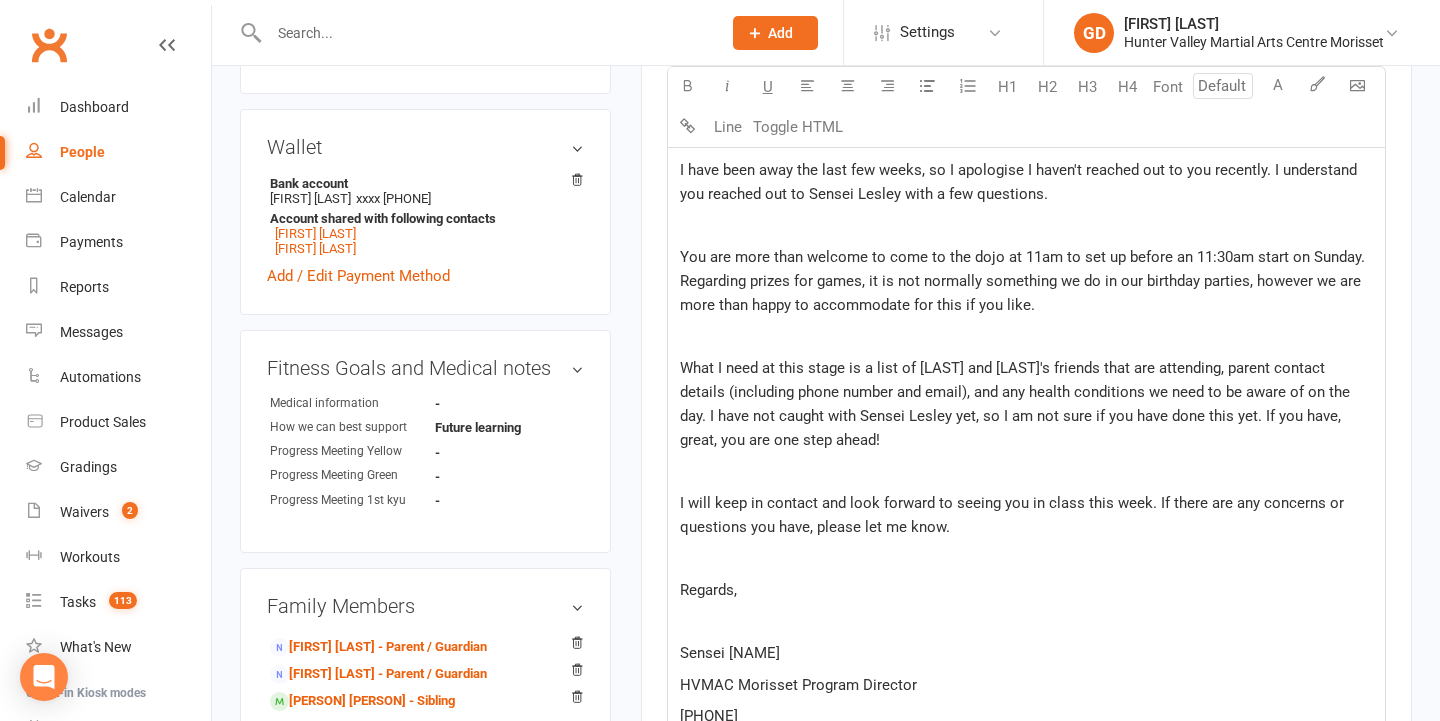scroll, scrollTop: 741, scrollLeft: 0, axis: vertical 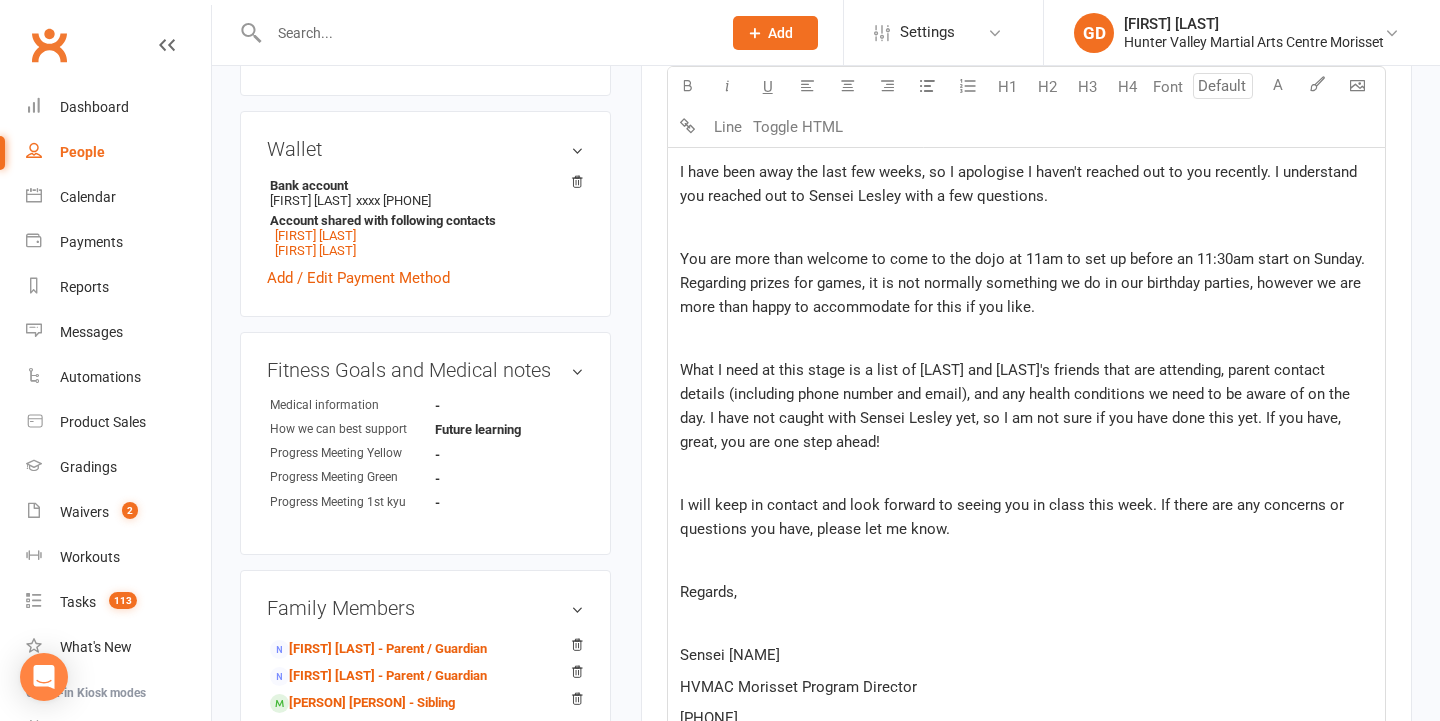 click on "You are more than welcome to come to the dojo at 11am to set up before an 11:30am start on Sunday. Regarding prizes for games, it is not normally something we do in our birthday parties, however we are more than happy to accommodate for this if you like." 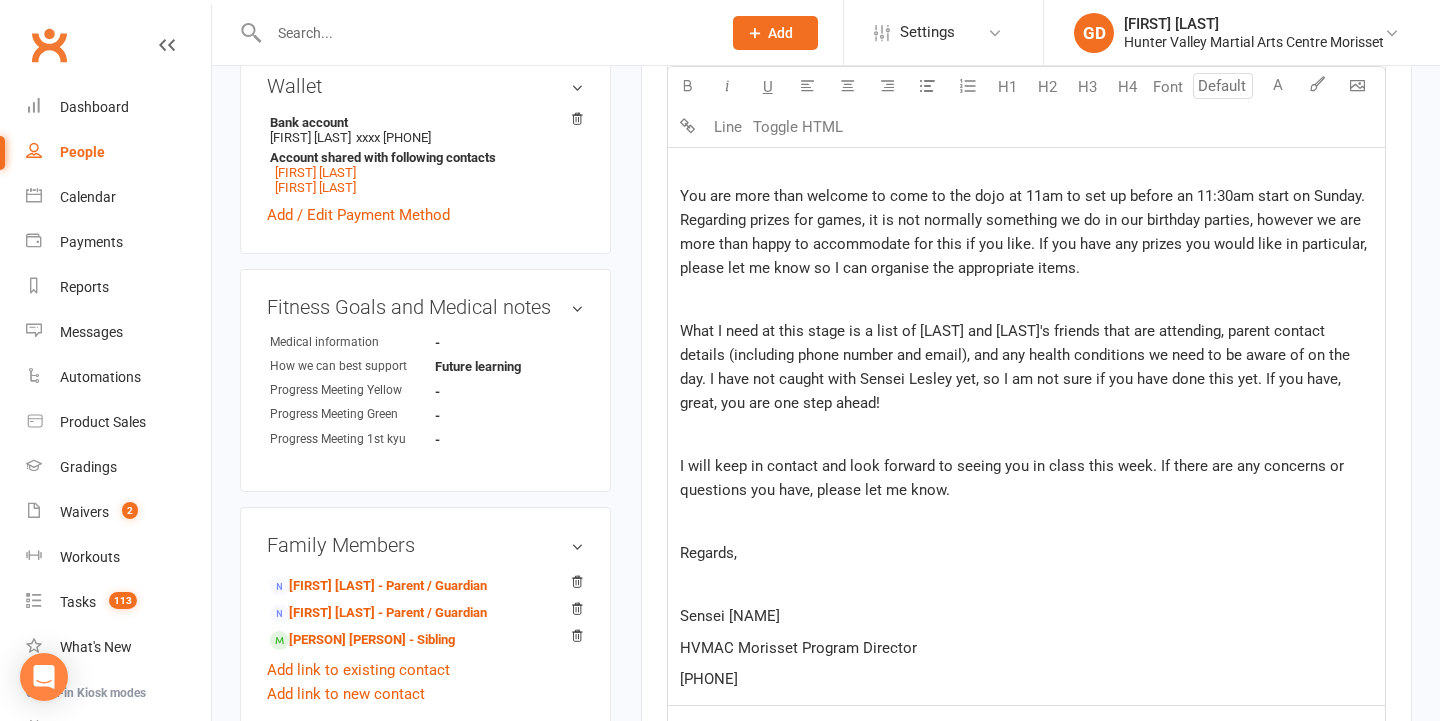 scroll, scrollTop: 829, scrollLeft: 0, axis: vertical 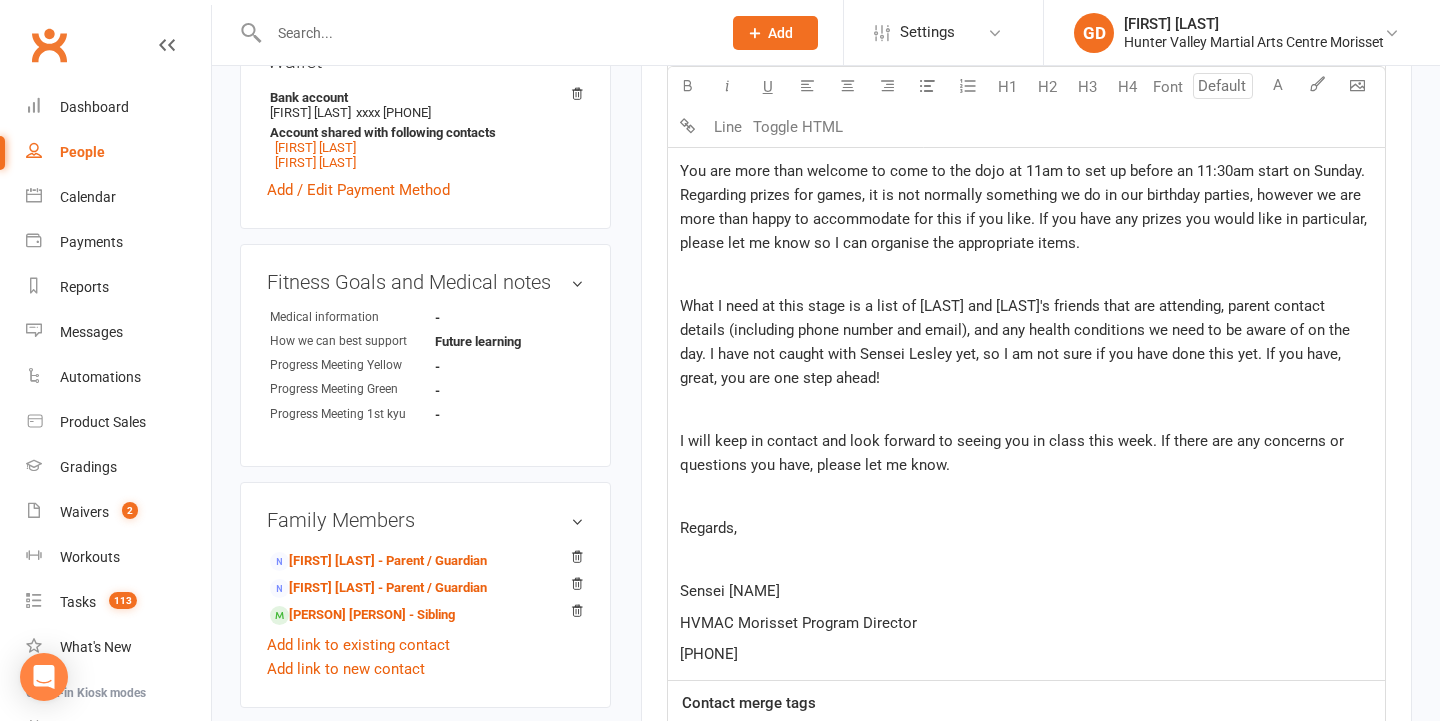 click on "Hi Ben and Kylie, ﻿ I have been away the last few weeks, so I apologise I haven't reached out to you recently. I understand you reached out to Sensei Lesley with a few questions.  ﻿ You are more than welcome to come to the dojo at 11am to set up before an 11:30am start on Sunday. Regarding prizes for games, it is not normally something we do in our birthday parties, however we are more than happy to accommodate for this if you like. If you have any prizes you would like in particular, please let me know so I can organise the appropriate items.  ﻿ What I need at this stage is a list of Macklin and Tallis' friends that are attending, parent contact details (including phone number and email), and any health conditions we need to be aware of on the day. I have not caught with Sensei Lesley yet, so I am not sure if you have done this yet. If you have, great, you are one step ahead! ﻿ ﻿ Regards, ﻿ Sensei Georgia  HVMAC Morisset Program Director  (02) 4973 5575" 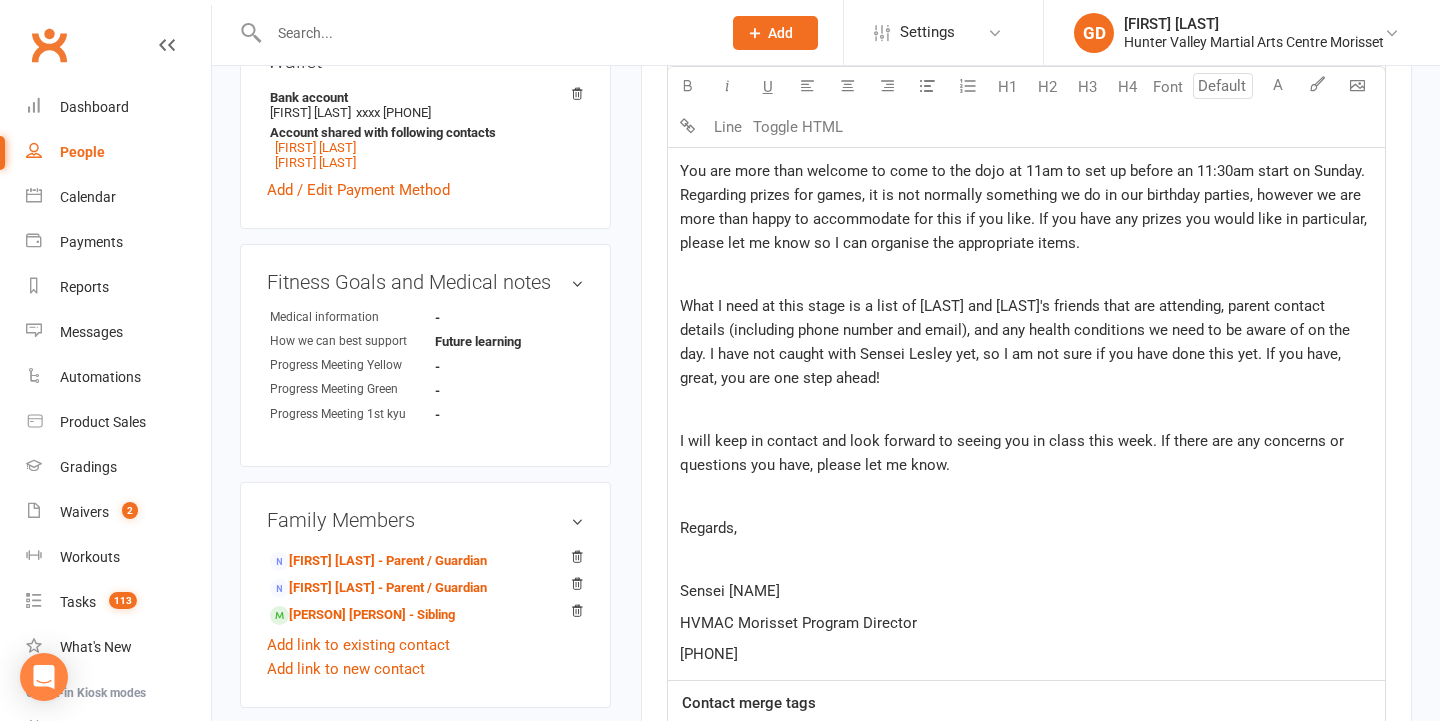 click on "What I need at this stage is a list of Macklin and Tallis' friends that are attending, parent contact details (including phone number and email), and any health conditions we need to be aware of on the day. I have not caught with Sensei Lesley yet, so I am not sure if you have done this yet. If you have, great, you are one step ahead!" 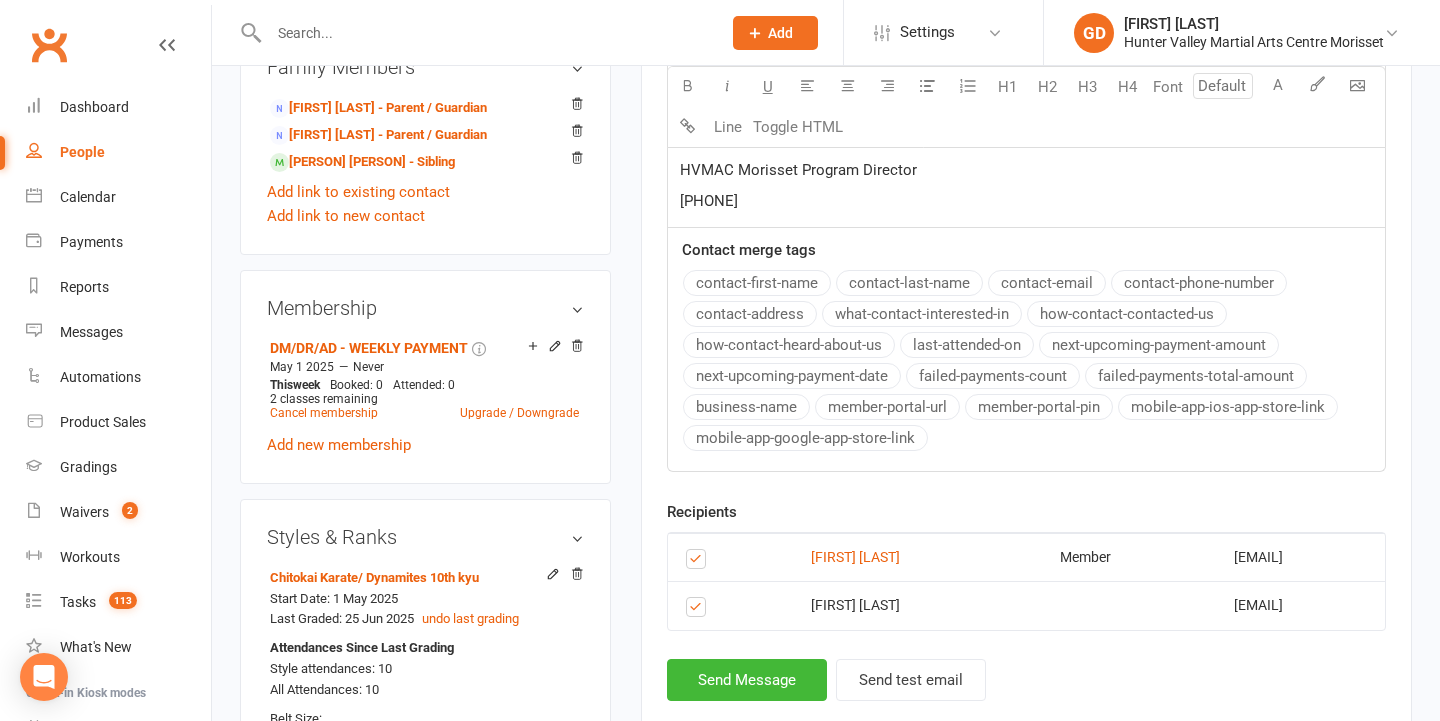 scroll, scrollTop: 1288, scrollLeft: 0, axis: vertical 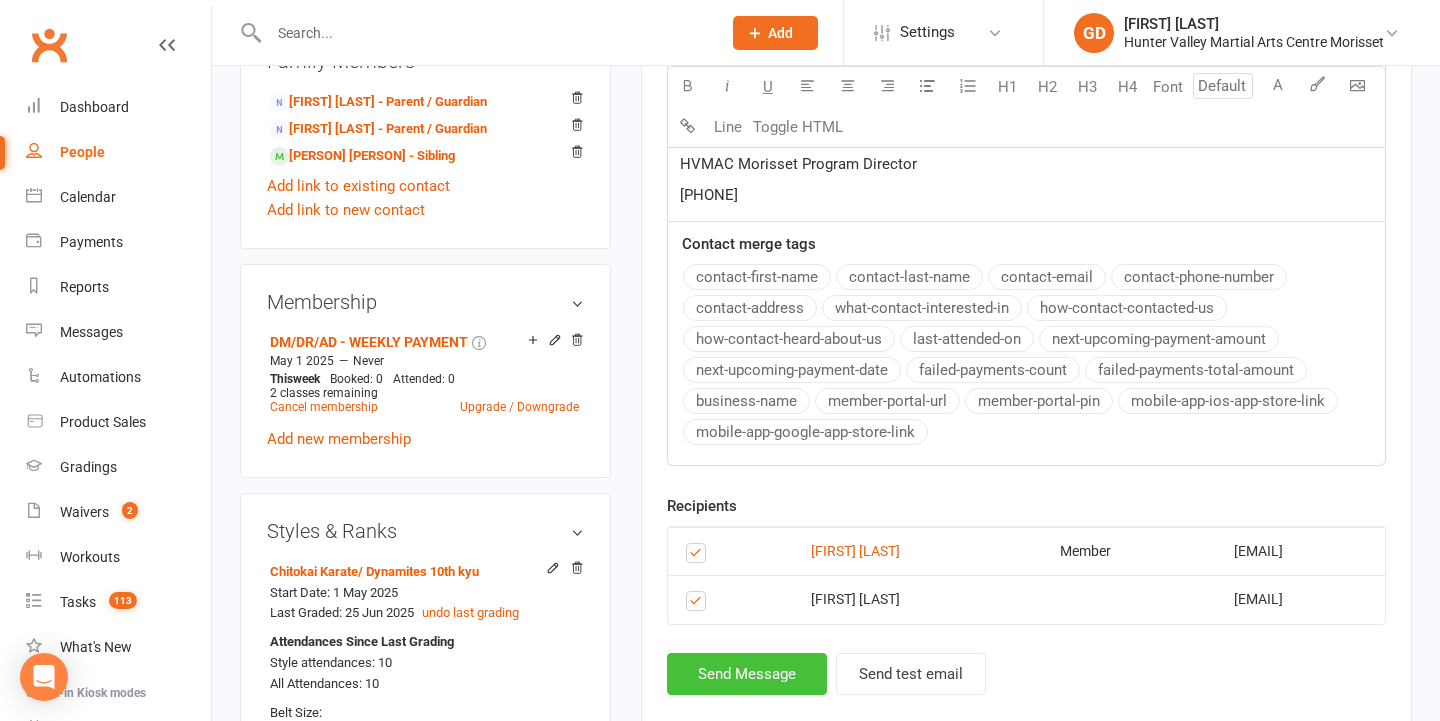 click on "Send Message" at bounding box center (747, 674) 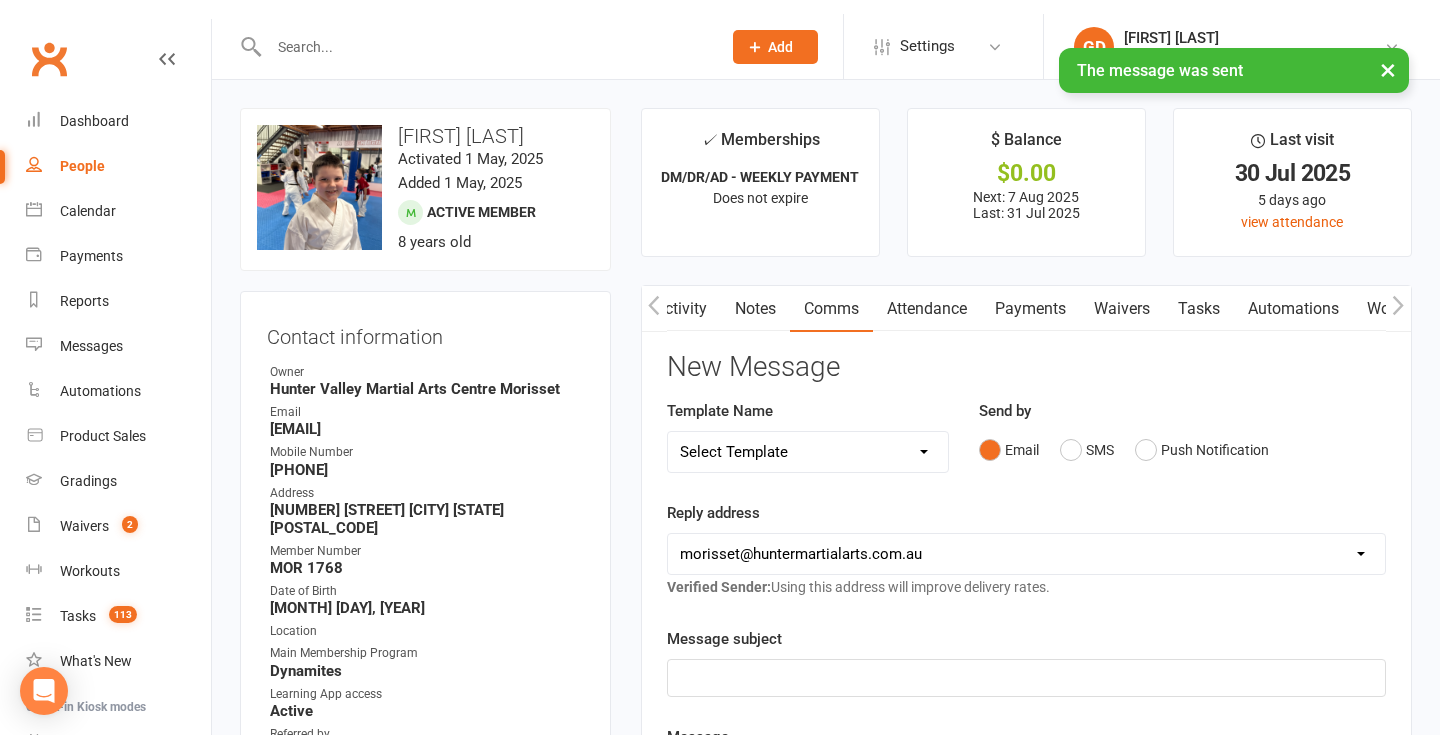 scroll, scrollTop: 0, scrollLeft: 0, axis: both 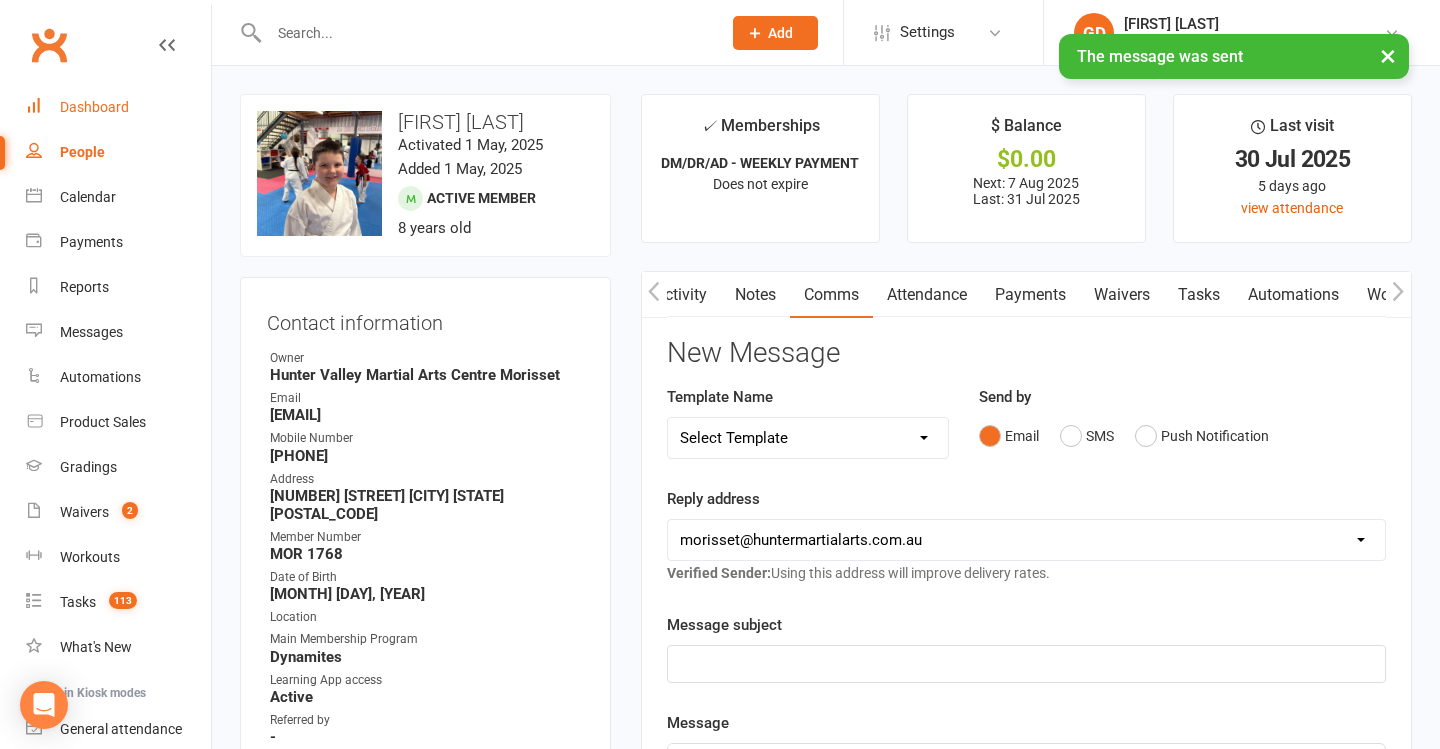 click on "Dashboard" at bounding box center (118, 107) 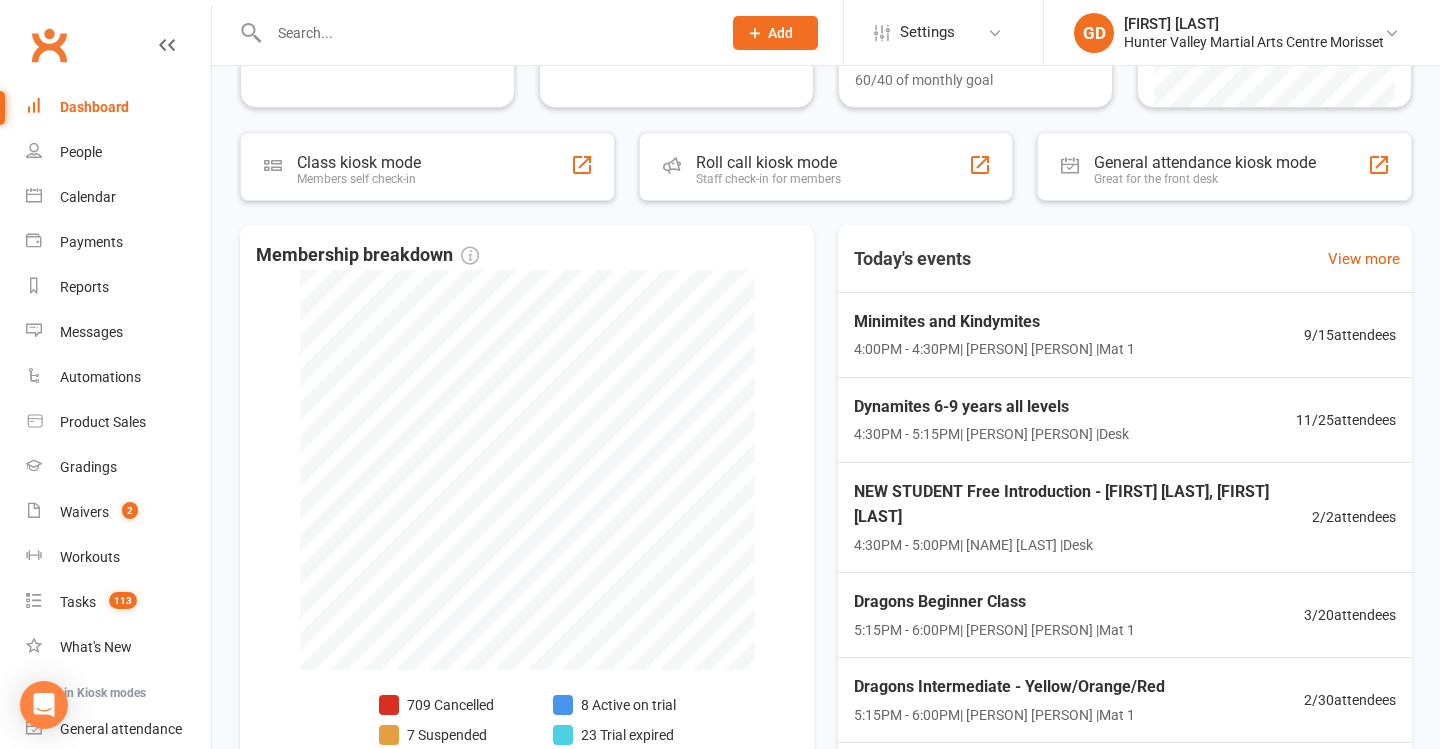 scroll, scrollTop: 336, scrollLeft: 0, axis: vertical 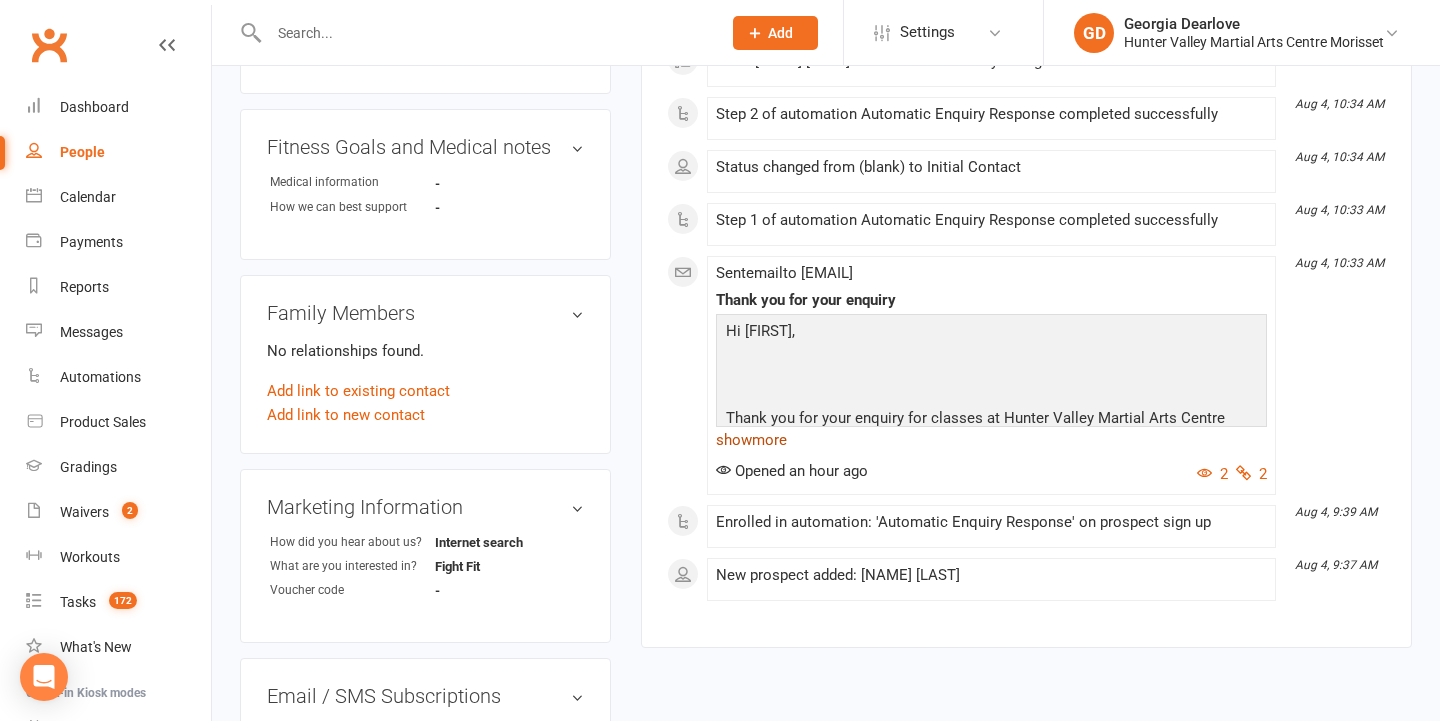 click on "show  more" at bounding box center [991, 440] 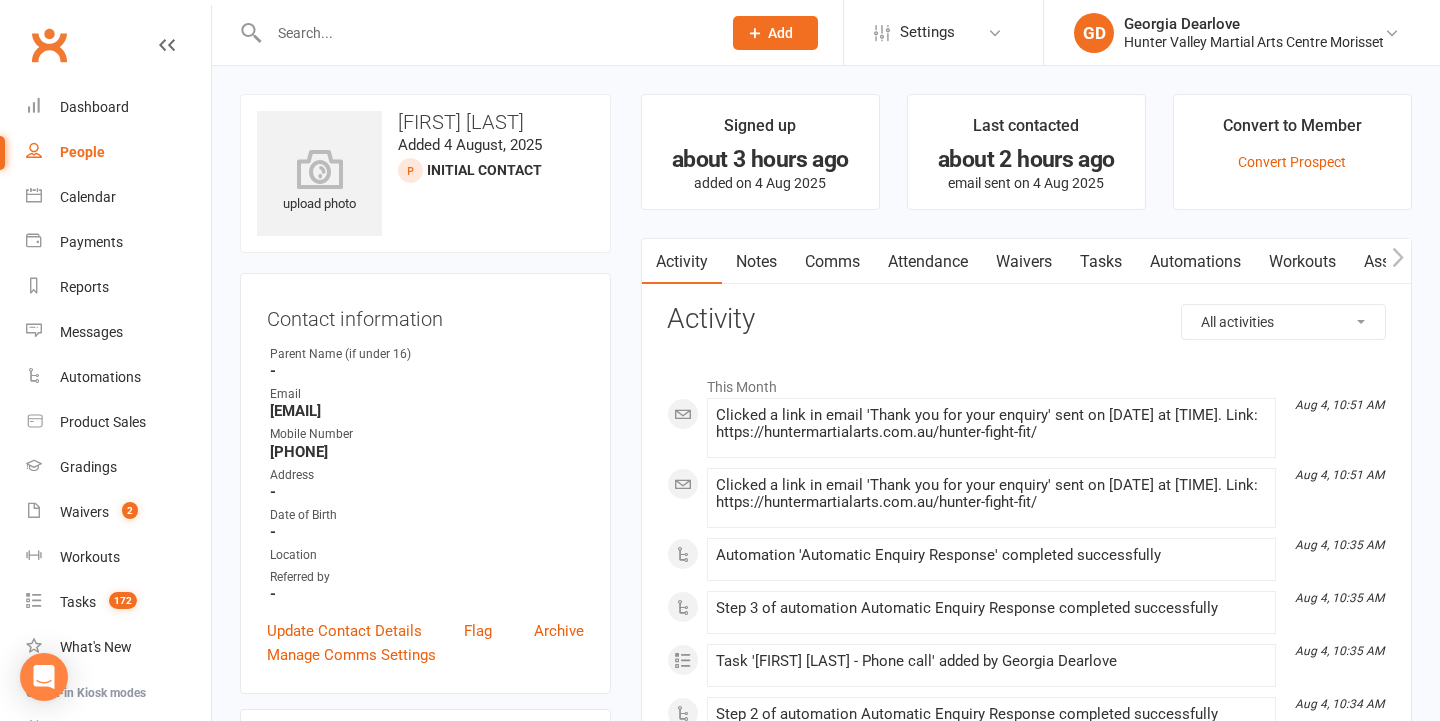scroll, scrollTop: 0, scrollLeft: 0, axis: both 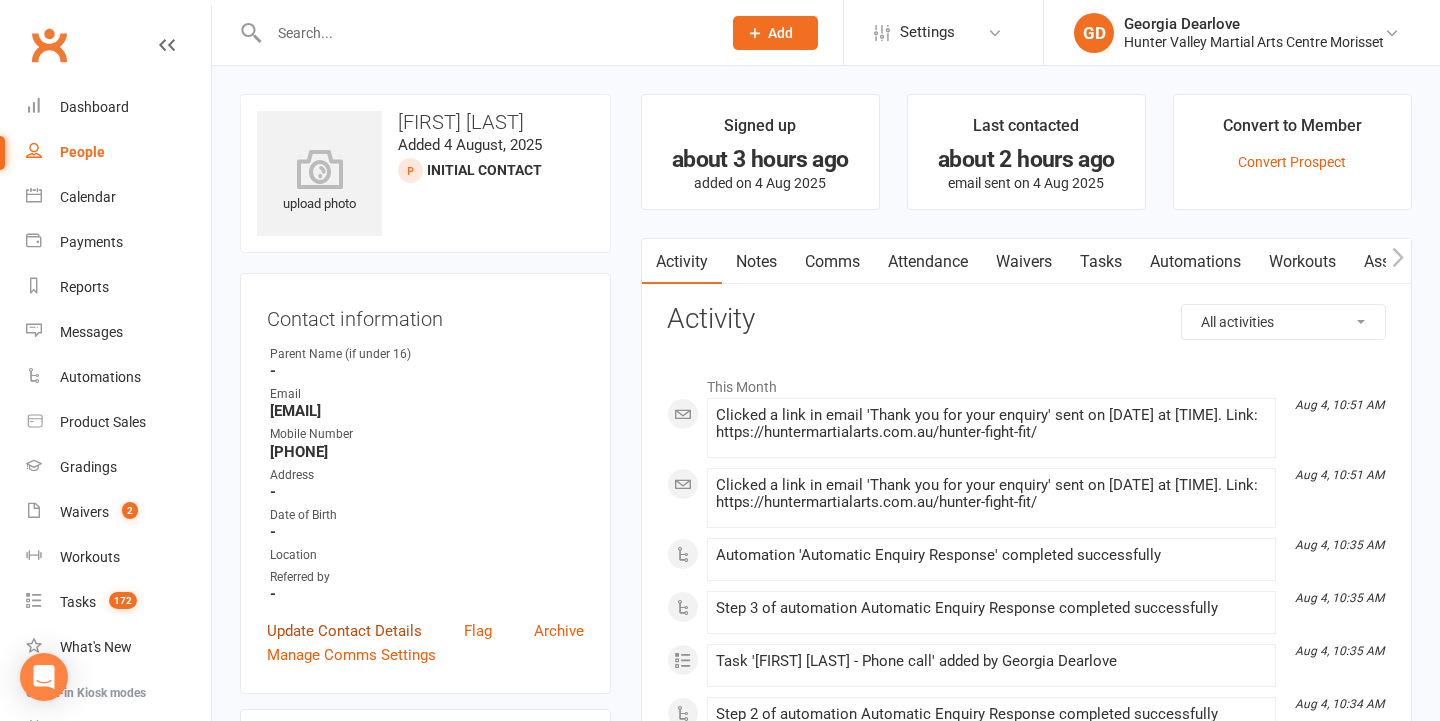 click on "Update Contact Details" at bounding box center [344, 631] 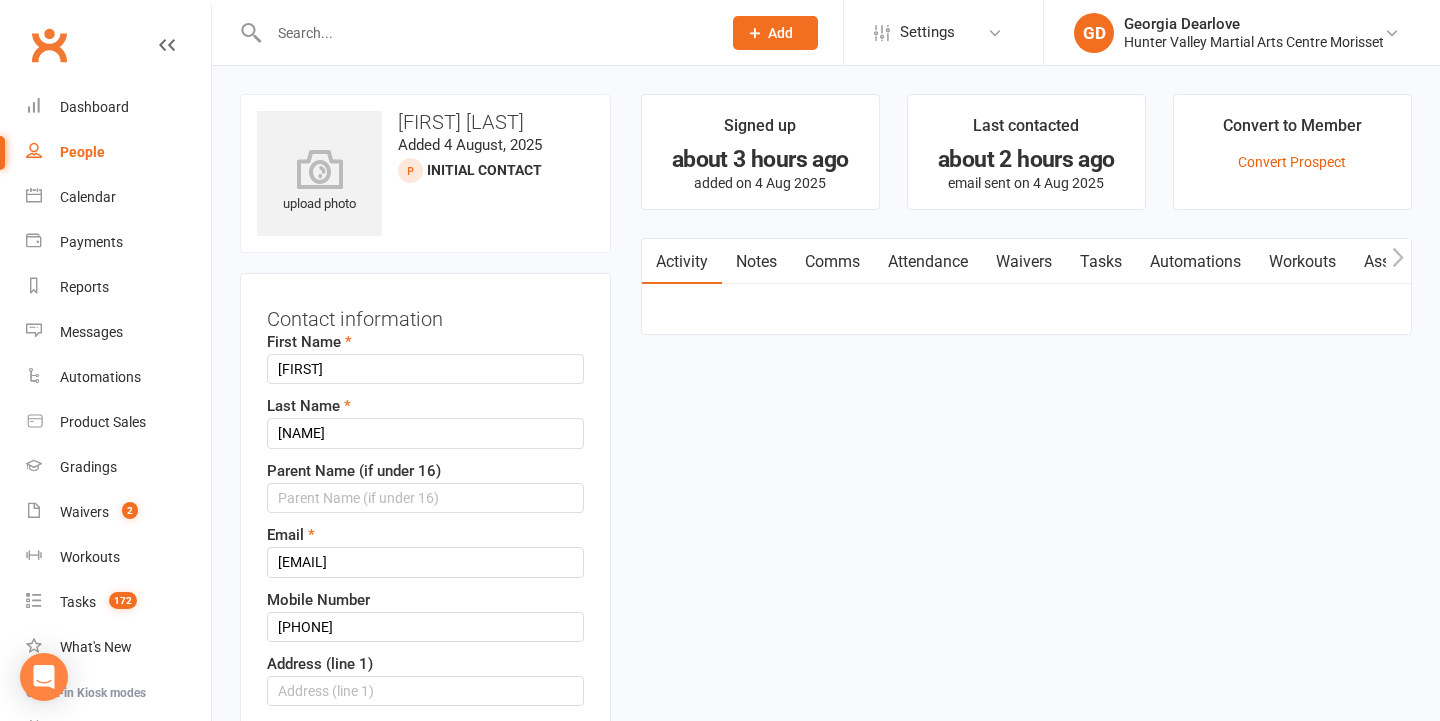 scroll, scrollTop: 94, scrollLeft: 0, axis: vertical 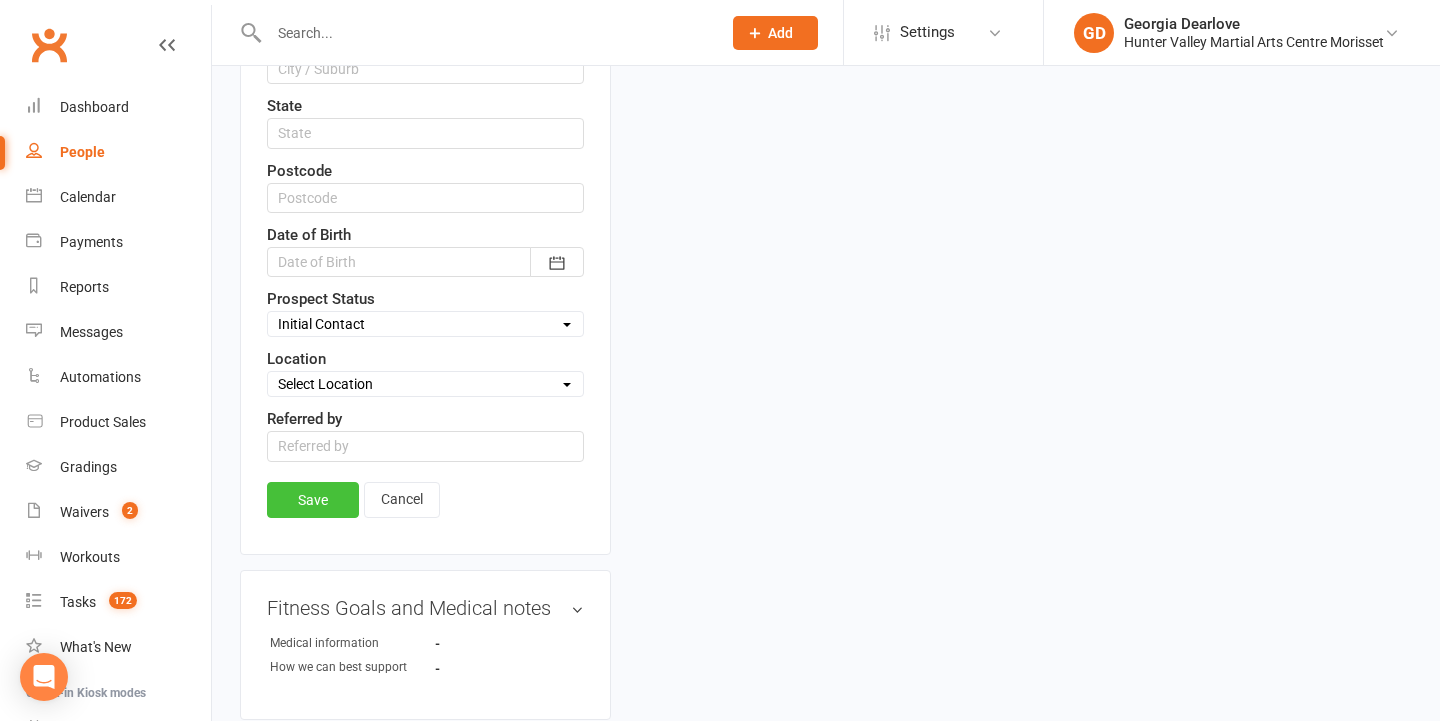 type on "0408 780 154" 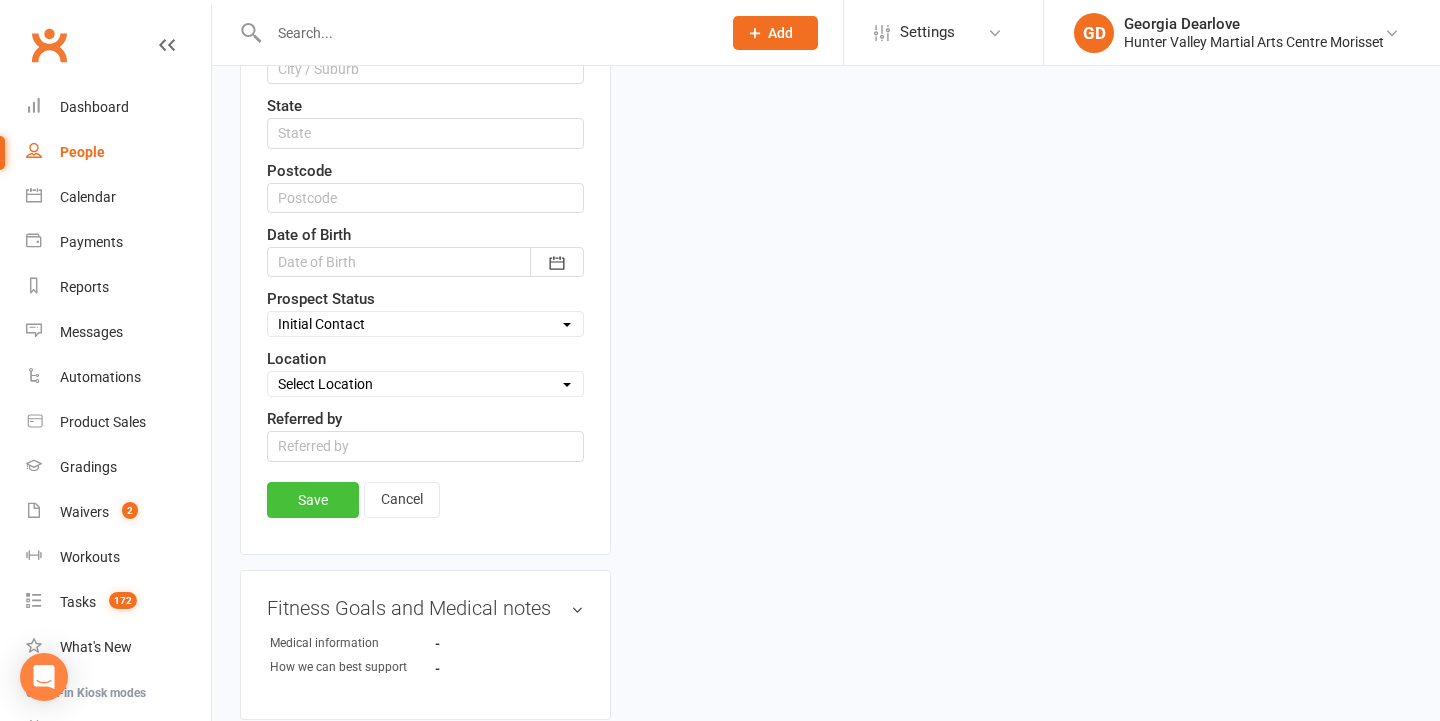 click on "Save" at bounding box center (313, 500) 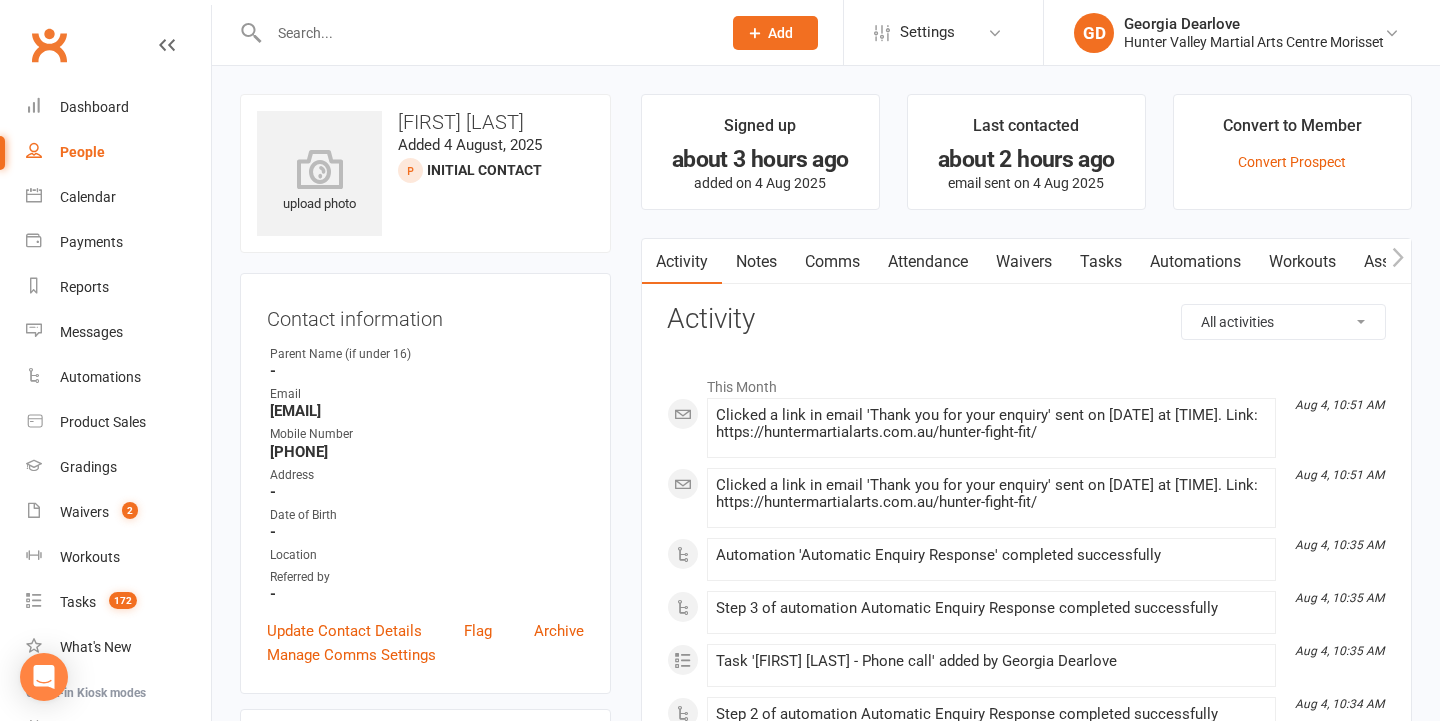 scroll, scrollTop: 0, scrollLeft: 0, axis: both 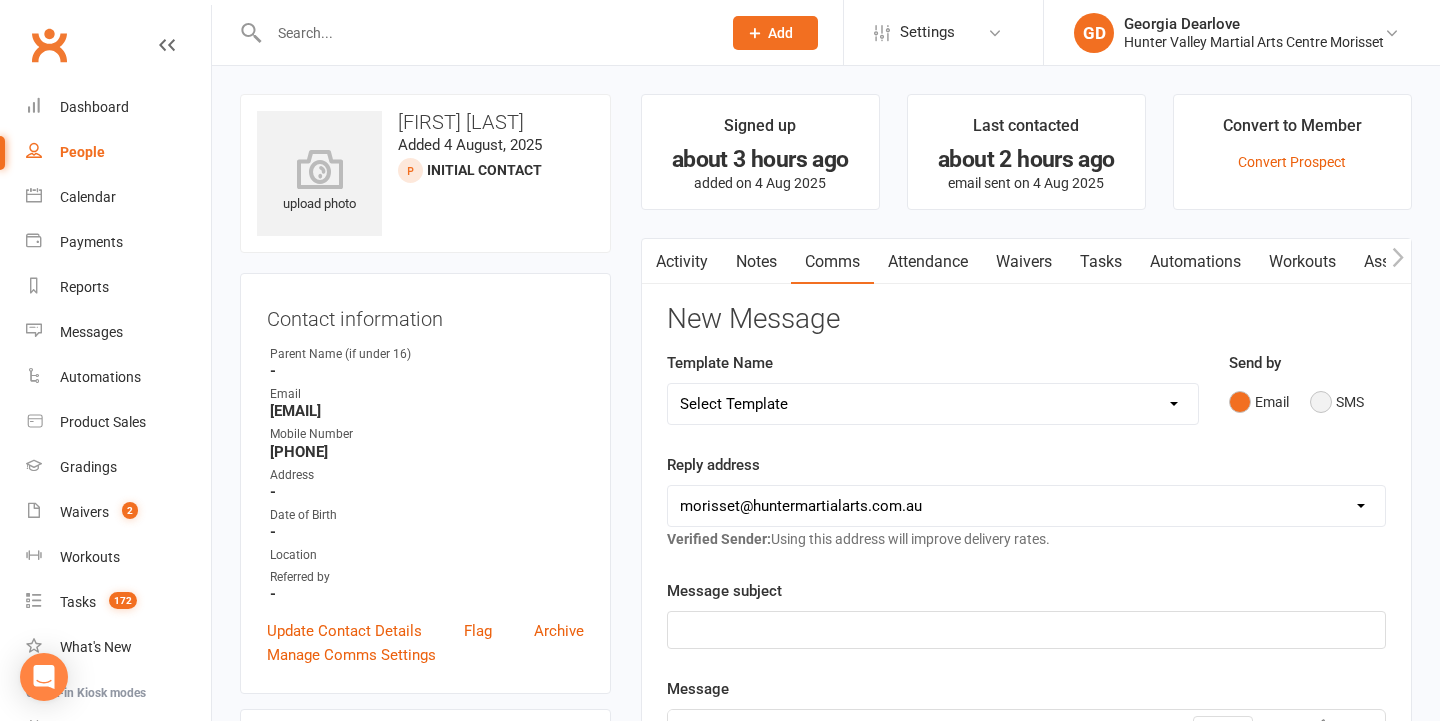 click on "SMS" at bounding box center [1337, 402] 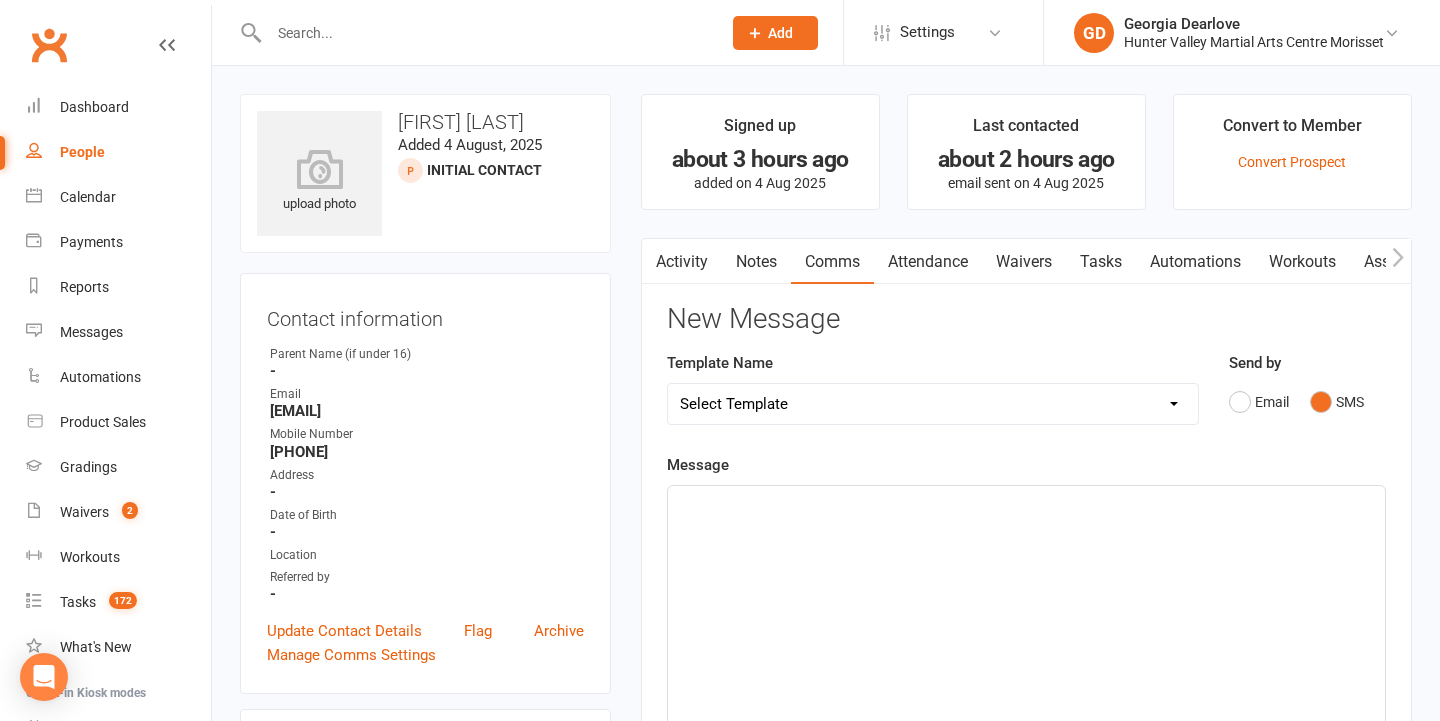 click on "﻿" 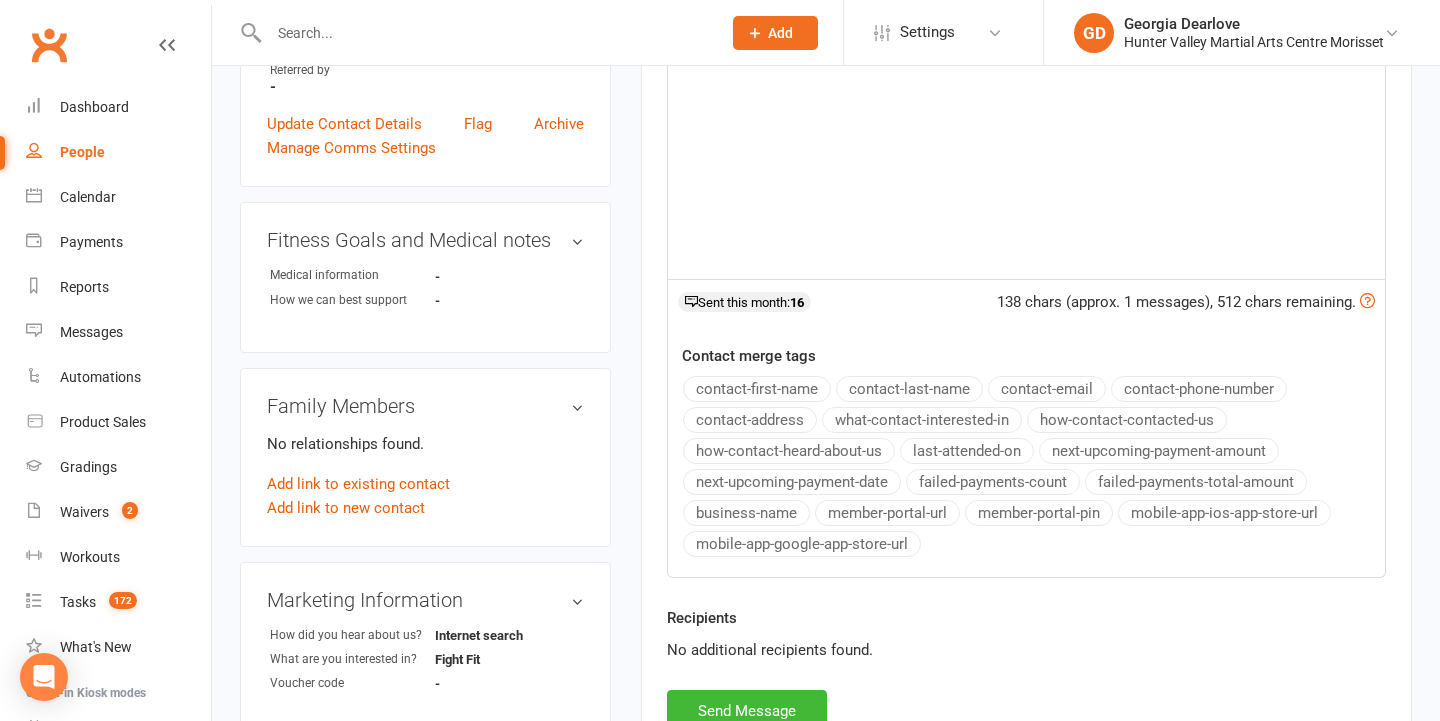 scroll, scrollTop: 537, scrollLeft: 0, axis: vertical 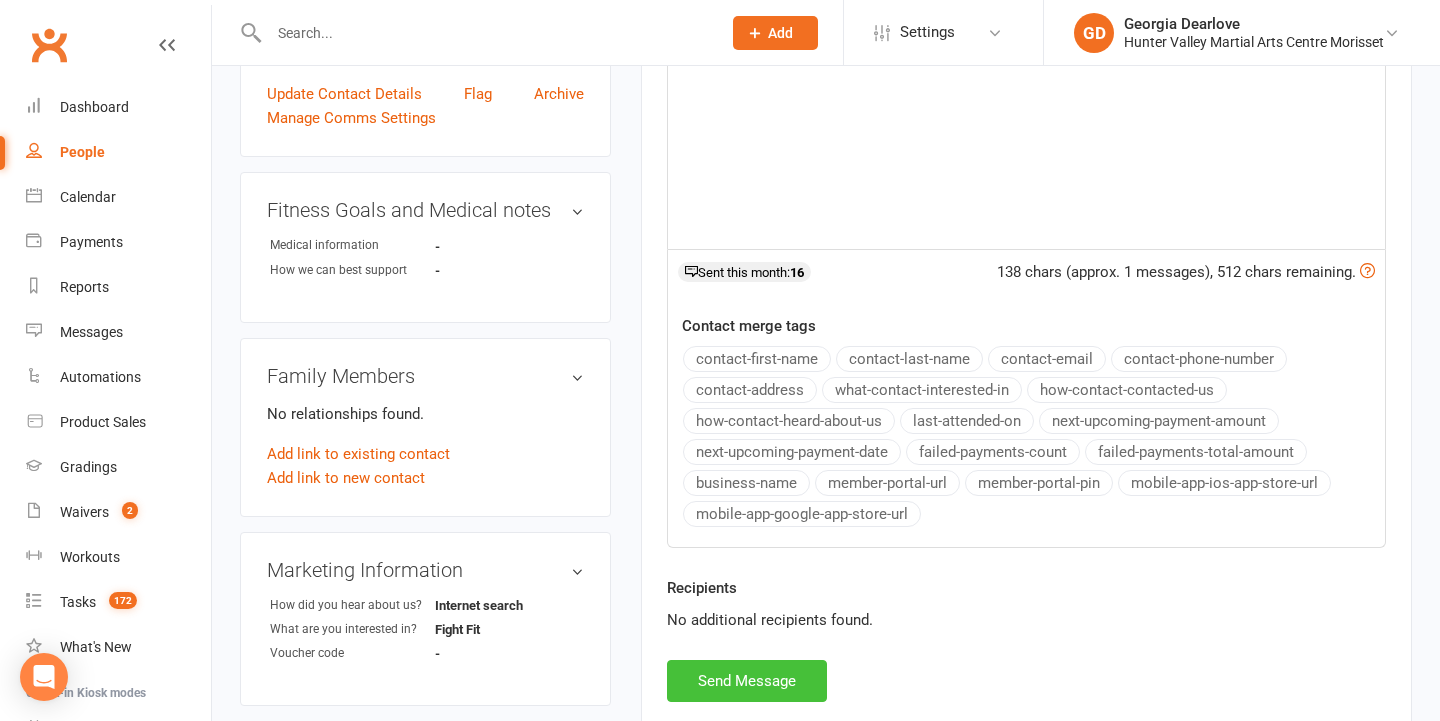 click on "Send Message" at bounding box center [747, 681] 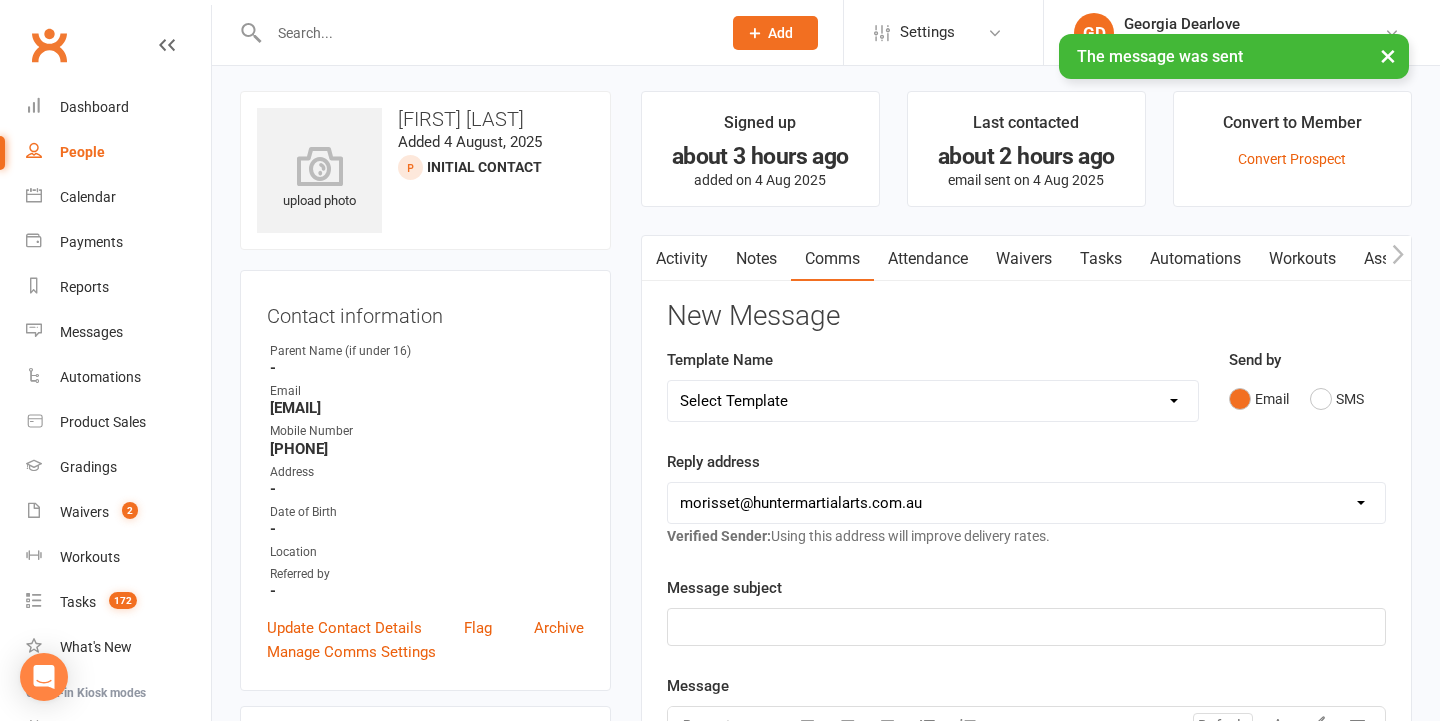 scroll, scrollTop: 0, scrollLeft: 0, axis: both 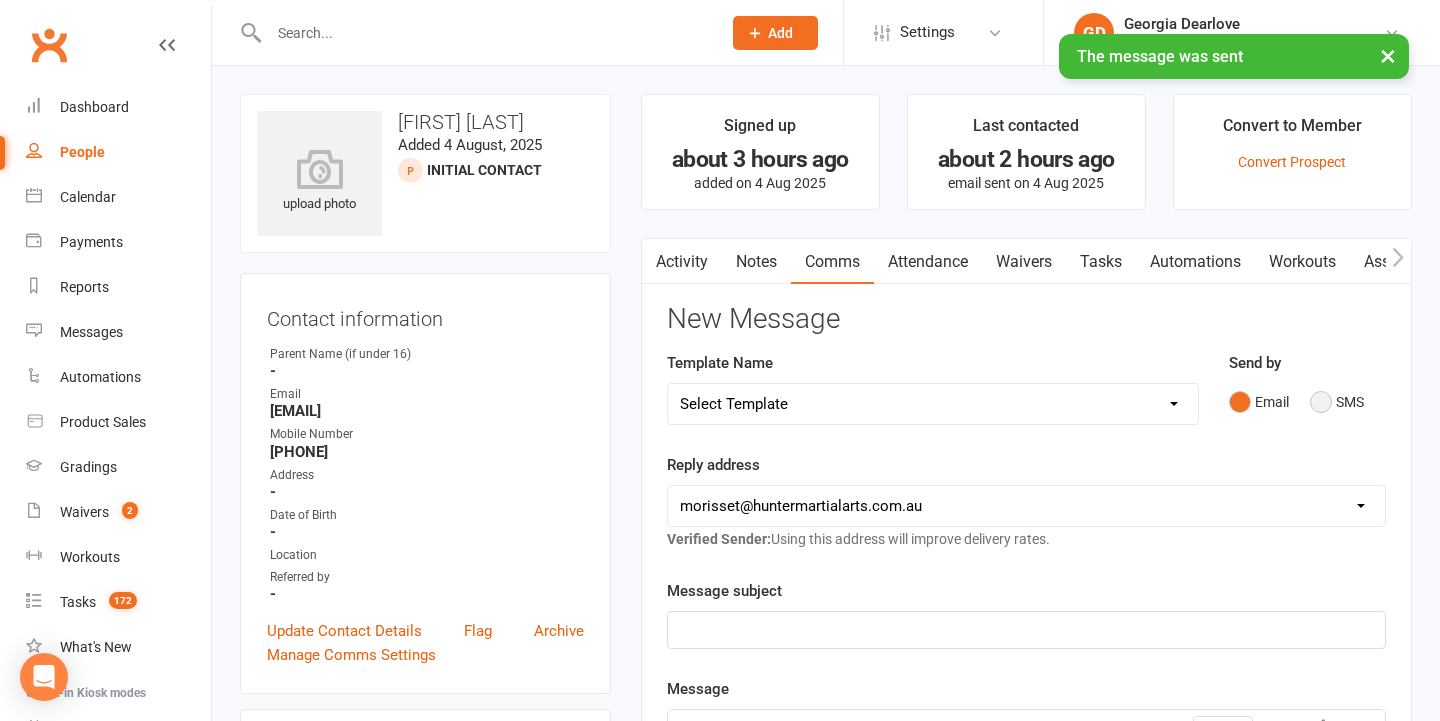 click on "SMS" at bounding box center (1337, 402) 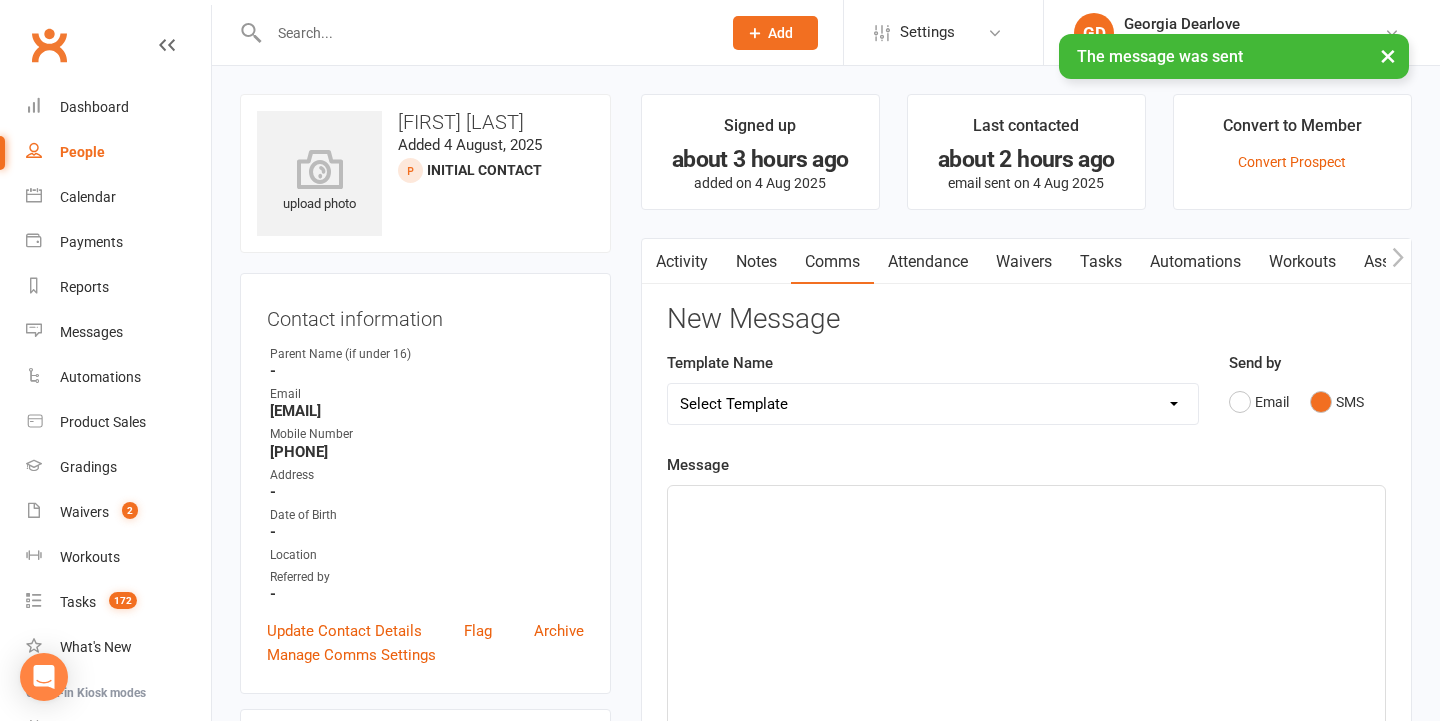 click on "﻿" 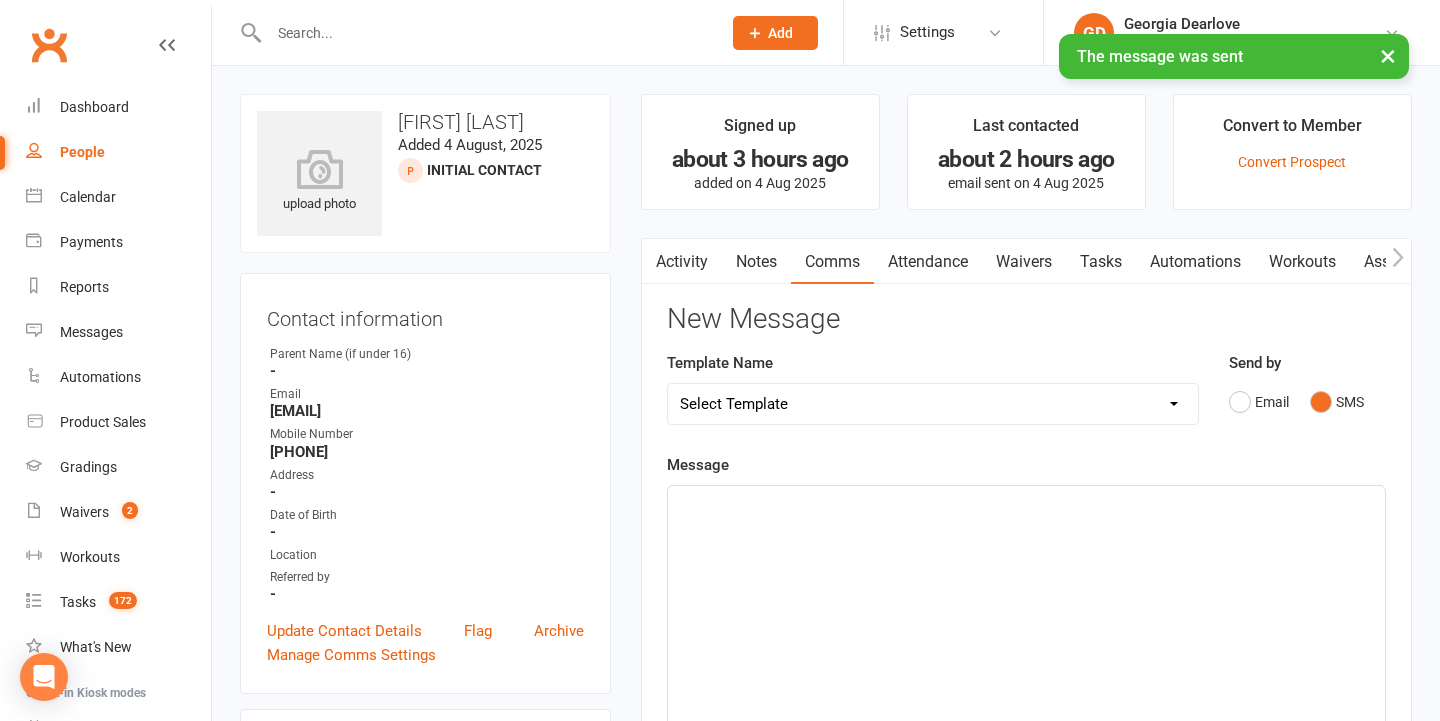 drag, startPoint x: 1252, startPoint y: 396, endPoint x: 1203, endPoint y: 433, distance: 61.400326 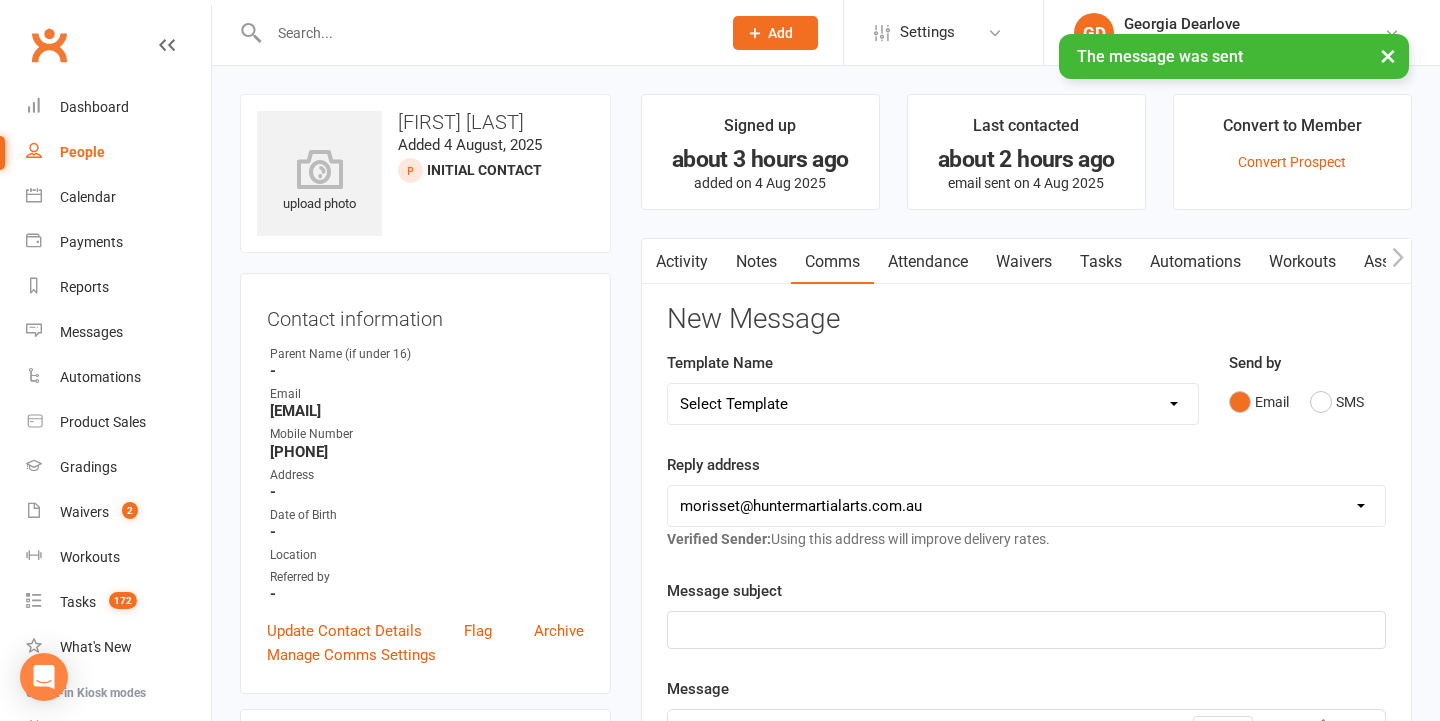 click on "﻿" 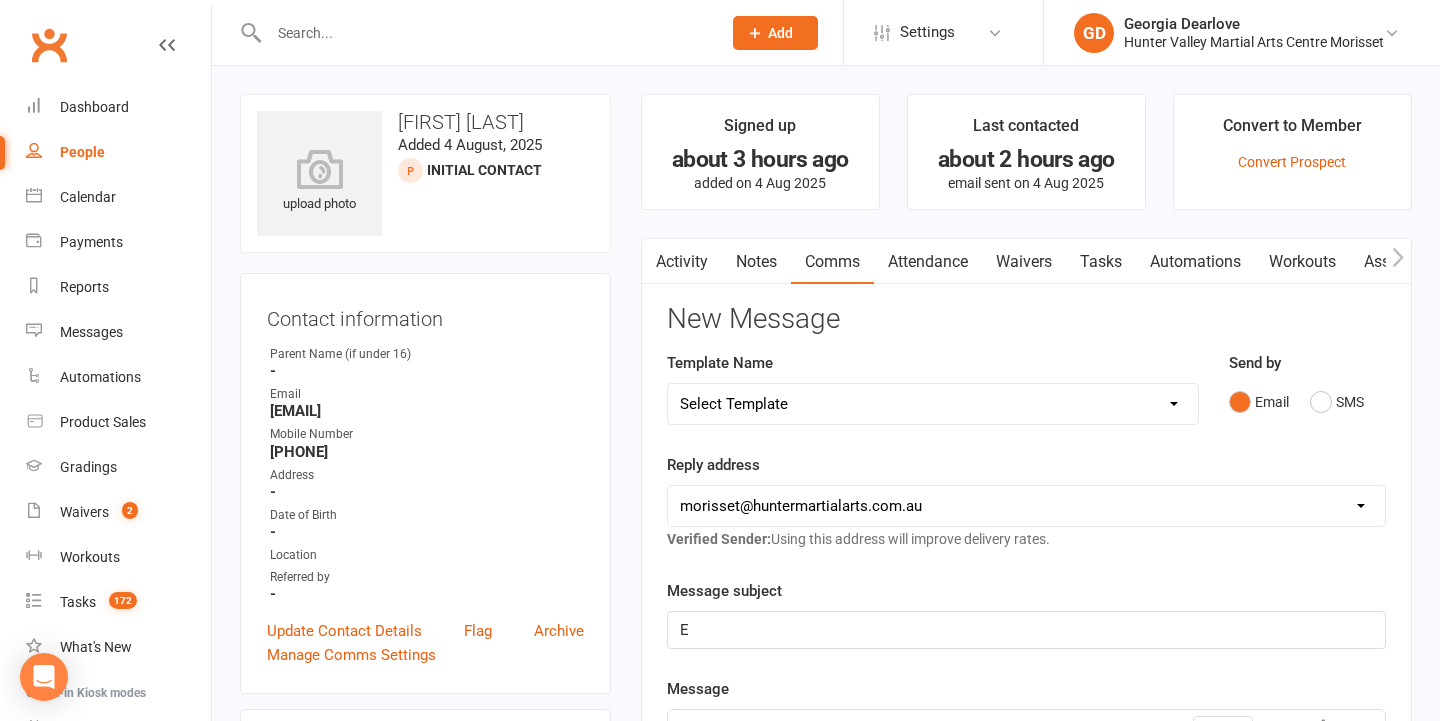 type 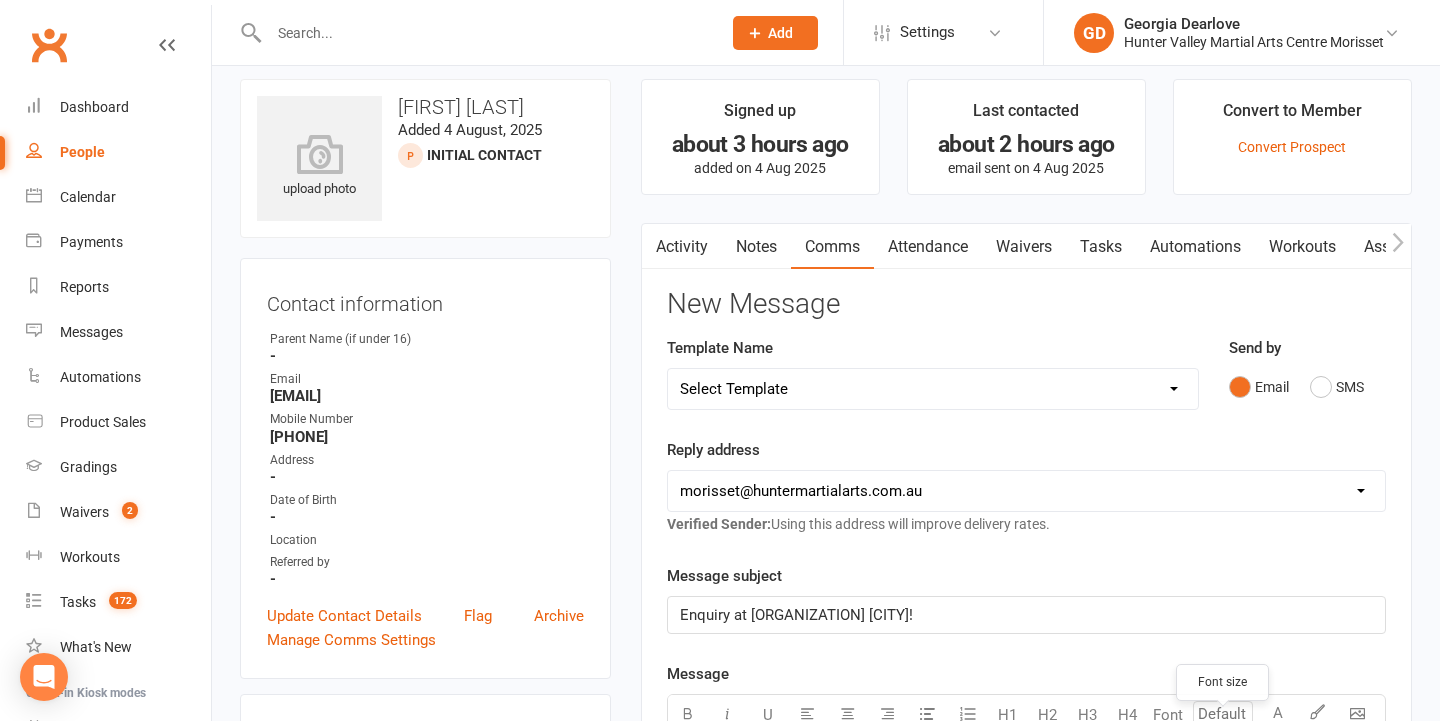 scroll, scrollTop: 454, scrollLeft: 0, axis: vertical 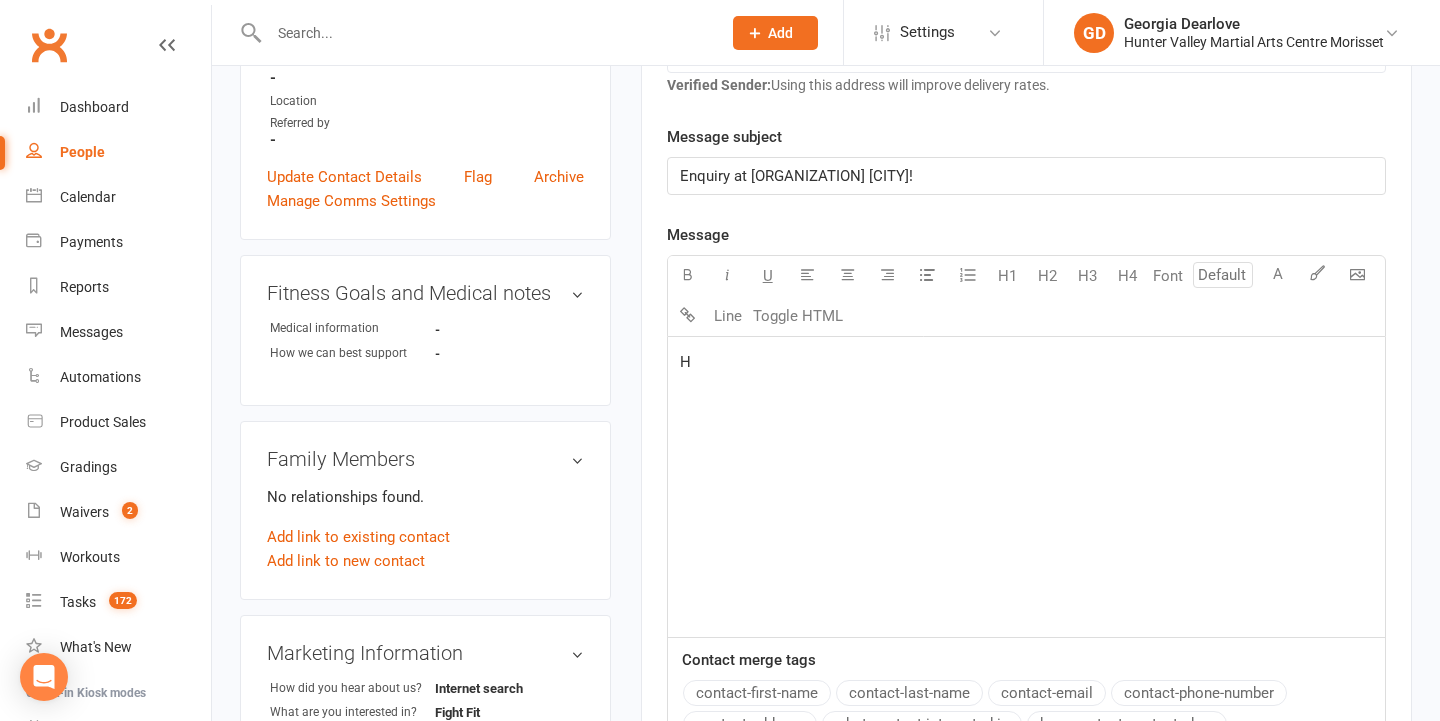 type 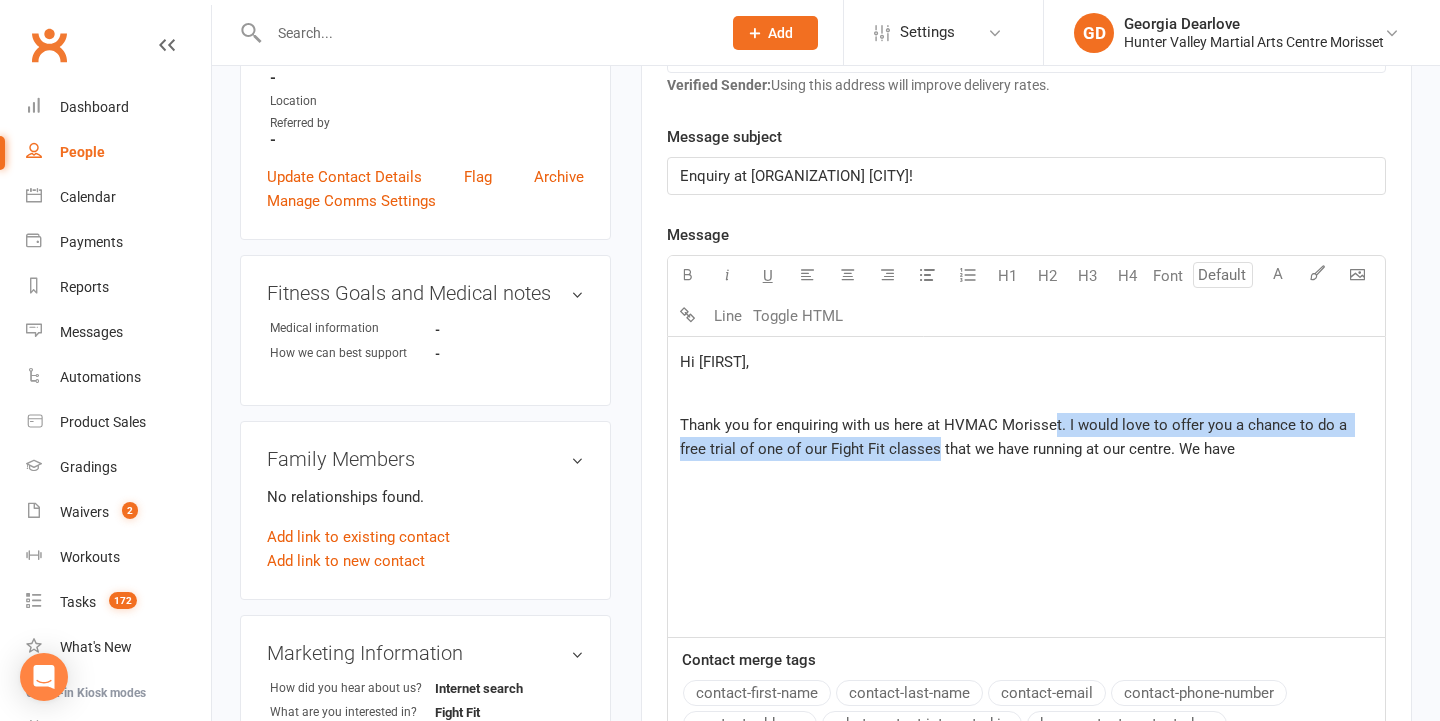 drag, startPoint x: 907, startPoint y: 448, endPoint x: 1293, endPoint y: 419, distance: 387.08786 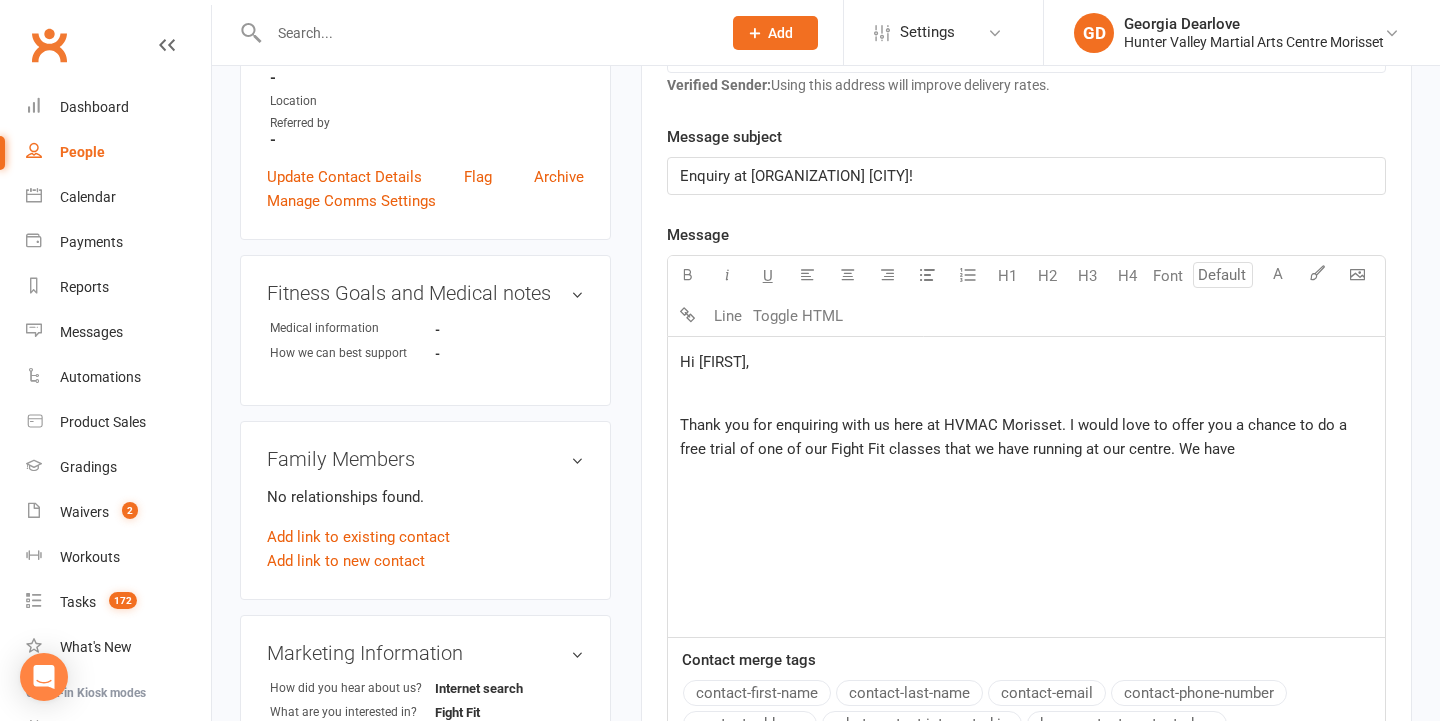 click on "Thank you for enquiring with us here at HVMAC Morisset. I would love to offer you a chance to do a free trial of one of our Fight Fit classes that we have running at our centre. We have" 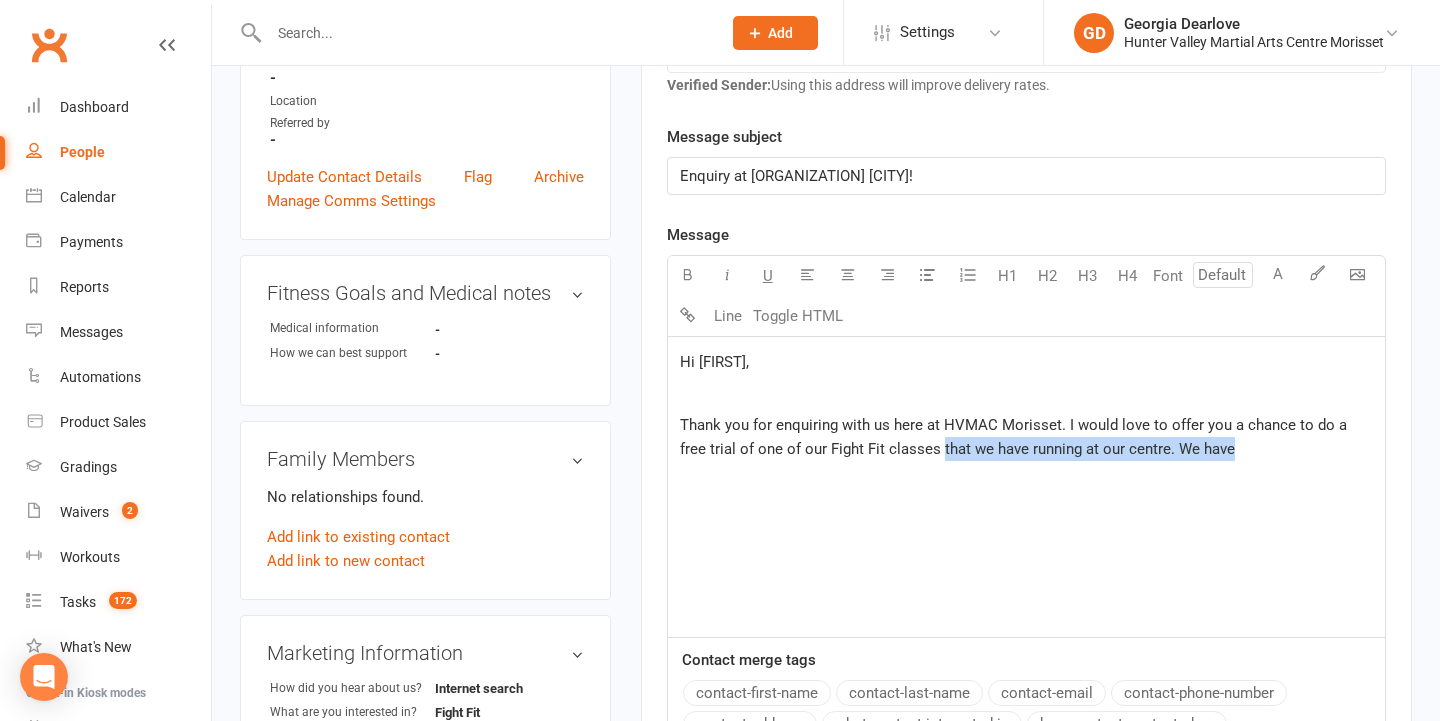 drag, startPoint x: 909, startPoint y: 449, endPoint x: 1278, endPoint y: 459, distance: 369.13547 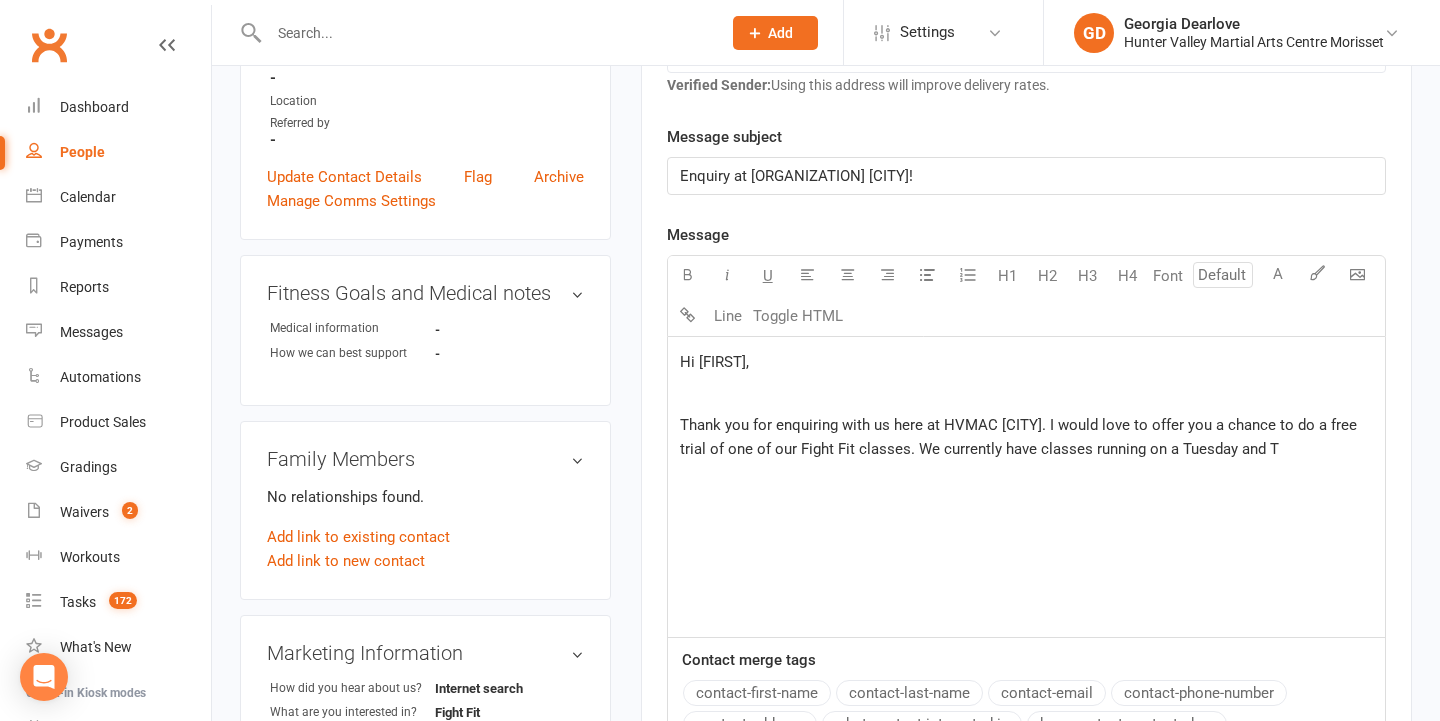 drag, startPoint x: 1278, startPoint y: 459, endPoint x: 1171, endPoint y: 448, distance: 107.563934 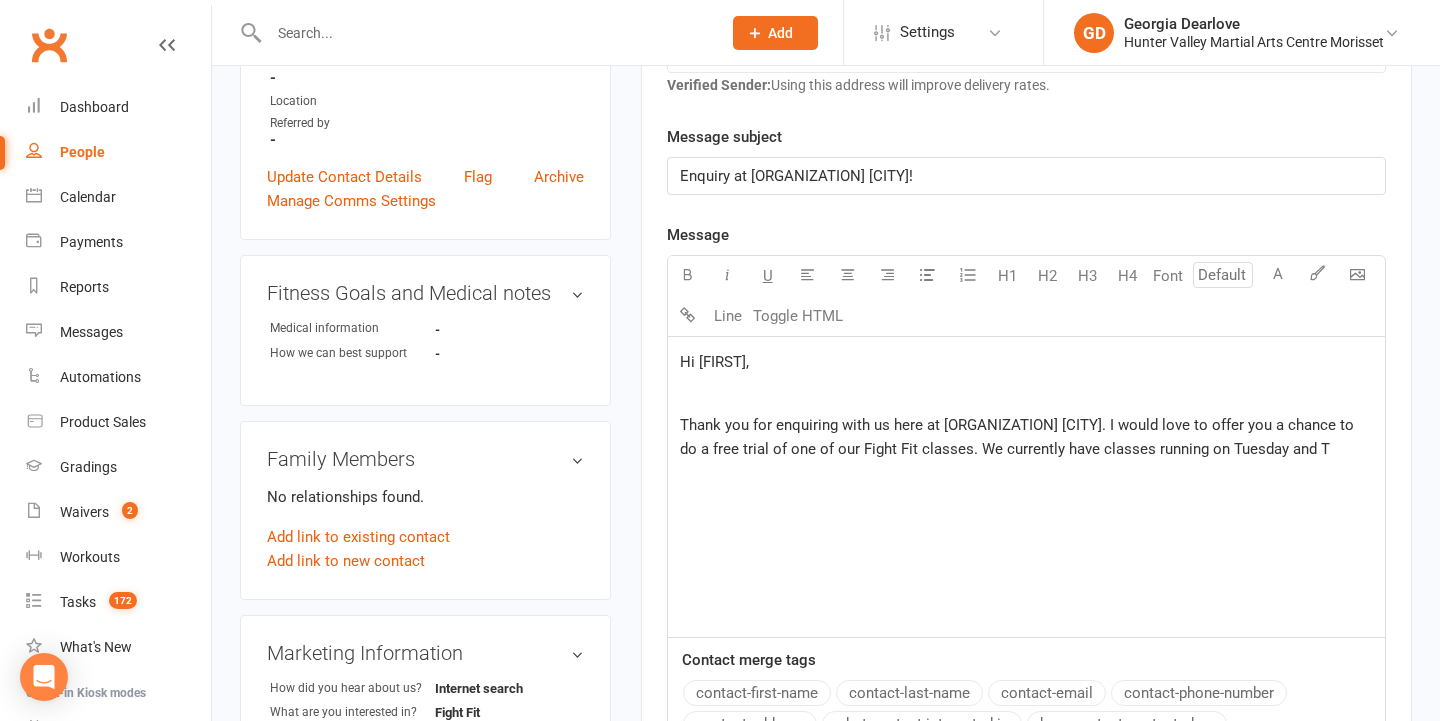 click on "Thank you for enquiring with us here at HVMAC Morisset. I would love to offer you a chance to do a free trial of one of our Fight Fit classes. We currently have classes running on Tuesday and T" 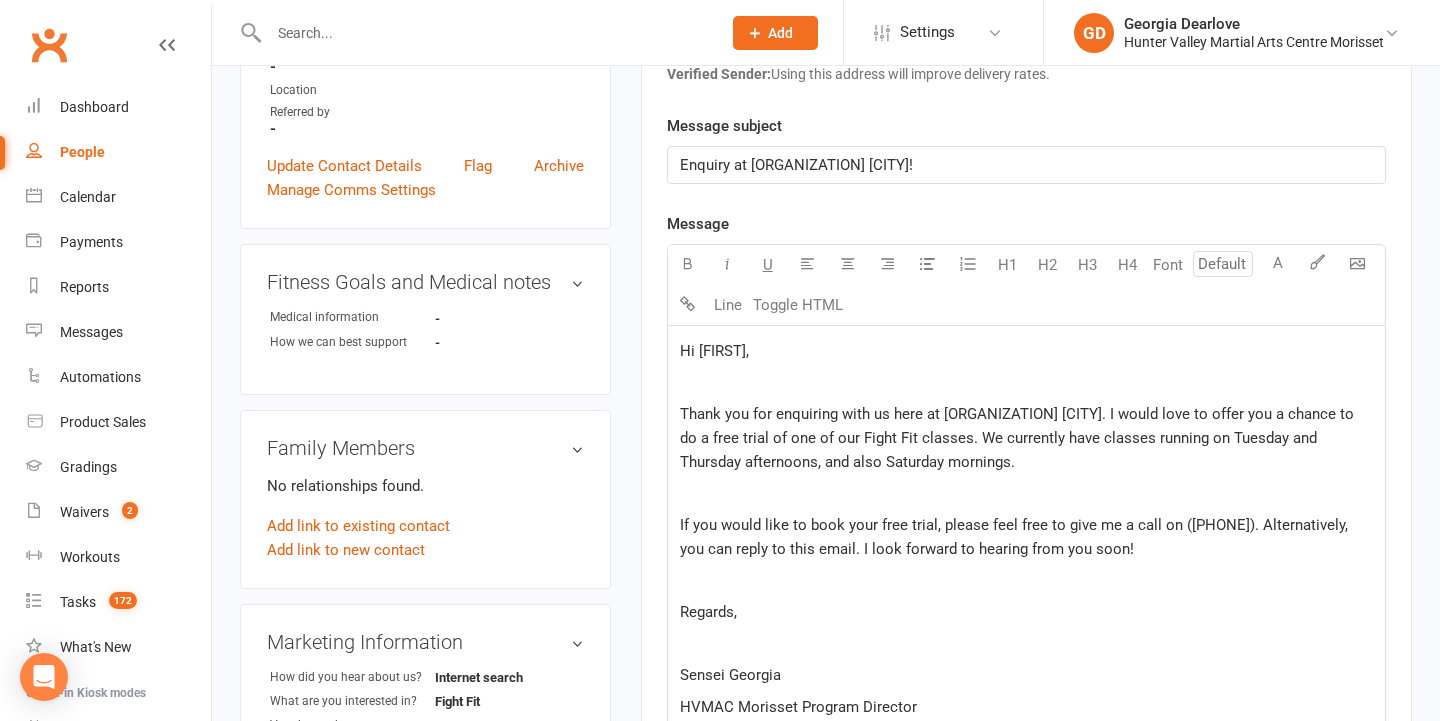 scroll, scrollTop: 464, scrollLeft: 0, axis: vertical 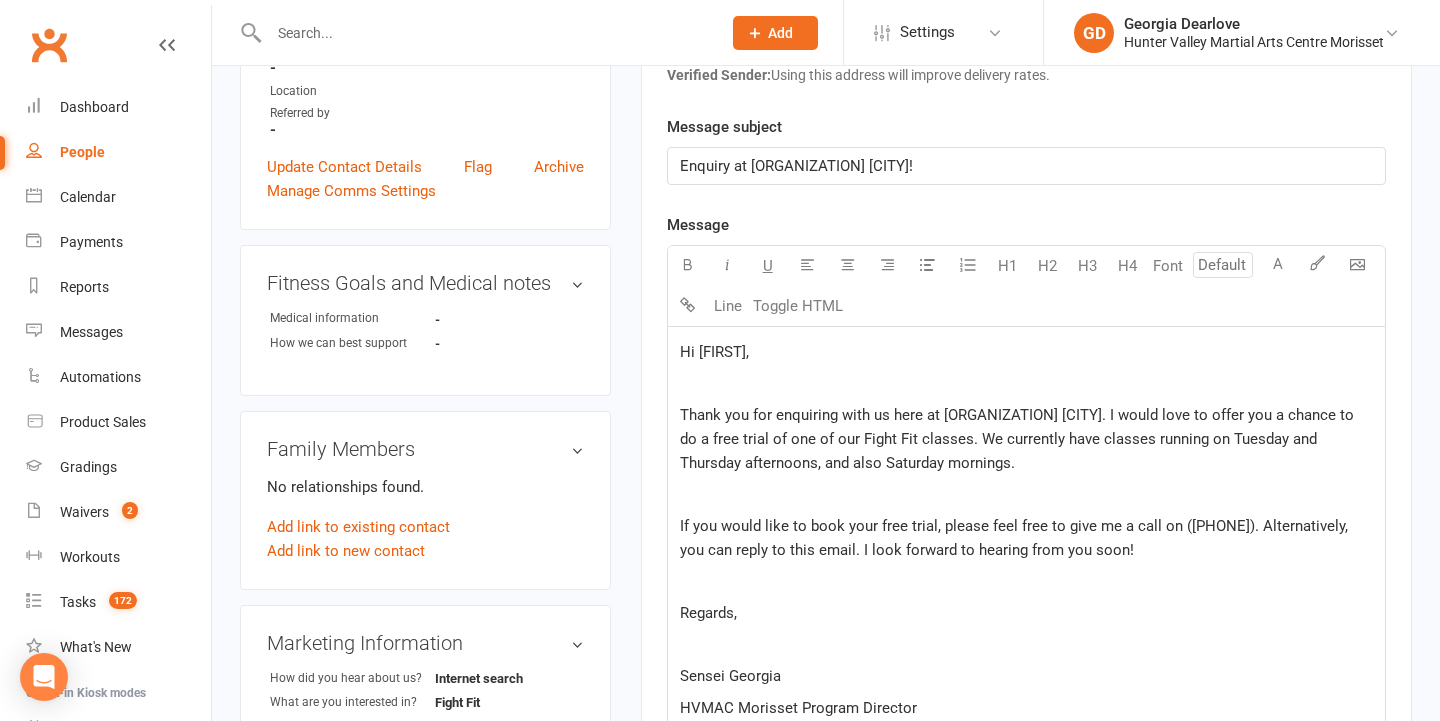 drag, startPoint x: 1061, startPoint y: 420, endPoint x: 1171, endPoint y: 480, distance: 125.299644 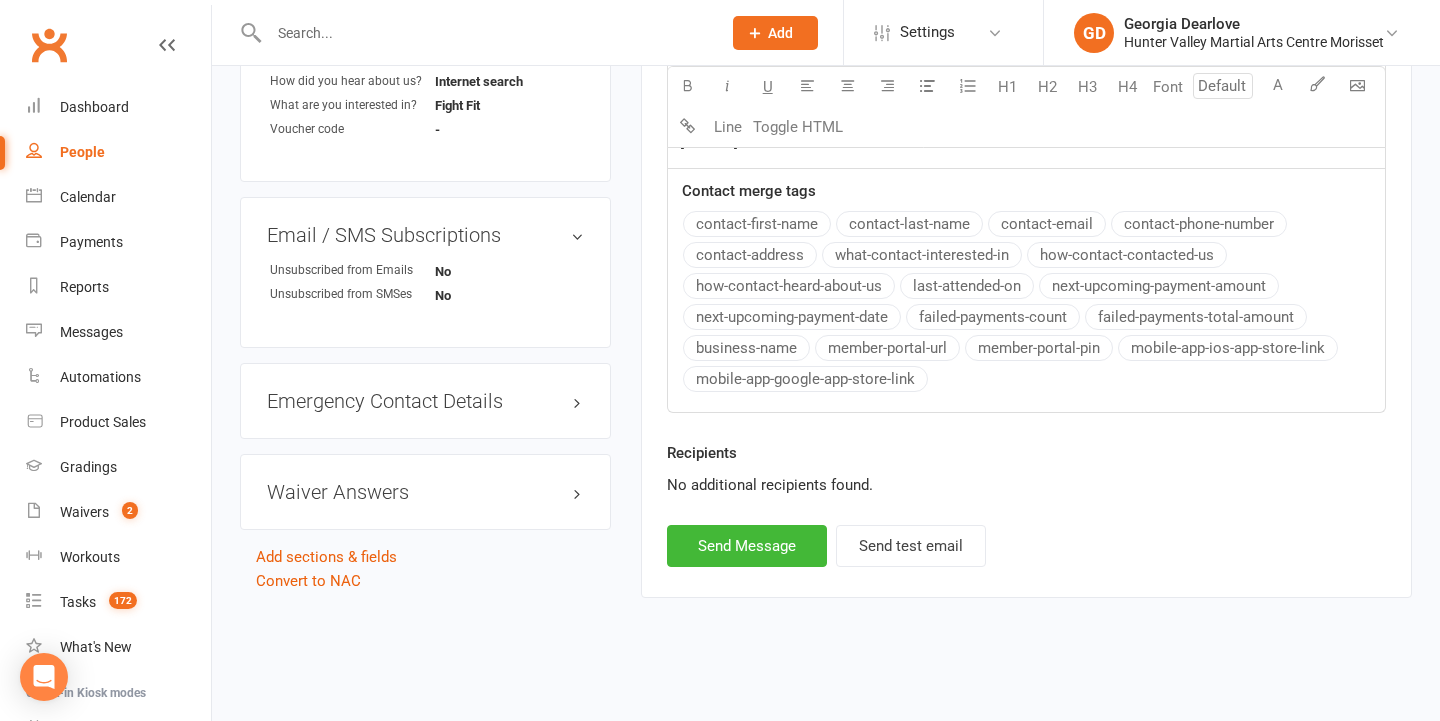drag, startPoint x: 776, startPoint y: 536, endPoint x: 786, endPoint y: 518, distance: 20.59126 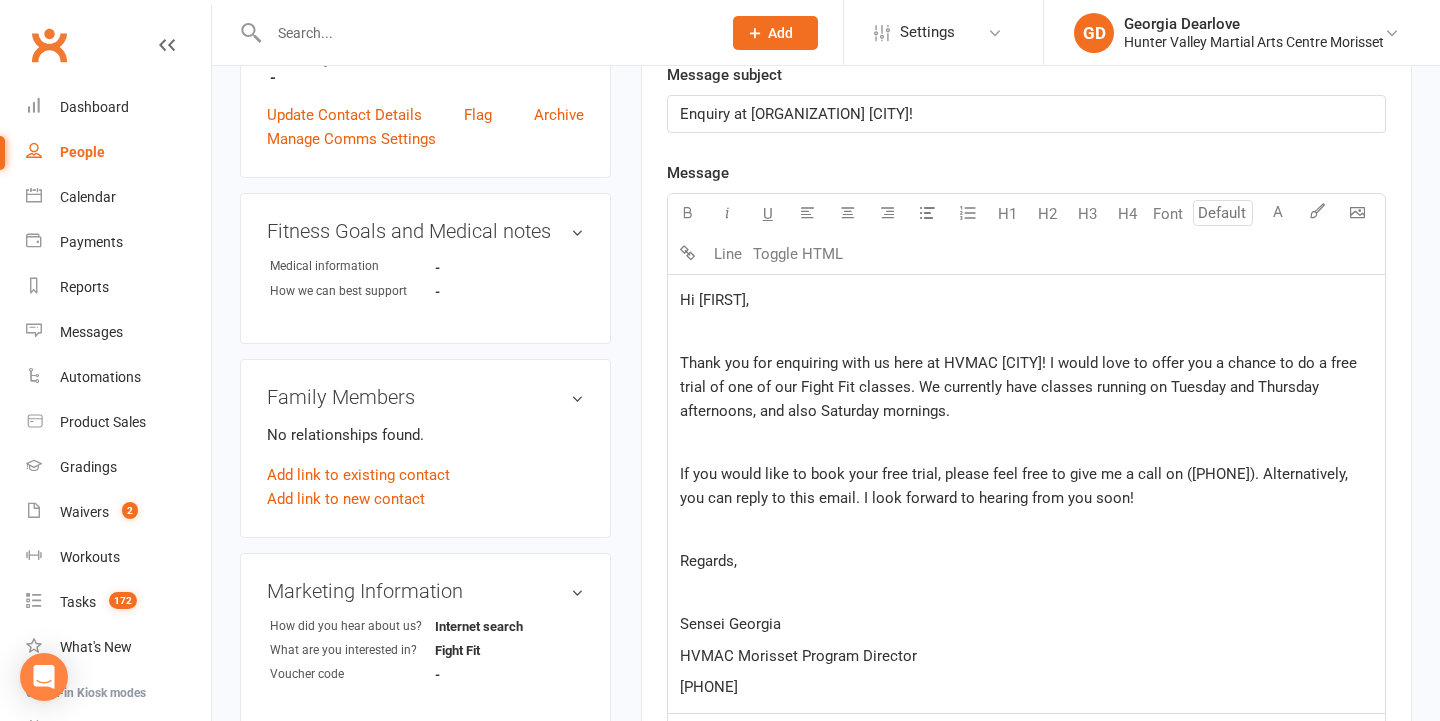 scroll, scrollTop: 148, scrollLeft: 0, axis: vertical 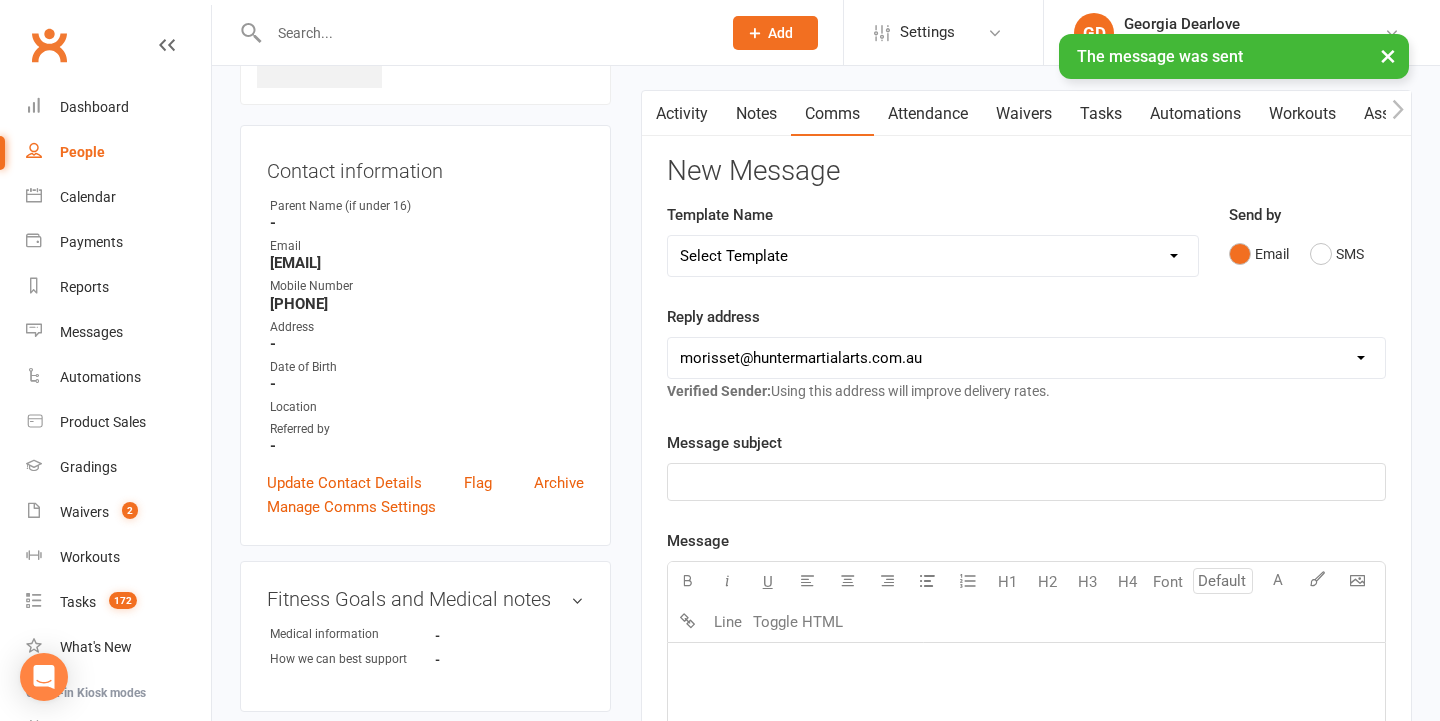 click on "Notes" at bounding box center [756, 114] 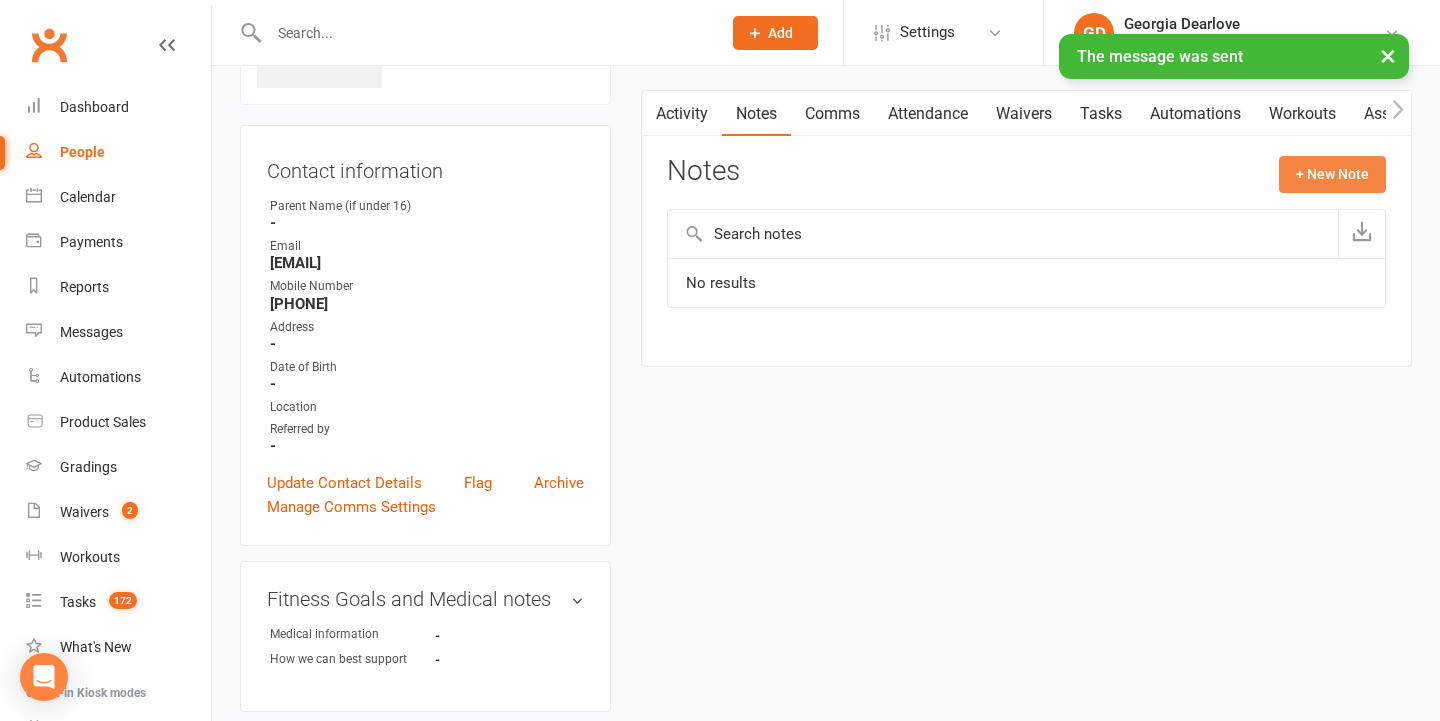 click on "+ New Note" at bounding box center [1332, 174] 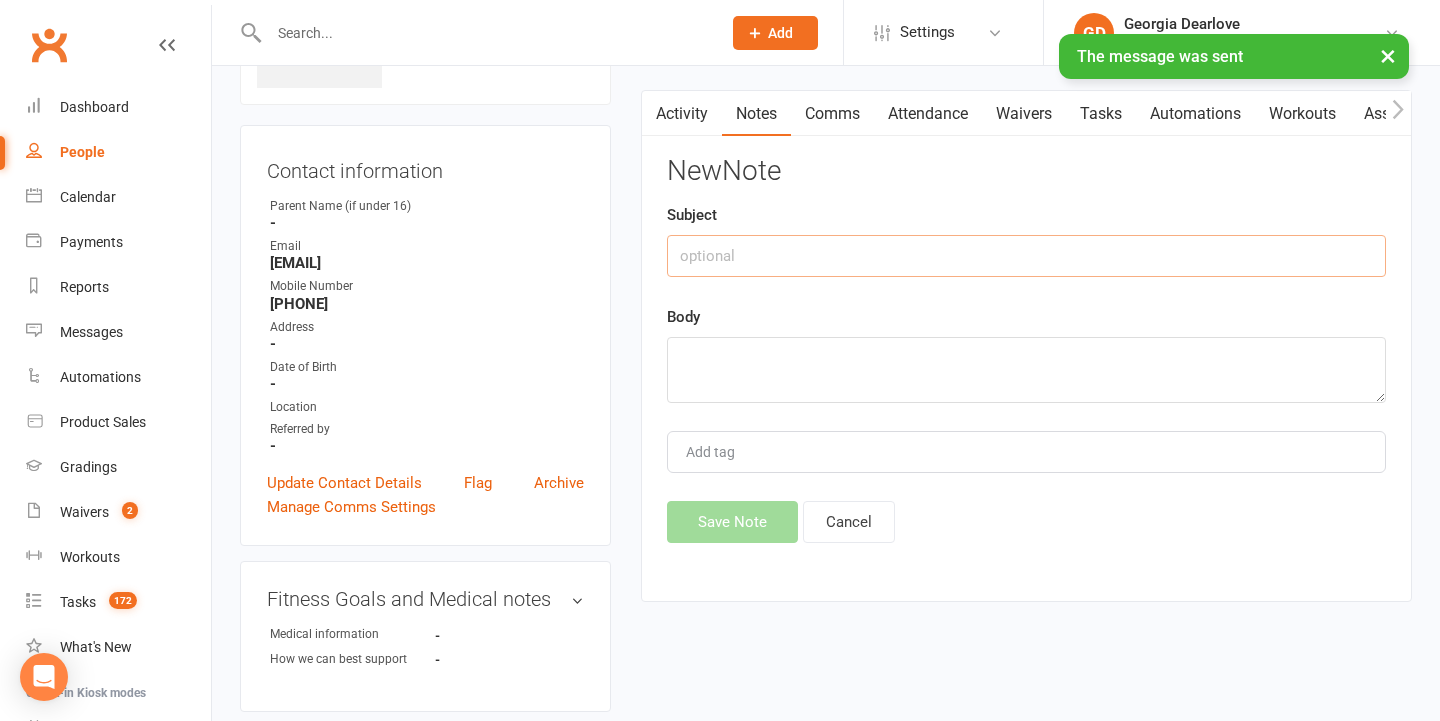 click at bounding box center [1026, 256] 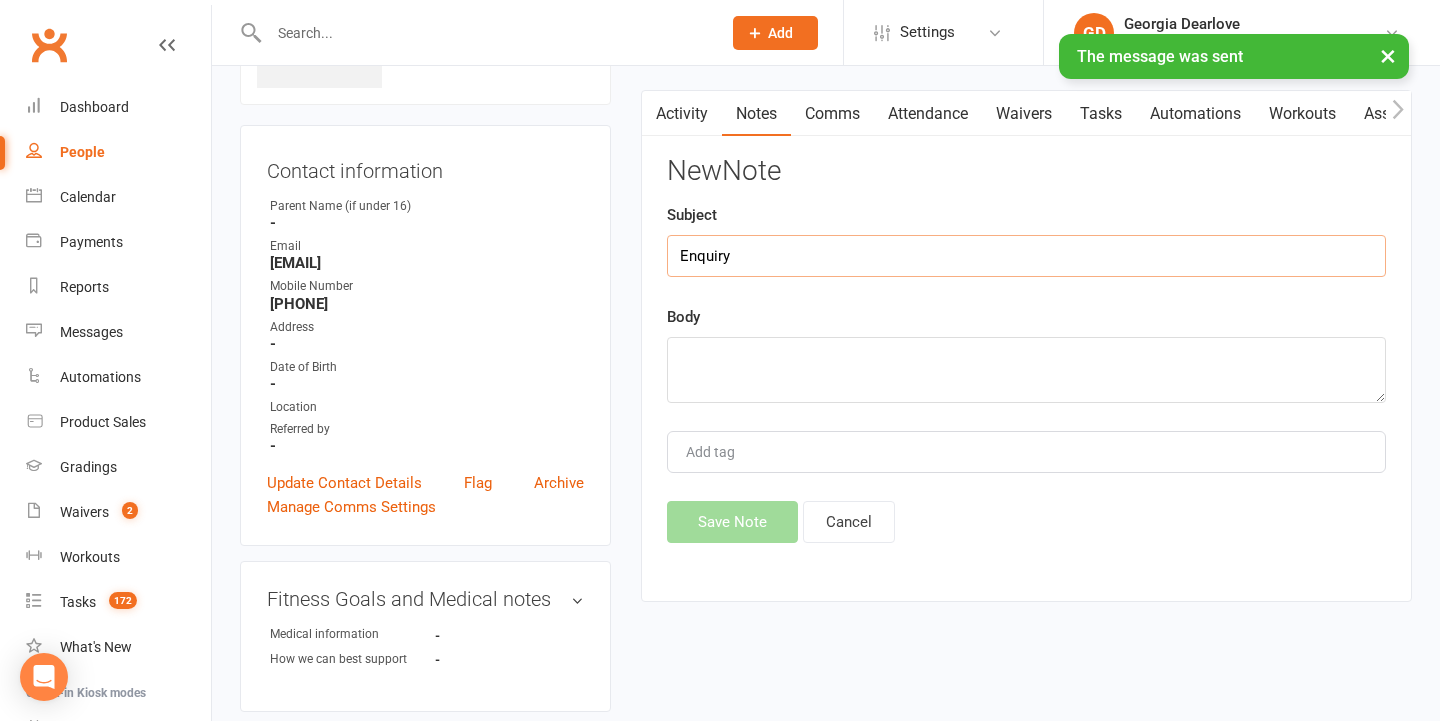 type on "Enquiry" 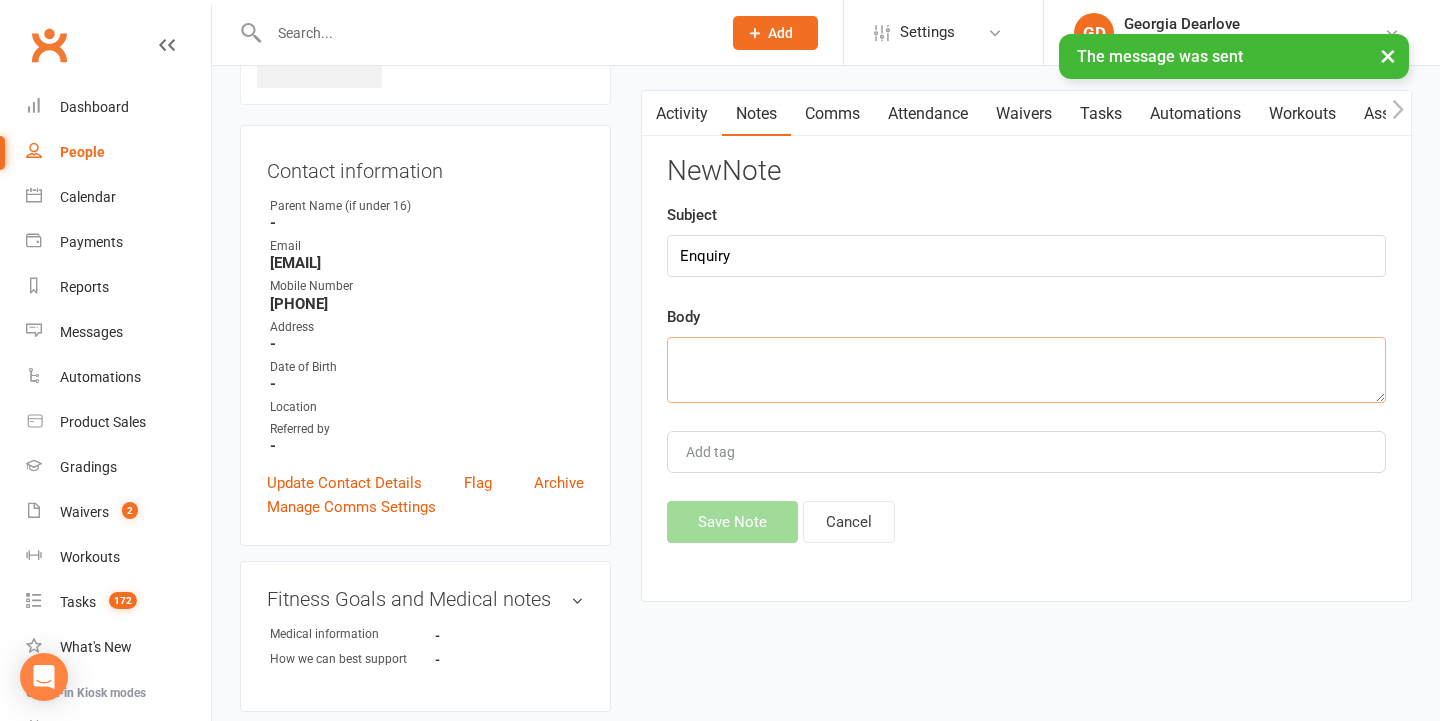 type on "L" 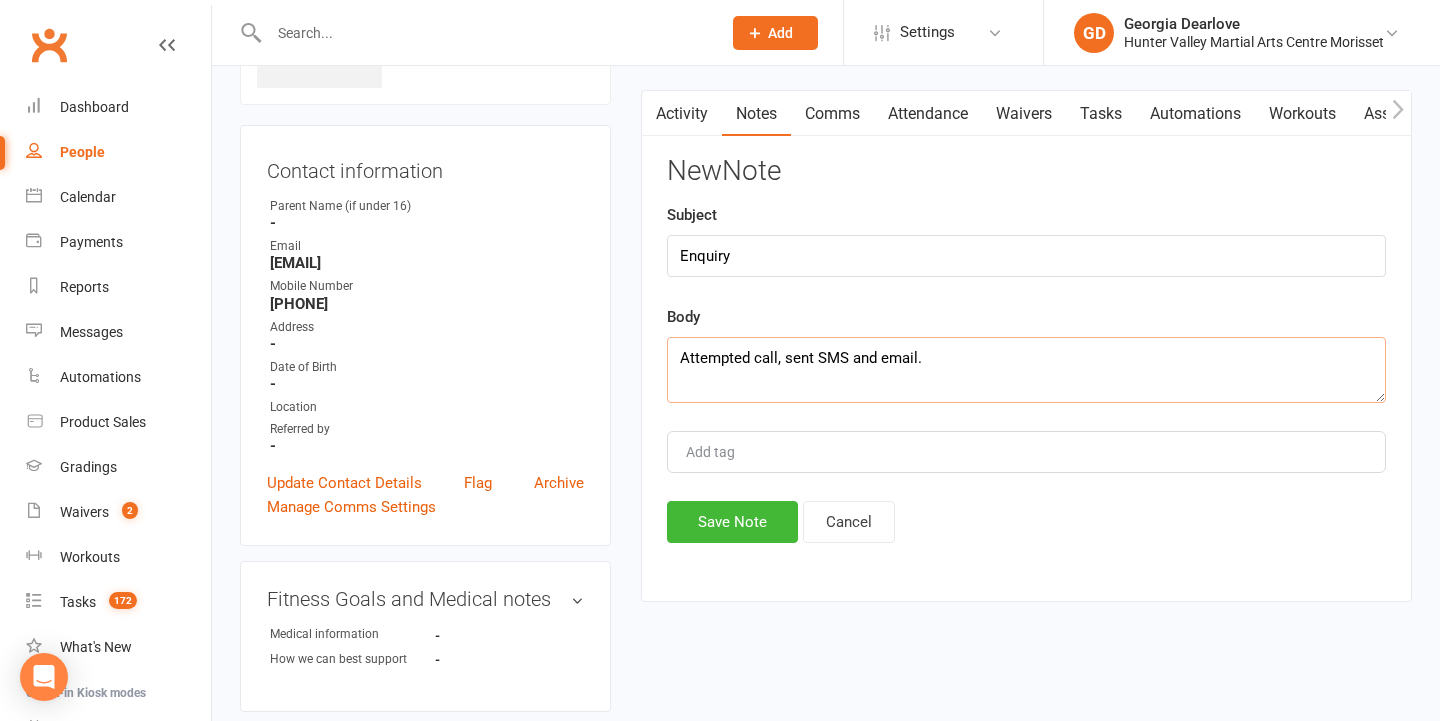 type on "Attempted call, sent SMS and email." 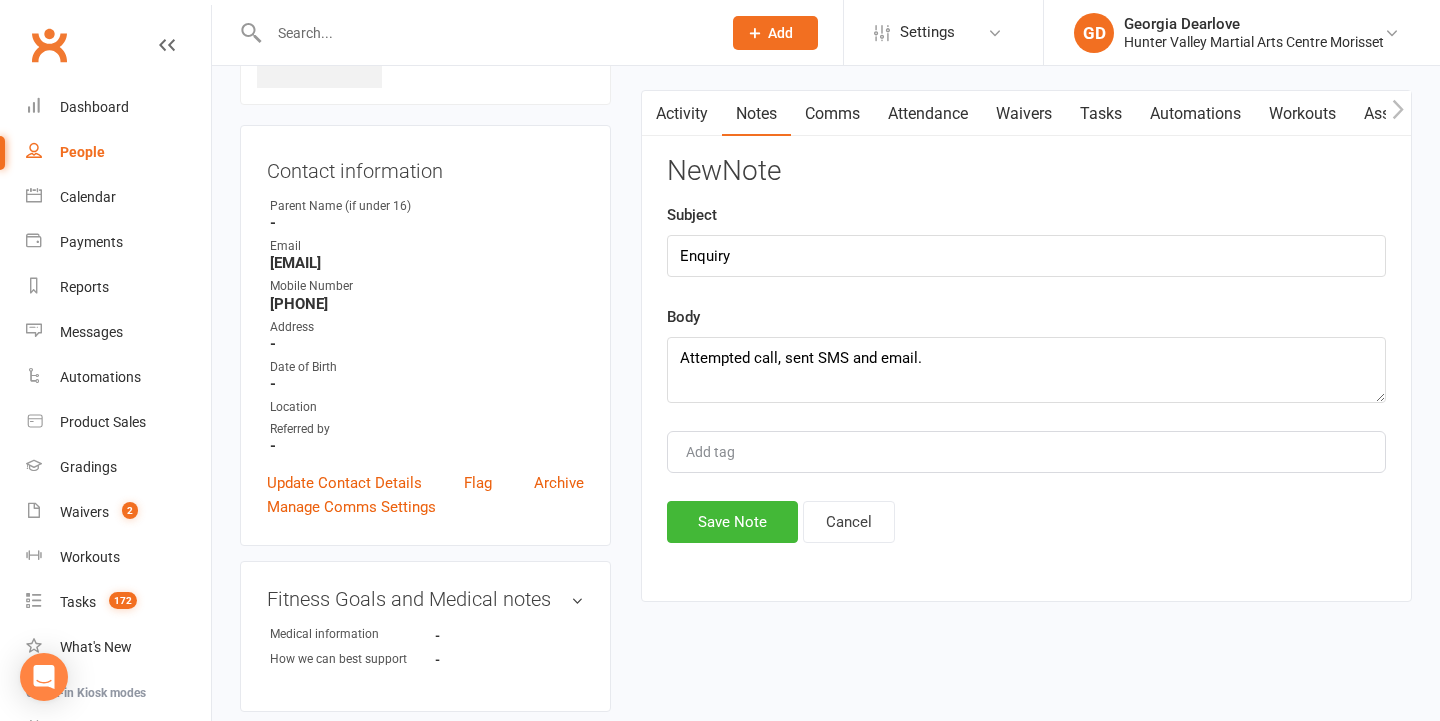 click on "Save Note" at bounding box center [732, 522] 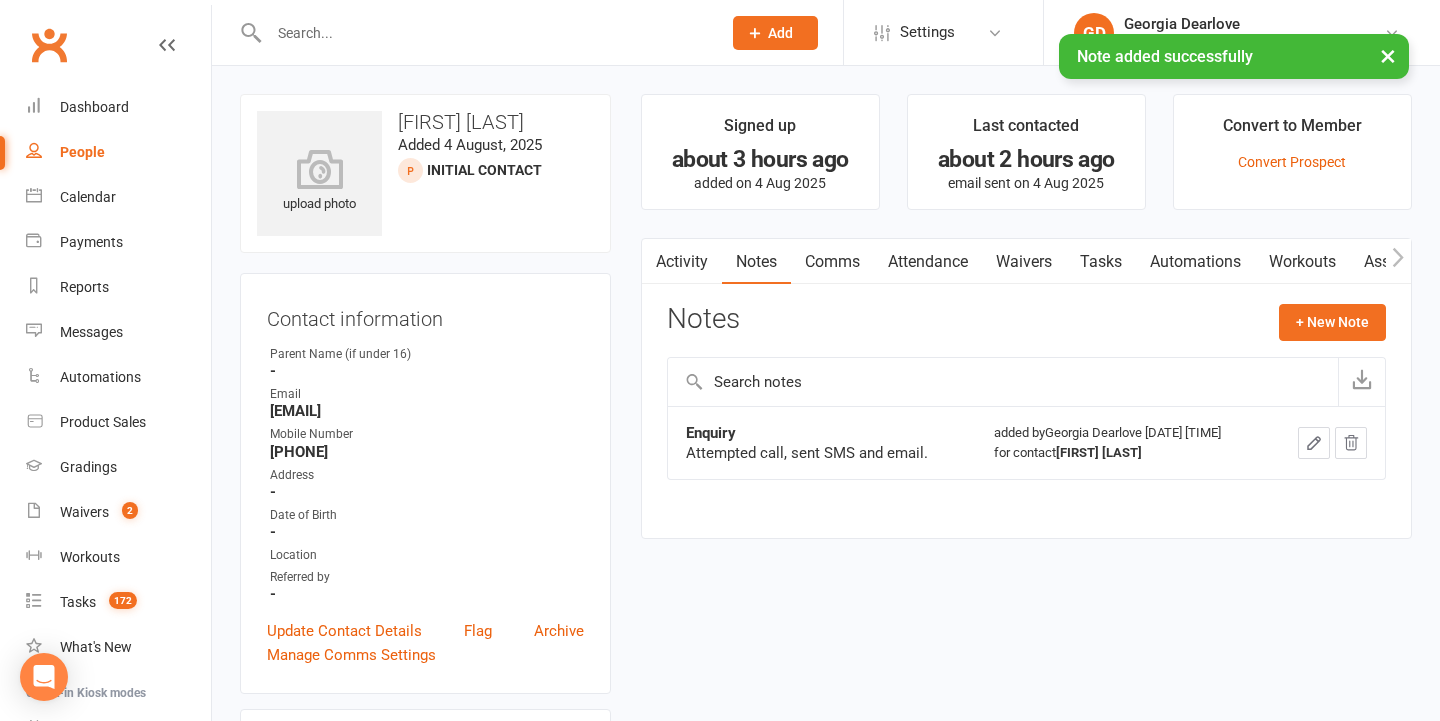scroll, scrollTop: -1, scrollLeft: 0, axis: vertical 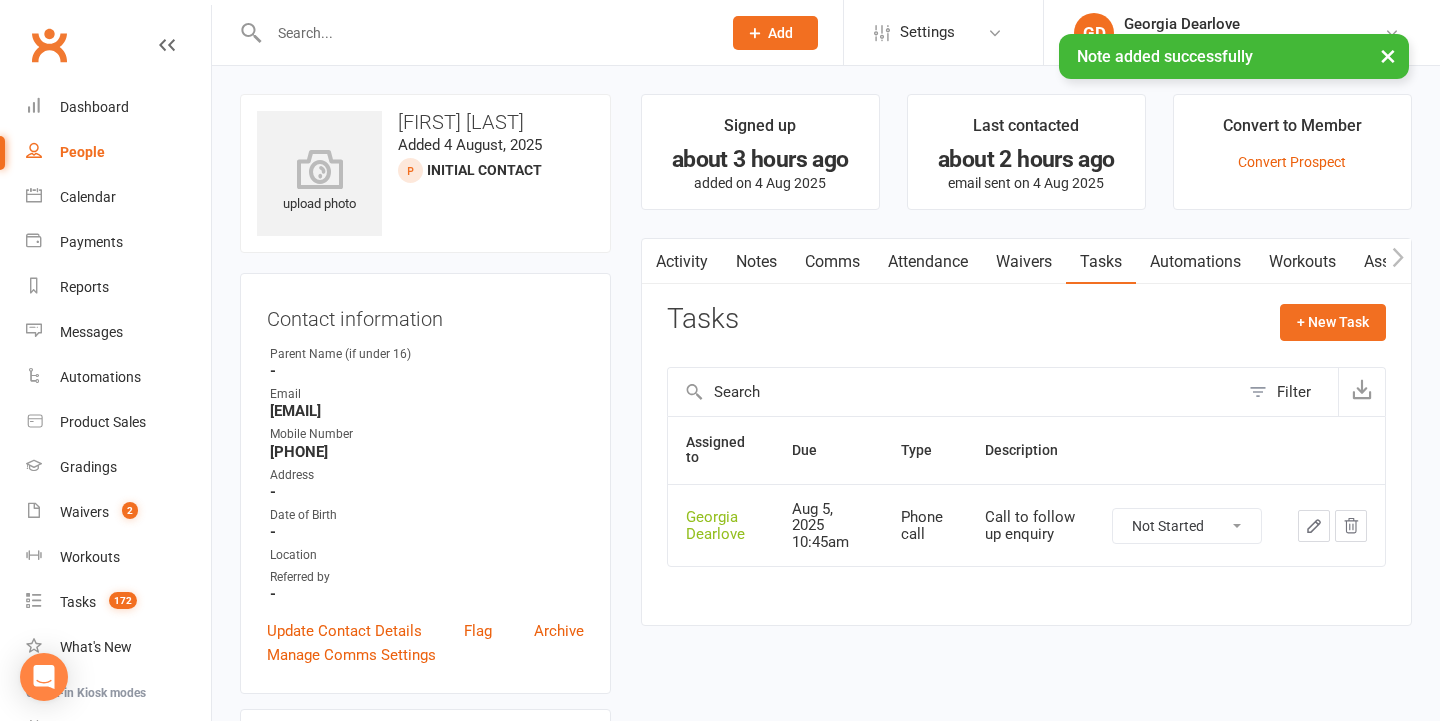 click 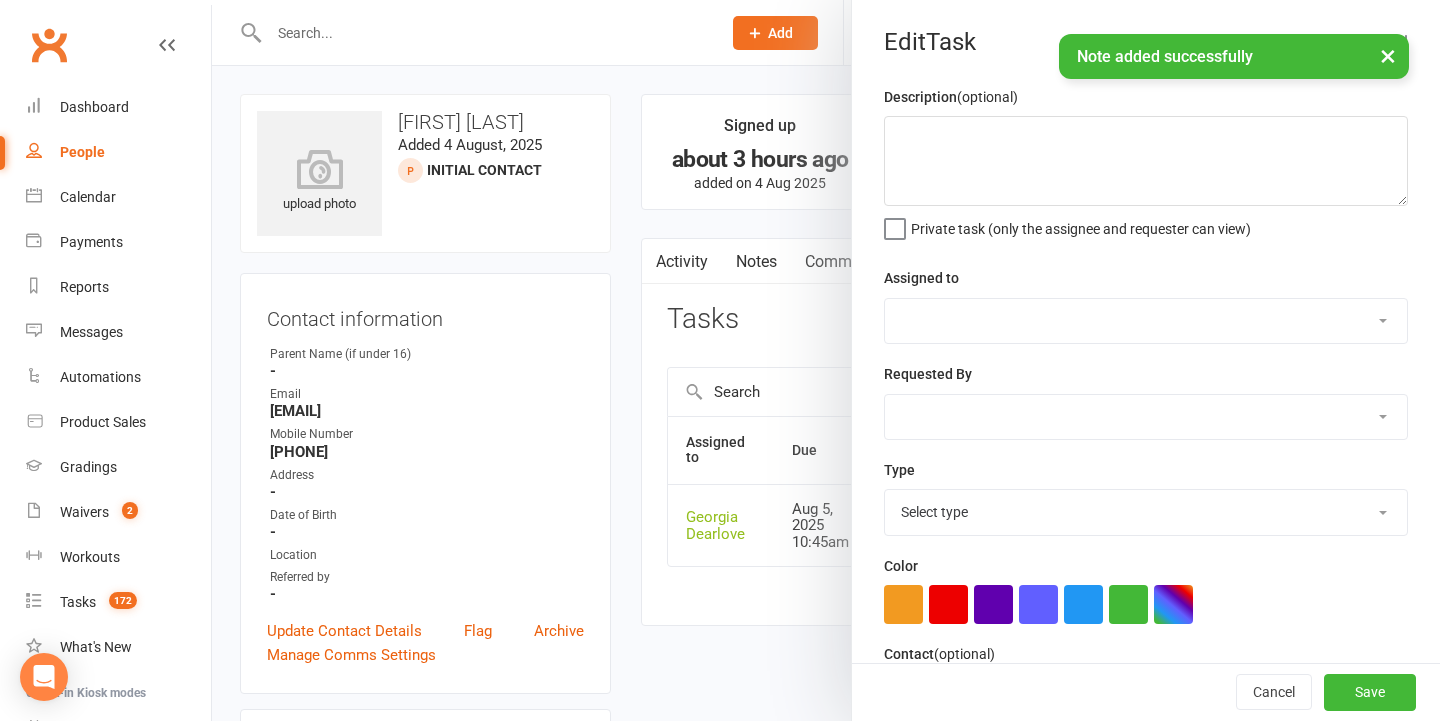 type on "Call to follow up enquiry" 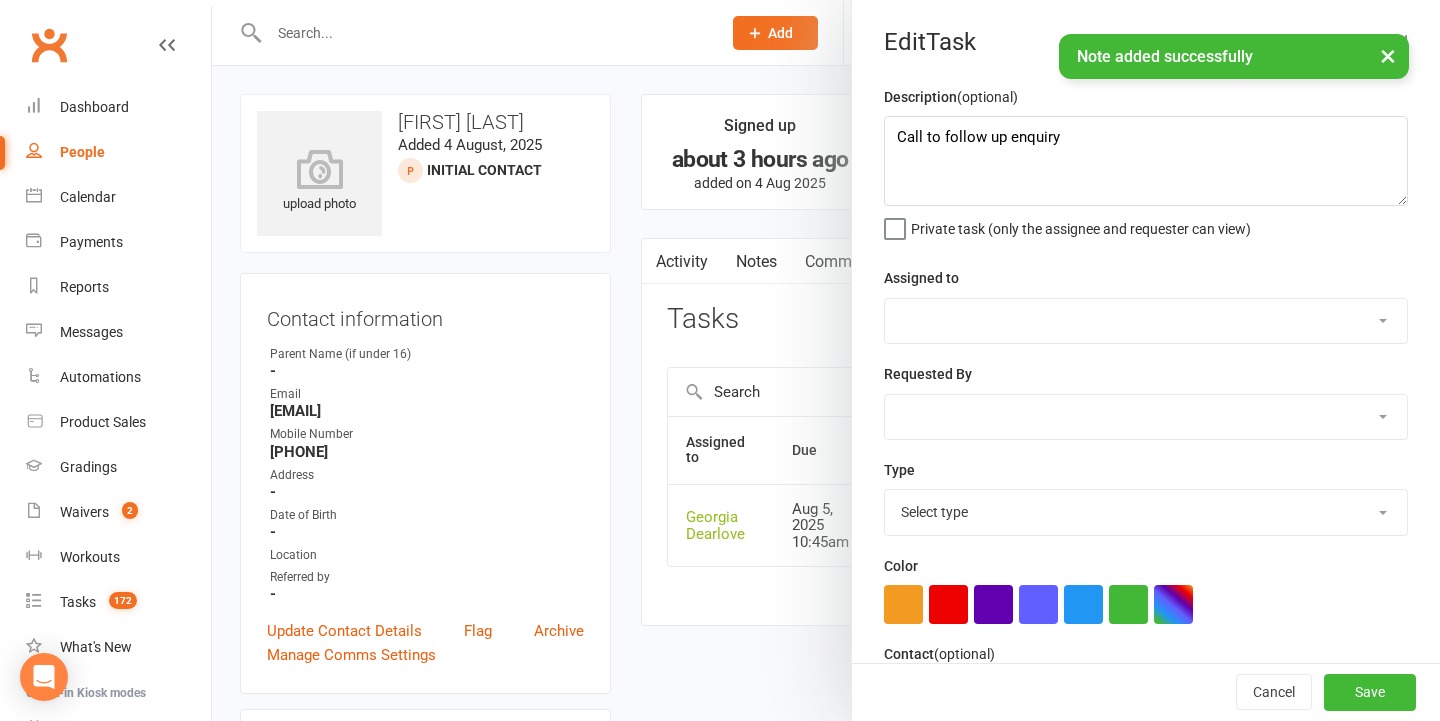 select on "18094" 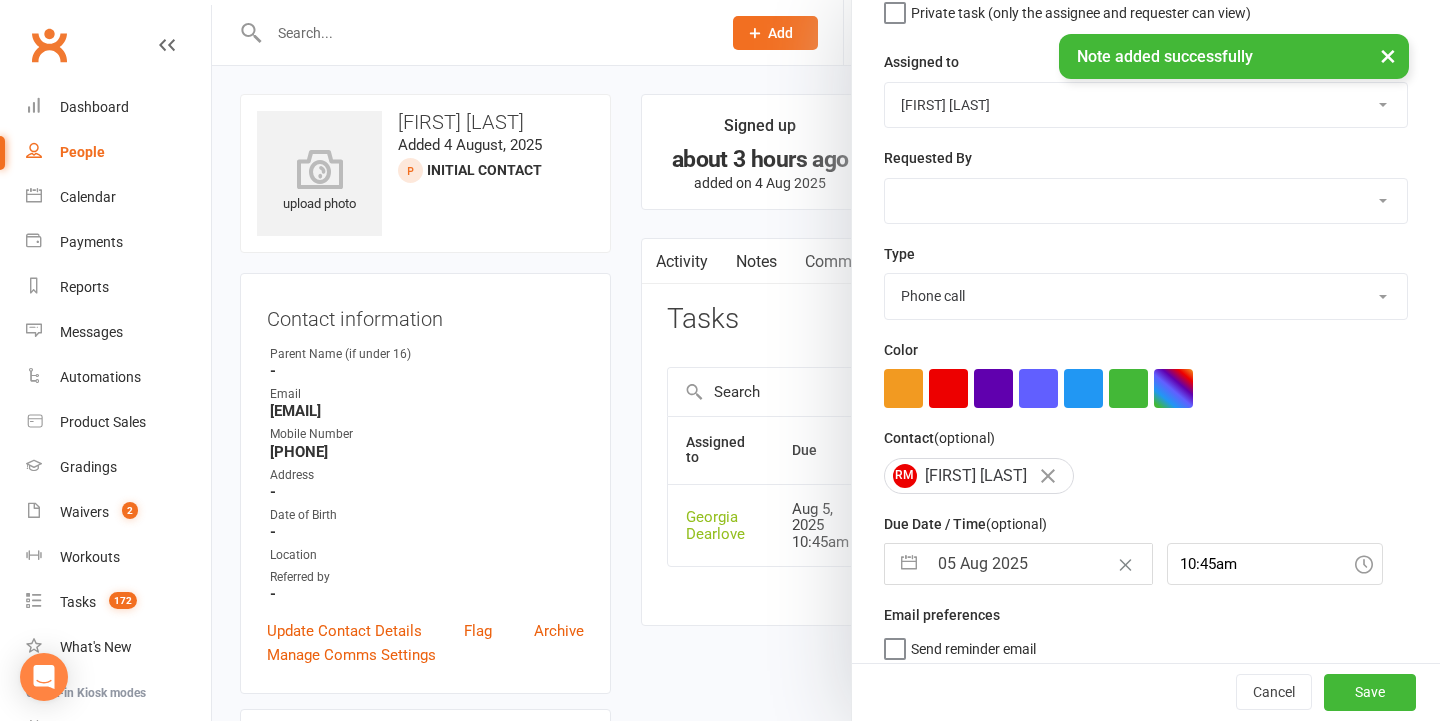 select on "6" 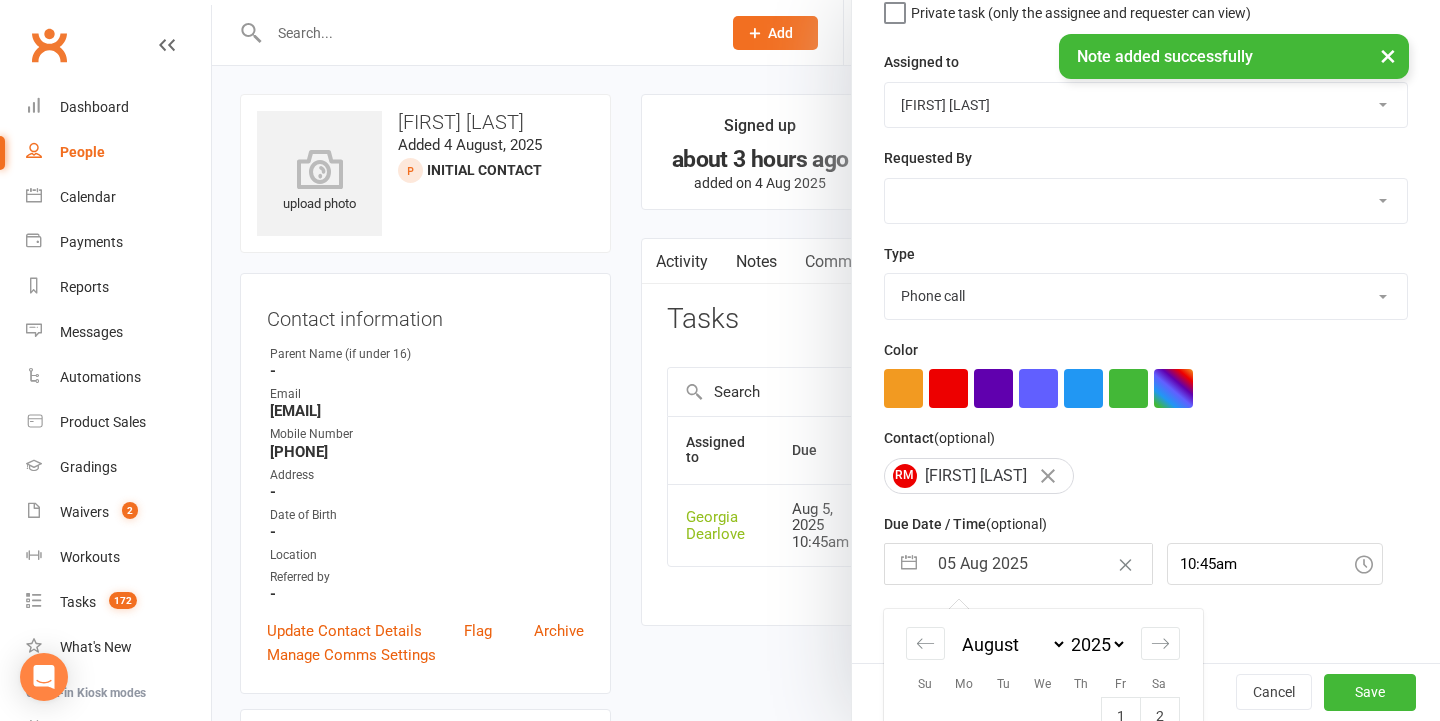 click on "05 Aug 2025" at bounding box center (1039, 564) 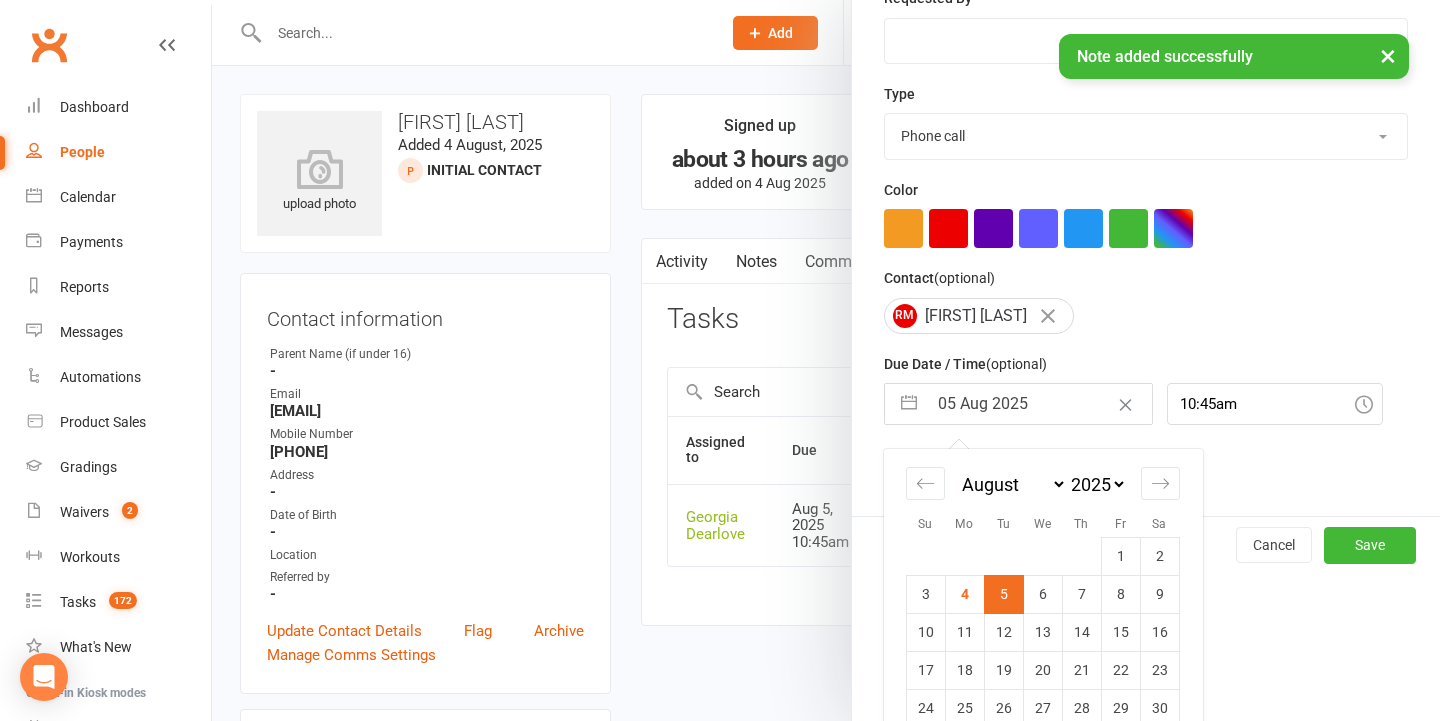 drag, startPoint x: 956, startPoint y: 621, endPoint x: 974, endPoint y: 621, distance: 18 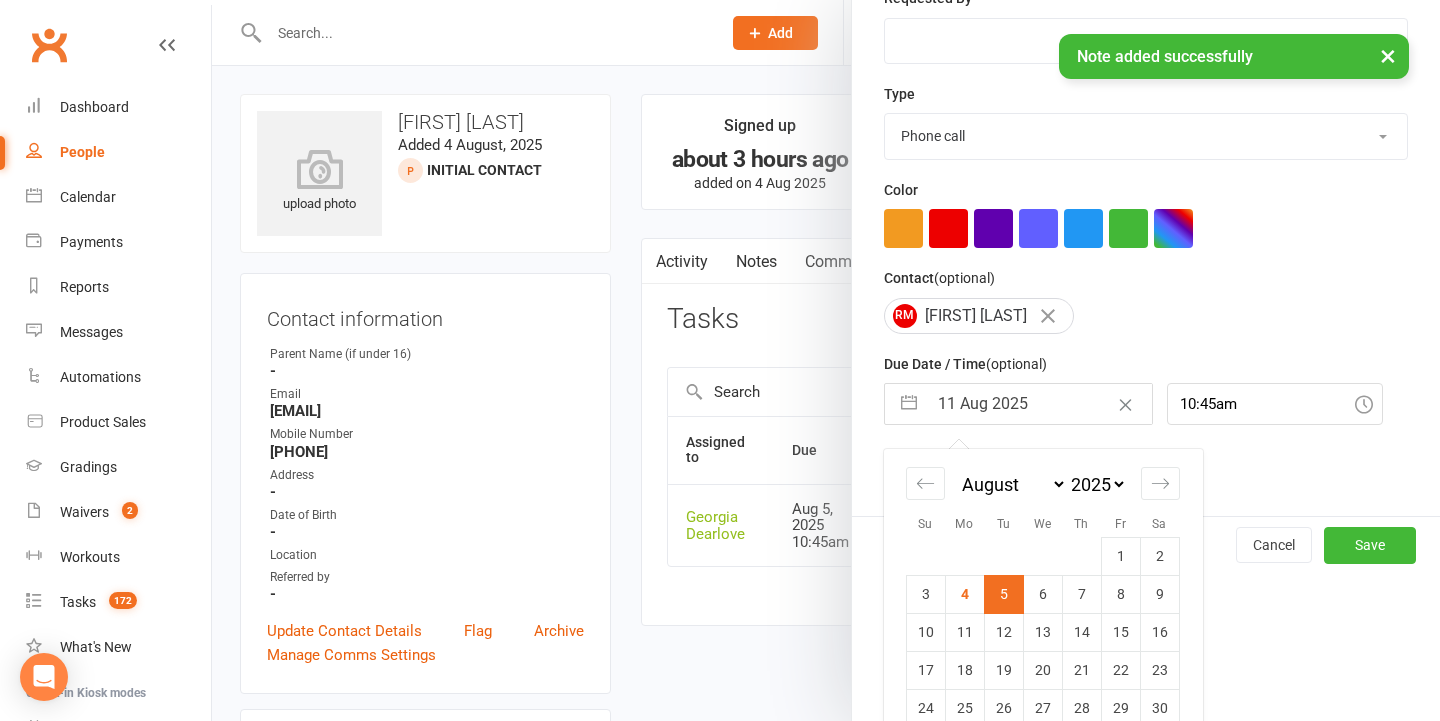 scroll, scrollTop: 225, scrollLeft: 0, axis: vertical 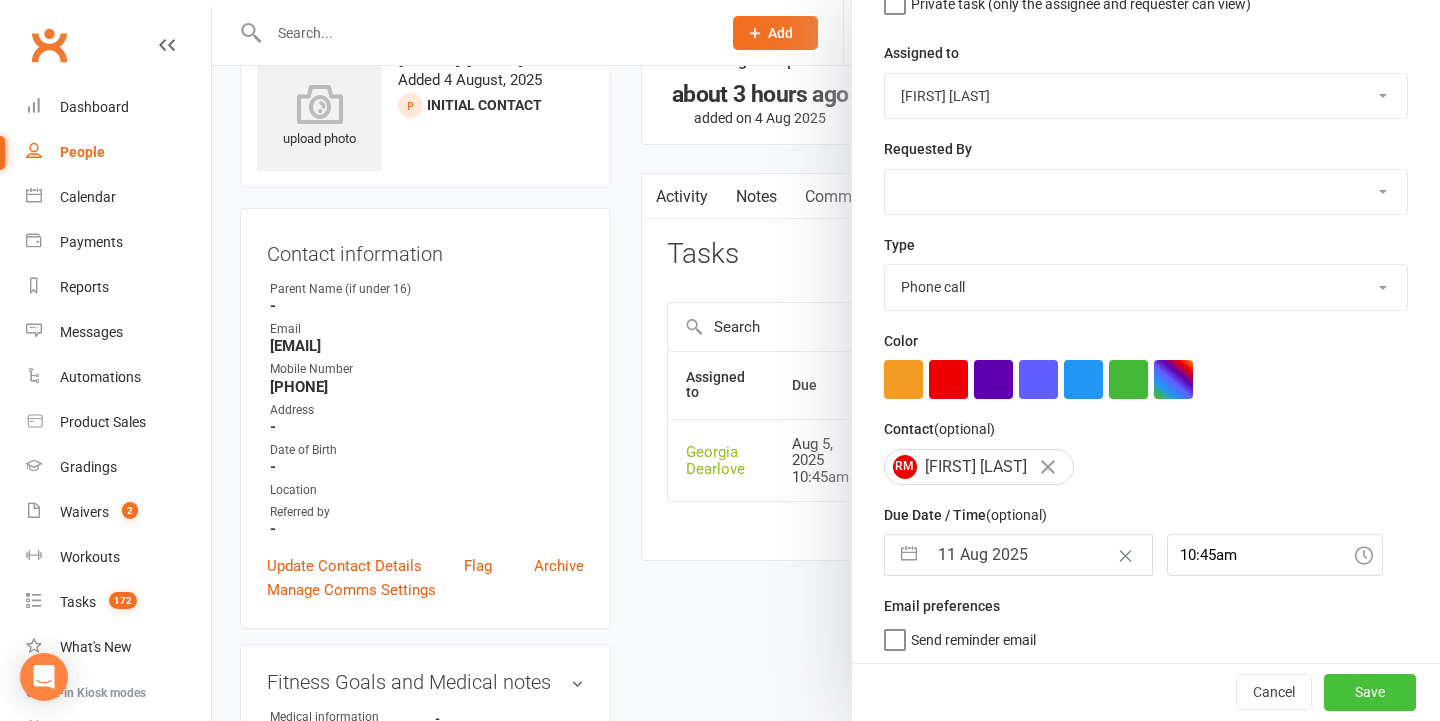 click on "Save" at bounding box center [1370, 693] 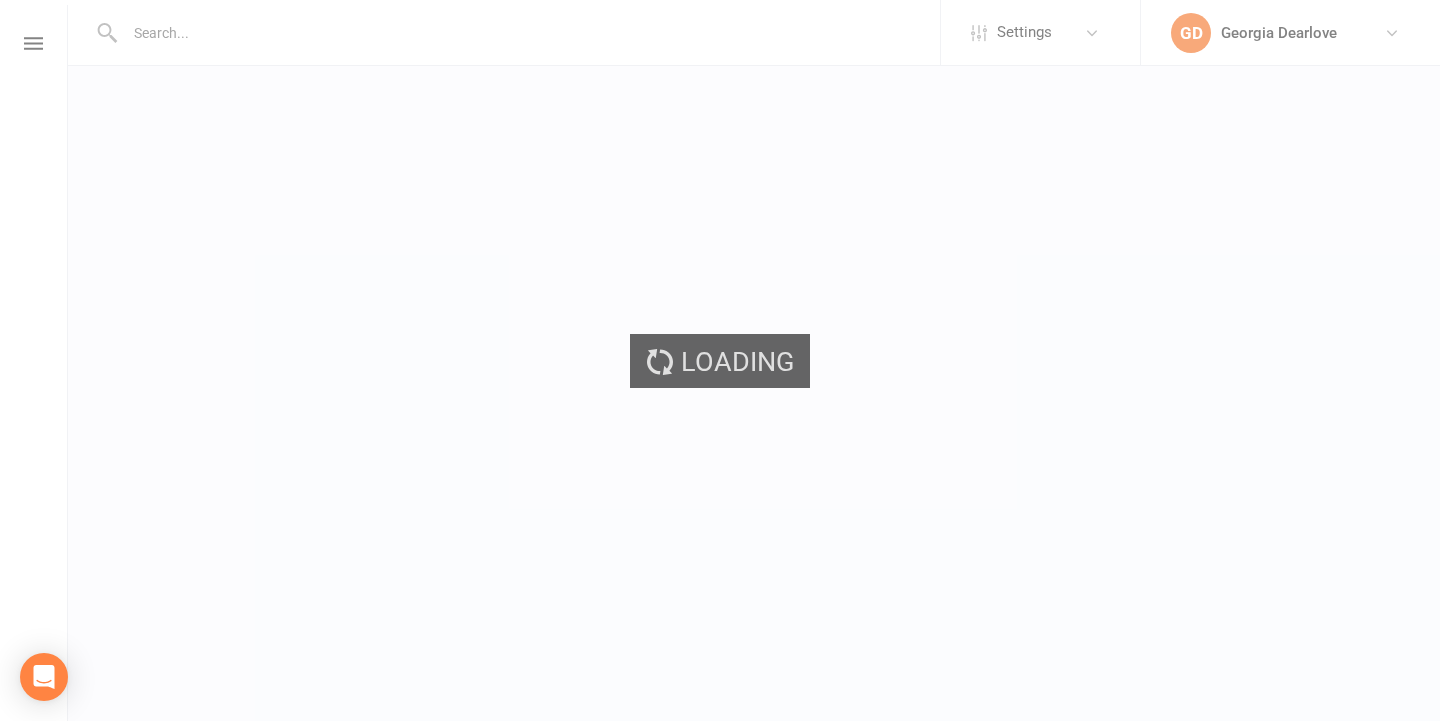 scroll, scrollTop: 0, scrollLeft: 0, axis: both 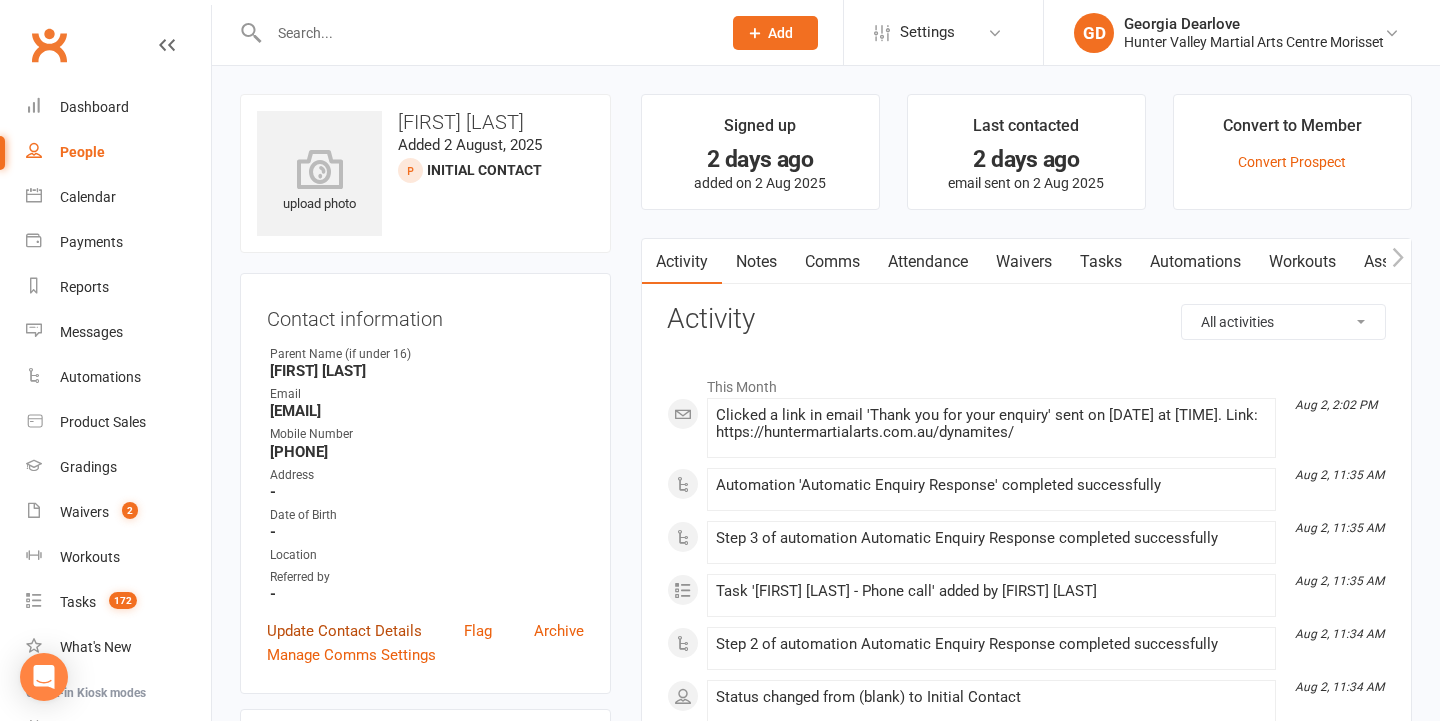 click on "Update Contact Details" at bounding box center [344, 631] 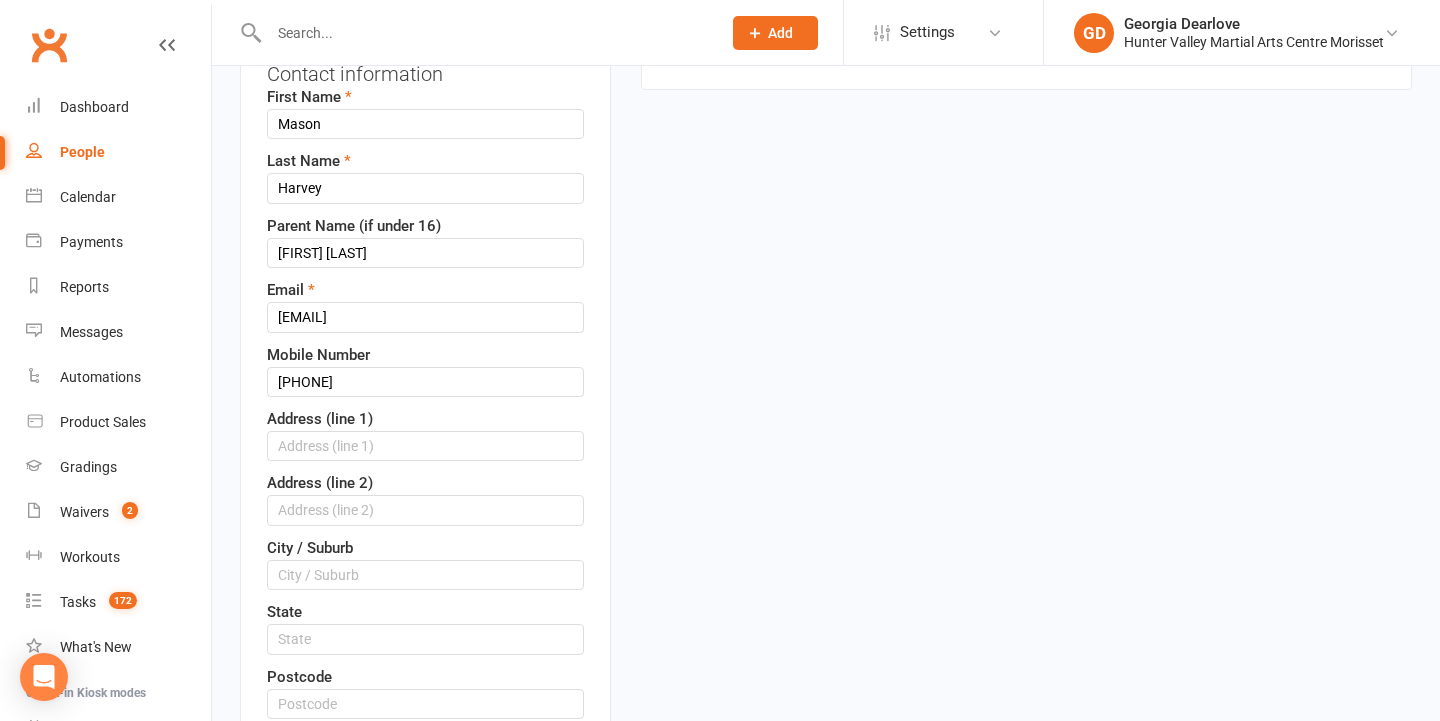 scroll, scrollTop: 262, scrollLeft: 0, axis: vertical 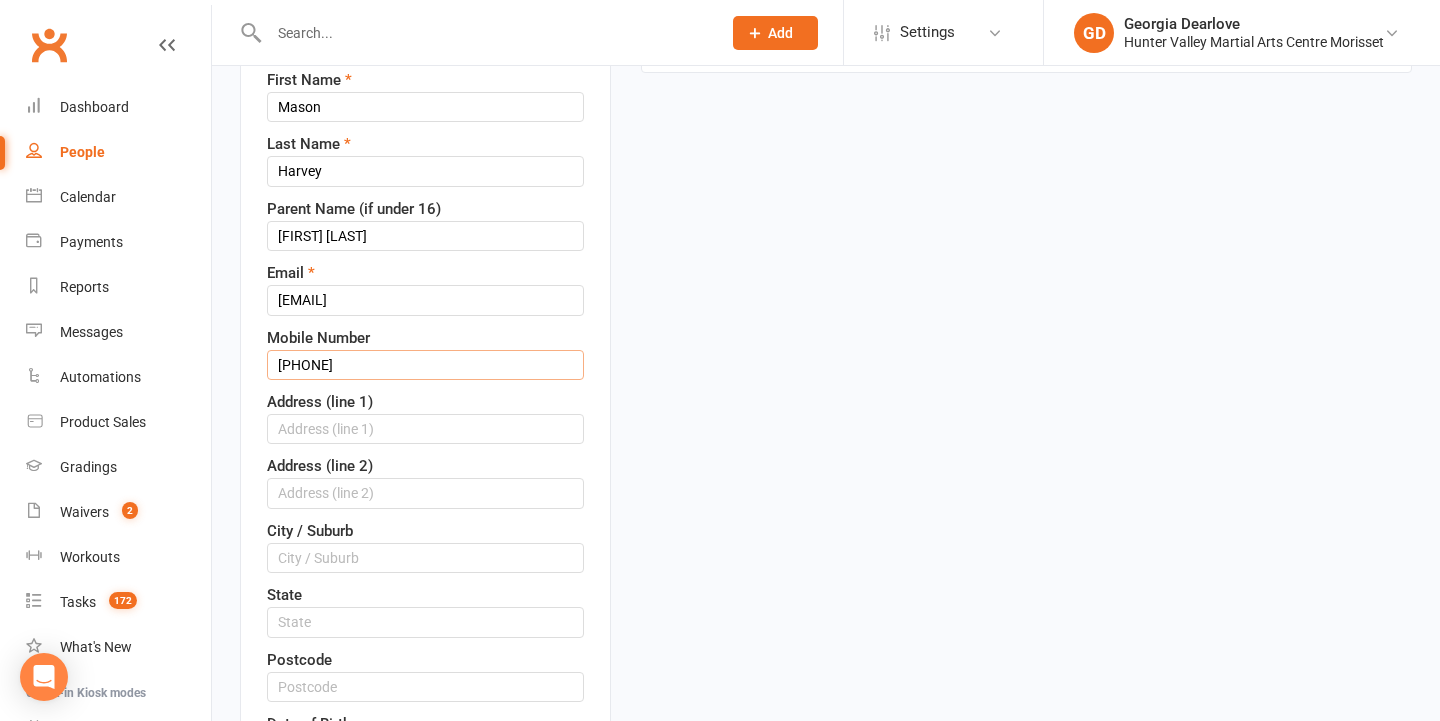 click on "0459756171" at bounding box center [425, 365] 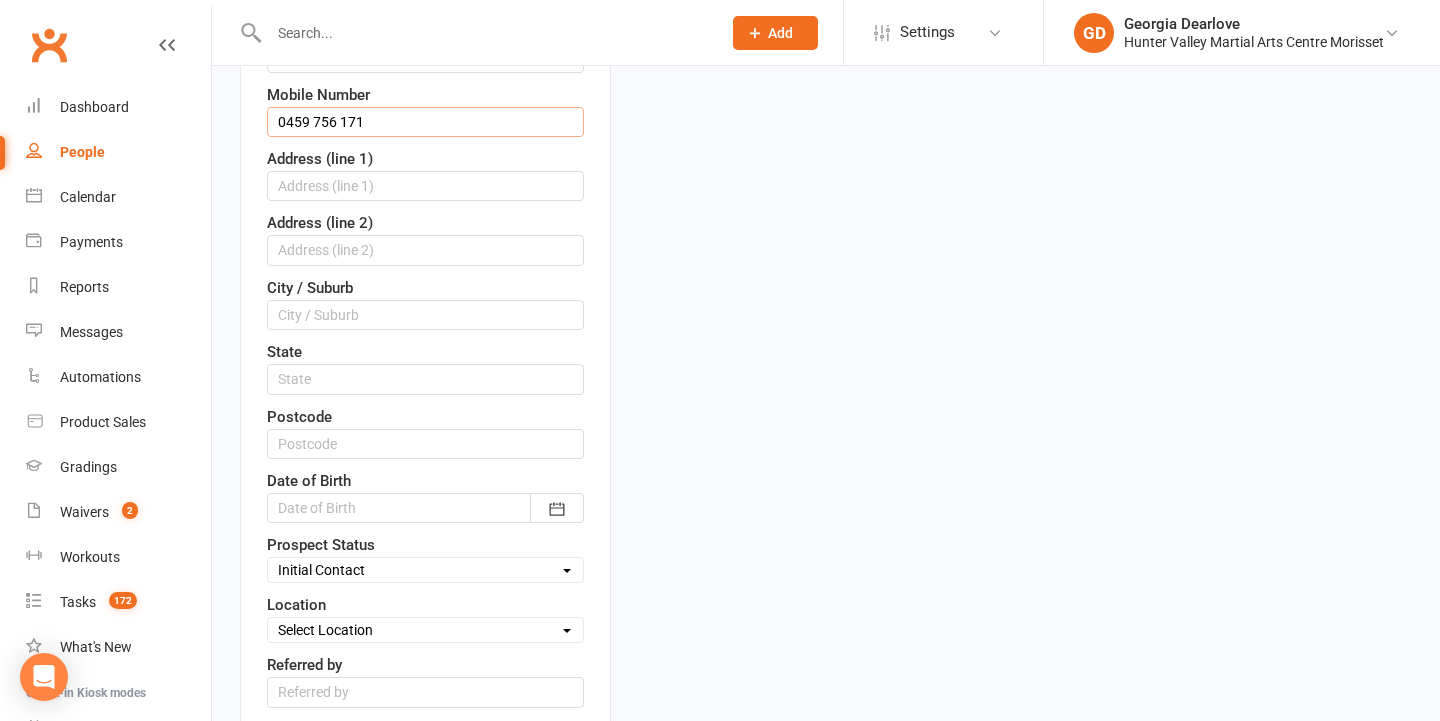 scroll, scrollTop: 571, scrollLeft: 0, axis: vertical 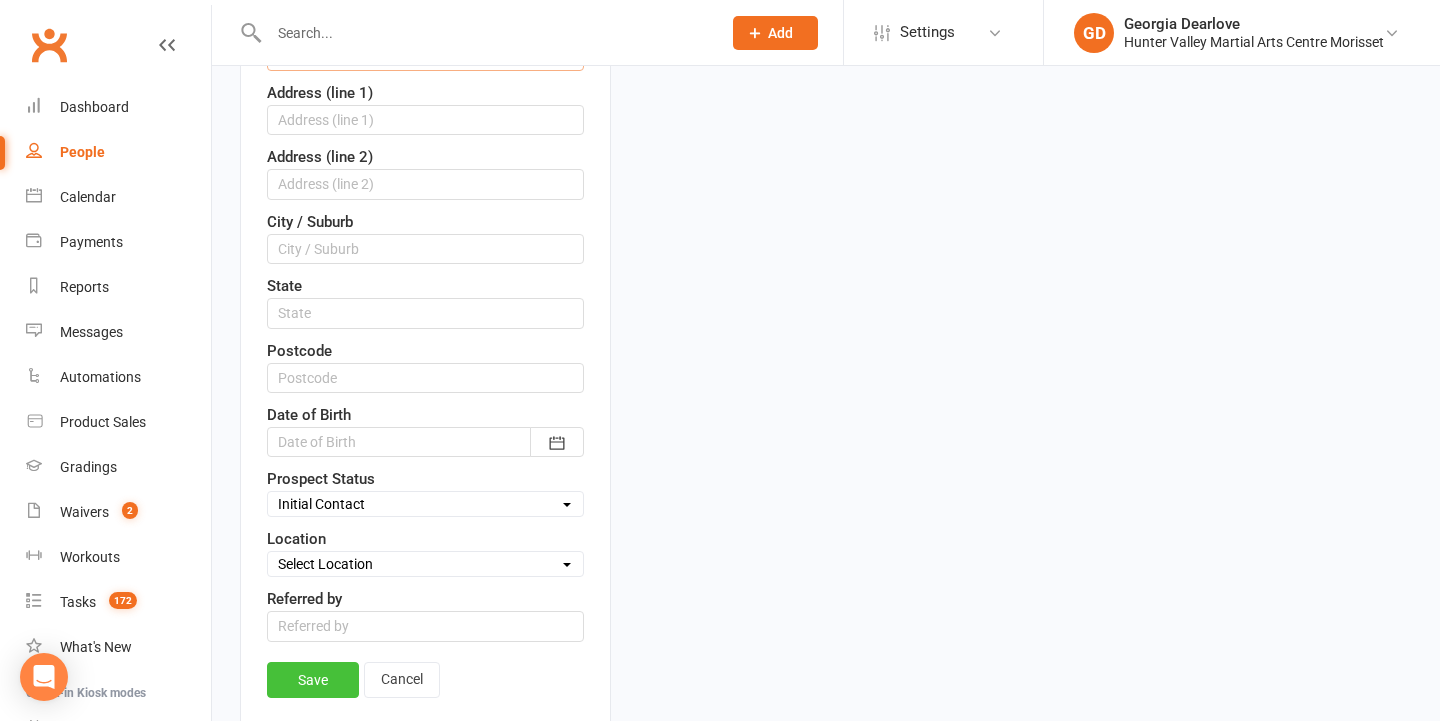 type on "0459 756 171" 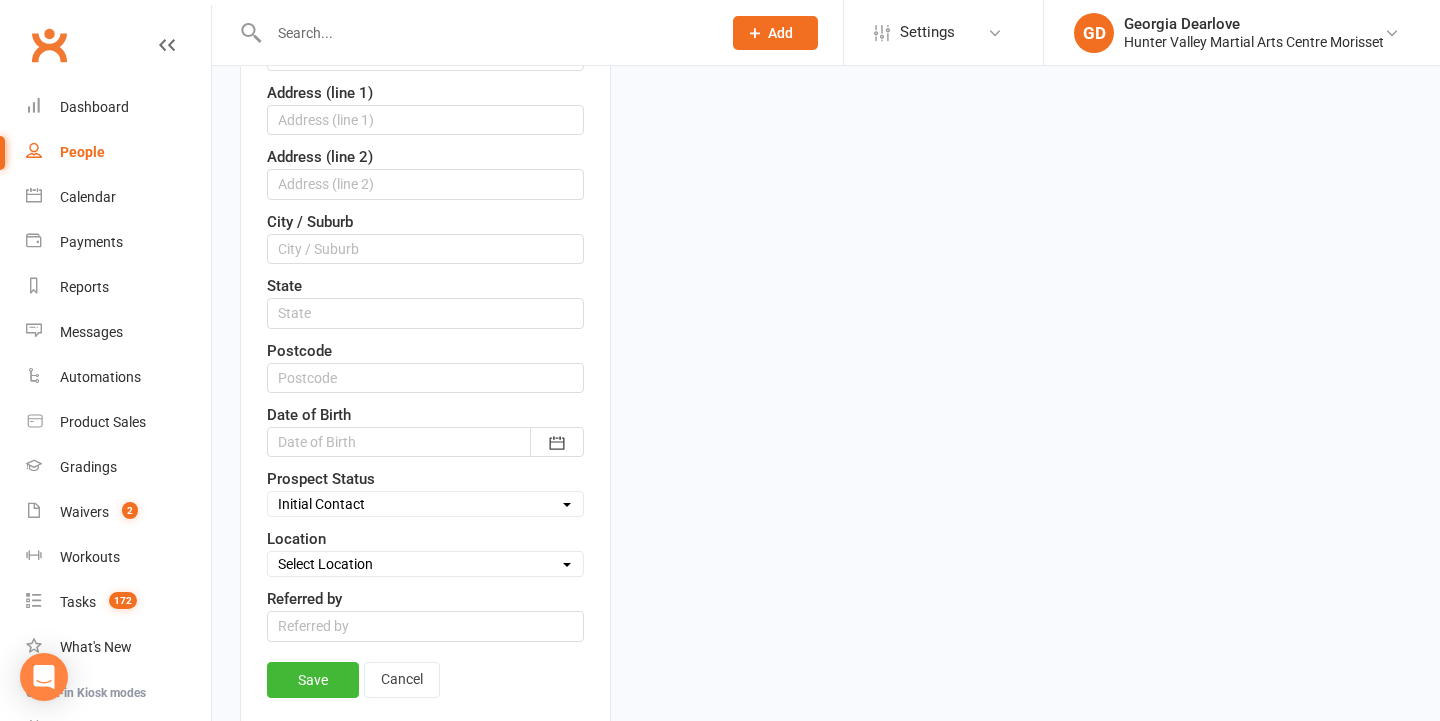 drag, startPoint x: 297, startPoint y: 669, endPoint x: 443, endPoint y: 522, distance: 207.18349 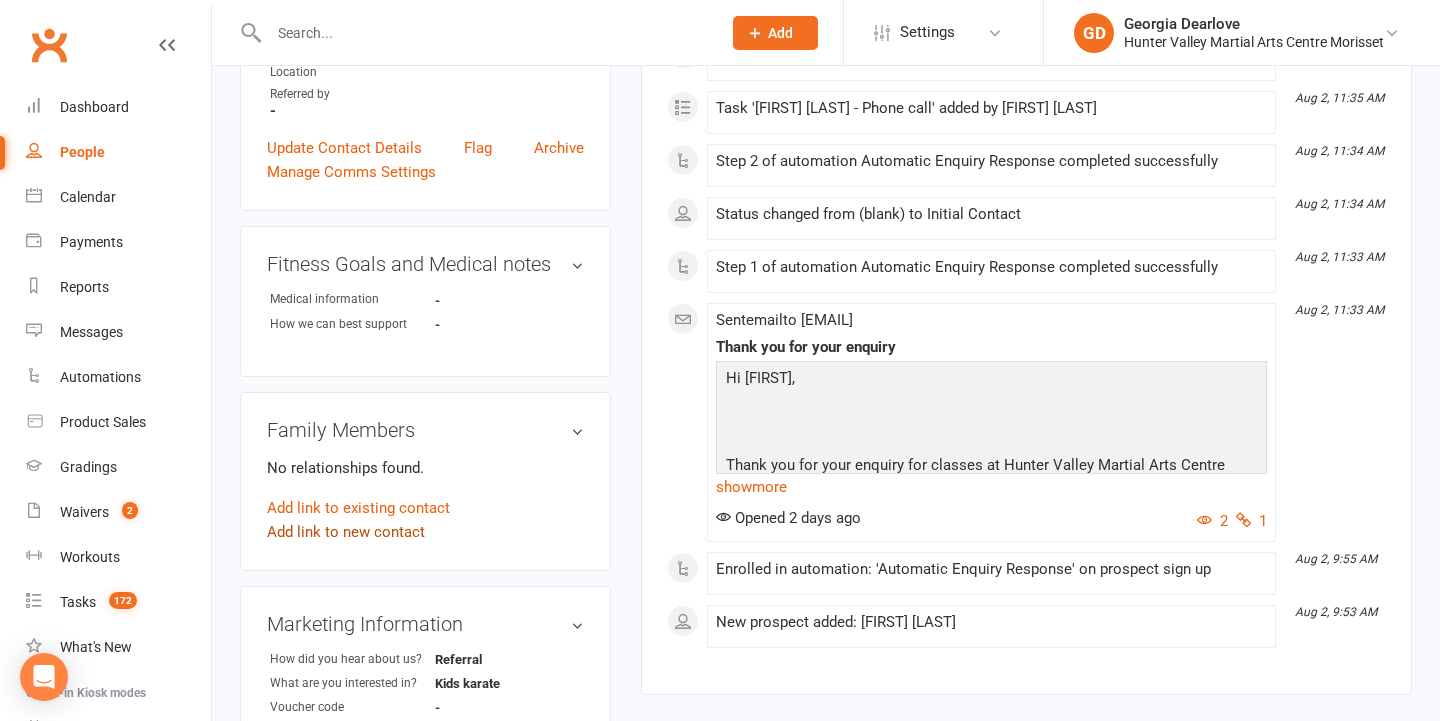 scroll, scrollTop: 491, scrollLeft: 0, axis: vertical 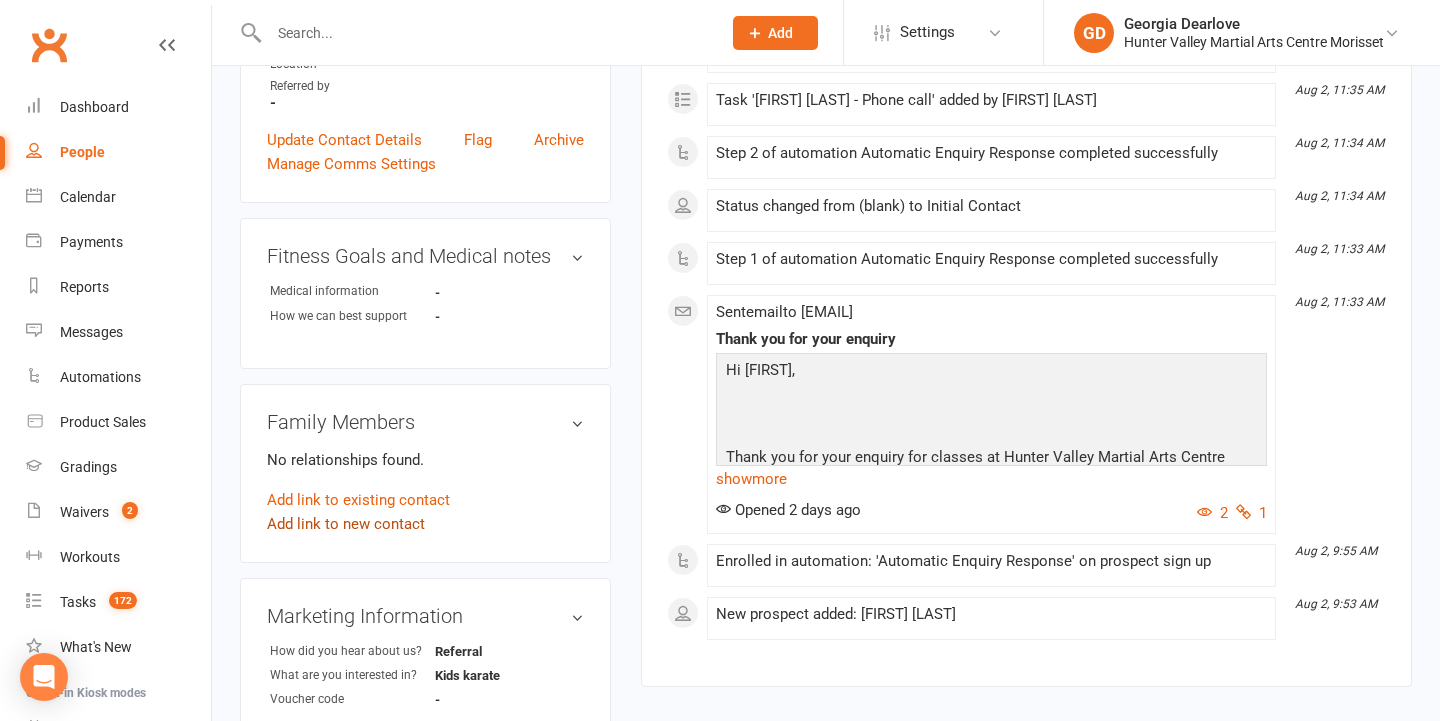 click on "Add link to new contact" at bounding box center (346, 524) 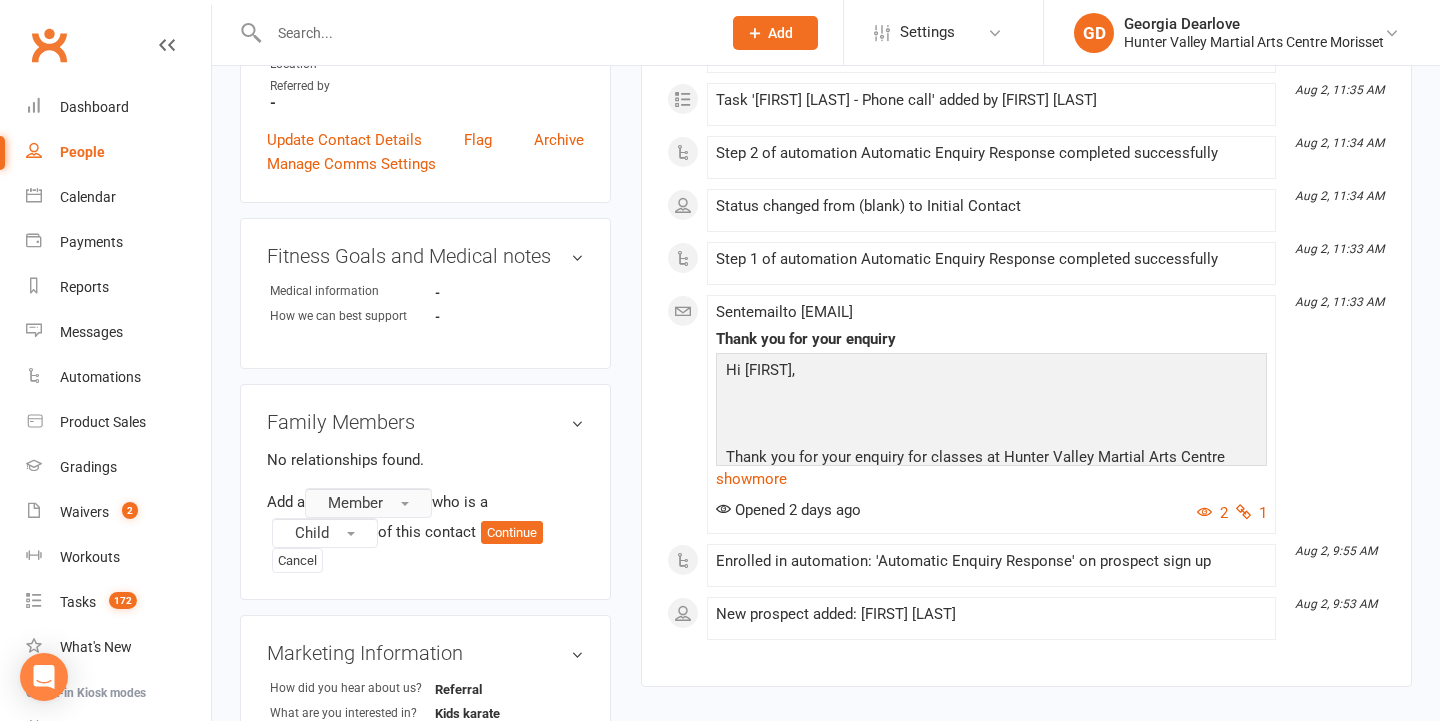 click on "Member" at bounding box center [368, 503] 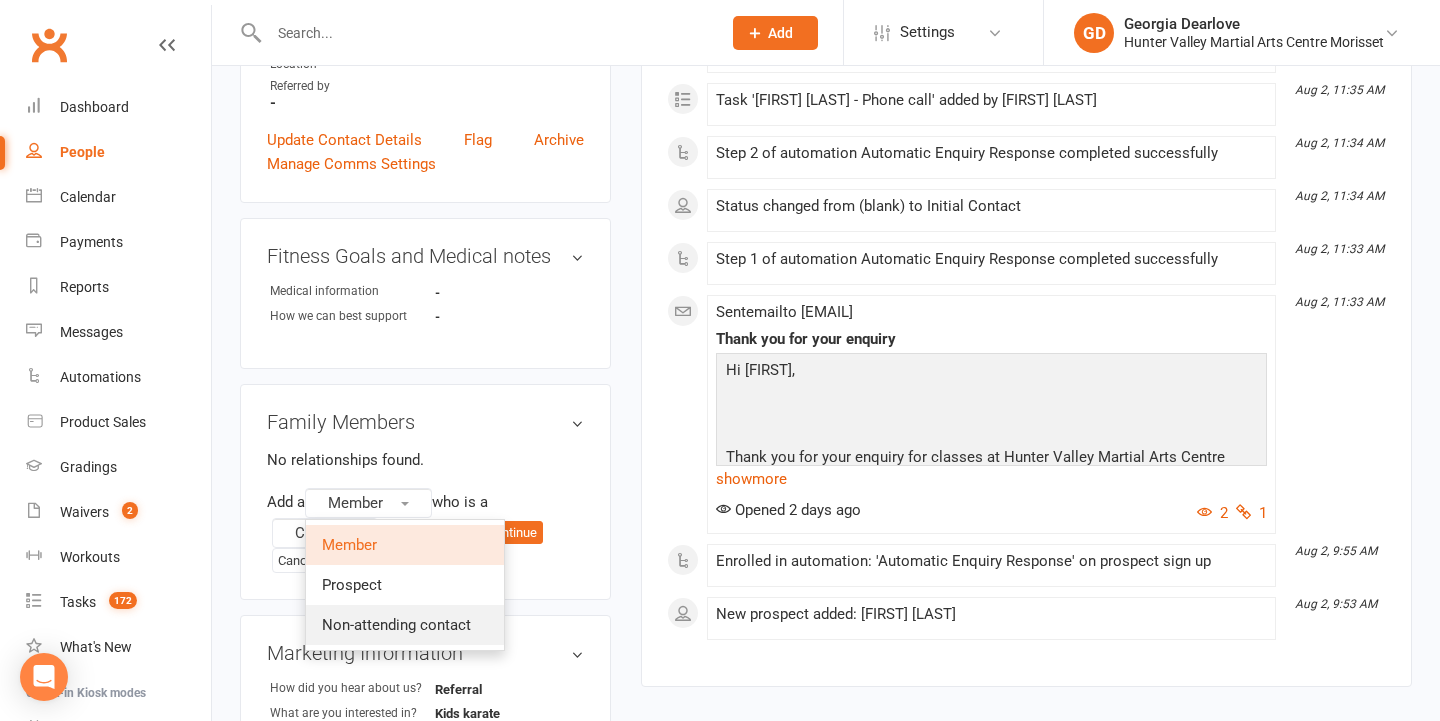 click on "Non-attending contact" at bounding box center (405, 625) 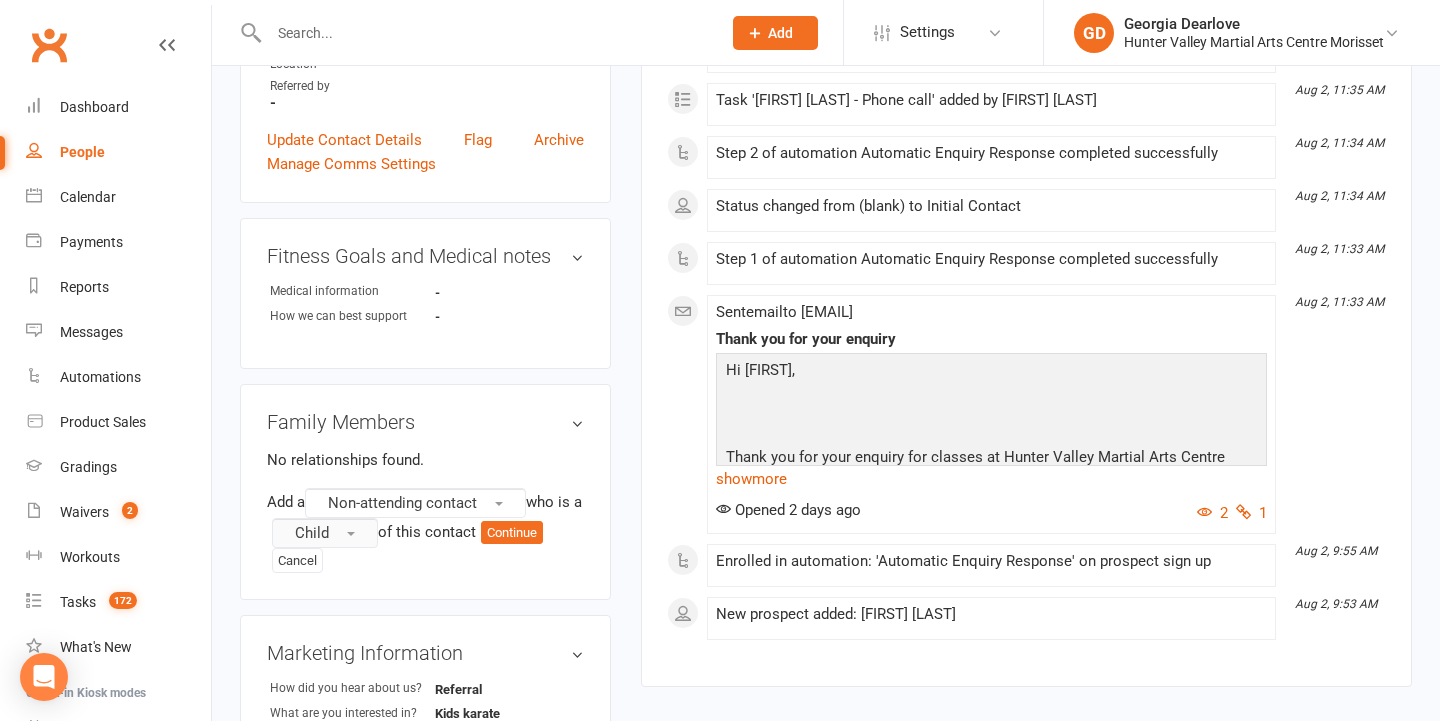 click on "Child" at bounding box center (312, 533) 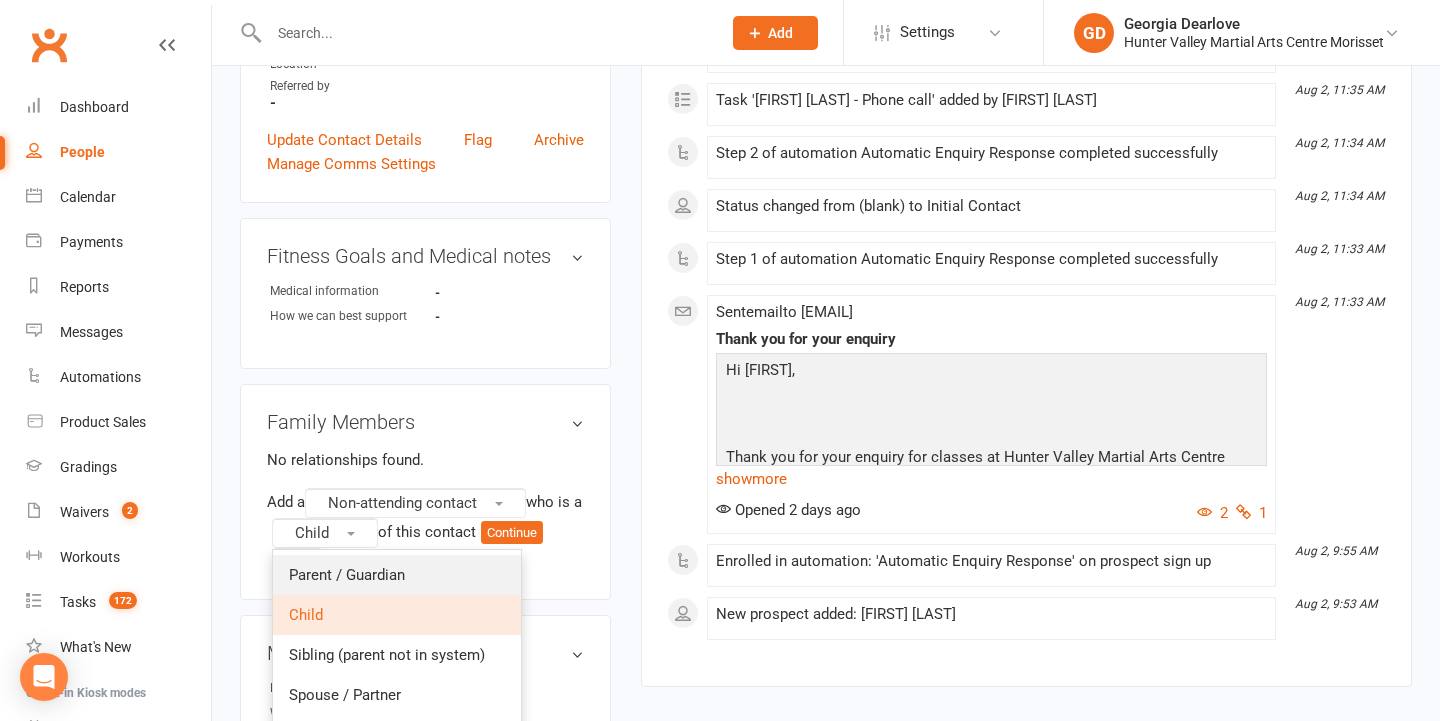 click on "Parent / Guardian" at bounding box center [397, 575] 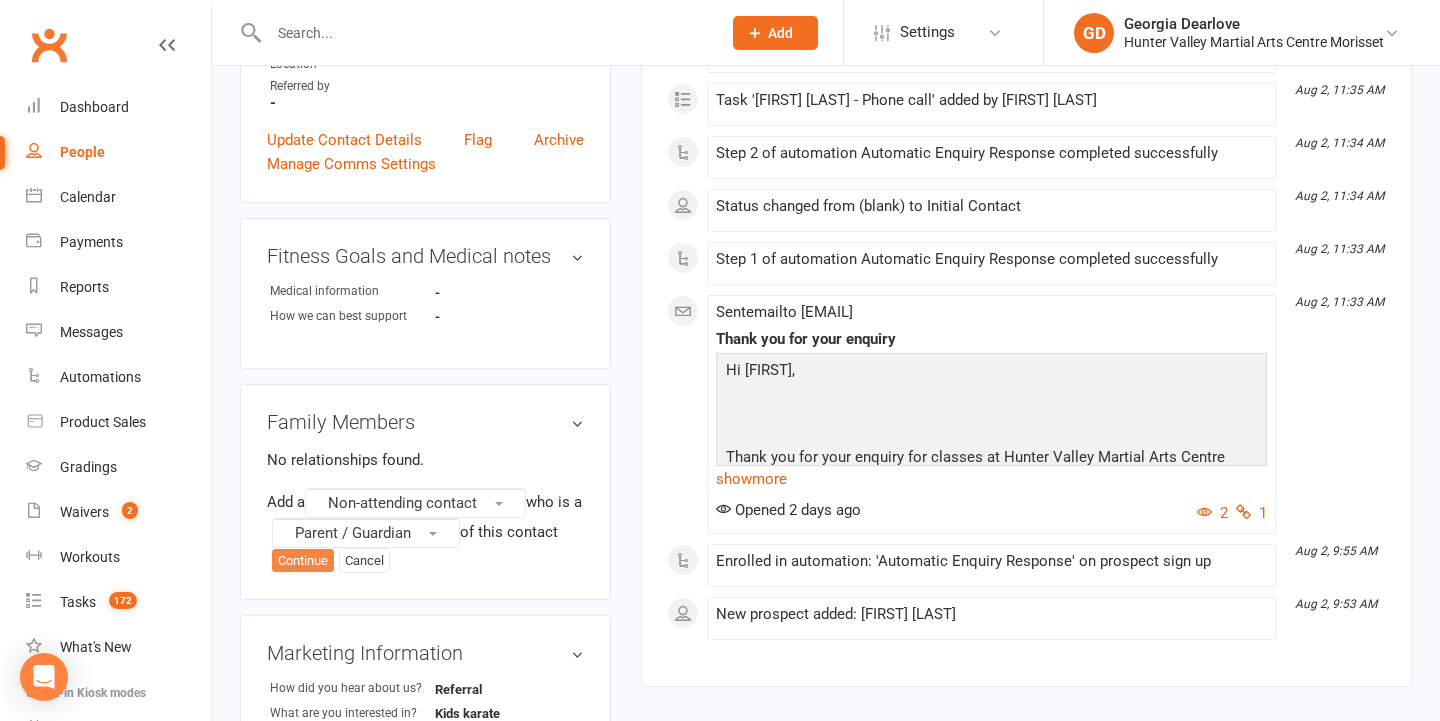 click on "Continue" at bounding box center (303, 561) 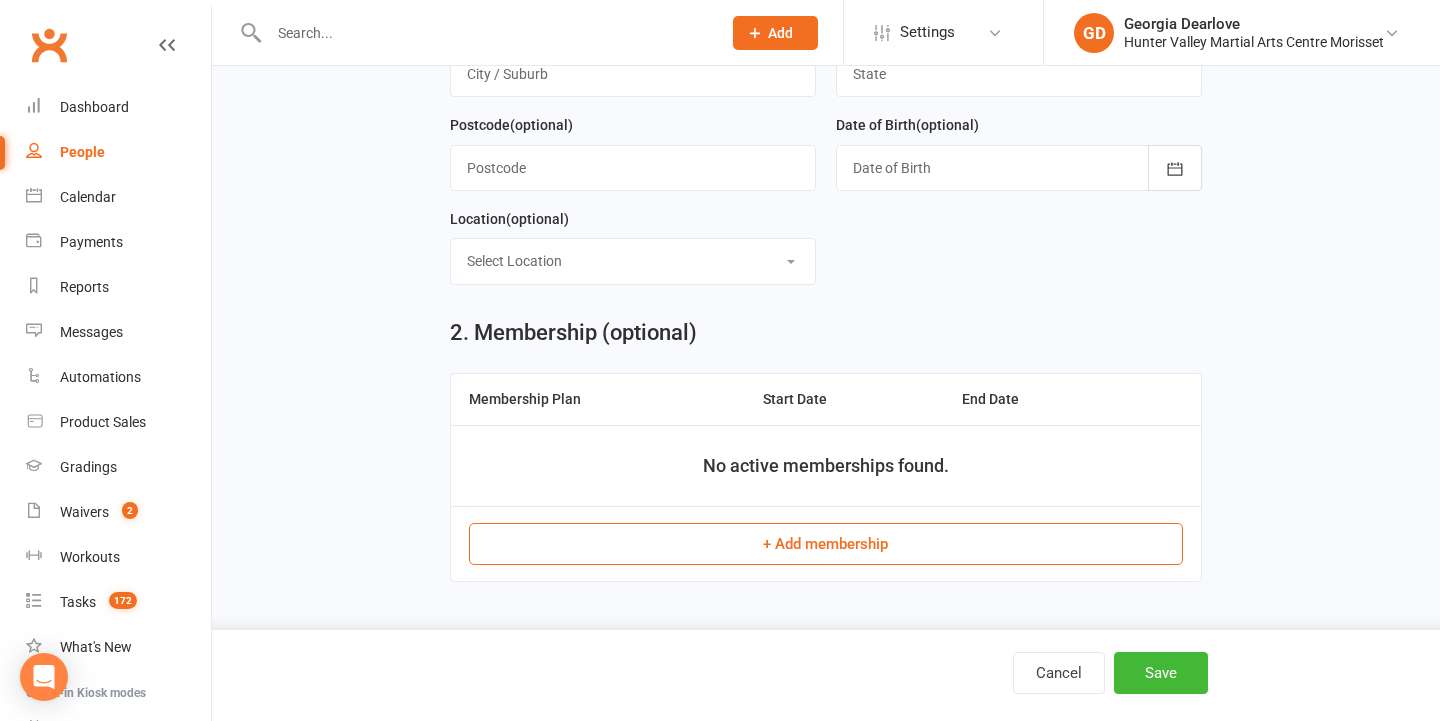 scroll, scrollTop: 0, scrollLeft: 0, axis: both 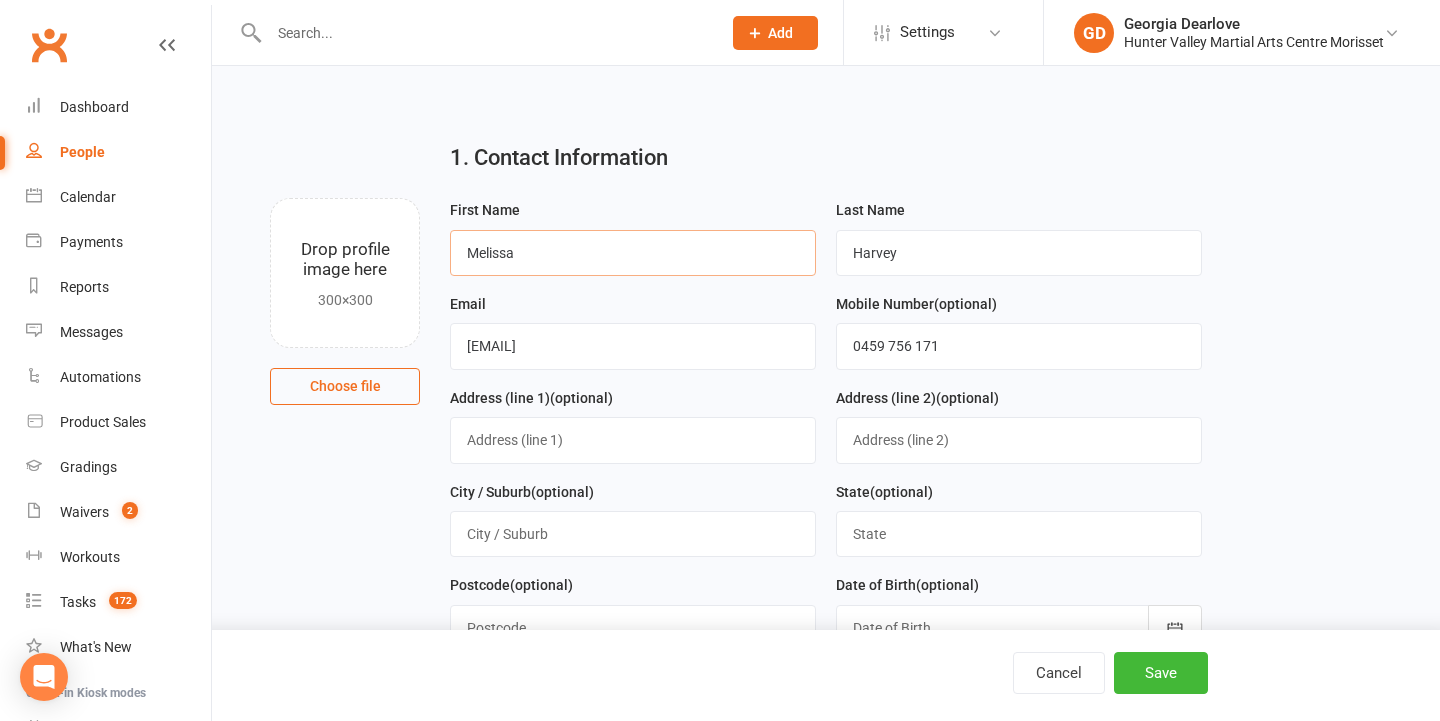 type on "Melissa" 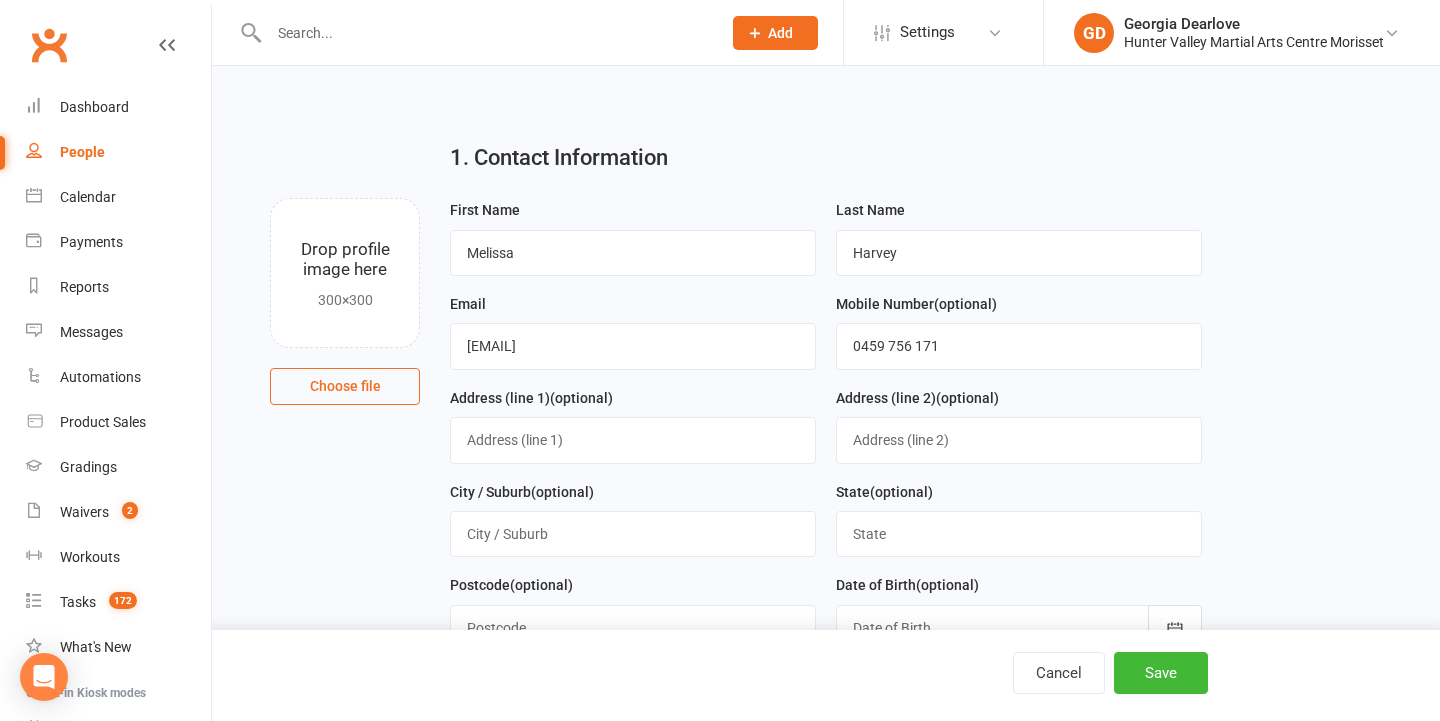 click on "1. Contact Information  Drop profile image here 300×300 Choose file
First Name  Melissa
Last Name  Harvey
Email  mm8806530@gmail.com
Mobile Number  (optional) 0459 756 171
Address (line 1)  (optional)
Address (line 2)  (optional)
City / Suburb  (optional)
State  (optional)
Postcode  (optional)
Date of Birth  (optional)
2021 - 2040
2021
2022
2023
2024
2025
2026
2027
2028
2029
2030
2031
2032
2033
2034
2035
2036
2037
2038
2039
2040
Location  (optional) Select Location Desk Mat 1 Mat 2
Start Date" at bounding box center [826, 443] 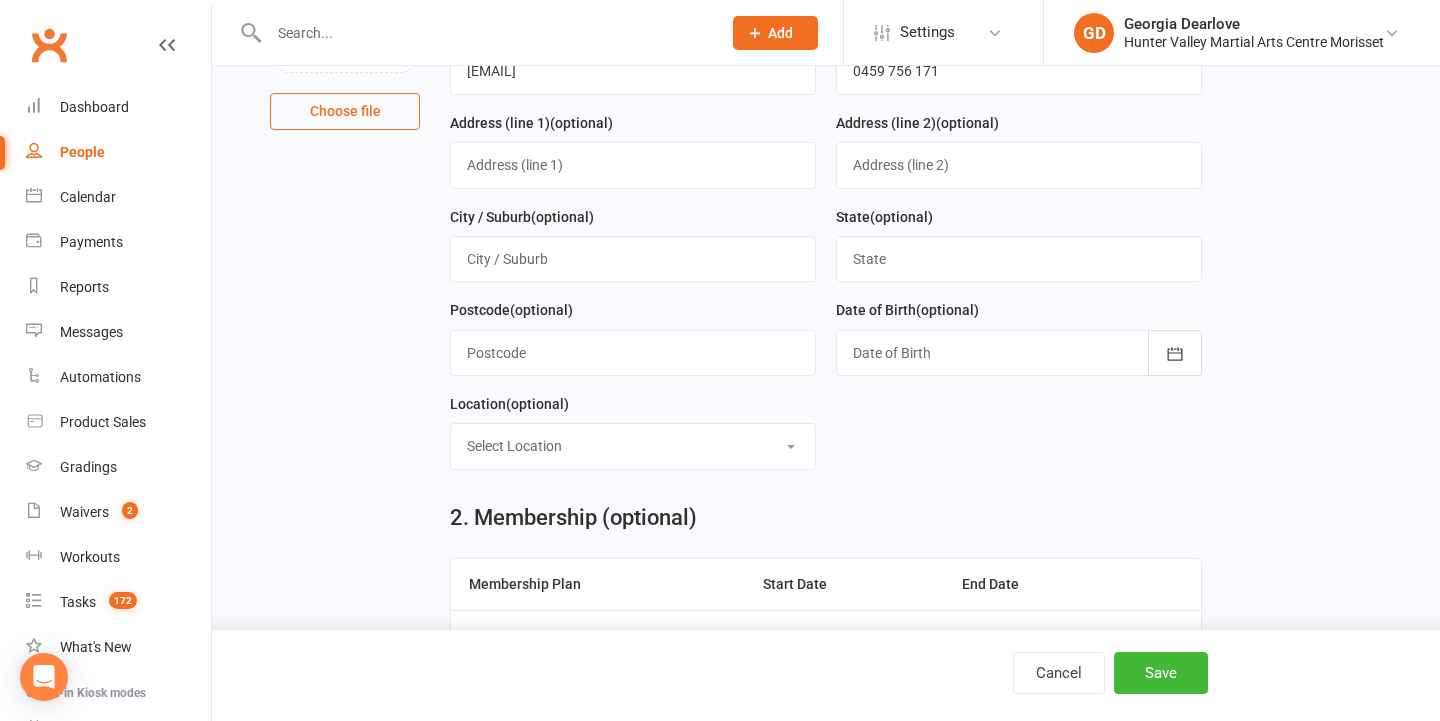 scroll, scrollTop: 343, scrollLeft: 0, axis: vertical 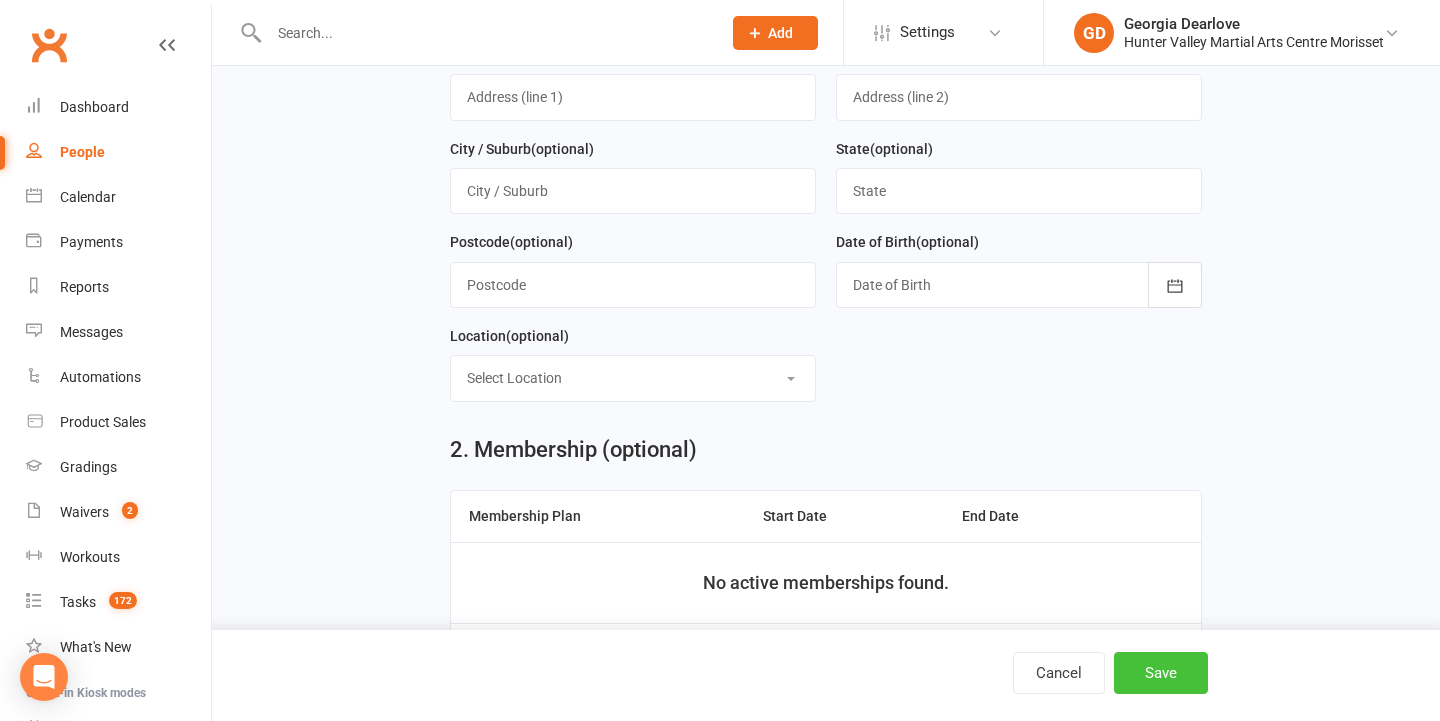 click on "Save" at bounding box center [1161, 673] 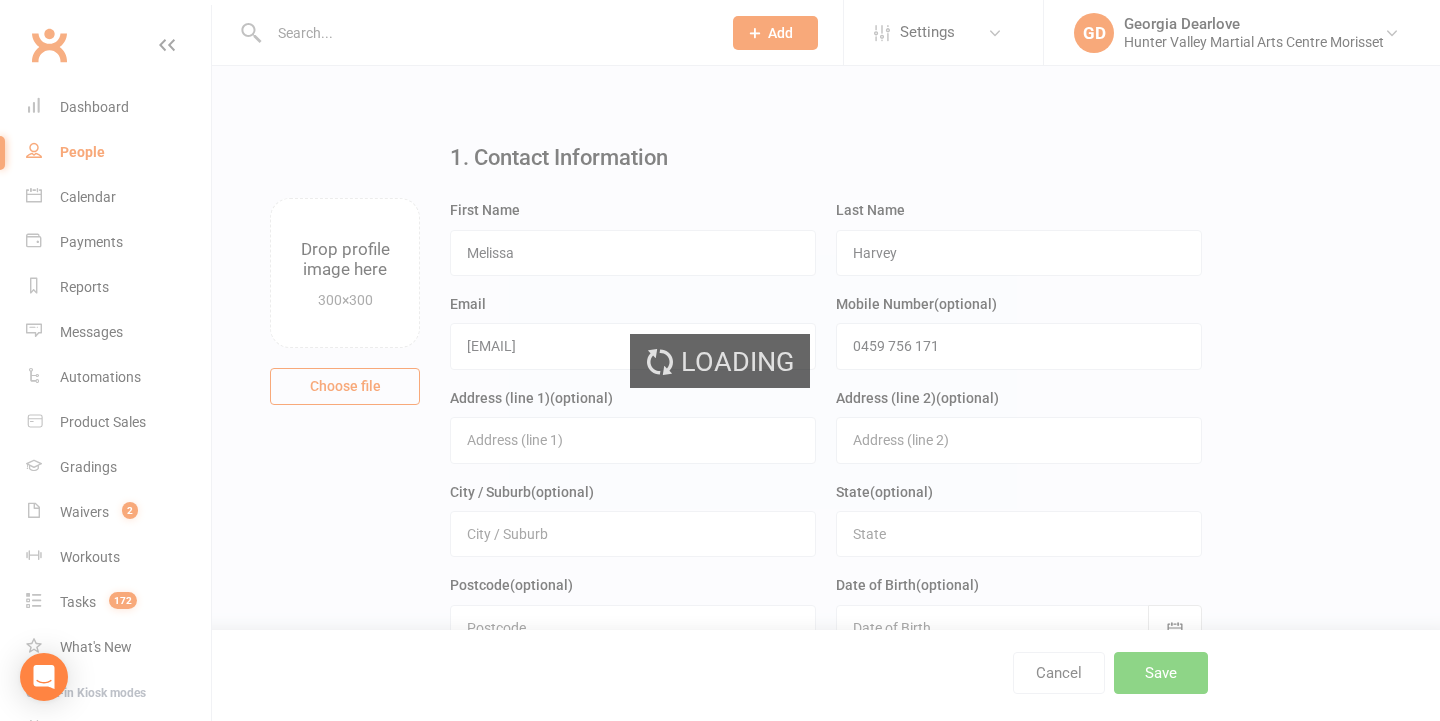 scroll, scrollTop: 0, scrollLeft: 0, axis: both 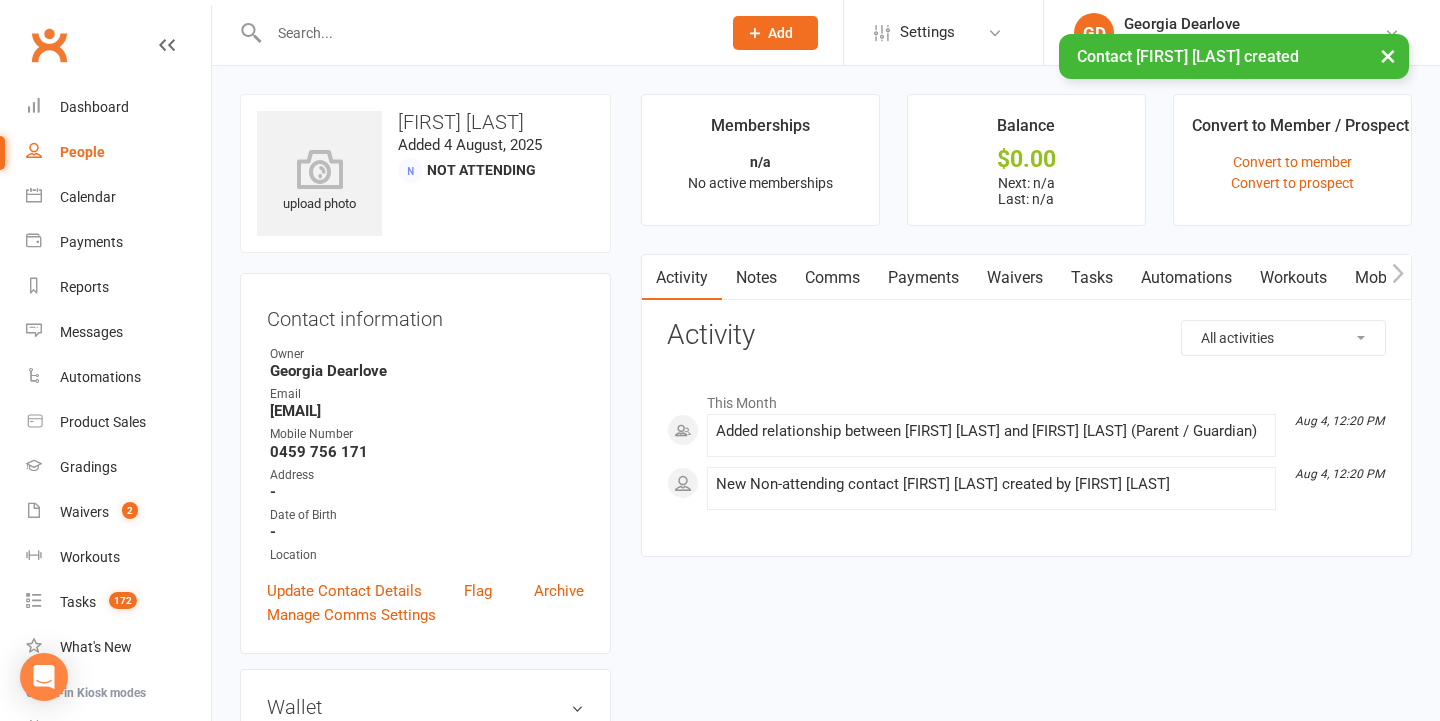 click at bounding box center [485, 33] 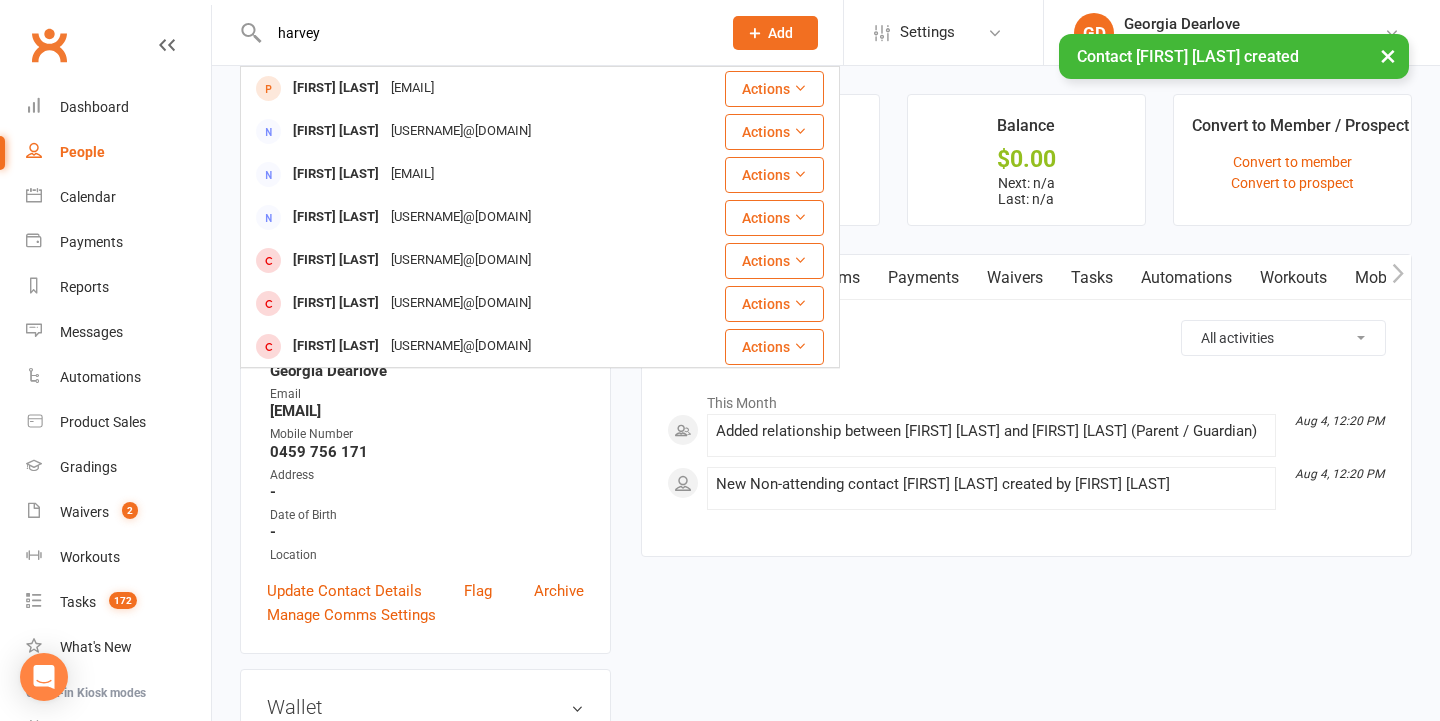 type on "Harvey" 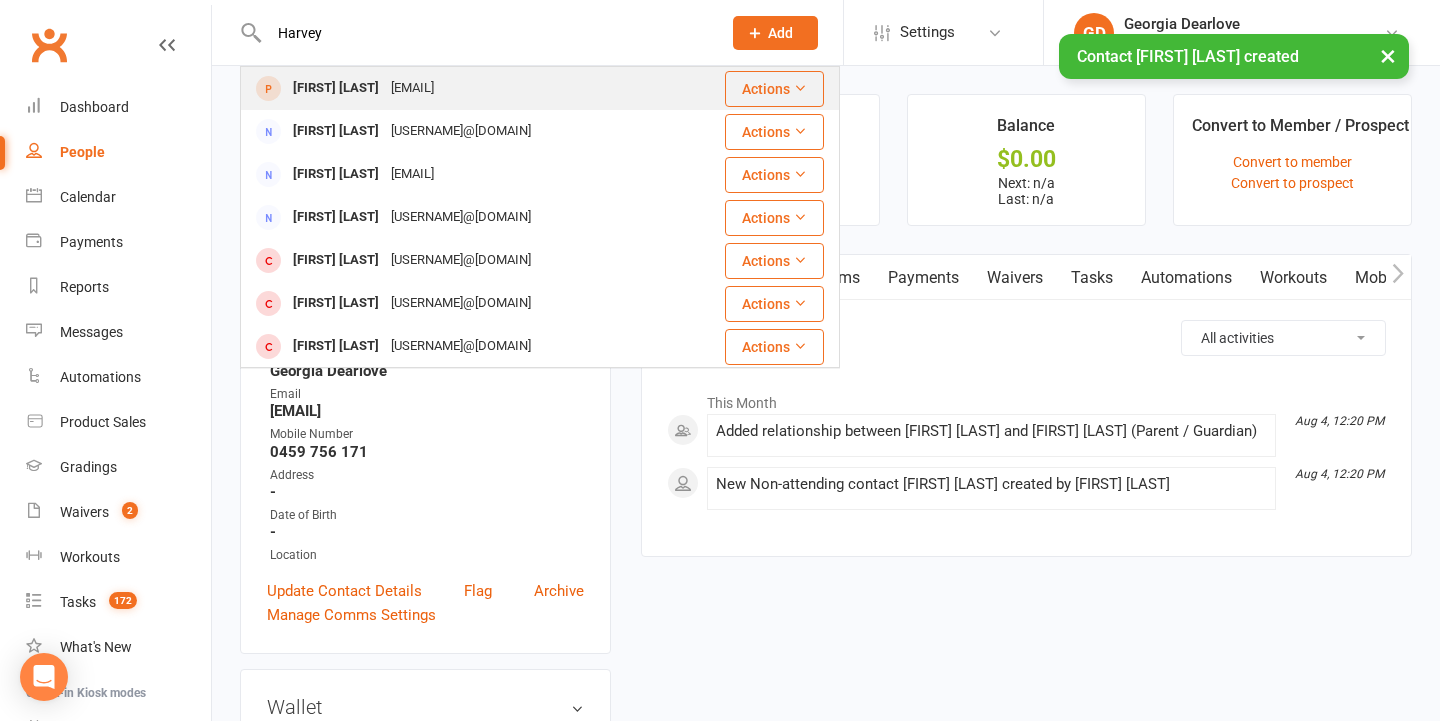 drag, startPoint x: 377, startPoint y: 31, endPoint x: 408, endPoint y: 94, distance: 70.21396 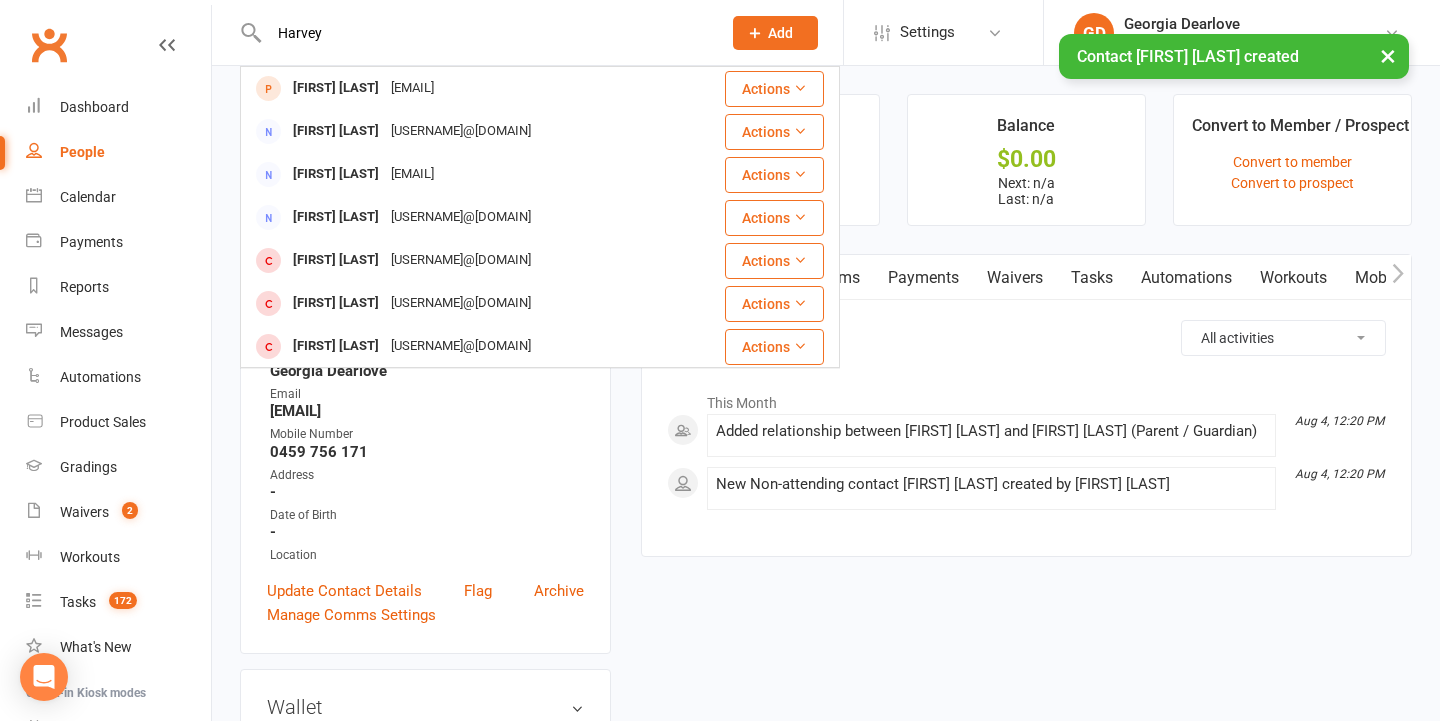 type 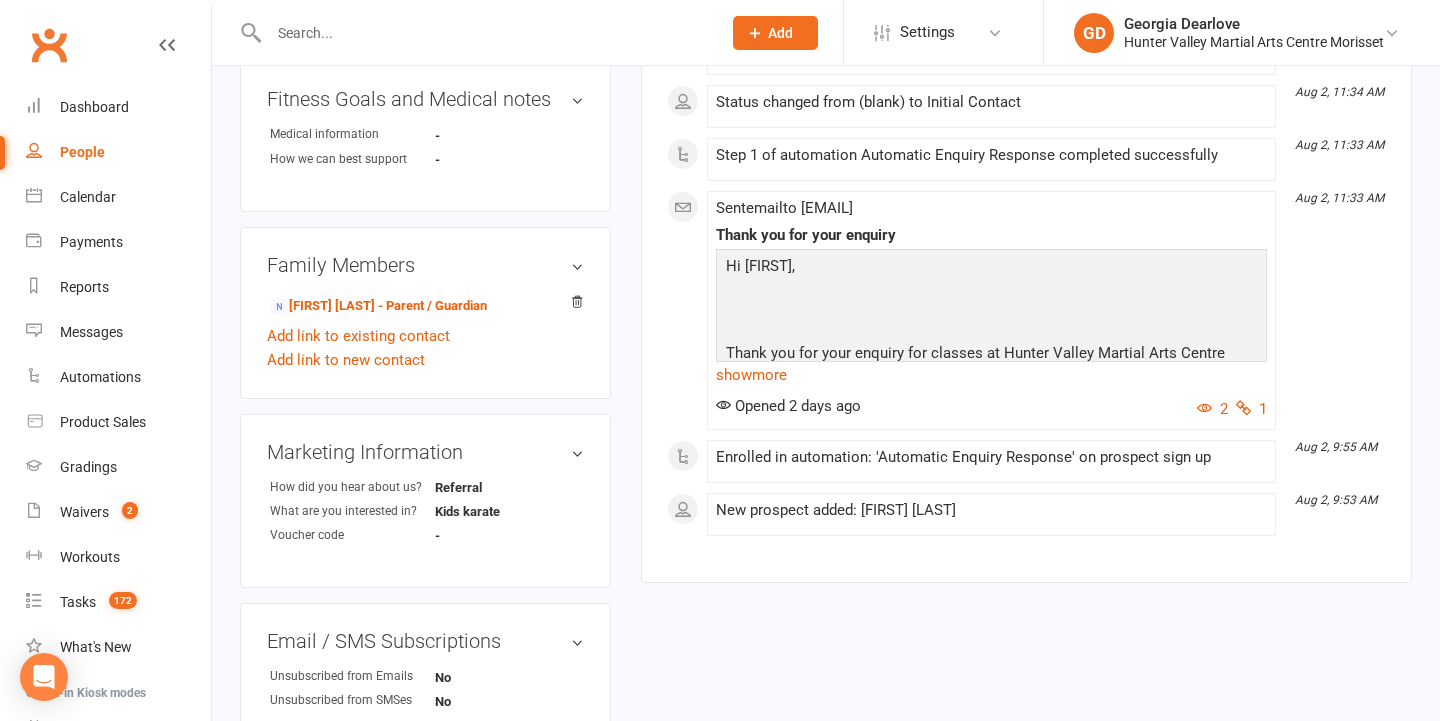scroll, scrollTop: 650, scrollLeft: 0, axis: vertical 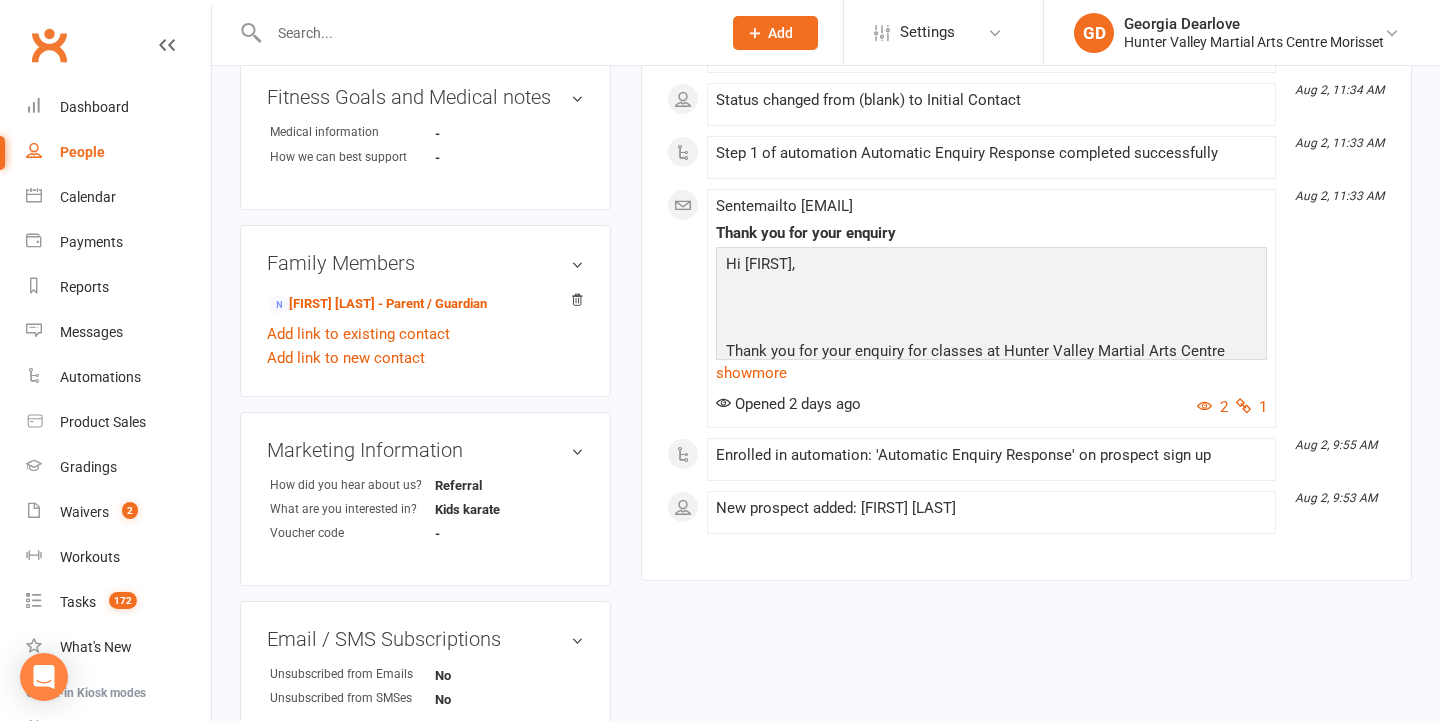 drag, startPoint x: 367, startPoint y: 298, endPoint x: 316, endPoint y: 586, distance: 292.48077 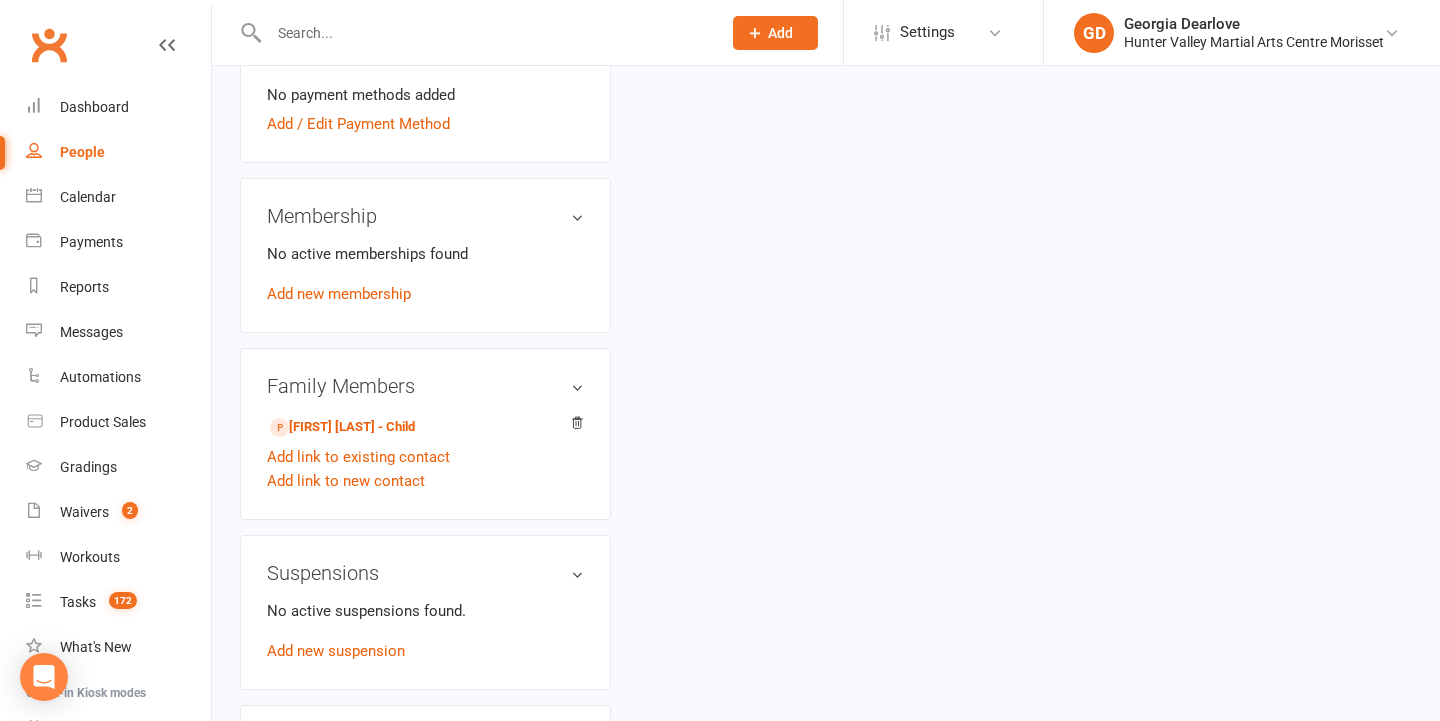 scroll, scrollTop: 0, scrollLeft: 0, axis: both 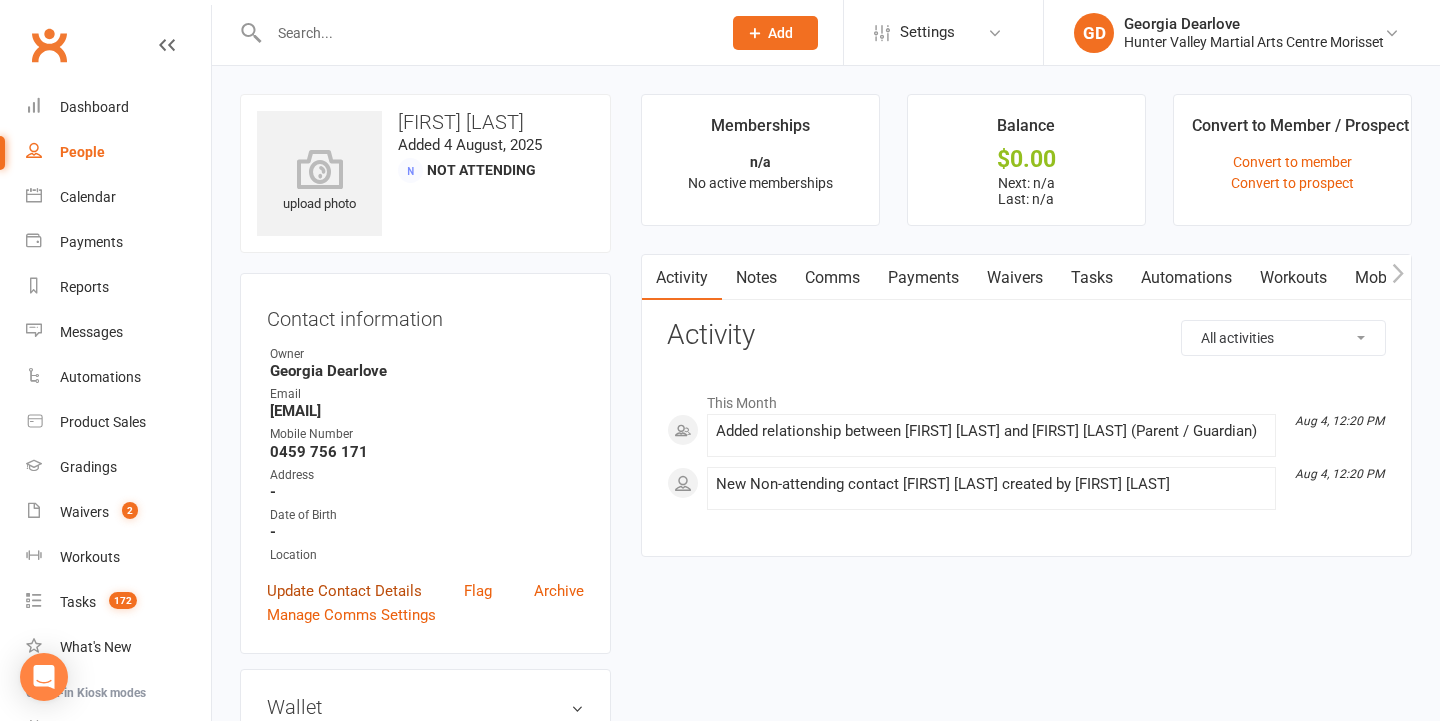 click on "Update Contact Details" at bounding box center [344, 591] 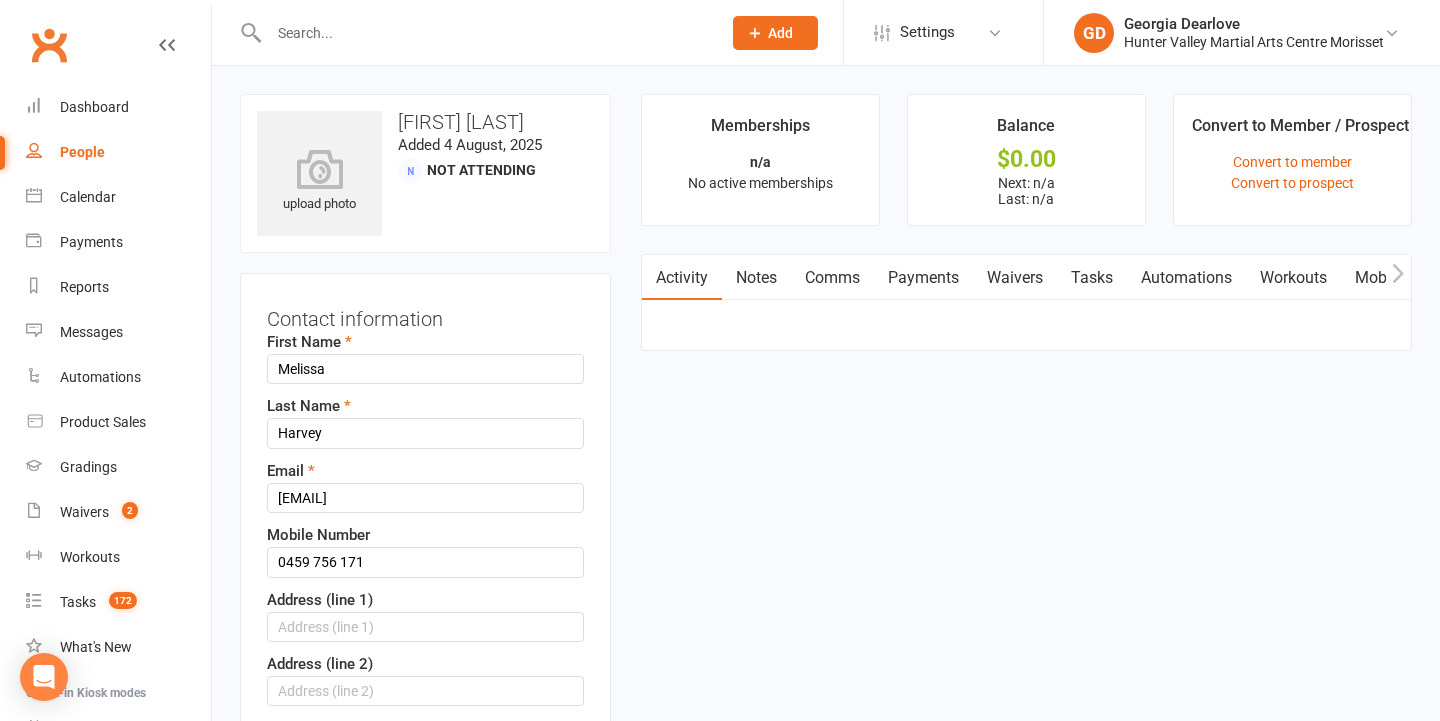 scroll, scrollTop: 94, scrollLeft: 0, axis: vertical 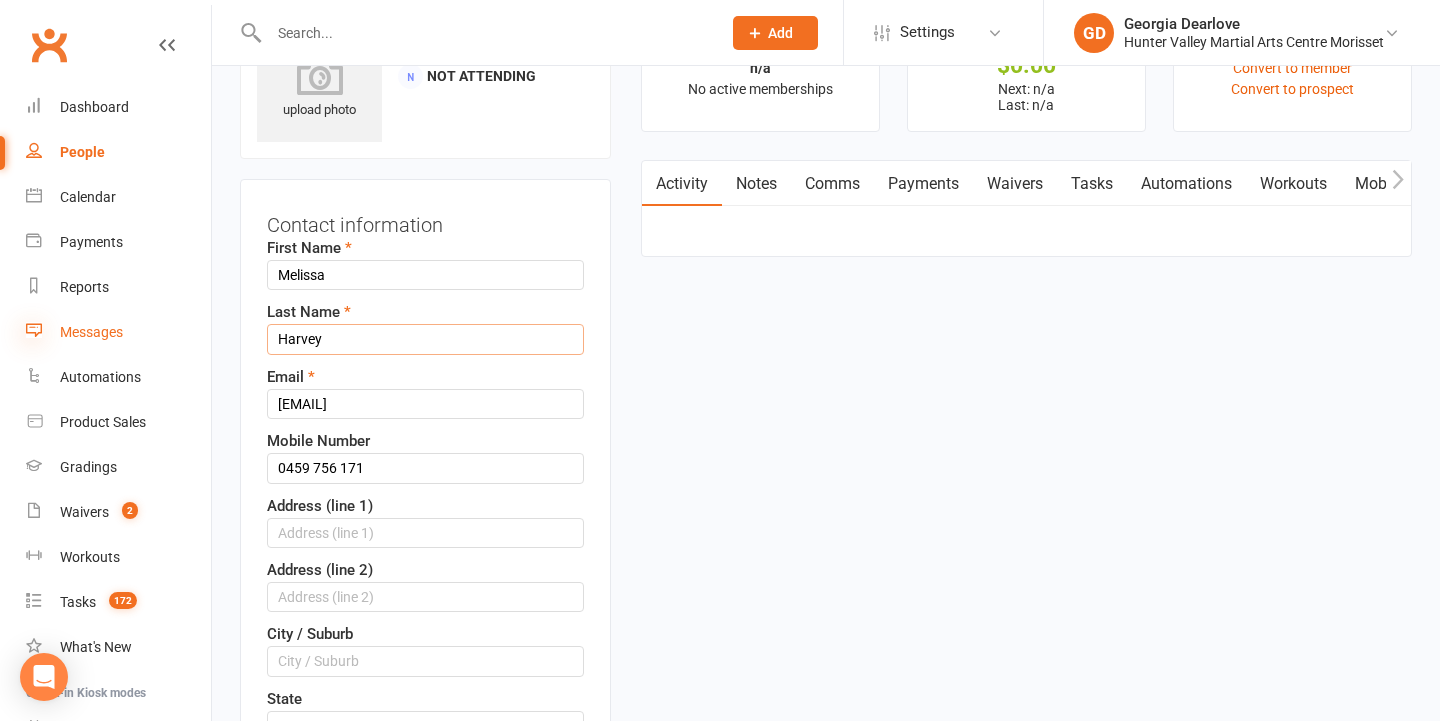 drag, startPoint x: 373, startPoint y: 346, endPoint x: 27, endPoint y: 324, distance: 346.69873 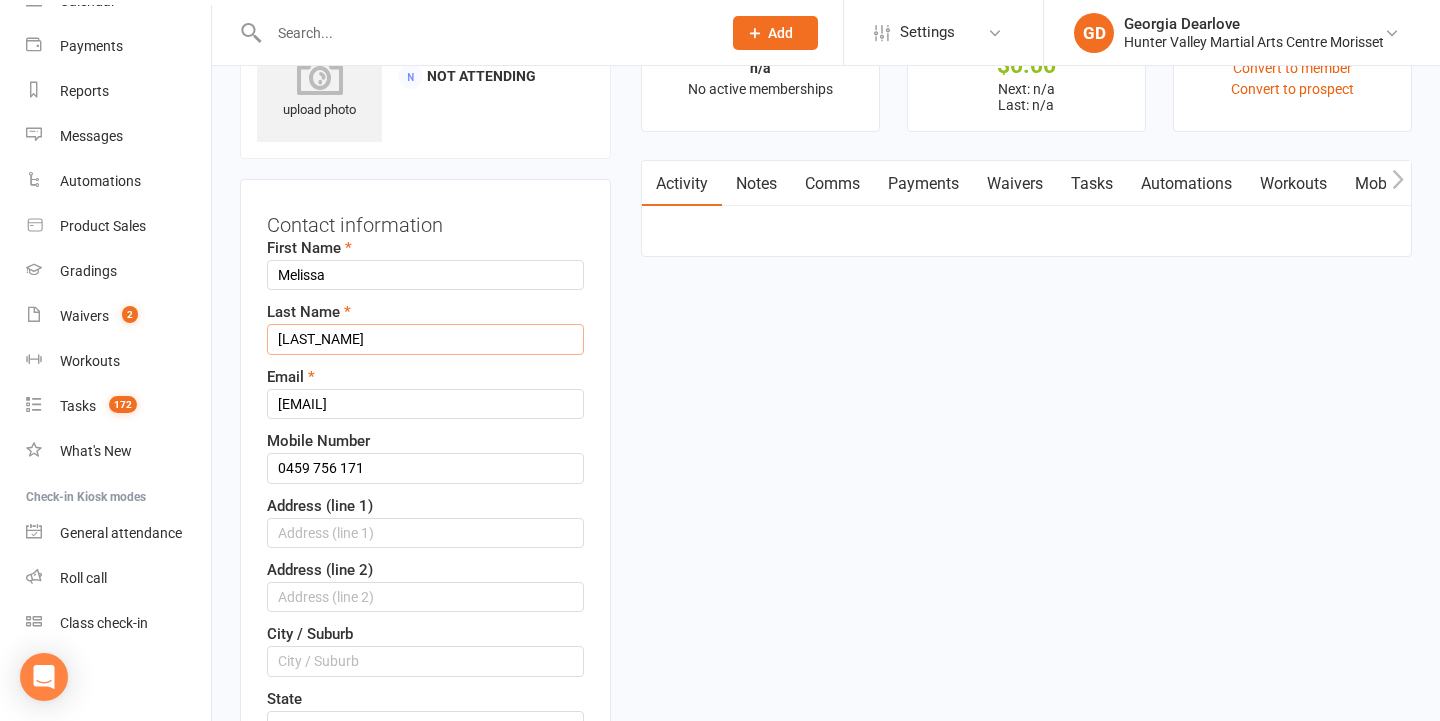 scroll, scrollTop: 197, scrollLeft: 0, axis: vertical 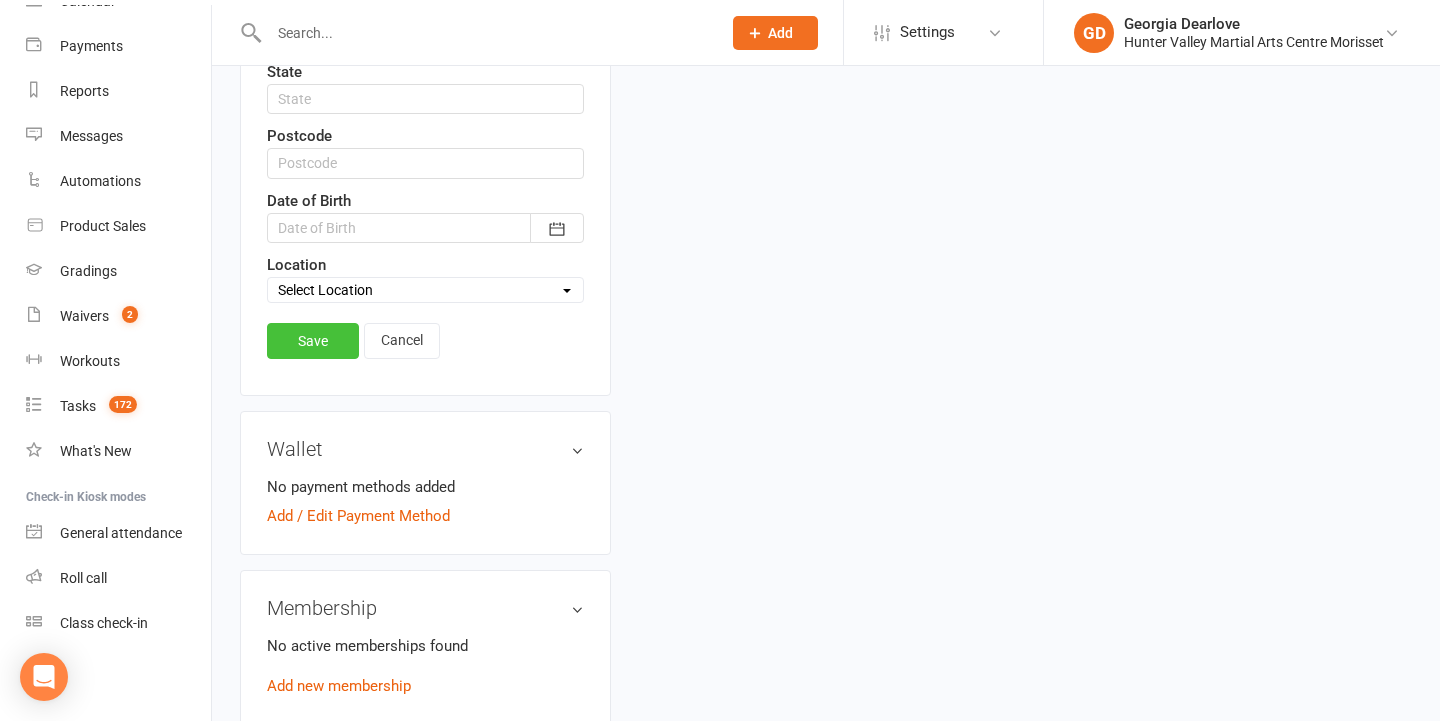 type on "Murphy" 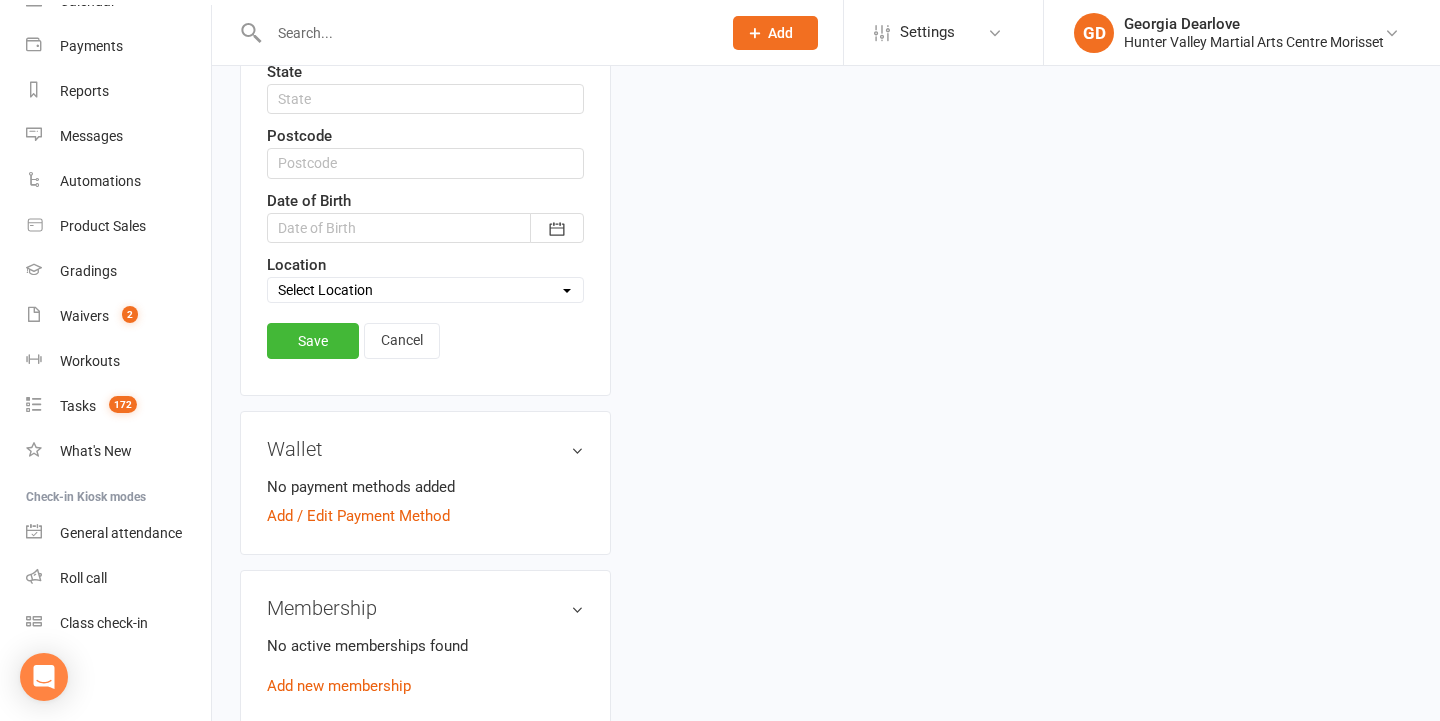 drag, startPoint x: 338, startPoint y: 333, endPoint x: 363, endPoint y: 333, distance: 25 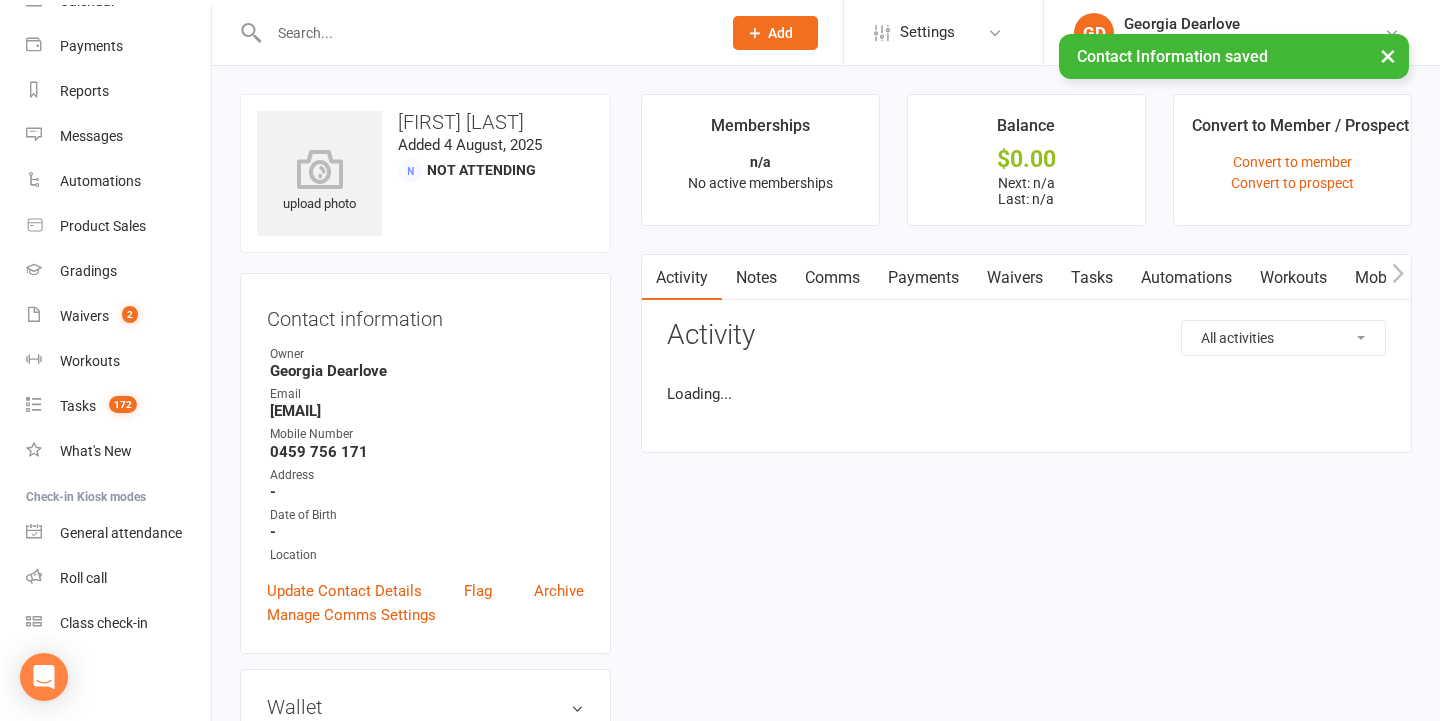 scroll, scrollTop: 0, scrollLeft: 0, axis: both 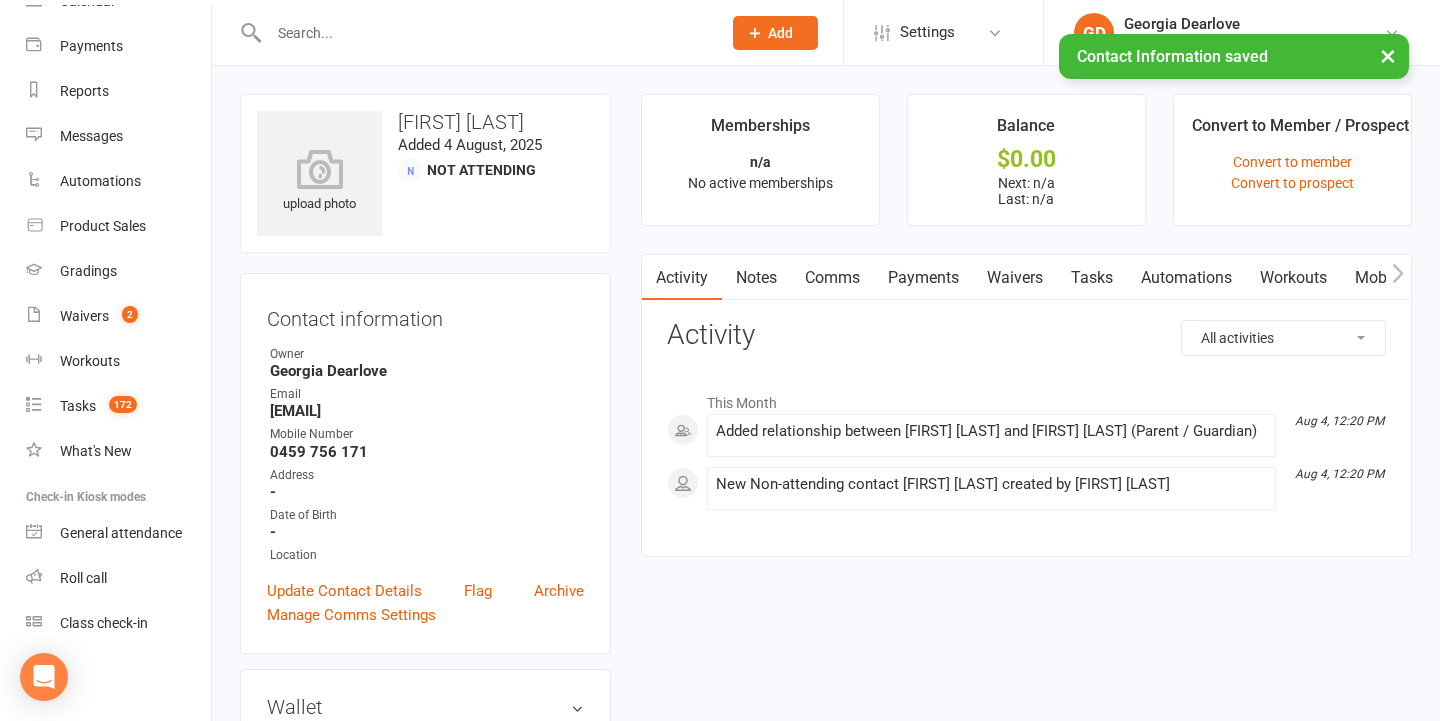 click at bounding box center (485, 33) 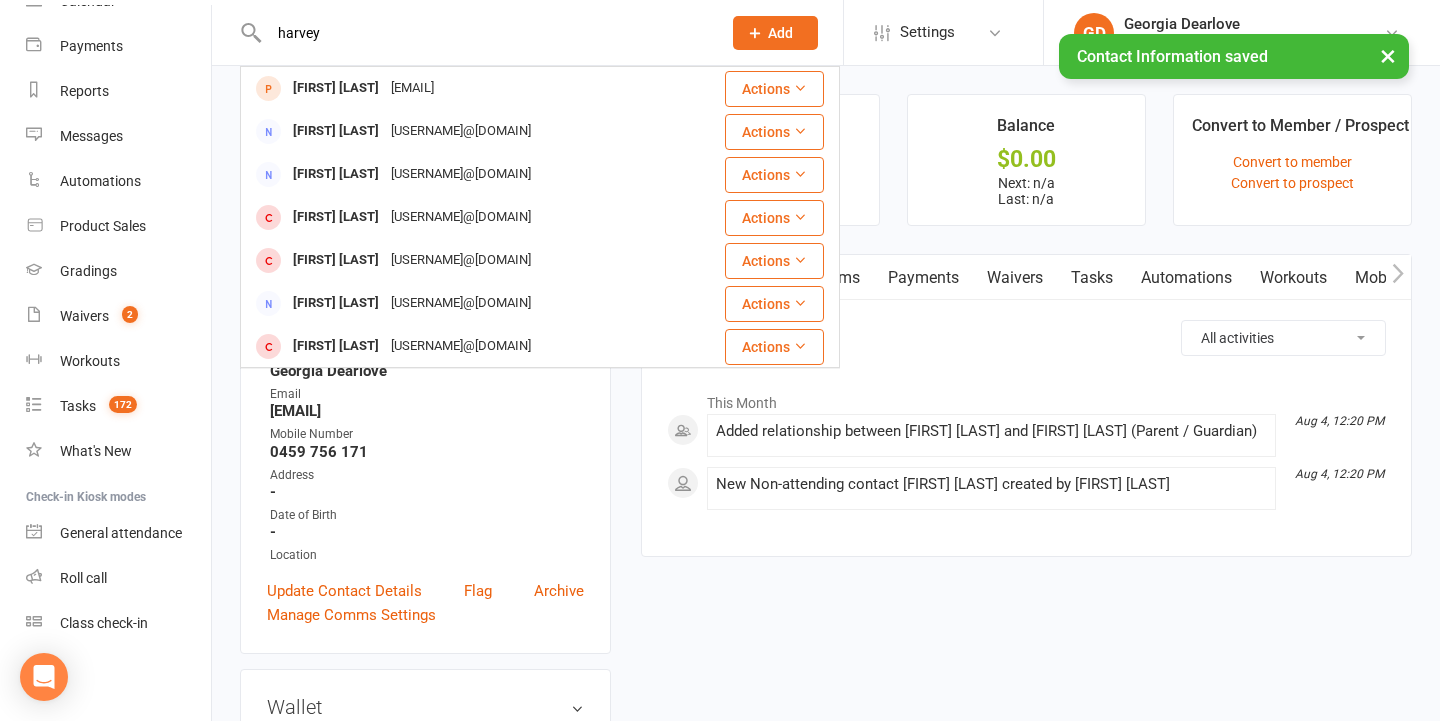 type on "Harvey" 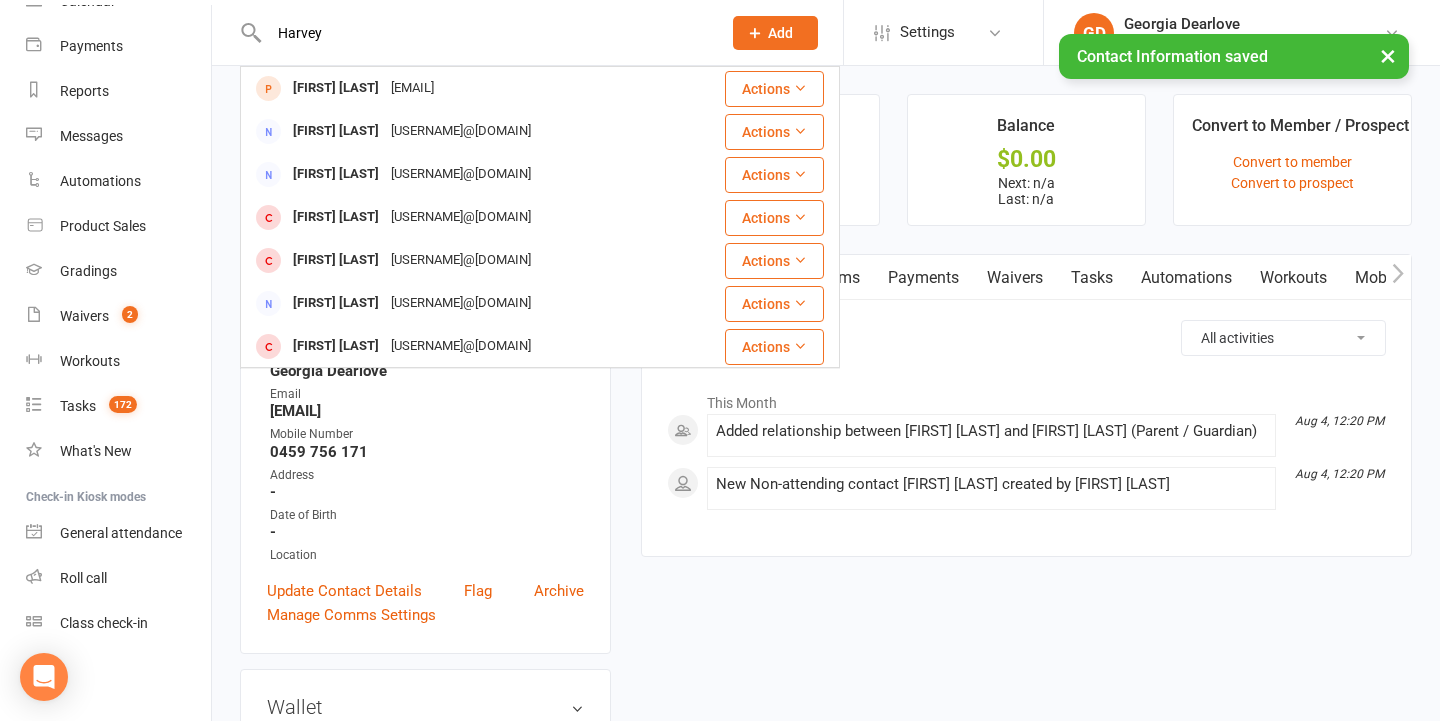 drag, startPoint x: 495, startPoint y: 31, endPoint x: 474, endPoint y: 167, distance: 137.61177 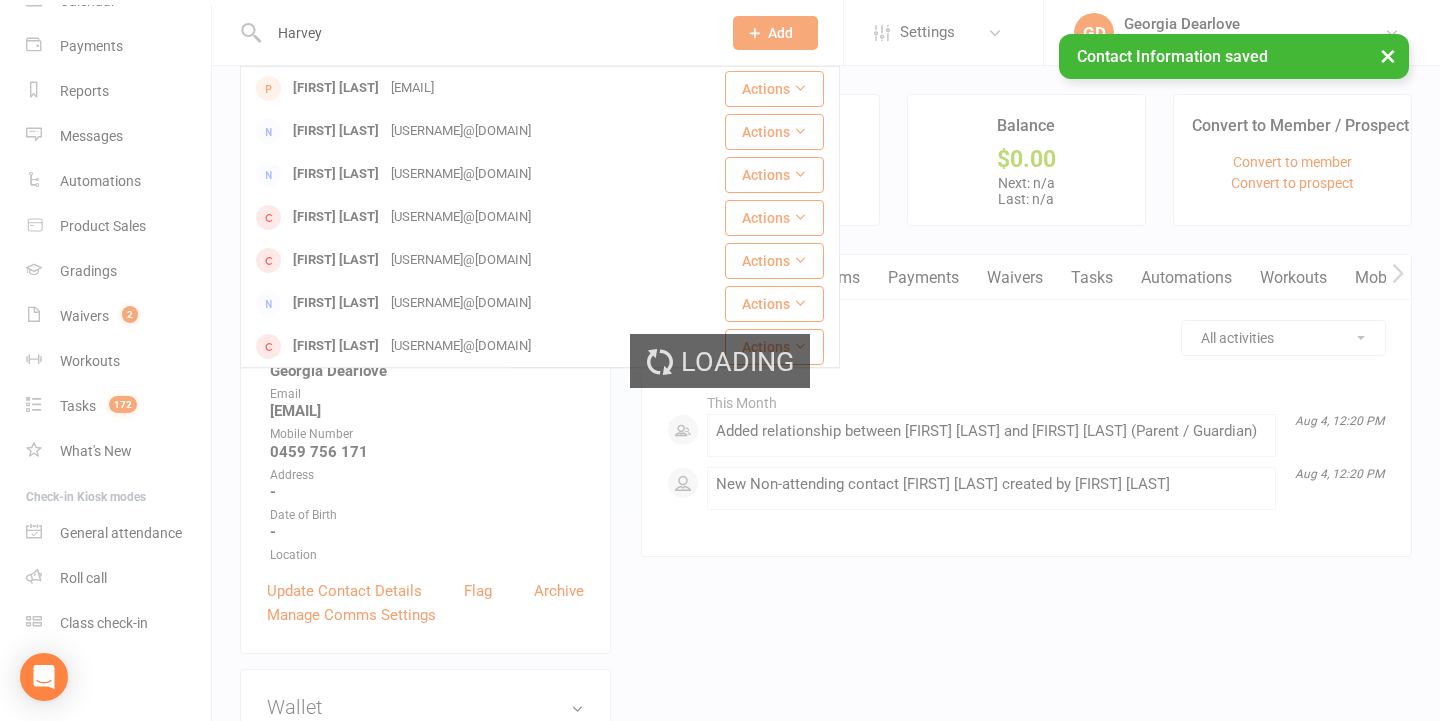 type 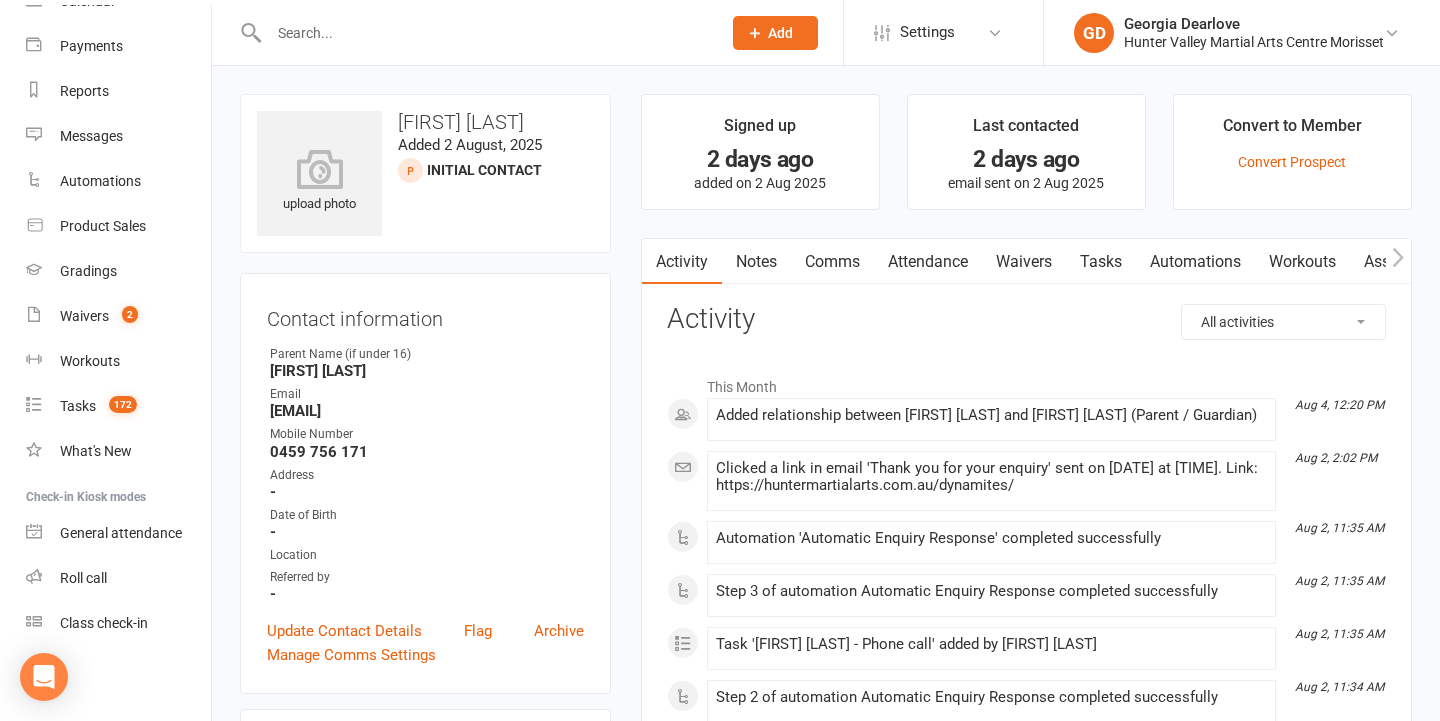 scroll, scrollTop: 0, scrollLeft: 0, axis: both 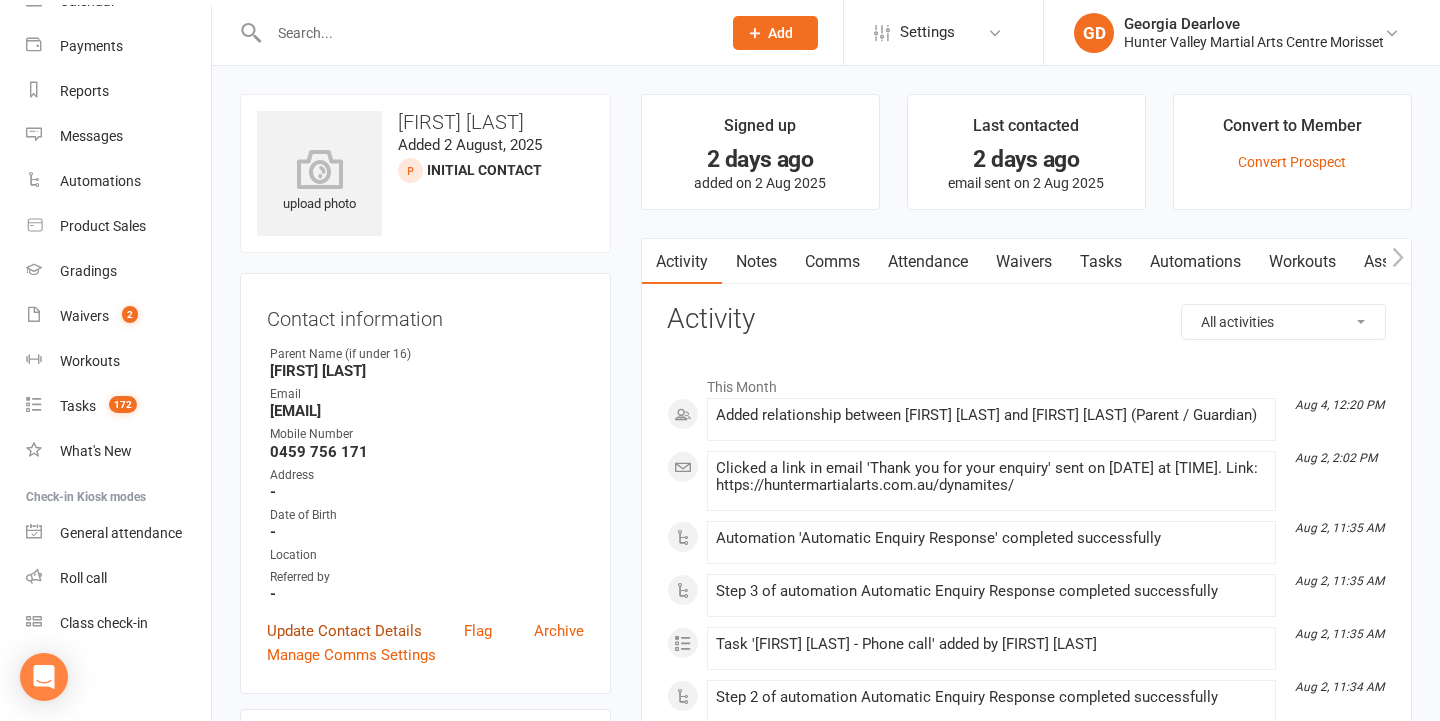 click on "Update Contact Details" at bounding box center [344, 631] 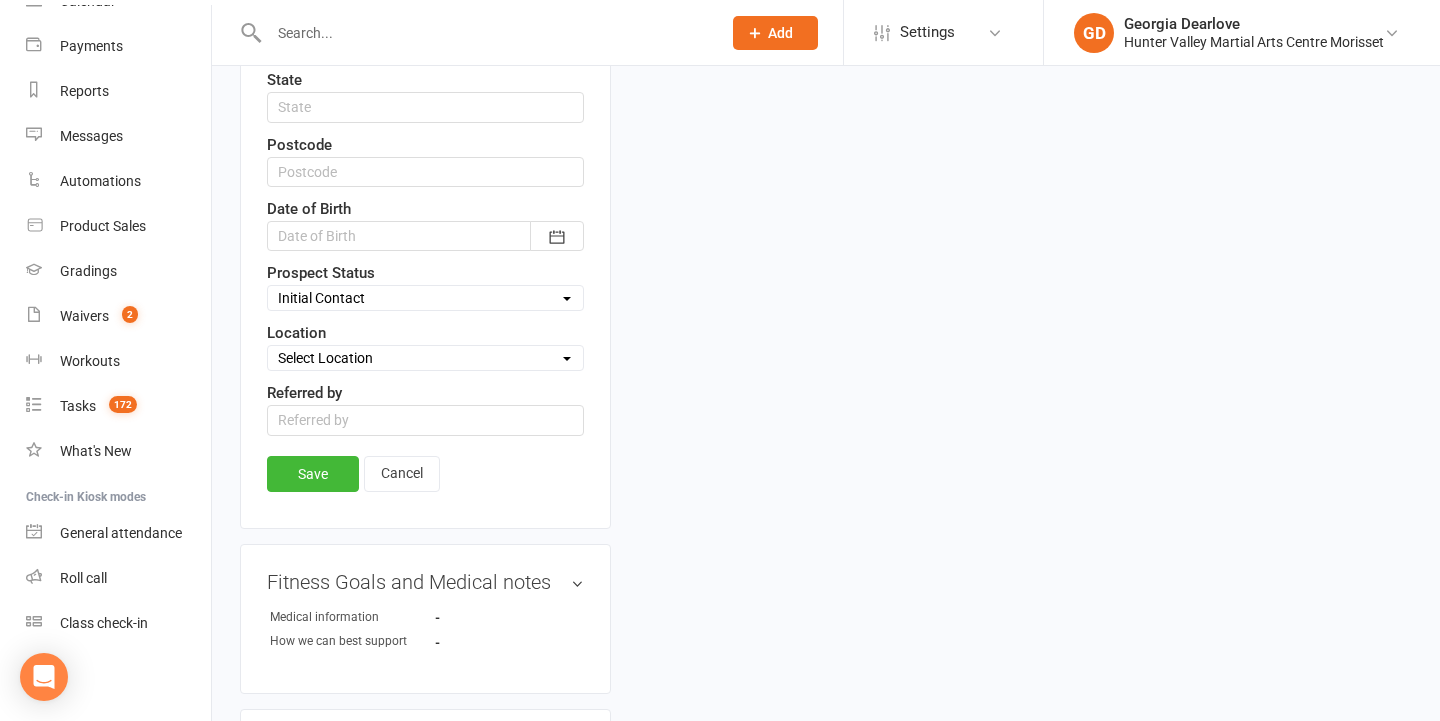scroll, scrollTop: 796, scrollLeft: 0, axis: vertical 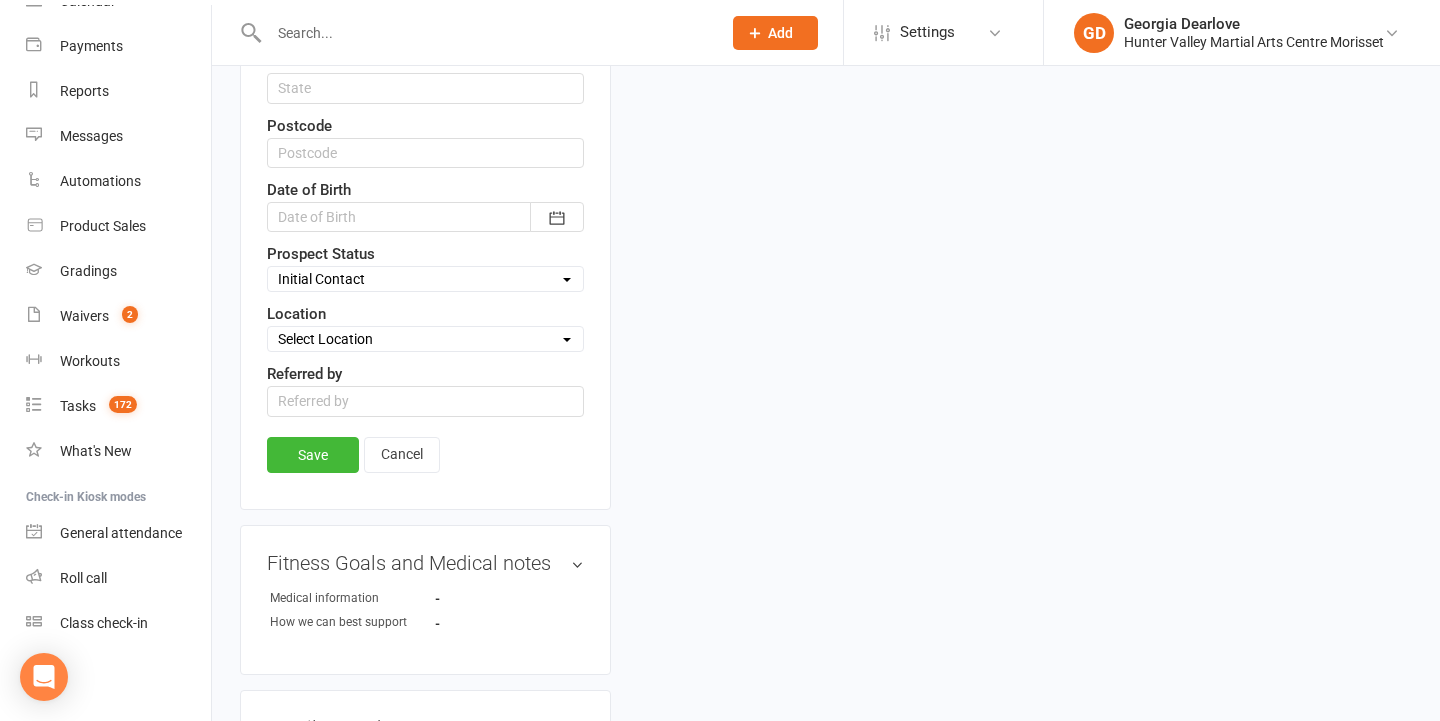 select on "Booking made" 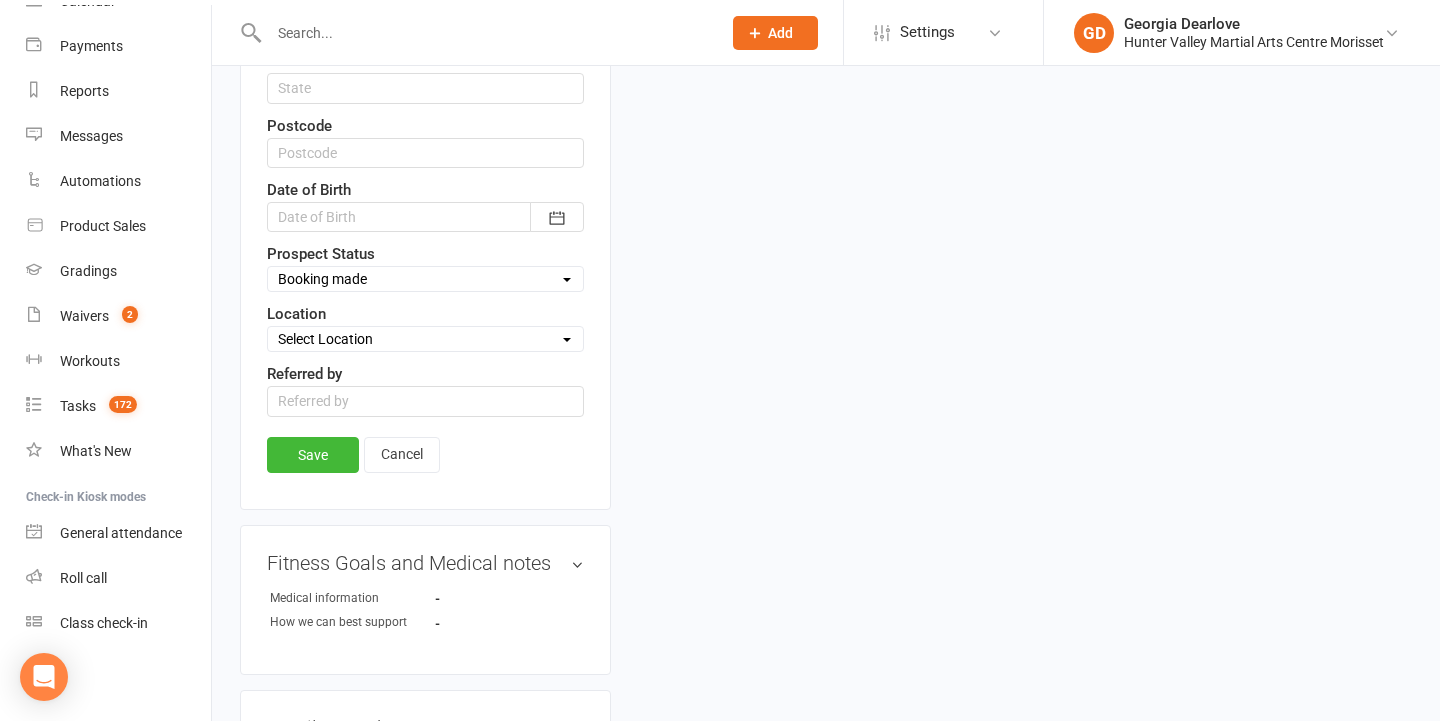 click on "Contact information First Name  Mason
Last Name  Harvey
Parent Name (if under 16)  Melissa murphy
Email  mm8806530@gmail.com
Mobile Number  0459 756 171
Address (line 1)
Address (line 2)
City / Suburb
State
Postcode
Date of Birth
2021 - 2040
2021
2022
2023
2024
2025
2026
2027
2028
2029
2030
2031
2032
2033
2034
2035
2036
2037
2038
2039
2040
Prospect Status  Select Initial Contact Booking made Attended trial - Follow up Attended Trial - Wants to trial class booking made Booking rescheduled" at bounding box center [425, -7] 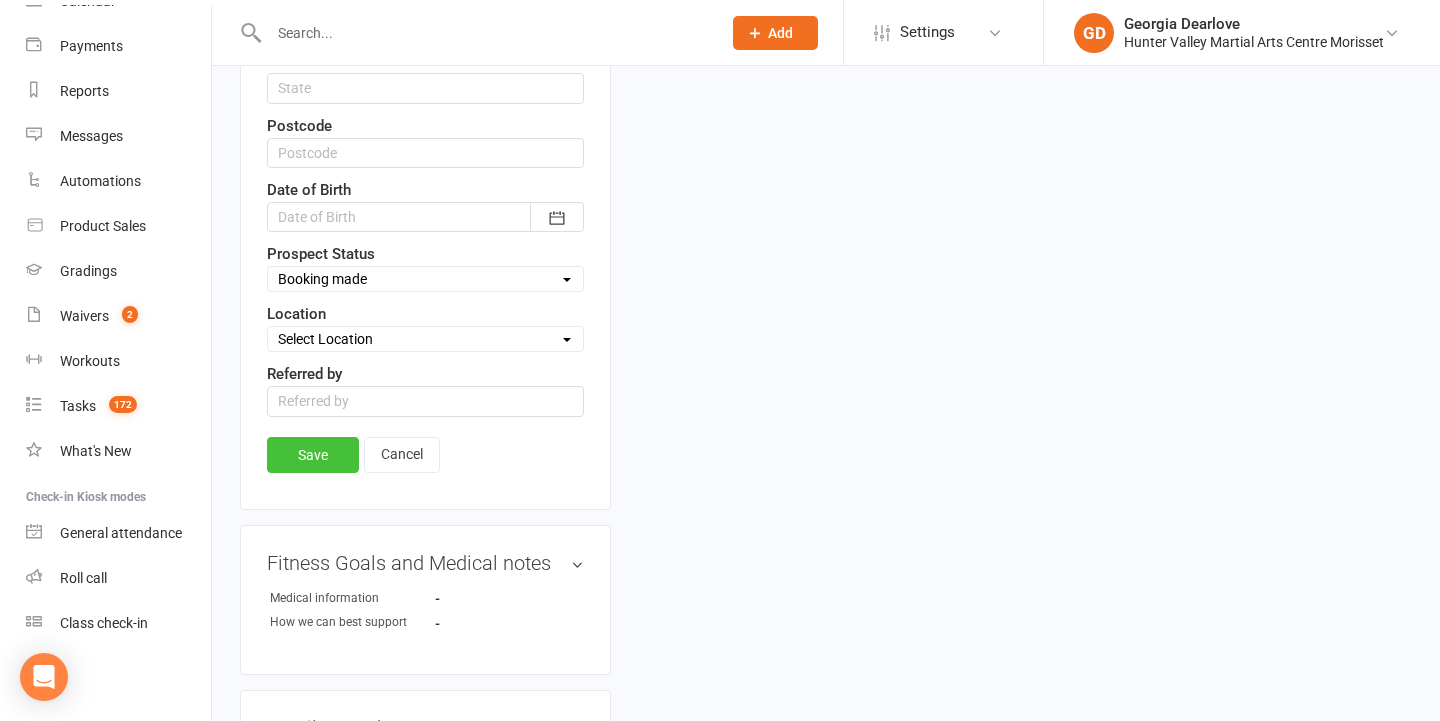 click on "Save" at bounding box center [313, 455] 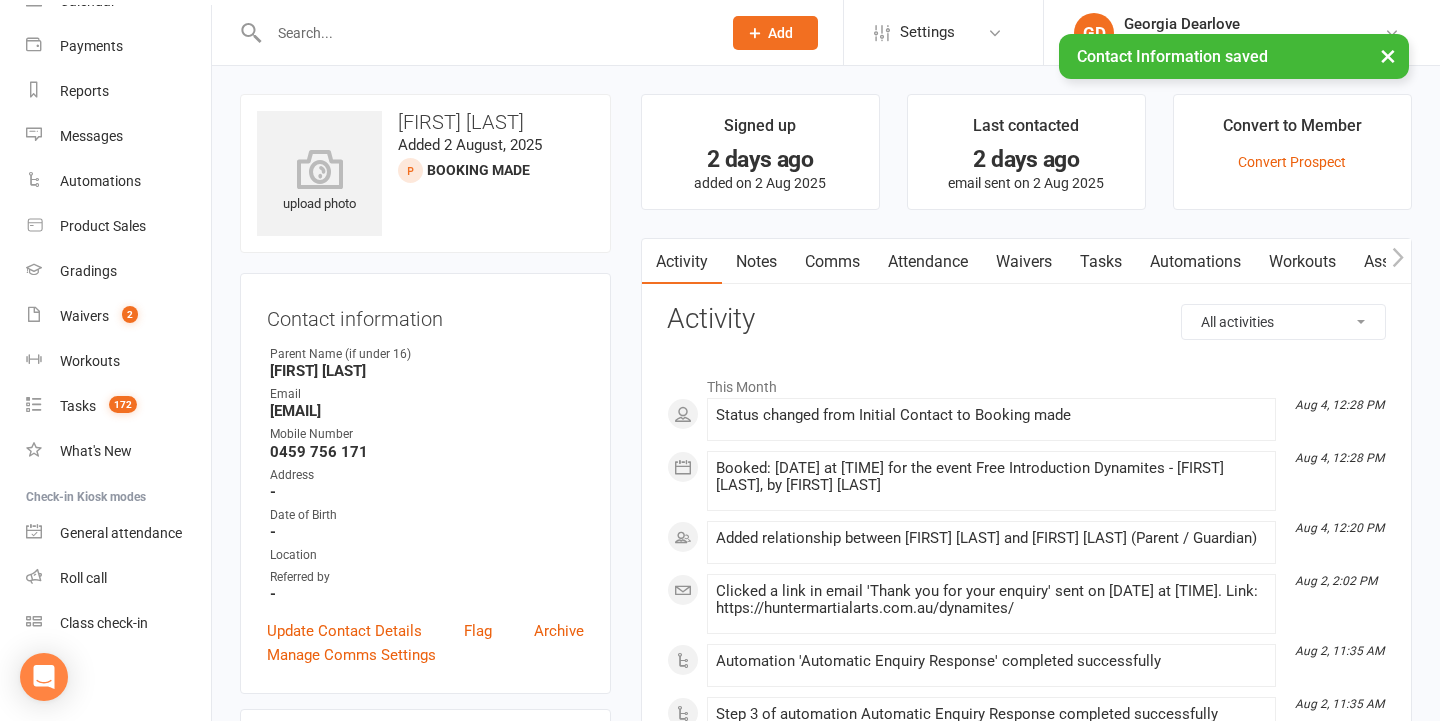 scroll, scrollTop: 0, scrollLeft: 0, axis: both 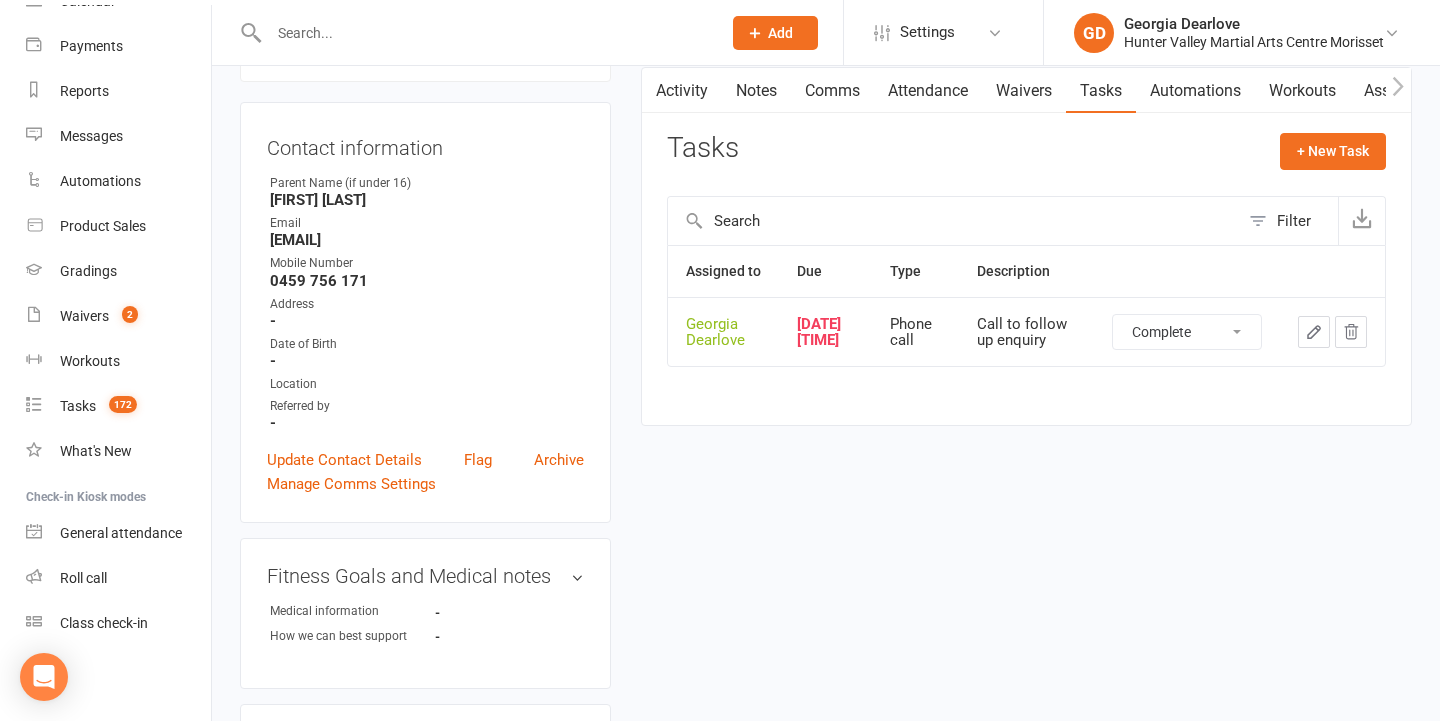 select on "unstarted" 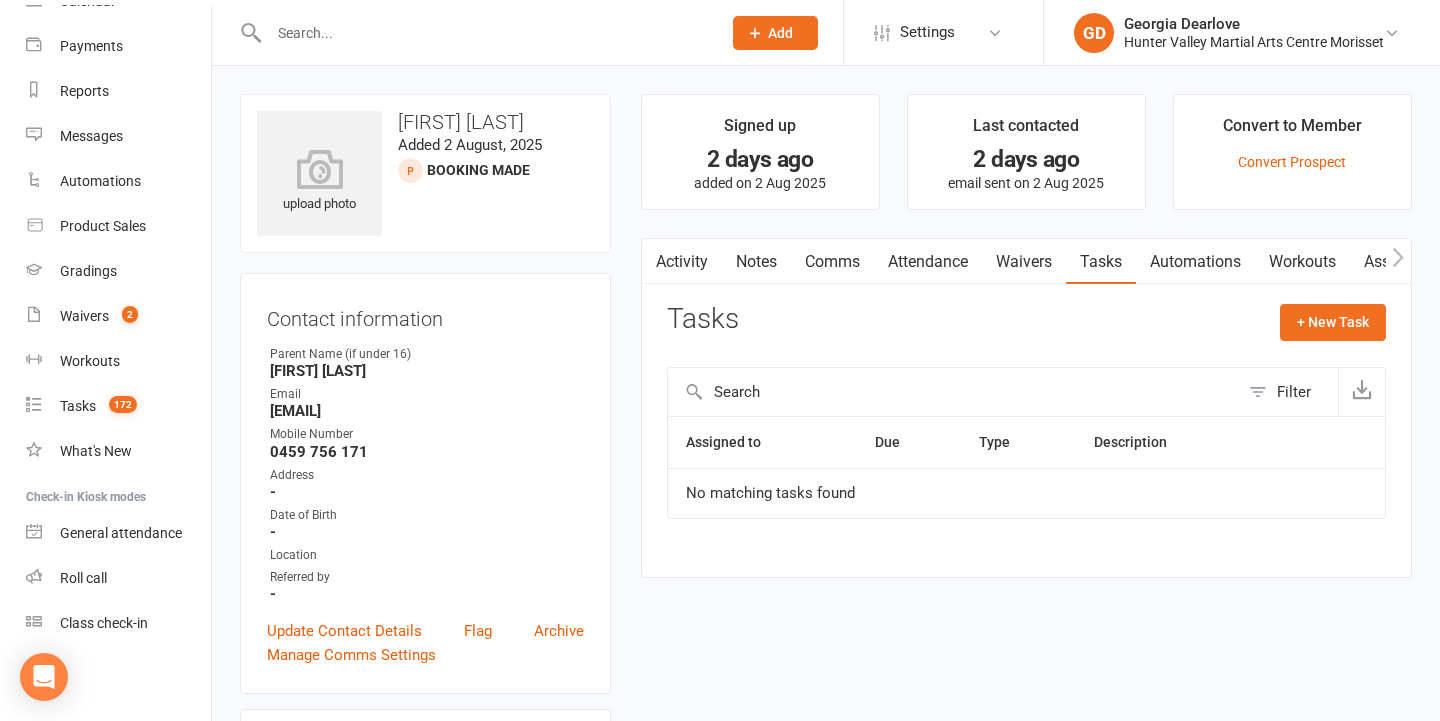 scroll, scrollTop: 0, scrollLeft: 0, axis: both 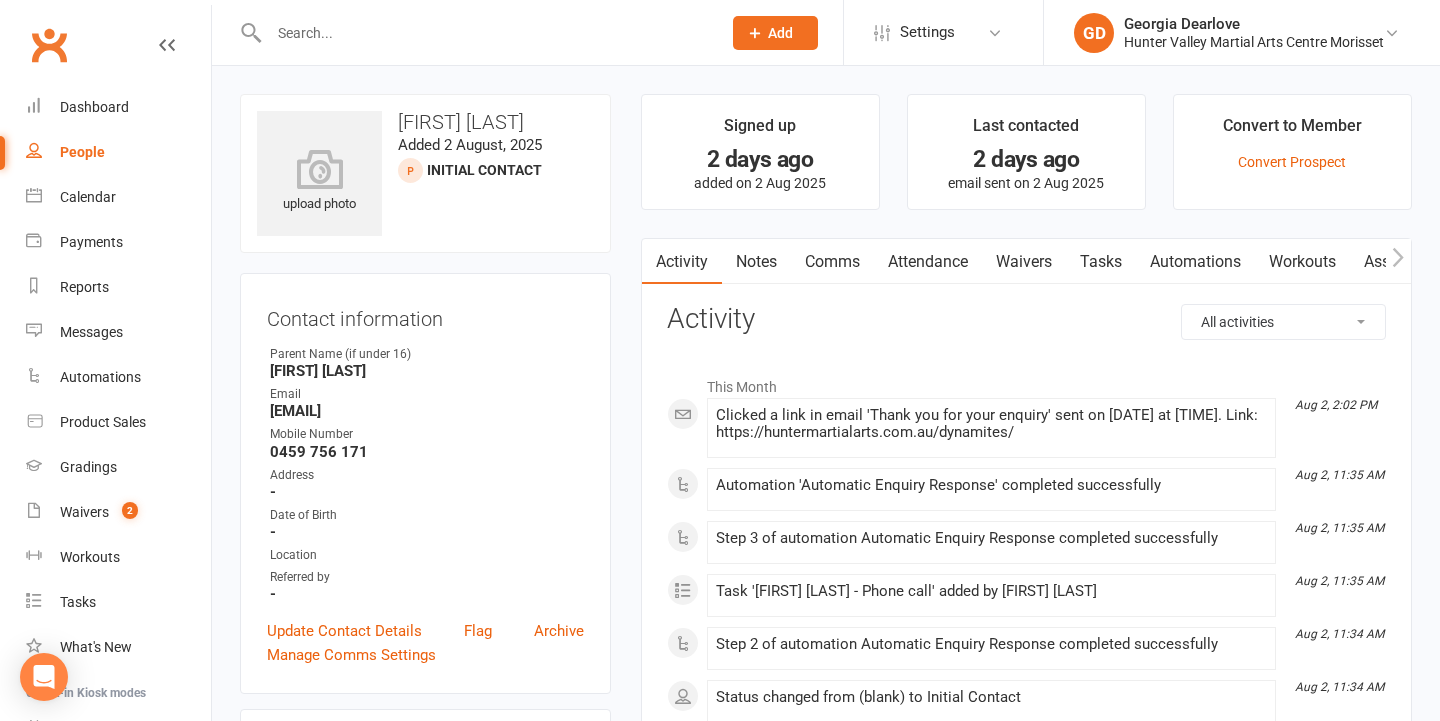 click at bounding box center (485, 33) 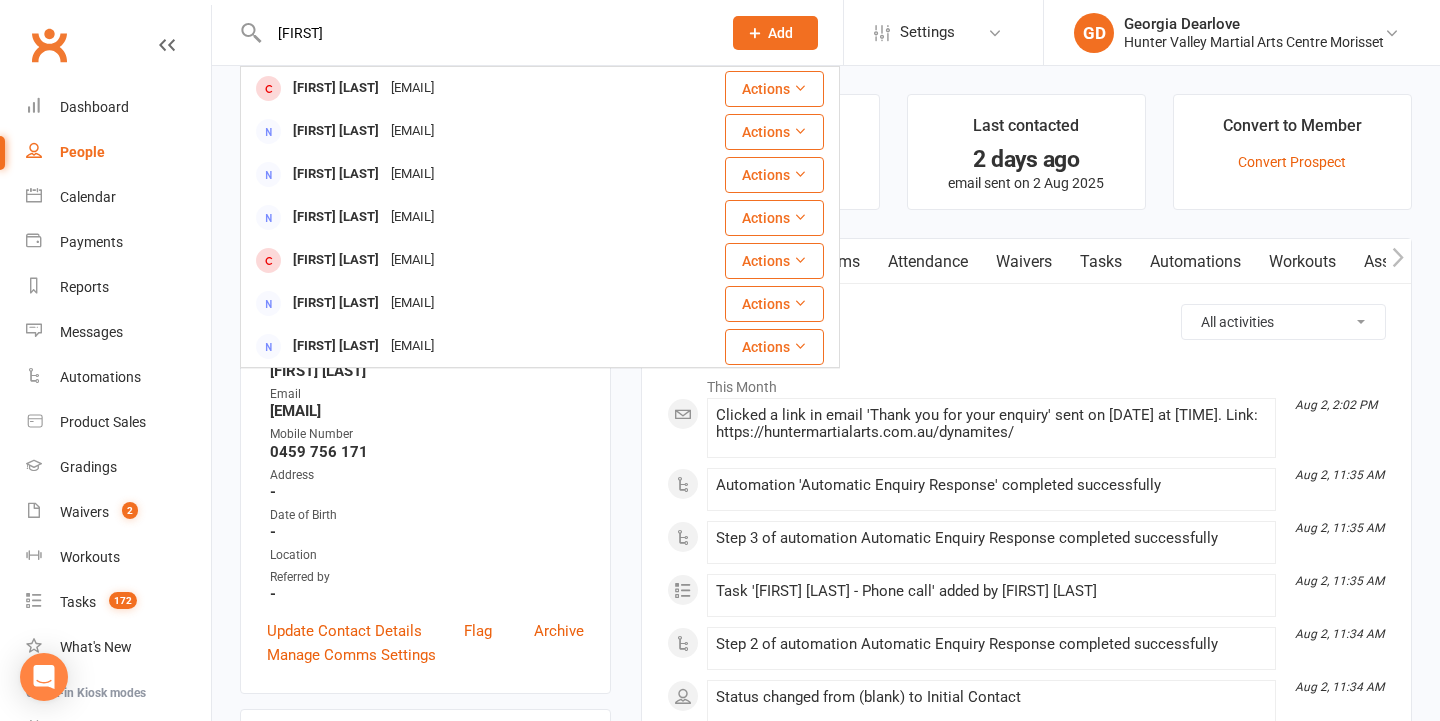 type on "[FIRST]" 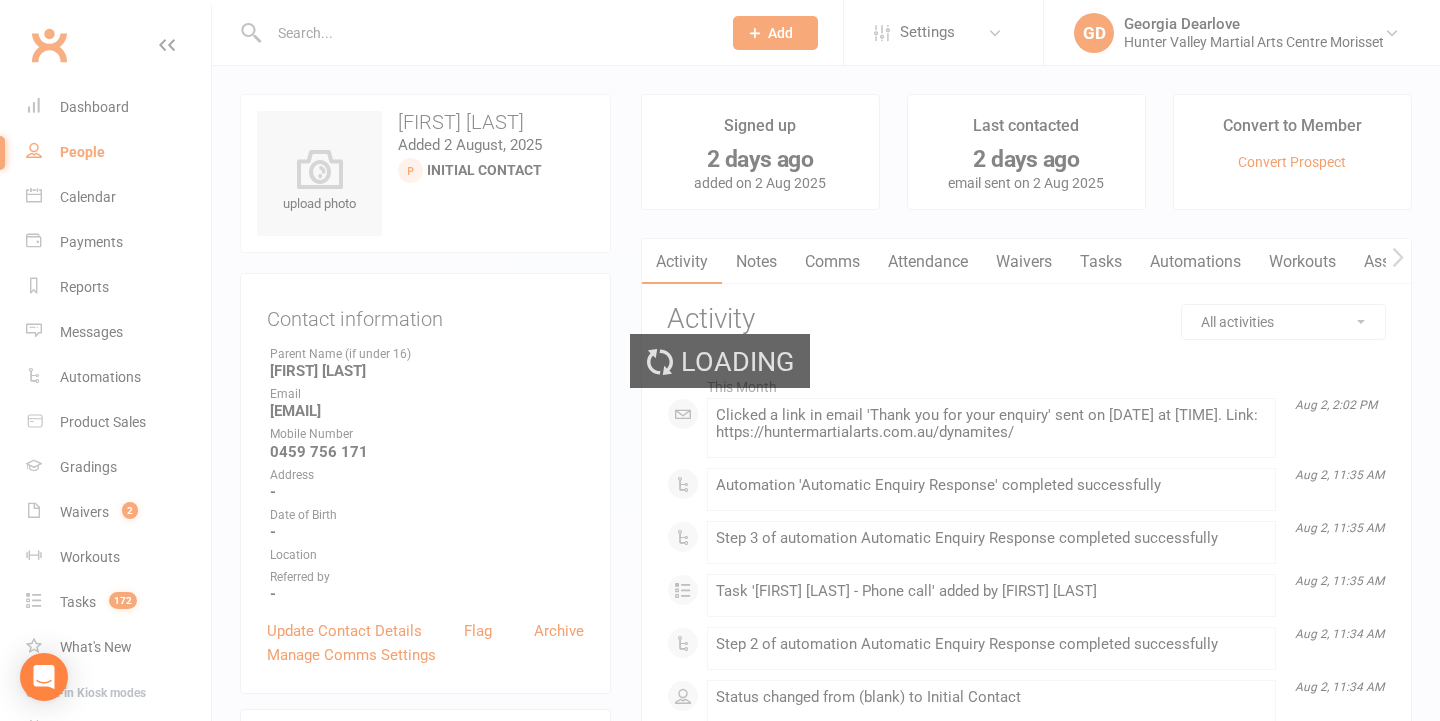 select on "50" 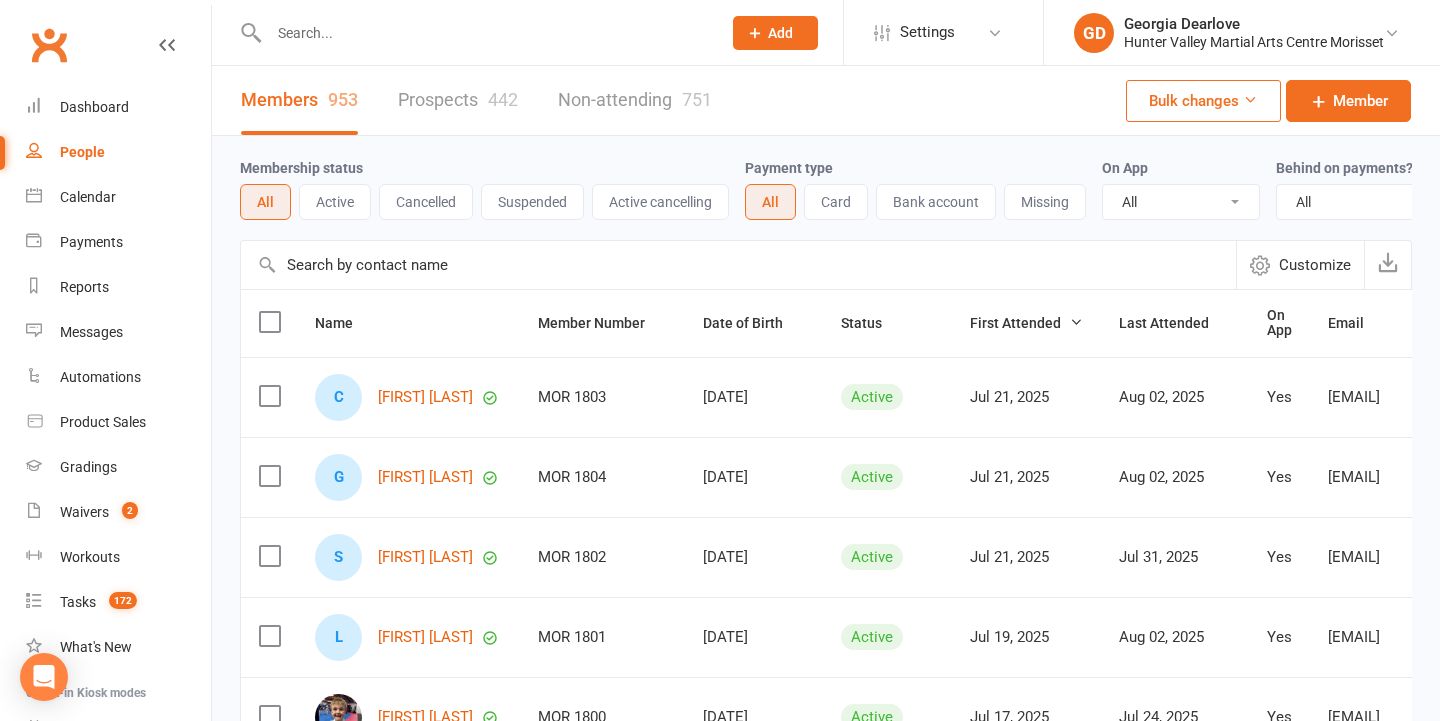 drag, startPoint x: 430, startPoint y: 103, endPoint x: 461, endPoint y: 394, distance: 292.64655 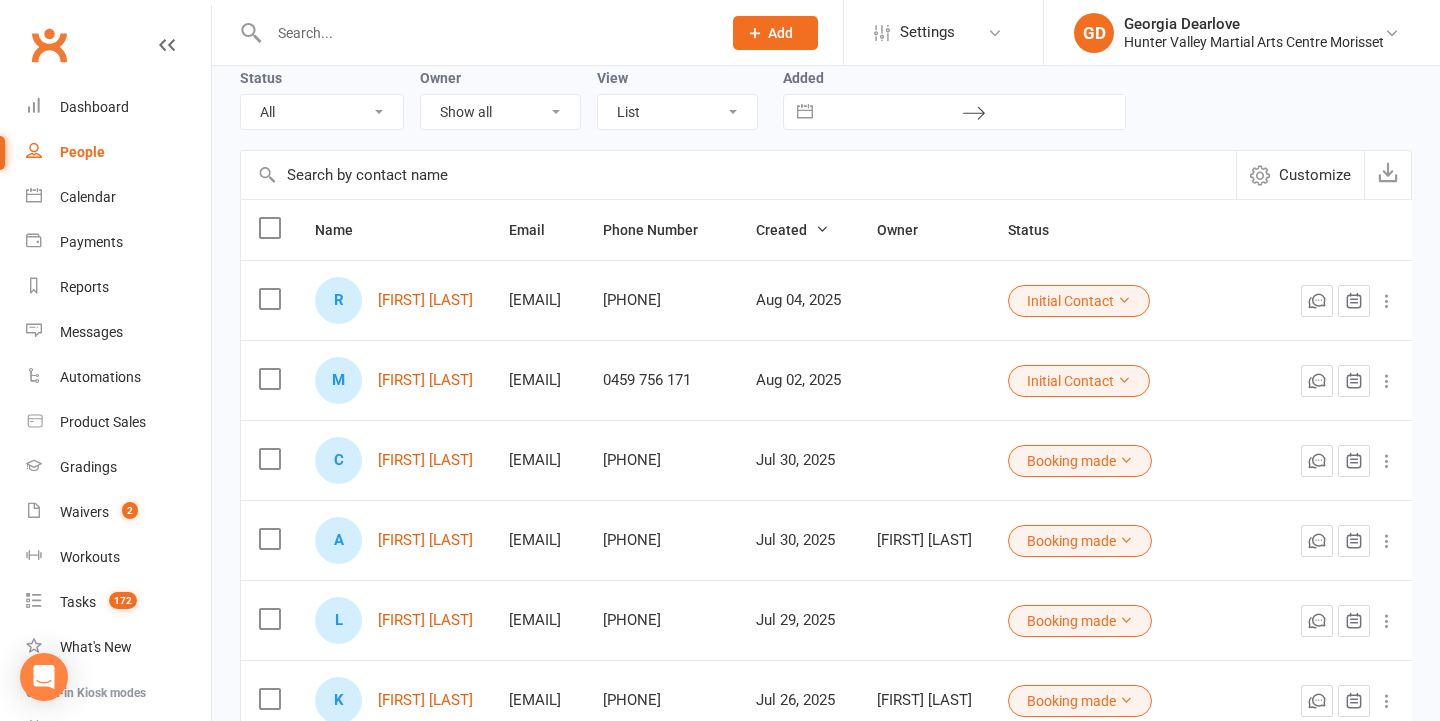 scroll, scrollTop: 113, scrollLeft: 0, axis: vertical 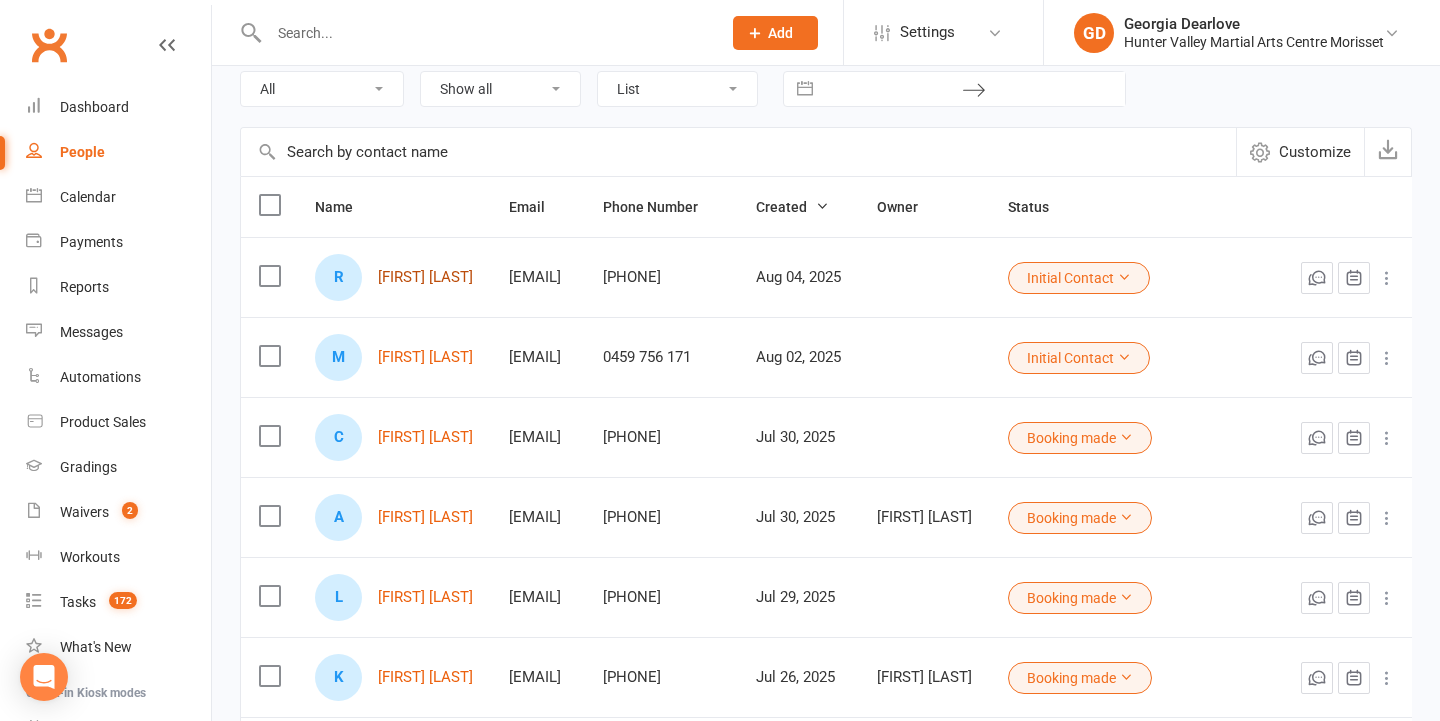 click on "[FIRST] [LAST]" at bounding box center (425, 277) 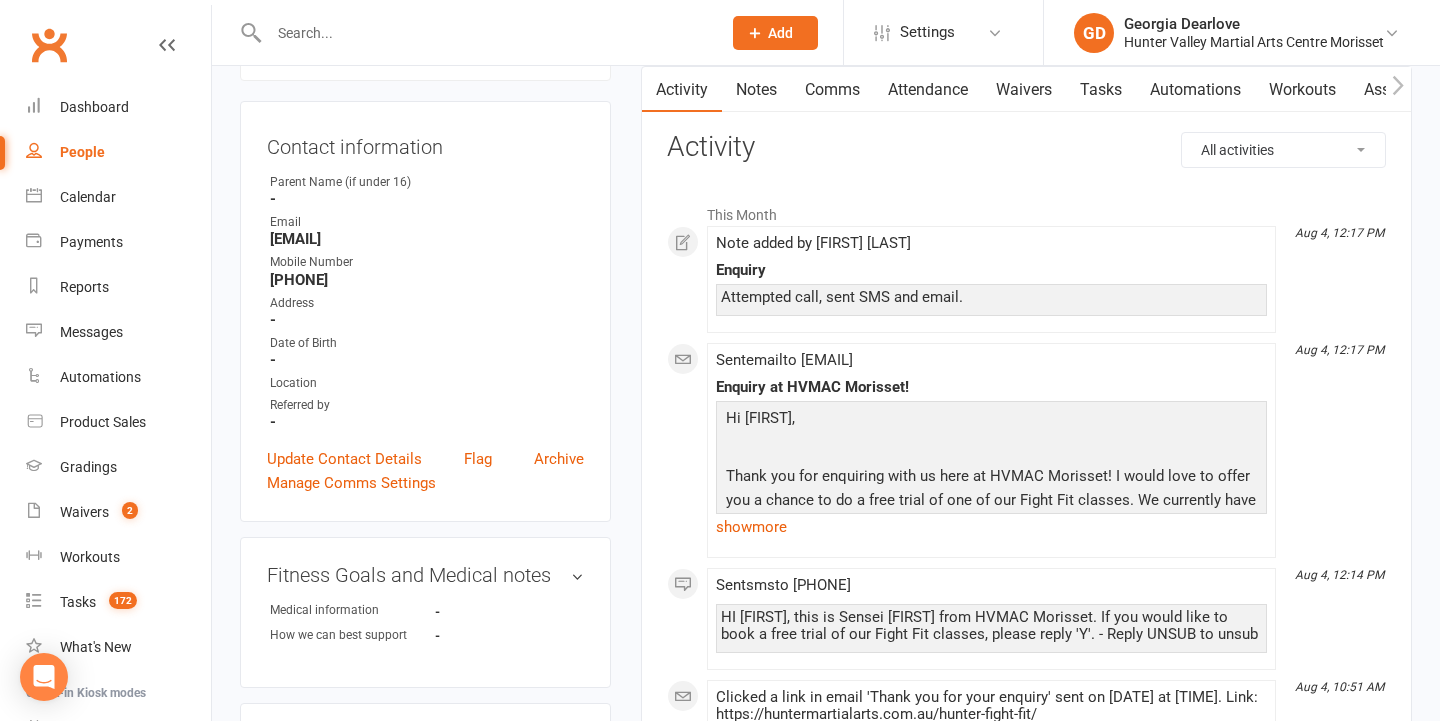 scroll, scrollTop: 173, scrollLeft: 0, axis: vertical 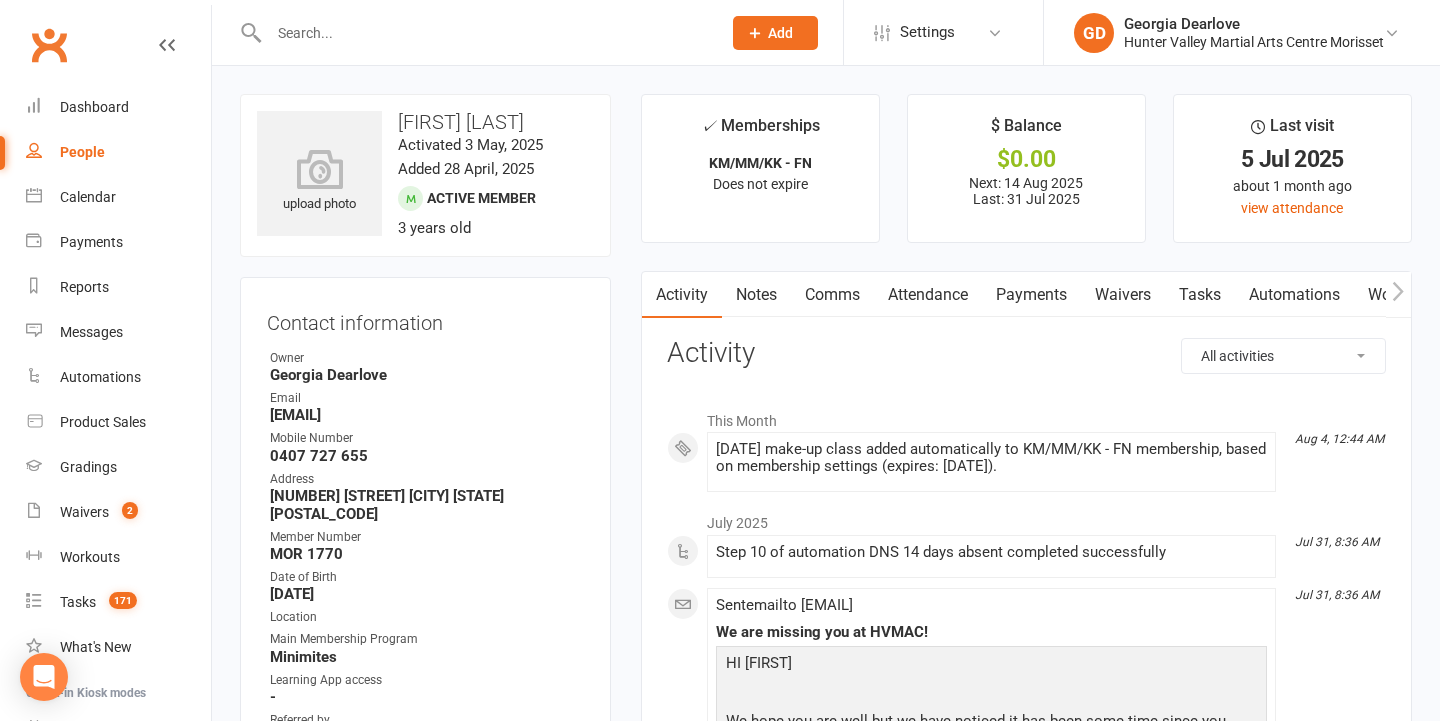click on "Notes" at bounding box center [756, 295] 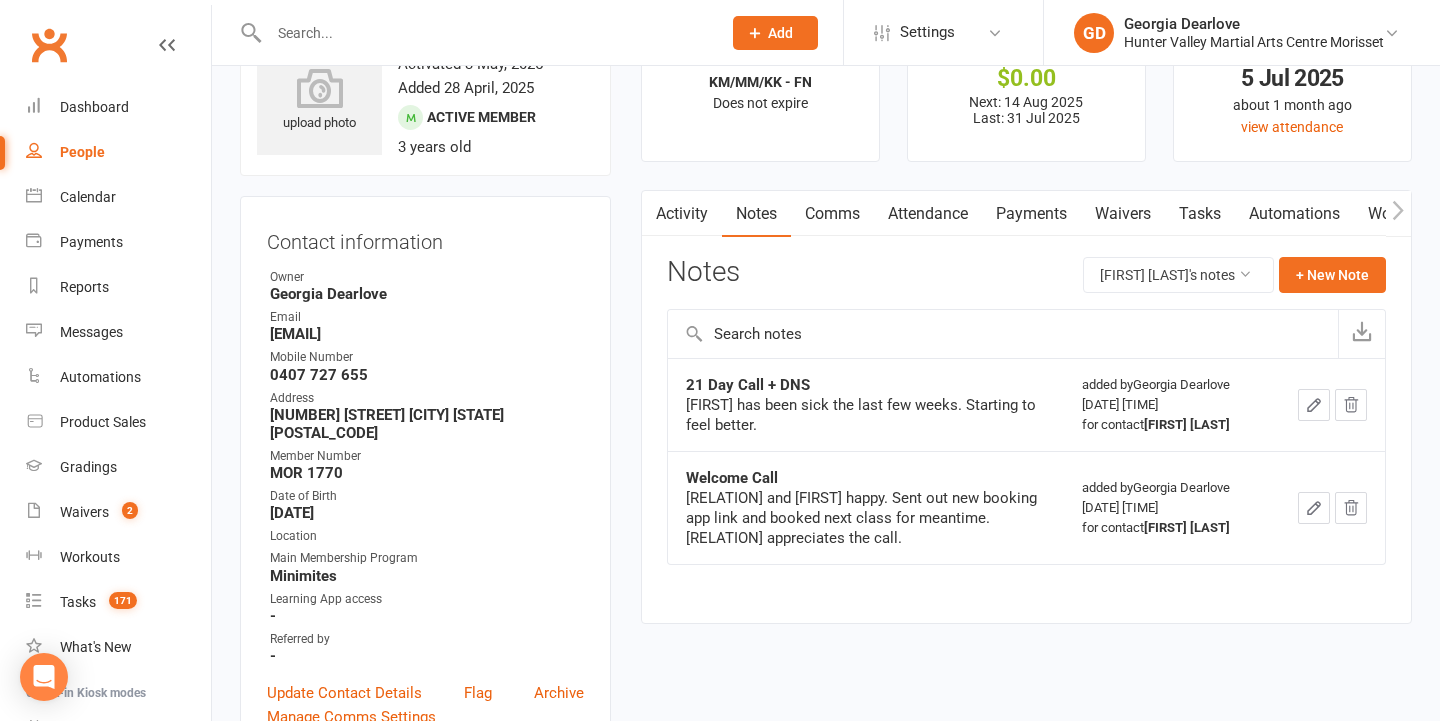 scroll, scrollTop: 83, scrollLeft: 0, axis: vertical 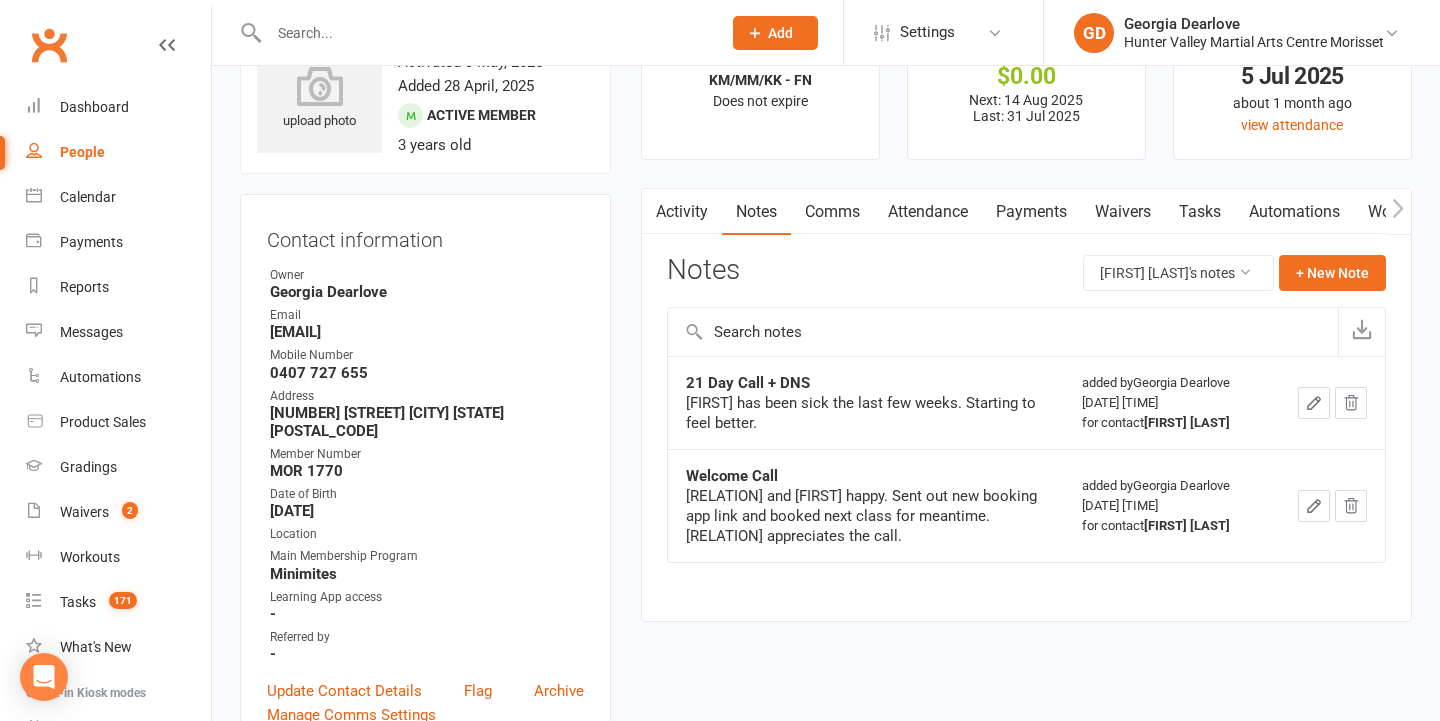 click on "Activity" at bounding box center (682, 212) 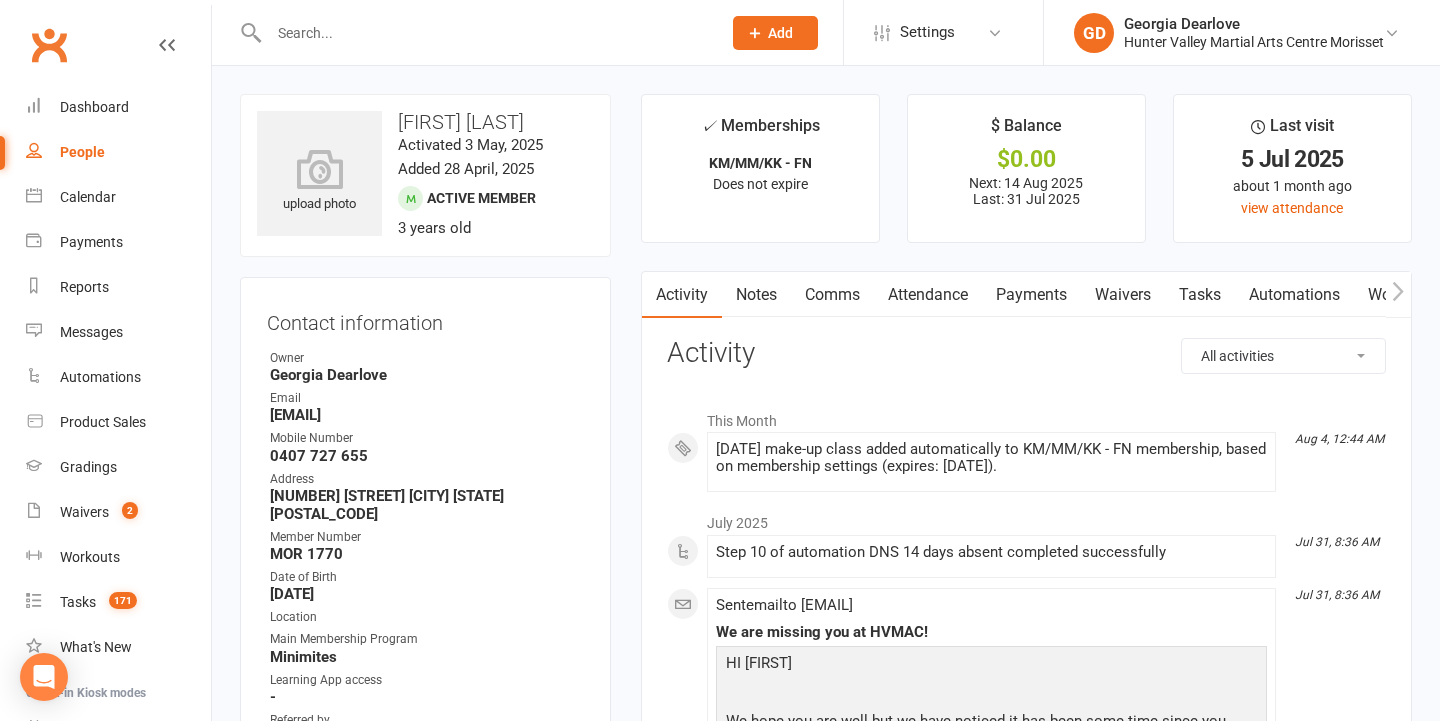 scroll, scrollTop: 0, scrollLeft: 0, axis: both 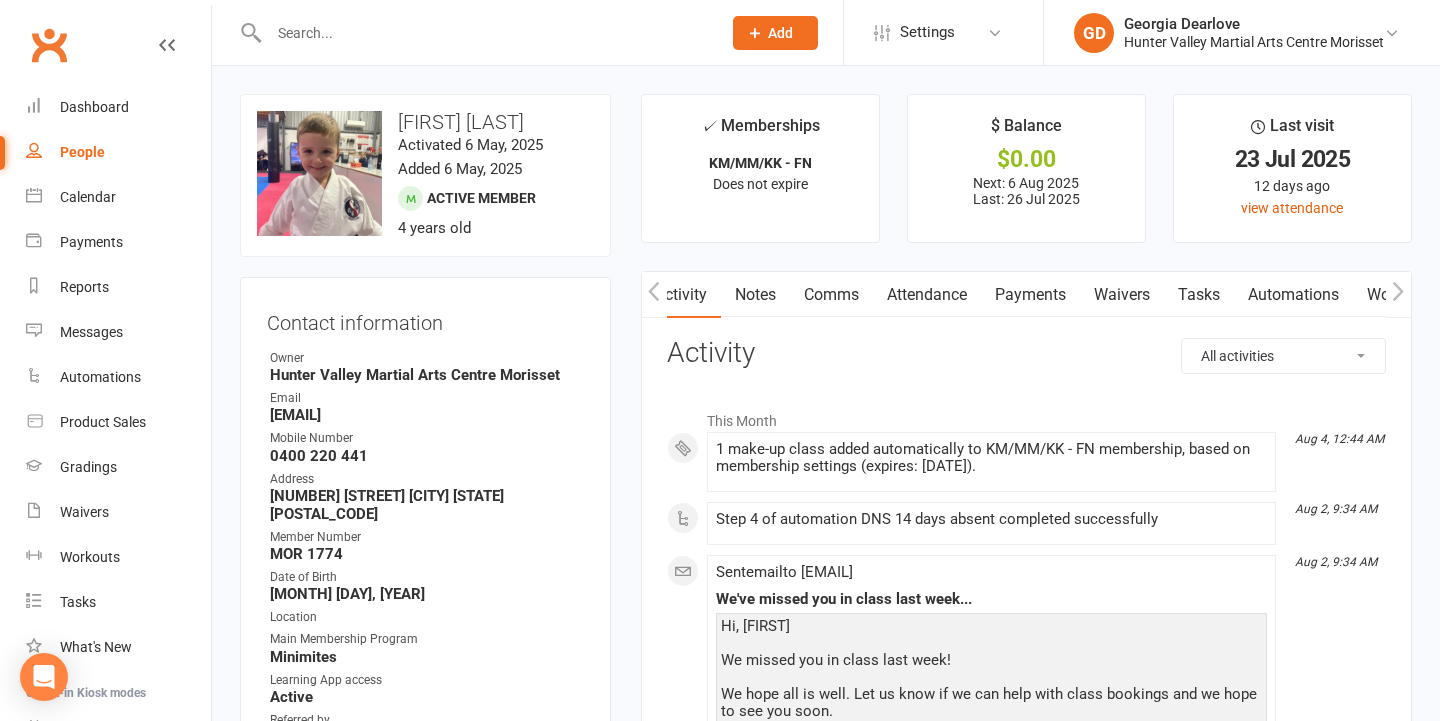 click on "Notes" at bounding box center (755, 295) 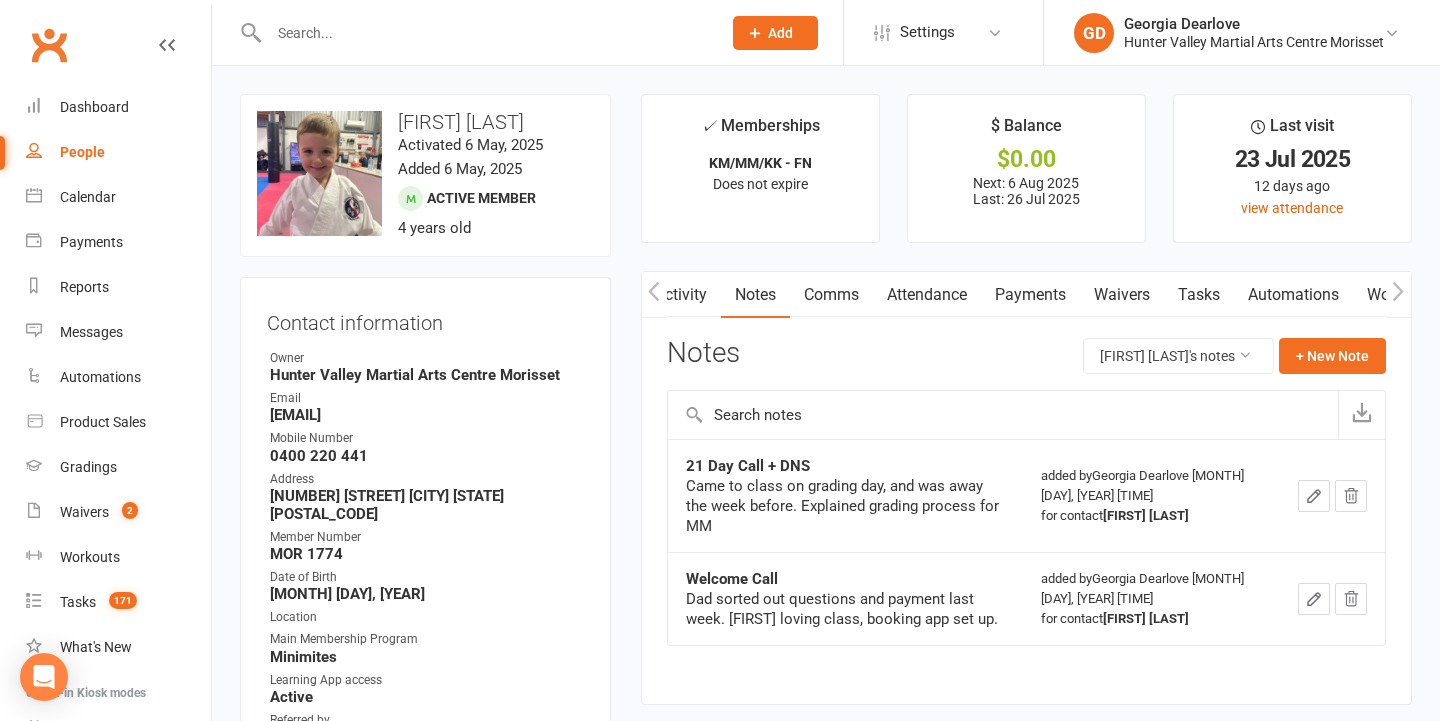 click on "Activity" at bounding box center [681, 295] 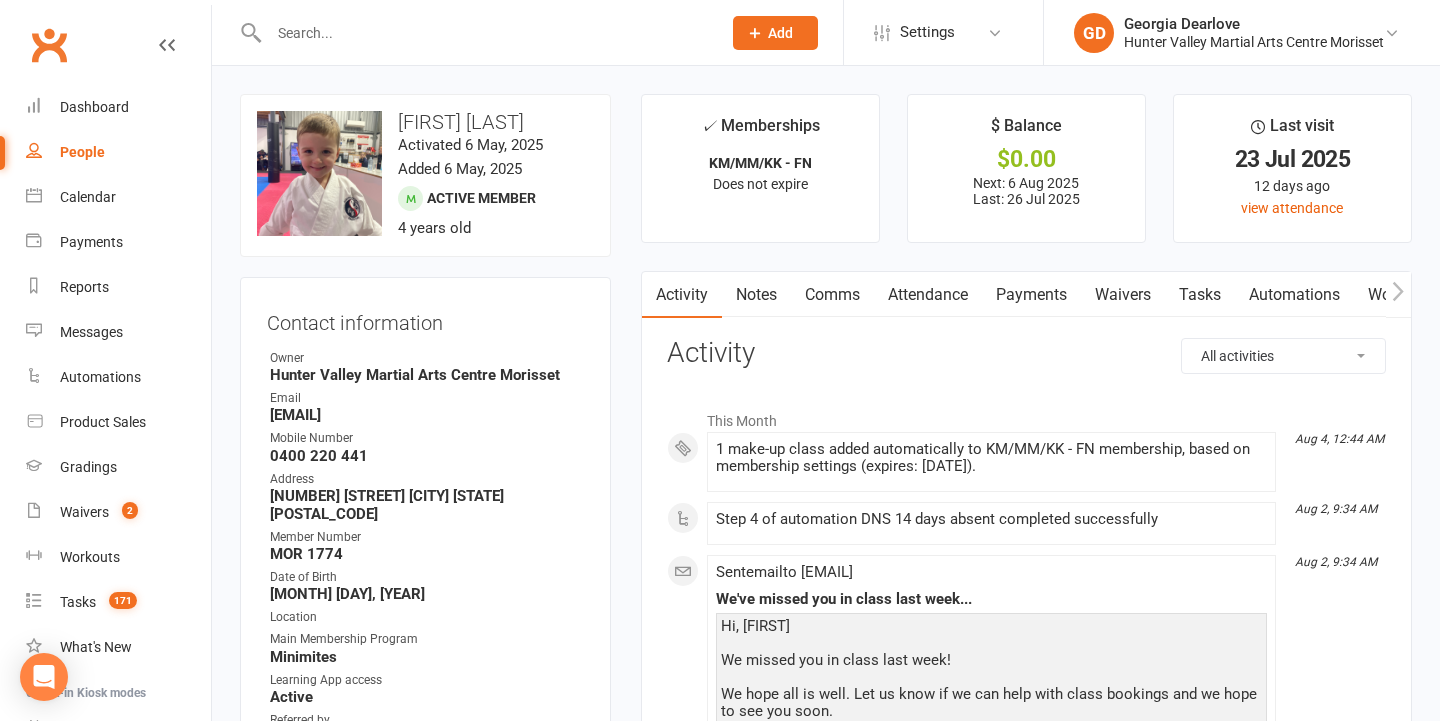 scroll, scrollTop: 0, scrollLeft: 0, axis: both 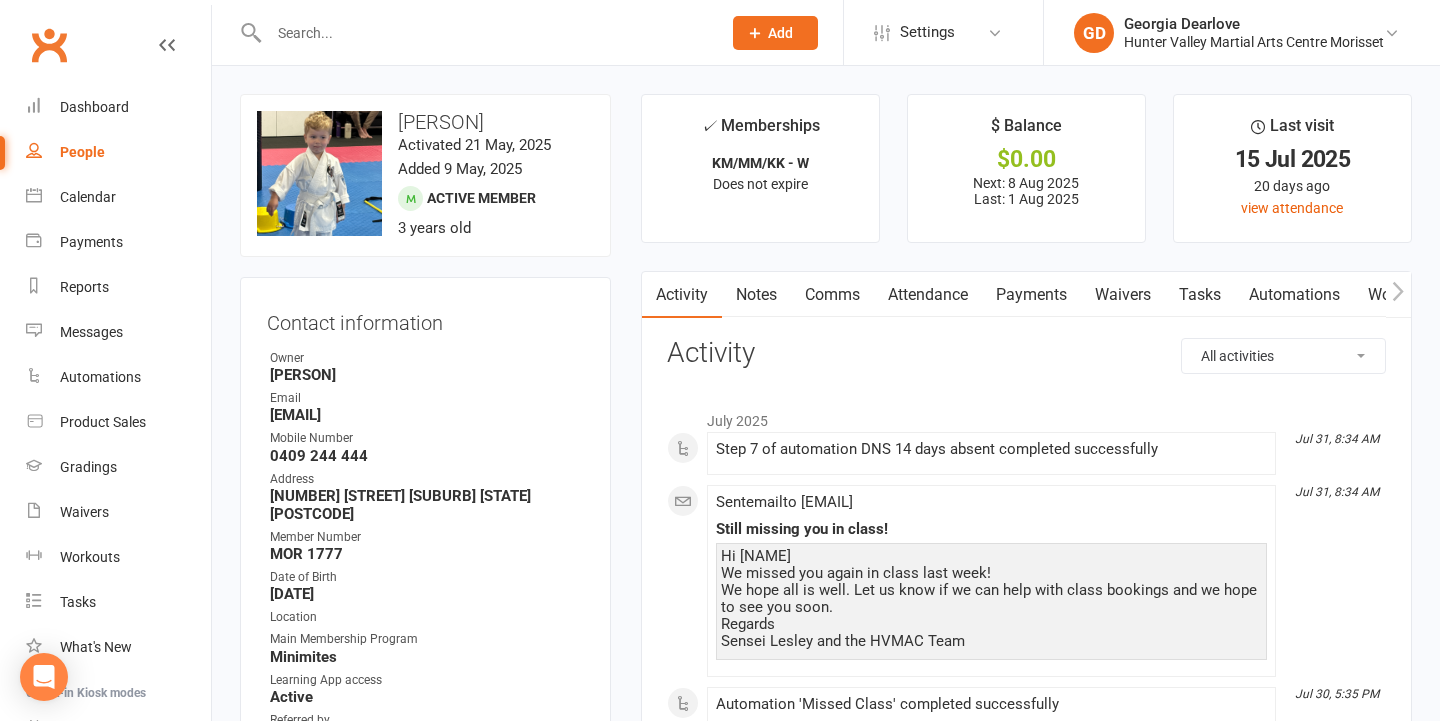 click on "Notes" at bounding box center (756, 295) 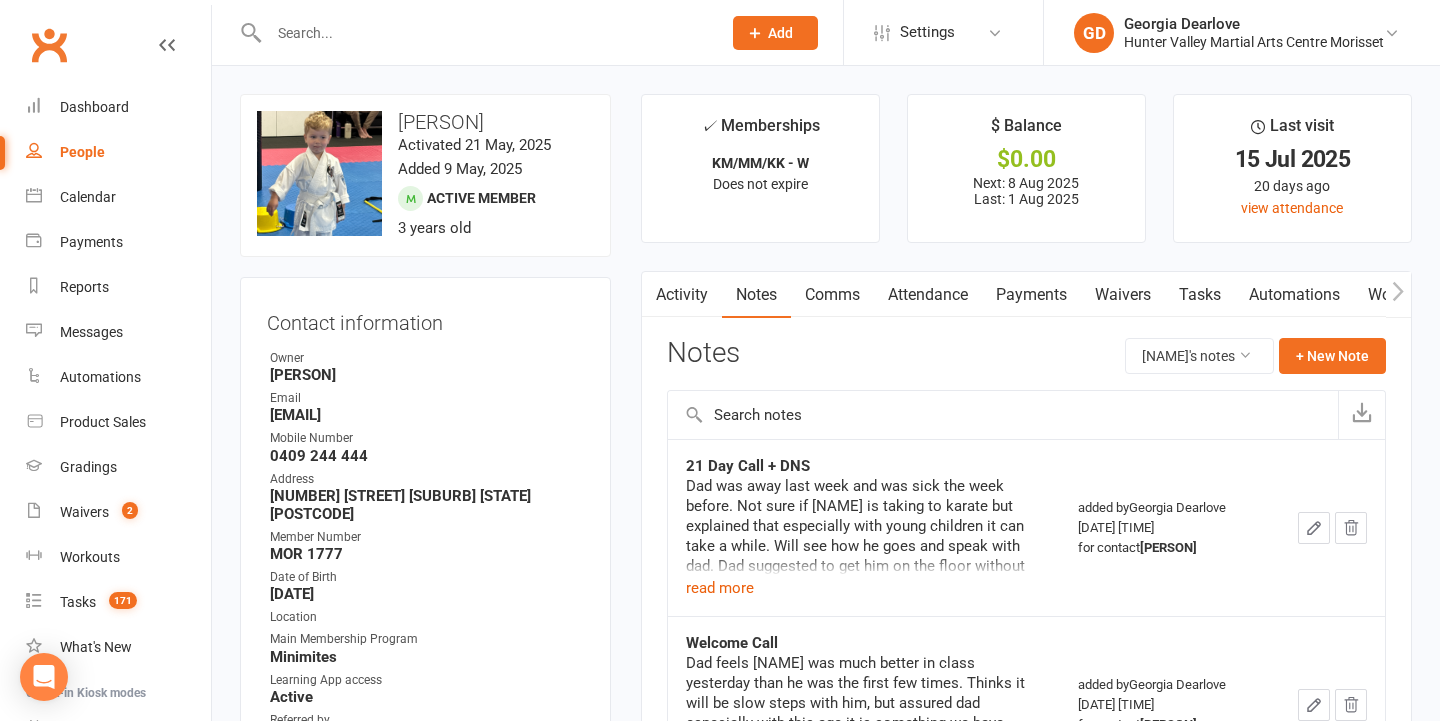 click on "Activity" at bounding box center [682, 295] 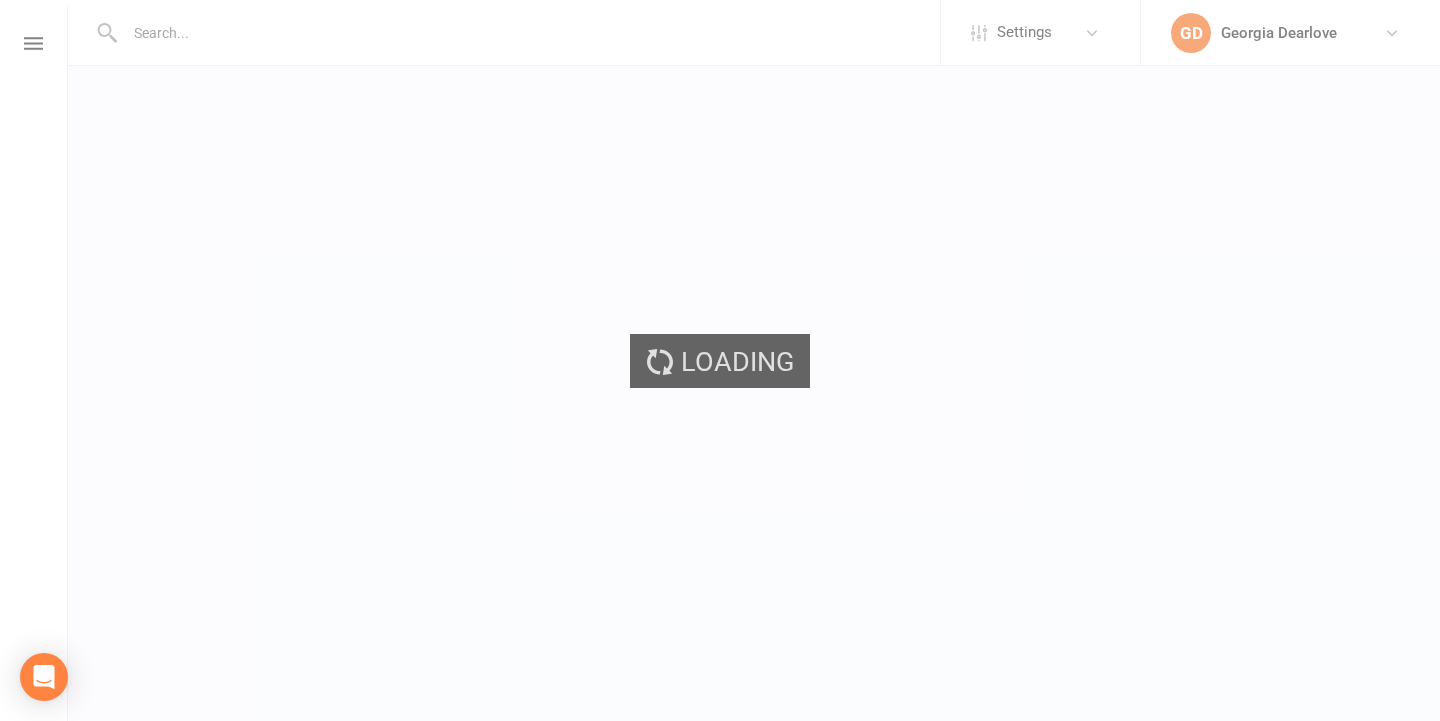 scroll, scrollTop: 0, scrollLeft: 0, axis: both 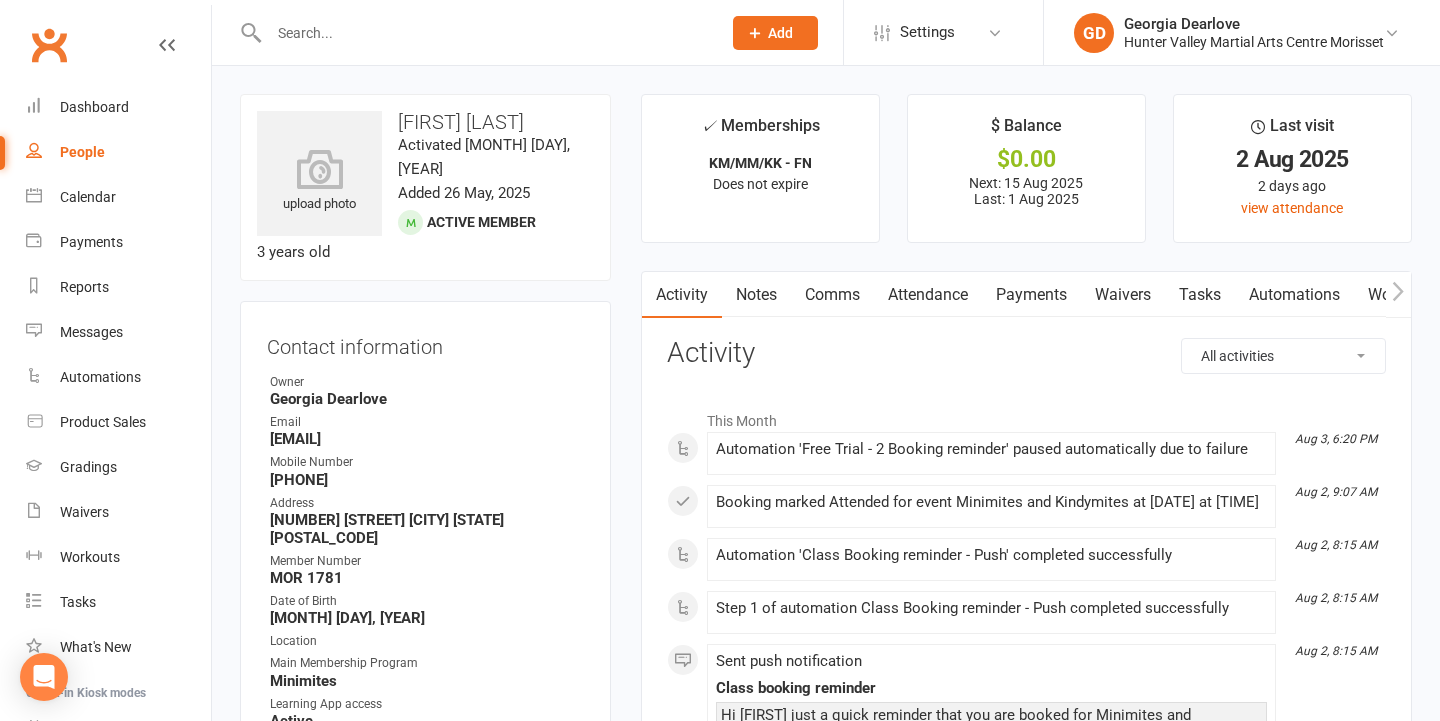 click on "Notes" at bounding box center [756, 295] 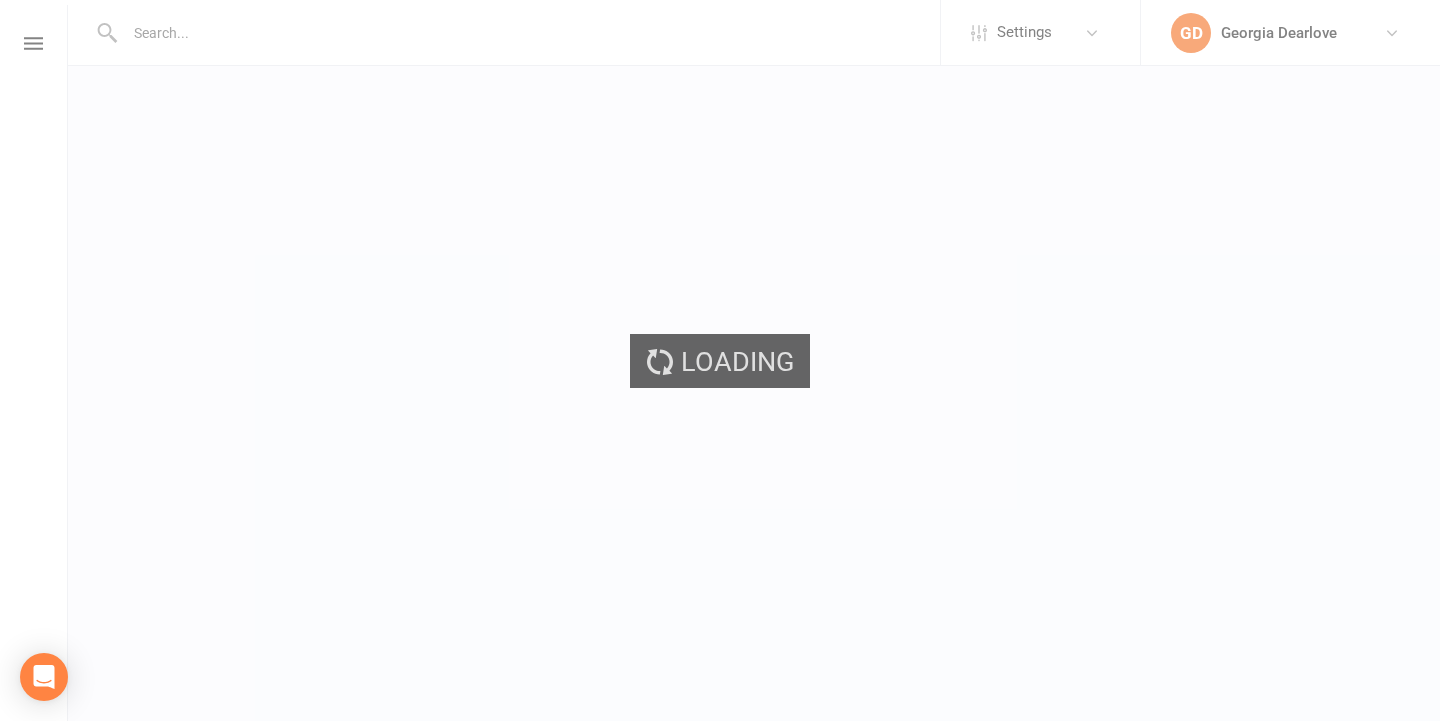 scroll, scrollTop: 0, scrollLeft: 0, axis: both 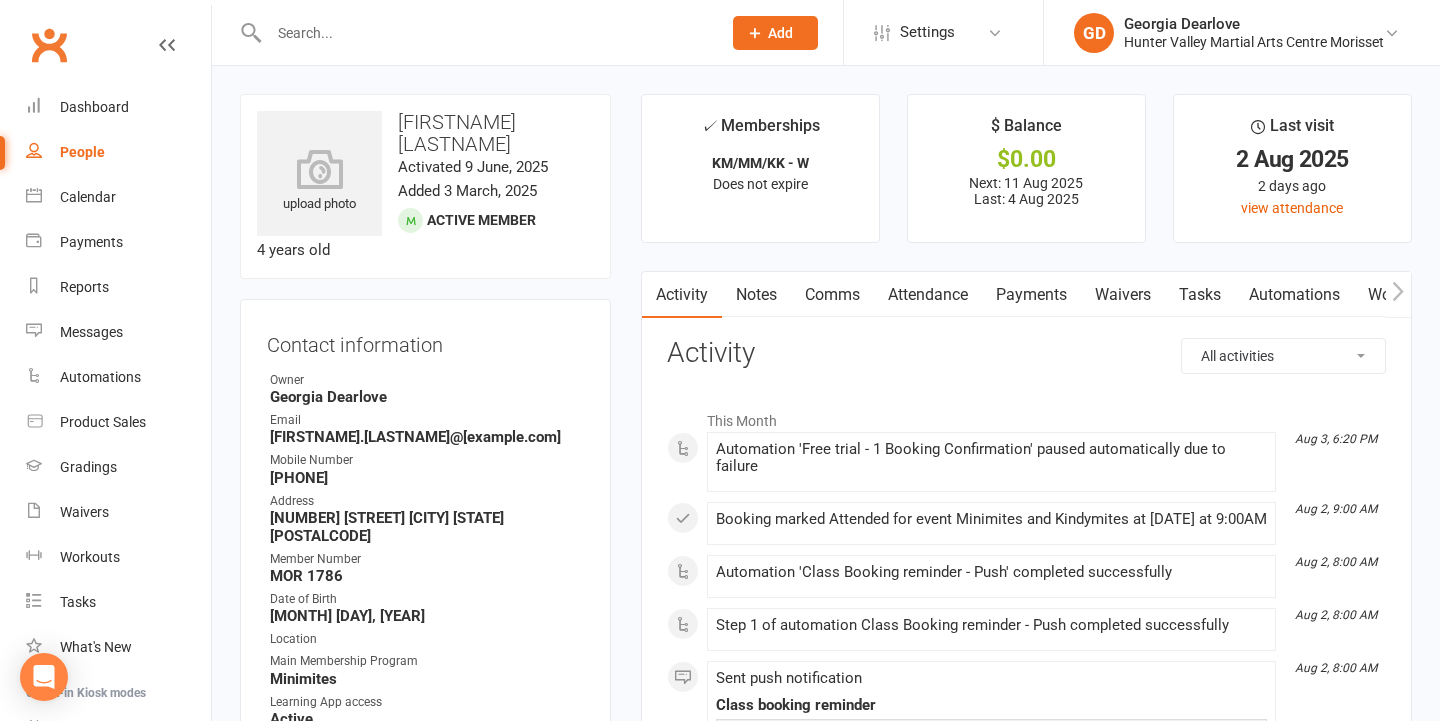 click on "Notes" at bounding box center [756, 295] 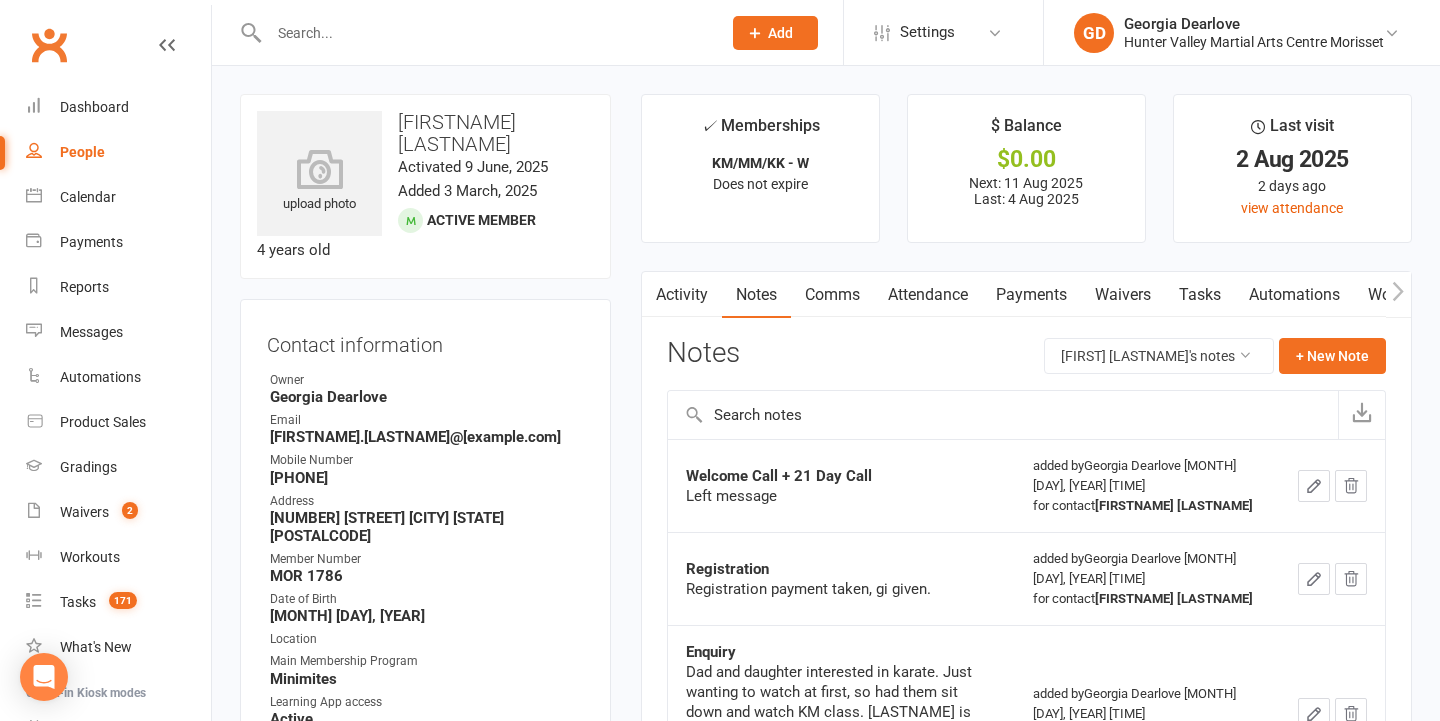 scroll, scrollTop: 0, scrollLeft: 0, axis: both 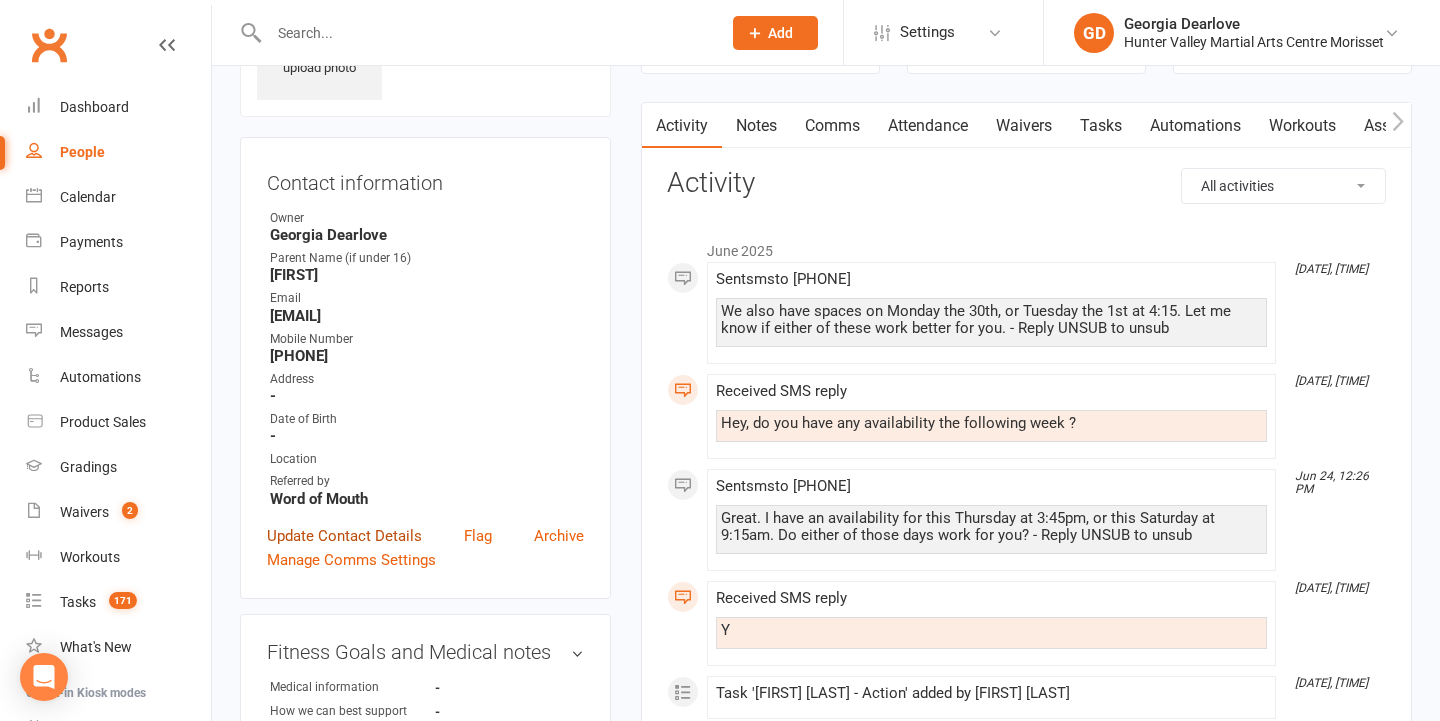 click on "Update Contact Details" at bounding box center (344, 536) 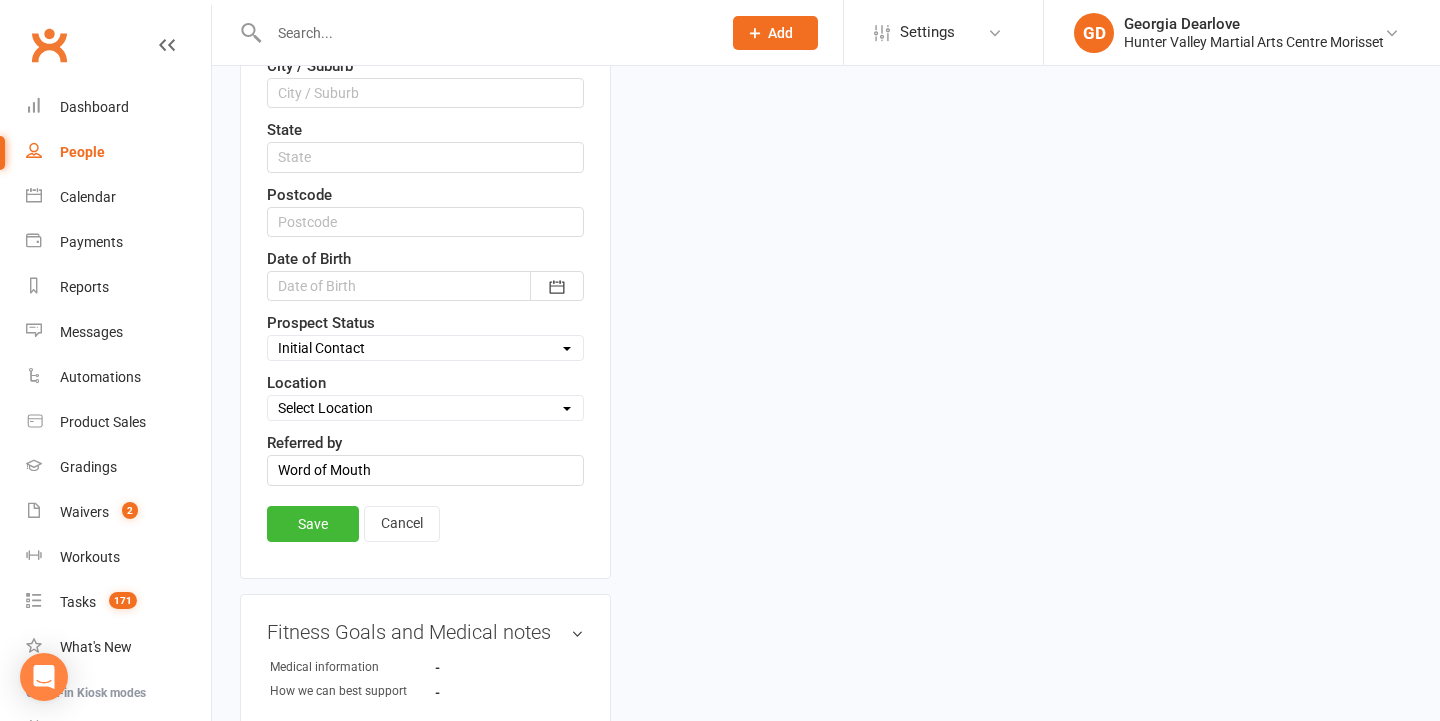 scroll, scrollTop: 741, scrollLeft: 0, axis: vertical 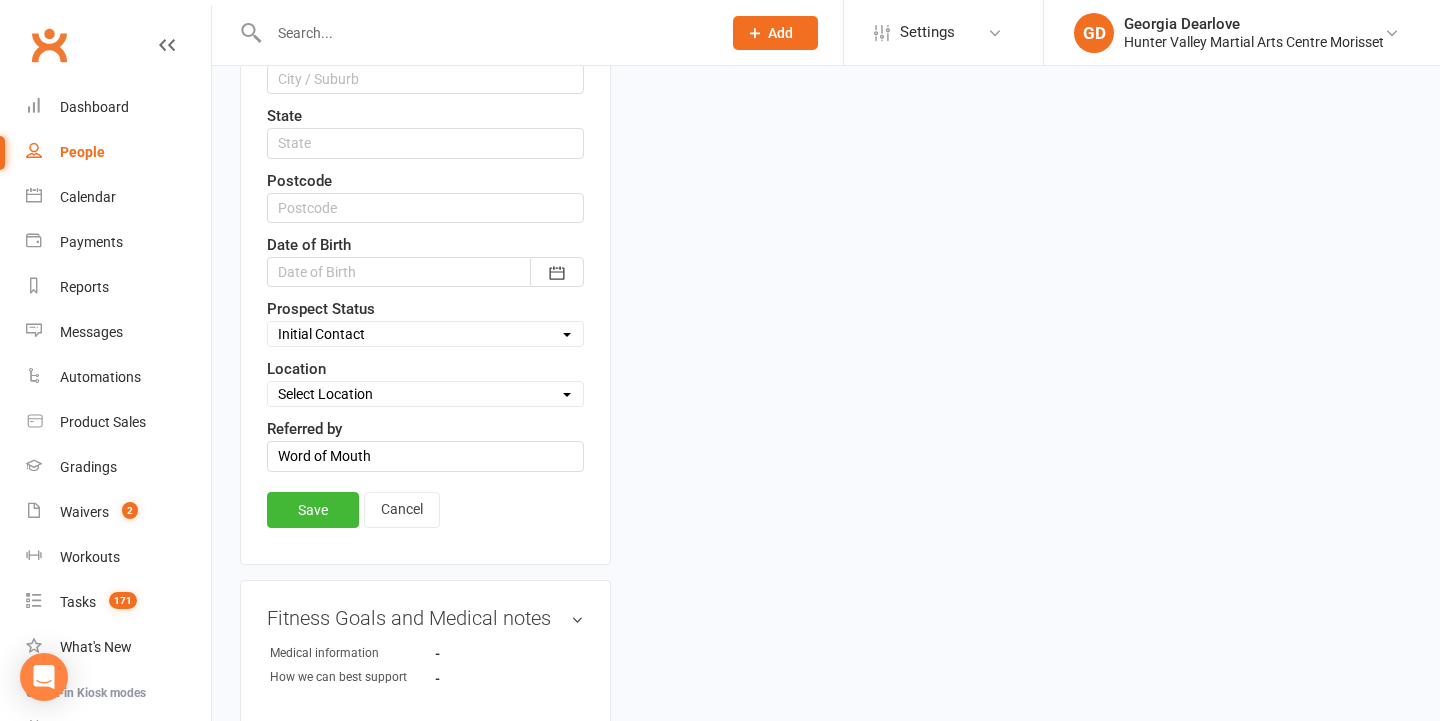 select on "Unable to contact/No response" 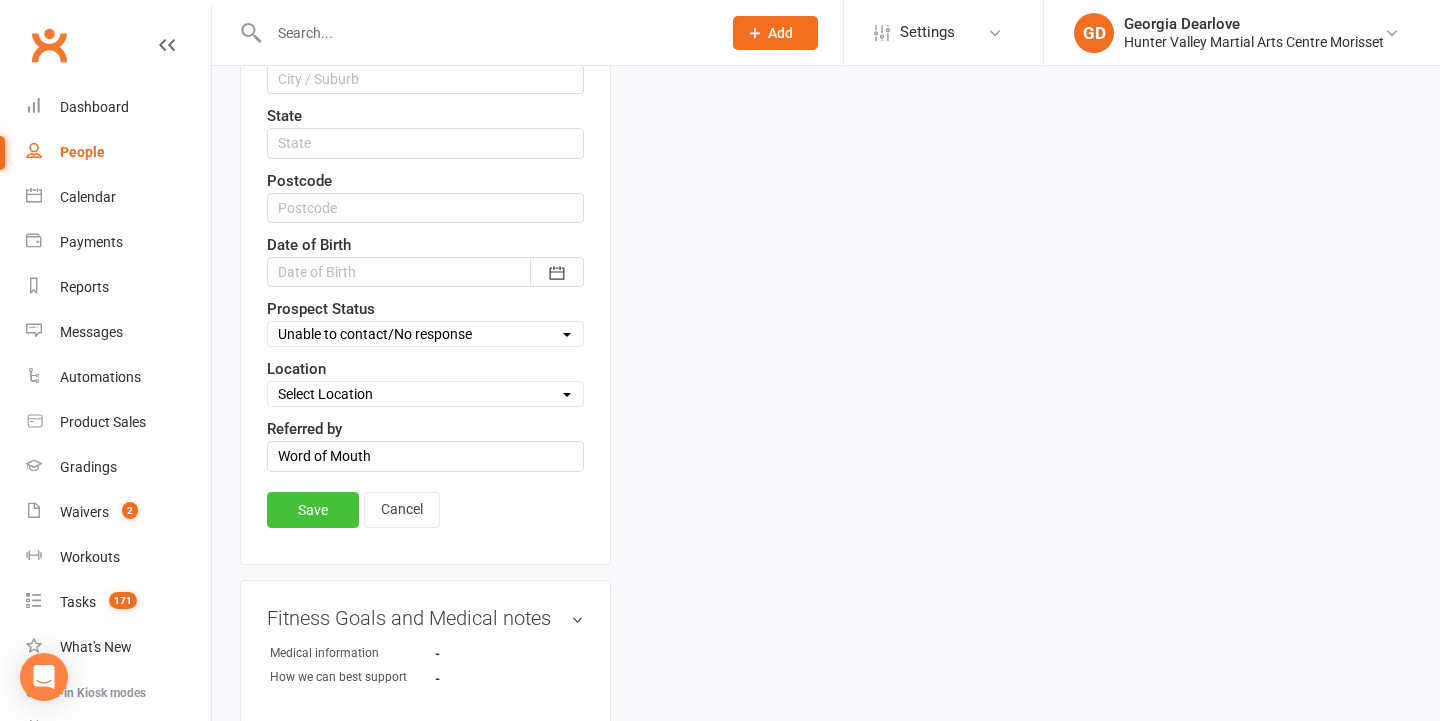 click on "Save" at bounding box center [313, 510] 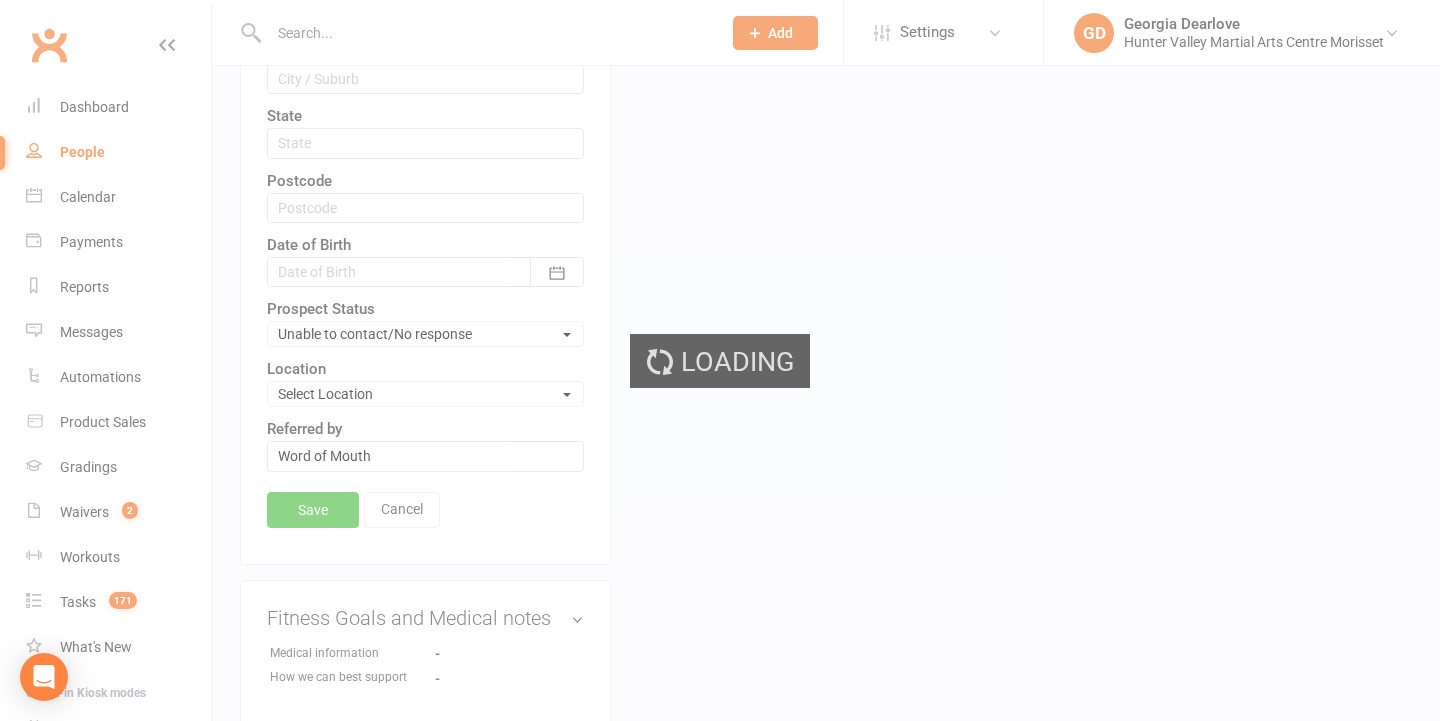 scroll, scrollTop: 0, scrollLeft: 0, axis: both 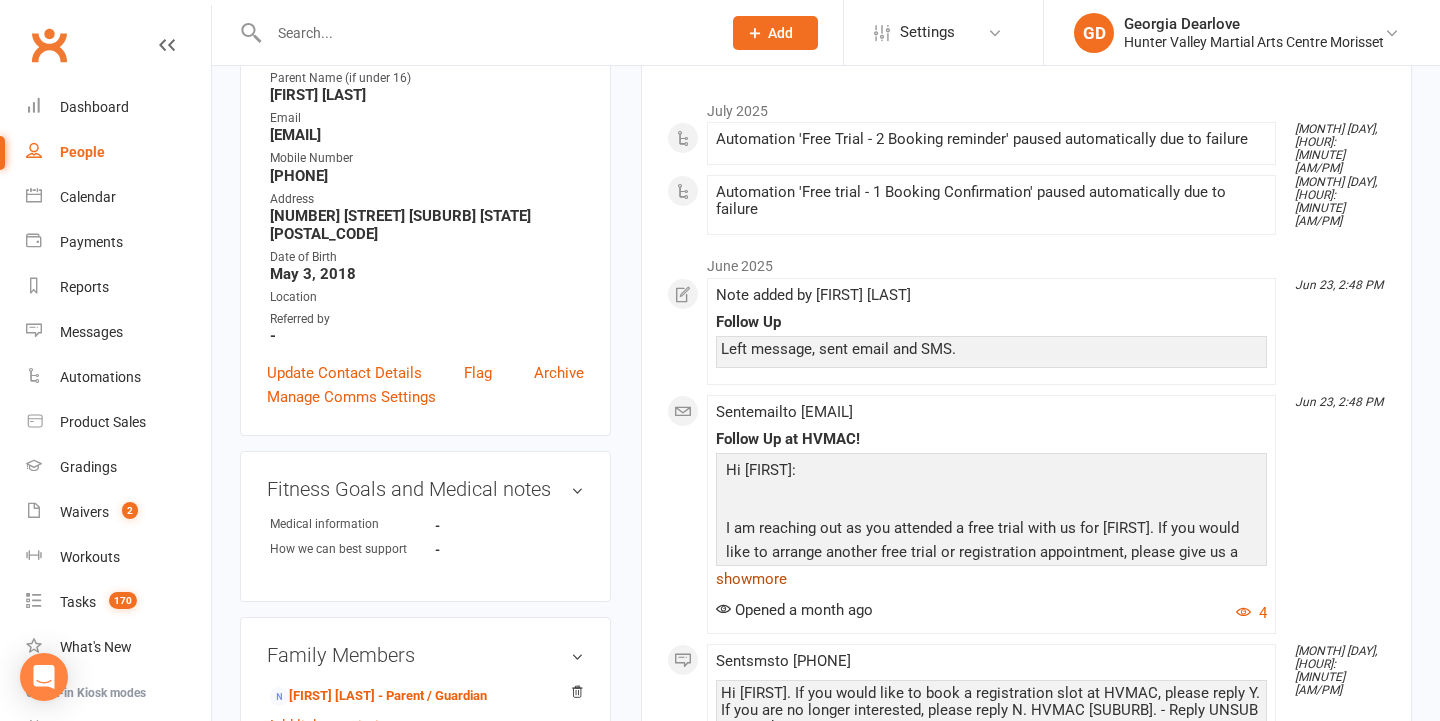 click on "show  more" at bounding box center [991, 579] 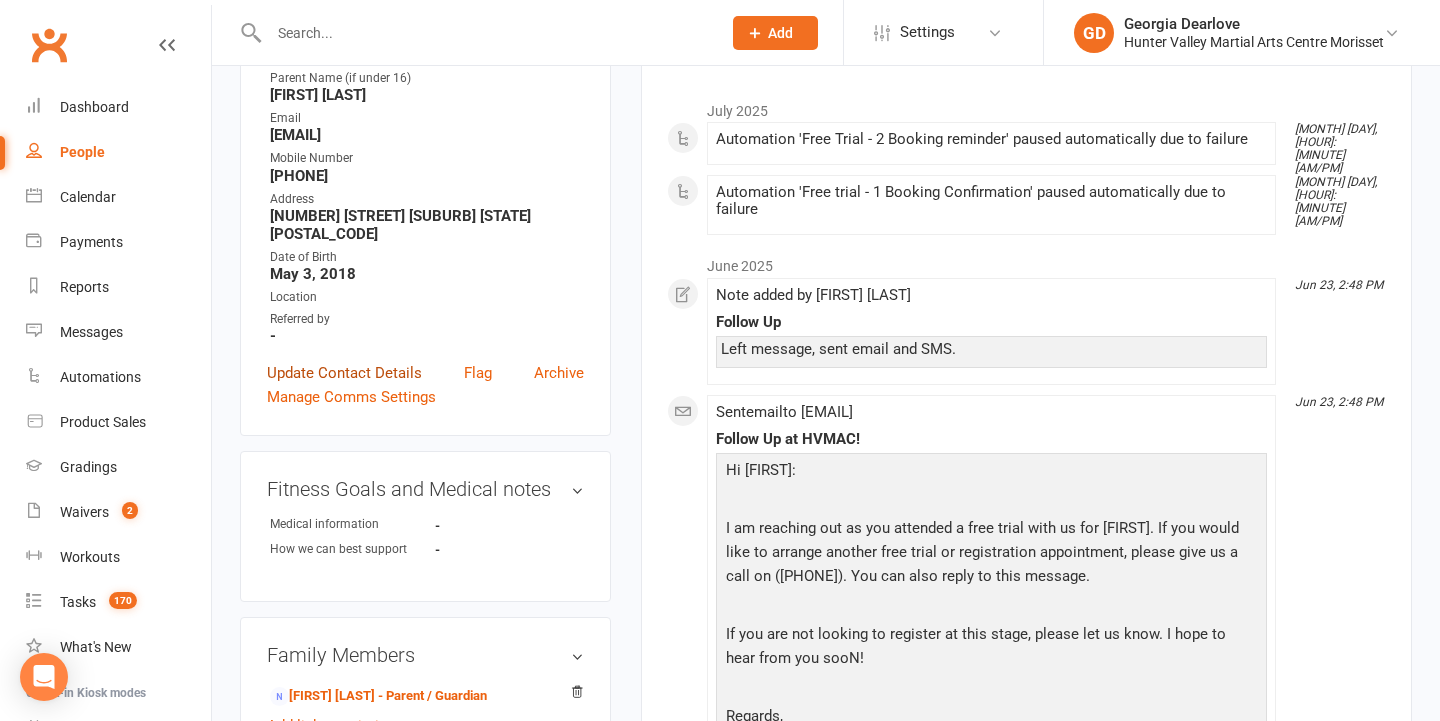 click on "Update Contact Details" at bounding box center [344, 373] 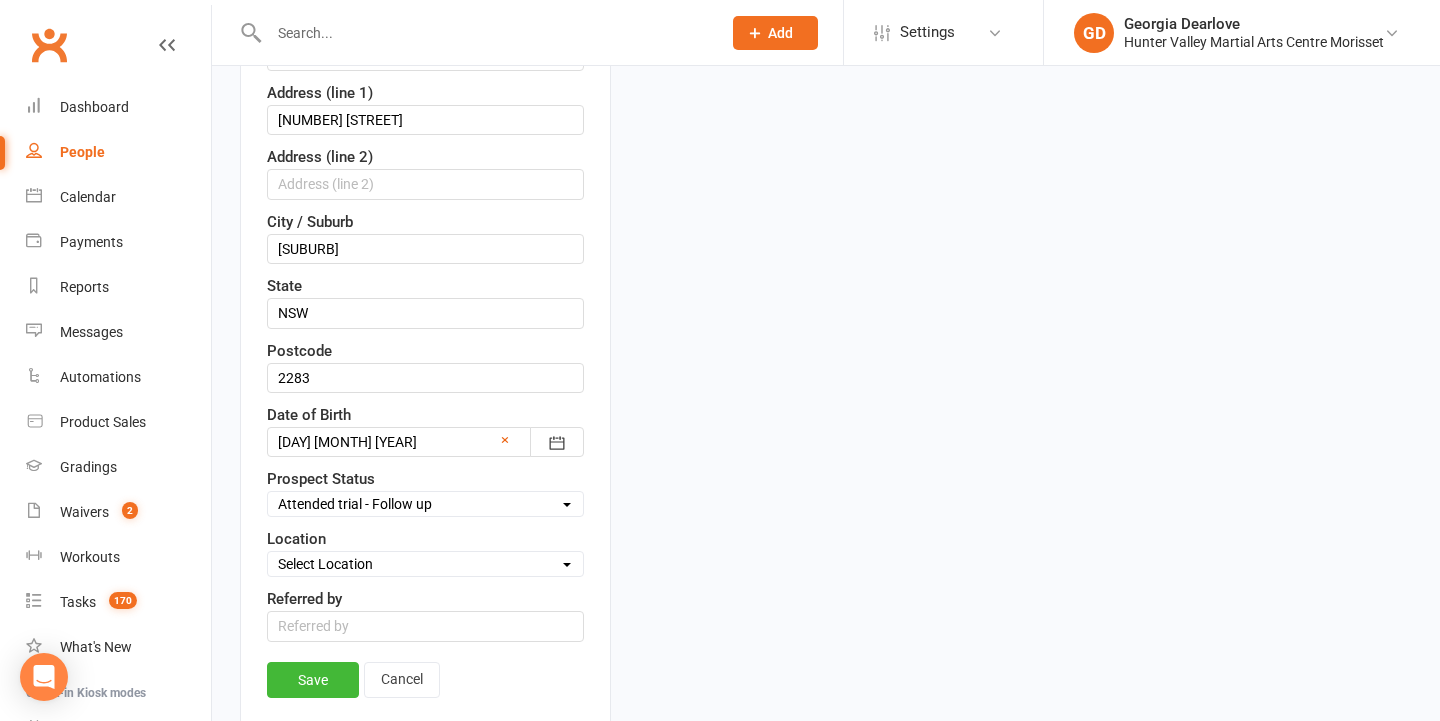 scroll, scrollTop: 573, scrollLeft: 0, axis: vertical 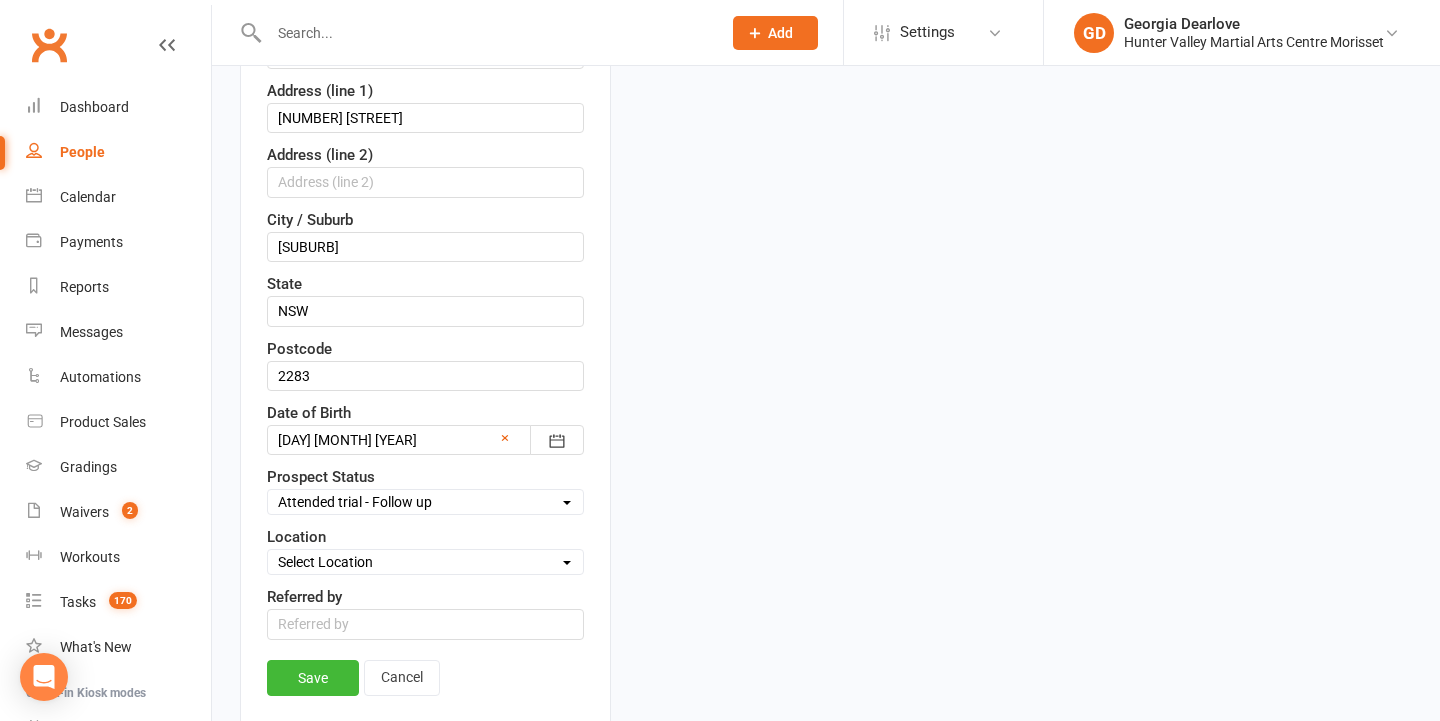 select on "Unable to contact/No response" 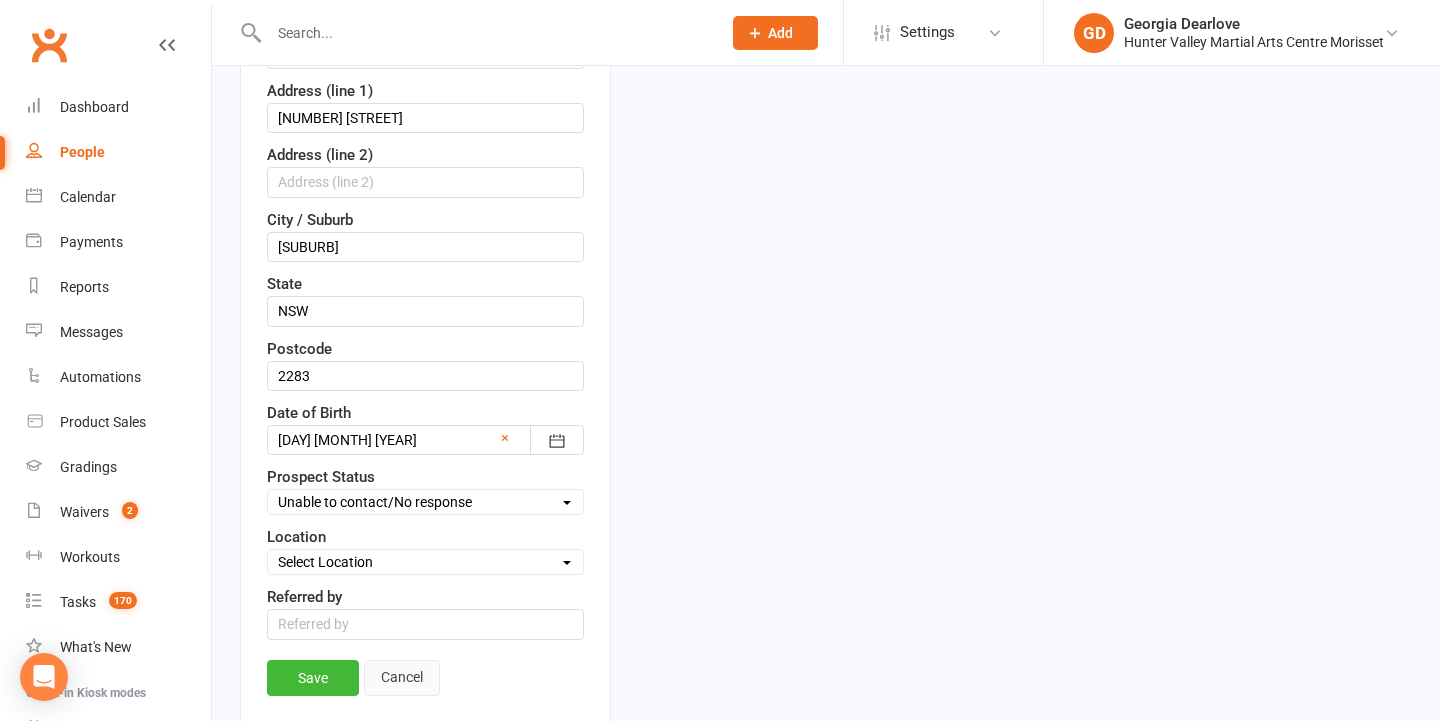 click on "Cancel" at bounding box center (402, 678) 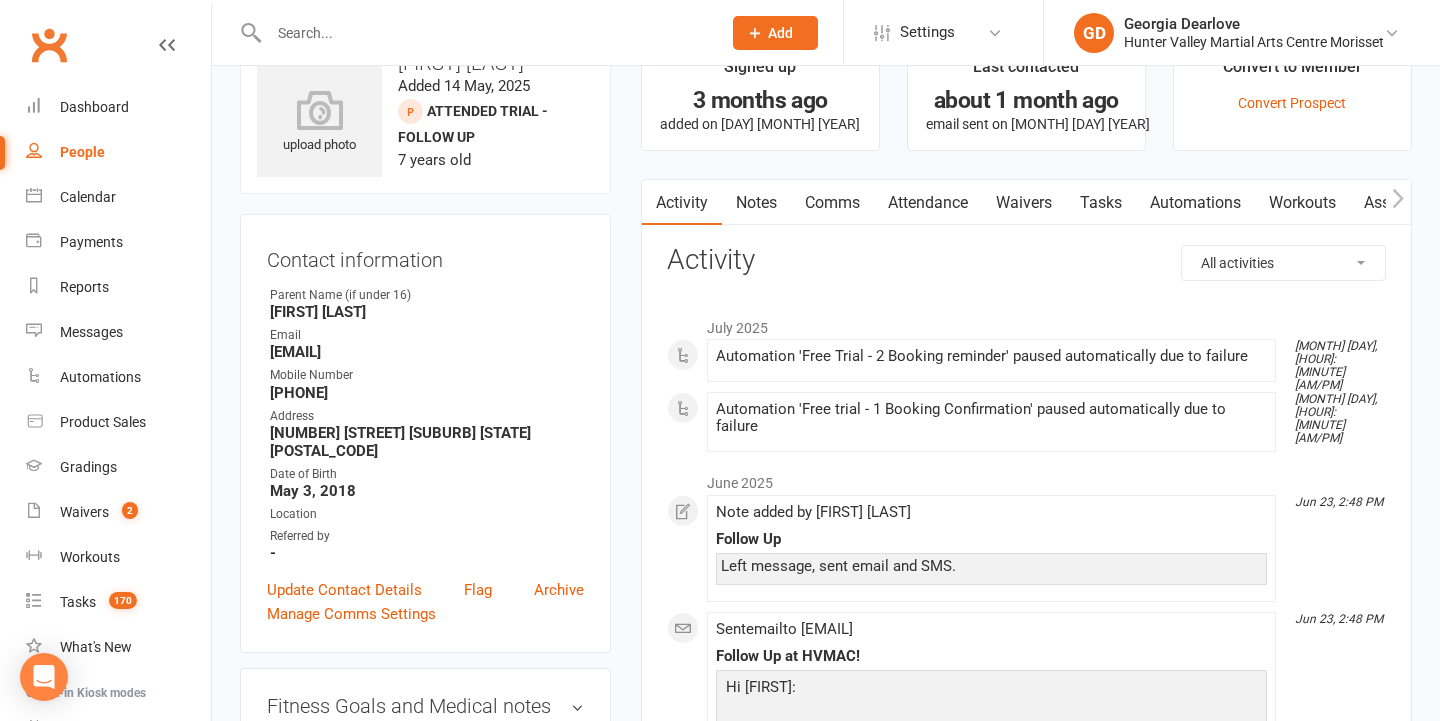 scroll, scrollTop: 0, scrollLeft: 0, axis: both 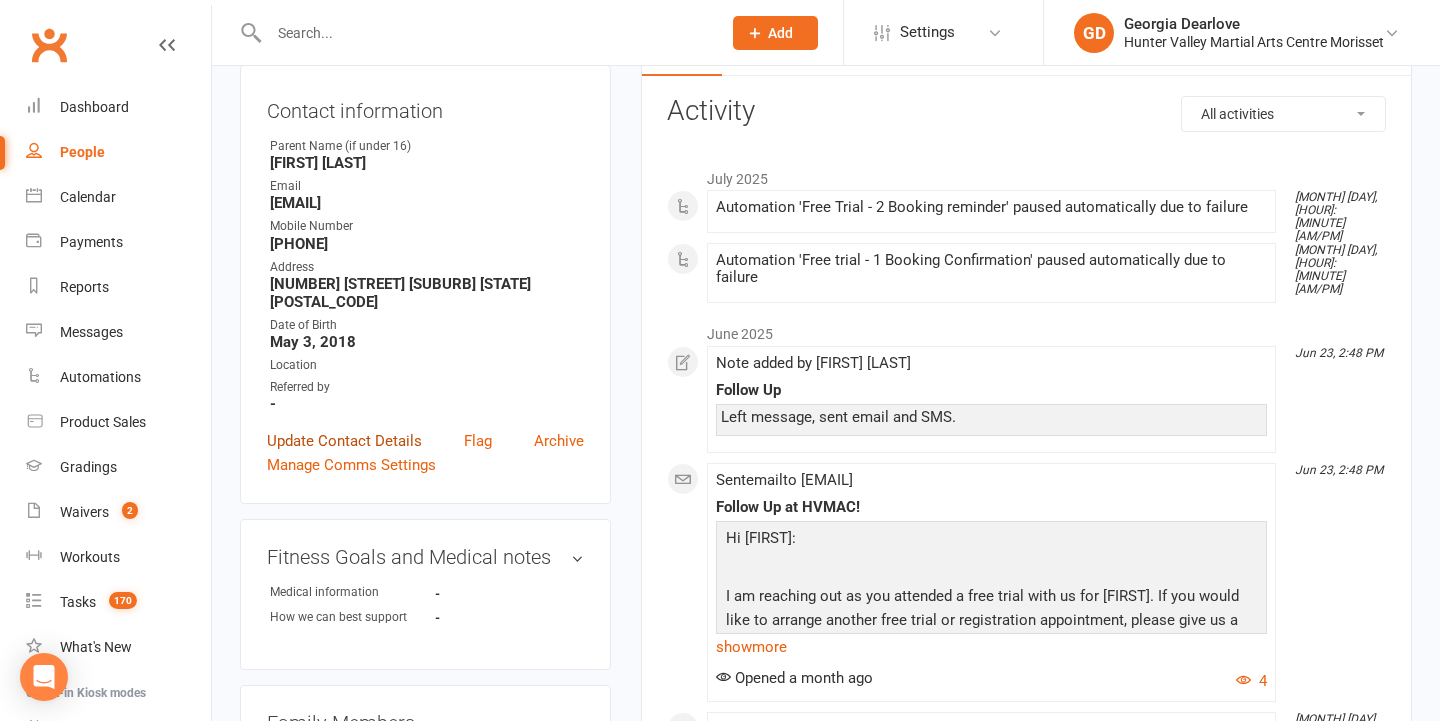 click on "Update Contact Details" at bounding box center [344, 441] 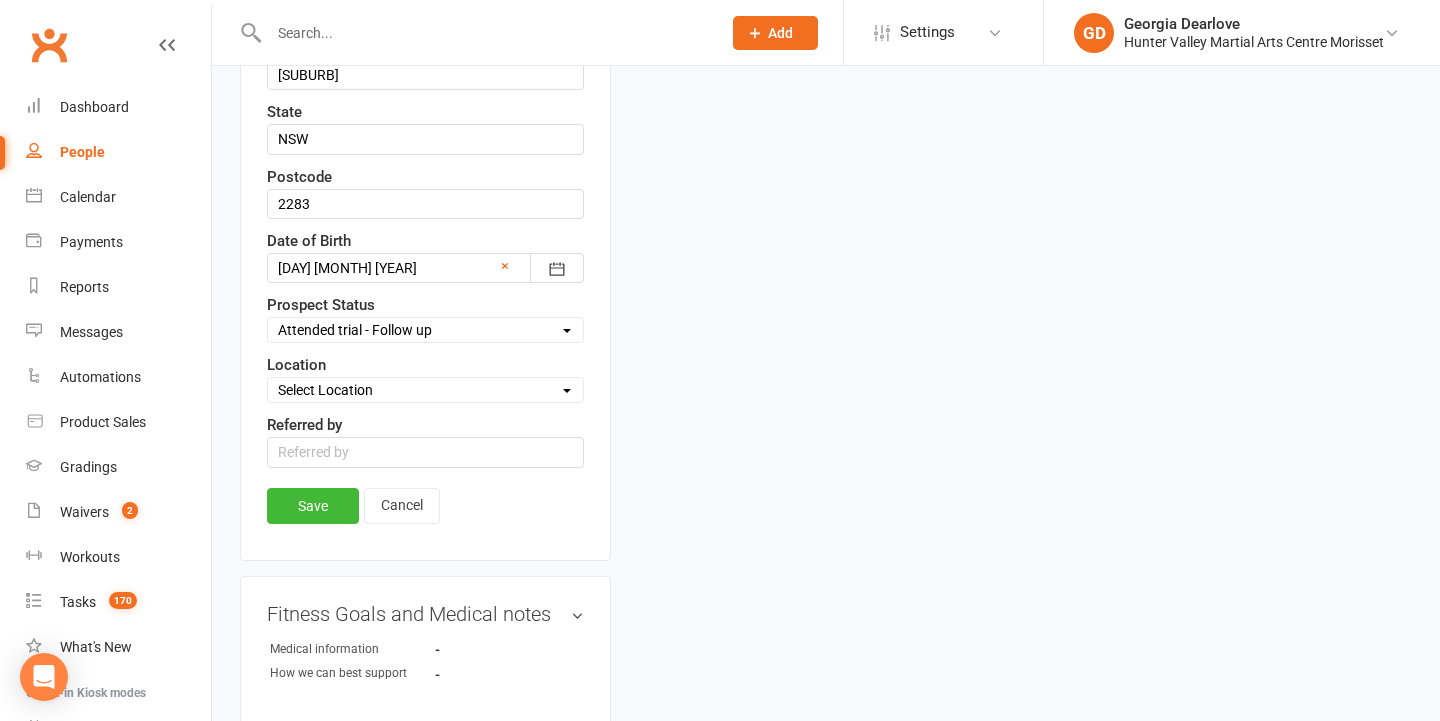 scroll, scrollTop: 748, scrollLeft: 0, axis: vertical 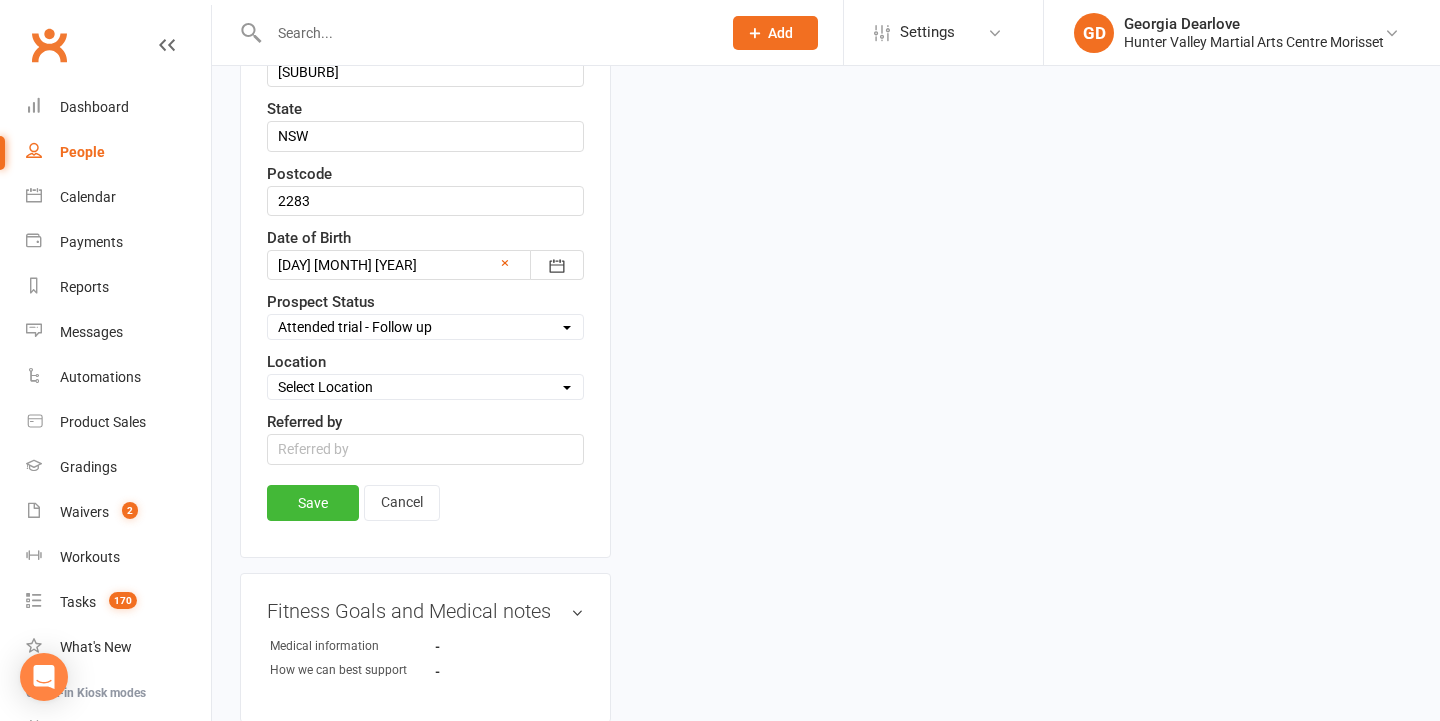 select on "Unable to contact/No response" 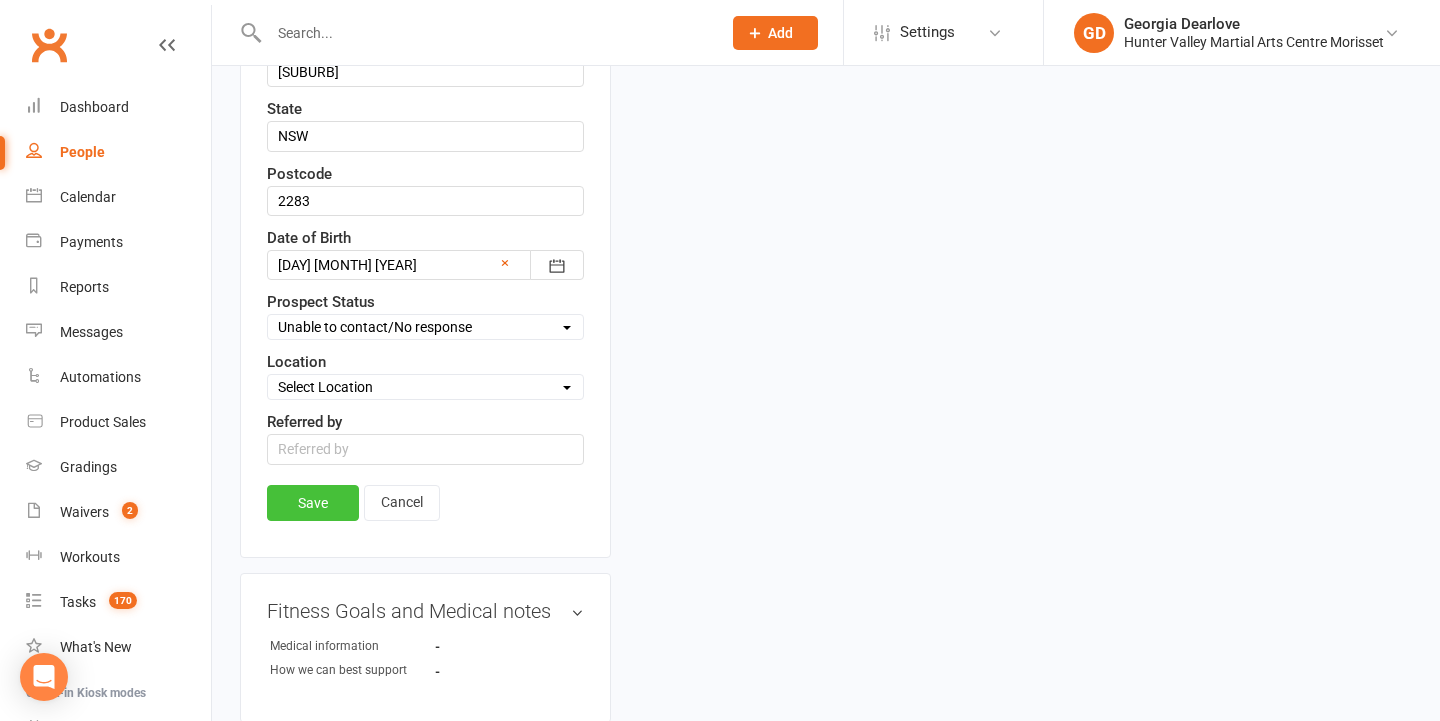 click on "Save" at bounding box center [313, 503] 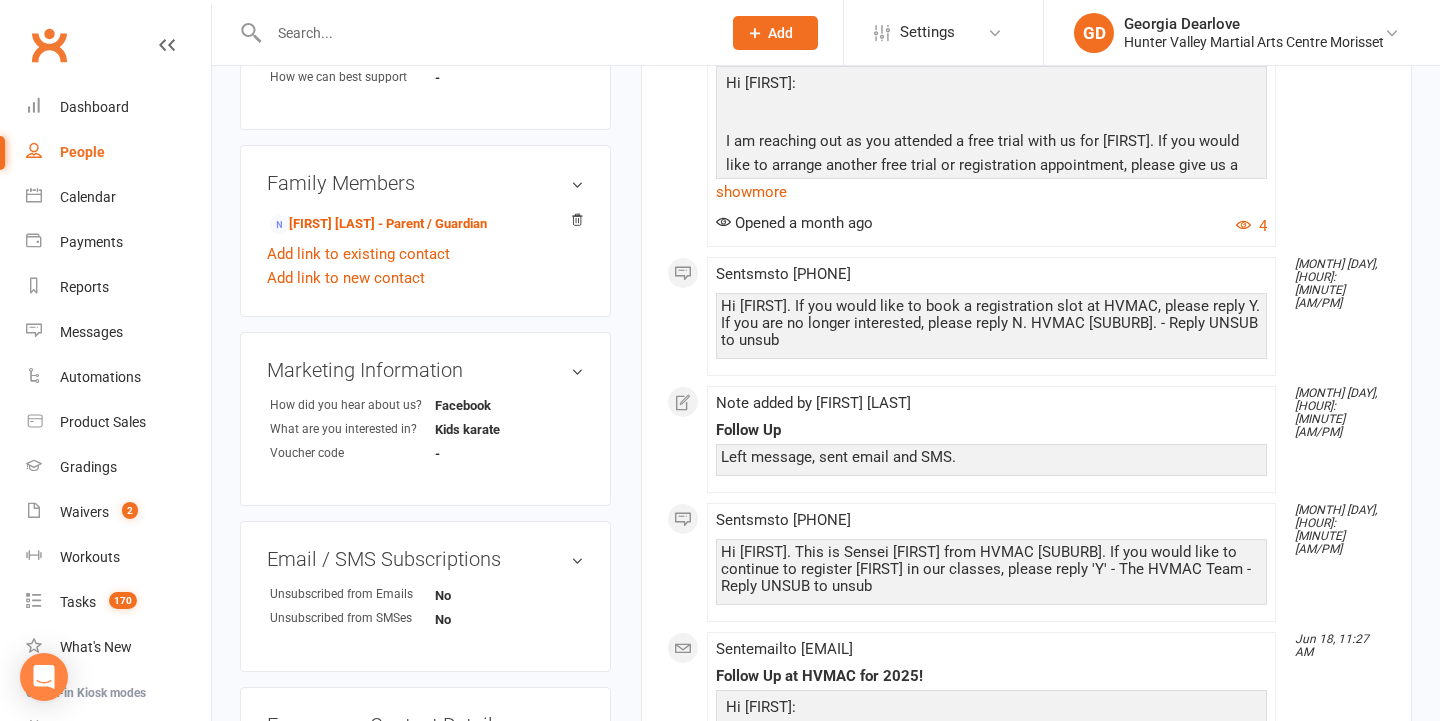 click at bounding box center [485, 33] 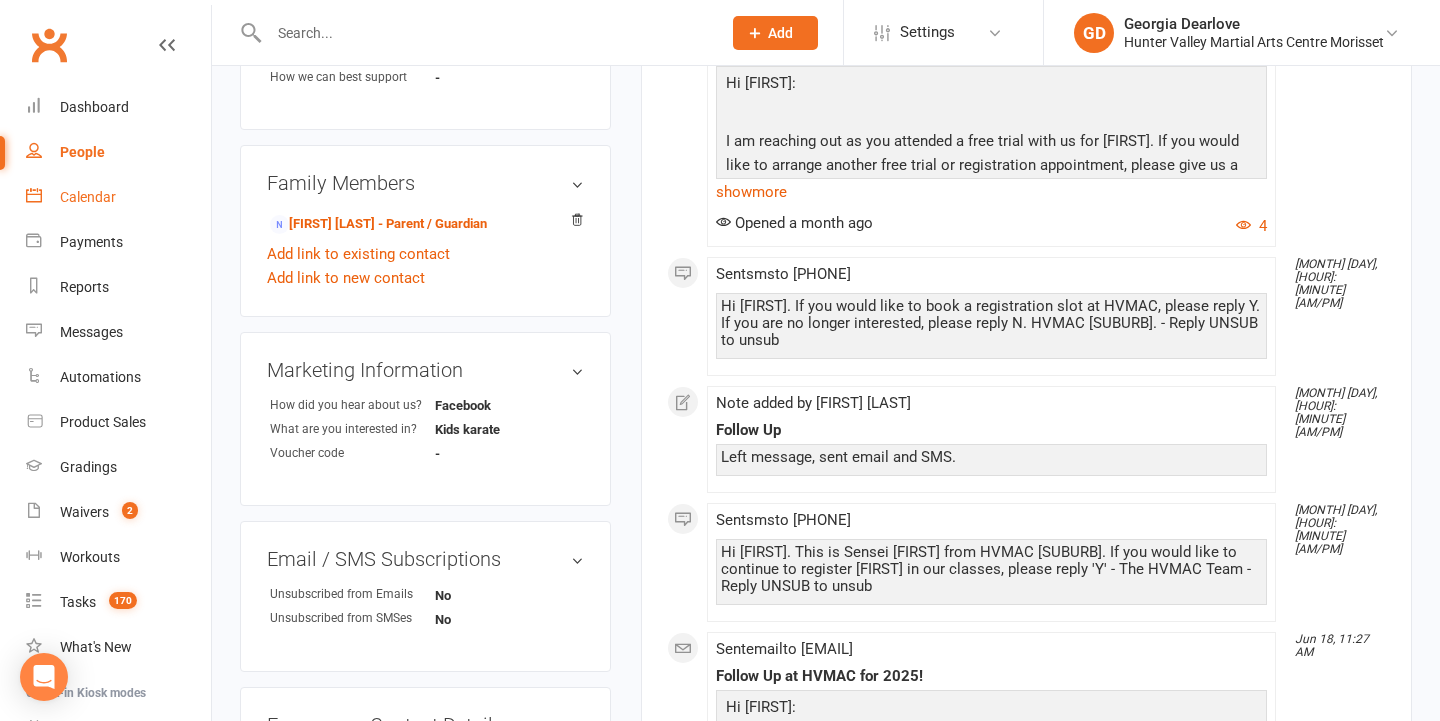 click on "Calendar" at bounding box center [118, 197] 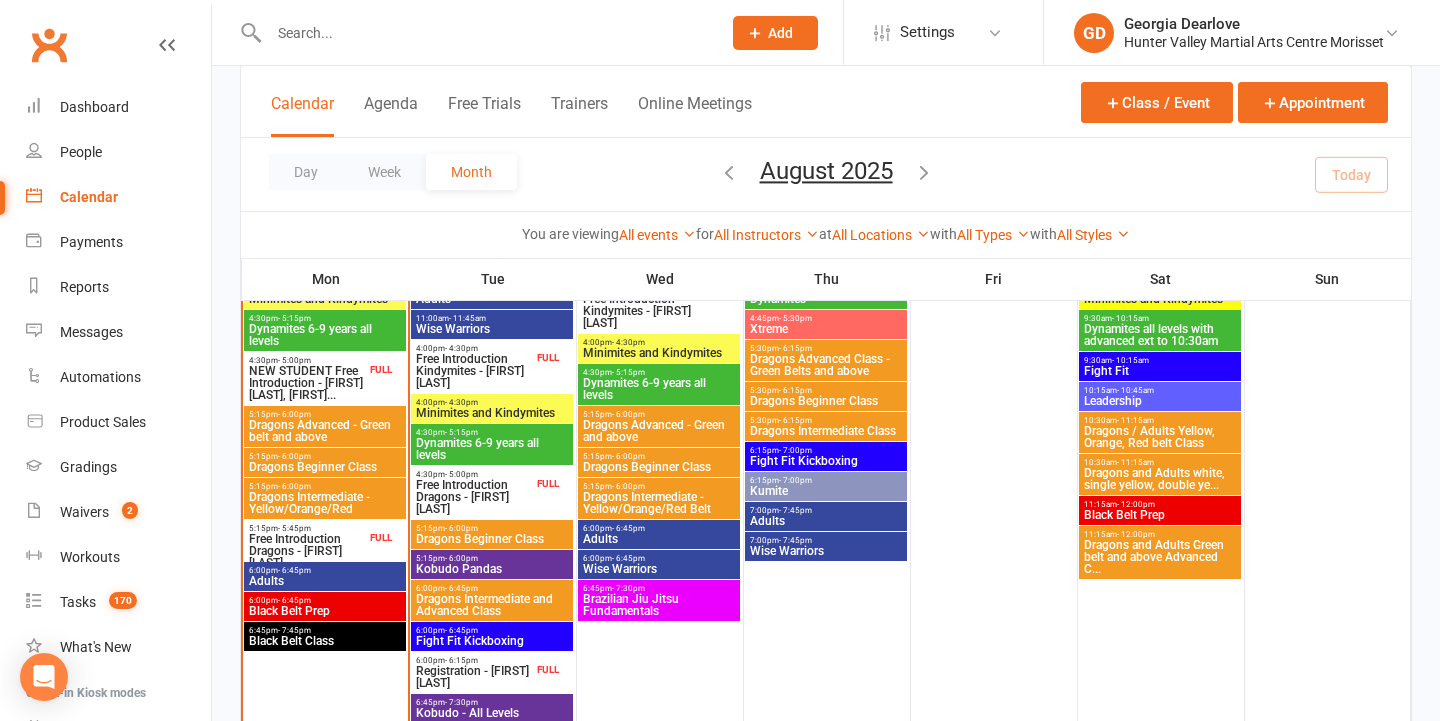 scroll, scrollTop: 649, scrollLeft: 0, axis: vertical 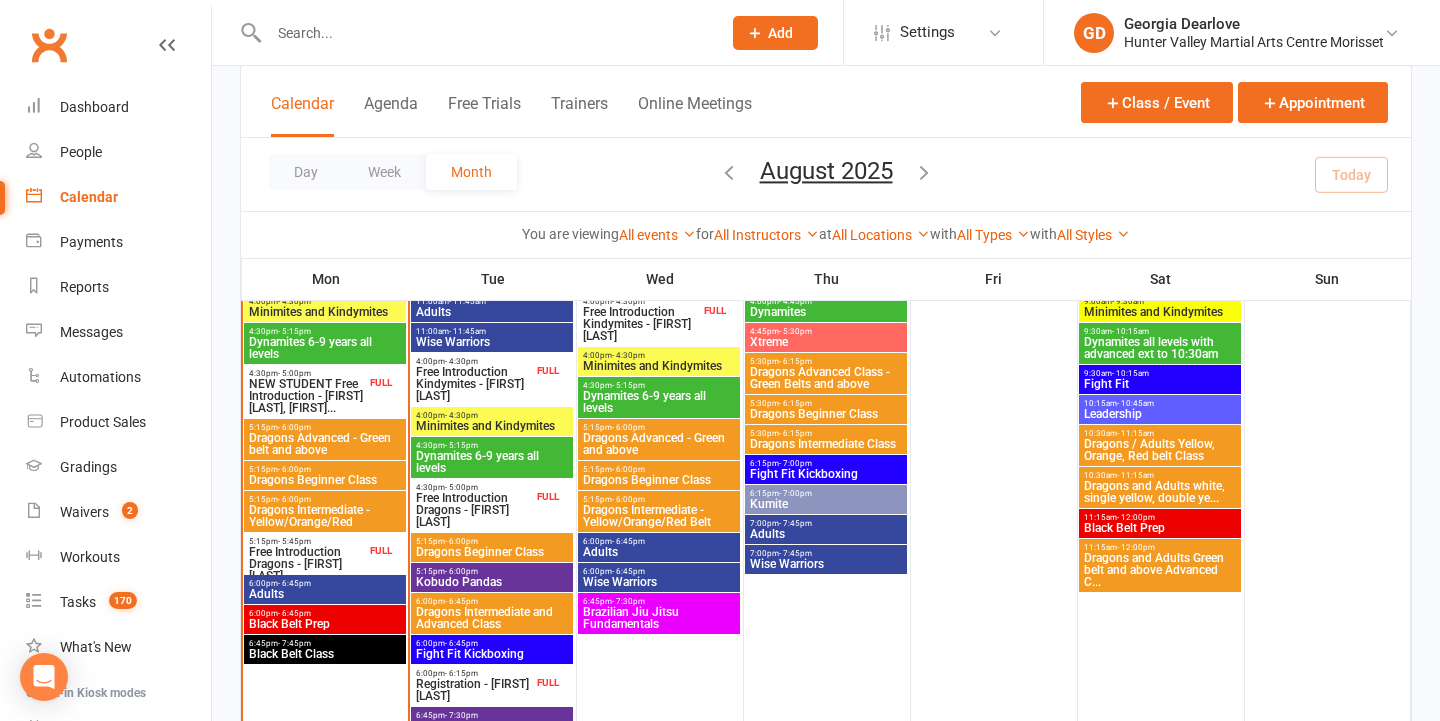 click on "4:30pm  - 5:00pm NEW STUDENT Free Introduction - Bella Elliott, Rom... FULL" at bounding box center [325, 391] 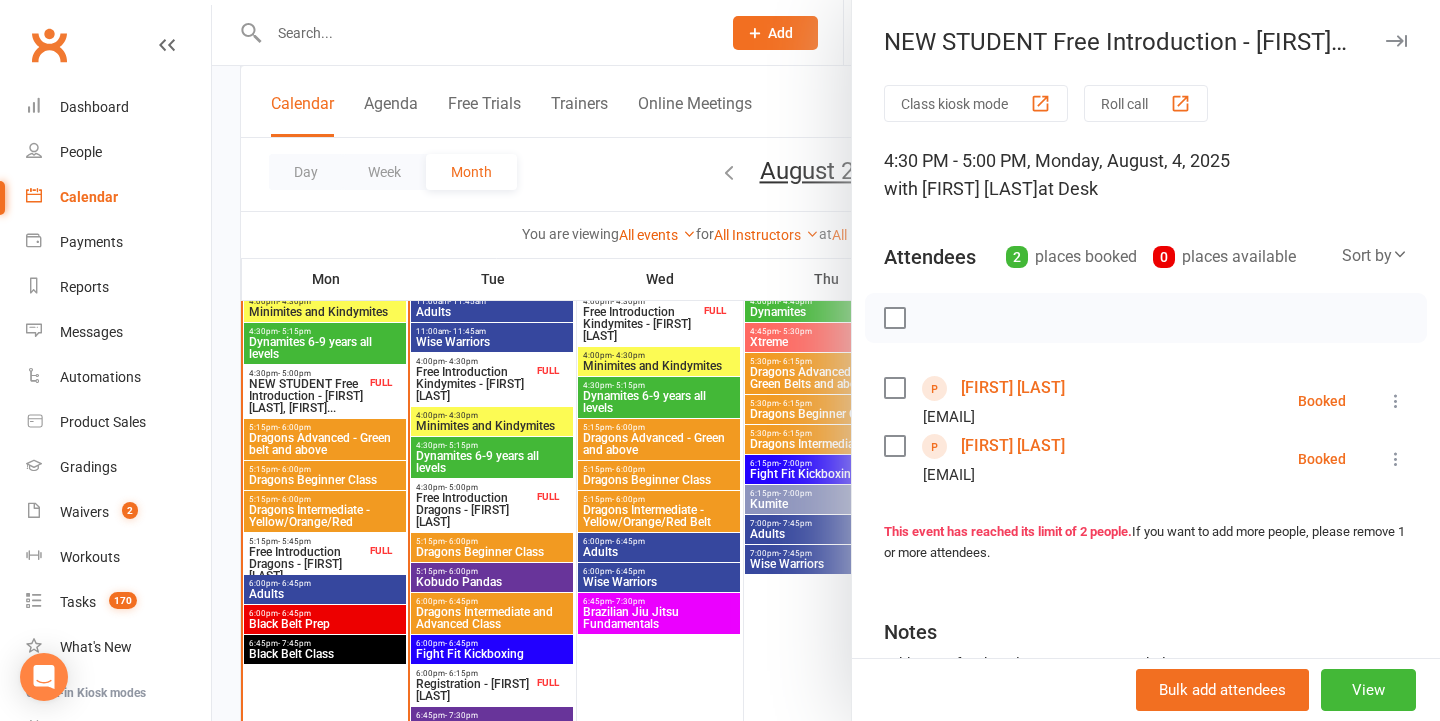 click at bounding box center (826, 360) 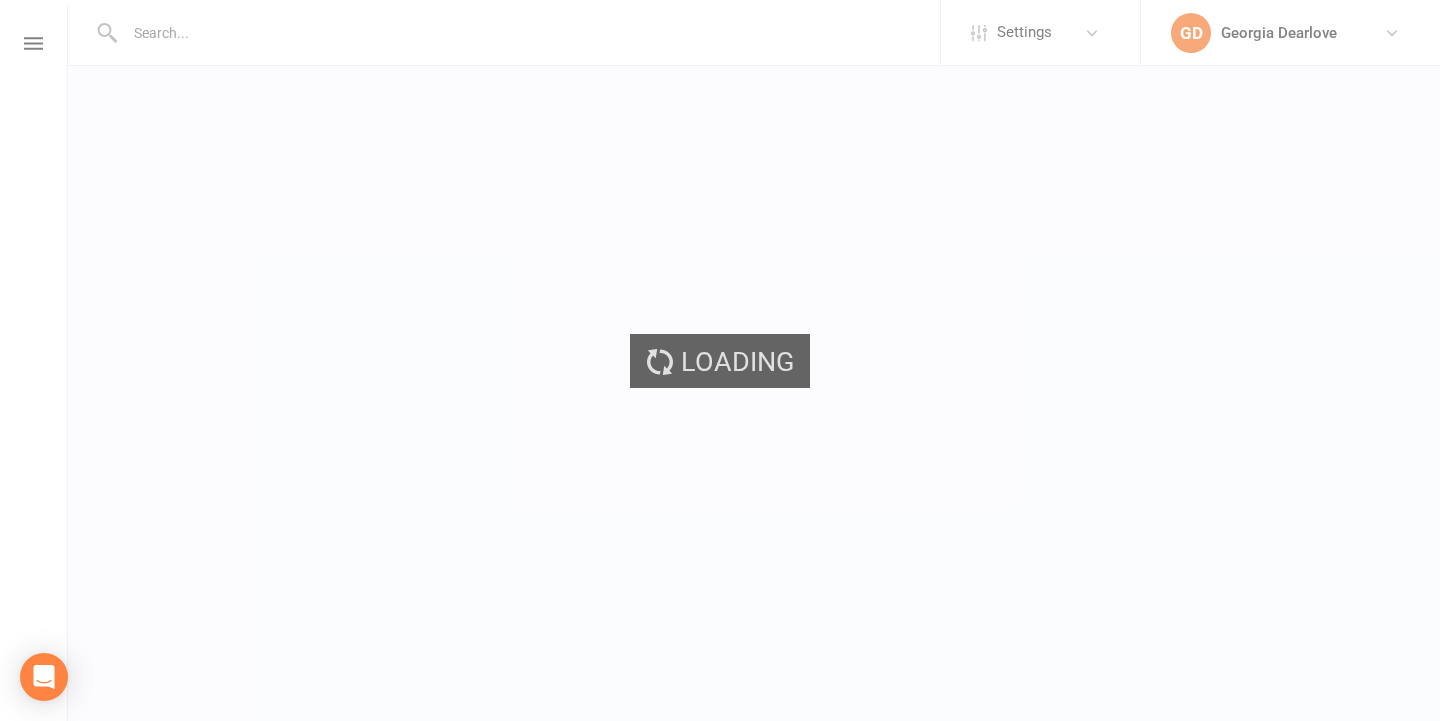 scroll, scrollTop: 0, scrollLeft: 0, axis: both 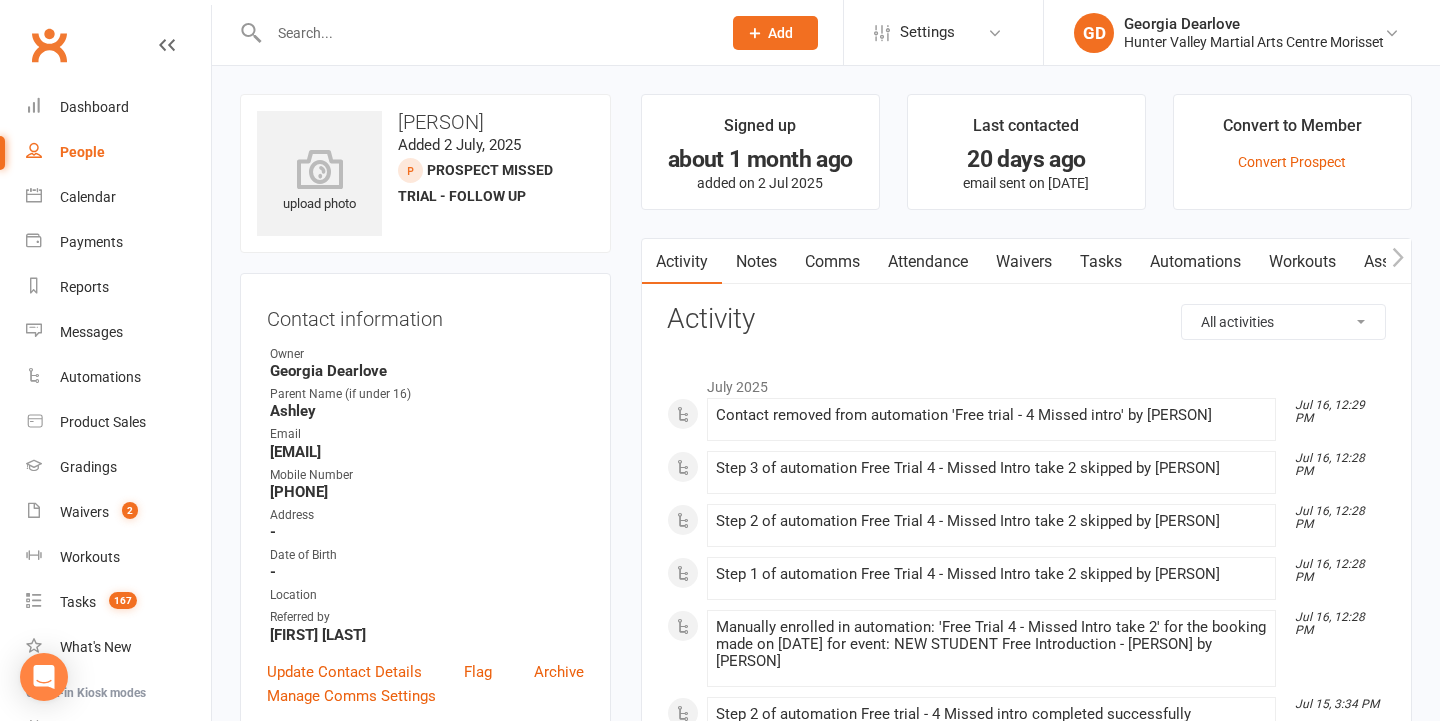click on "Notes" at bounding box center (756, 262) 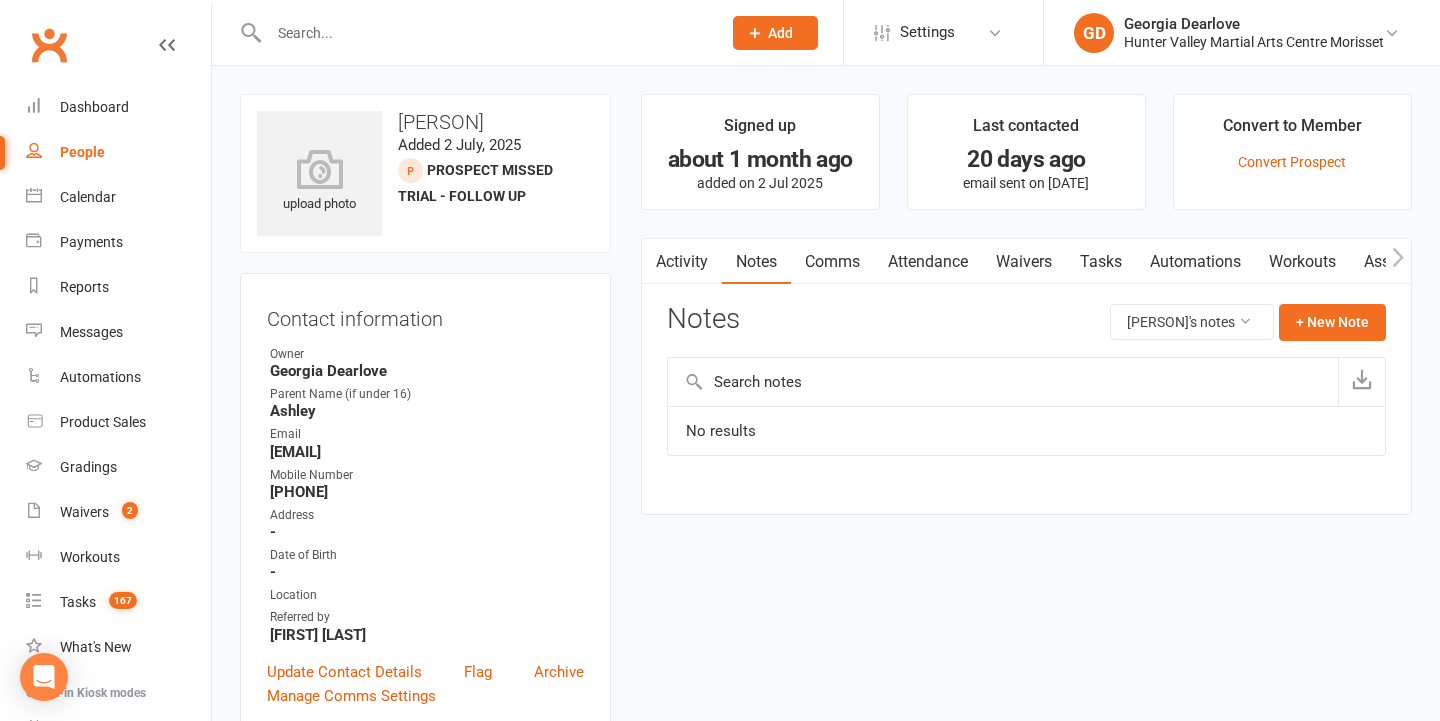 click on "Activity" at bounding box center [682, 262] 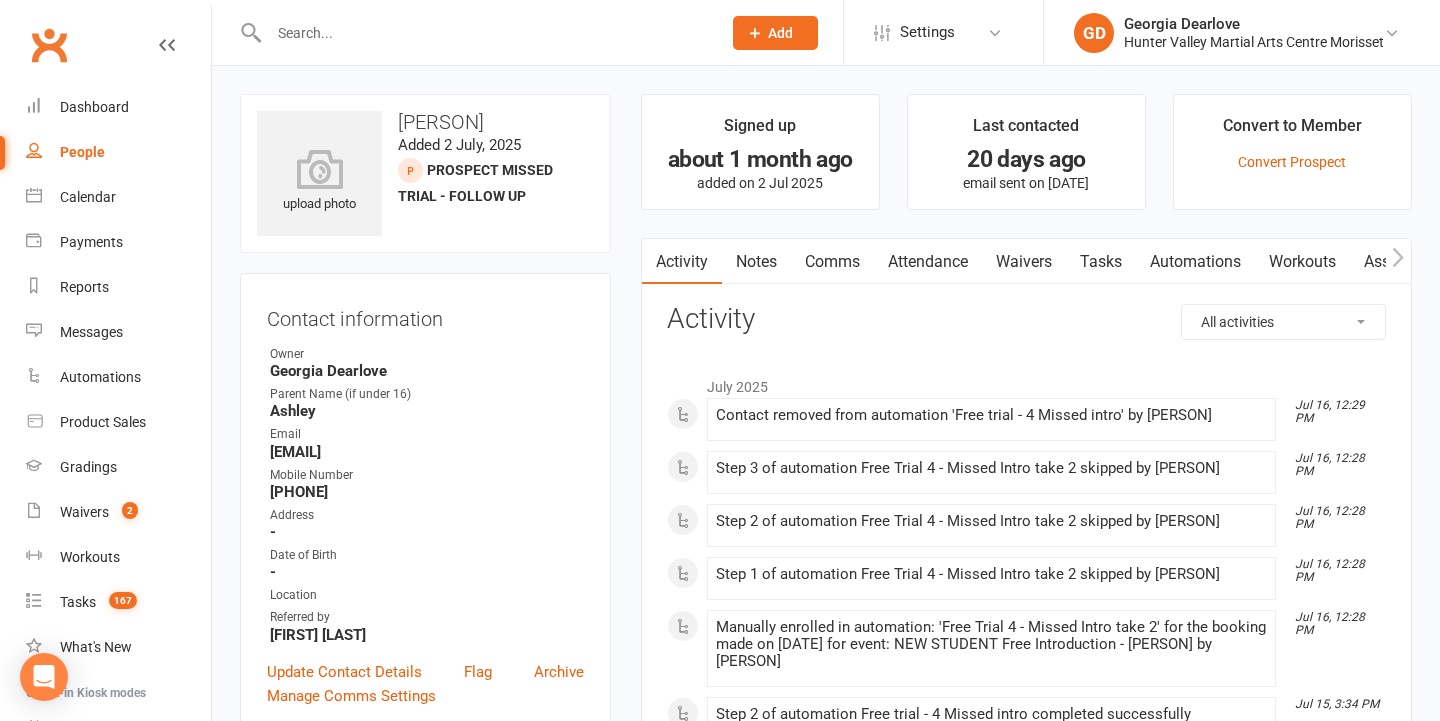scroll, scrollTop: 0, scrollLeft: 0, axis: both 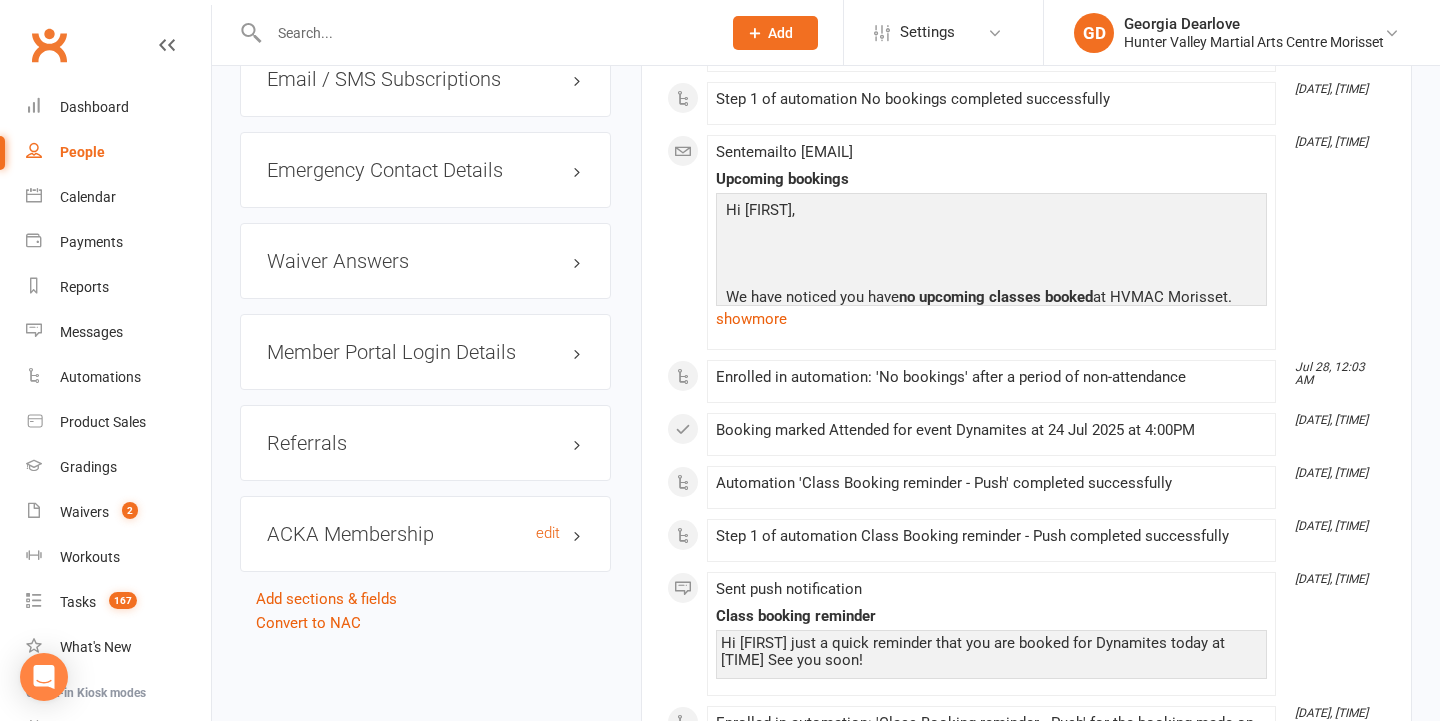 click on "ACKA Membership  edit" at bounding box center (425, 534) 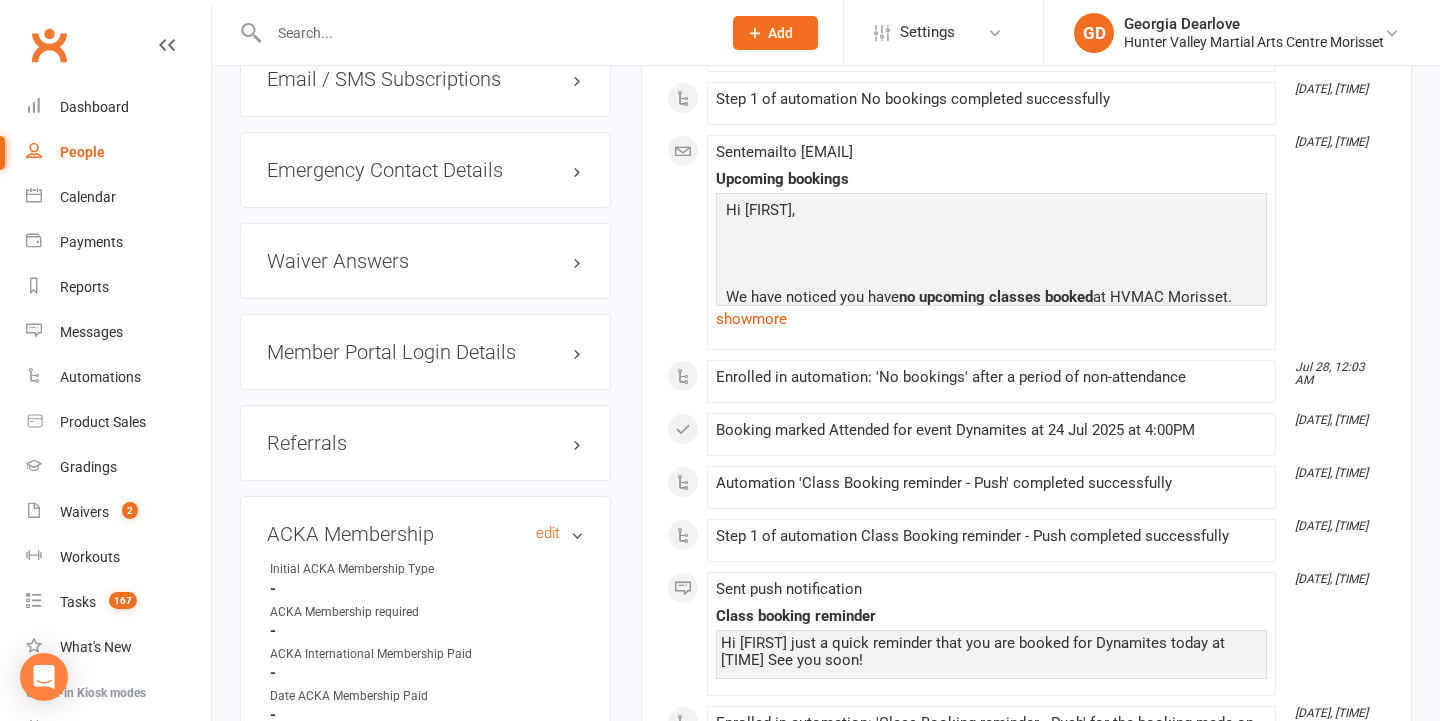 click on "ACKA Membership  edit" at bounding box center [425, 534] 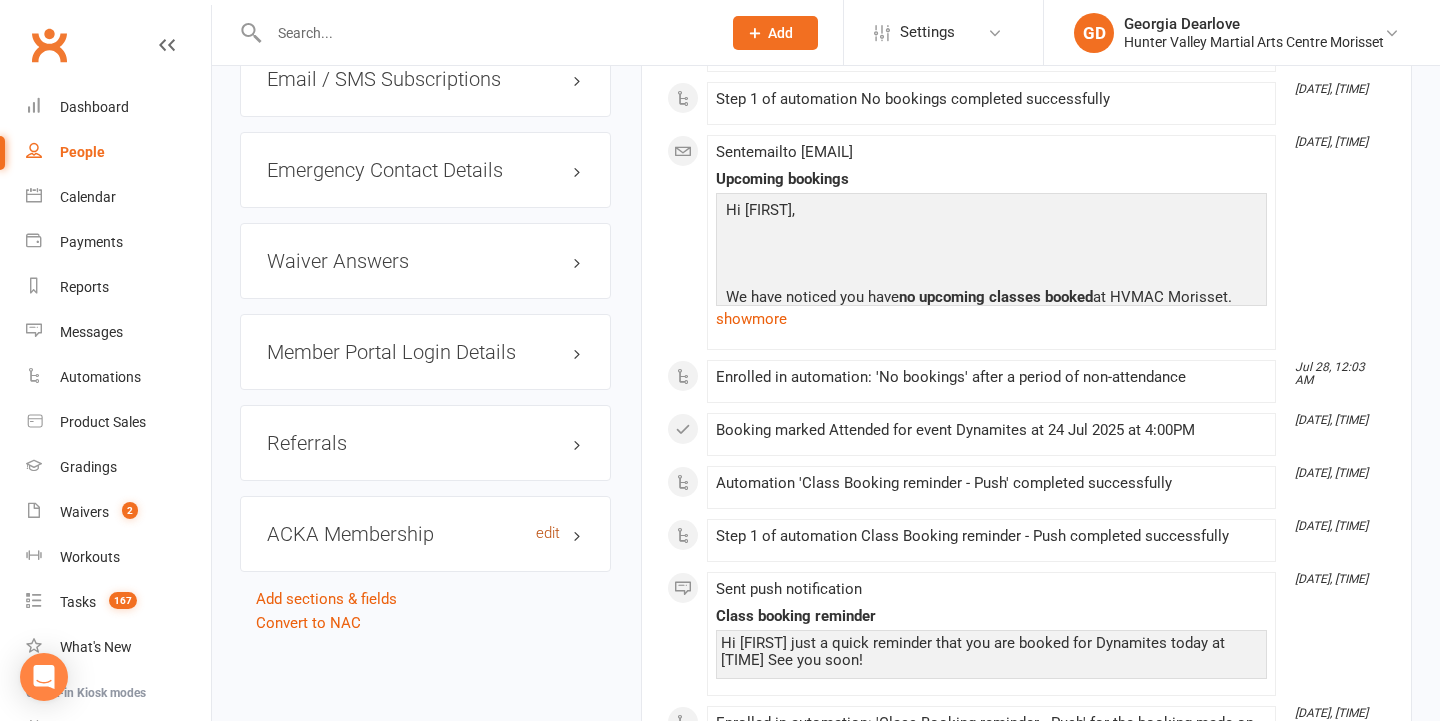 click on "edit" at bounding box center [548, 533] 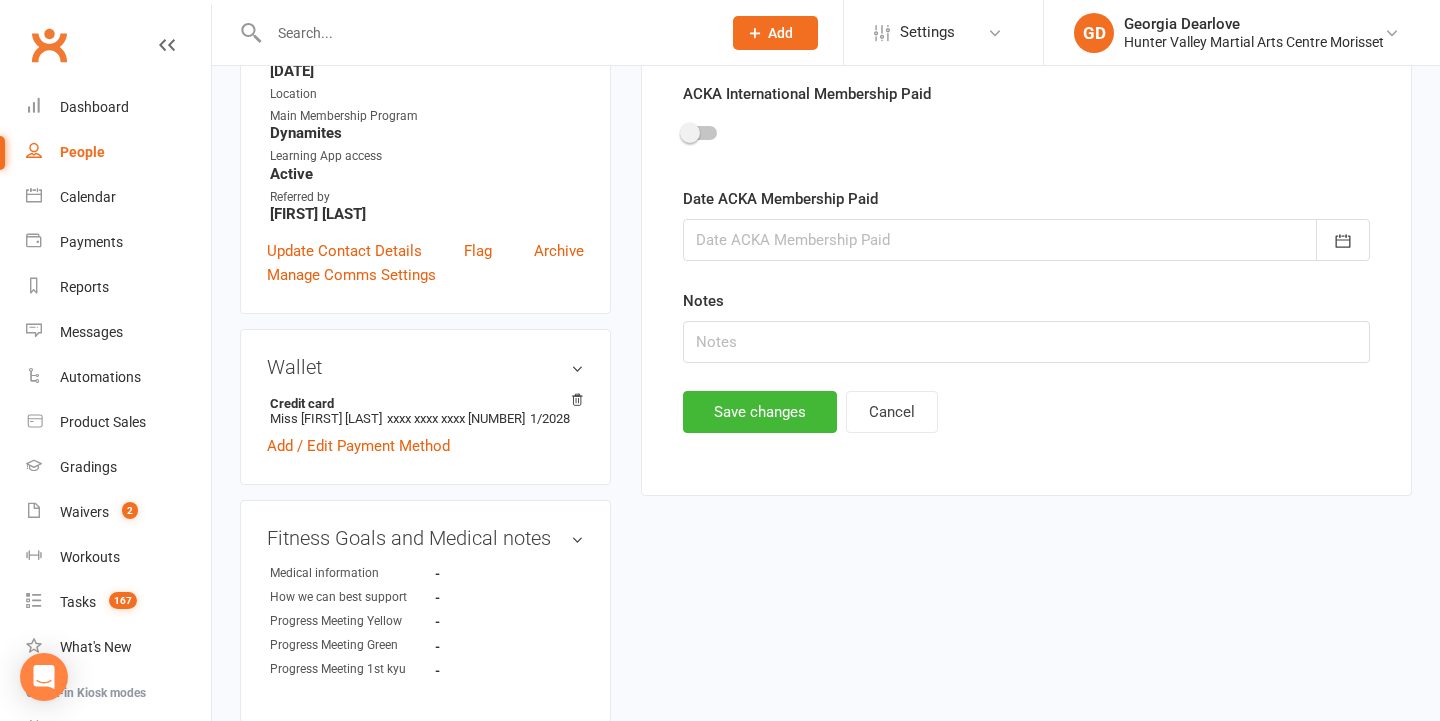 scroll, scrollTop: 170, scrollLeft: 0, axis: vertical 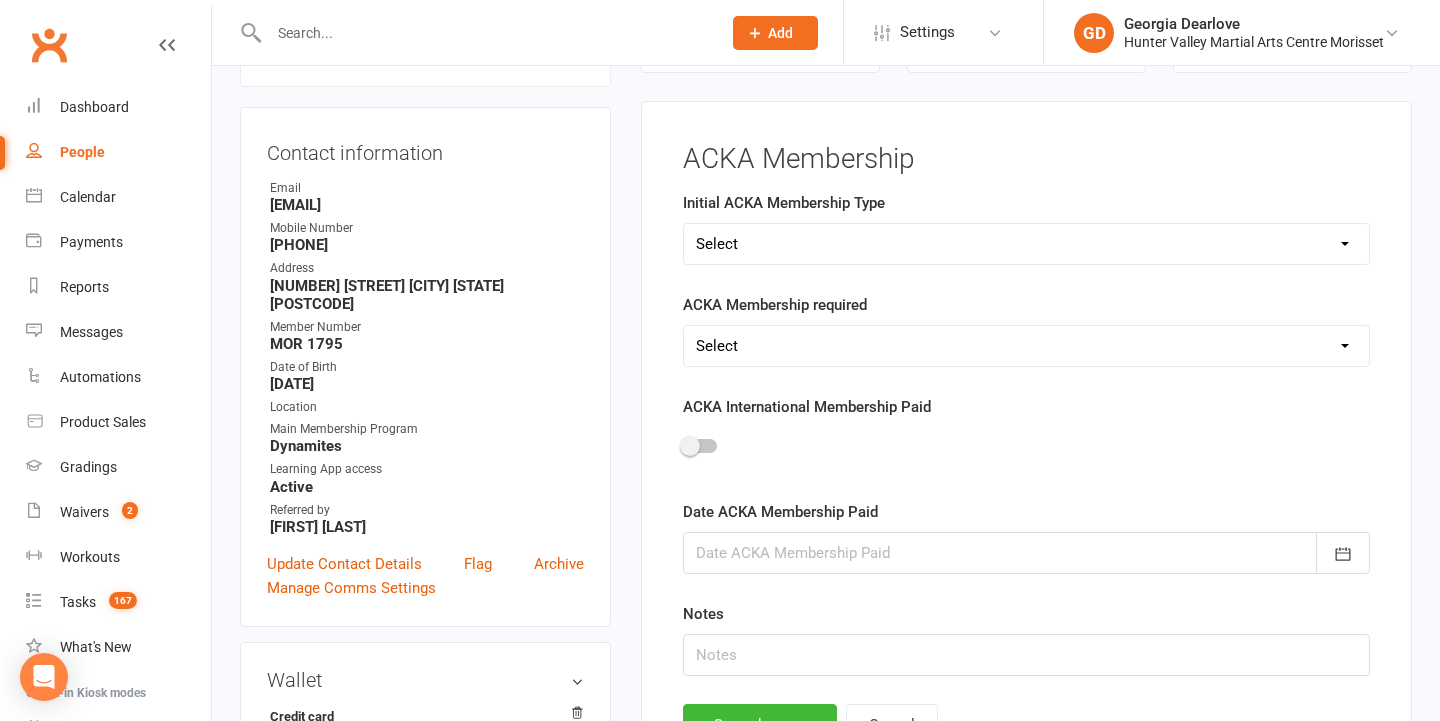 select on "Dynamites" 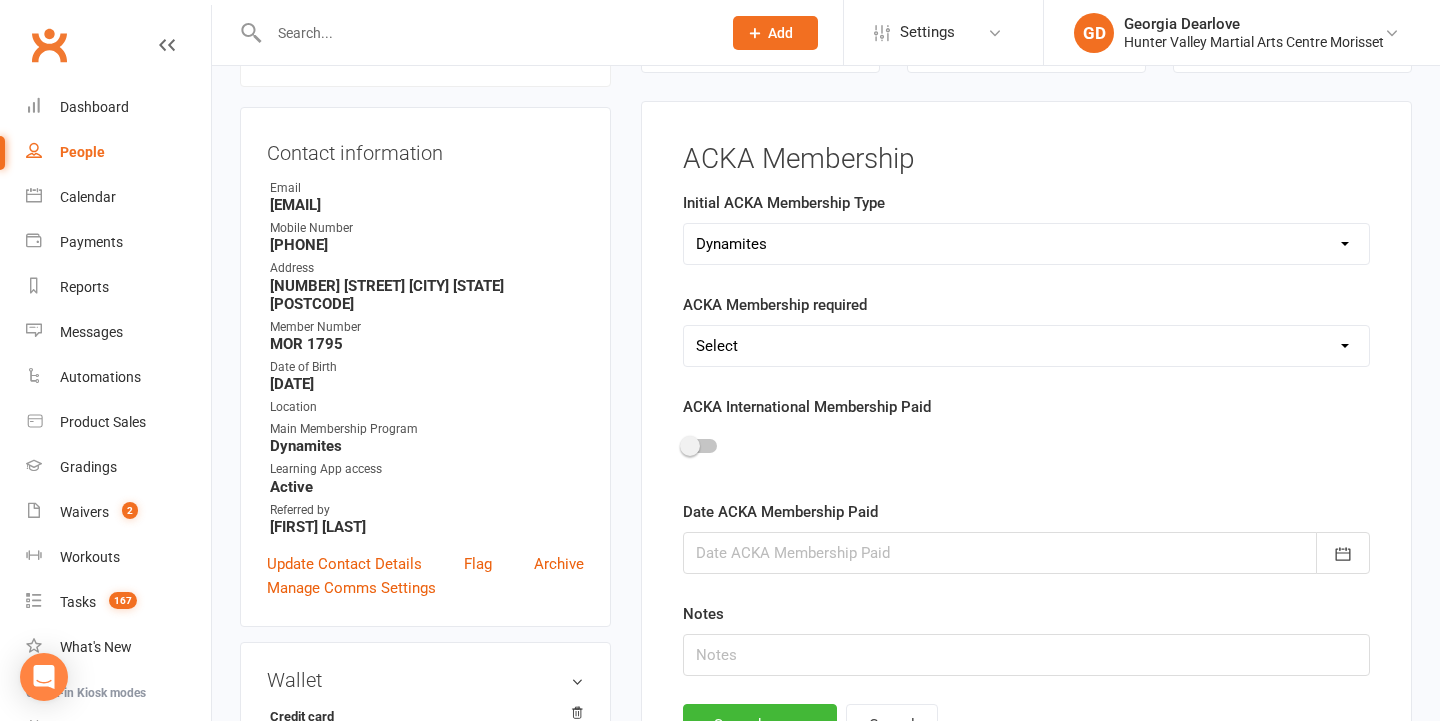 select on "No" 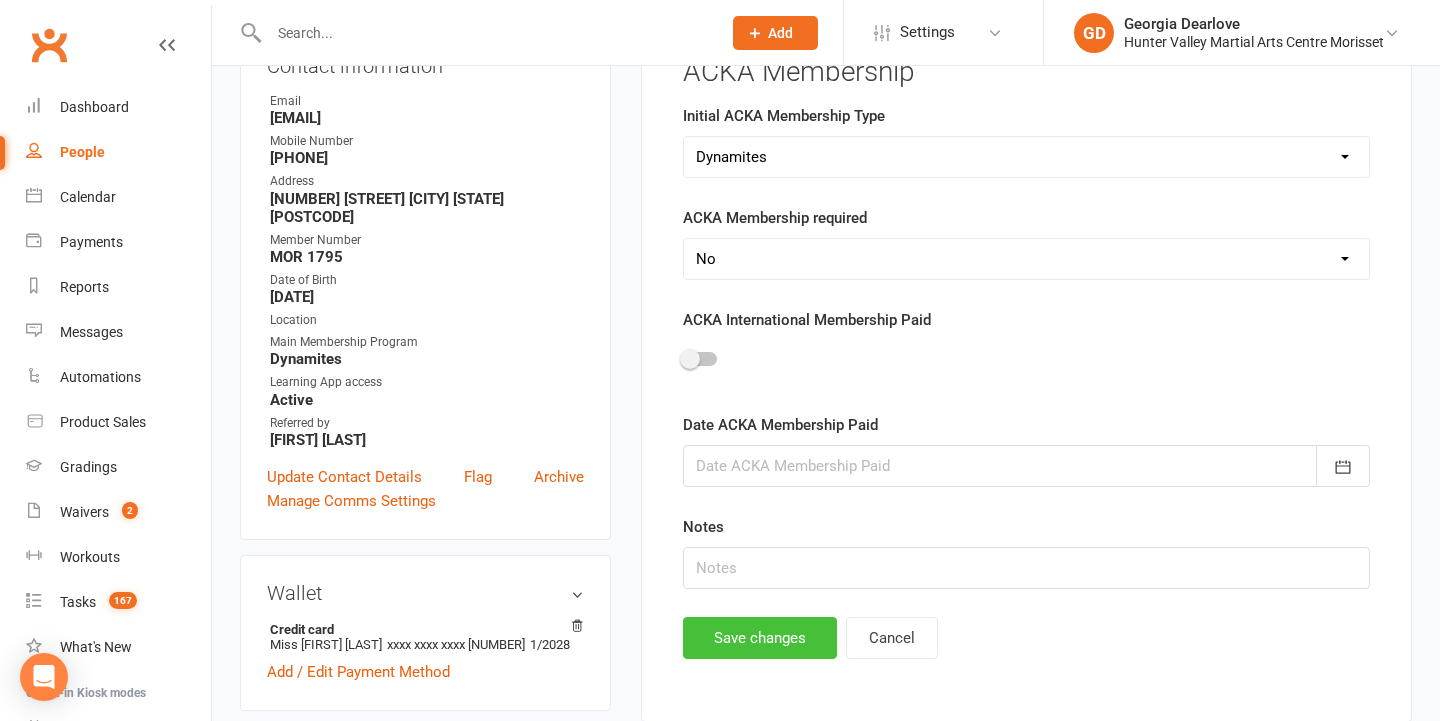 click on "Save changes" at bounding box center [760, 638] 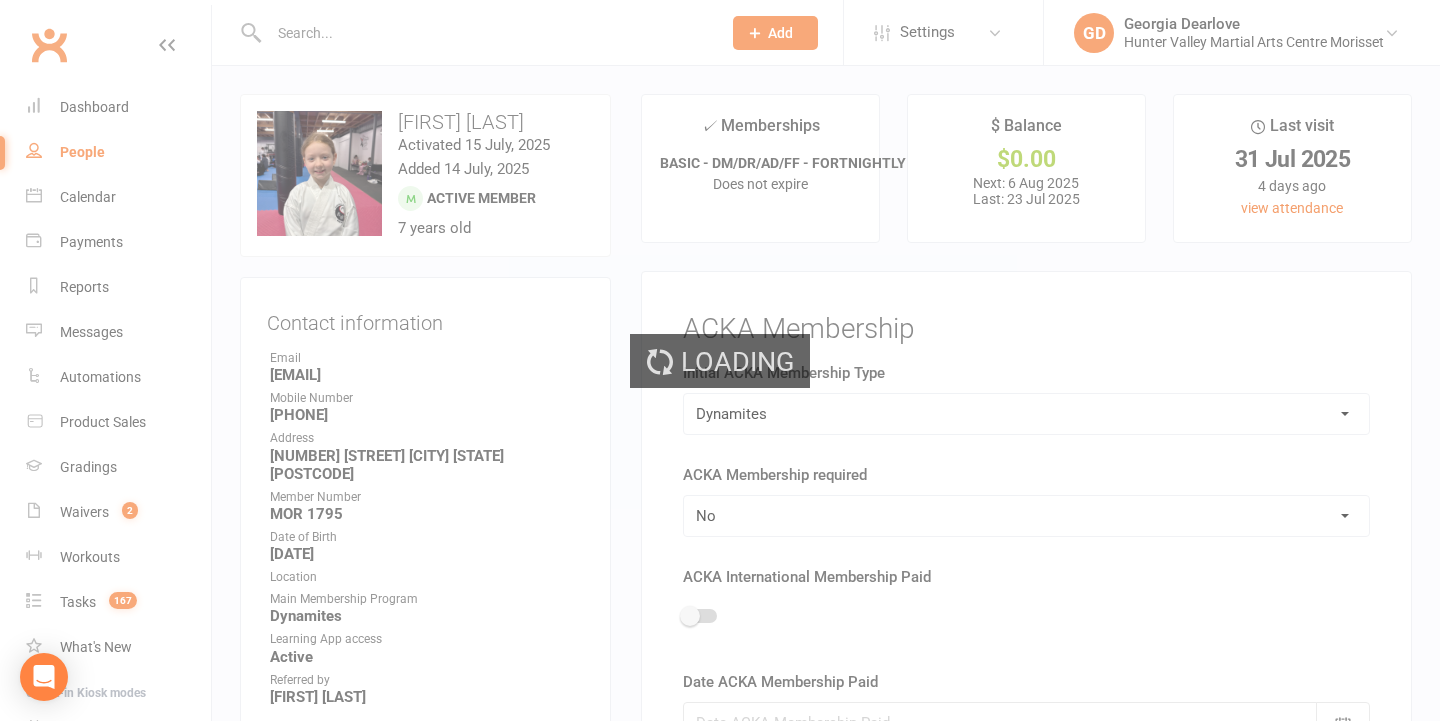 scroll, scrollTop: 0, scrollLeft: 0, axis: both 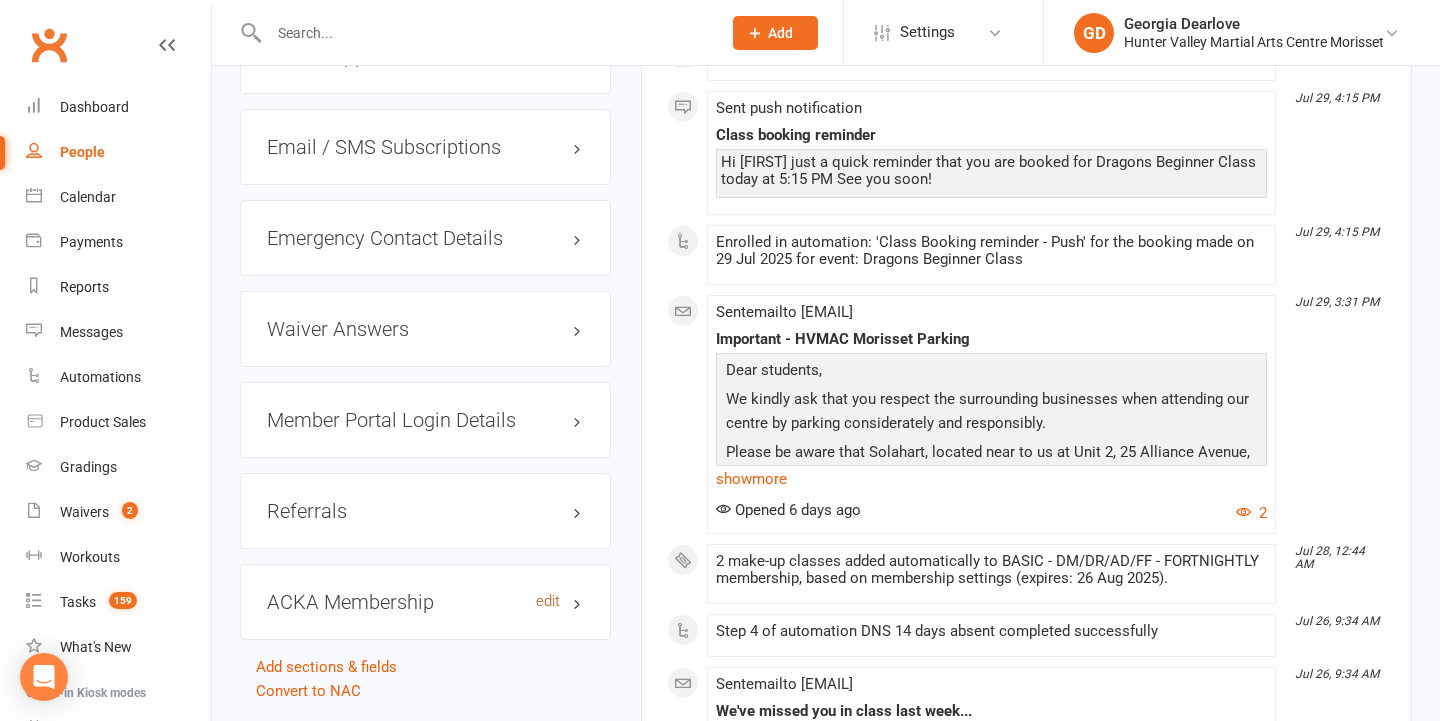 click on "edit" at bounding box center [548, 601] 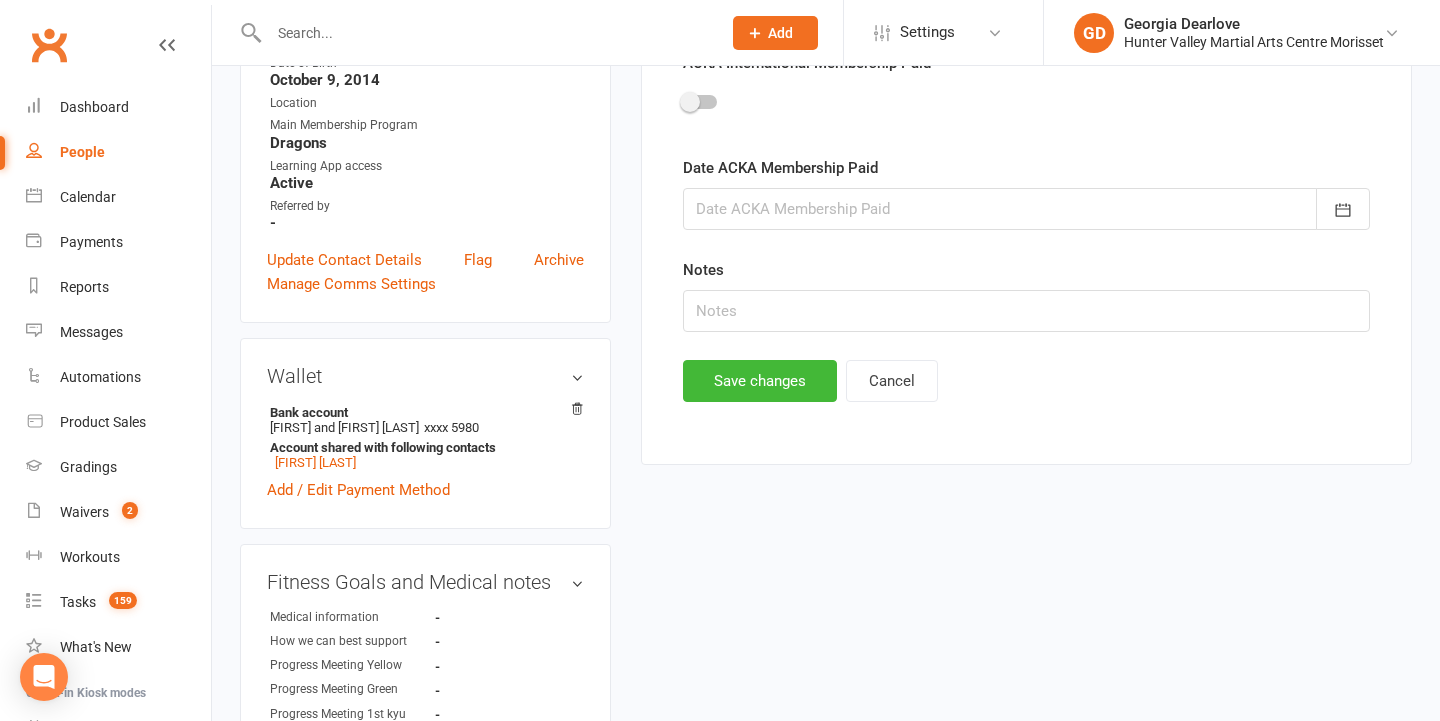 scroll, scrollTop: 170, scrollLeft: 0, axis: vertical 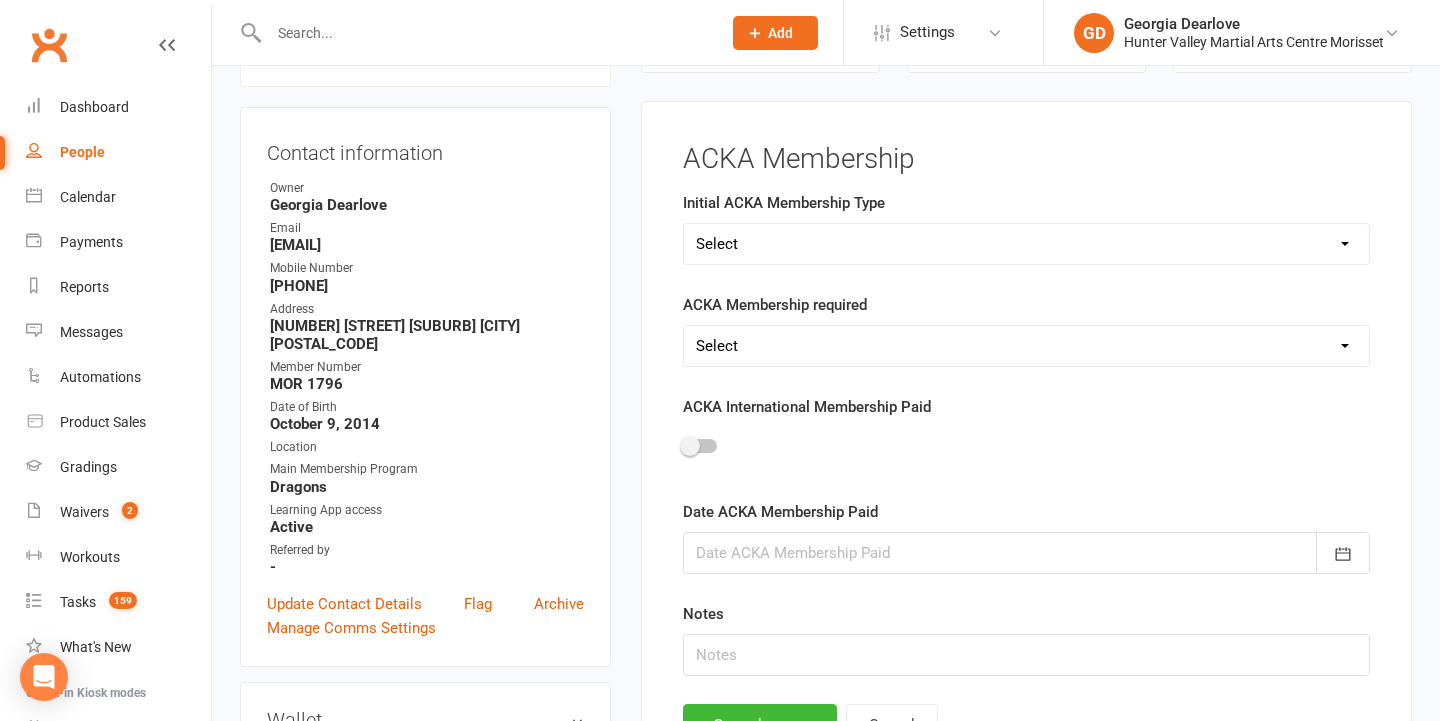 select on "Dragons" 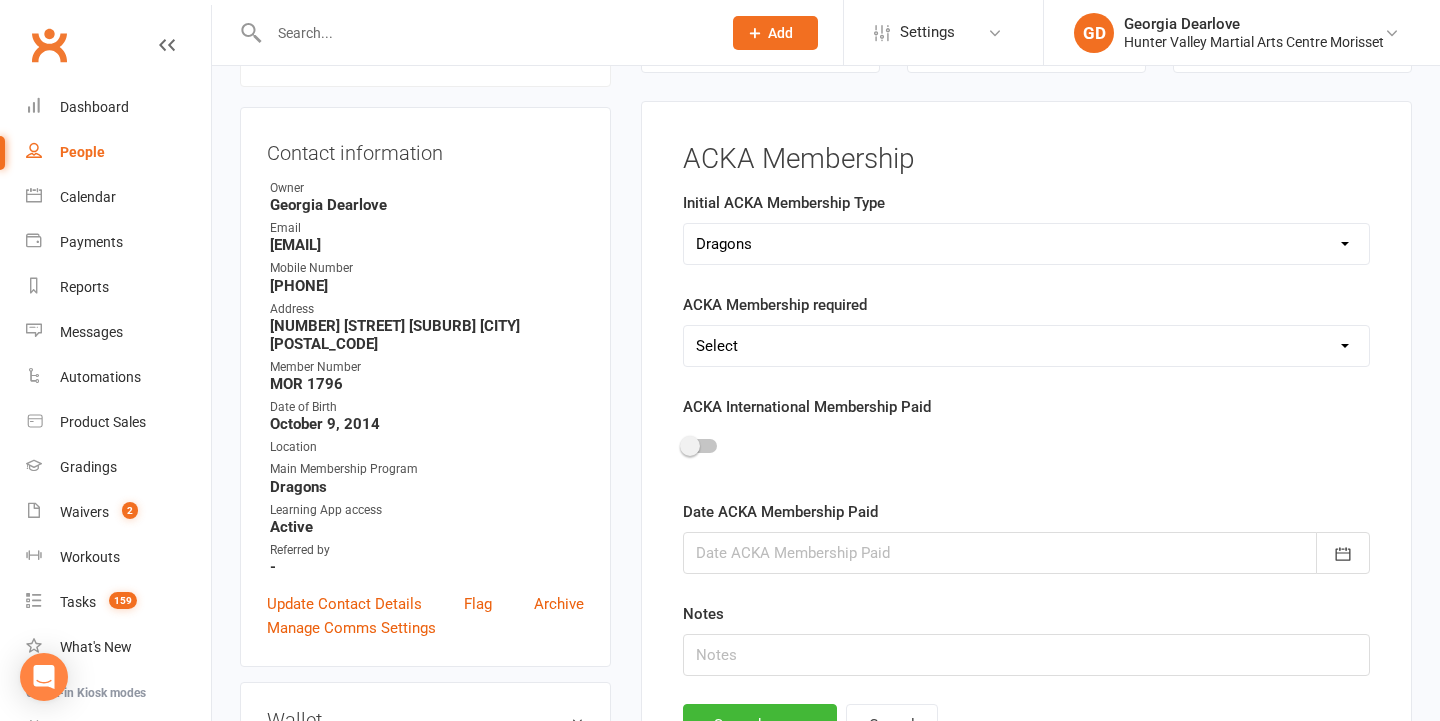 select on "Yes" 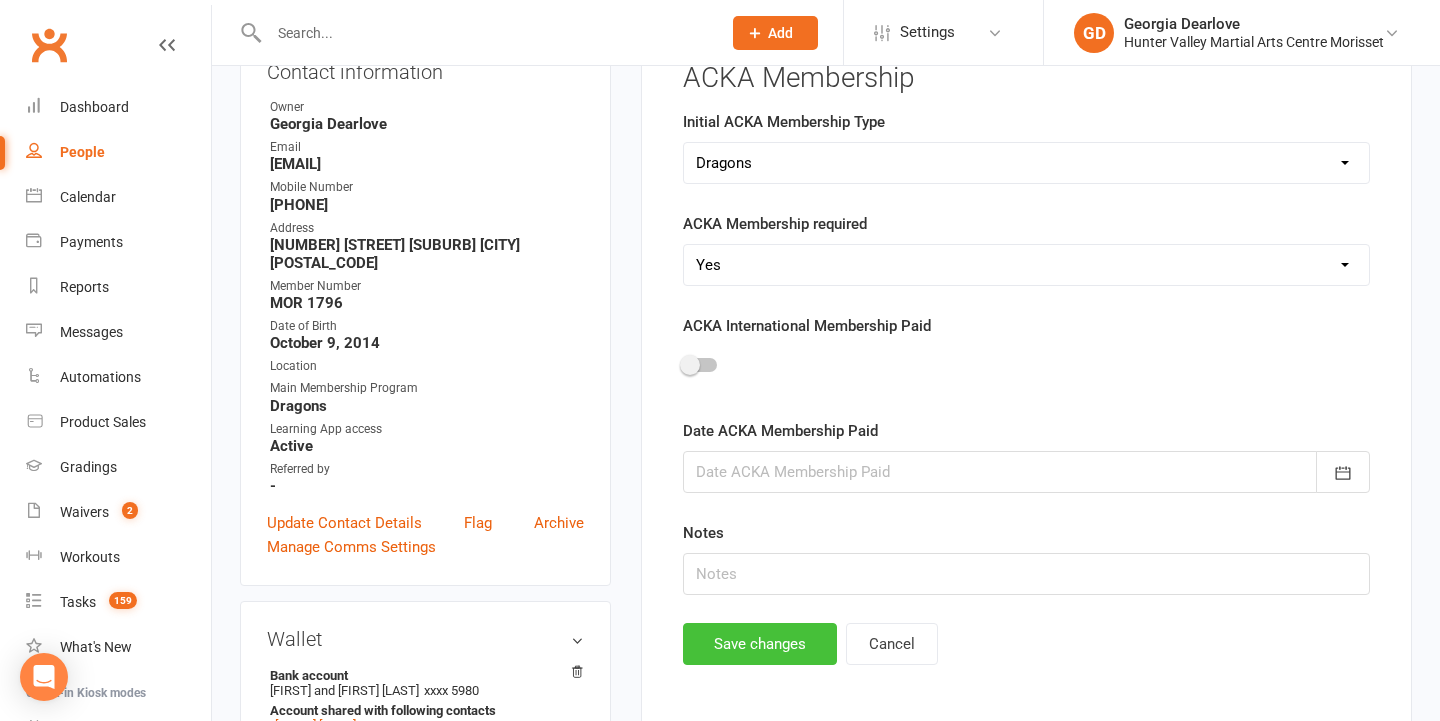 click on "Save changes" at bounding box center (760, 644) 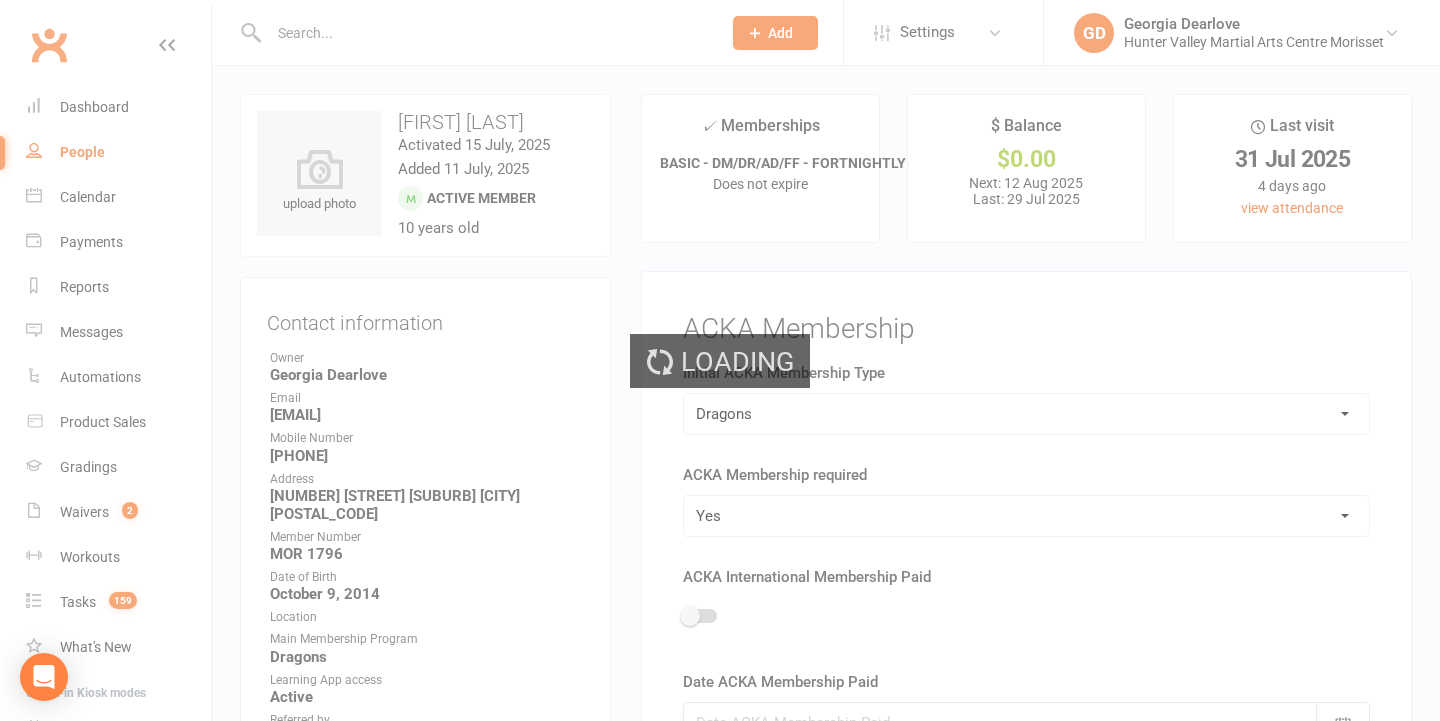 scroll, scrollTop: 0, scrollLeft: 0, axis: both 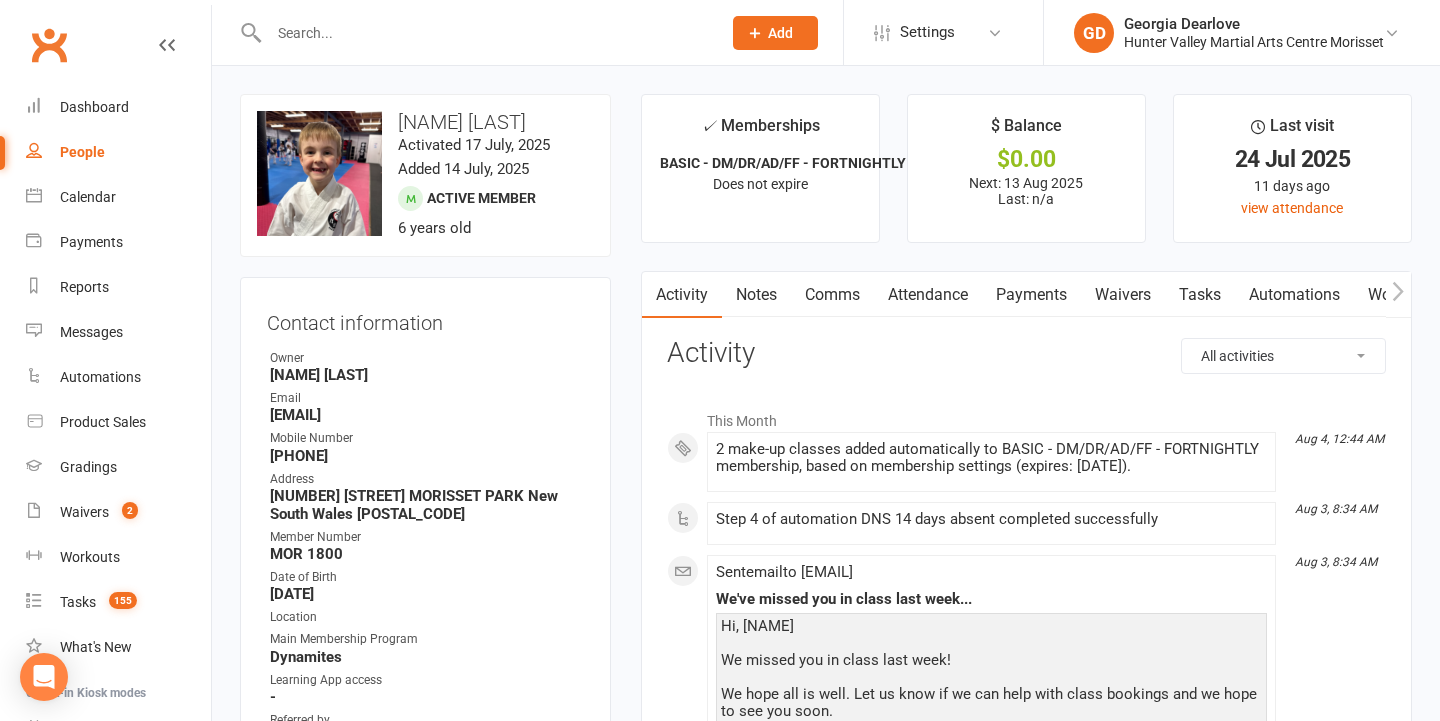 drag, startPoint x: 267, startPoint y: 415, endPoint x: 466, endPoint y: 419, distance: 199.04019 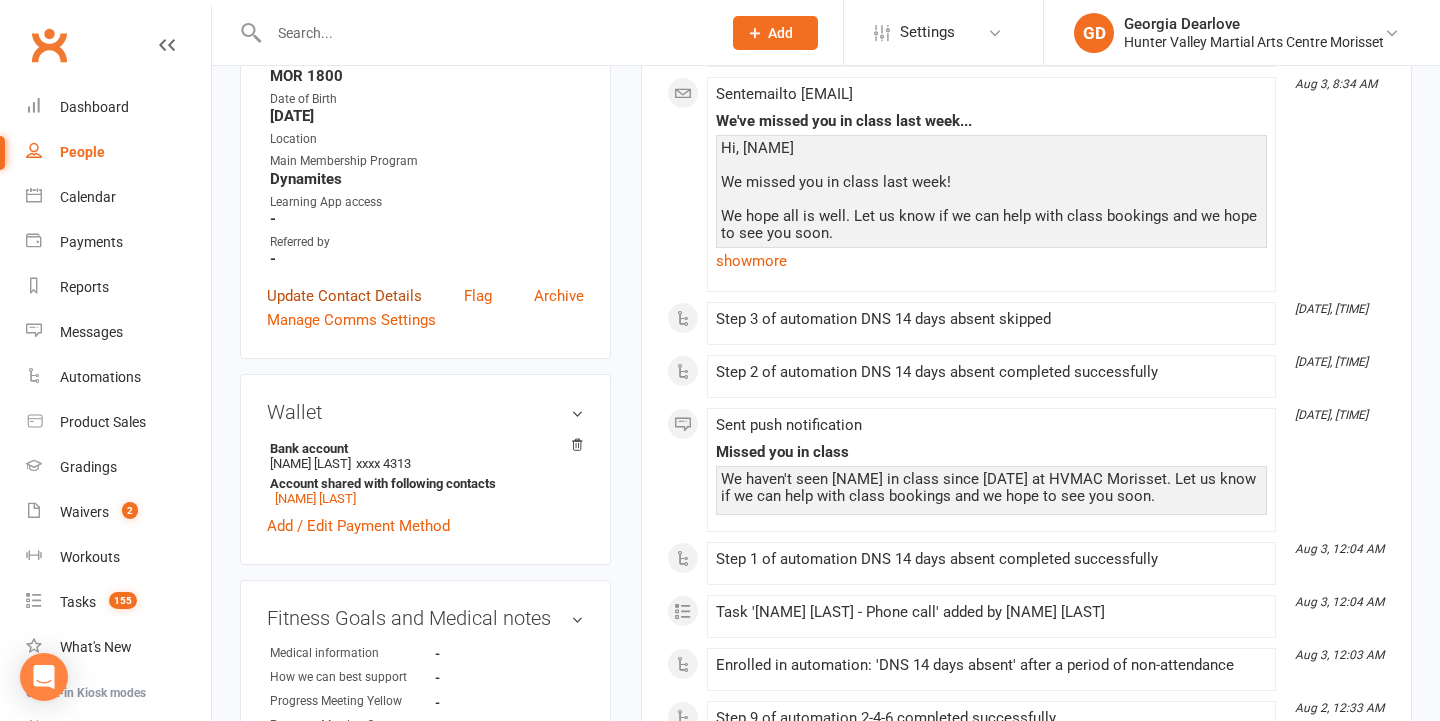 click on "Update Contact Details" at bounding box center (344, 296) 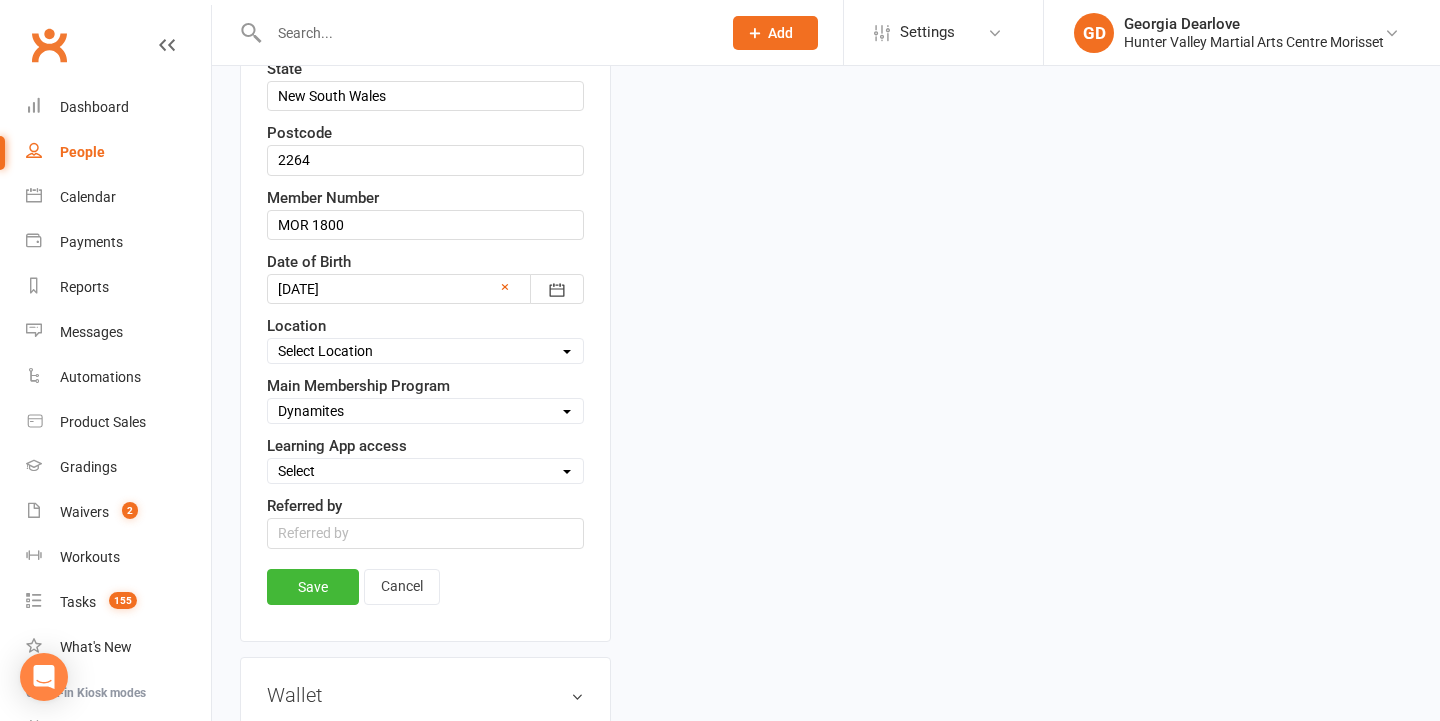 scroll, scrollTop: 743, scrollLeft: 0, axis: vertical 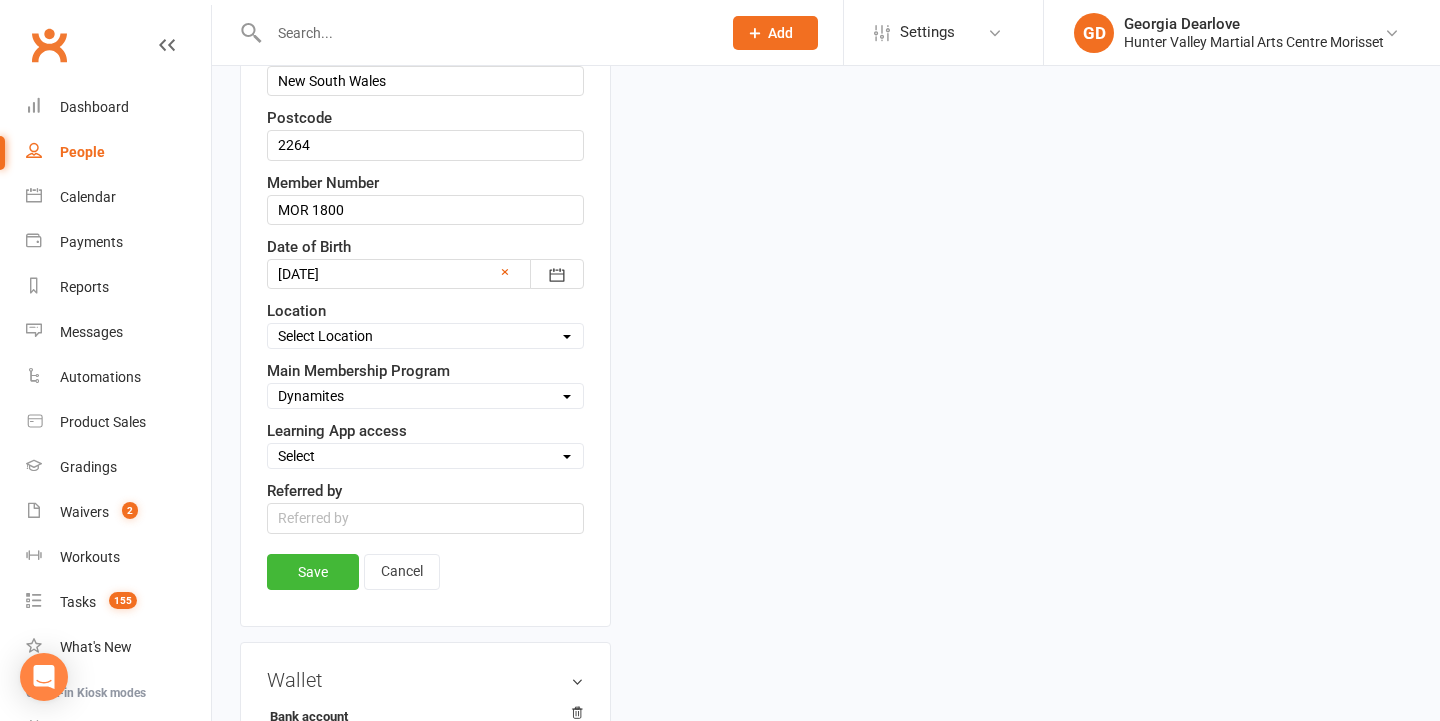 select on "Active" 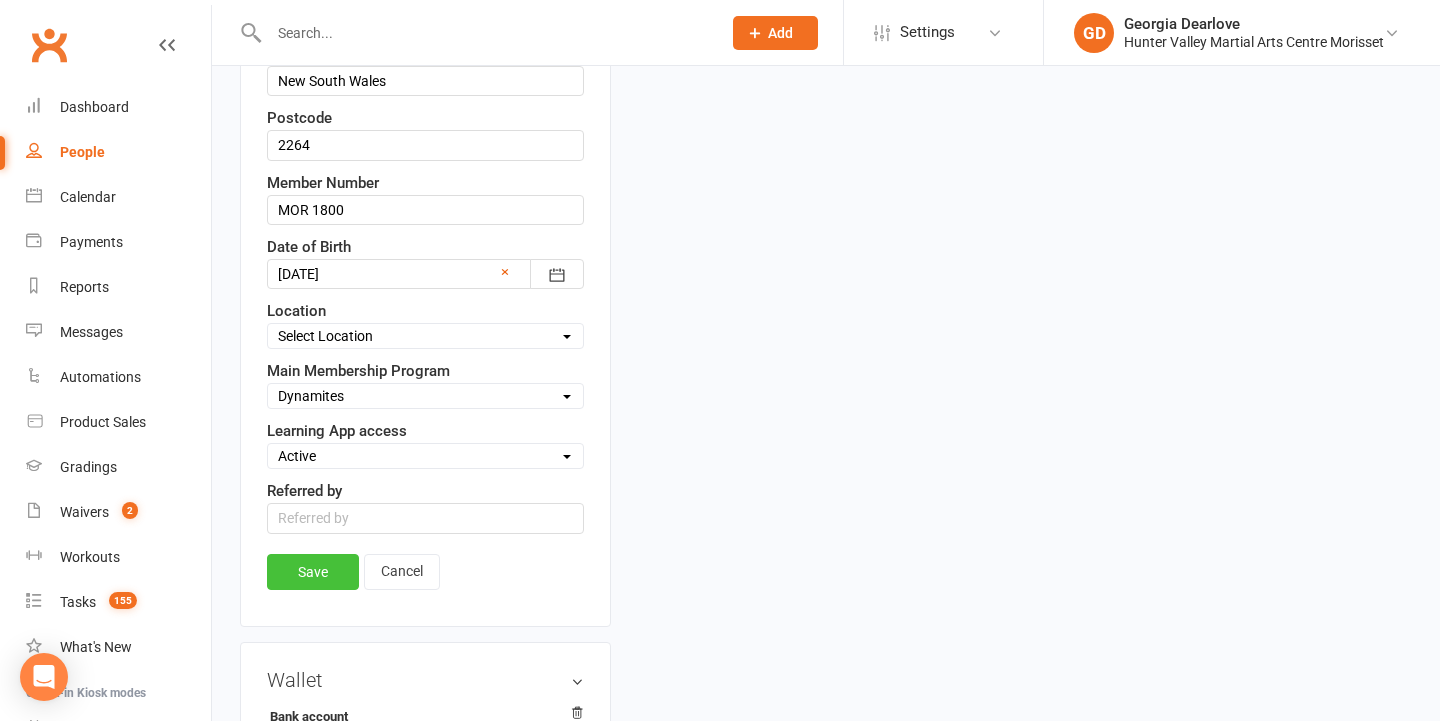 click on "Save" at bounding box center [313, 572] 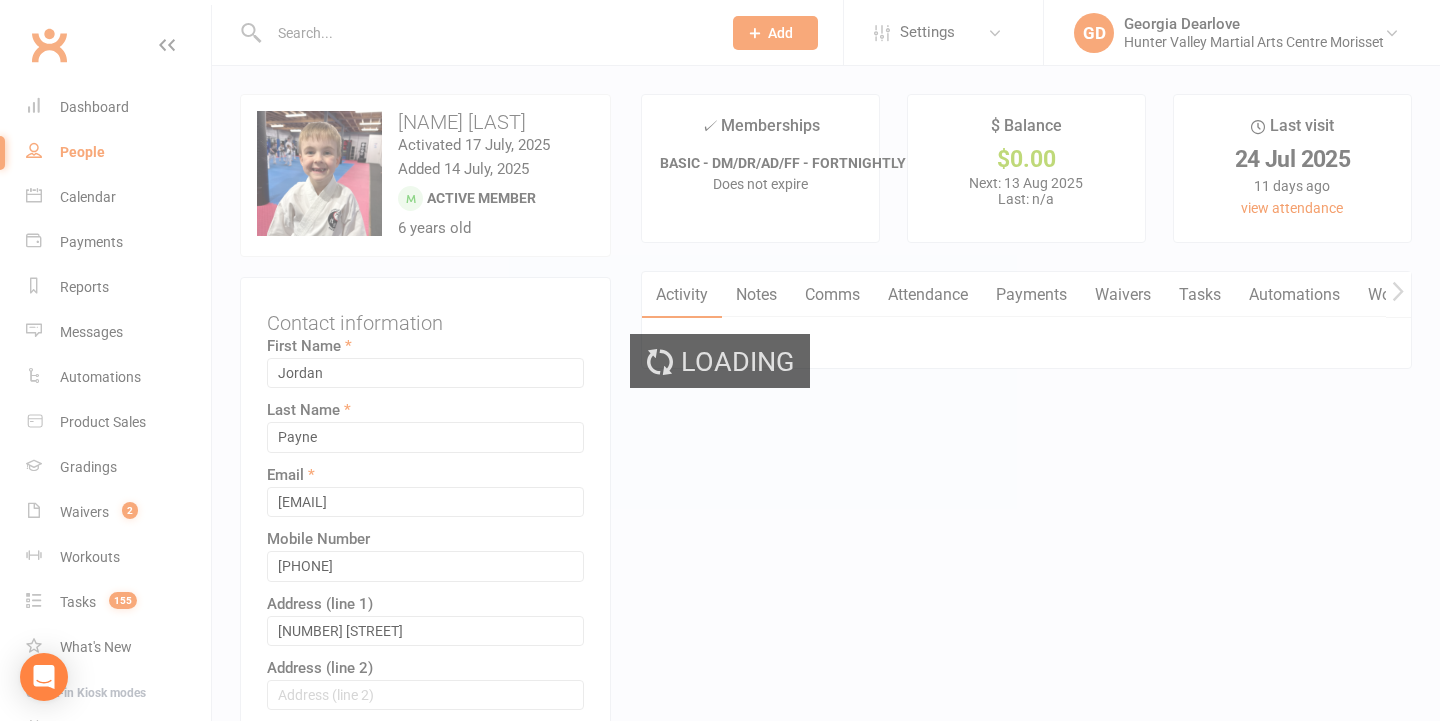scroll, scrollTop: 0, scrollLeft: 0, axis: both 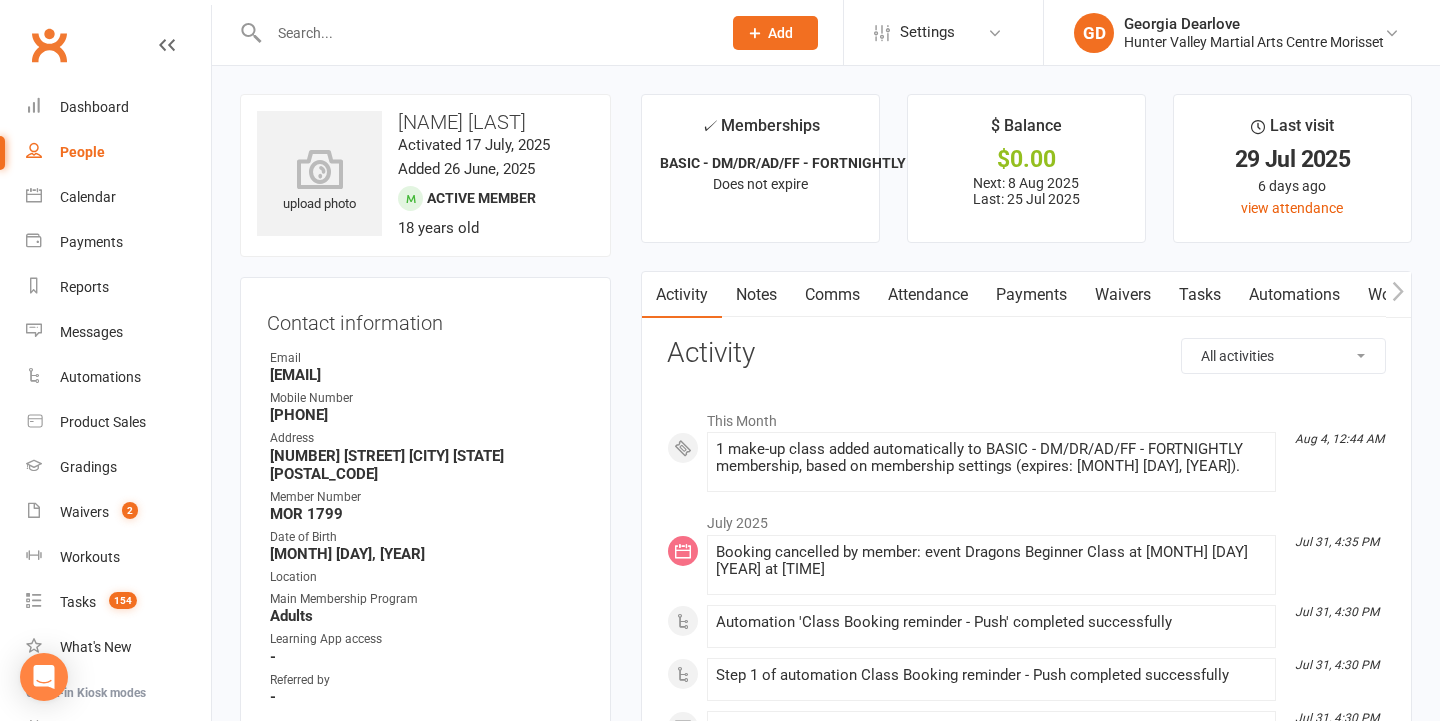 drag, startPoint x: 269, startPoint y: 373, endPoint x: 447, endPoint y: 372, distance: 178.0028 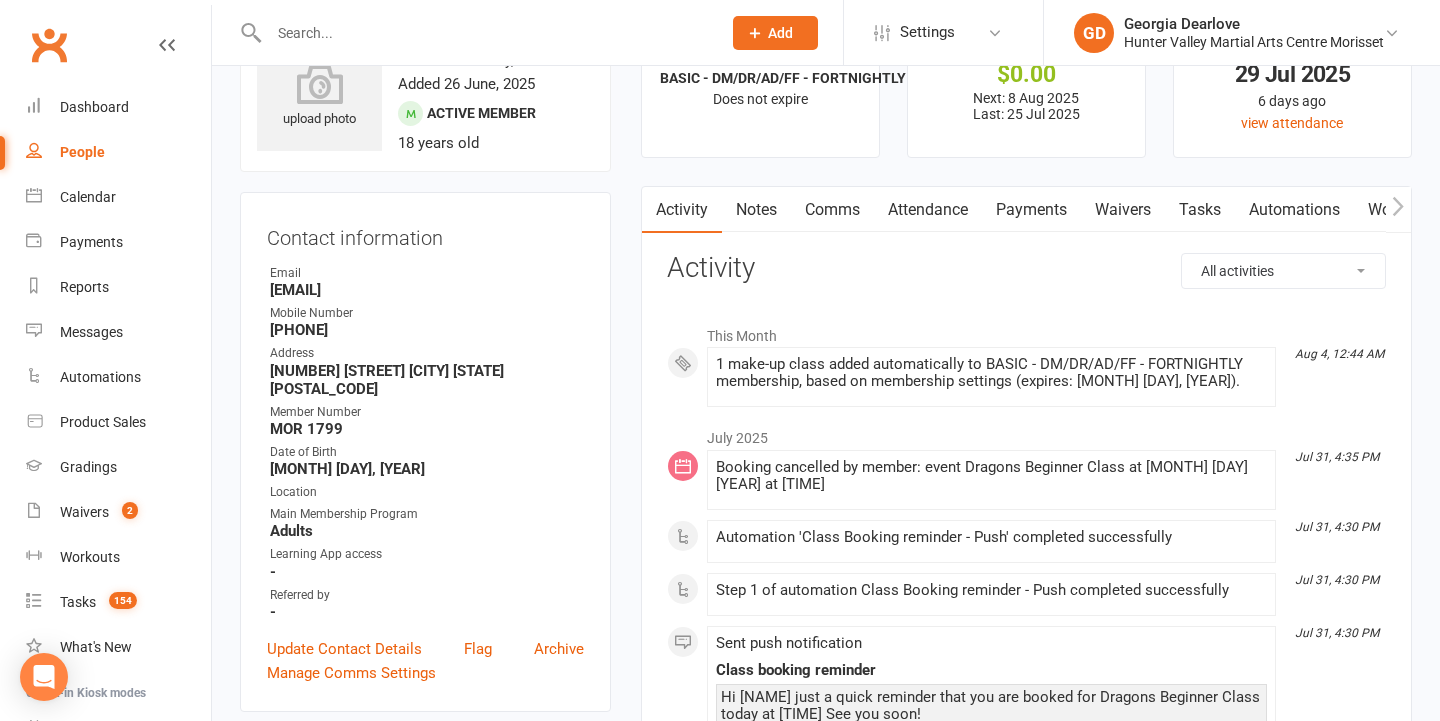 scroll, scrollTop: 112, scrollLeft: 0, axis: vertical 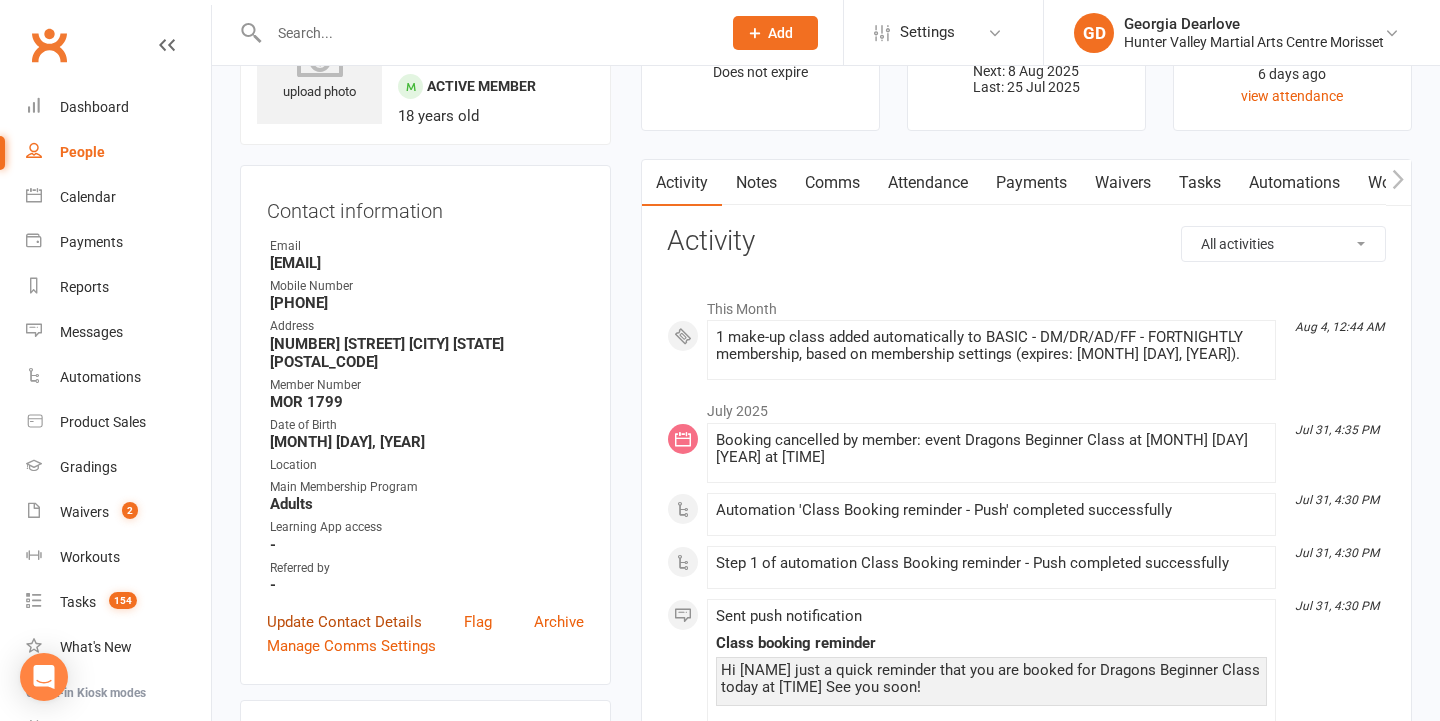 click on "Update Contact Details" at bounding box center (344, 622) 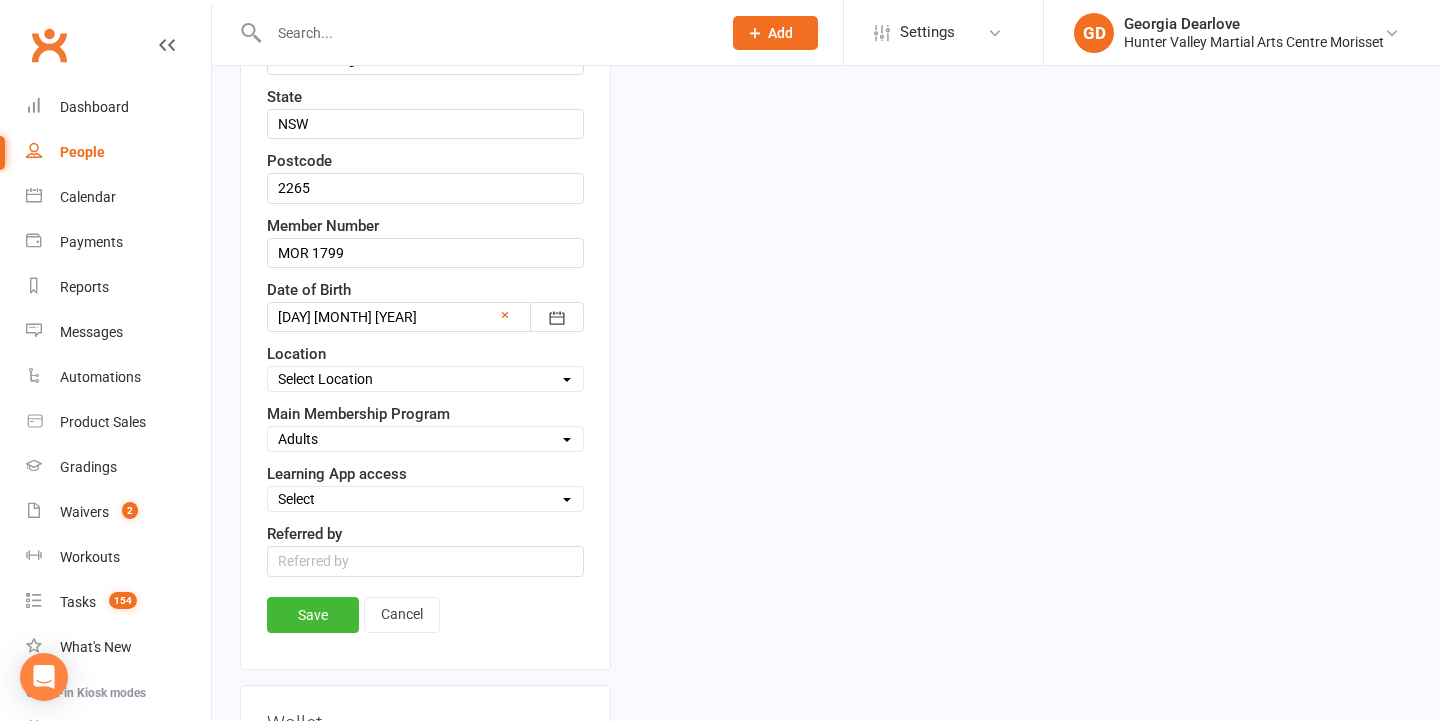 scroll, scrollTop: 721, scrollLeft: 0, axis: vertical 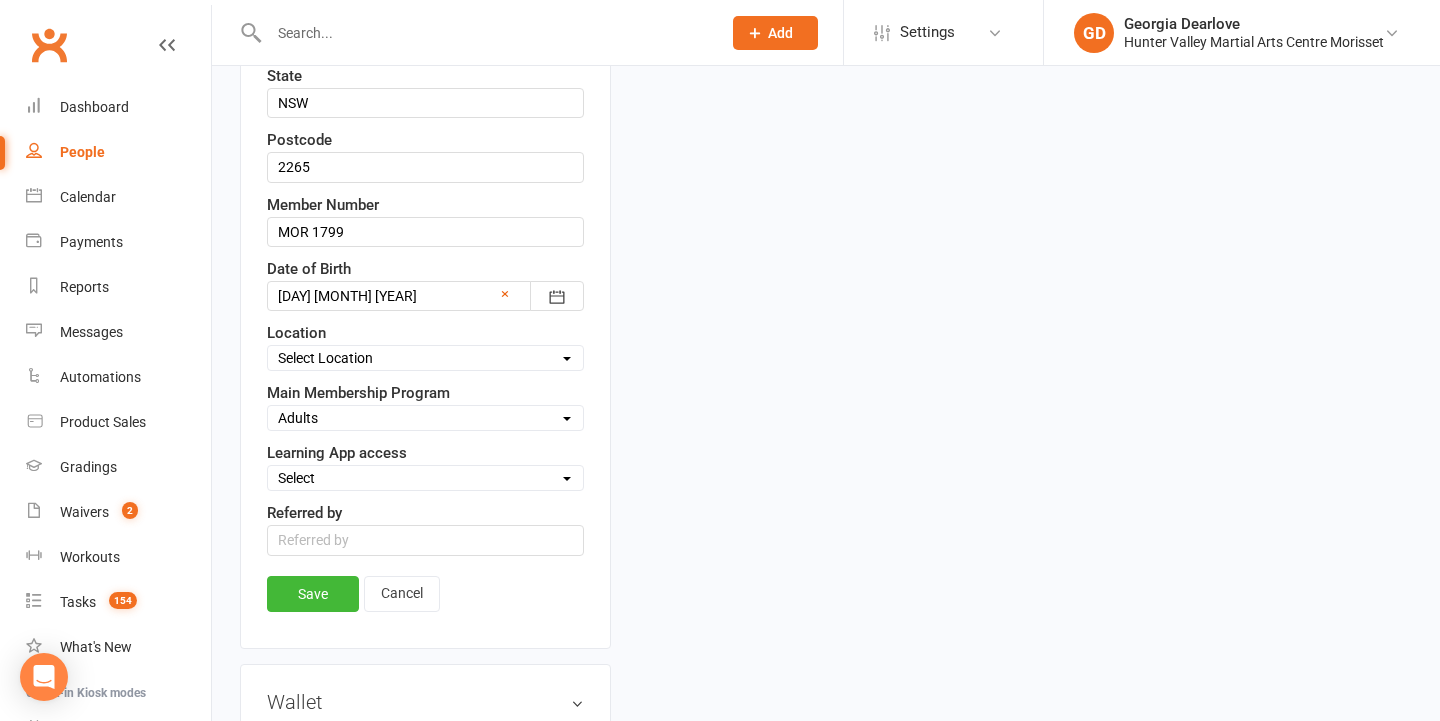 select on "Active" 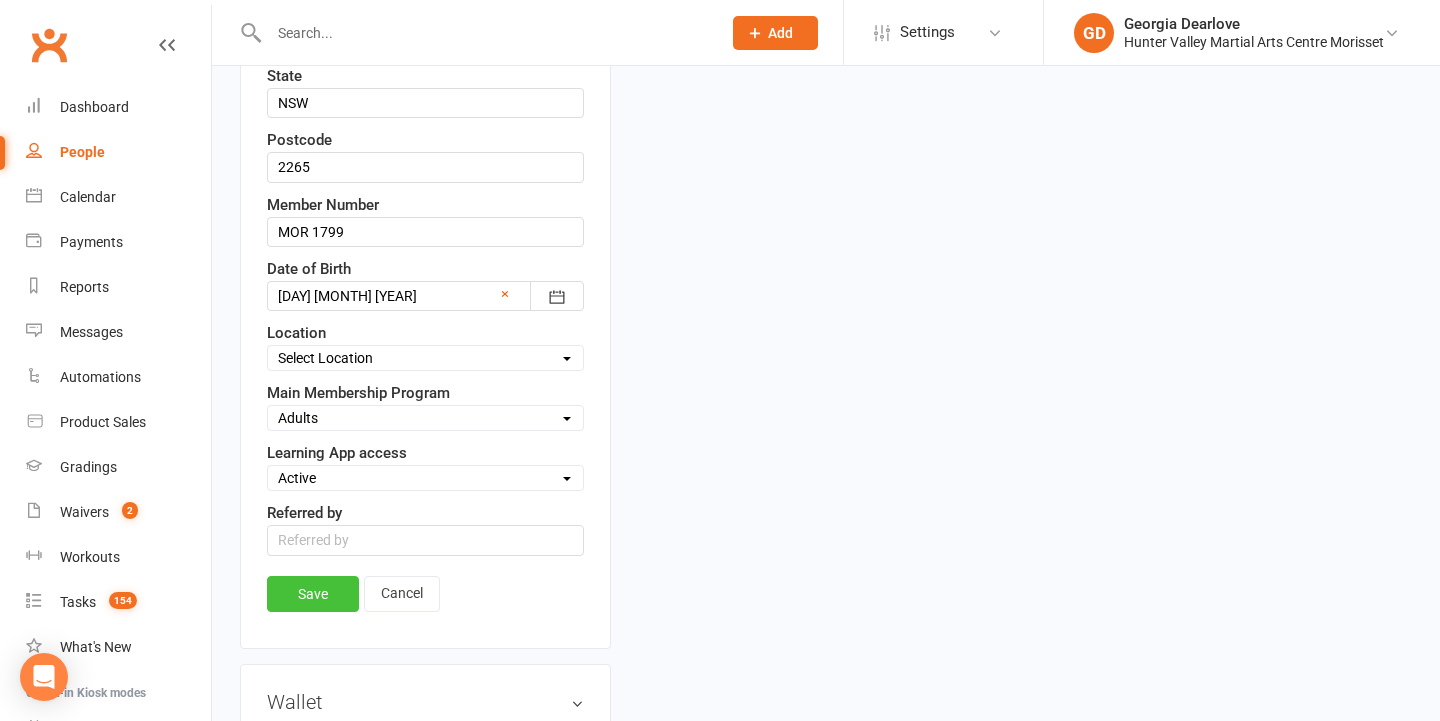 click on "Save" at bounding box center [313, 594] 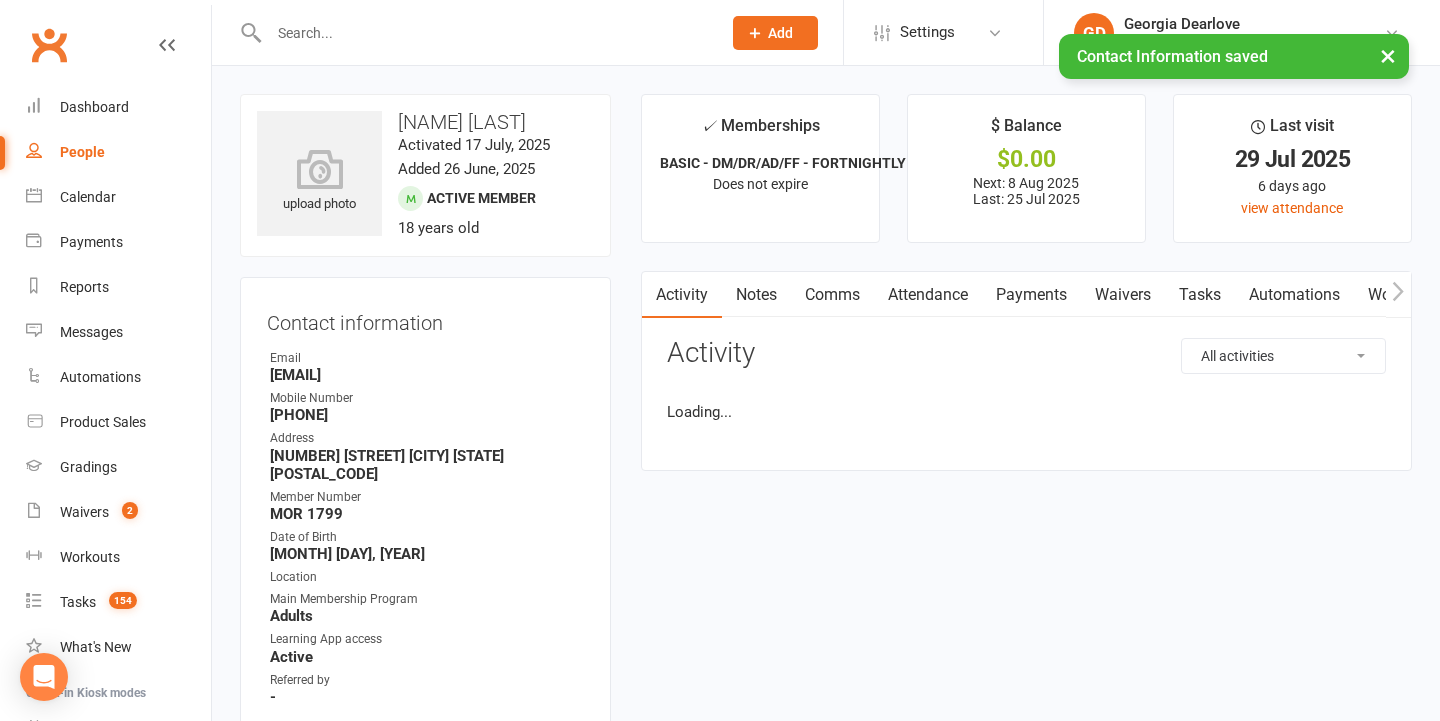 scroll, scrollTop: 0, scrollLeft: 0, axis: both 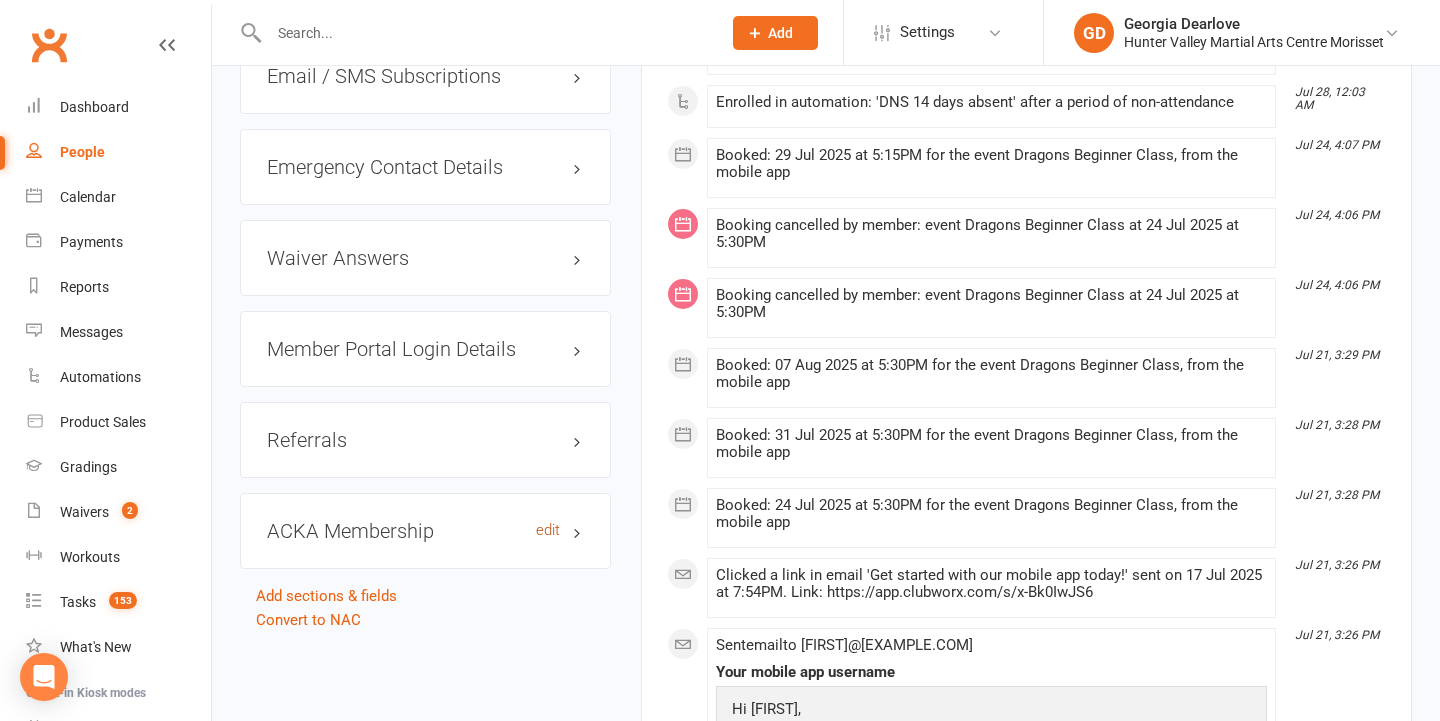 click on "edit" at bounding box center [548, 530] 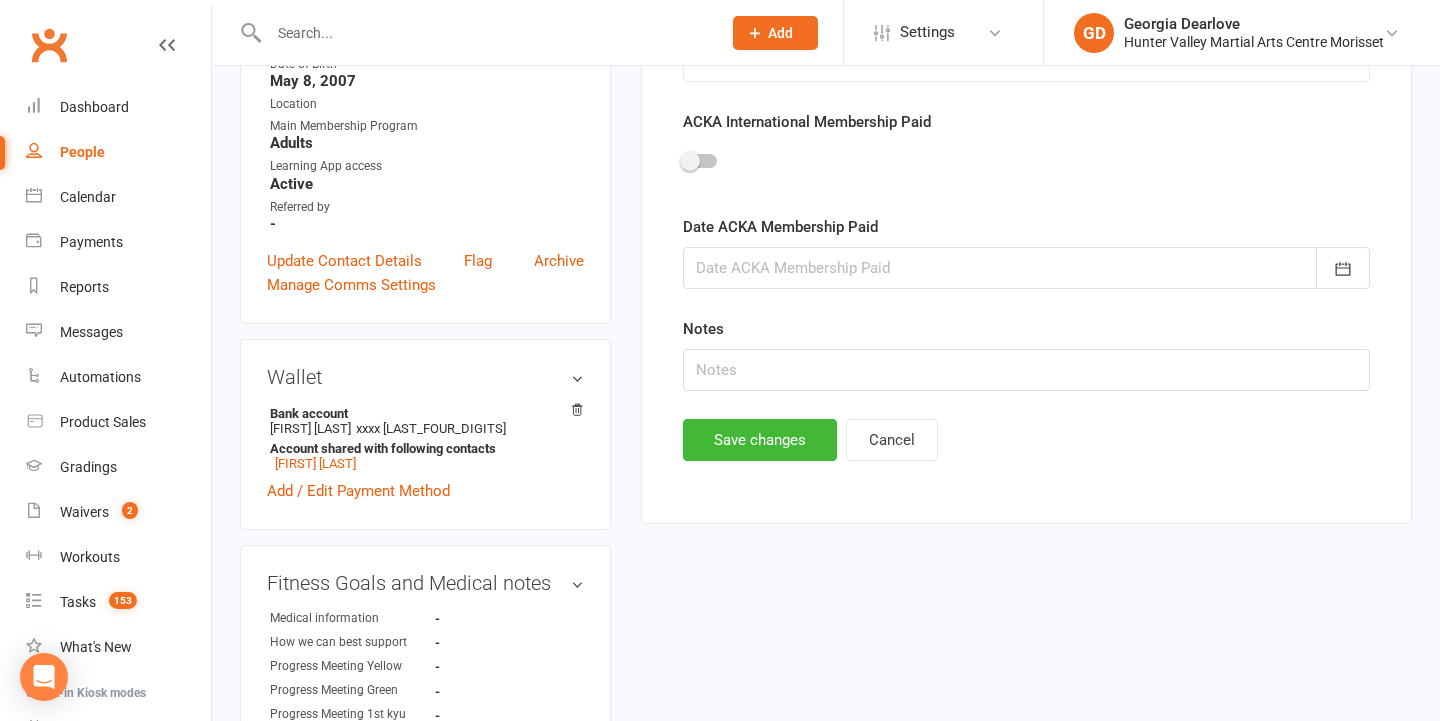 scroll, scrollTop: 170, scrollLeft: 0, axis: vertical 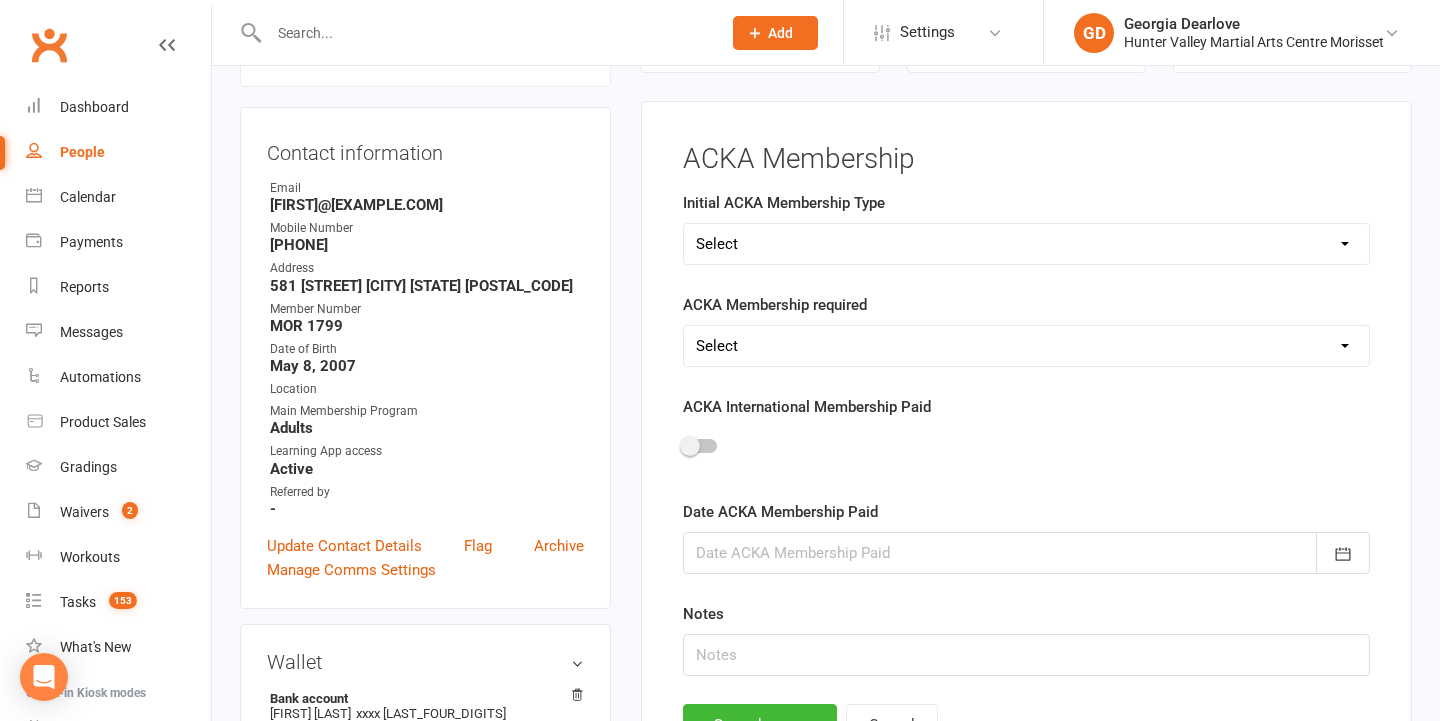 select on "Adults" 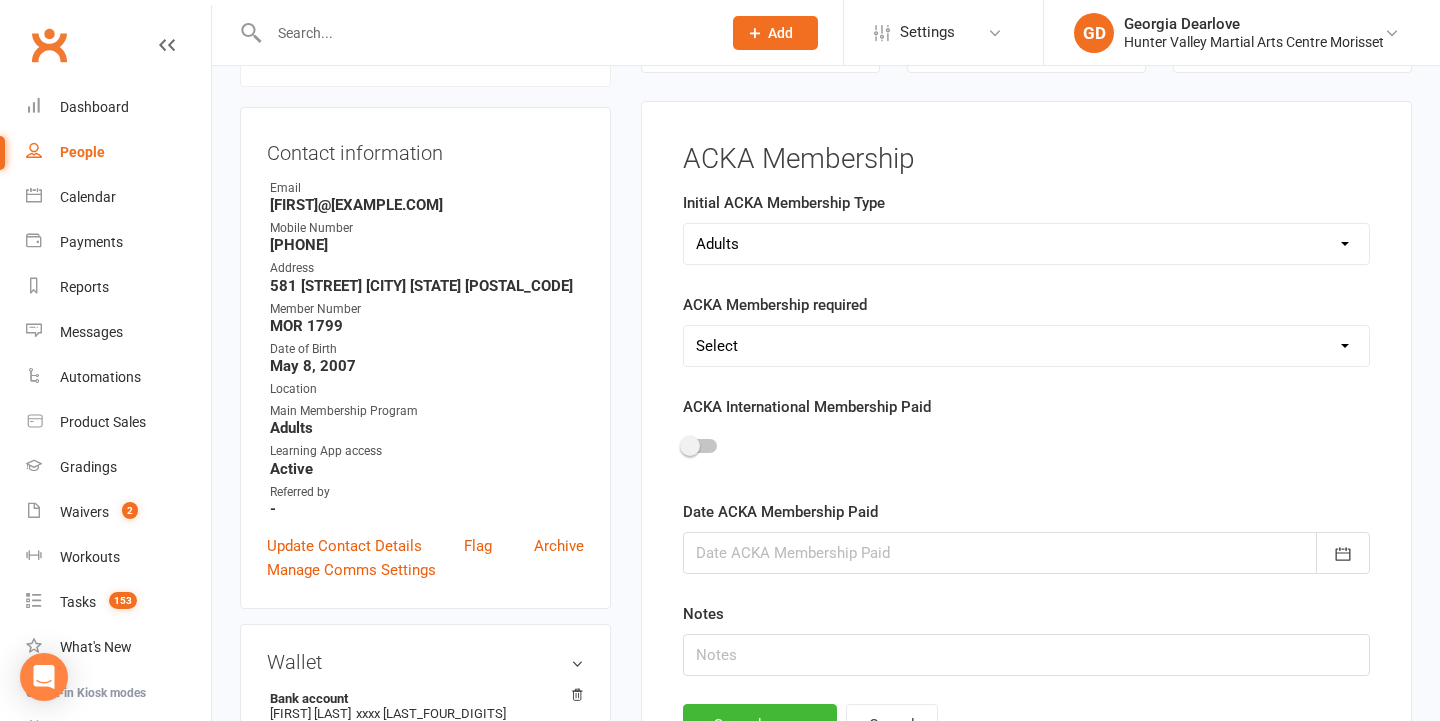 select on "Yes" 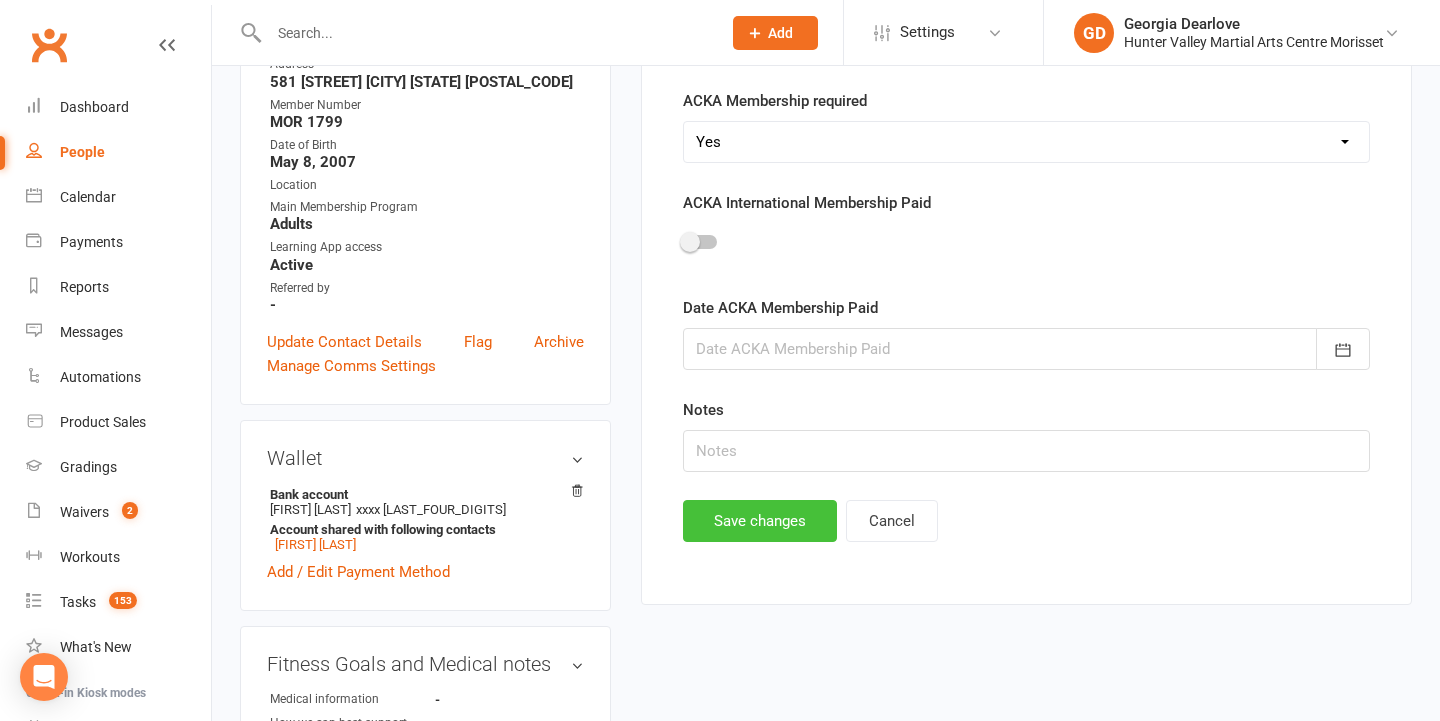 click on "Save changes" at bounding box center (760, 521) 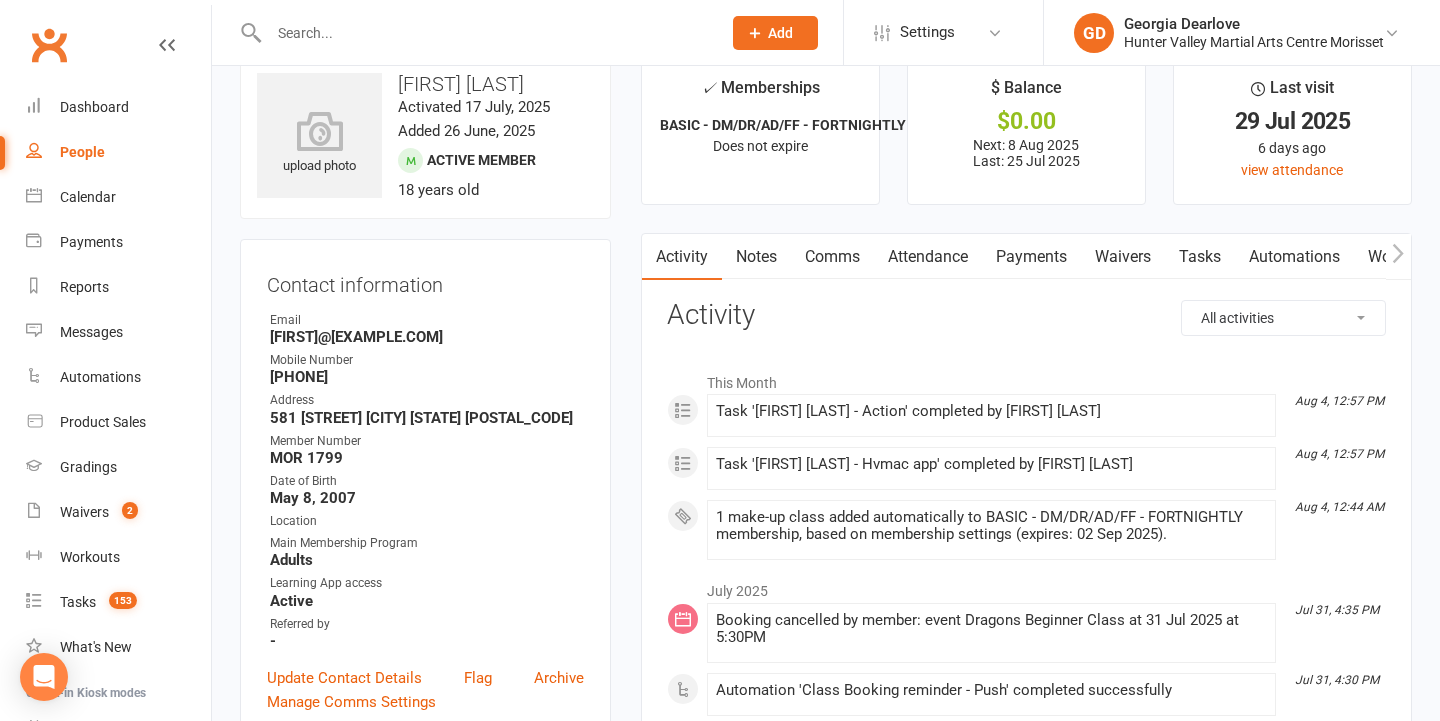 scroll, scrollTop: 38, scrollLeft: 0, axis: vertical 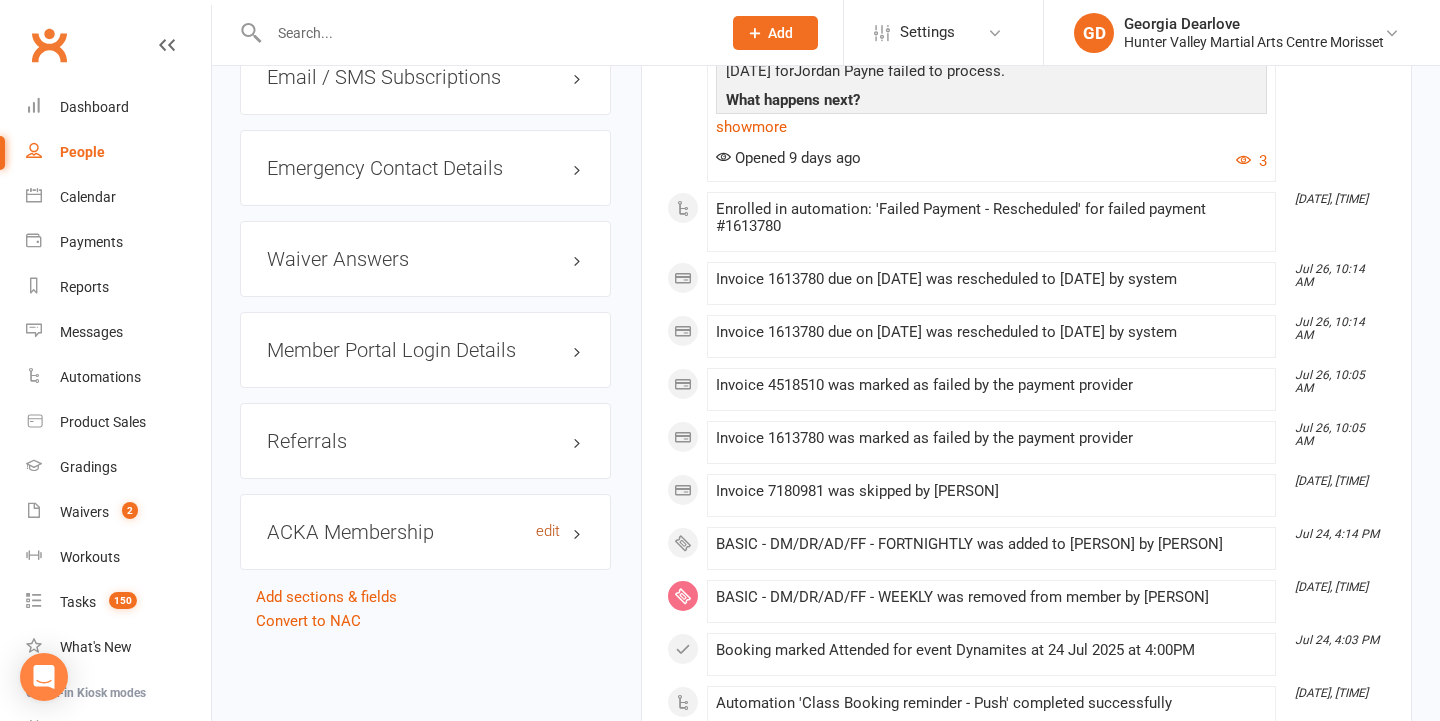 click on "edit" at bounding box center (548, 531) 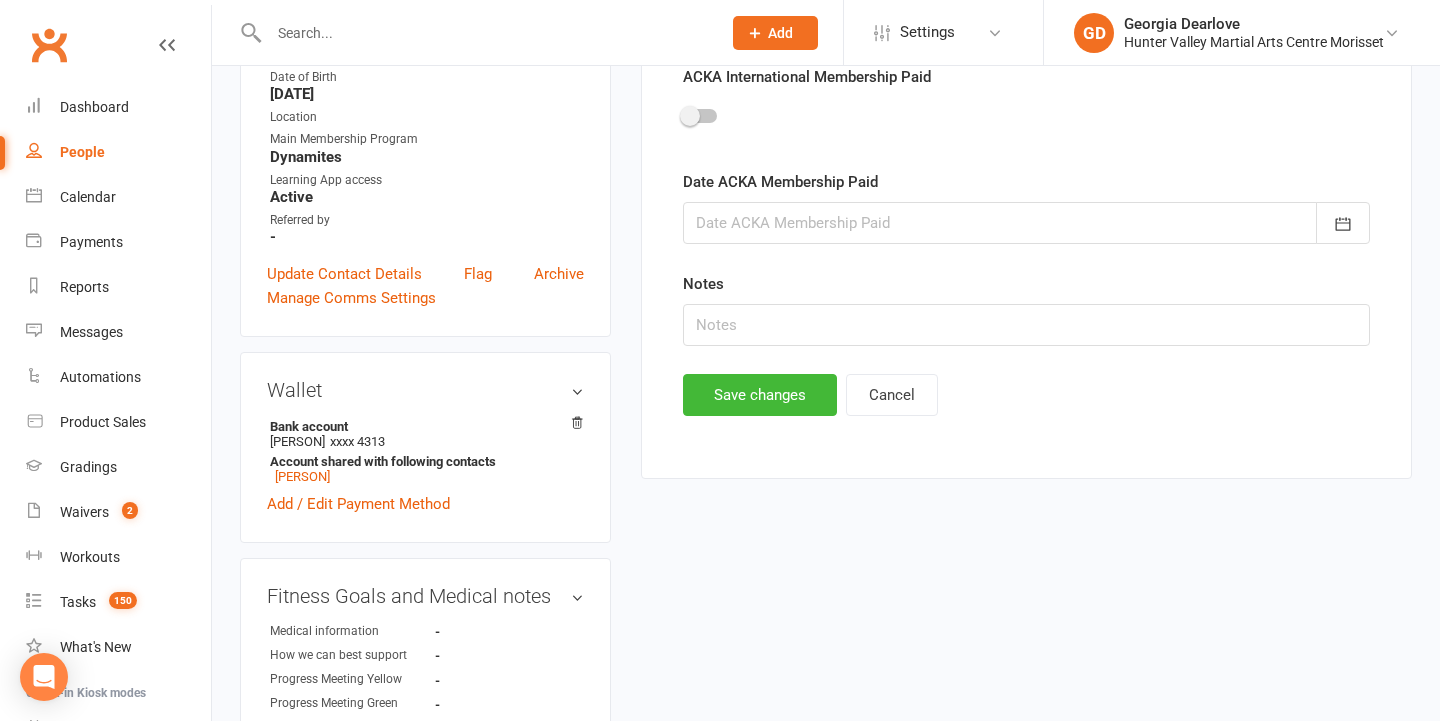 scroll, scrollTop: 170, scrollLeft: 0, axis: vertical 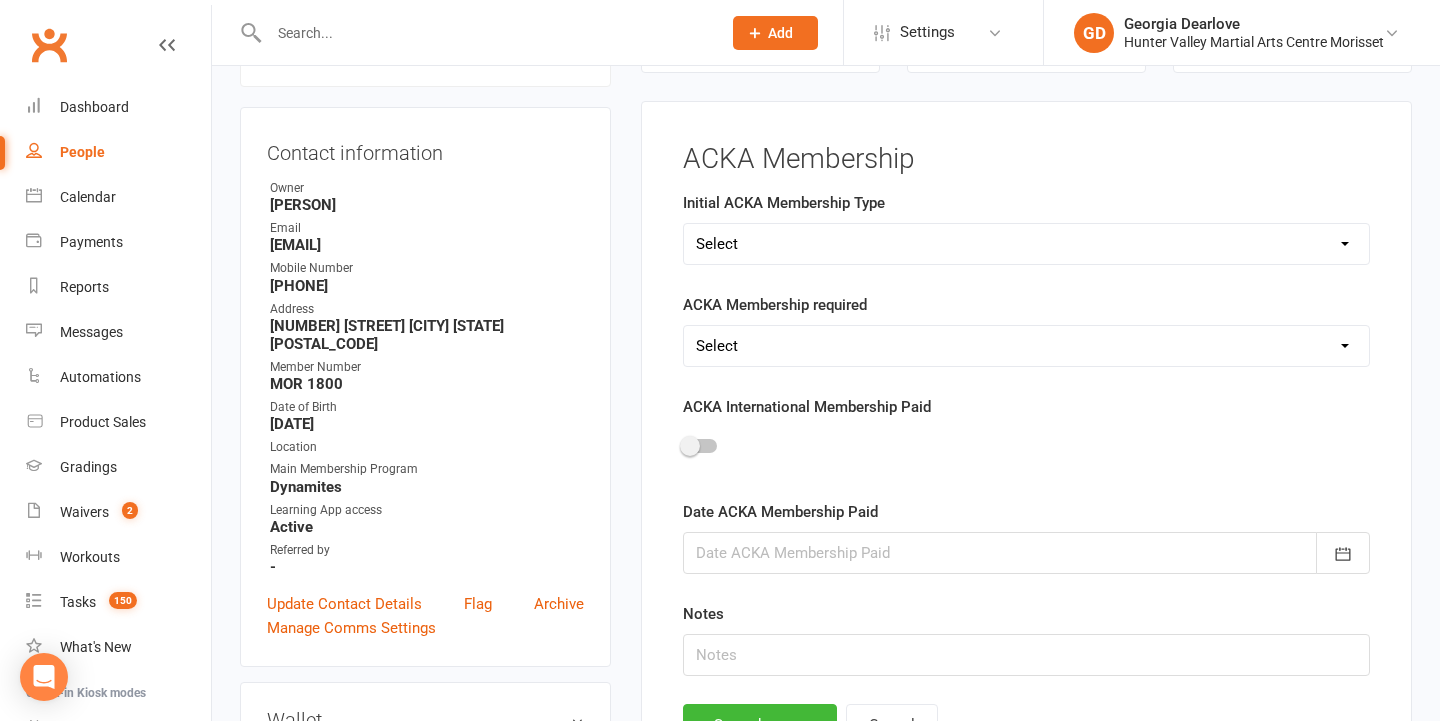 select on "Dynamites" 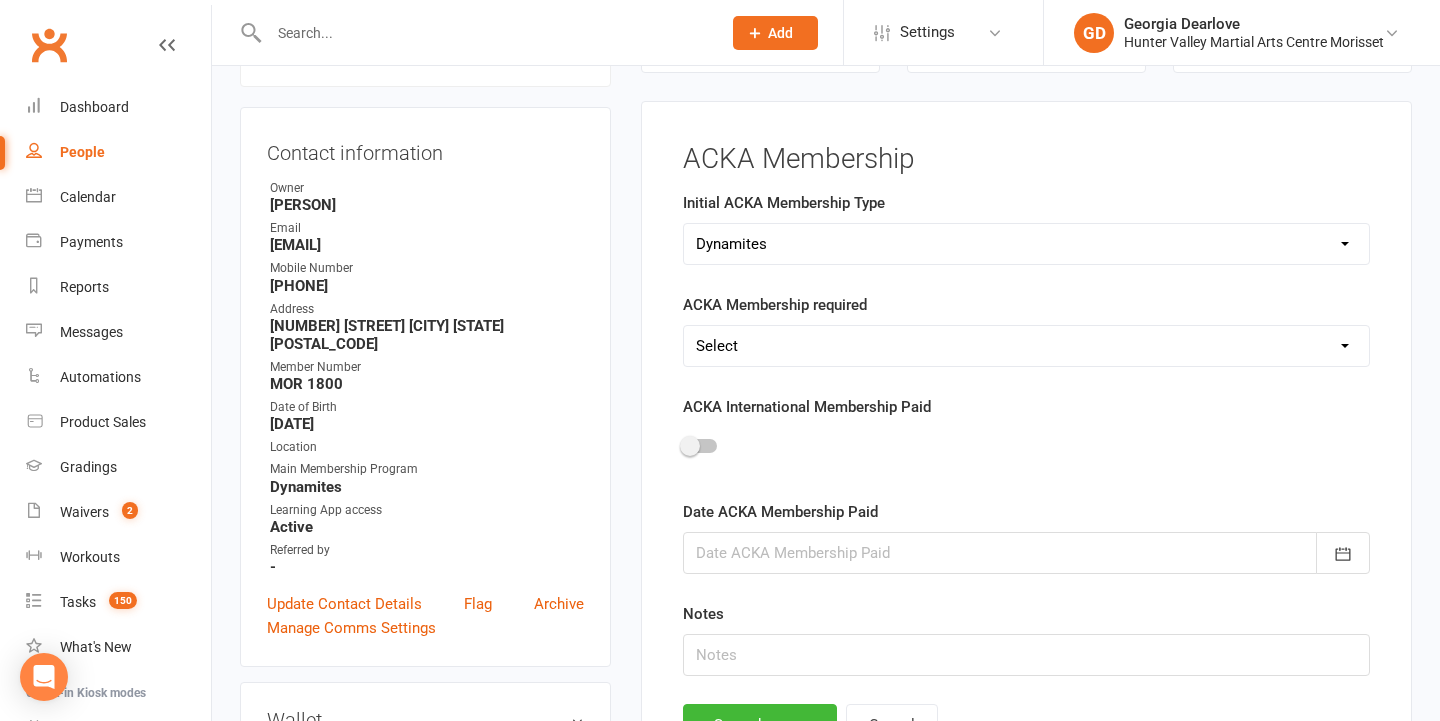 select on "No" 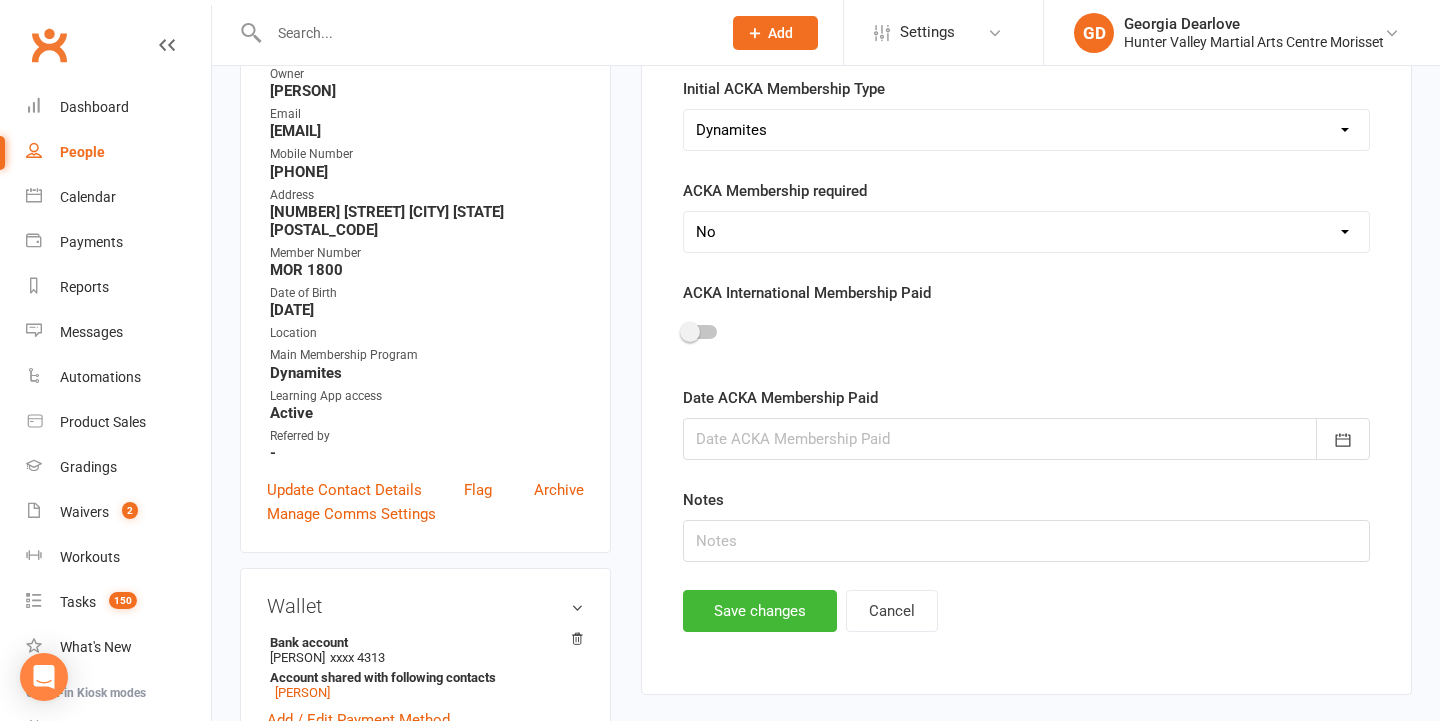 scroll, scrollTop: 289, scrollLeft: 0, axis: vertical 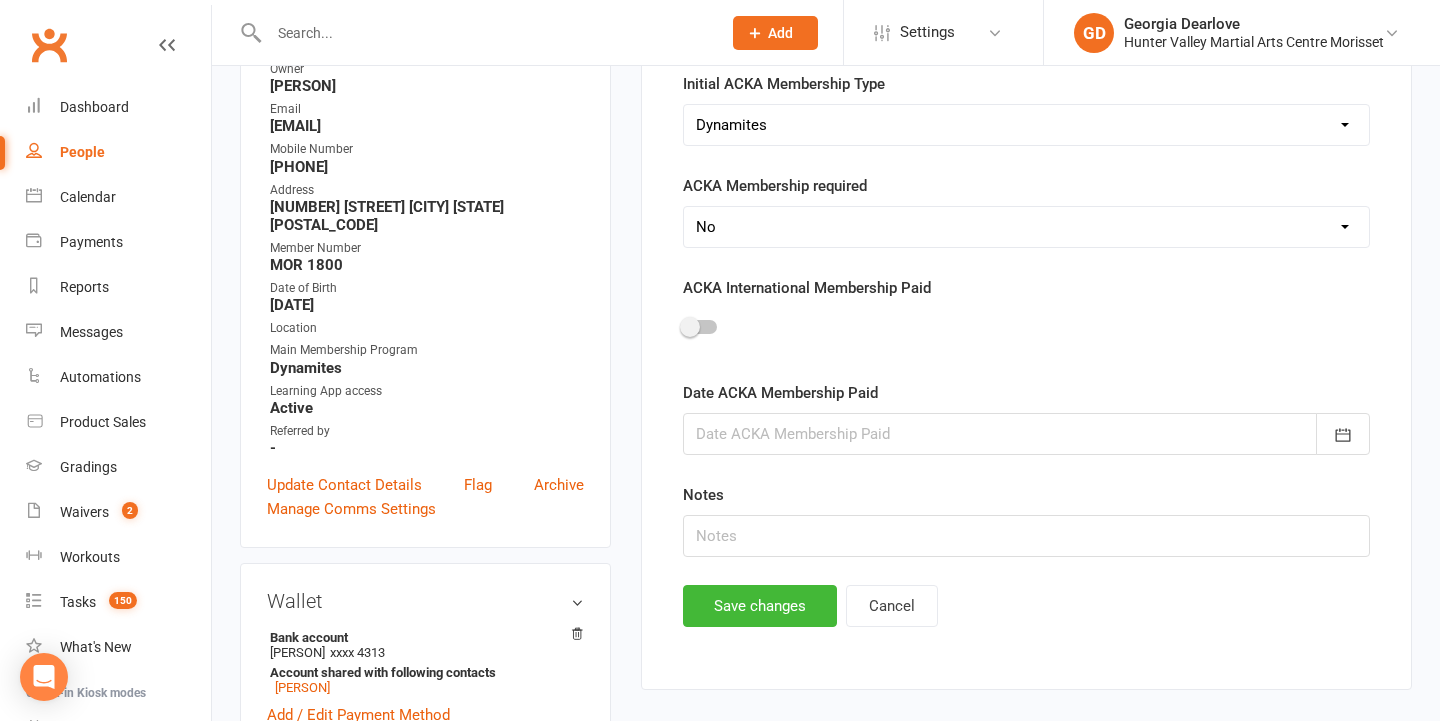 click on "ACKA Membership Initial ACKA Membership Type  Select Minimites Kindymites Dynamites Dragons Adults Fight Fit Kobudo Wise Warriors Jumping Joeys BJJ
ACKA Membership required   Select Yes No
ACKA International Membership Paid
Date ACKA Membership Paid
August 2025
Sun Mon Tue Wed Thu Fri Sat
31
27
28
29
30
31
01
02
32
03
04
05
06
07
08
09
33
10
11
12
13
14
15
16
34
17
18
19
20
21 22 23" at bounding box center [1026, 336] 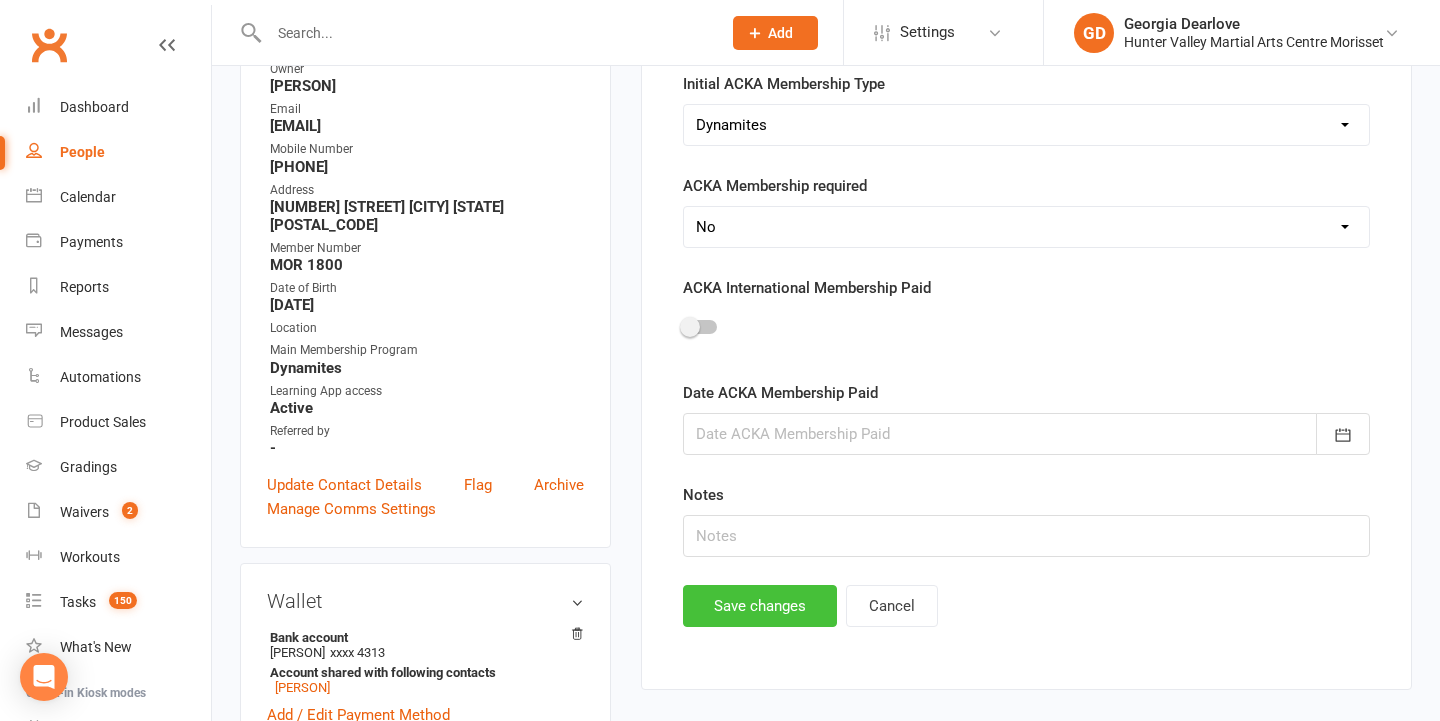click on "Save changes" at bounding box center (760, 606) 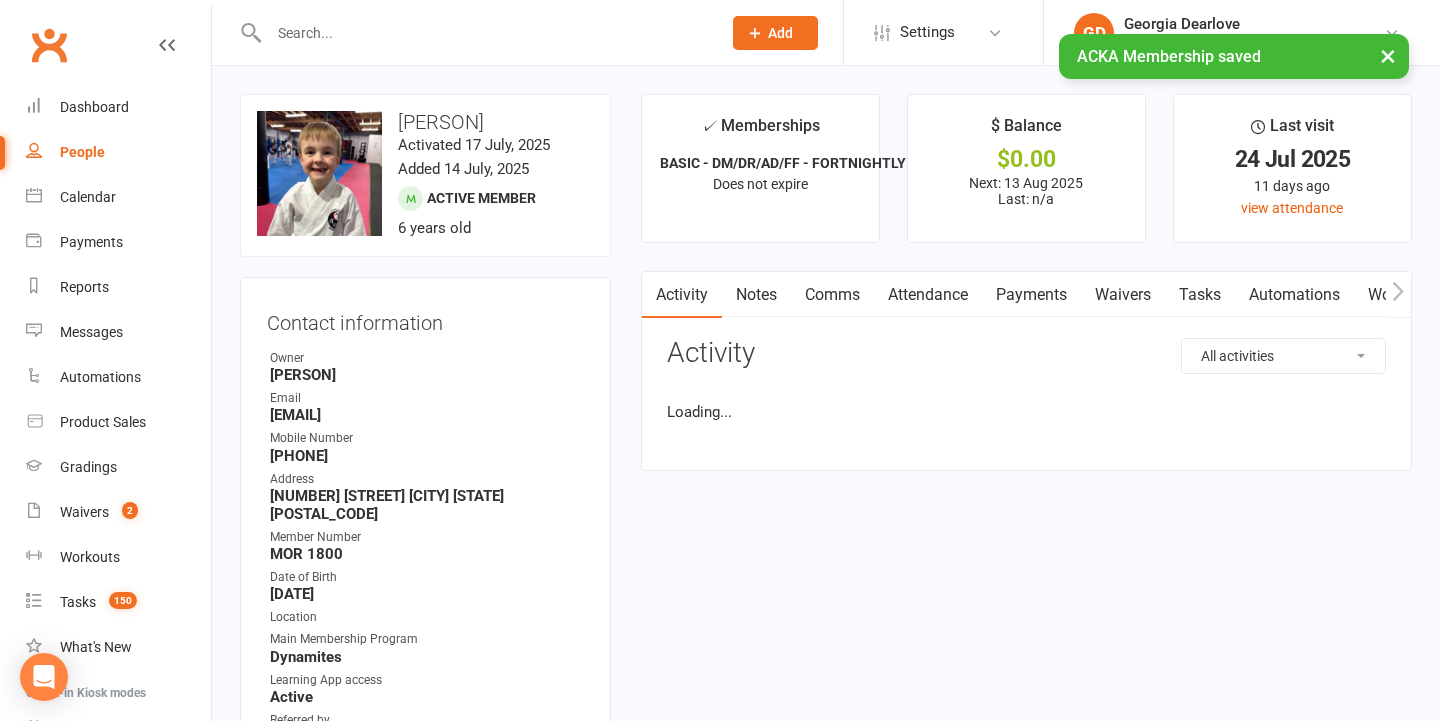 scroll, scrollTop: 0, scrollLeft: 0, axis: both 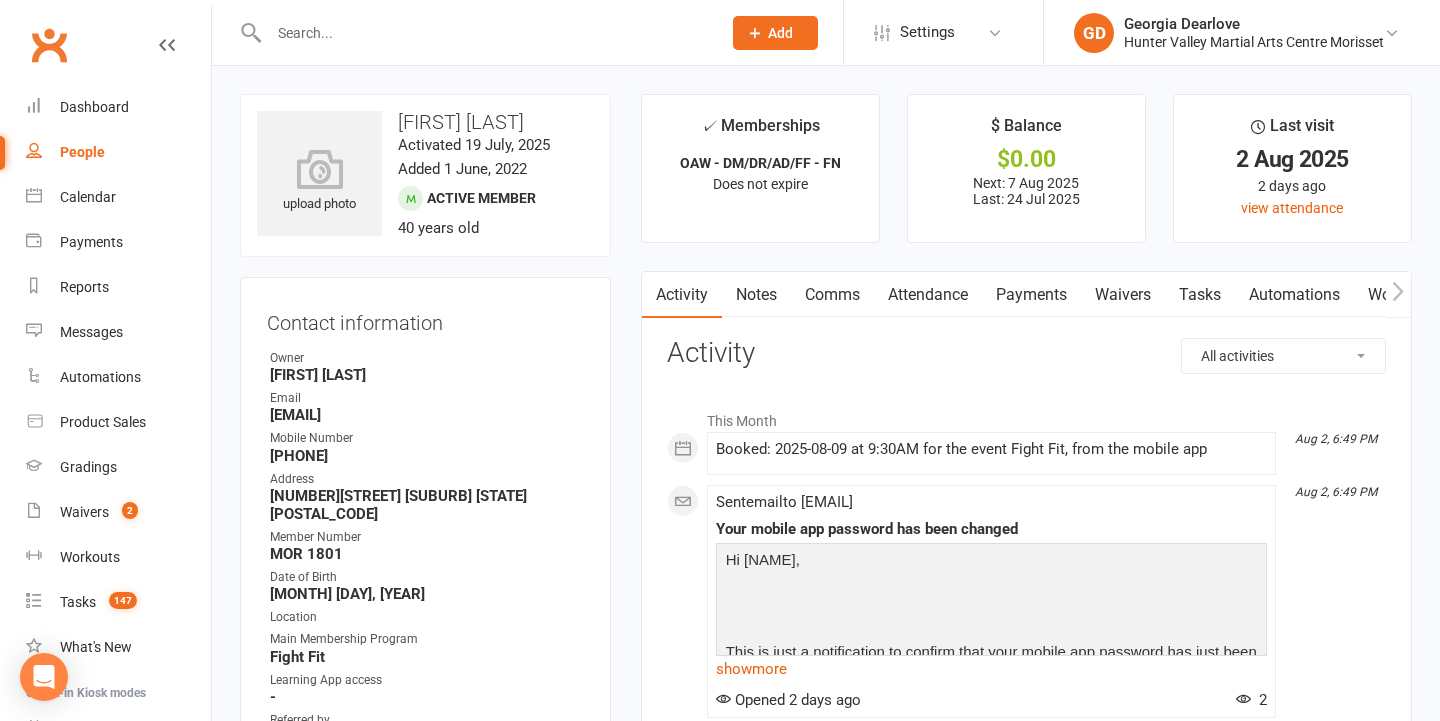 click on "GD [NAME] Hunter Valley Martial Arts Centre Morisset My profile Help Terms & conditions Privacy policy Sign out" at bounding box center [1241, 32] 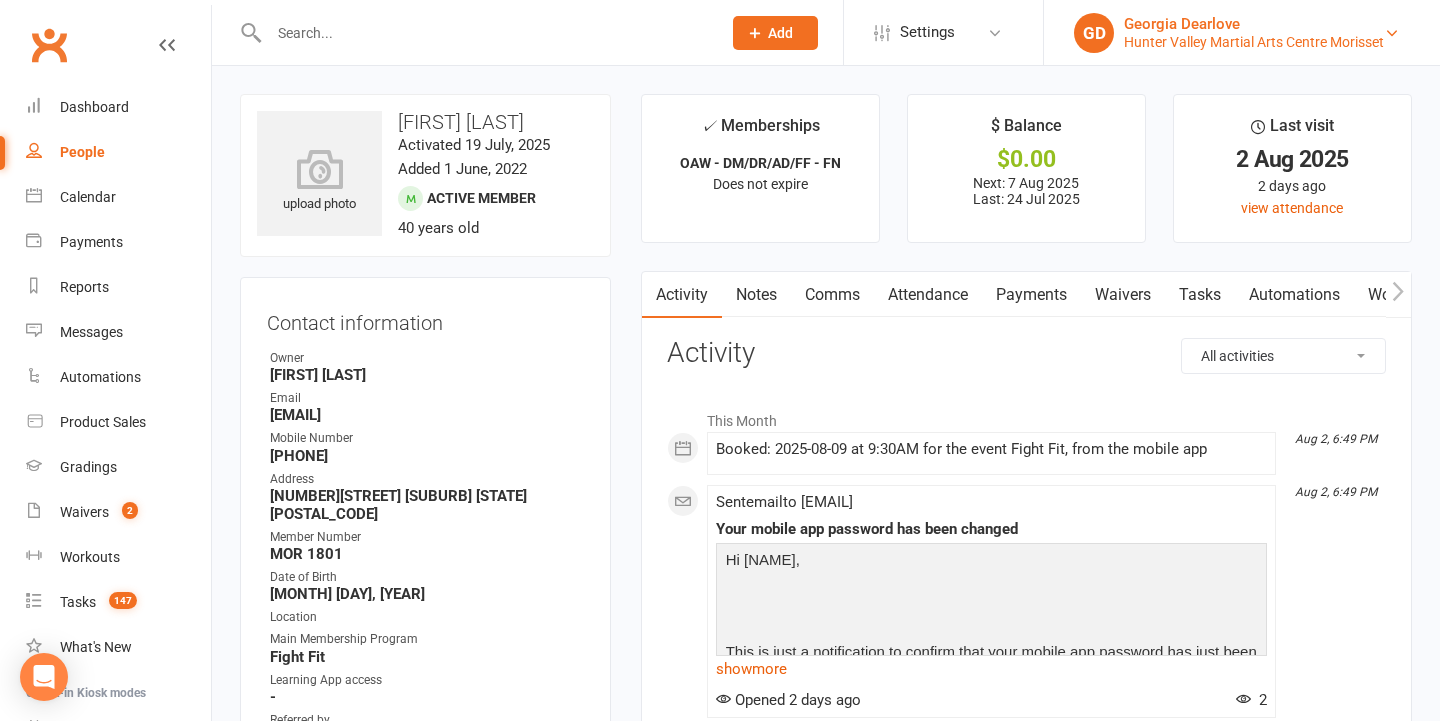 scroll, scrollTop: 0, scrollLeft: 0, axis: both 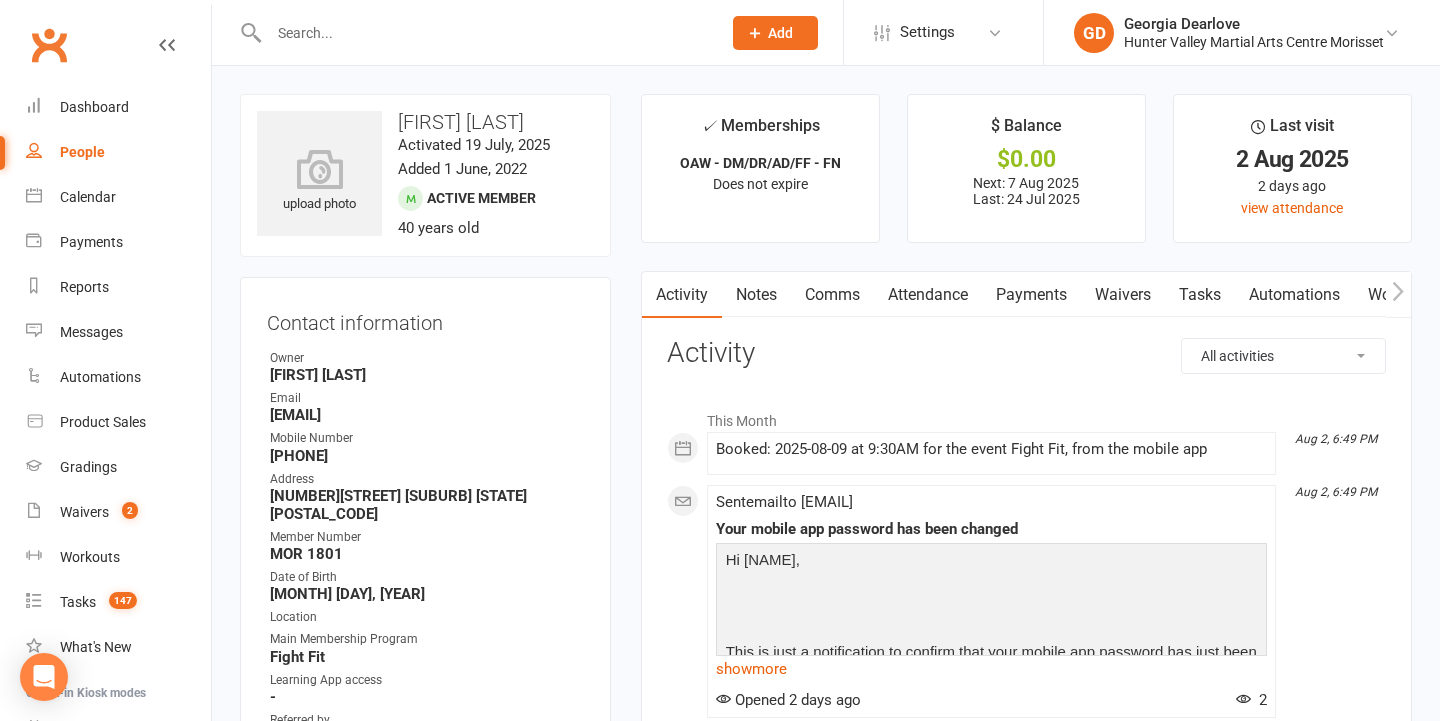 click on "Contact information Owner   [NAME] Email  [EMAIL]
Mobile Number  [PHONE]
Address  [NUMBER][STREET] [SUBURB] [STATE] [POSTAL_CODE]
Member Number  MOR 1801
Date of Birth  [MONTH] [DAY], [YEAR]
Location
Main Membership Program  Fight Fit
Learning App access  -
Referred by  -
Update Contact Details Flag Archive Manage Comms Settings" at bounding box center [425, 557] 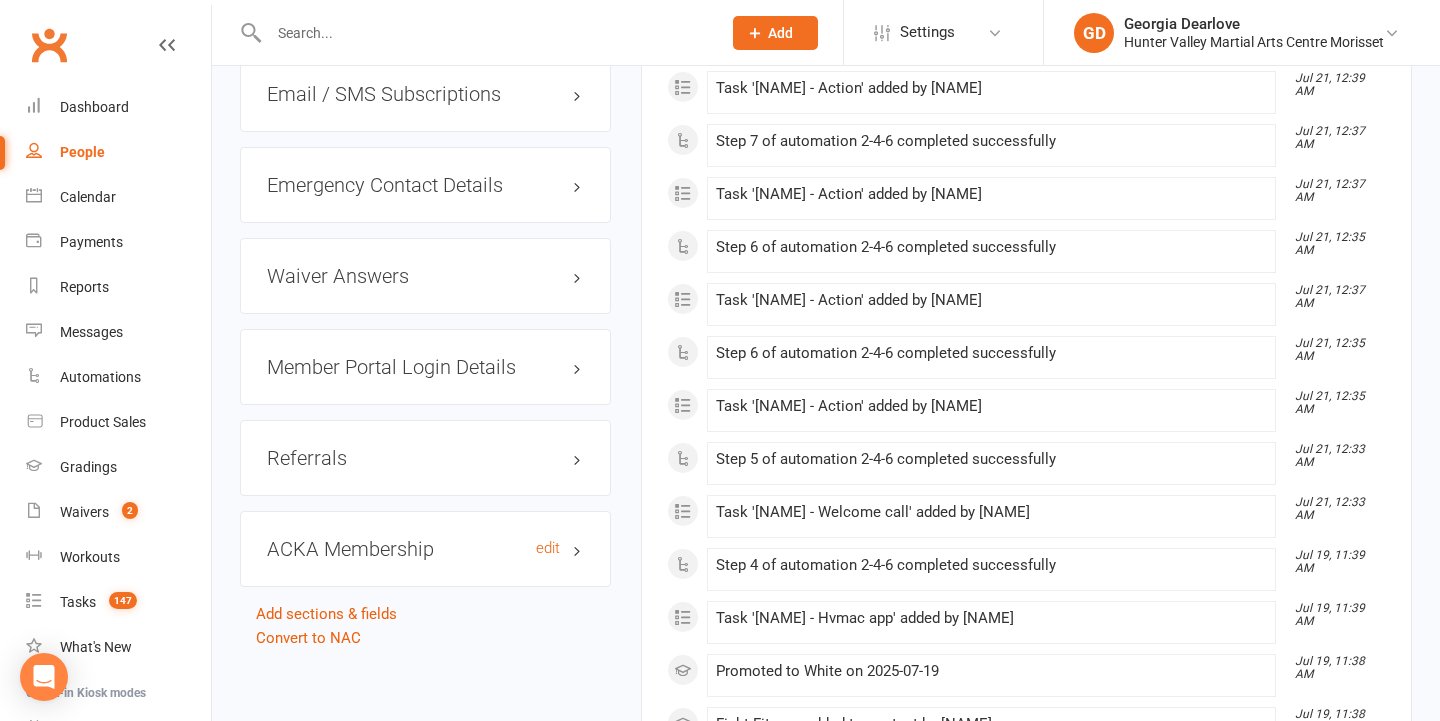scroll, scrollTop: 2312, scrollLeft: 0, axis: vertical 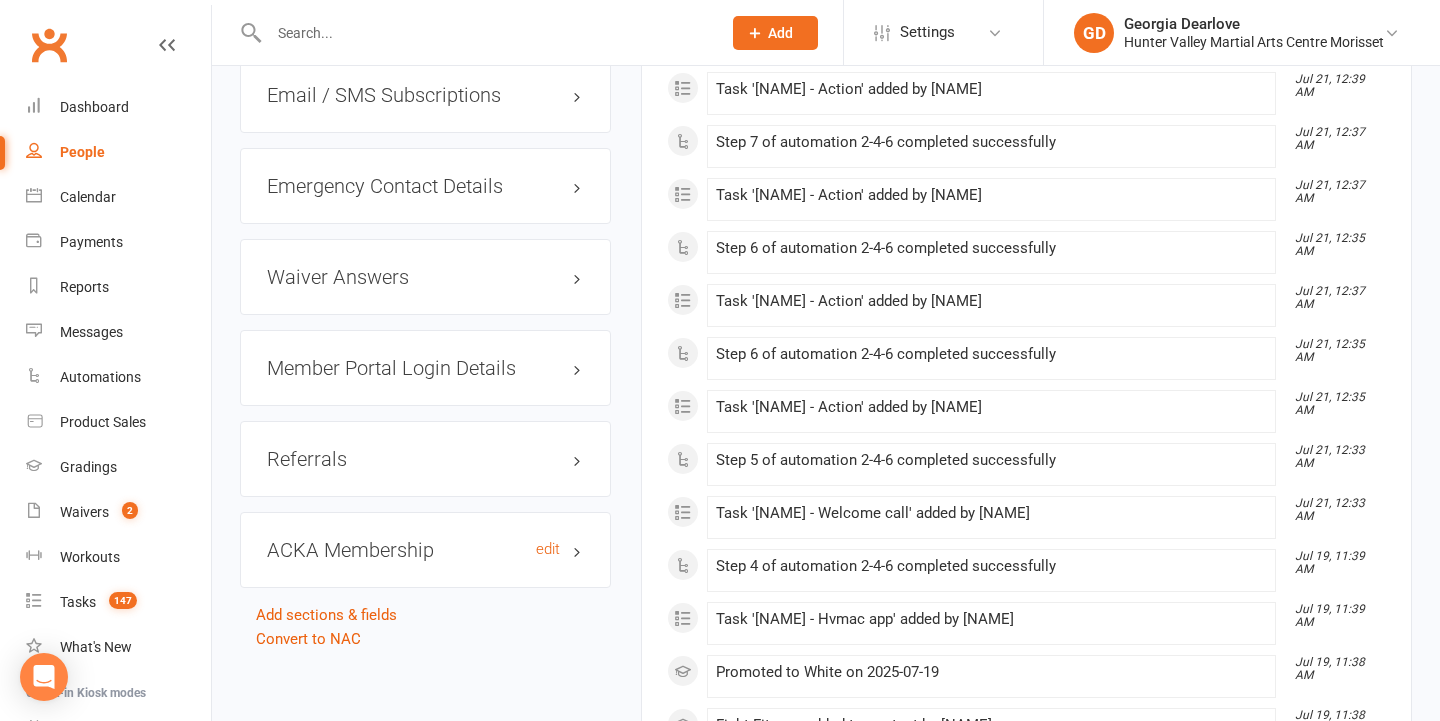 click on "ACKA Membership  edit" at bounding box center (425, 550) 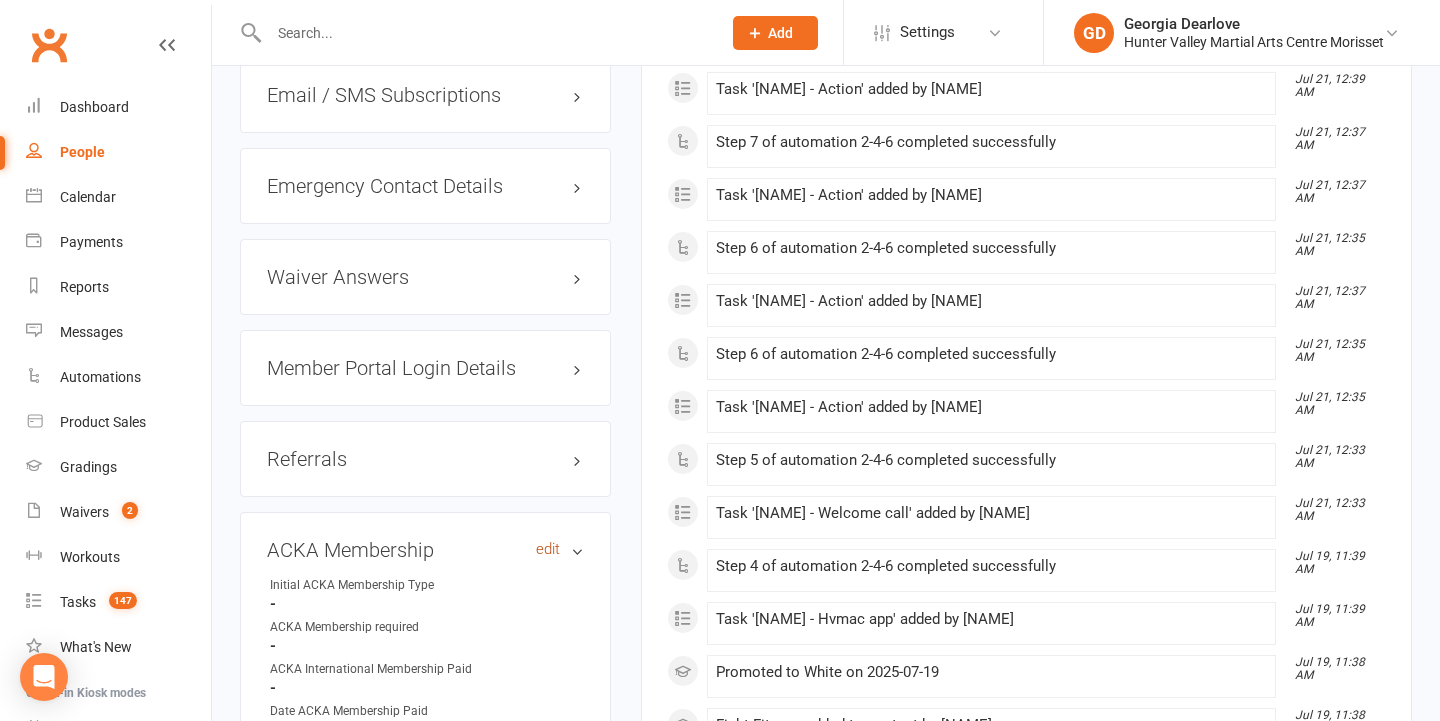 click on "edit" at bounding box center [548, 549] 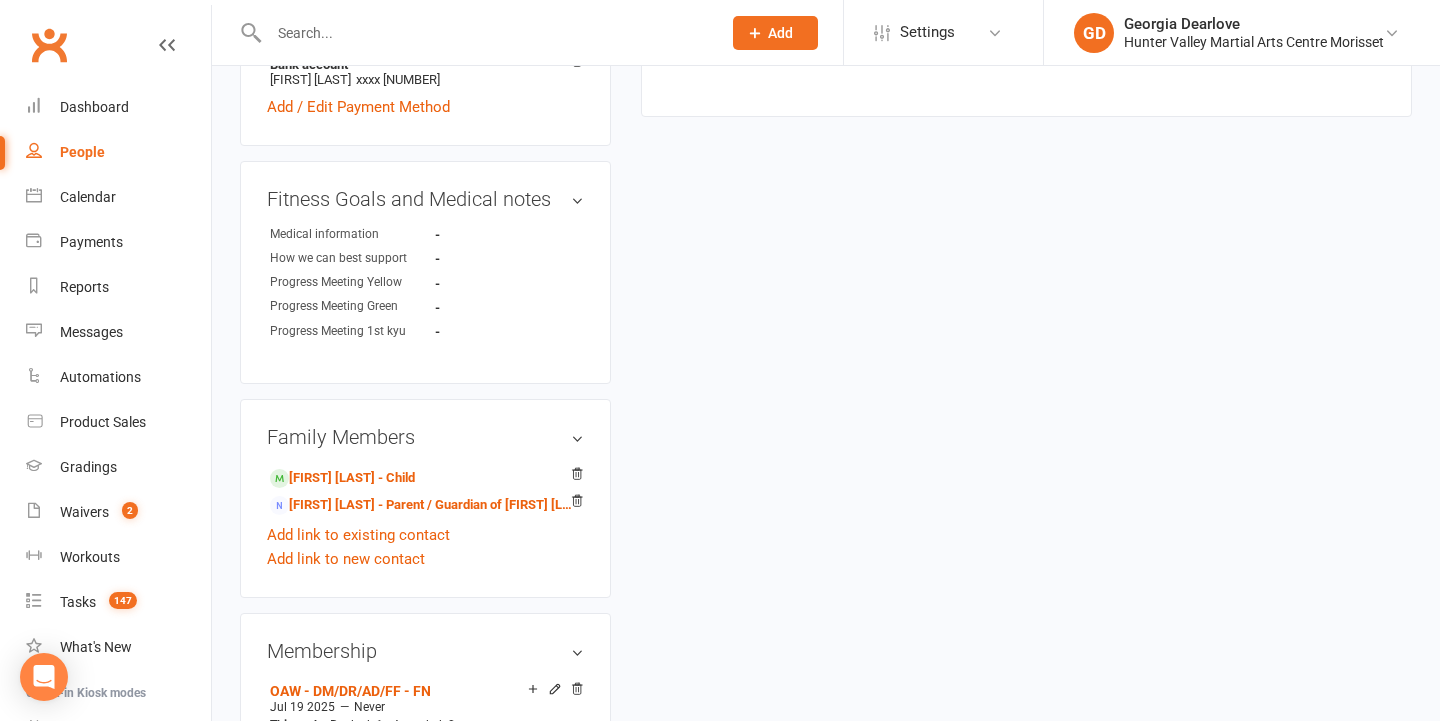scroll, scrollTop: 170, scrollLeft: 0, axis: vertical 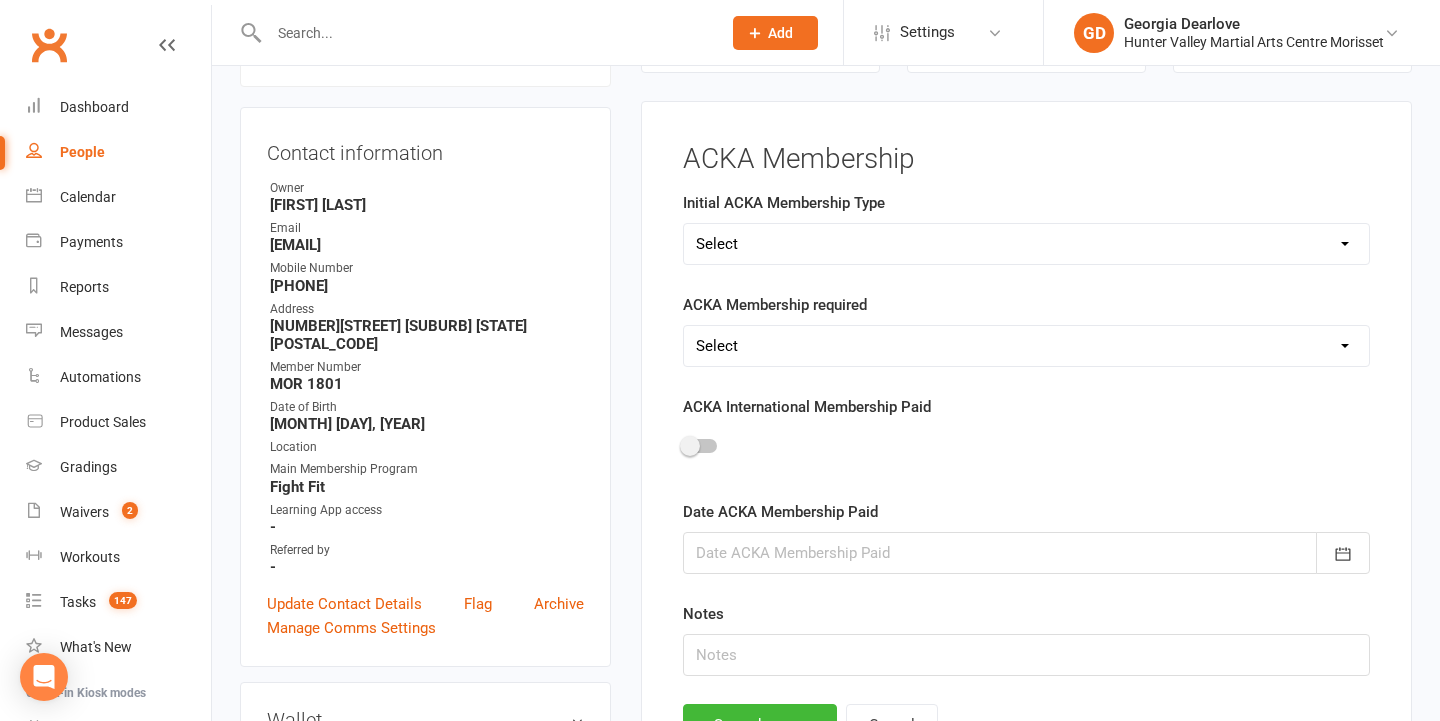 select on "Fight Fit" 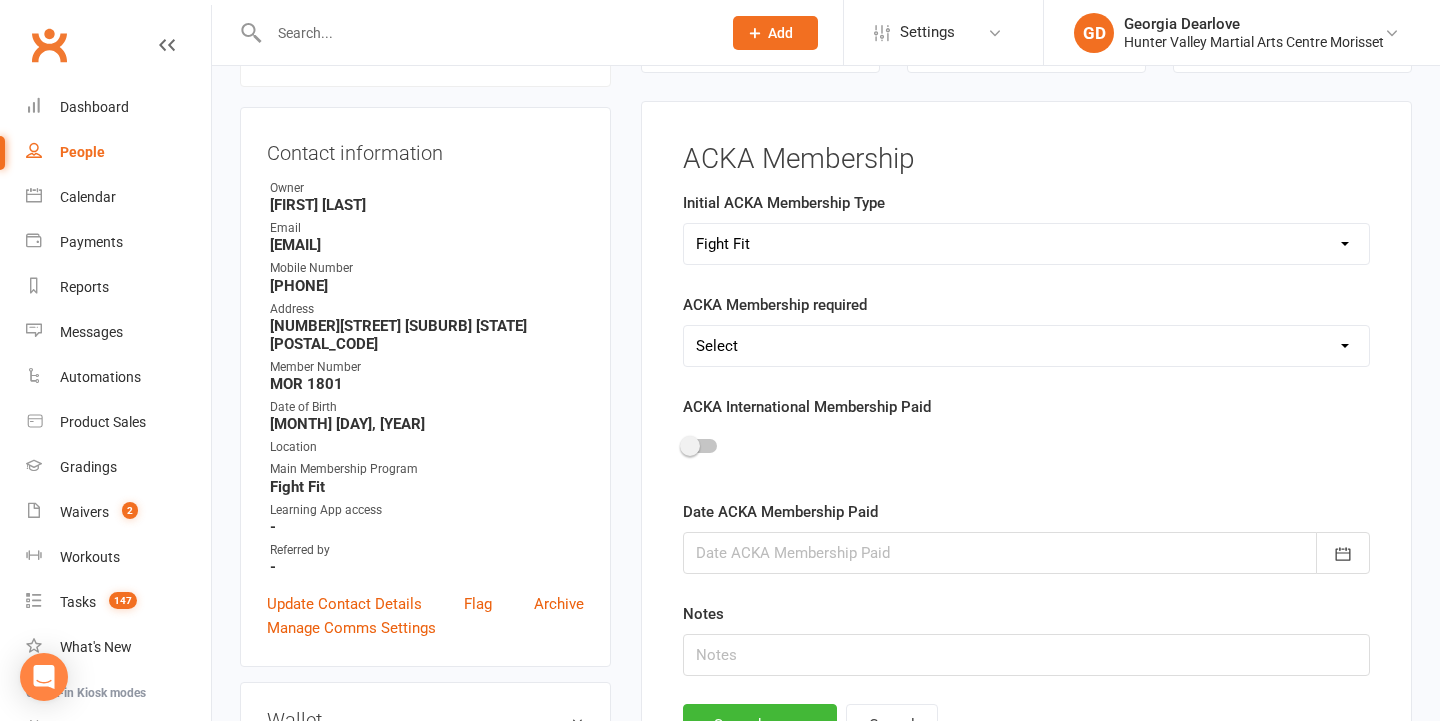 select on "No" 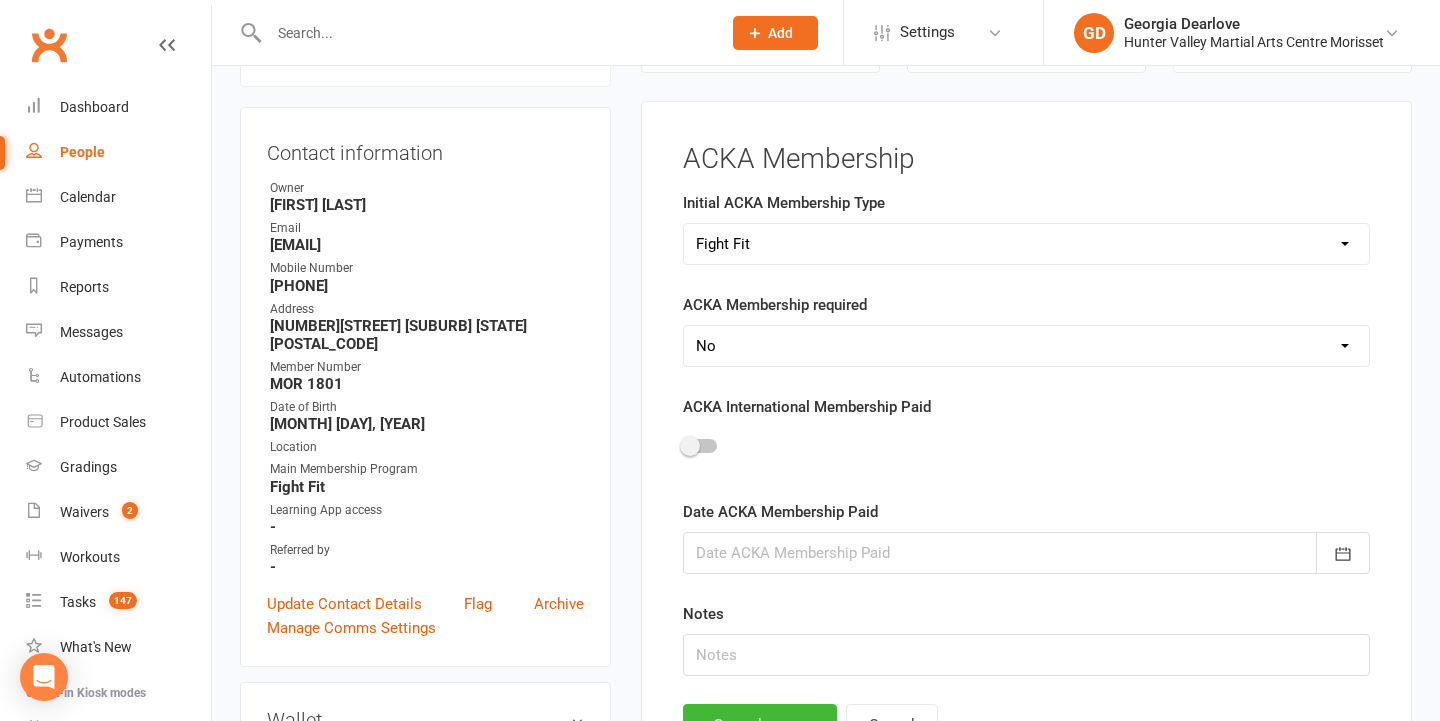 scroll, scrollTop: 198, scrollLeft: 0, axis: vertical 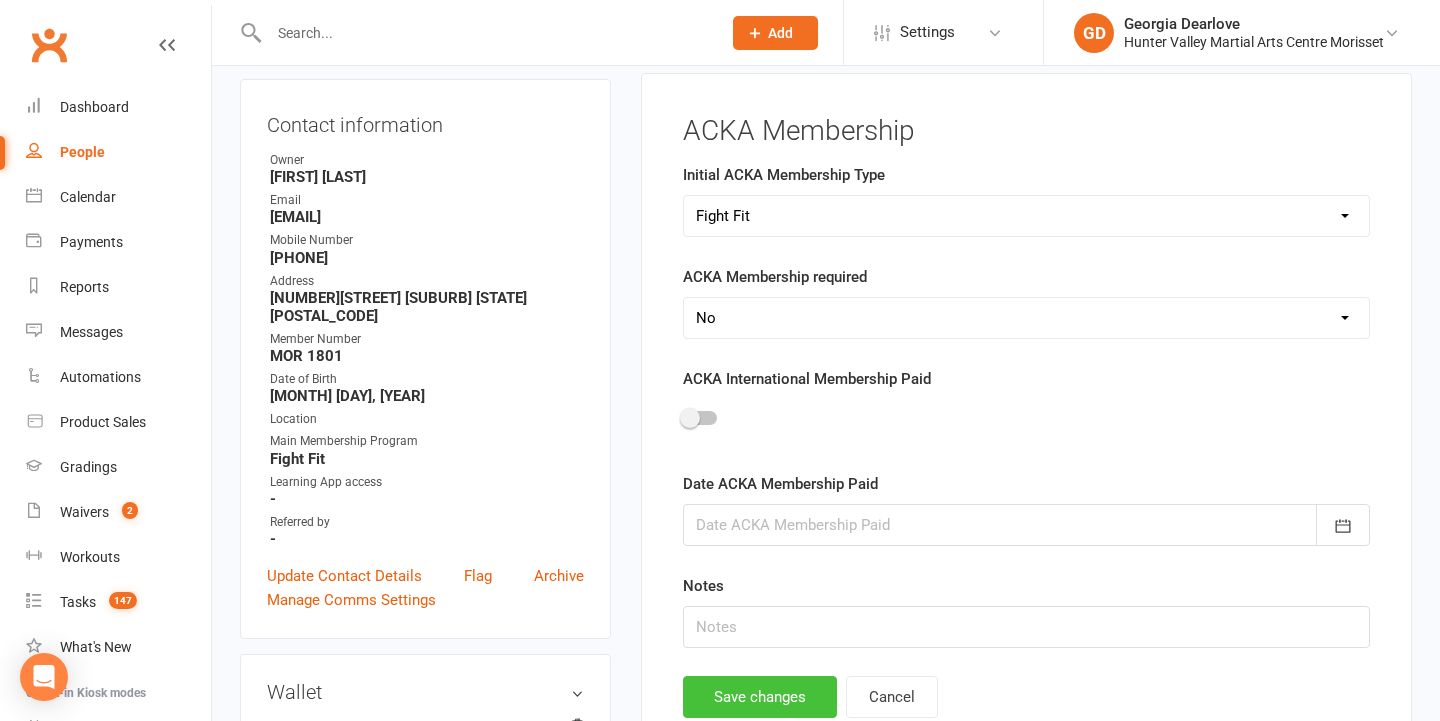 click on "Save changes" at bounding box center [760, 697] 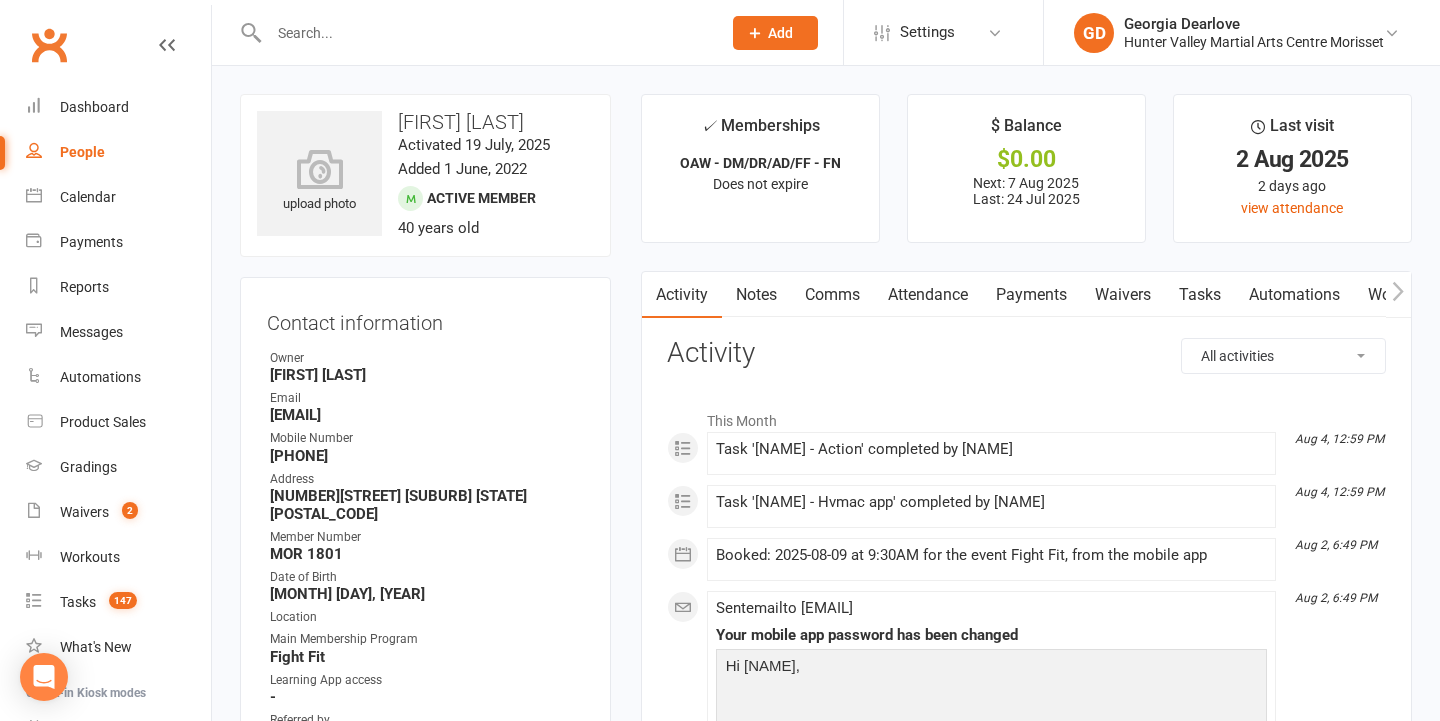 scroll, scrollTop: 0, scrollLeft: 0, axis: both 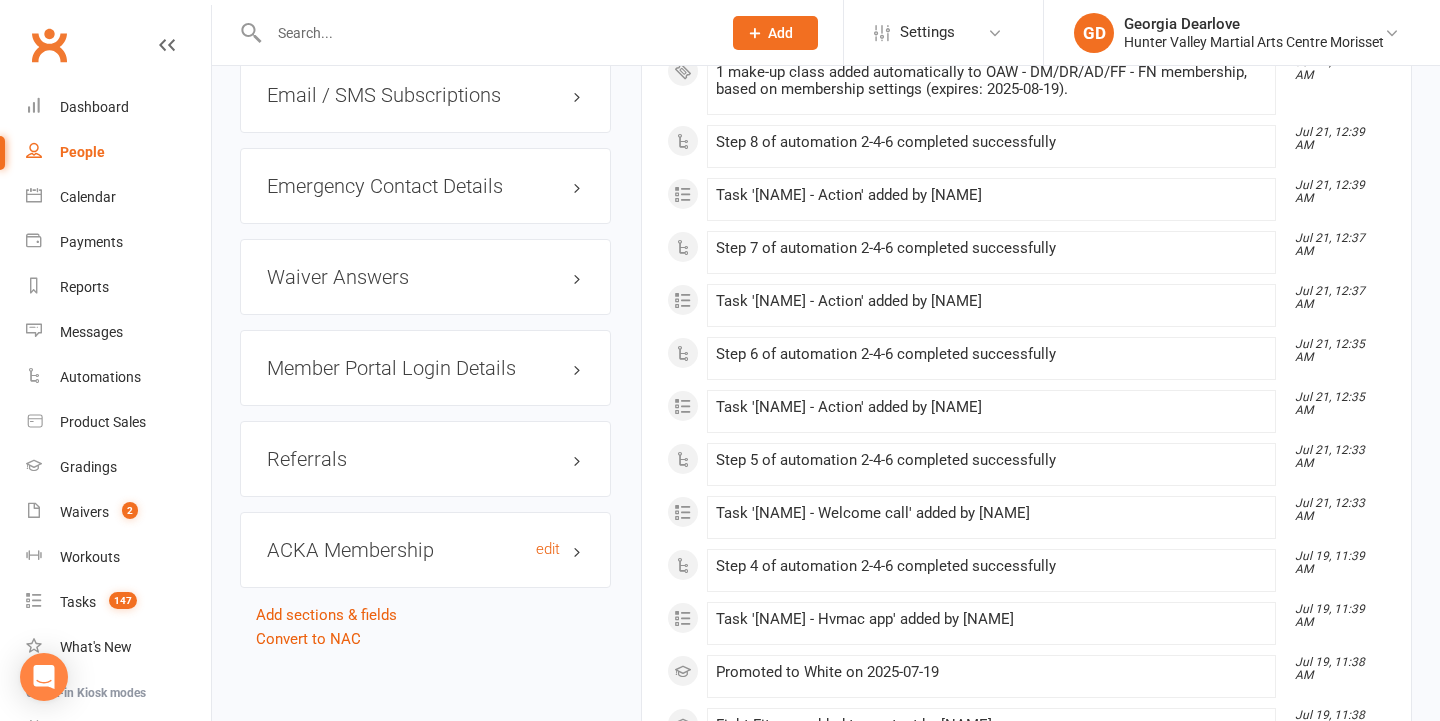 click on "ACKA Membership  edit" at bounding box center [425, 550] 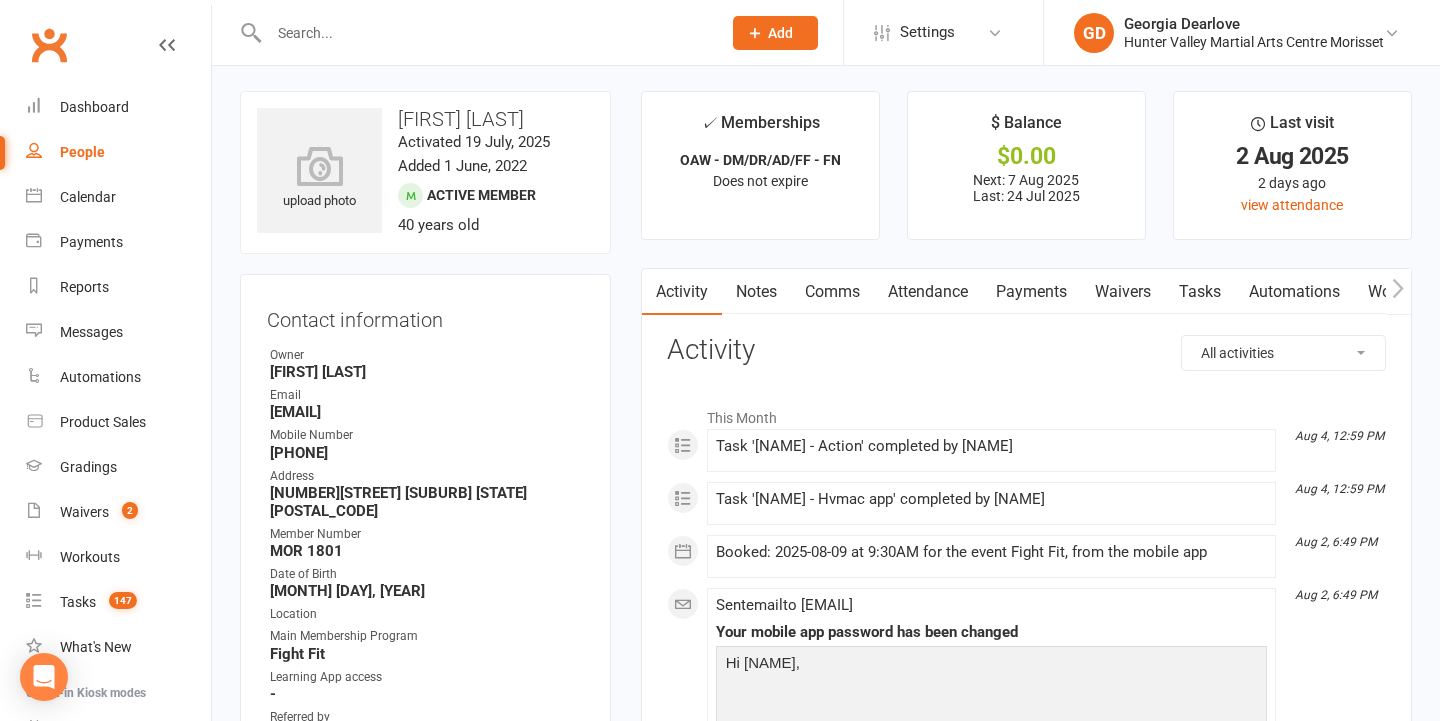 scroll, scrollTop: 13, scrollLeft: 0, axis: vertical 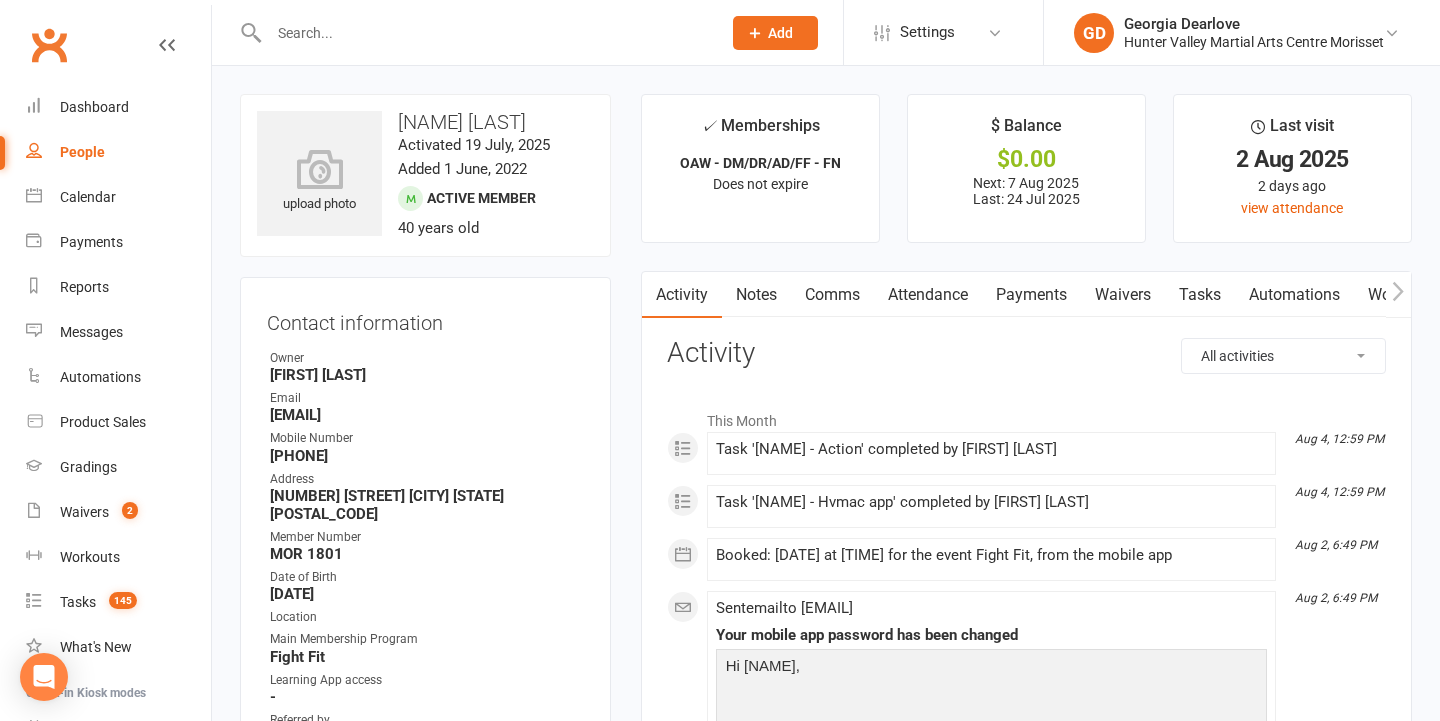 click on "People" at bounding box center [118, 152] 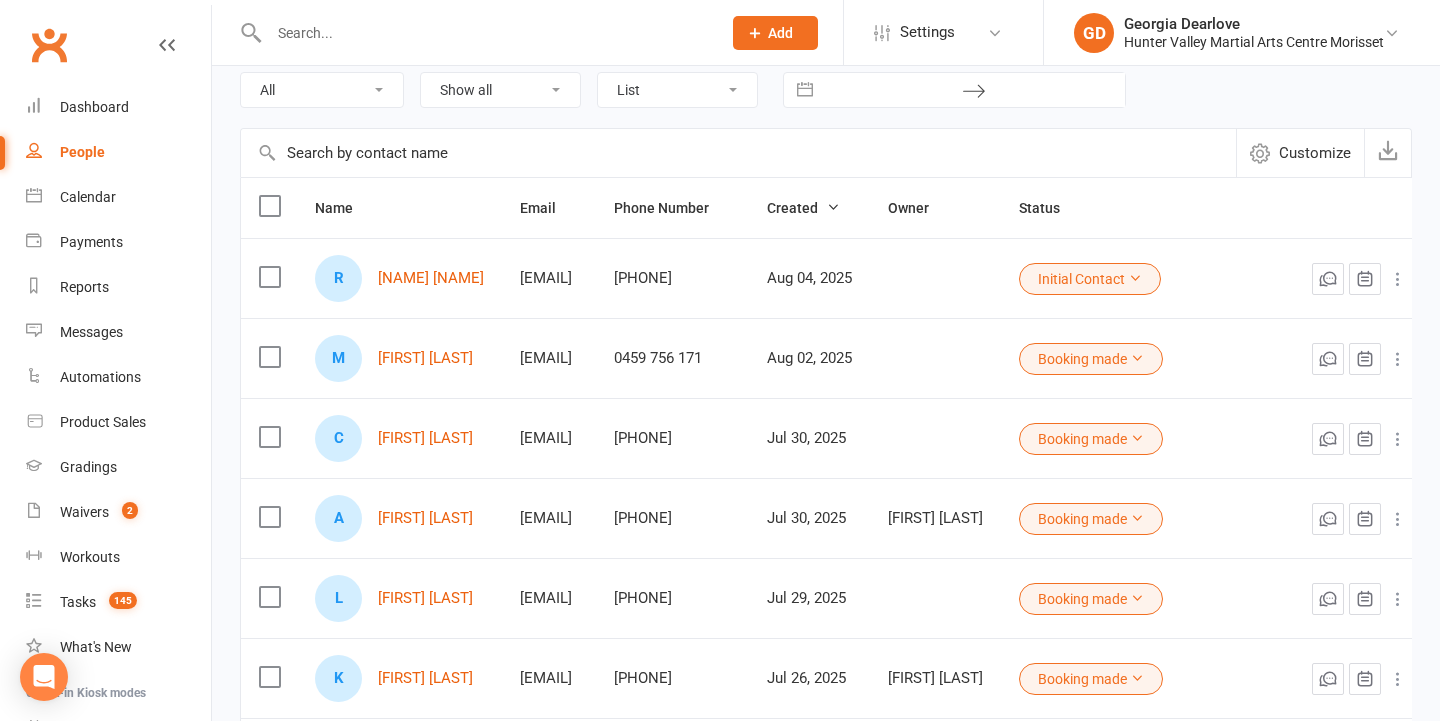 scroll, scrollTop: 138, scrollLeft: 0, axis: vertical 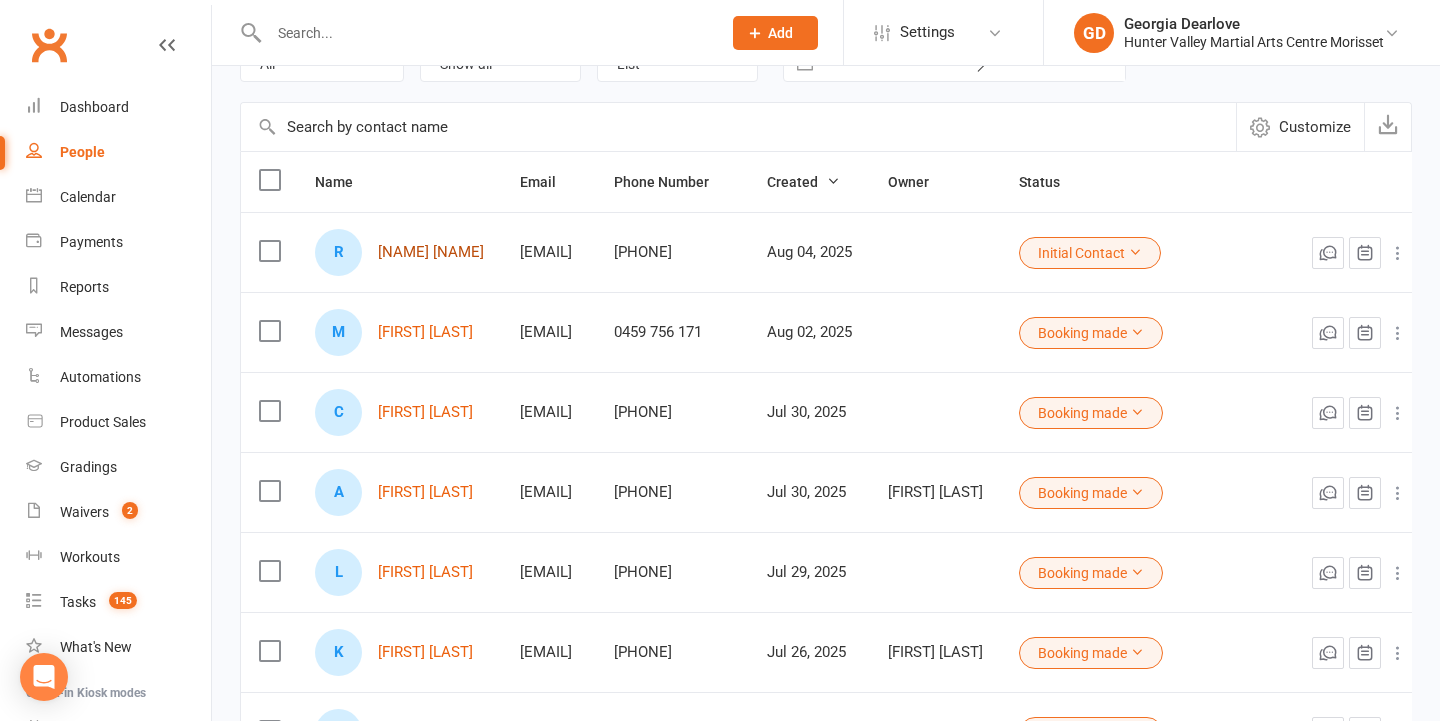 click on "[NAME] [NAME]" at bounding box center (431, 252) 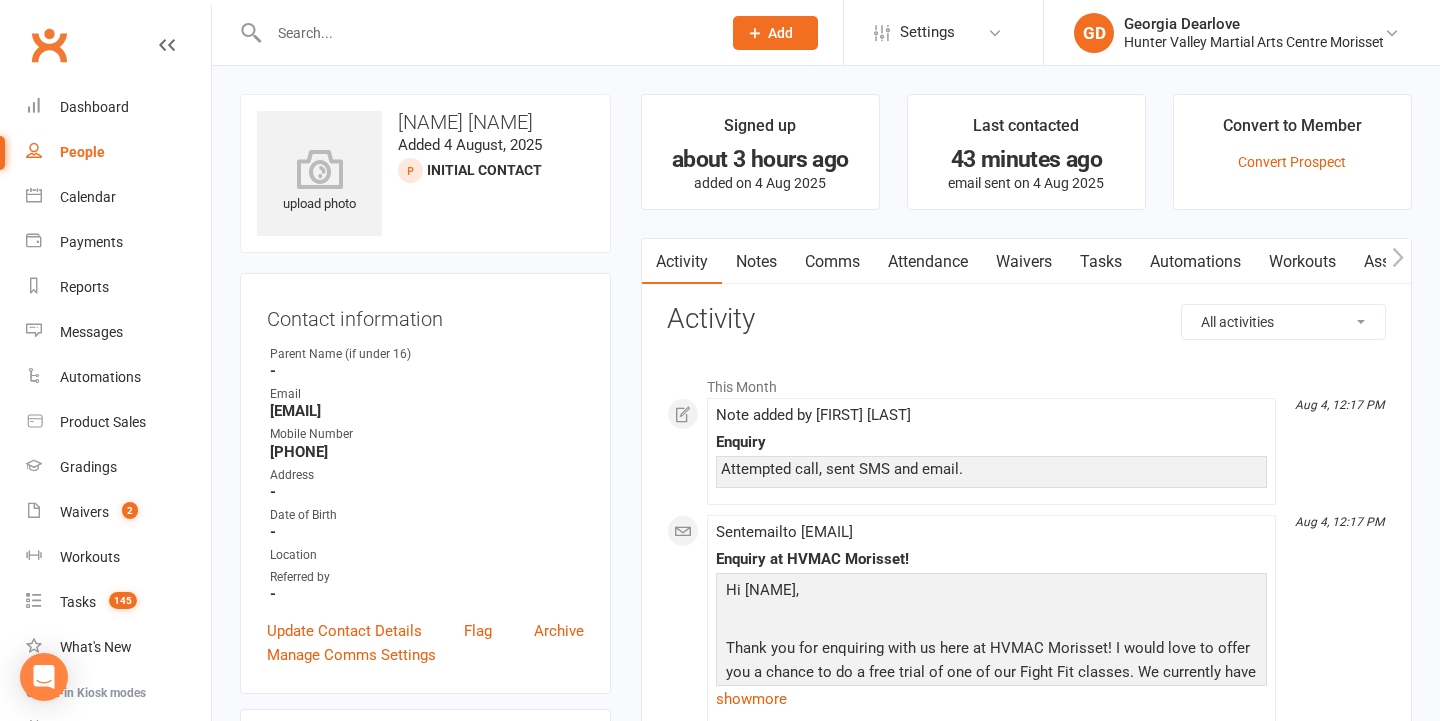 scroll, scrollTop: 0, scrollLeft: 0, axis: both 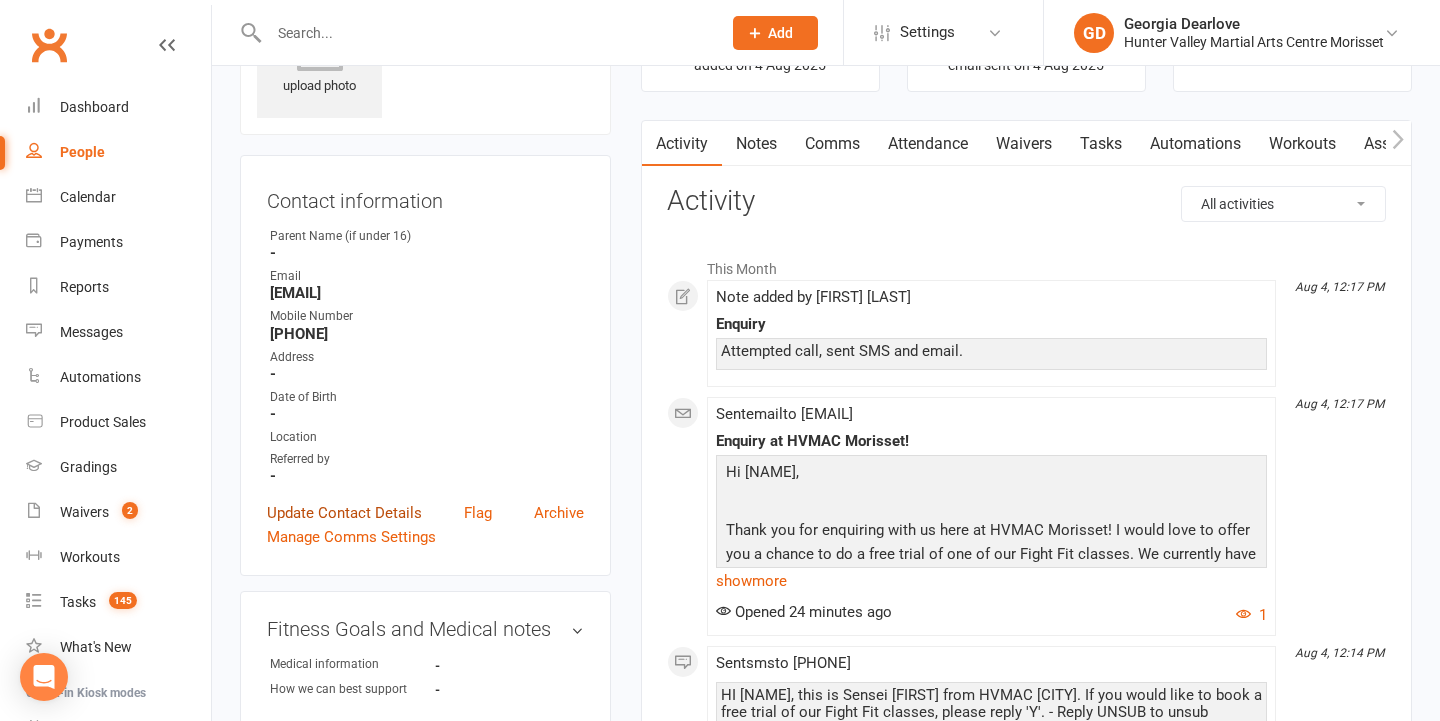 click on "Update Contact Details" at bounding box center [344, 513] 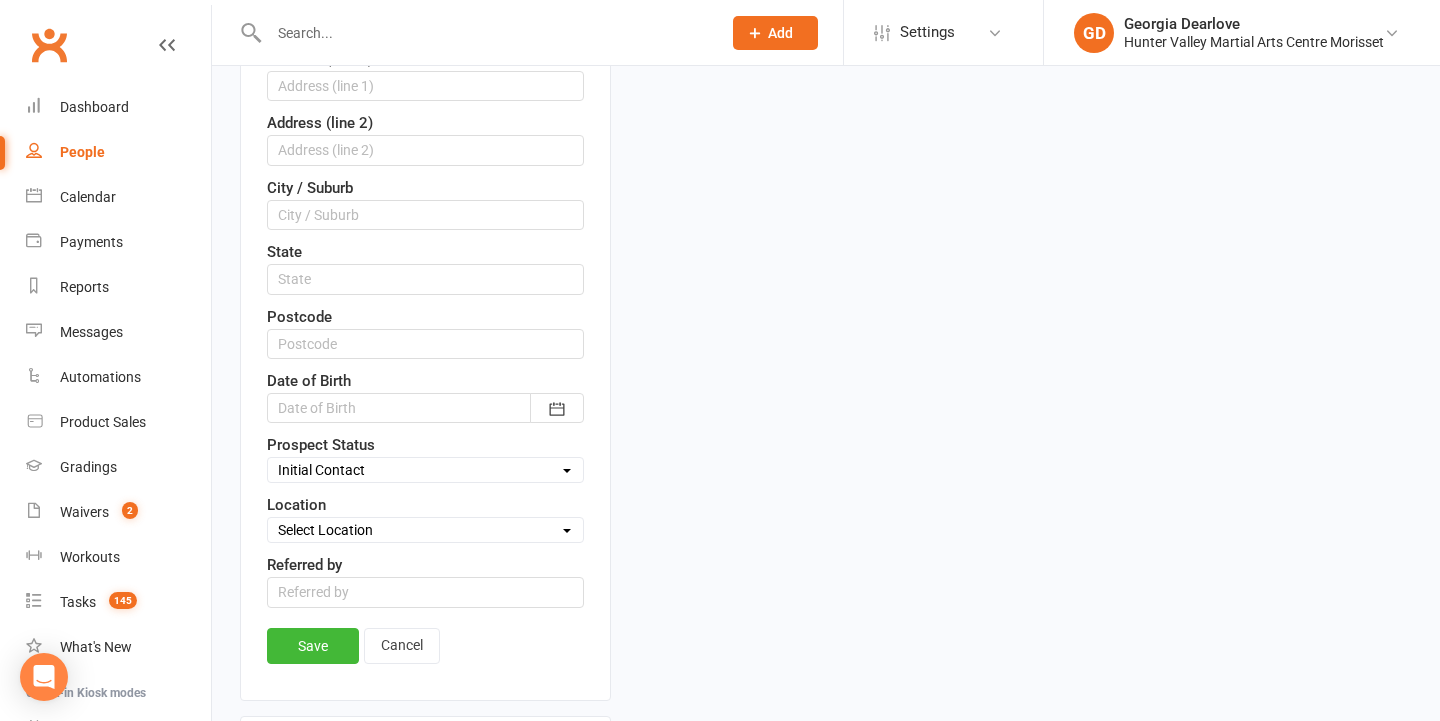 scroll, scrollTop: 616, scrollLeft: 0, axis: vertical 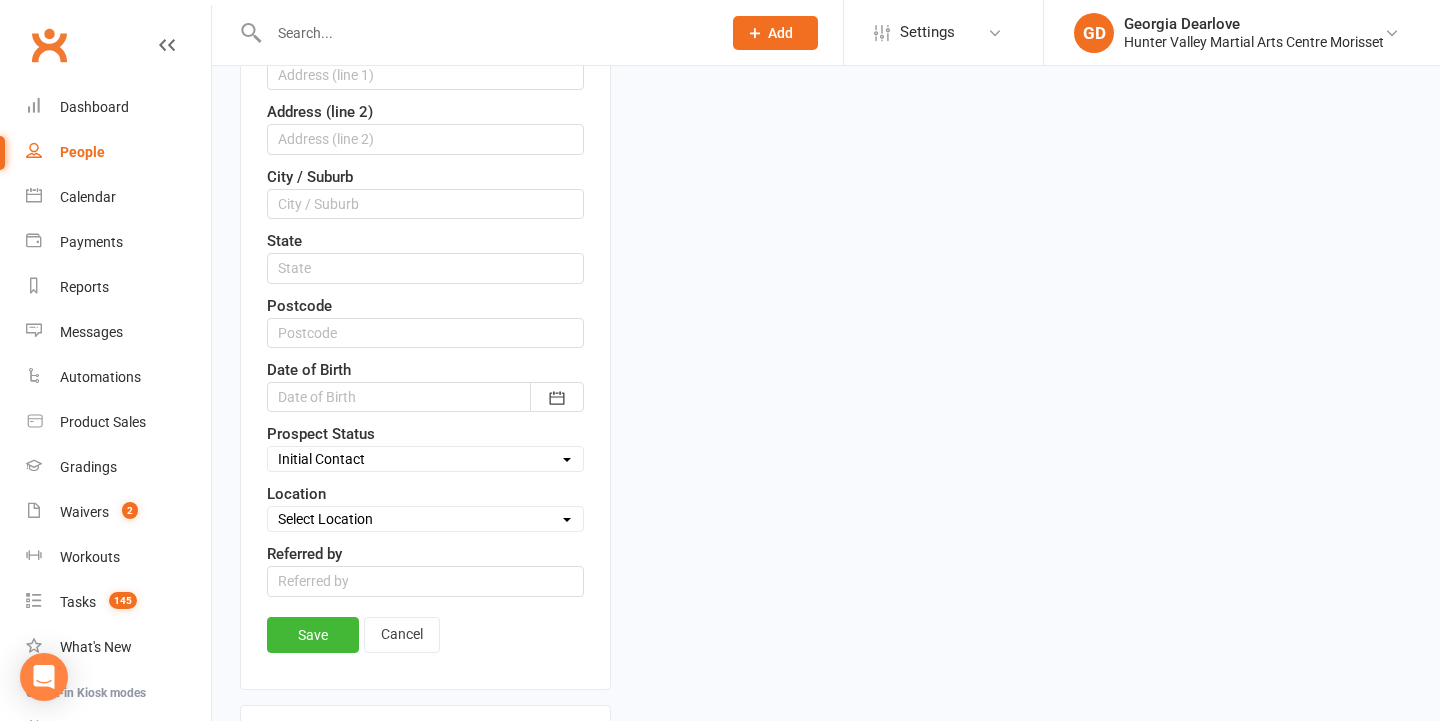 select on "Booking made" 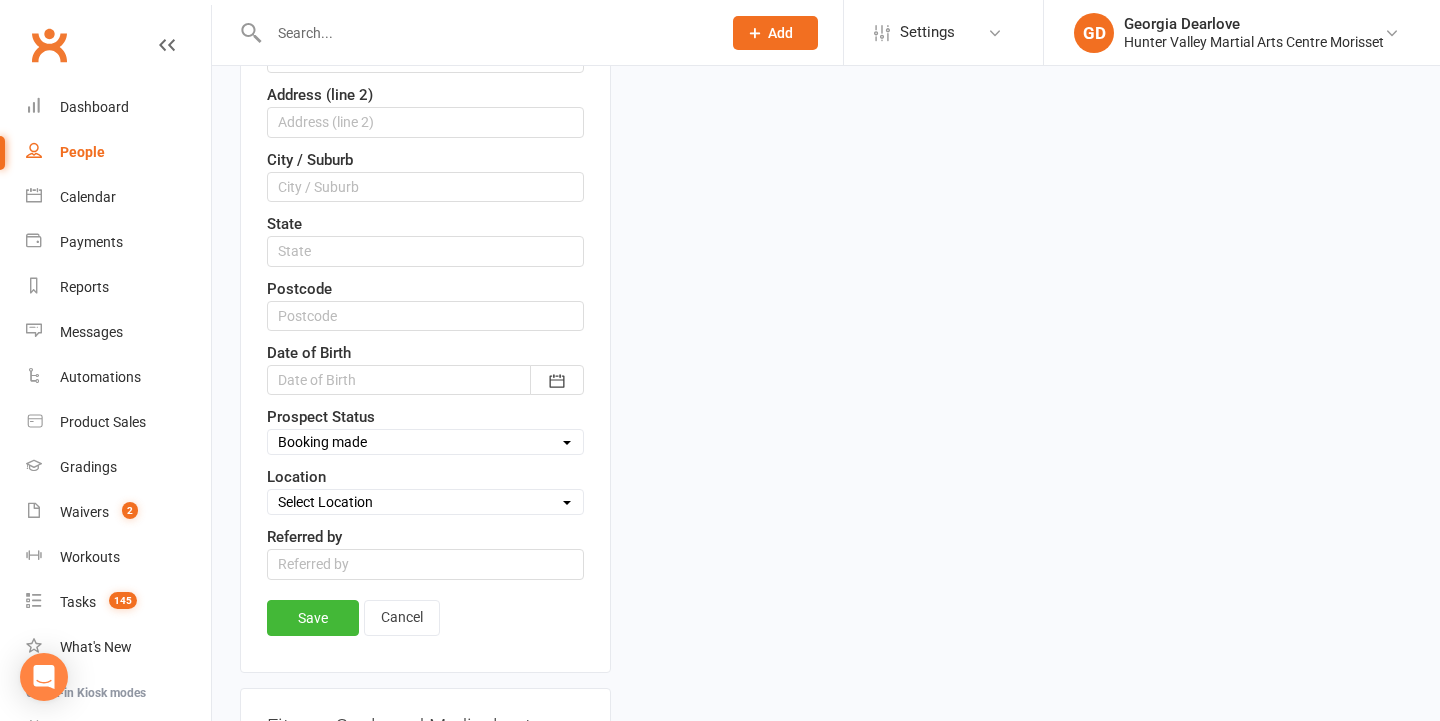 scroll, scrollTop: 648, scrollLeft: 0, axis: vertical 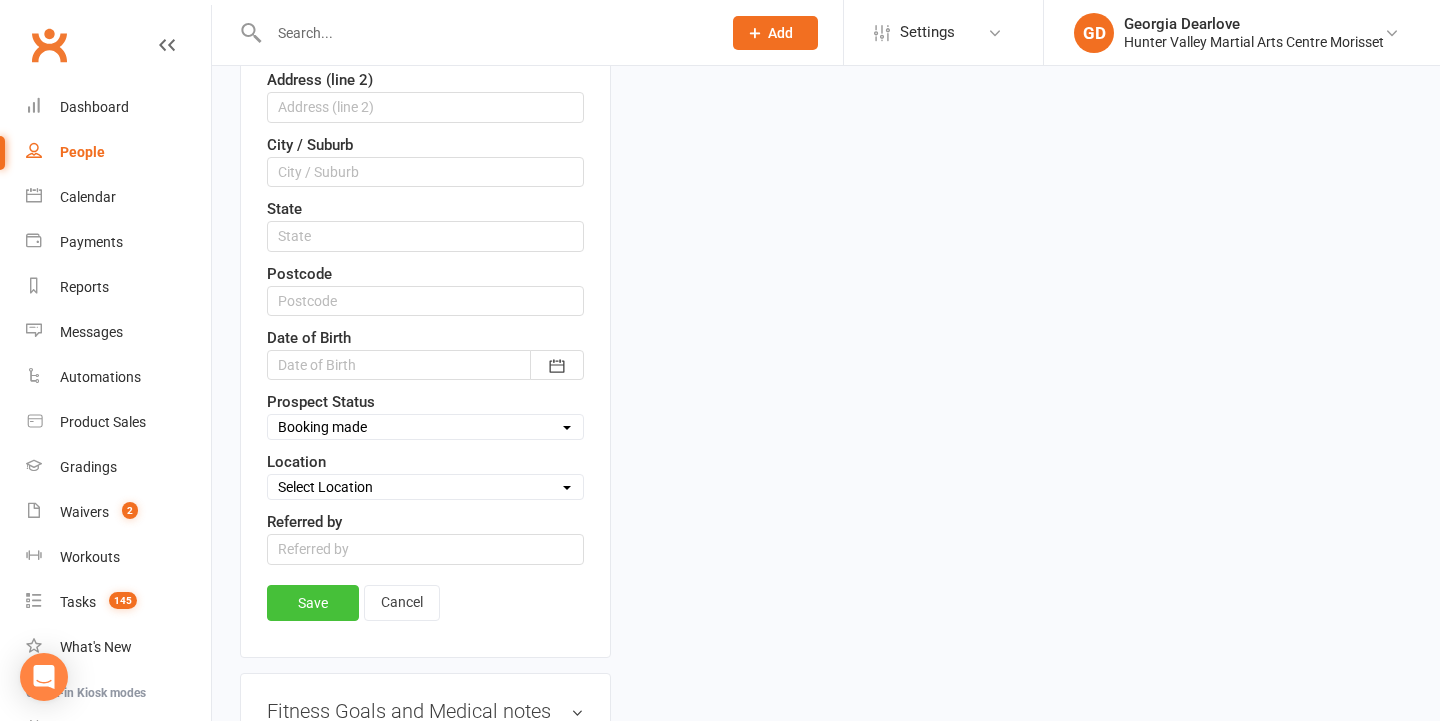 click on "Save" at bounding box center (313, 603) 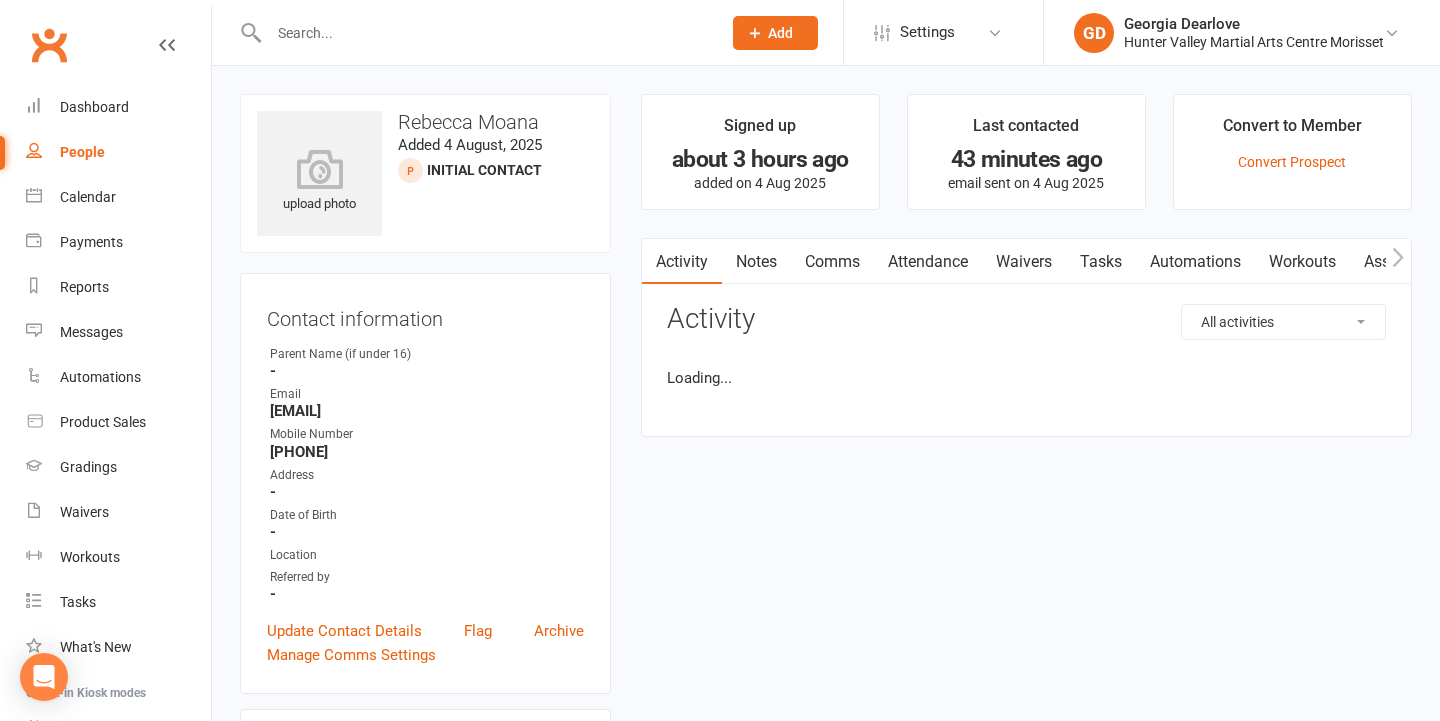 scroll, scrollTop: 0, scrollLeft: 0, axis: both 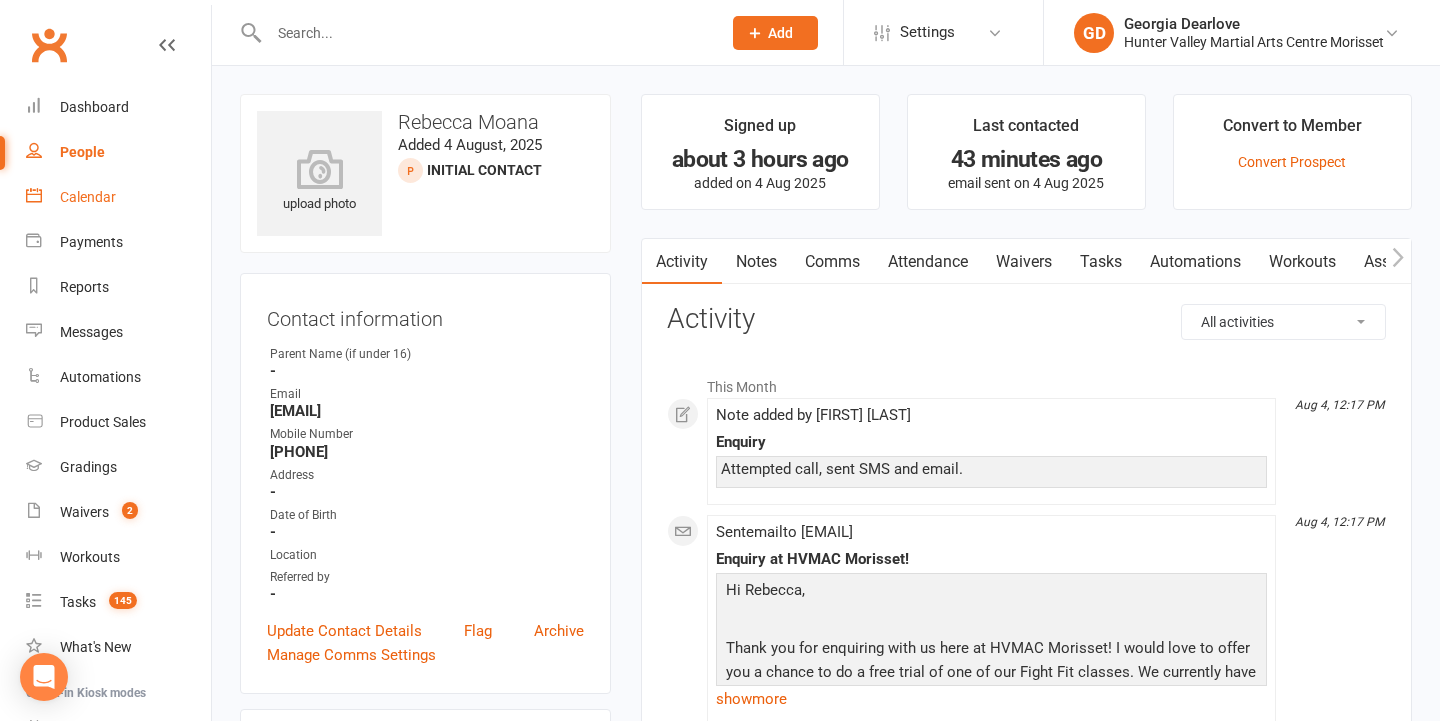 click on "Calendar" at bounding box center [118, 197] 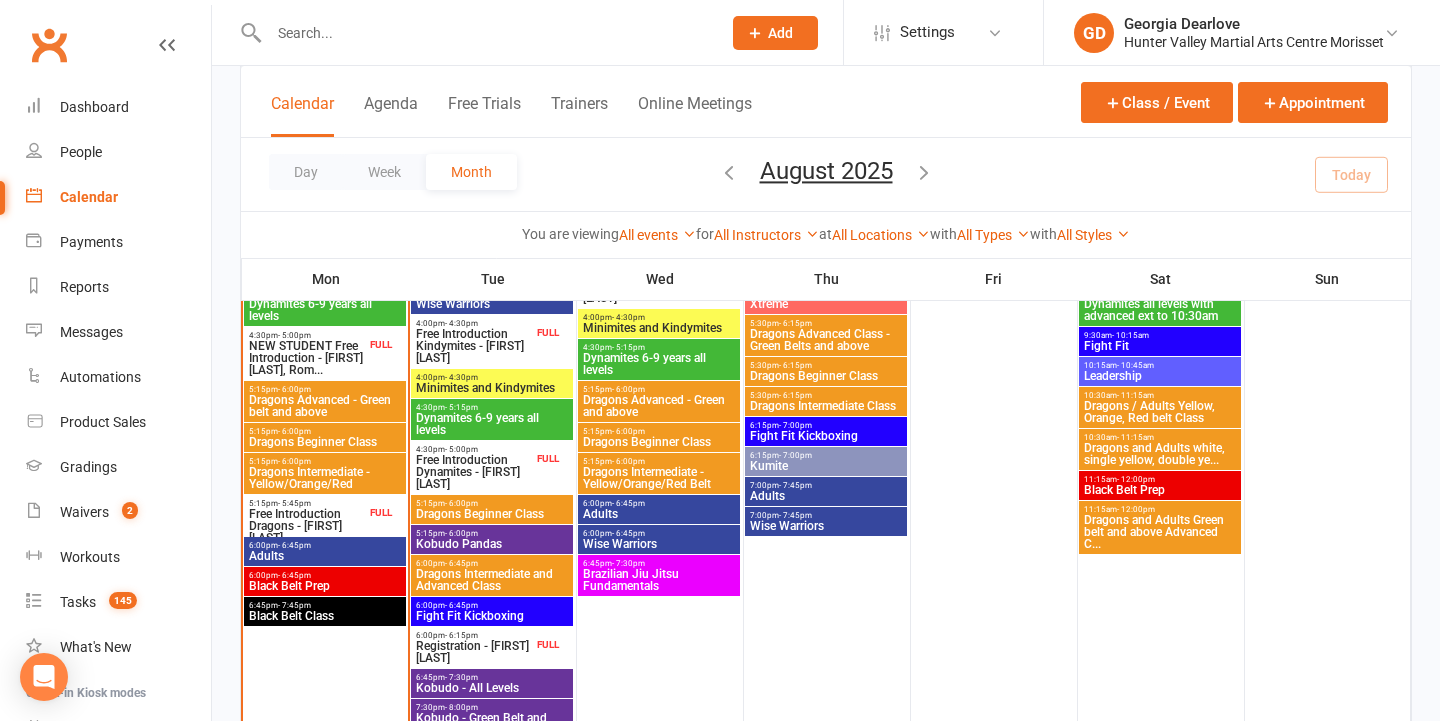 scroll, scrollTop: 709, scrollLeft: 0, axis: vertical 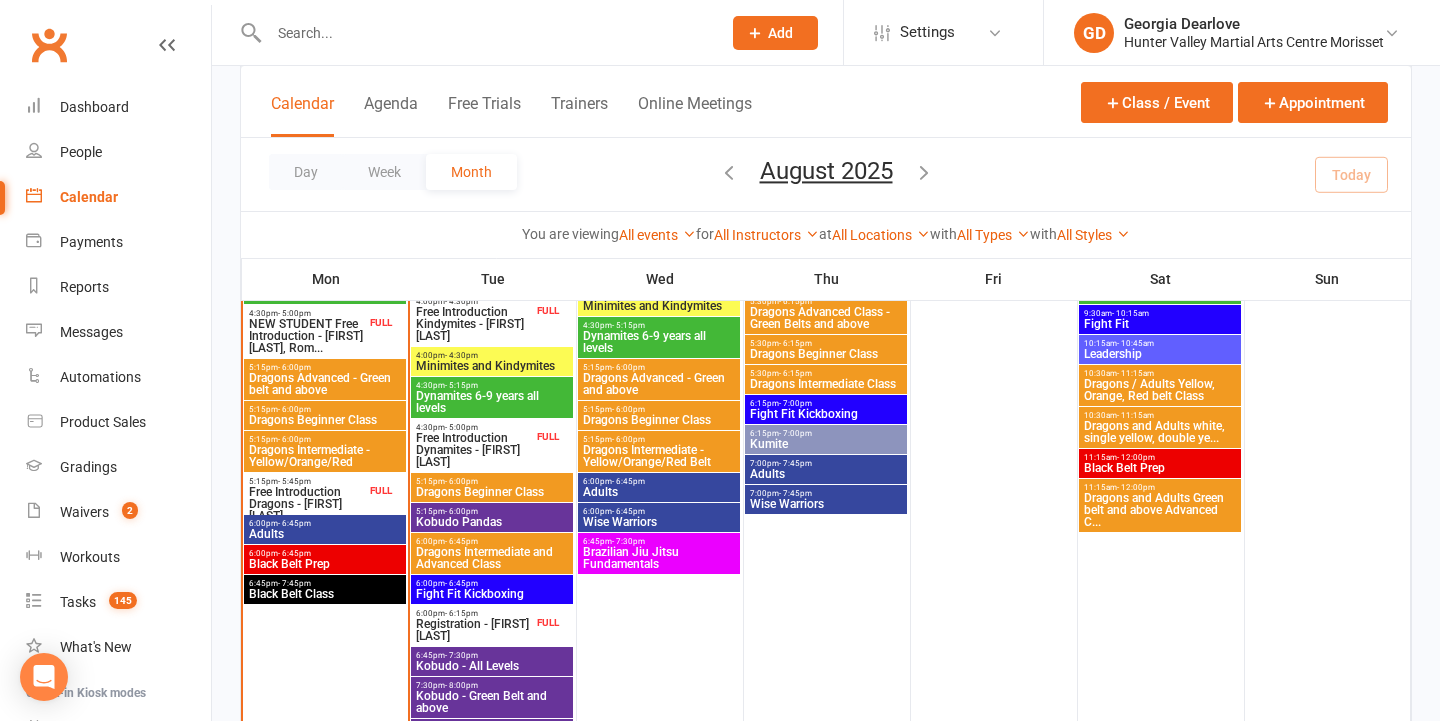 click on "Fight Fit Kickboxing" at bounding box center (492, 594) 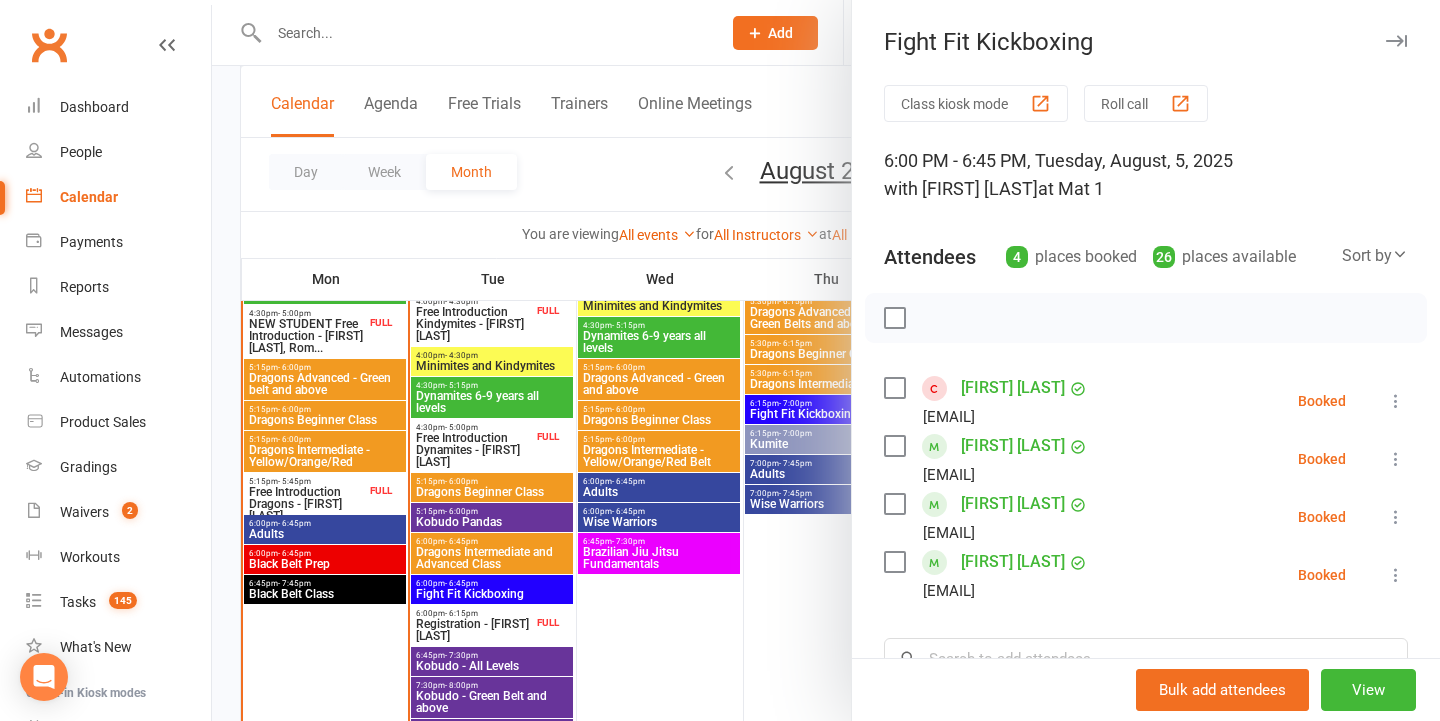 click at bounding box center (826, 360) 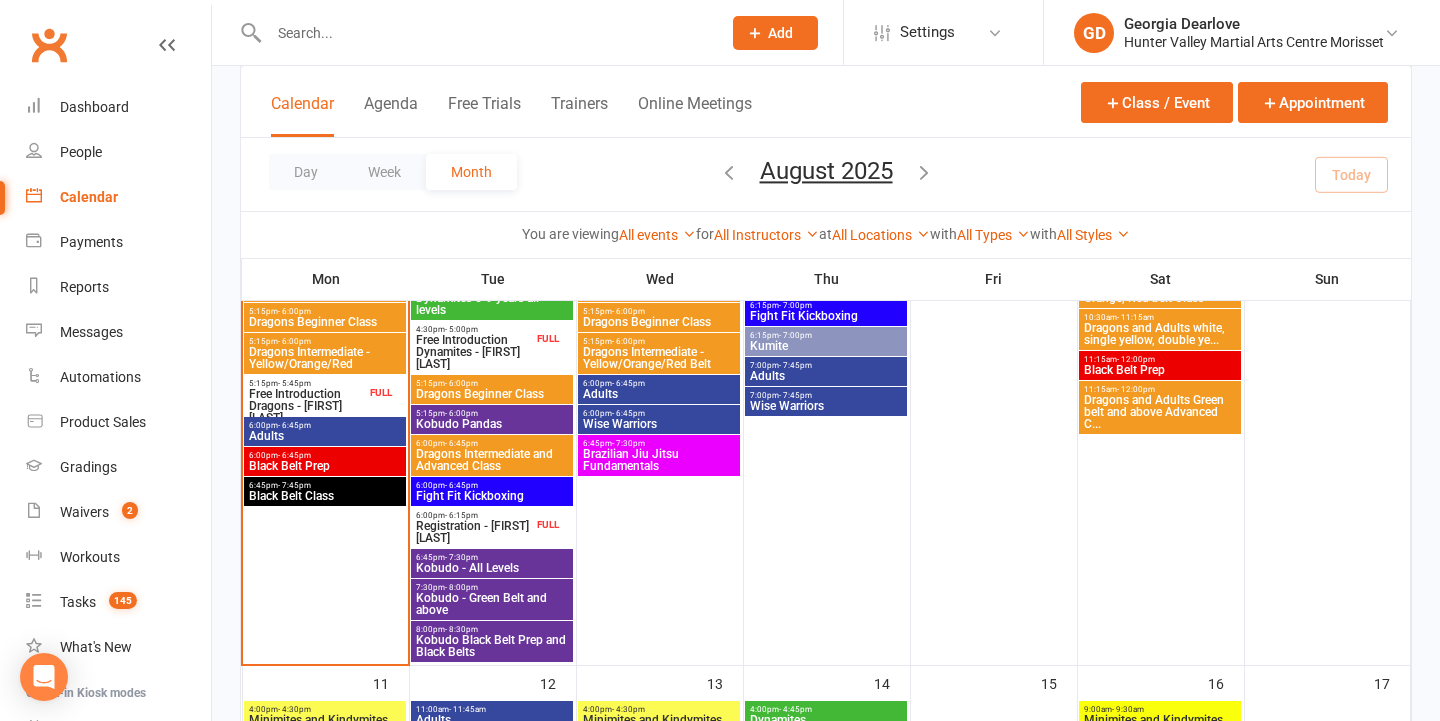 scroll, scrollTop: 823, scrollLeft: 0, axis: vertical 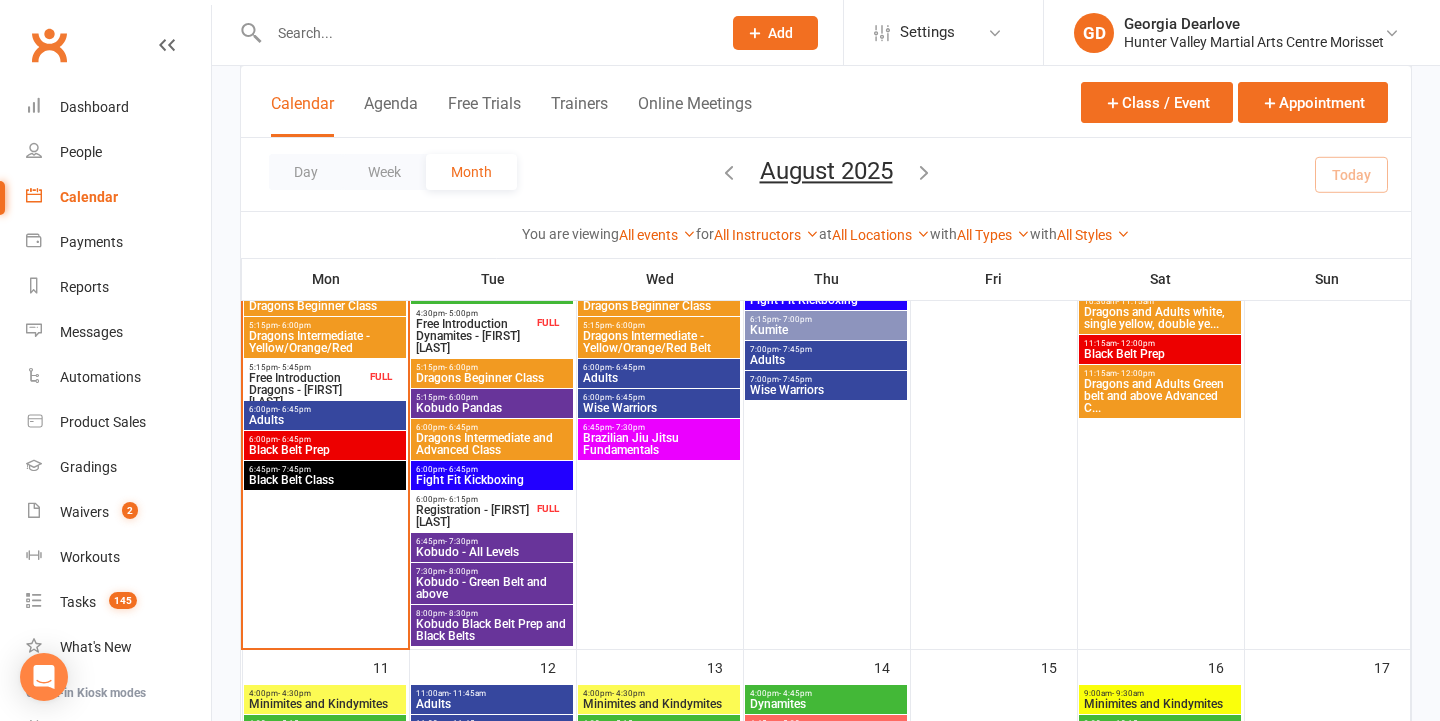click on "Dragons Intermediate and Advanced Class" at bounding box center [492, 444] 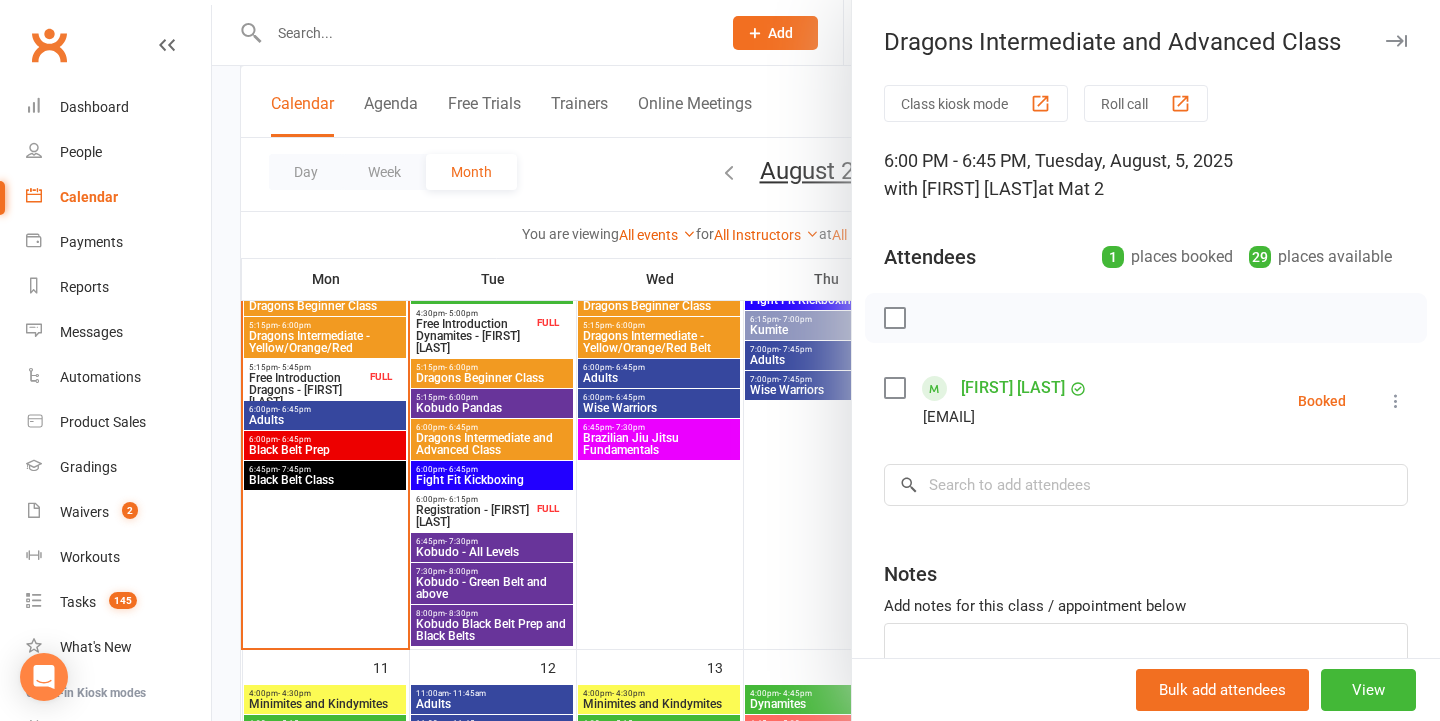 click at bounding box center (826, 360) 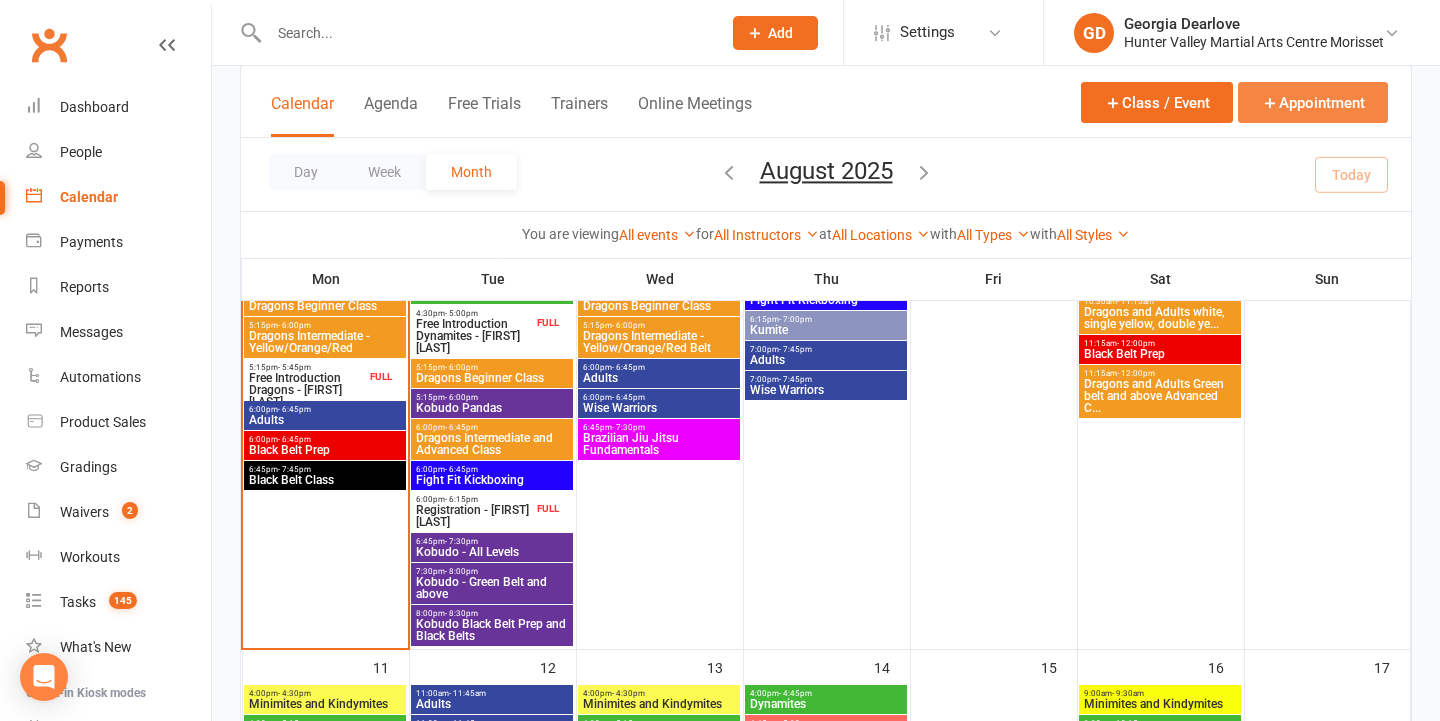 click at bounding box center (1270, 103) 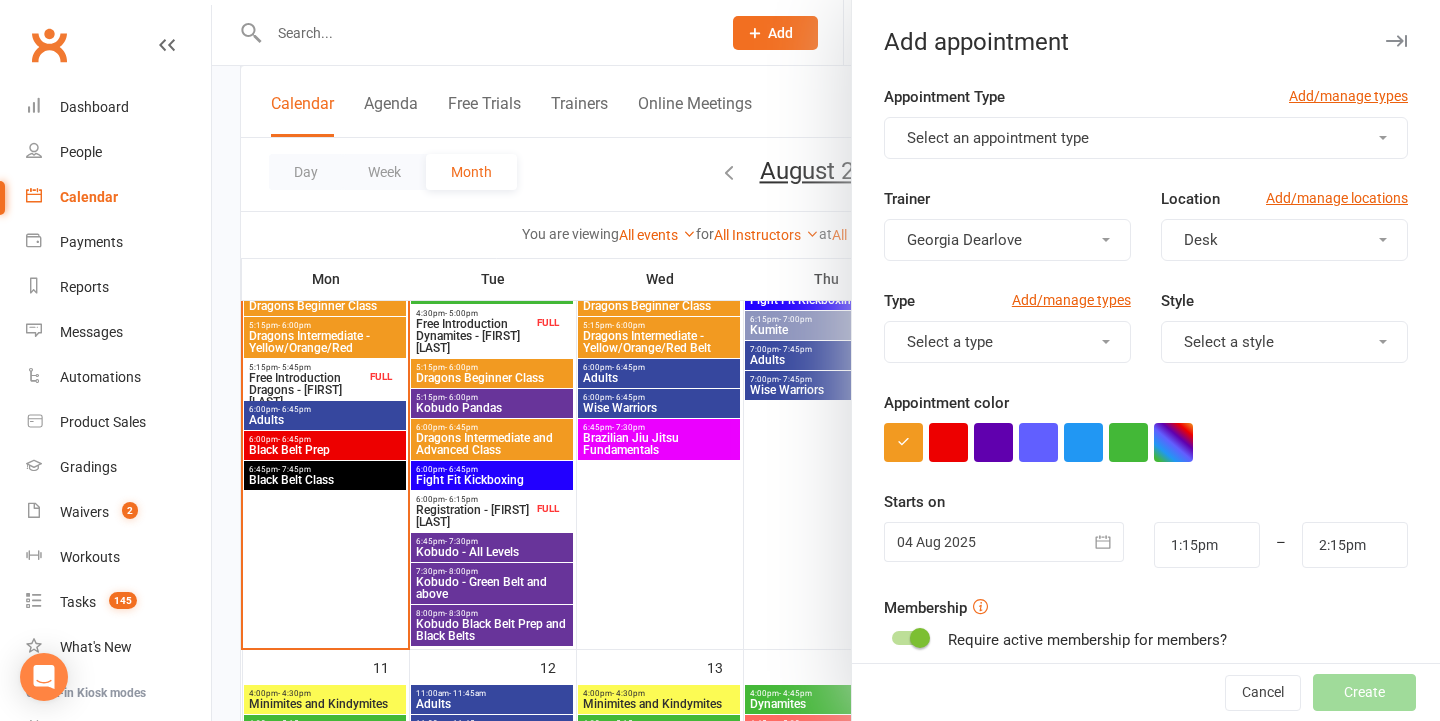 click on "Select an appointment type" at bounding box center [1146, 138] 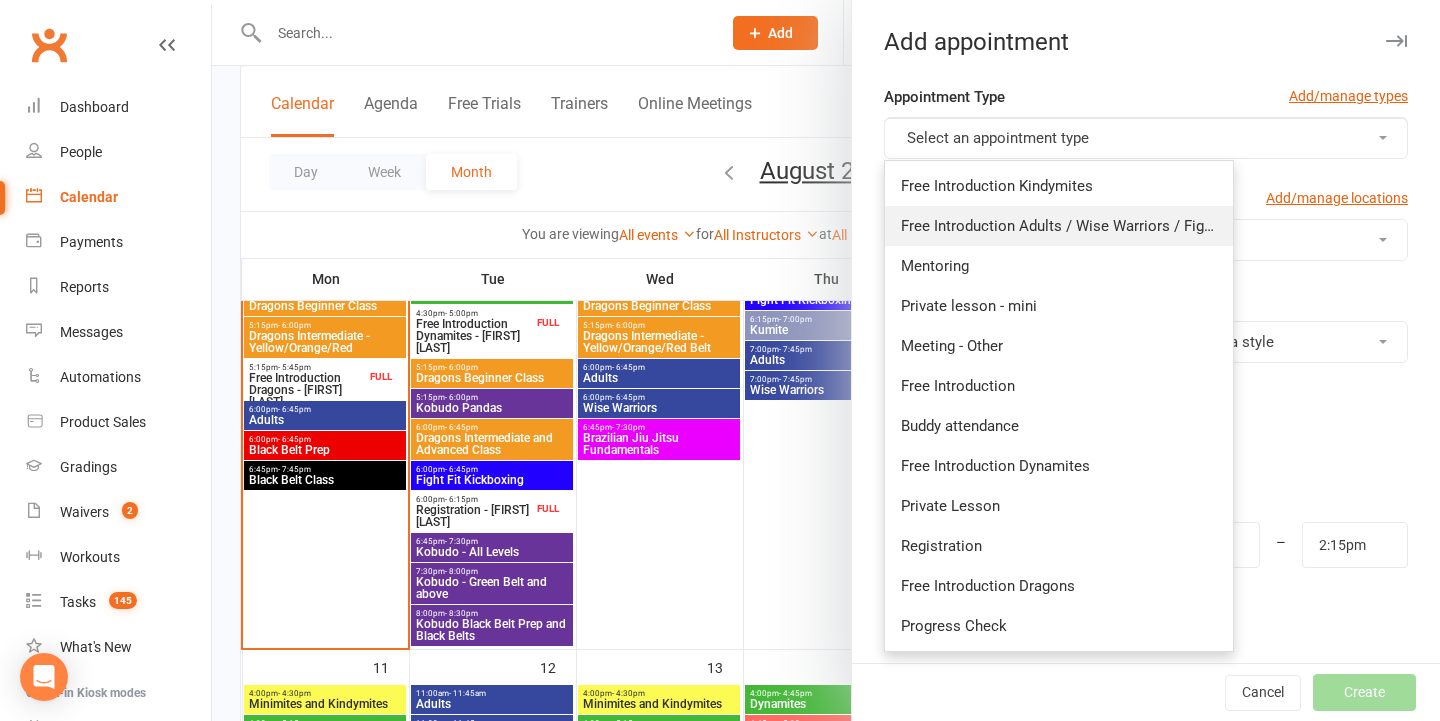 click on "Free Introduction Adults / Wise Warriors / Fight Fit" at bounding box center (1069, 226) 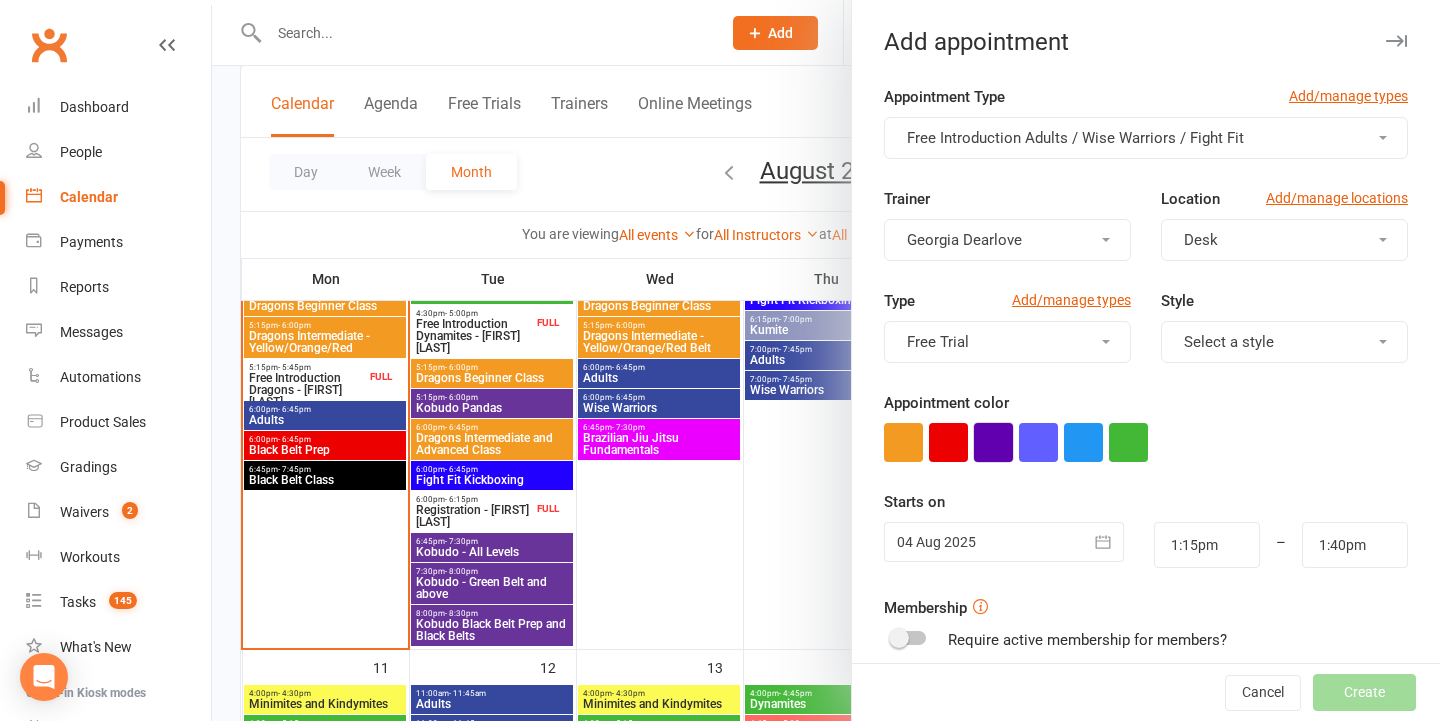 scroll, scrollTop: 73, scrollLeft: 0, axis: vertical 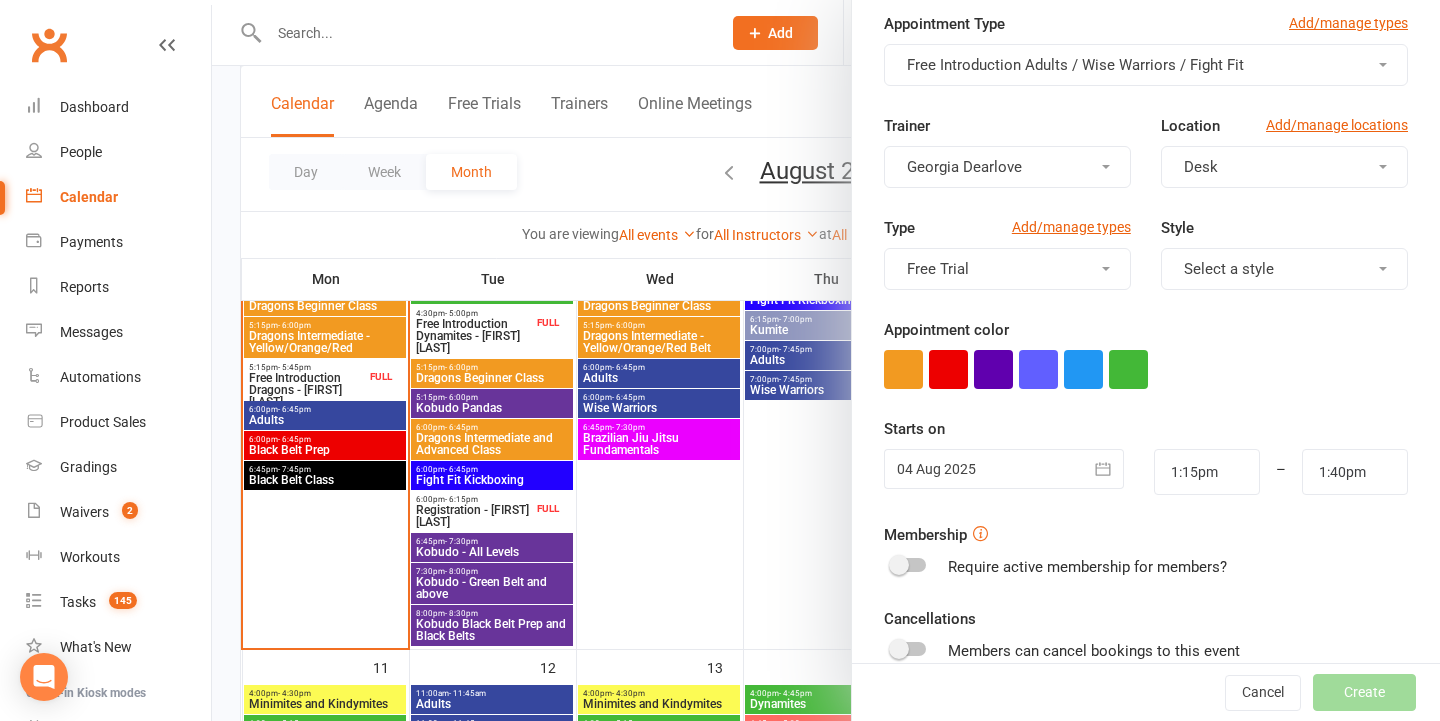 click on "Georgia Dearlove" at bounding box center (1007, 167) 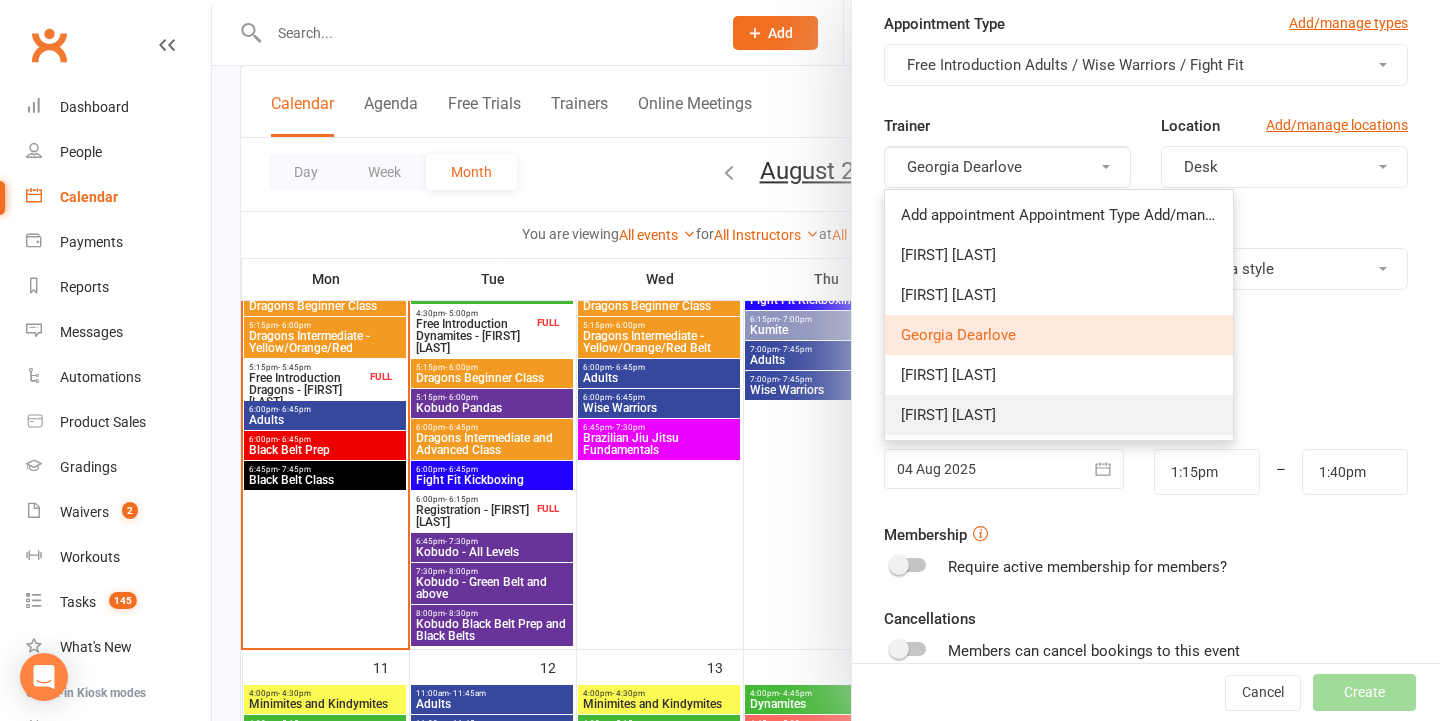 click on "[FIRST] [LAST]" at bounding box center (1059, 415) 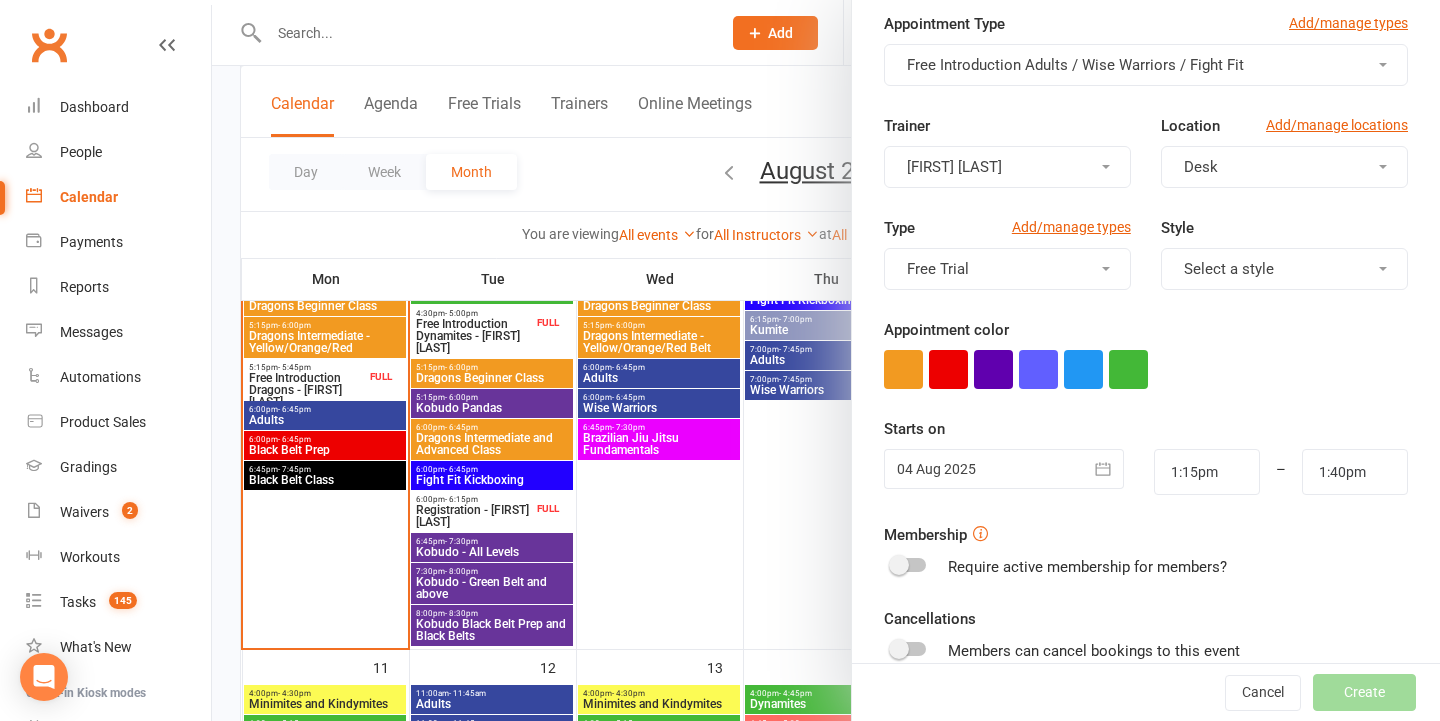 drag, startPoint x: 1294, startPoint y: 157, endPoint x: 1282, endPoint y: 180, distance: 25.942244 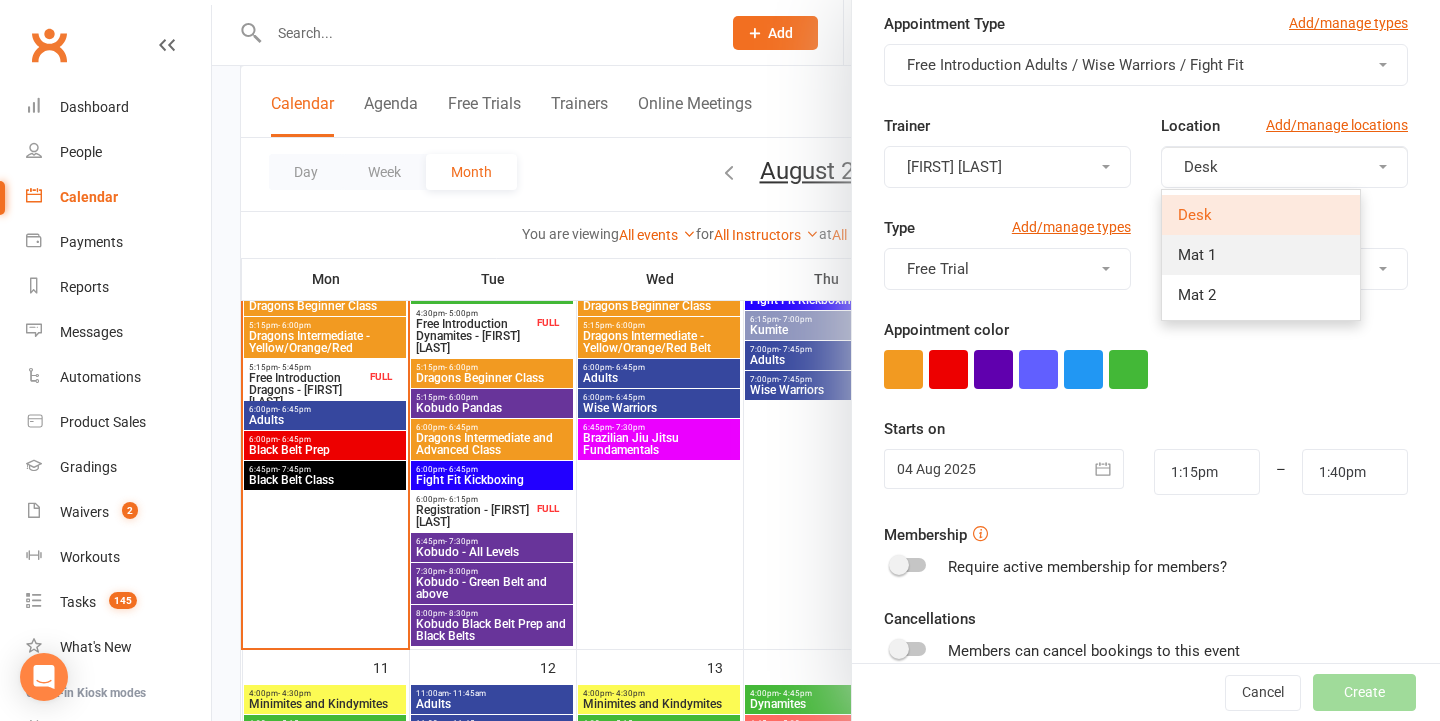 click on "Mat 1" at bounding box center [1261, 255] 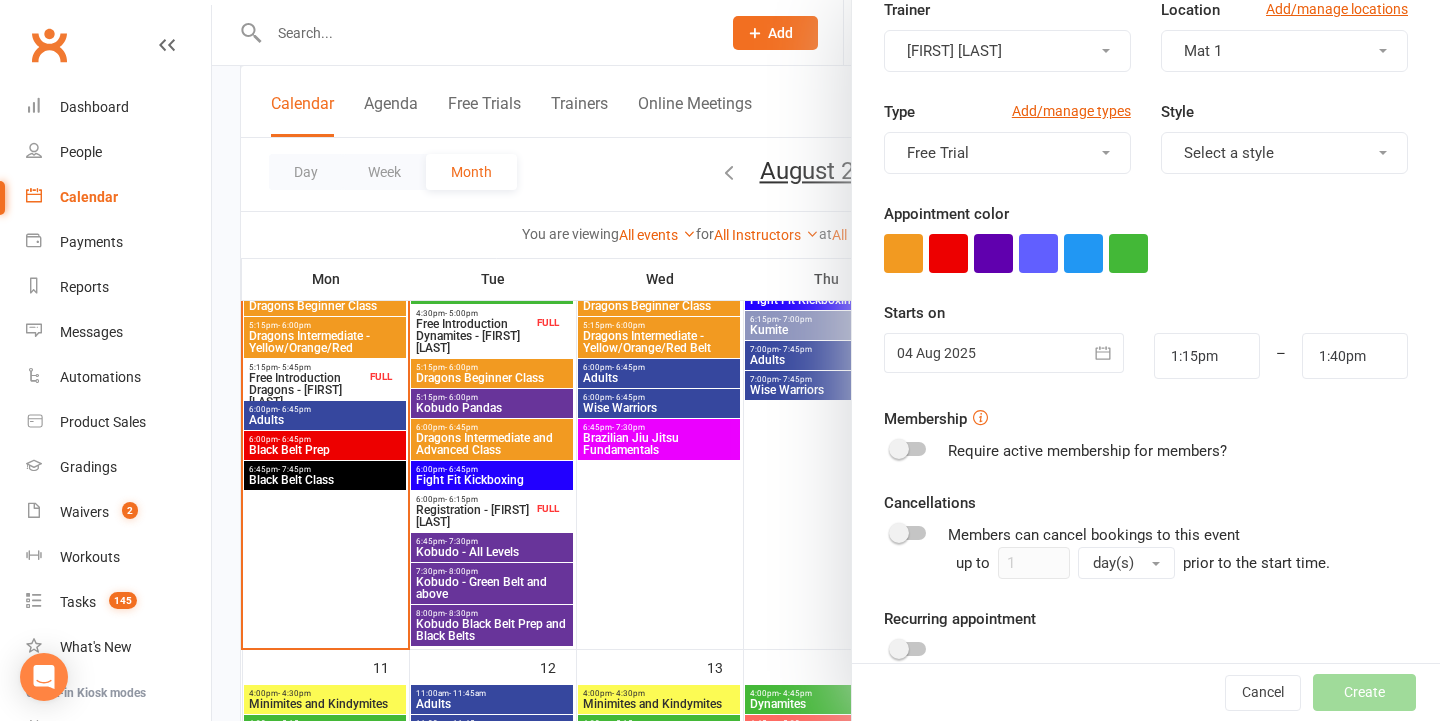 scroll, scrollTop: 207, scrollLeft: 0, axis: vertical 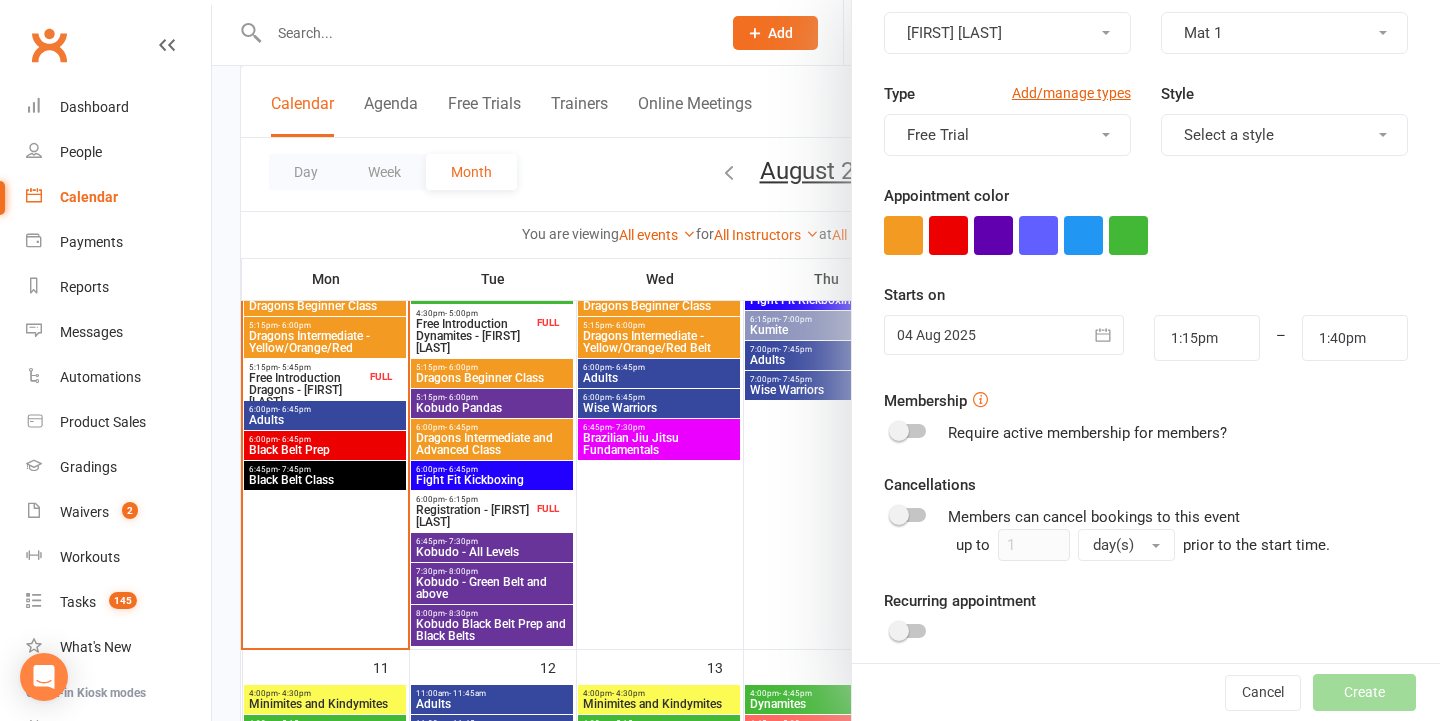 click at bounding box center [1004, 335] 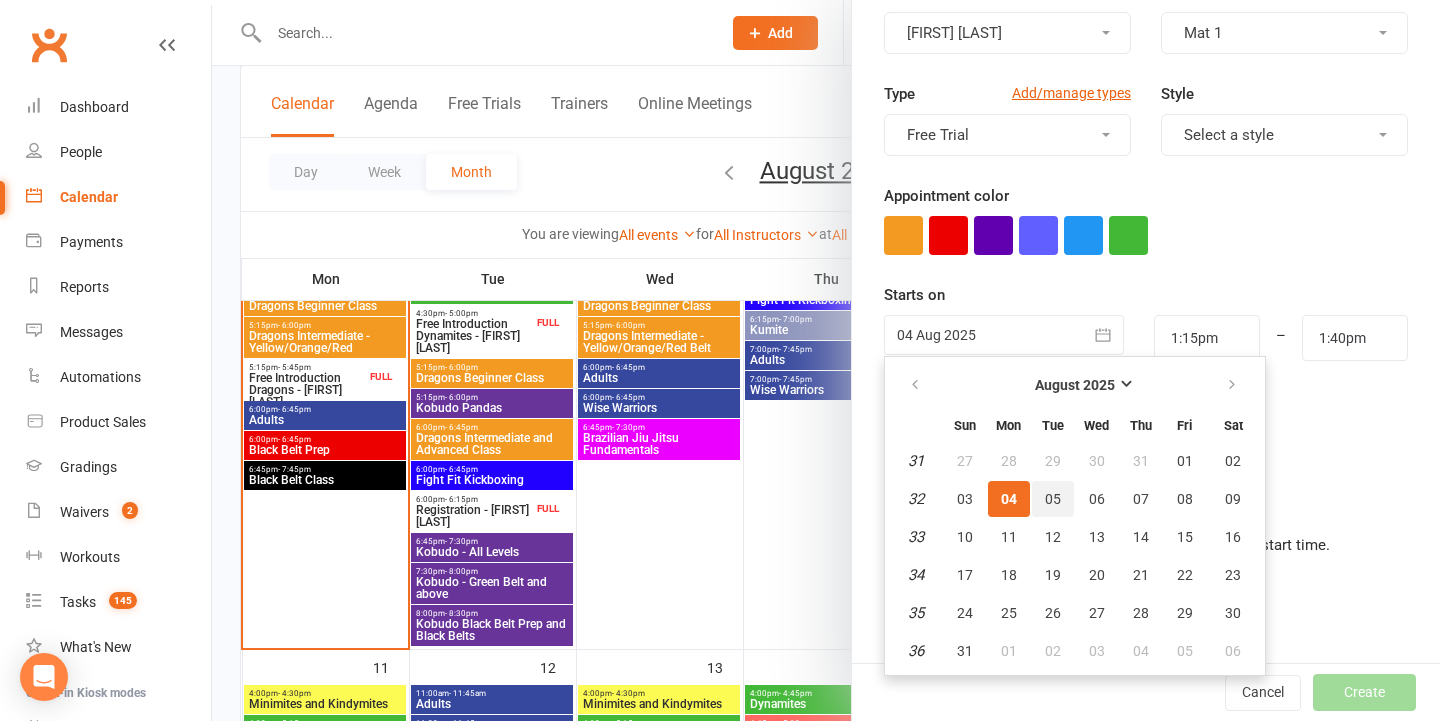 click on "05" at bounding box center [1053, 499] 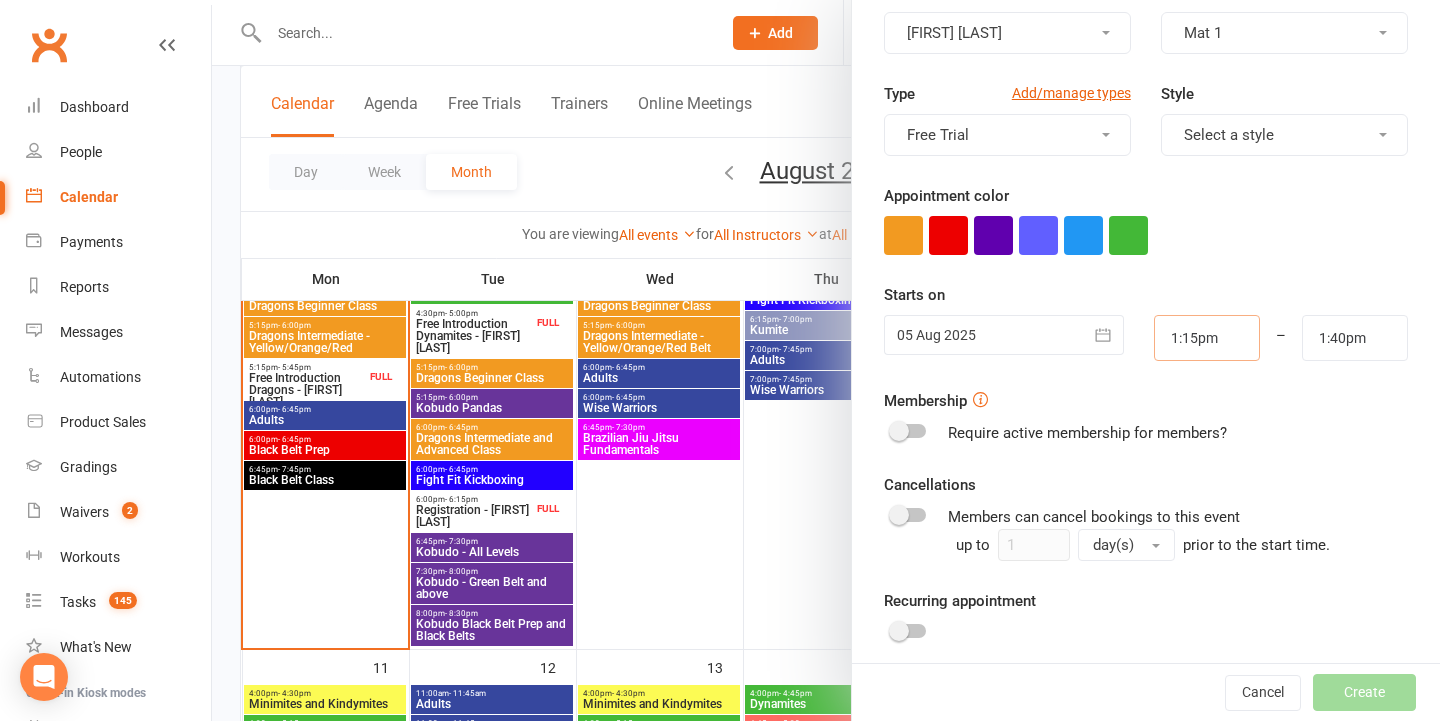 drag, startPoint x: 1234, startPoint y: 337, endPoint x: 905, endPoint y: 338, distance: 329.00153 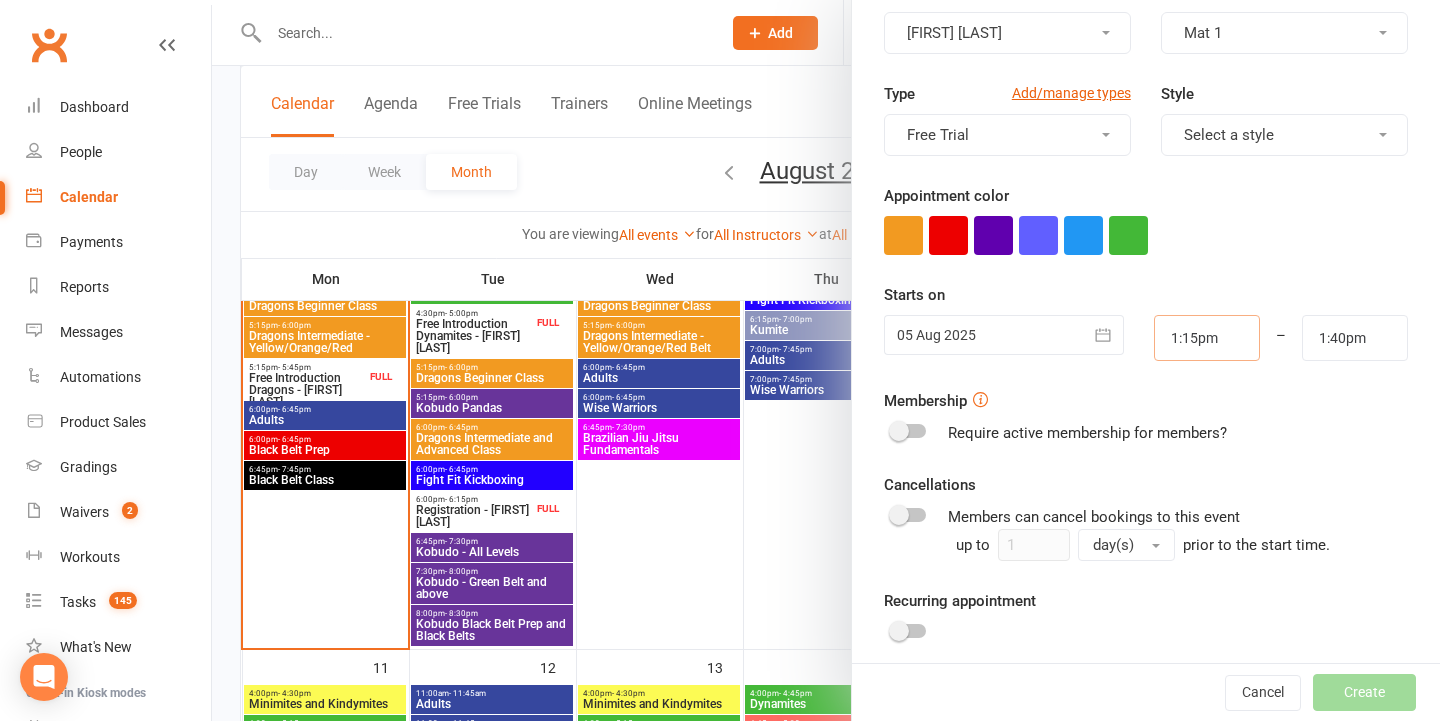 click on "05 Aug 2025
August 2025
Sun Mon Tue Wed Thu Fri Sat
31
27
28
29
30
31
01
02
32
03
04
05
06
07
08
09
33
10
11
12
13
14
15
16
34
17
18
19
20
21
22
23
35
24
25
26
27
28
29
30
36
31" at bounding box center (1146, 338) 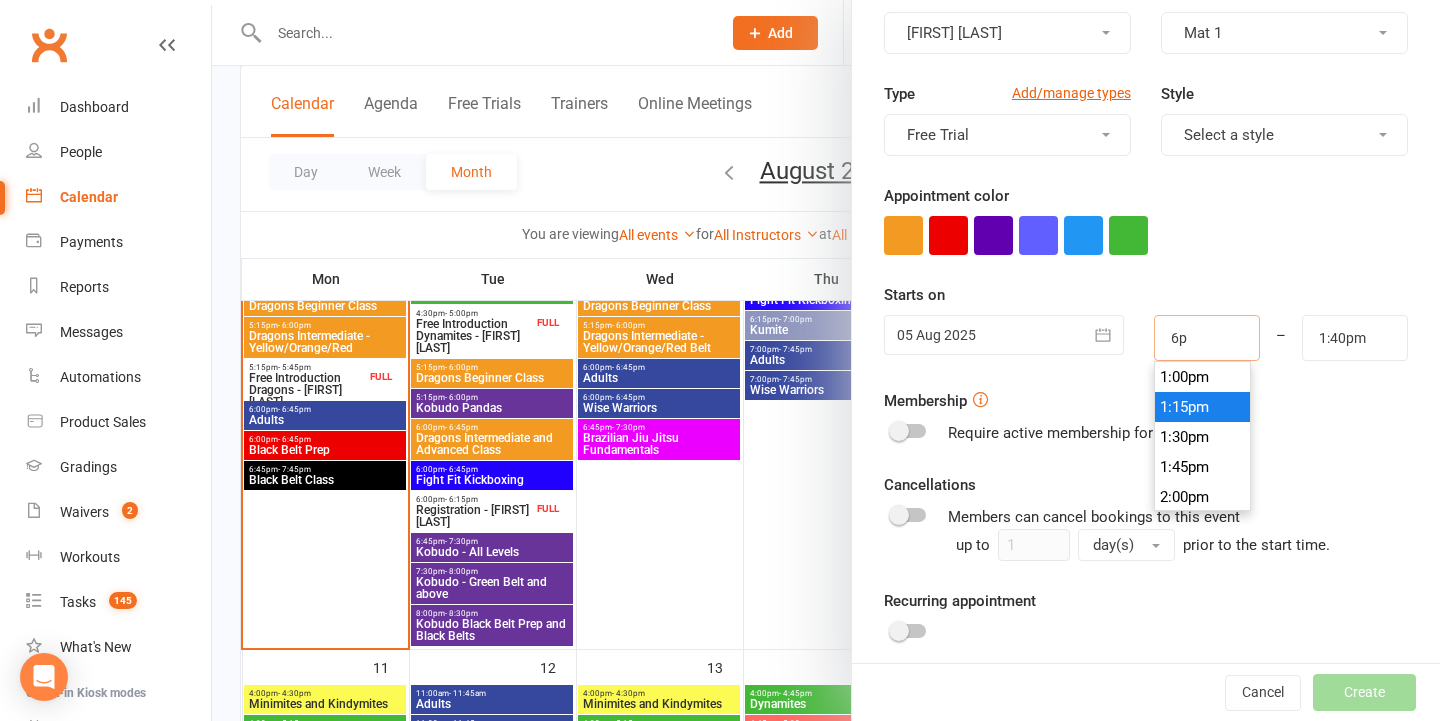 scroll, scrollTop: 690, scrollLeft: 0, axis: vertical 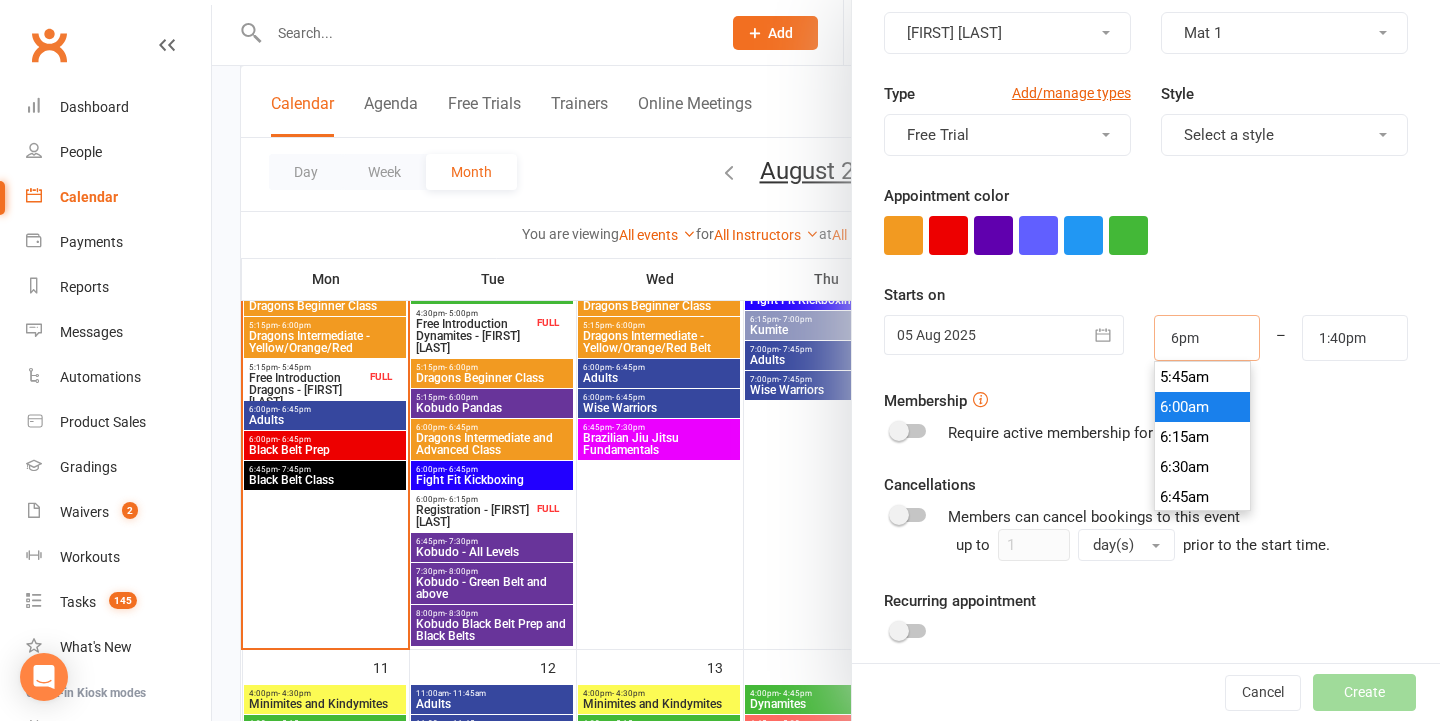 type on "6:00pm" 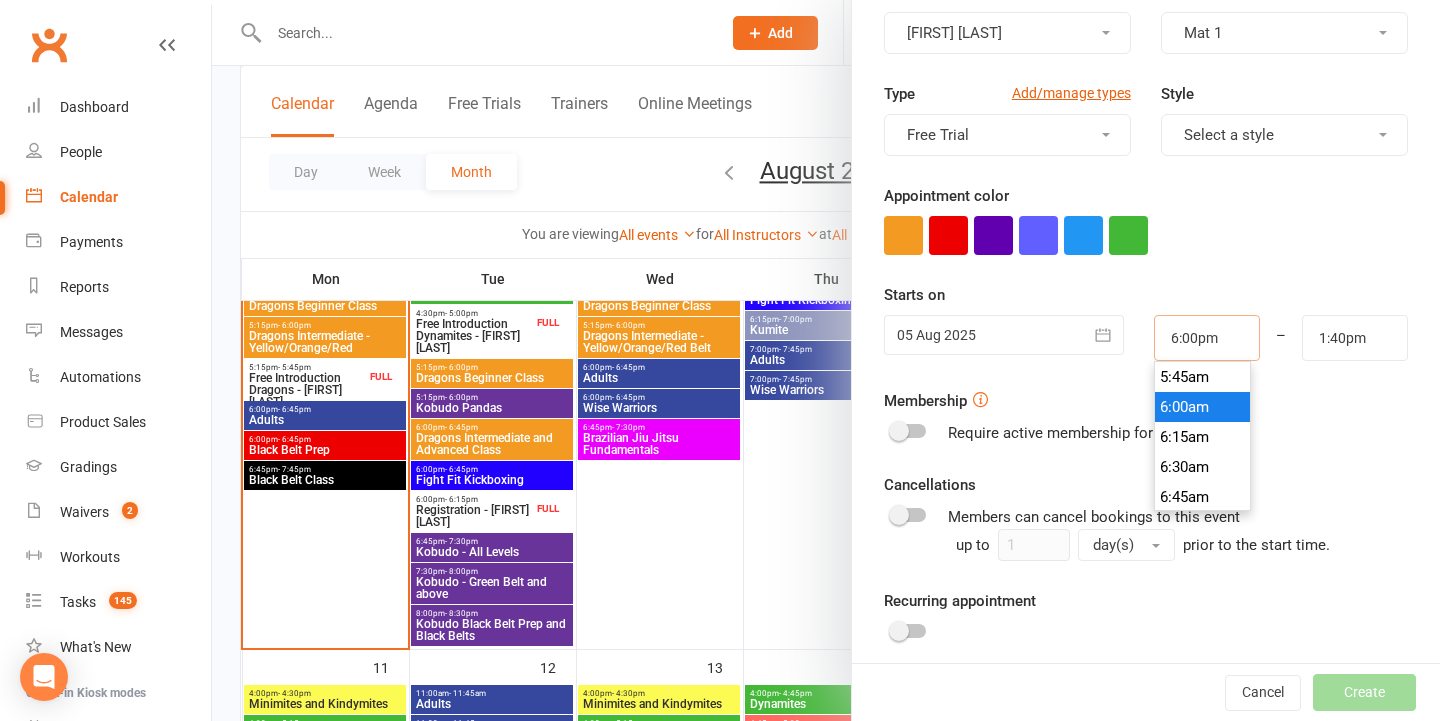 scroll, scrollTop: 0, scrollLeft: 0, axis: both 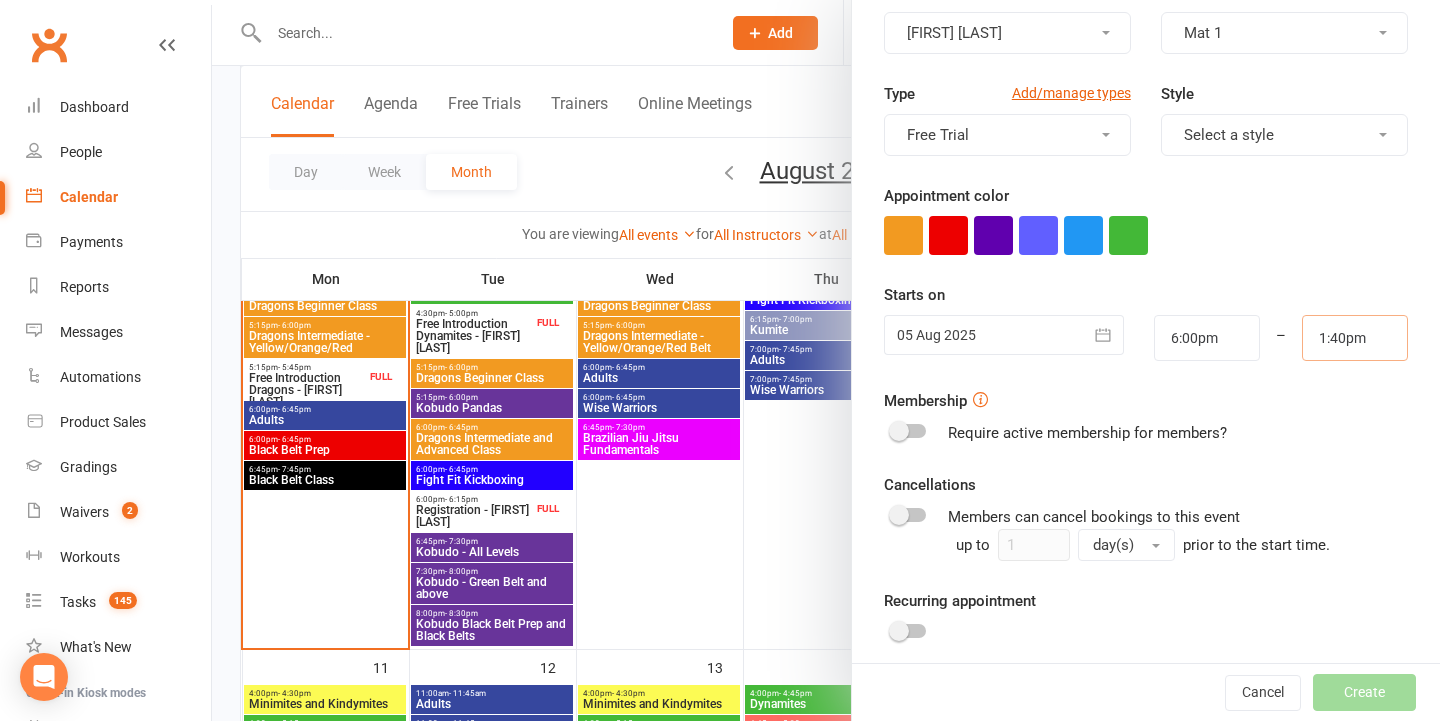 drag, startPoint x: 1183, startPoint y: 345, endPoint x: 1158, endPoint y: 345, distance: 25 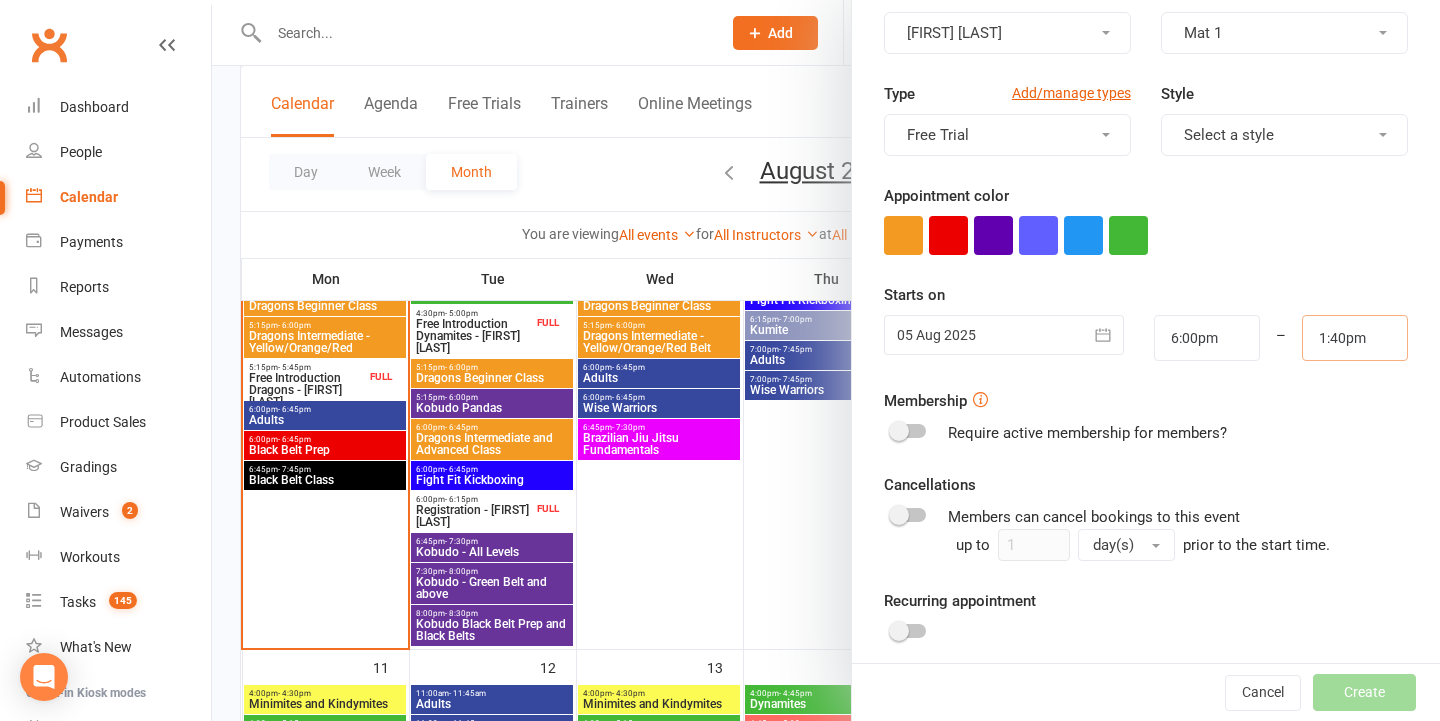 click on "05 Aug 2025
August 2025
Sun Mon Tue Wed Thu Fri Sat
31
27
28
29
30
31
01
02
32
03
04
05
06
07
08
09
33
10
11
12
13
14
15
16
34
17
18
19
20
21
22
23
35
24
25
26
27
28
29
30
36
31" at bounding box center [1146, 338] 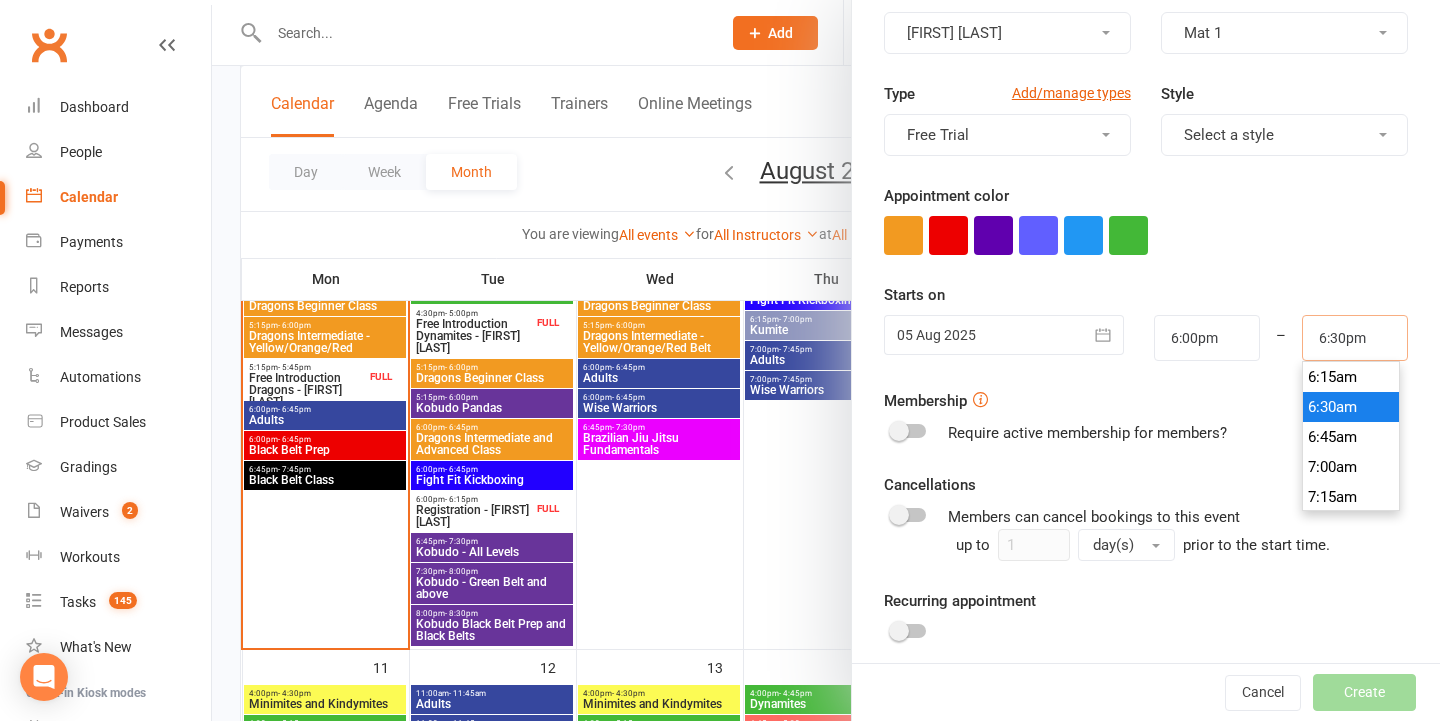 scroll, scrollTop: 2190, scrollLeft: 0, axis: vertical 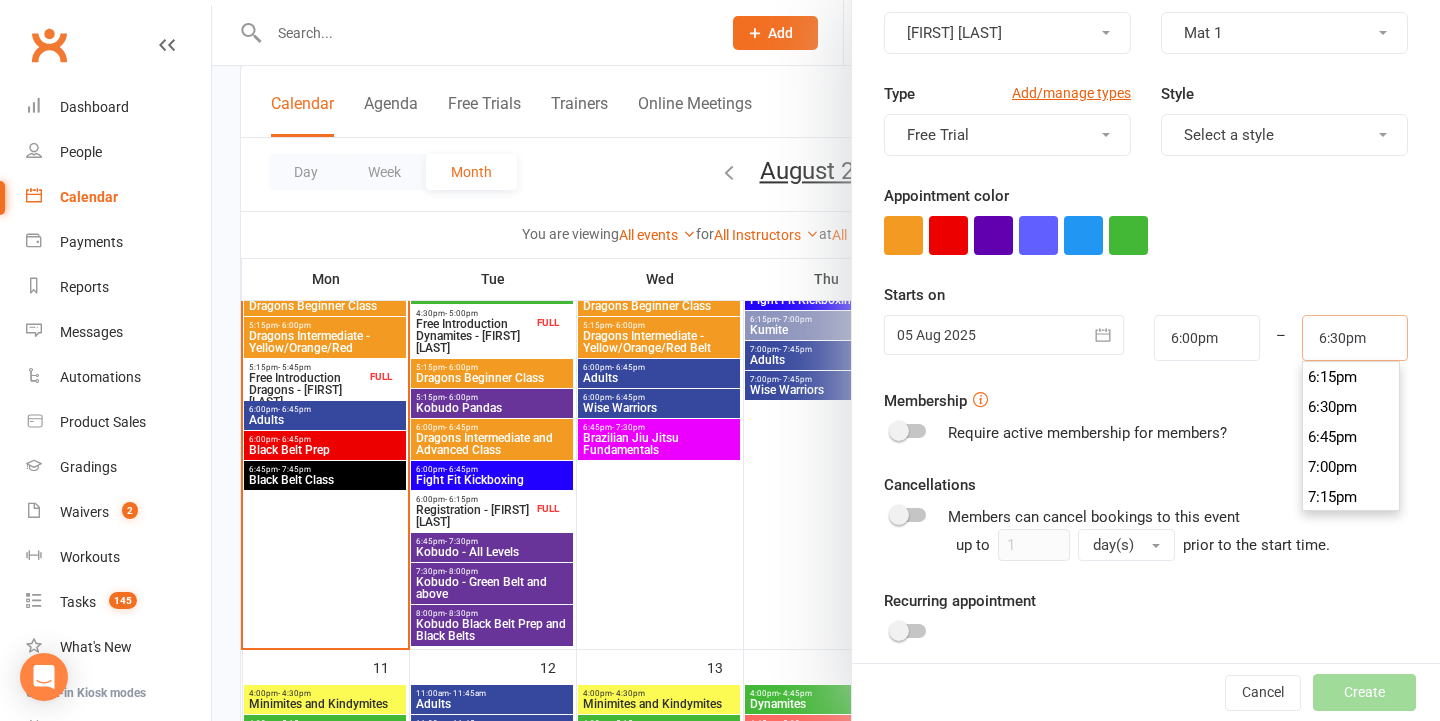type on "6:30pm" 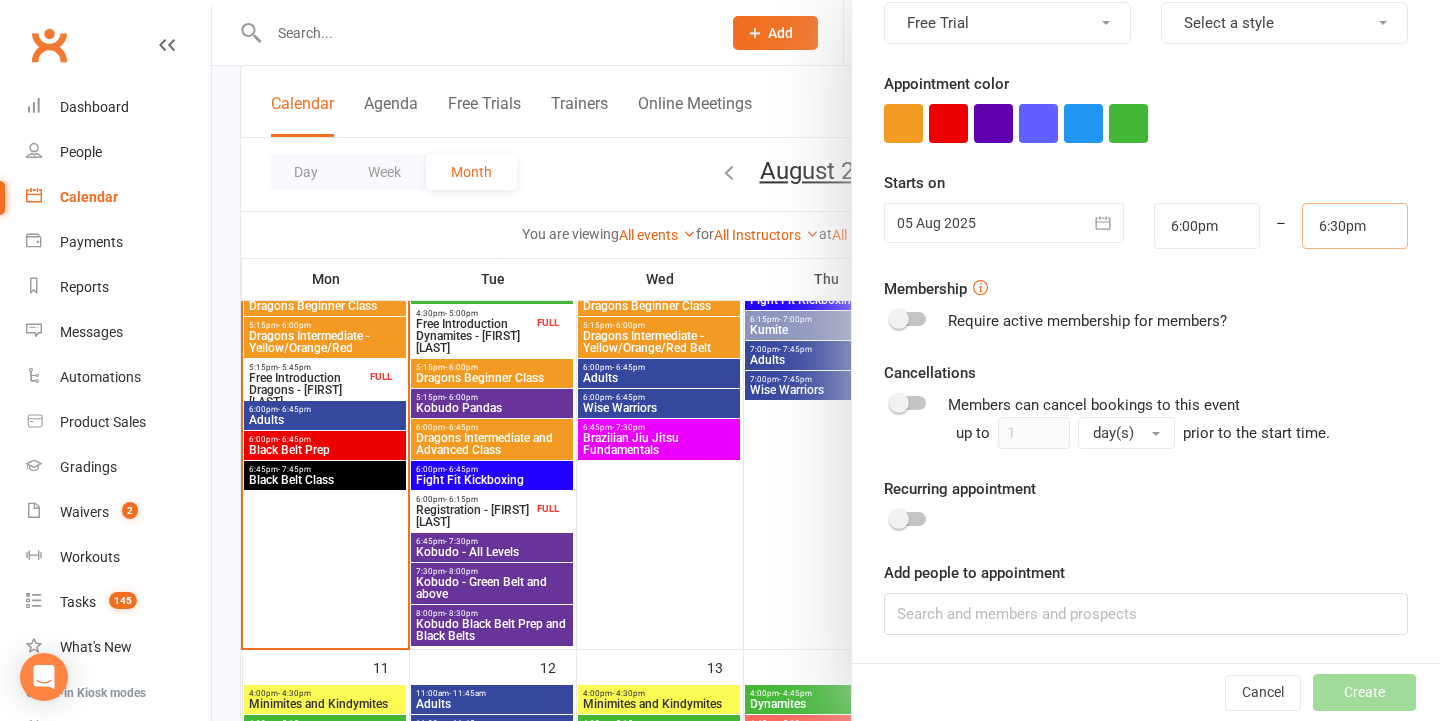 scroll, scrollTop: 318, scrollLeft: 0, axis: vertical 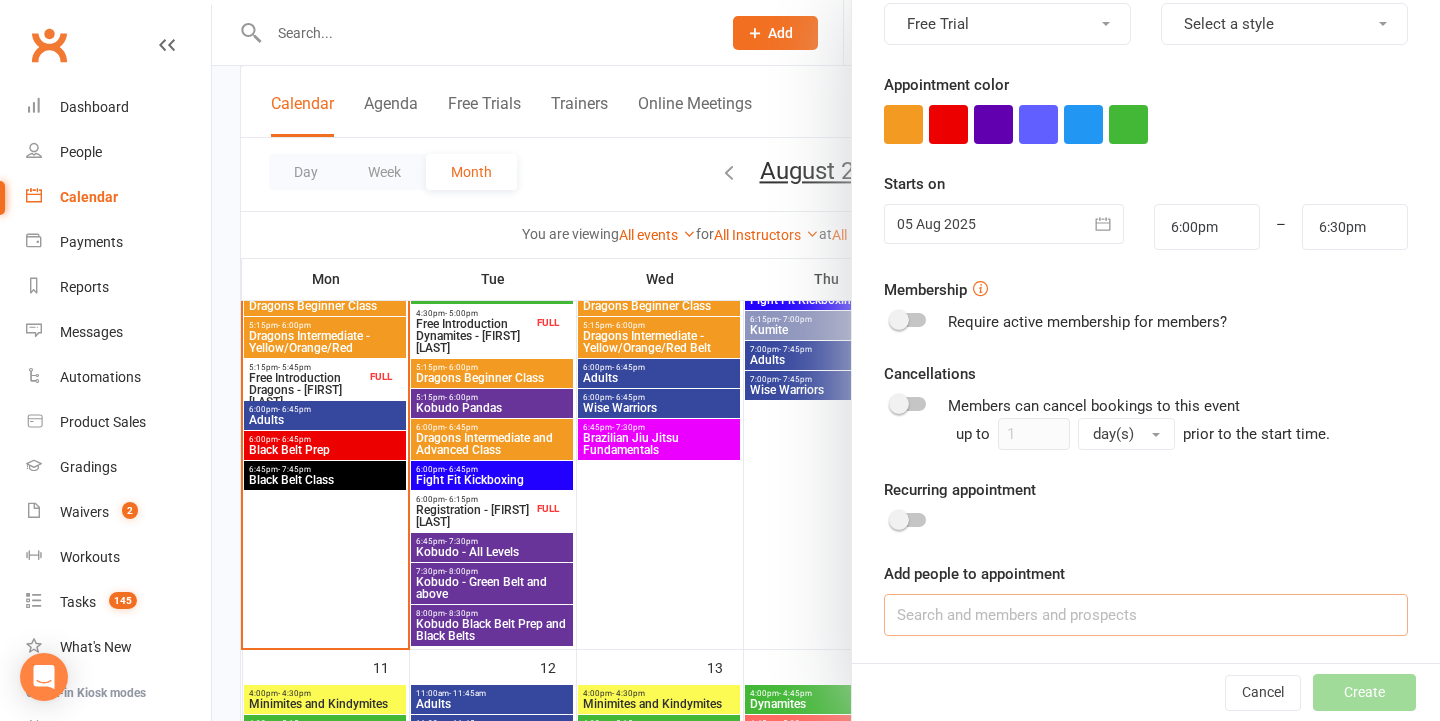 click at bounding box center [1146, 615] 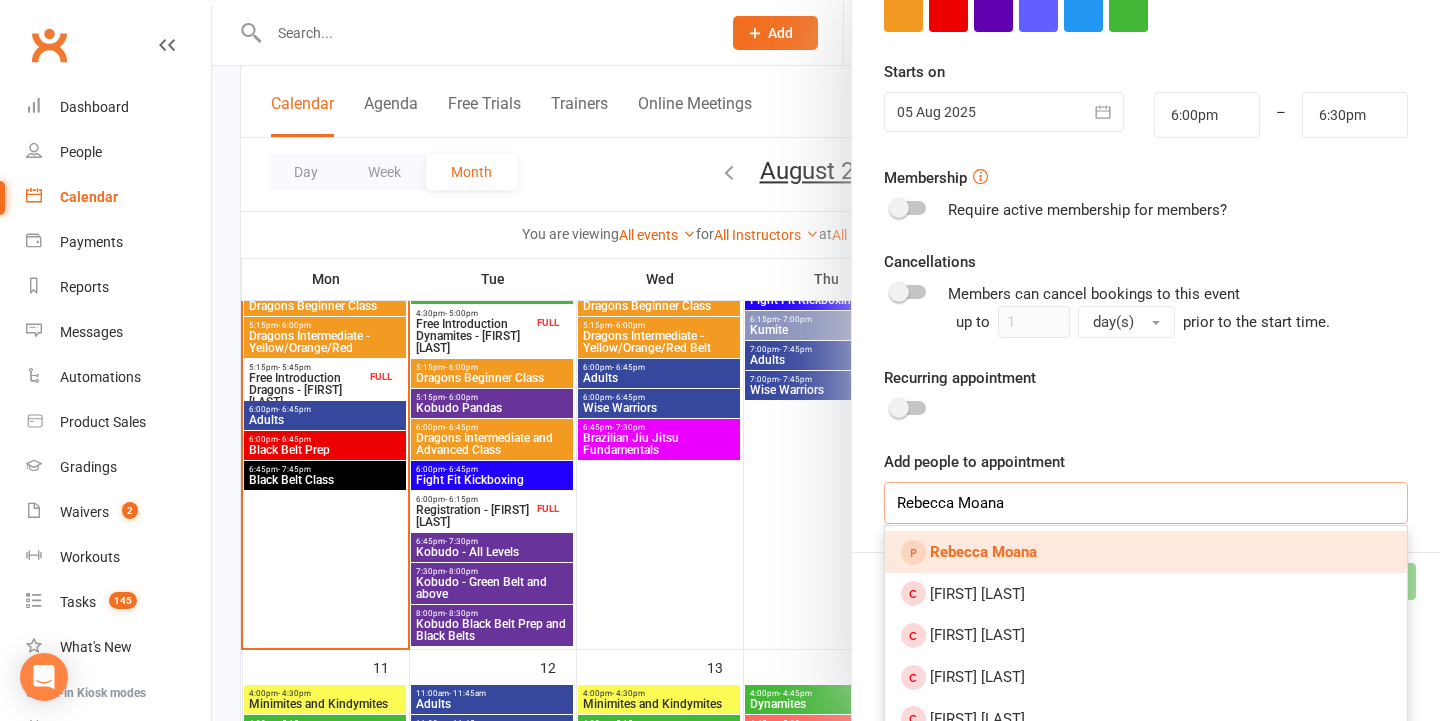 type on "Rebecca moana" 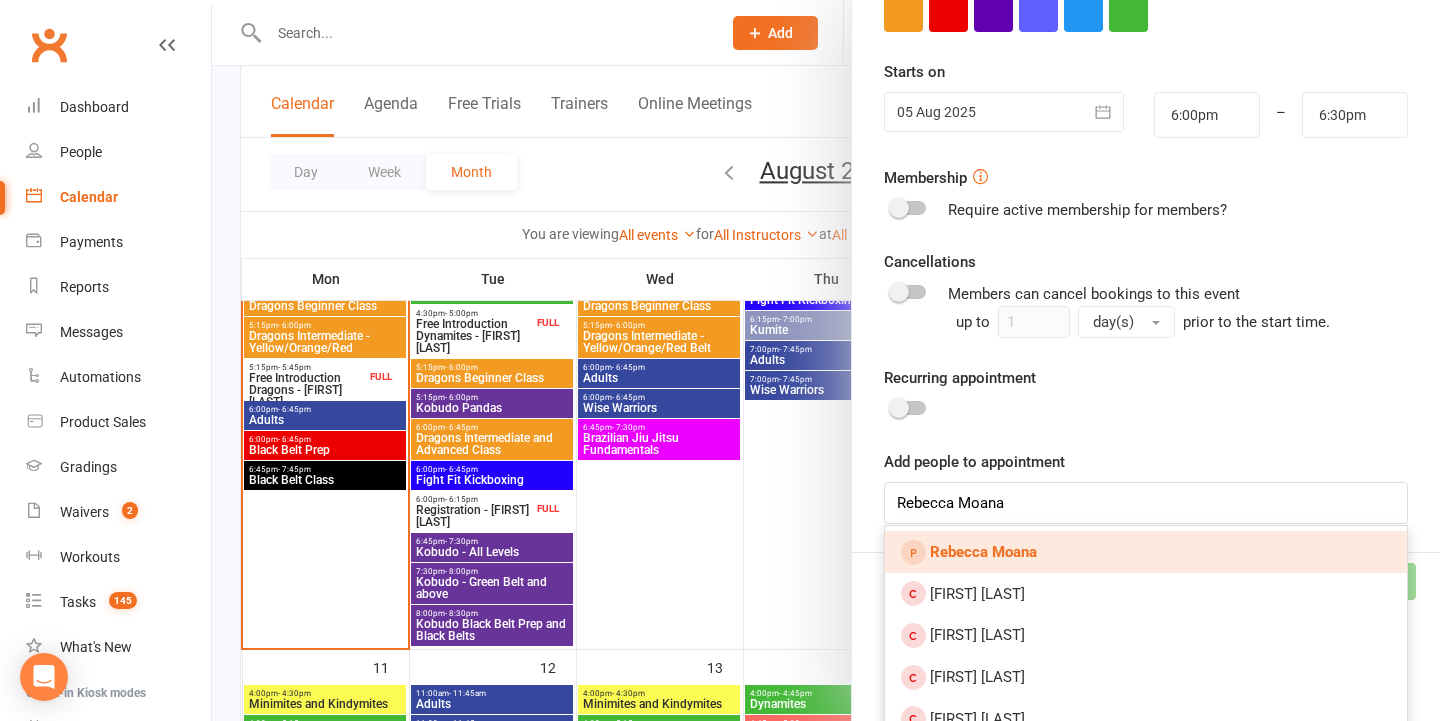 click on "Rebecca Moana" at bounding box center (1146, 552) 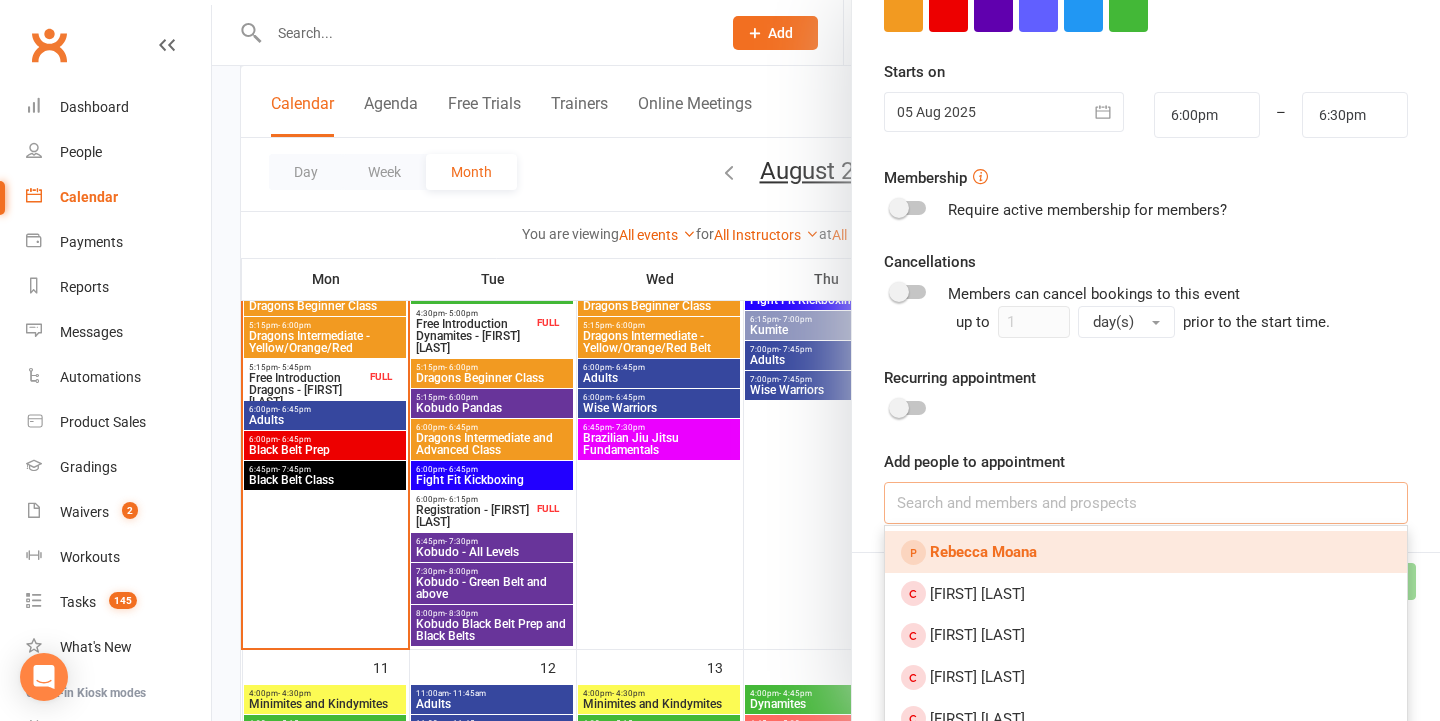 scroll, scrollTop: 374, scrollLeft: 0, axis: vertical 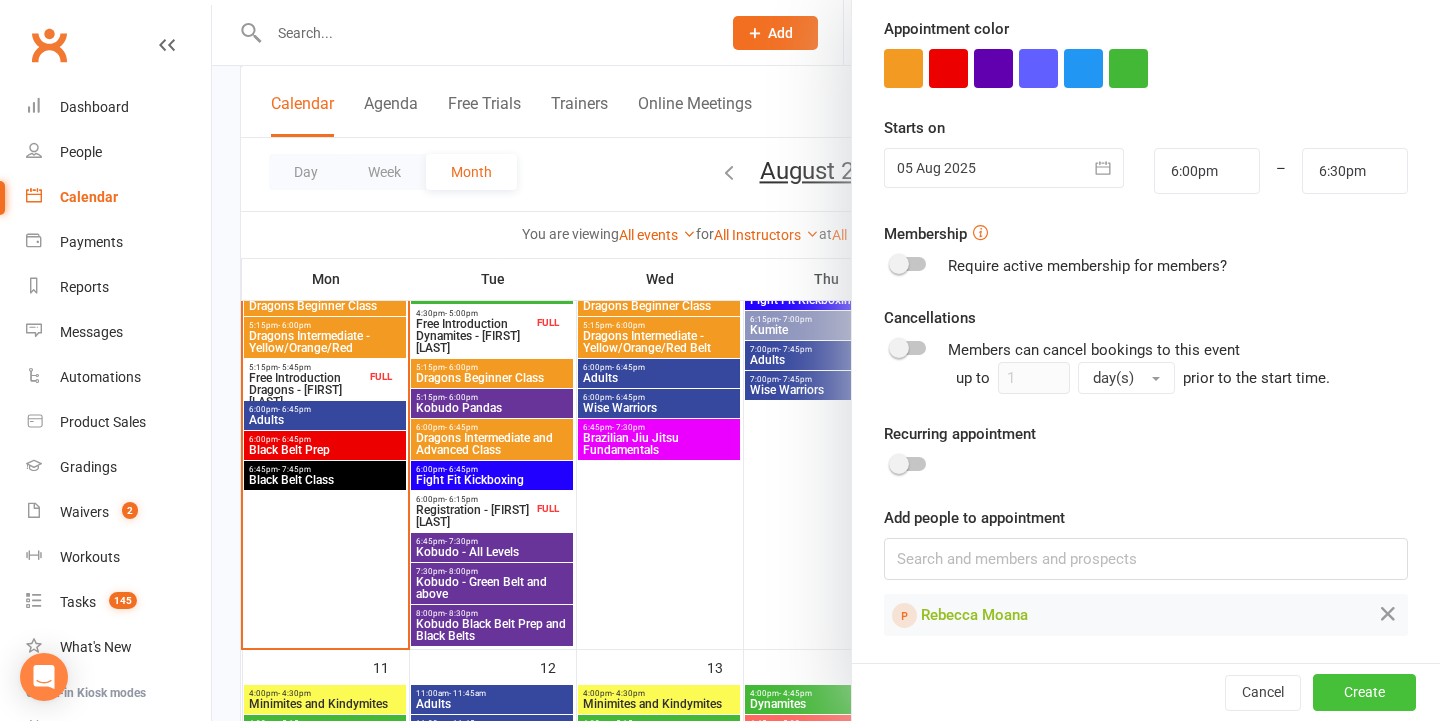 click on "Create" at bounding box center [1364, 693] 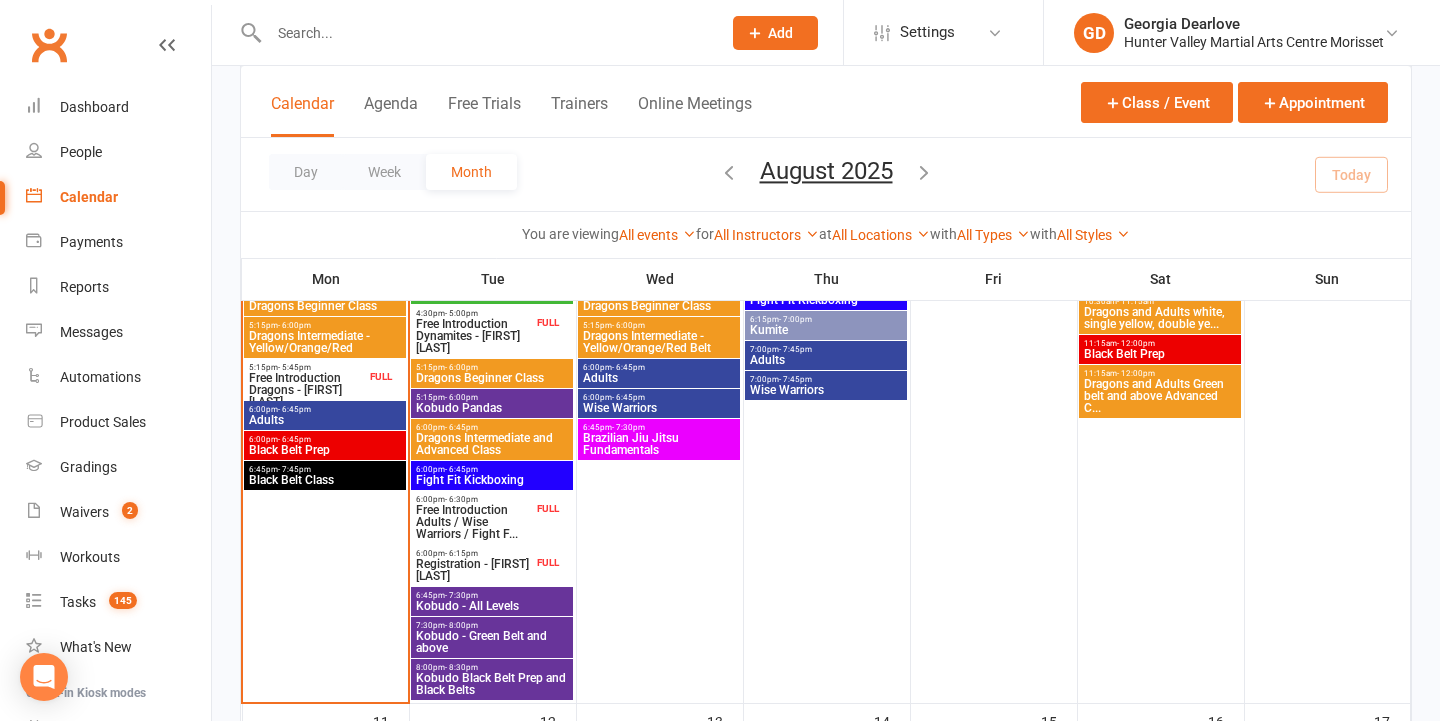 click on "Free Introduction Adults / Wise Warriors / Fight F..." at bounding box center [474, 522] 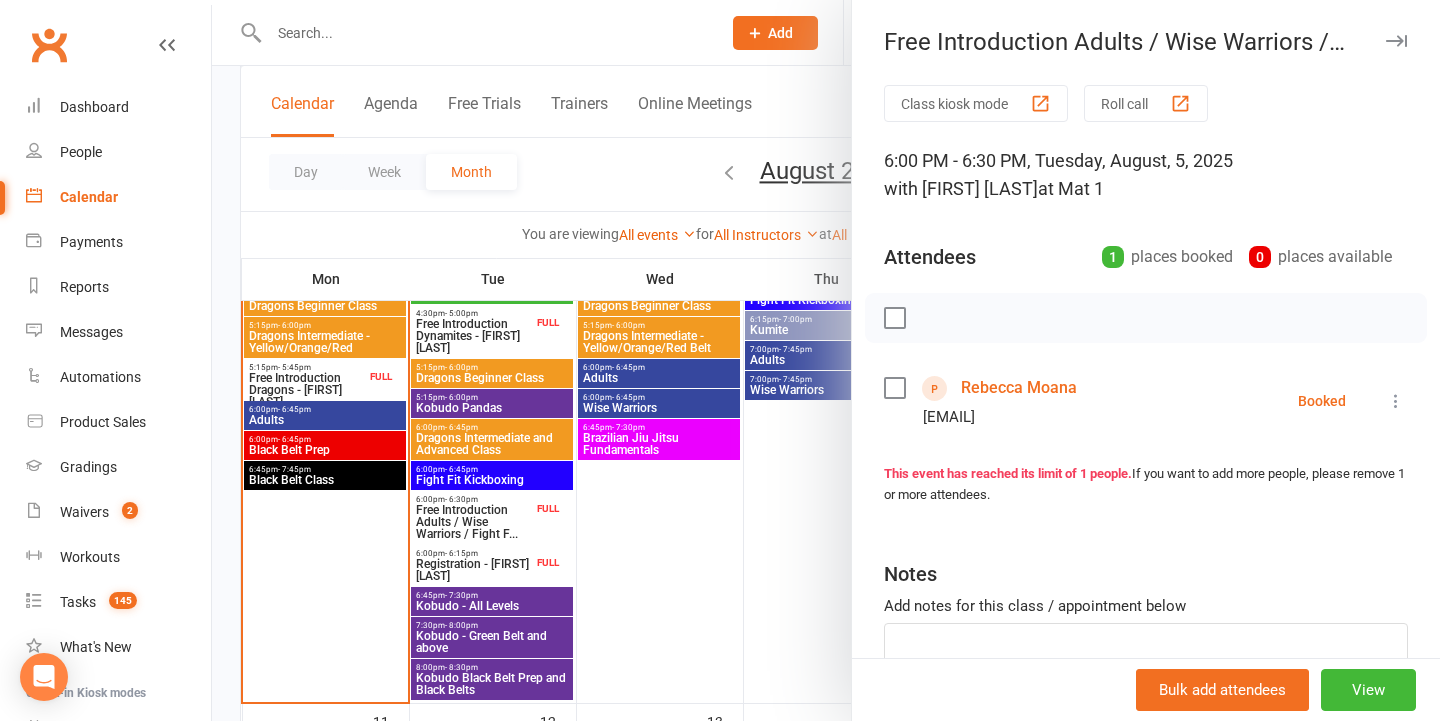 click at bounding box center [826, 360] 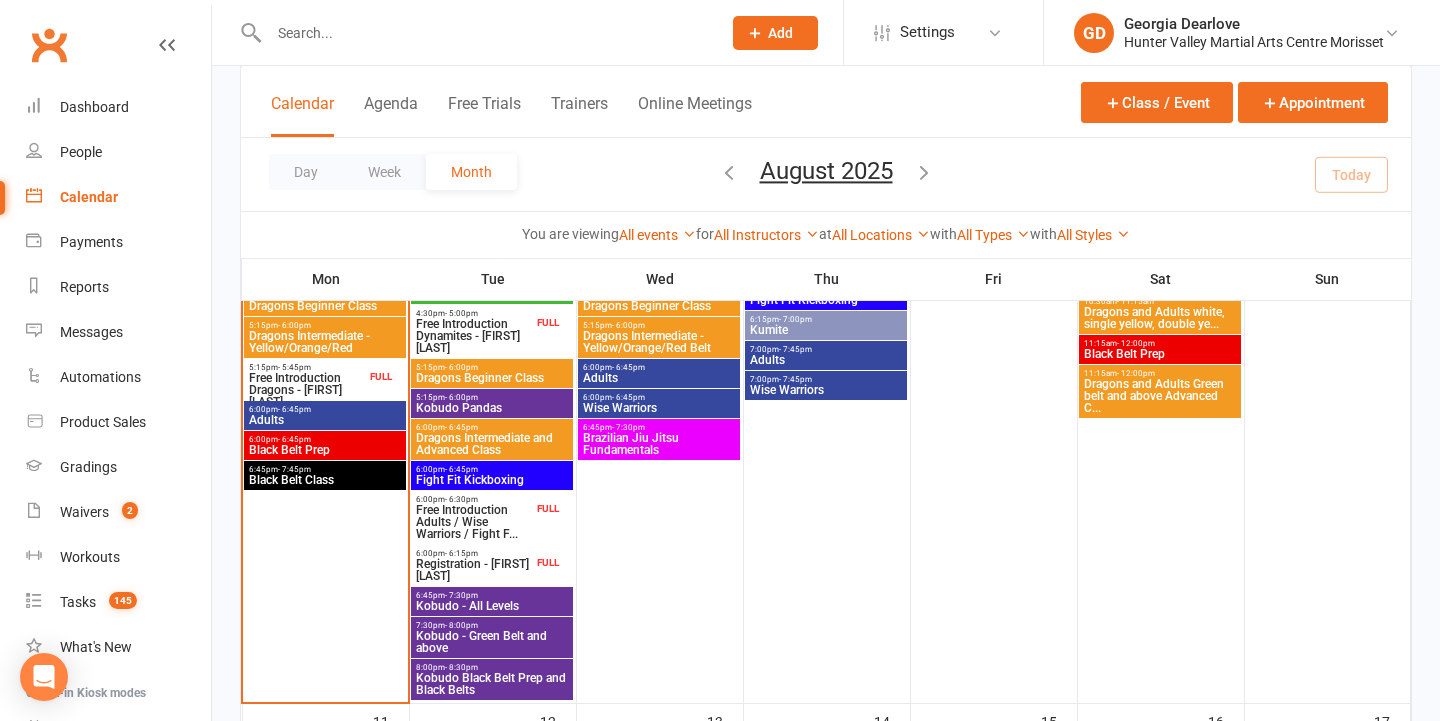 click on "6:00pm  - 6:45pm" at bounding box center [492, 469] 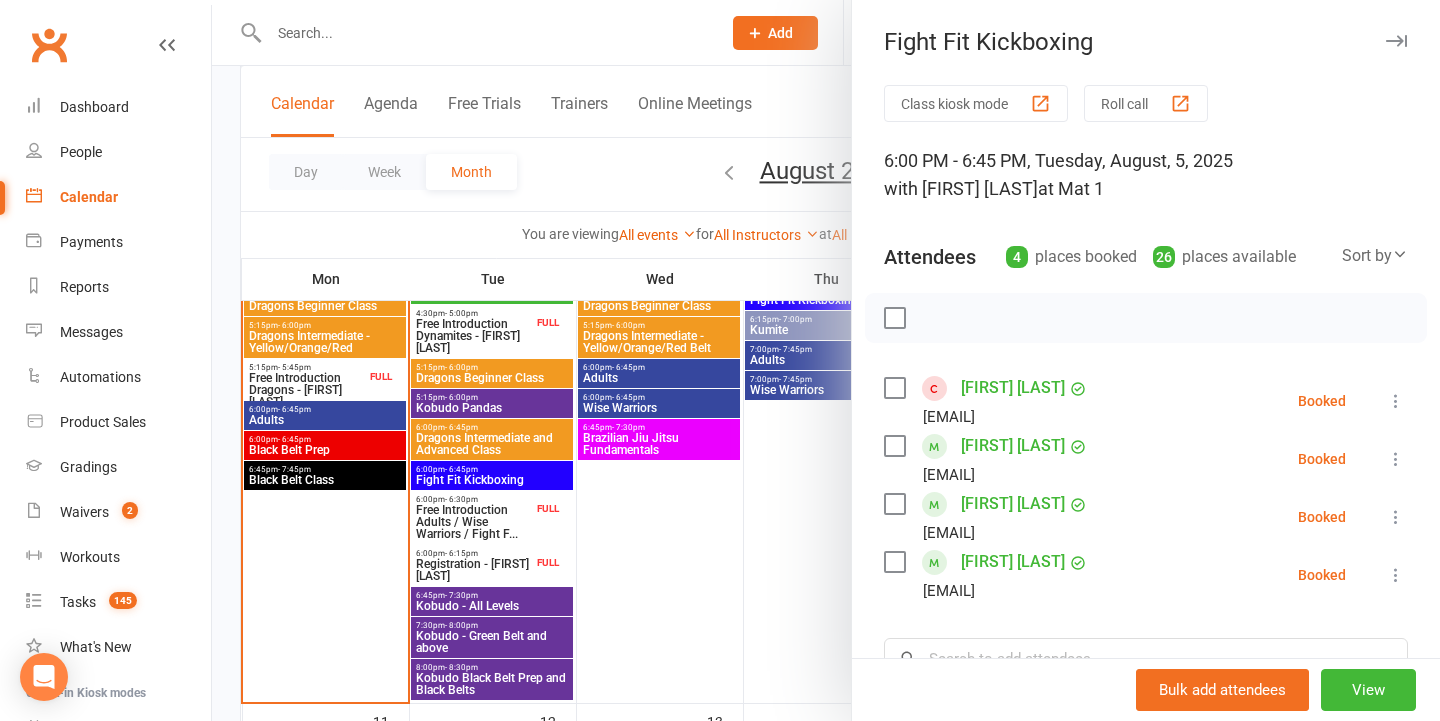 scroll, scrollTop: 79, scrollLeft: 0, axis: vertical 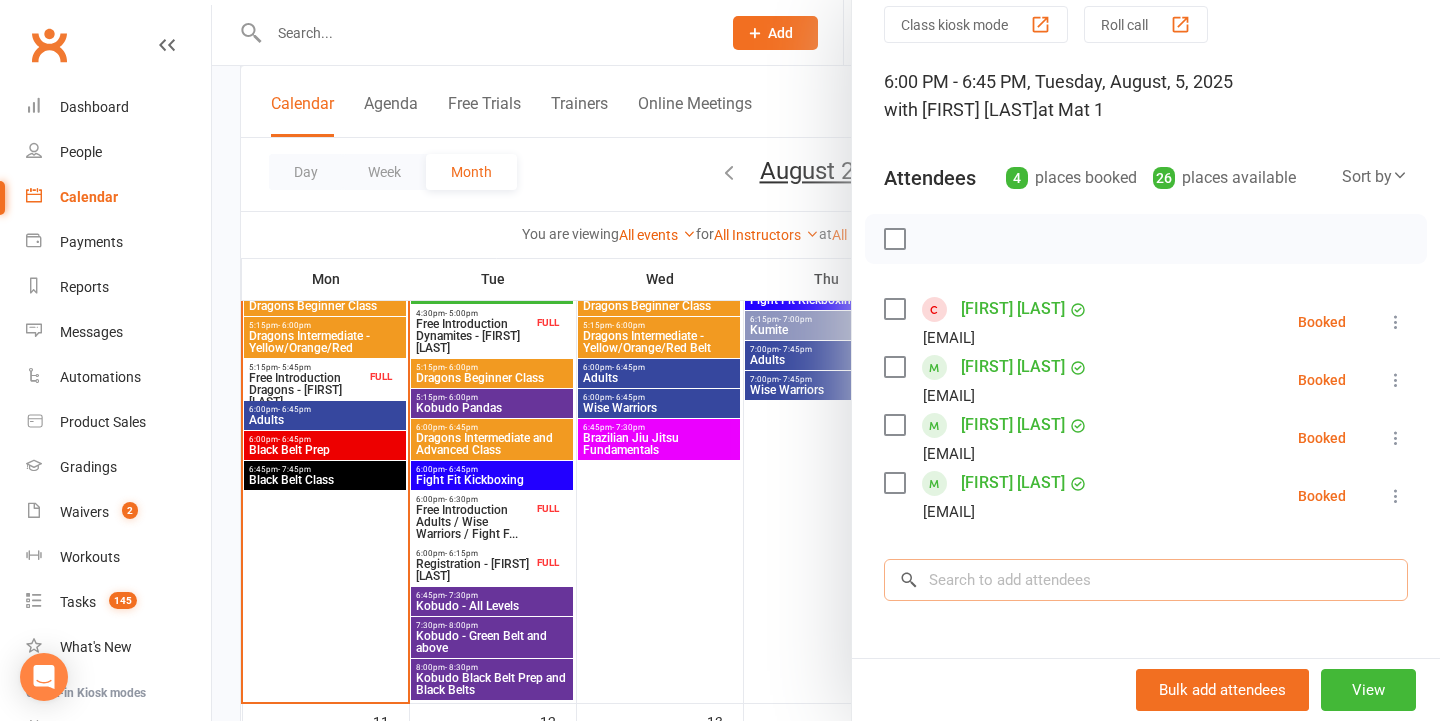 click at bounding box center [1146, 580] 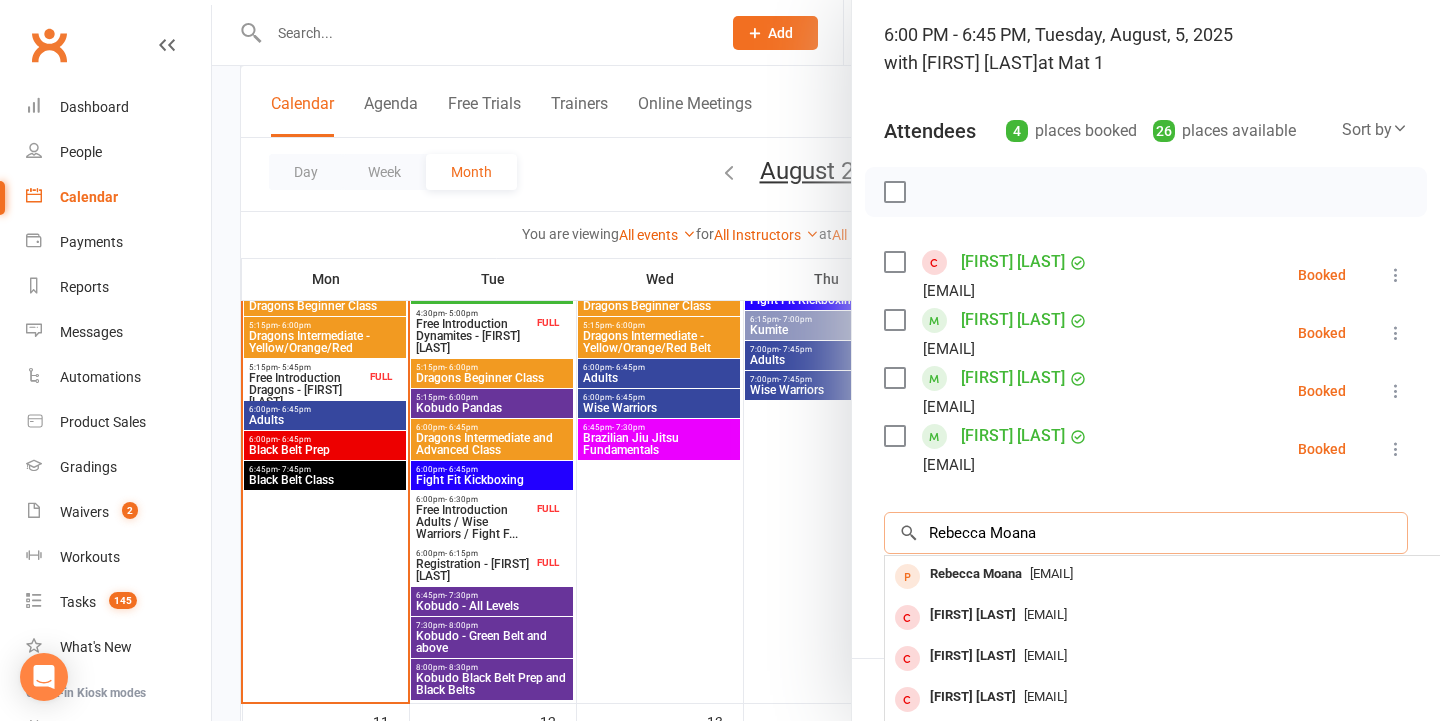 scroll, scrollTop: 146, scrollLeft: 0, axis: vertical 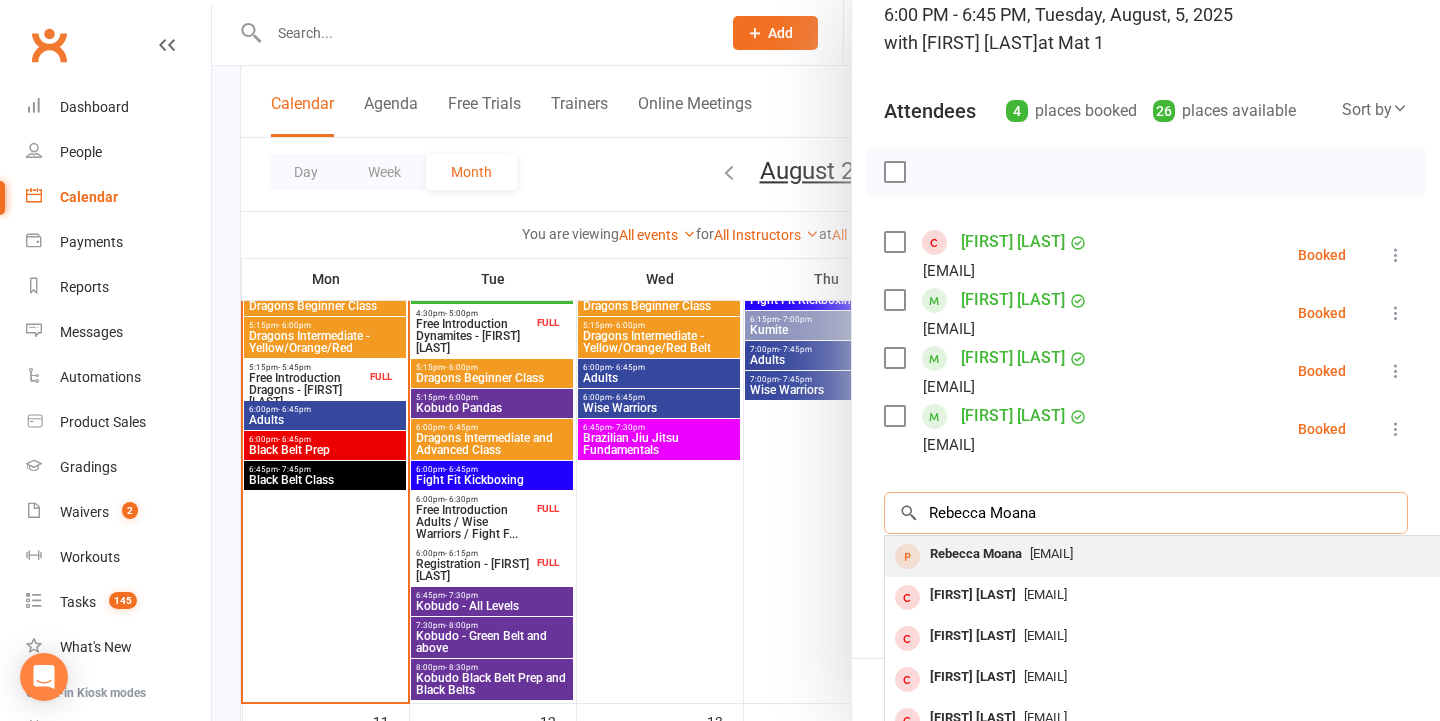 type on "Rebecca moana" 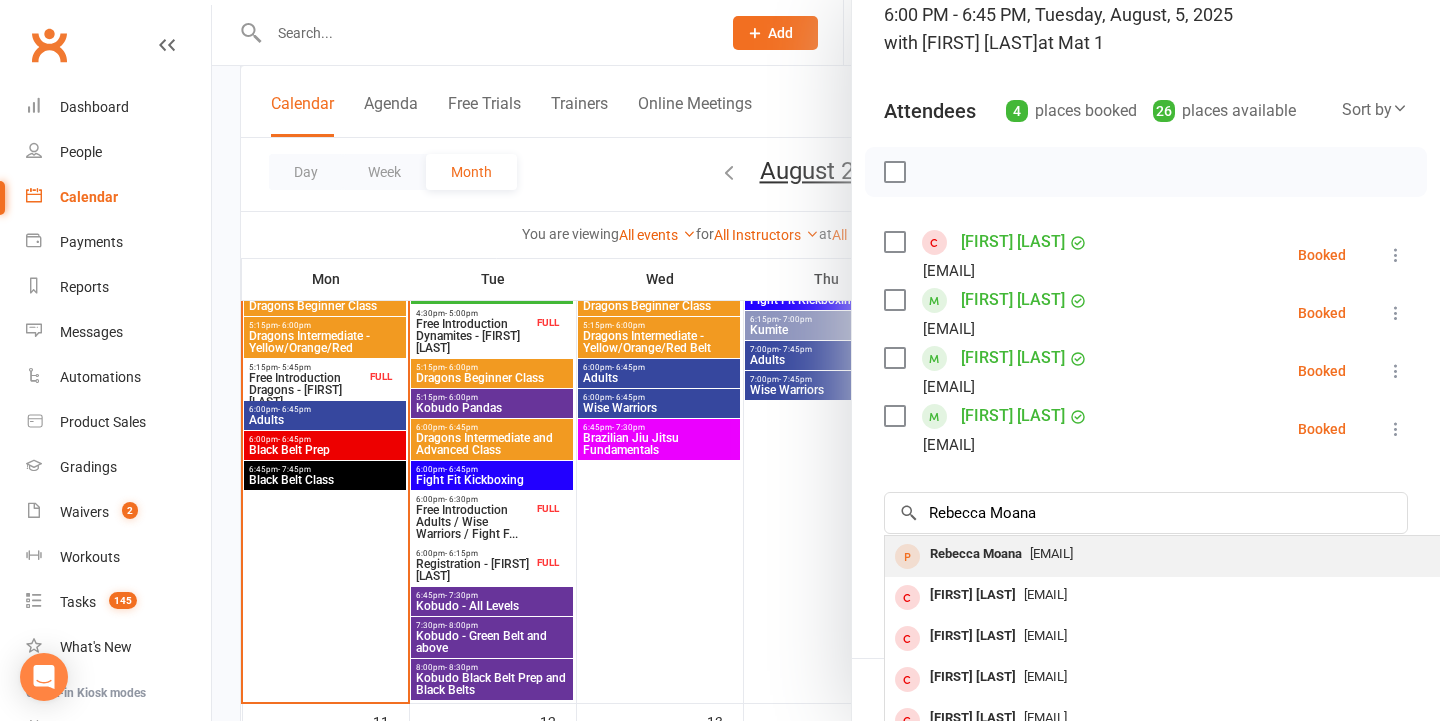 click on "andersonrebecca309@gmail.com" at bounding box center [1051, 553] 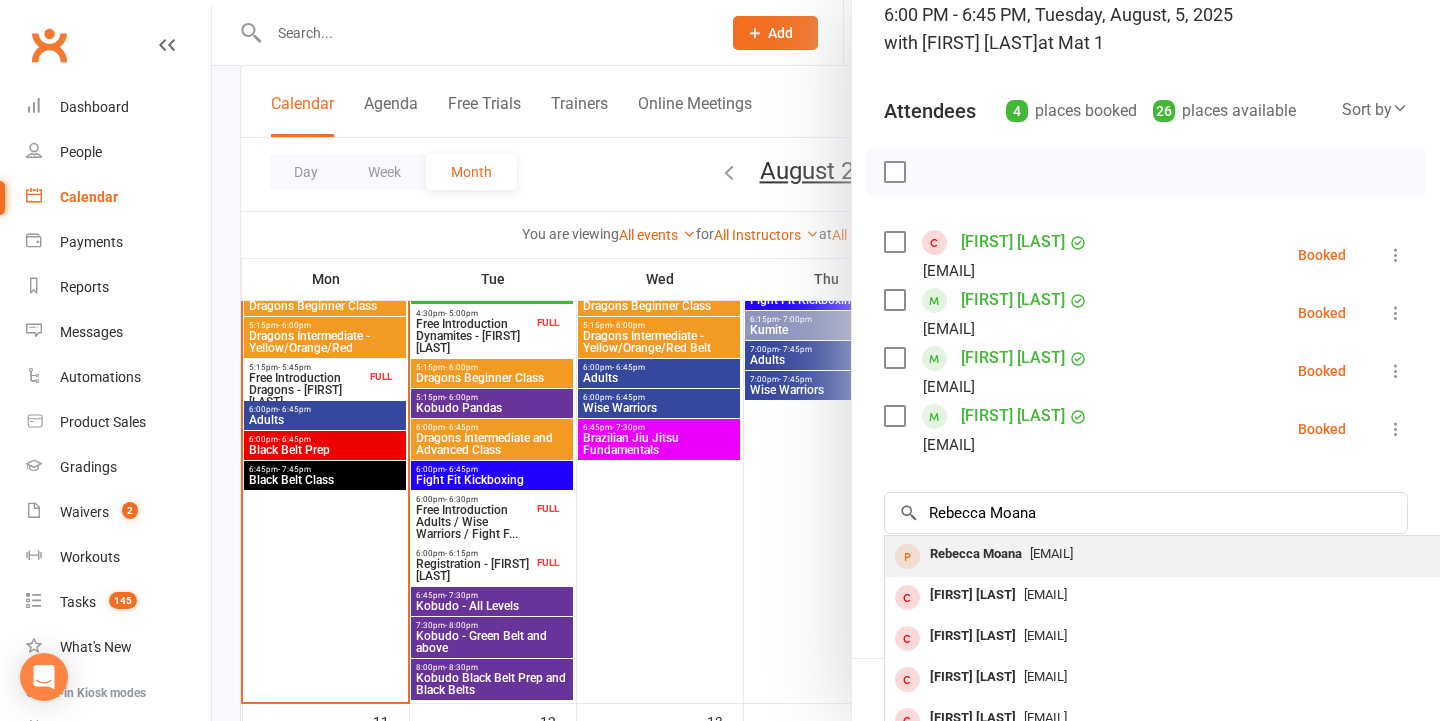 type 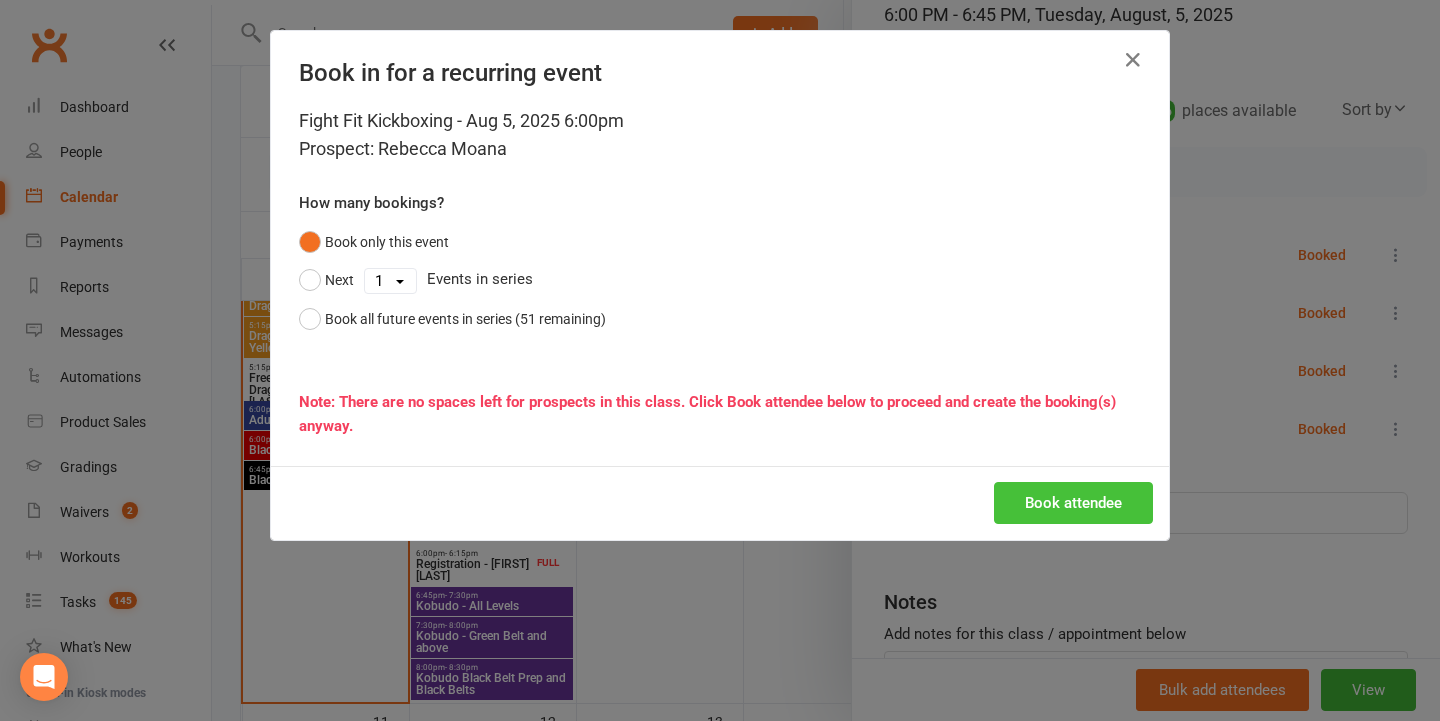 click on "Book attendee" at bounding box center [1073, 503] 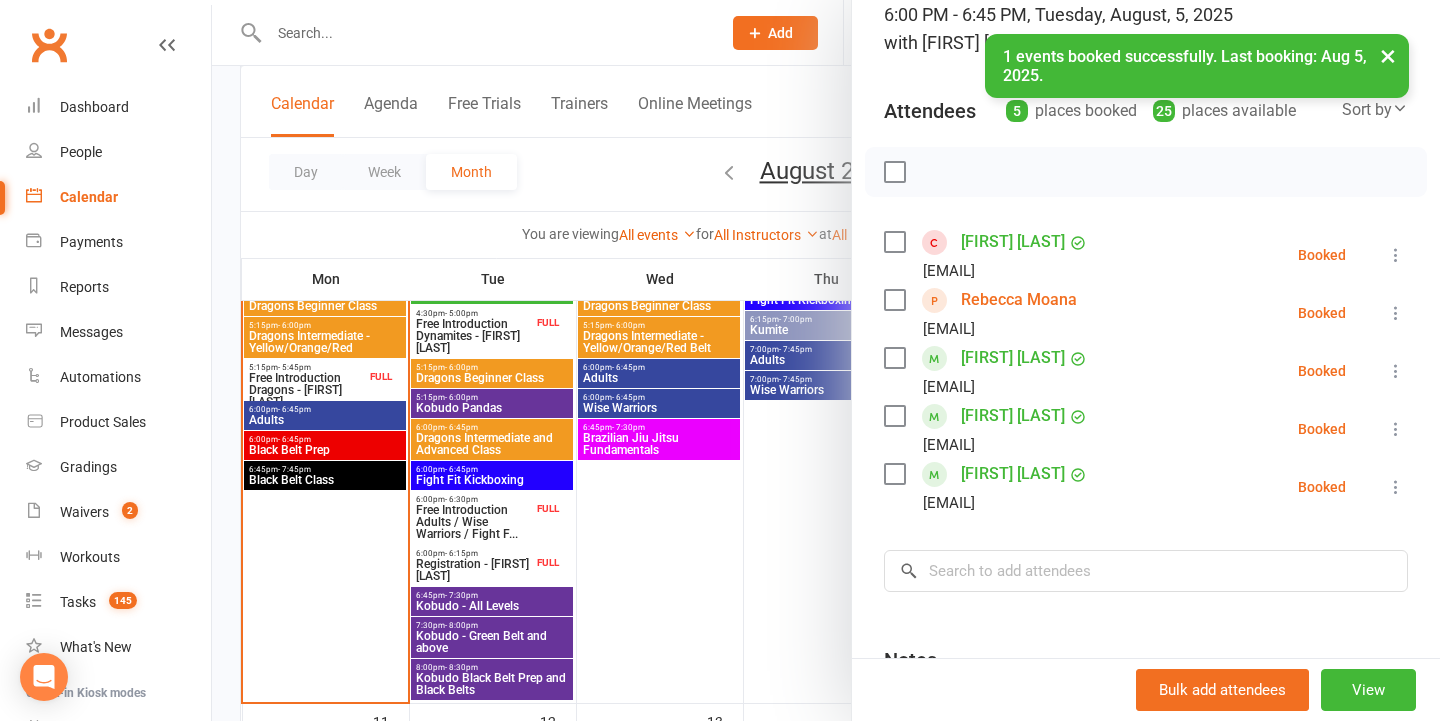 click at bounding box center [826, 360] 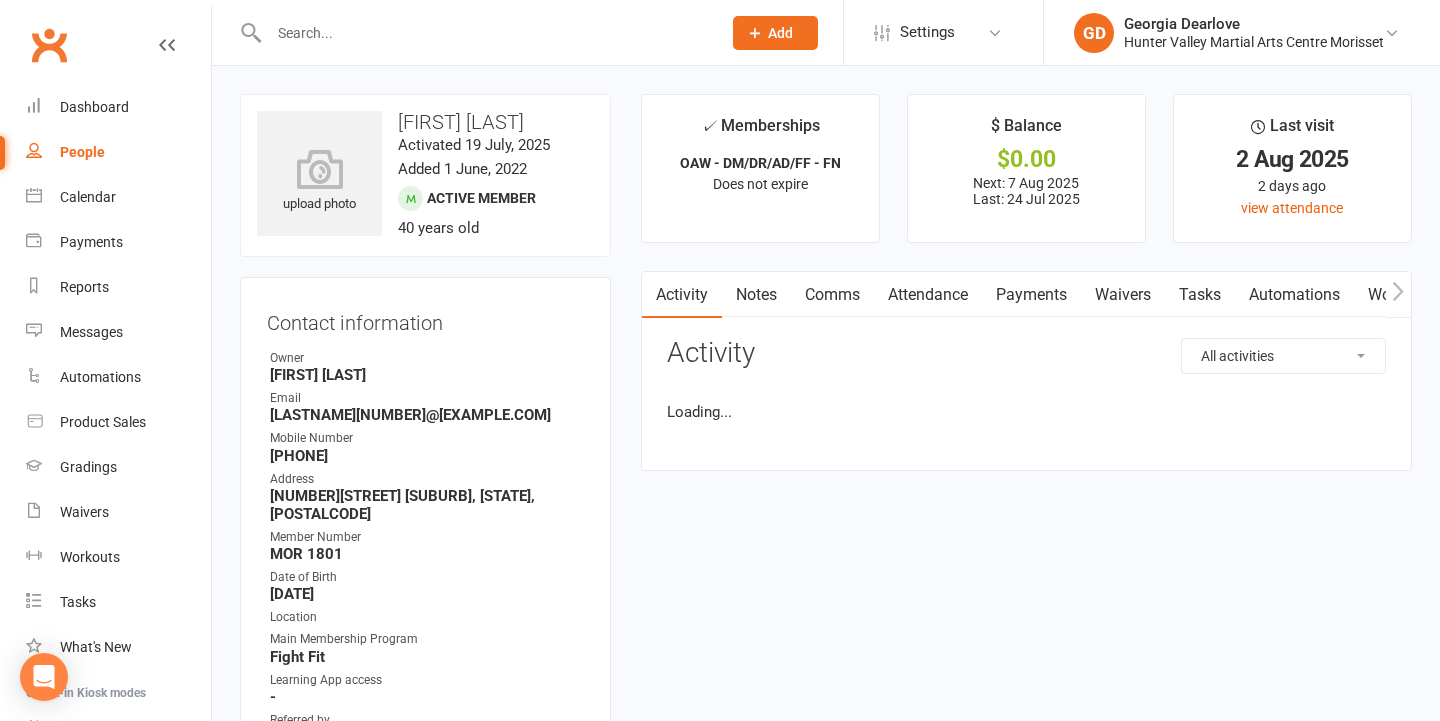 scroll, scrollTop: 0, scrollLeft: 0, axis: both 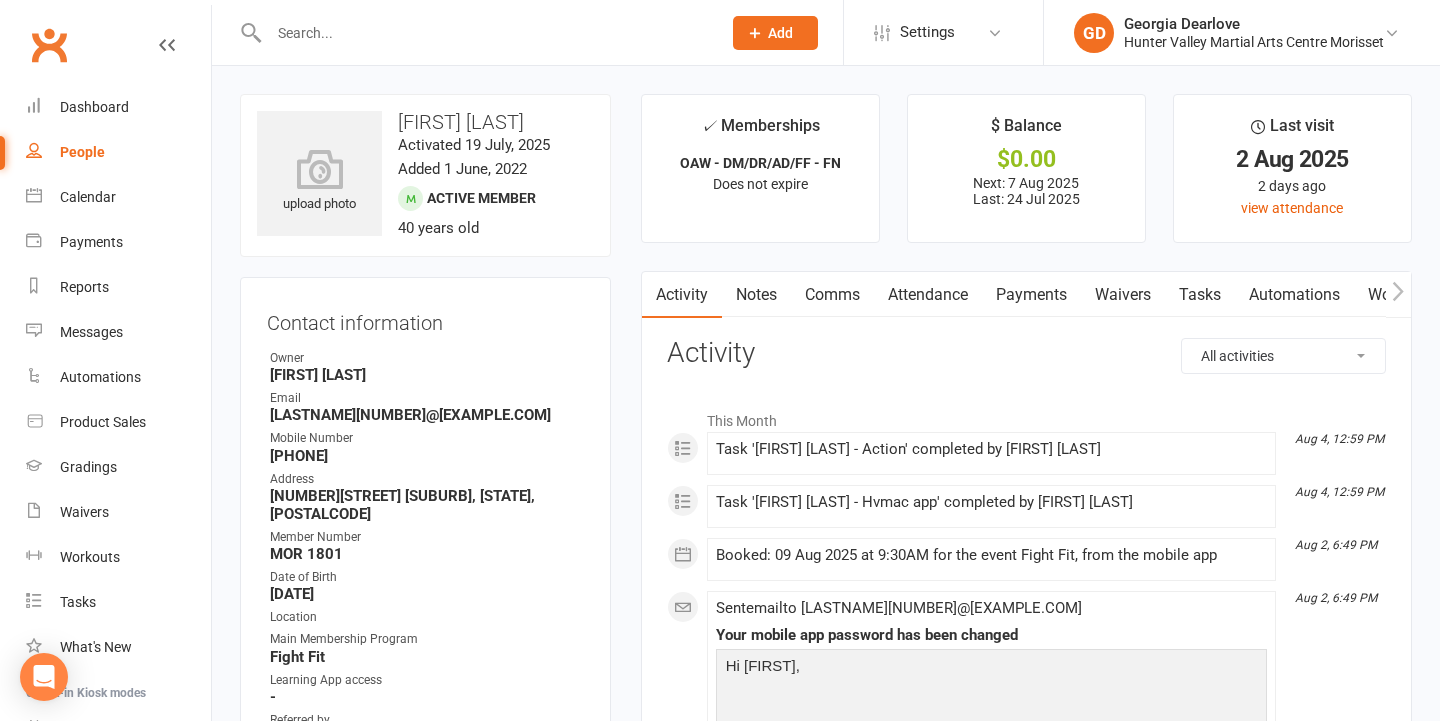 click at bounding box center (485, 33) 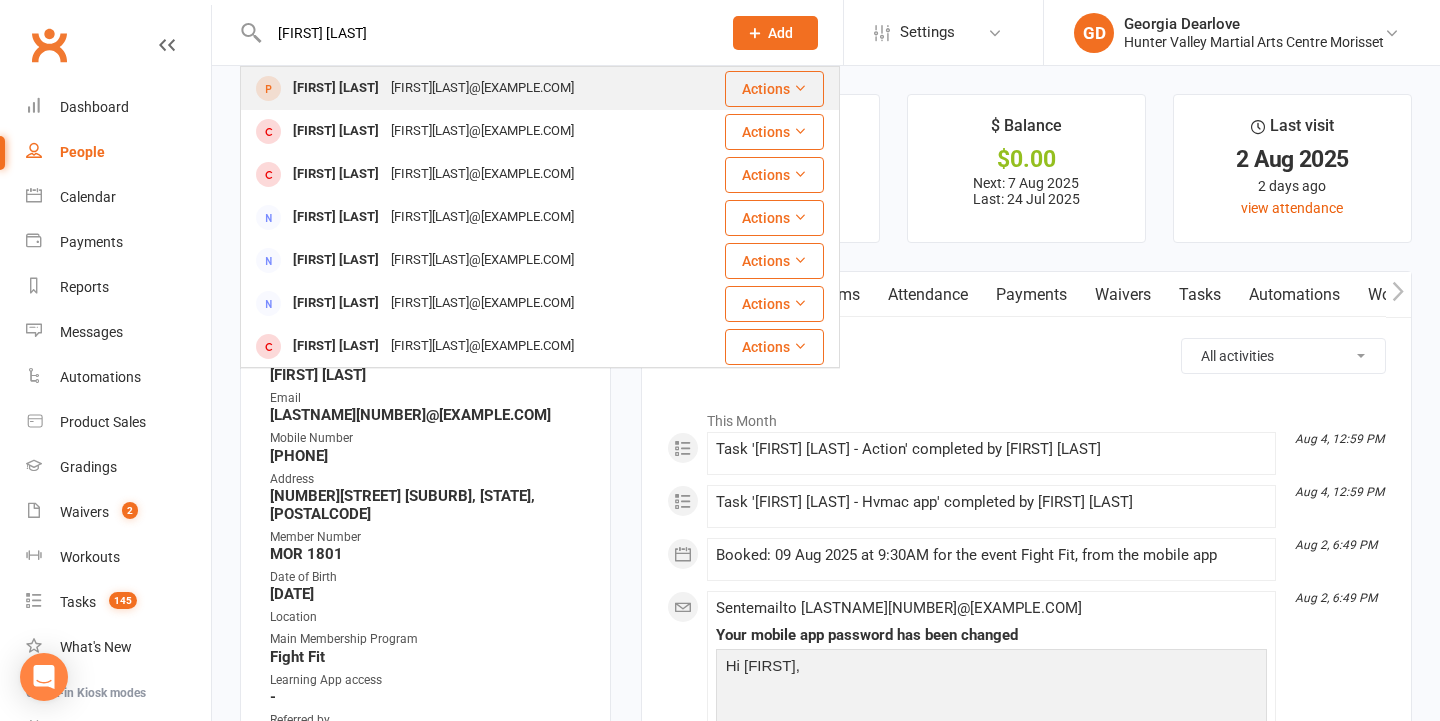 type on "[FIRST] [LAST]" 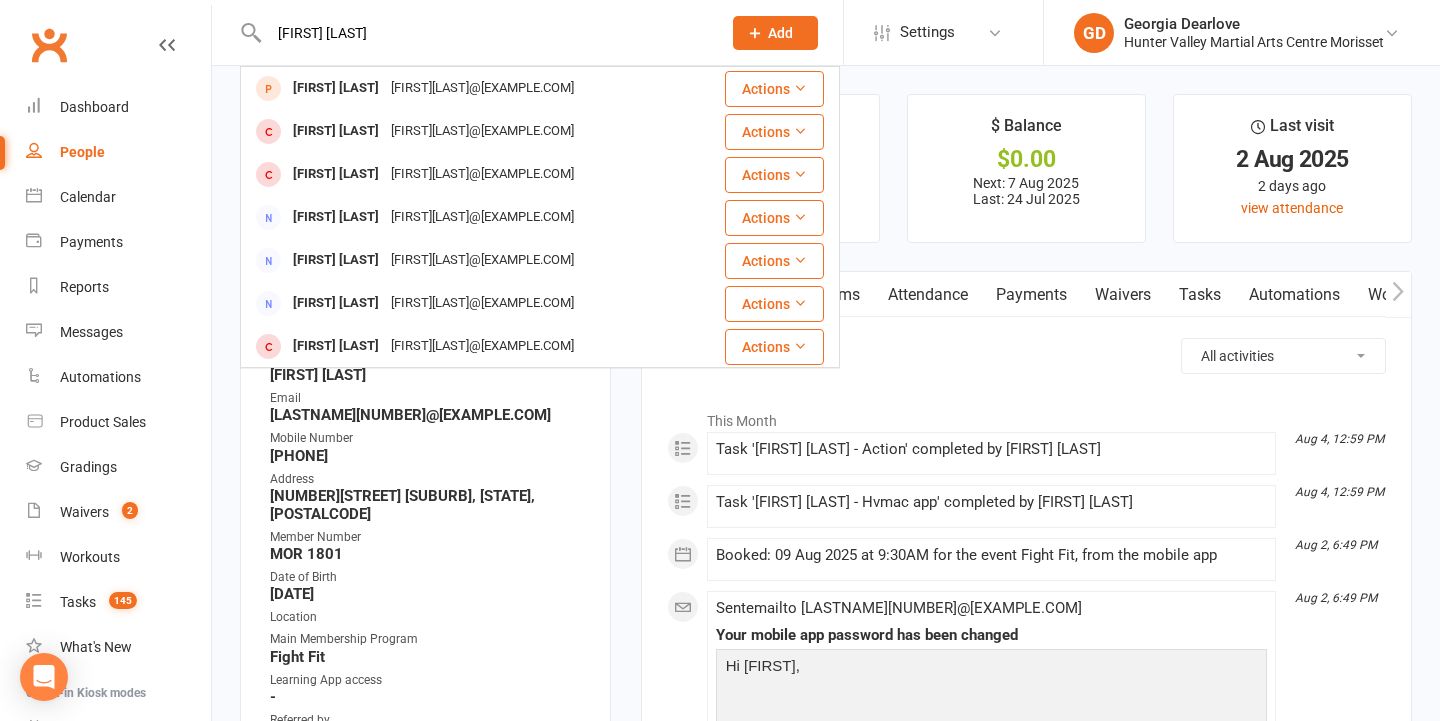 type 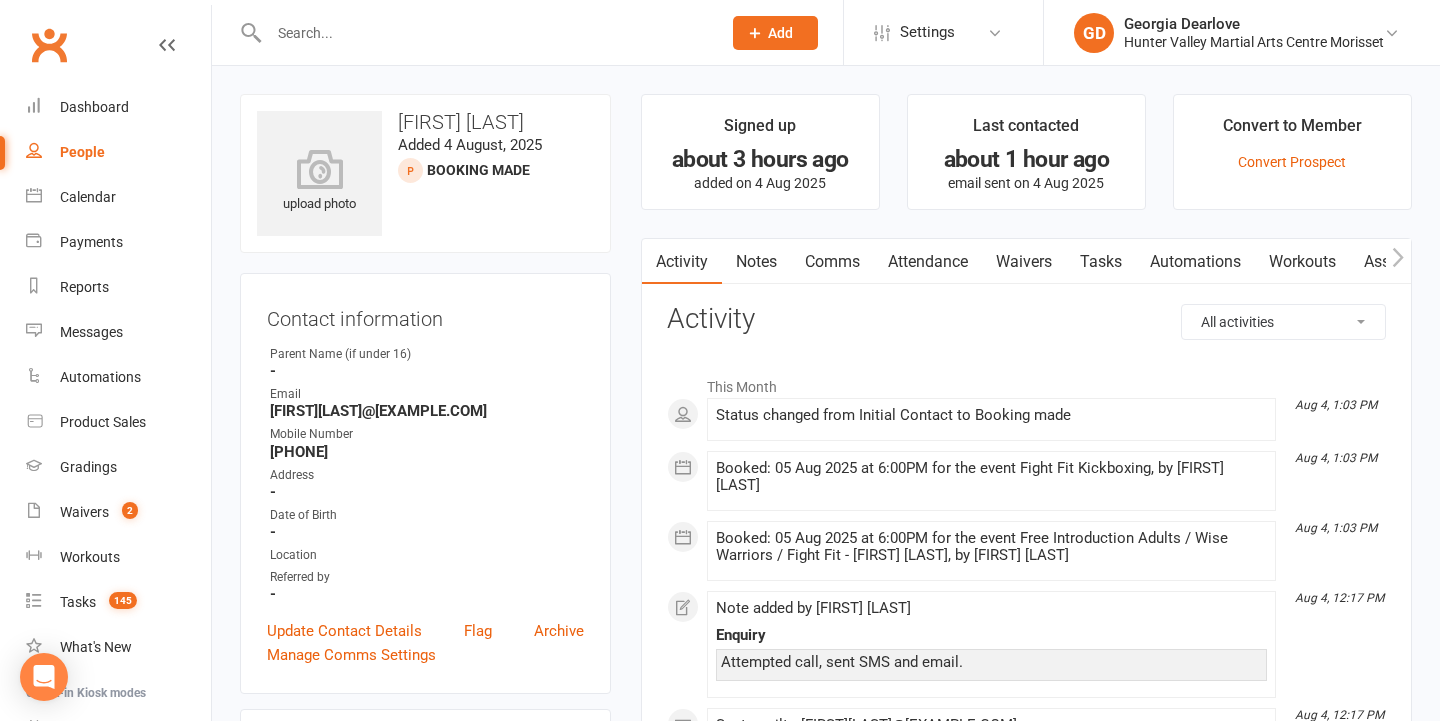 click on "Tasks" at bounding box center (1101, 262) 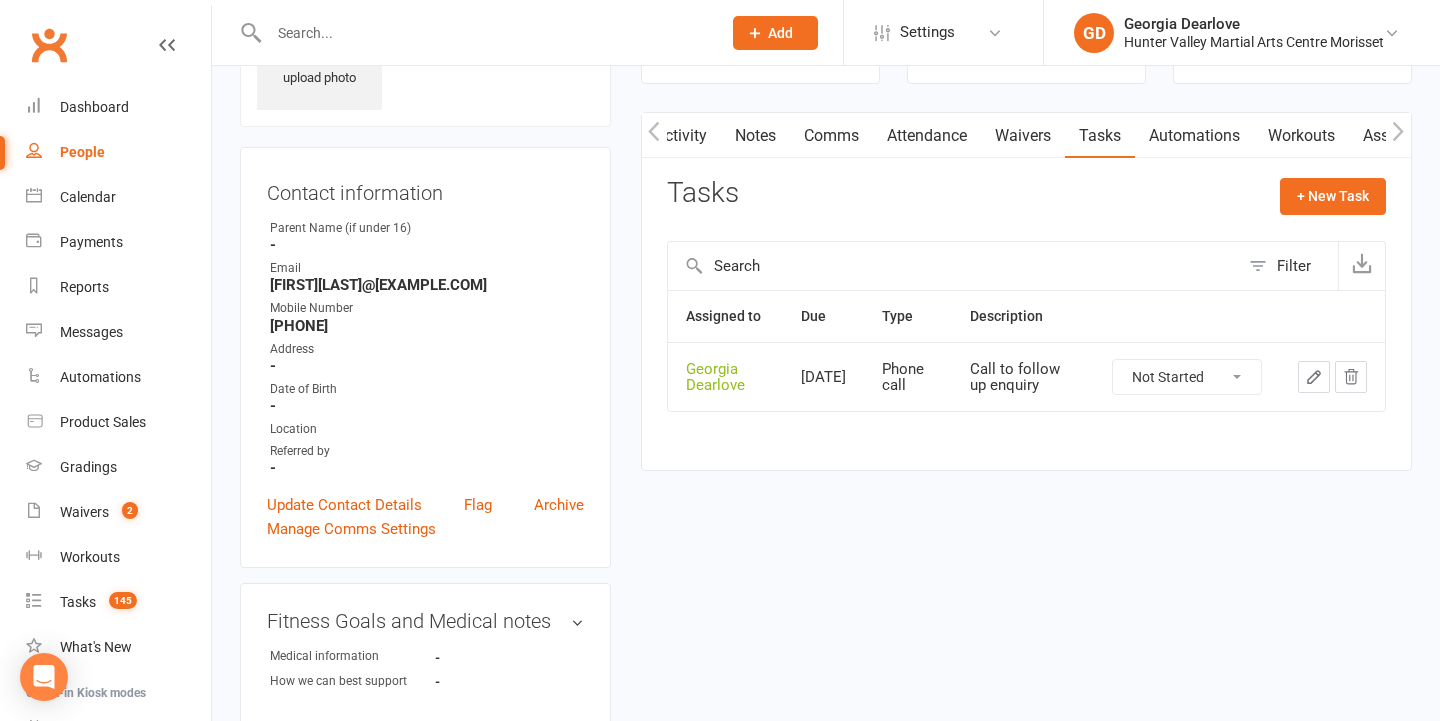 scroll, scrollTop: 143, scrollLeft: 0, axis: vertical 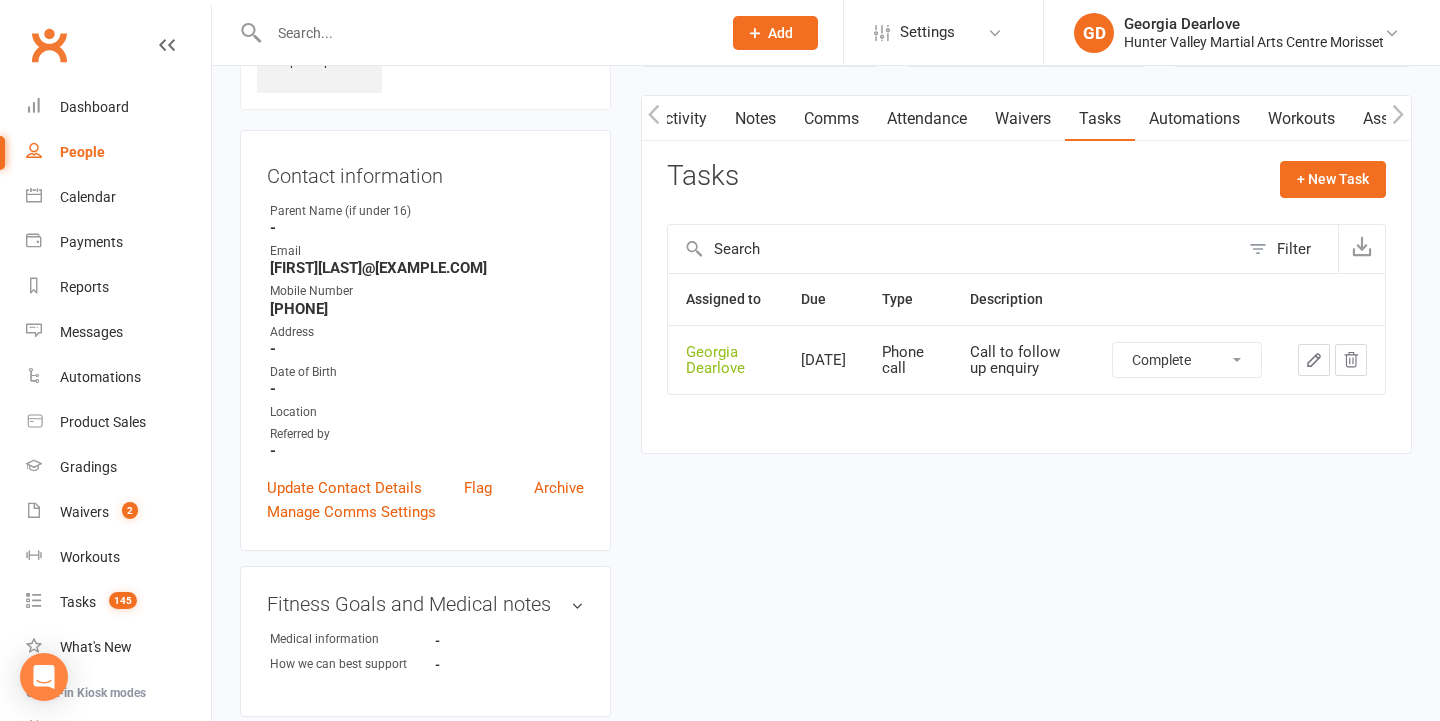 select on "unstarted" 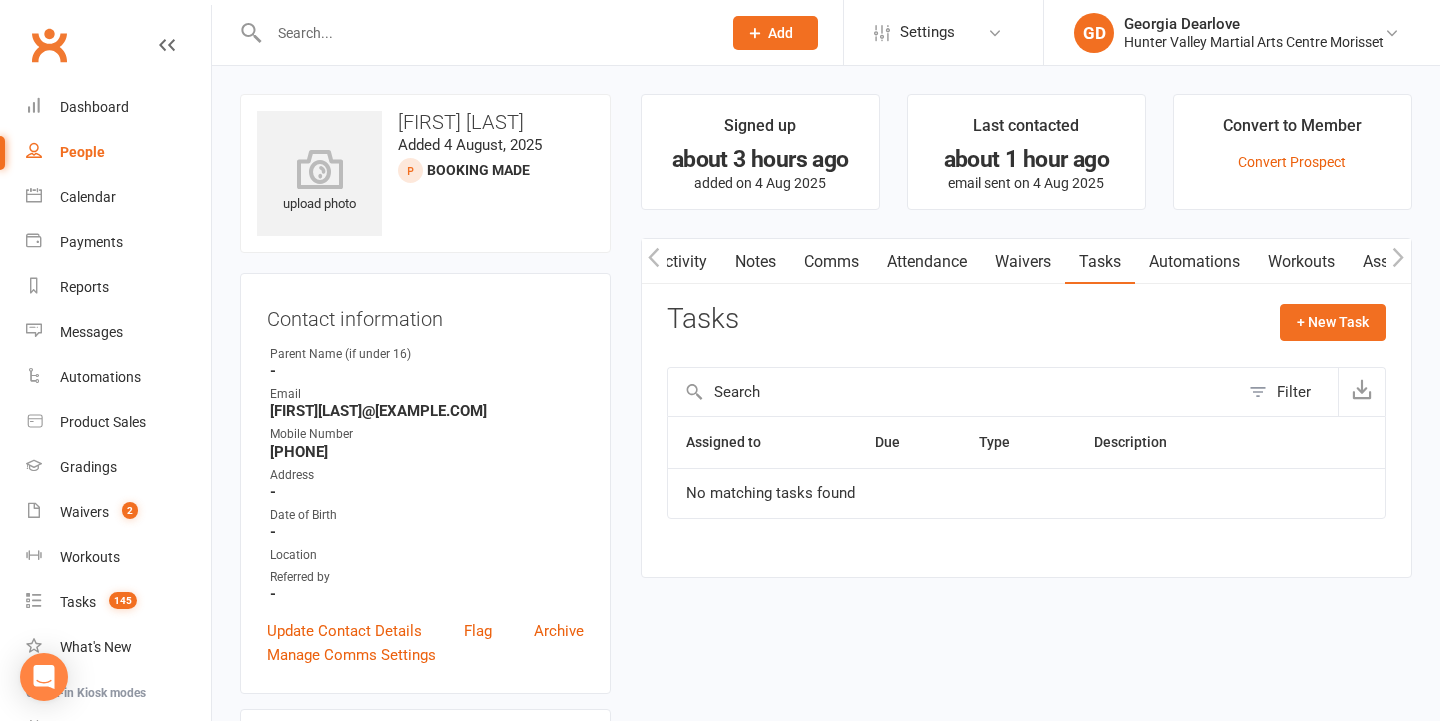 scroll, scrollTop: -1, scrollLeft: 0, axis: vertical 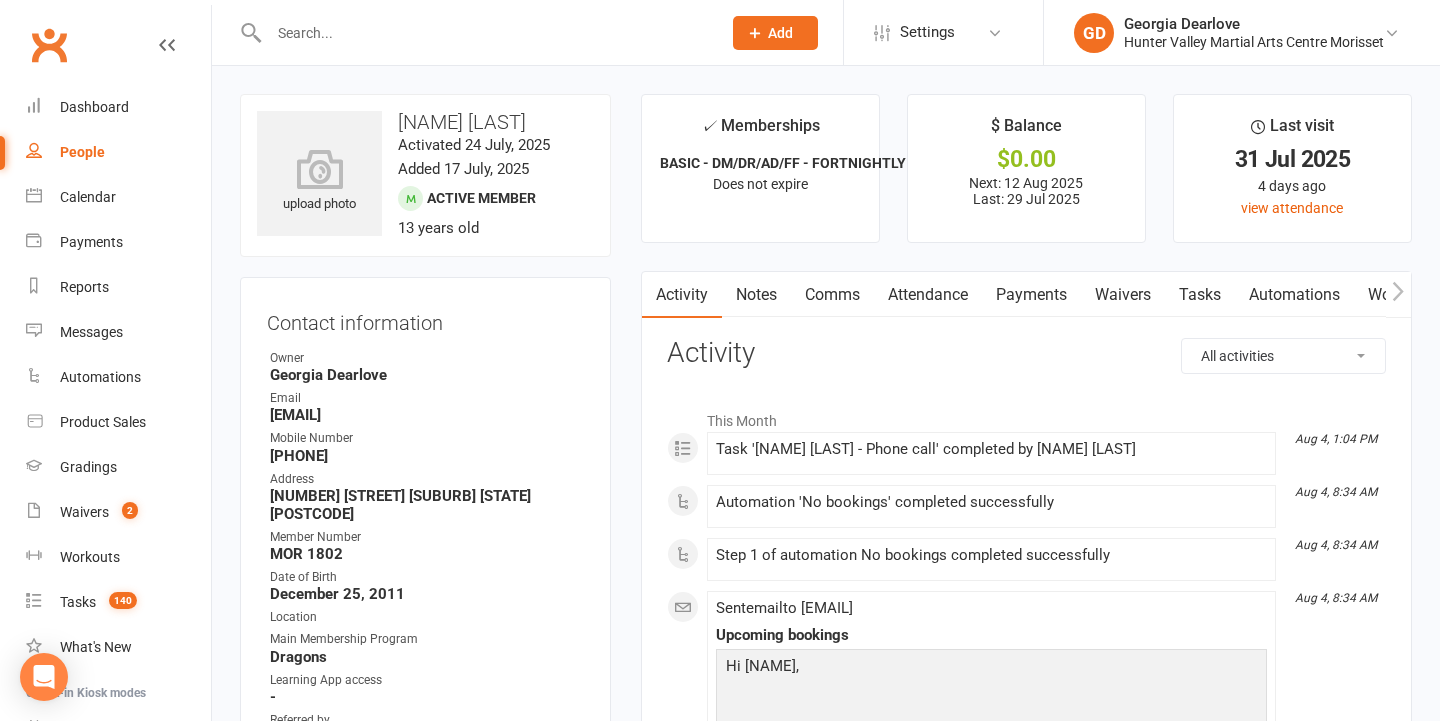 drag, startPoint x: 271, startPoint y: 414, endPoint x: 442, endPoint y: 415, distance: 171.00293 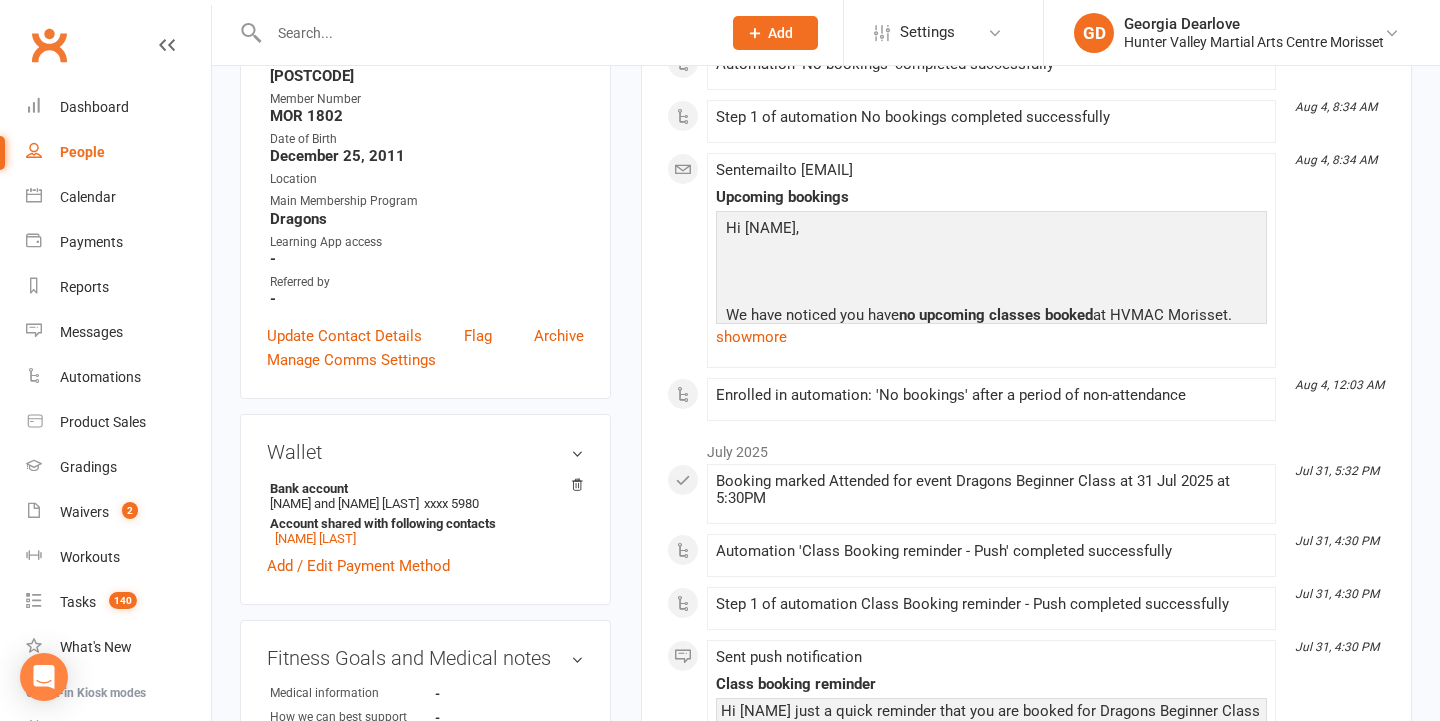 scroll, scrollTop: 412, scrollLeft: 1, axis: both 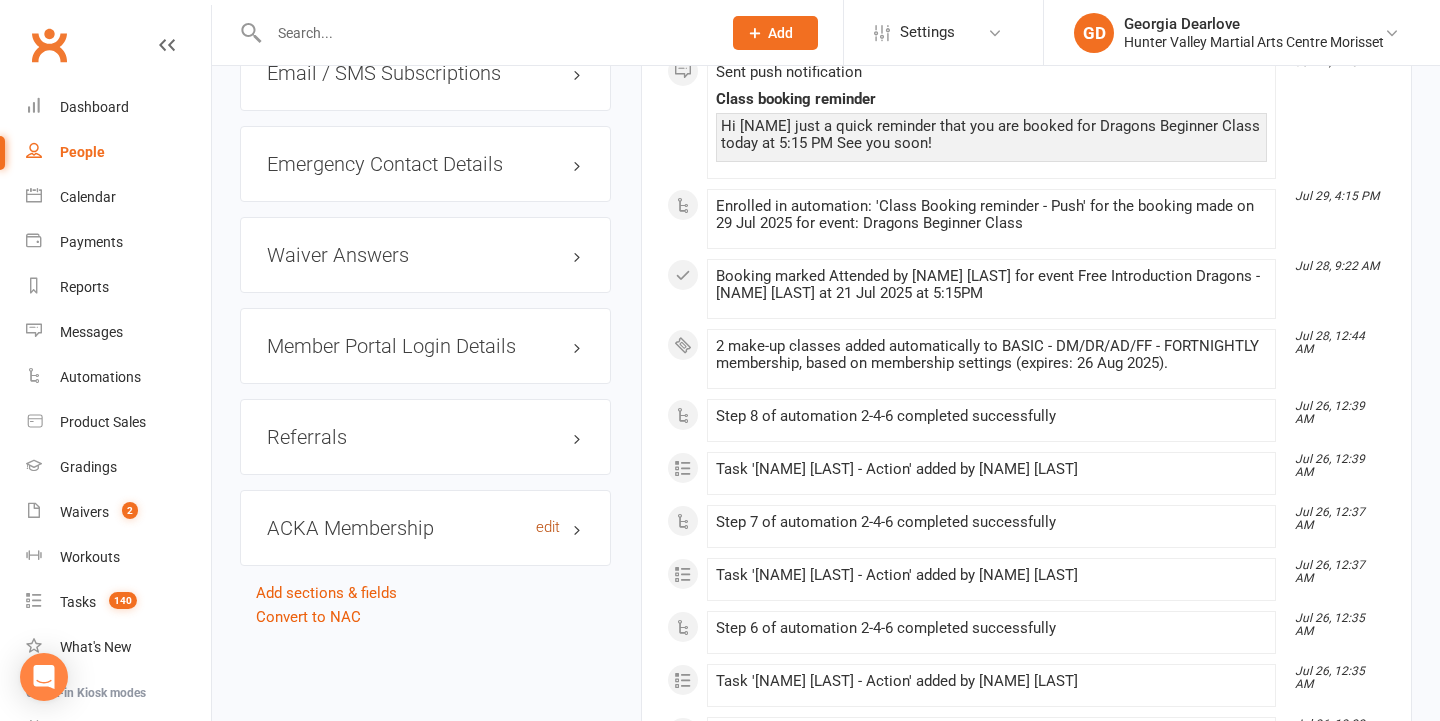 click on "edit" at bounding box center (548, 527) 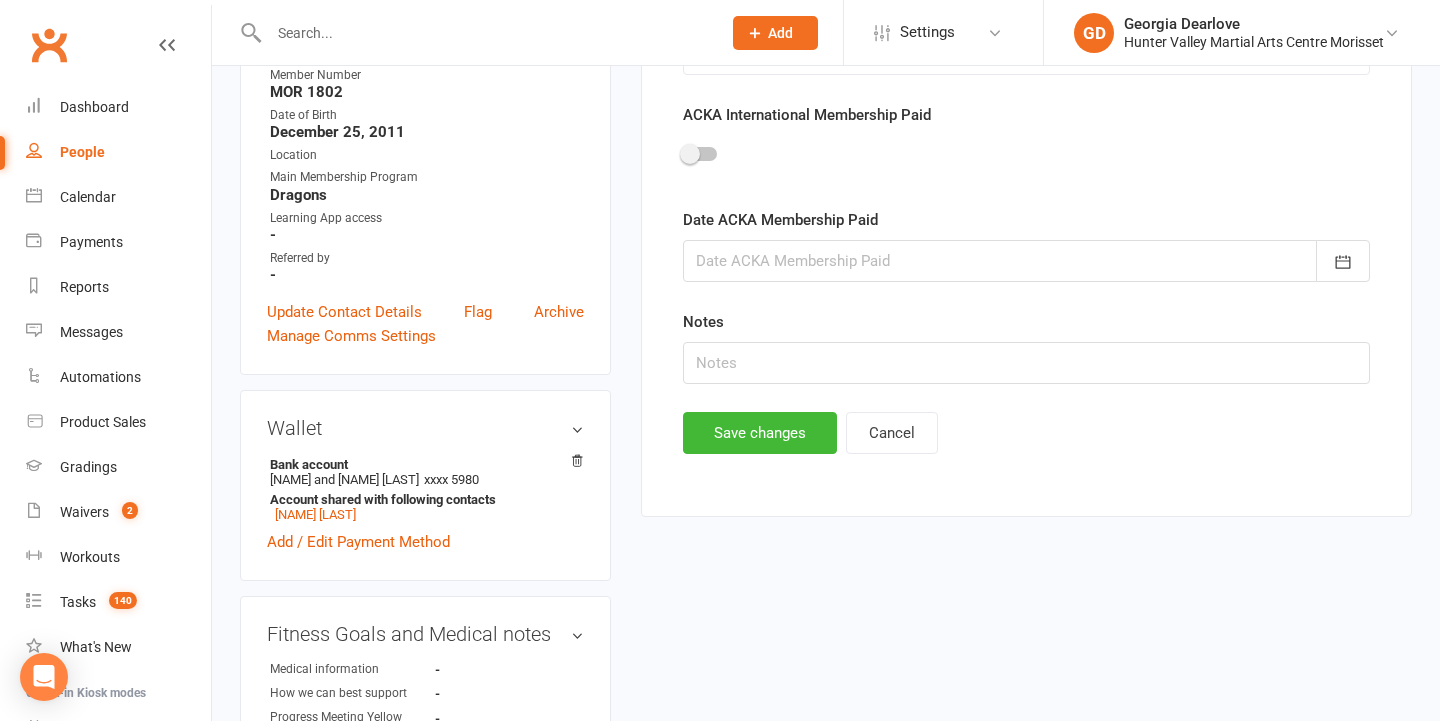 scroll, scrollTop: 170, scrollLeft: 0, axis: vertical 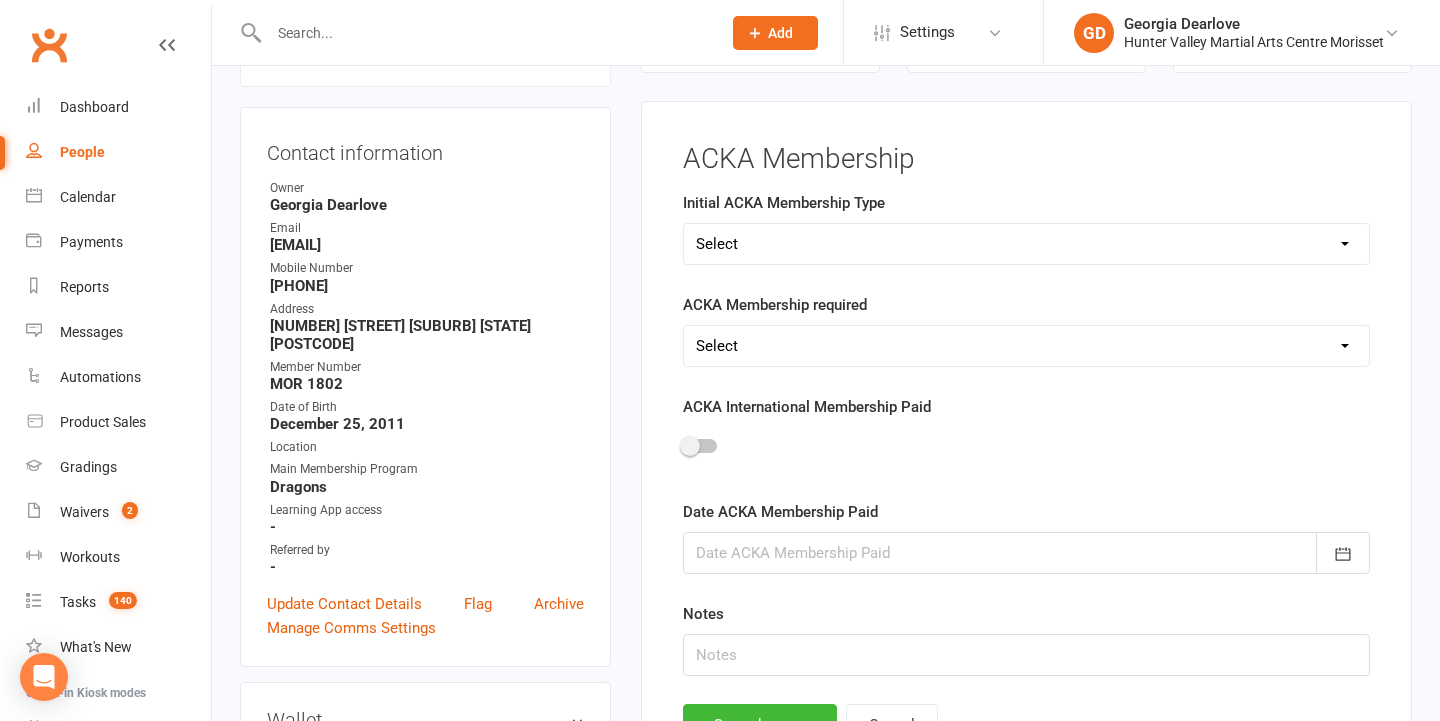 click on "Initial ACKA Membership Type  Select Minimites Kindymites Dynamites Dragons Adults Fight Fit Kobudo Wise Warriors Jumping Joeys BJJ
ACKA Membership required   Select Yes No
ACKA International Membership Paid
Date ACKA Membership Paid
August 2025
Sun Mon Tue Wed Thu Fri Sat
31
27
28
29
30
31
01
02
32
03
04
05
06
07
08
09
33
10
11
12
13
14
15
16
34
17
18
19
20
21
22" at bounding box center [1026, 433] 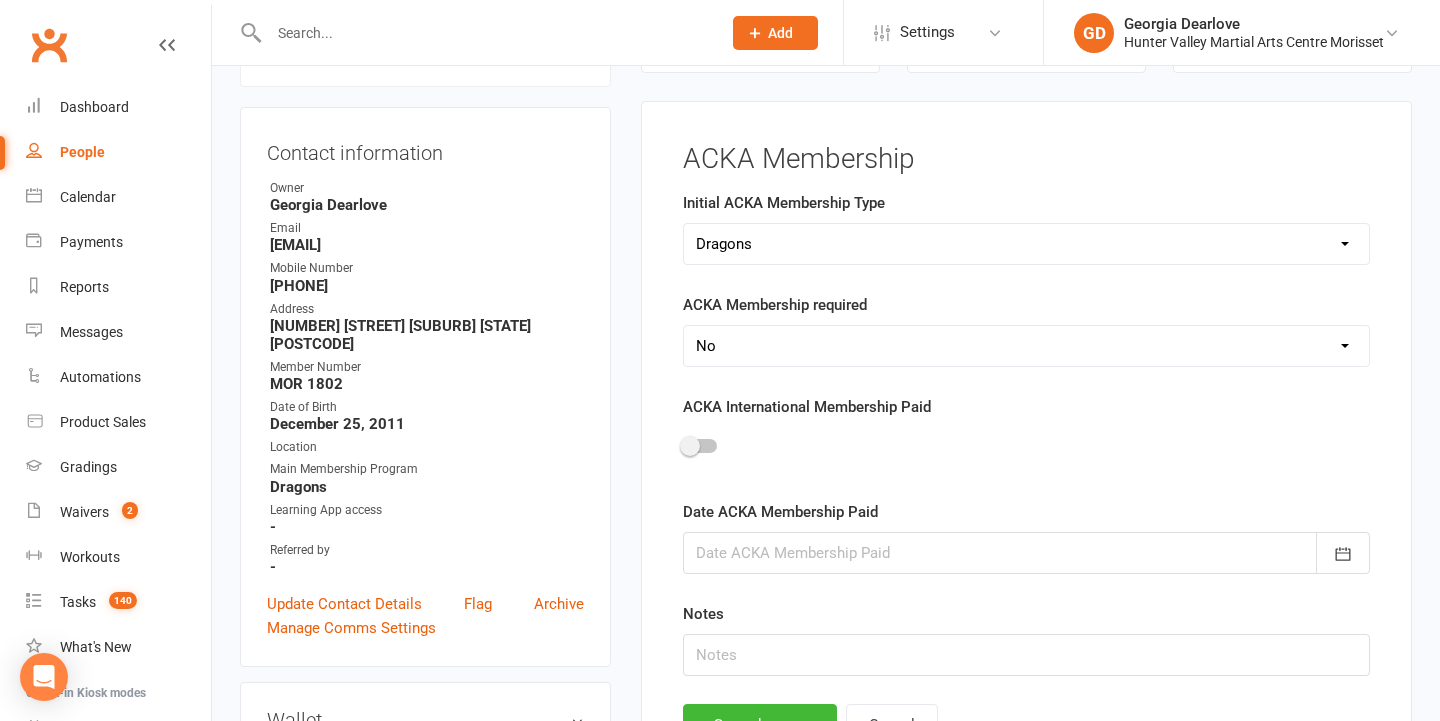 select on "Yes" 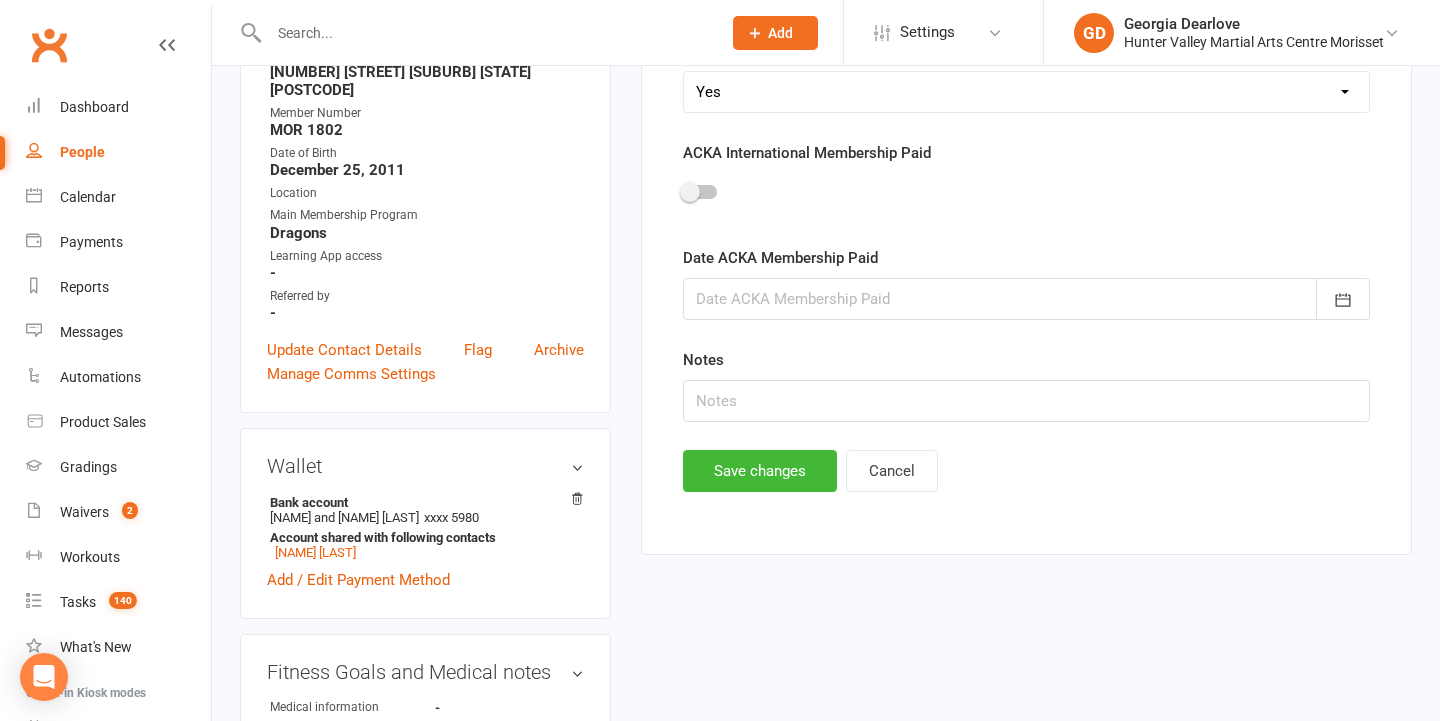 scroll, scrollTop: 436, scrollLeft: 0, axis: vertical 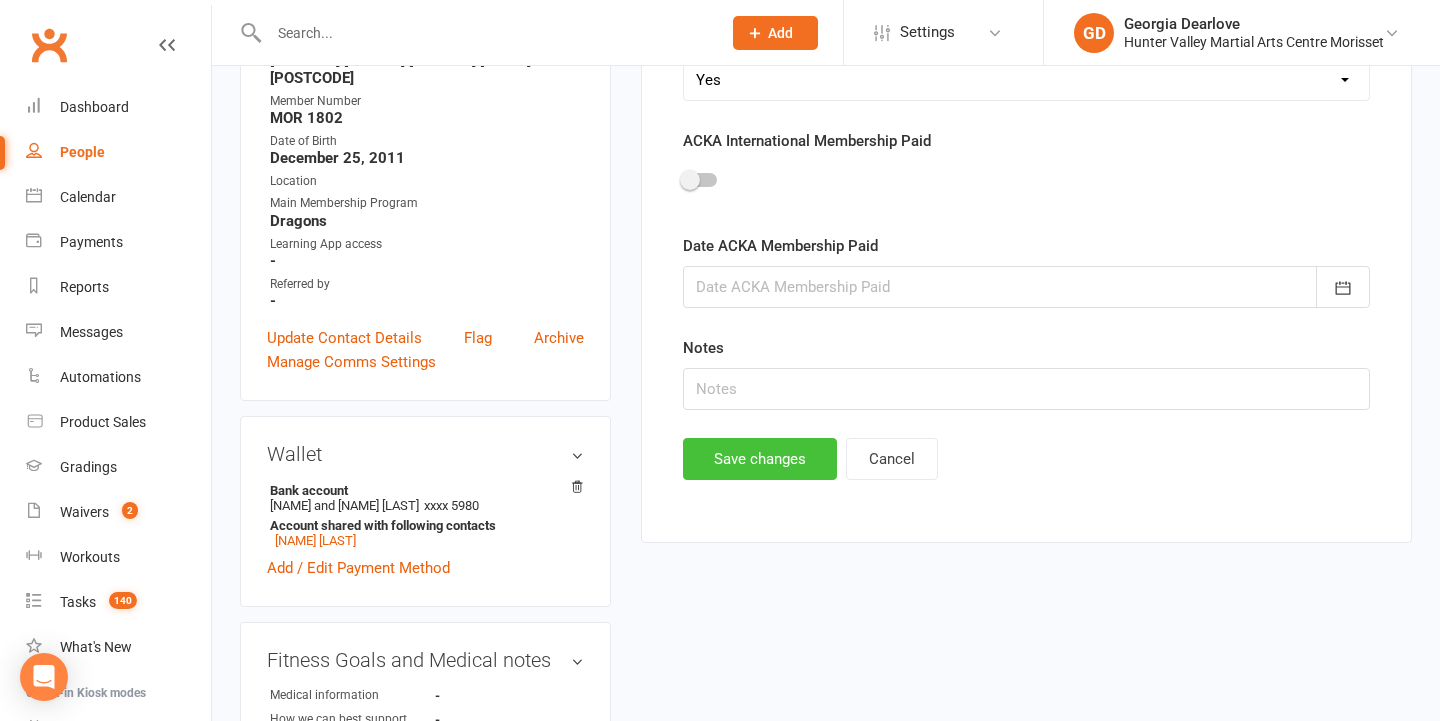 click on "Save changes" at bounding box center [760, 459] 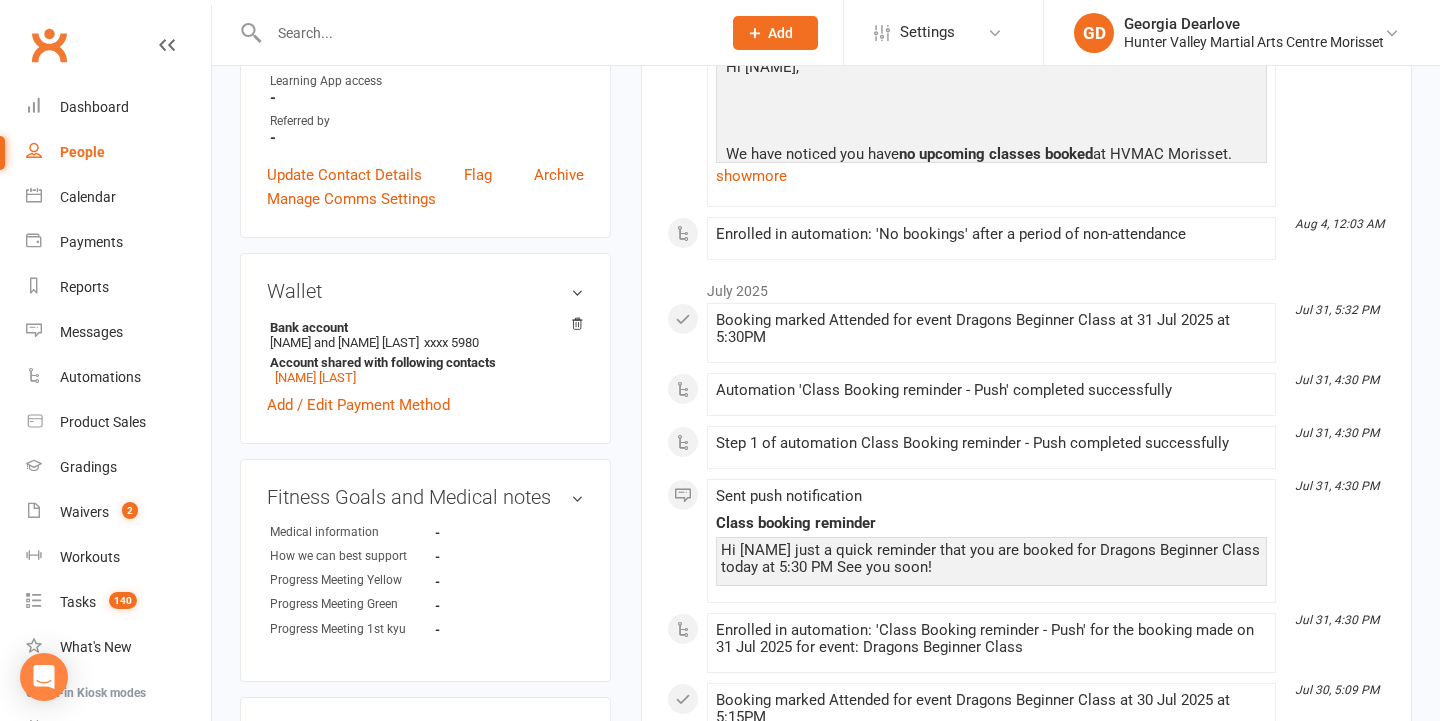 scroll, scrollTop: 413, scrollLeft: 0, axis: vertical 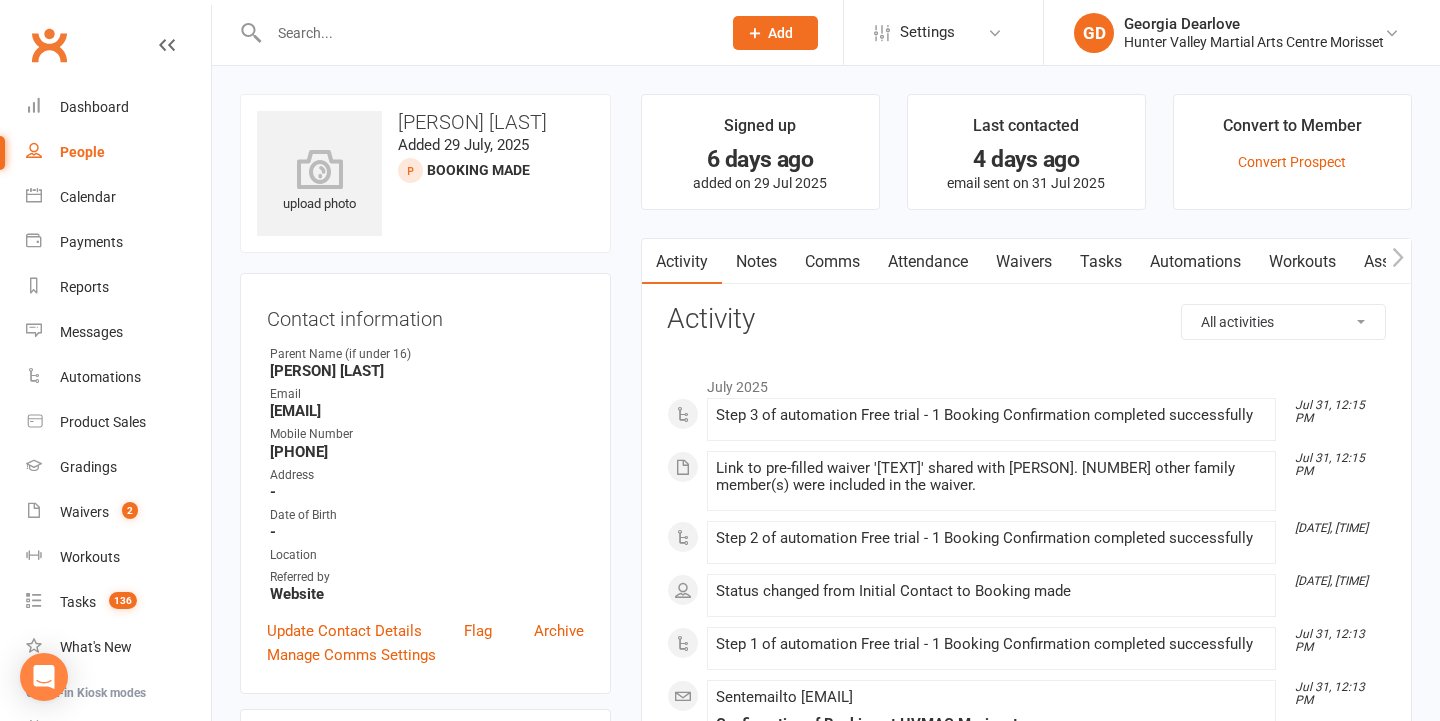 click on "Attendance" at bounding box center [928, 262] 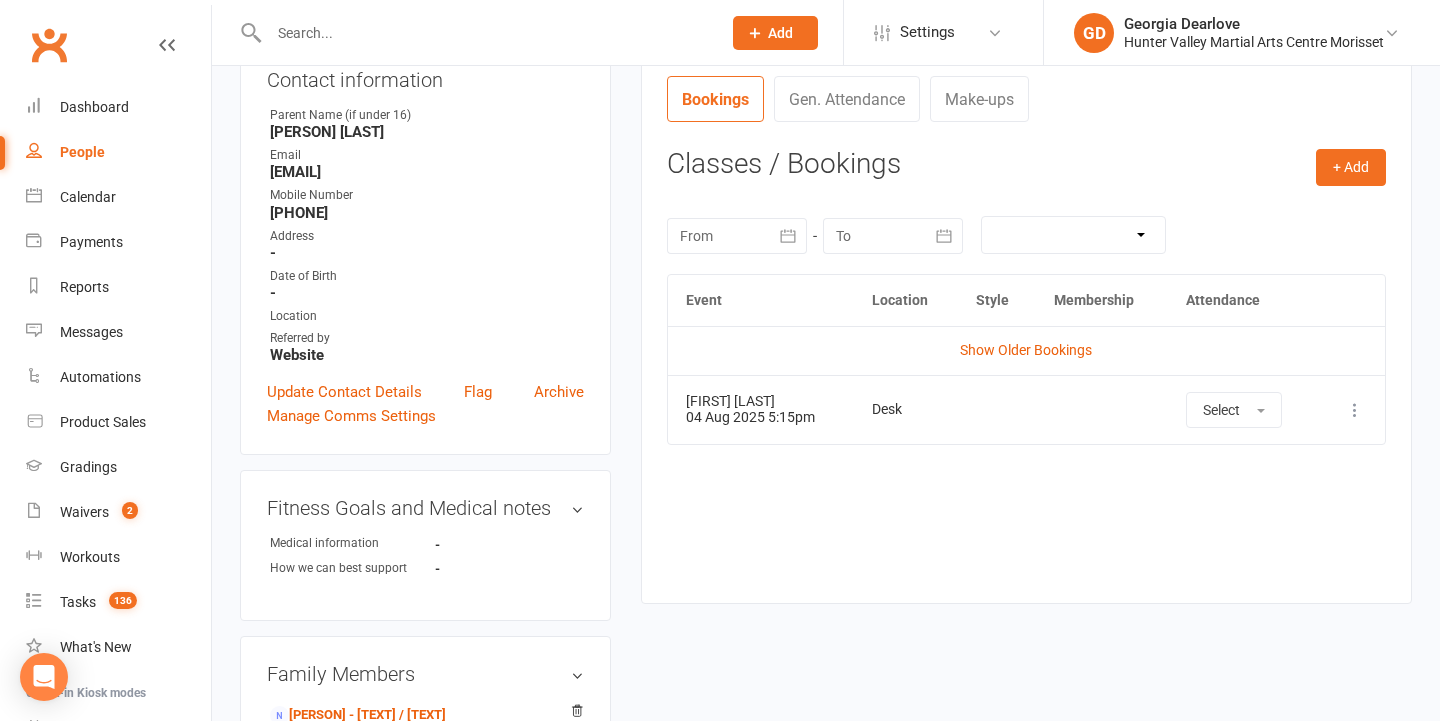 scroll, scrollTop: 242, scrollLeft: 0, axis: vertical 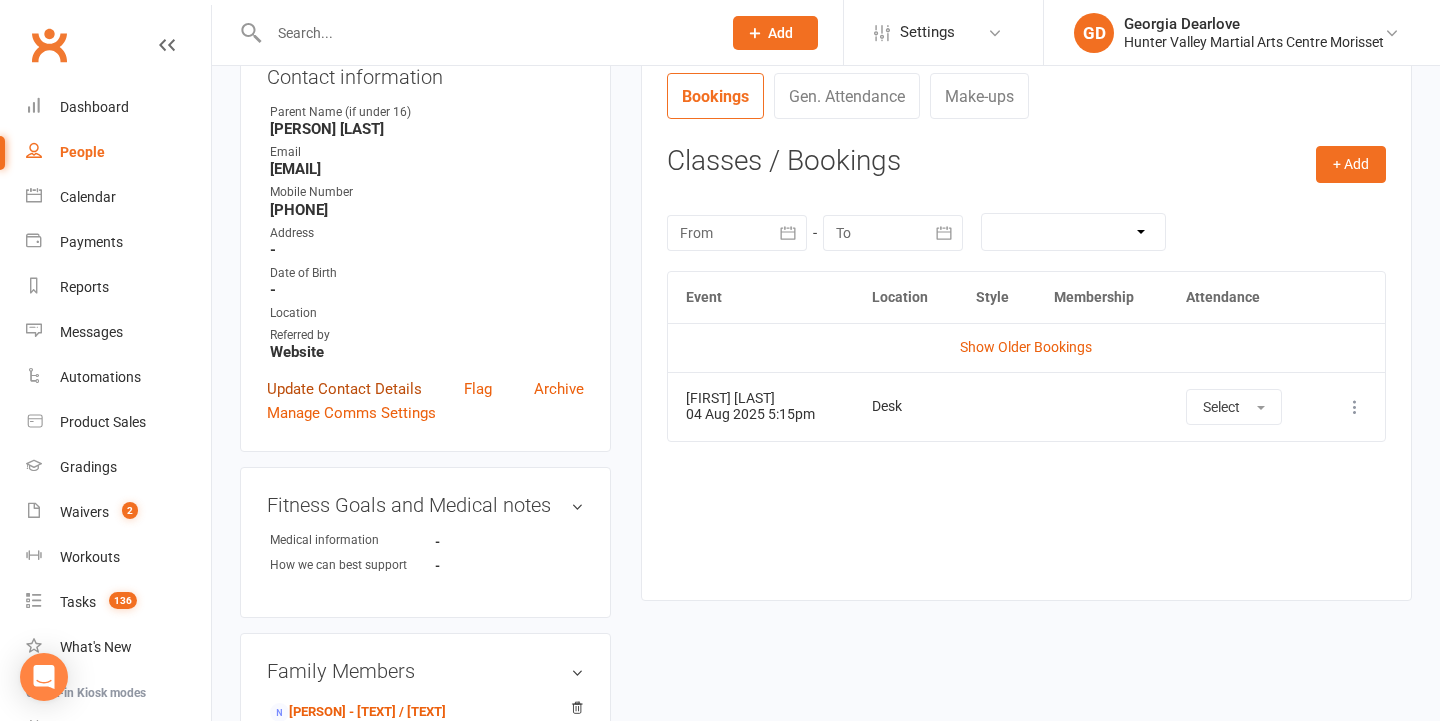 click on "Update Contact Details" at bounding box center [344, 389] 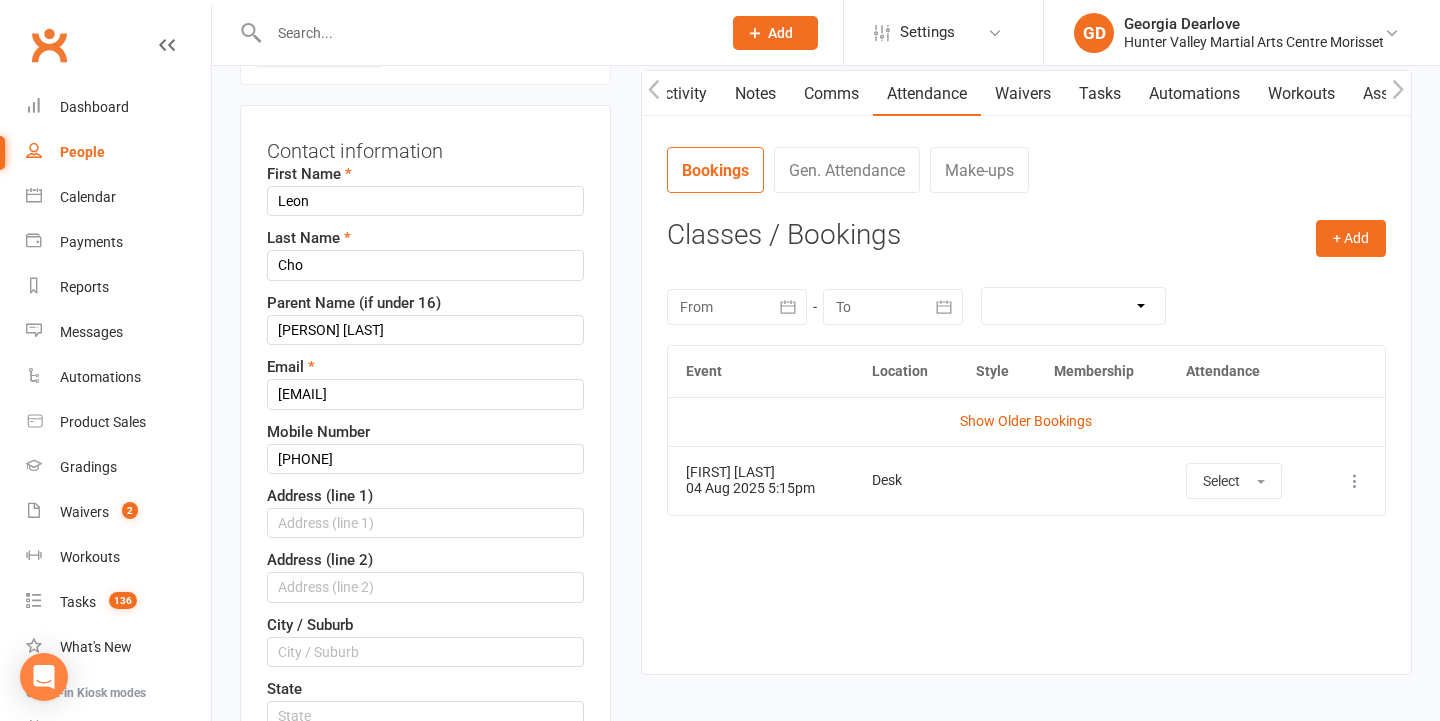 scroll, scrollTop: 193, scrollLeft: 0, axis: vertical 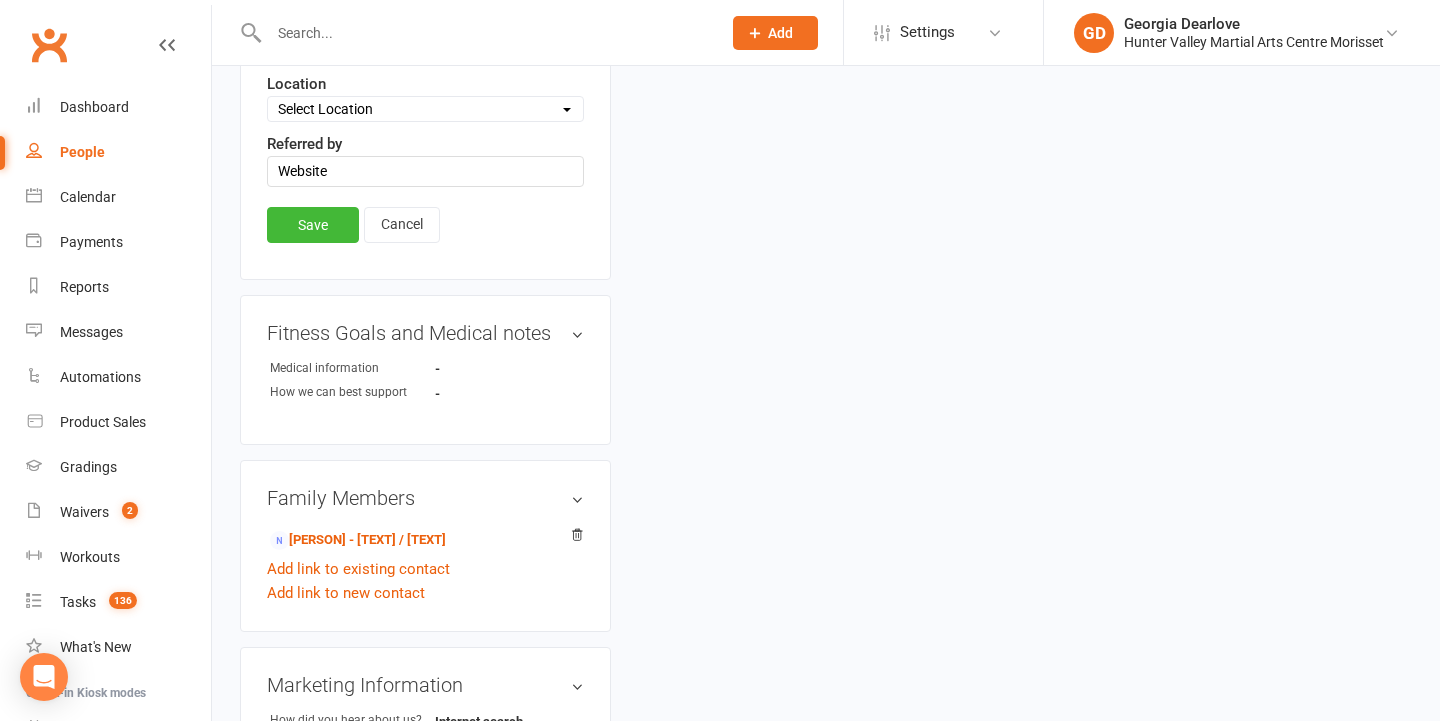 type on "0405 917 612" 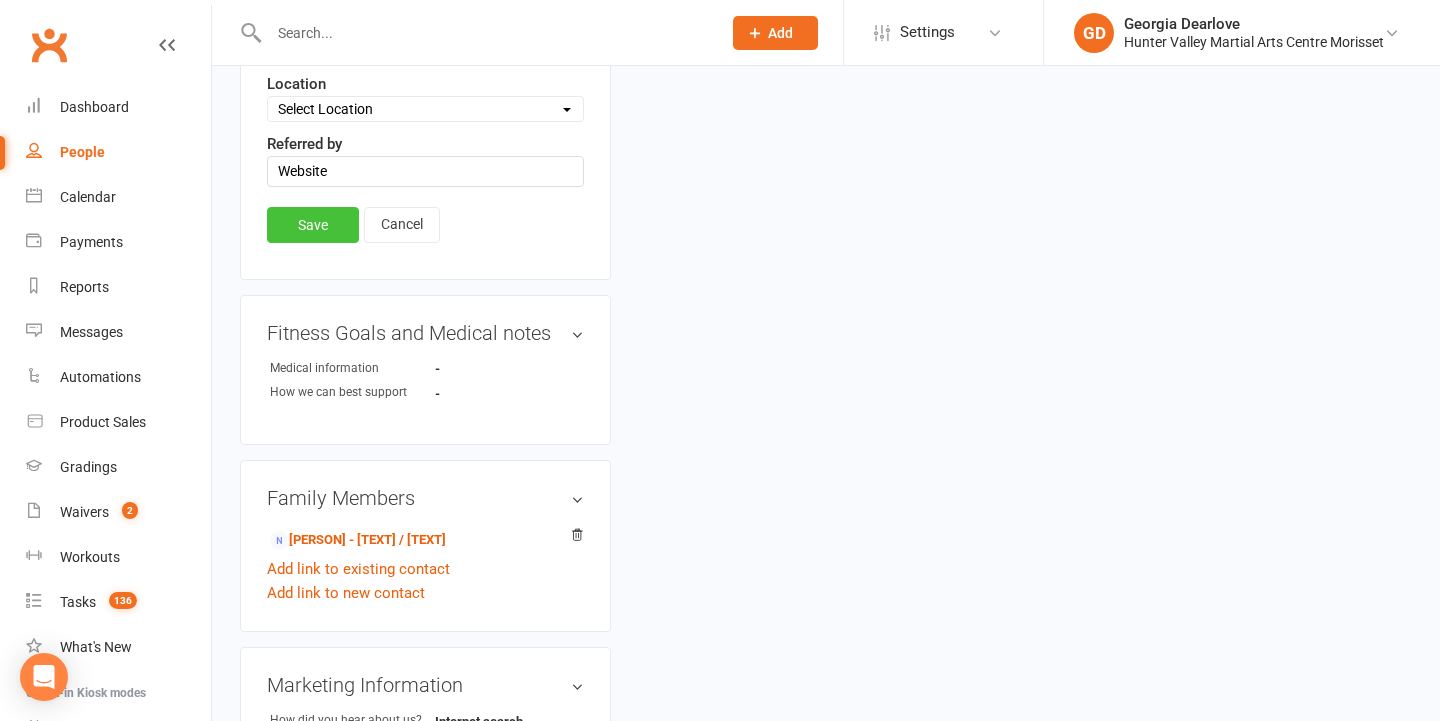 click on "Save" at bounding box center [313, 225] 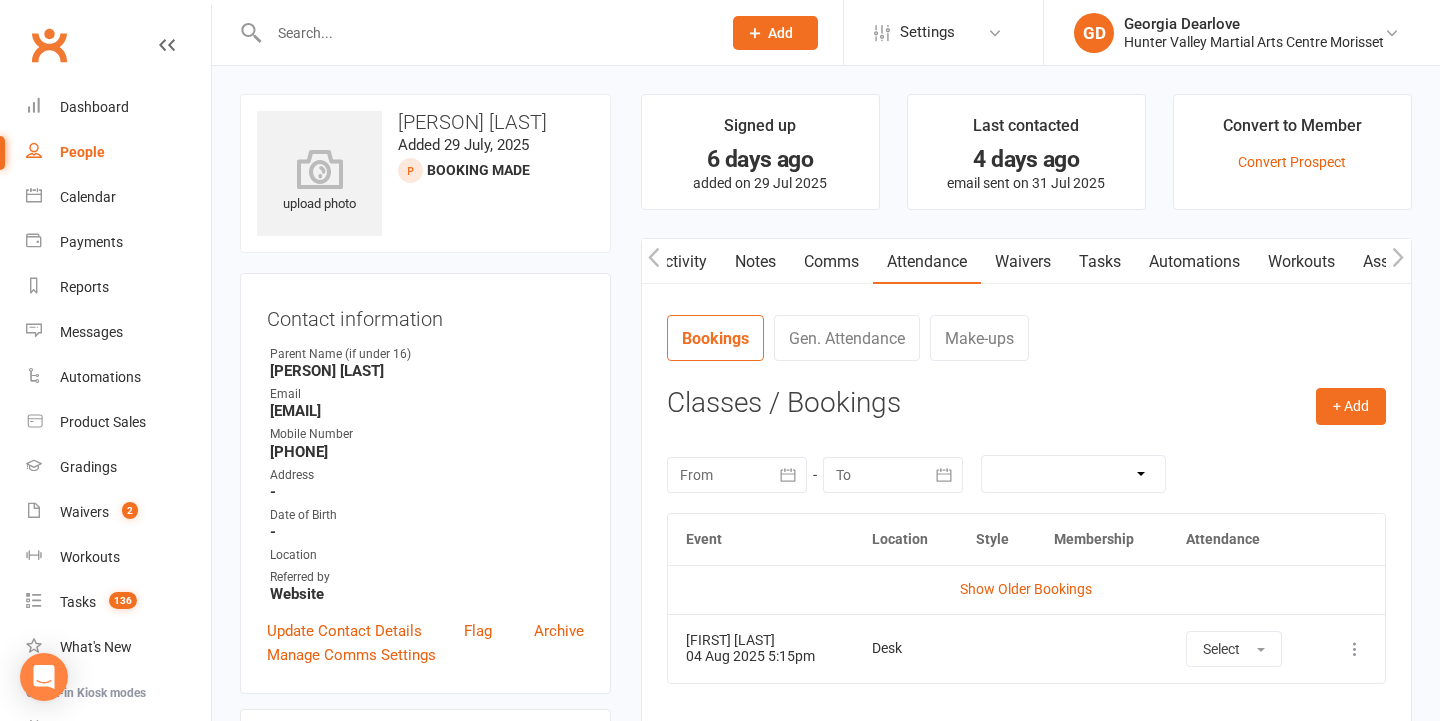 scroll, scrollTop: 0, scrollLeft: 0, axis: both 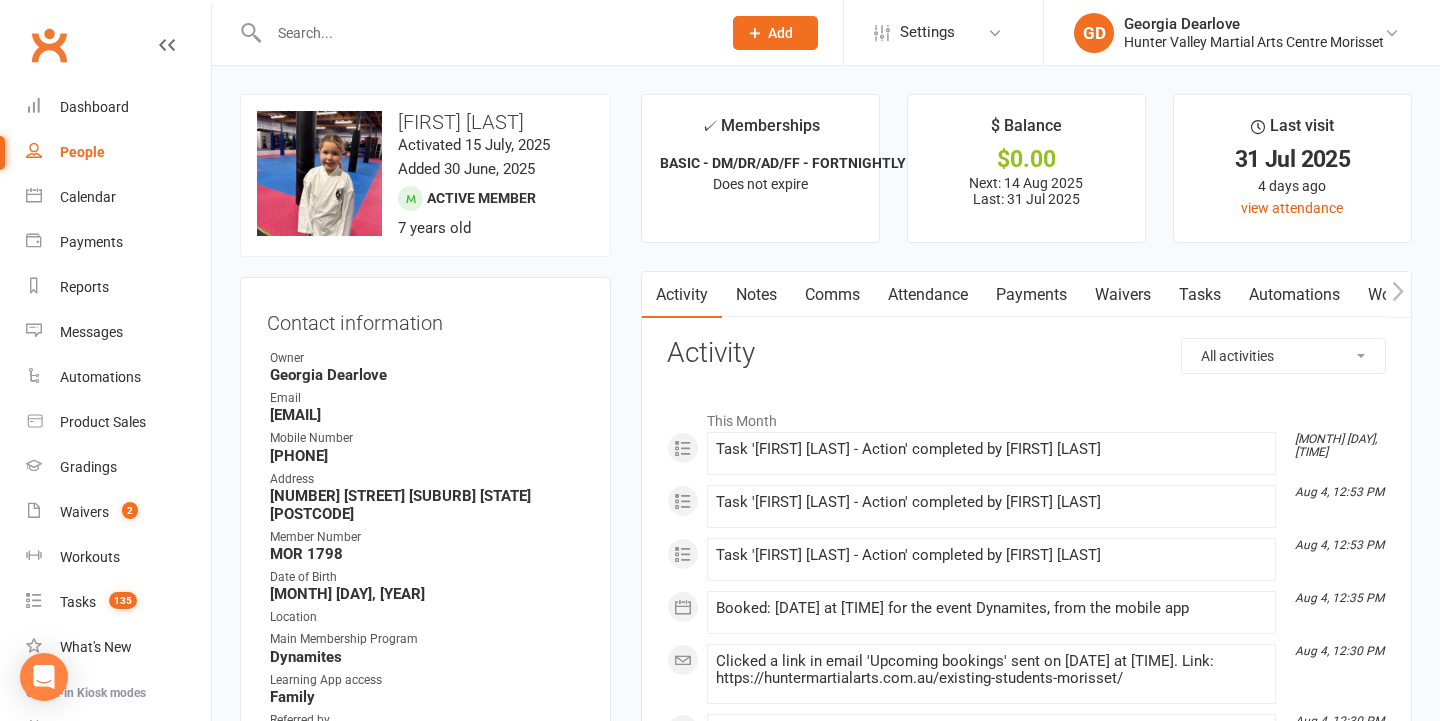 click on "Notes" at bounding box center [756, 295] 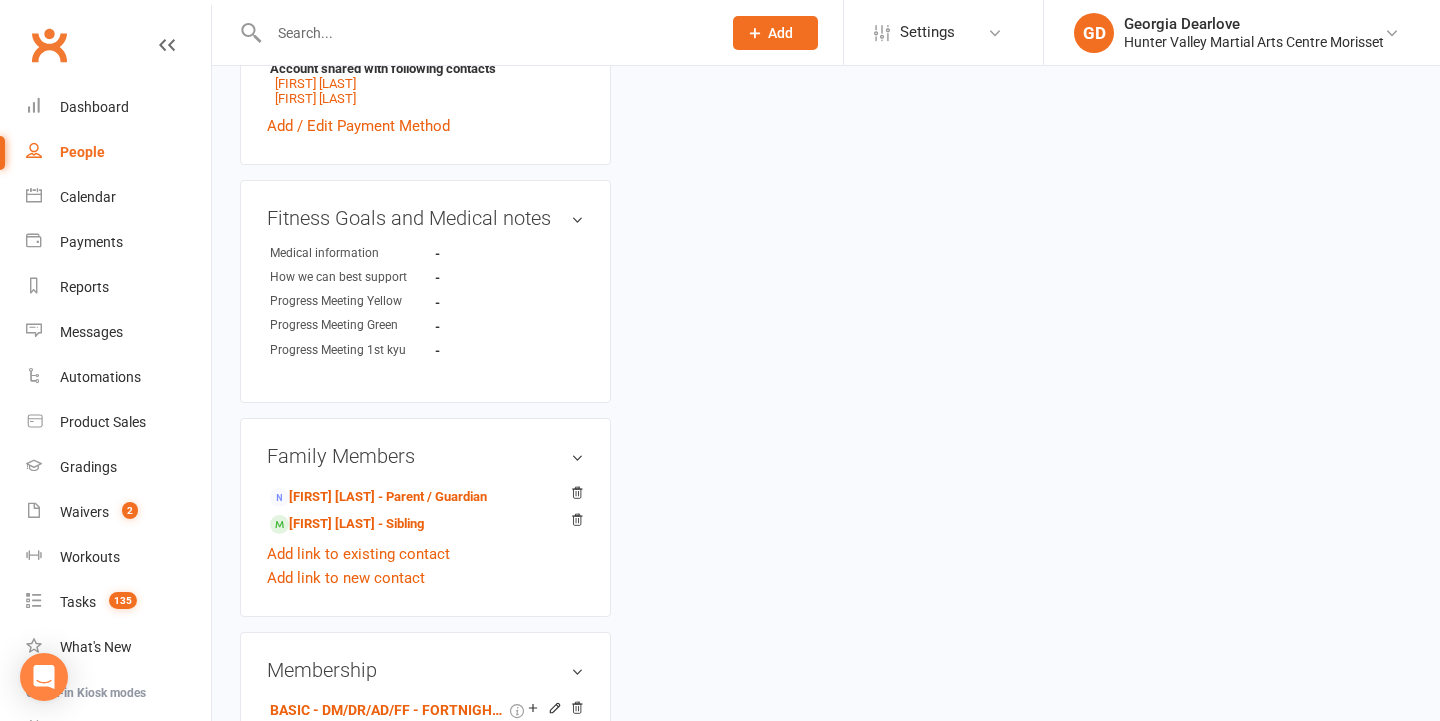 scroll, scrollTop: 1001, scrollLeft: 0, axis: vertical 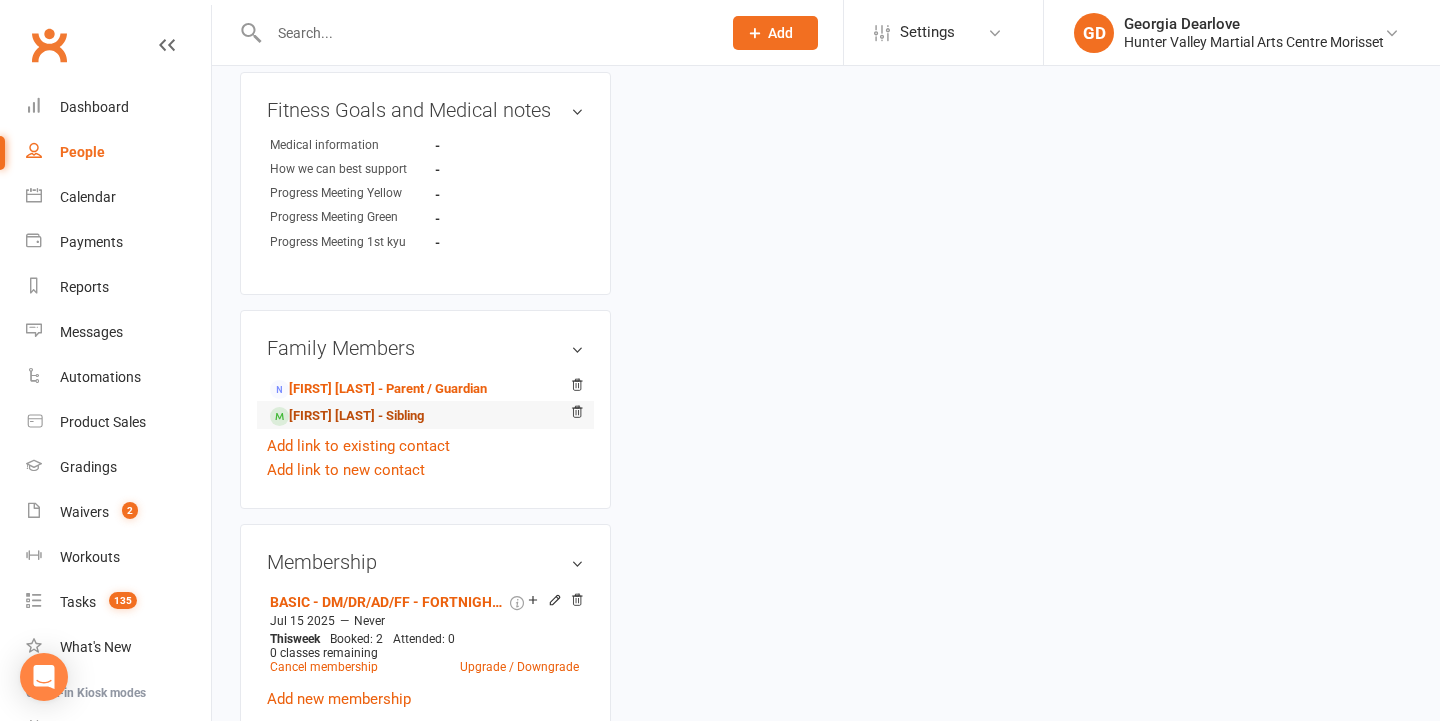 click on "Hazel Woolf - Sibling" at bounding box center (347, 416) 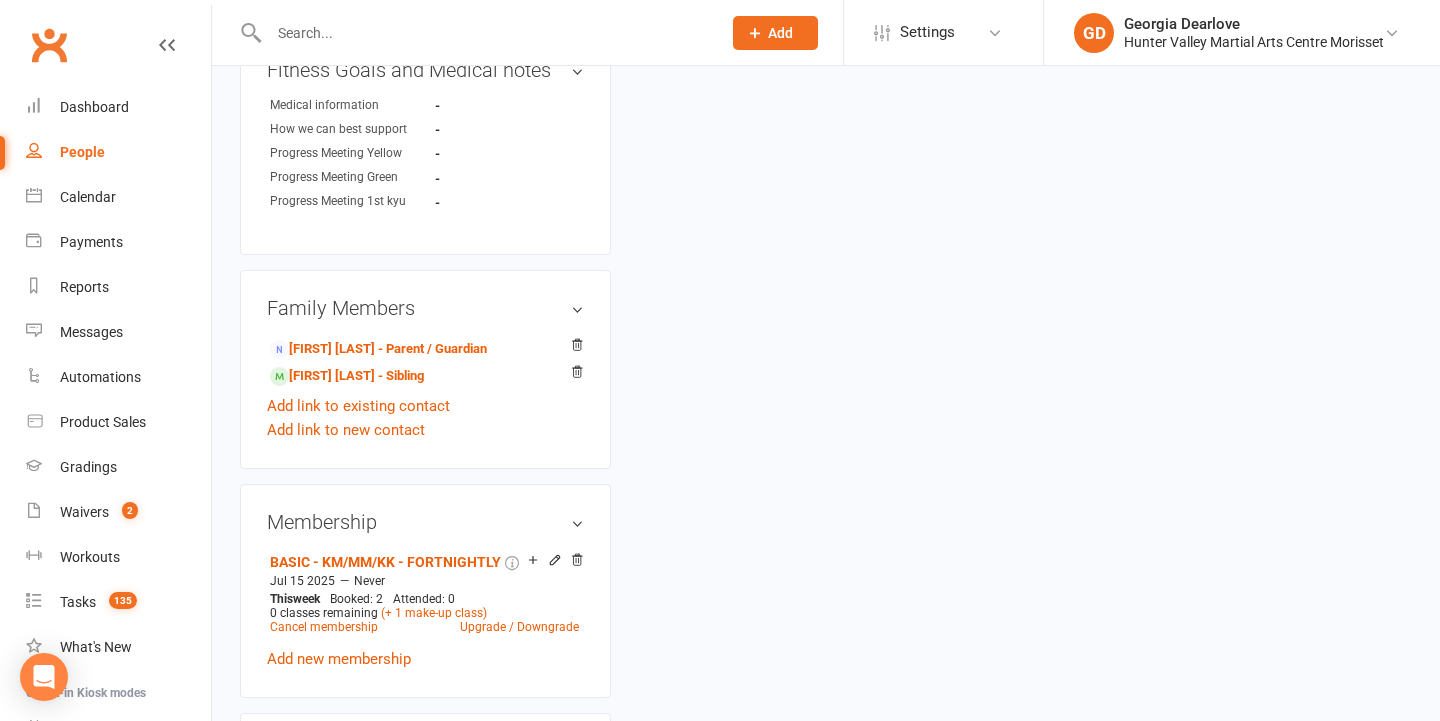 scroll, scrollTop: 0, scrollLeft: 0, axis: both 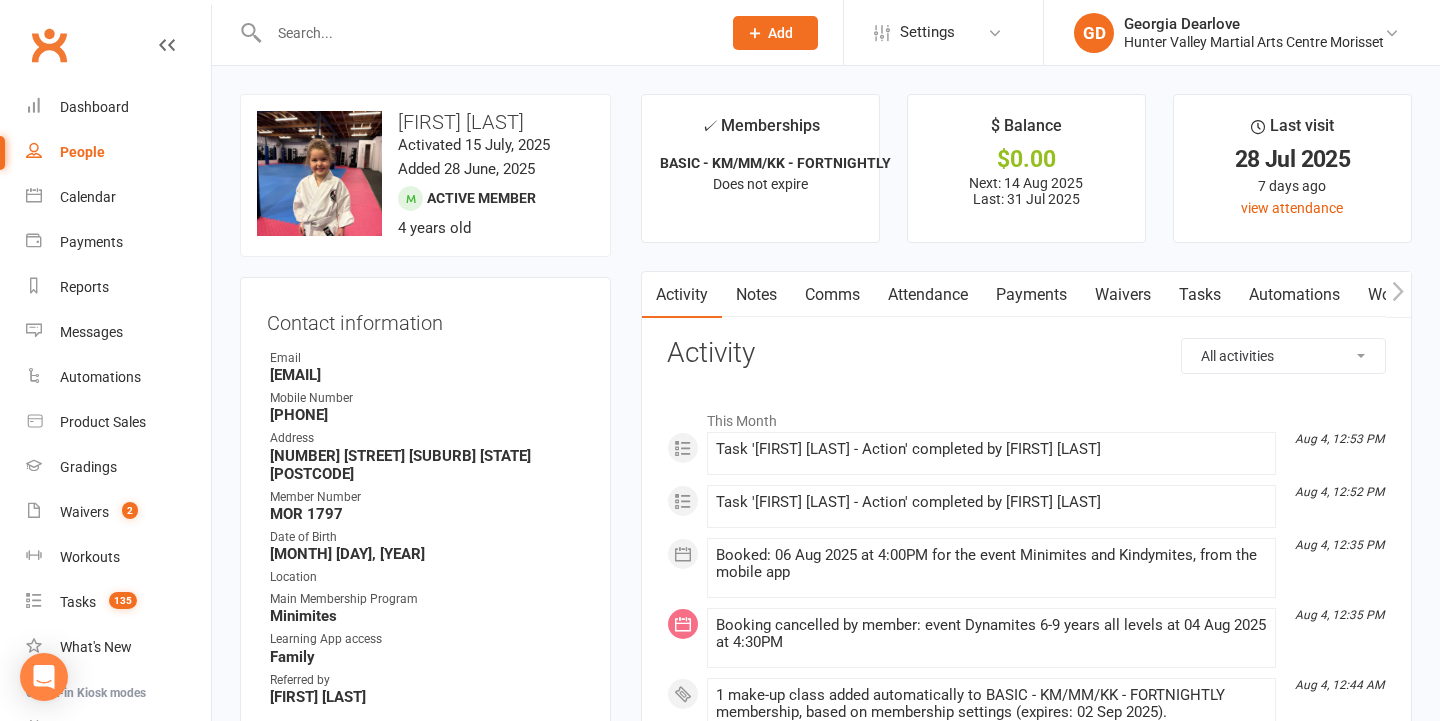 drag, startPoint x: 768, startPoint y: 293, endPoint x: 768, endPoint y: 325, distance: 32 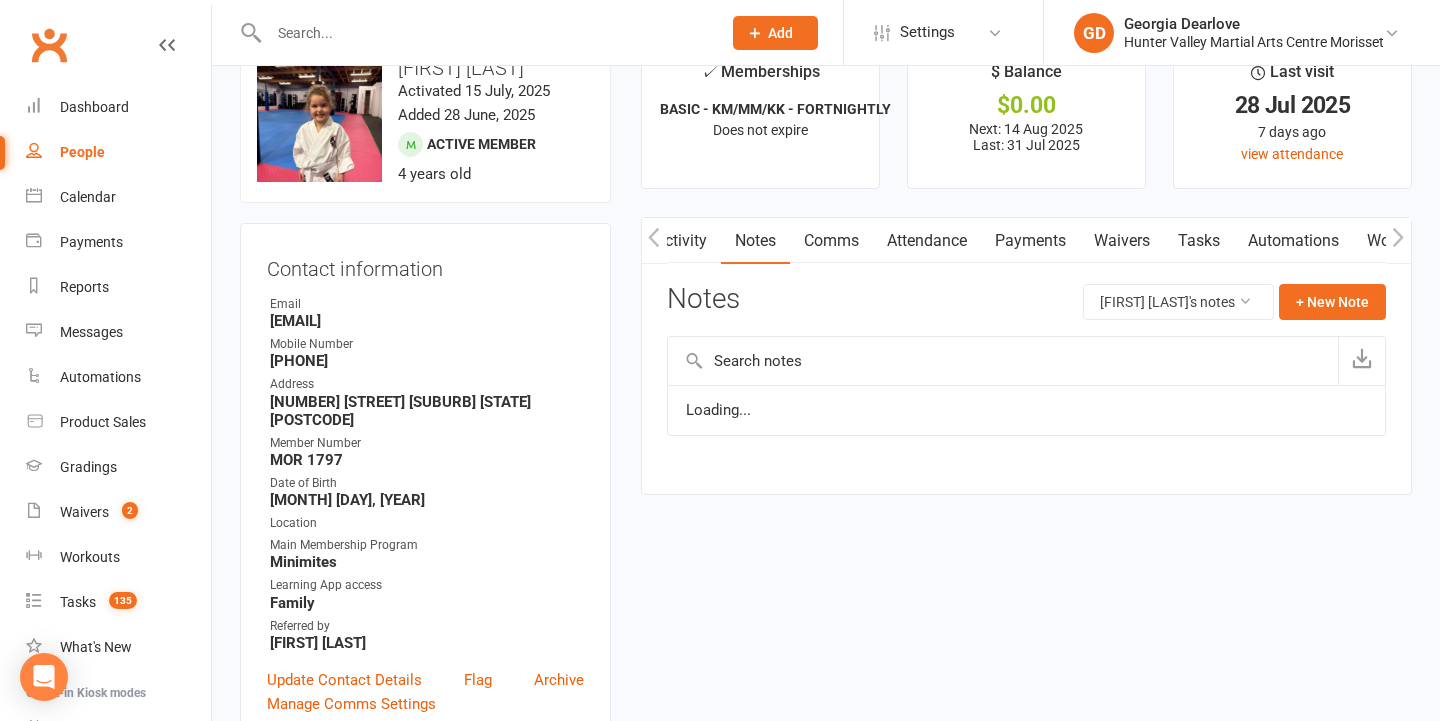 scroll, scrollTop: 62, scrollLeft: 0, axis: vertical 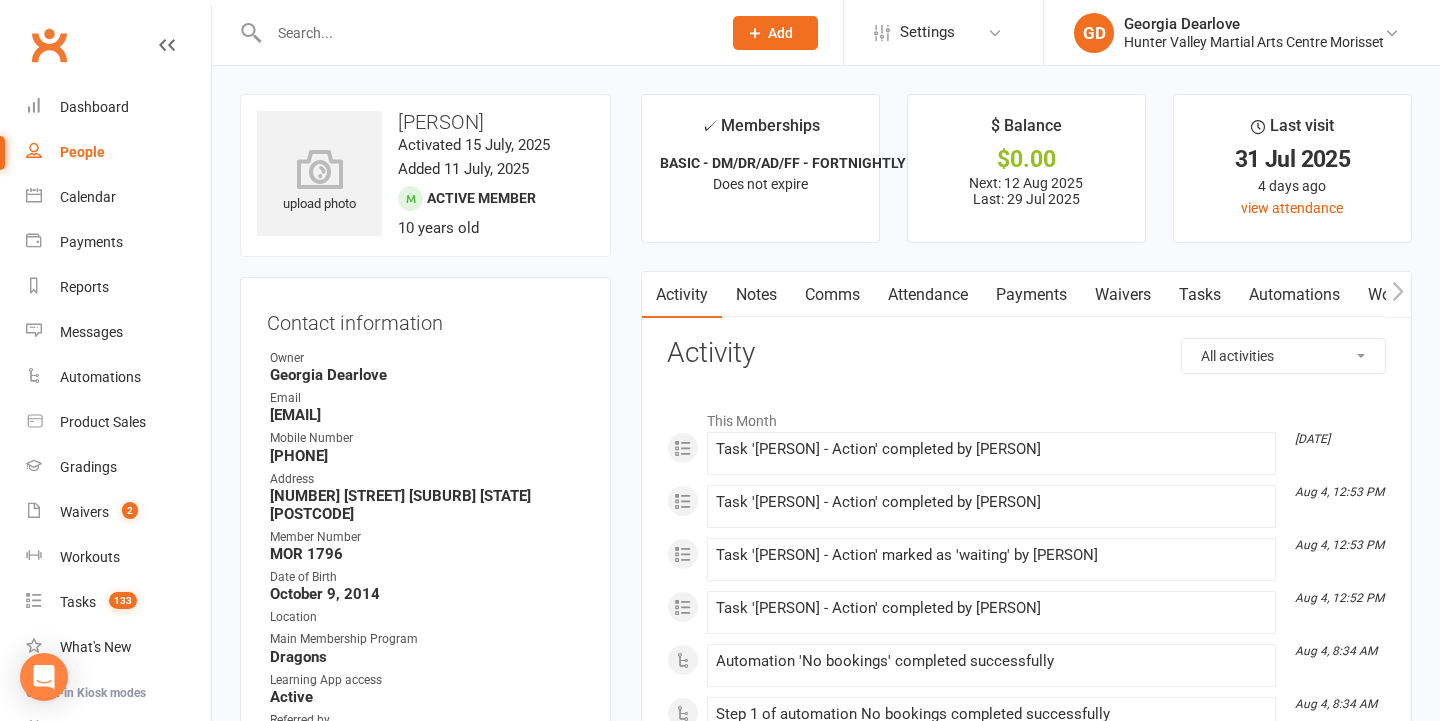 click on "Notes" at bounding box center (756, 295) 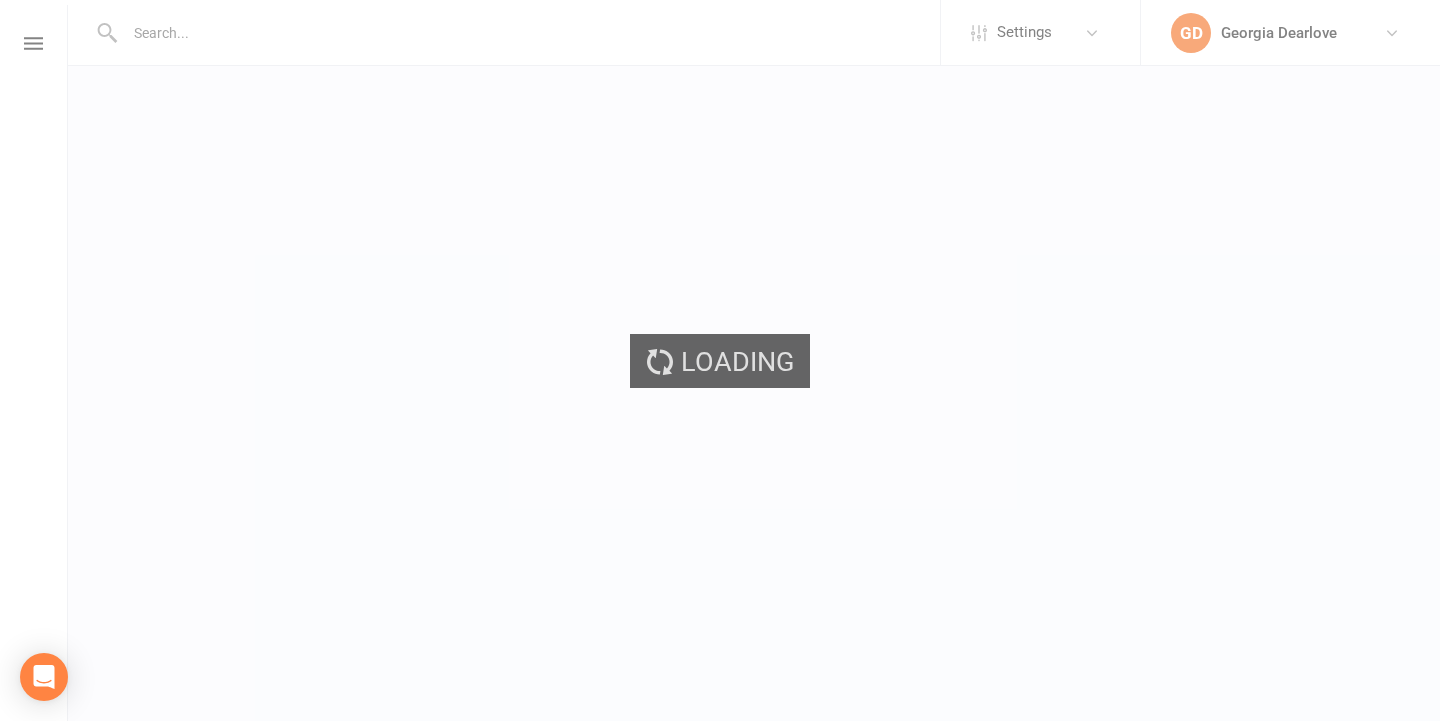 scroll, scrollTop: 0, scrollLeft: 0, axis: both 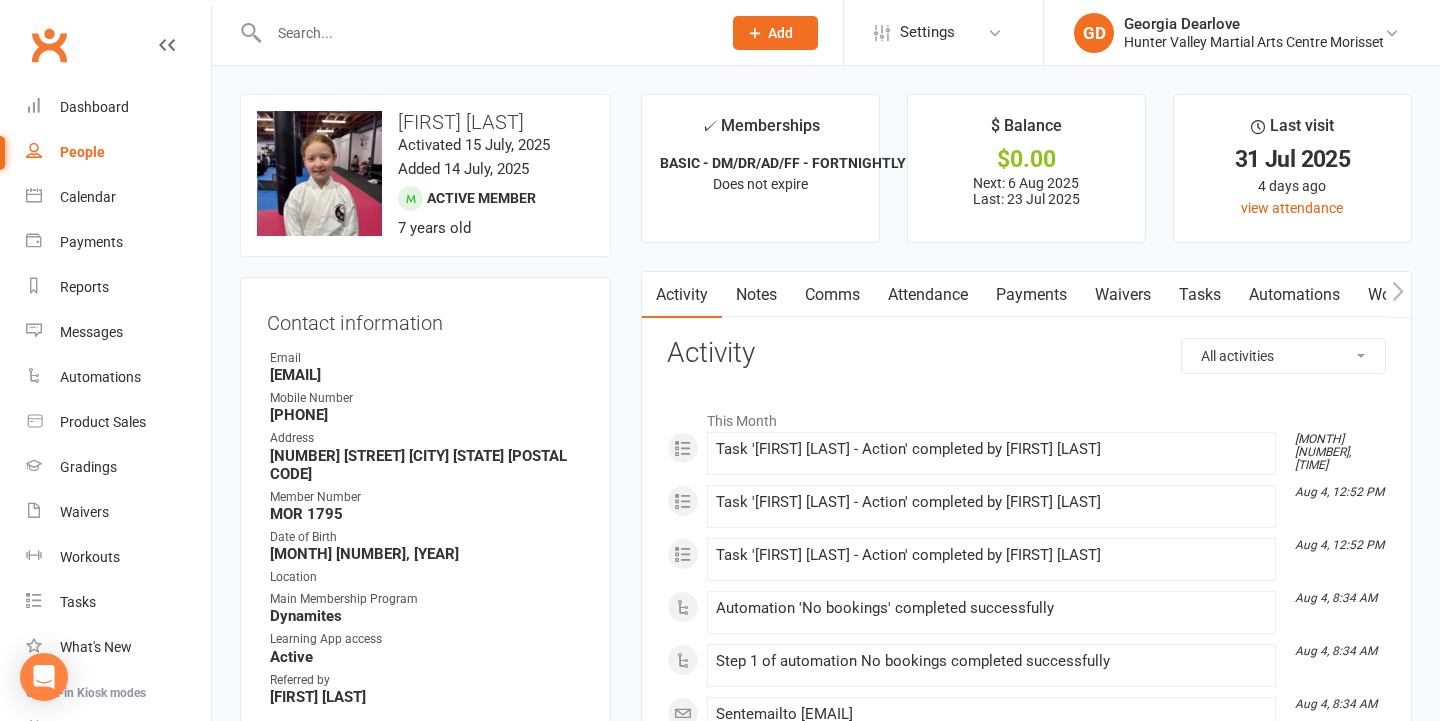 click on "Notes" at bounding box center [756, 295] 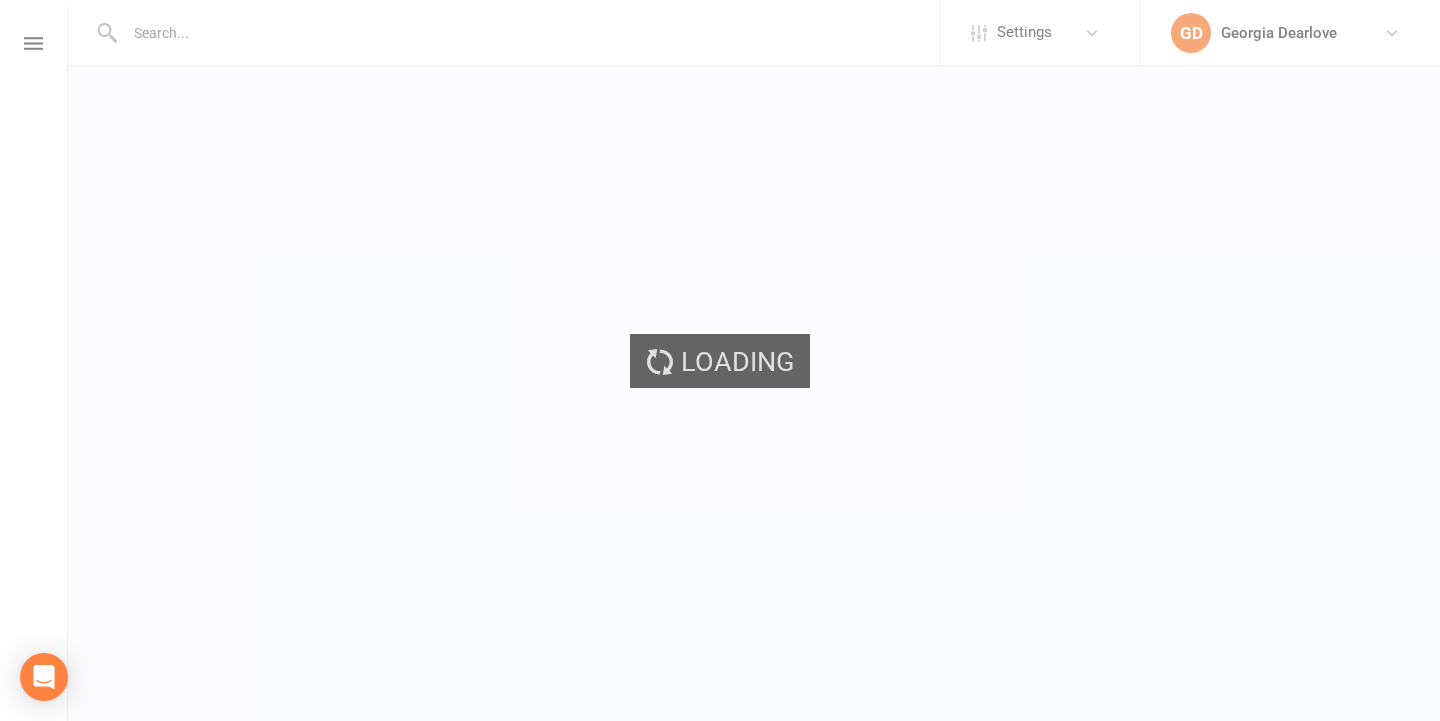 scroll, scrollTop: 0, scrollLeft: 0, axis: both 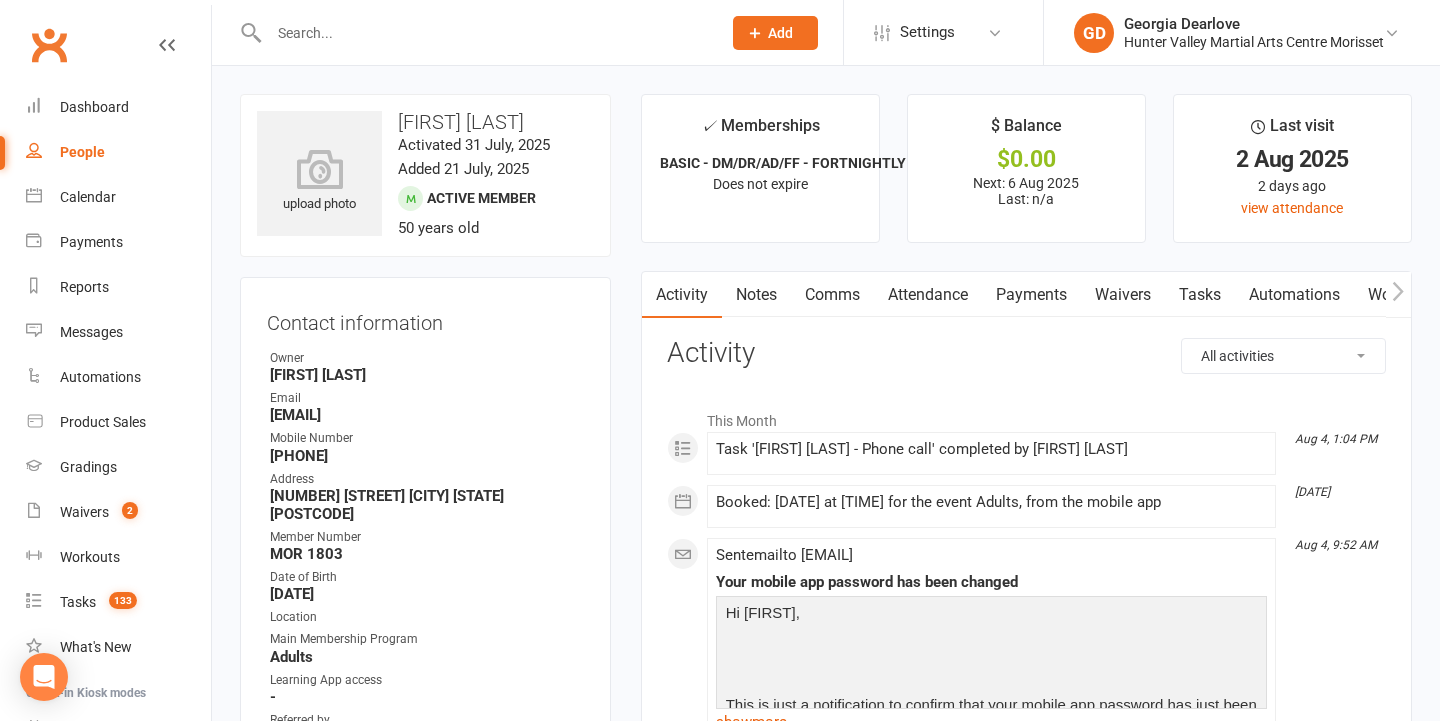 click on "[FIRST] [LAST]" at bounding box center [425, 122] 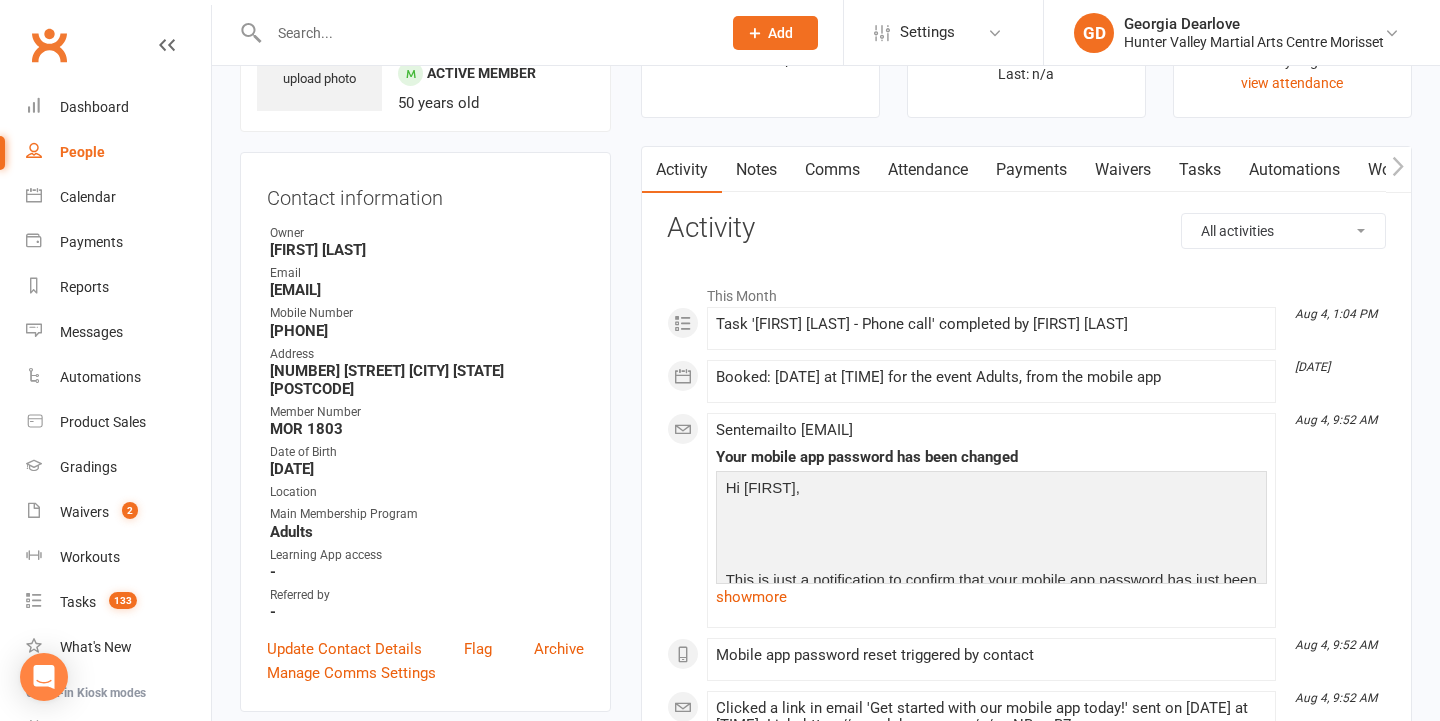 scroll, scrollTop: 127, scrollLeft: 0, axis: vertical 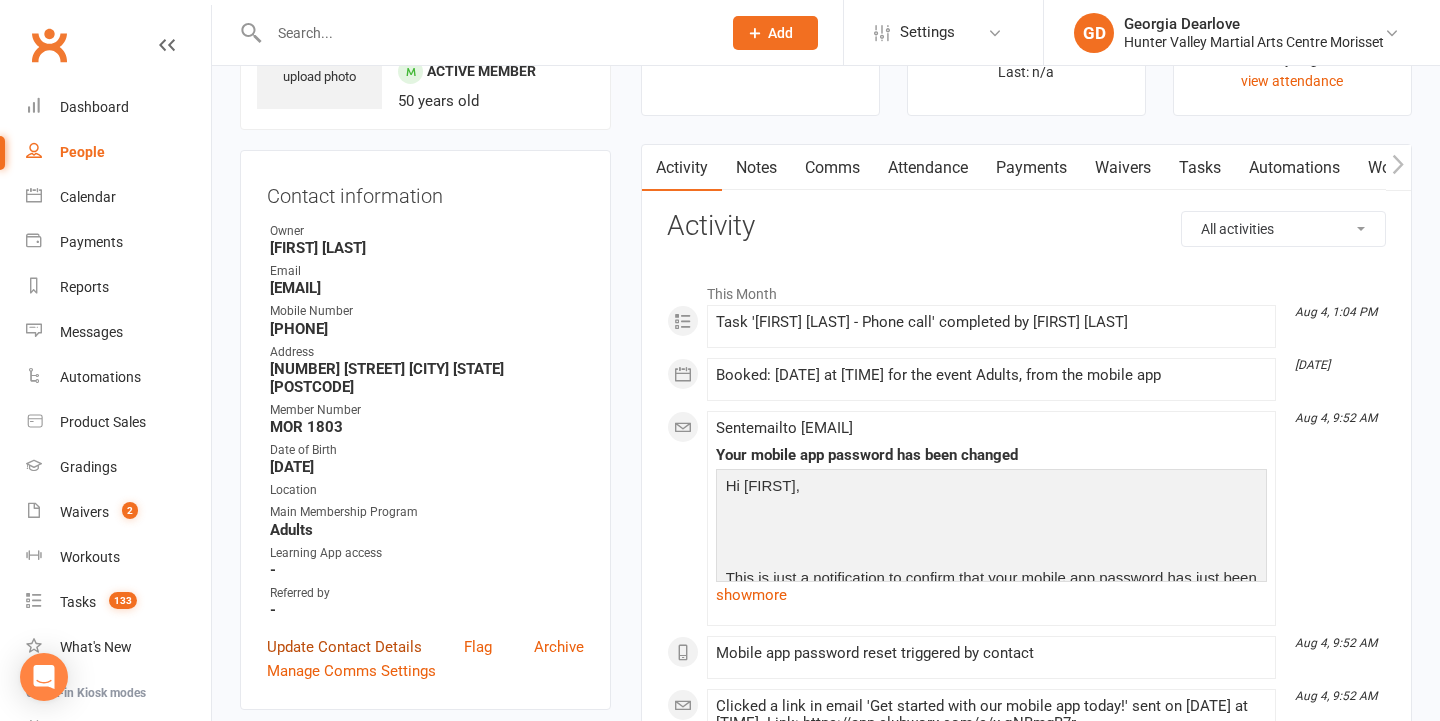 click on "Update Contact Details" at bounding box center [344, 647] 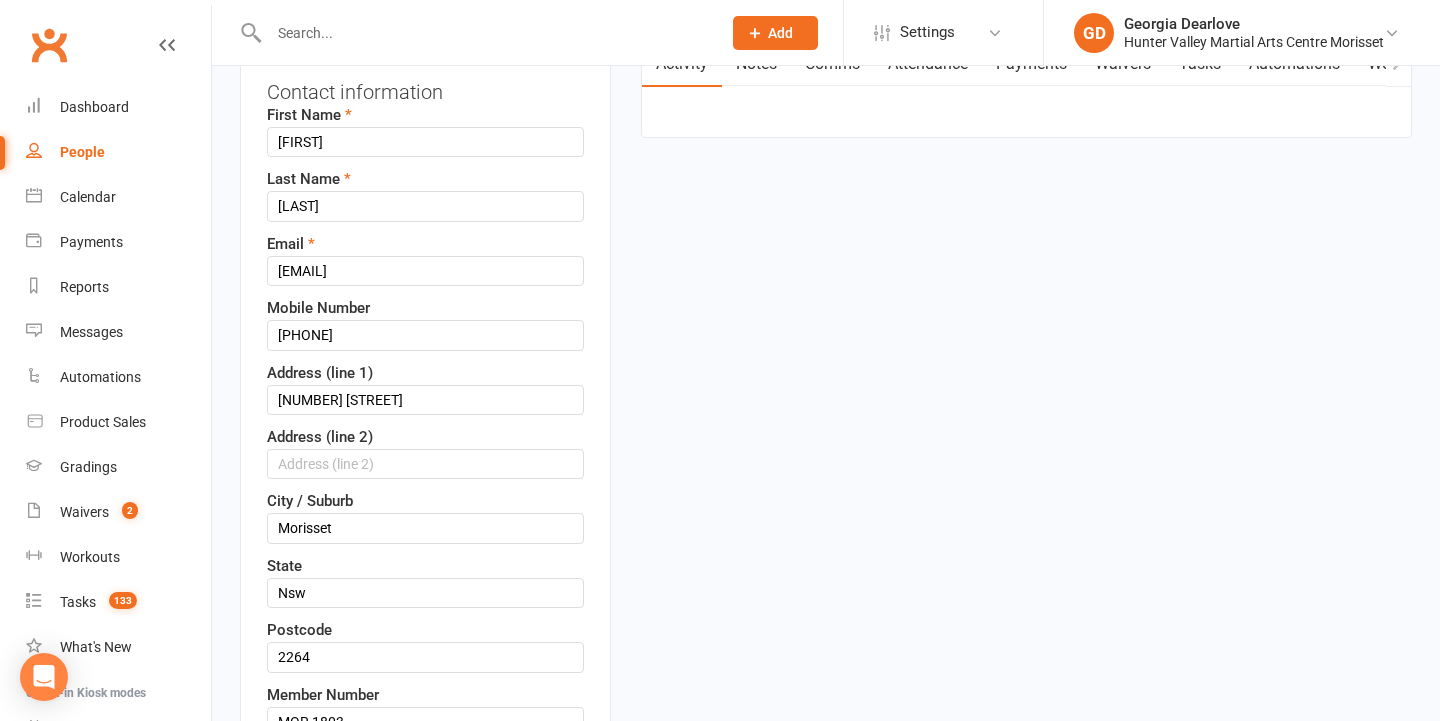 scroll, scrollTop: 236, scrollLeft: 0, axis: vertical 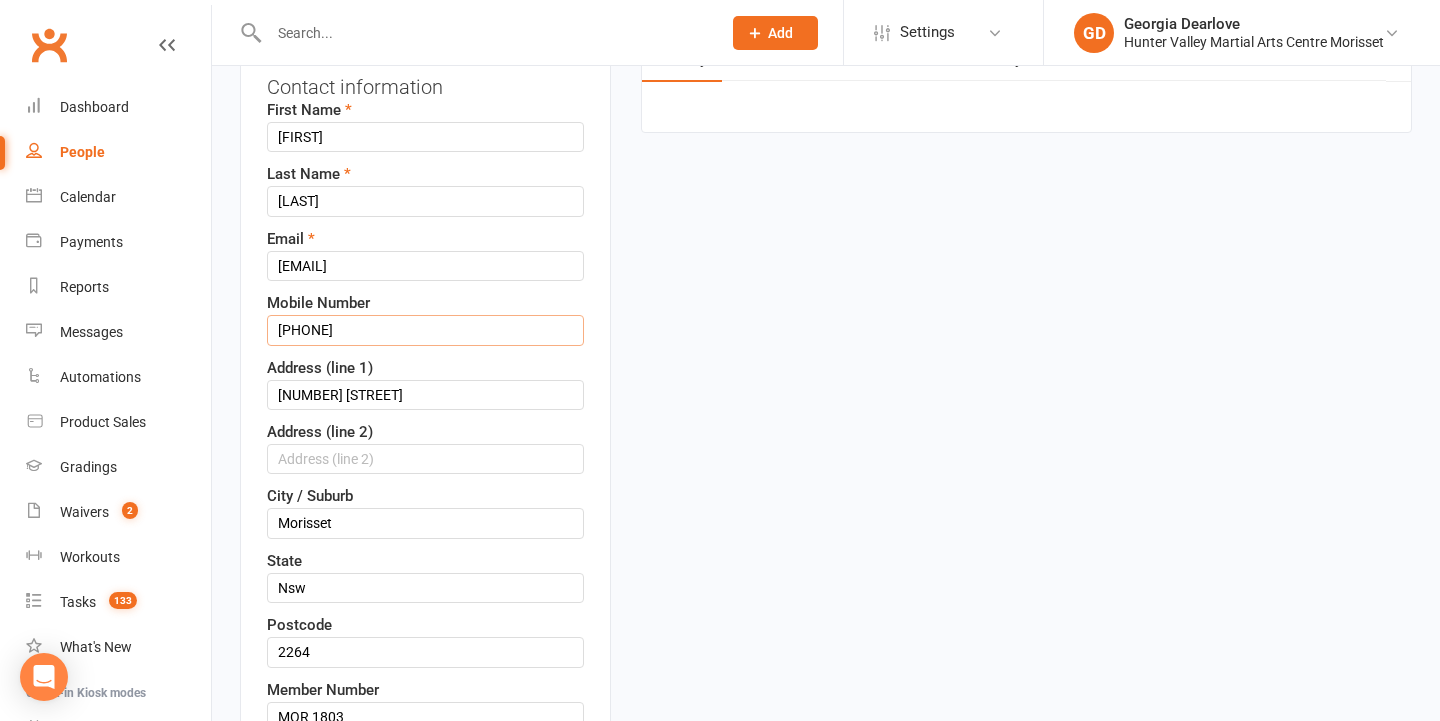 drag, startPoint x: 274, startPoint y: 355, endPoint x: 472, endPoint y: 387, distance: 200.56918 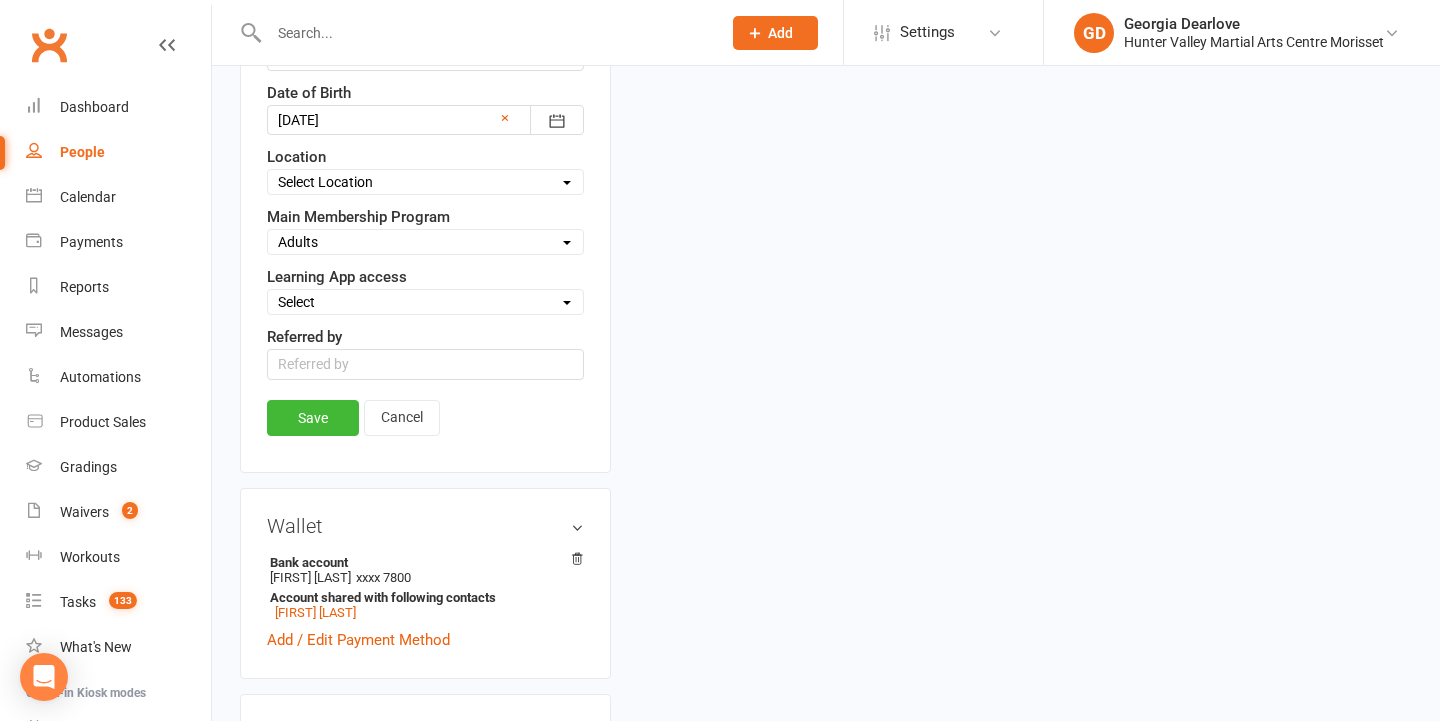 scroll, scrollTop: 1002, scrollLeft: 0, axis: vertical 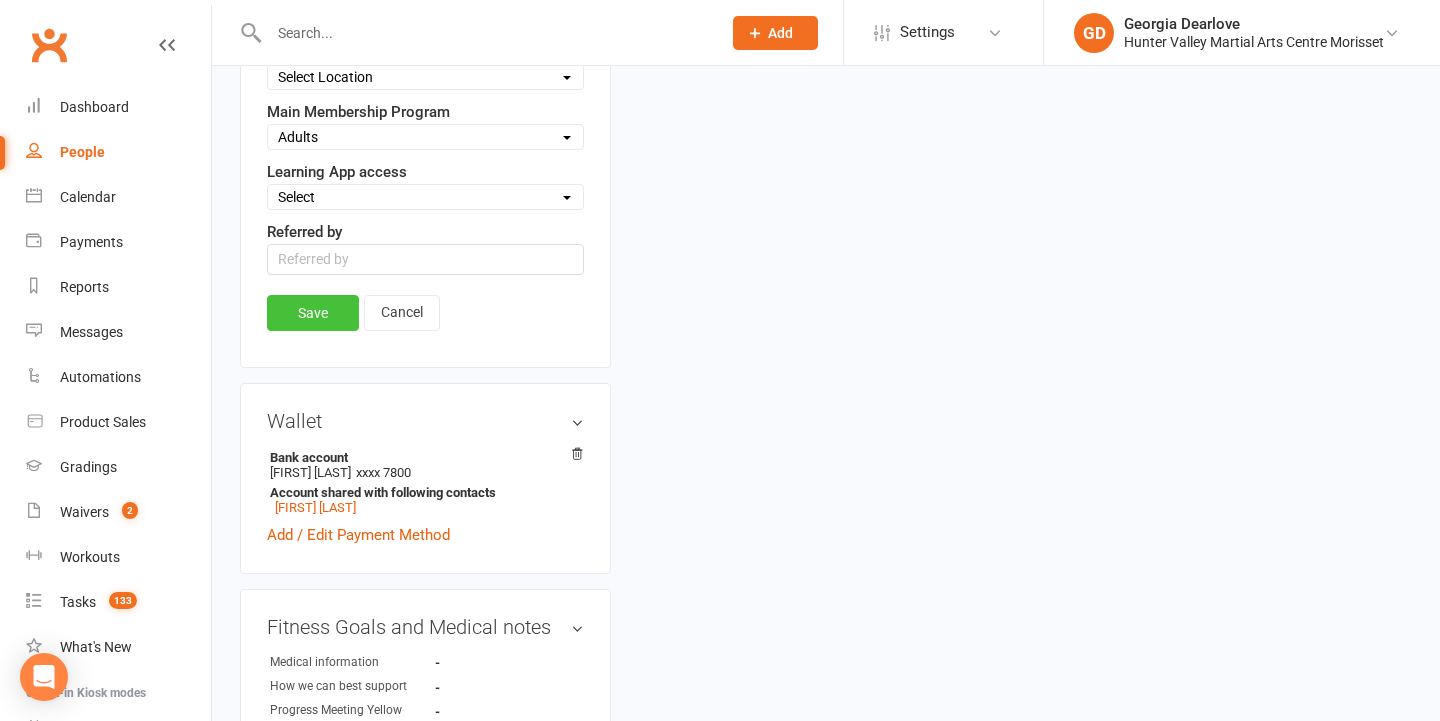 type on "[PHONE]" 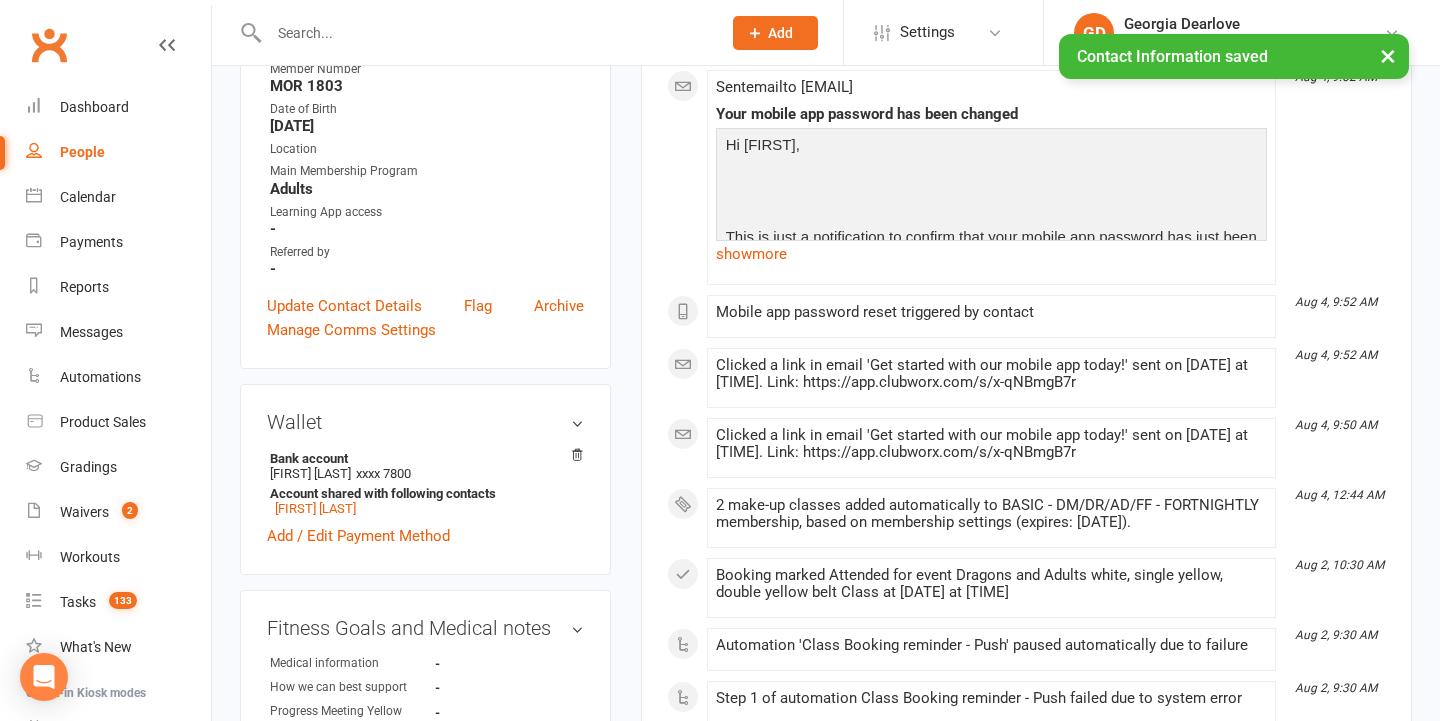 scroll, scrollTop: 990, scrollLeft: 0, axis: vertical 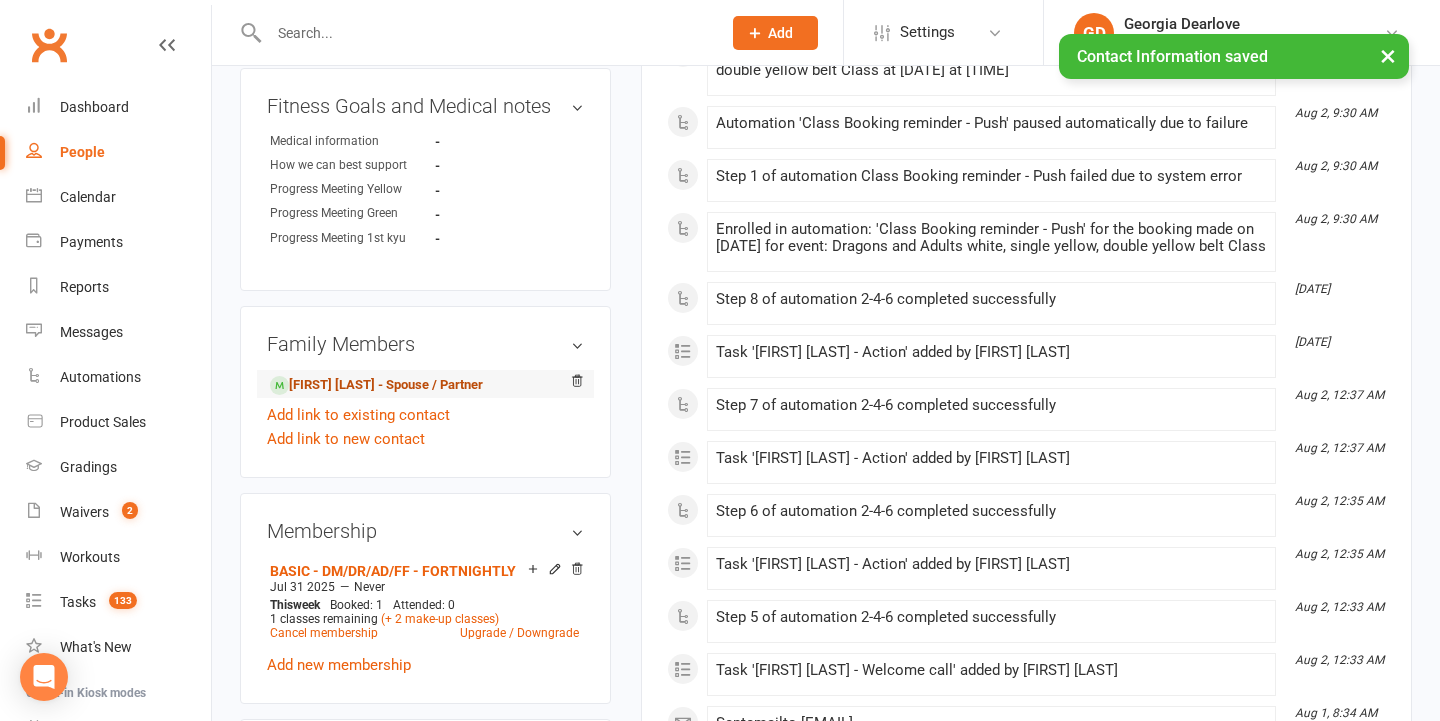 click on "[FIRST] [LAST] - Spouse / Partner" at bounding box center [376, 385] 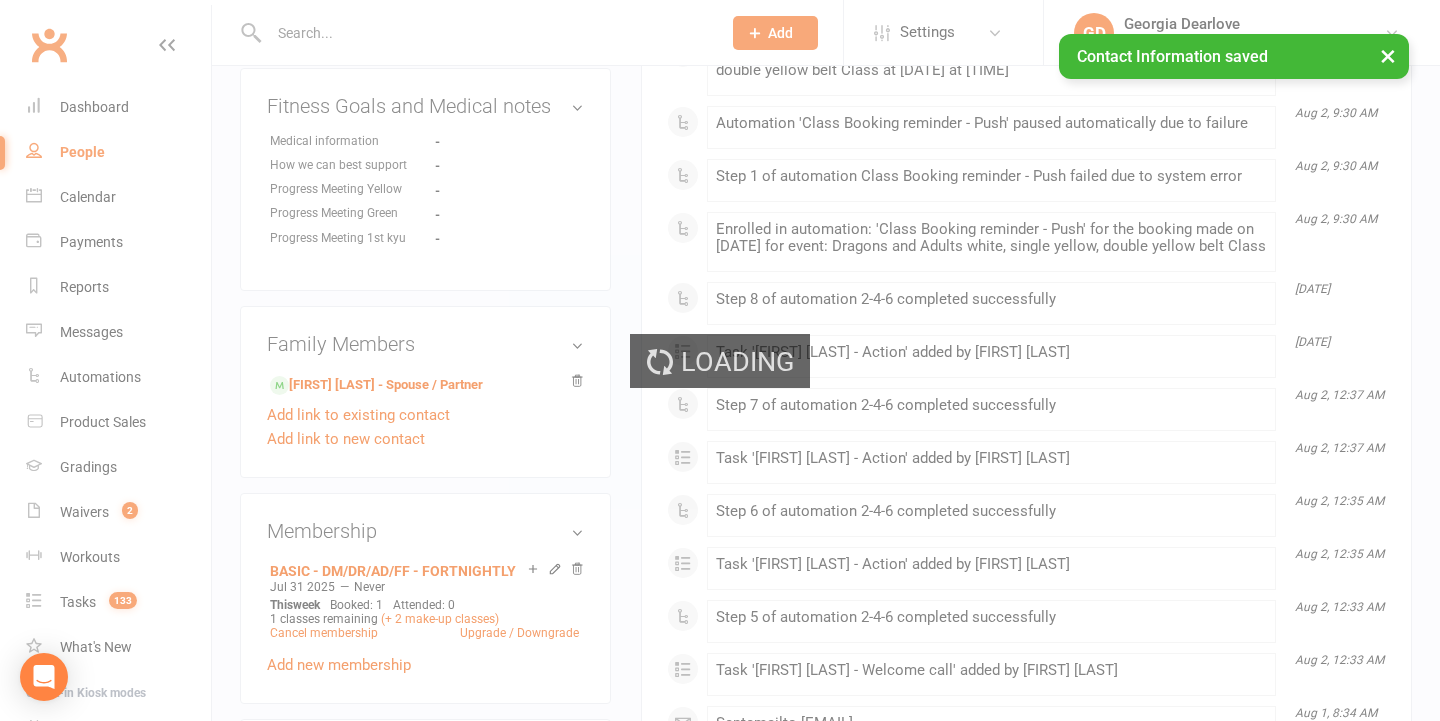 scroll, scrollTop: 0, scrollLeft: 0, axis: both 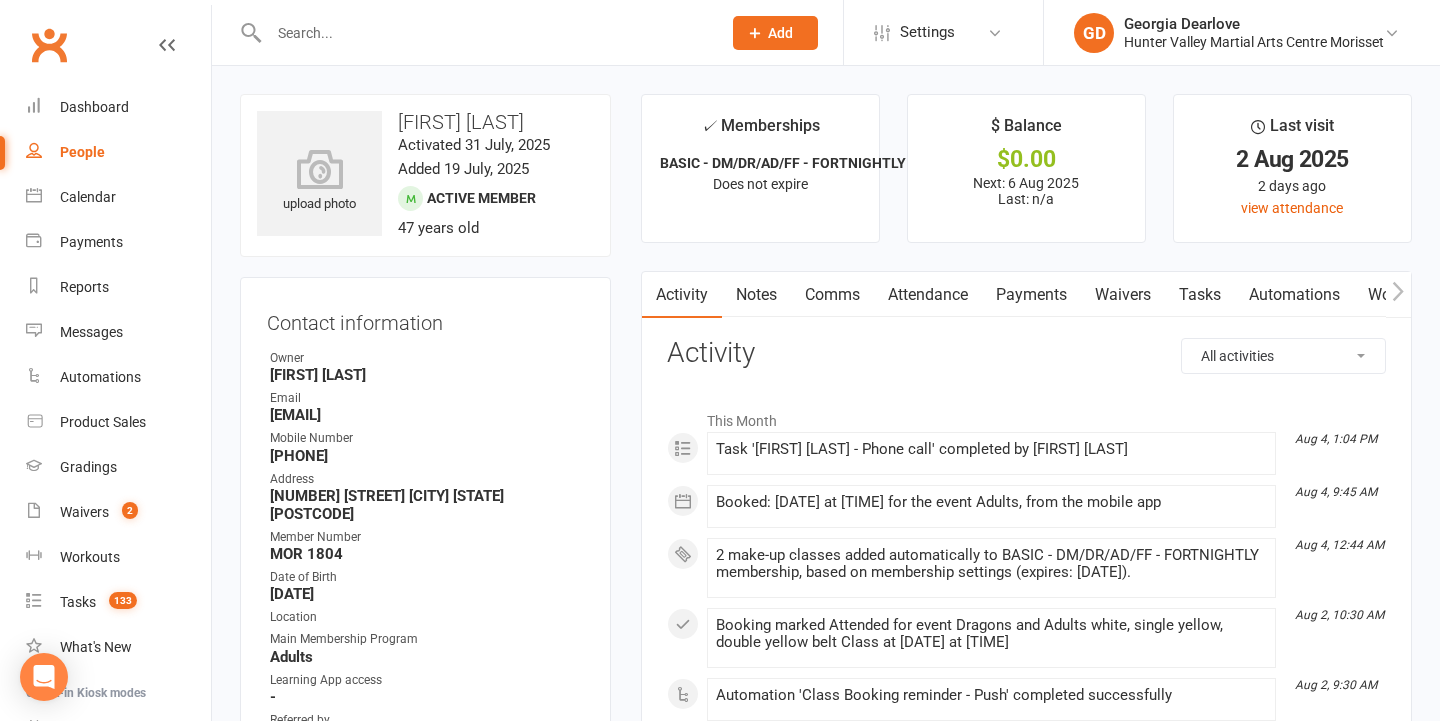 drag, startPoint x: 274, startPoint y: 410, endPoint x: 432, endPoint y: 410, distance: 158 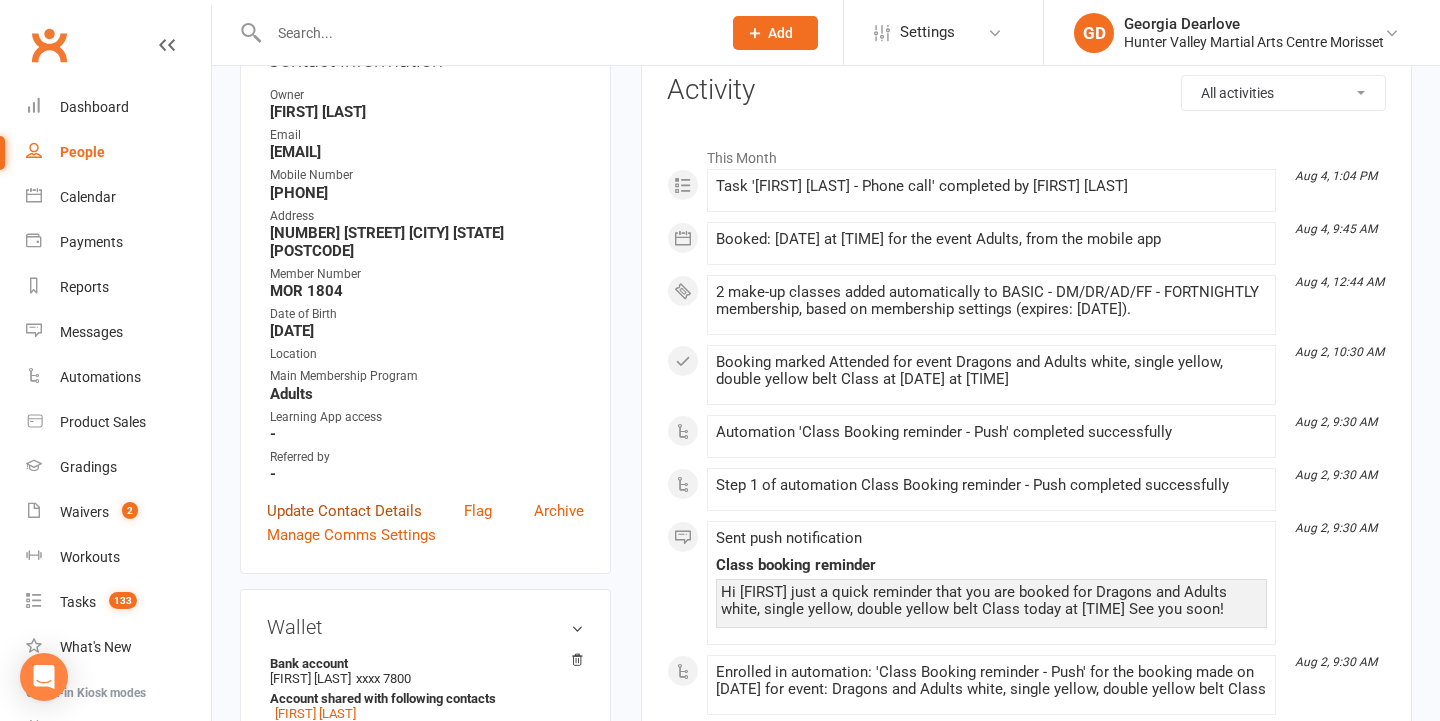 click on "Update Contact Details" at bounding box center [344, 511] 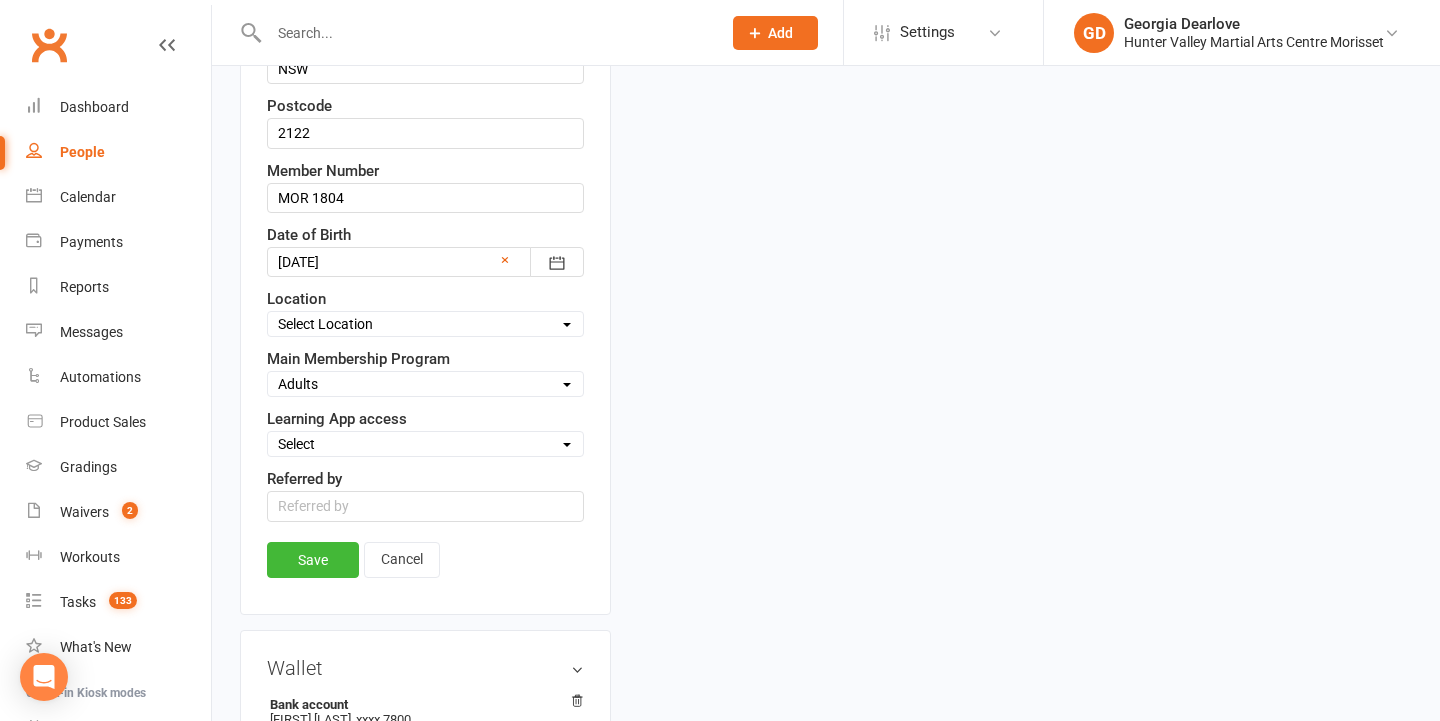 scroll, scrollTop: 753, scrollLeft: 0, axis: vertical 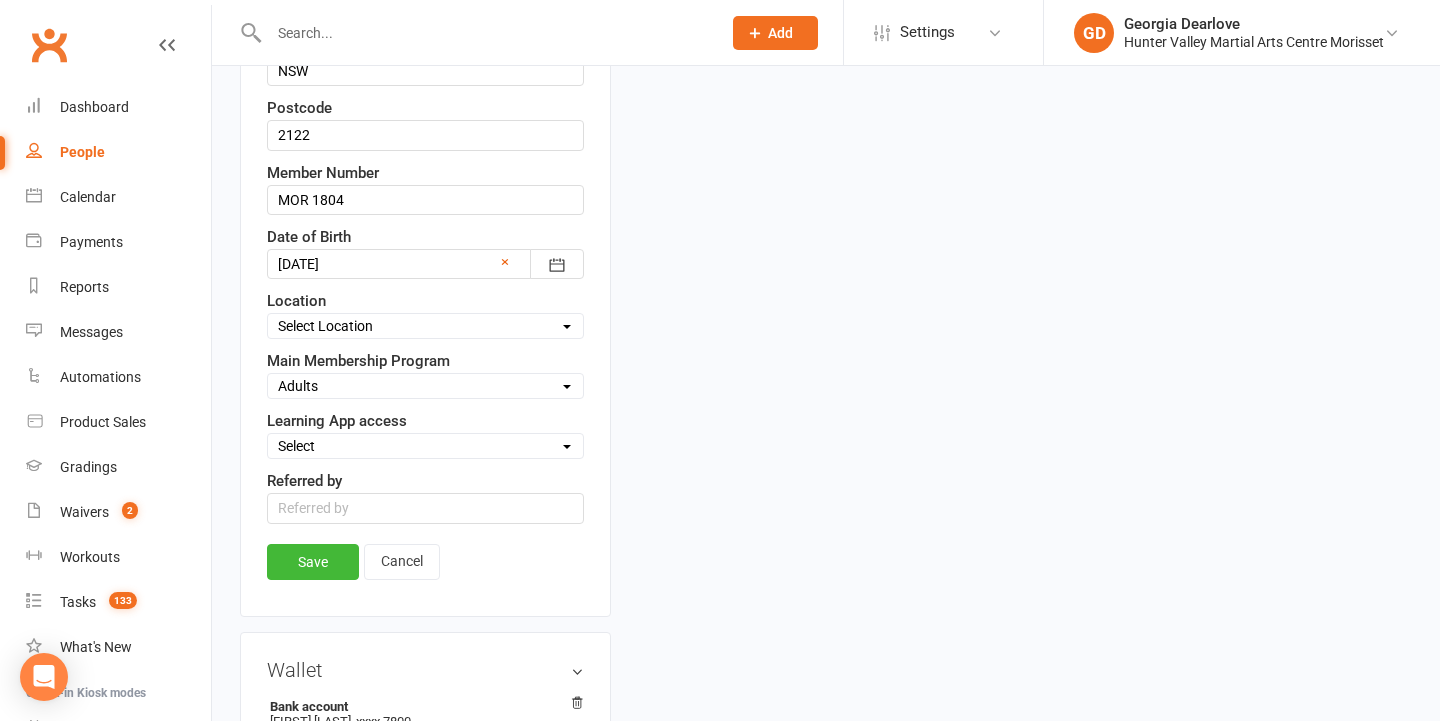 select on "Active" 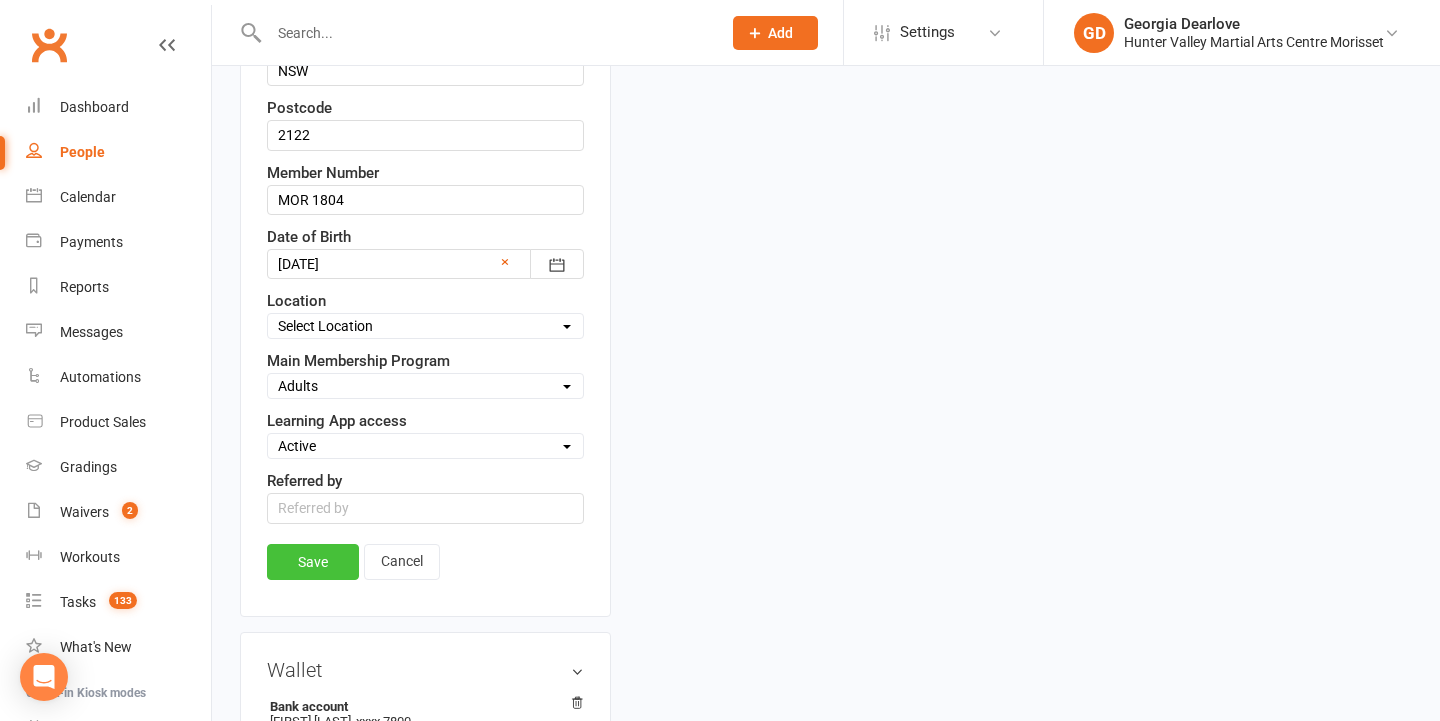 click on "Save" at bounding box center [313, 562] 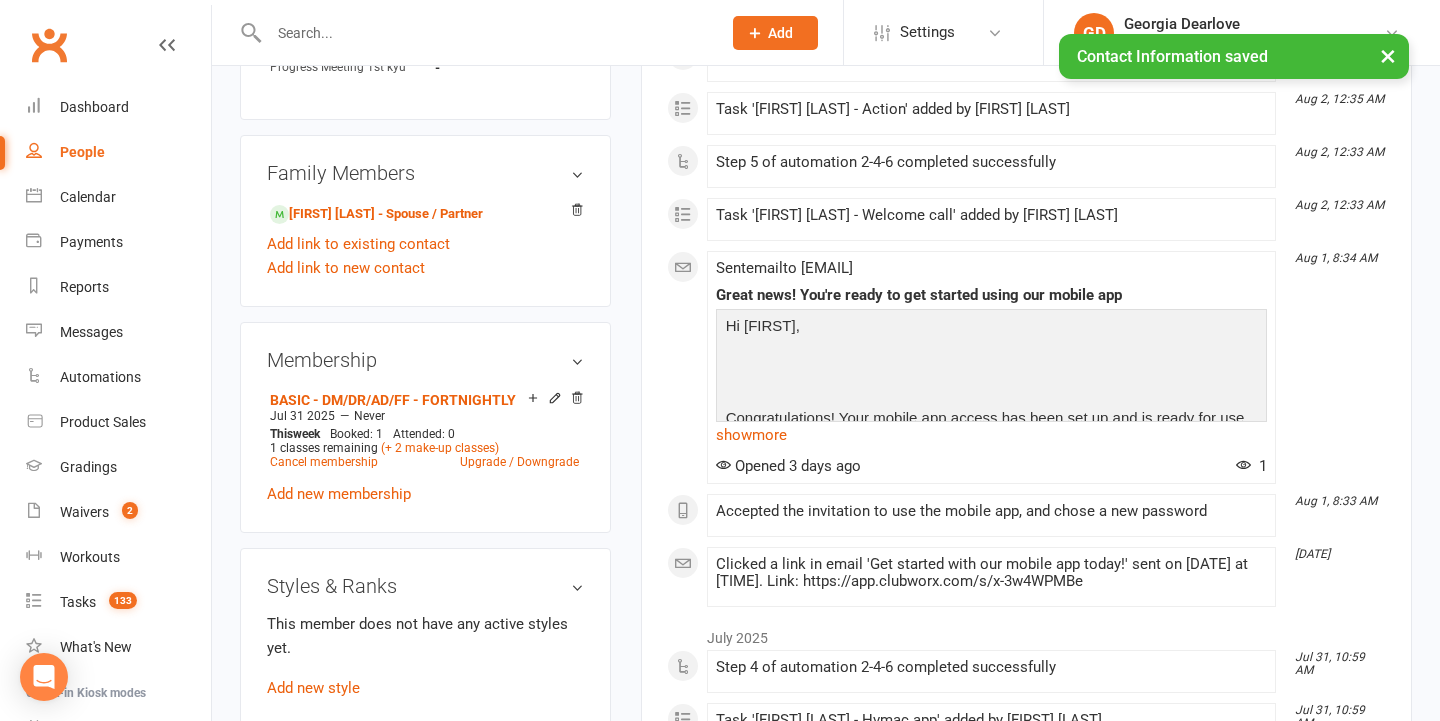 scroll, scrollTop: 1116, scrollLeft: 0, axis: vertical 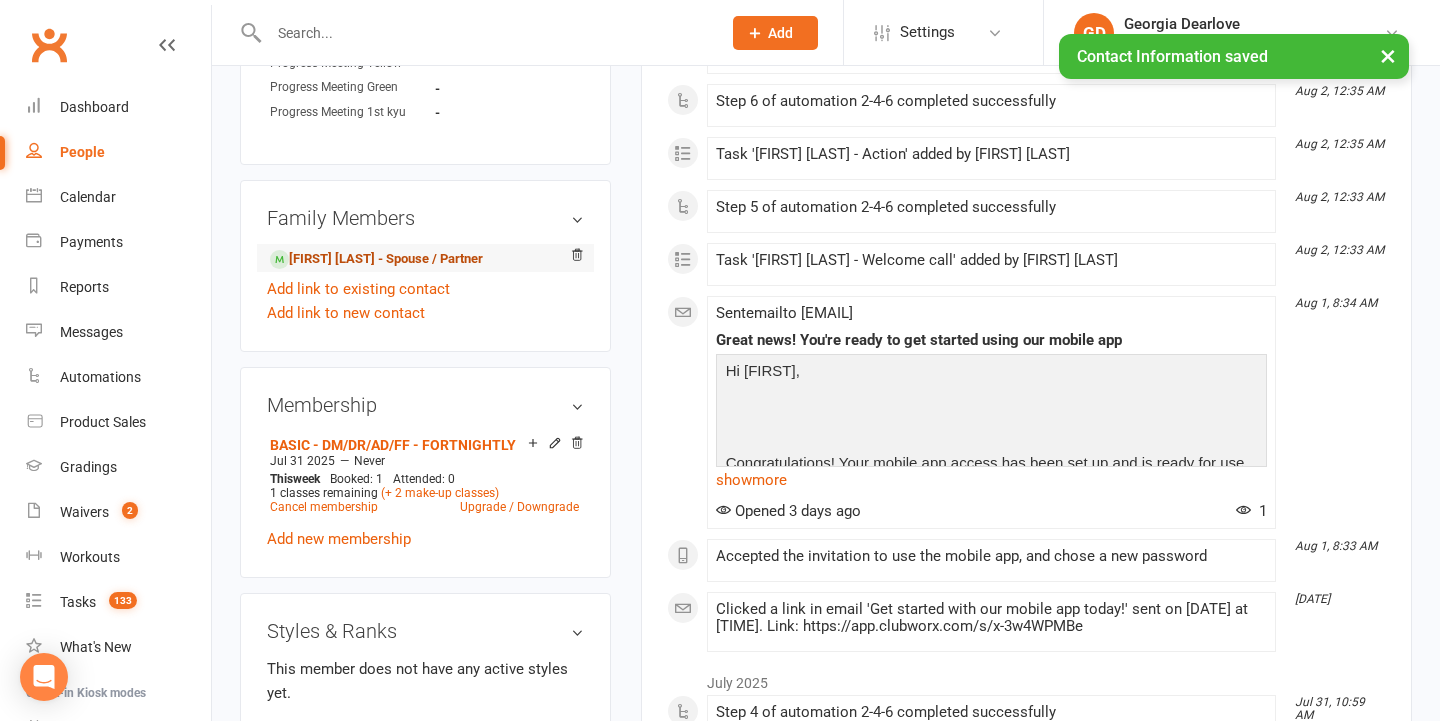 click on "[FIRST] [LAST] - Spouse / Partner" at bounding box center [376, 259] 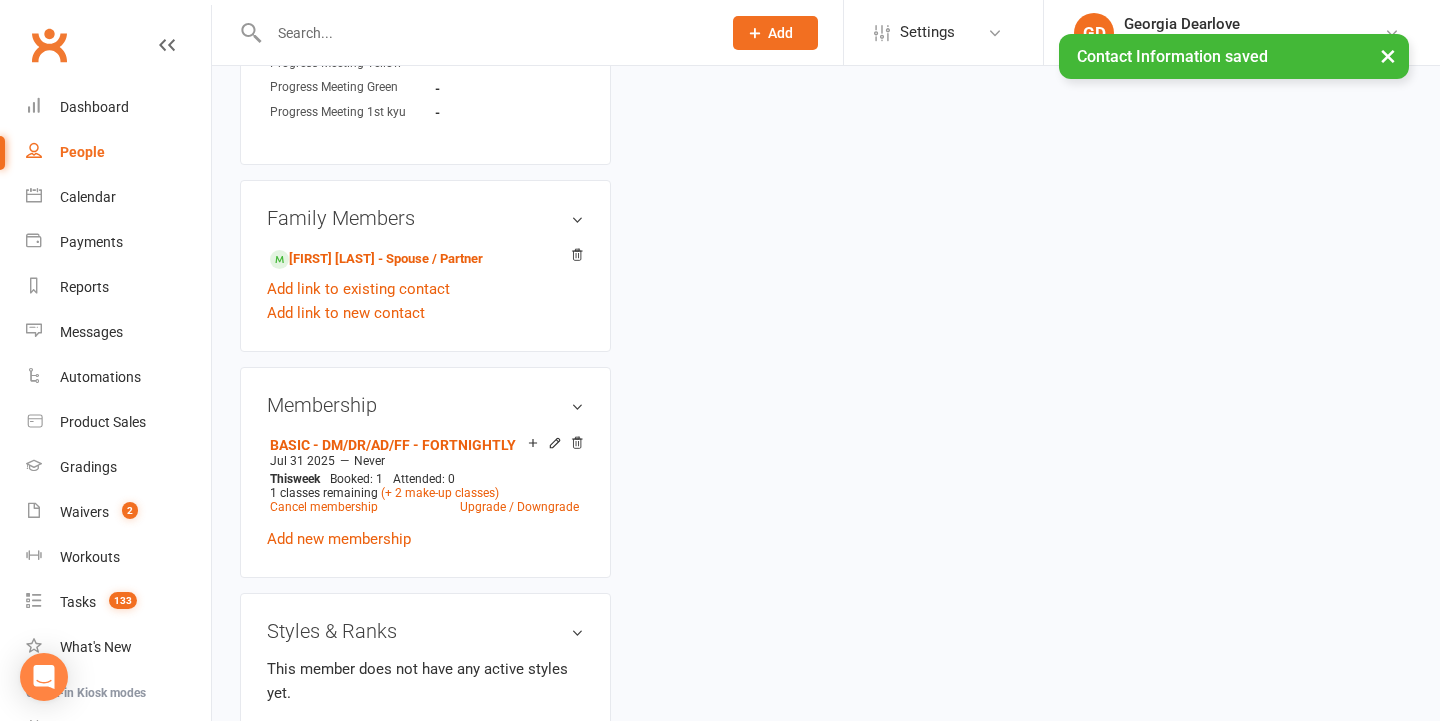 scroll, scrollTop: 0, scrollLeft: 0, axis: both 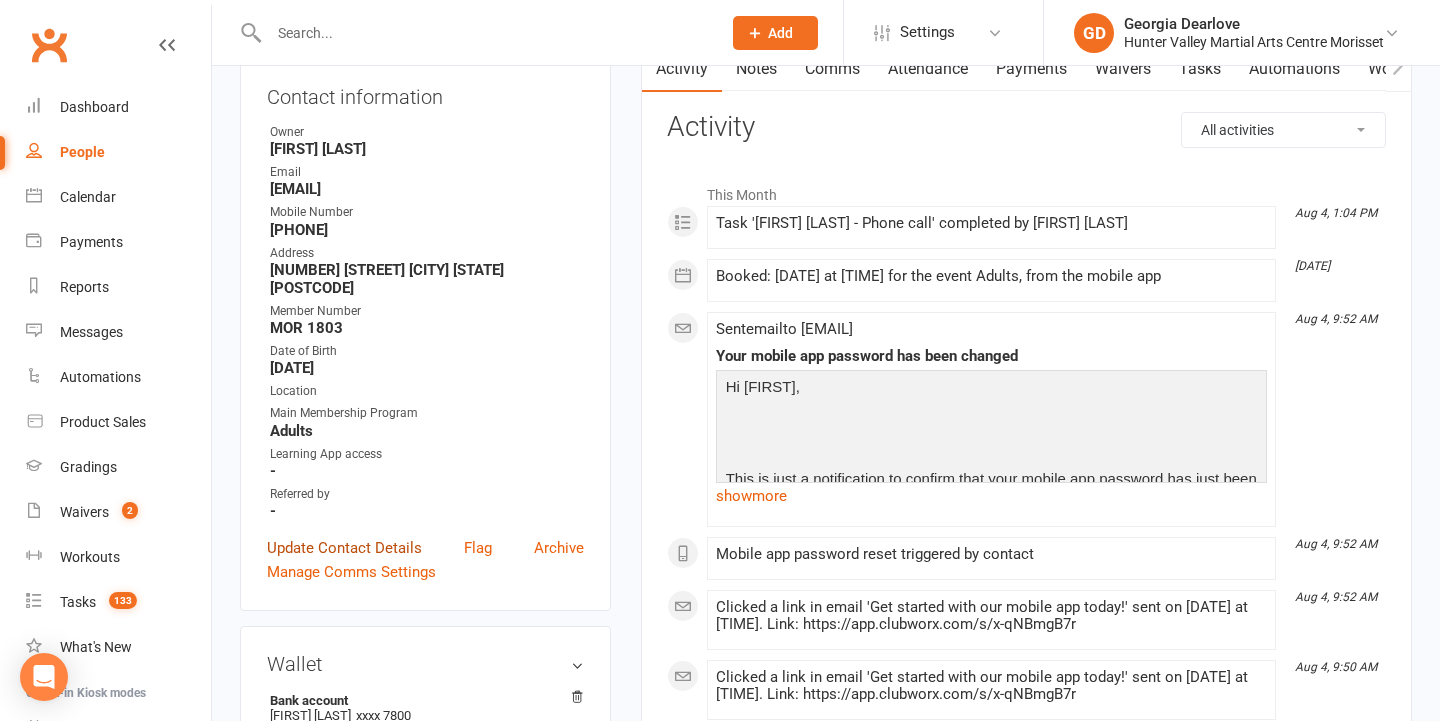 click on "Update Contact Details" at bounding box center (344, 548) 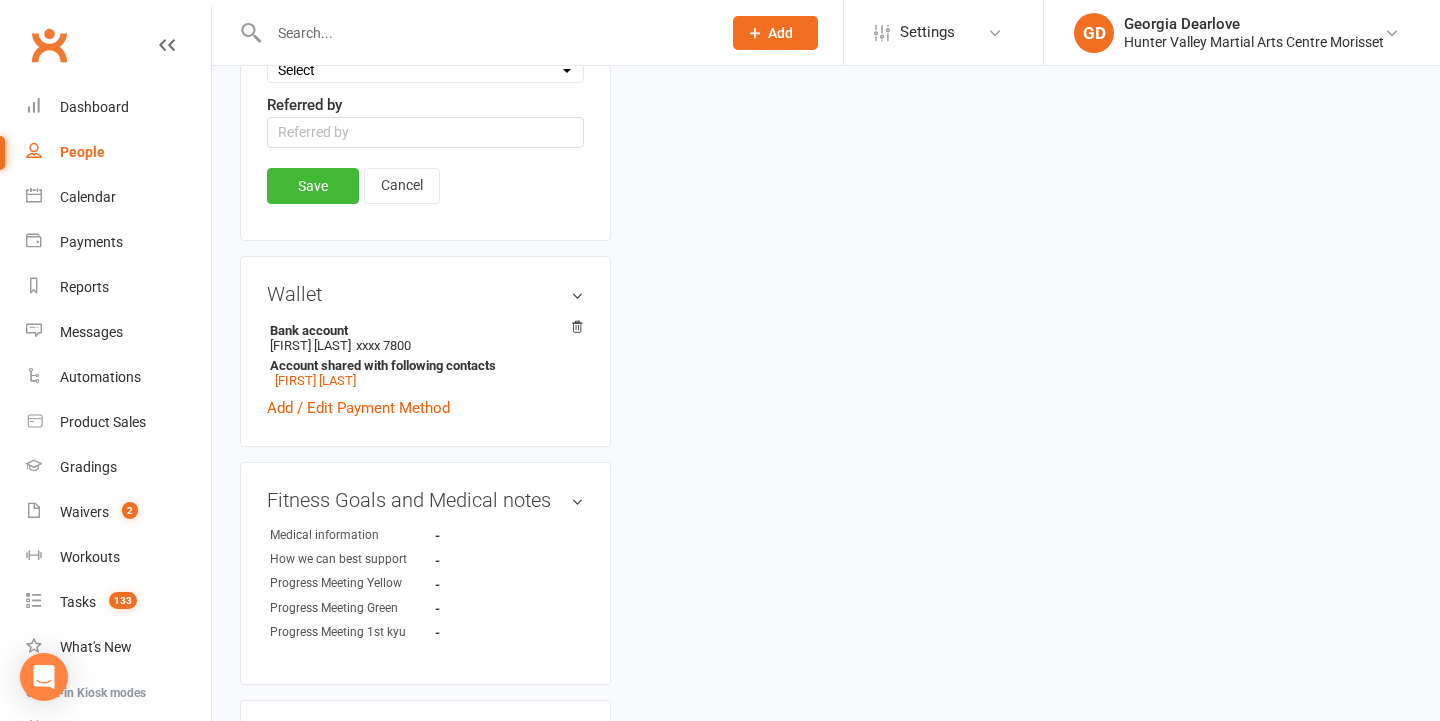scroll, scrollTop: 1060, scrollLeft: 0, axis: vertical 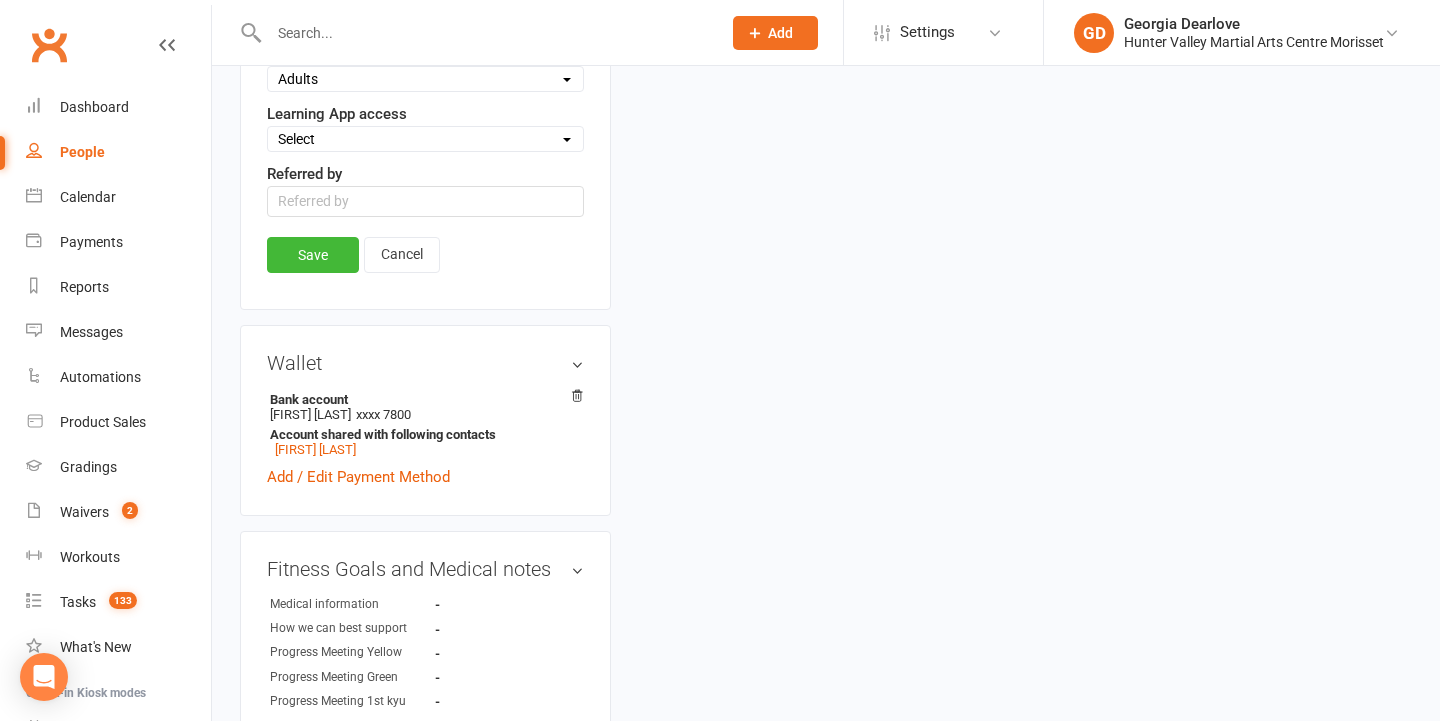 select on "Active" 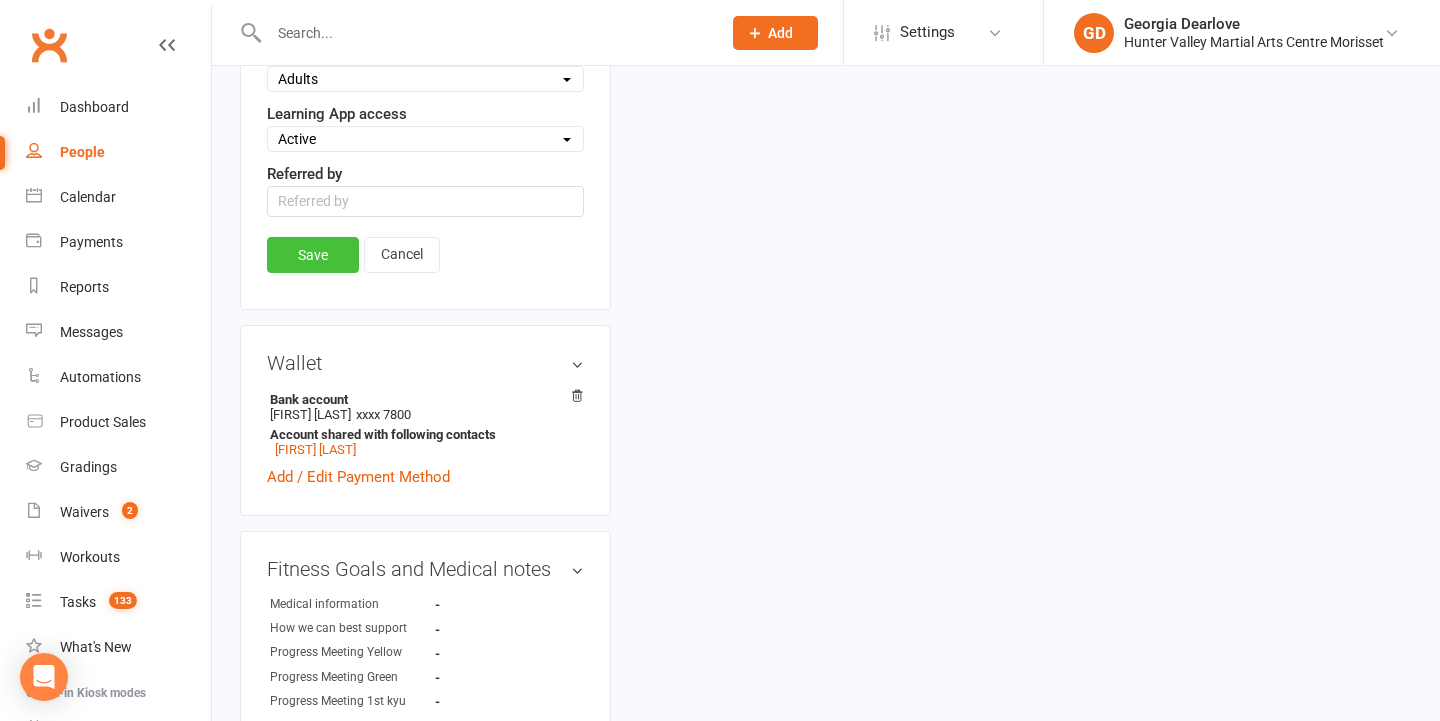 click on "Save" at bounding box center (313, 255) 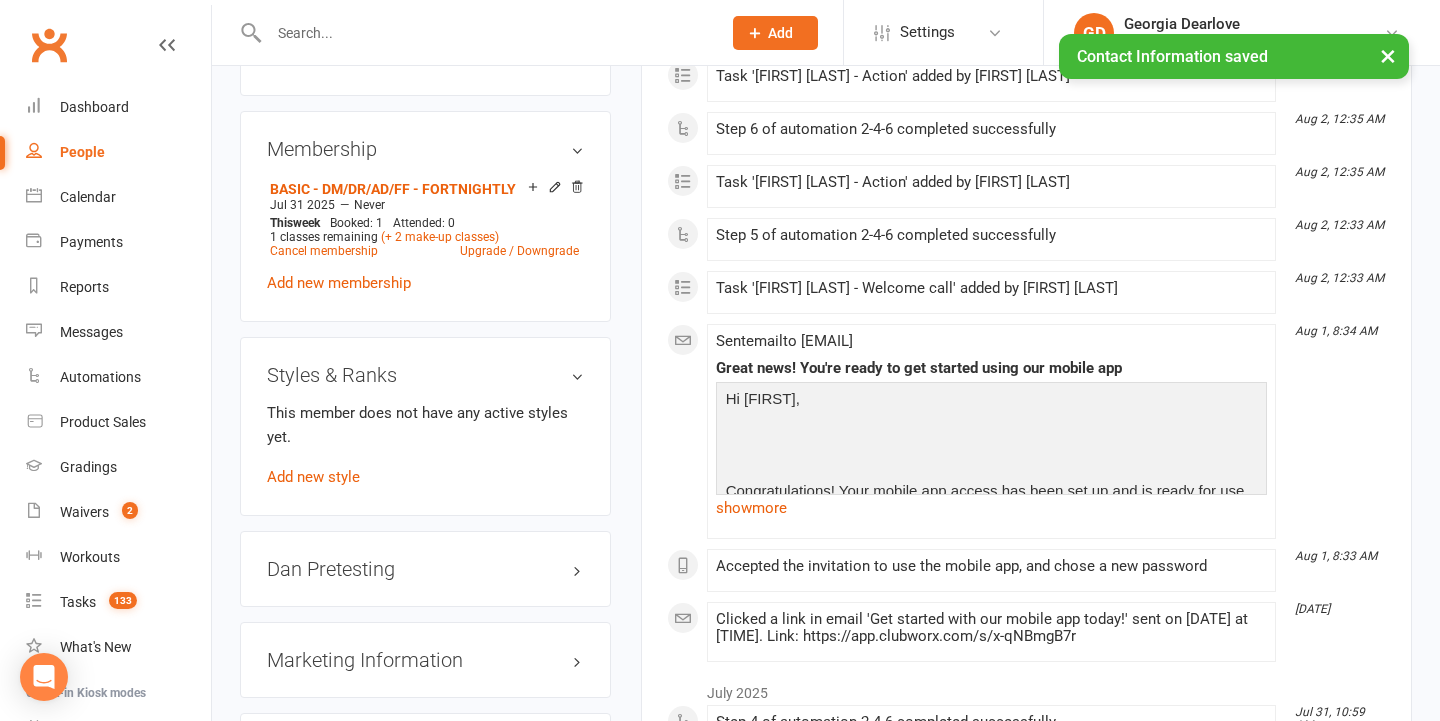 scroll, scrollTop: 1018, scrollLeft: 0, axis: vertical 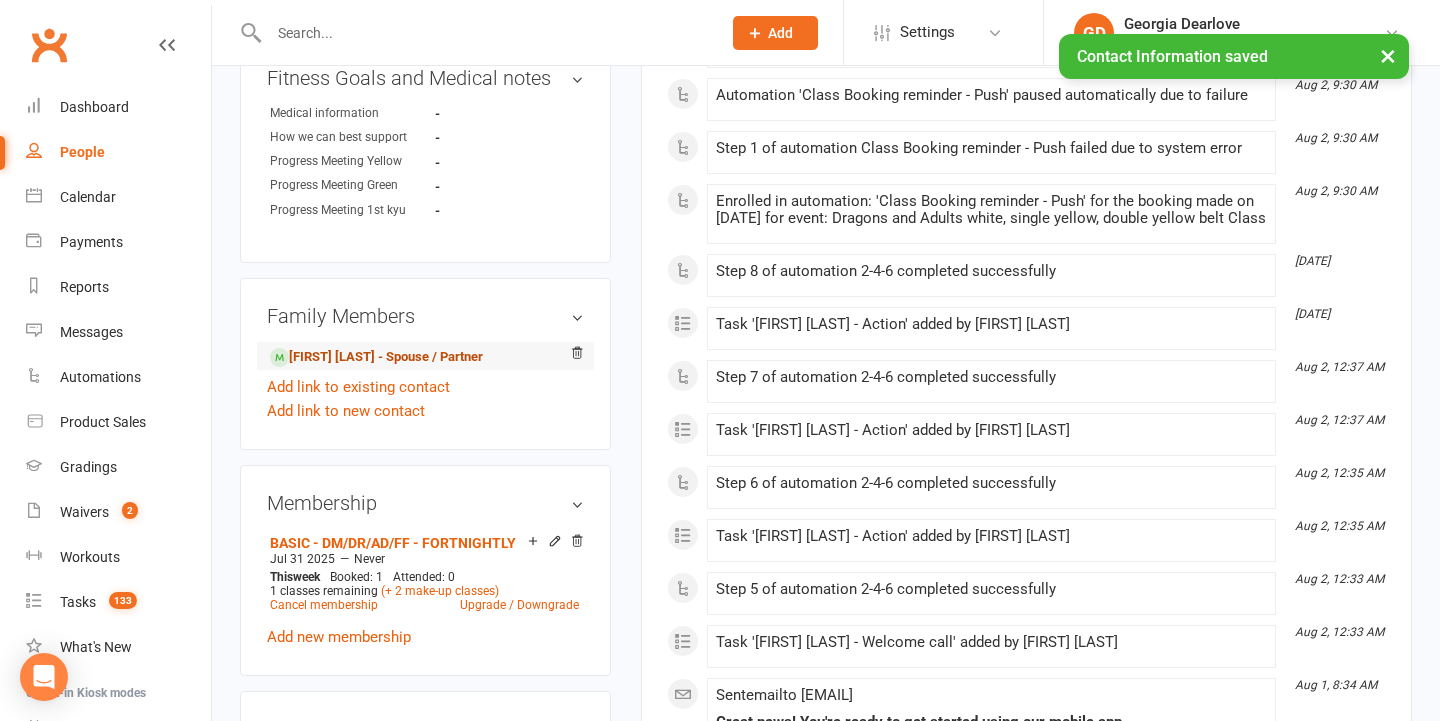 click on "[FIRST] [LAST] - Spouse / Partner" at bounding box center (376, 357) 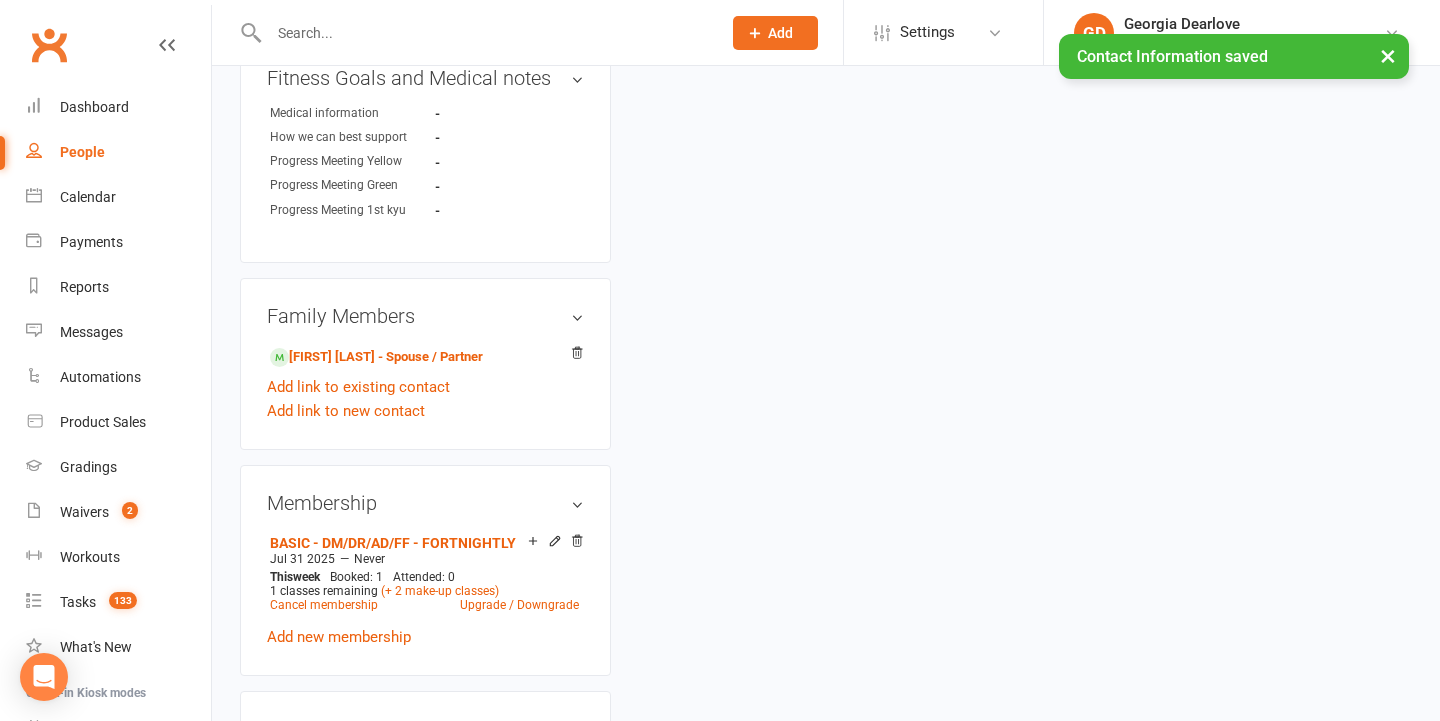 scroll, scrollTop: 0, scrollLeft: 0, axis: both 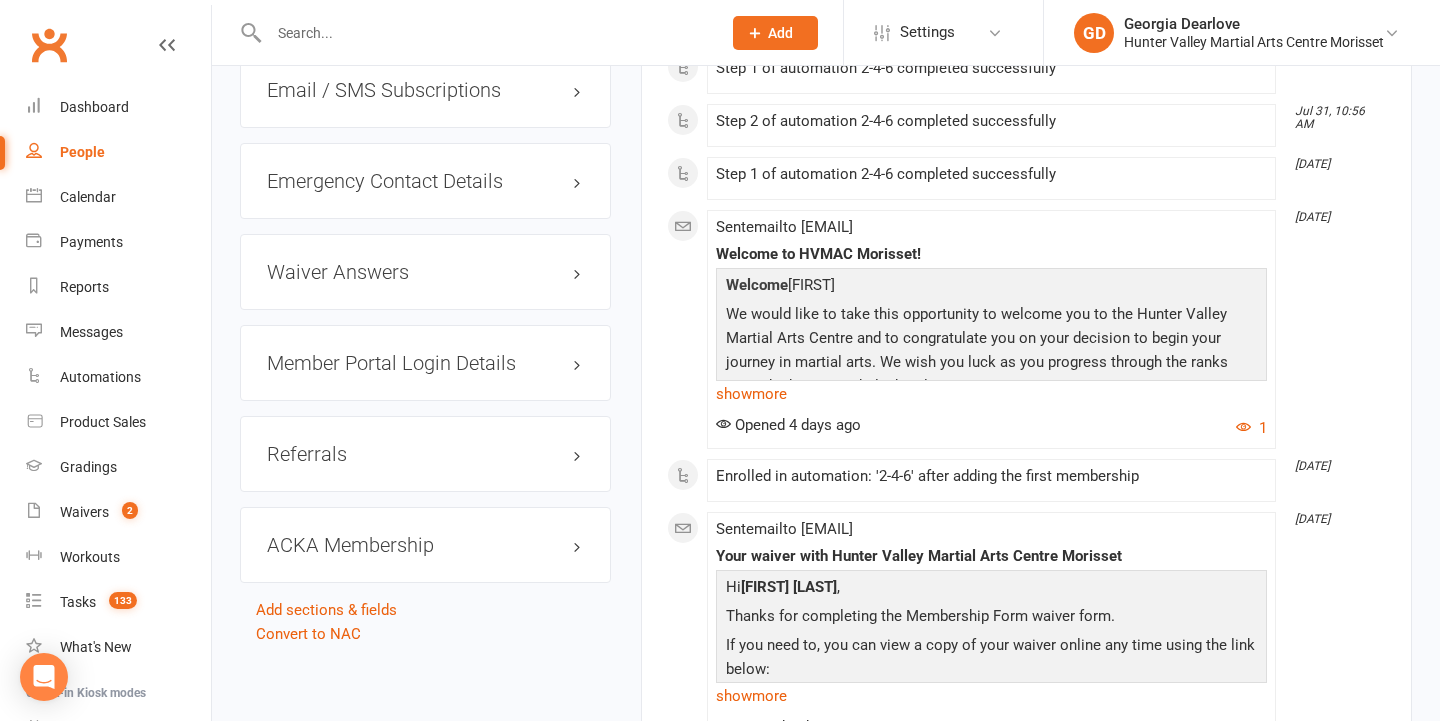 drag, startPoint x: 542, startPoint y: 525, endPoint x: 785, endPoint y: 393, distance: 276.5375 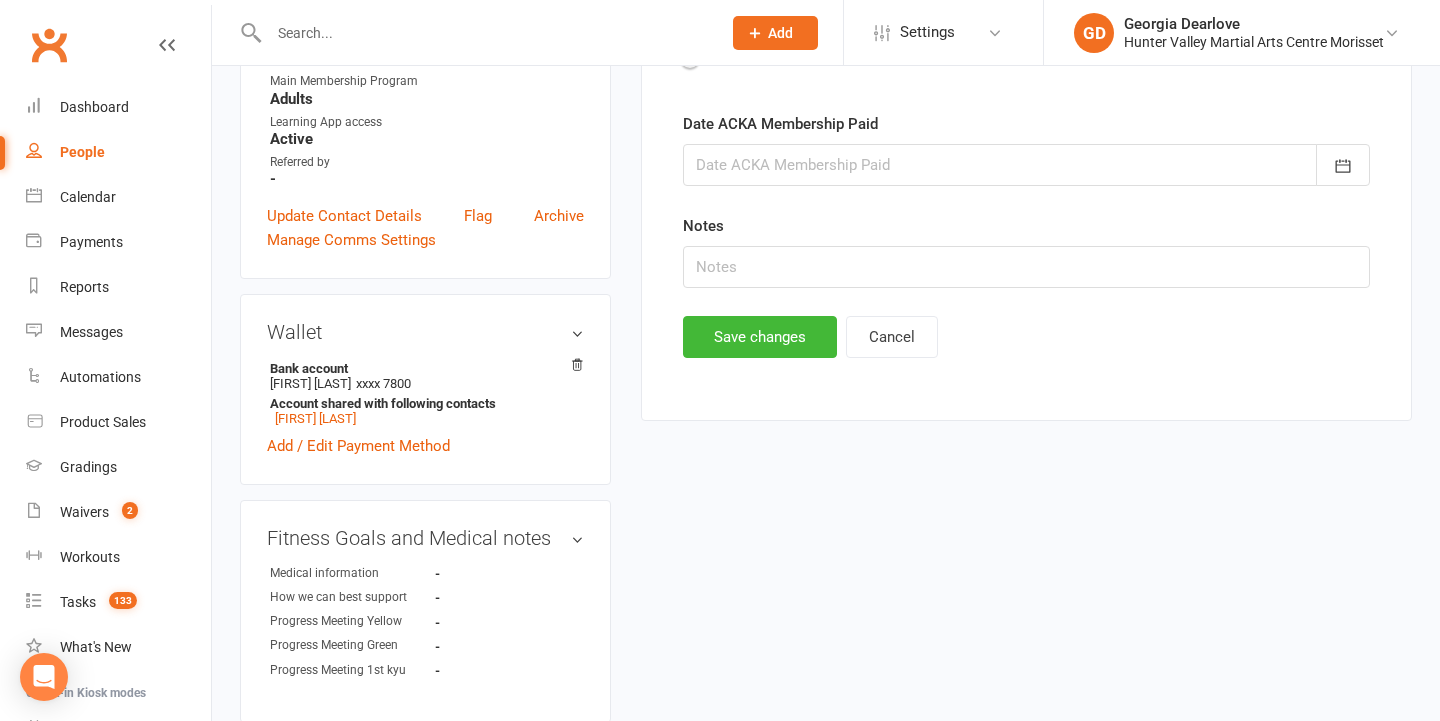 scroll, scrollTop: 170, scrollLeft: 0, axis: vertical 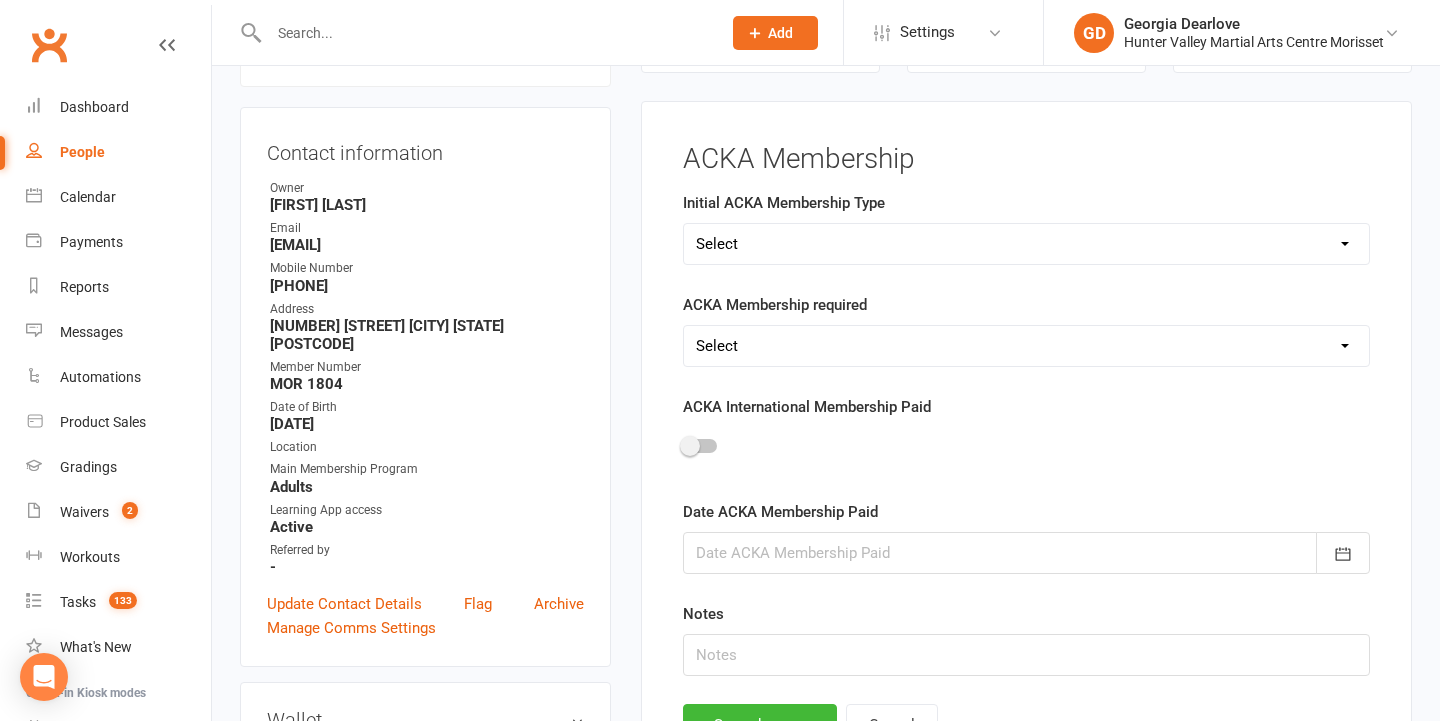 select on "Adults" 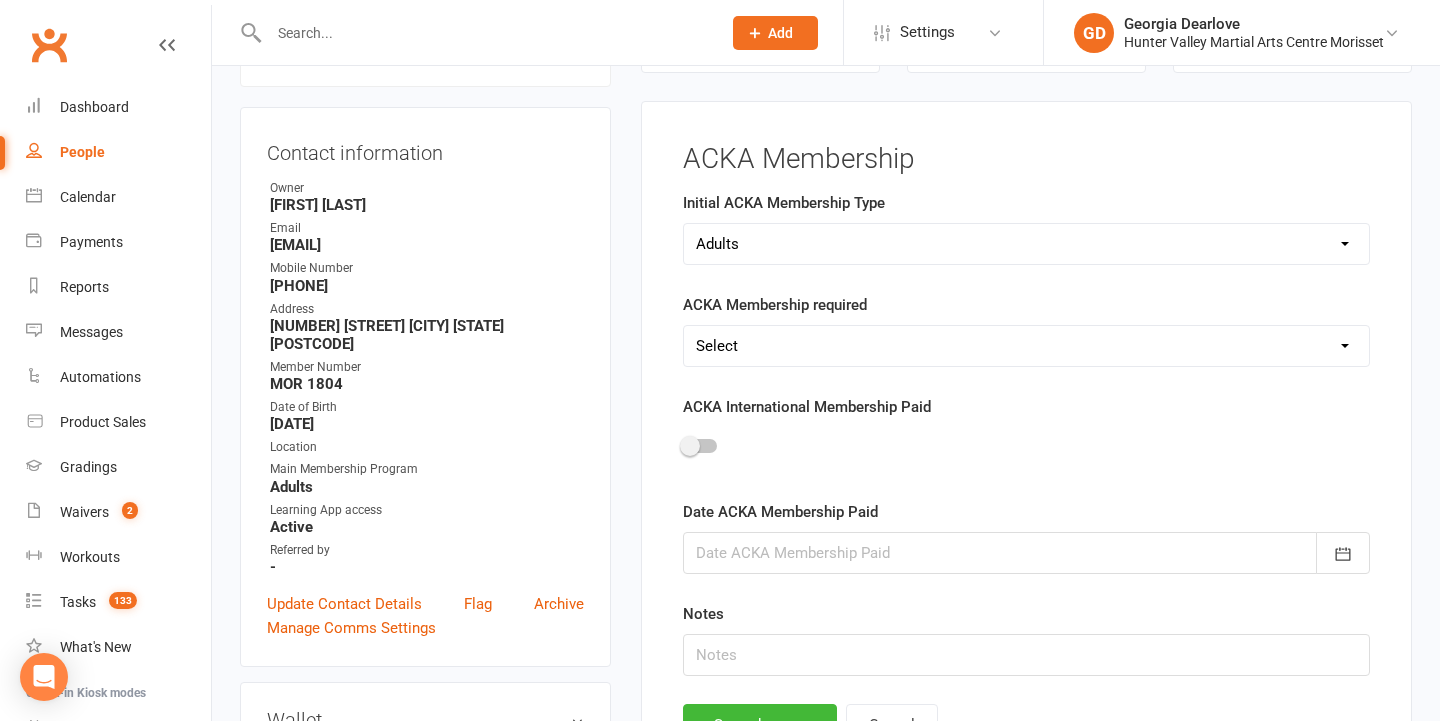 select on "Yes" 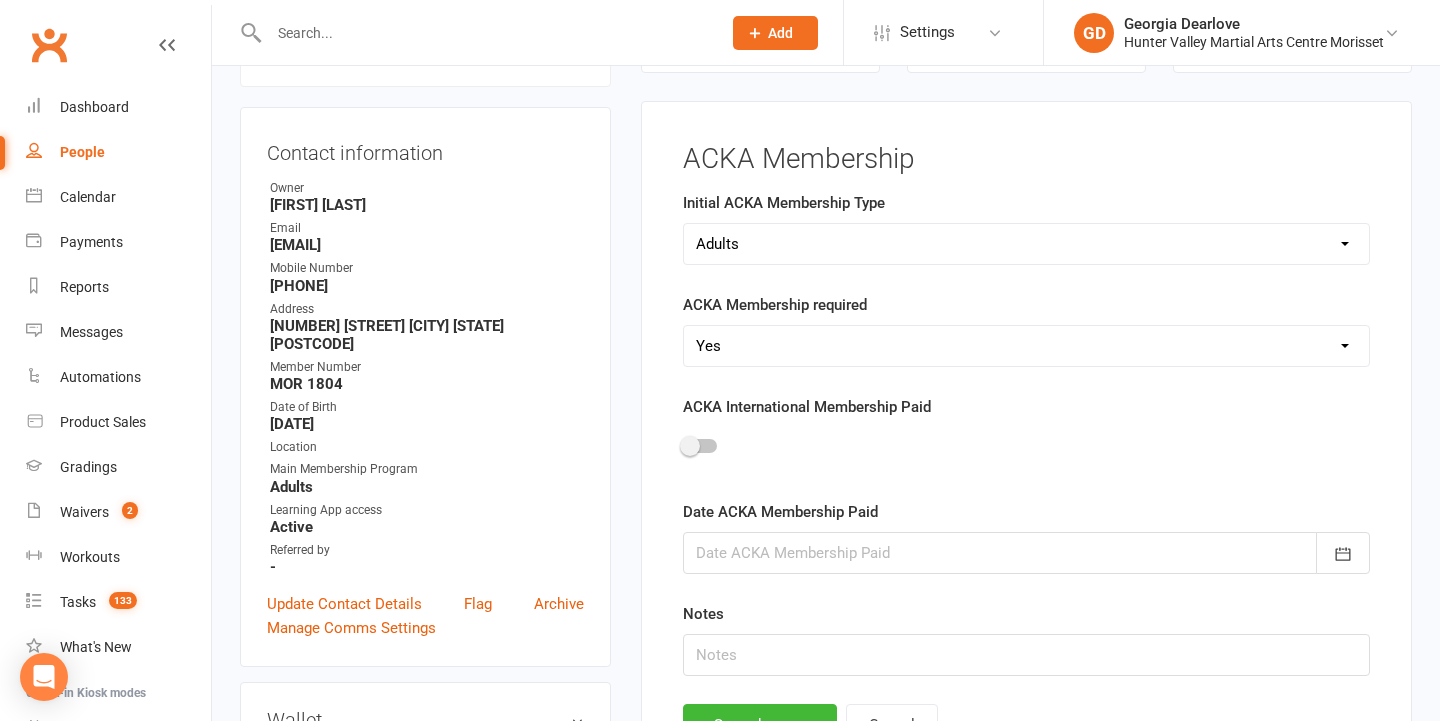 scroll, scrollTop: 240, scrollLeft: 0, axis: vertical 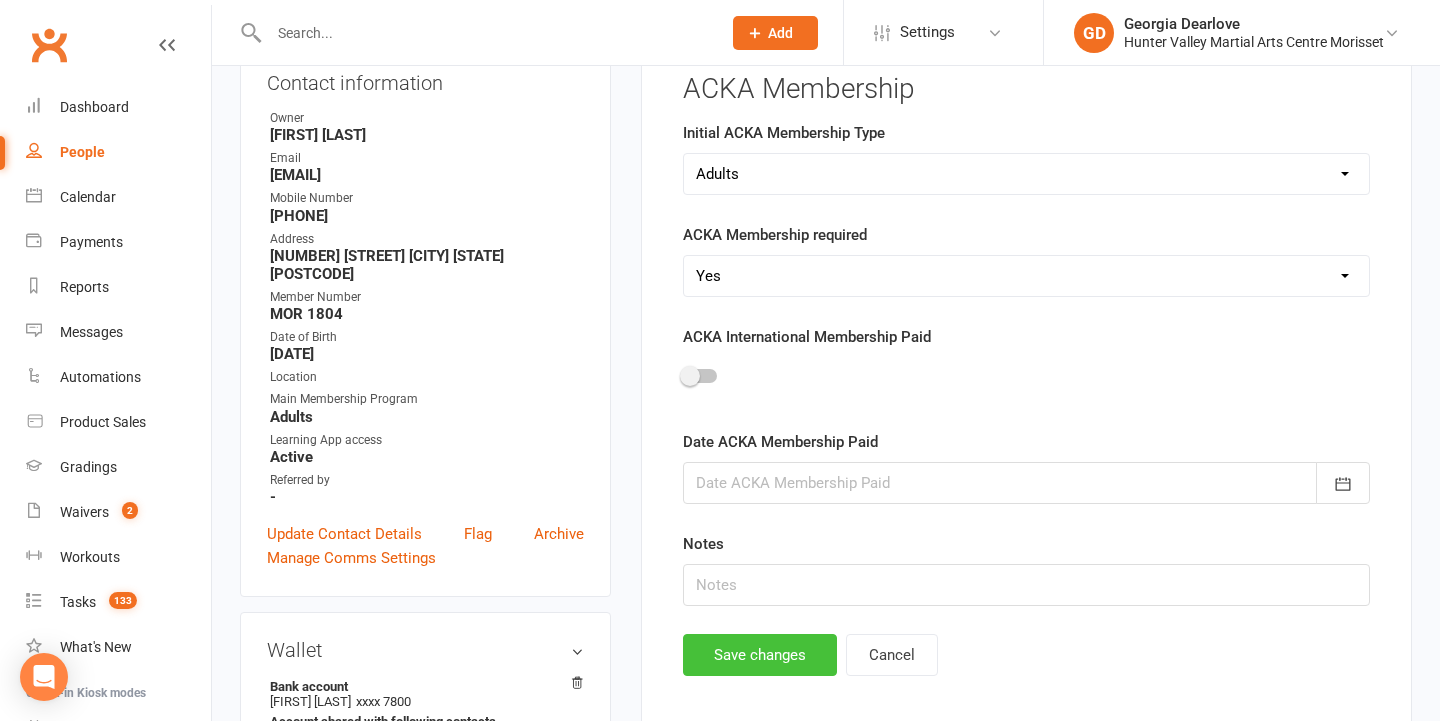 click on "Save changes" at bounding box center [760, 655] 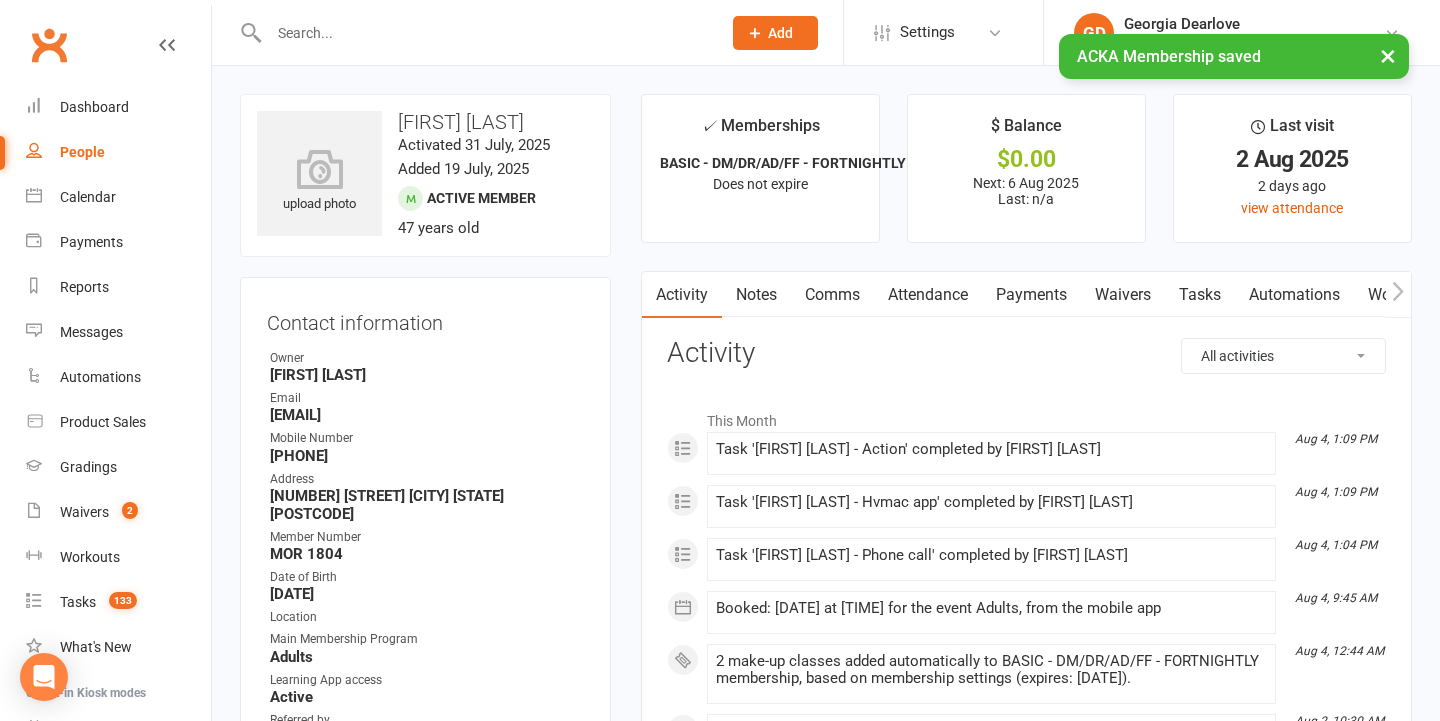 scroll, scrollTop: 0, scrollLeft: 0, axis: both 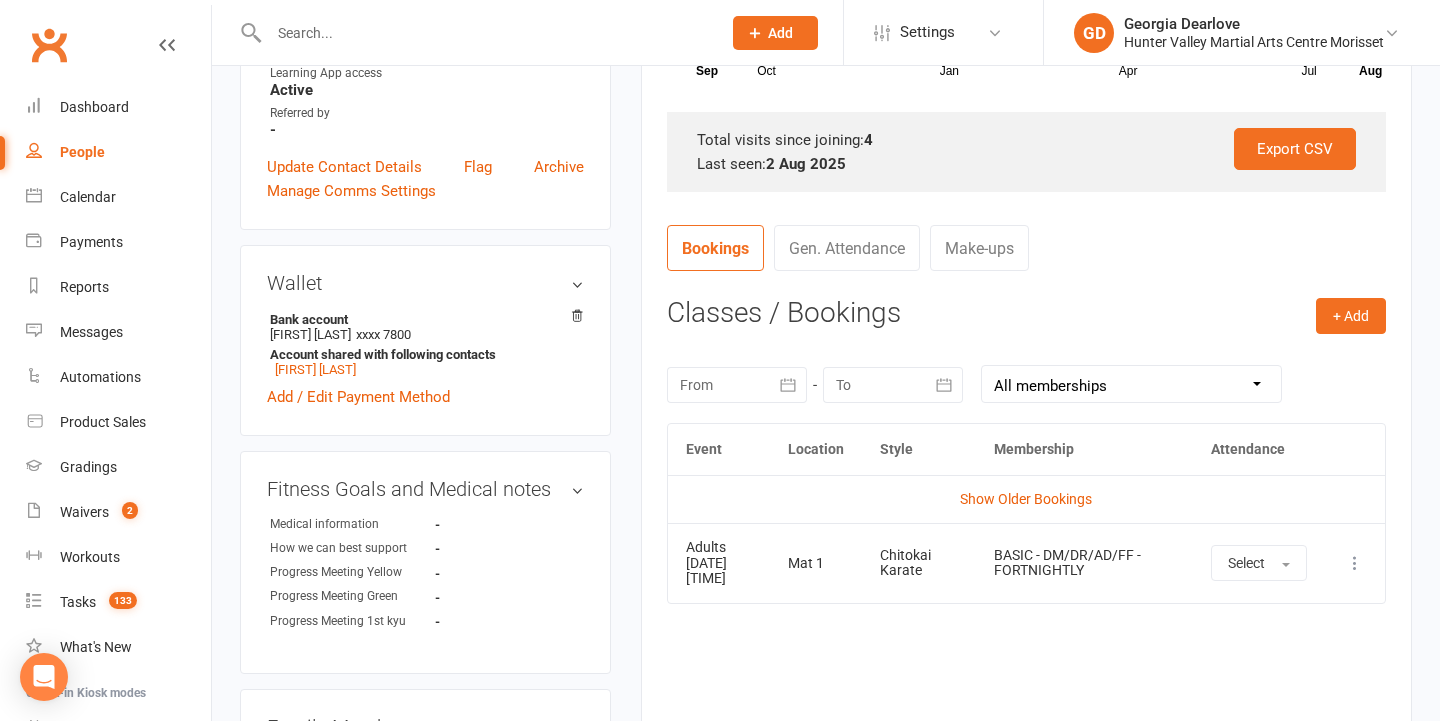 drag, startPoint x: 1007, startPoint y: 491, endPoint x: 984, endPoint y: 507, distance: 28.01785 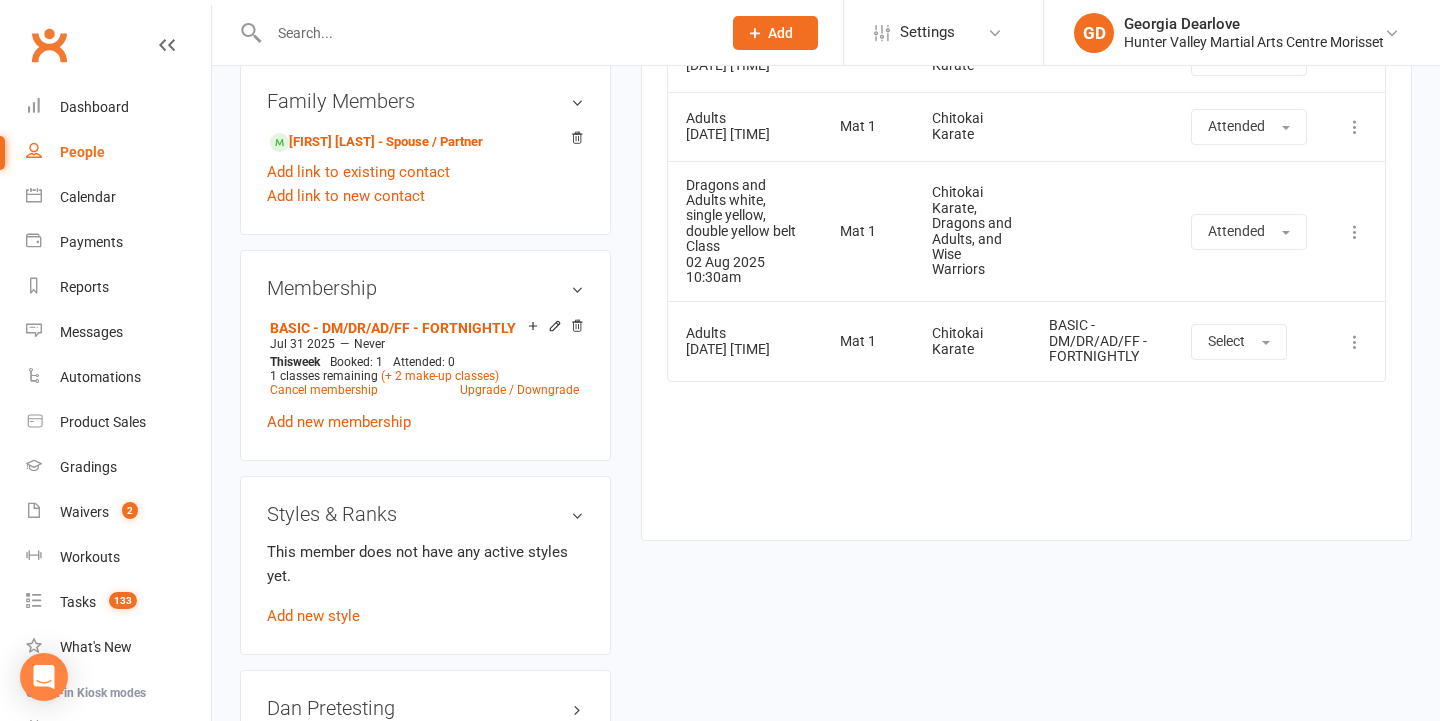 scroll, scrollTop: 1277, scrollLeft: 0, axis: vertical 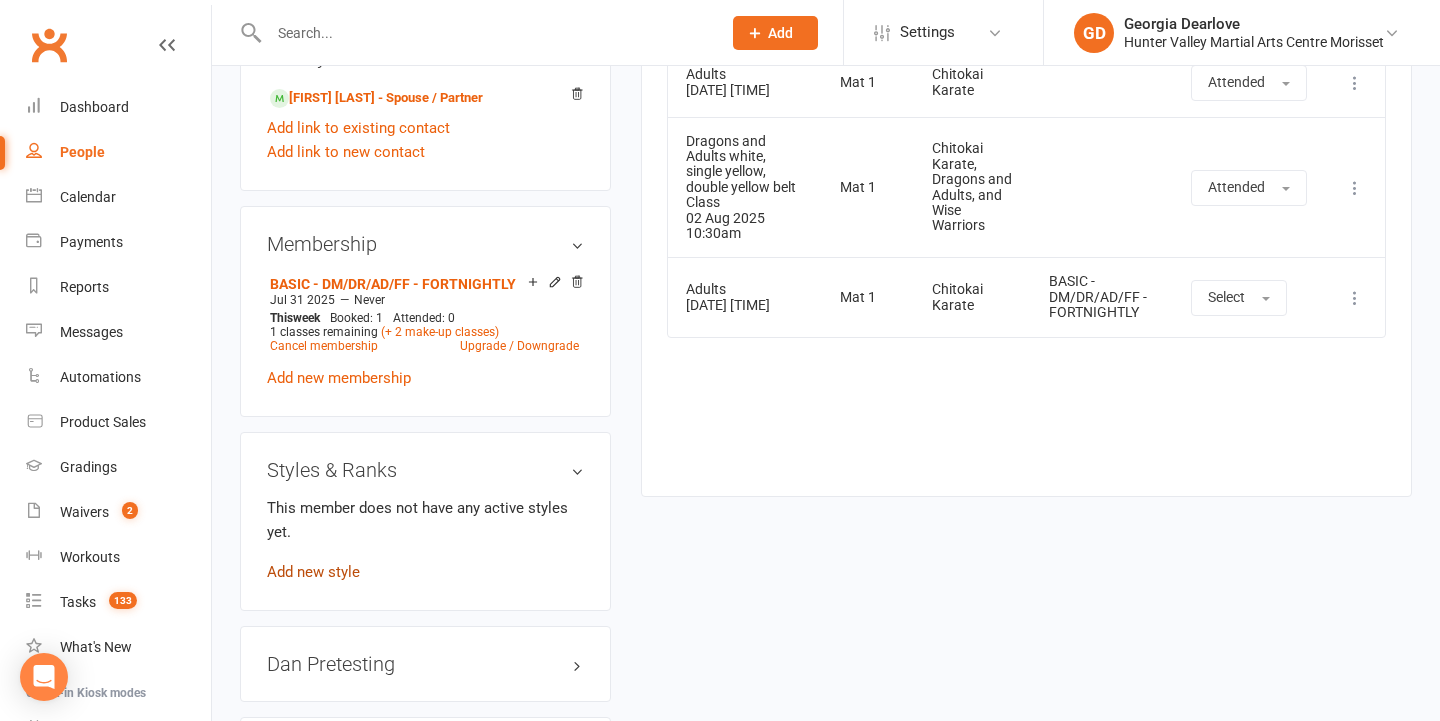 click on "Add new style" at bounding box center [313, 572] 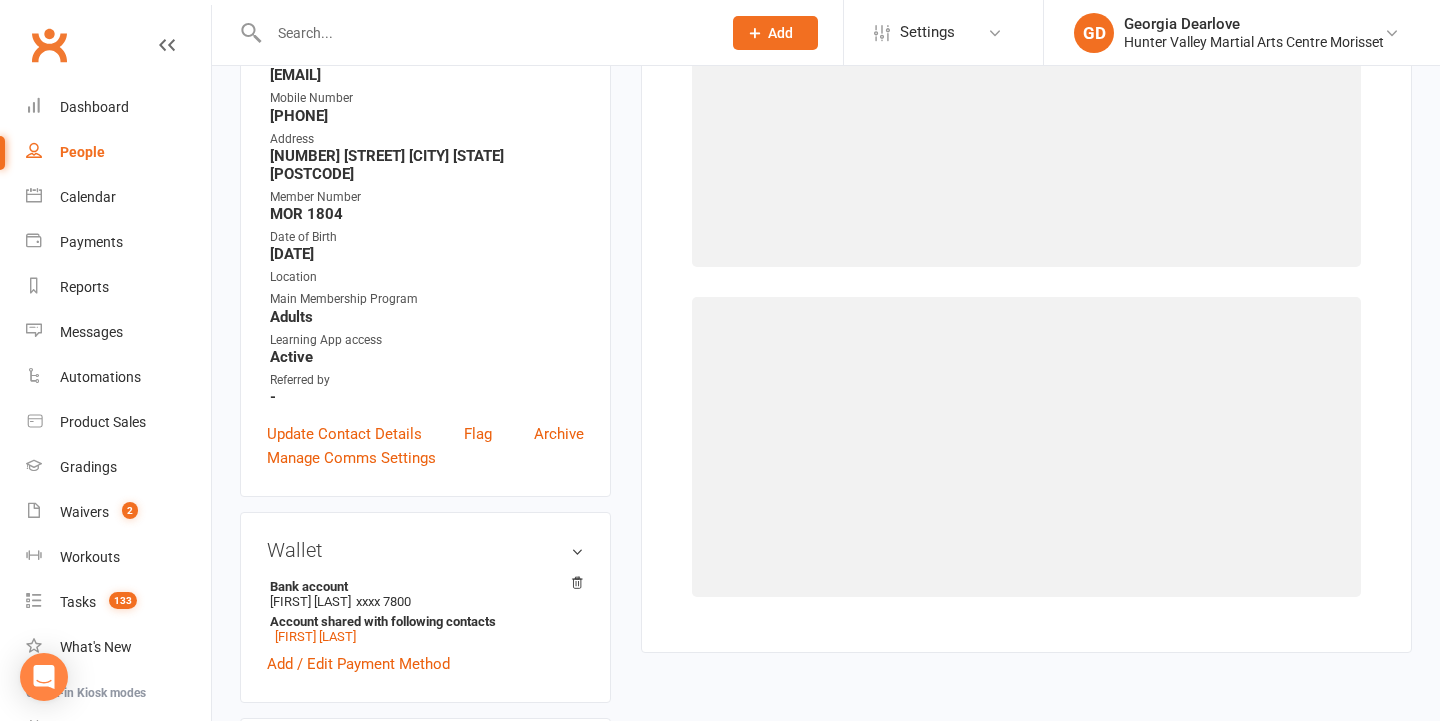scroll, scrollTop: 170, scrollLeft: 0, axis: vertical 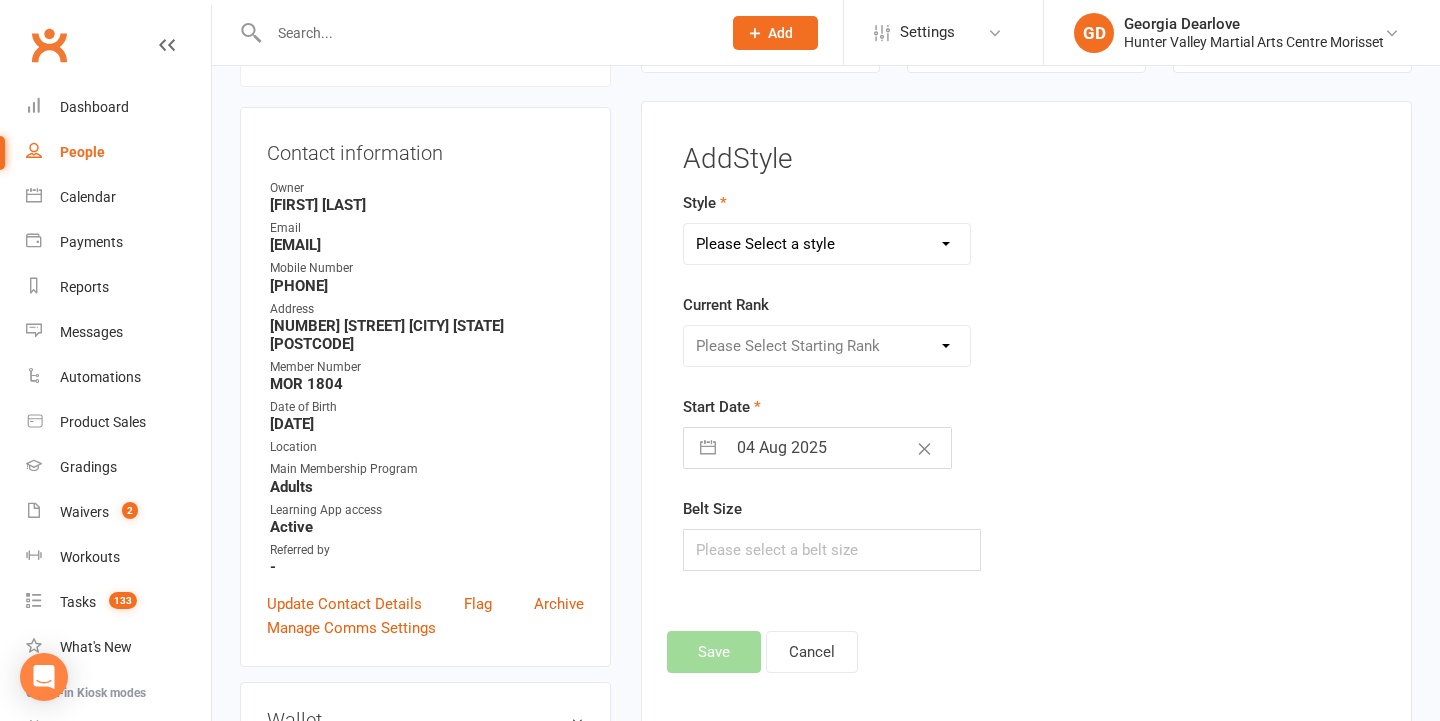 select on "[NUMBER]" 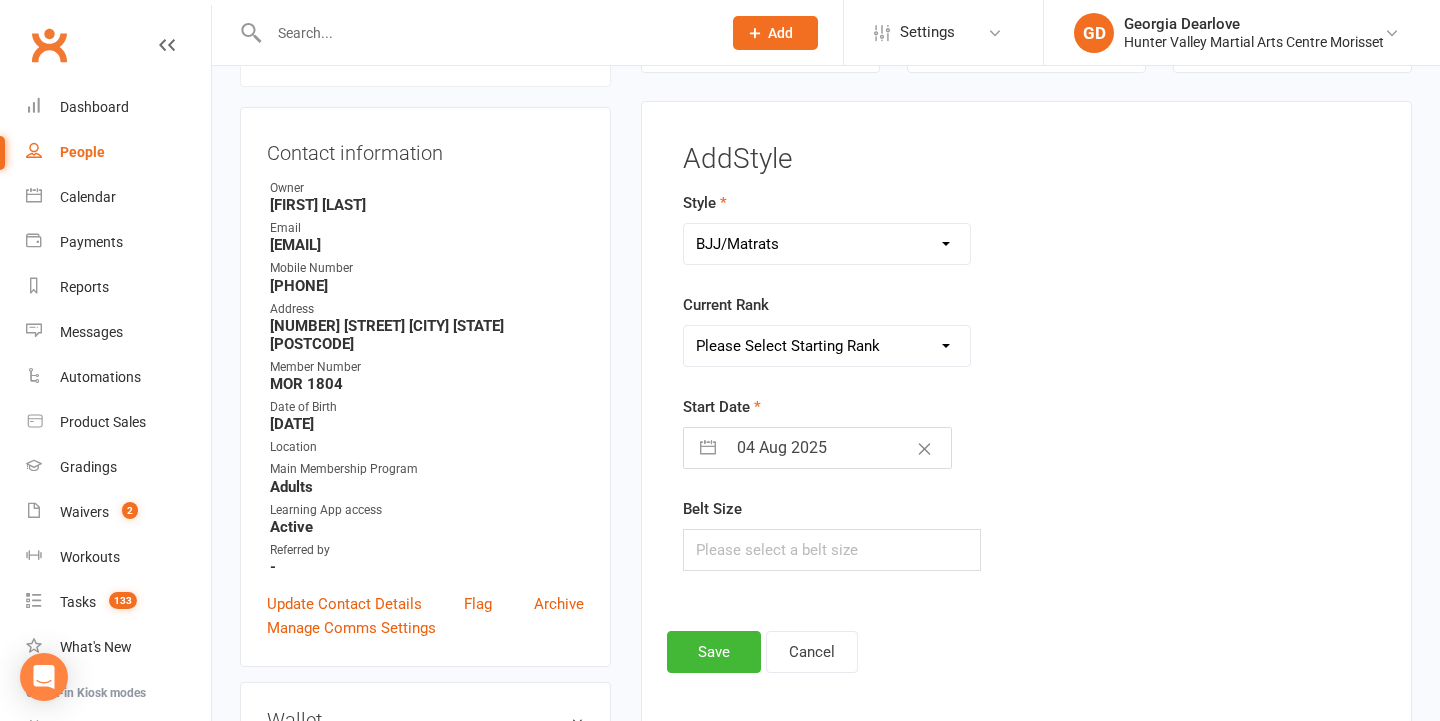 select on "[NUMBER]" 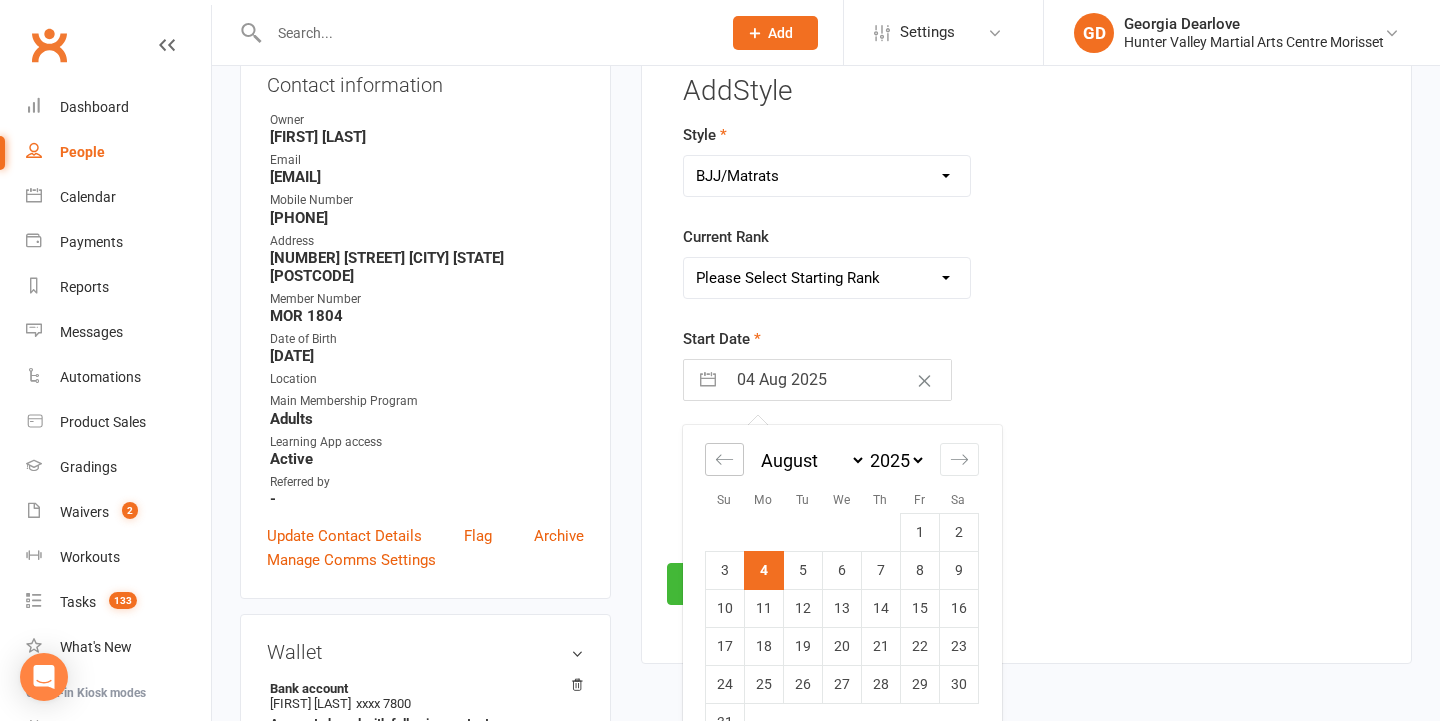 click at bounding box center [724, 459] 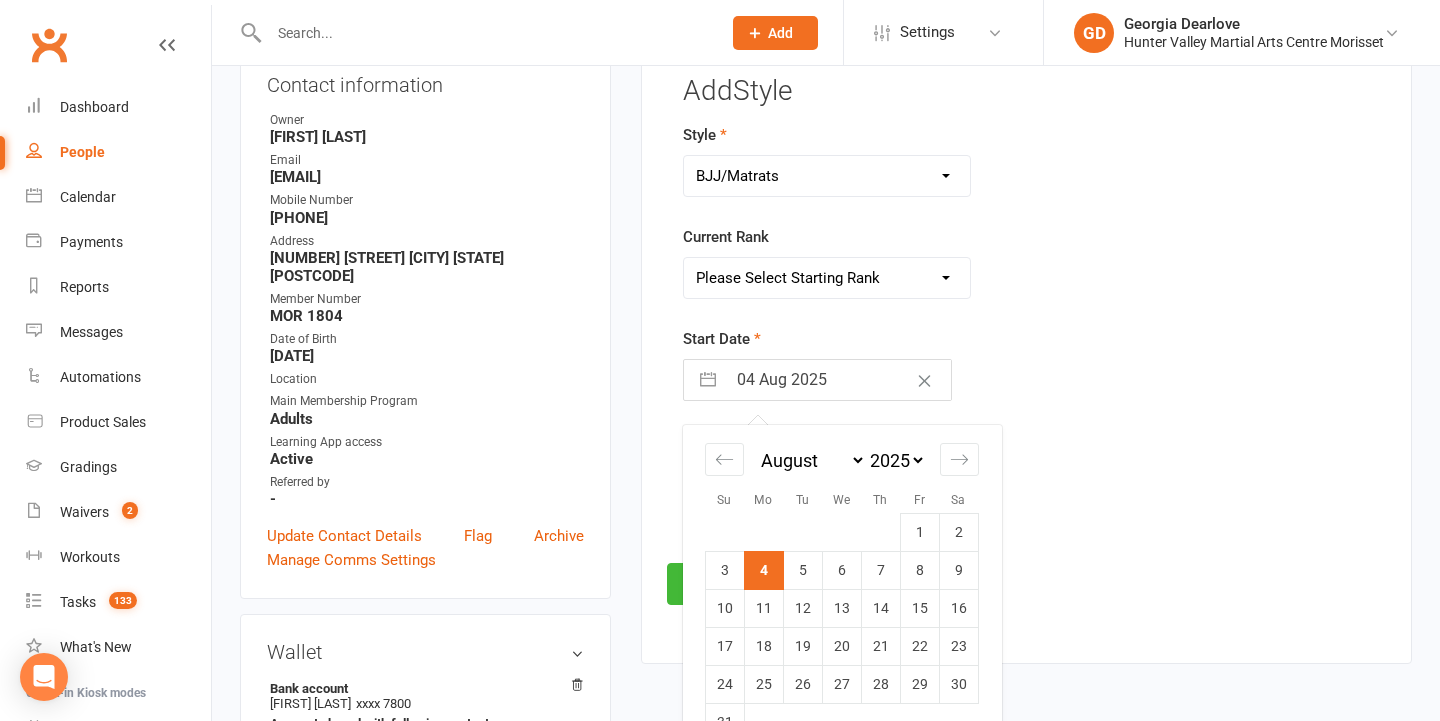 select on "5" 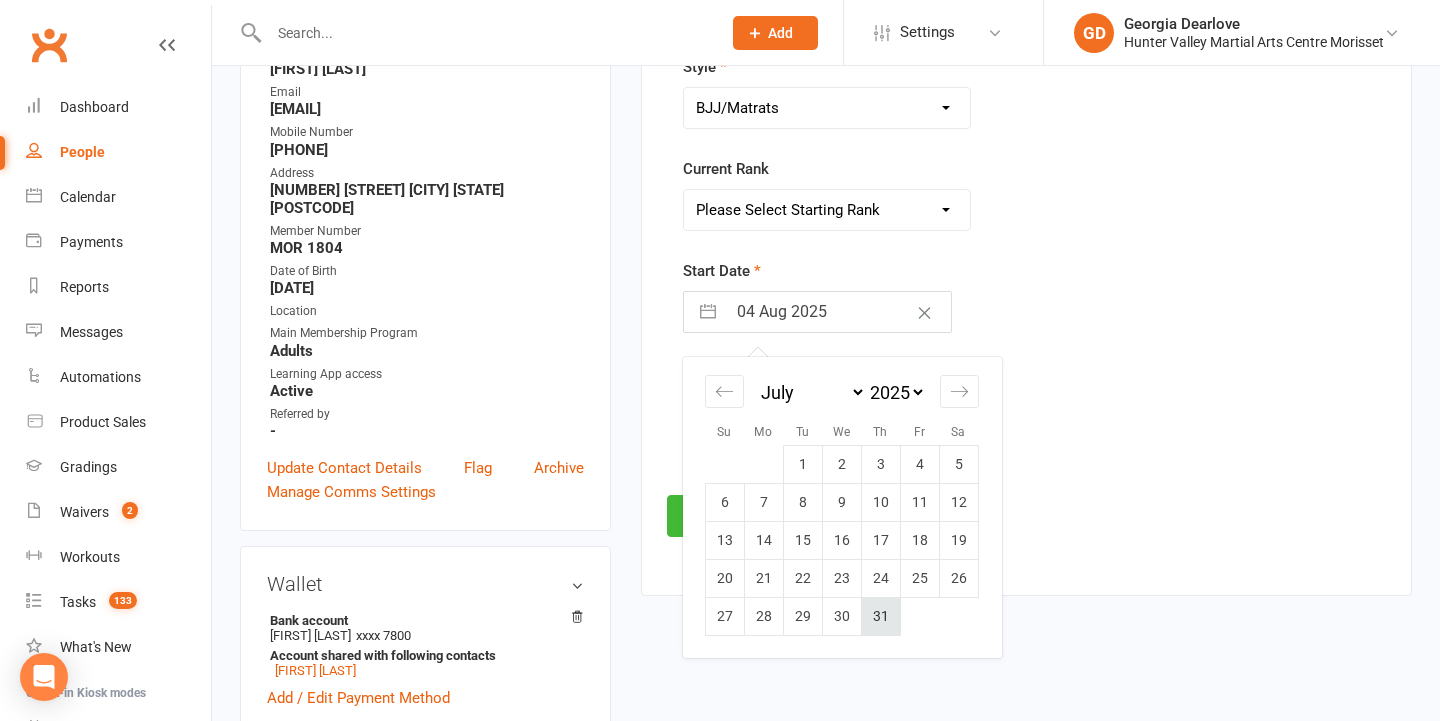 scroll, scrollTop: 307, scrollLeft: 0, axis: vertical 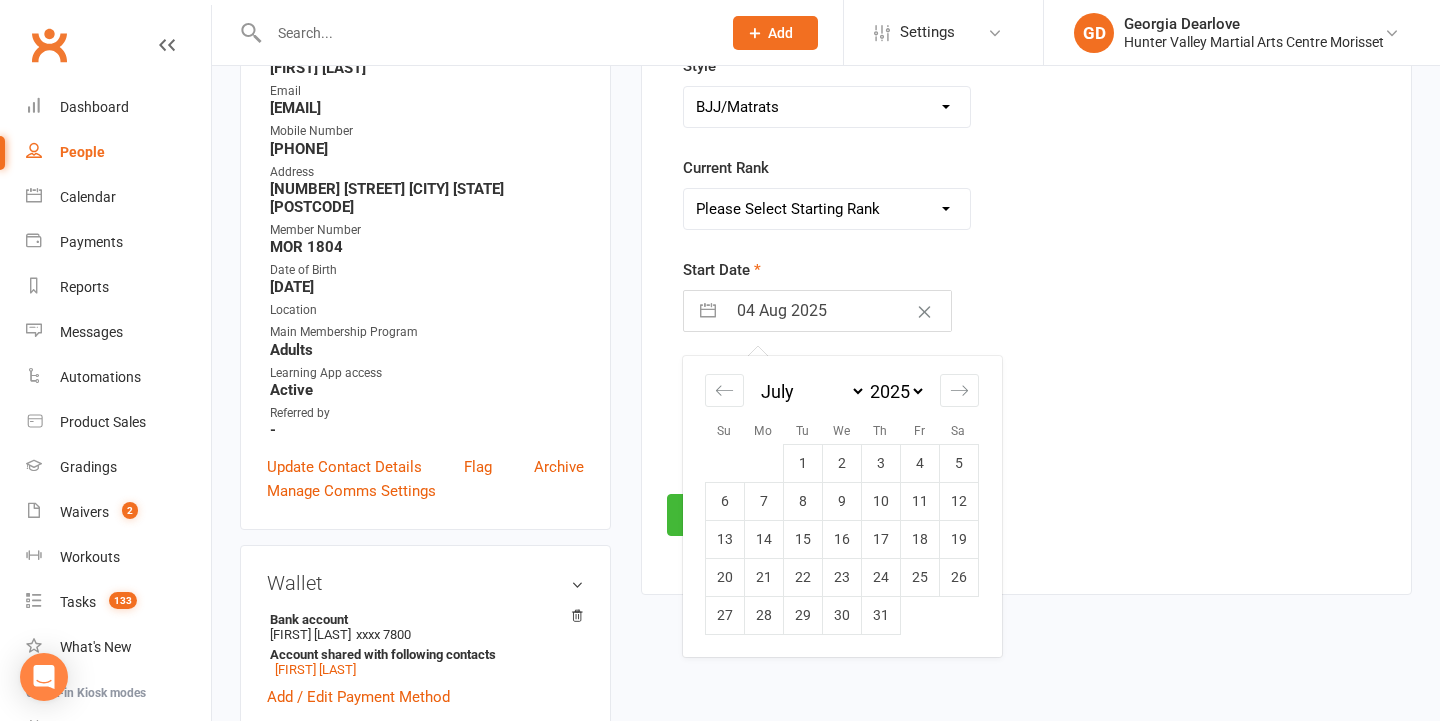 click on "21" at bounding box center [763, 577] 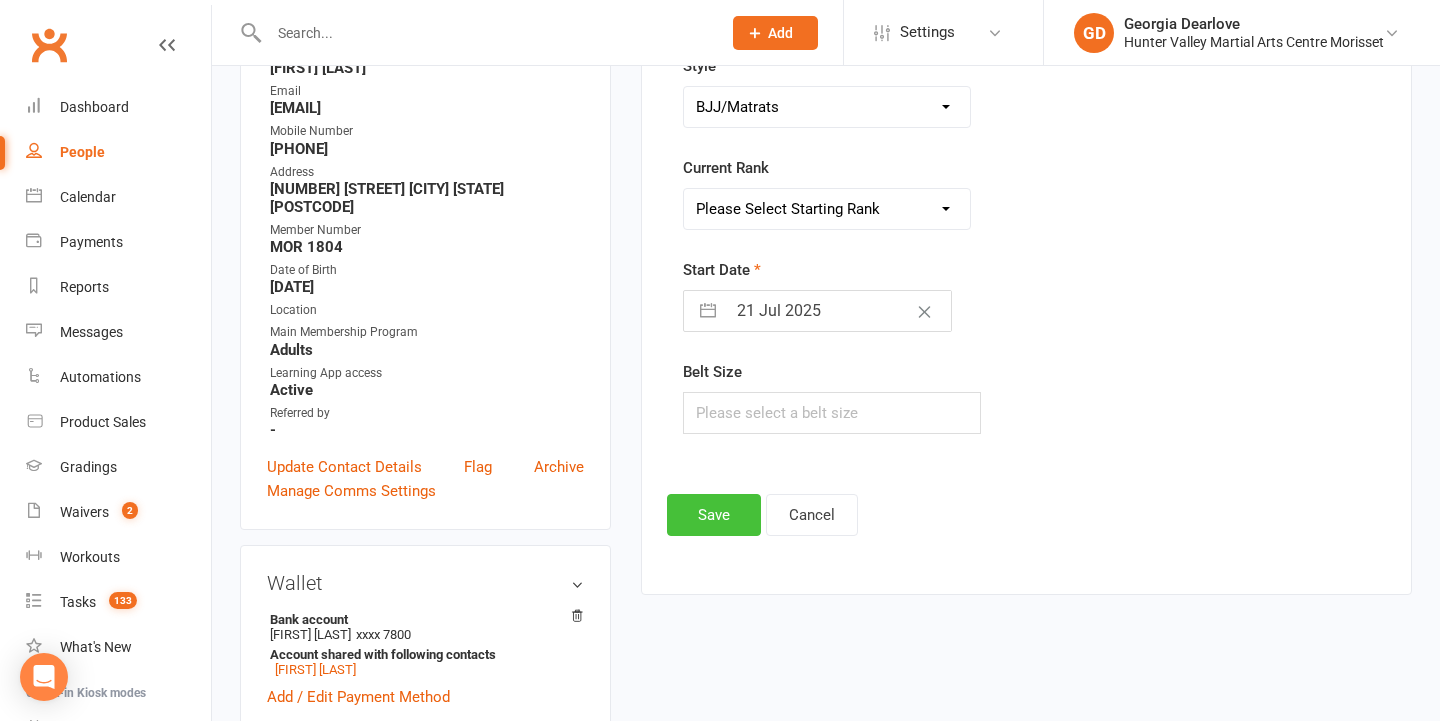 click on "Save" at bounding box center (714, 515) 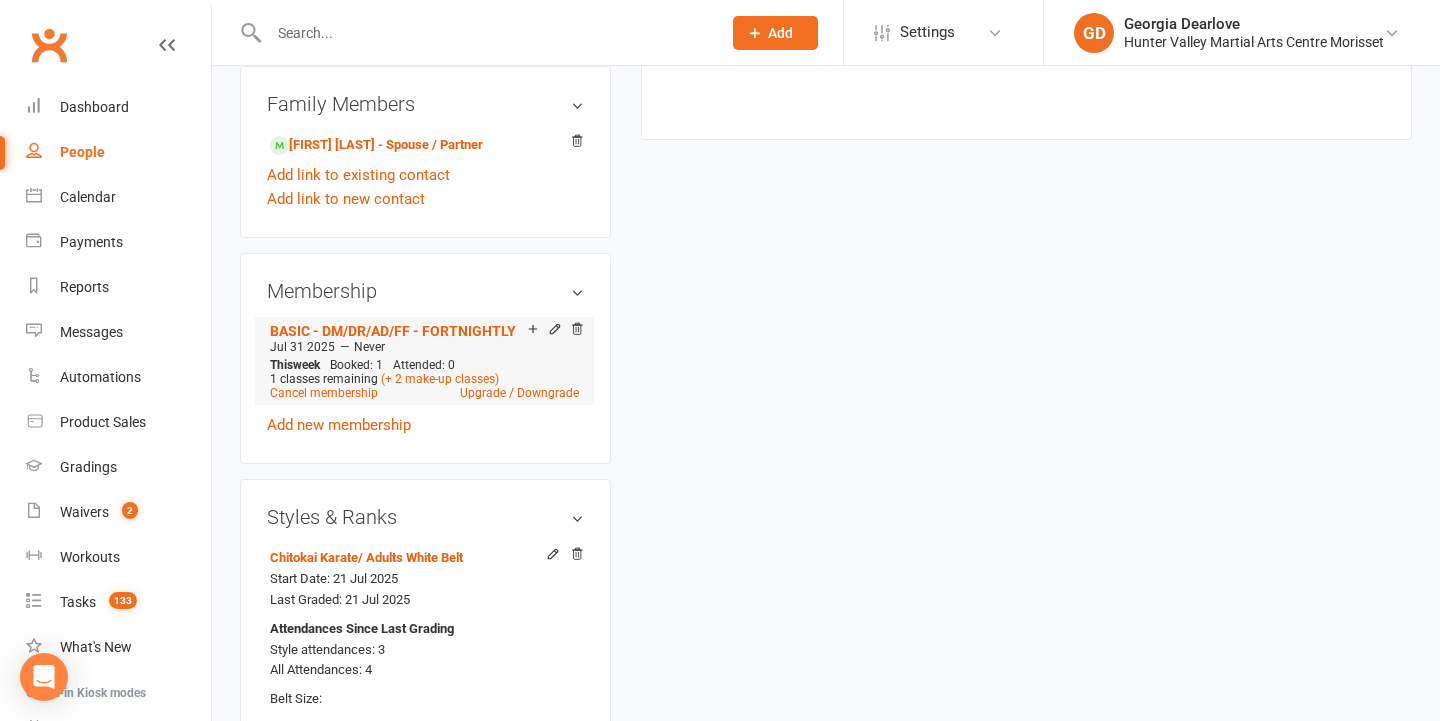 scroll, scrollTop: 1229, scrollLeft: 0, axis: vertical 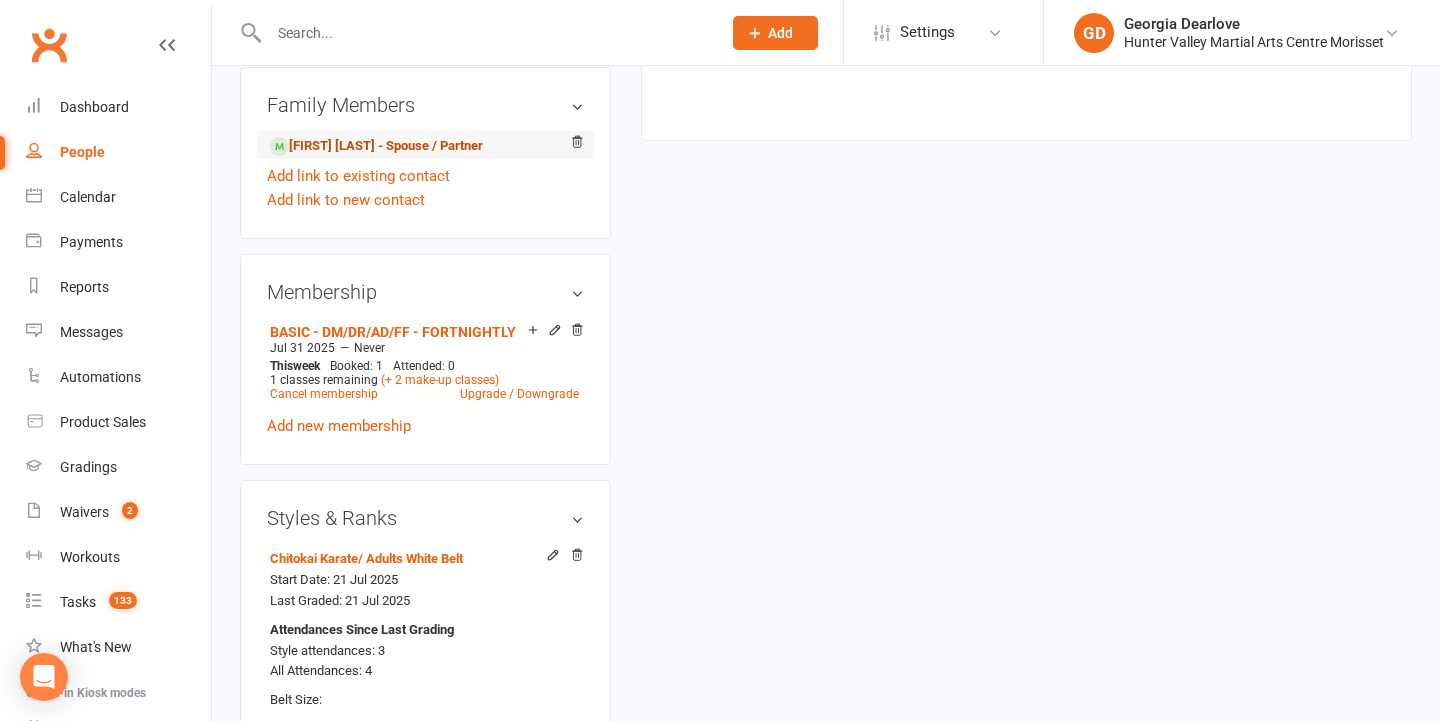 click on "[FIRST] [LAST] - Spouse / Partner" at bounding box center [376, 146] 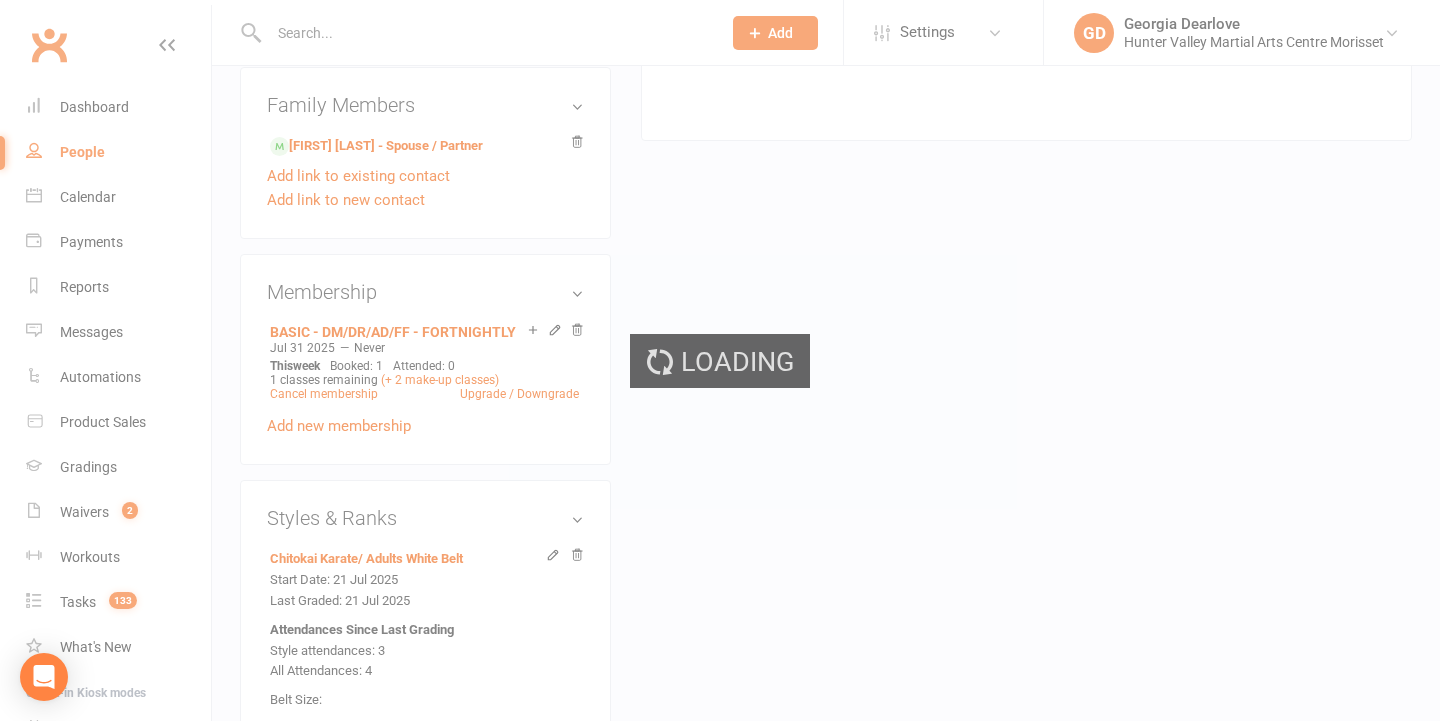 scroll, scrollTop: 0, scrollLeft: 0, axis: both 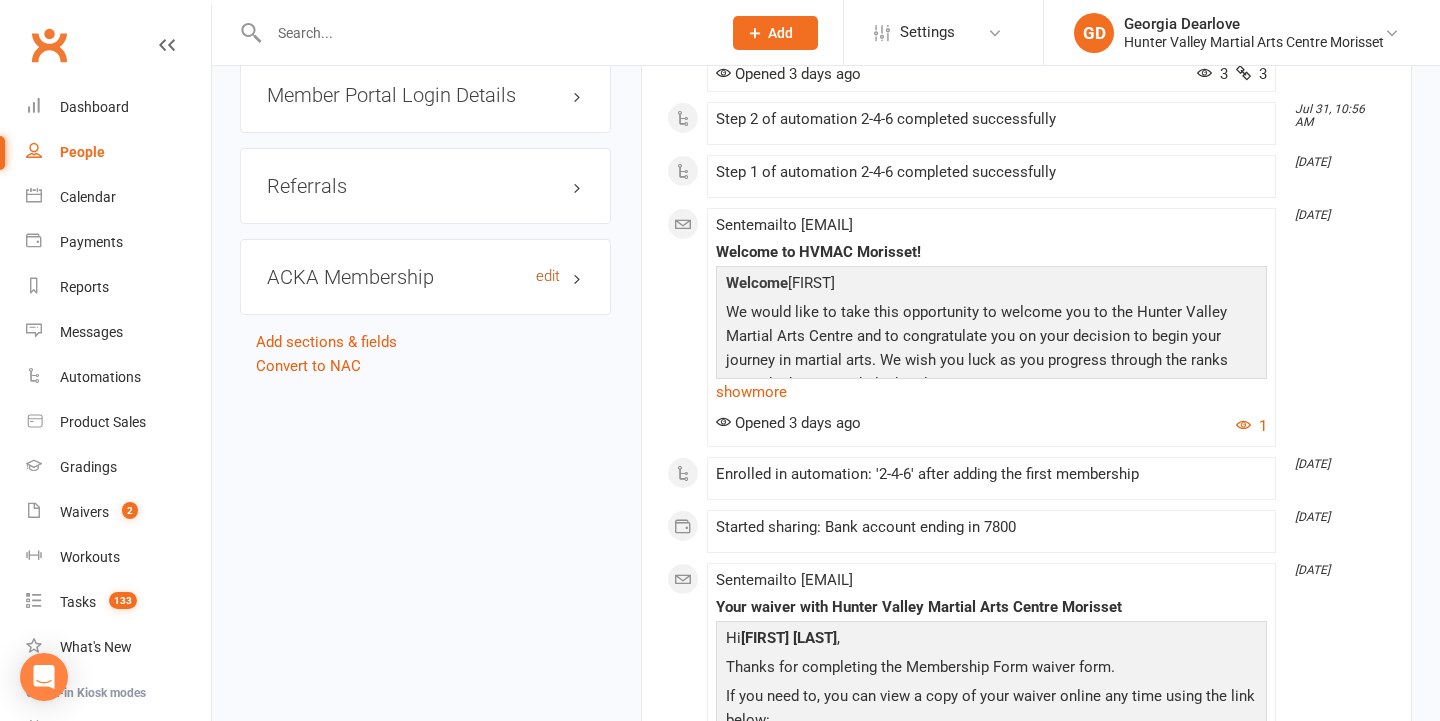 click on "edit" at bounding box center (548, 276) 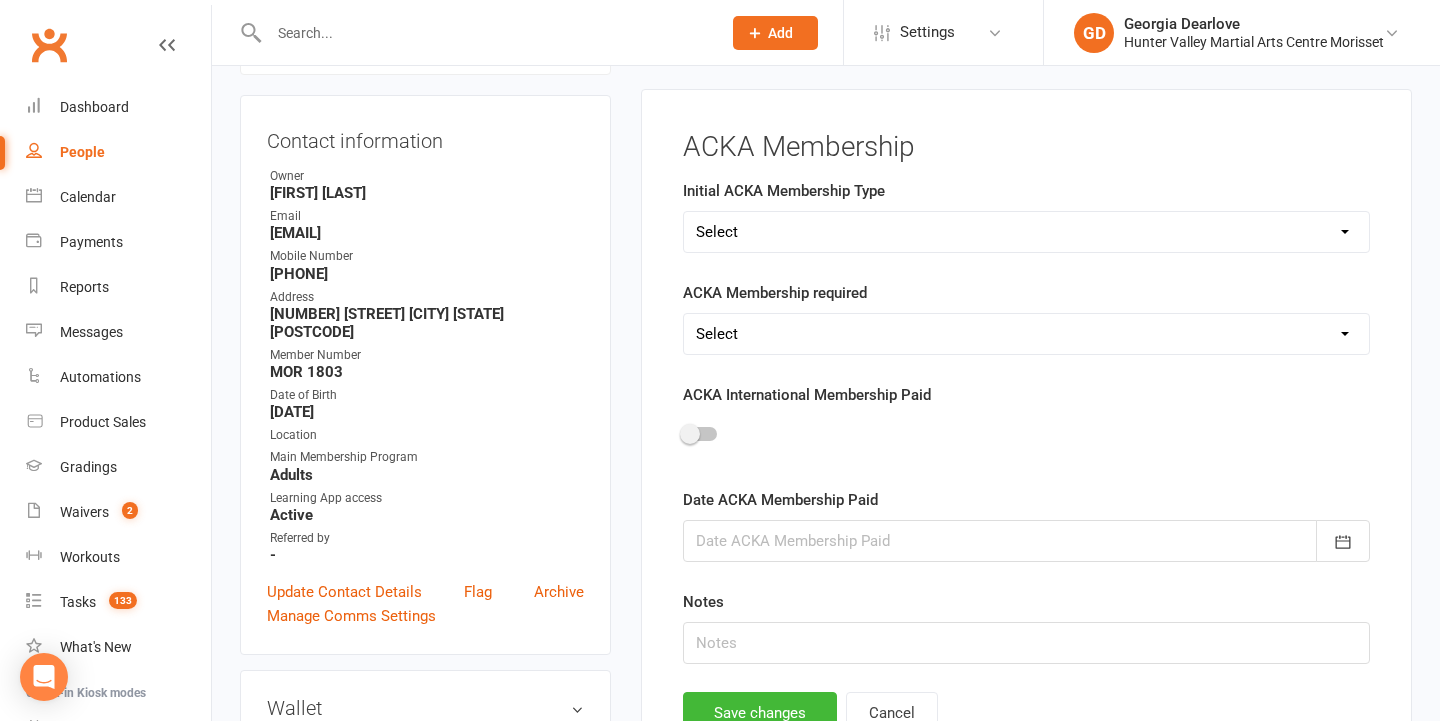 scroll, scrollTop: 170, scrollLeft: 0, axis: vertical 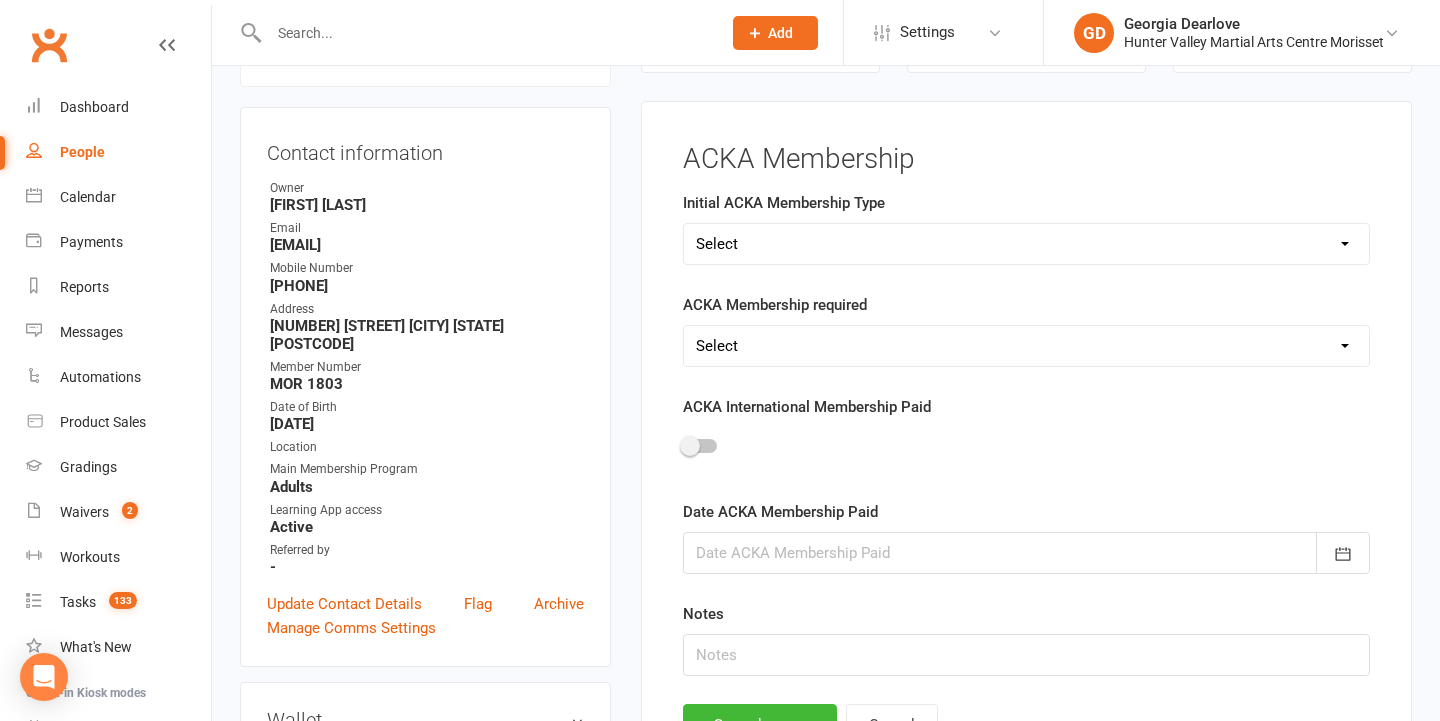 select on "Adults" 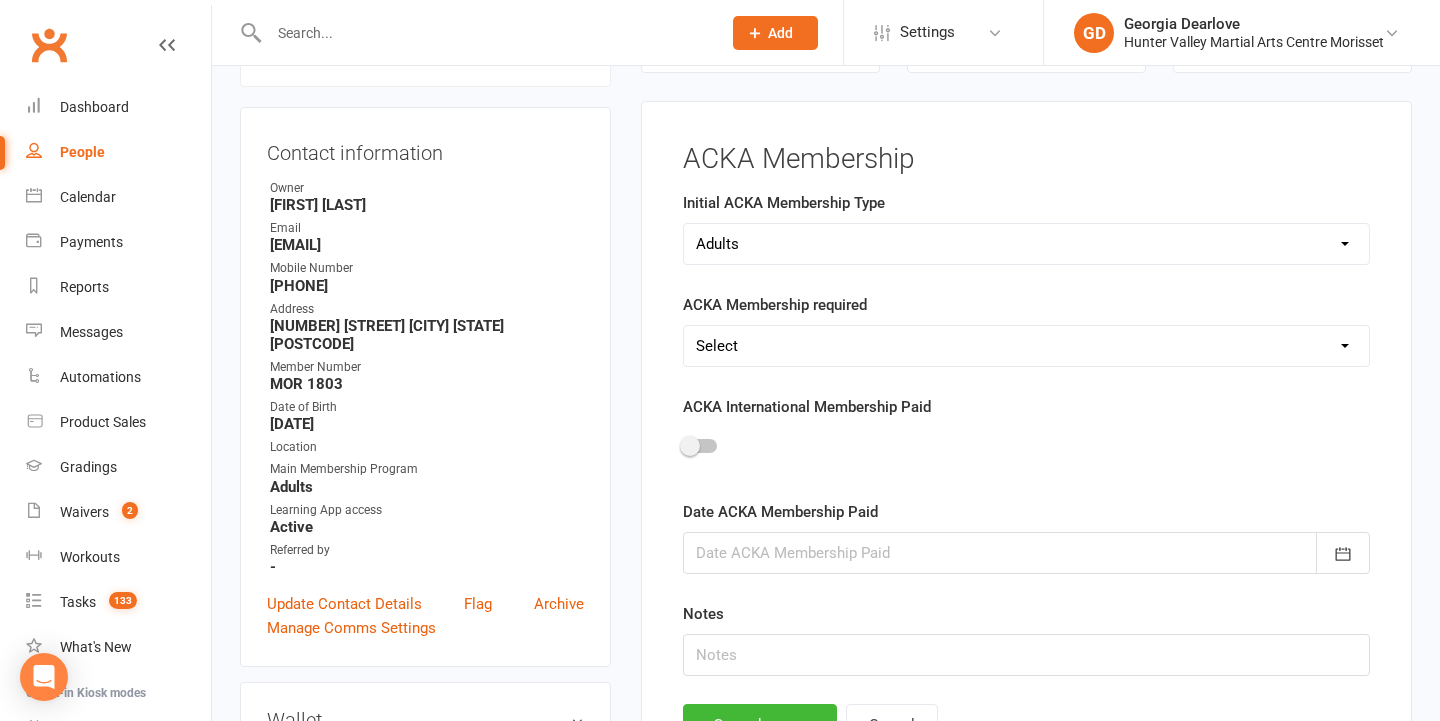 select on "Yes" 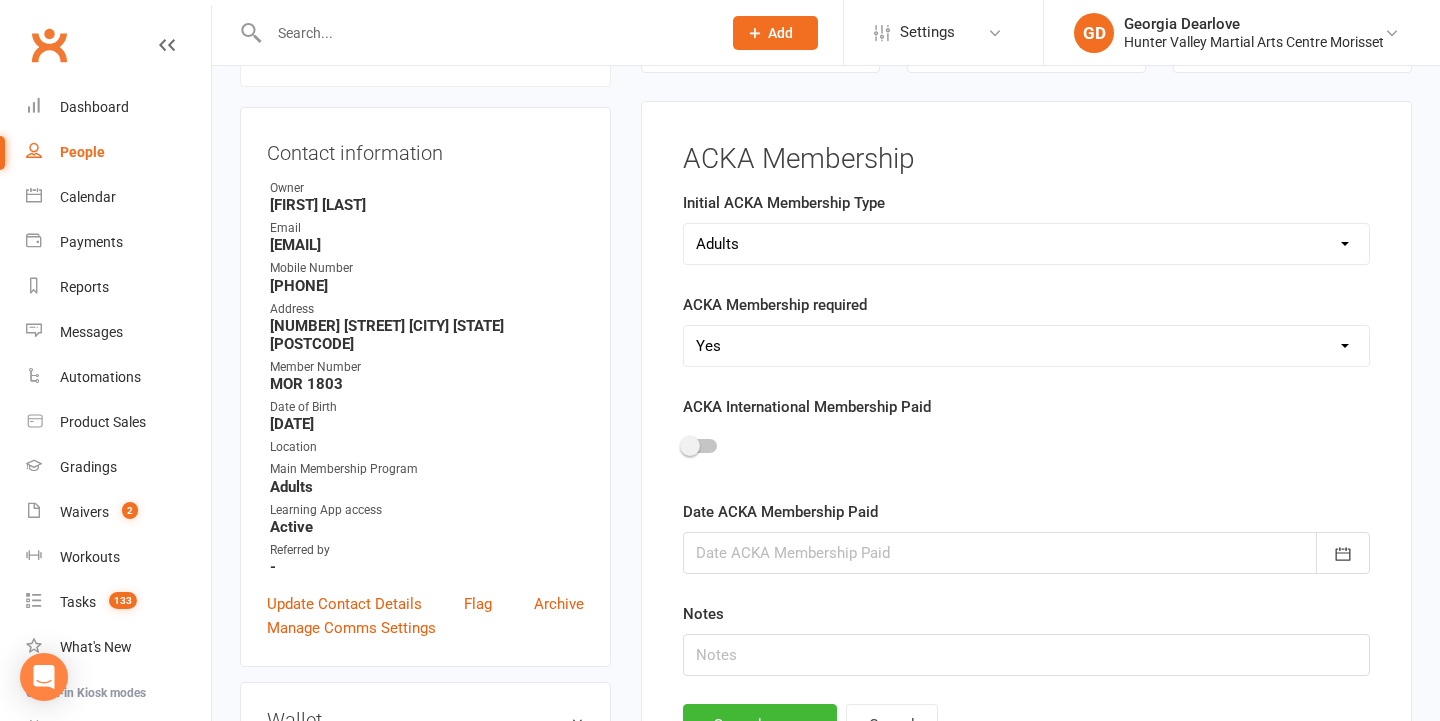scroll, scrollTop: 248, scrollLeft: 0, axis: vertical 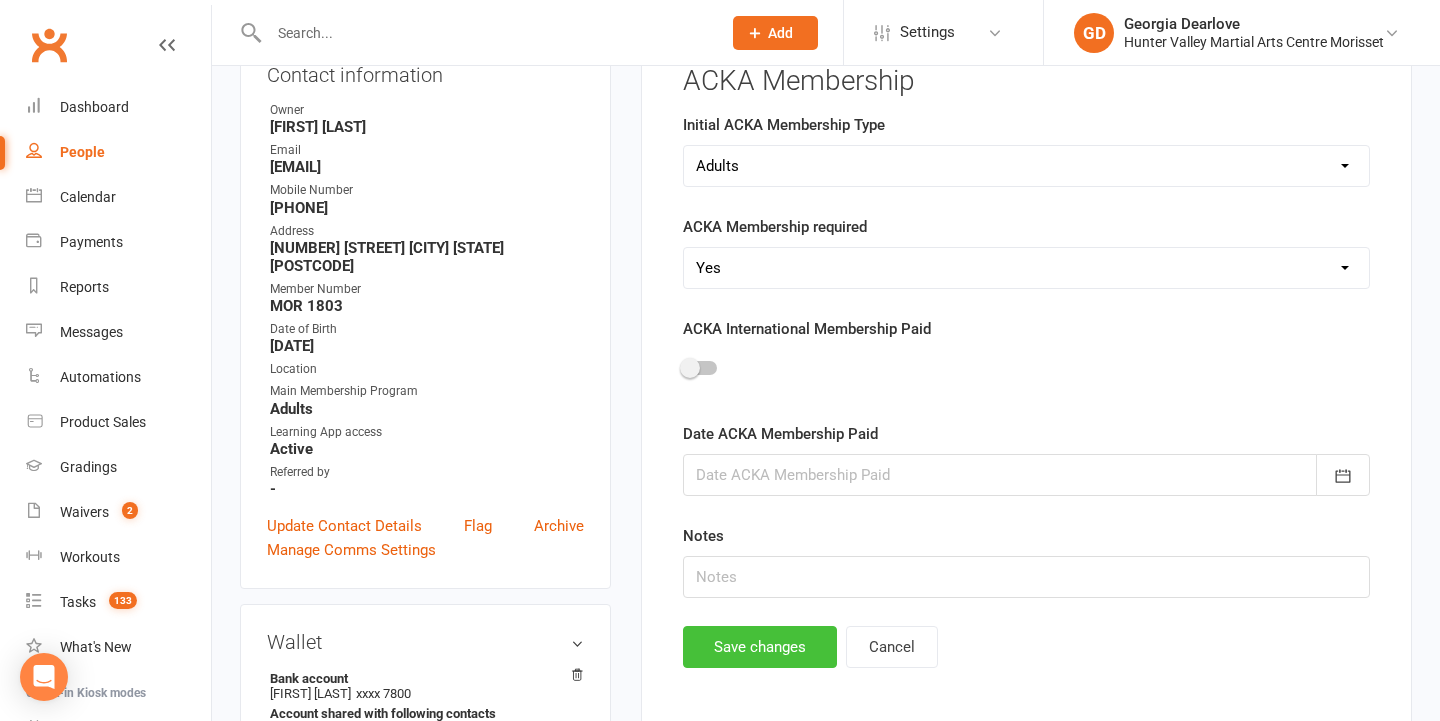 click on "Save changes" at bounding box center [760, 647] 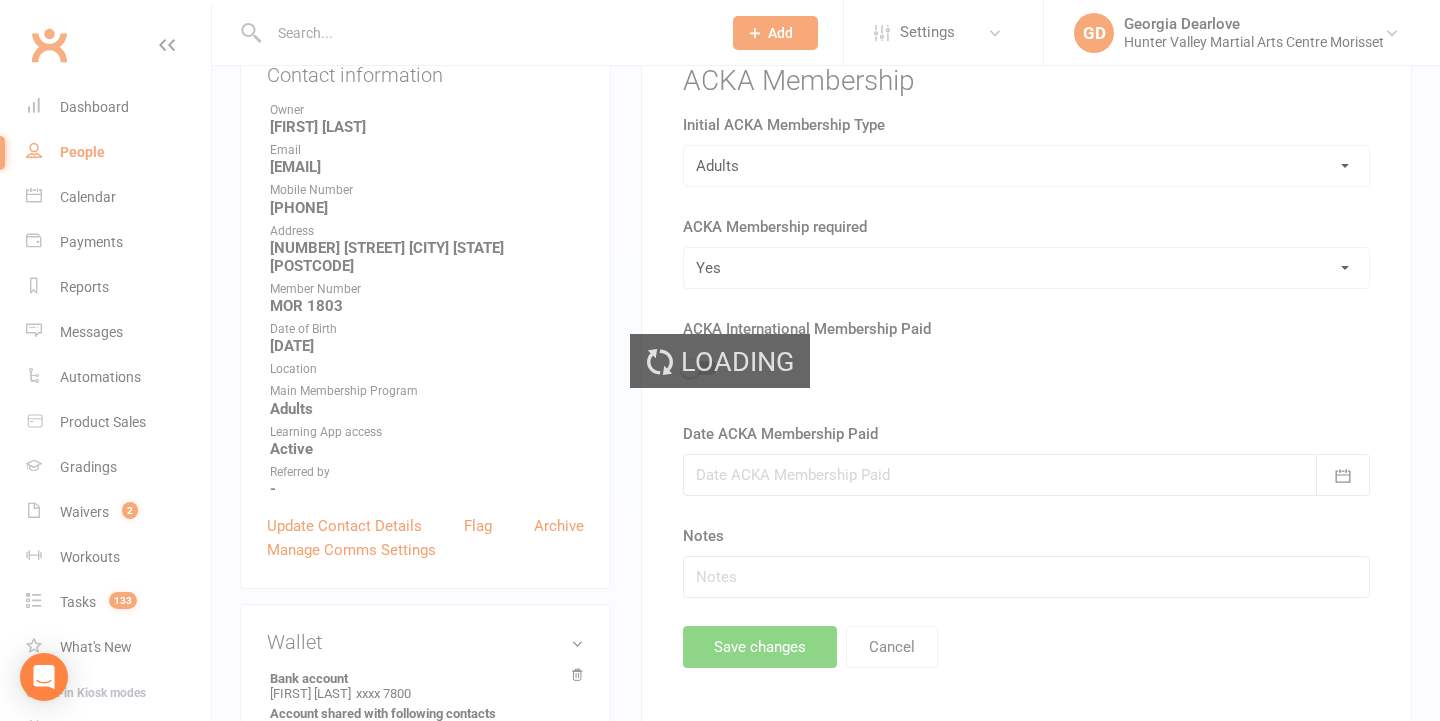 scroll, scrollTop: 0, scrollLeft: 0, axis: both 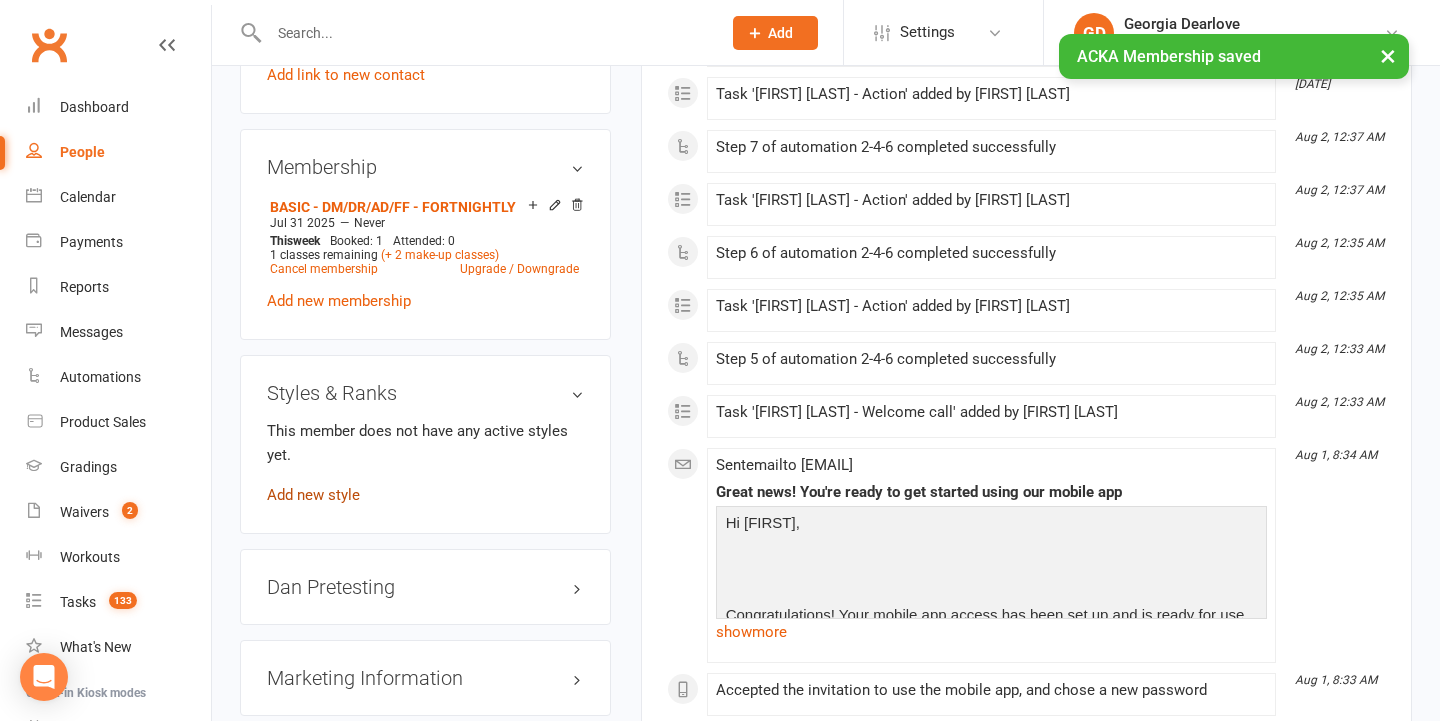 click on "Add new style" at bounding box center [313, 495] 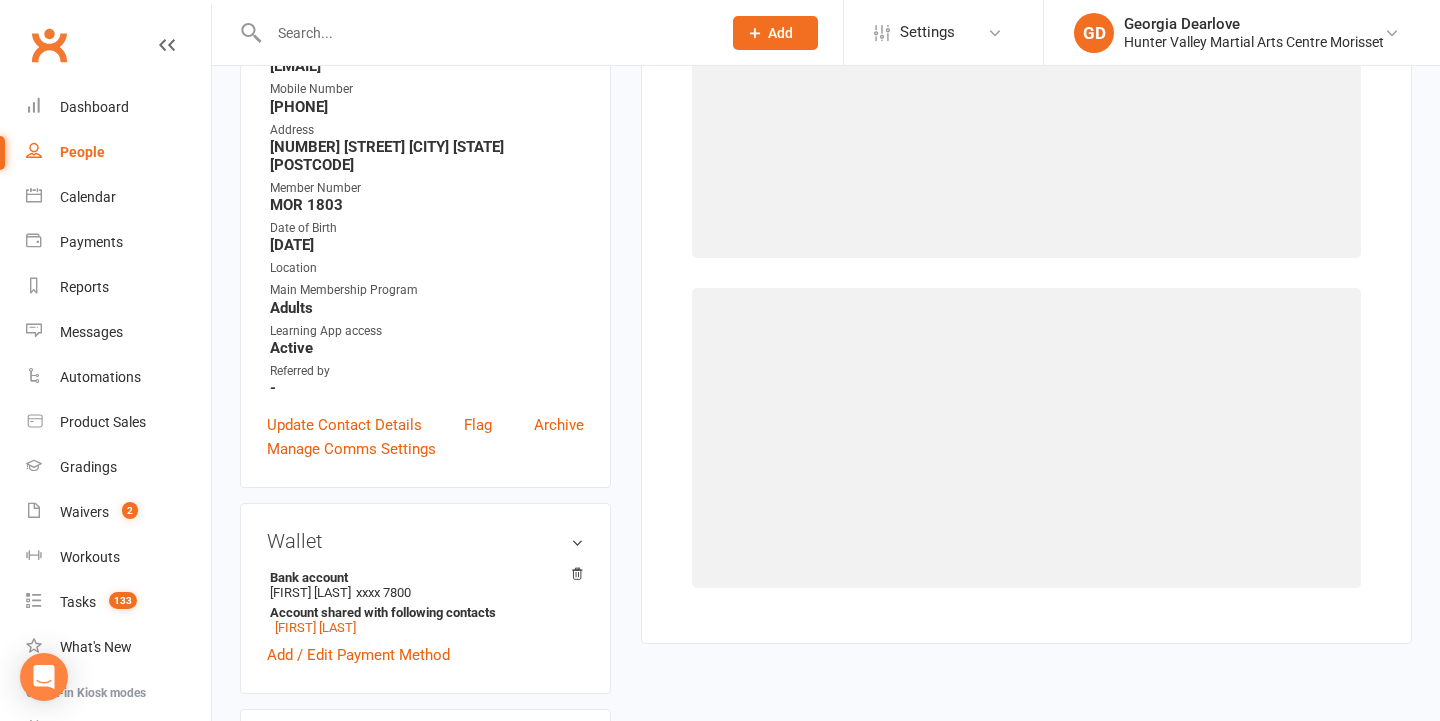scroll, scrollTop: 170, scrollLeft: 0, axis: vertical 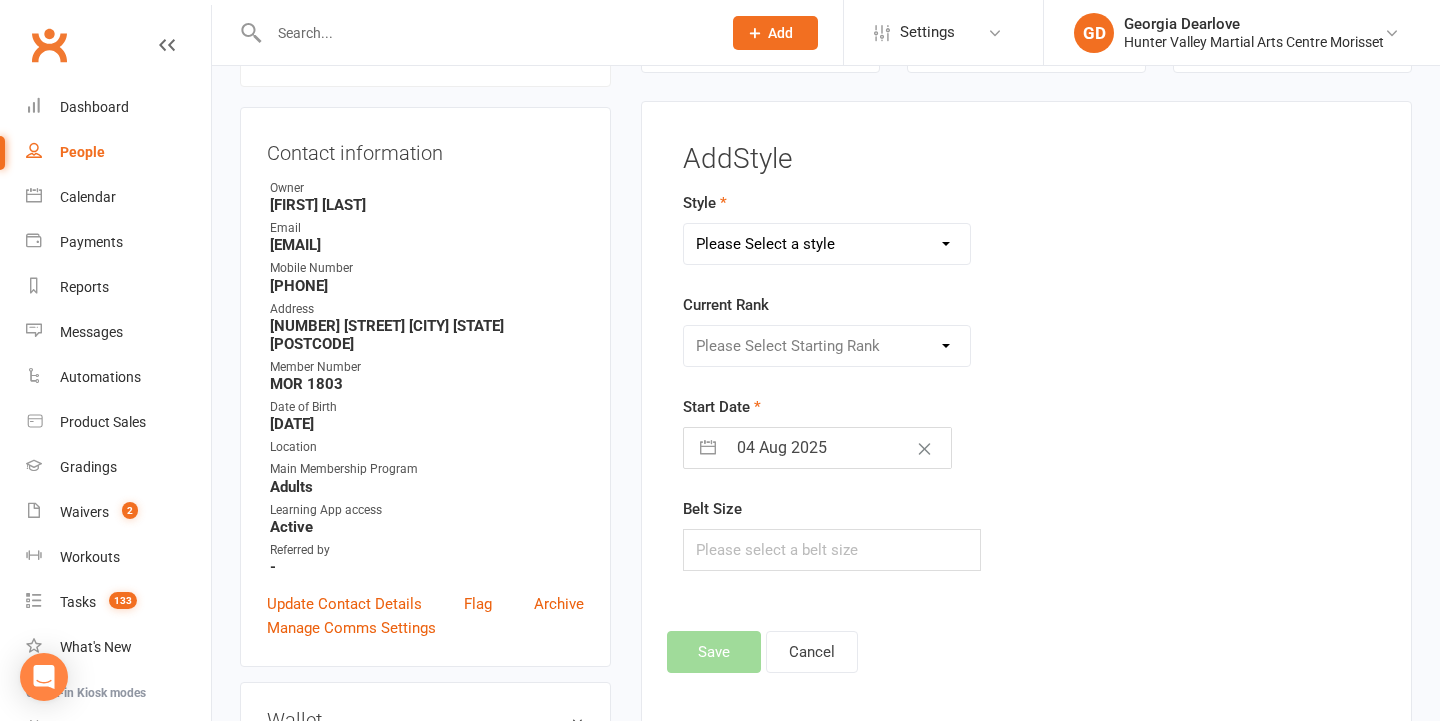 select on "2556" 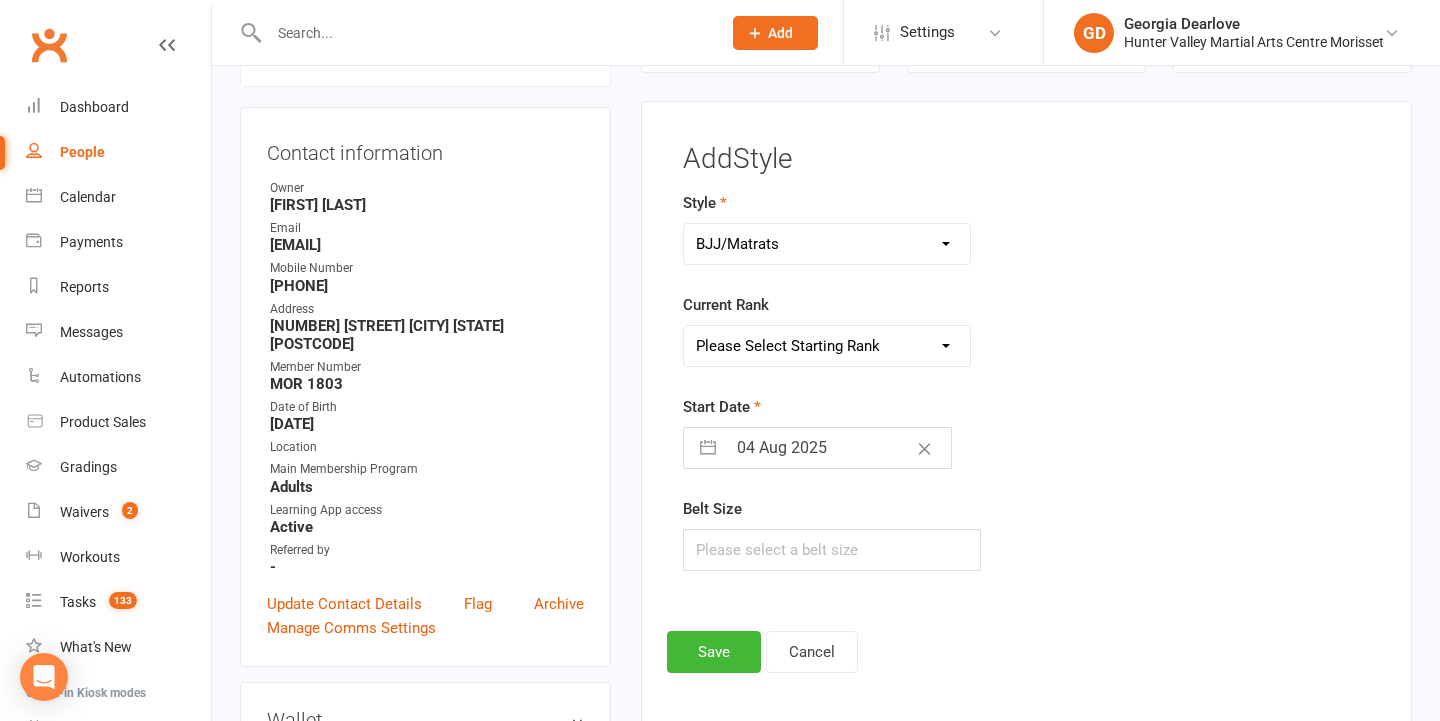 select on "26199" 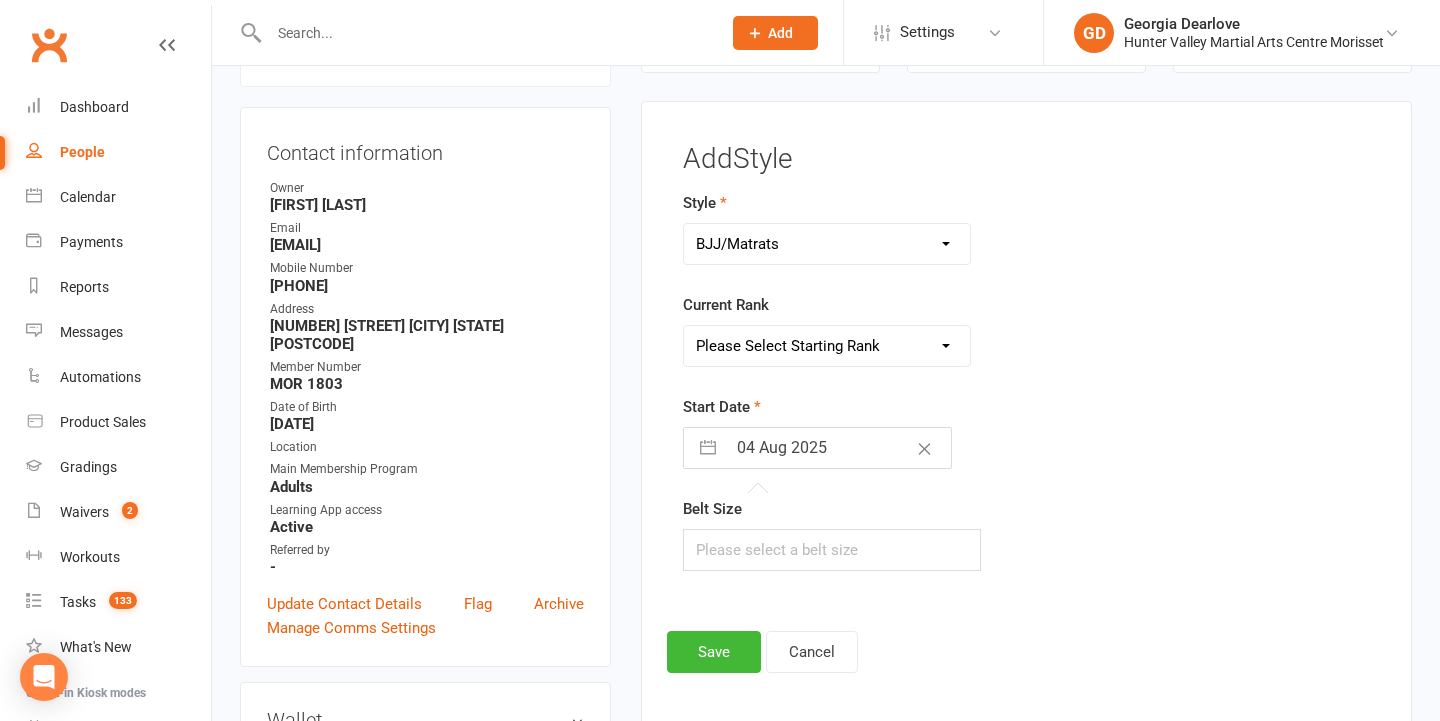 click on "04 Aug 2025" at bounding box center [838, 448] 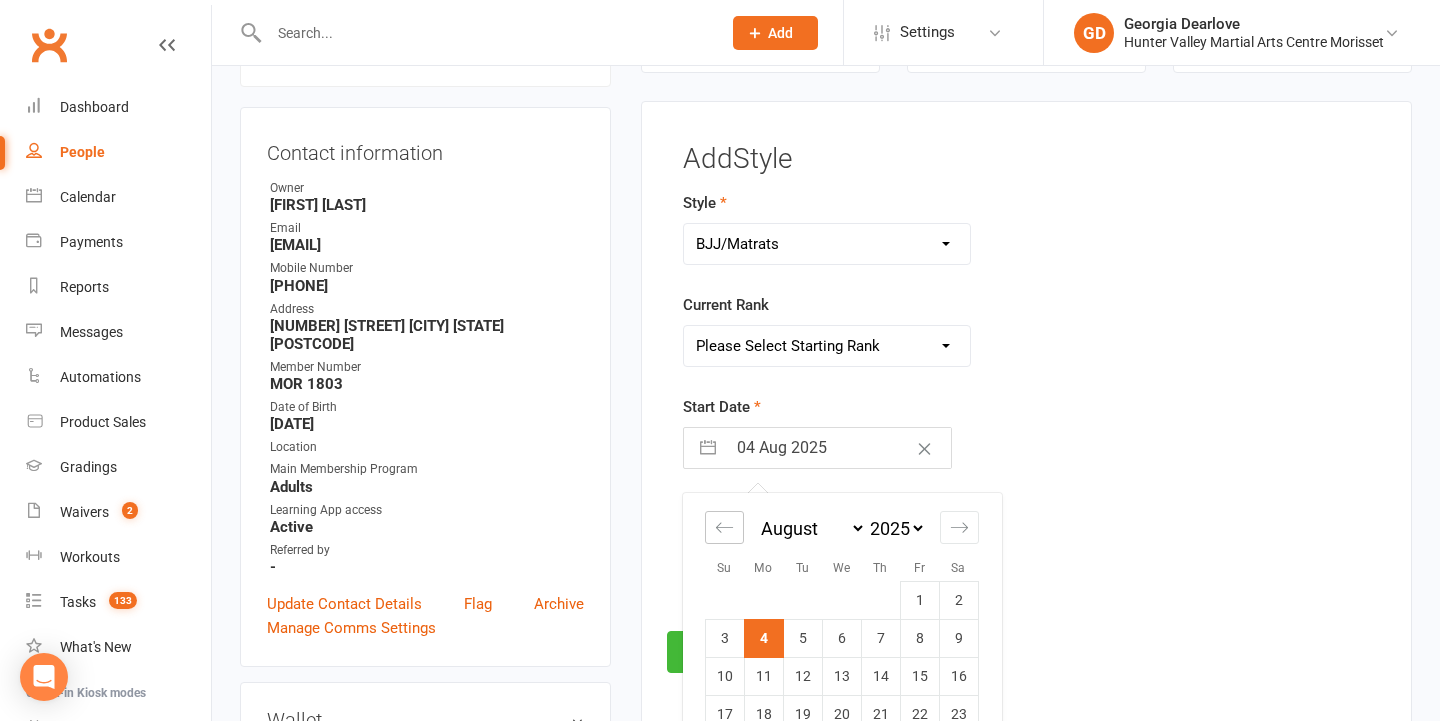 drag, startPoint x: 726, startPoint y: 519, endPoint x: 748, endPoint y: 550, distance: 38.013157 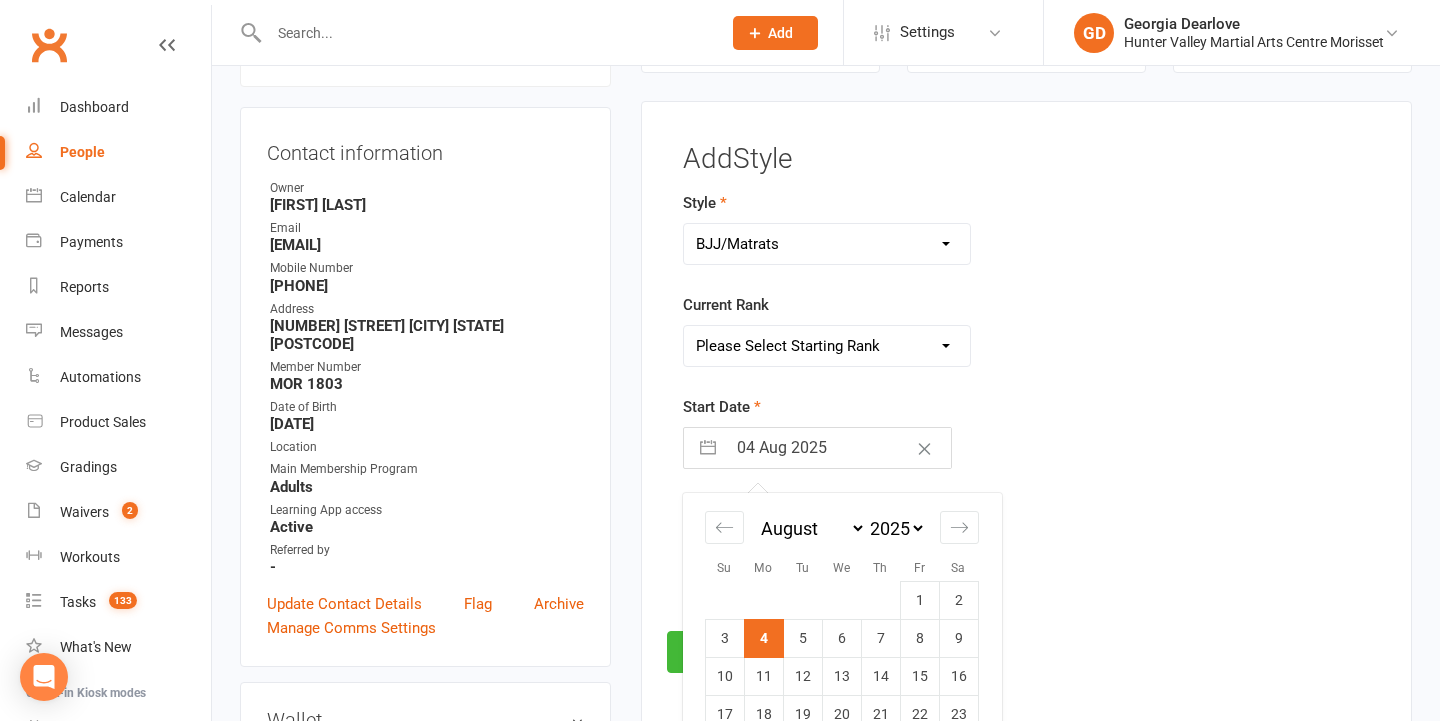 click 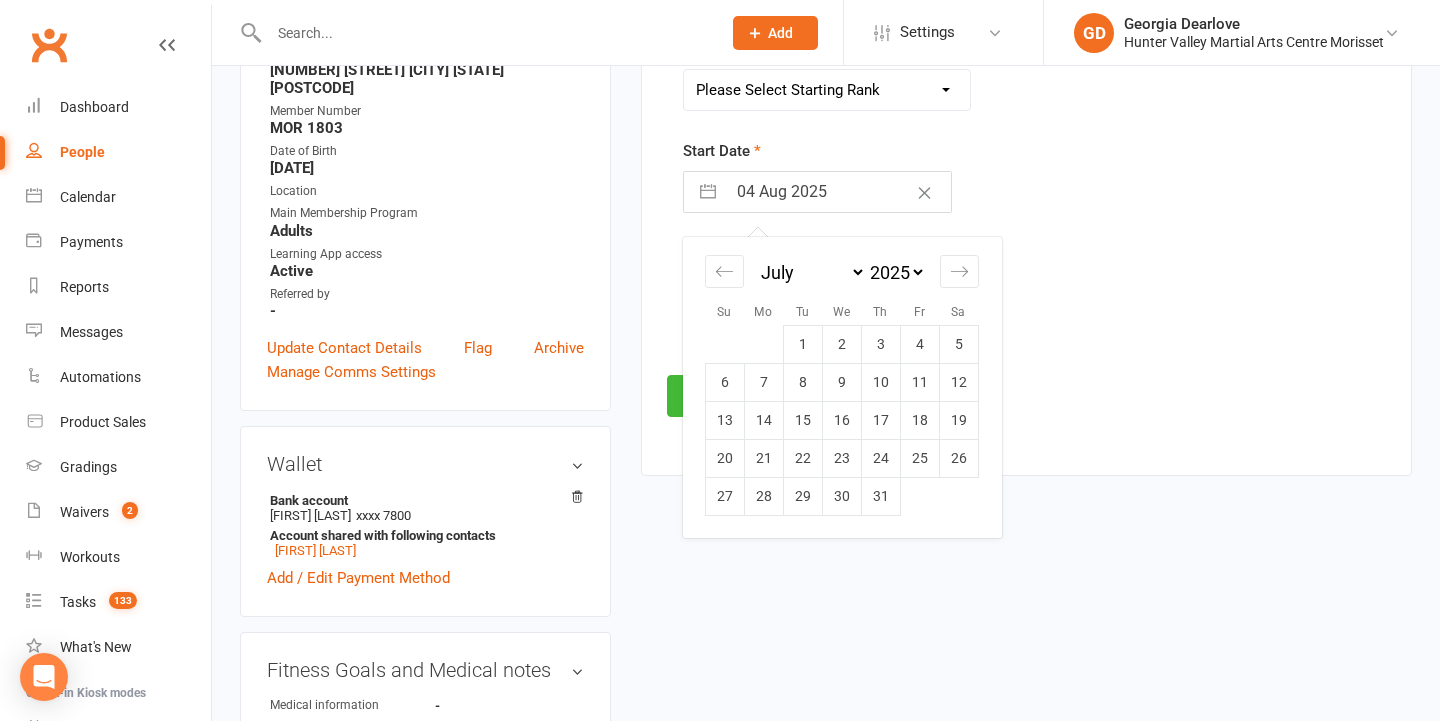 scroll, scrollTop: 427, scrollLeft: 0, axis: vertical 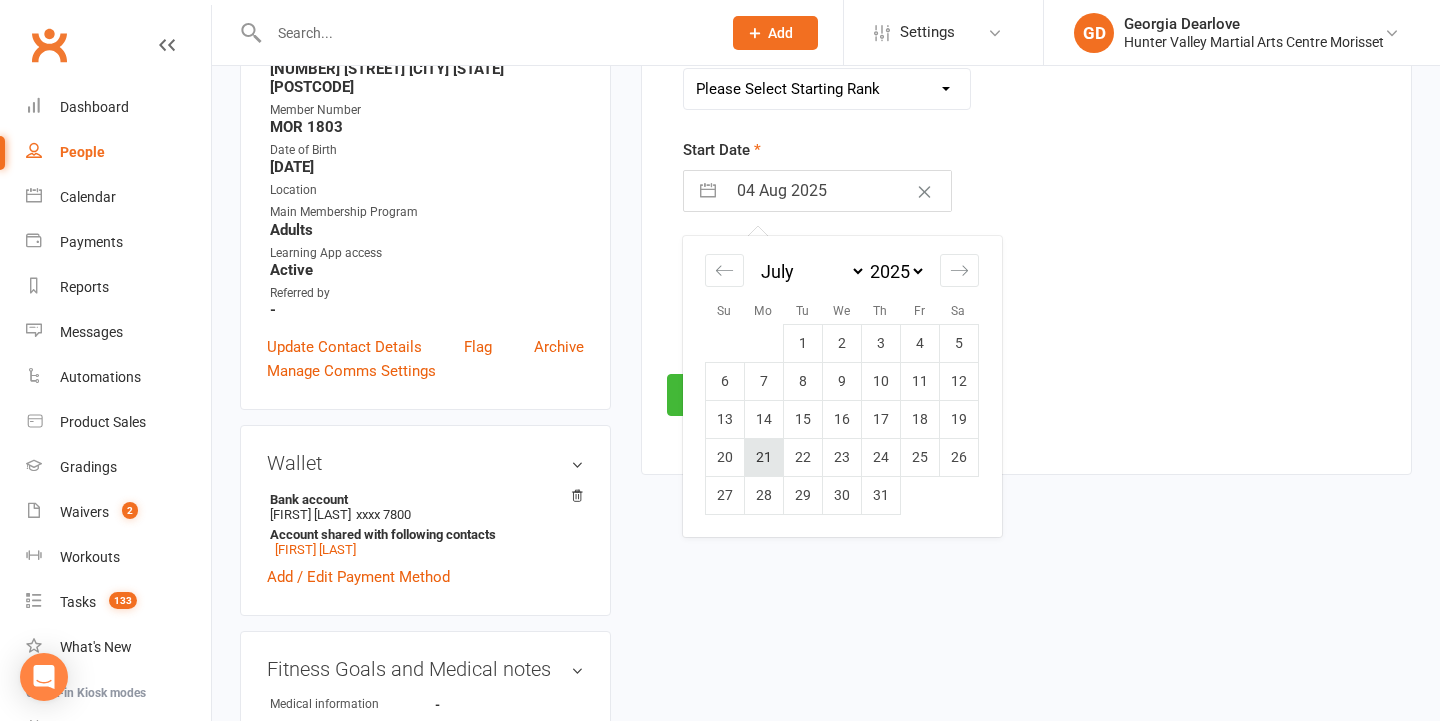 click on "21" at bounding box center [763, 457] 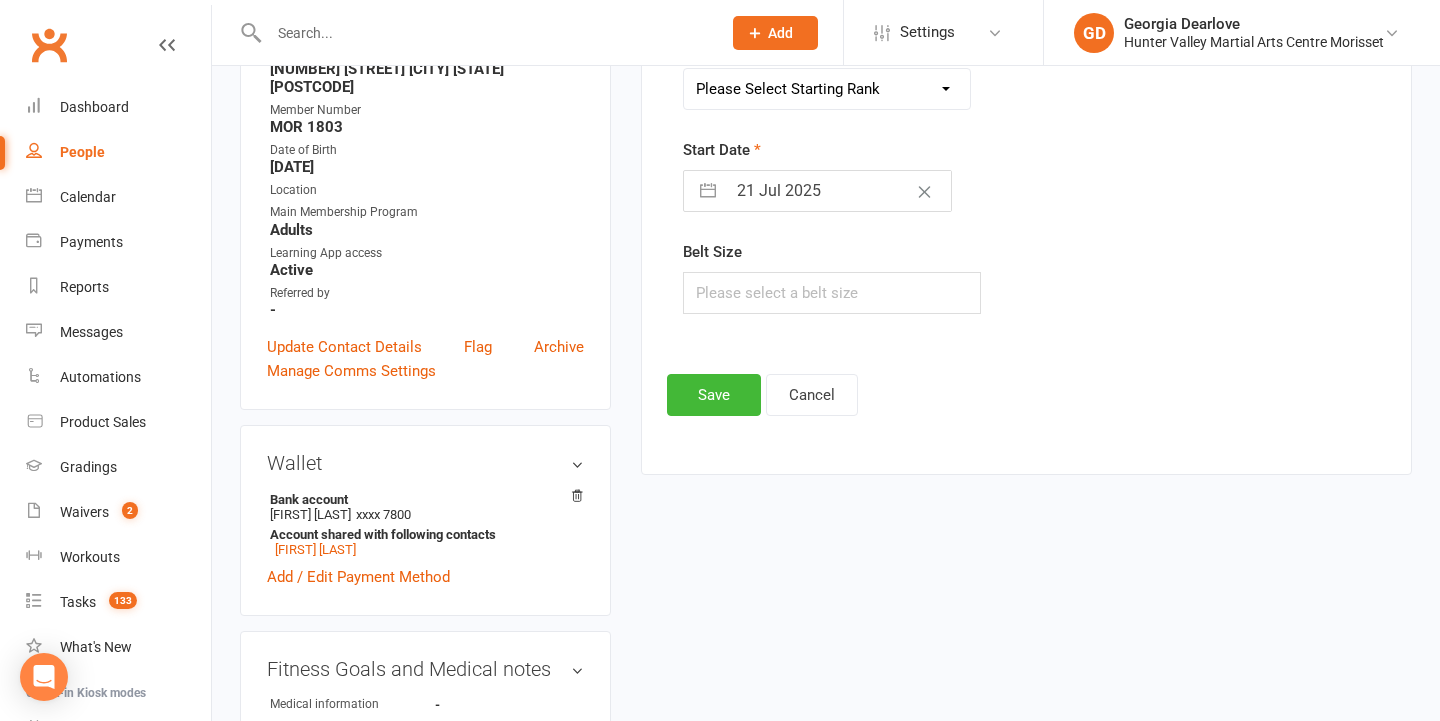 type on "21 Jul 2025" 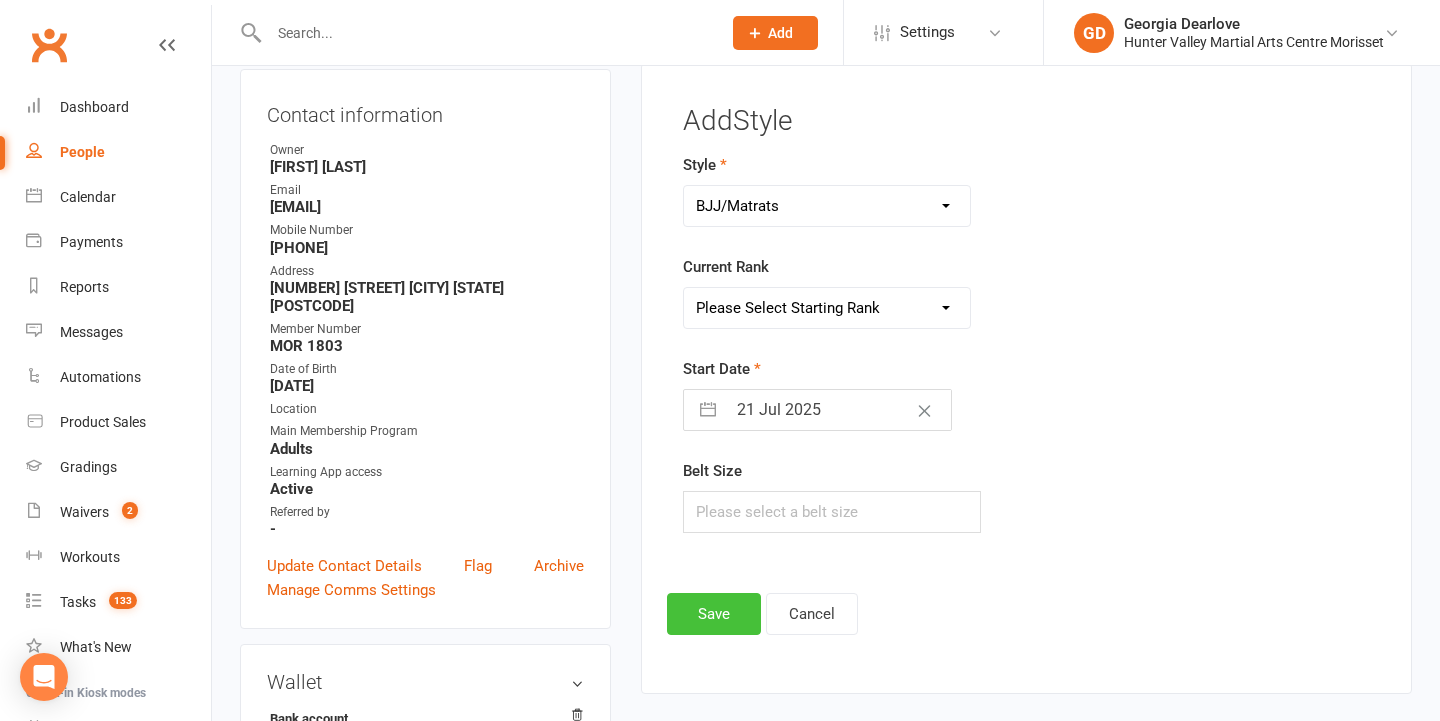 scroll, scrollTop: 205, scrollLeft: 0, axis: vertical 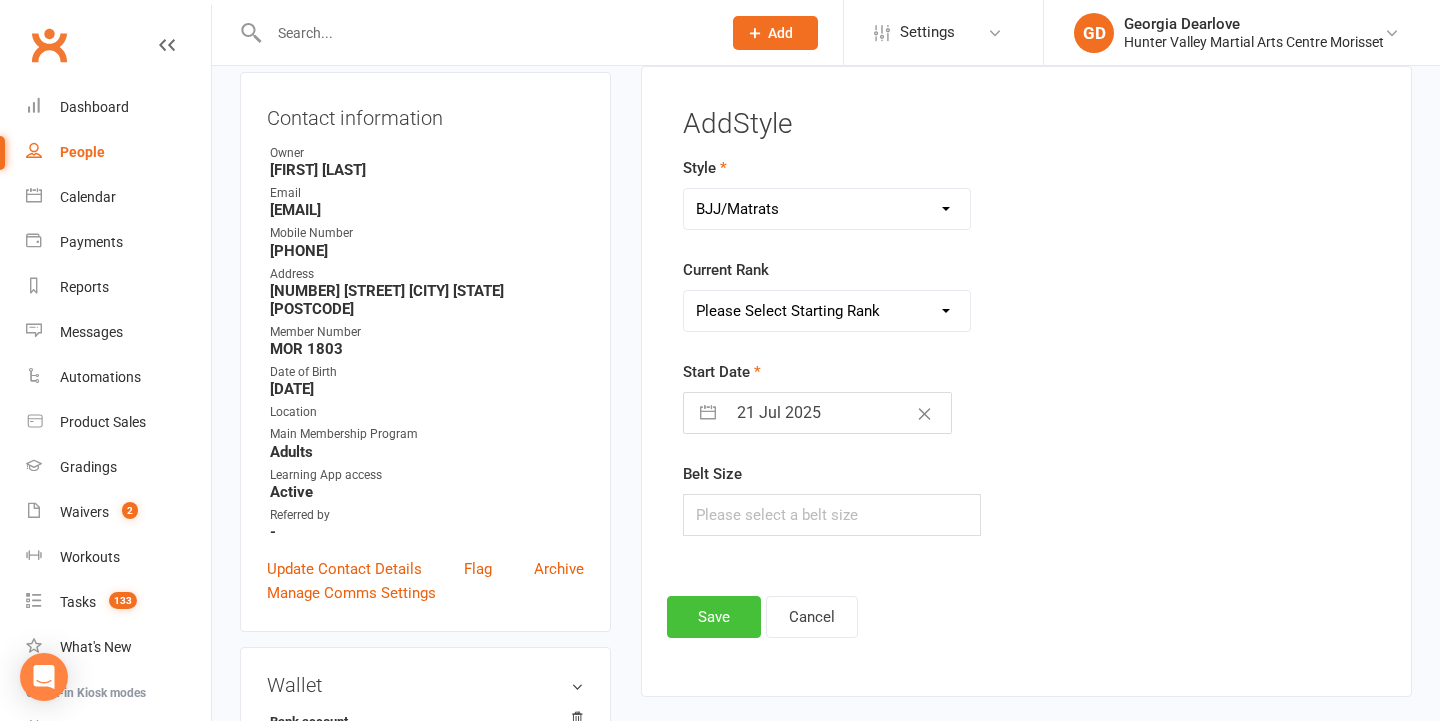 click on "Save" at bounding box center (714, 617) 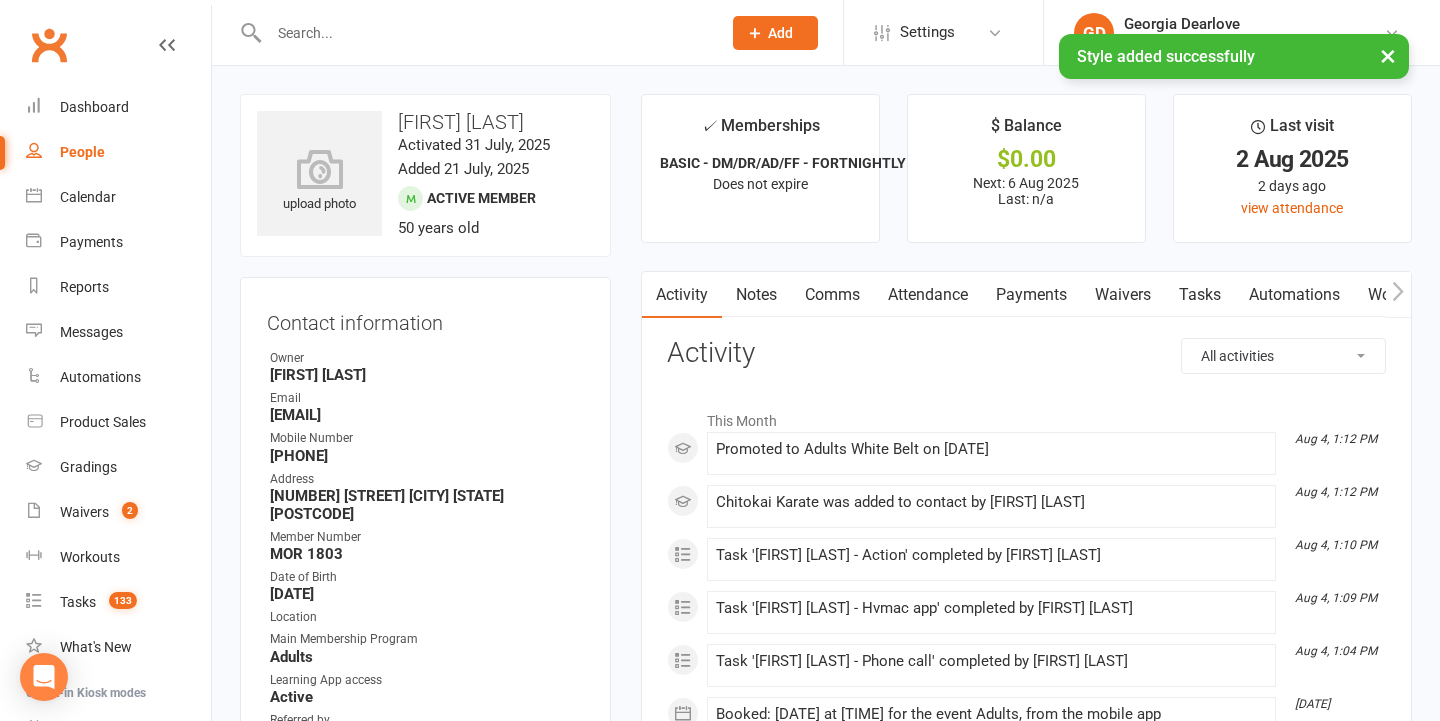 scroll, scrollTop: 0, scrollLeft: 0, axis: both 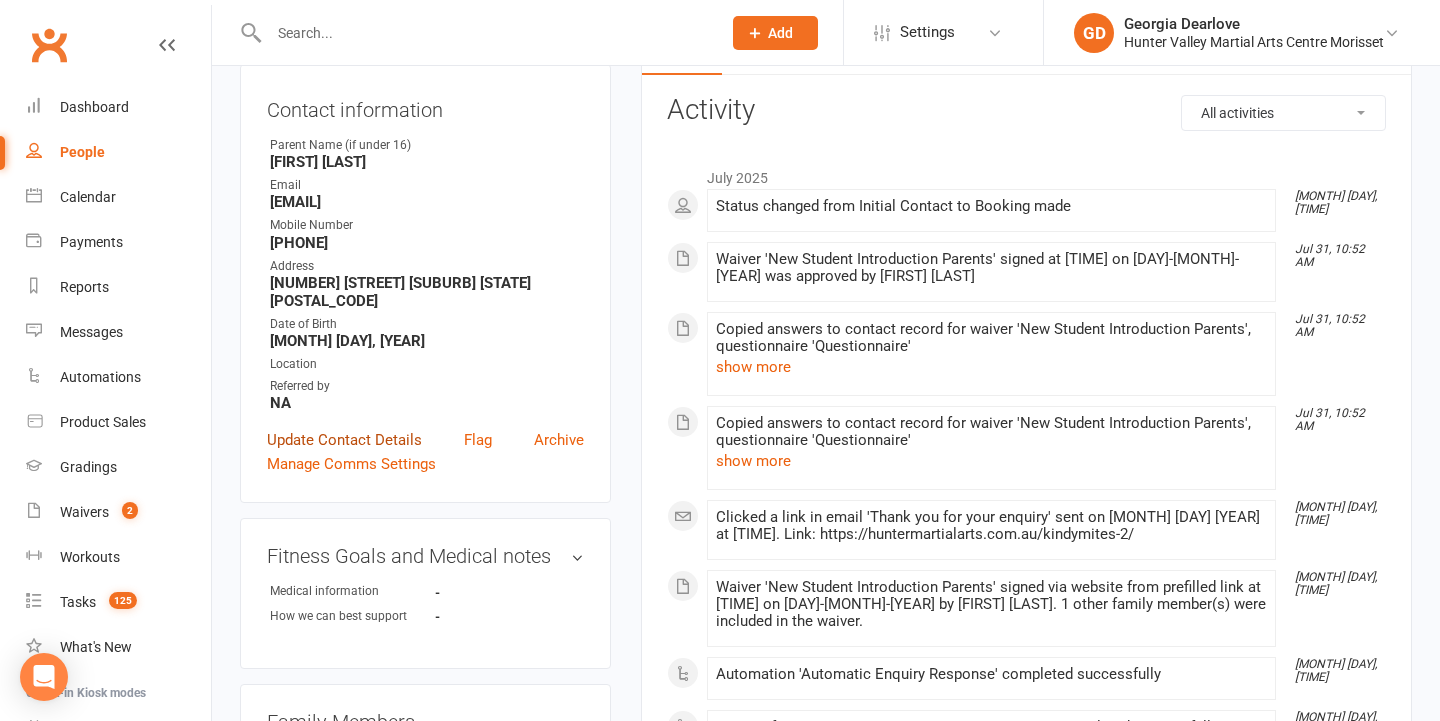 click on "Update Contact Details" at bounding box center (344, 440) 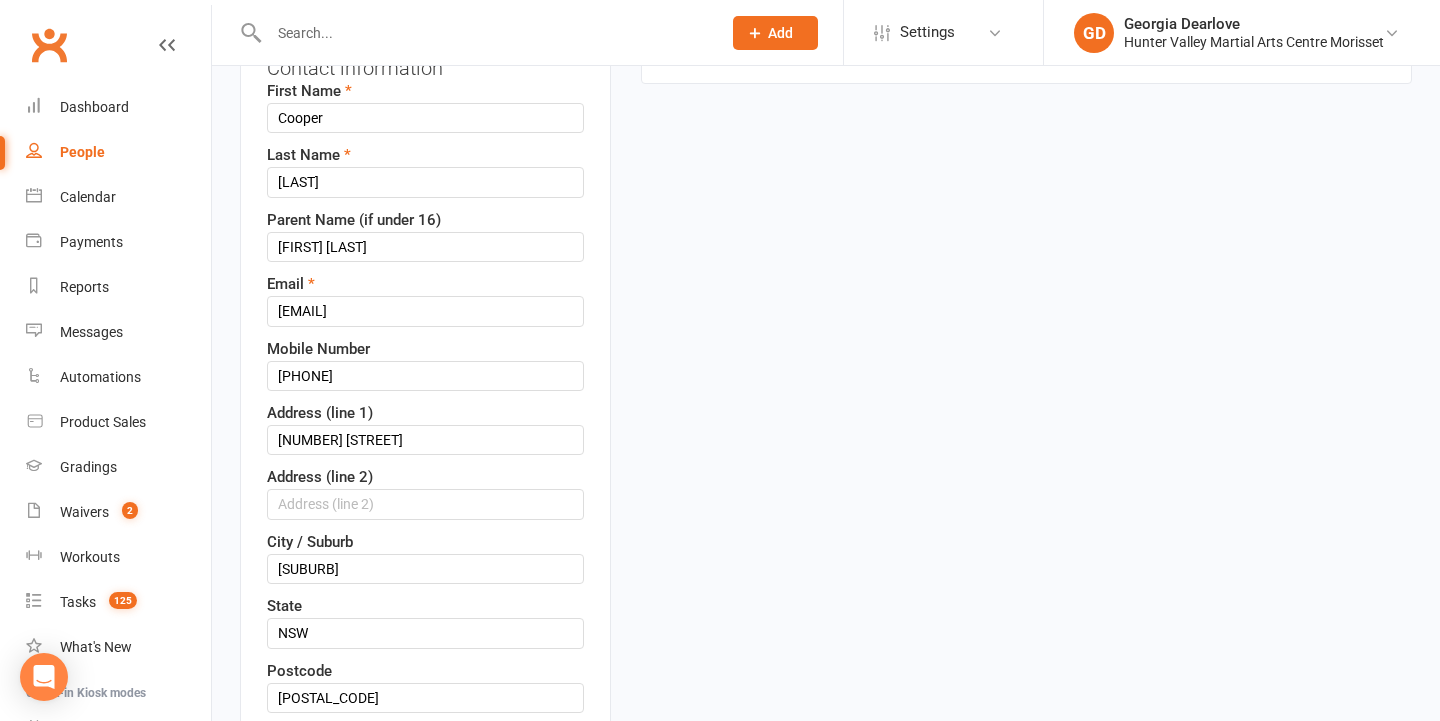 scroll, scrollTop: 257, scrollLeft: 0, axis: vertical 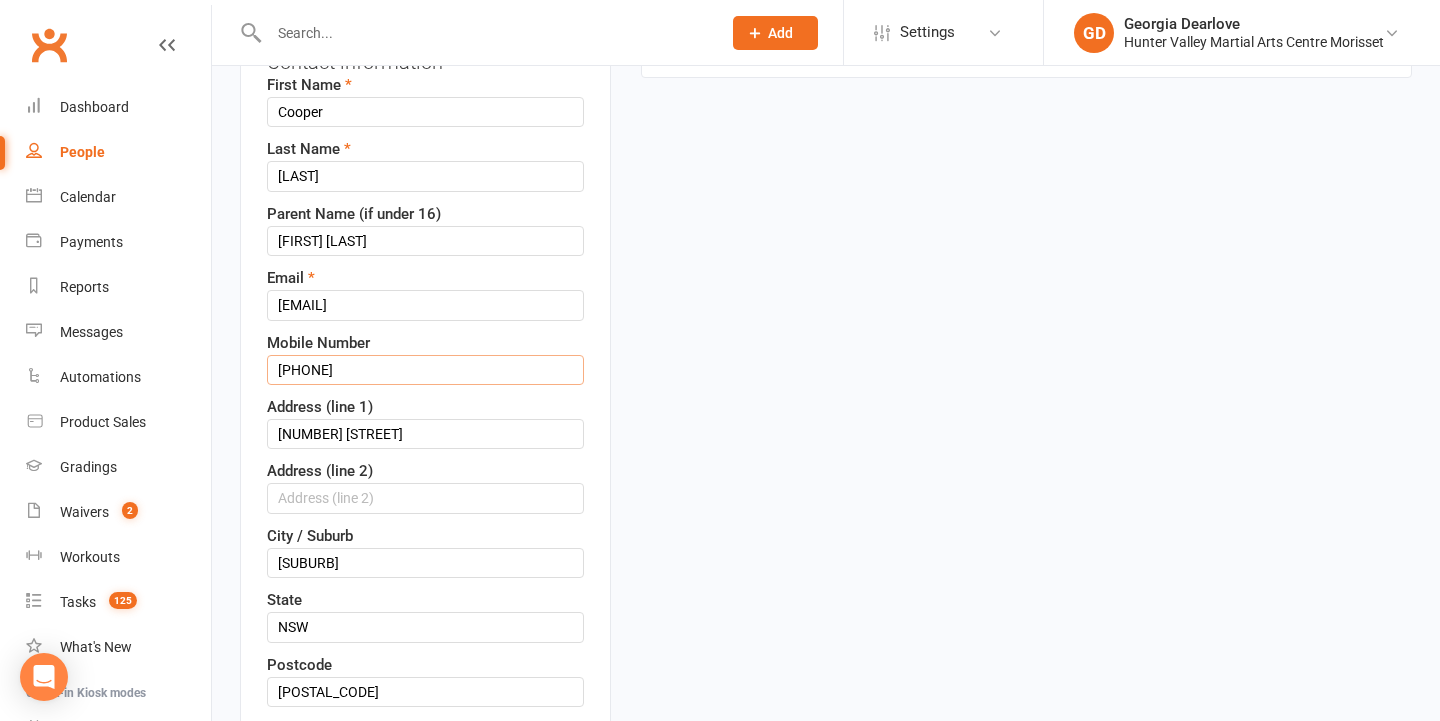 click on "[PHONE]" at bounding box center [425, 370] 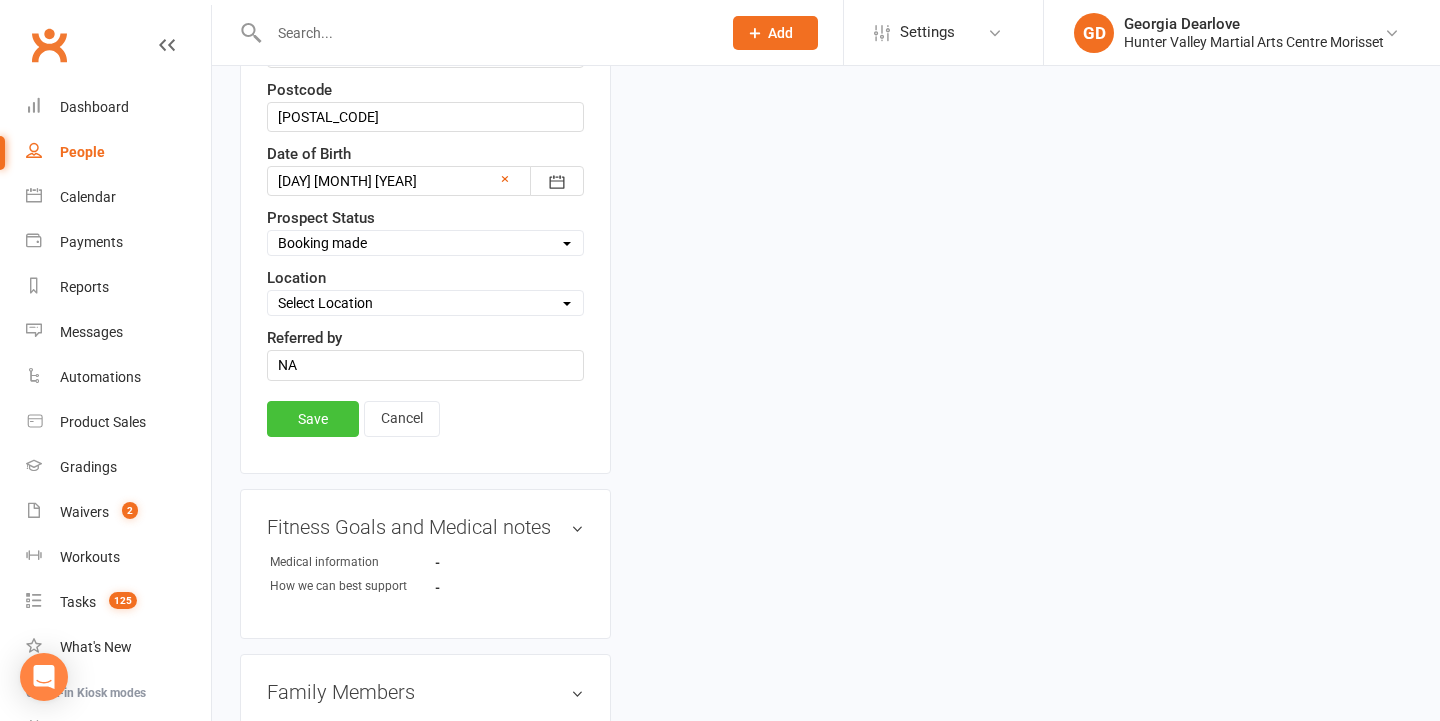 type on "[PHONE]" 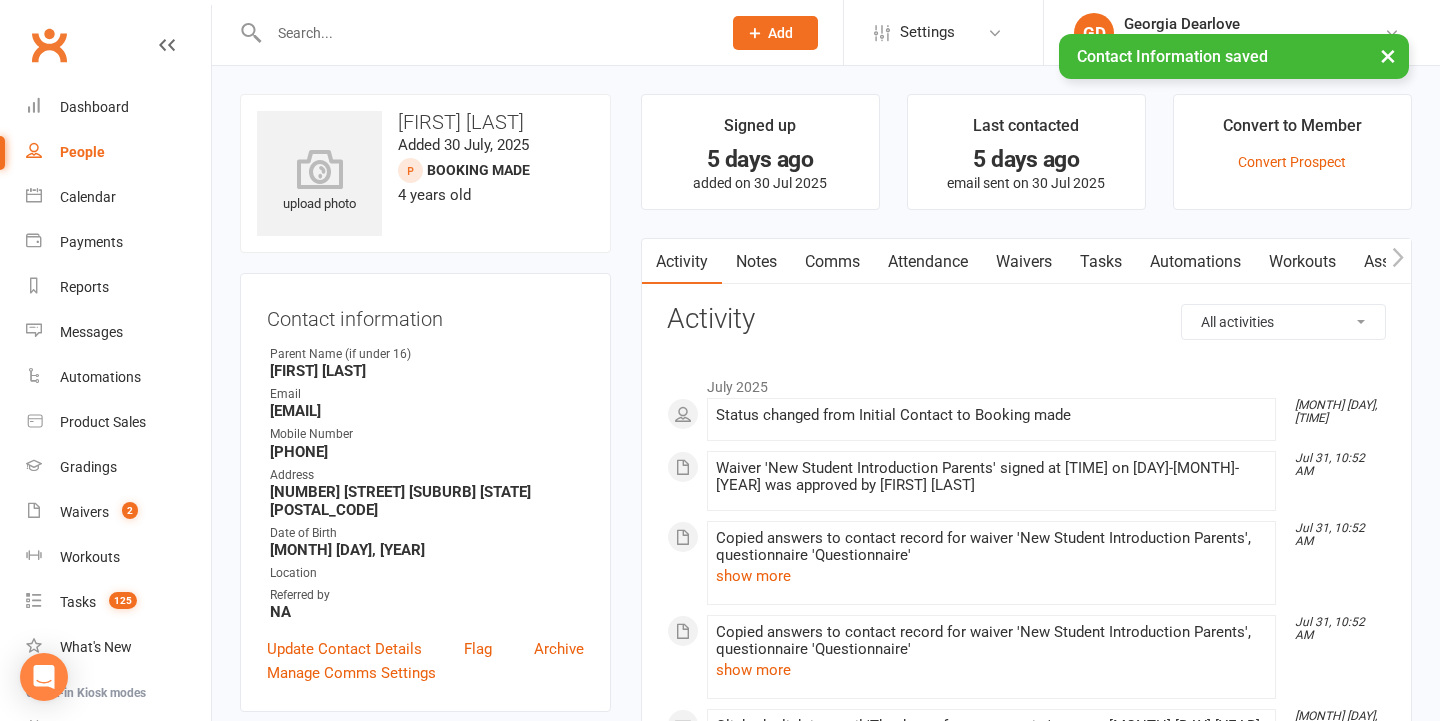 scroll, scrollTop: 0, scrollLeft: 0, axis: both 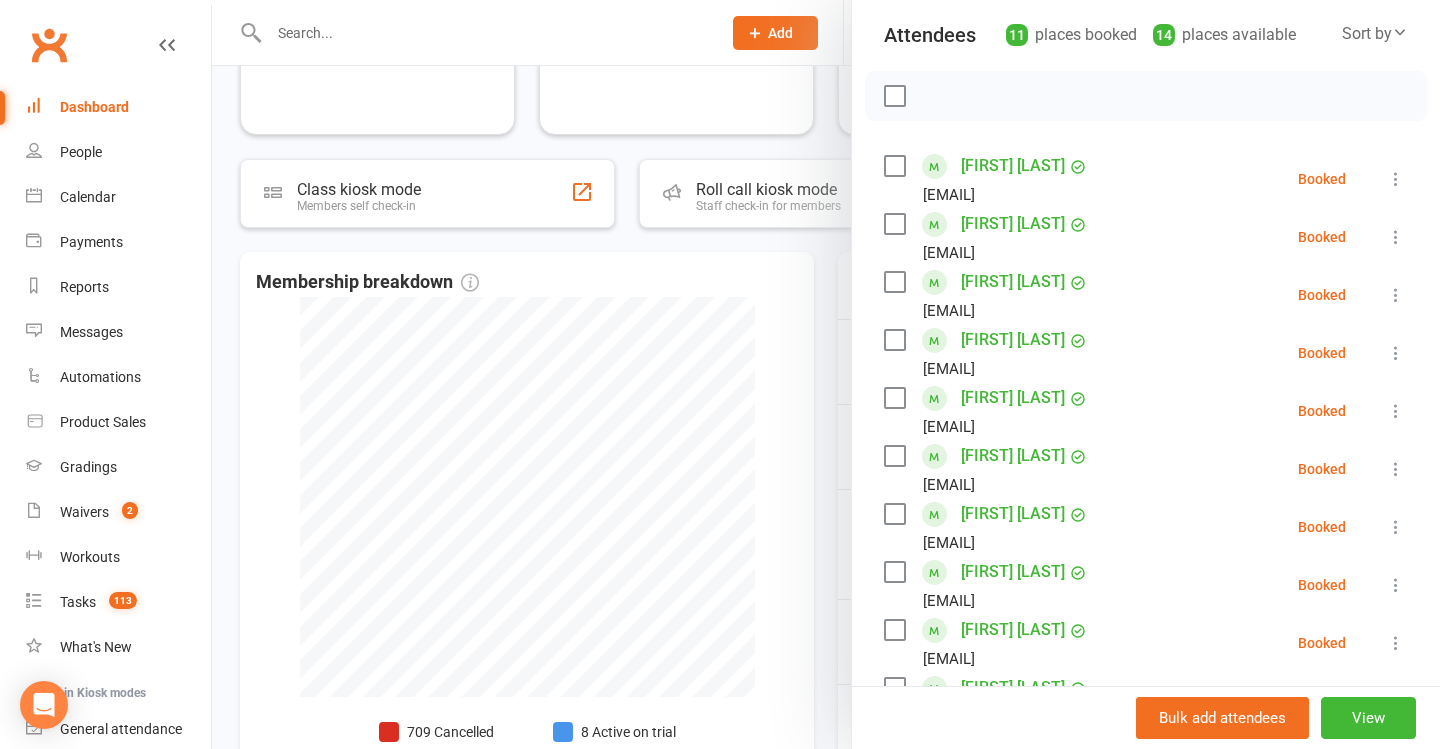 drag, startPoint x: 622, startPoint y: 218, endPoint x: 653, endPoint y: 387, distance: 171.81967 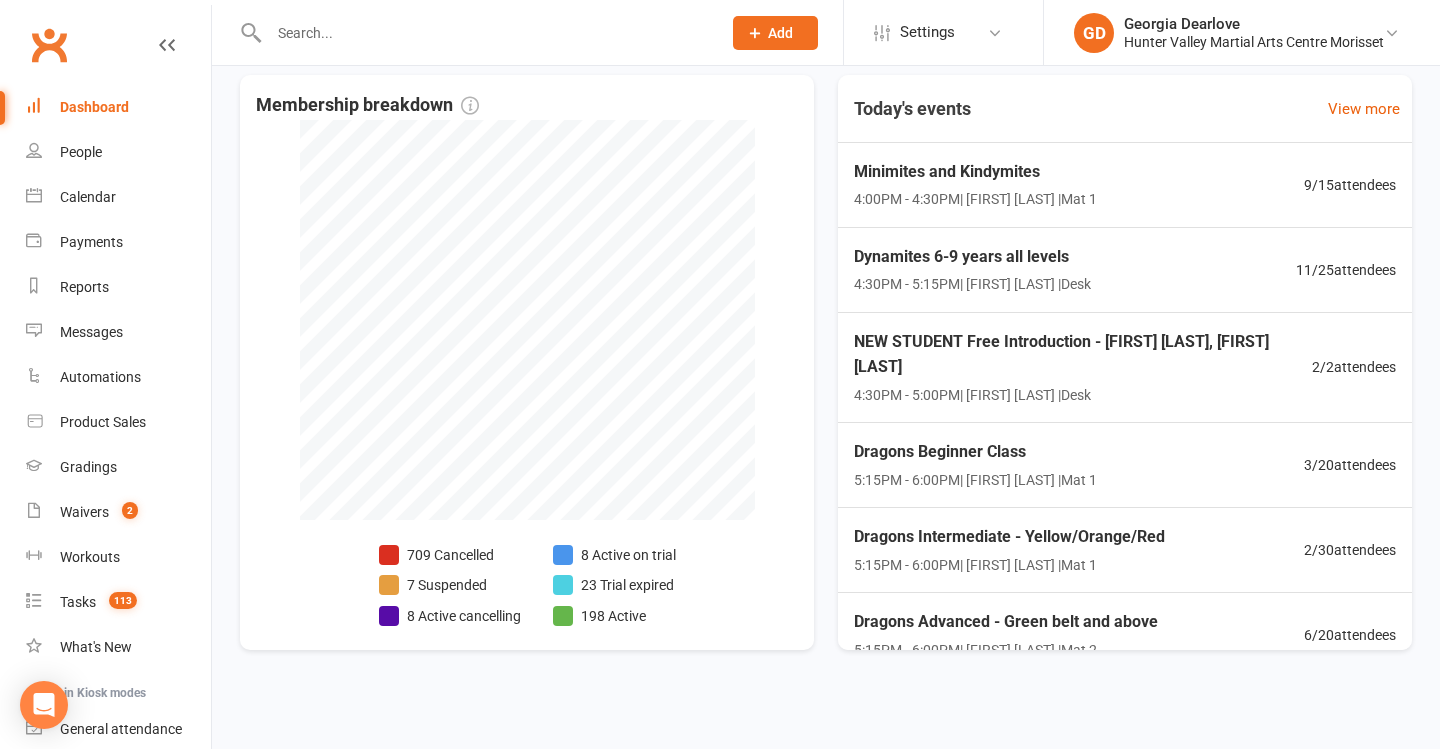 scroll, scrollTop: 455, scrollLeft: 0, axis: vertical 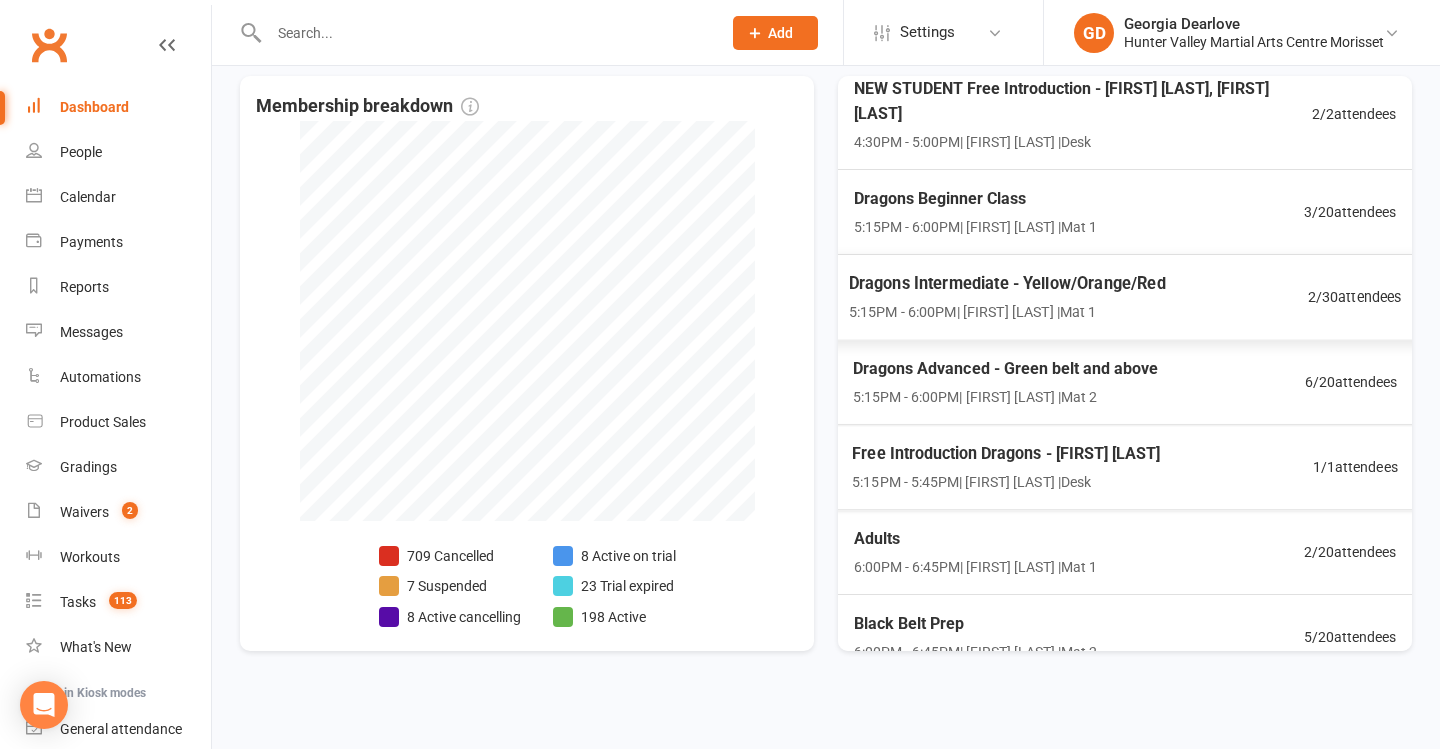 click on "Free Introduction Dragons - [FIRST] [LAST] 5:15PM - 5:45PM  |   [FIRST] [LAST] |  Desk" at bounding box center (1006, 467) 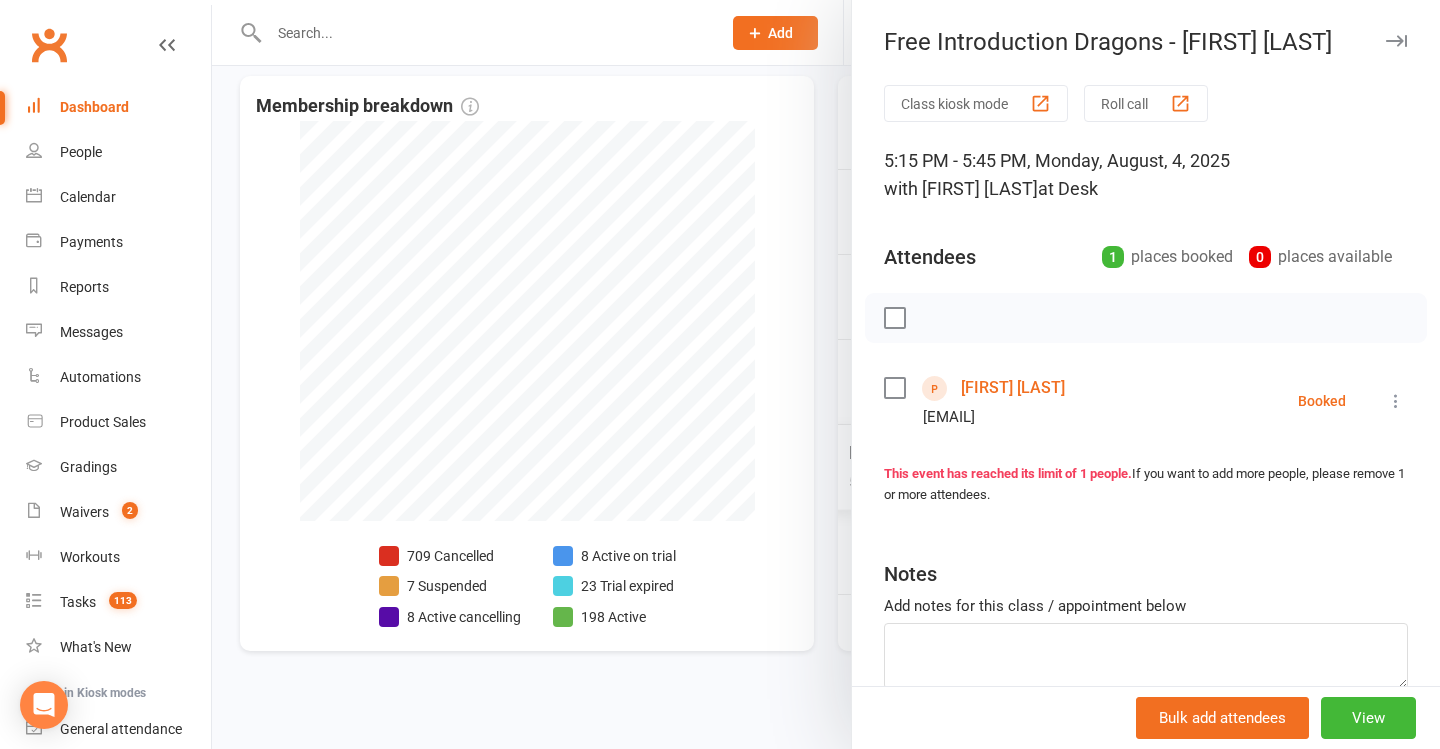 click on "[FIRST] [LAST] [EMAIL]" at bounding box center [979, 401] 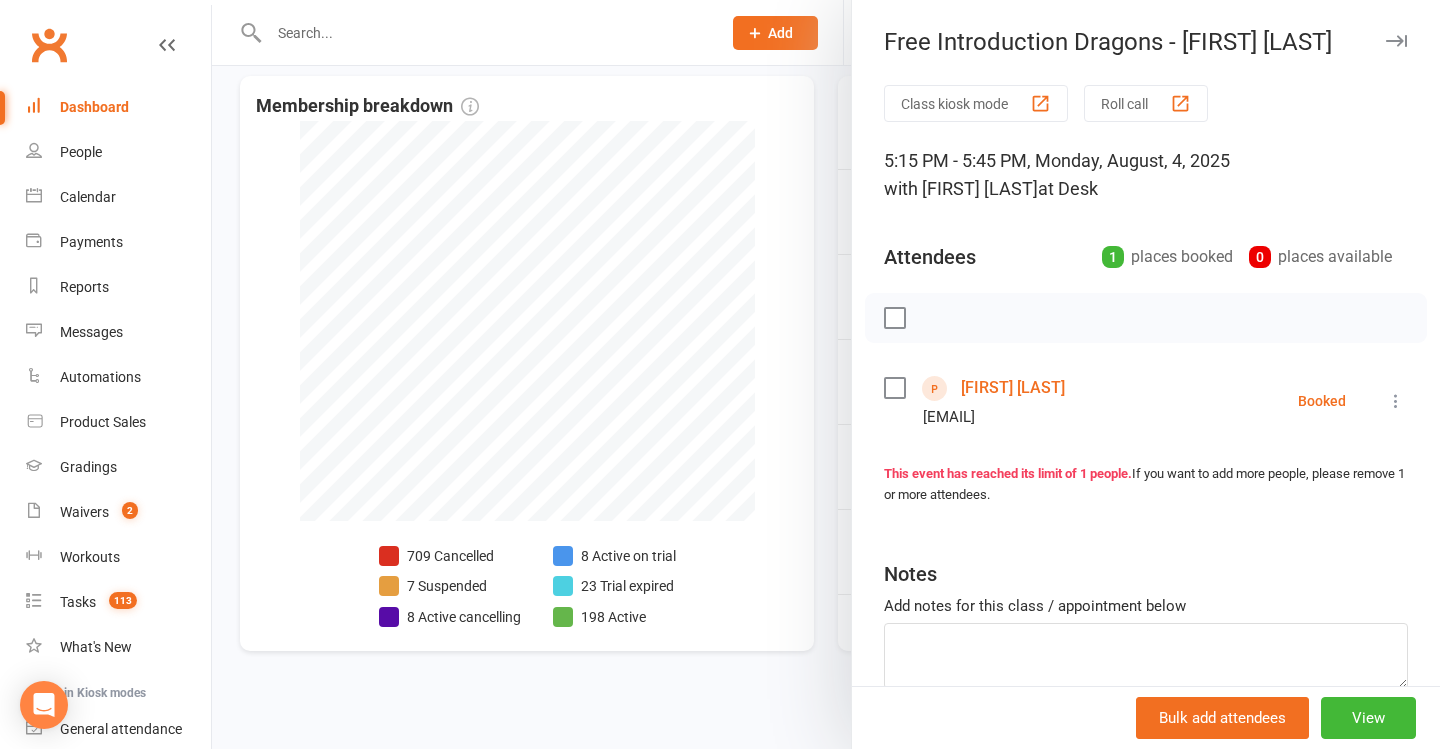 click on "[FIRST] [LAST]" at bounding box center (1013, 388) 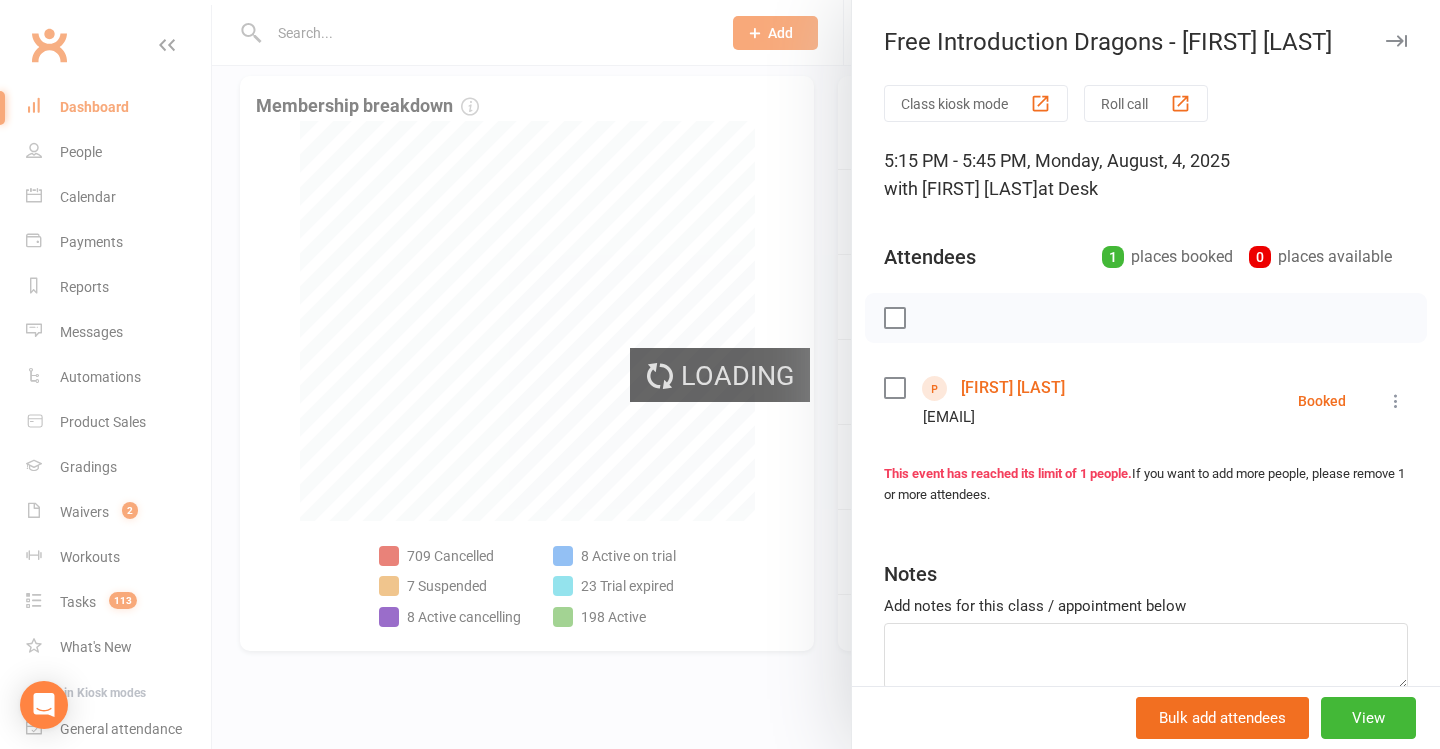 scroll, scrollTop: 0, scrollLeft: 0, axis: both 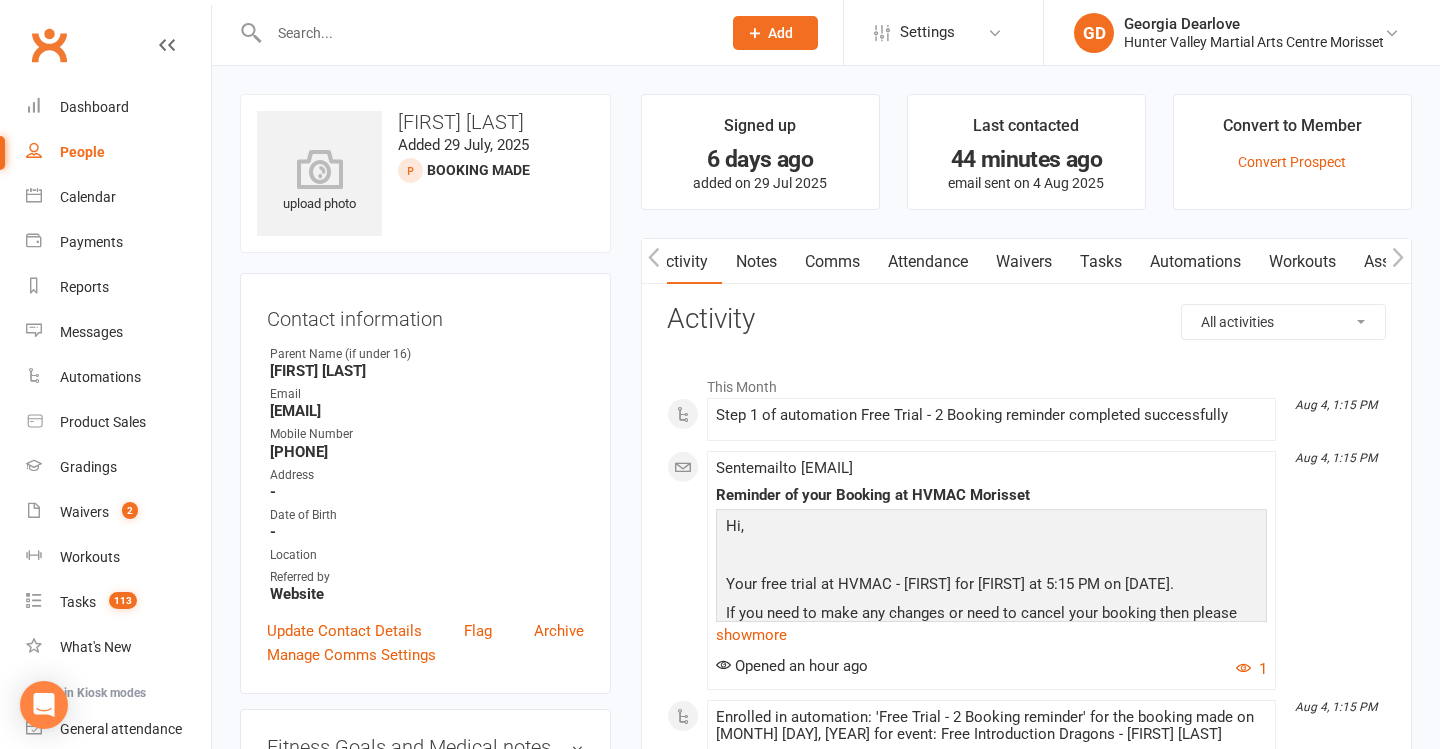 click on "Waivers" at bounding box center (1024, 262) 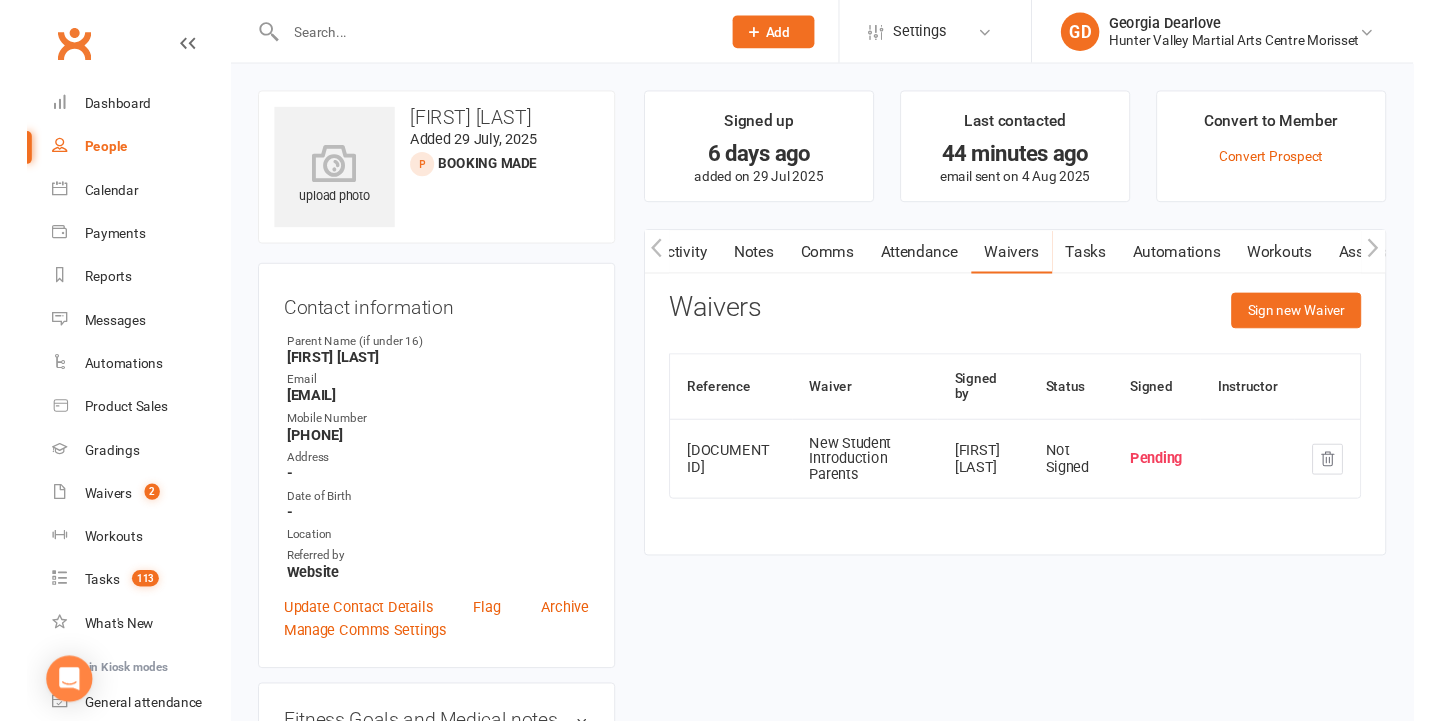 scroll, scrollTop: 0, scrollLeft: 0, axis: both 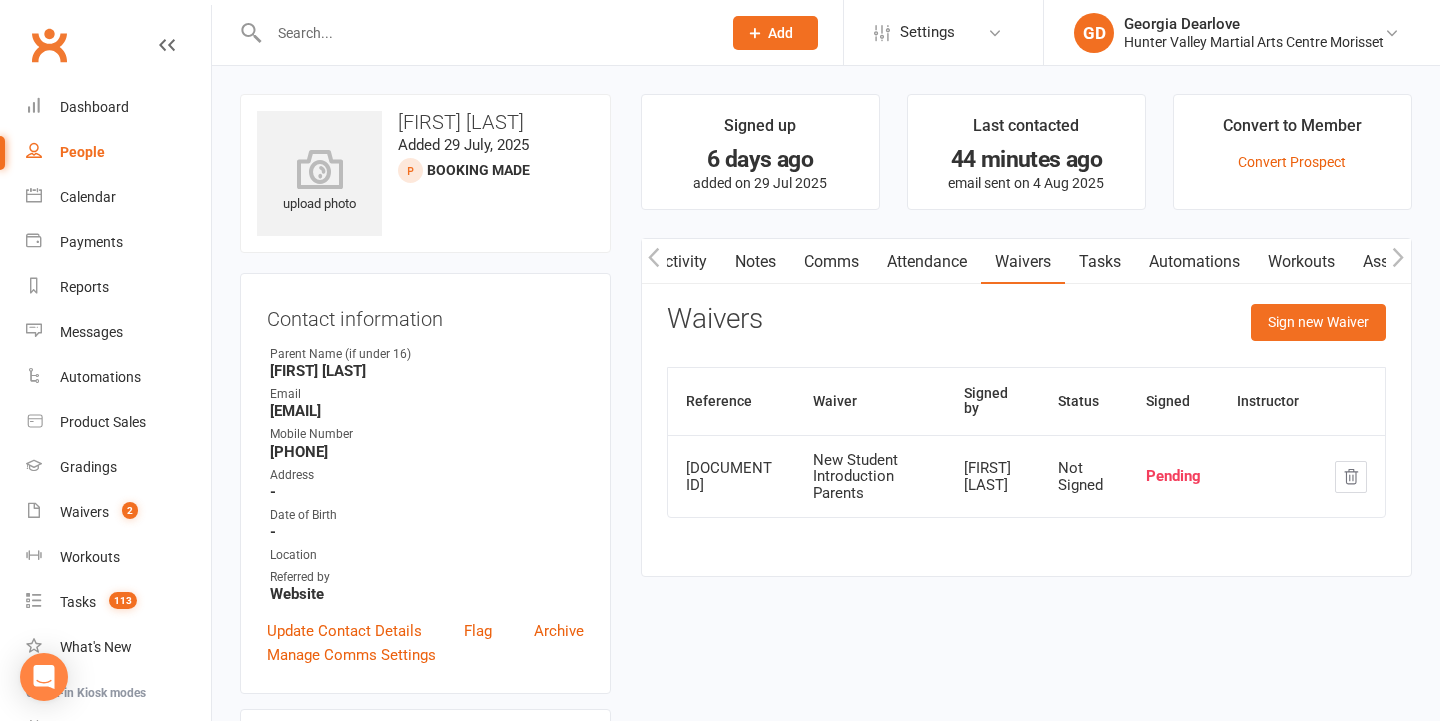 click on "Notes" at bounding box center [755, 262] 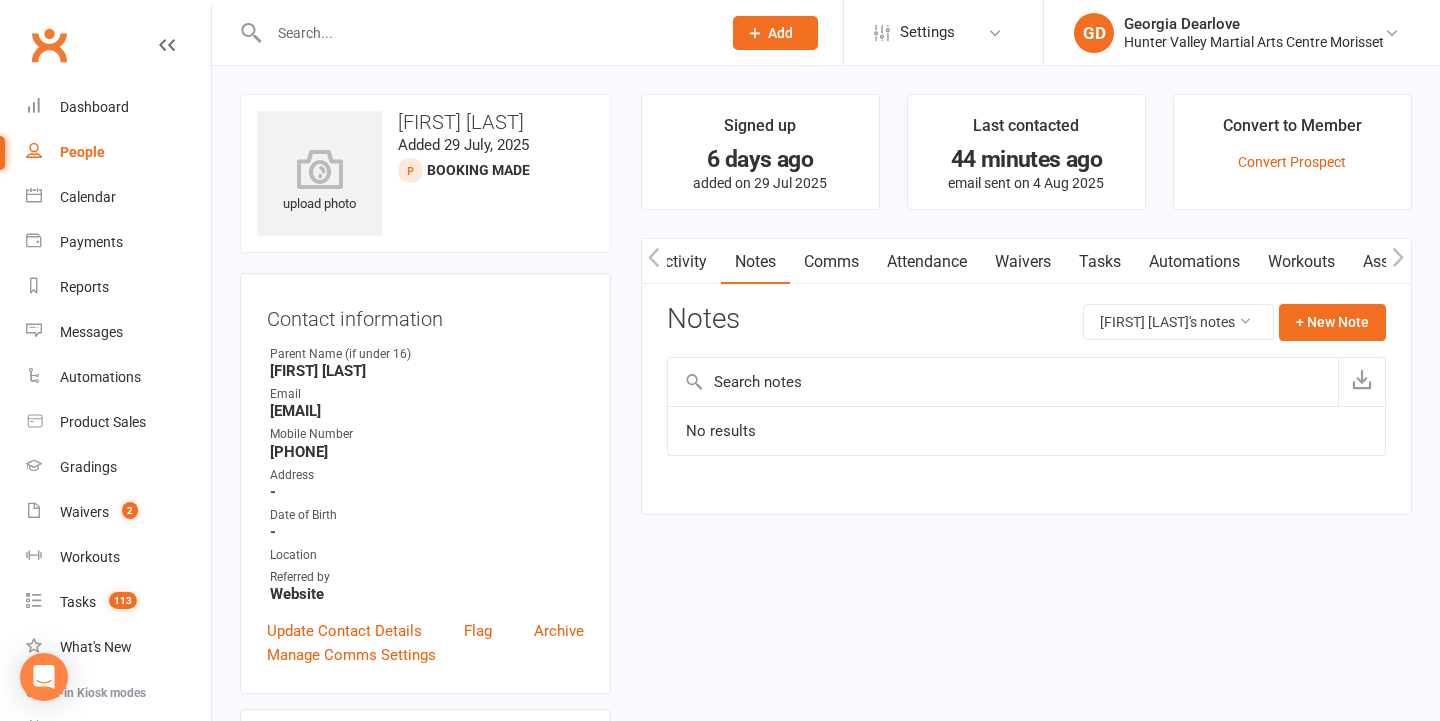 click on "Activity" at bounding box center (681, 262) 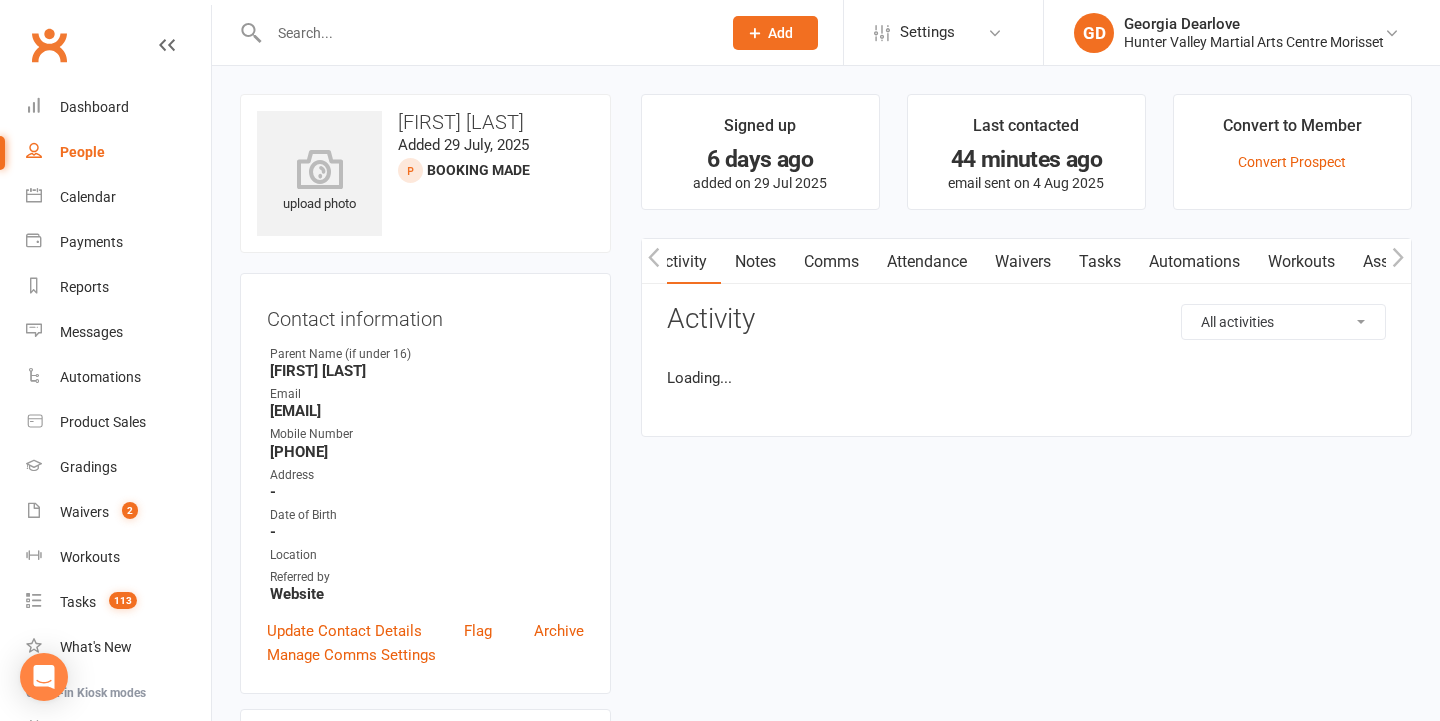scroll, scrollTop: 0, scrollLeft: 2, axis: horizontal 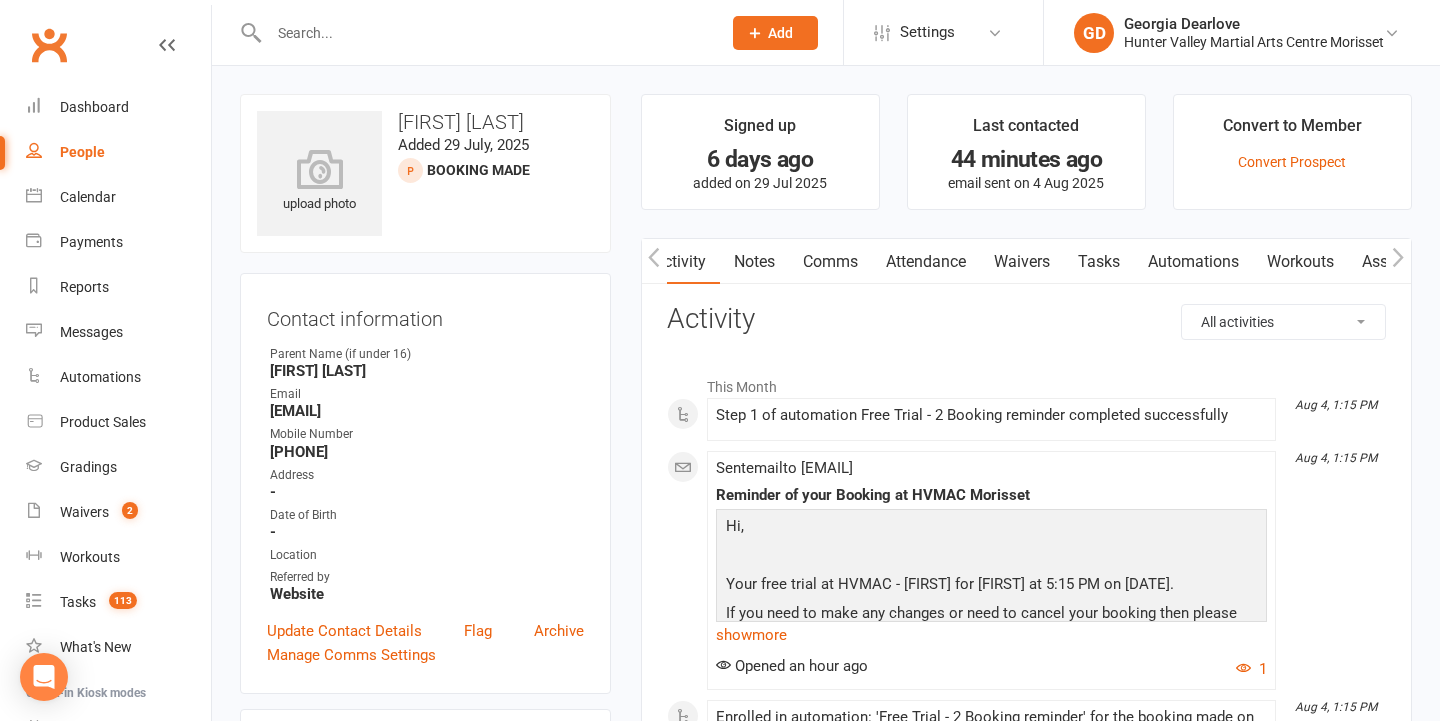click 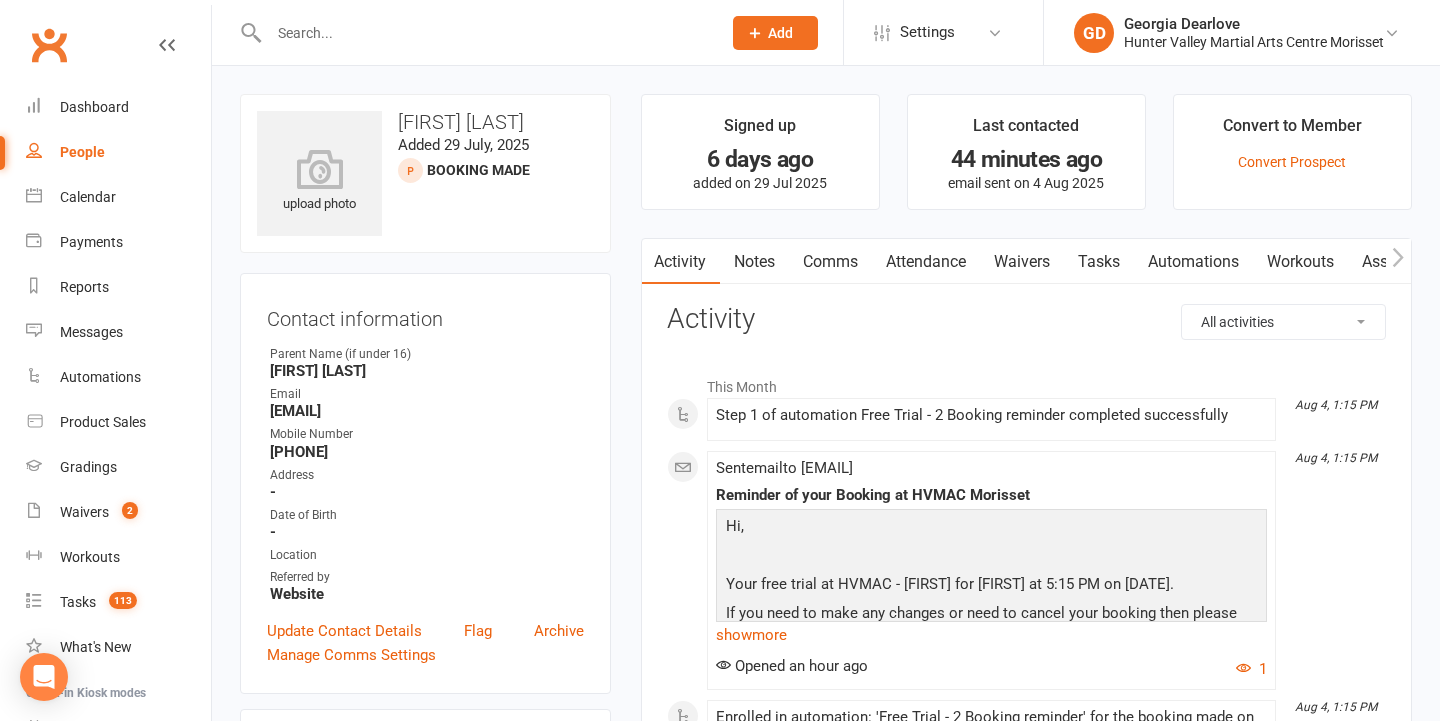 scroll, scrollTop: 0, scrollLeft: 0, axis: both 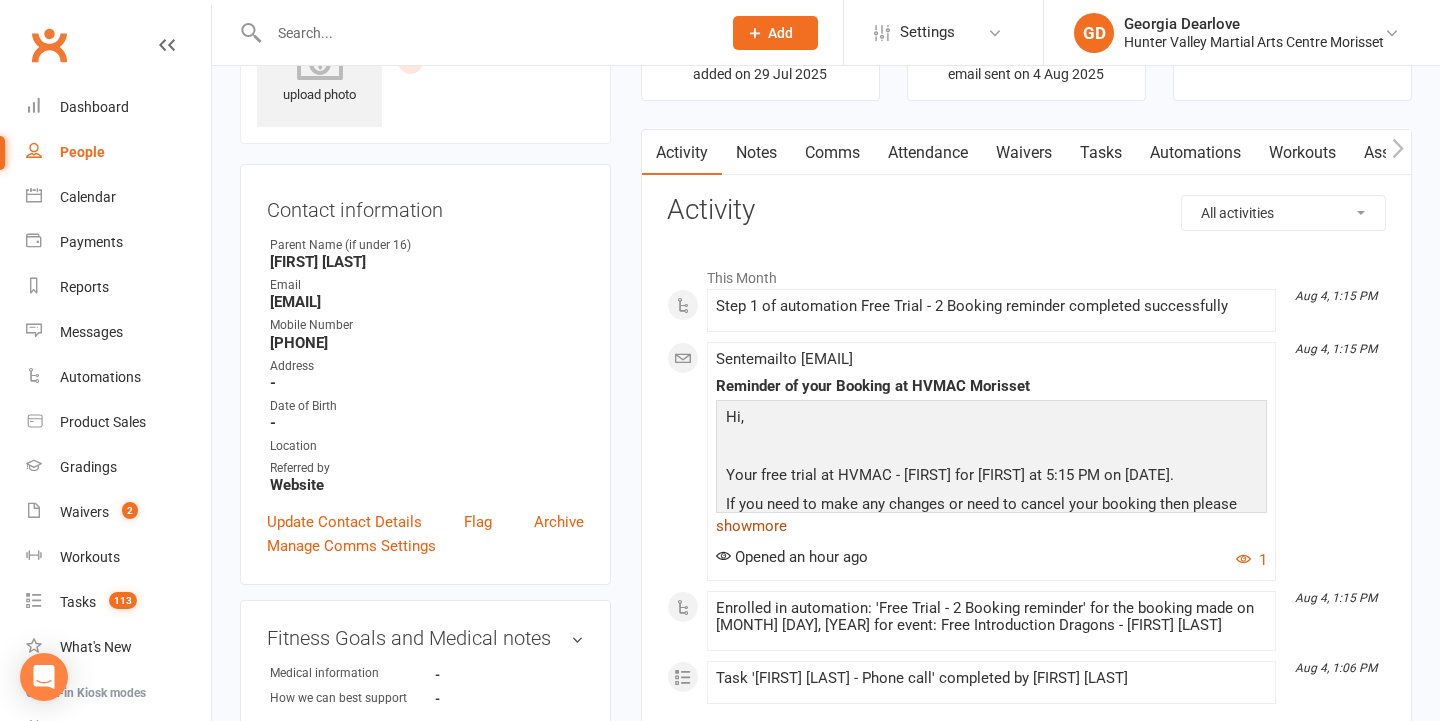 click on "show  more" at bounding box center (991, 526) 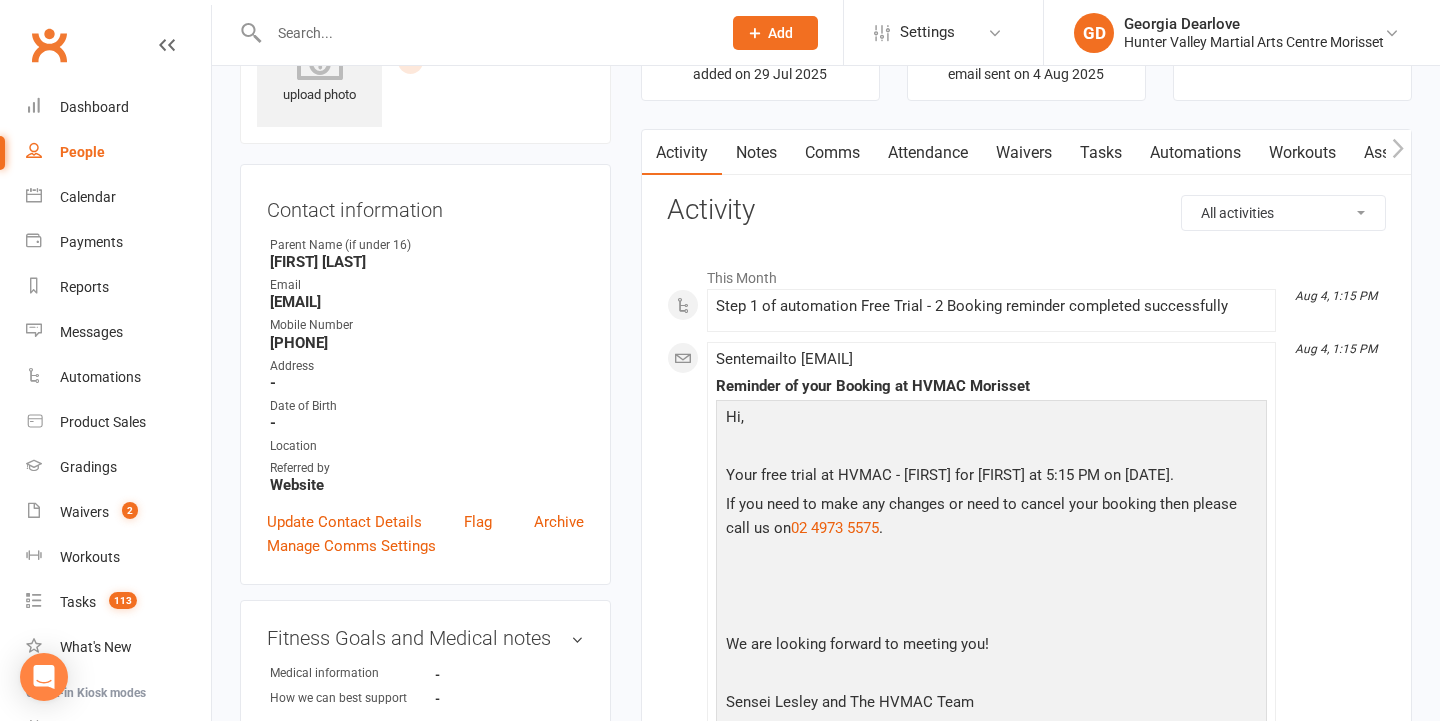 click on "Waivers" at bounding box center (1024, 153) 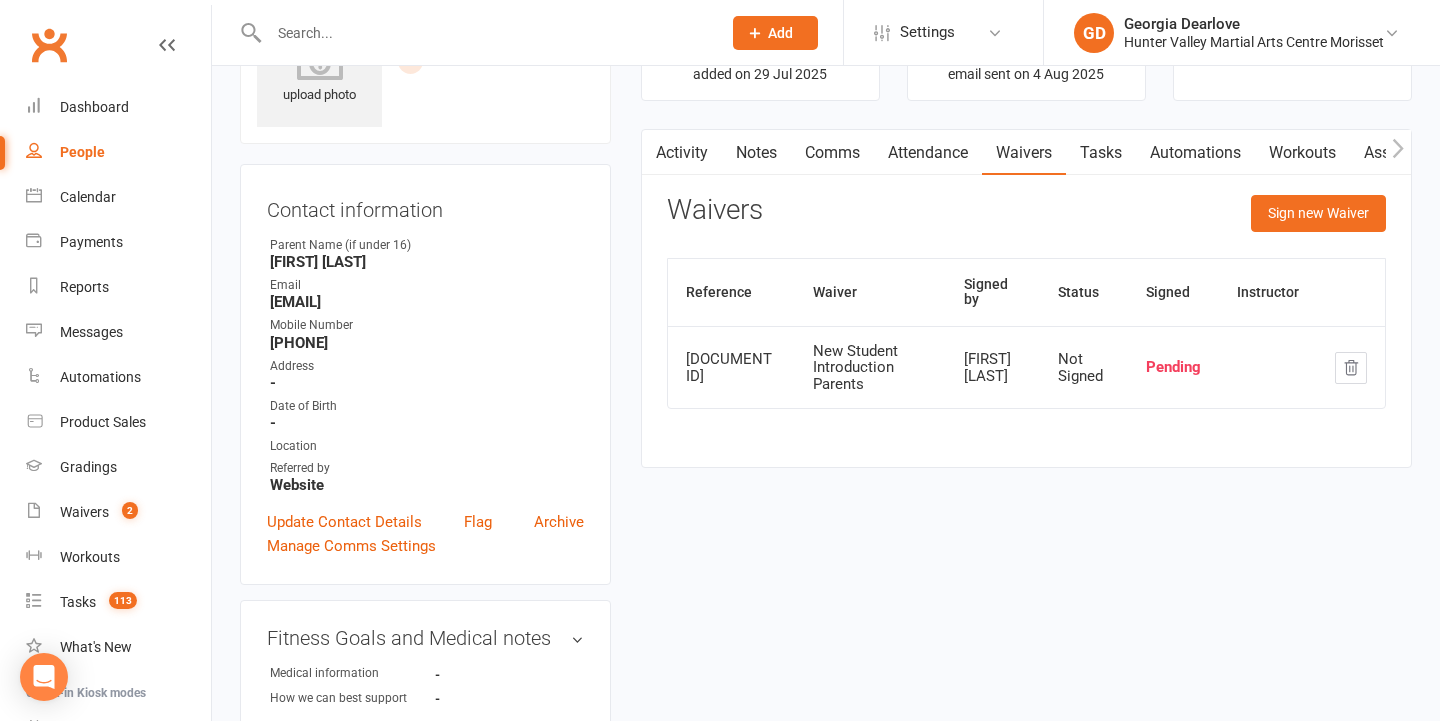 click on "Activity" at bounding box center (682, 153) 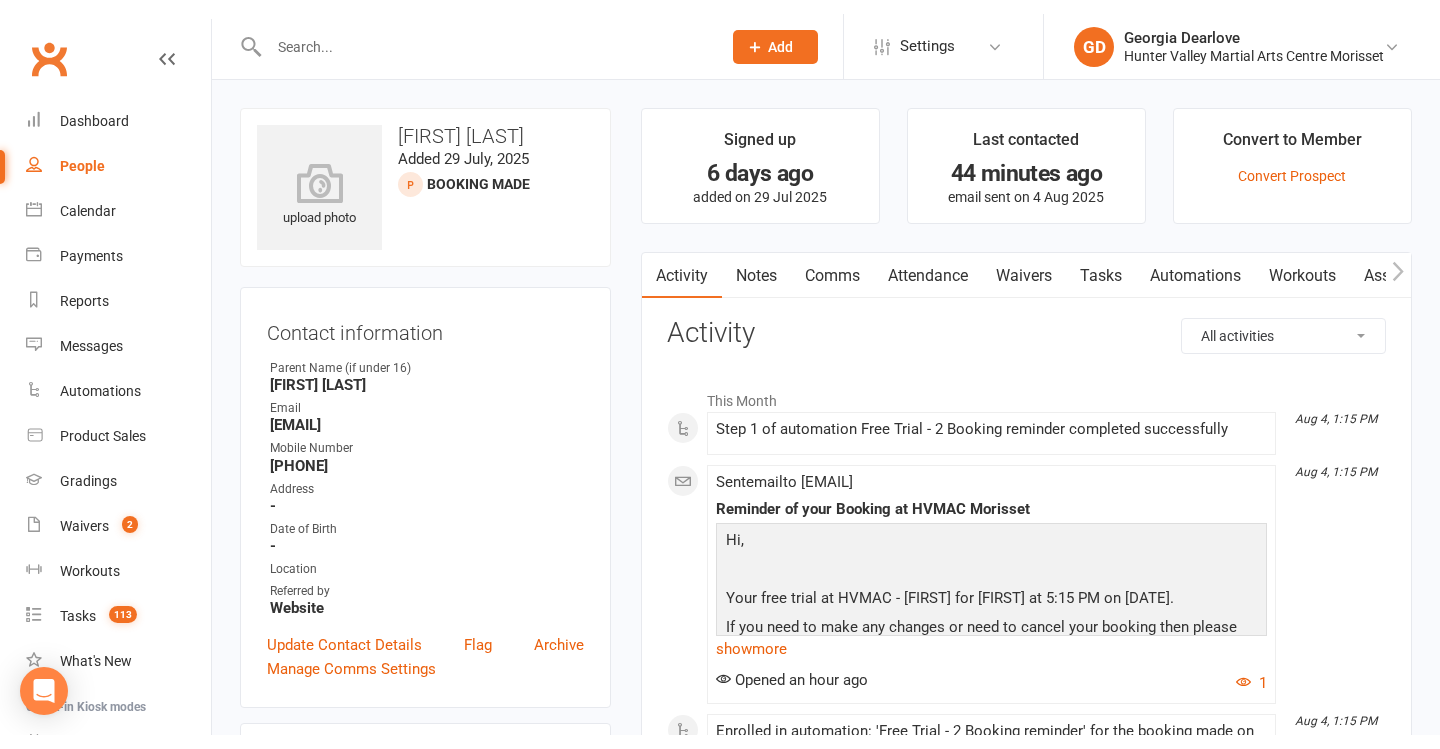 scroll, scrollTop: 0, scrollLeft: 0, axis: both 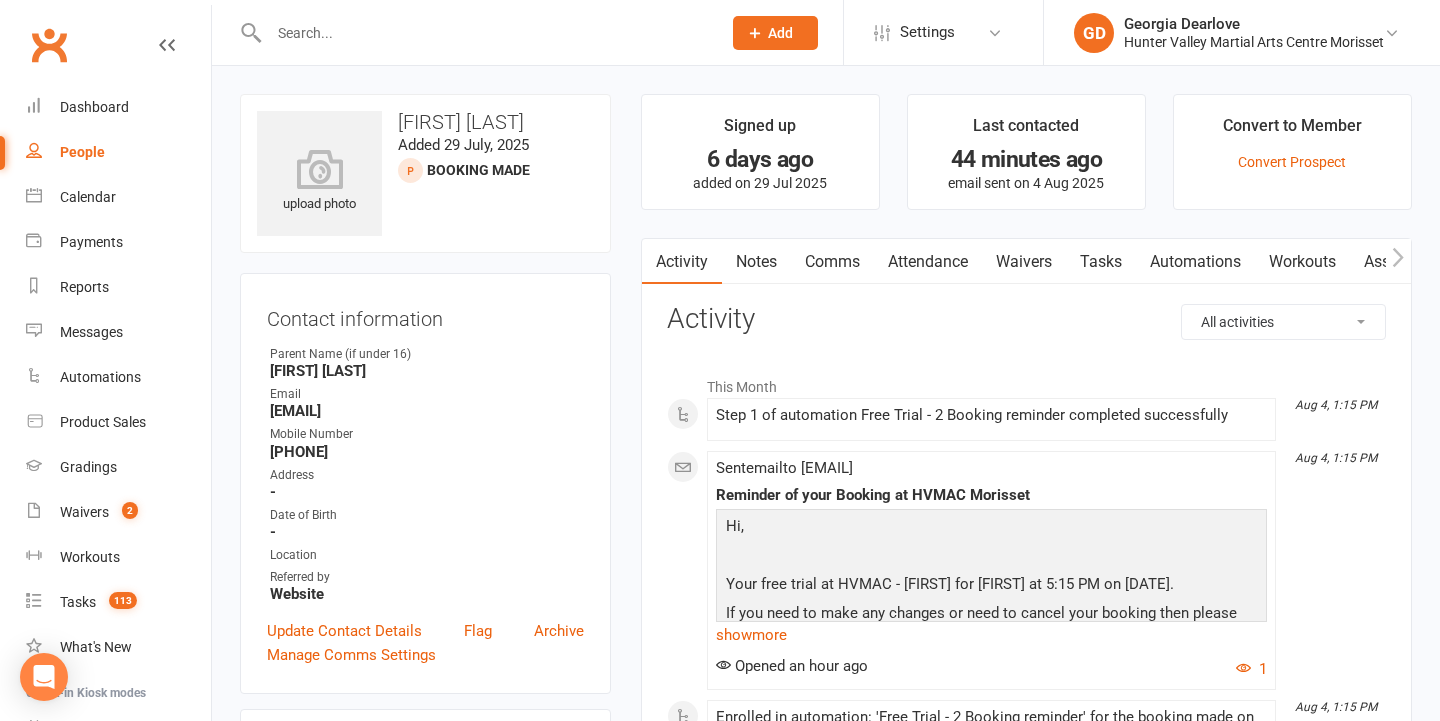 click on "Waivers" at bounding box center (1024, 262) 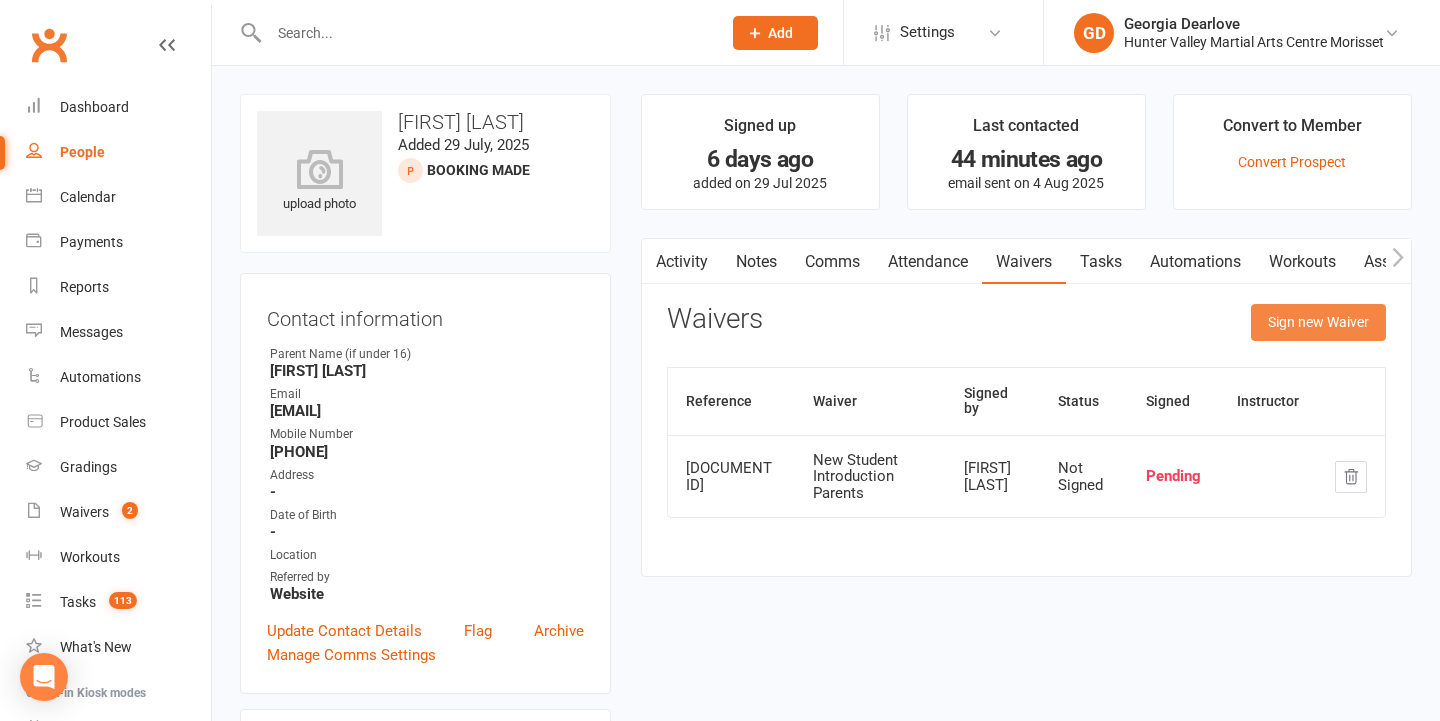 click on "Sign new Waiver" at bounding box center [1318, 322] 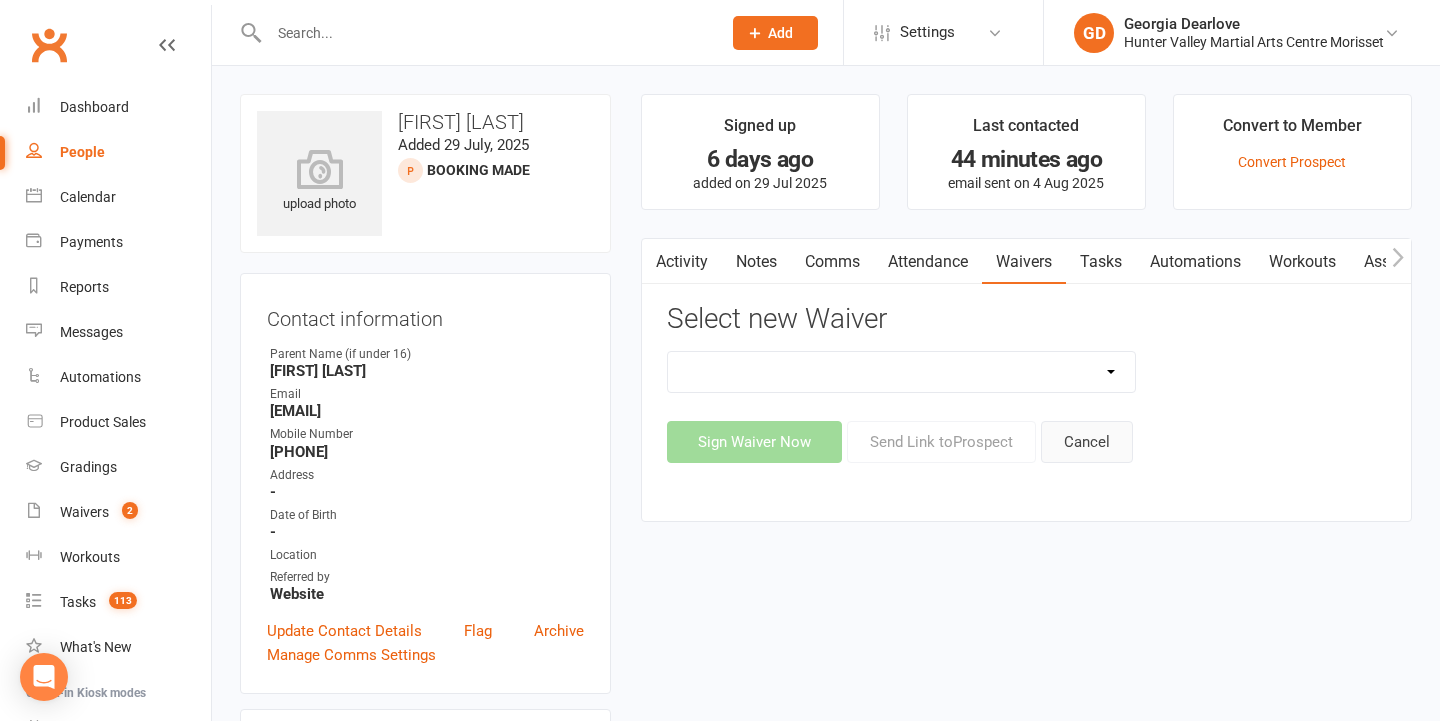 click on "Cancel" at bounding box center (1087, 442) 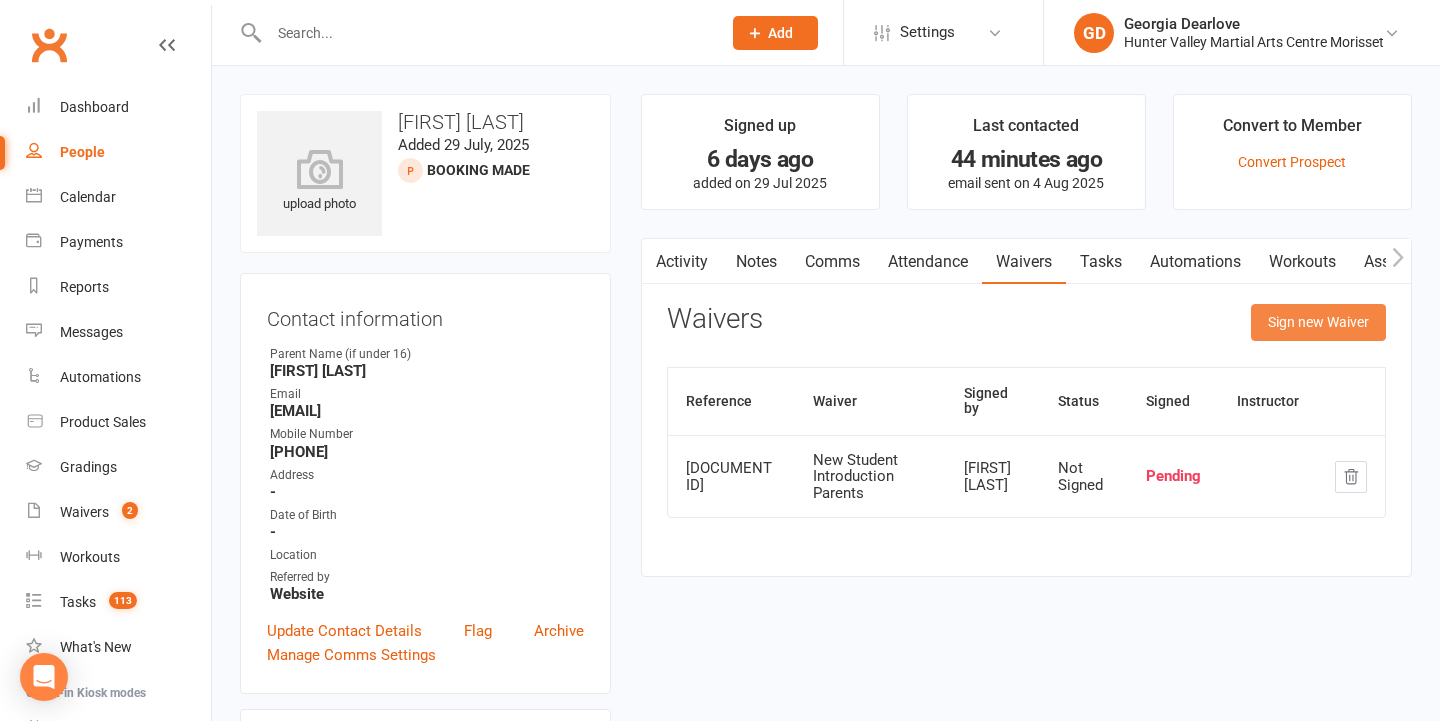click on "Sign new Waiver" at bounding box center [1318, 322] 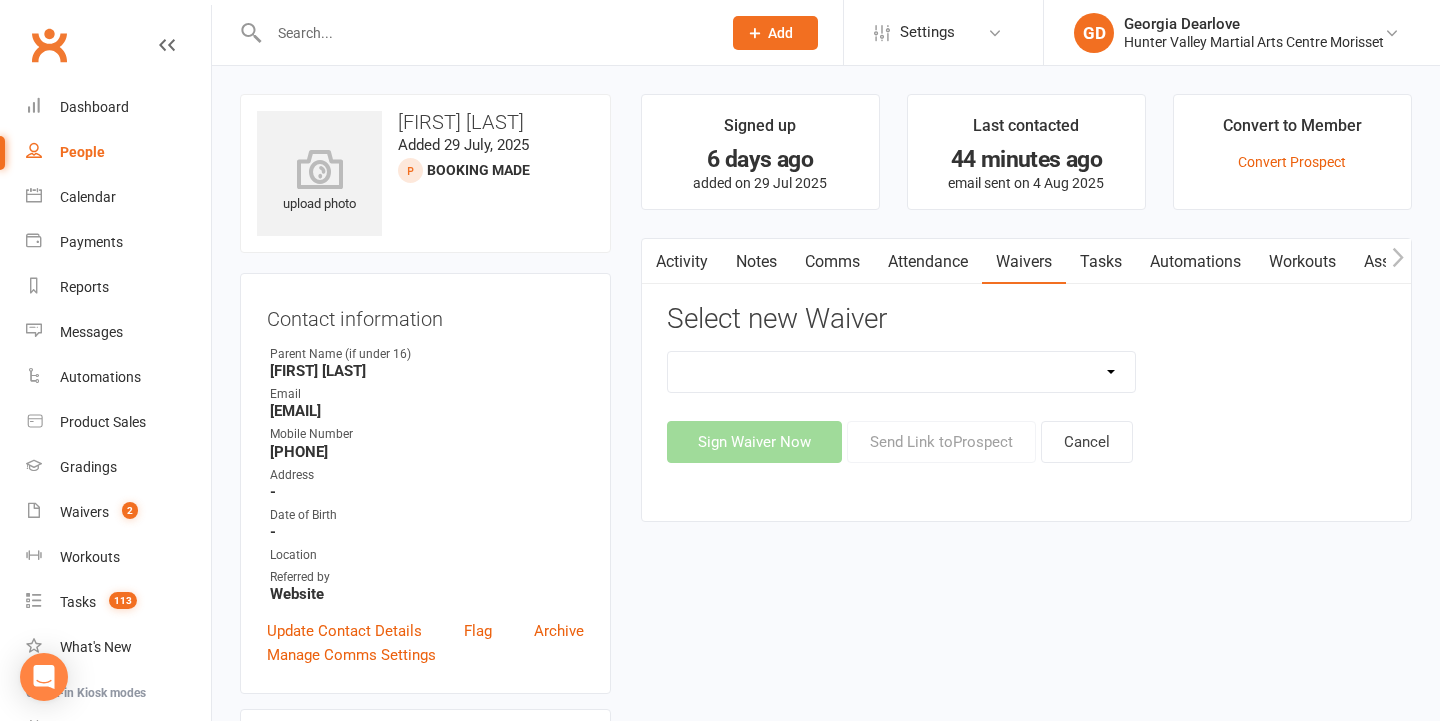 select on "5245" 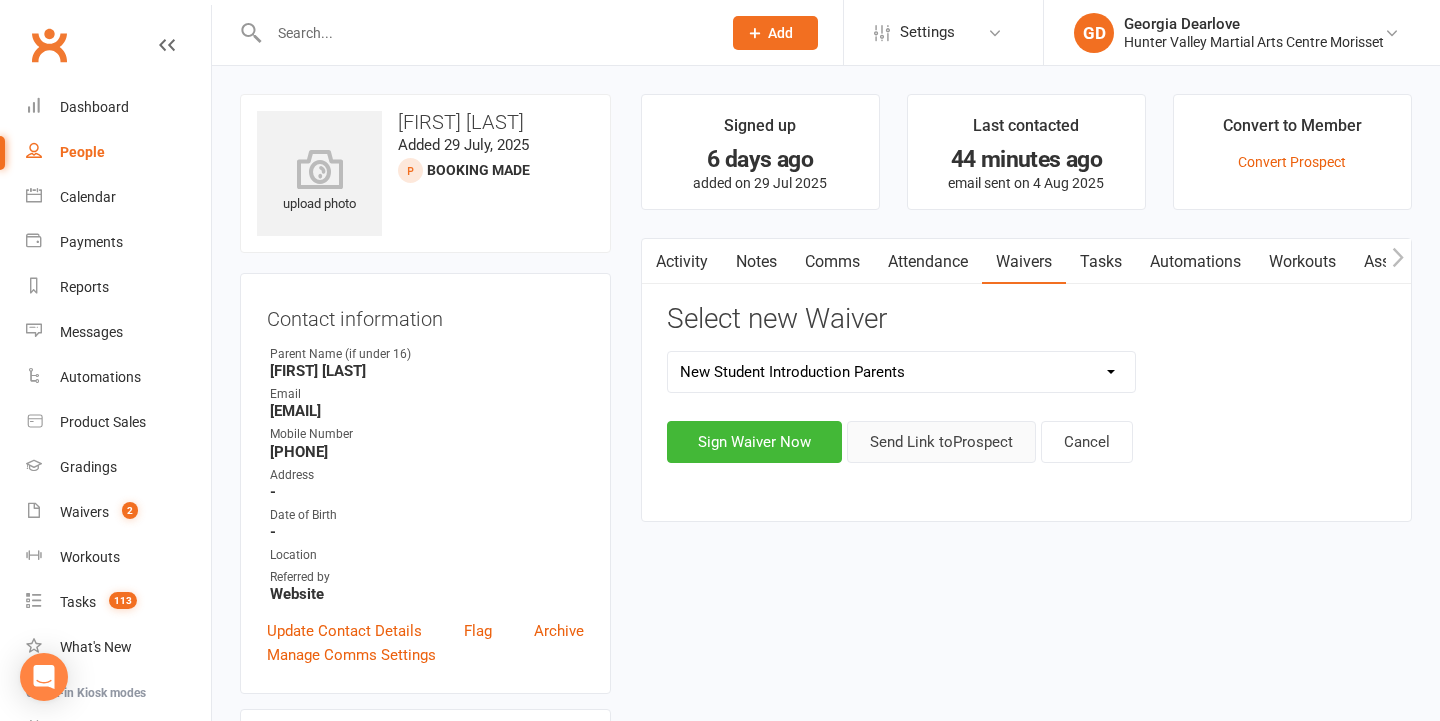 click on "Send Link to  Prospect" at bounding box center [941, 442] 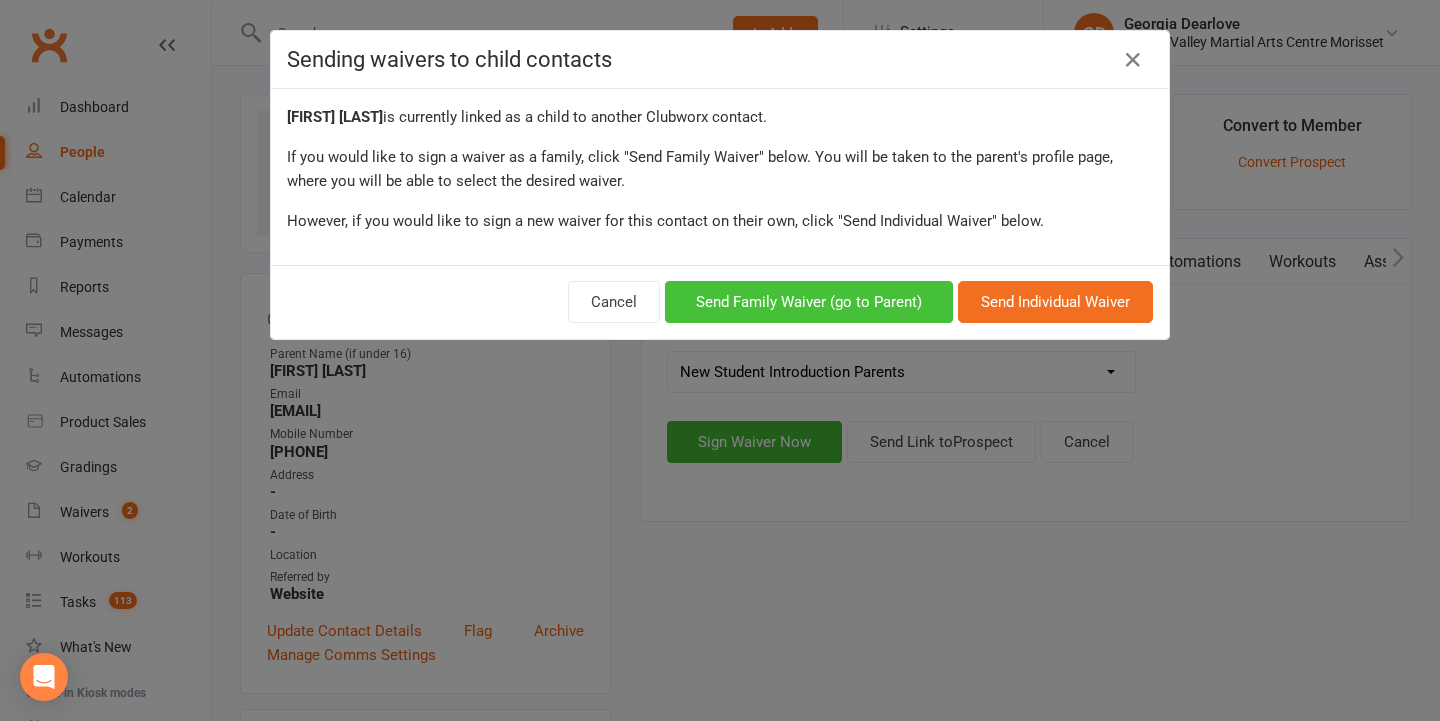 click on "Send Family Waiver (go to Parent)" at bounding box center (809, 302) 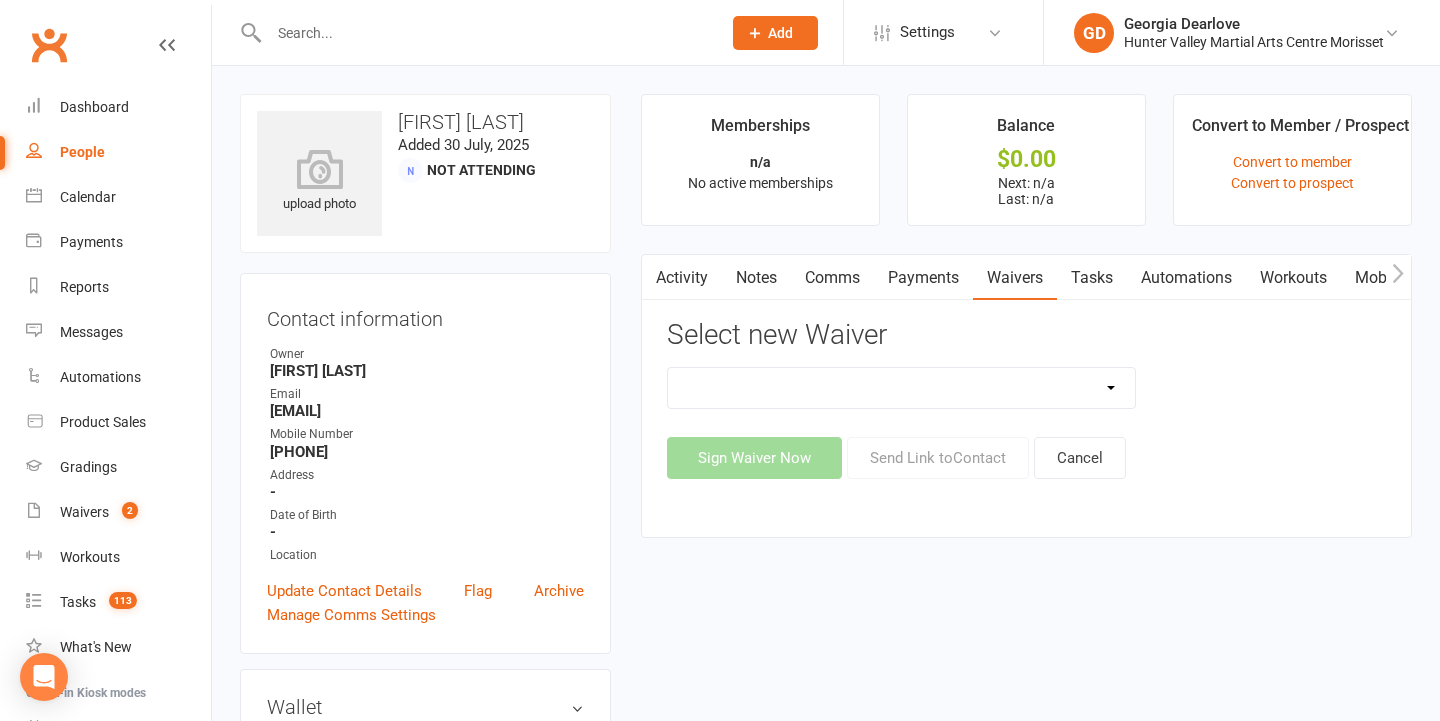 select on "5245" 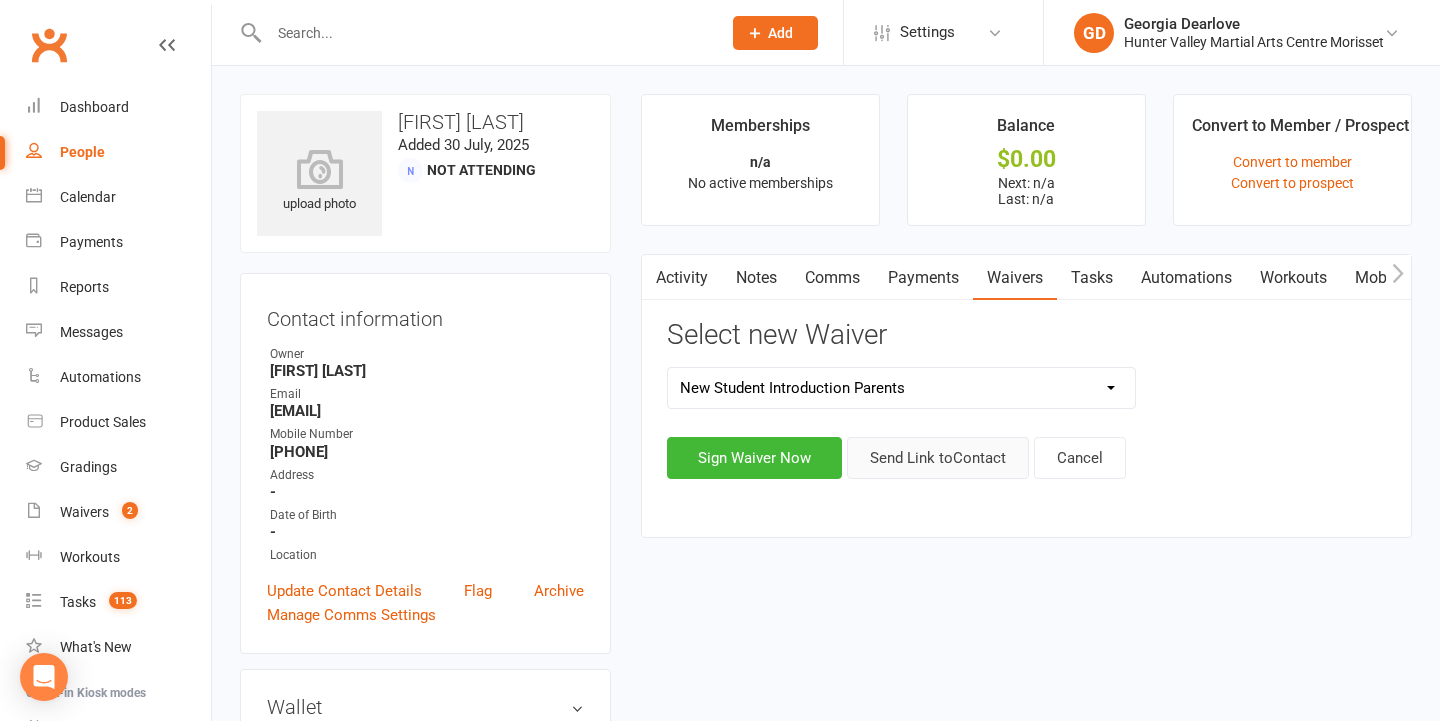 click on "Send Link to  Contact" at bounding box center (938, 458) 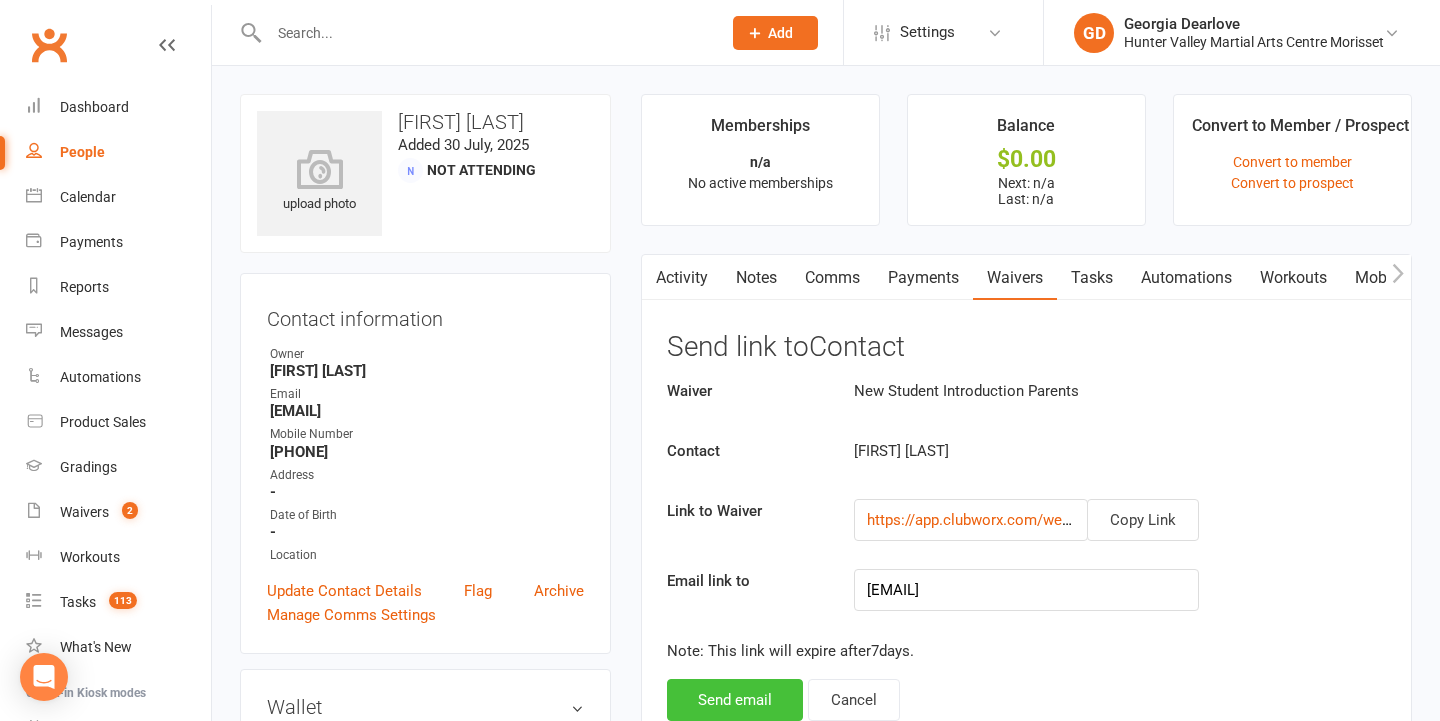 click on "Send email" at bounding box center (735, 700) 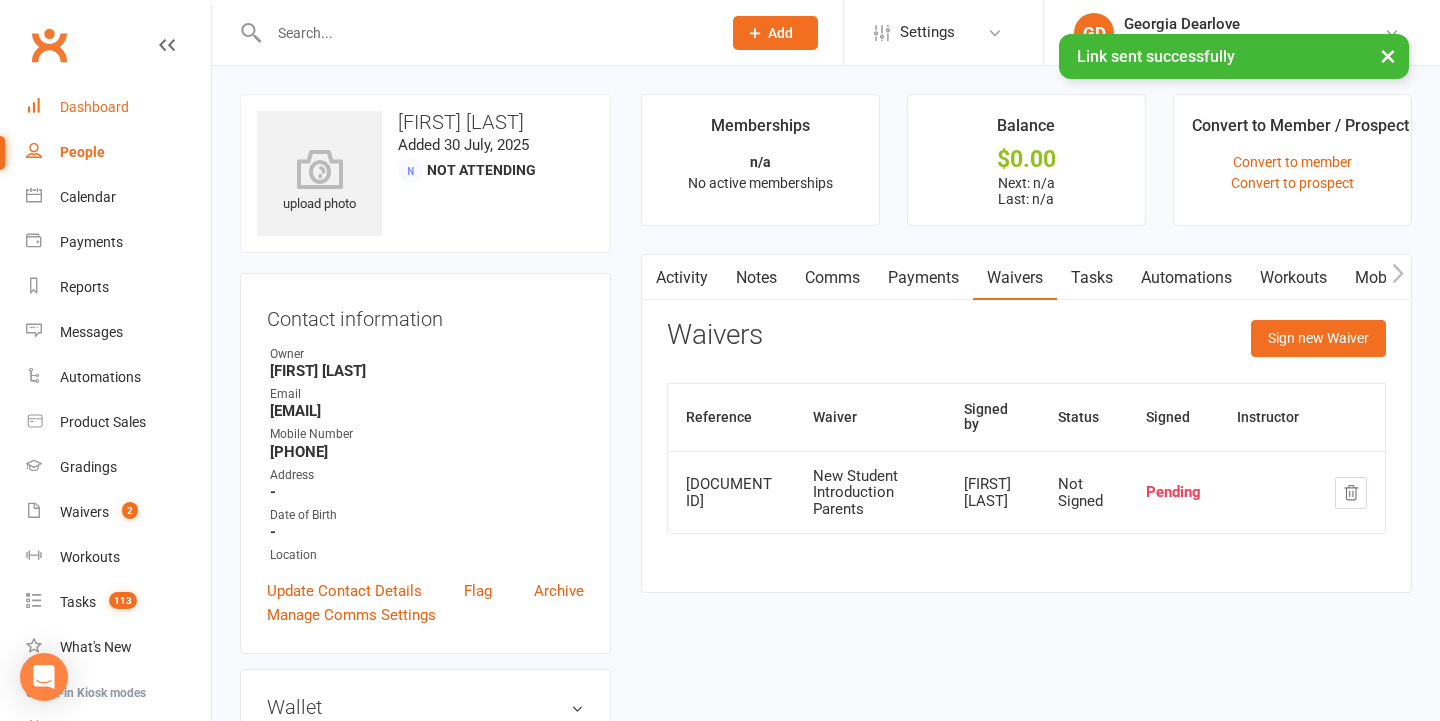 click on "Dashboard" at bounding box center [118, 107] 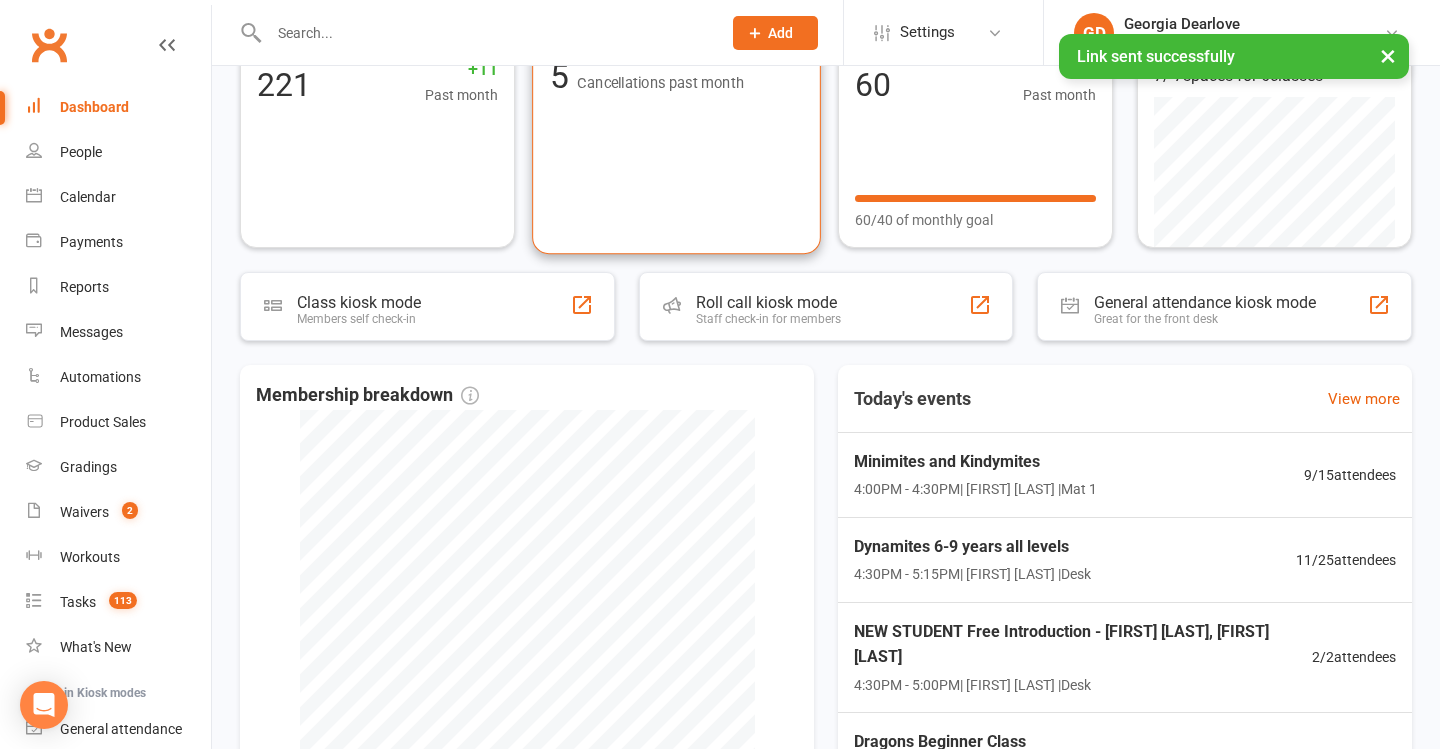 scroll, scrollTop: 236, scrollLeft: 0, axis: vertical 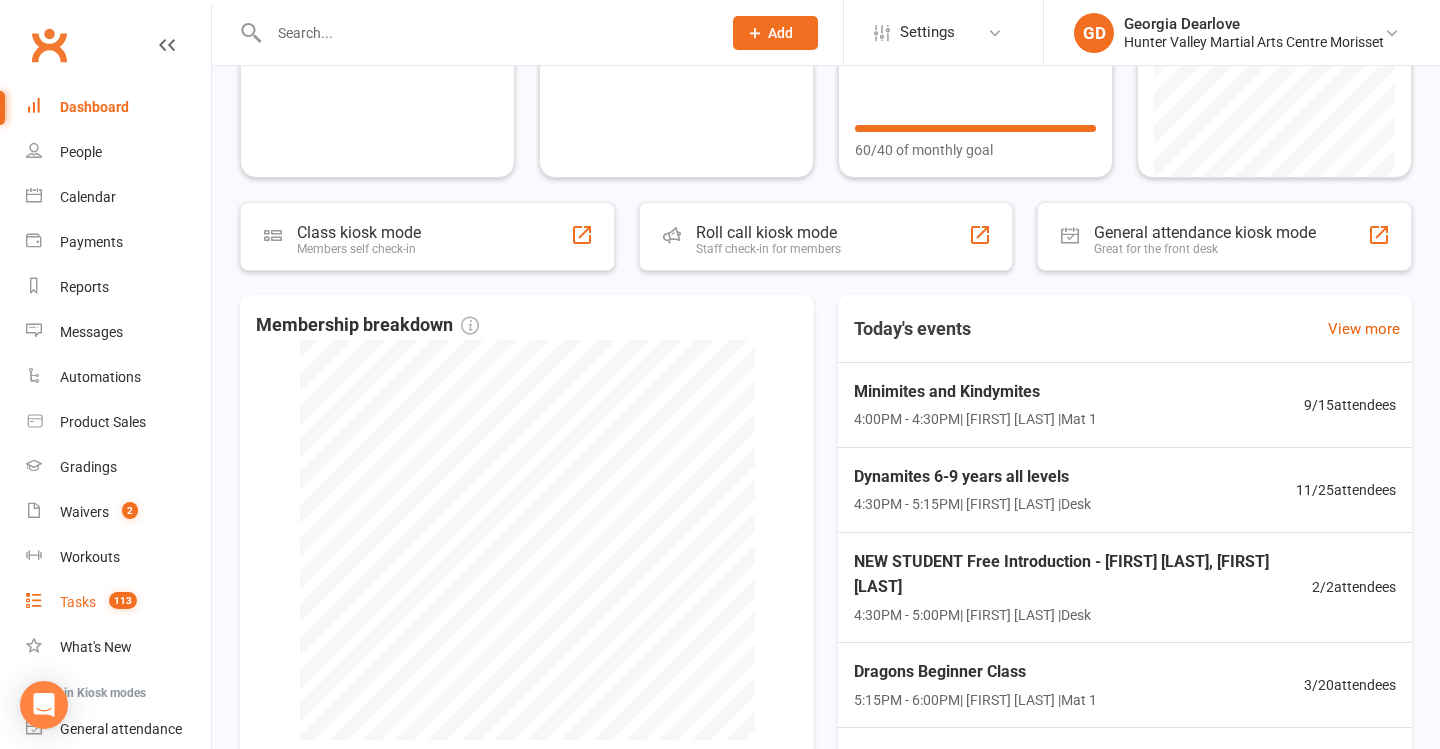 click on "Tasks   [NUMBER]" at bounding box center (118, 602) 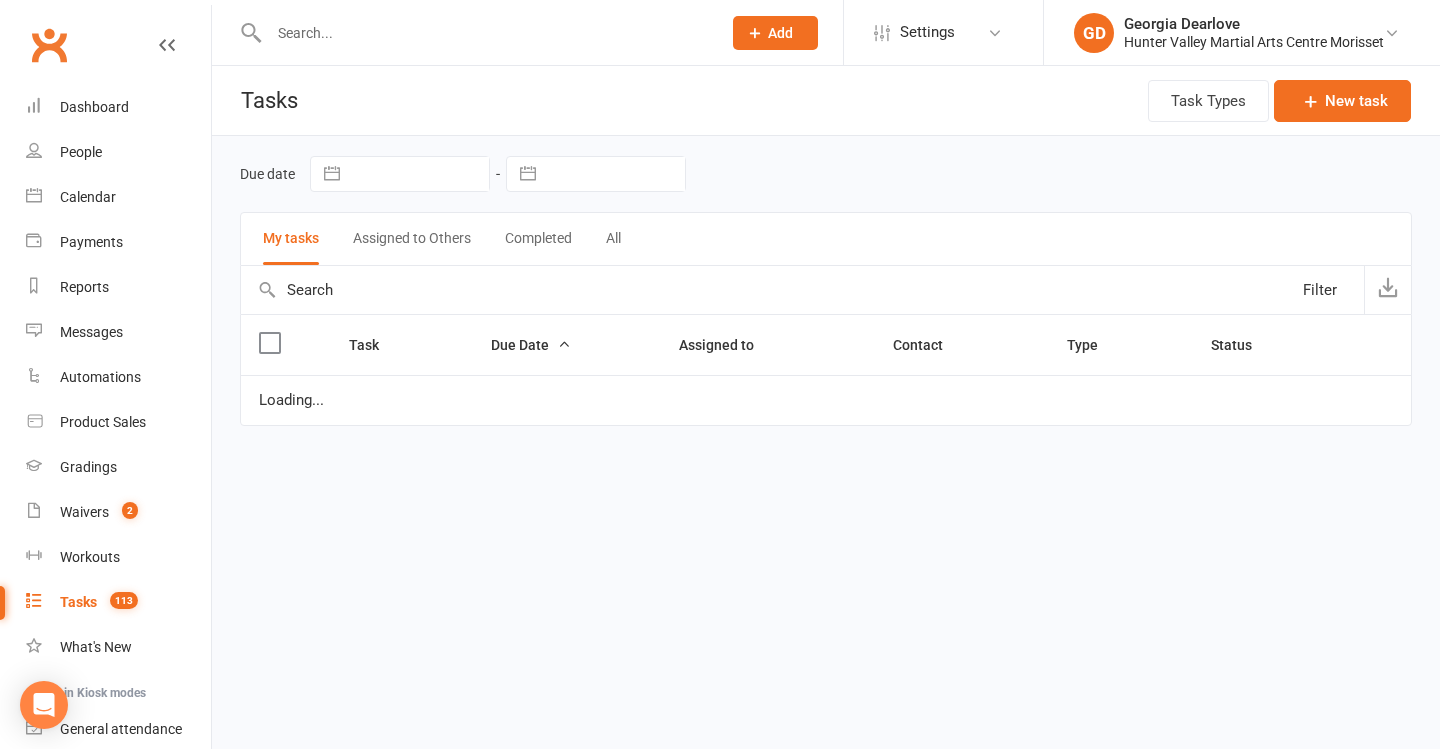 scroll, scrollTop: 0, scrollLeft: 0, axis: both 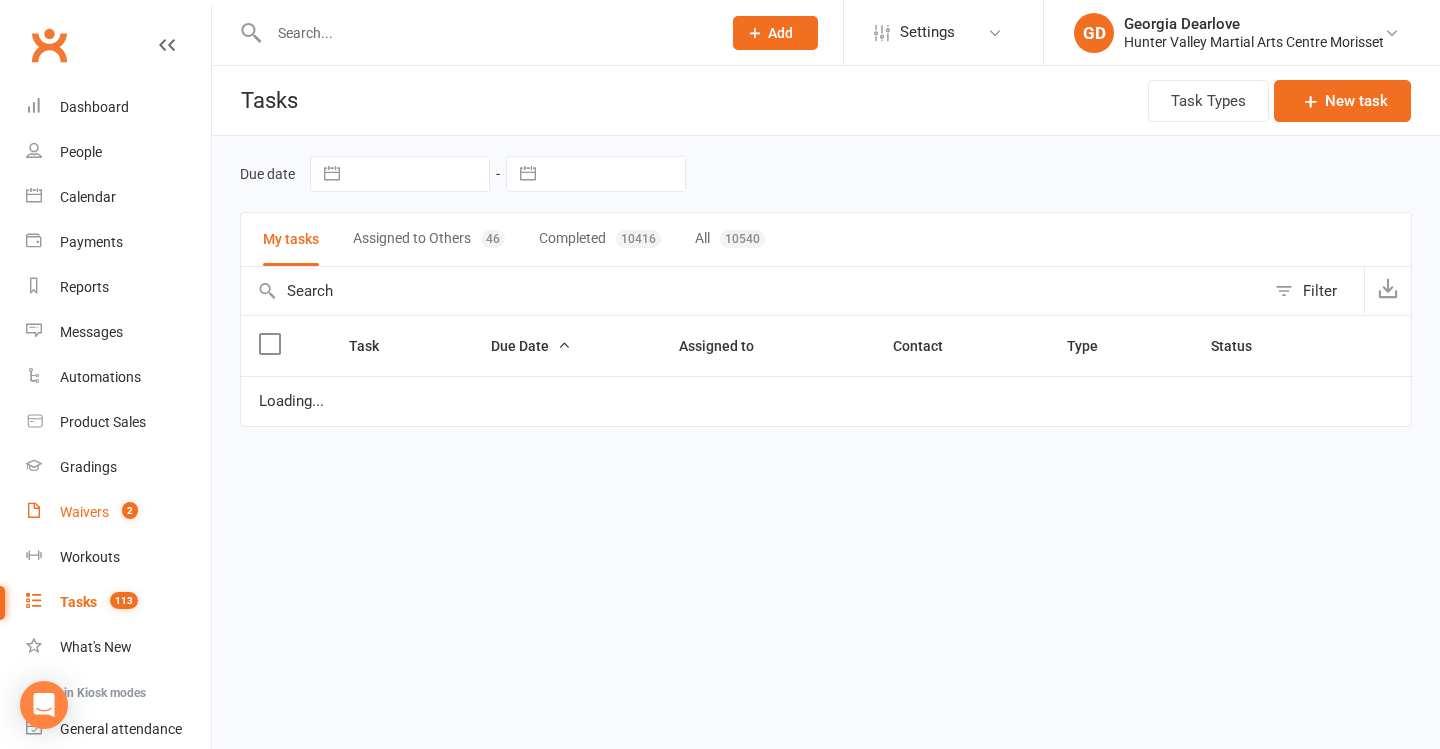 click on "Waivers   2" at bounding box center [118, 512] 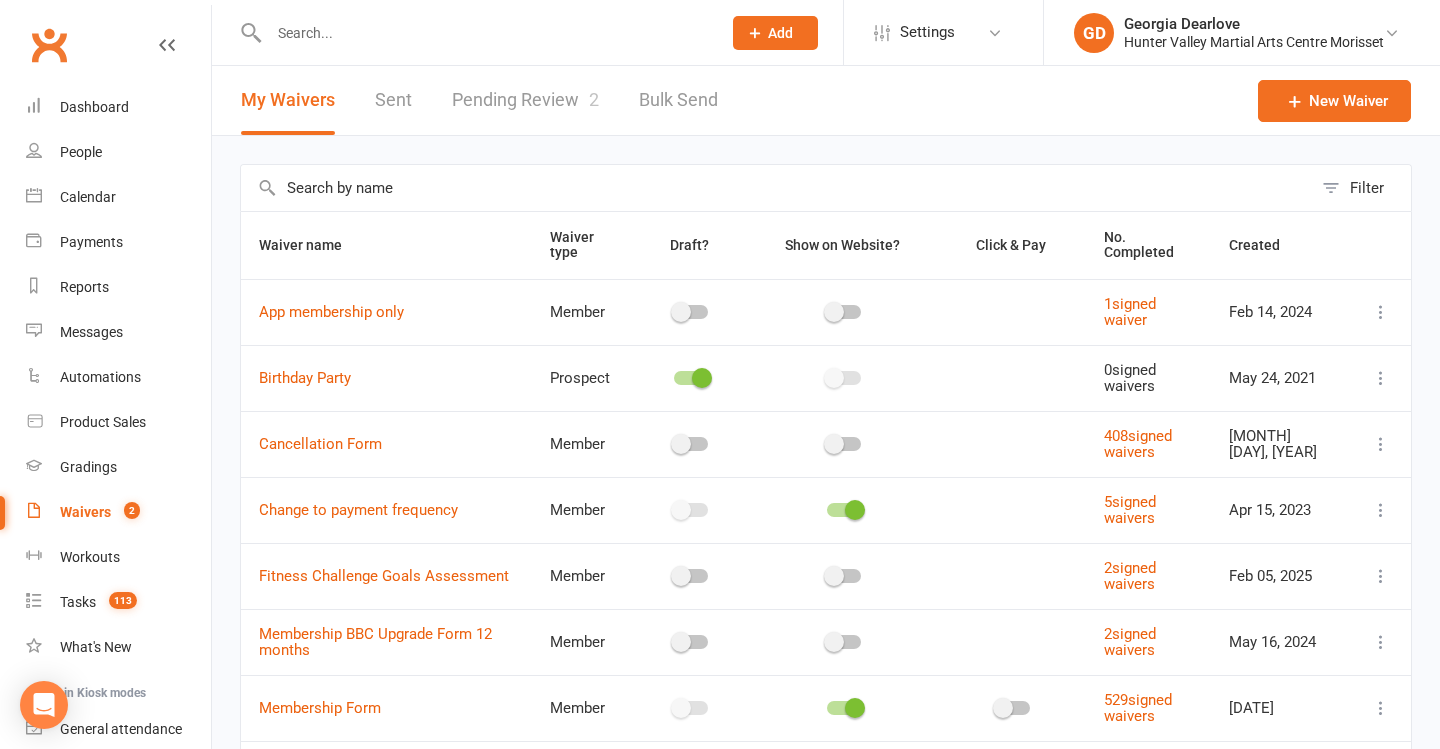 click on "Pending Review 2" at bounding box center (525, 100) 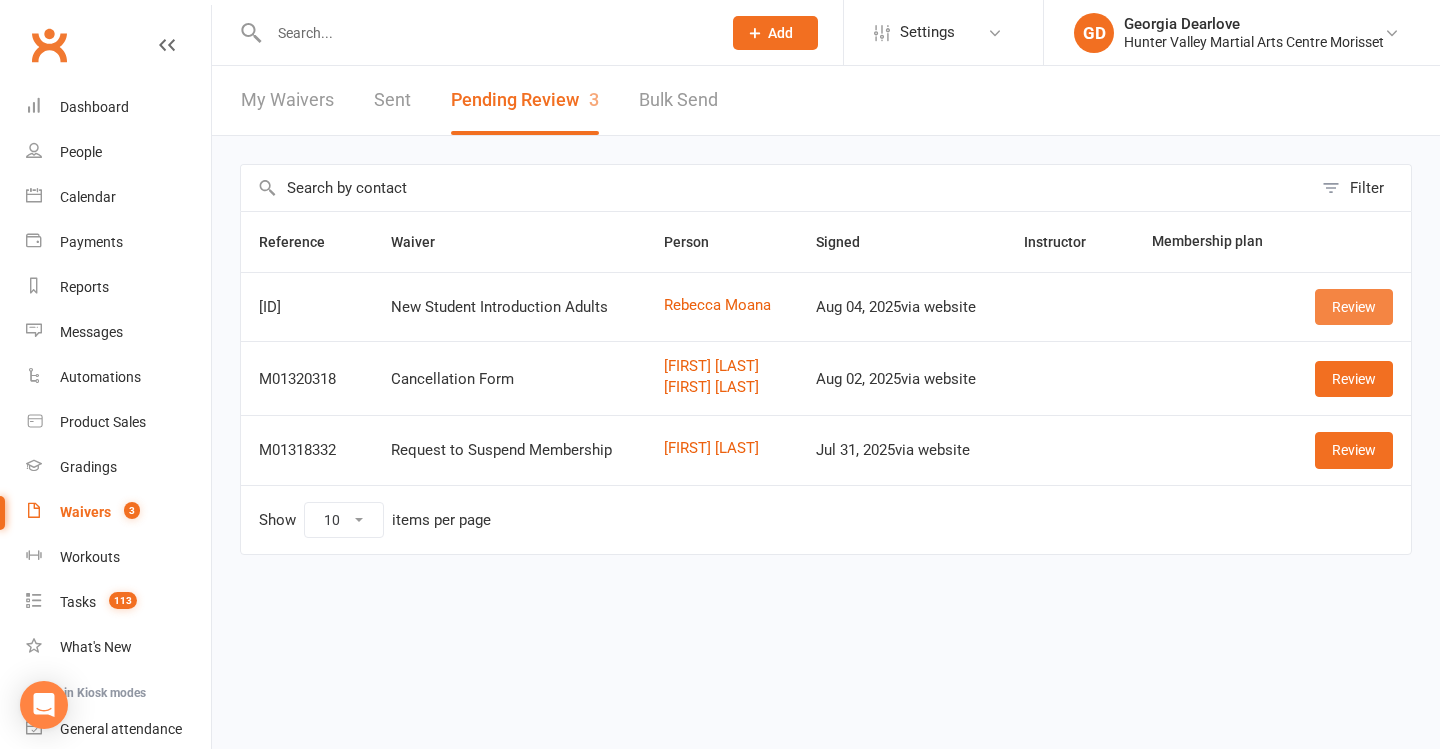 click on "Review" at bounding box center [1354, 307] 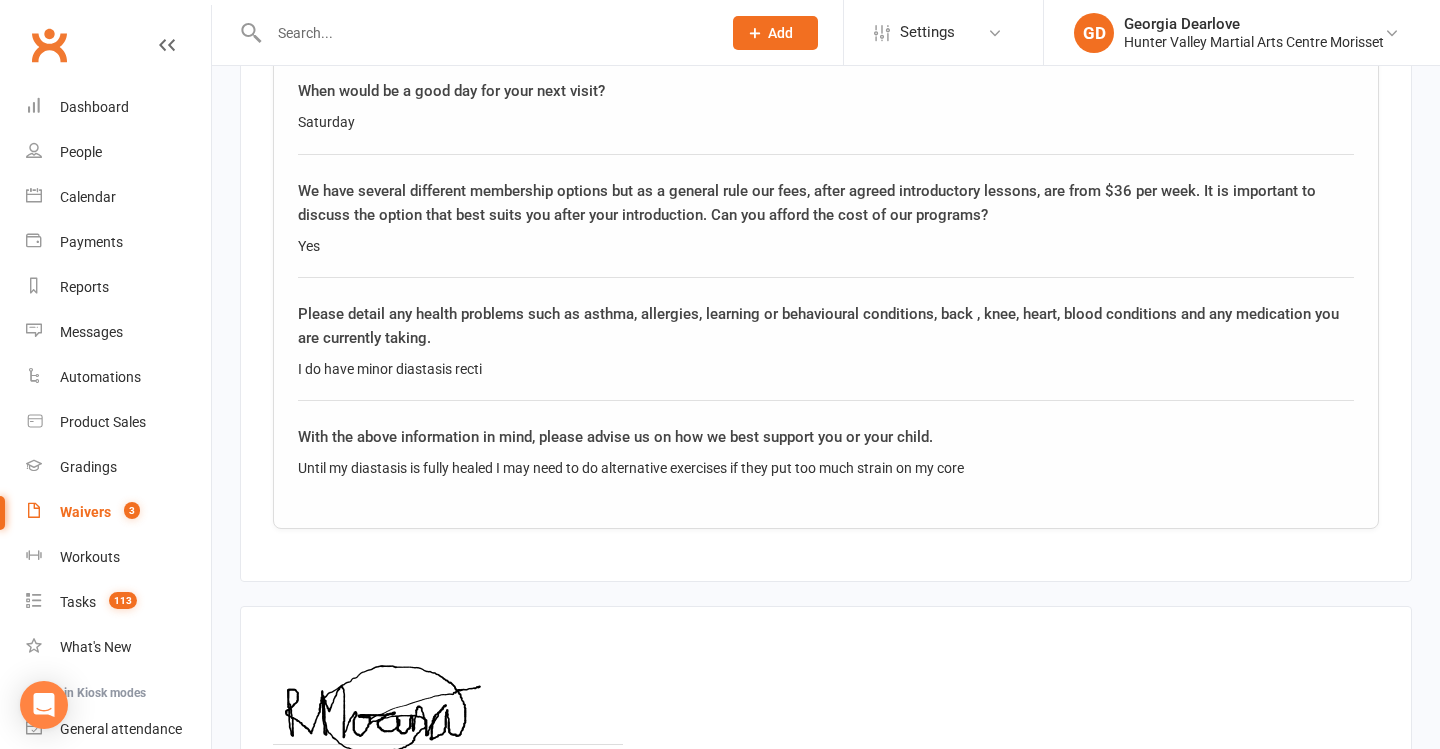 scroll, scrollTop: 2257, scrollLeft: 0, axis: vertical 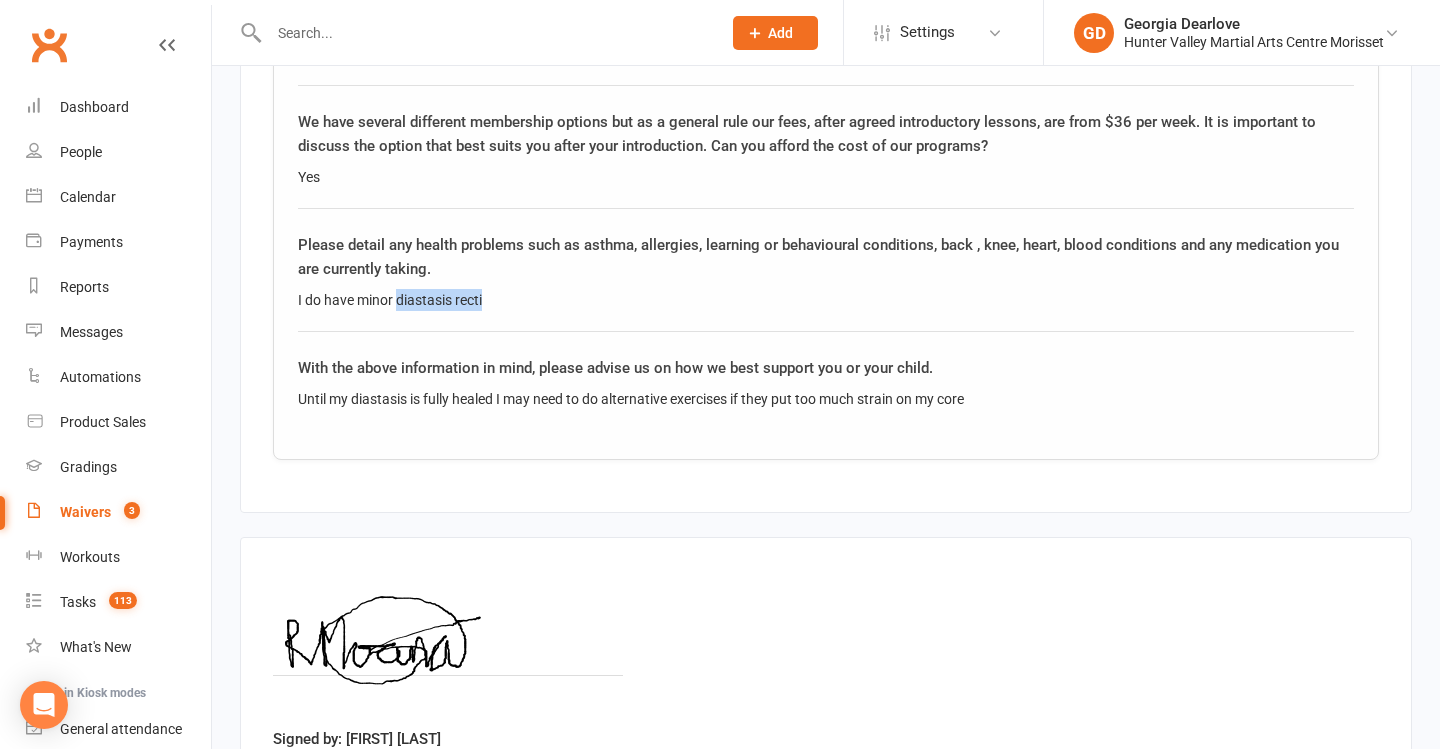 drag, startPoint x: 396, startPoint y: 294, endPoint x: 516, endPoint y: 295, distance: 120.004166 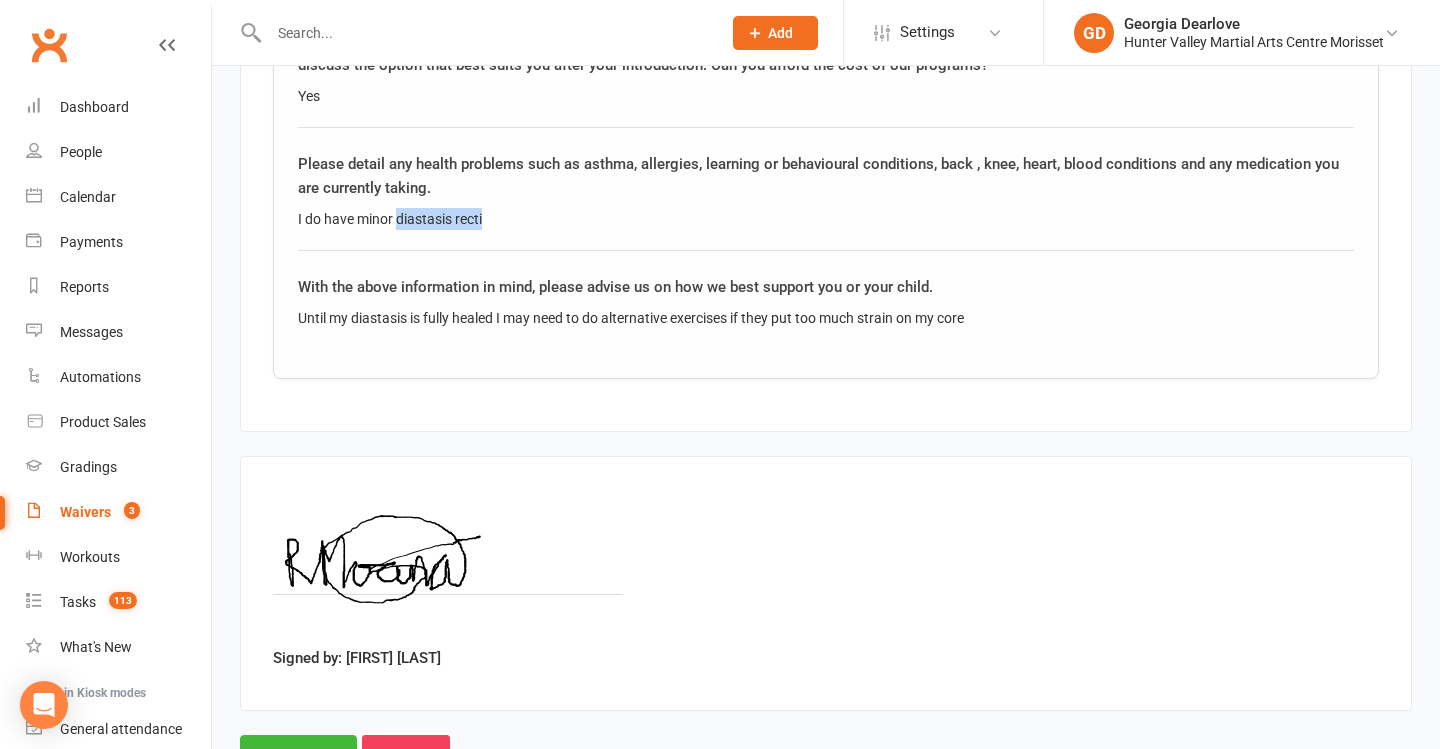scroll, scrollTop: 2403, scrollLeft: 0, axis: vertical 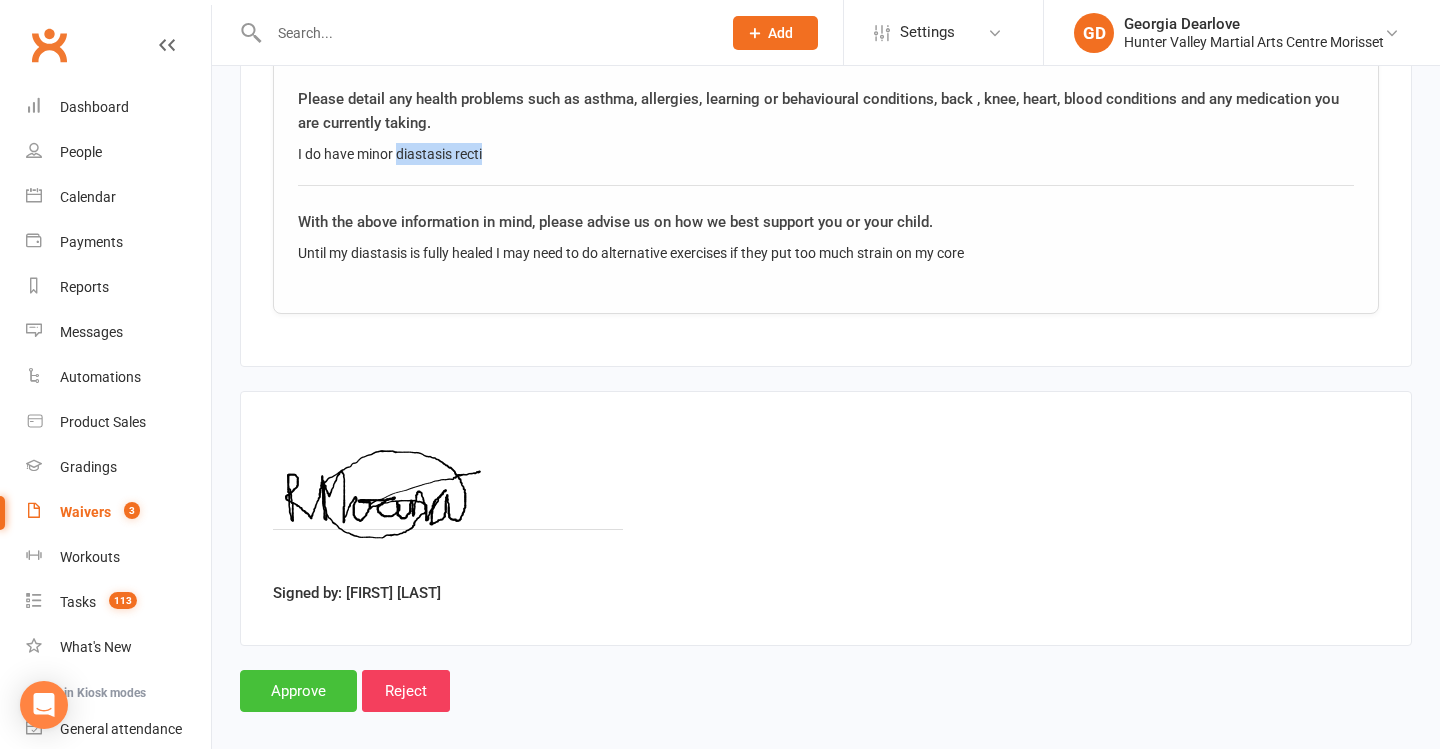 click on "Approve" at bounding box center (298, 691) 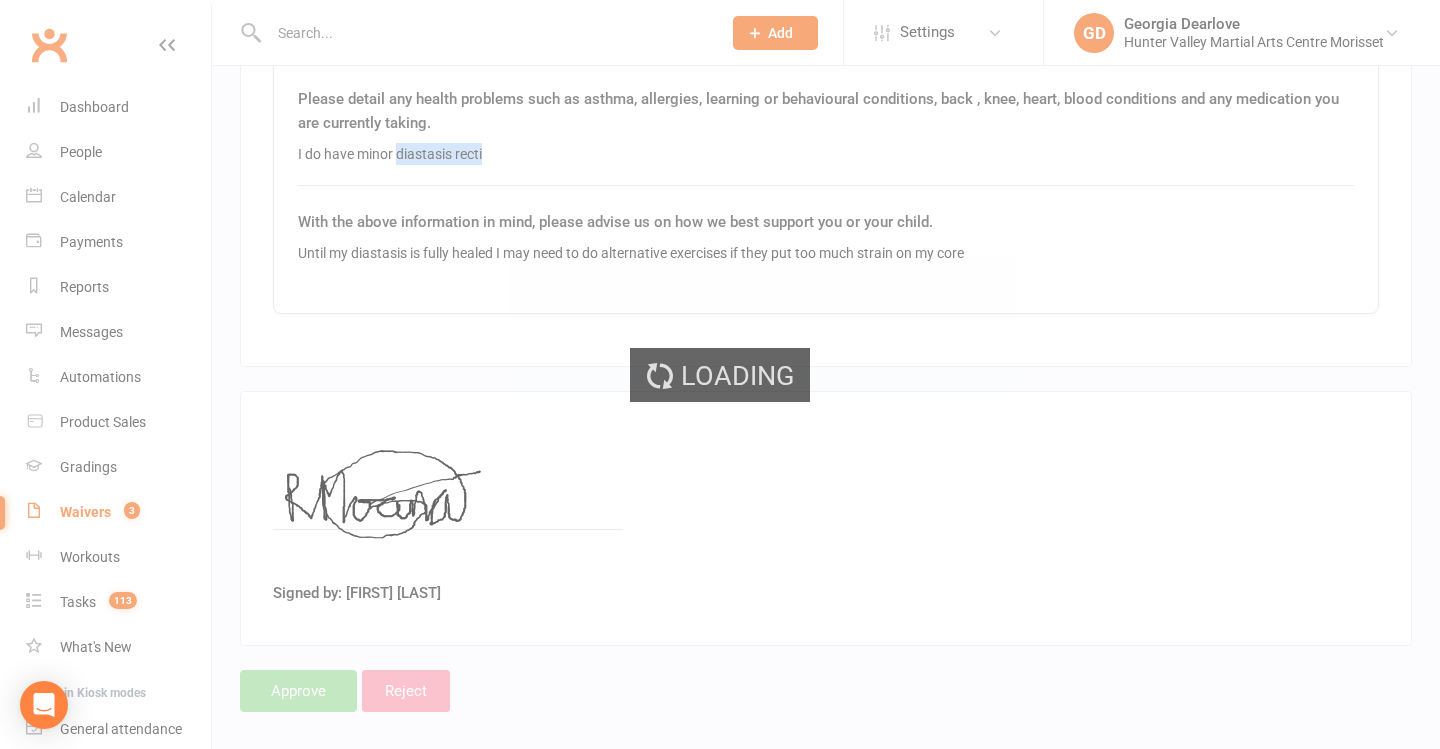 scroll, scrollTop: 0, scrollLeft: 0, axis: both 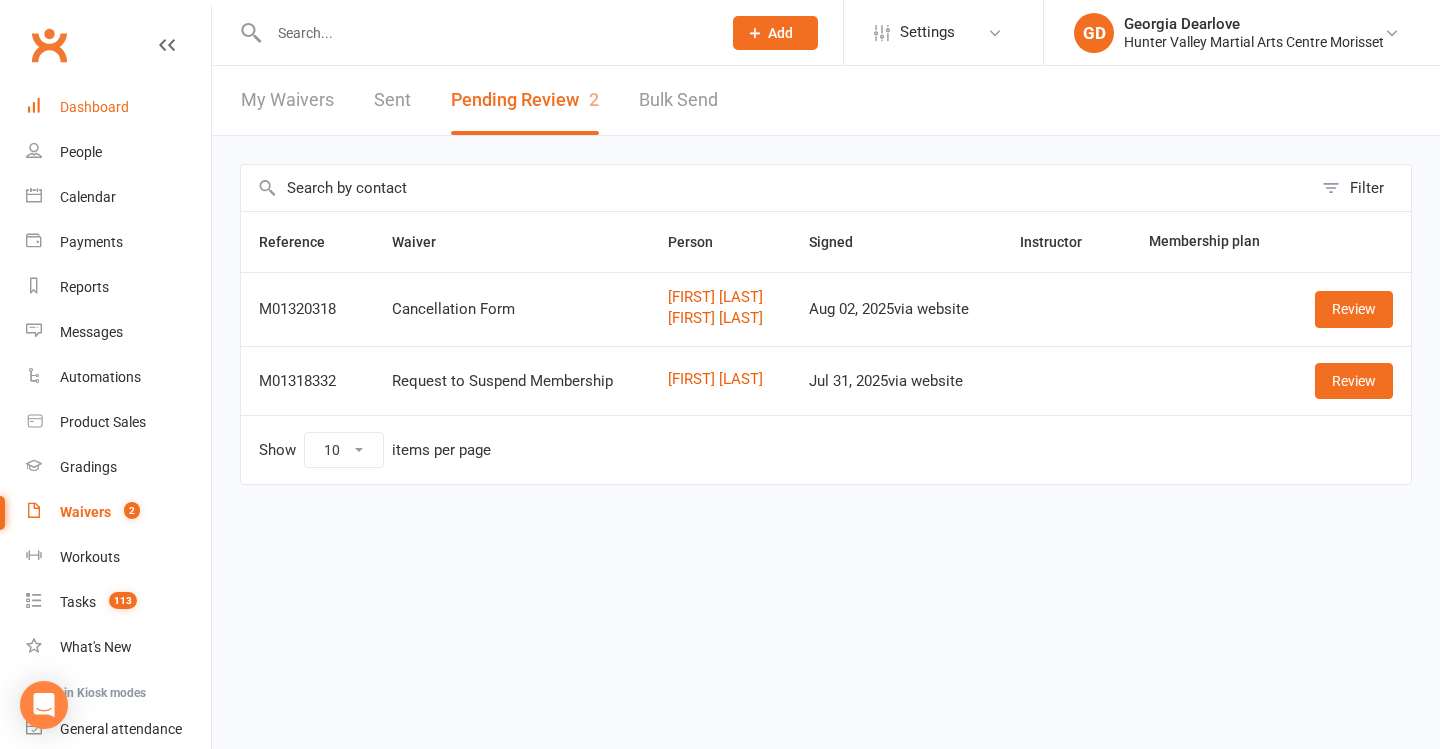 click on "Dashboard" at bounding box center [118, 107] 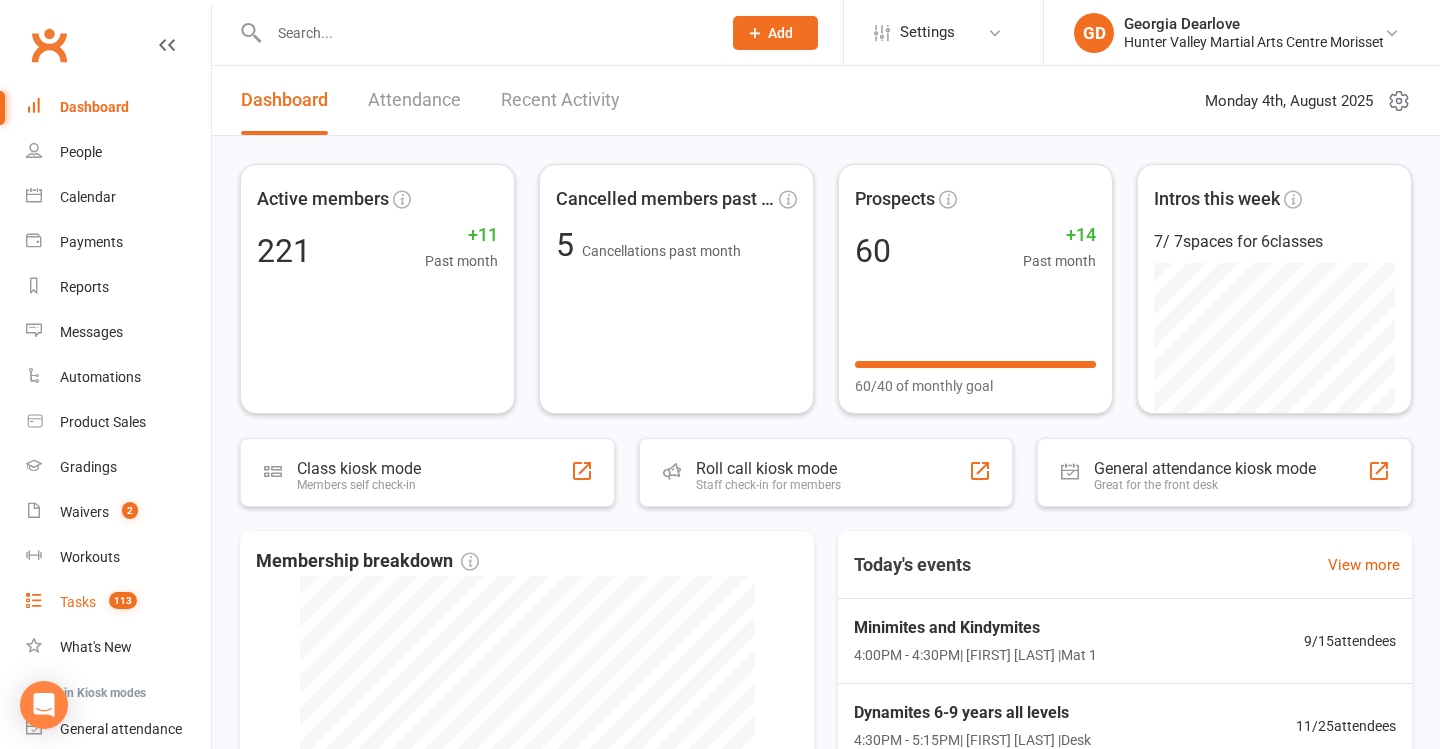 click on "113" at bounding box center (123, 600) 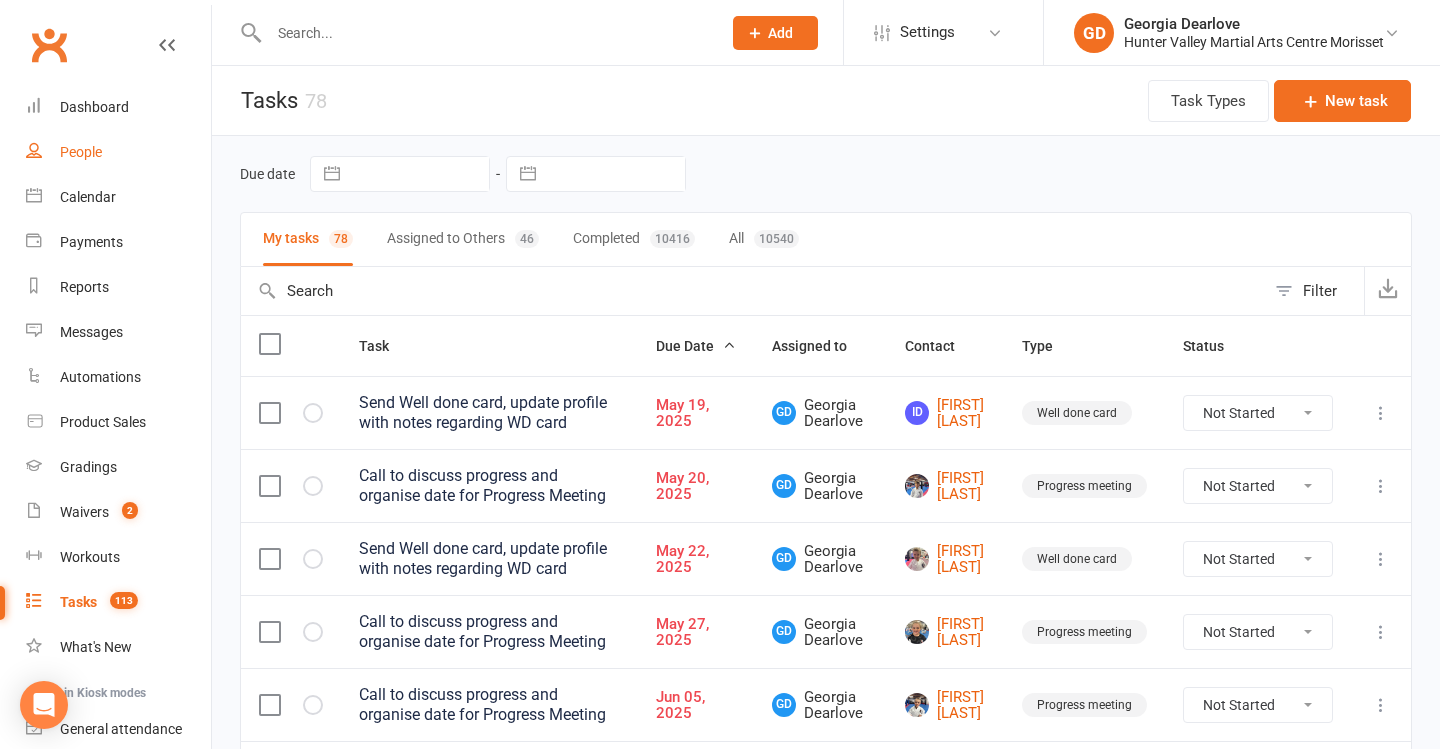 click on "People" at bounding box center (81, 152) 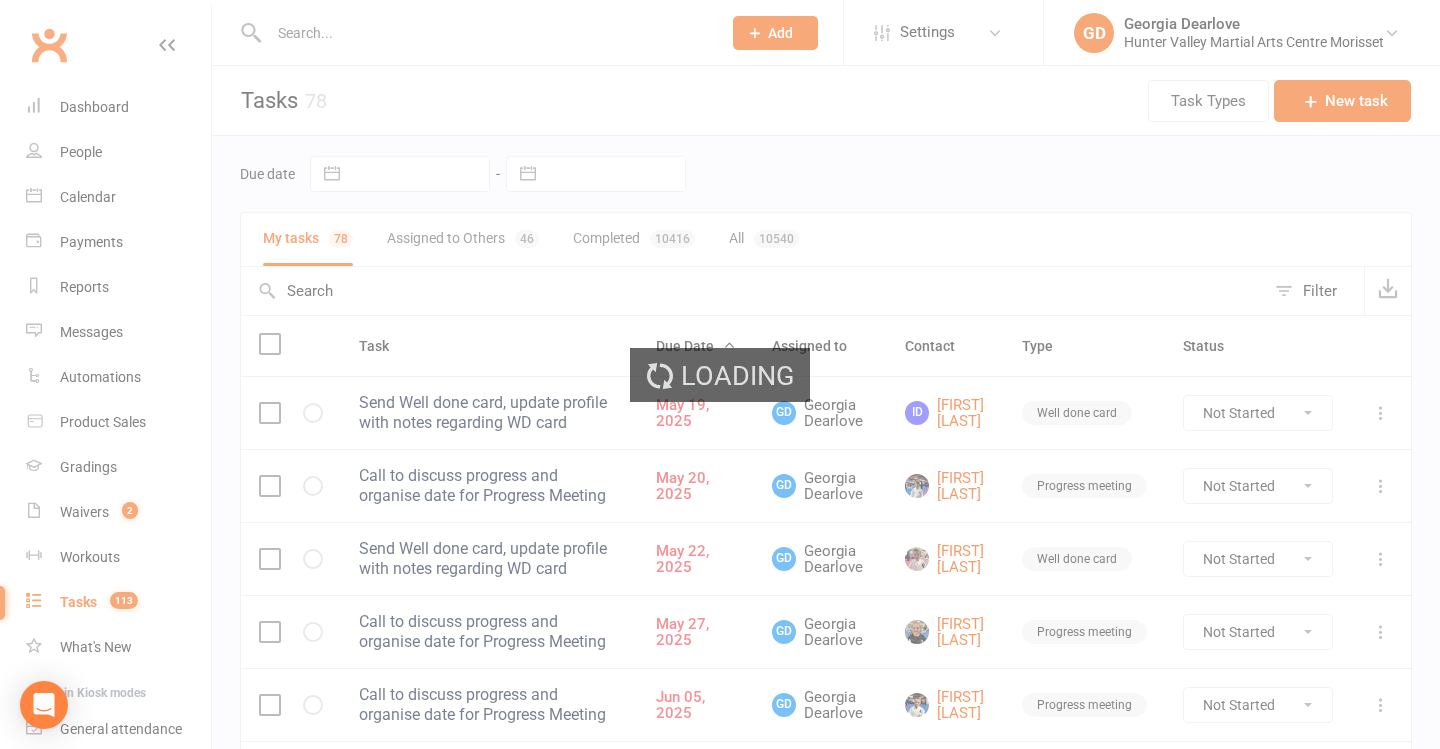 select on "50" 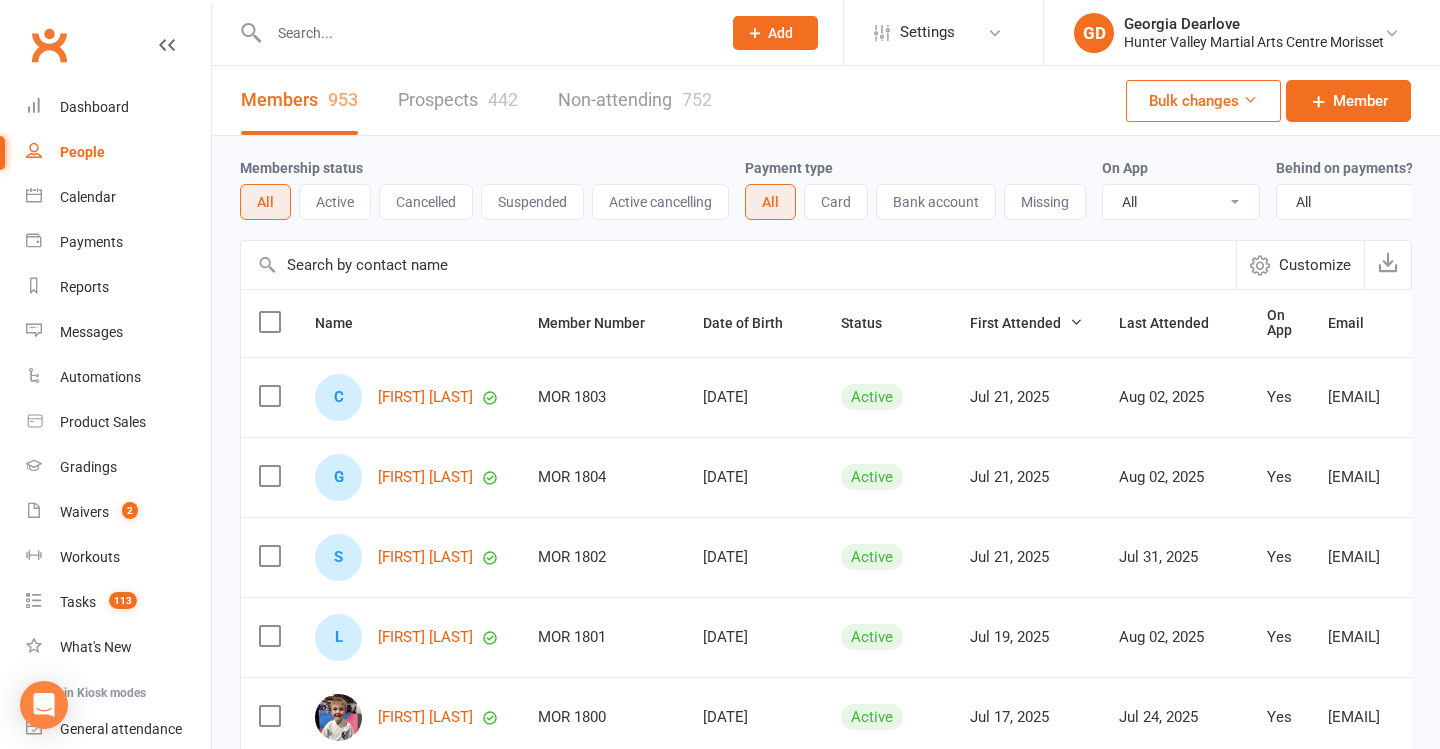 click on "Prospects 442" at bounding box center [458, 100] 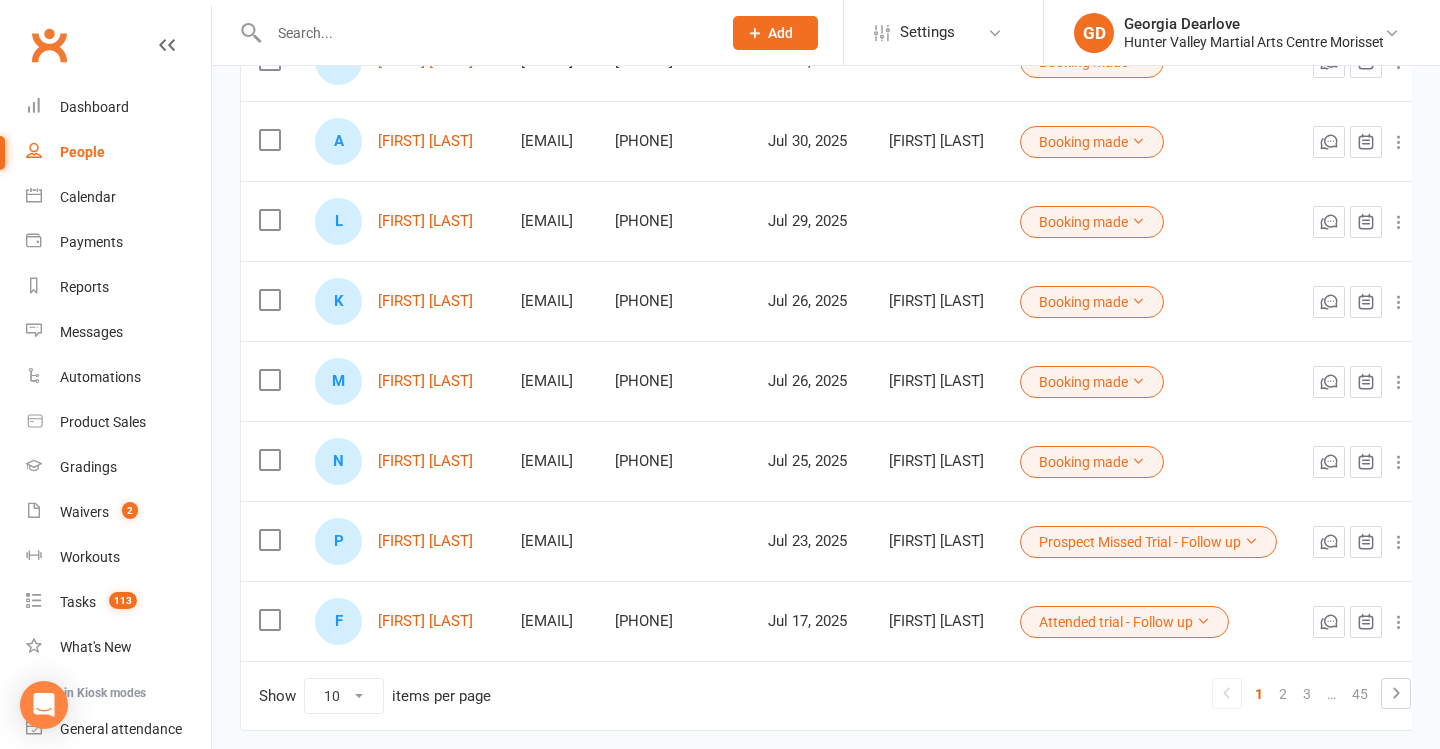 scroll, scrollTop: 498, scrollLeft: 0, axis: vertical 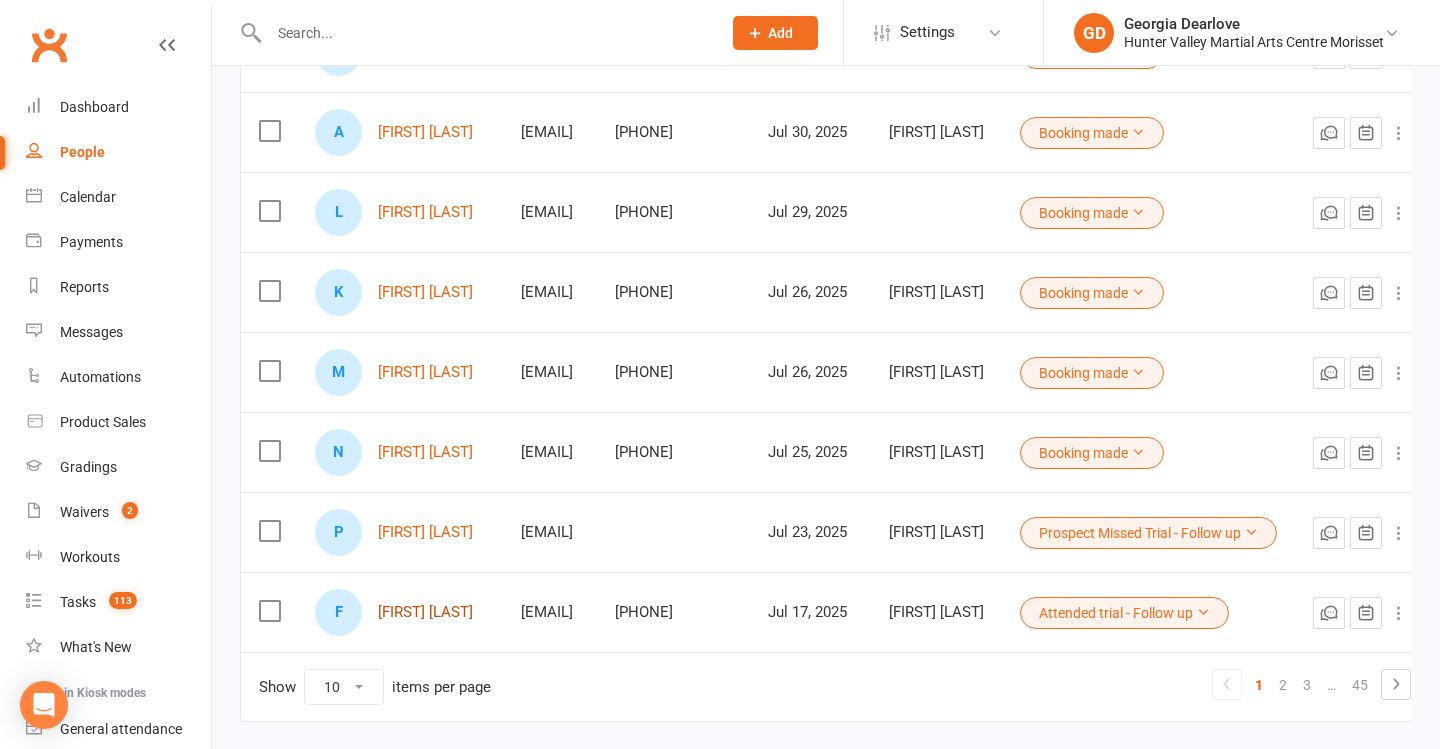 click on "[FIRST] [LAST]" at bounding box center [425, 612] 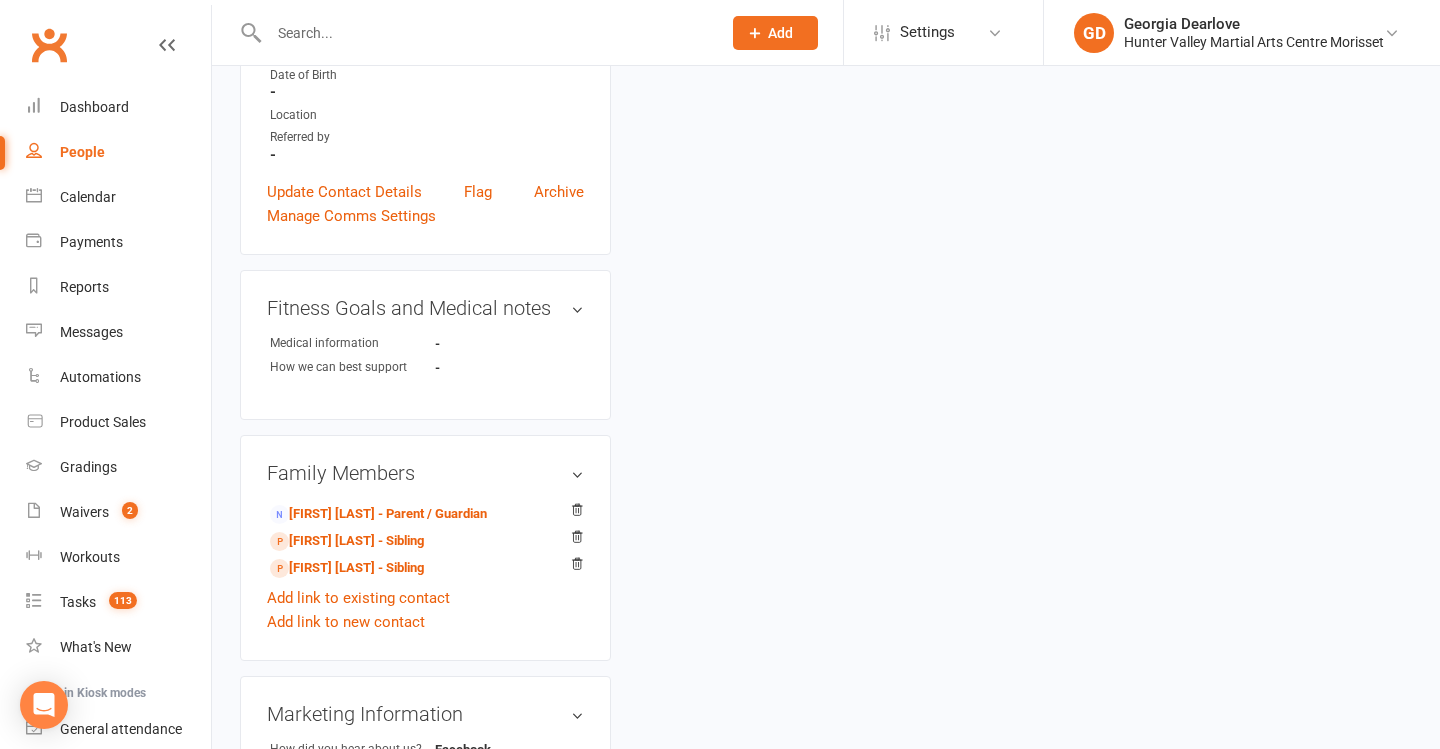 scroll, scrollTop: 0, scrollLeft: 0, axis: both 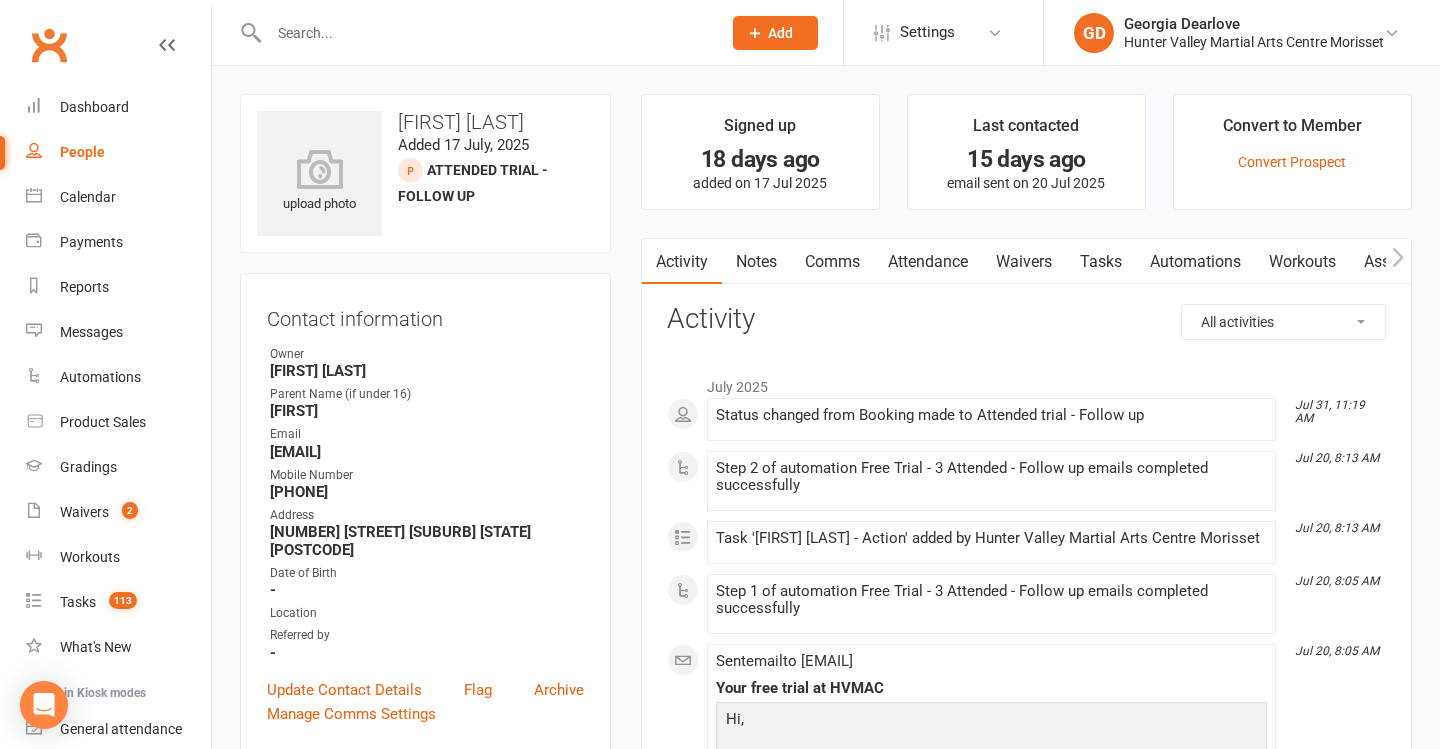 click on "Notes" at bounding box center [756, 262] 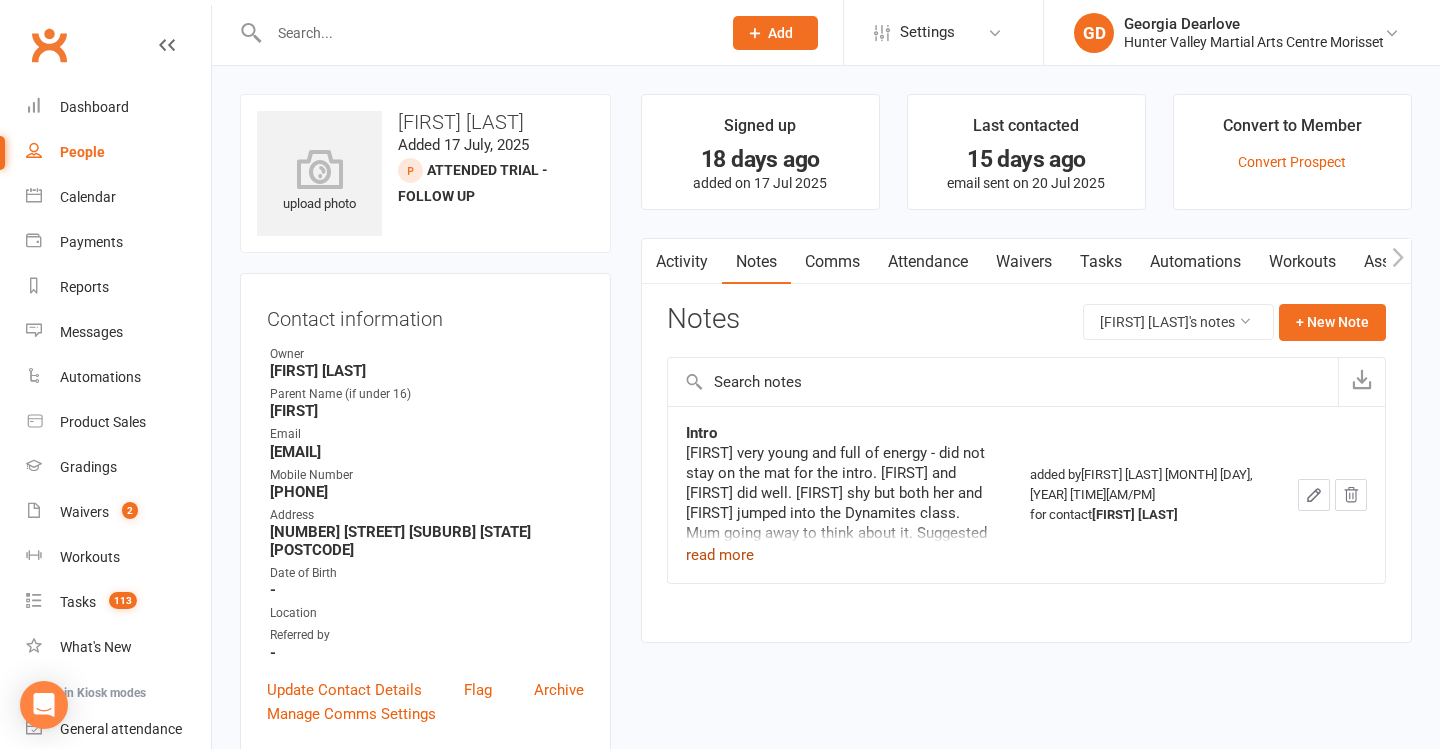 click on "read more" at bounding box center (720, 555) 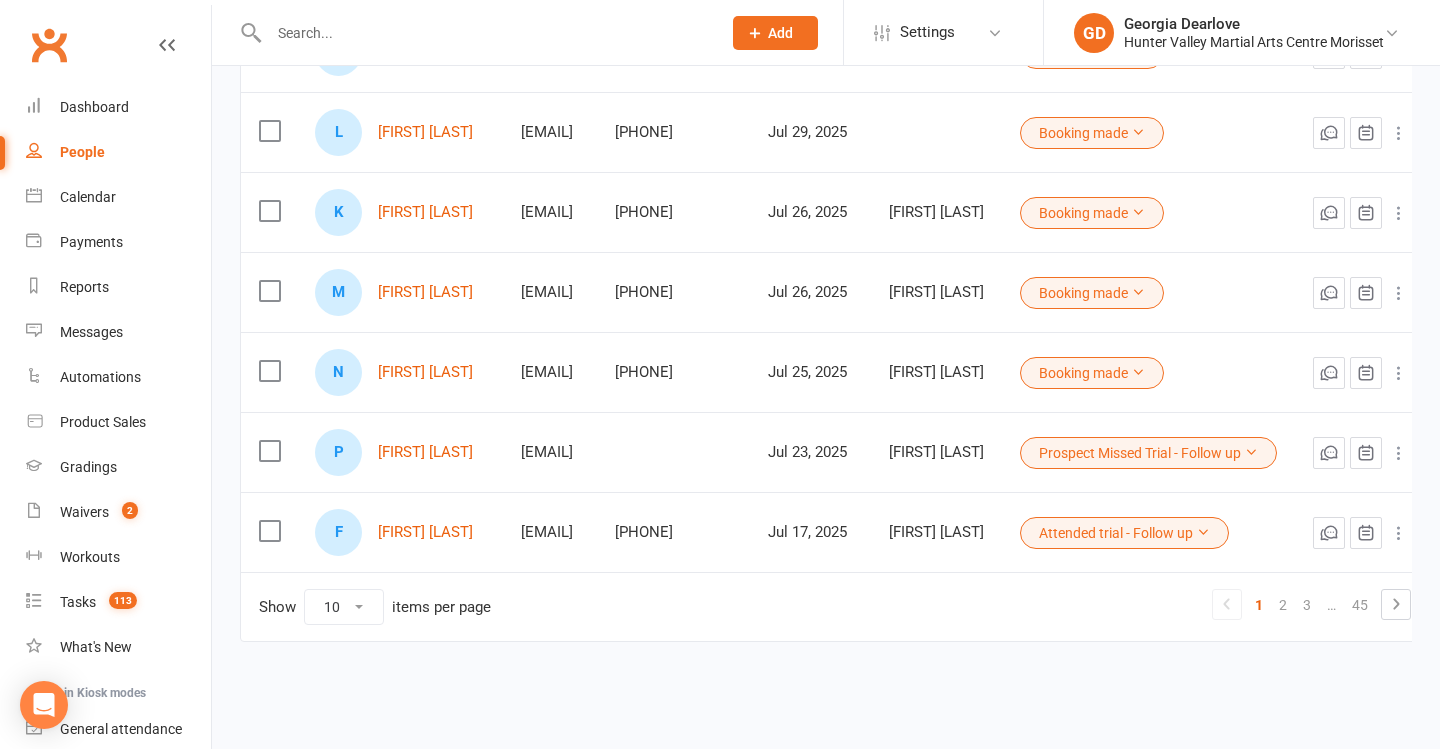 scroll, scrollTop: 595, scrollLeft: 0, axis: vertical 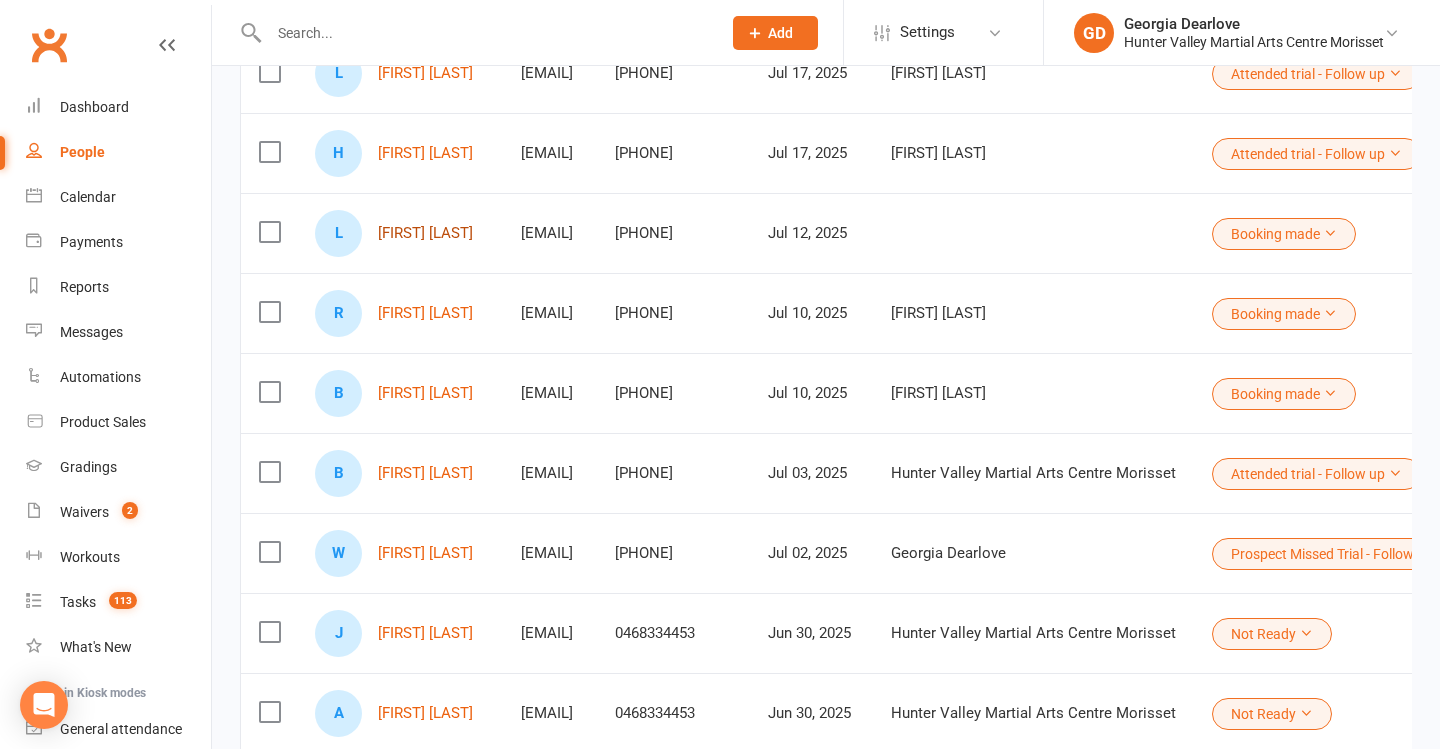 click on "Lottie Wenzel" at bounding box center [425, 233] 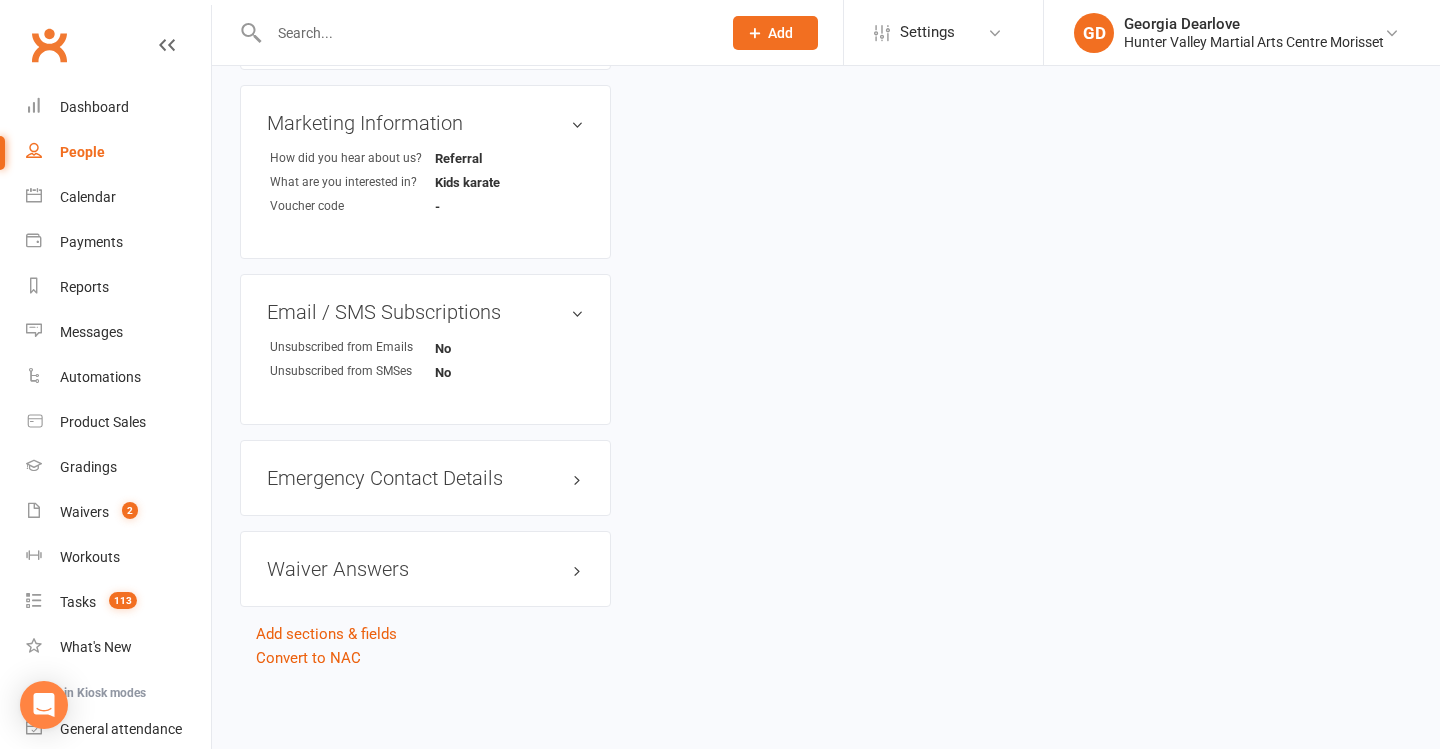 scroll, scrollTop: 0, scrollLeft: 0, axis: both 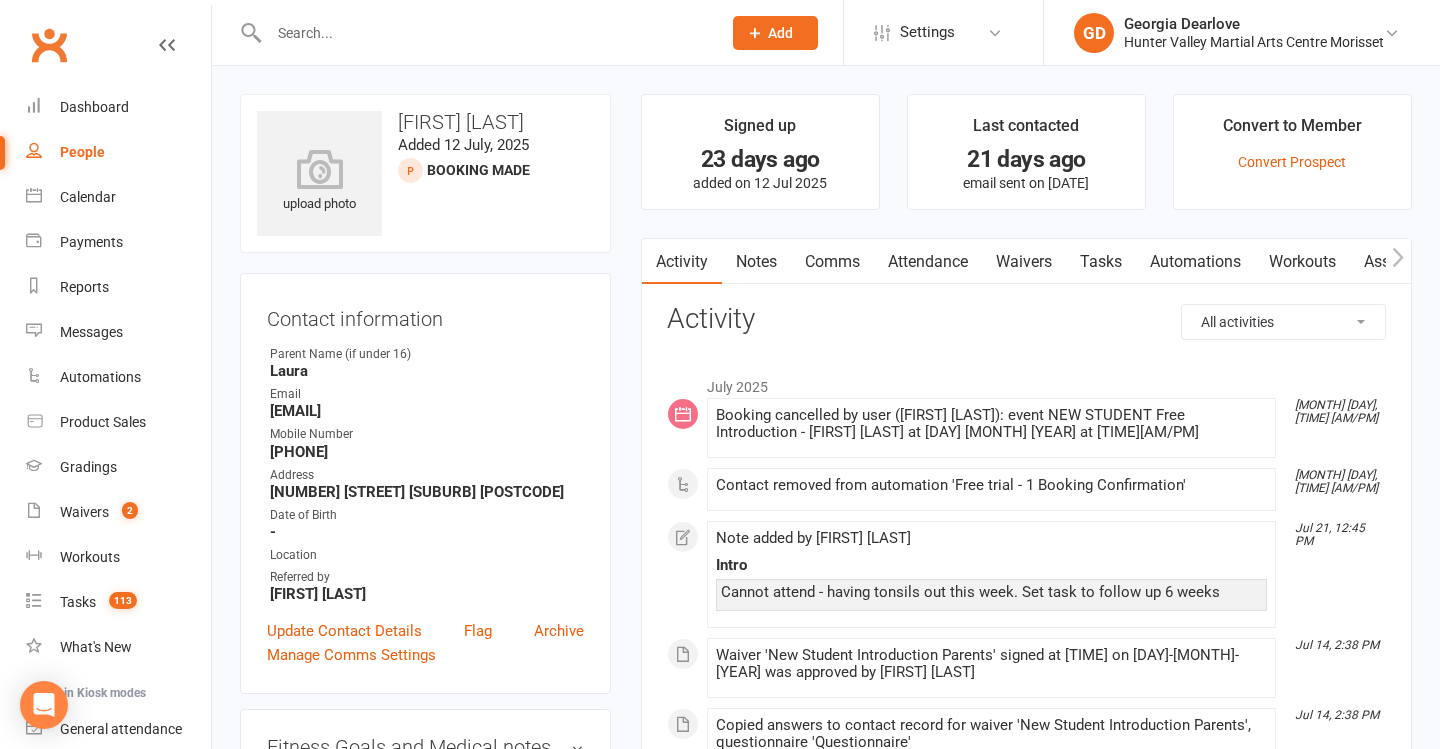 click on "Tasks" at bounding box center (1101, 262) 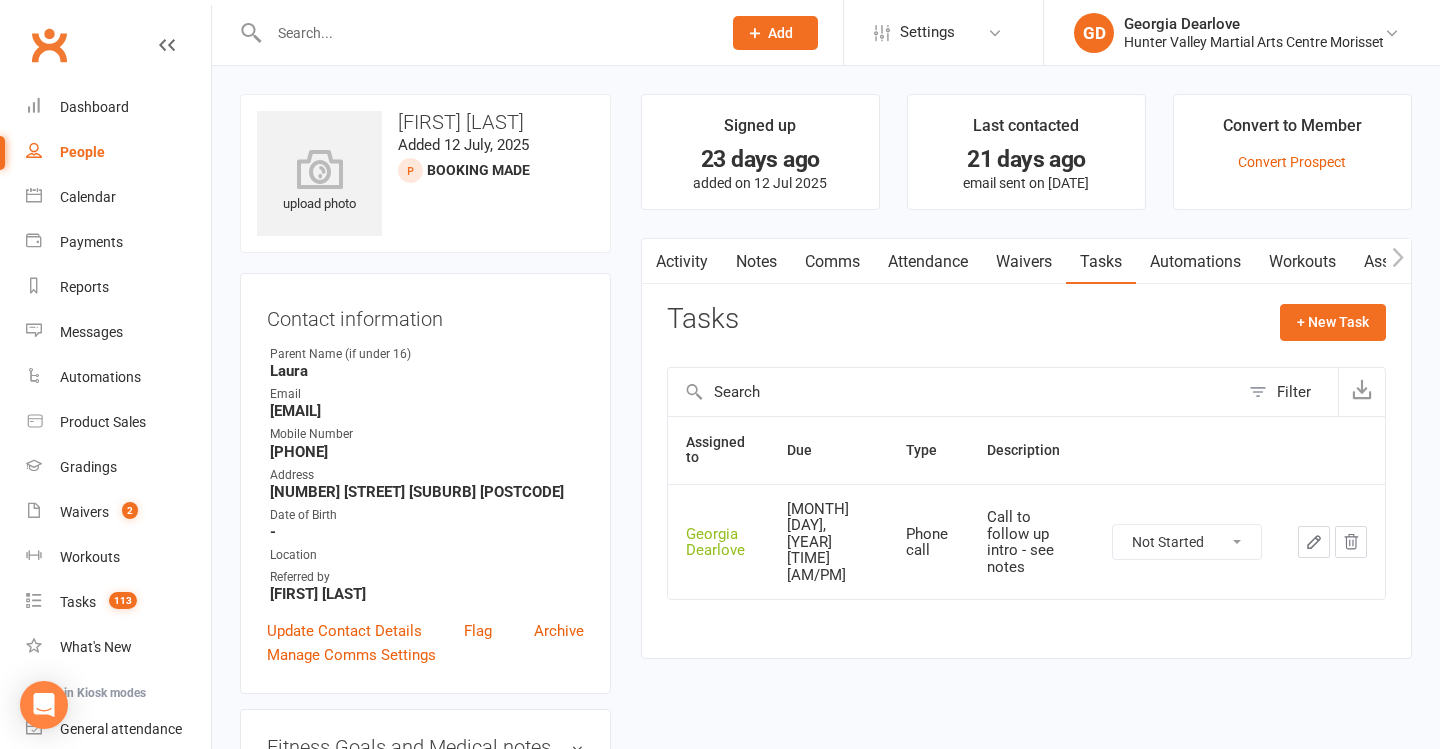 select on "50" 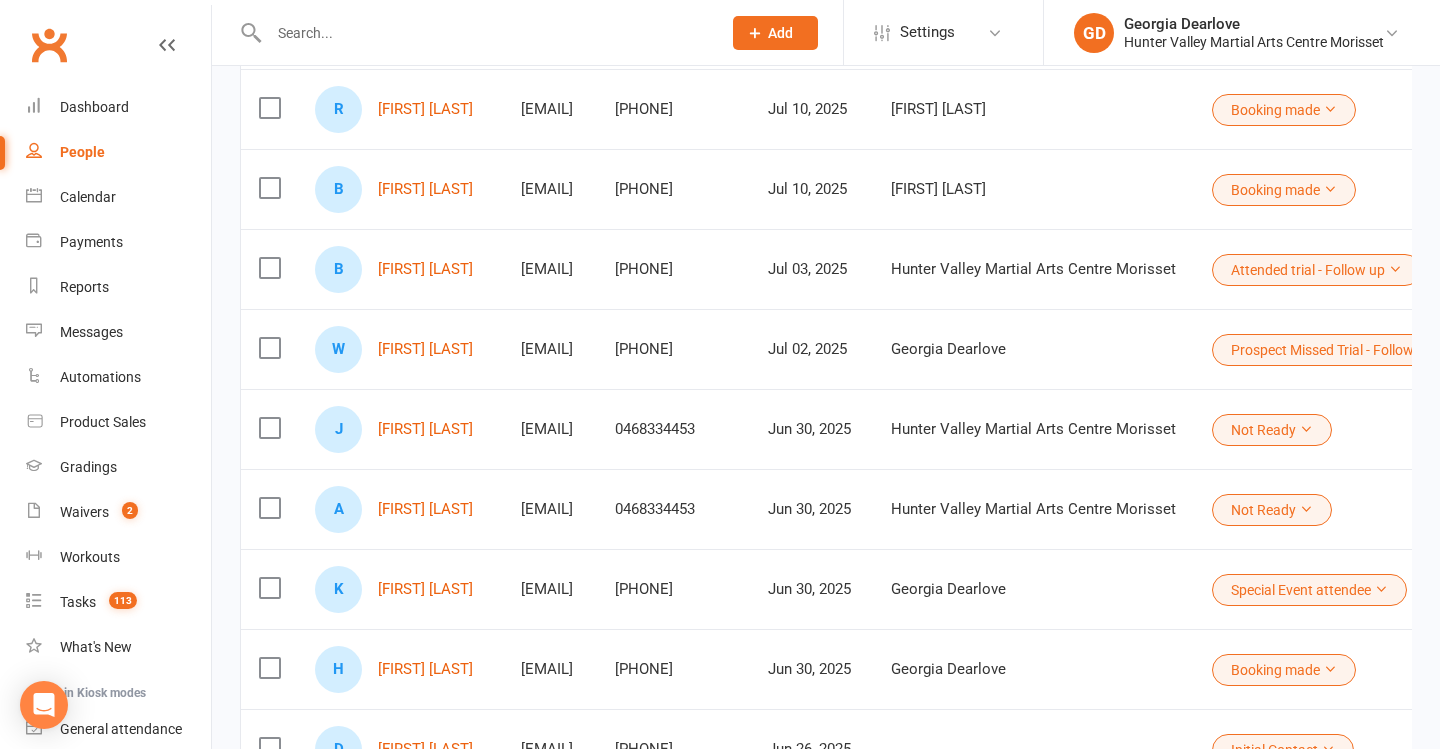 scroll, scrollTop: 1432, scrollLeft: 0, axis: vertical 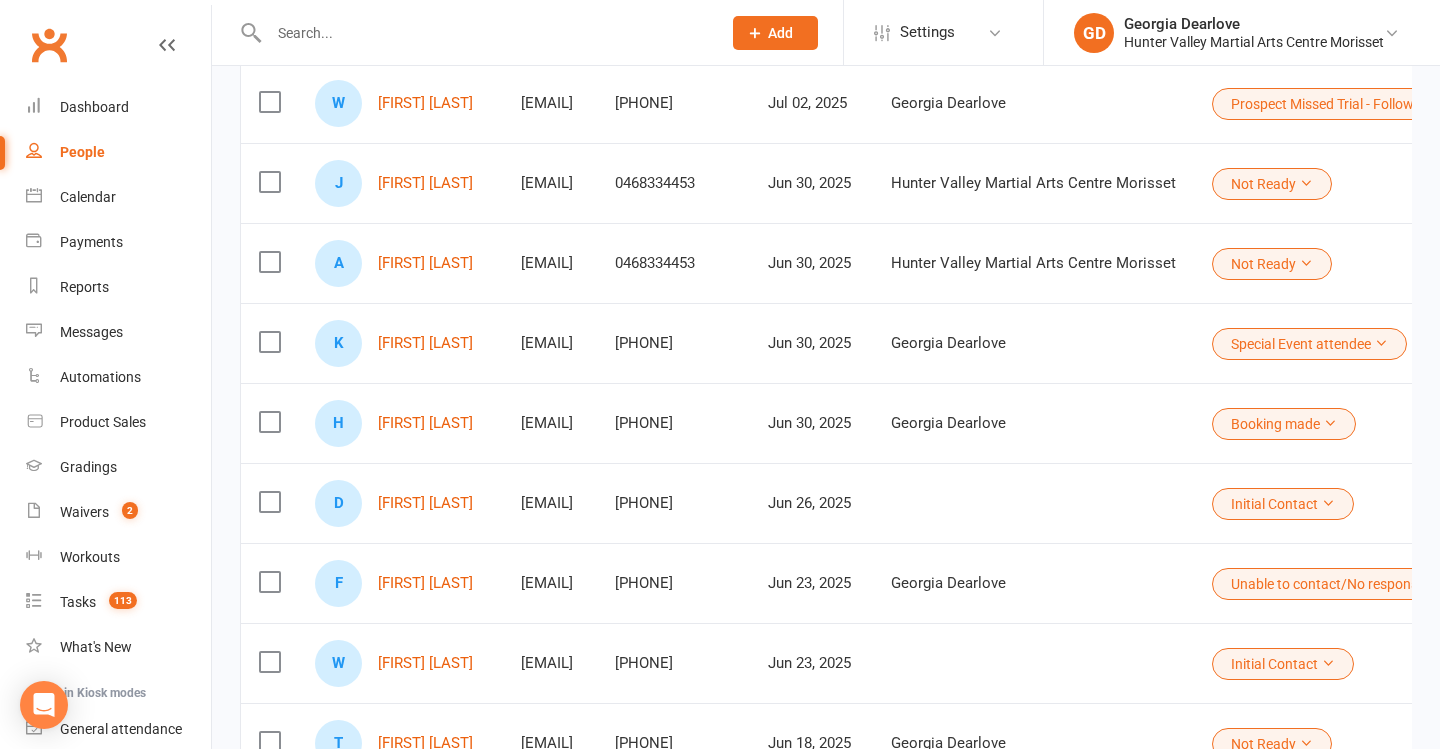 click on "0417 984 626" at bounding box center [673, 423] 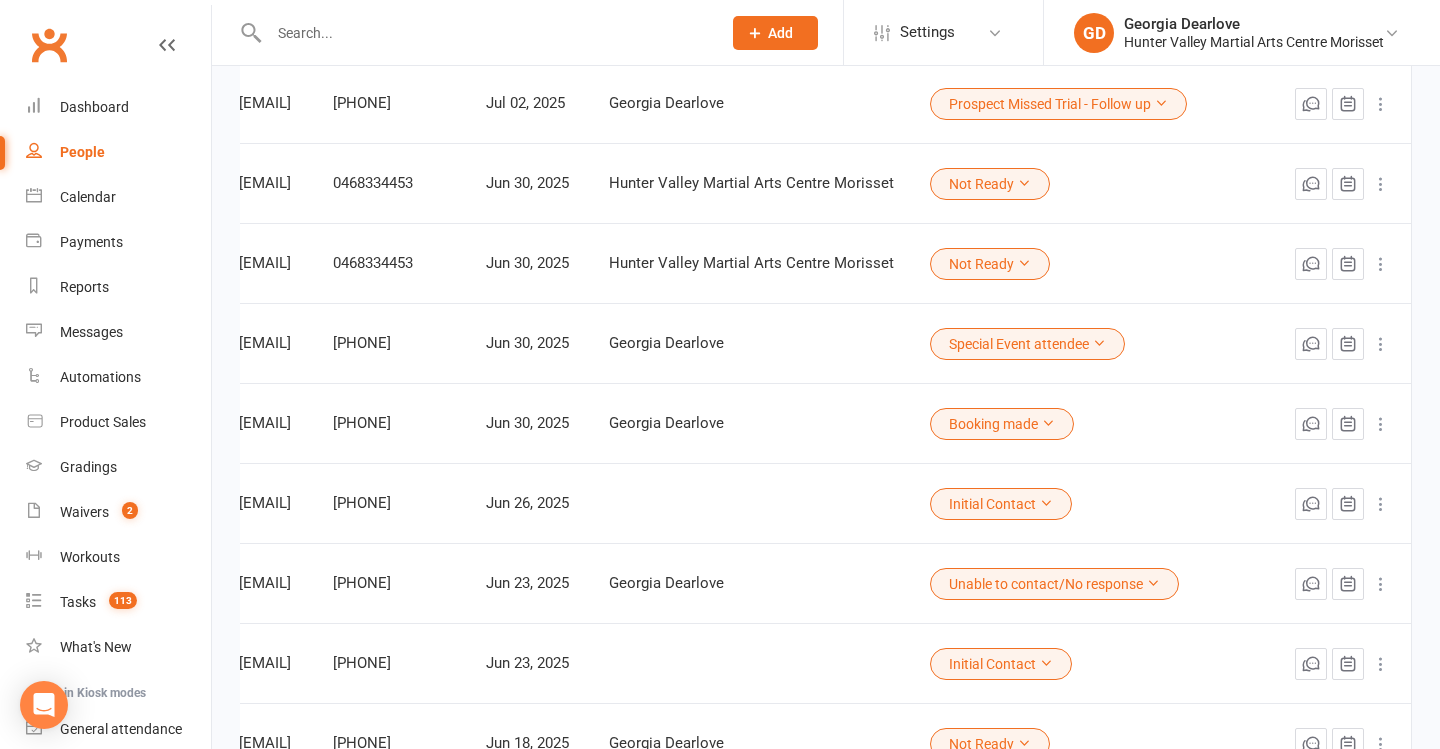 scroll, scrollTop: 0, scrollLeft: 487, axis: horizontal 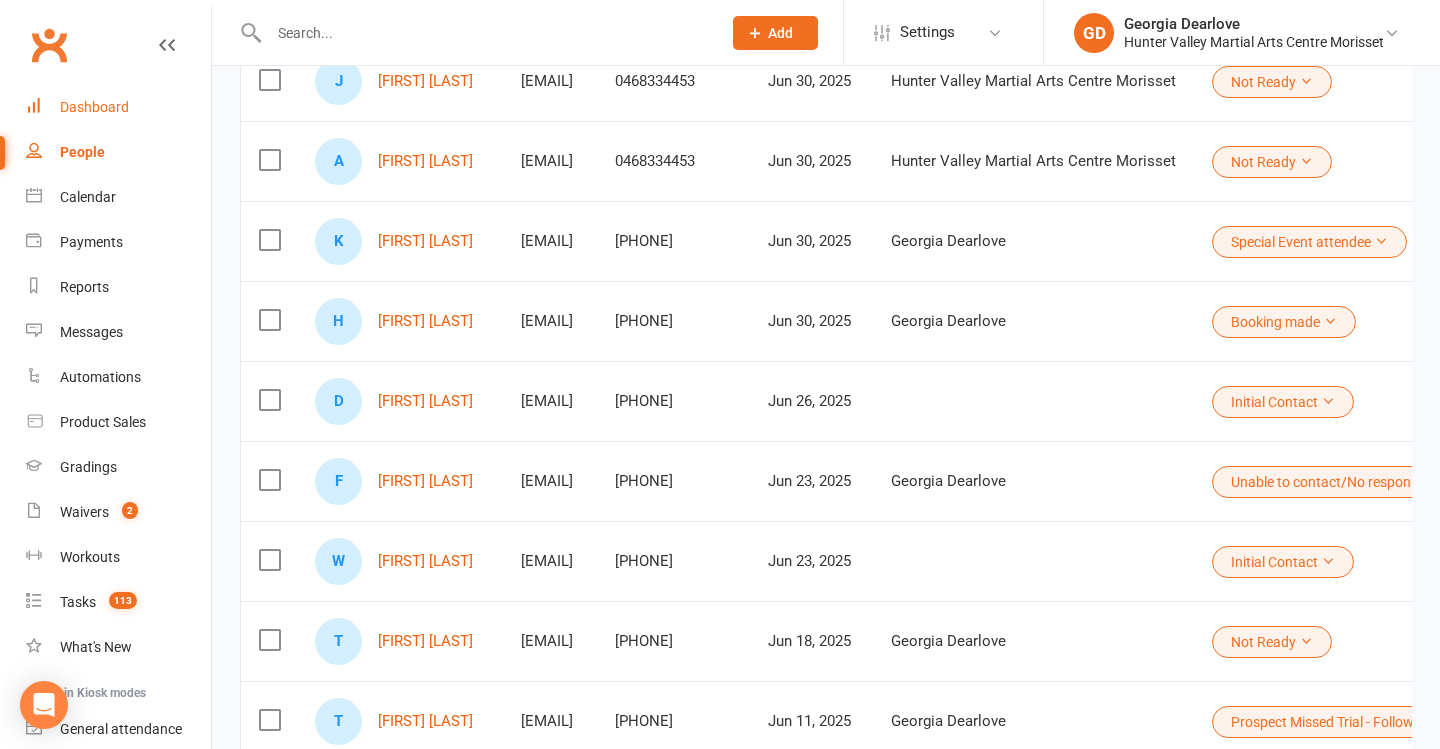click on "Dashboard" at bounding box center (94, 107) 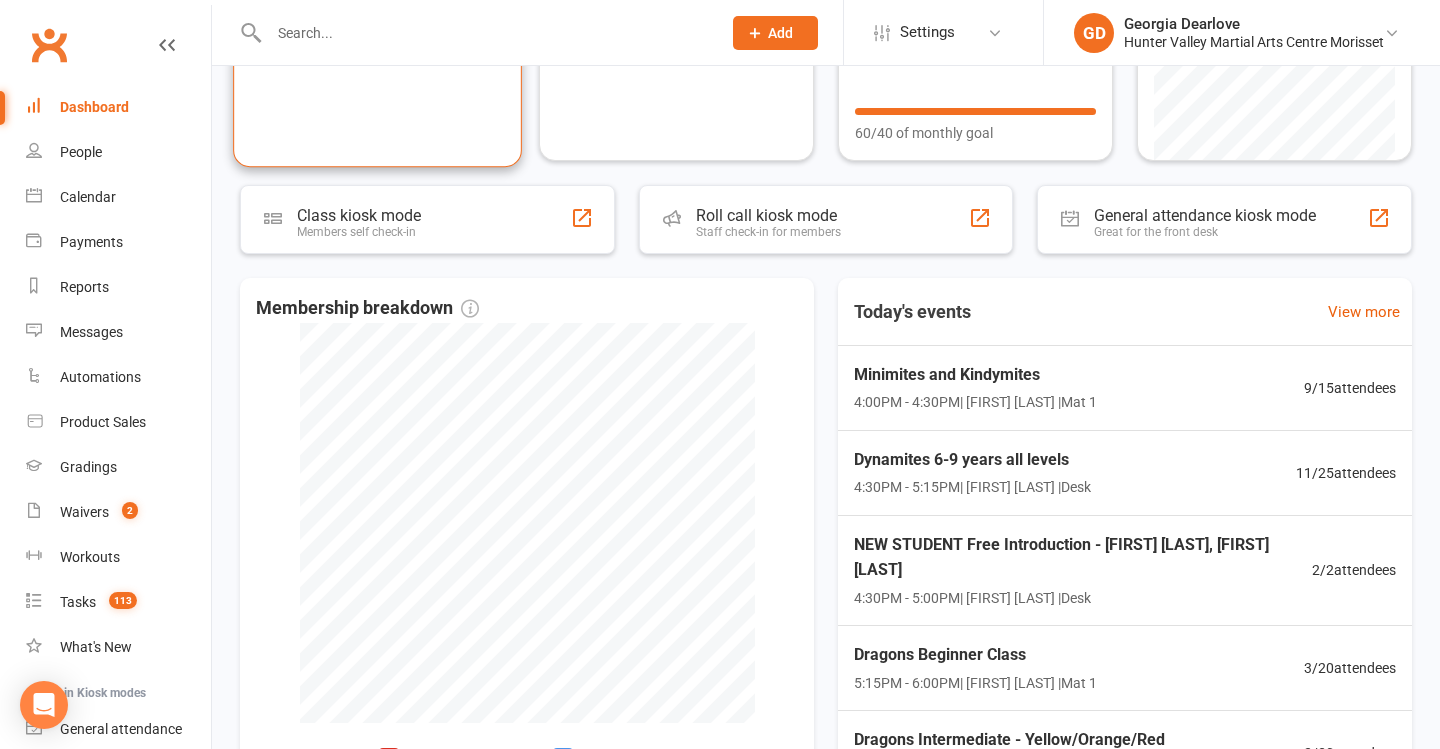 scroll, scrollTop: 267, scrollLeft: 0, axis: vertical 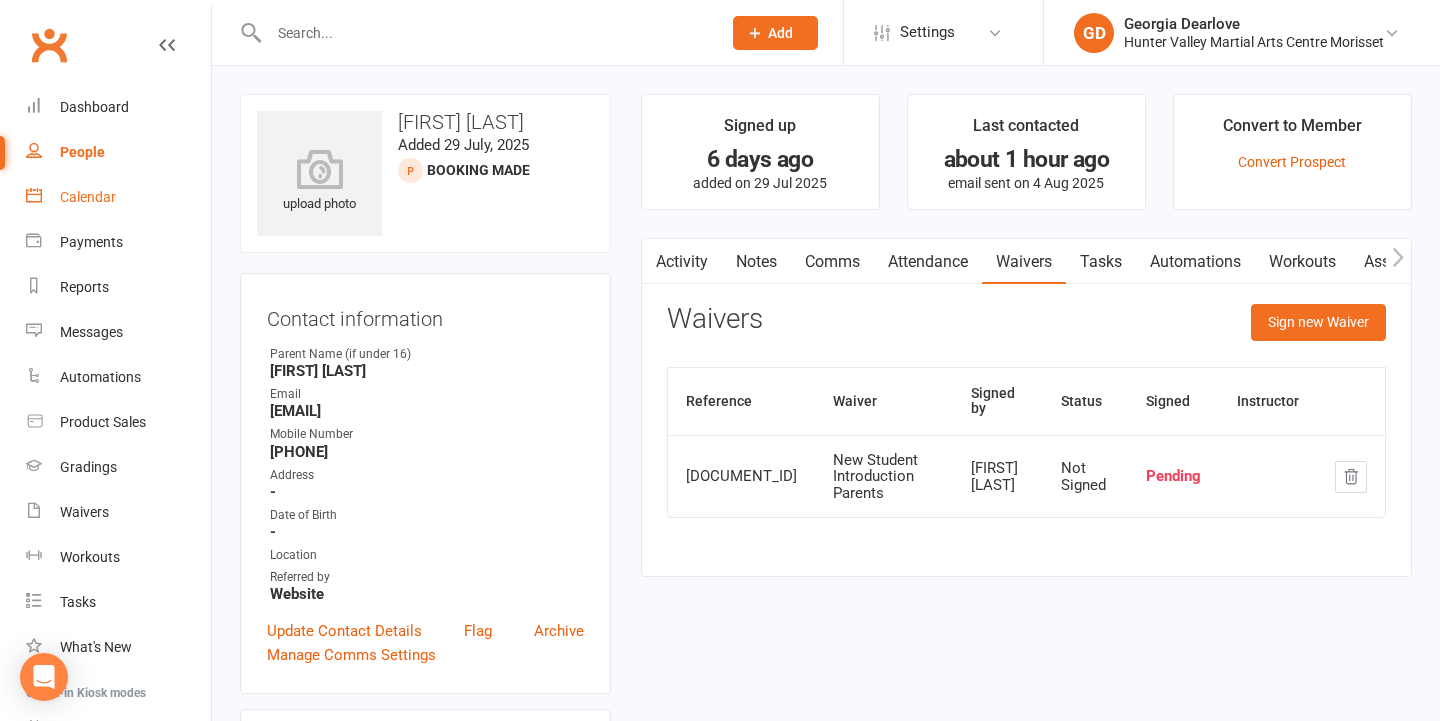 click on "Calendar" at bounding box center [118, 197] 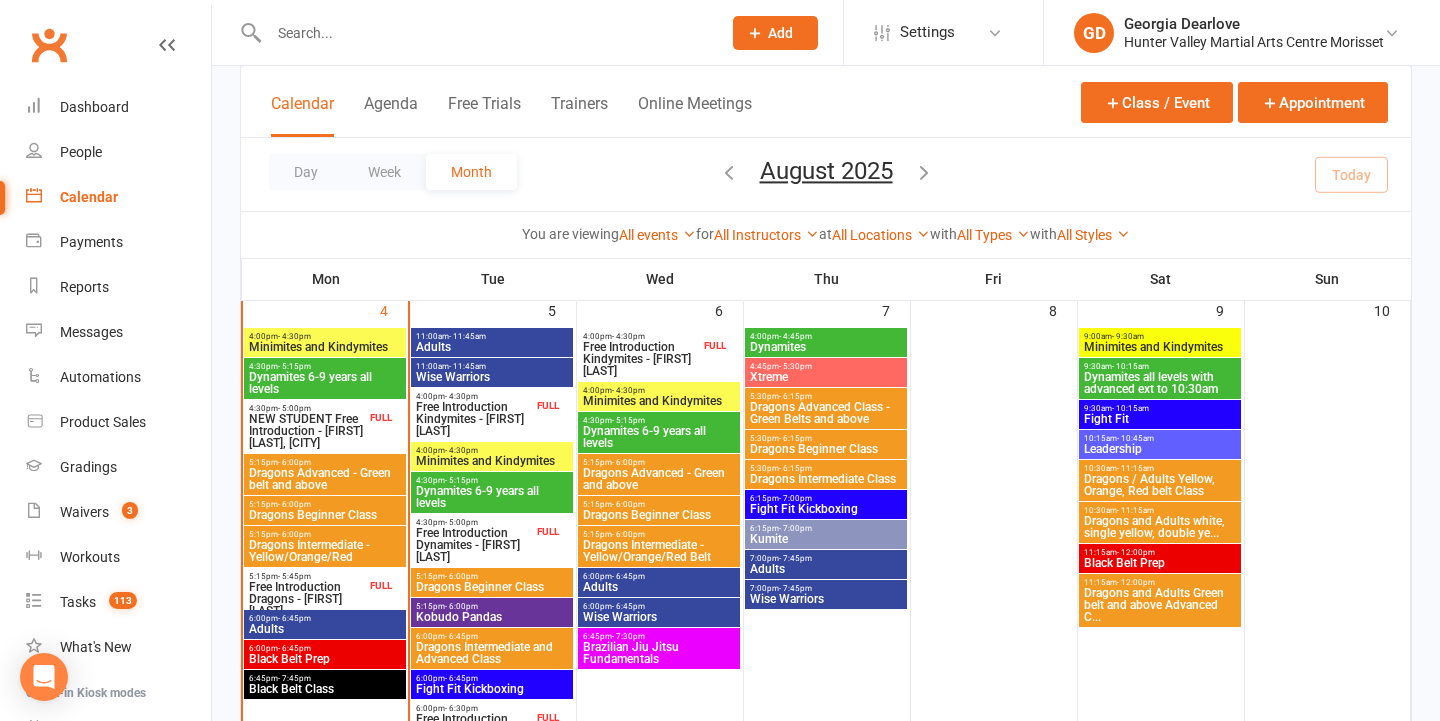 scroll, scrollTop: 642, scrollLeft: 0, axis: vertical 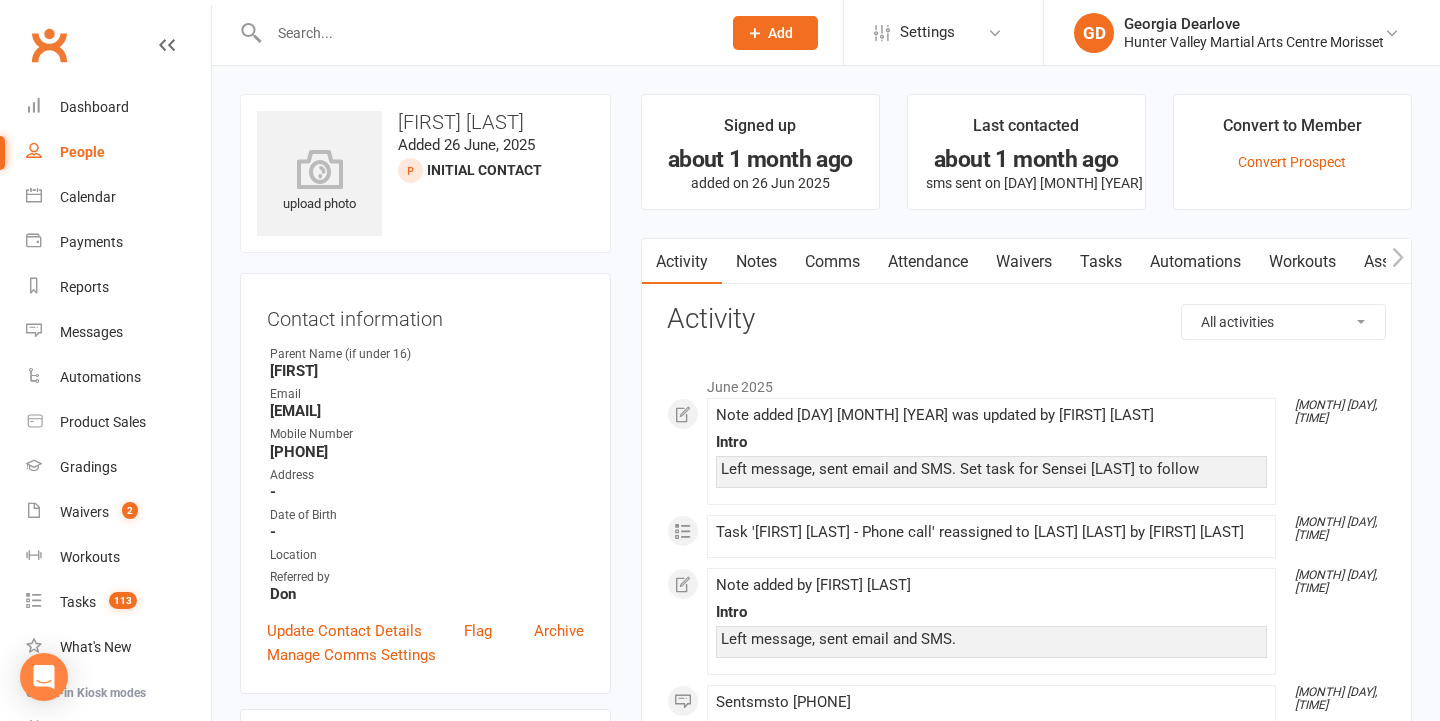 click on "Notes" at bounding box center [756, 262] 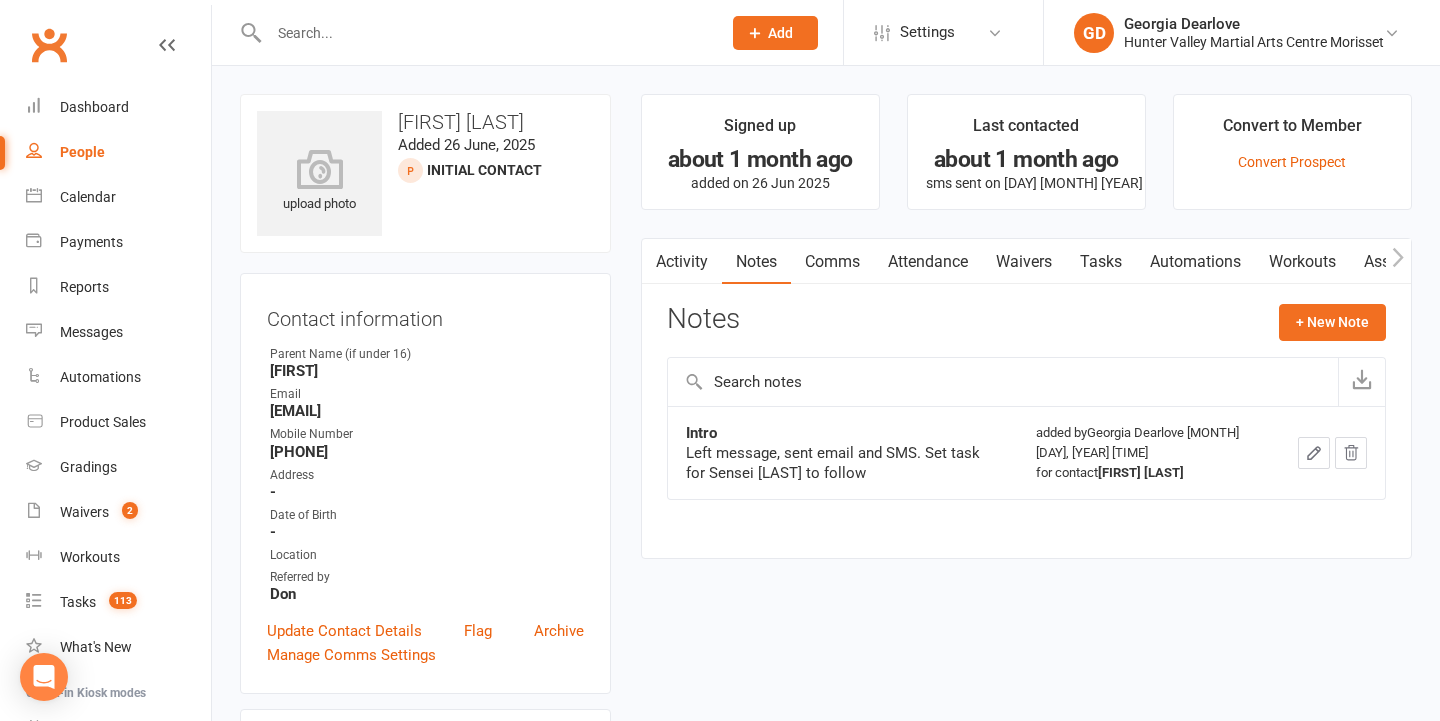 click on "Activity" at bounding box center (682, 262) 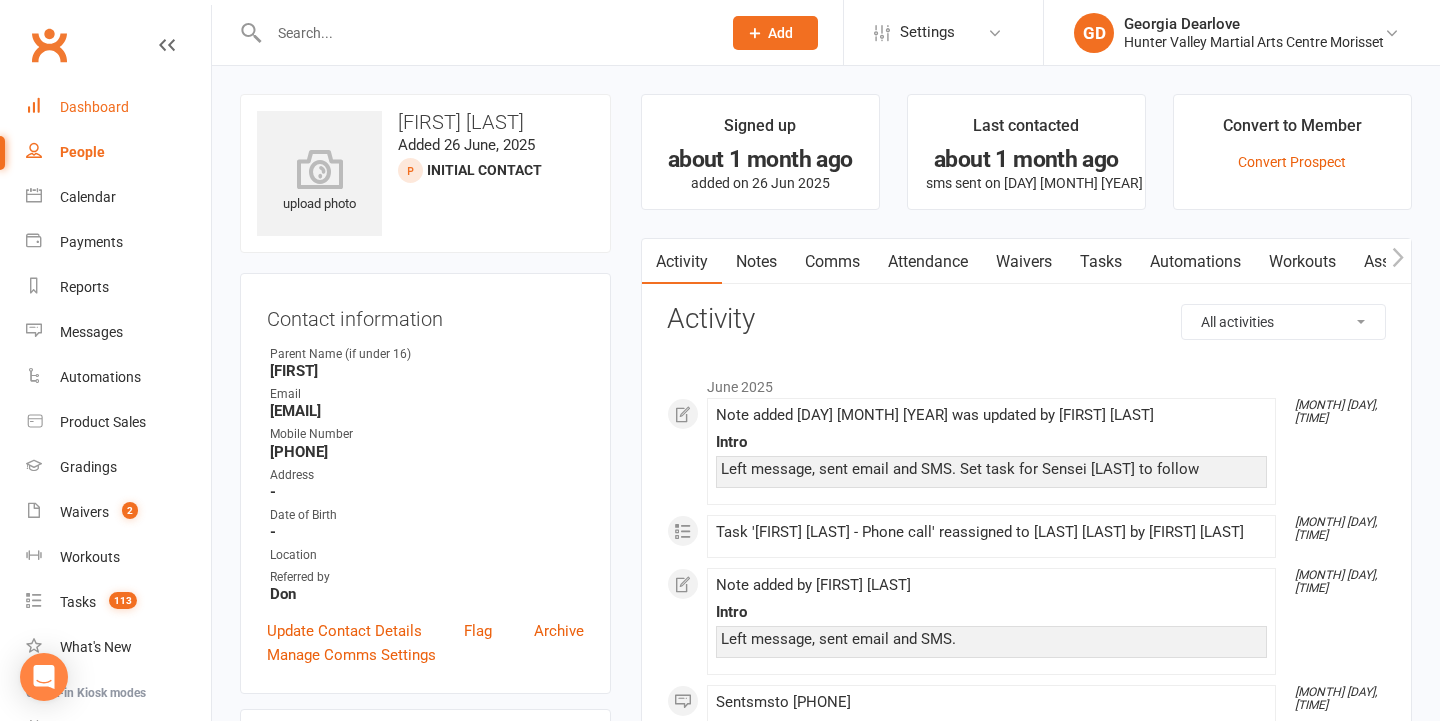 click on "Dashboard" at bounding box center (118, 107) 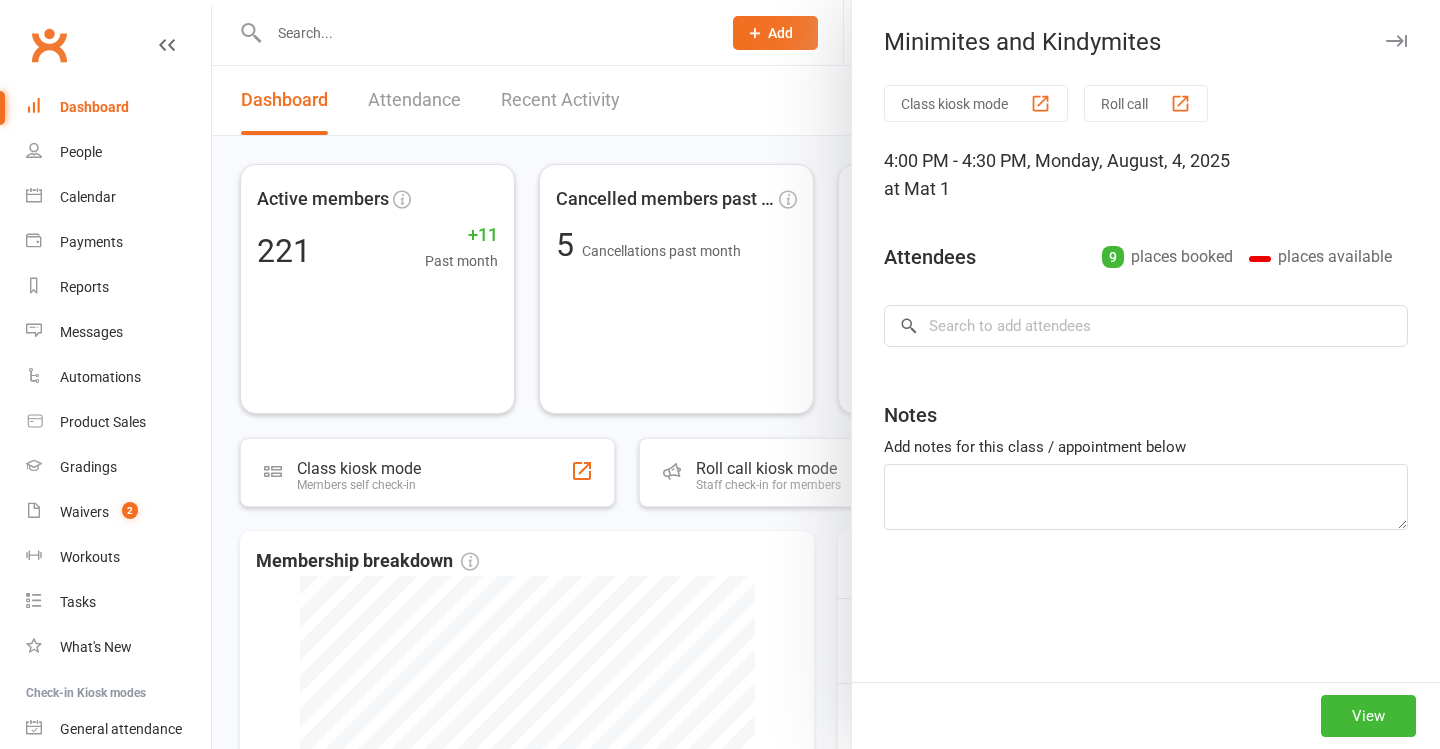 scroll, scrollTop: 348, scrollLeft: 0, axis: vertical 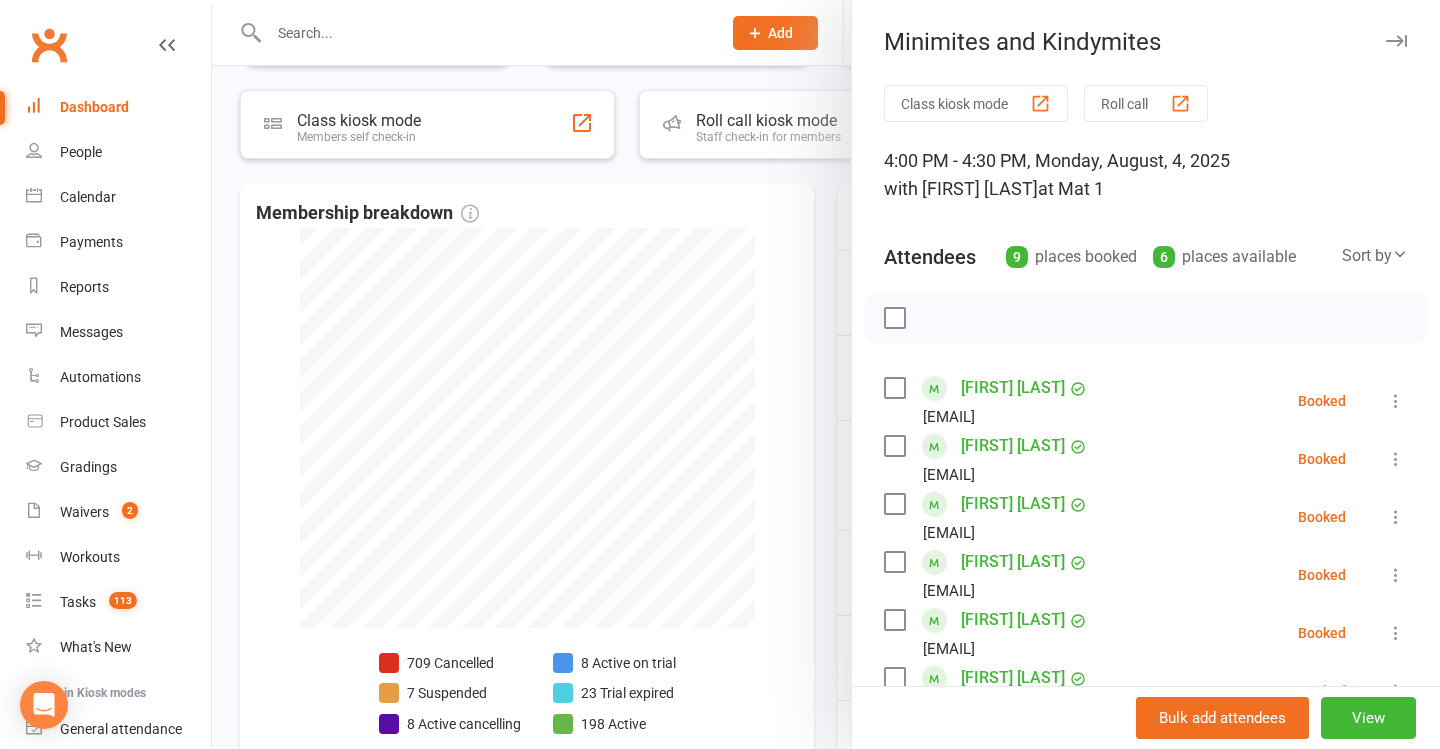 drag, startPoint x: 620, startPoint y: 300, endPoint x: 936, endPoint y: 330, distance: 317.42087 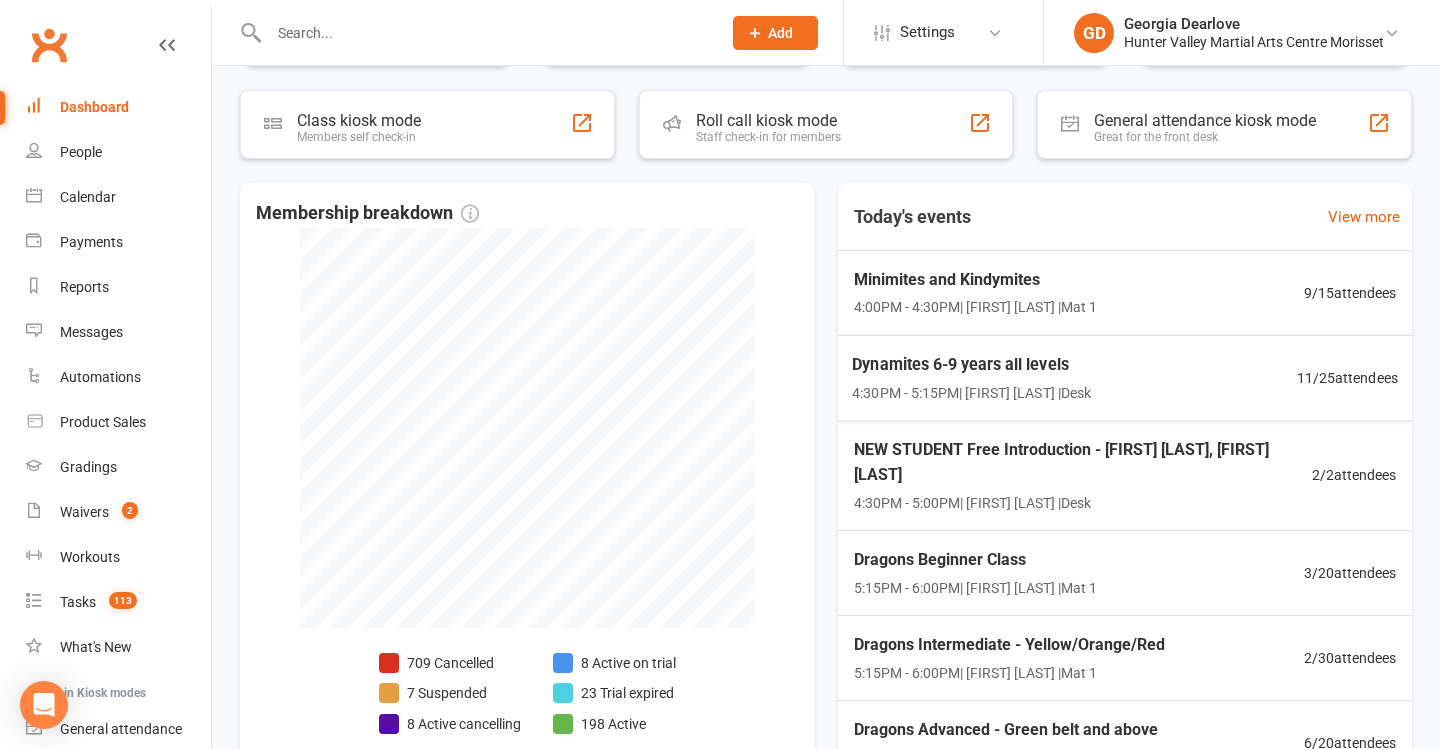click on "Dynamites 6-9 years all levels" at bounding box center [971, 365] 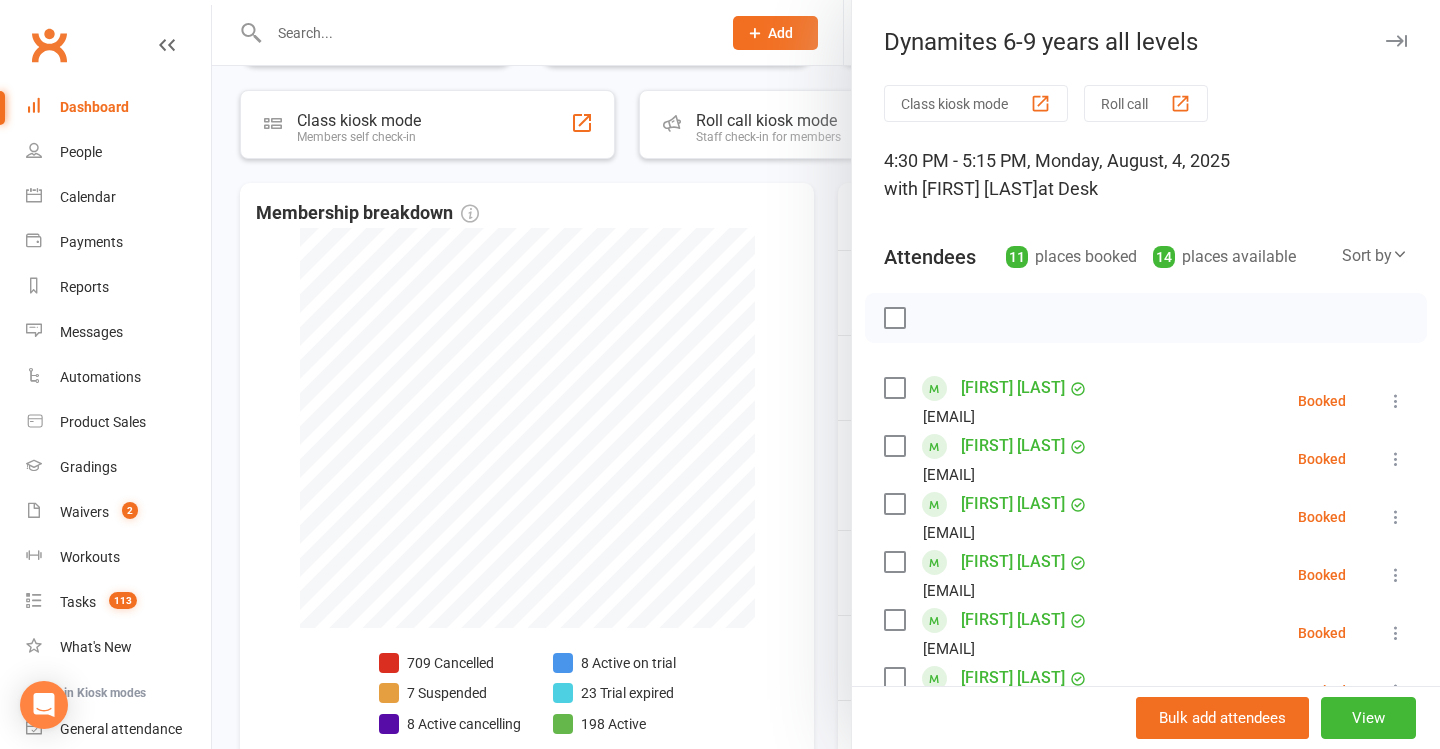 click at bounding box center [826, 374] 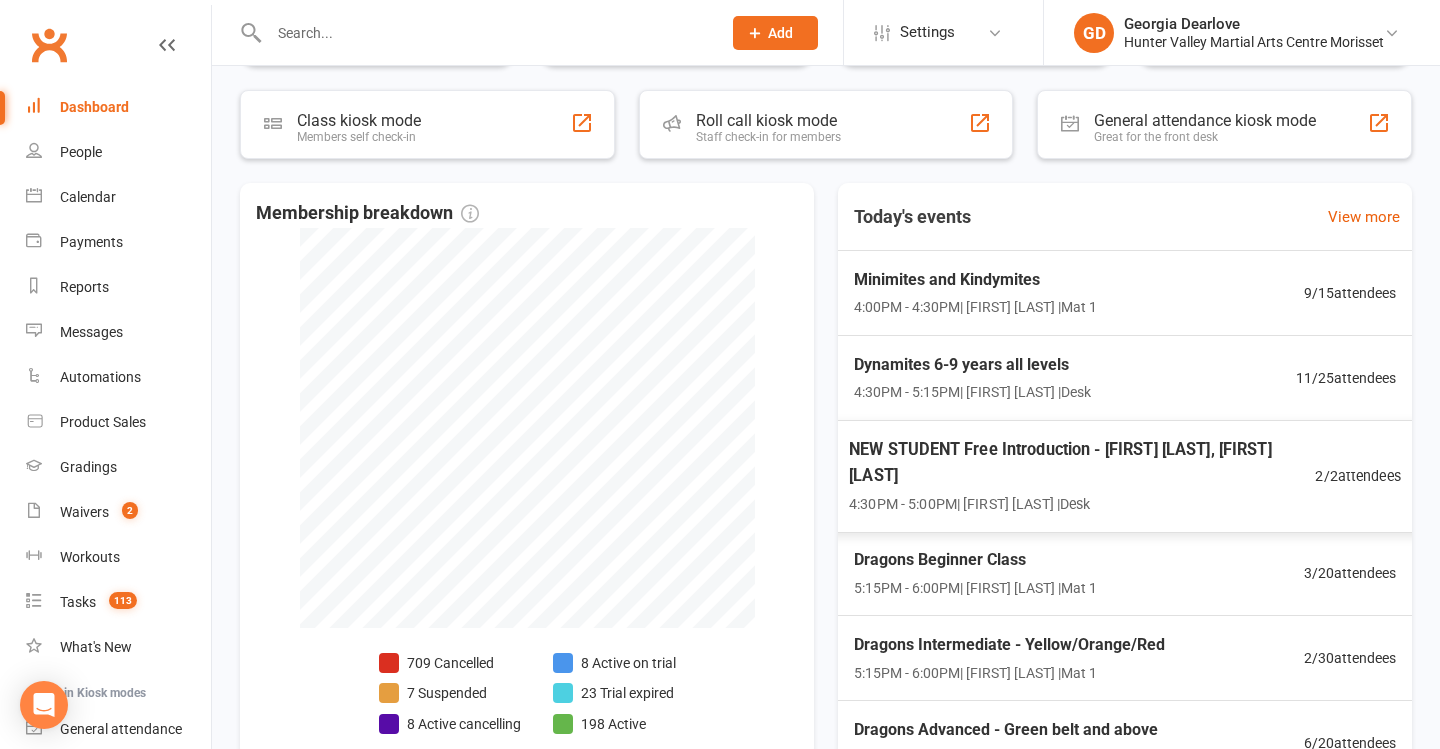 click on "[TIME] - [TIME] | [FIRST] [LAST] | Desk" at bounding box center (1082, 503) 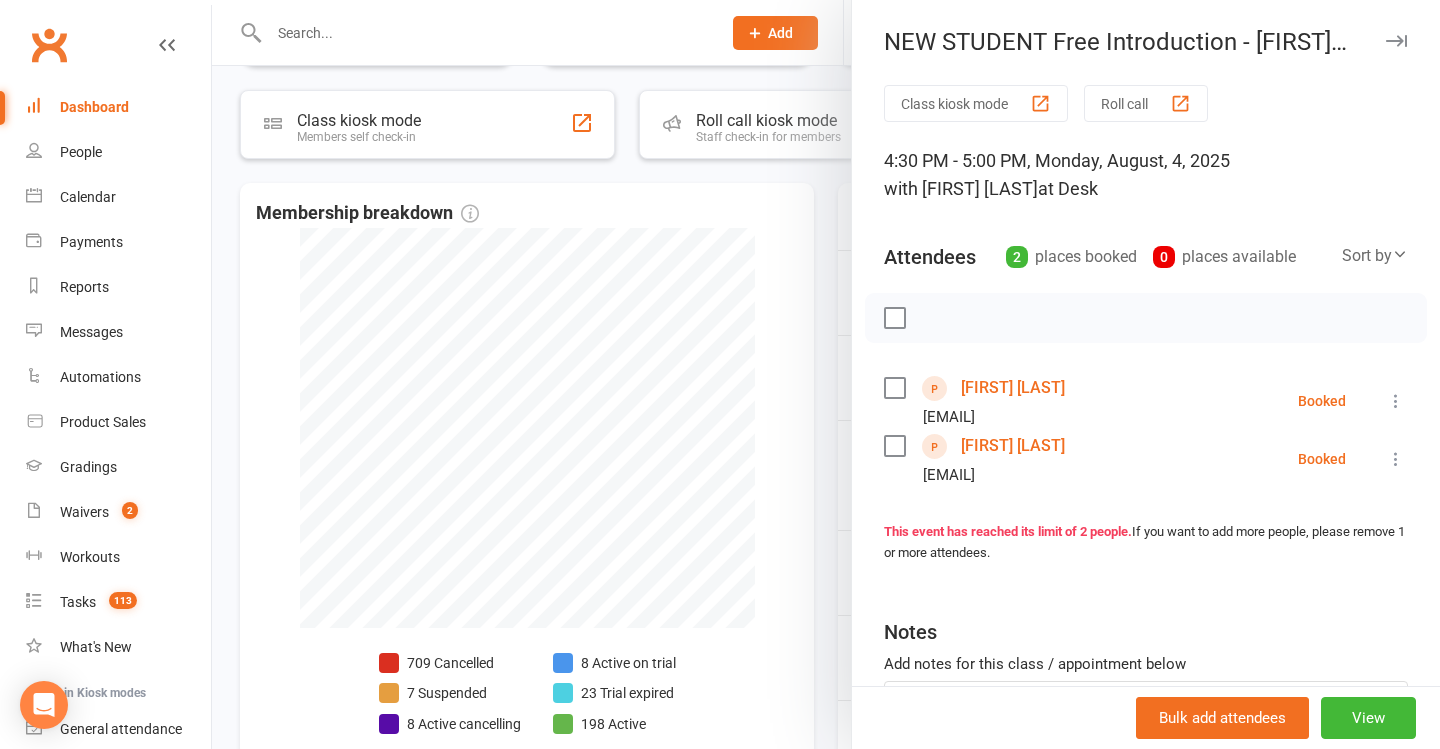click at bounding box center (826, 374) 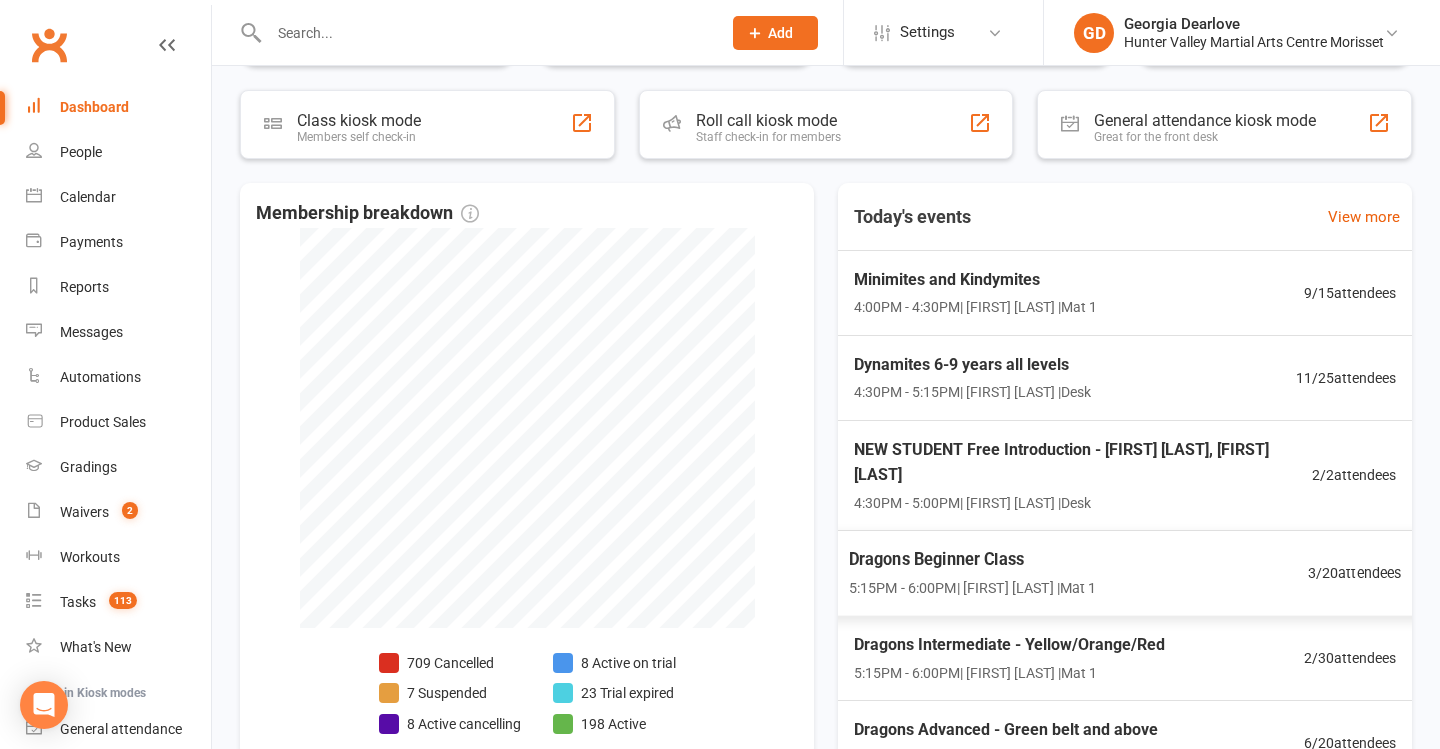 click on "Dragons Beginner Class" at bounding box center [973, 560] 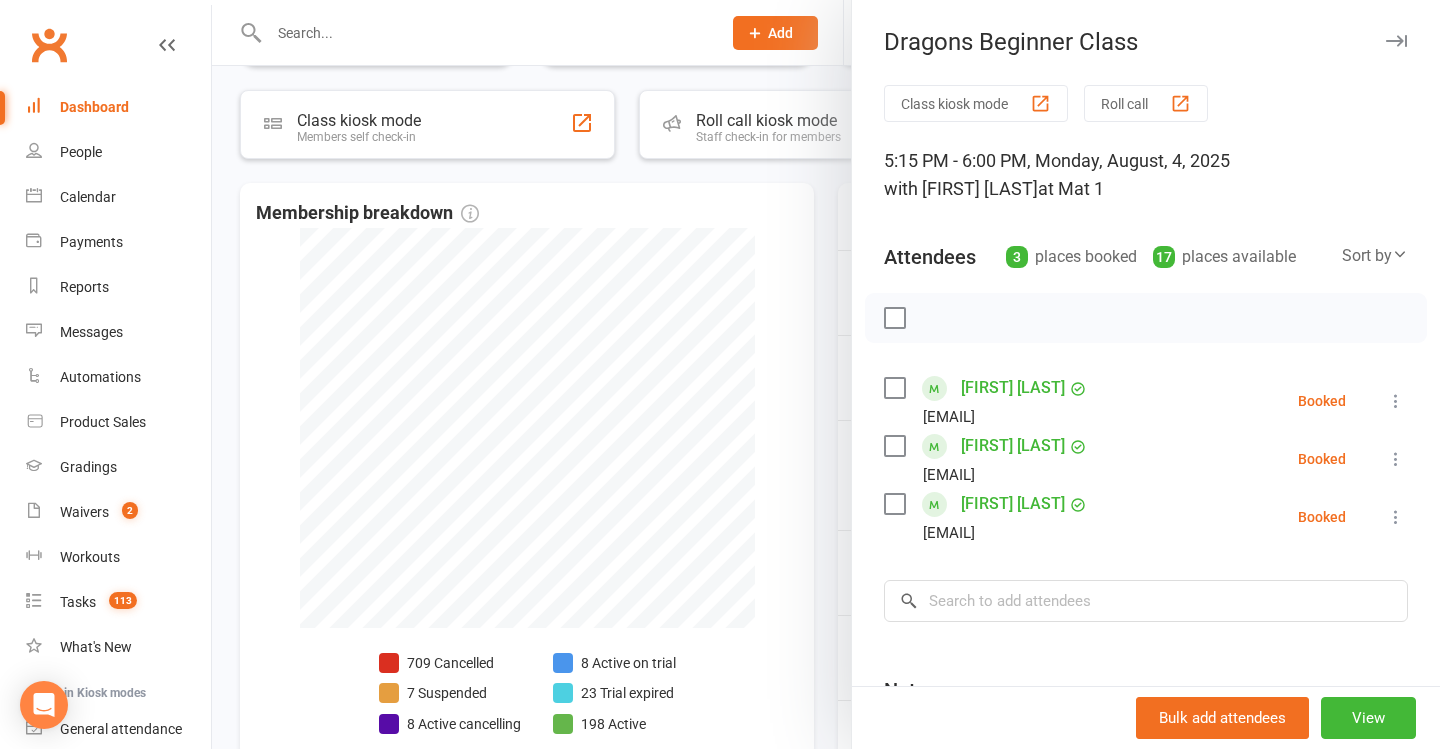drag, startPoint x: 692, startPoint y: 346, endPoint x: 906, endPoint y: 525, distance: 278.99283 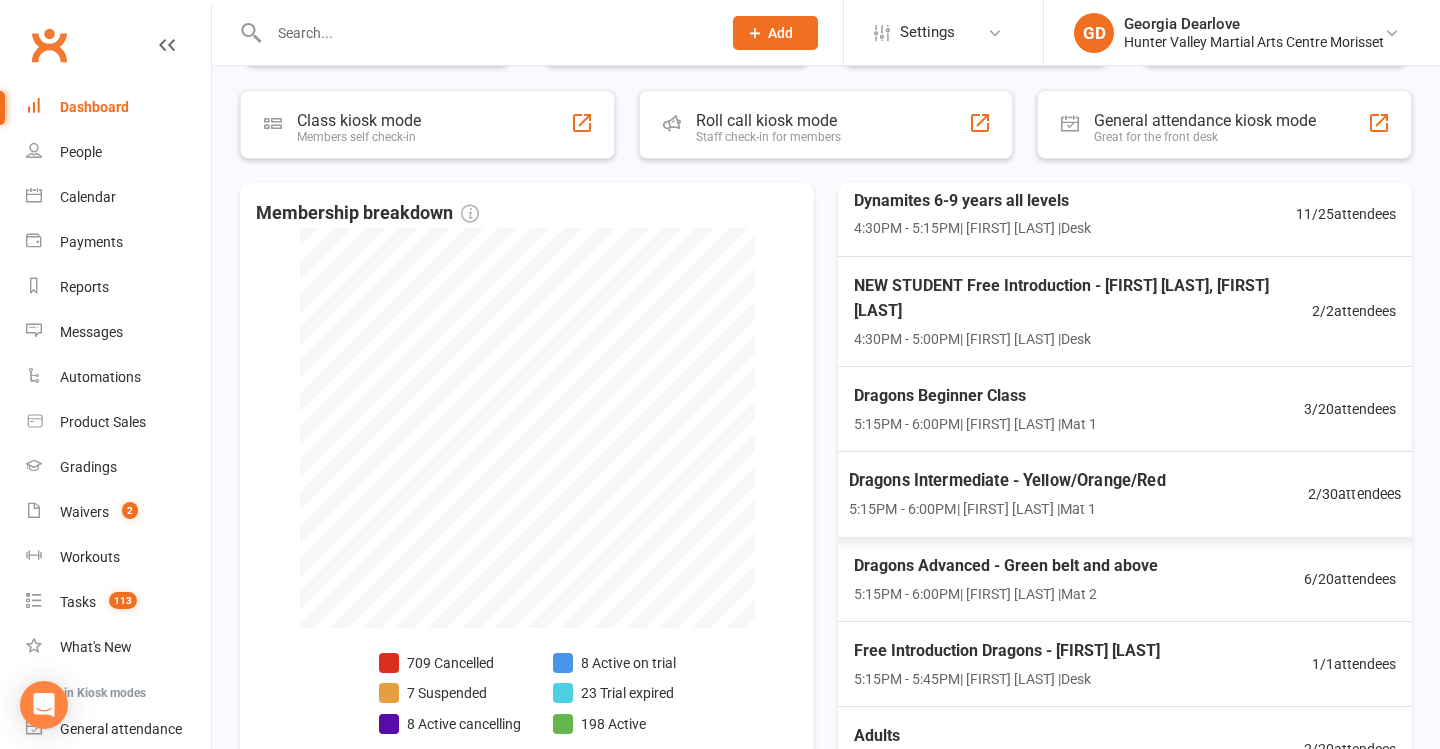 scroll, scrollTop: 165, scrollLeft: 0, axis: vertical 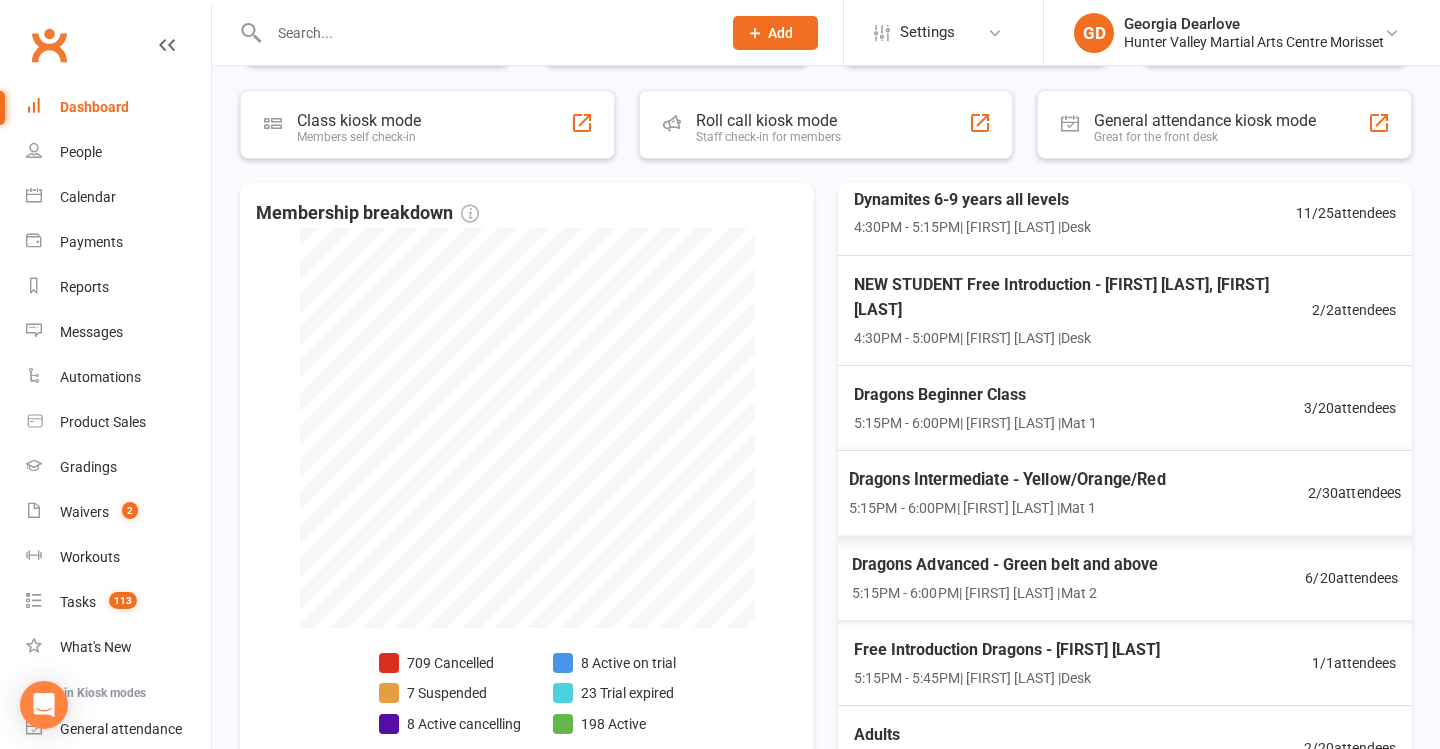 click on "5:15PM - 6:00PM  |   [FIRST] [LAST] |  Mat 1" at bounding box center (1007, 508) 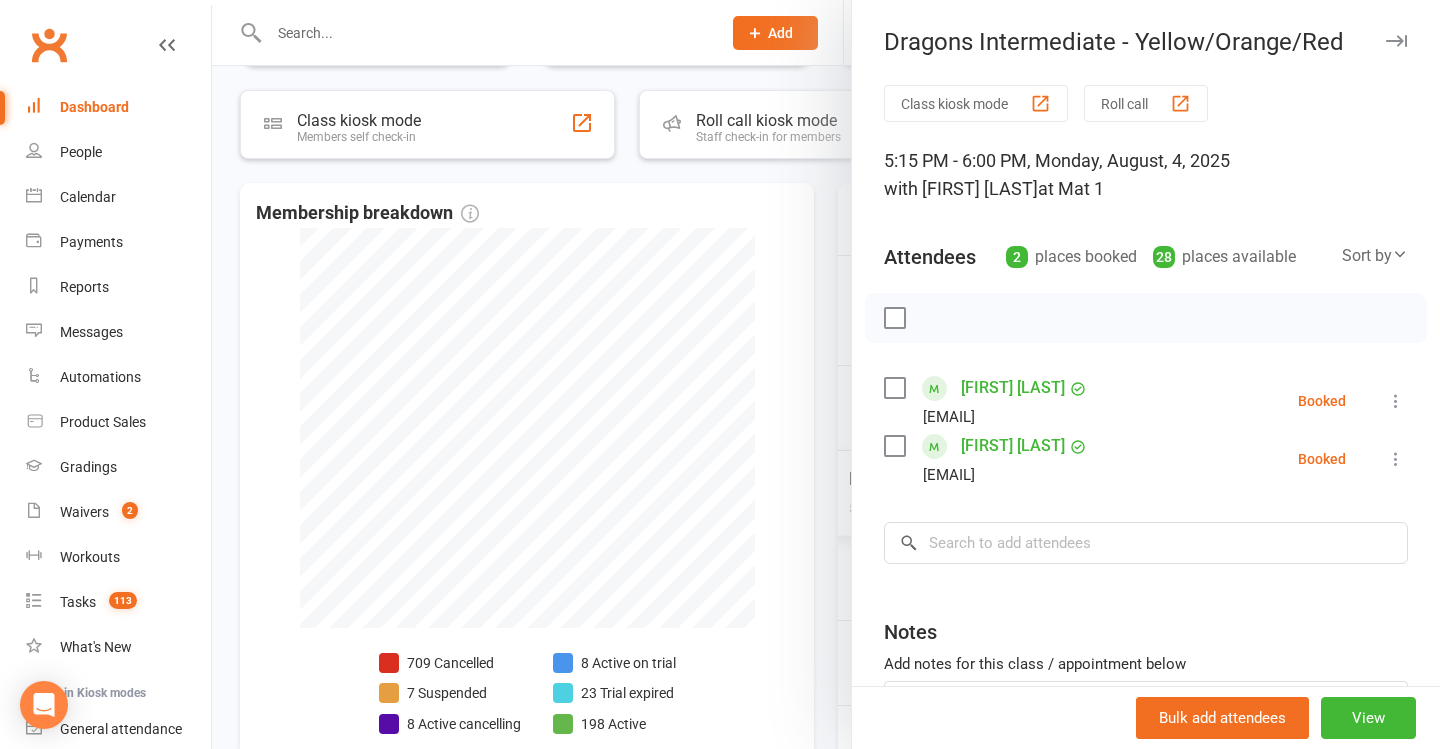 click at bounding box center [826, 374] 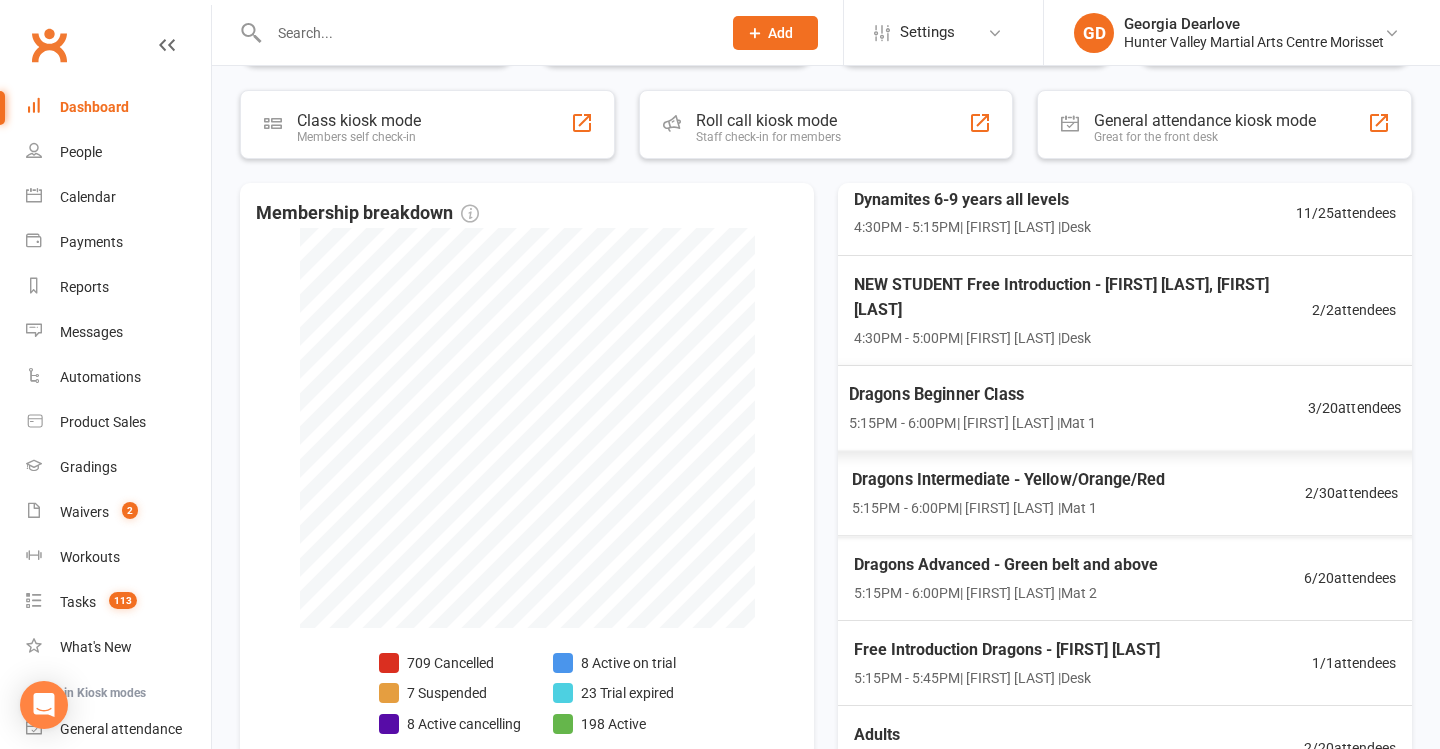 click on "5:15PM - 6:00PM  |   [FIRST] [LAST] |  Mat 1" at bounding box center [973, 423] 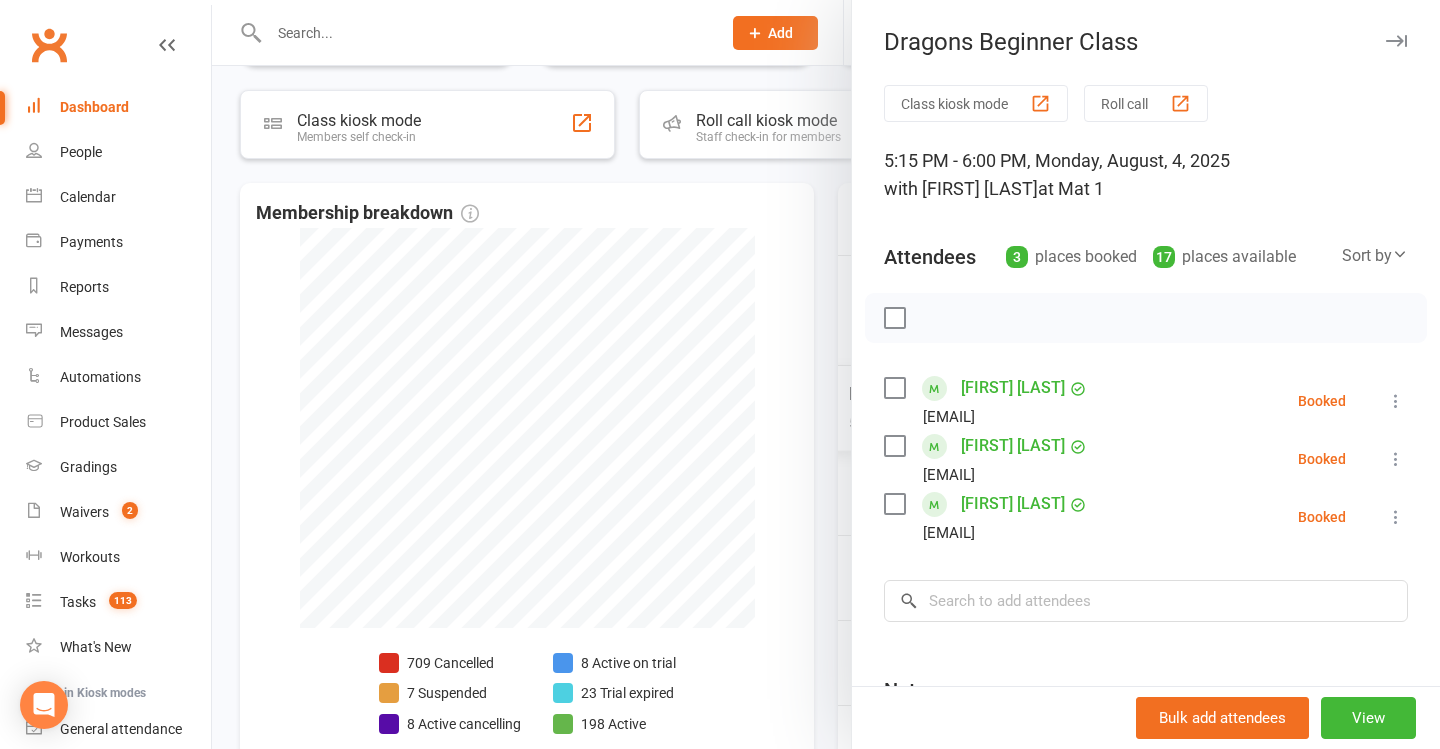 click at bounding box center [826, 374] 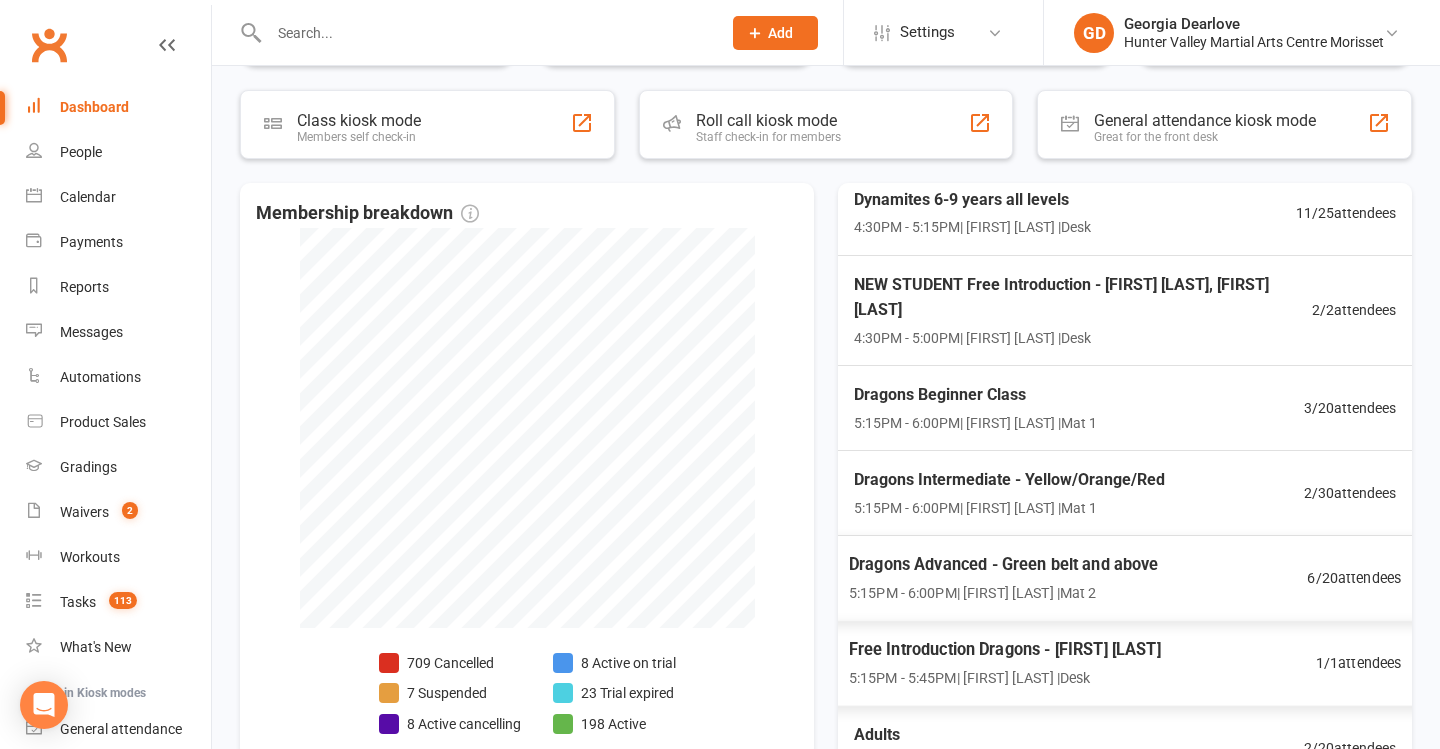 click on "Free Introduction Dragons - [FIRST] [LAST]" at bounding box center [1005, 650] 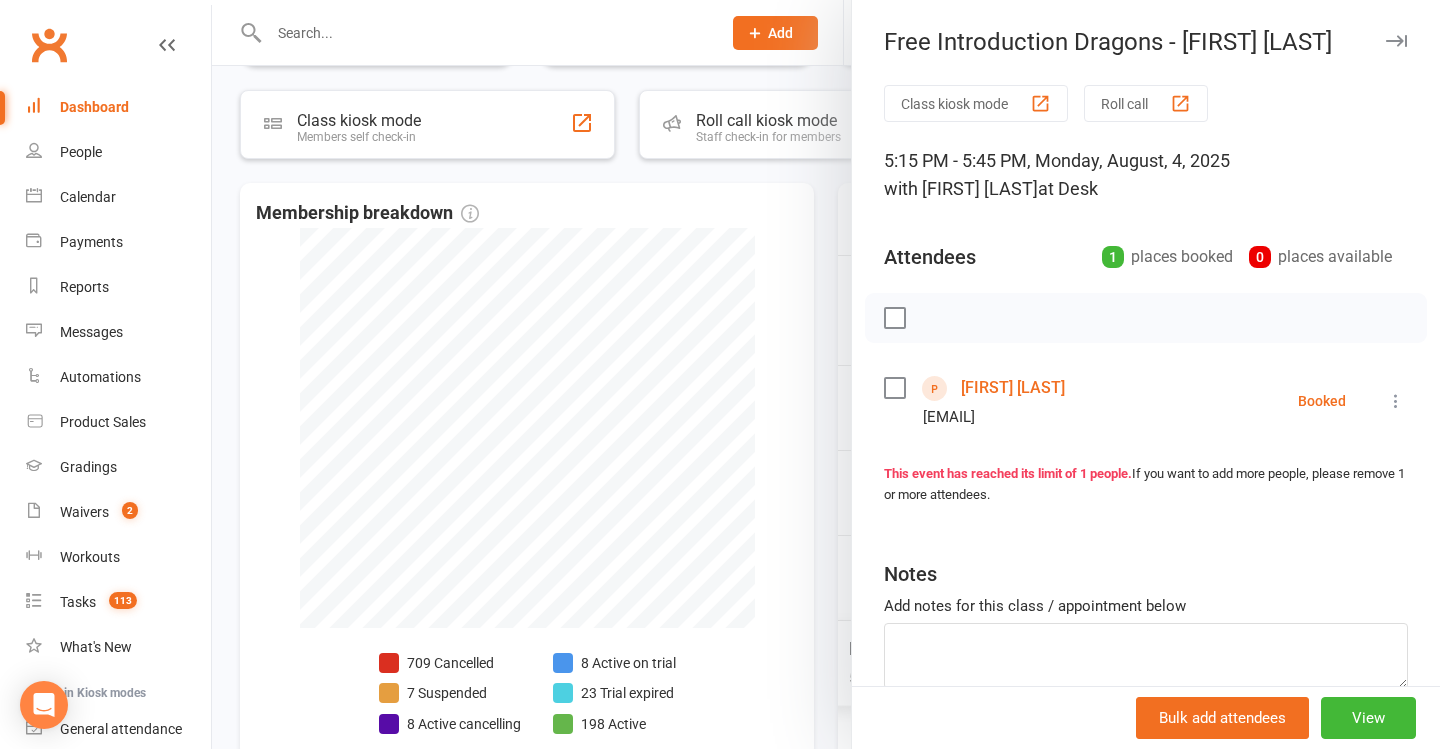 click at bounding box center (826, 374) 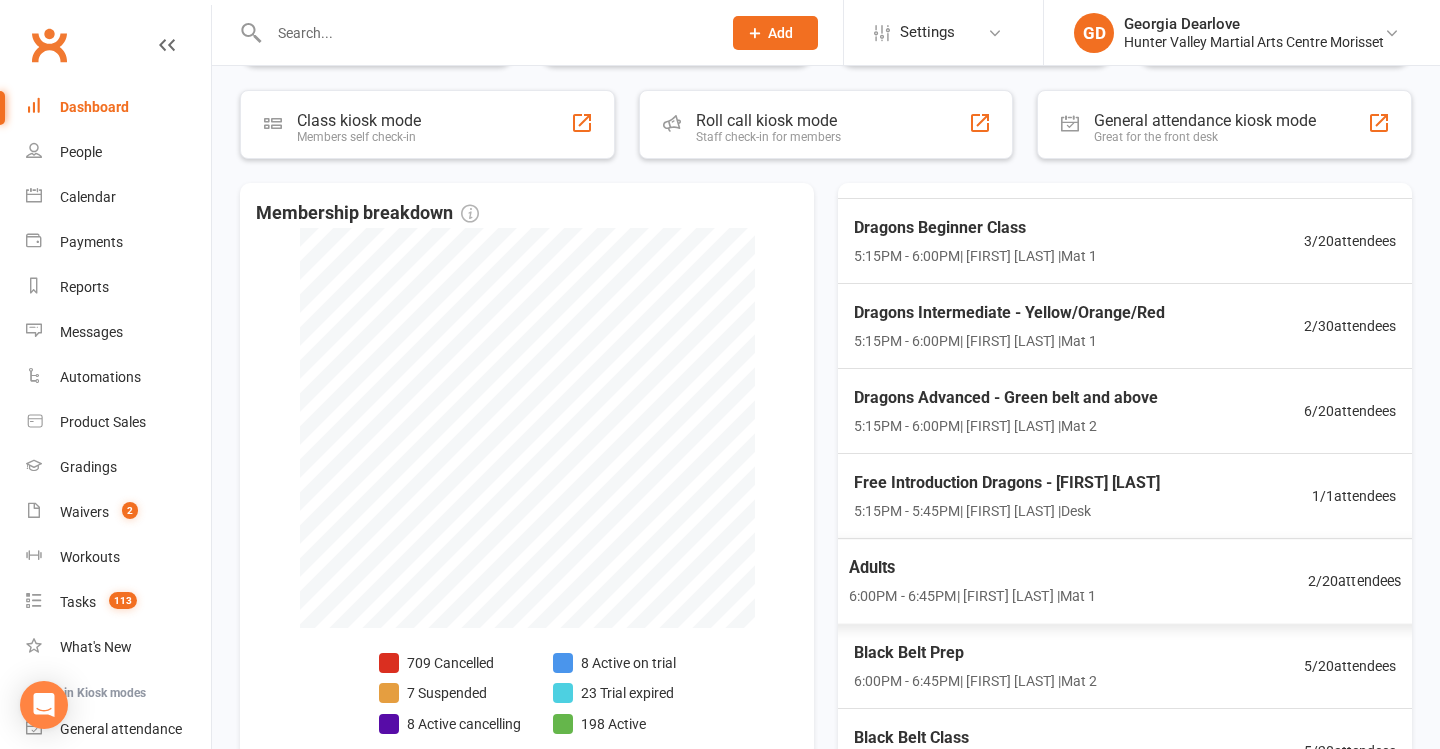 scroll, scrollTop: 331, scrollLeft: 0, axis: vertical 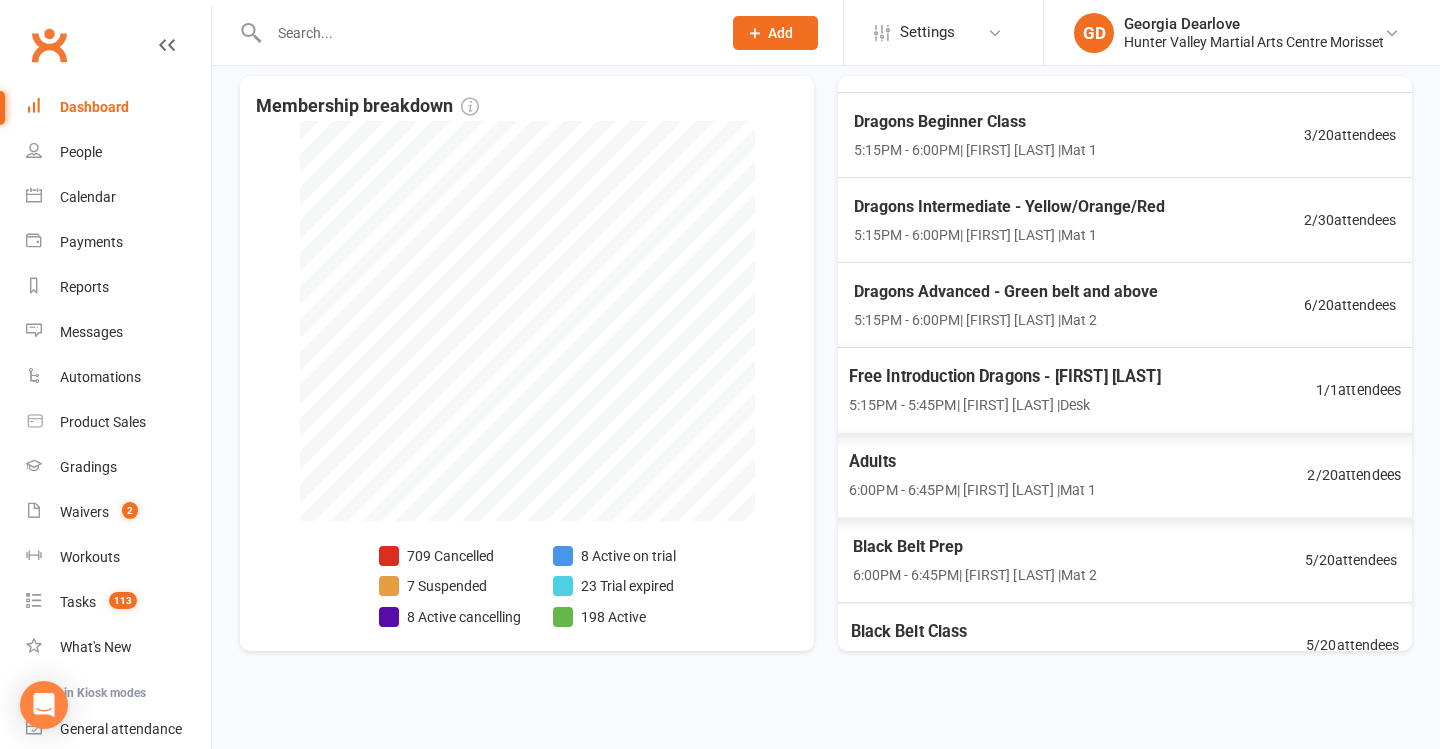 click on "Black Belt Class" at bounding box center (974, 632) 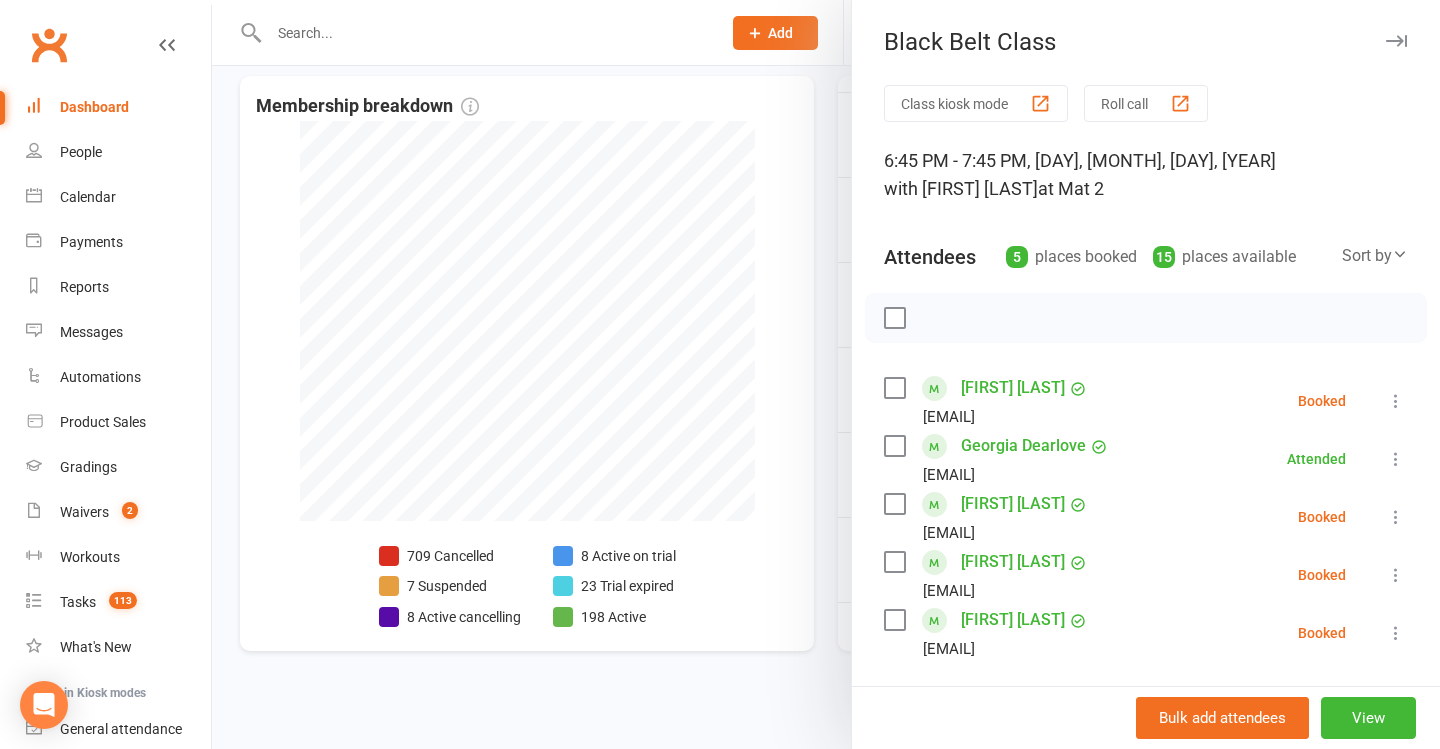 click at bounding box center [826, 374] 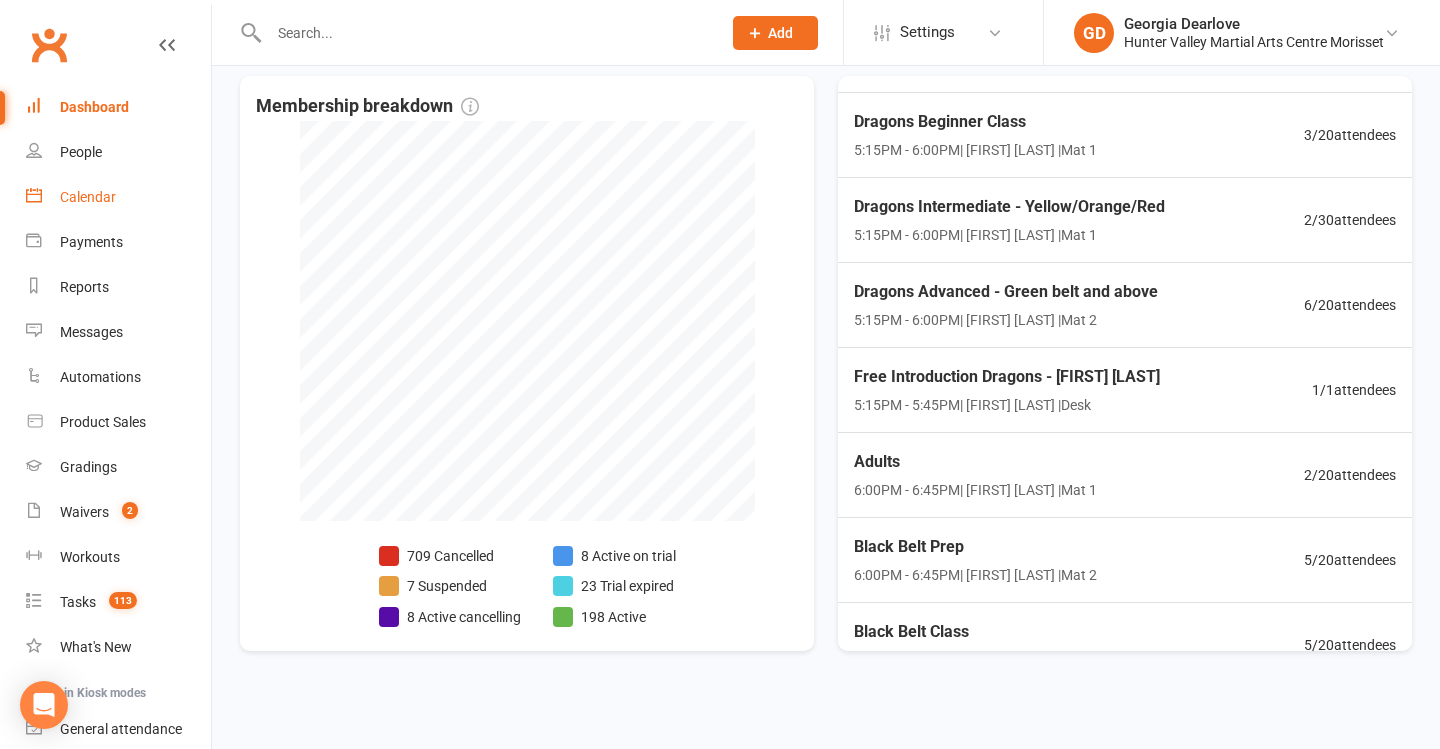 click on "Calendar" at bounding box center [118, 197] 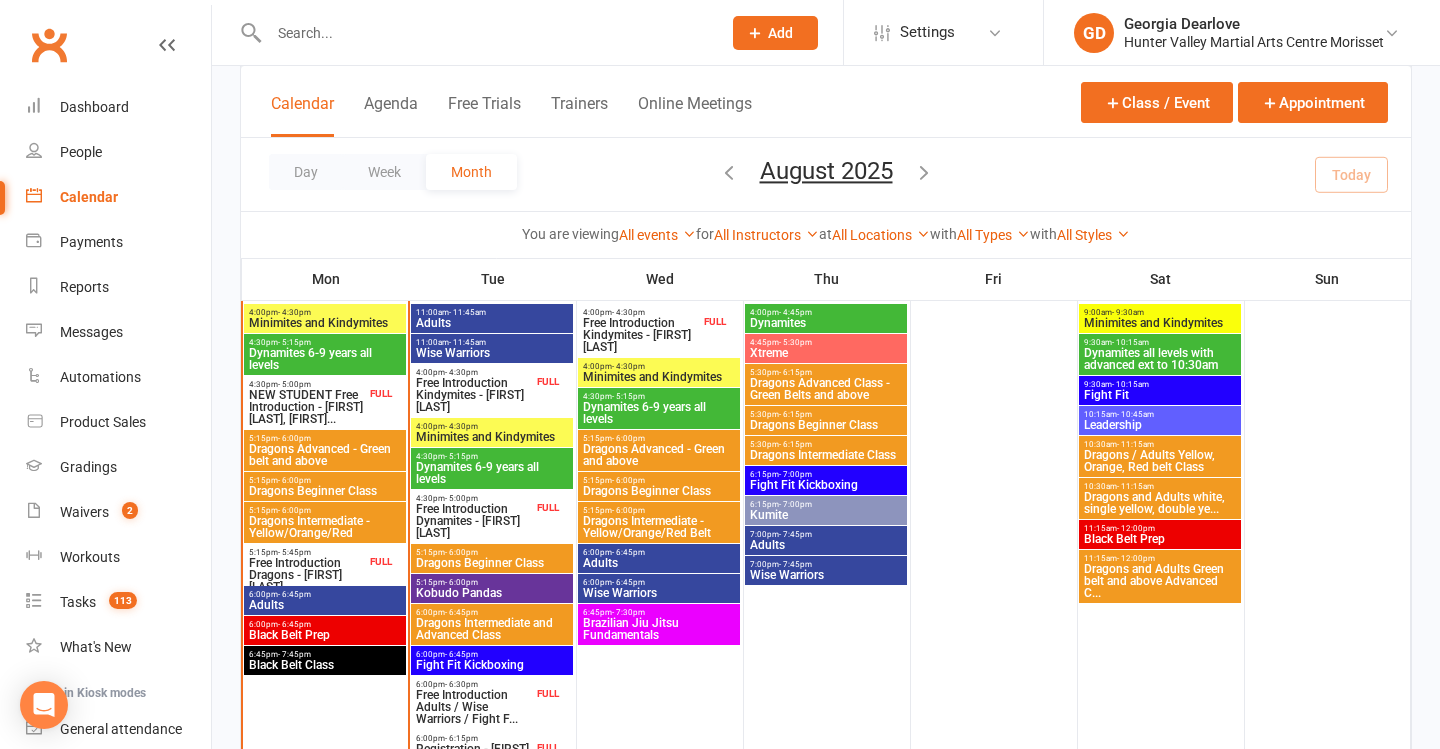 scroll, scrollTop: 640, scrollLeft: 0, axis: vertical 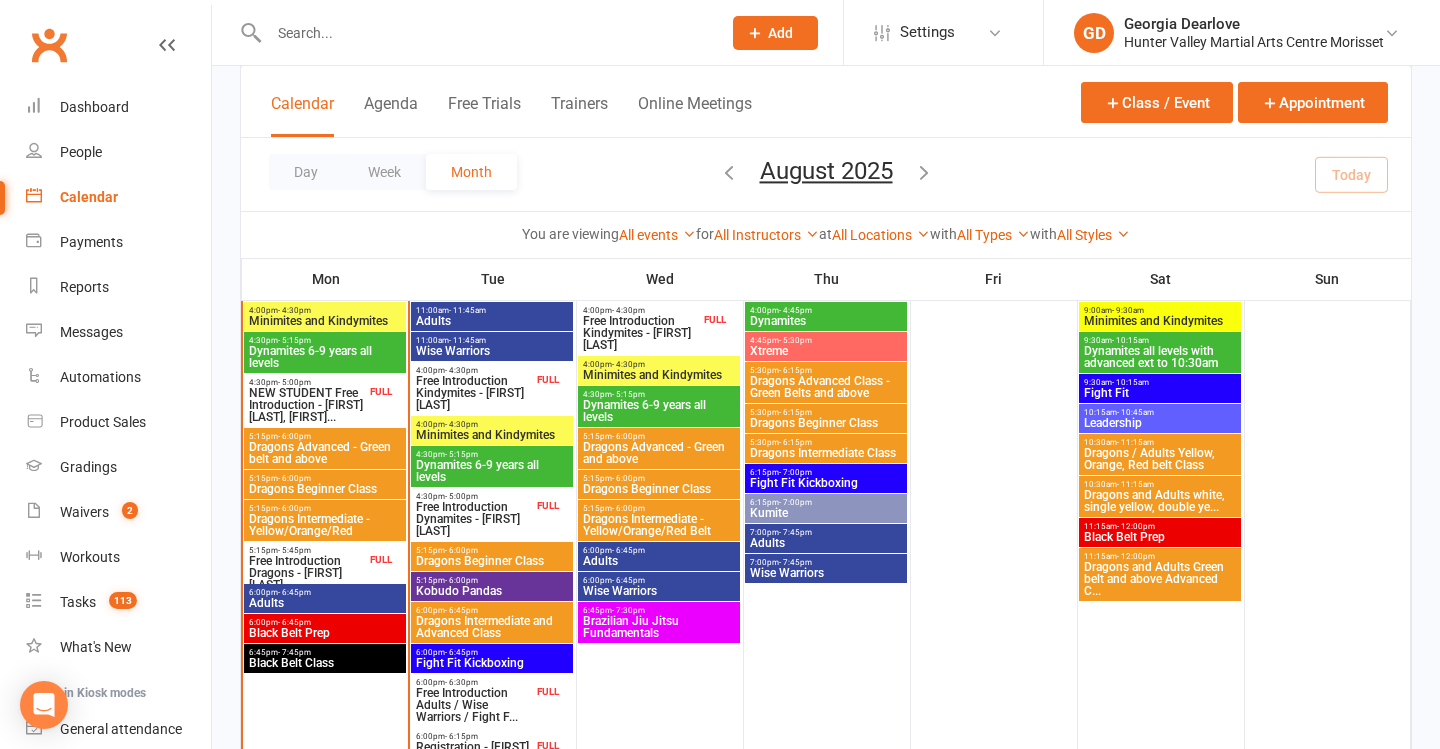 click on "Free Introduction Kindymites - [FIRST] [LAST]" at bounding box center [474, 393] 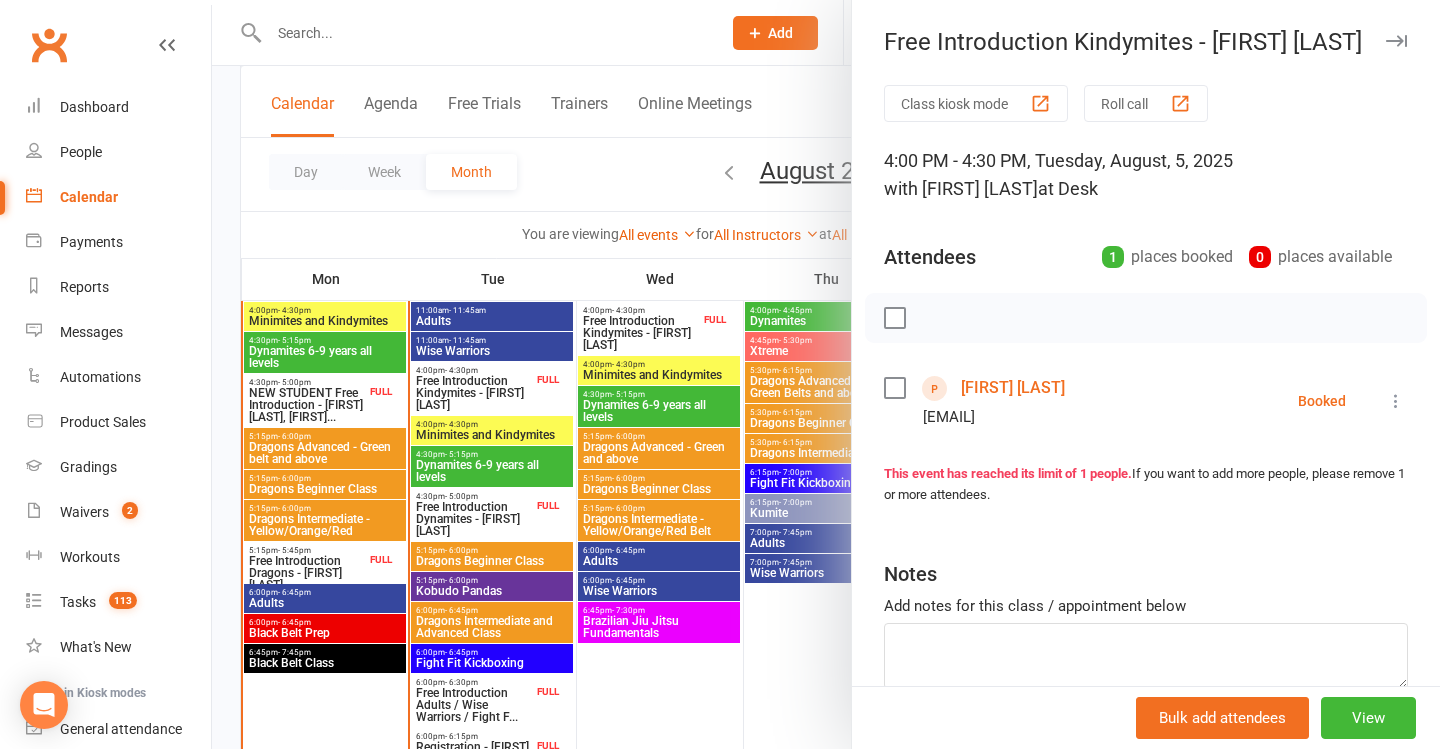click at bounding box center [826, 374] 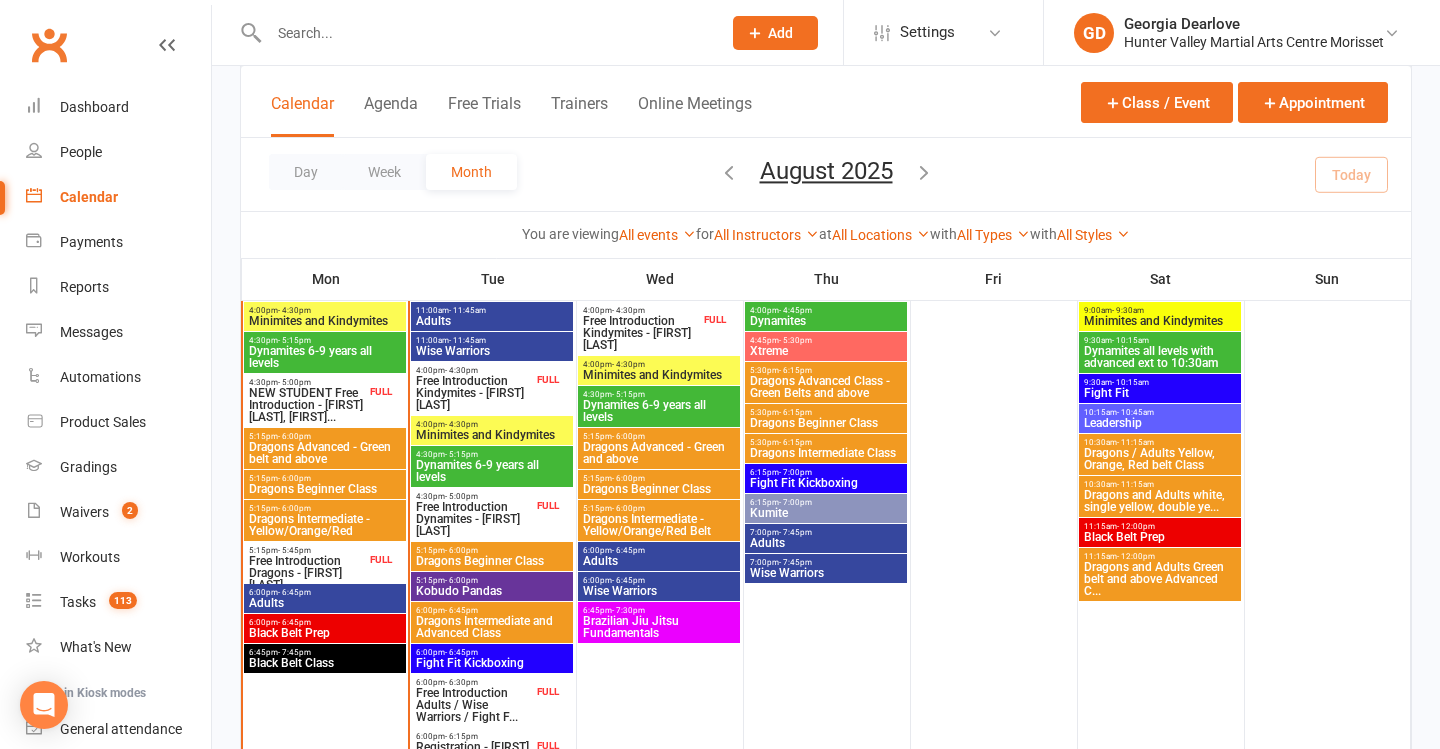 click on "NEW STUDENT Free Introduction - [FIRST] [LAST], [FIRST]..." at bounding box center [307, 405] 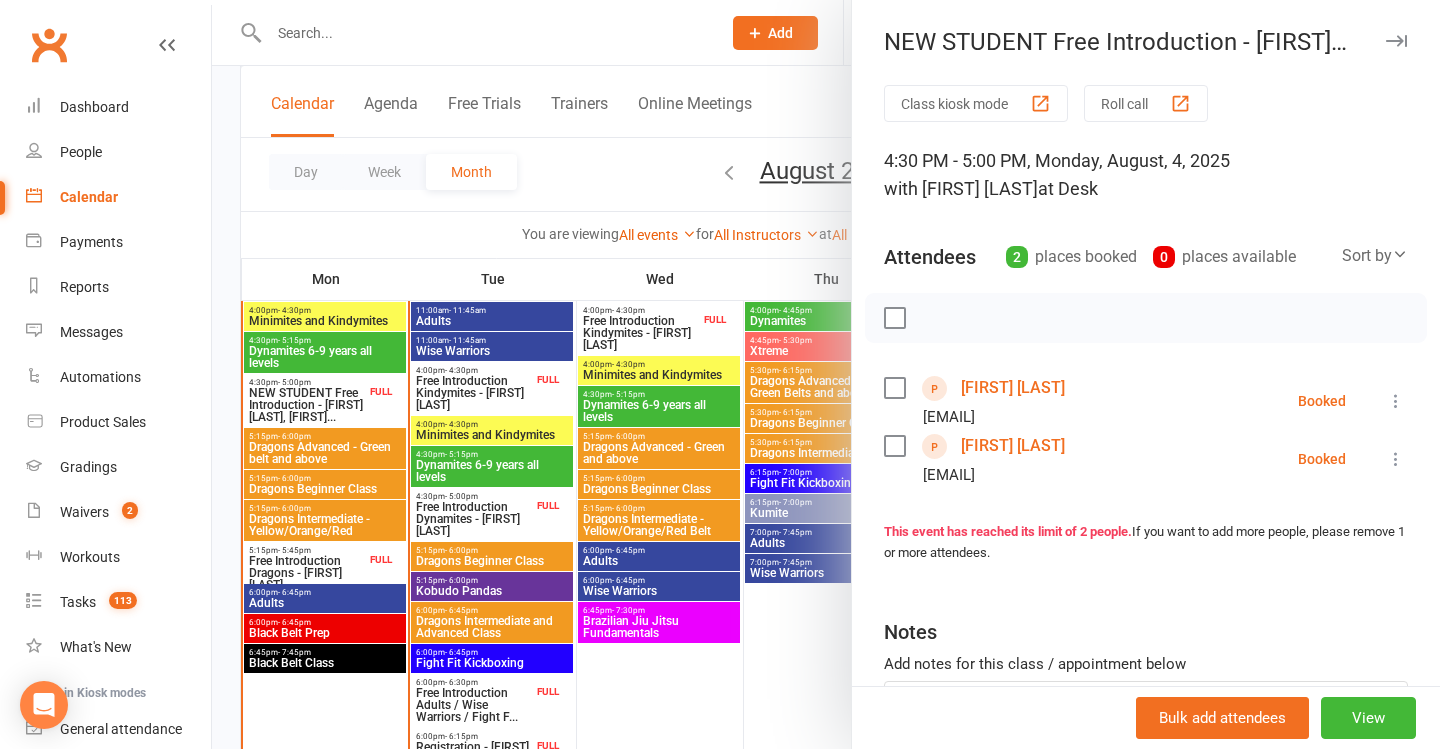 click at bounding box center [826, 374] 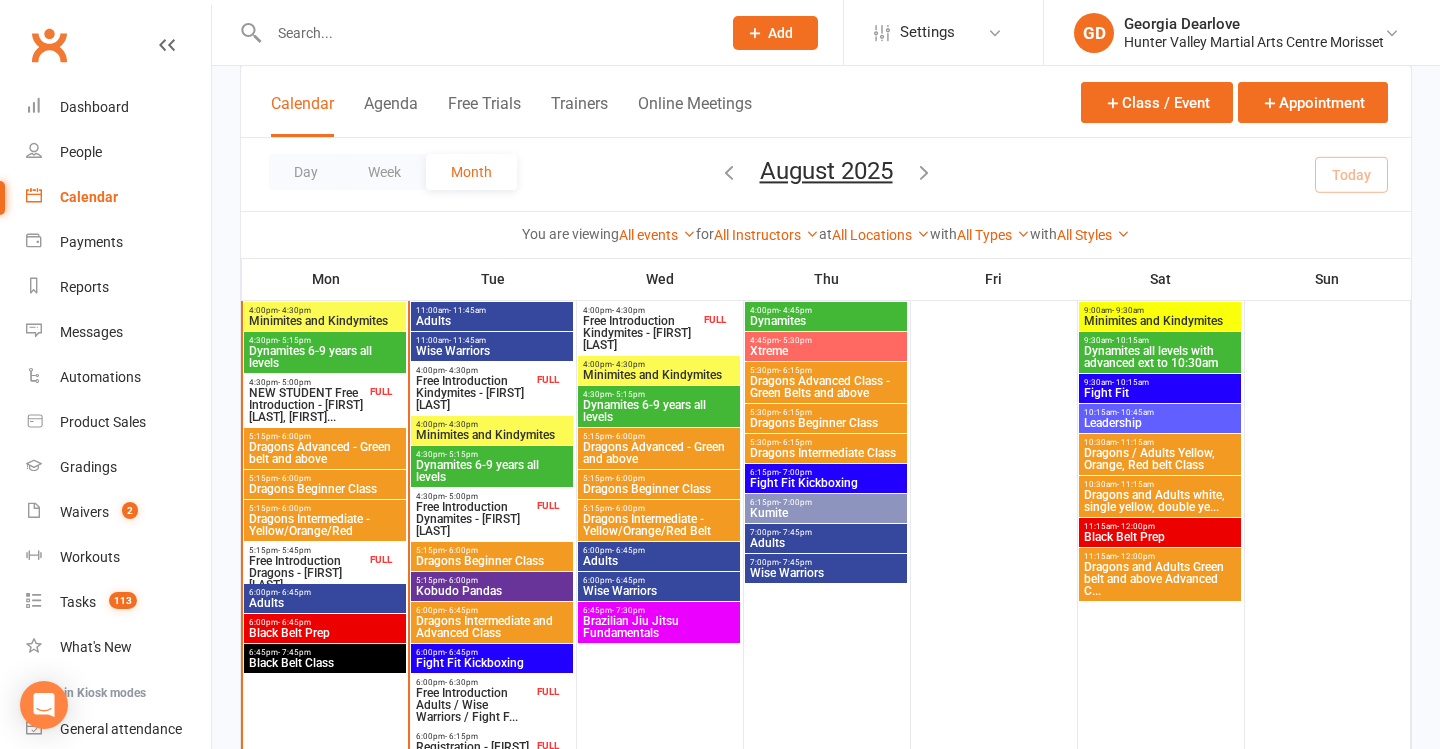 click on "People" at bounding box center [118, 152] 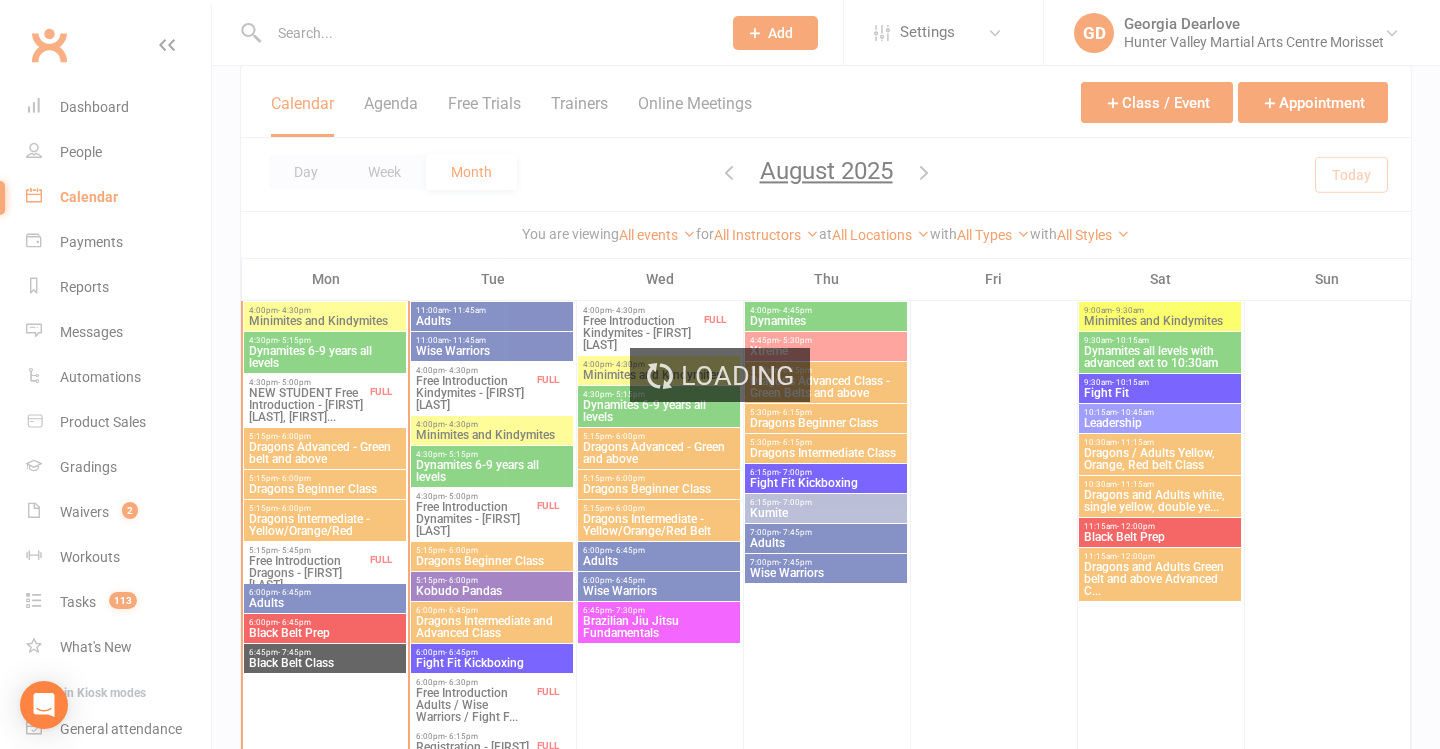 select on "50" 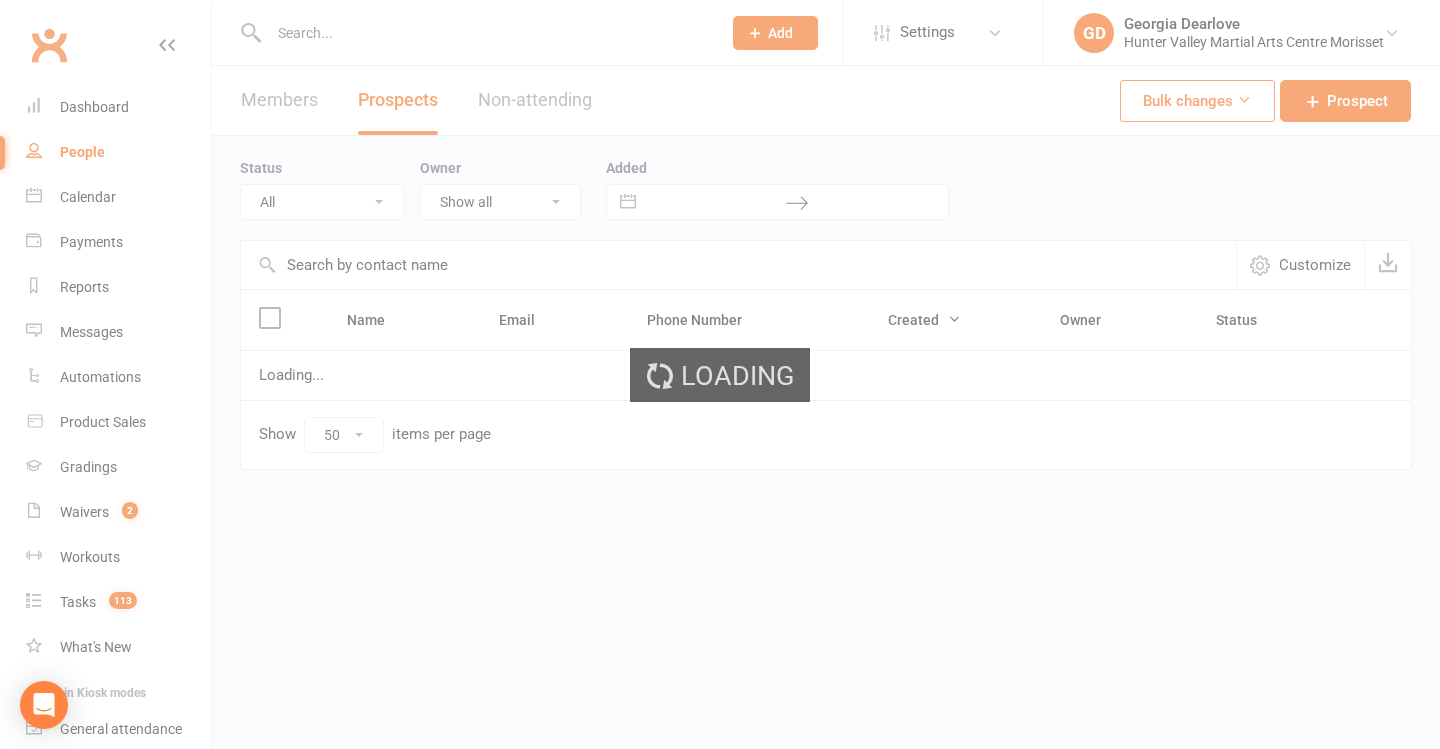 scroll, scrollTop: 0, scrollLeft: 0, axis: both 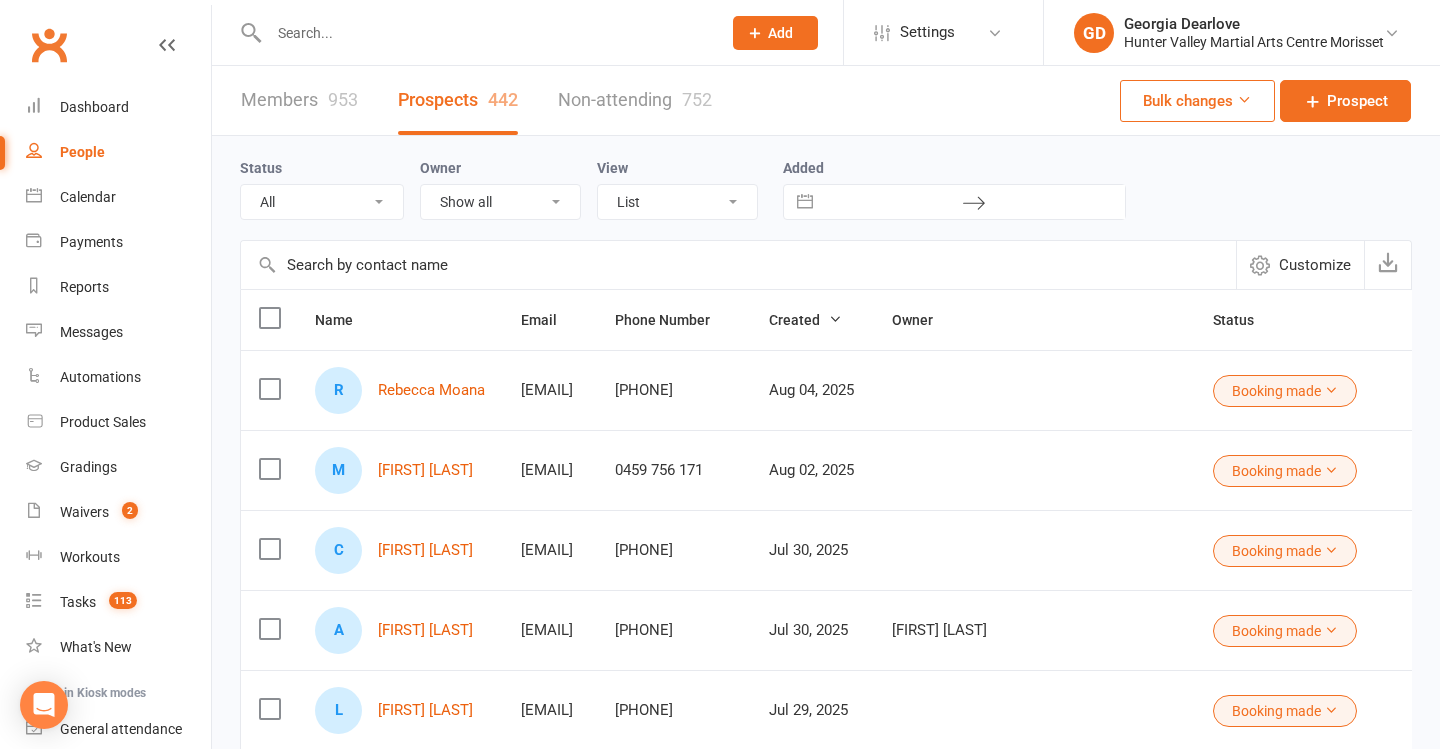 click on "953" at bounding box center (343, 99) 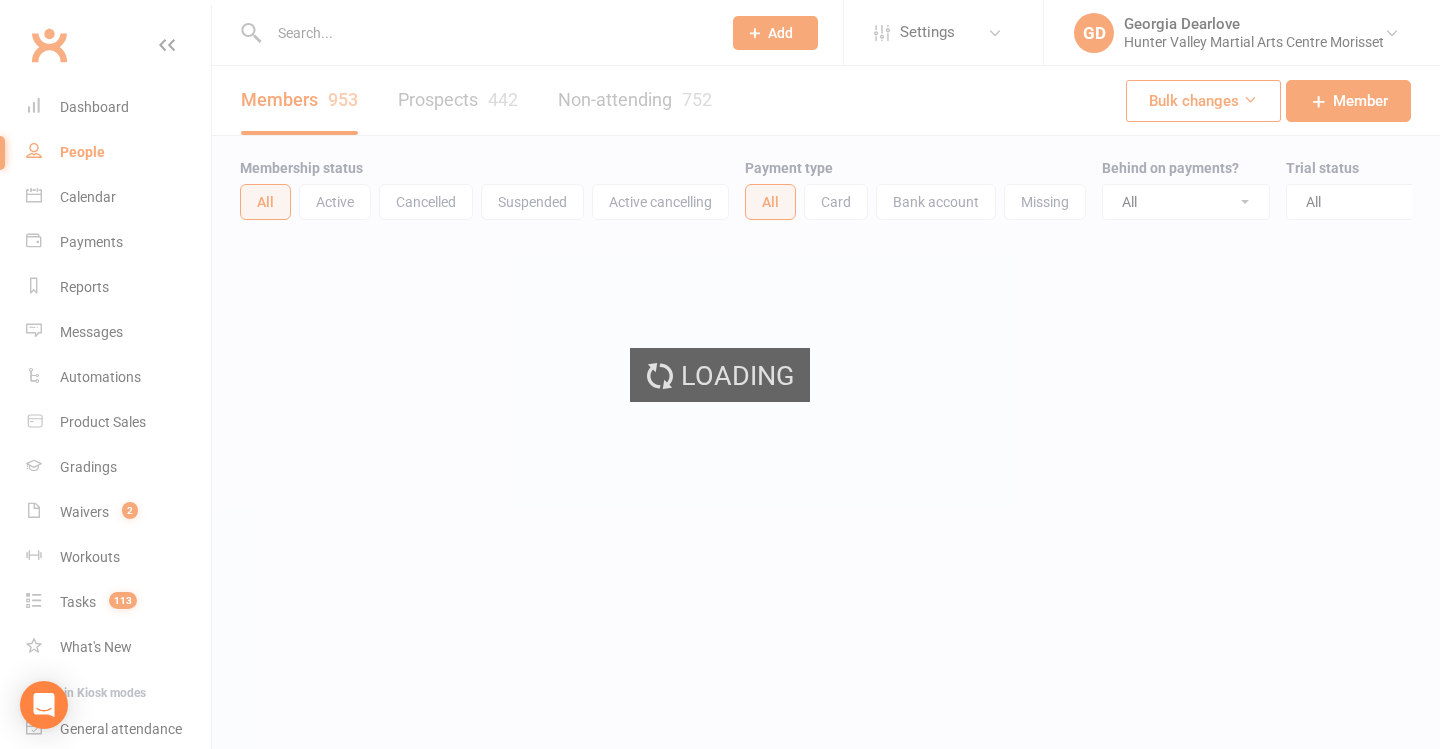 select on "50" 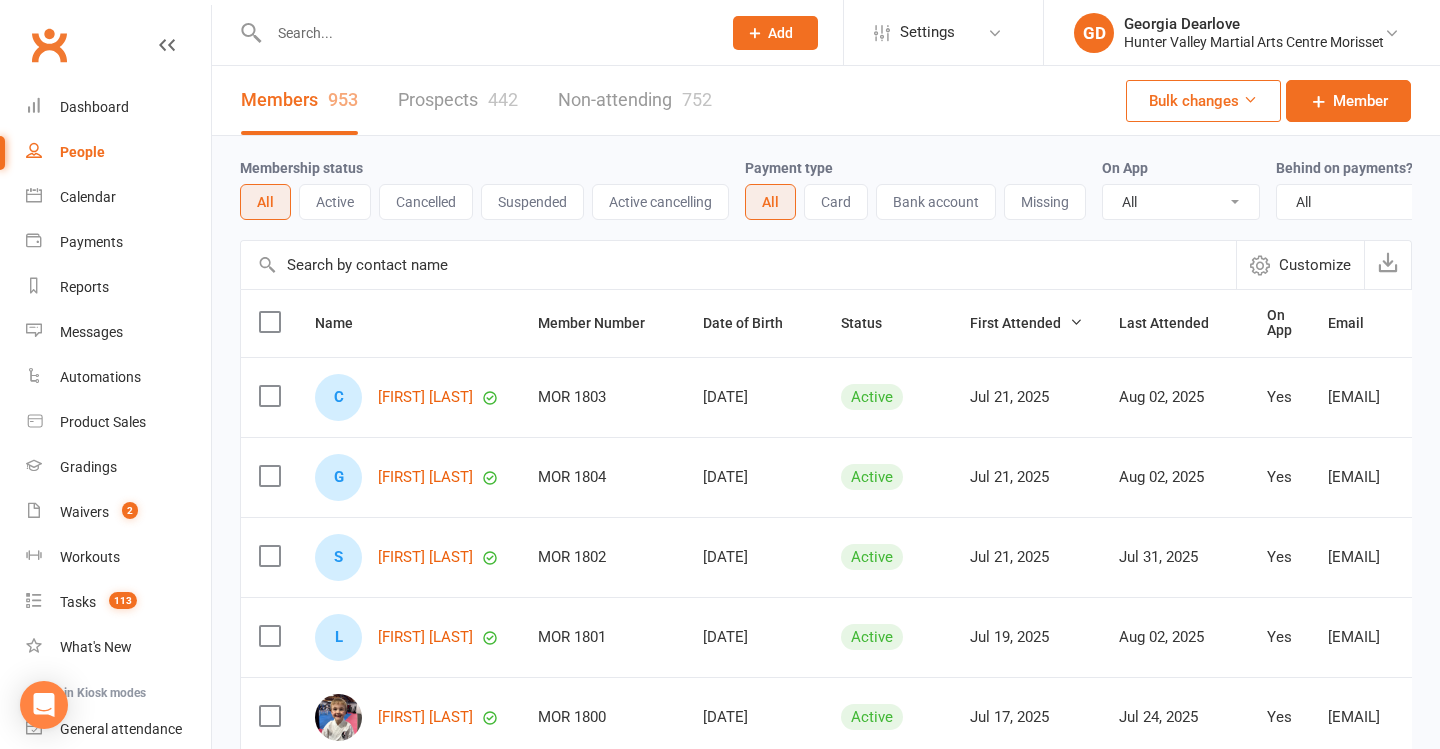 click on "Active" at bounding box center [335, 202] 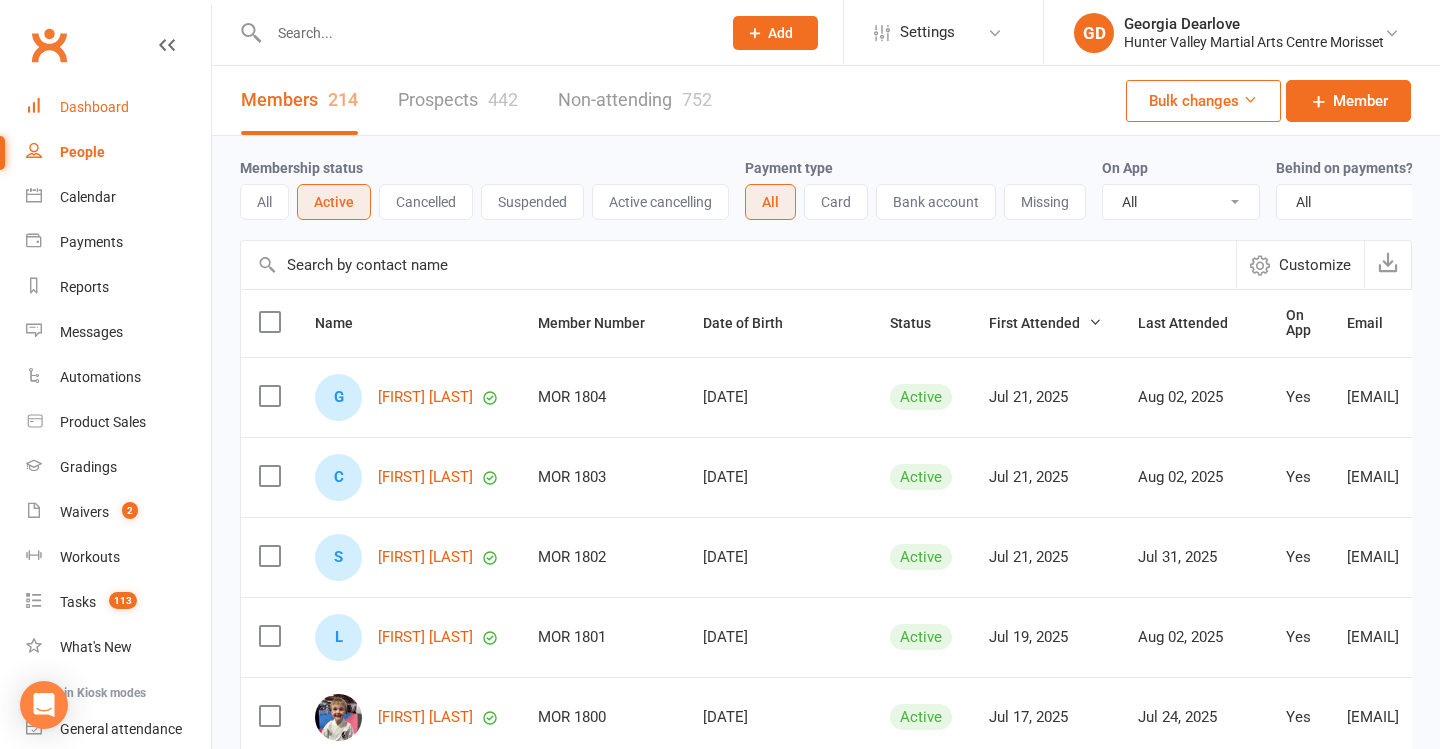 click on "Dashboard" at bounding box center [118, 107] 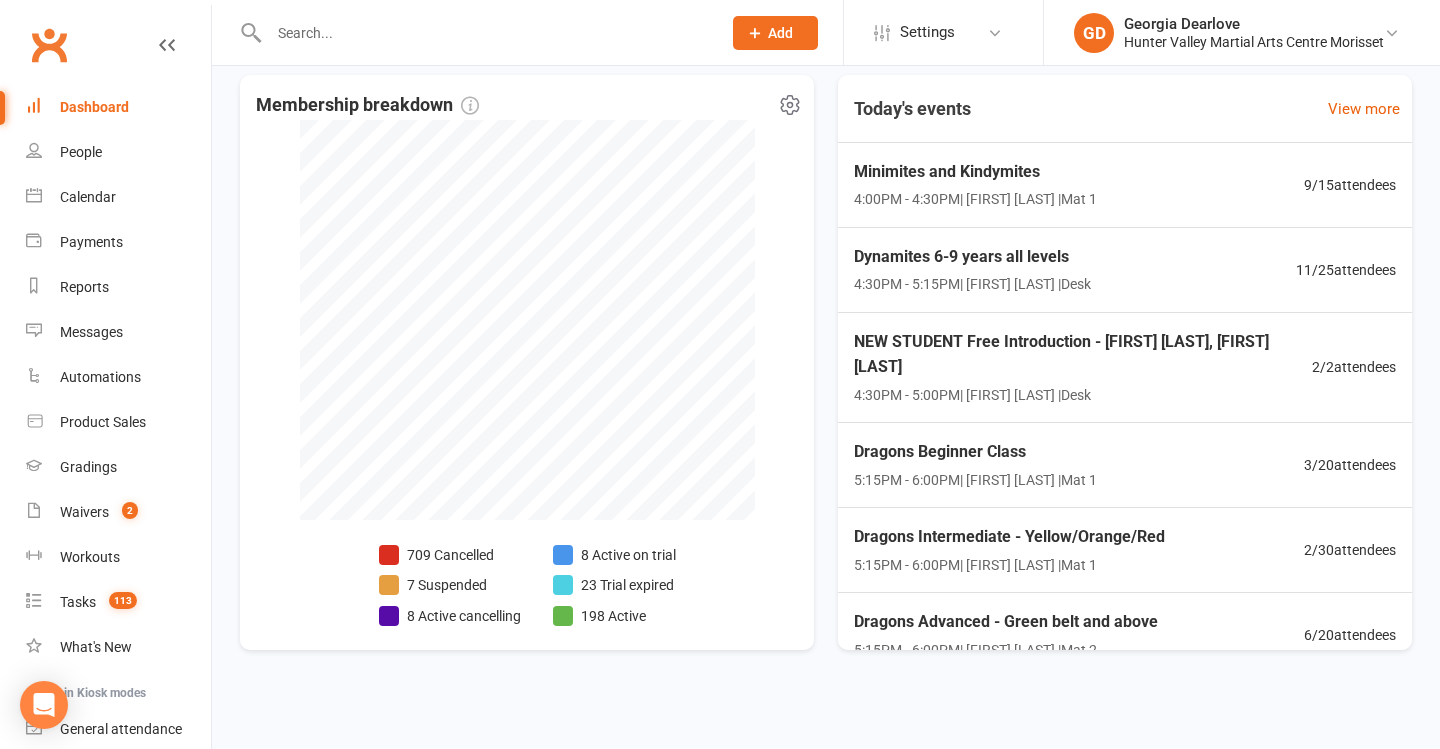 scroll, scrollTop: 455, scrollLeft: 0, axis: vertical 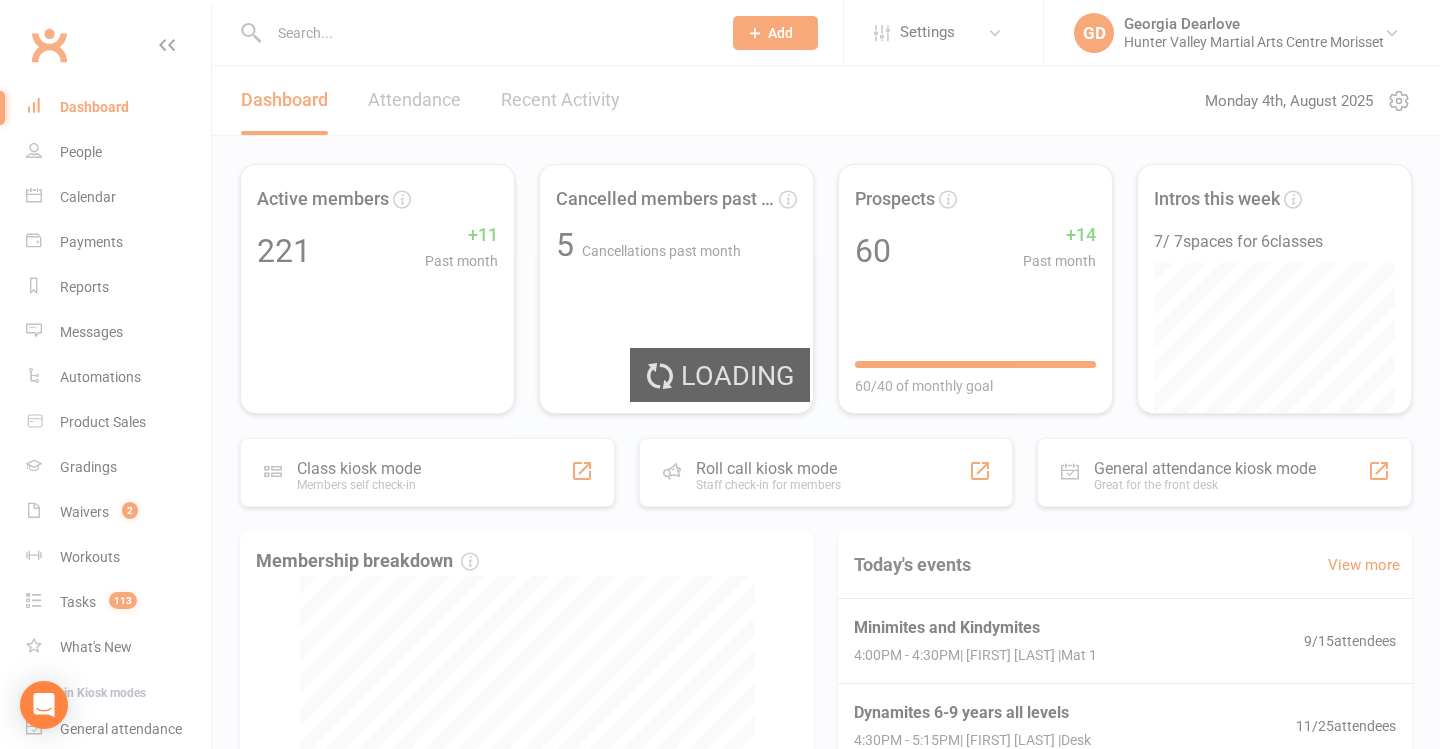 select on "no_trial" 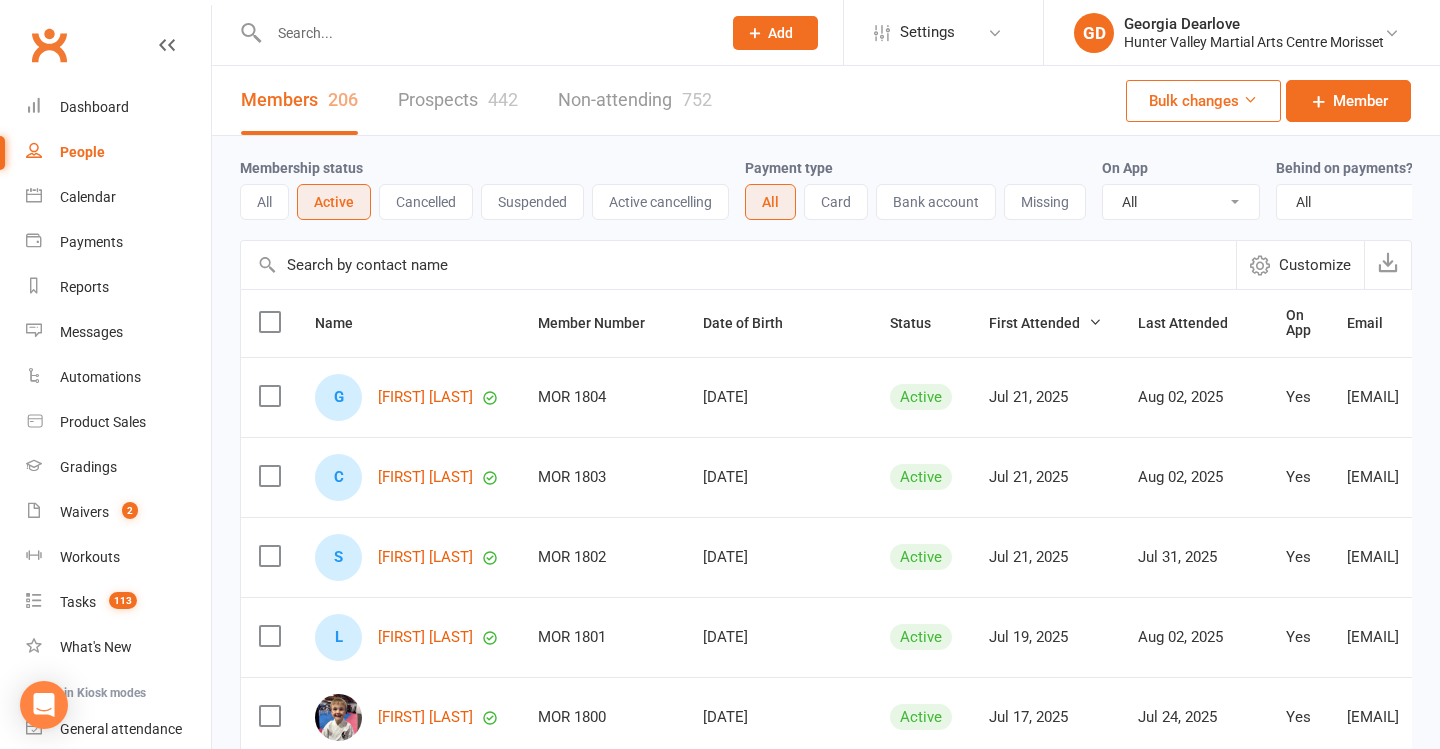 scroll, scrollTop: 0, scrollLeft: 0, axis: both 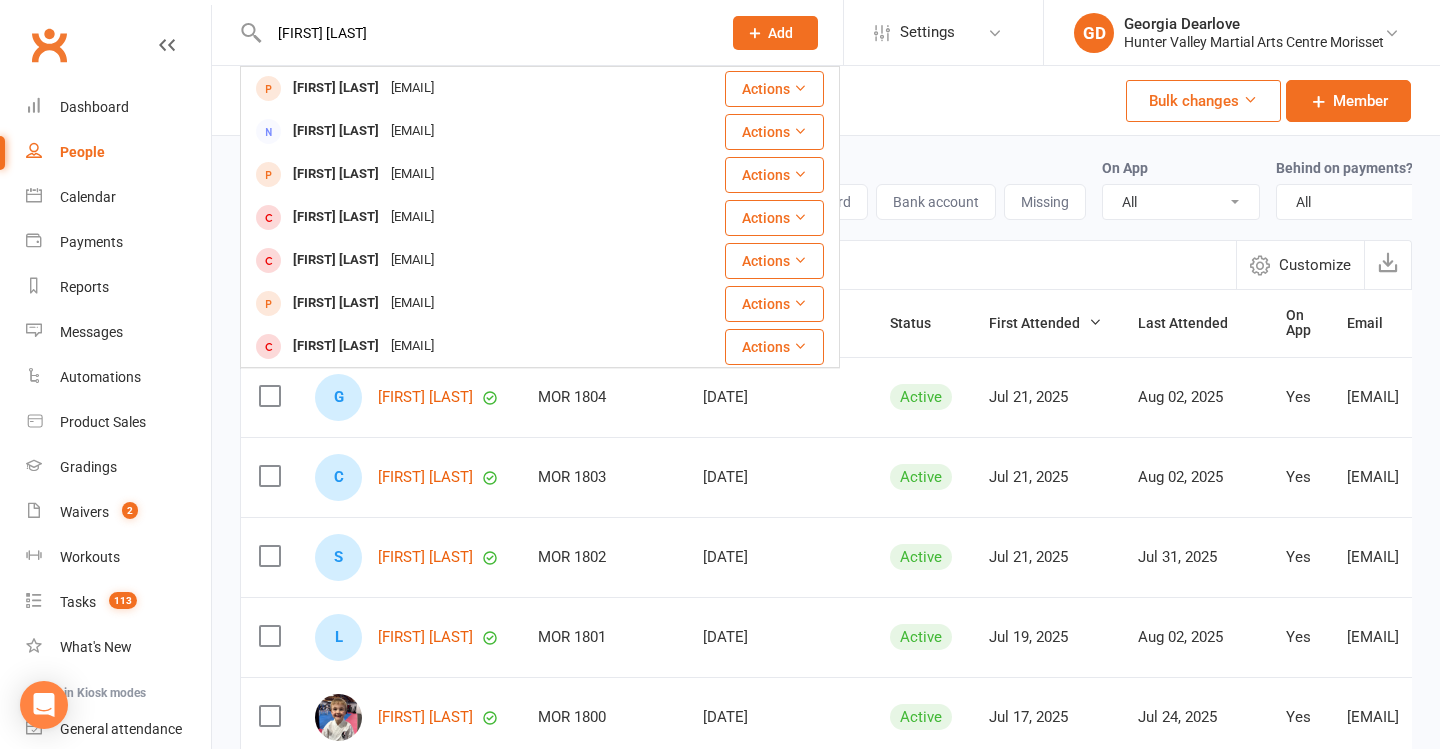 type on "[FIRST] [LAST]" 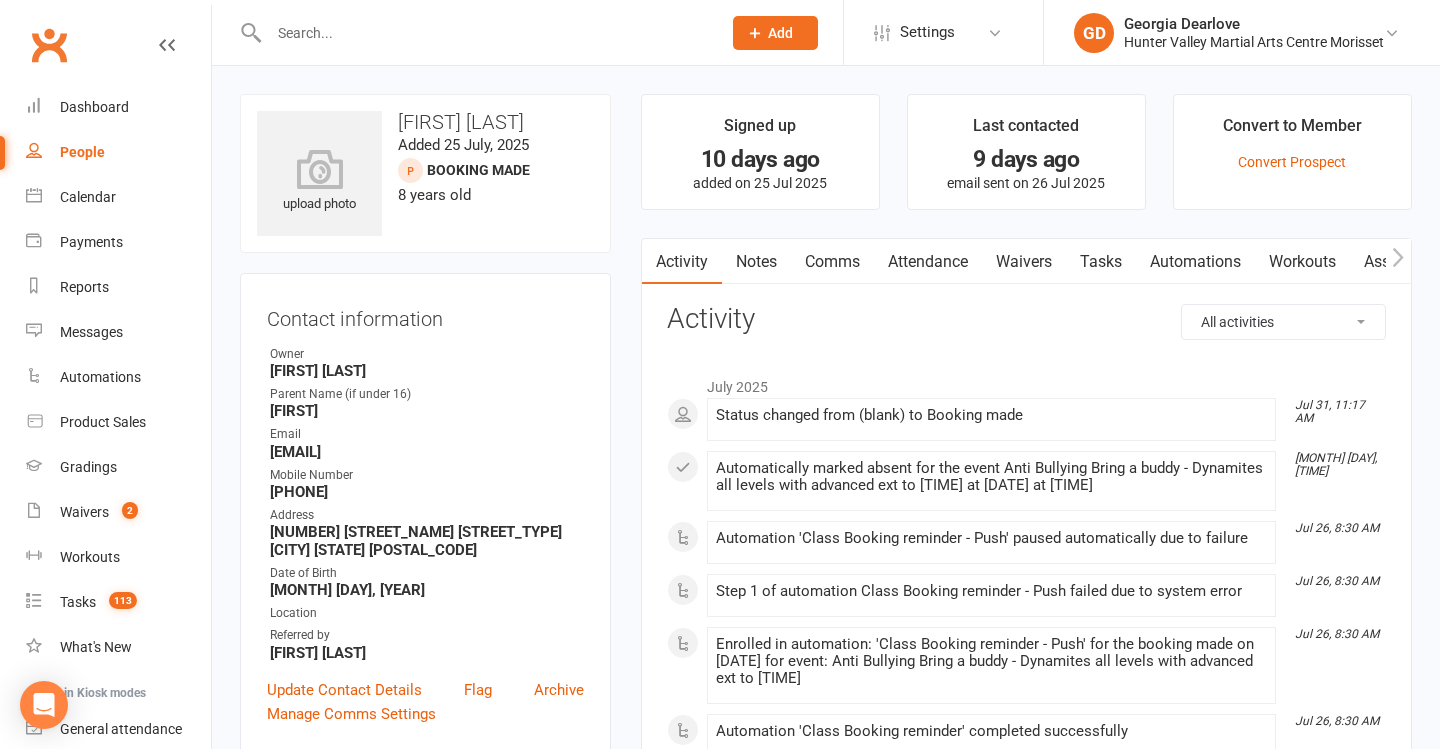 click on "Notes" at bounding box center (756, 262) 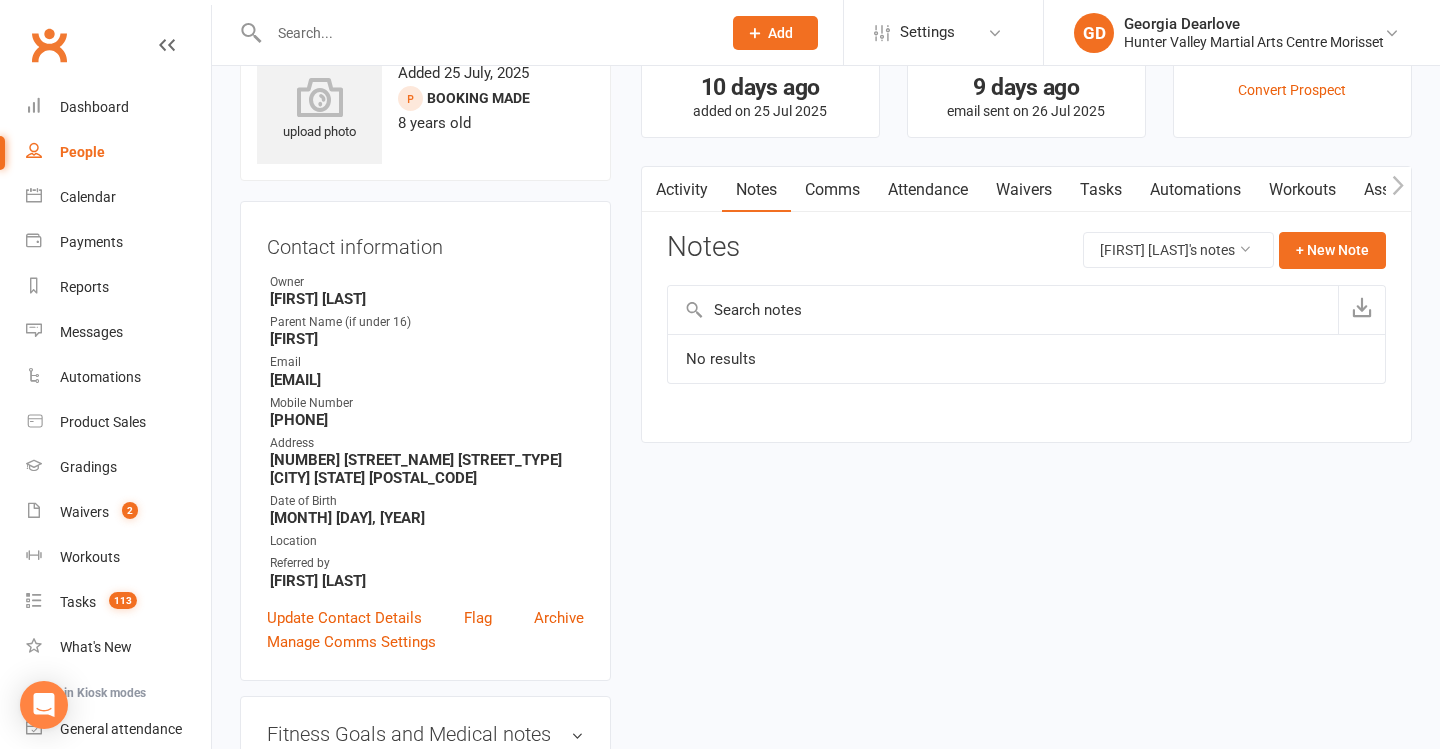 scroll, scrollTop: 5, scrollLeft: 0, axis: vertical 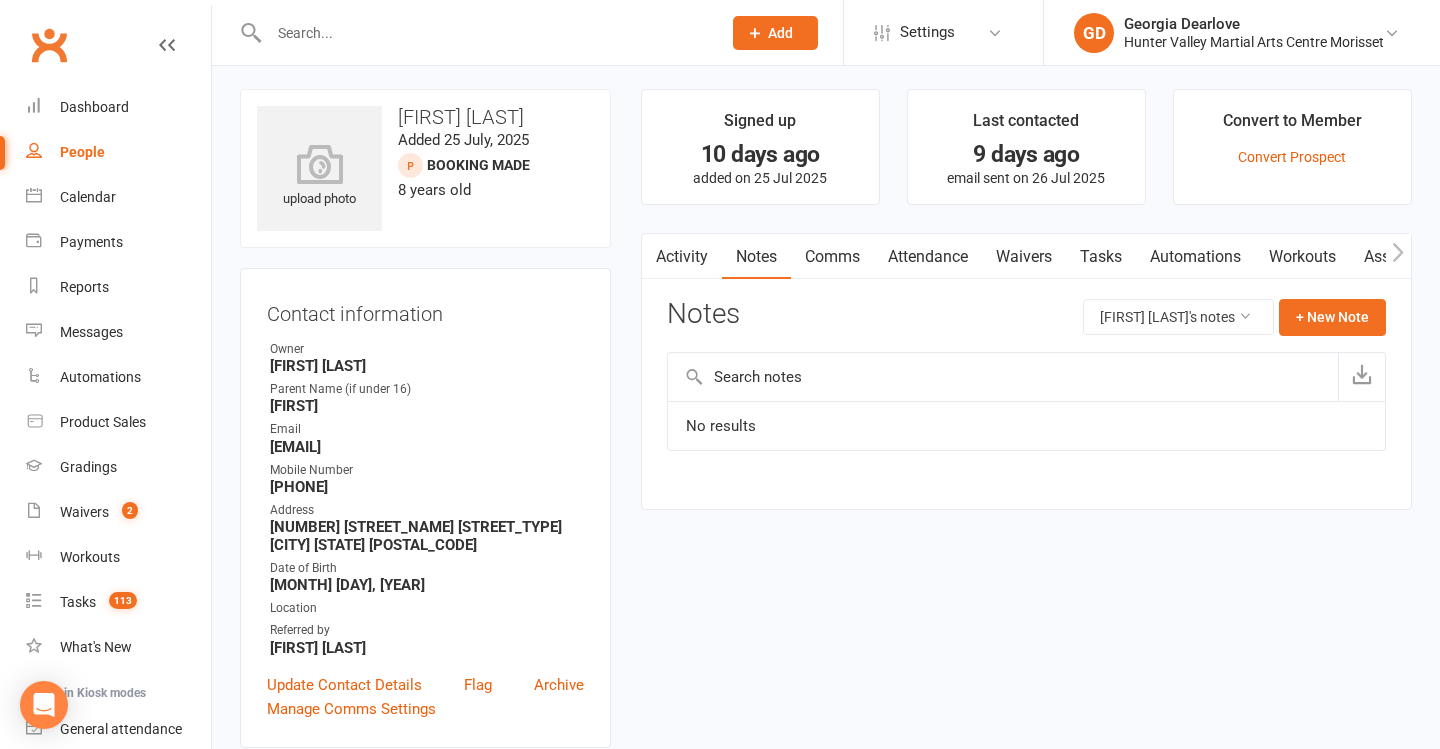 click on "Waivers" at bounding box center (1024, 257) 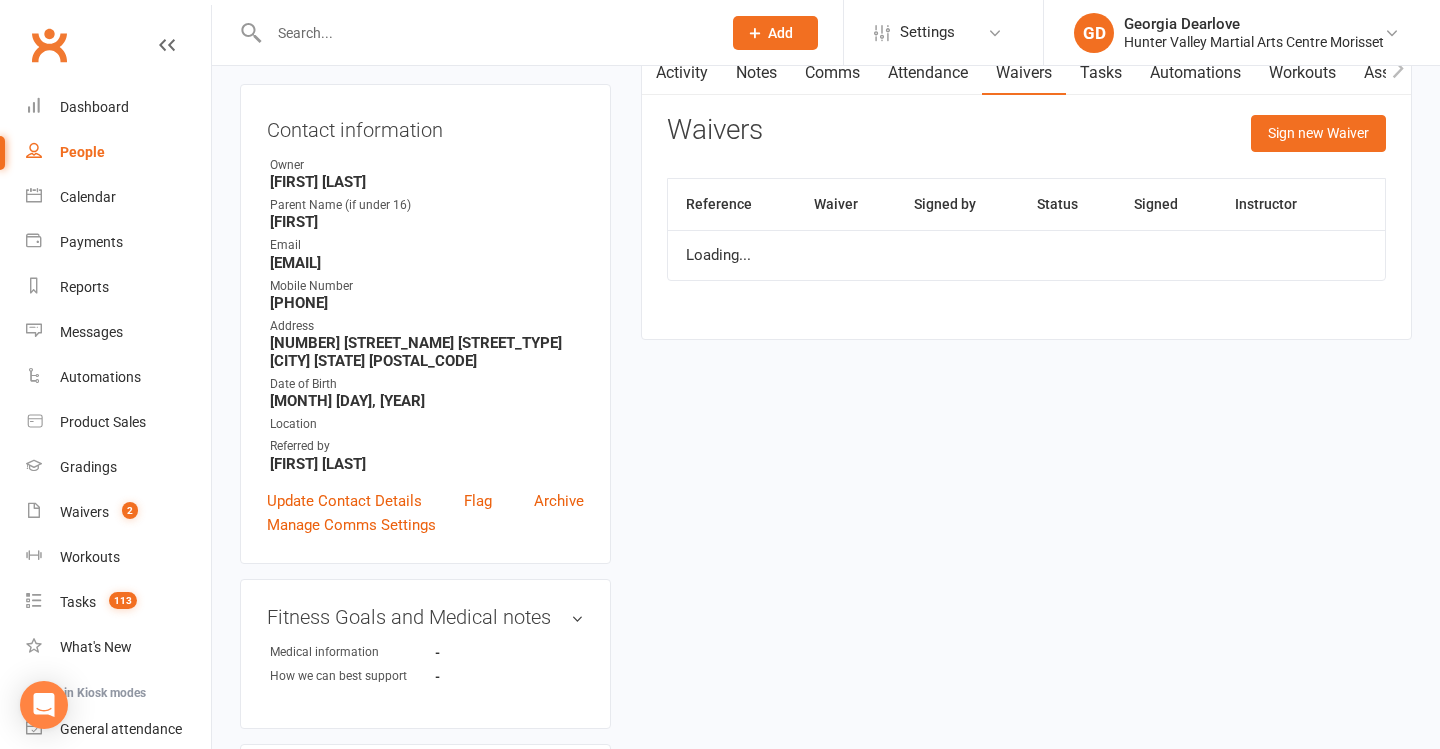 scroll, scrollTop: 200, scrollLeft: 0, axis: vertical 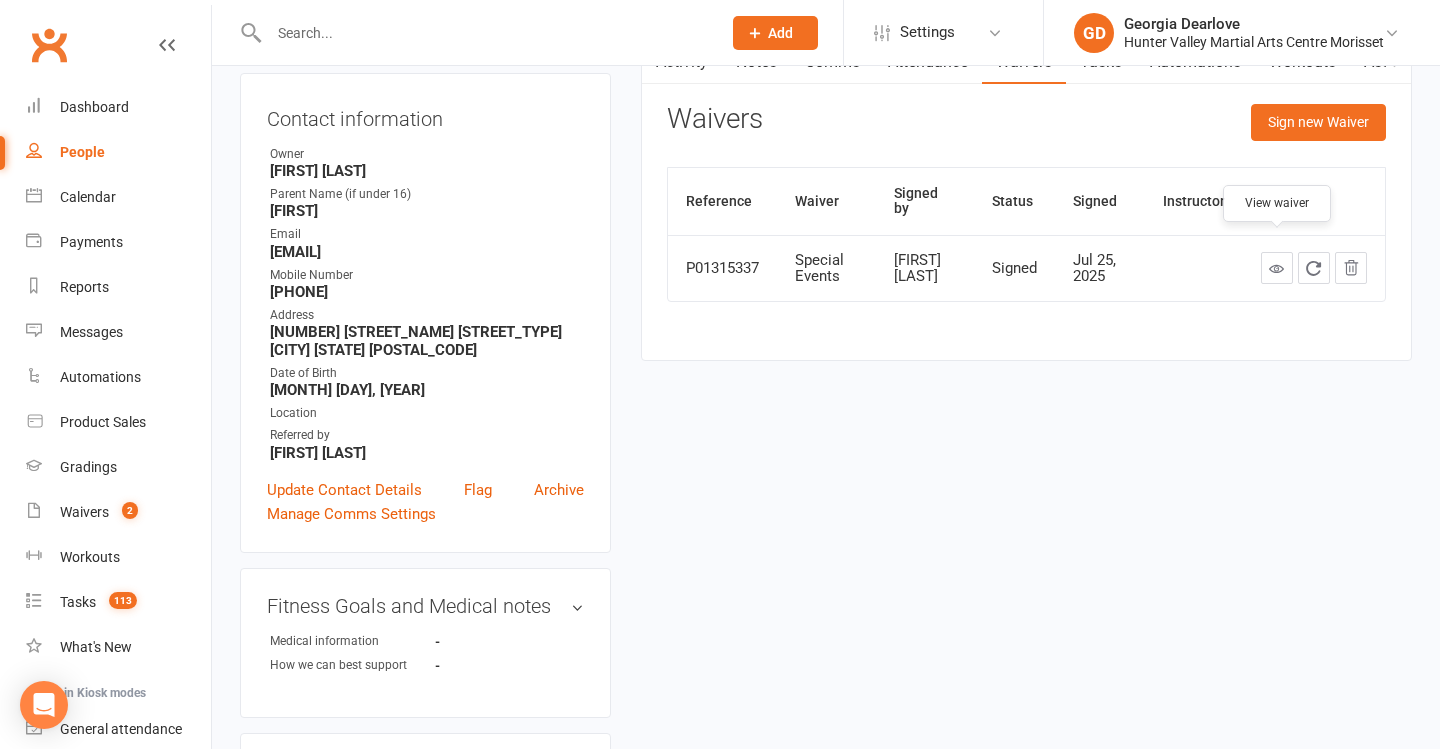 click at bounding box center [1277, 268] 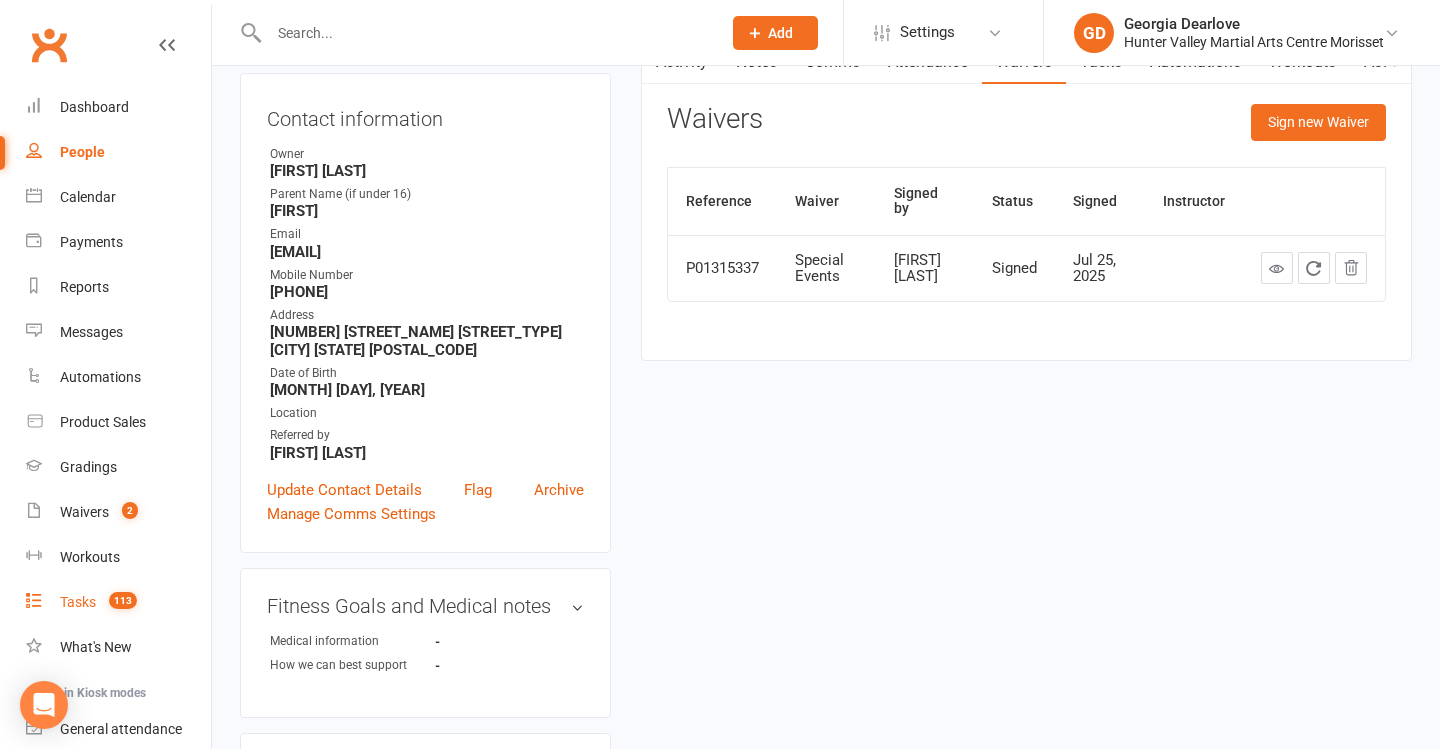 click on "113" at bounding box center [123, 600] 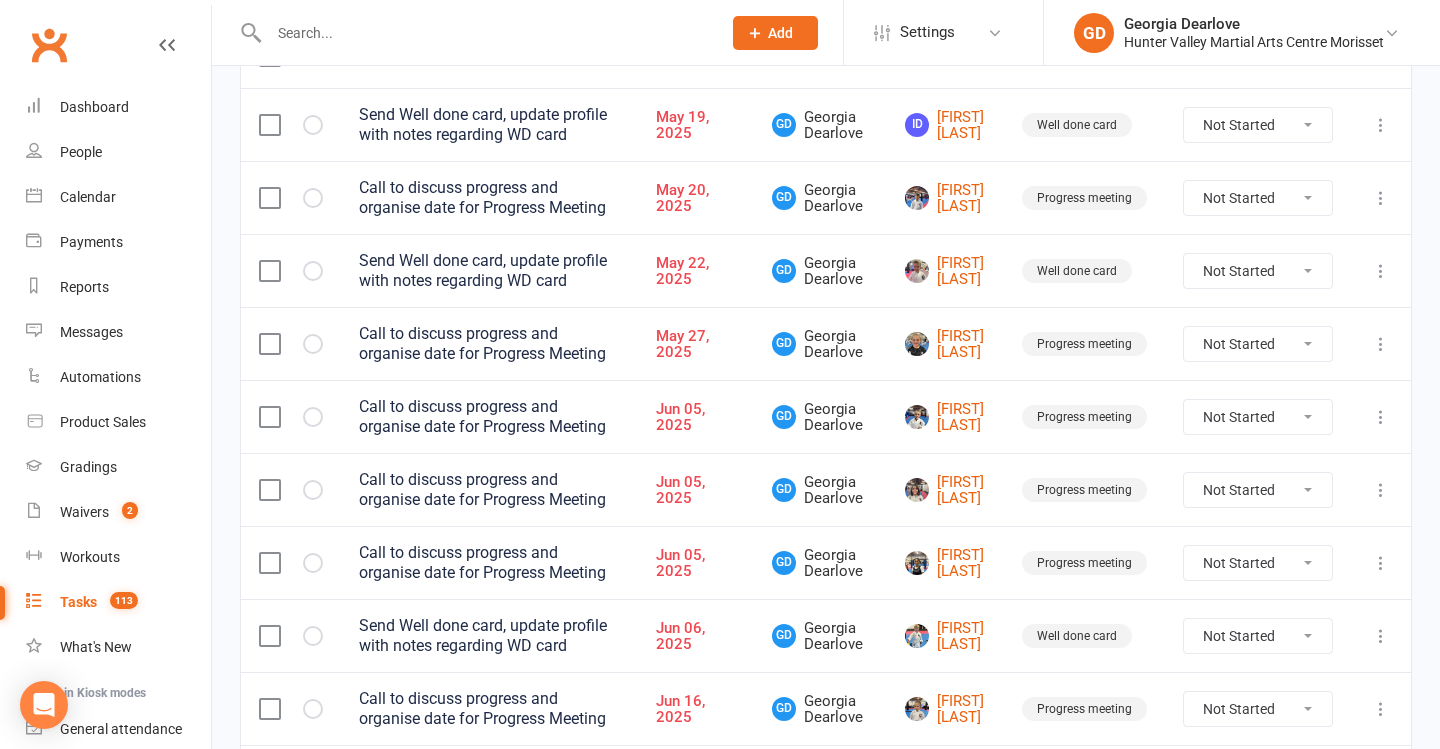 scroll, scrollTop: 339, scrollLeft: 0, axis: vertical 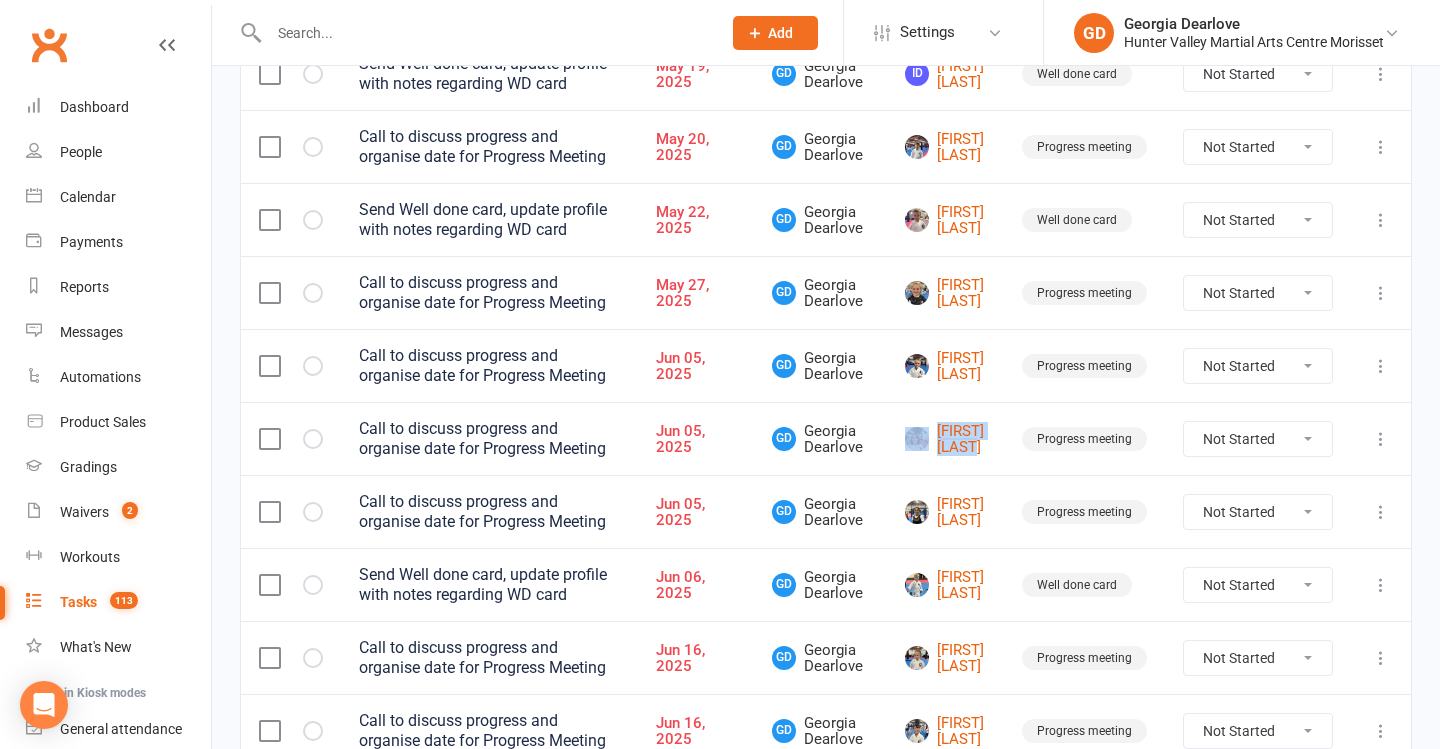 click at bounding box center [1381, 439] 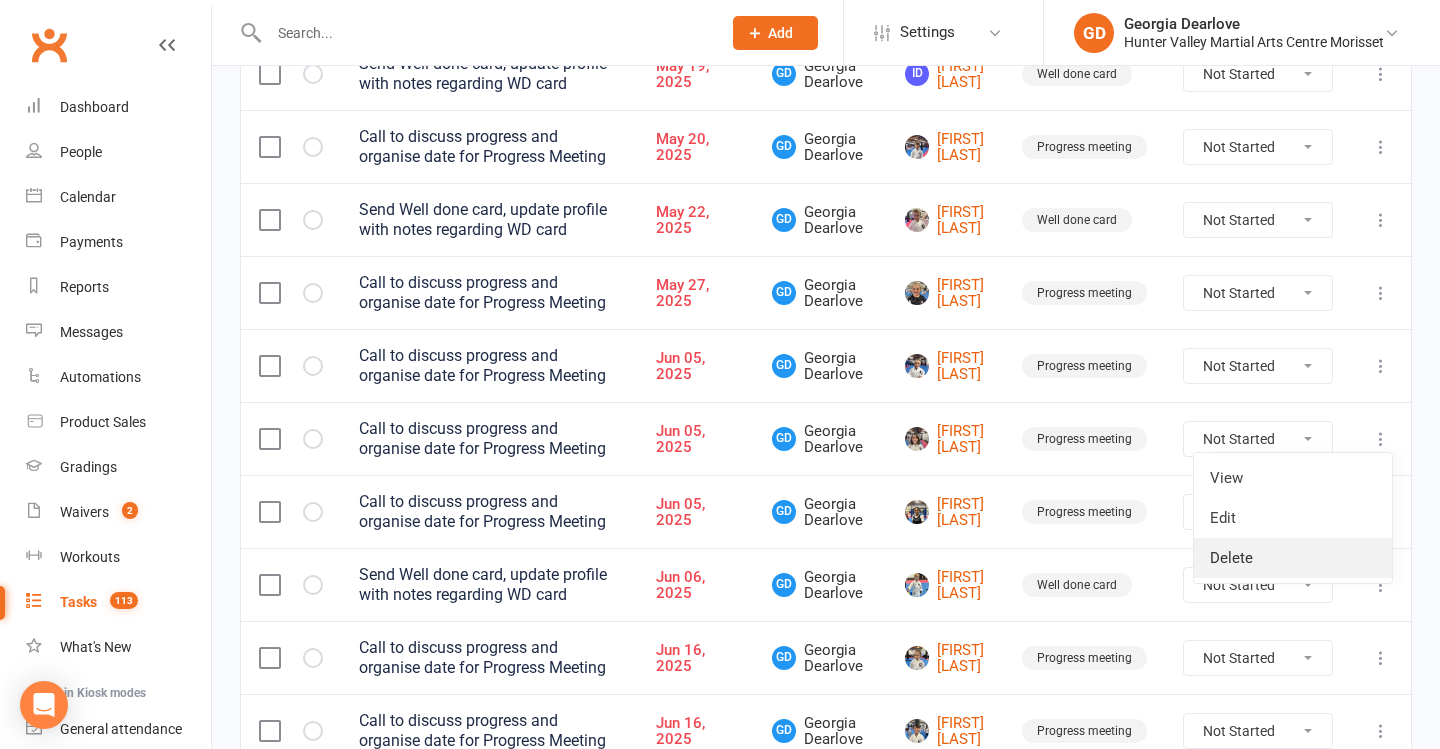click on "Delete" at bounding box center [1293, 558] 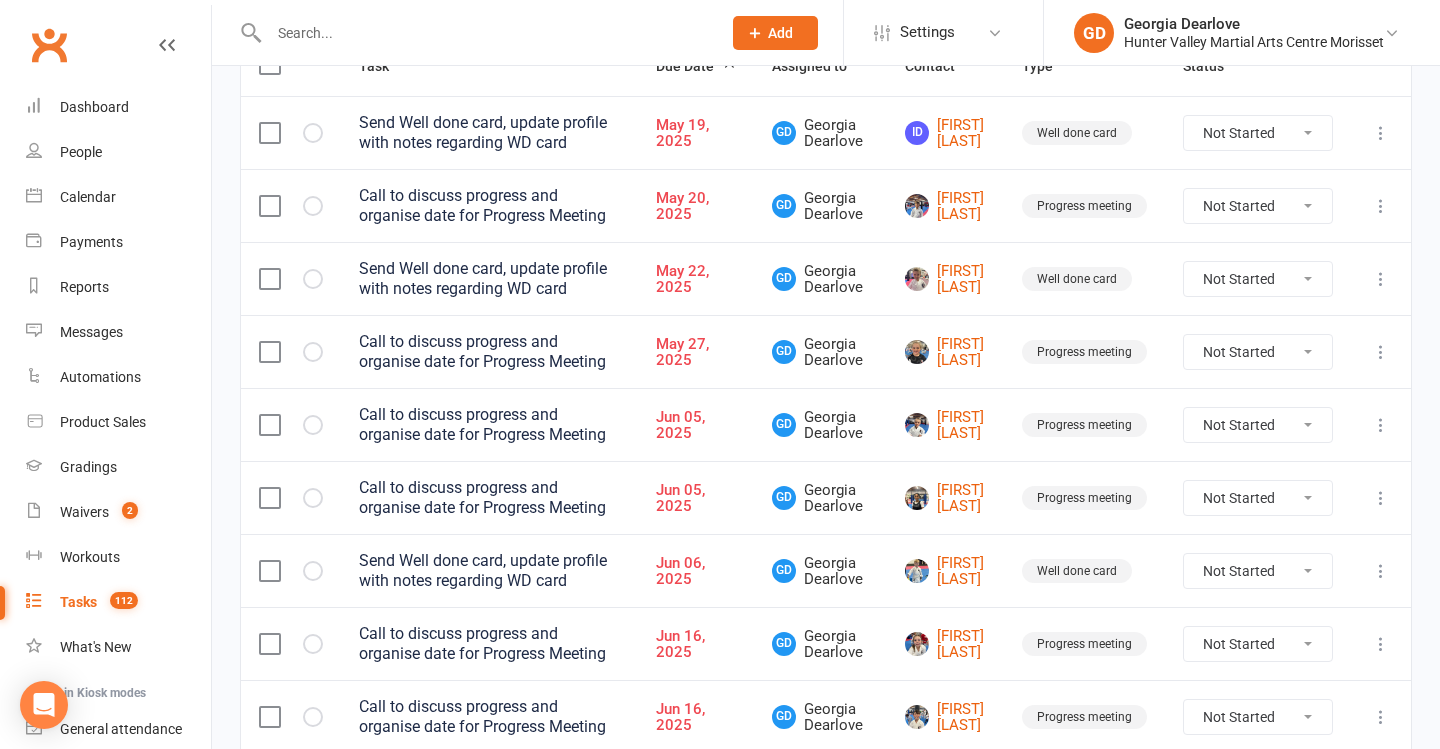 scroll, scrollTop: 284, scrollLeft: 0, axis: vertical 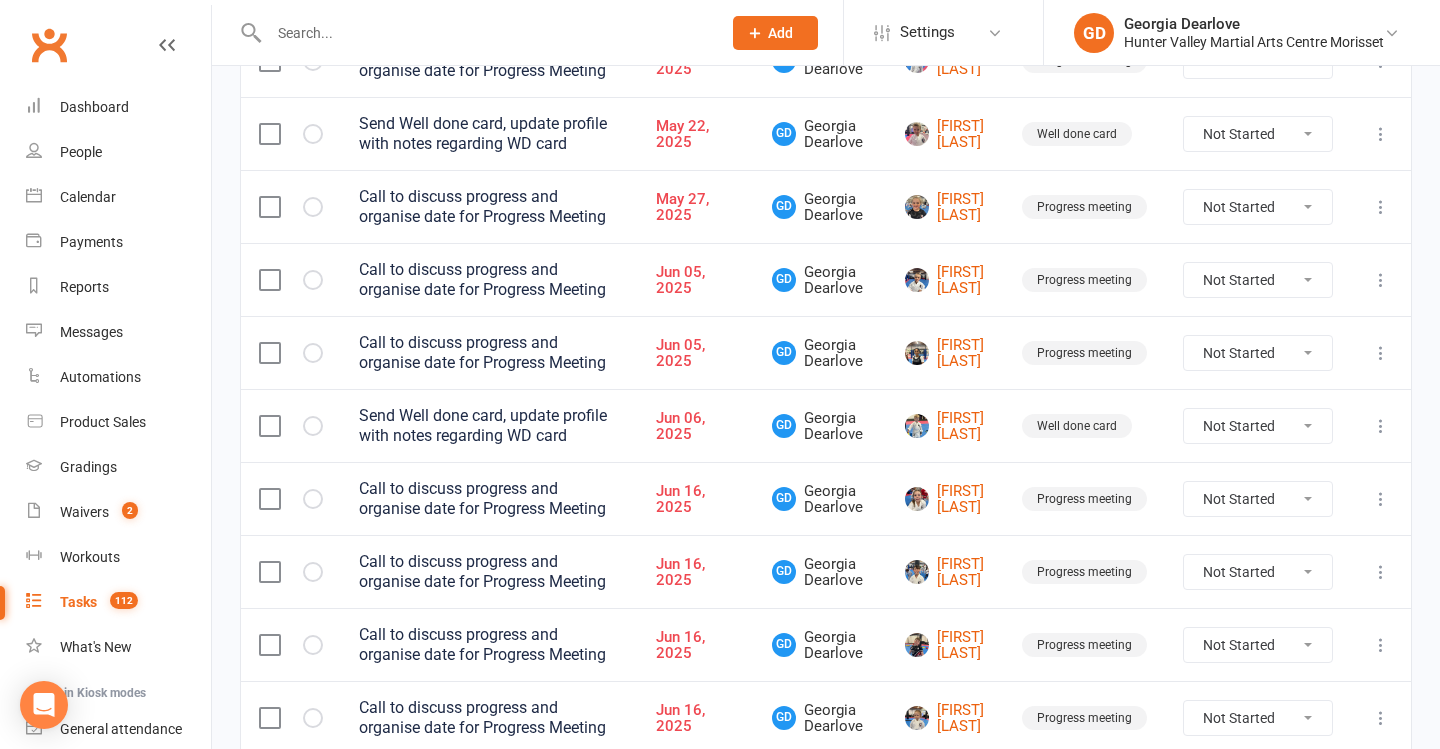 click on "[FIRST] [LAST]" at bounding box center (821, 352) 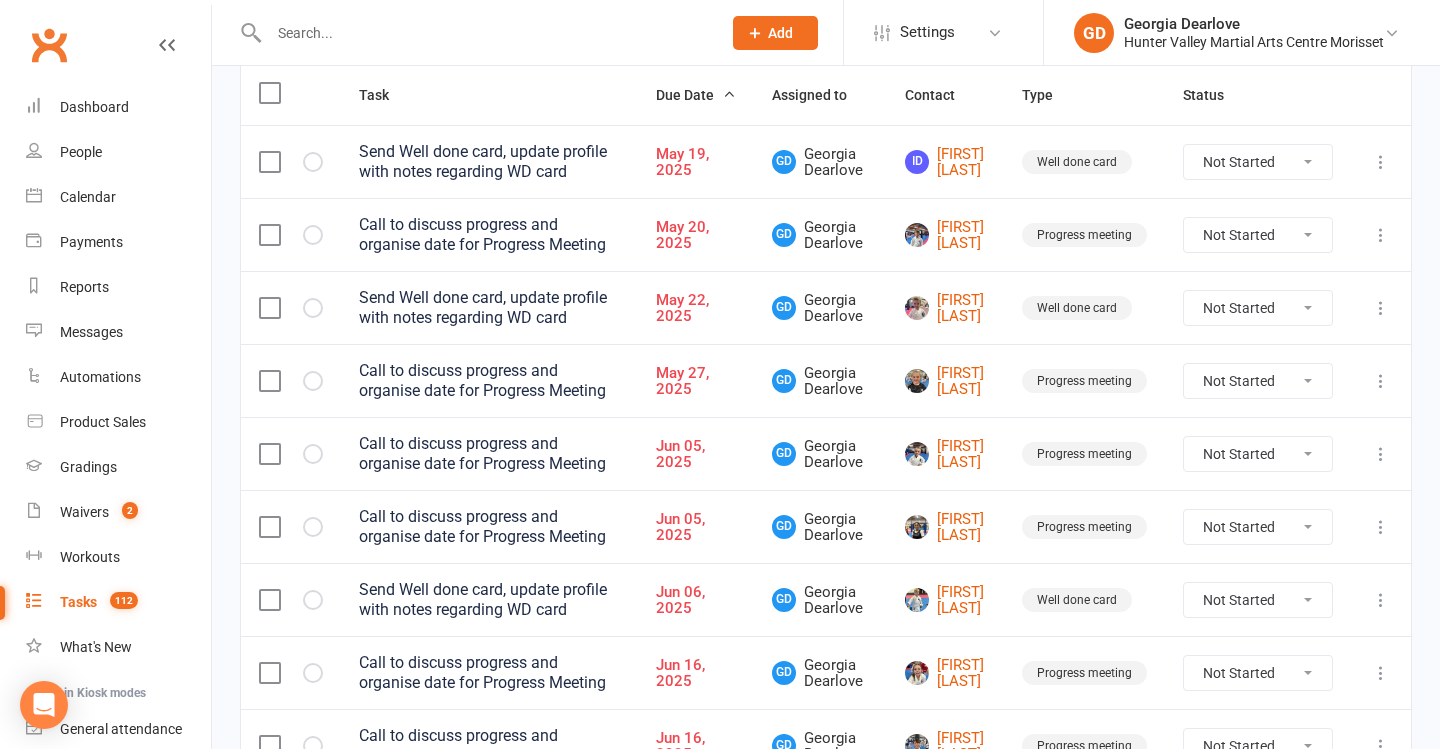 scroll, scrollTop: 249, scrollLeft: 0, axis: vertical 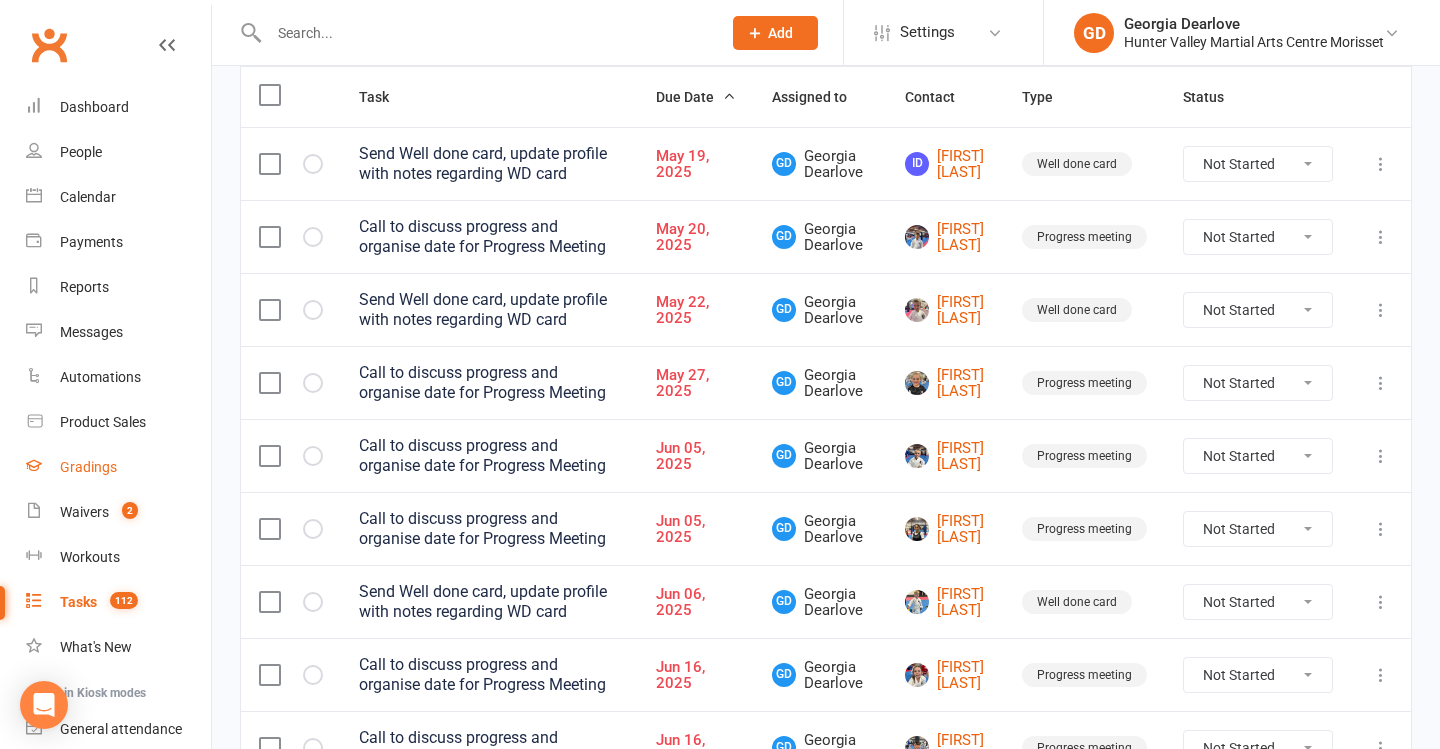 drag, startPoint x: 121, startPoint y: 509, endPoint x: 150, endPoint y: 487, distance: 36.40055 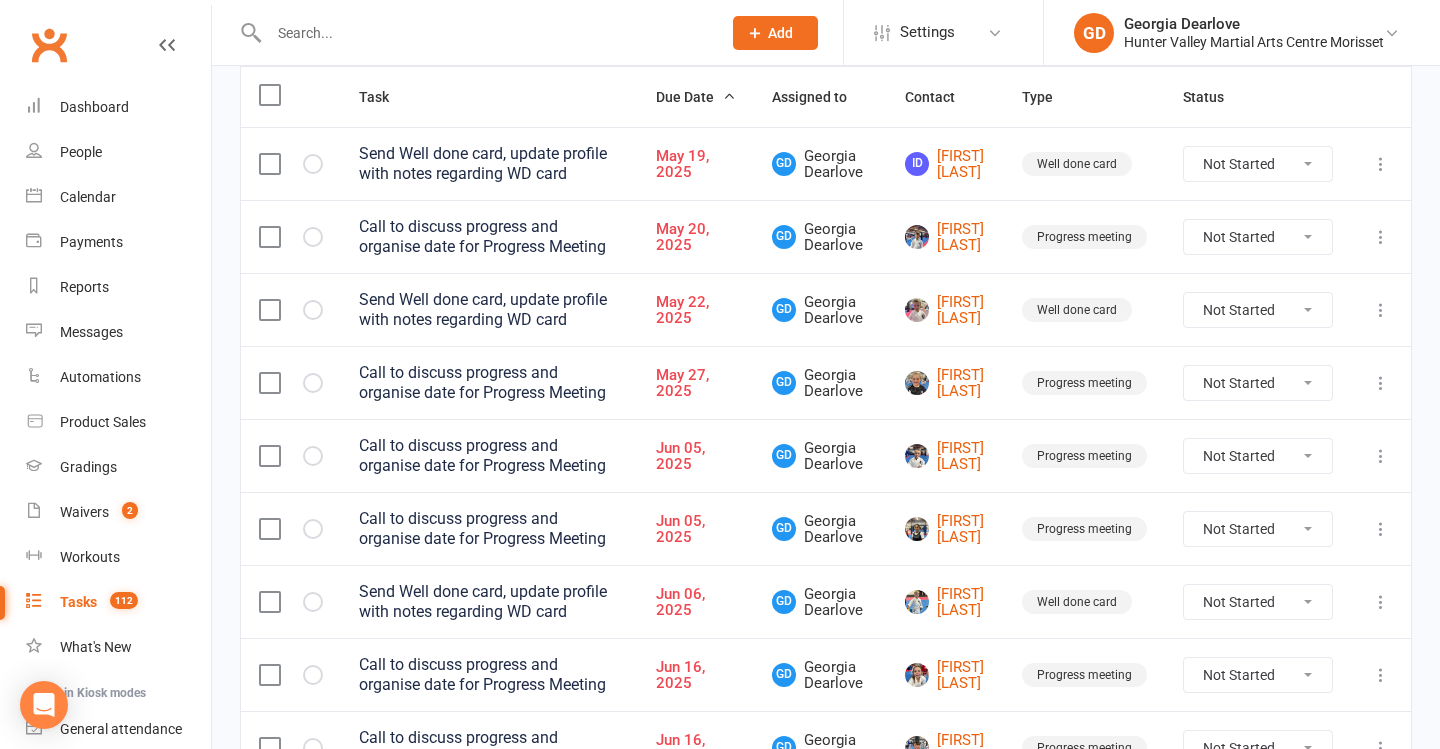scroll, scrollTop: 0, scrollLeft: 0, axis: both 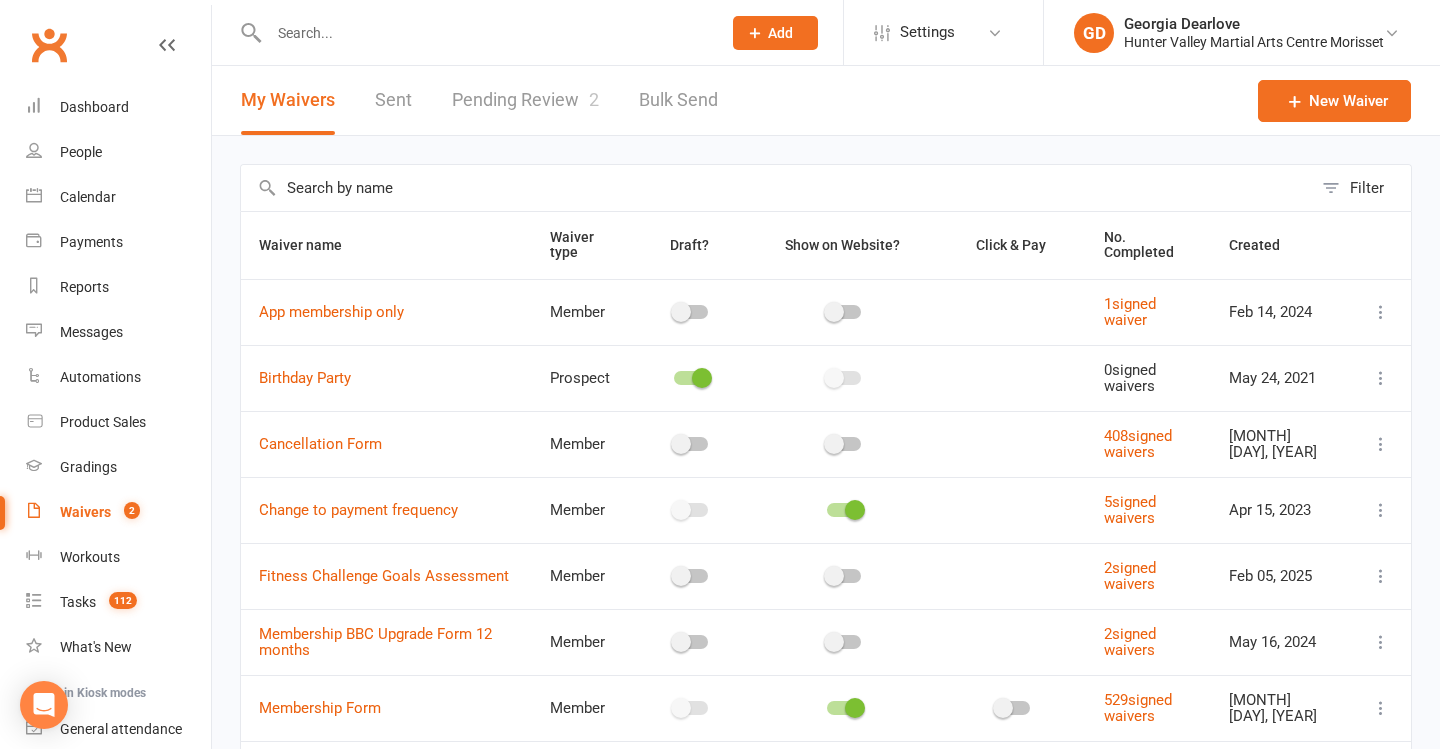 click on "Pending Review 2" at bounding box center [525, 100] 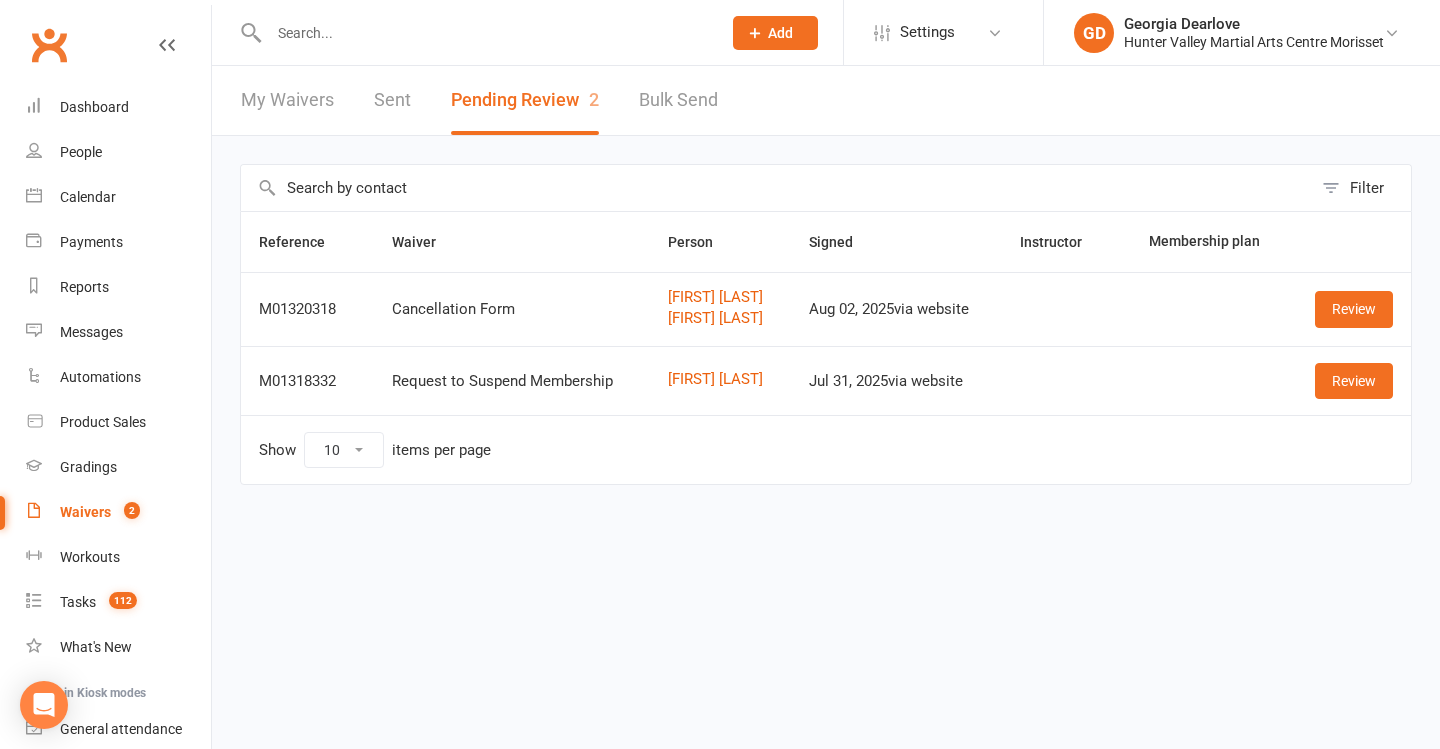 click on "Review" at bounding box center [1354, 309] 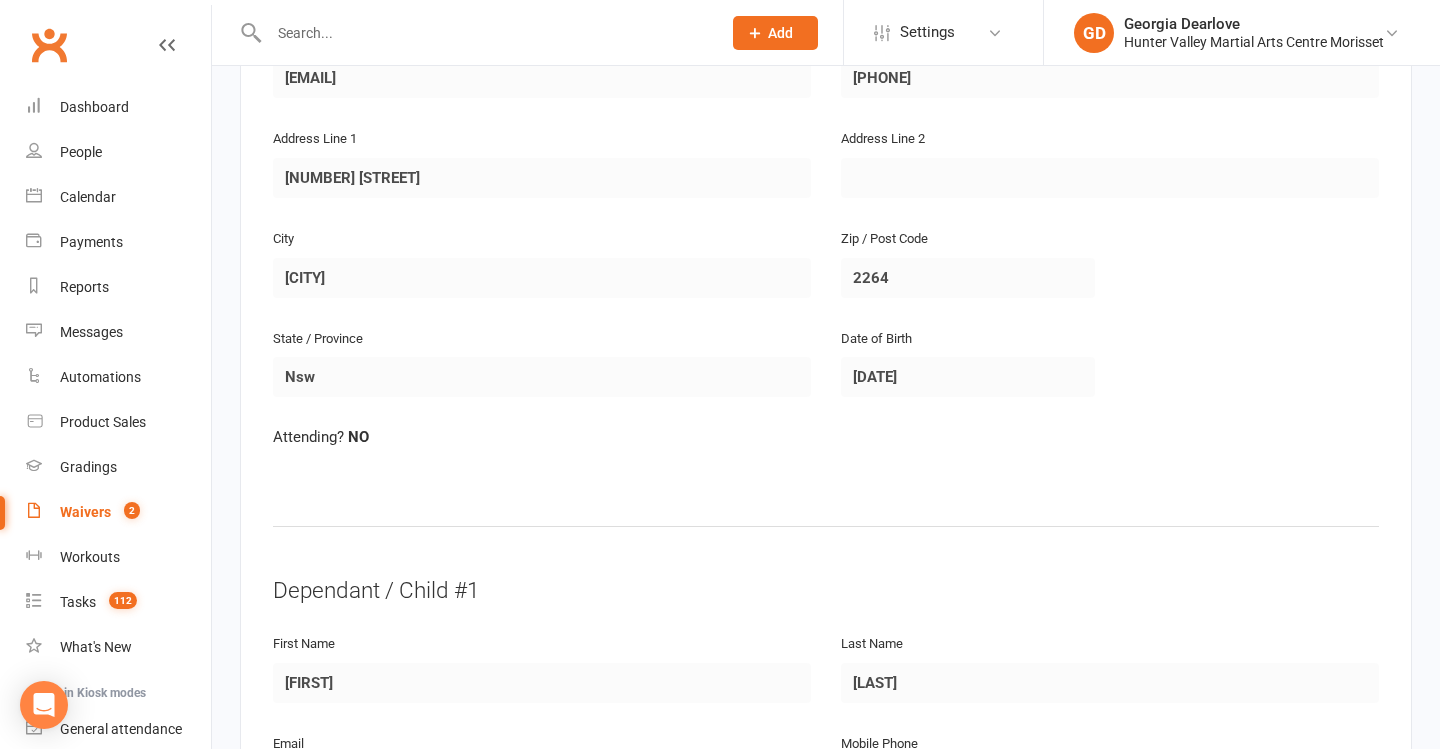 scroll, scrollTop: 557, scrollLeft: 0, axis: vertical 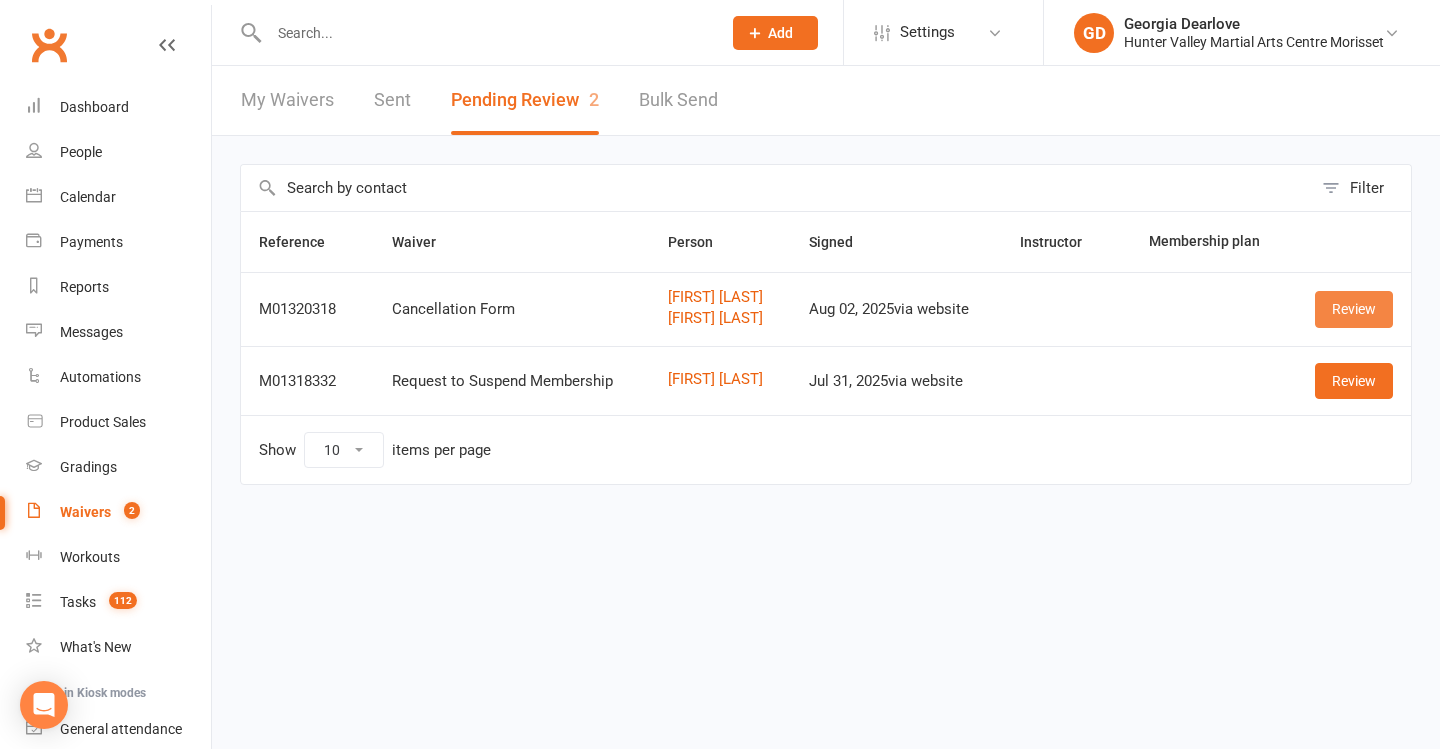 click on "Review" at bounding box center [1354, 309] 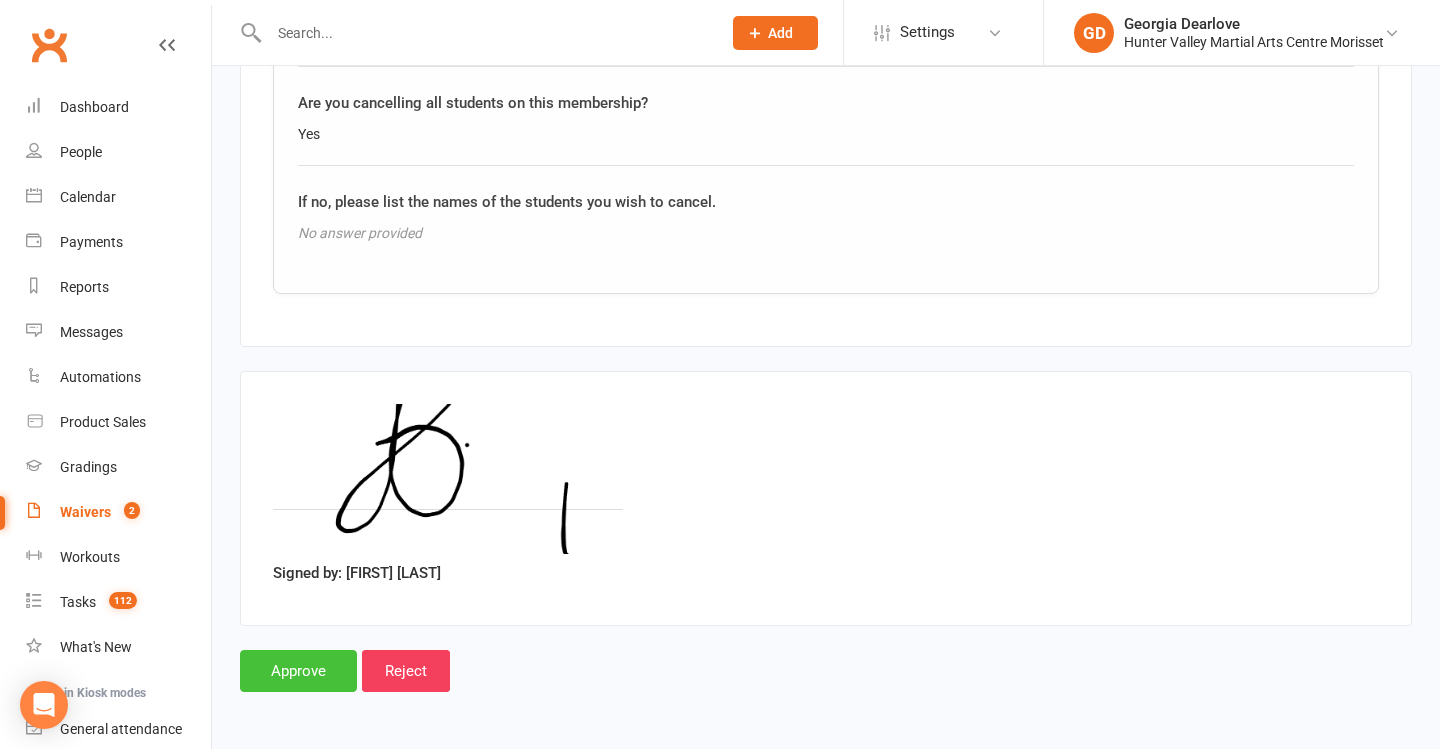 scroll, scrollTop: 2641, scrollLeft: 0, axis: vertical 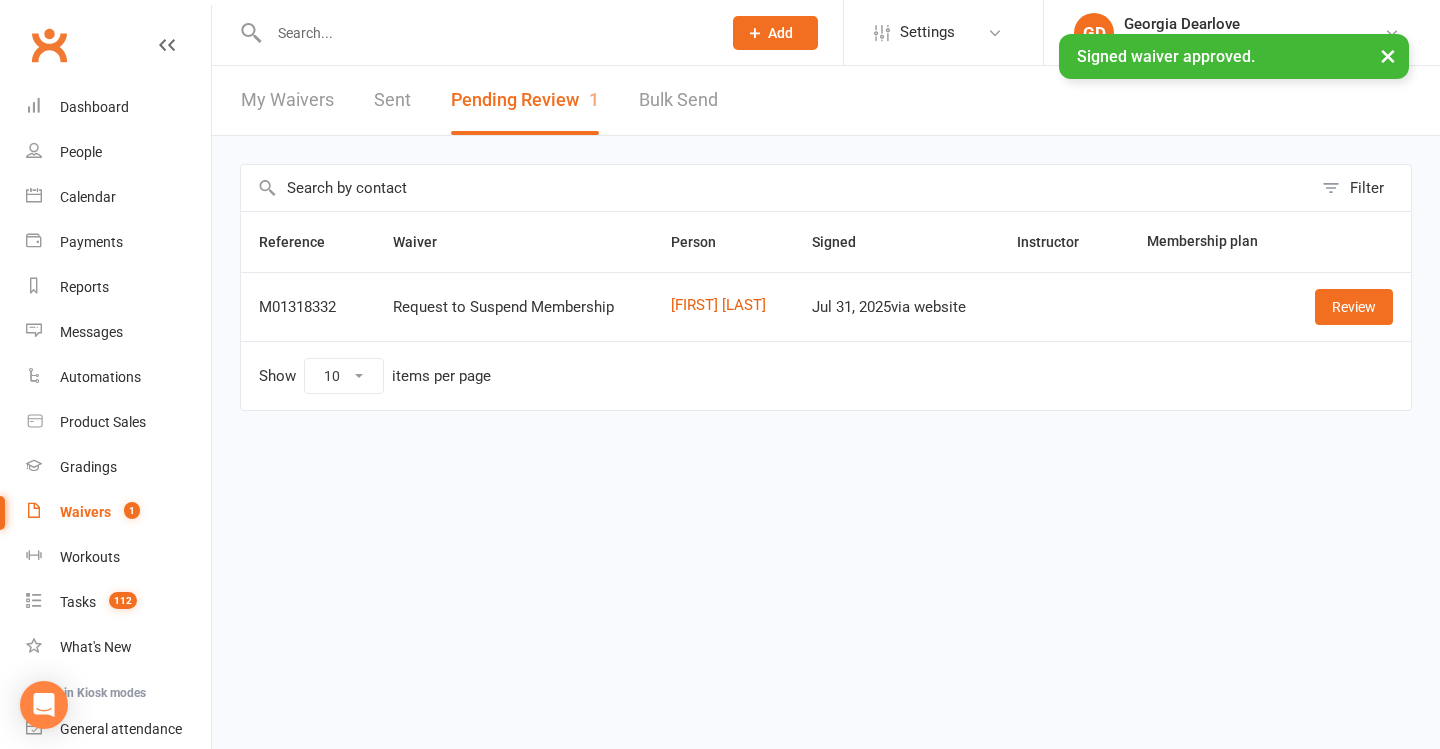 click at bounding box center (485, 33) 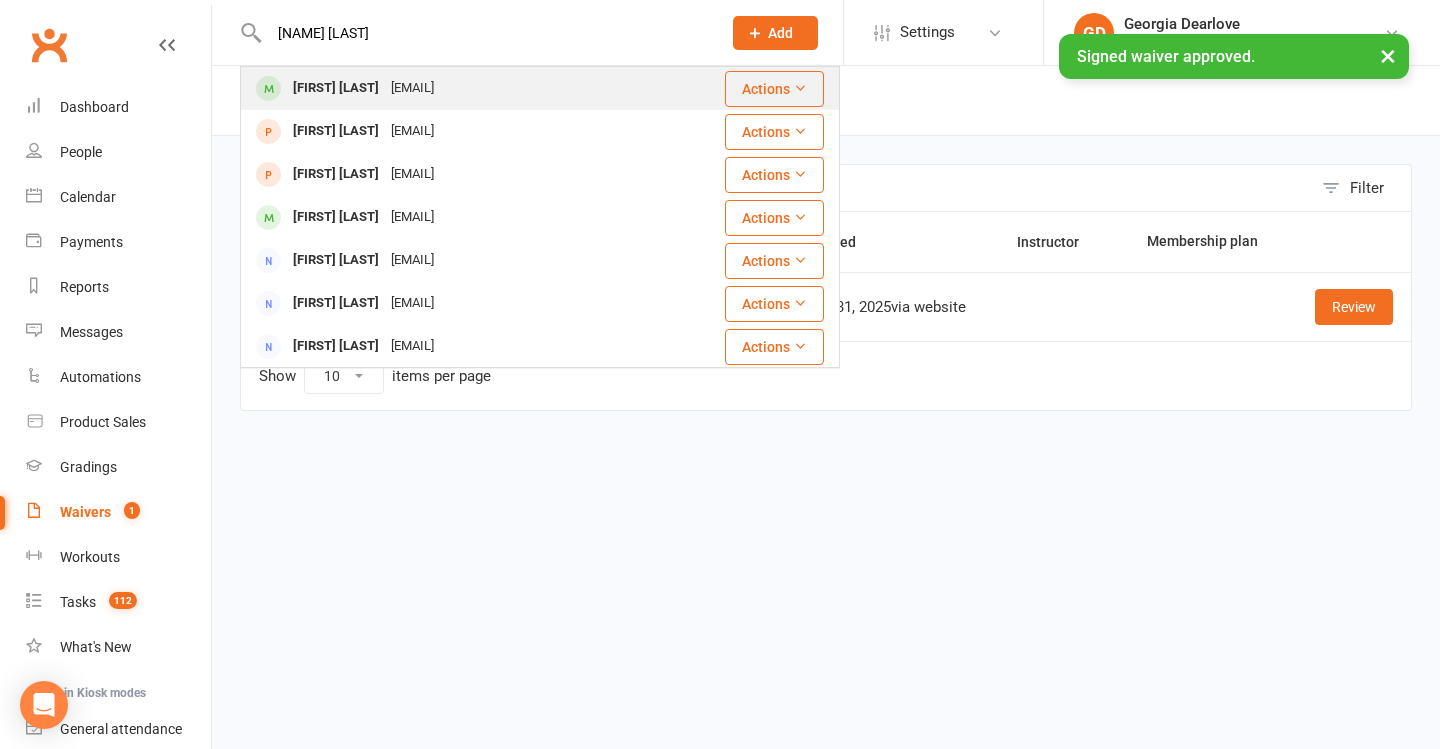 type on "[NAME] [LAST]" 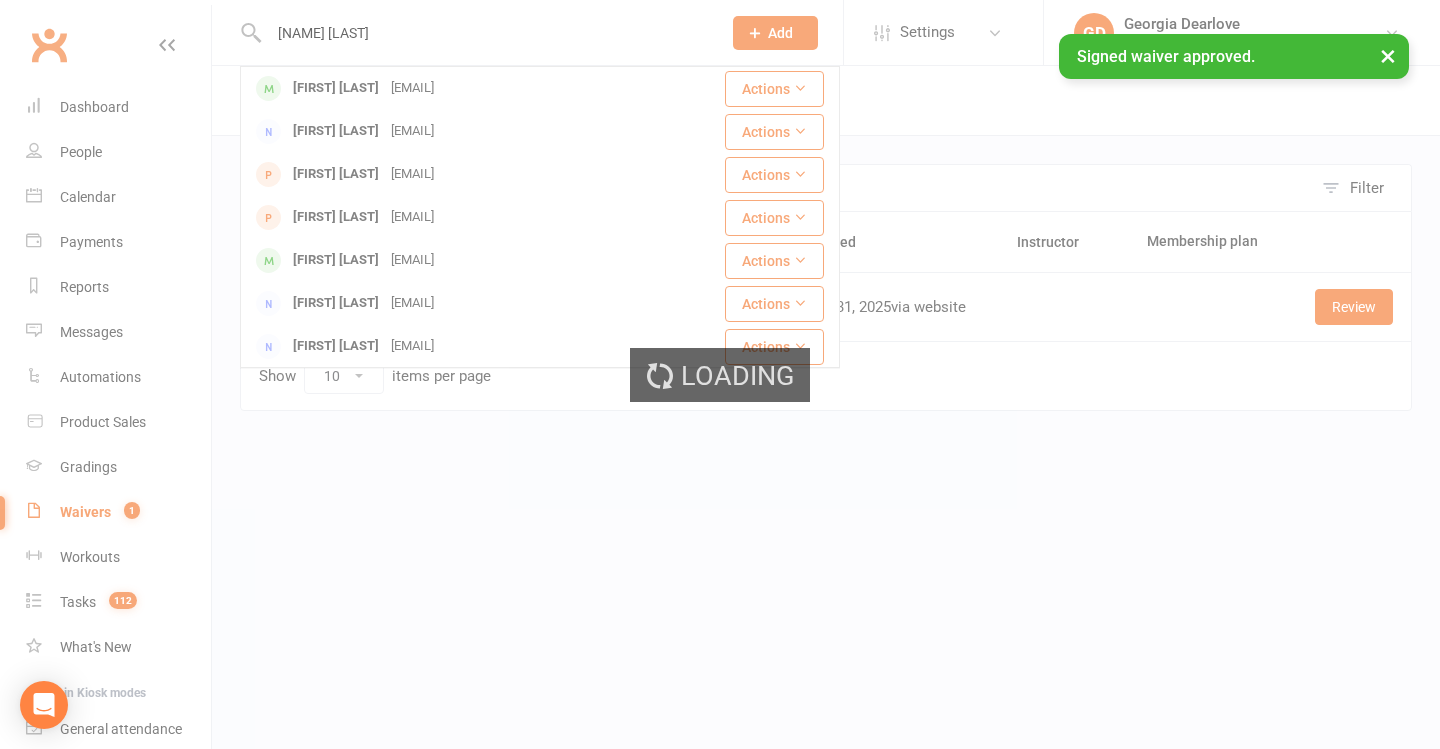type 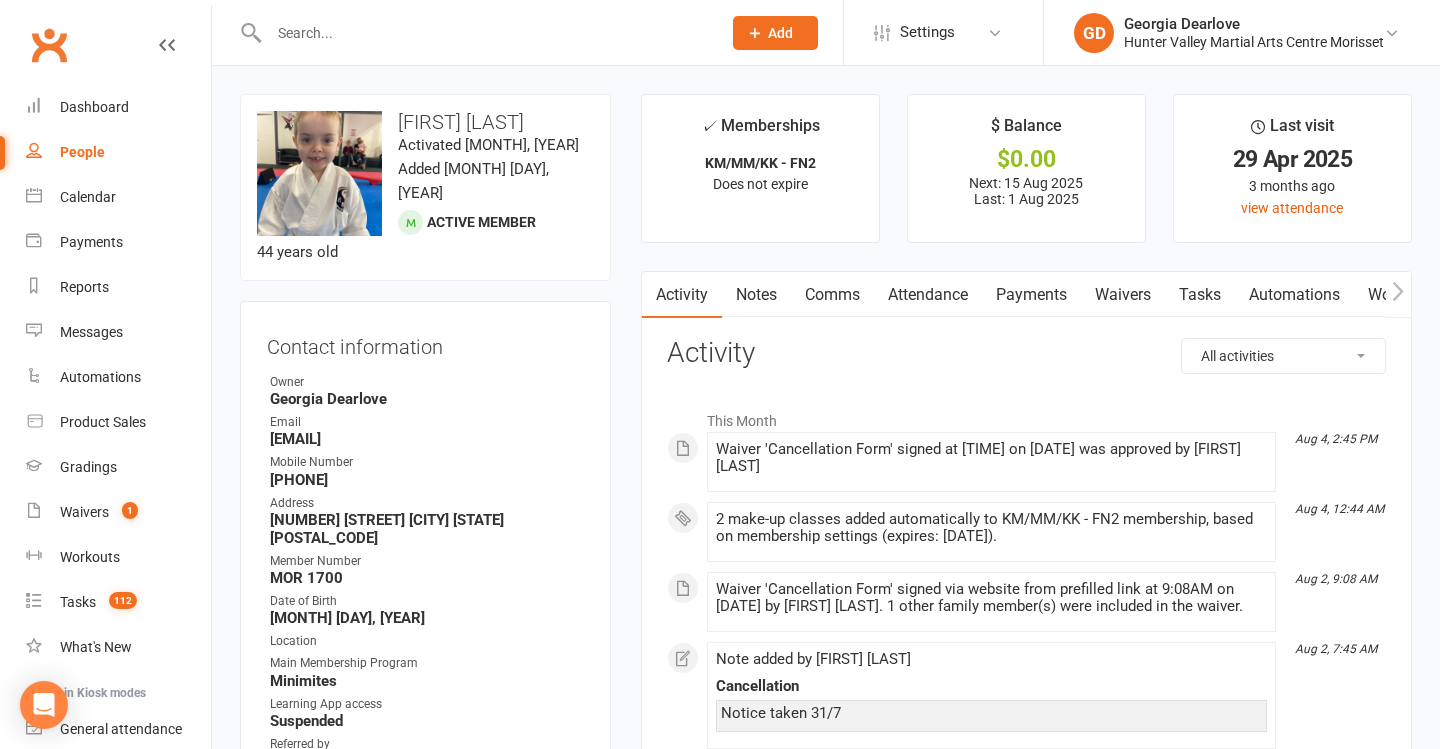 click on "Waivers" at bounding box center (1123, 295) 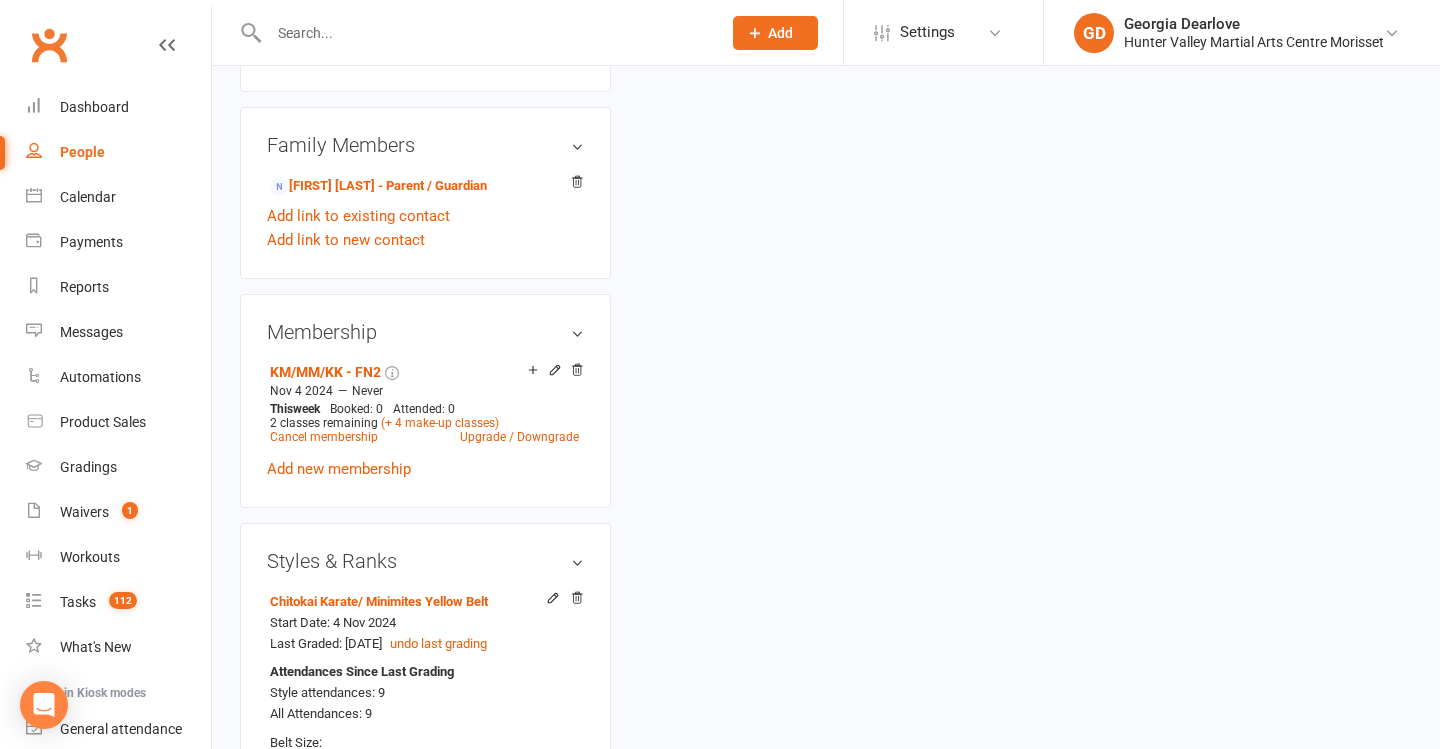 scroll, scrollTop: 1268, scrollLeft: 0, axis: vertical 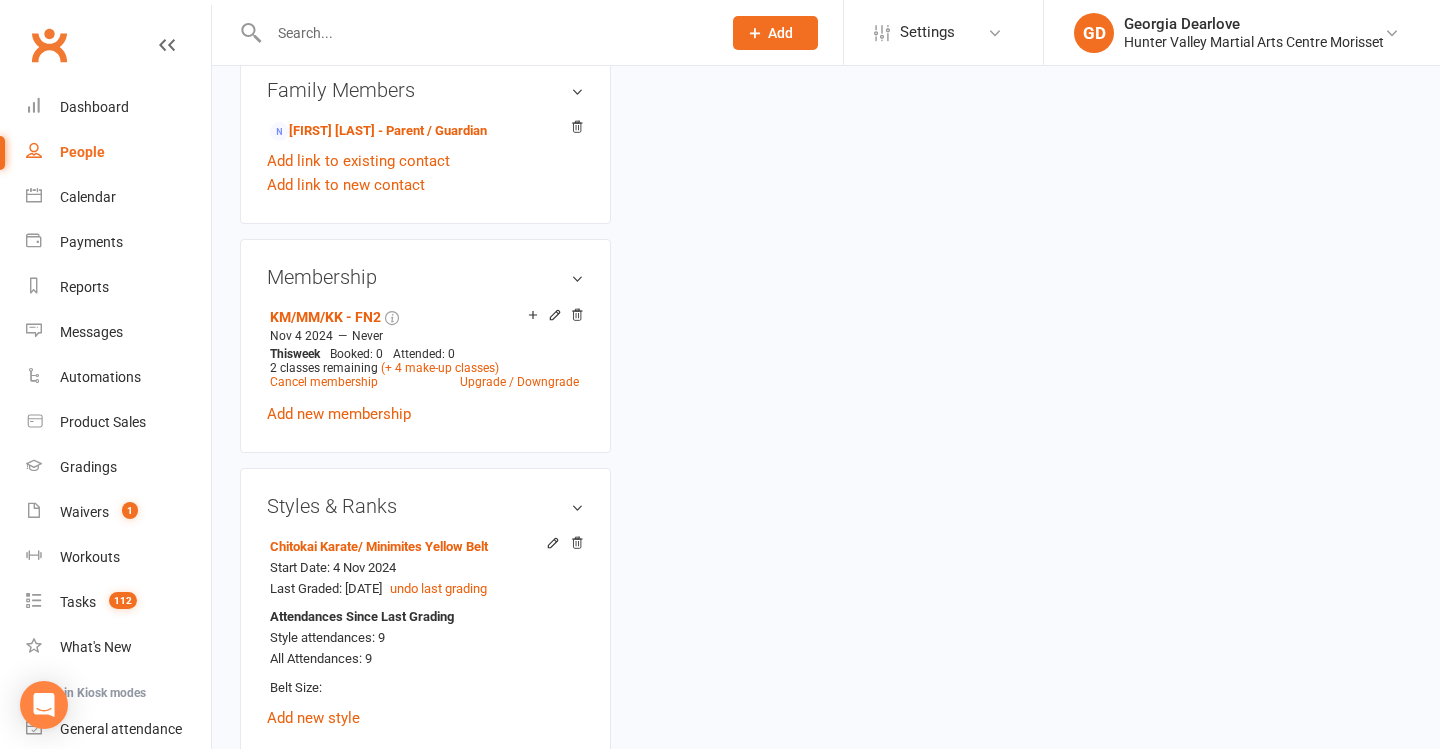 click on "Cancel membership" at bounding box center [324, 382] 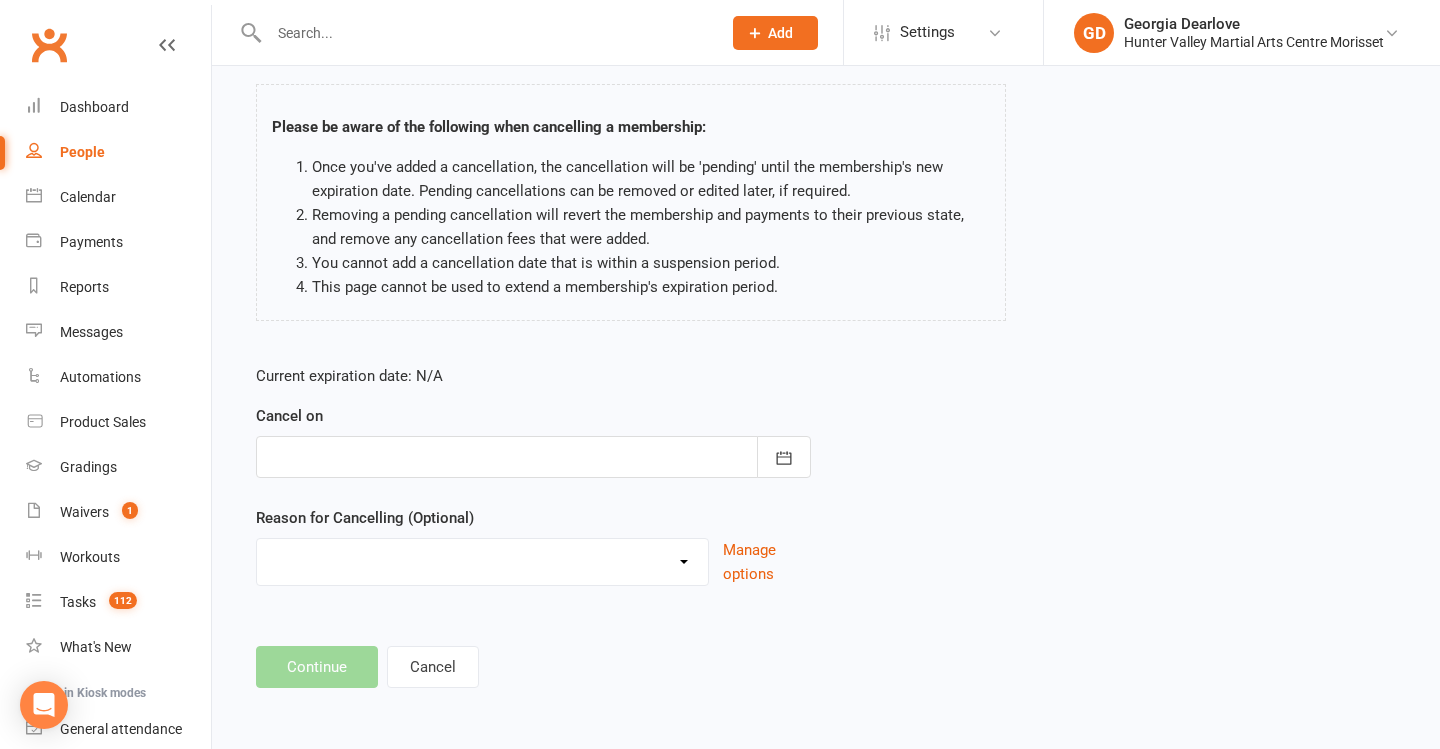 scroll, scrollTop: 0, scrollLeft: 0, axis: both 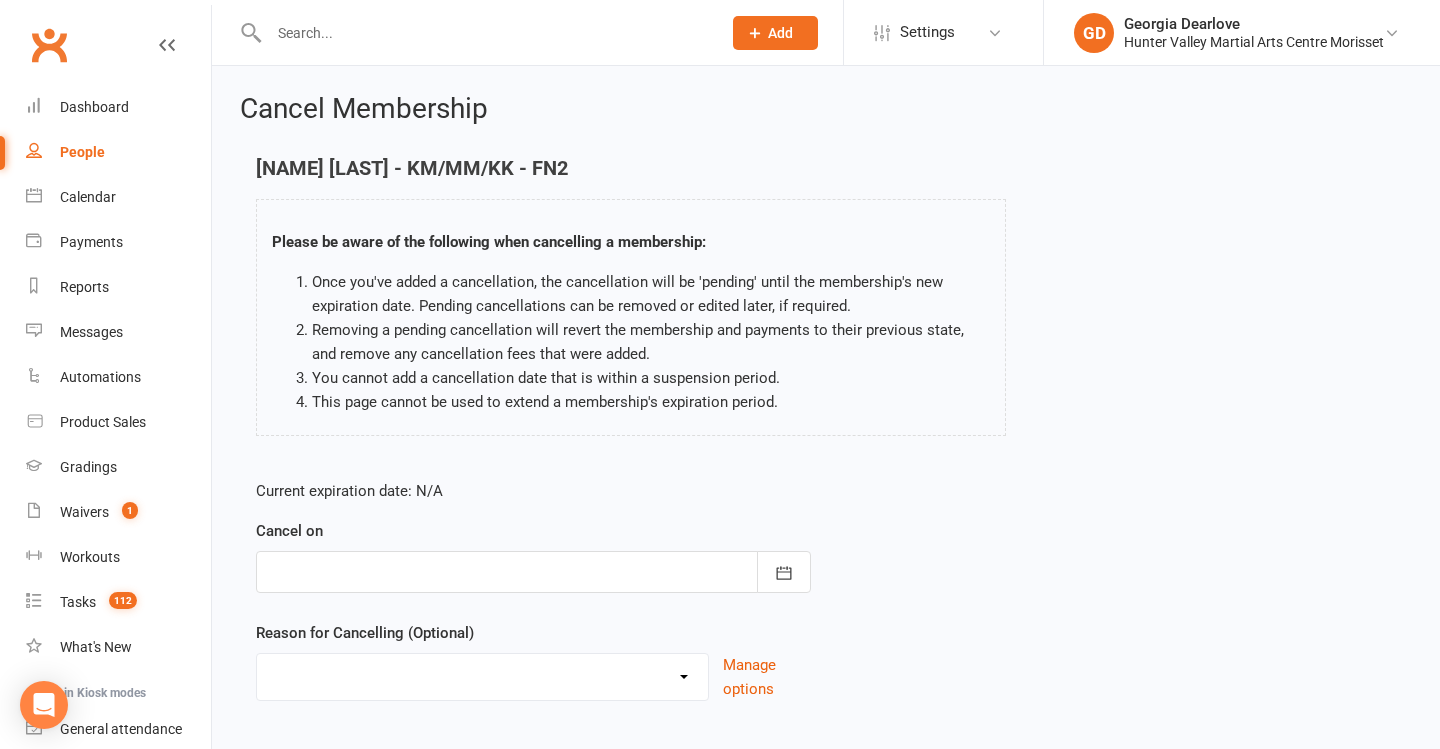 click at bounding box center [533, 572] 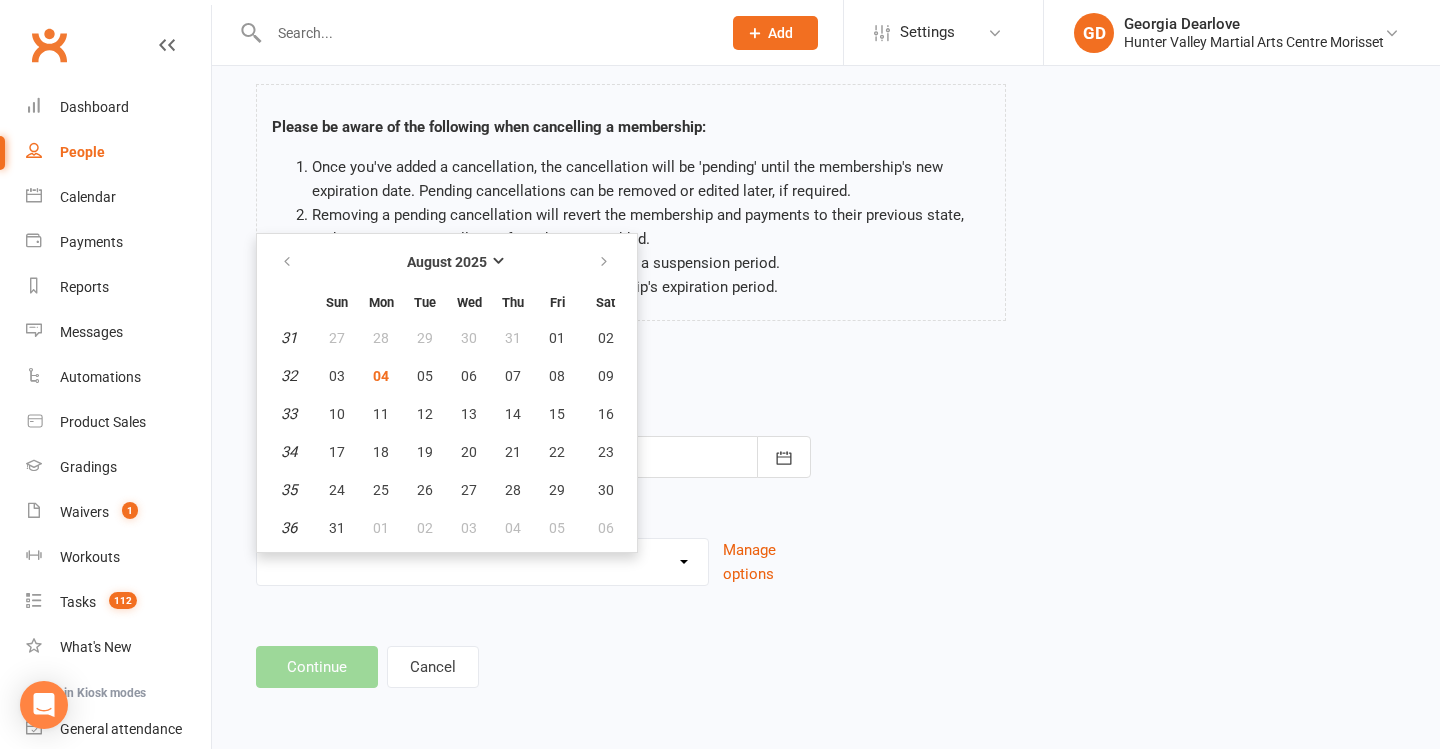 scroll, scrollTop: 131, scrollLeft: 0, axis: vertical 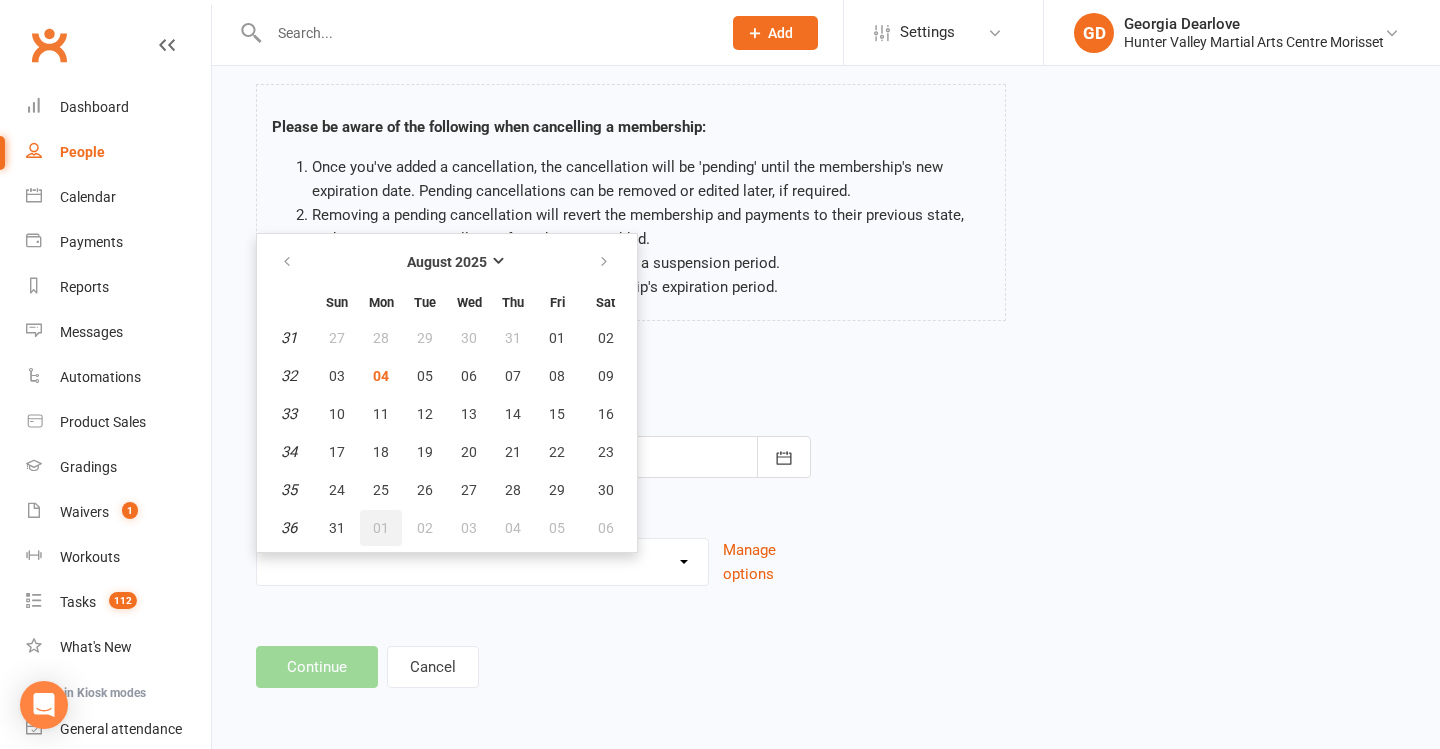 click on "01" at bounding box center [381, 528] 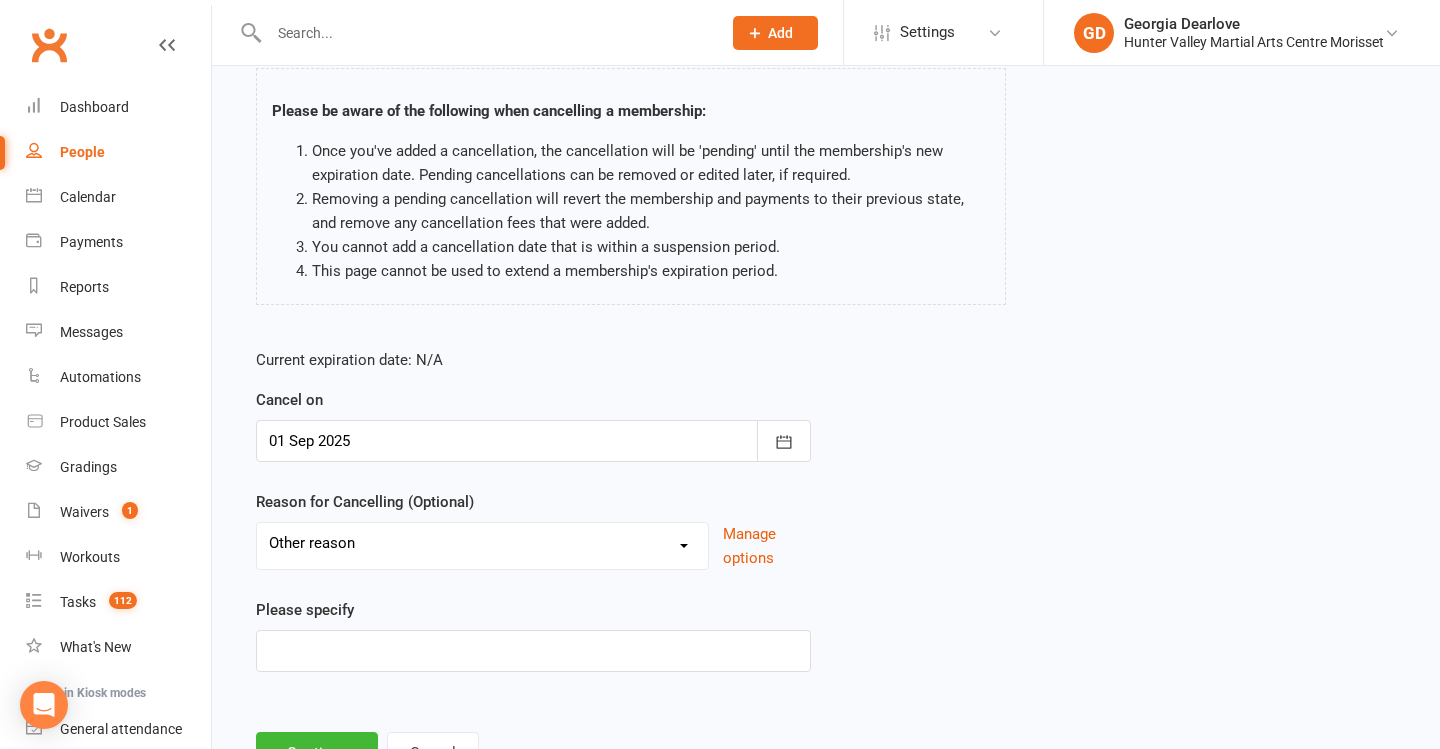 select on "7" 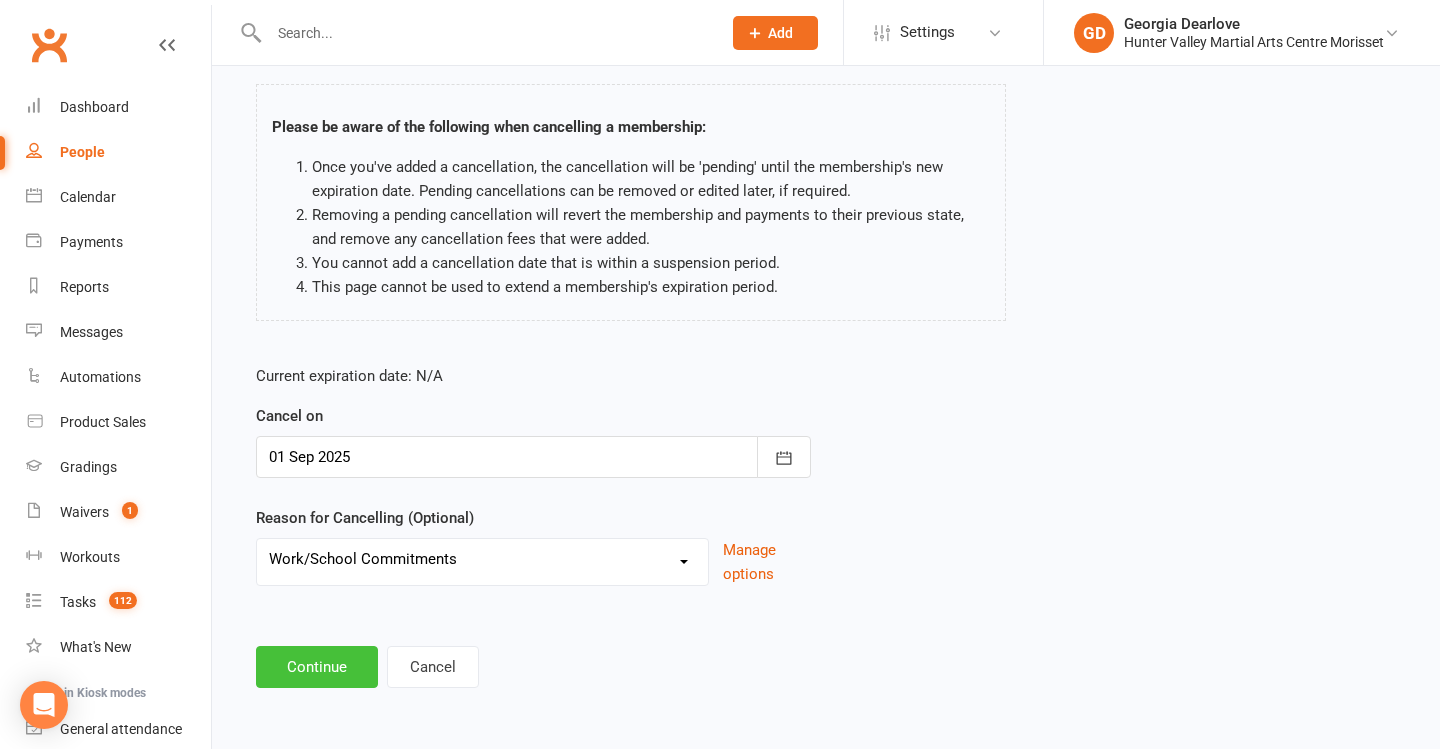 scroll, scrollTop: 131, scrollLeft: 0, axis: vertical 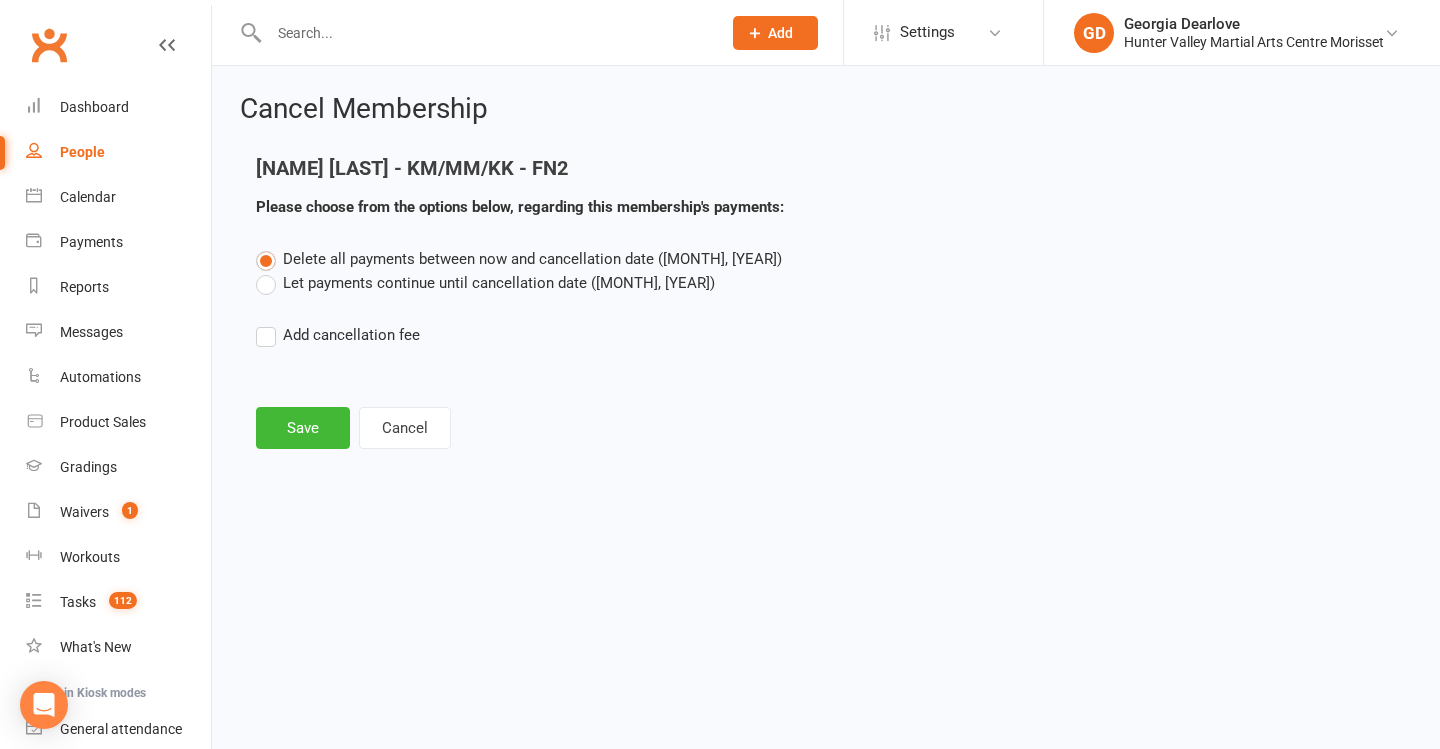 click on "Let payments continue until cancellation date ([MONTH], [YEAR])" at bounding box center (485, 283) 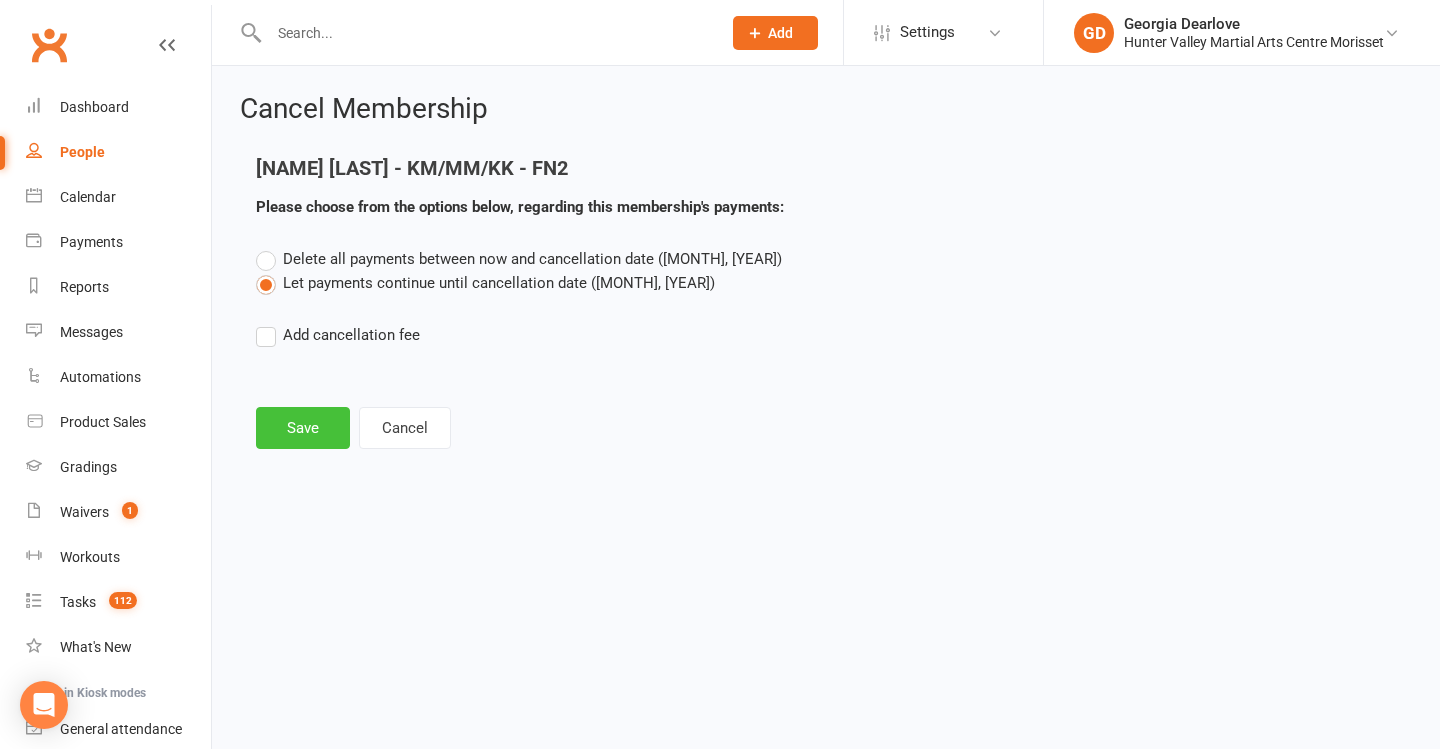 click on "Save" at bounding box center (303, 428) 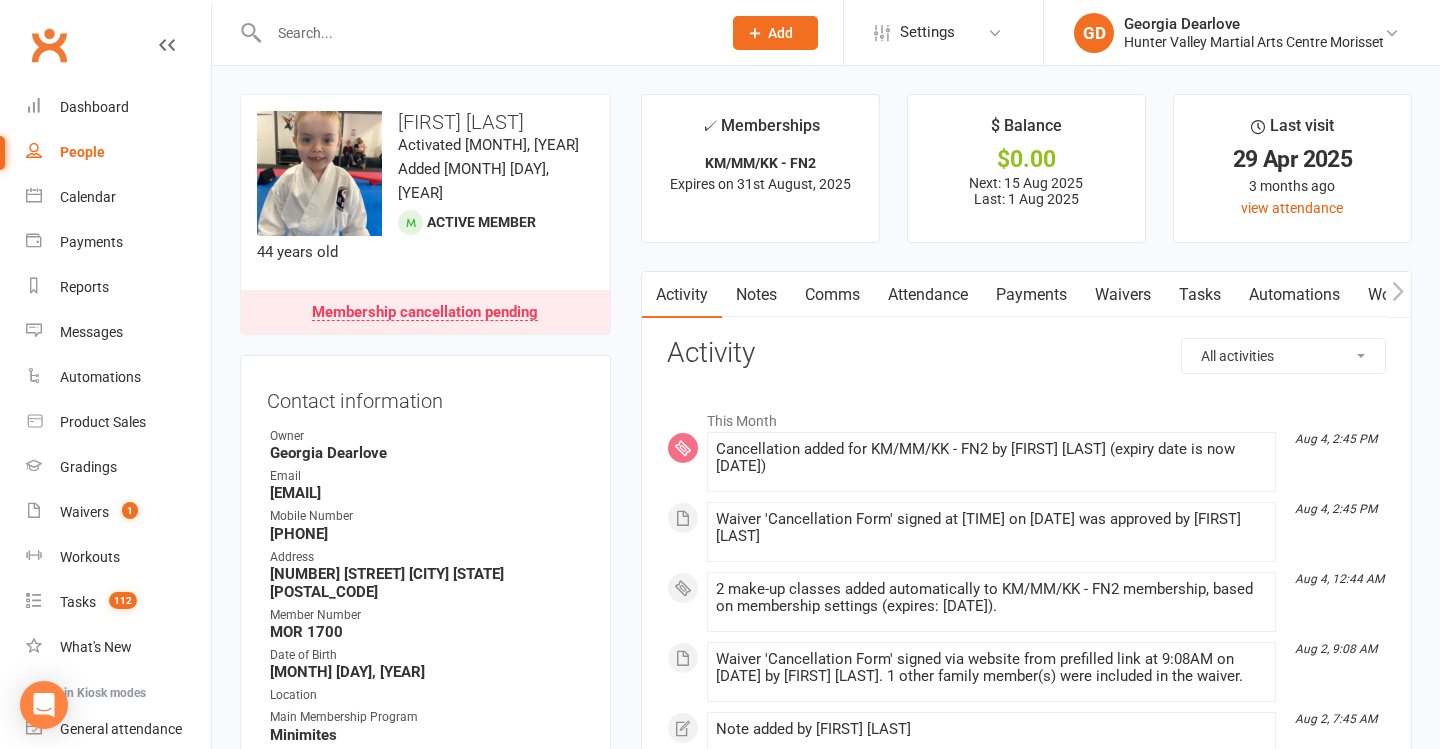 click on "Payments" at bounding box center [1031, 295] 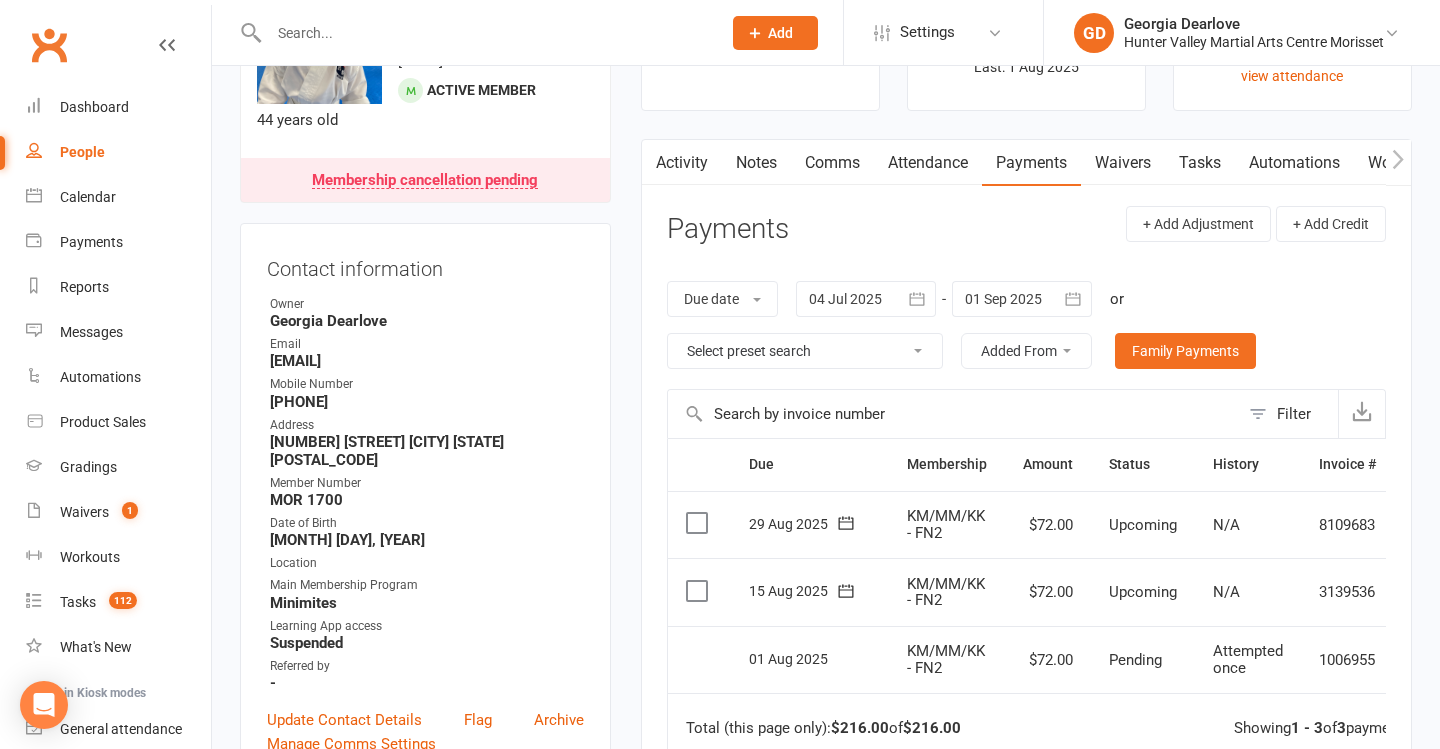 scroll, scrollTop: 138, scrollLeft: 0, axis: vertical 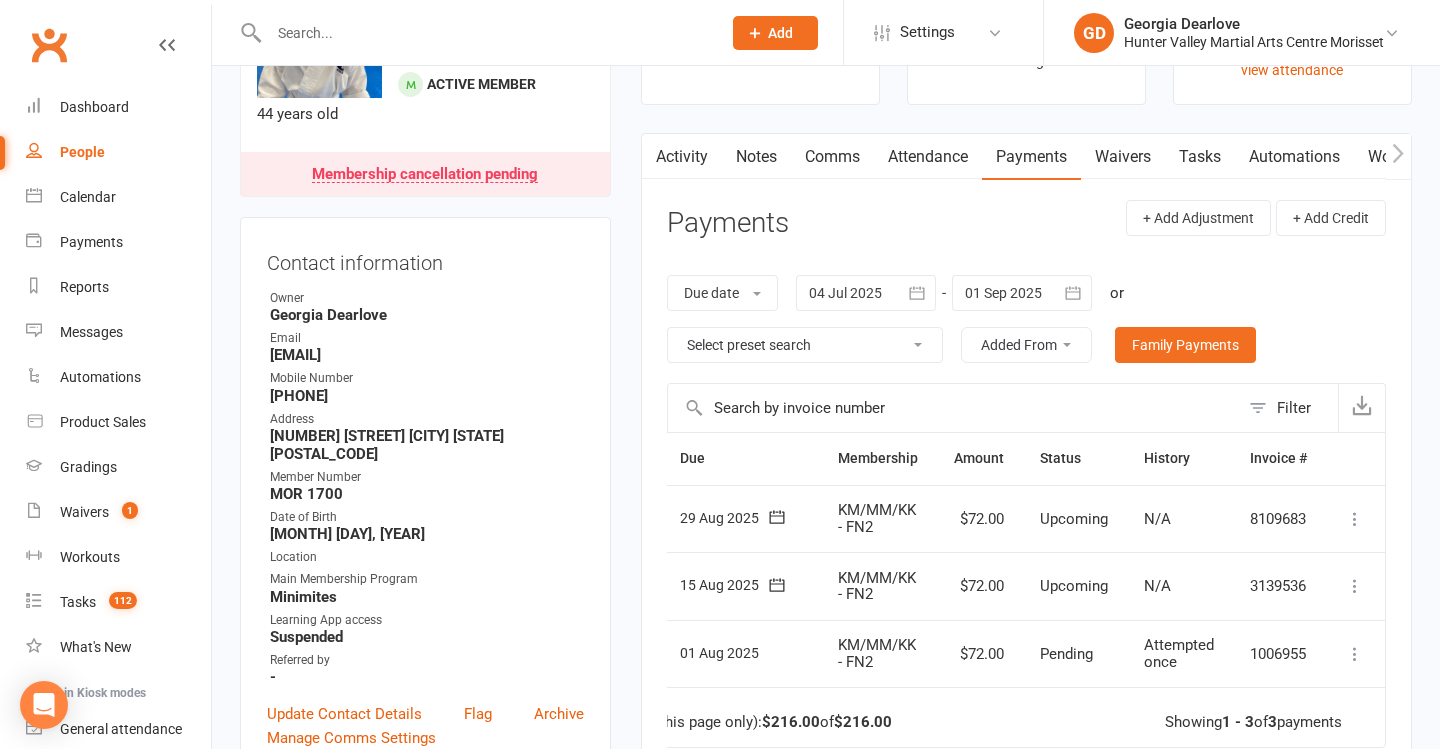 click at bounding box center (1355, 519) 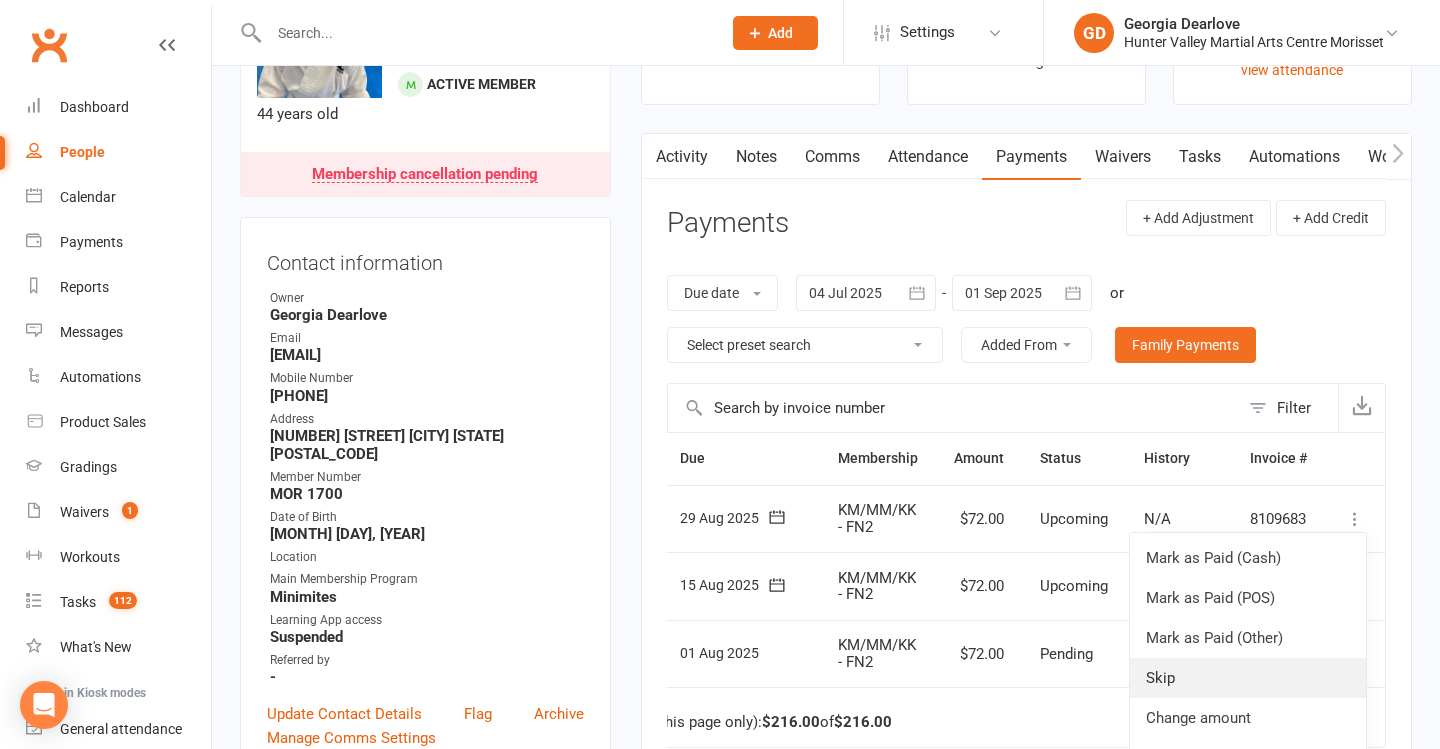 click on "Skip" at bounding box center [1248, 678] 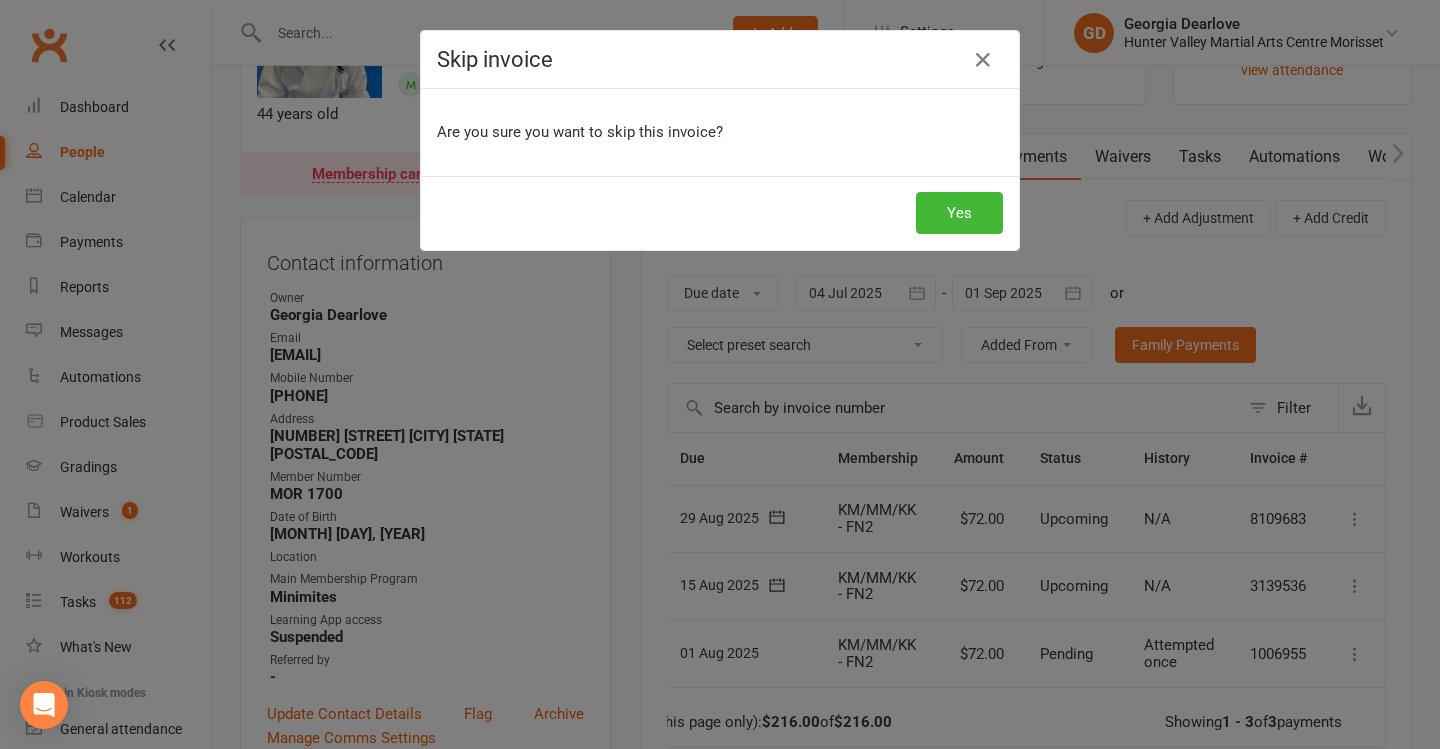 drag, startPoint x: 943, startPoint y: 195, endPoint x: 599, endPoint y: 336, distance: 371.77548 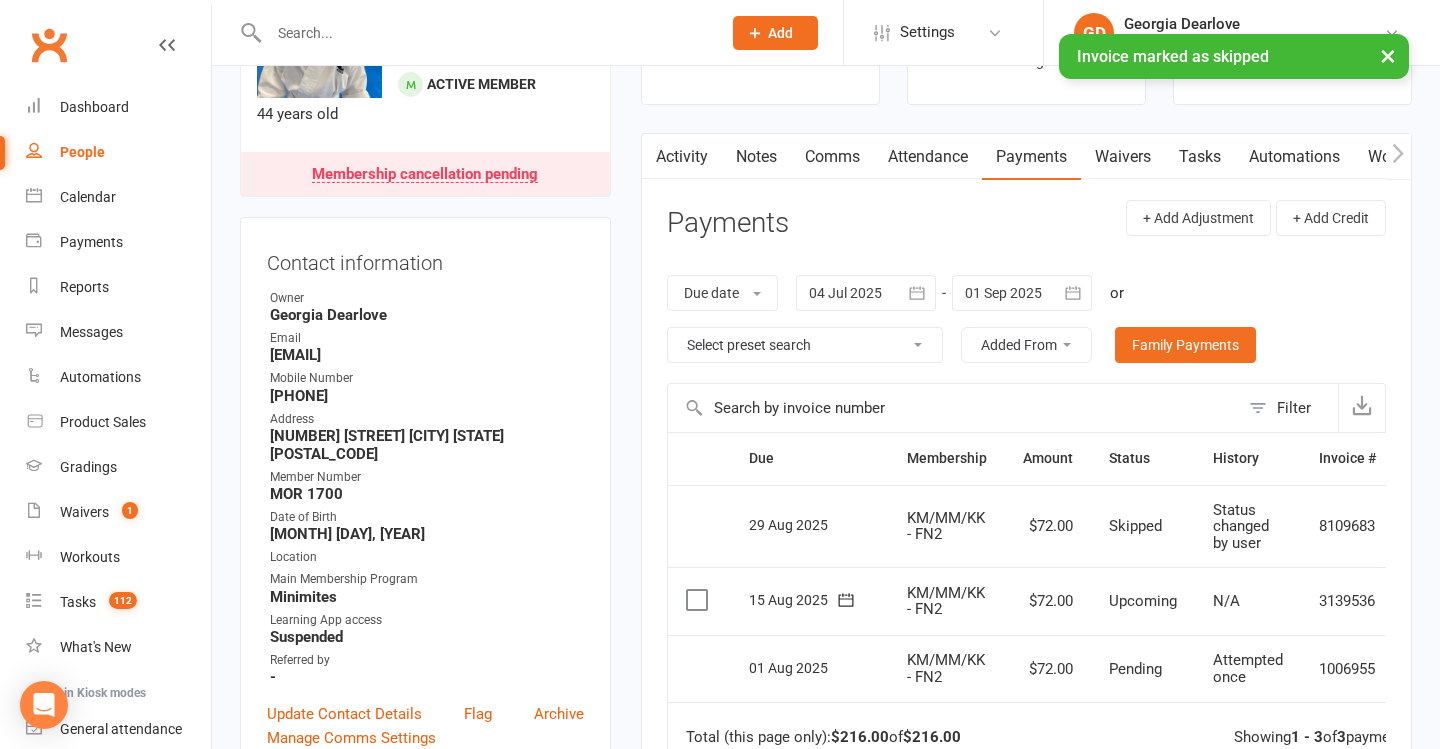 scroll, scrollTop: 0, scrollLeft: 0, axis: both 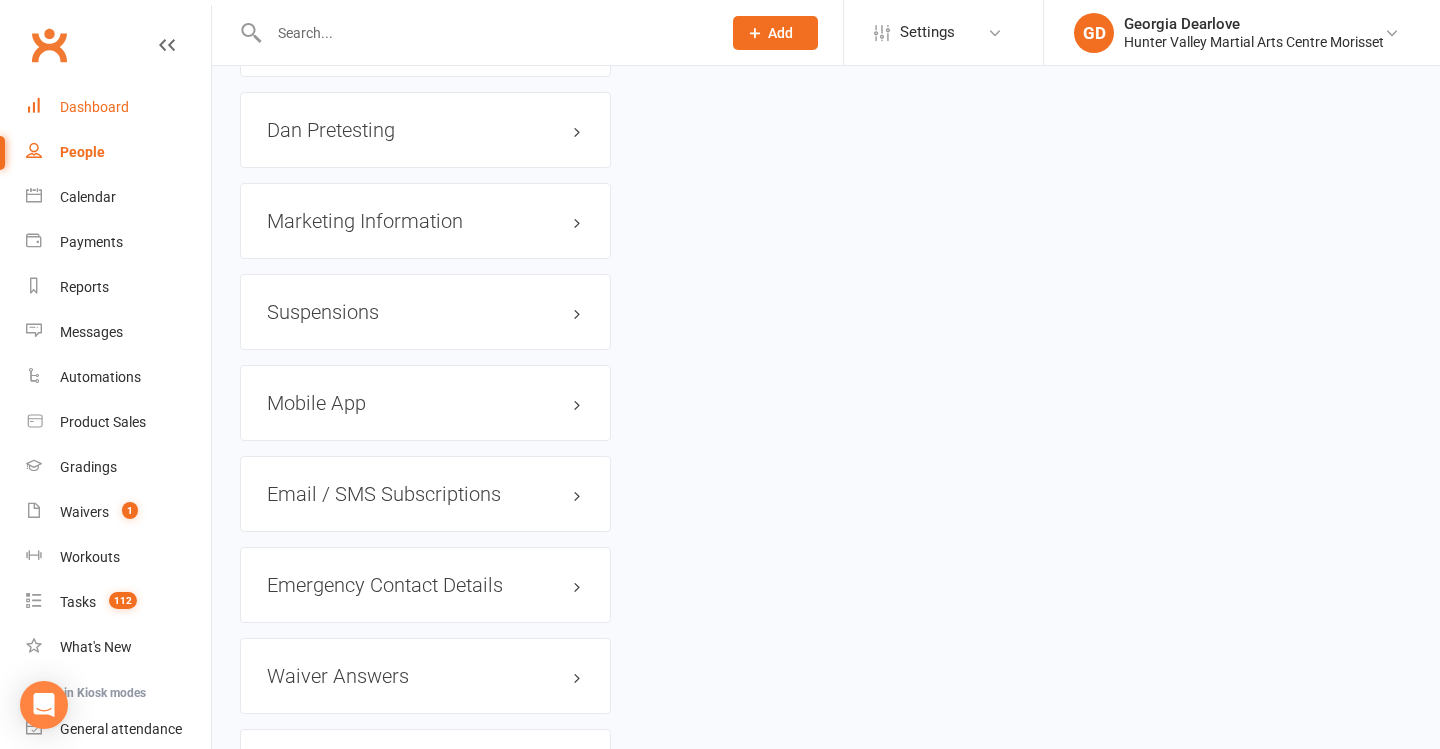 click on "Dashboard" at bounding box center [118, 107] 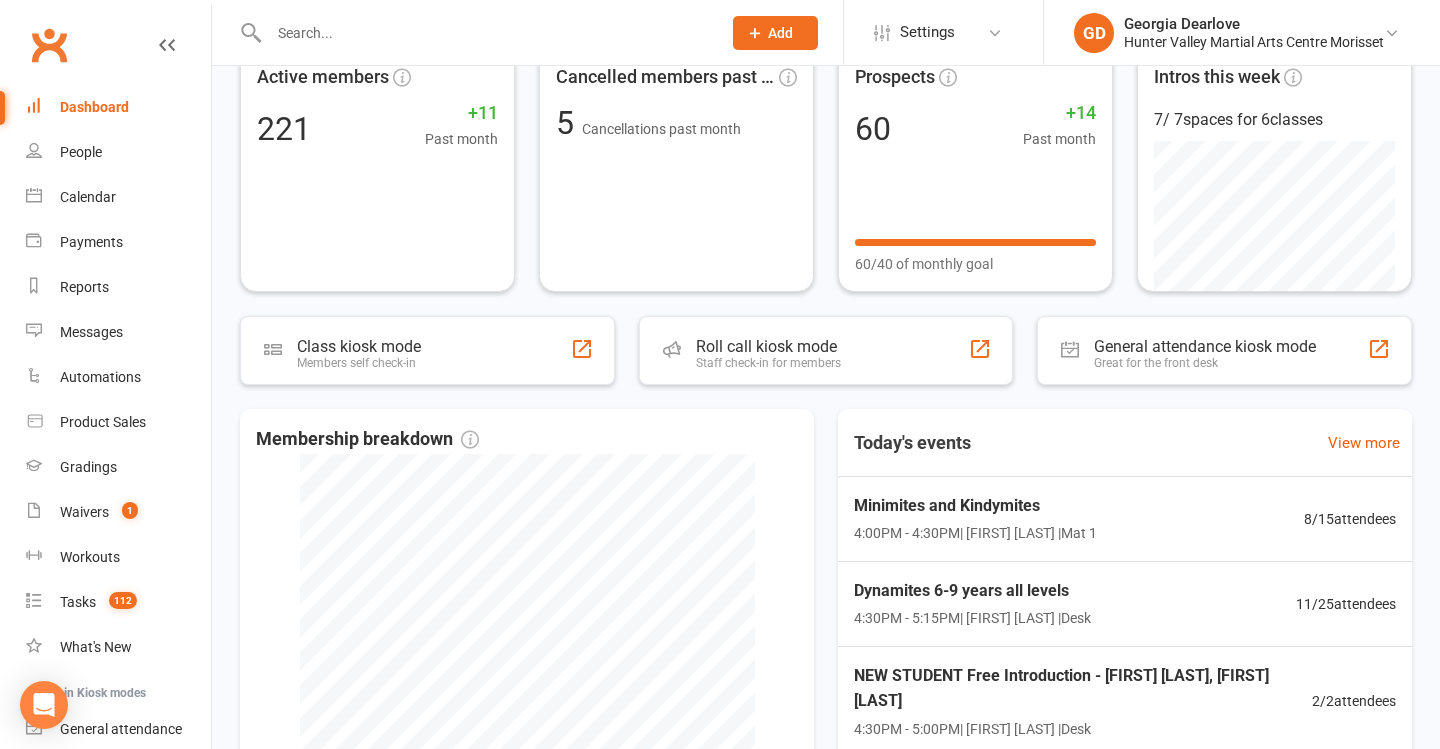 scroll, scrollTop: 202, scrollLeft: 0, axis: vertical 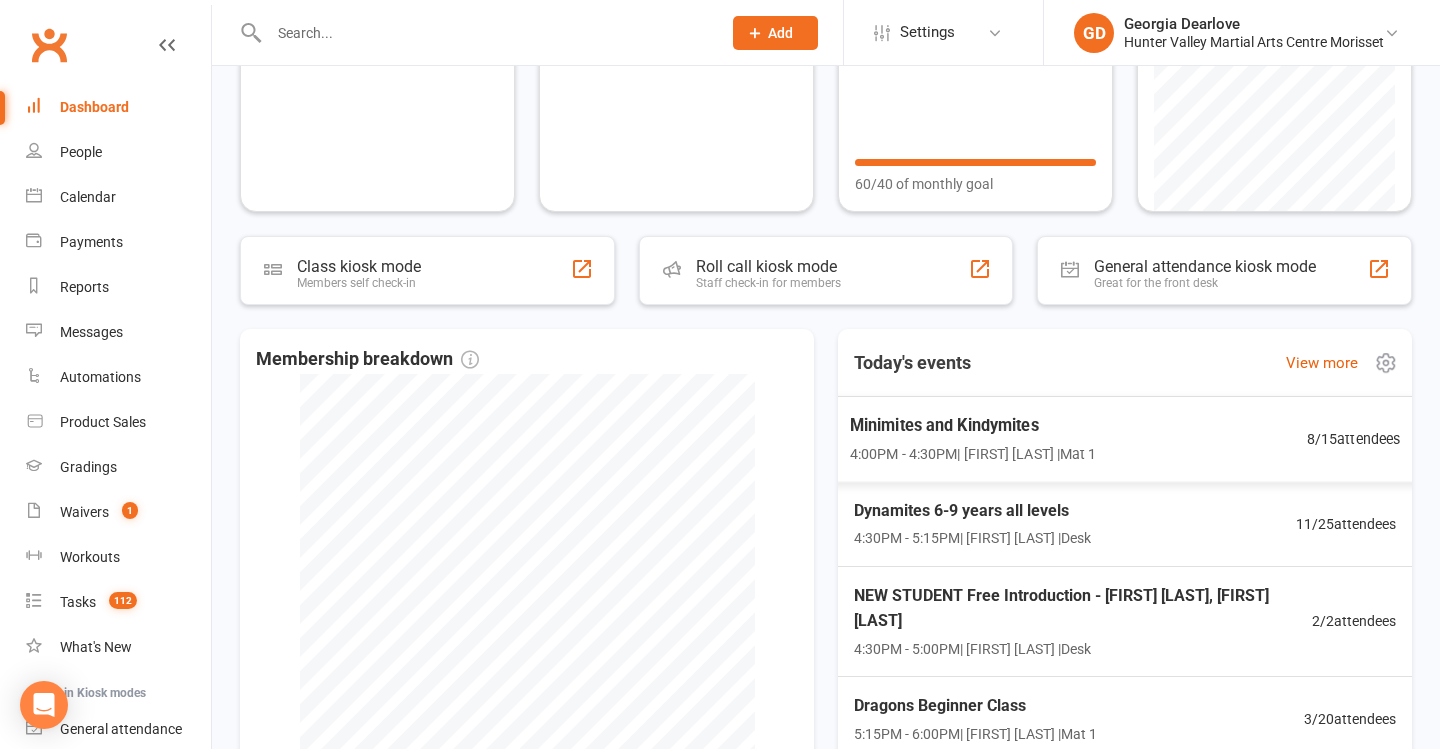 click on "4:00PM - 4:30PM  |   [FIRST] [LAST] |  Mat 1" at bounding box center [973, 453] 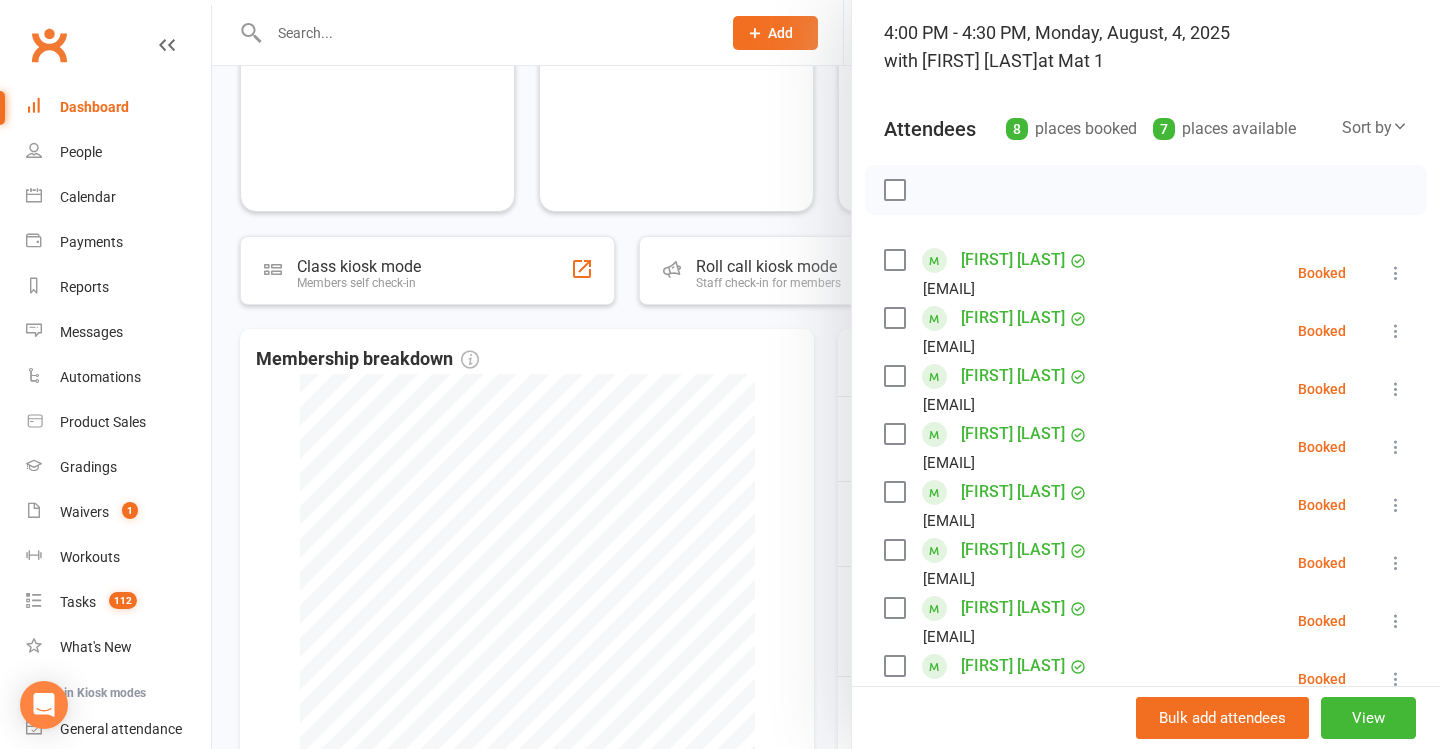 scroll, scrollTop: 185, scrollLeft: 0, axis: vertical 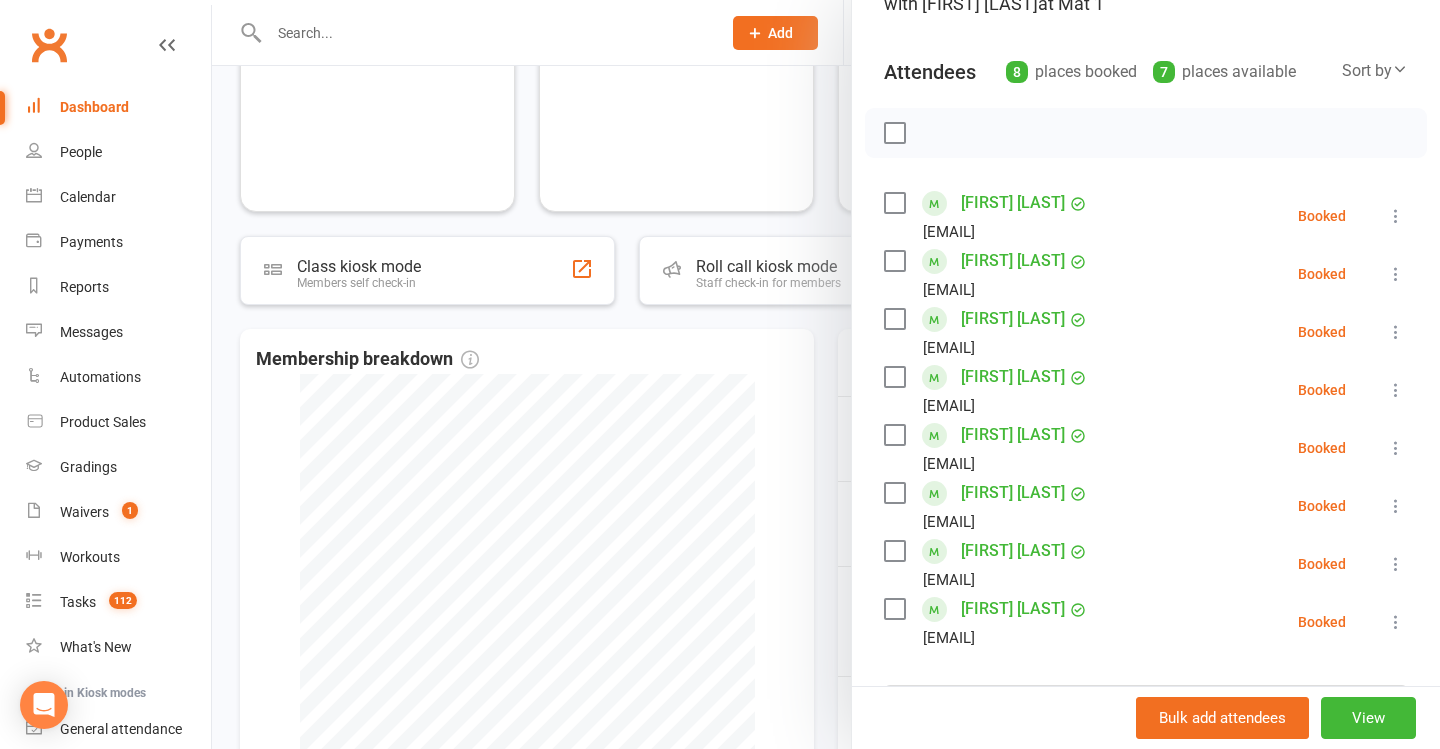 click on "[EMAIL]" at bounding box center [949, 348] 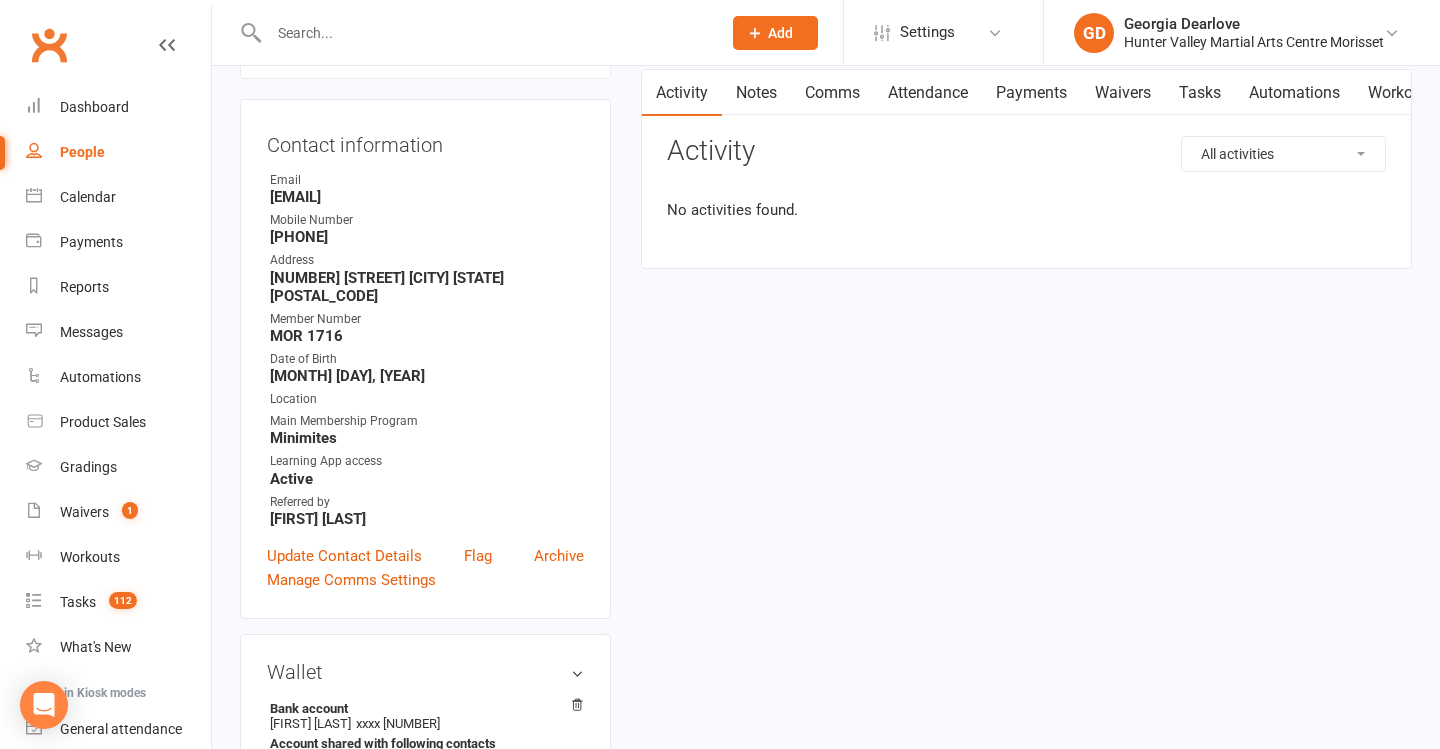 scroll, scrollTop: 0, scrollLeft: 0, axis: both 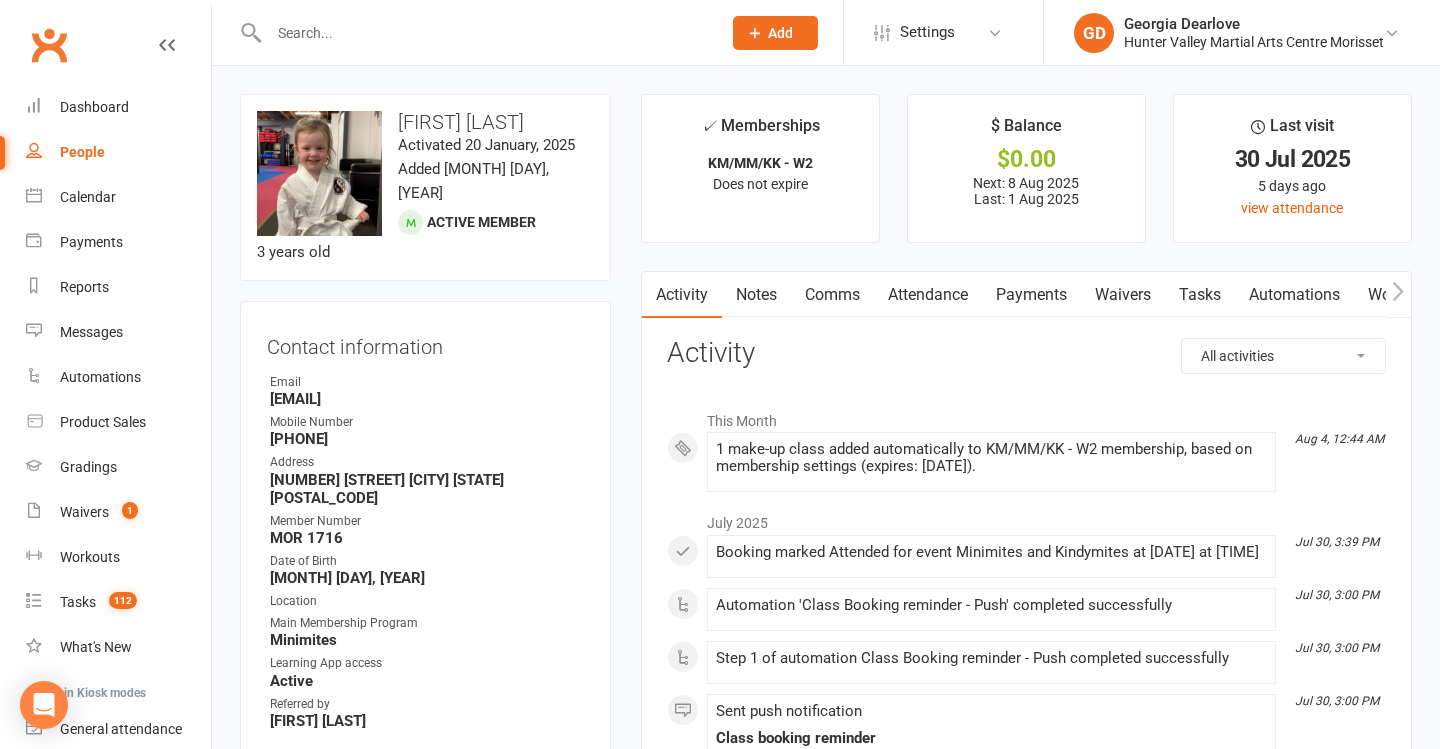 drag, startPoint x: 986, startPoint y: 290, endPoint x: 986, endPoint y: 525, distance: 235 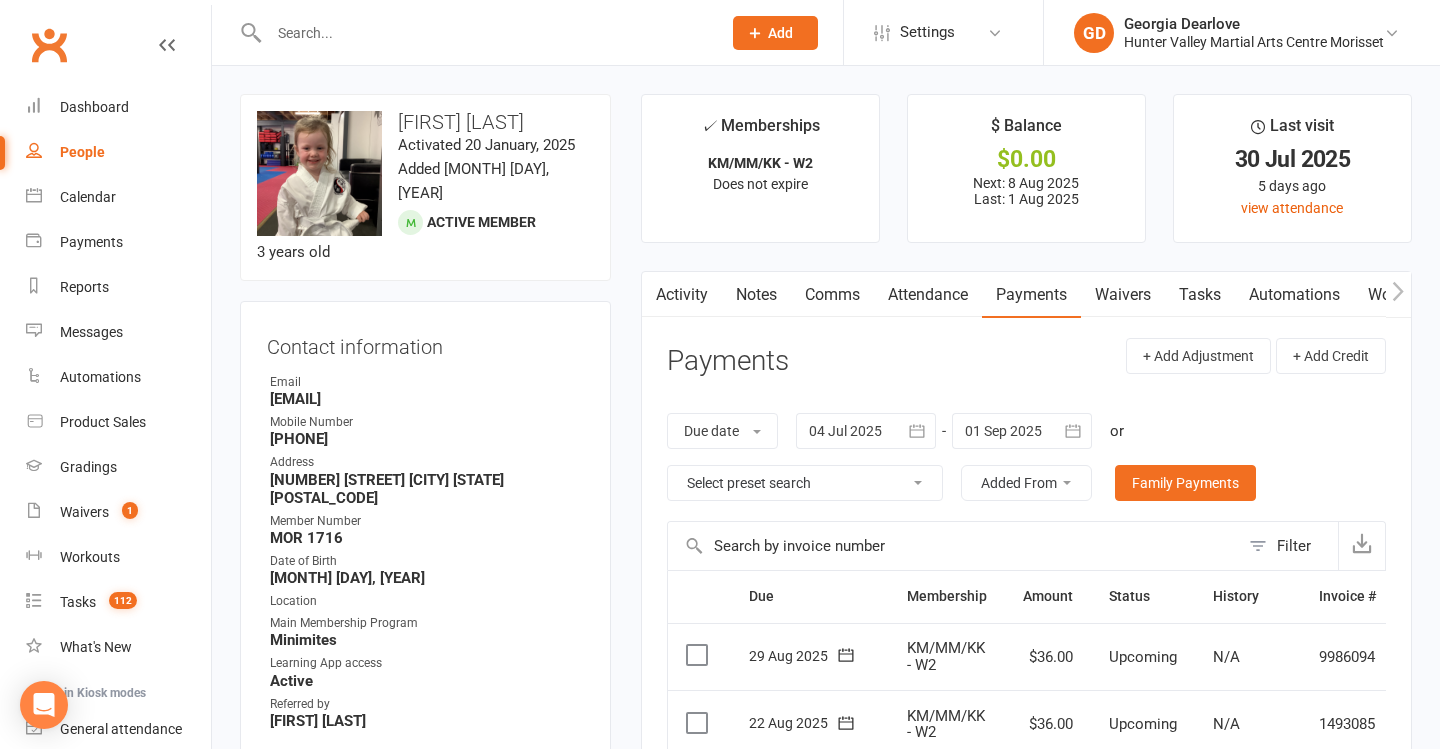 scroll, scrollTop: -1, scrollLeft: 0, axis: vertical 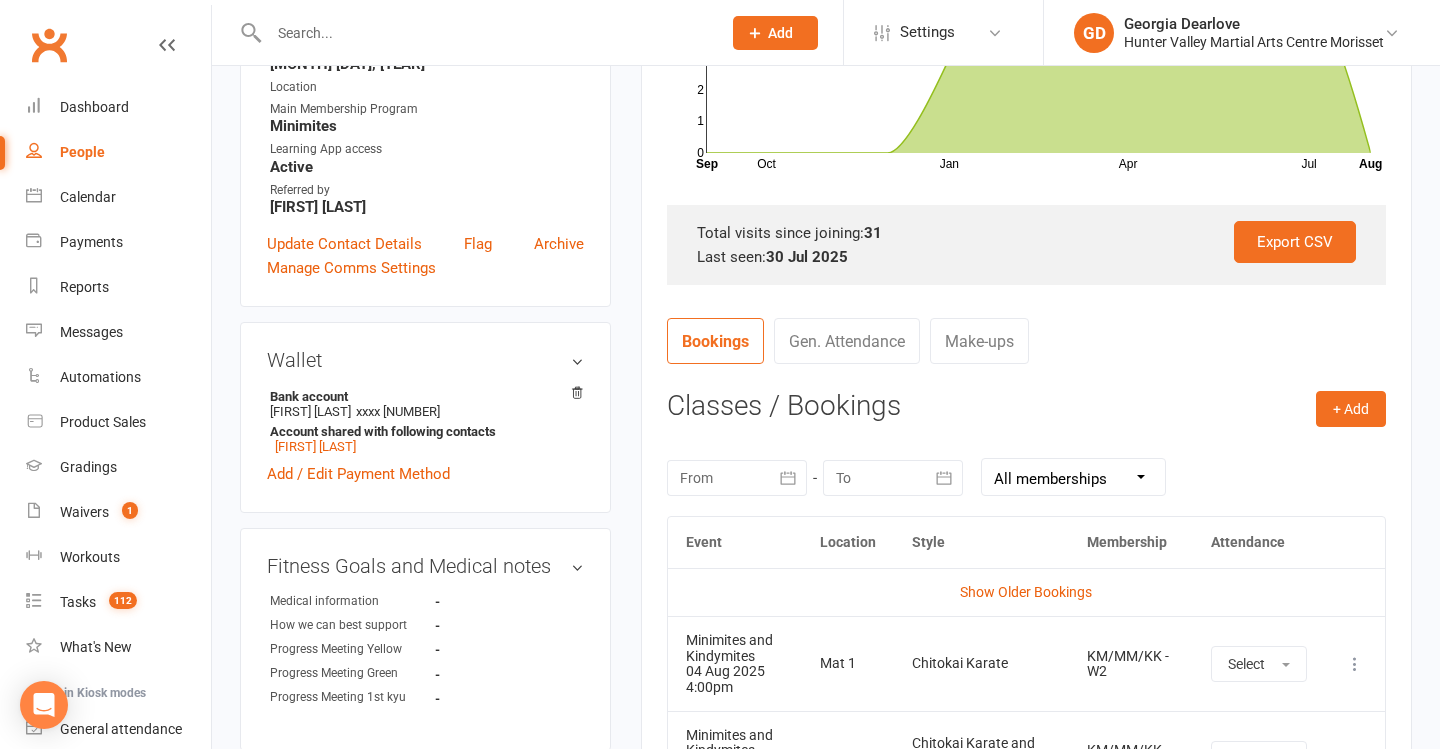 click at bounding box center [737, 478] 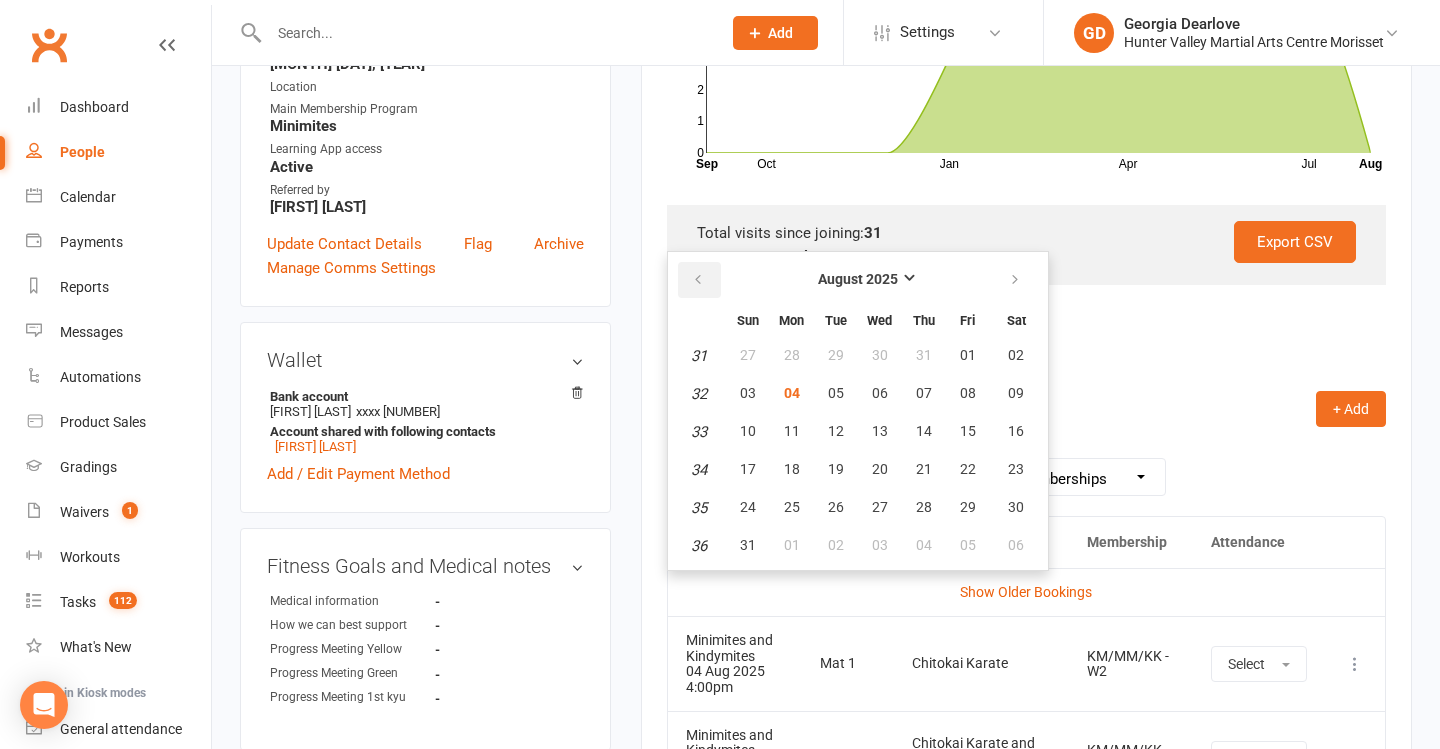 click at bounding box center (699, 280) 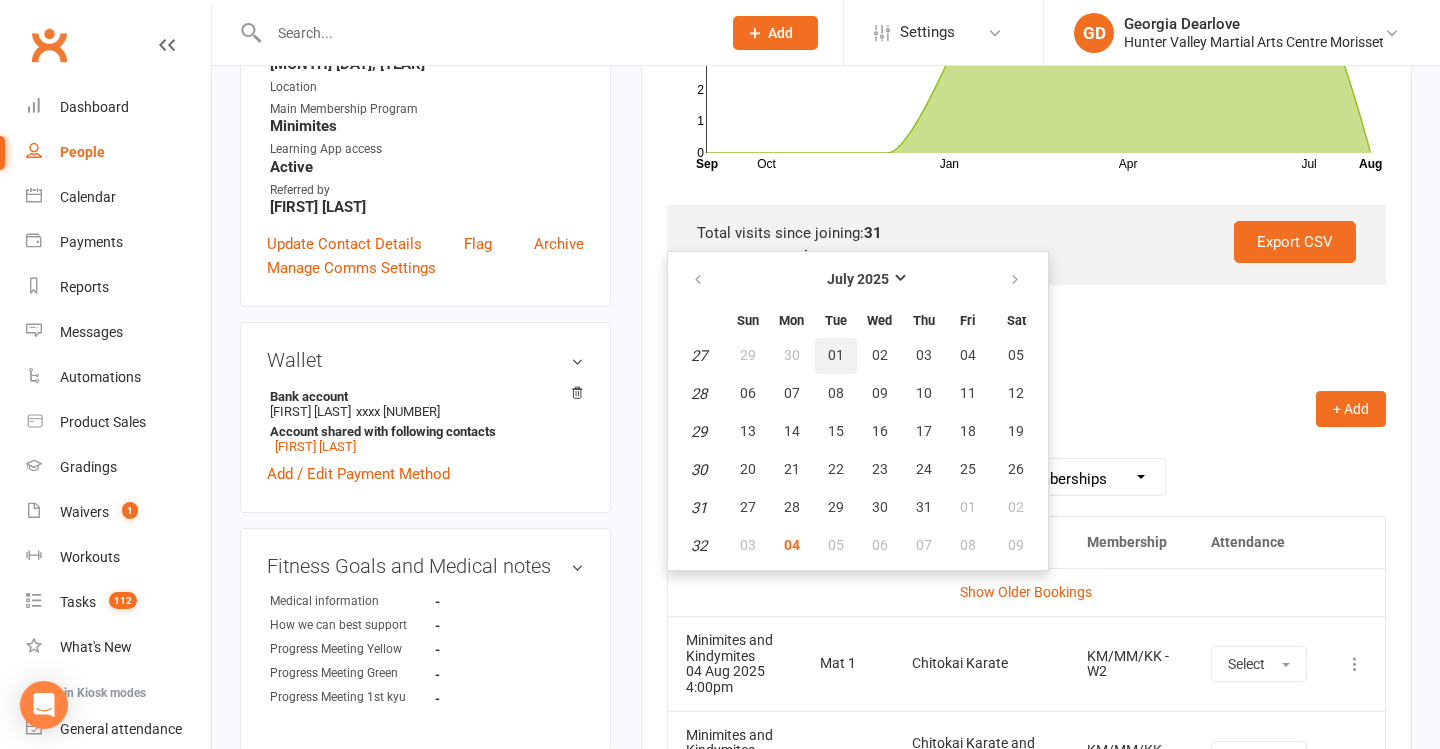 click on "01" at bounding box center (836, 356) 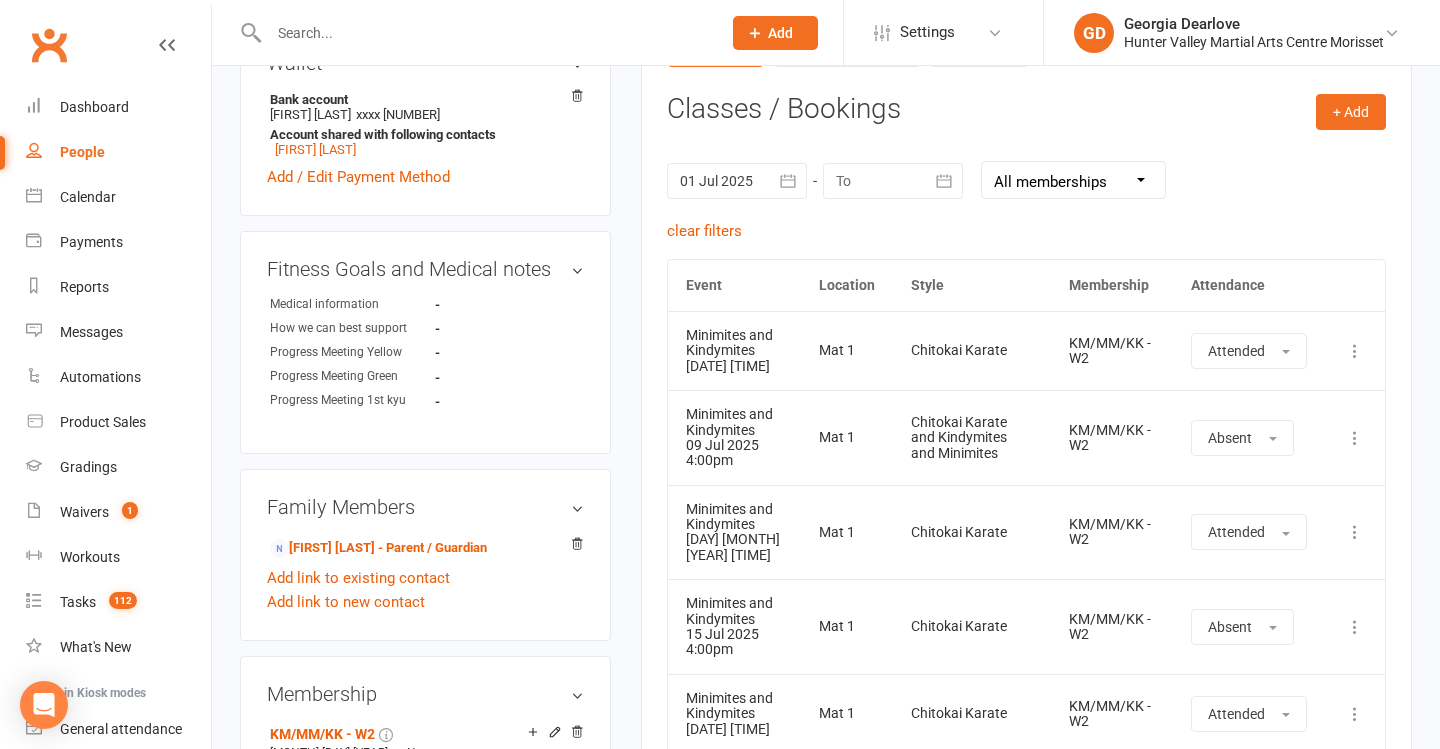 scroll, scrollTop: 228, scrollLeft: 0, axis: vertical 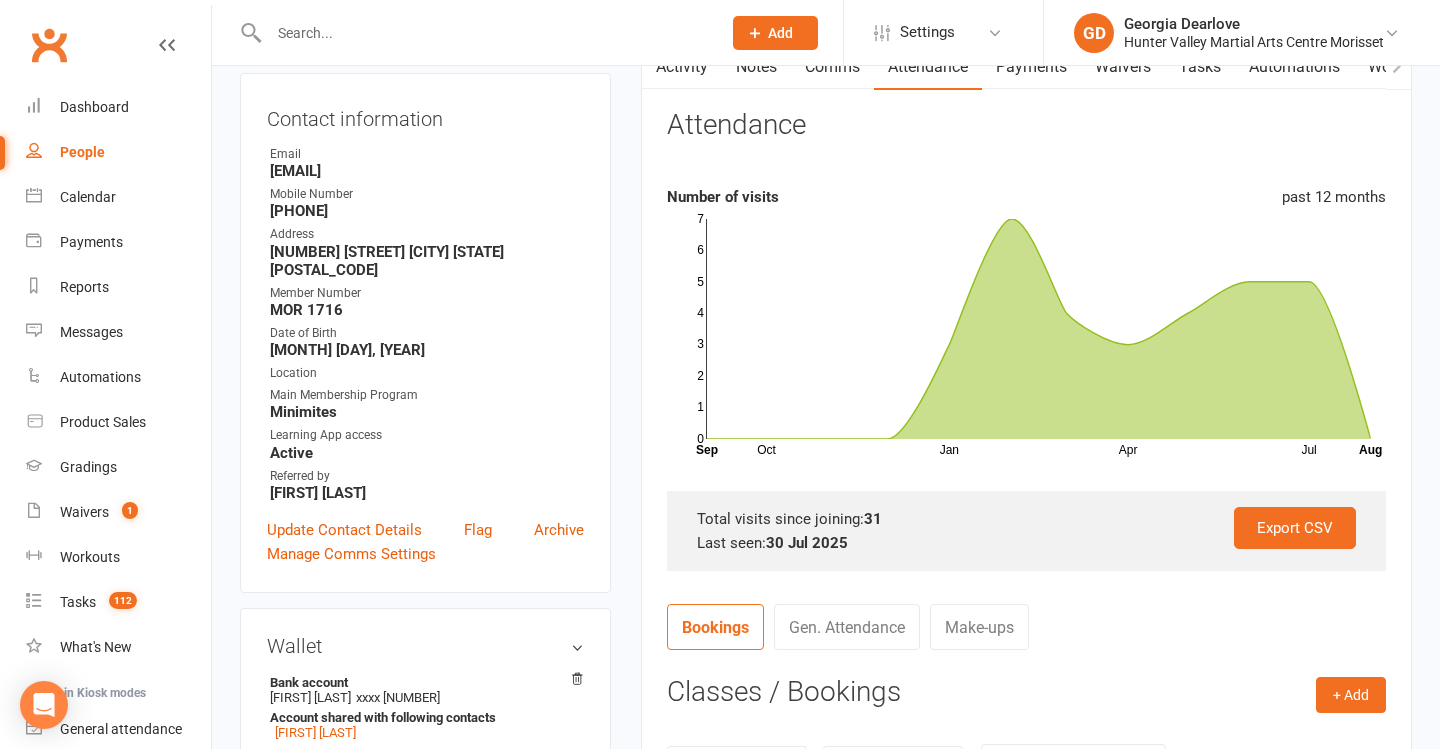drag, startPoint x: 92, startPoint y: 109, endPoint x: 381, endPoint y: 357, distance: 380.82147 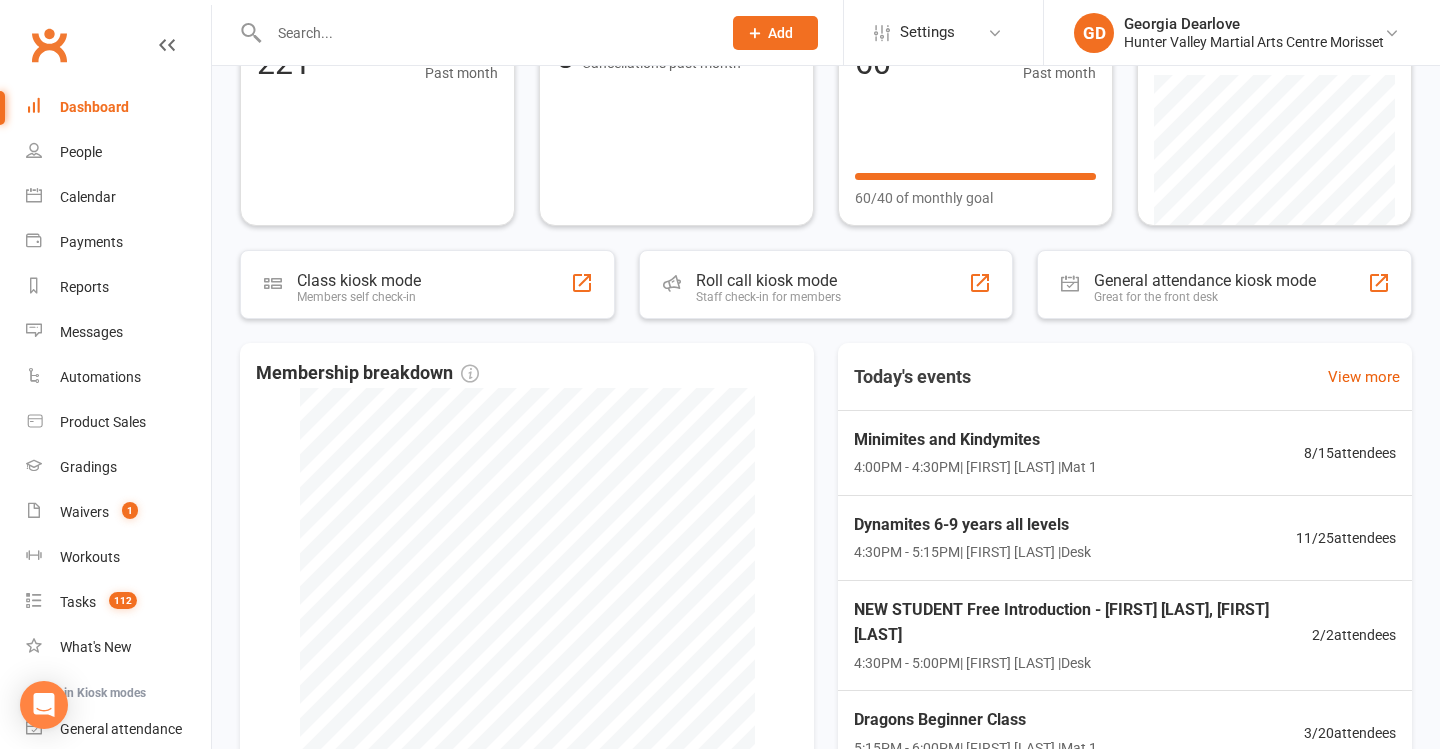 scroll, scrollTop: 277, scrollLeft: 0, axis: vertical 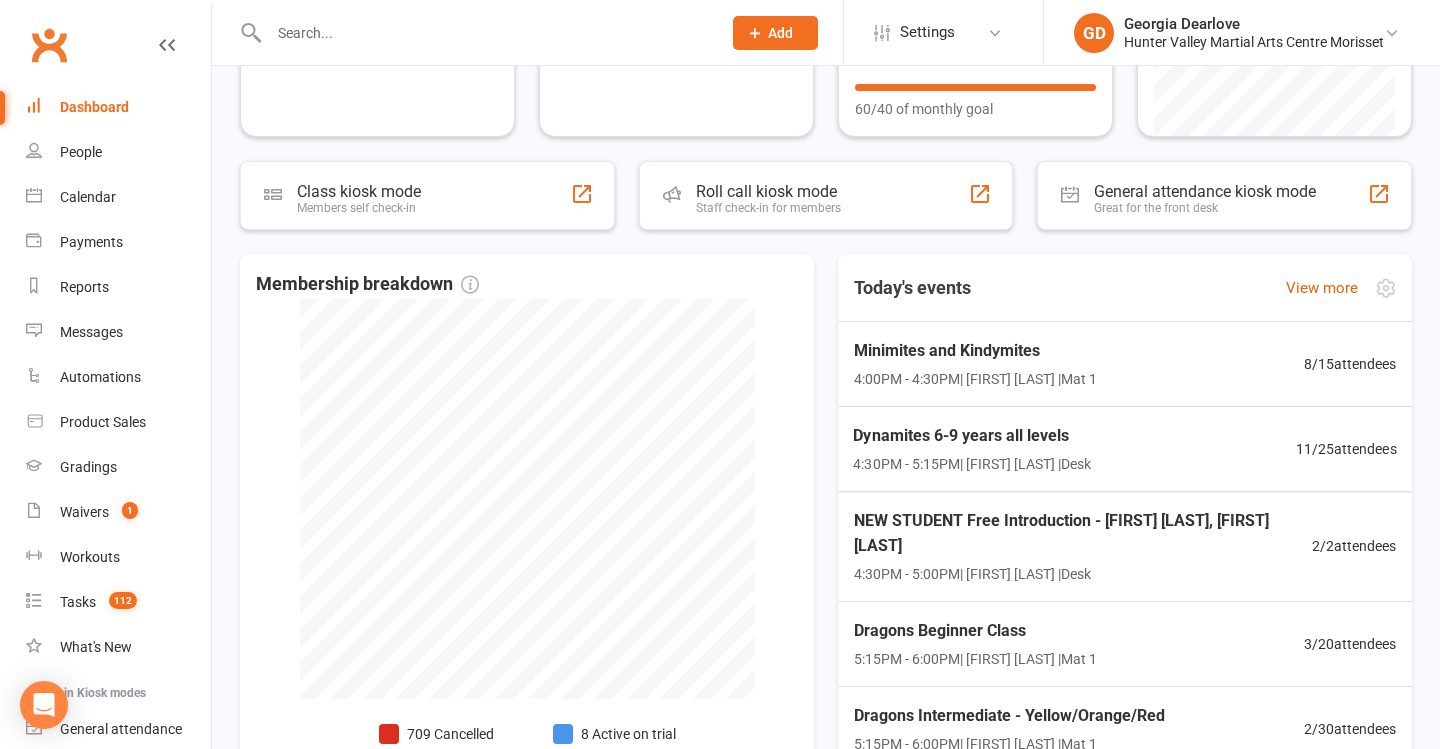 click on "4:00PM - 4:30PM  |   [FIRST] [LAST] |  Mat 1" at bounding box center (975, 378) 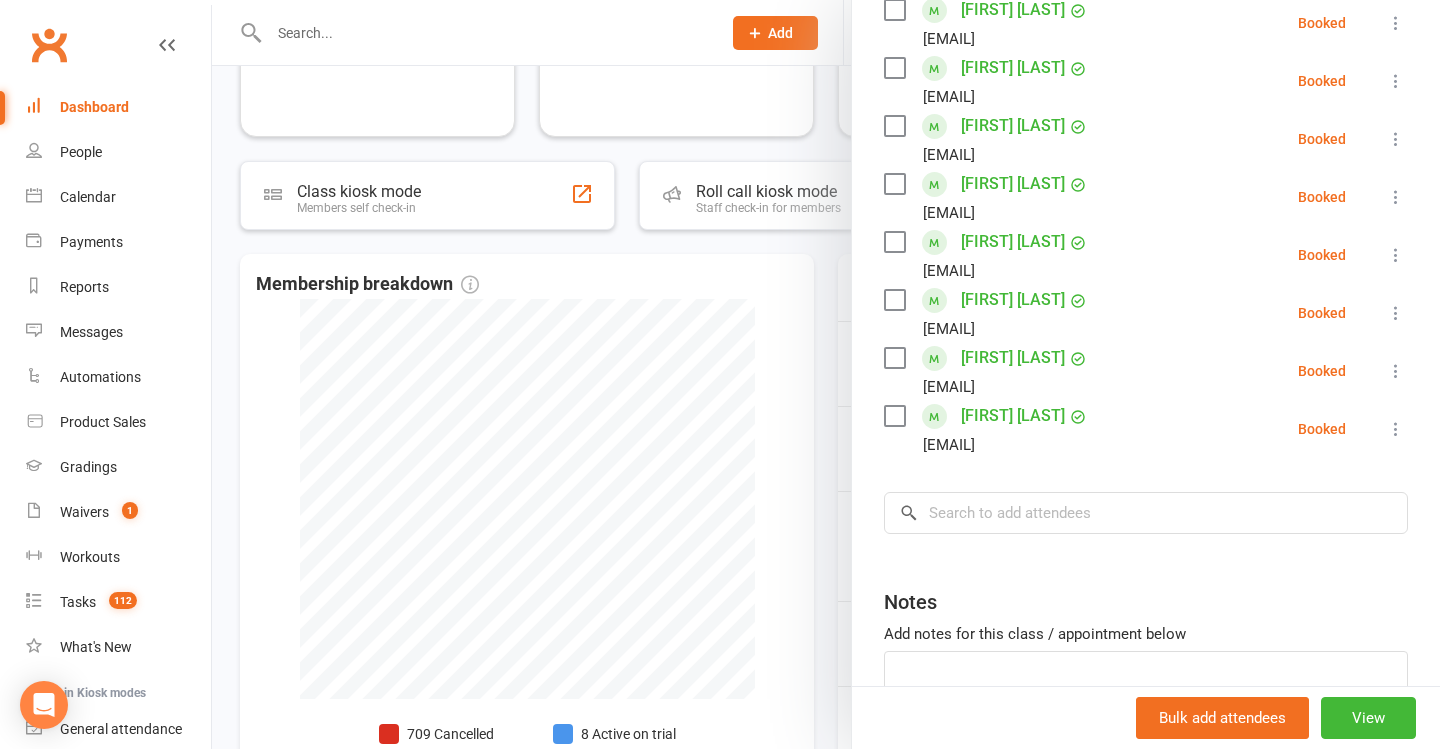 scroll, scrollTop: 394, scrollLeft: 0, axis: vertical 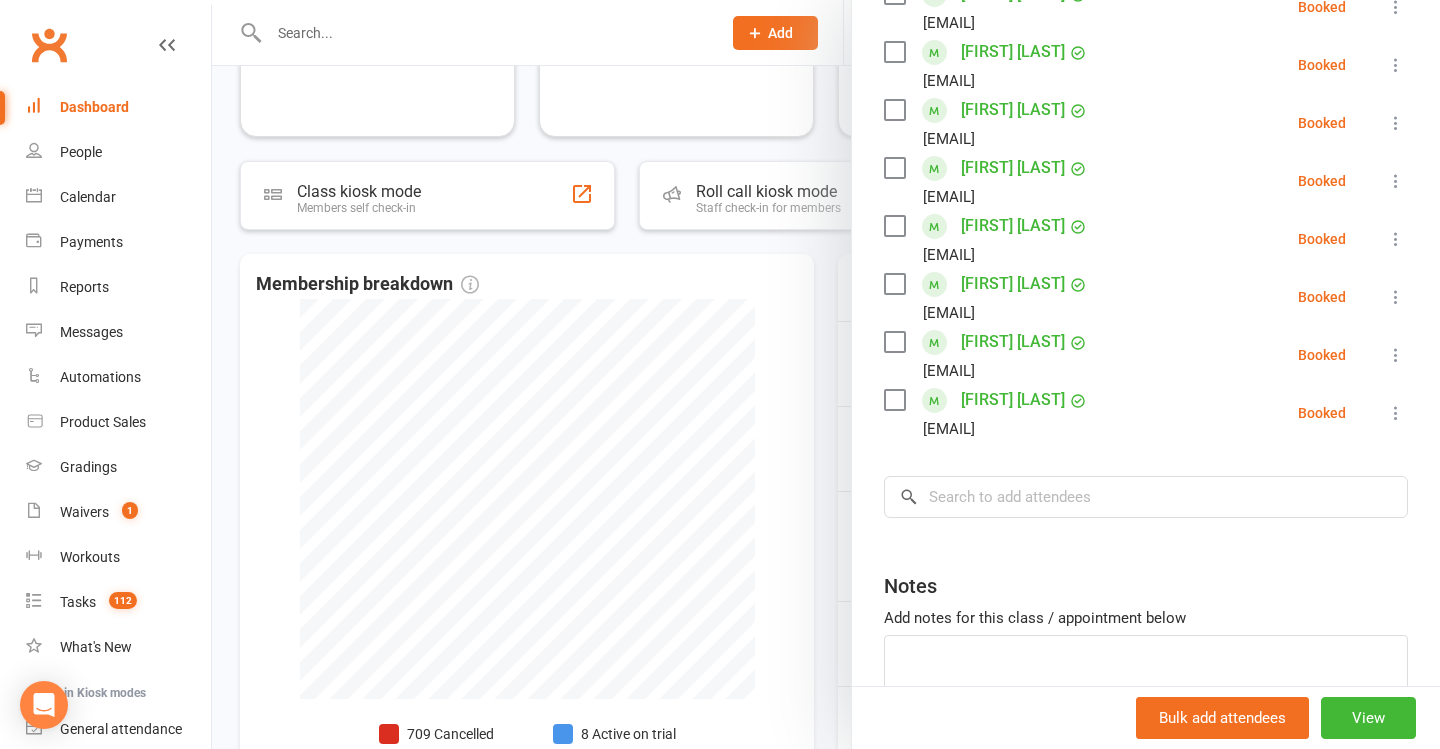 click at bounding box center [826, 374] 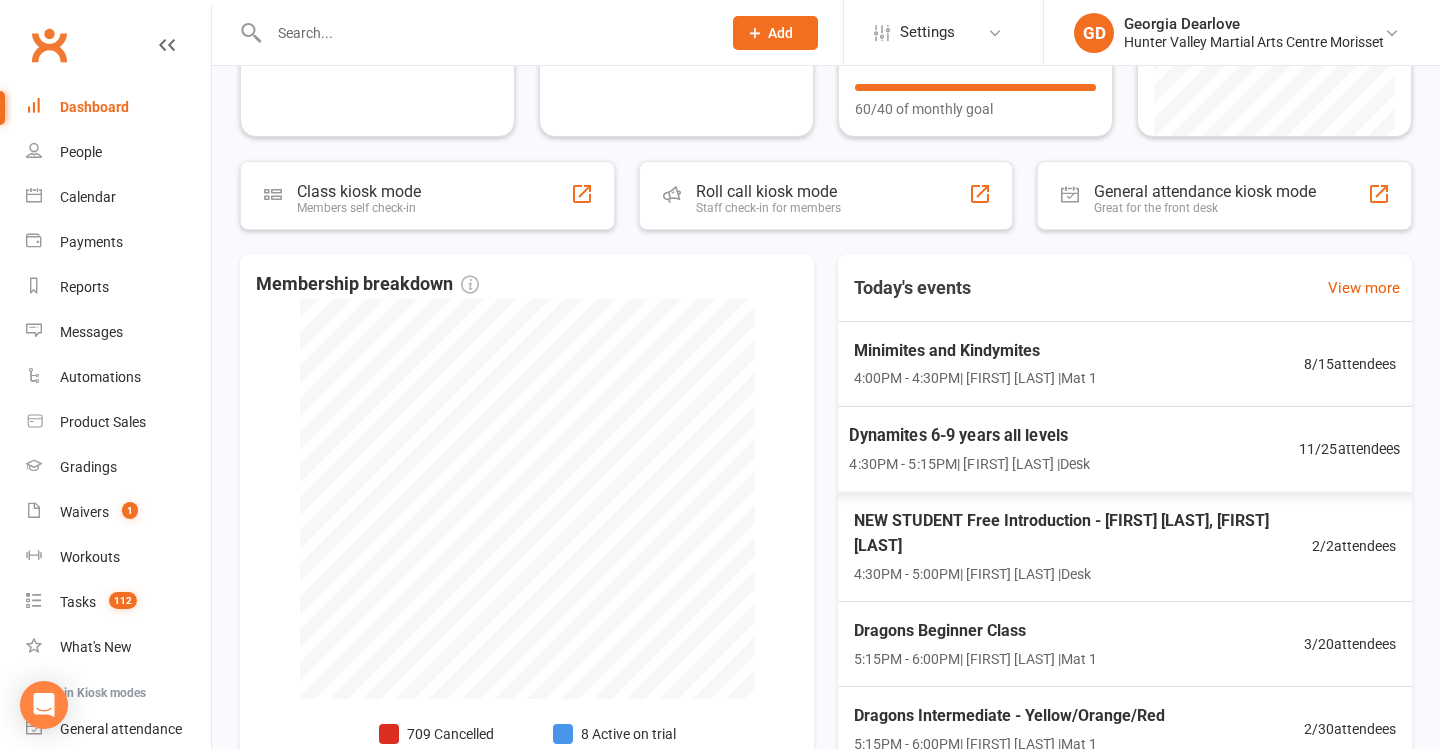 click on "4:30PM - 5:15PM  |   [FIRST] [LAST] |  Desk" at bounding box center [969, 463] 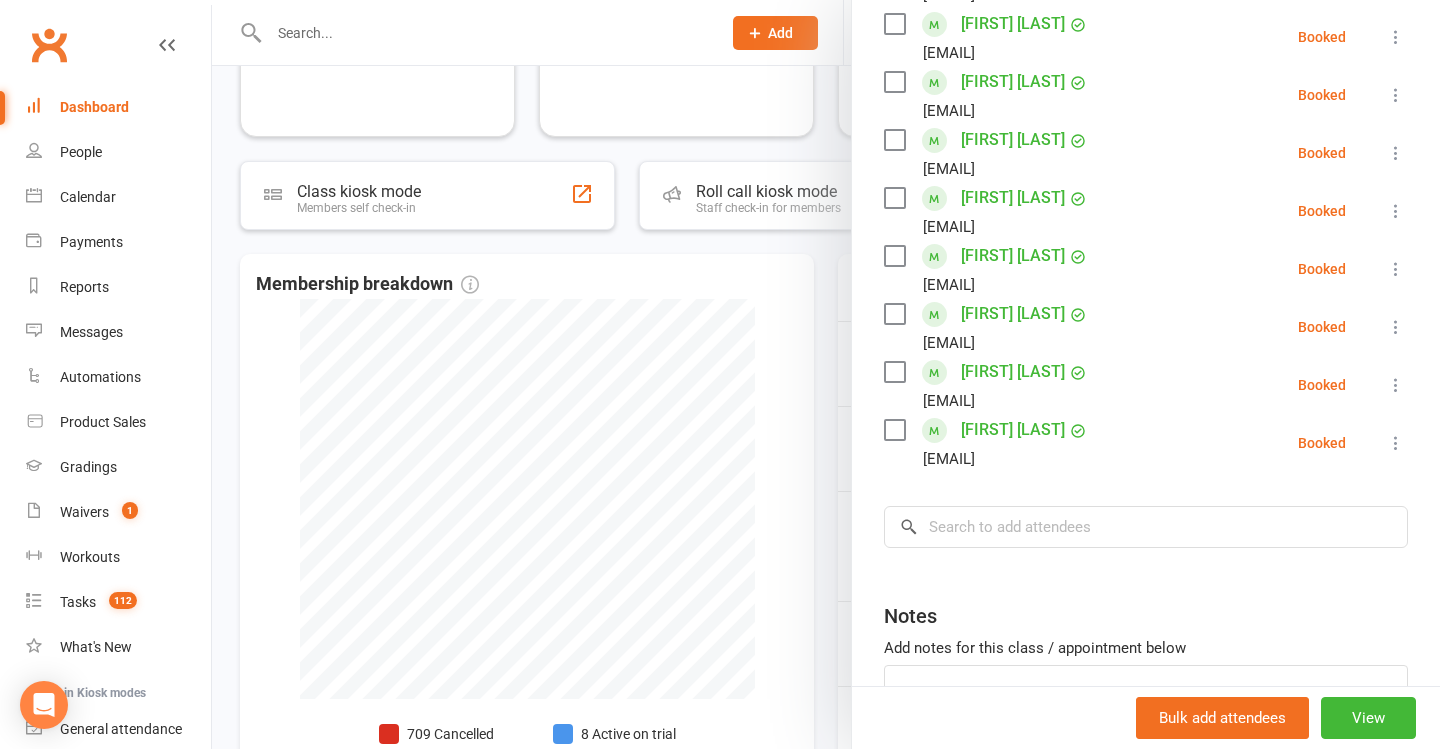 scroll, scrollTop: 538, scrollLeft: 0, axis: vertical 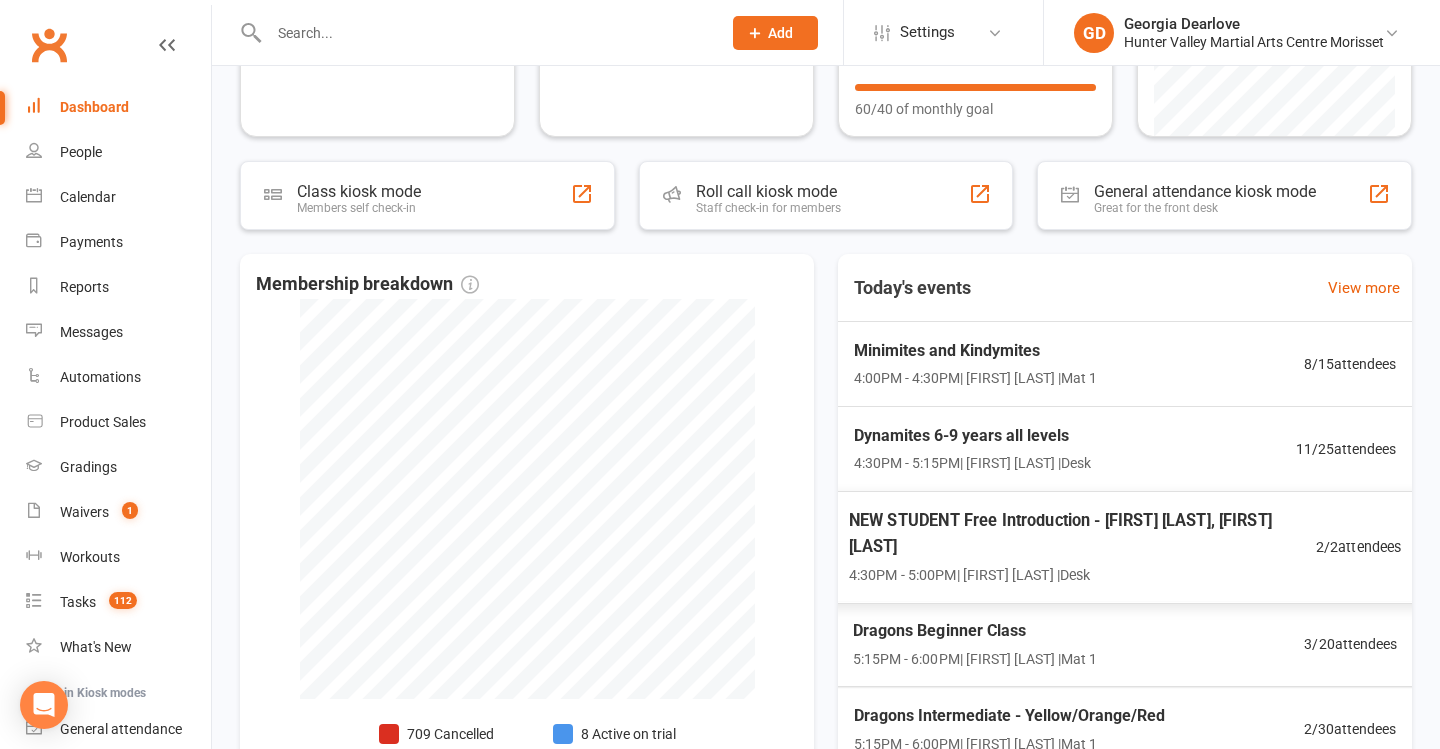 click on "[TIME] - [TIME] | [FIRST] [LAST] | Desk" at bounding box center (1082, 574) 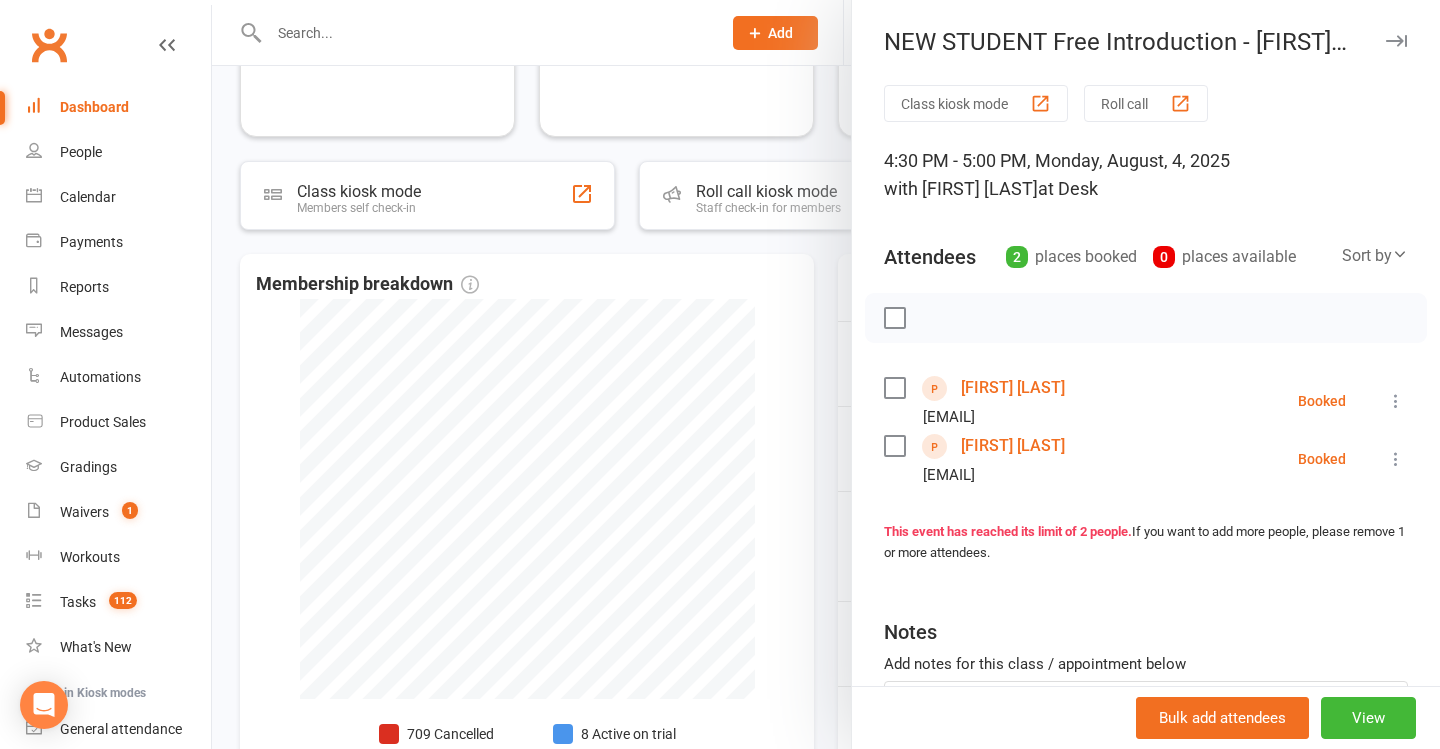 click at bounding box center (826, 374) 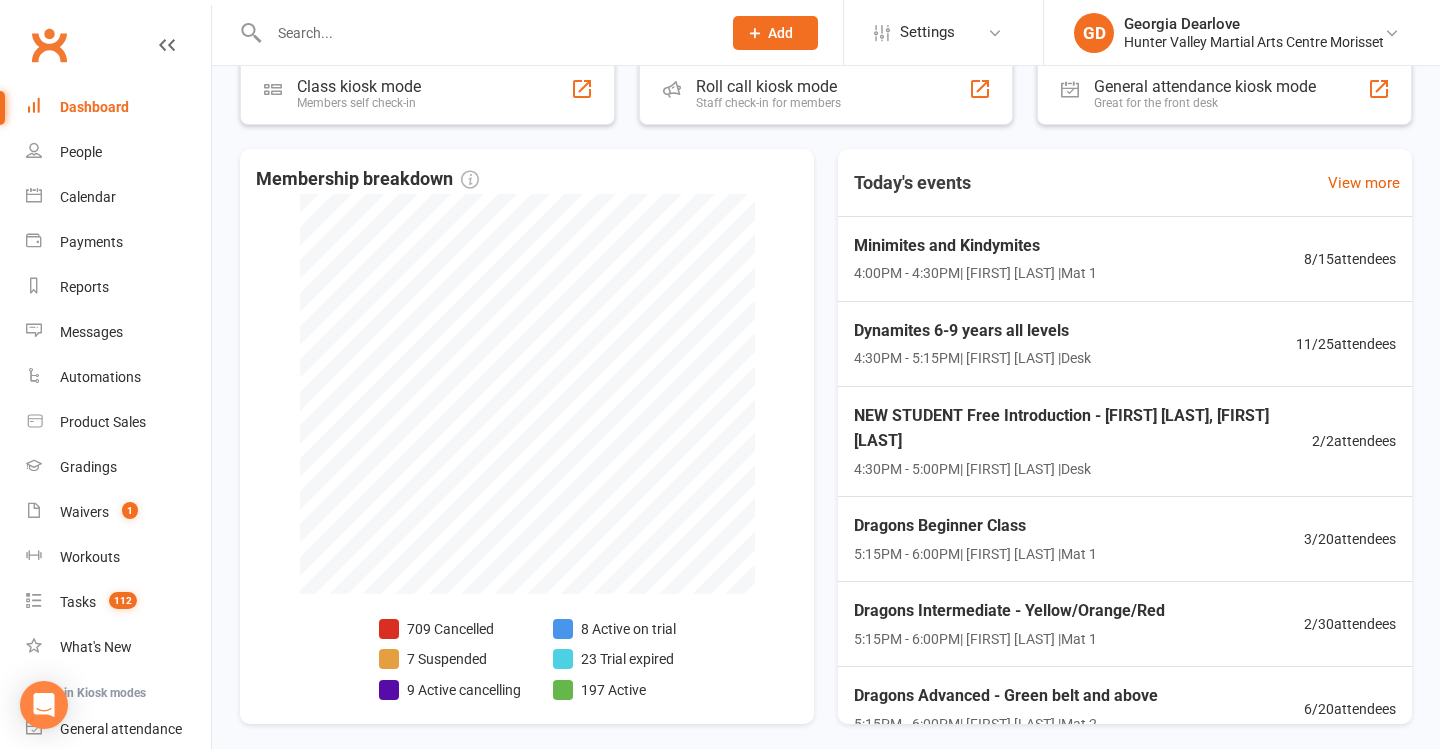 scroll, scrollTop: 425, scrollLeft: 0, axis: vertical 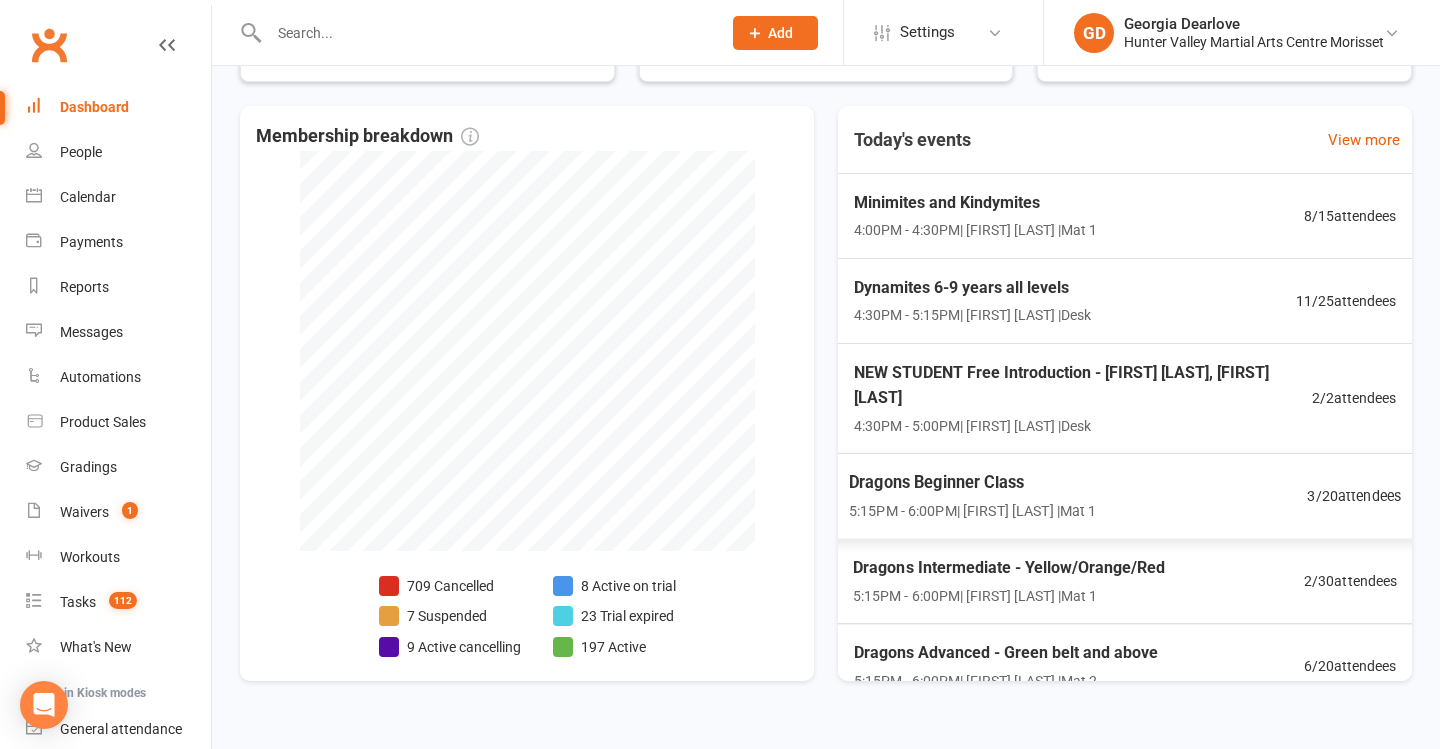 click on "5:15PM - 6:00PM  |   [FIRST] [LAST] |  Mat 1" at bounding box center (973, 511) 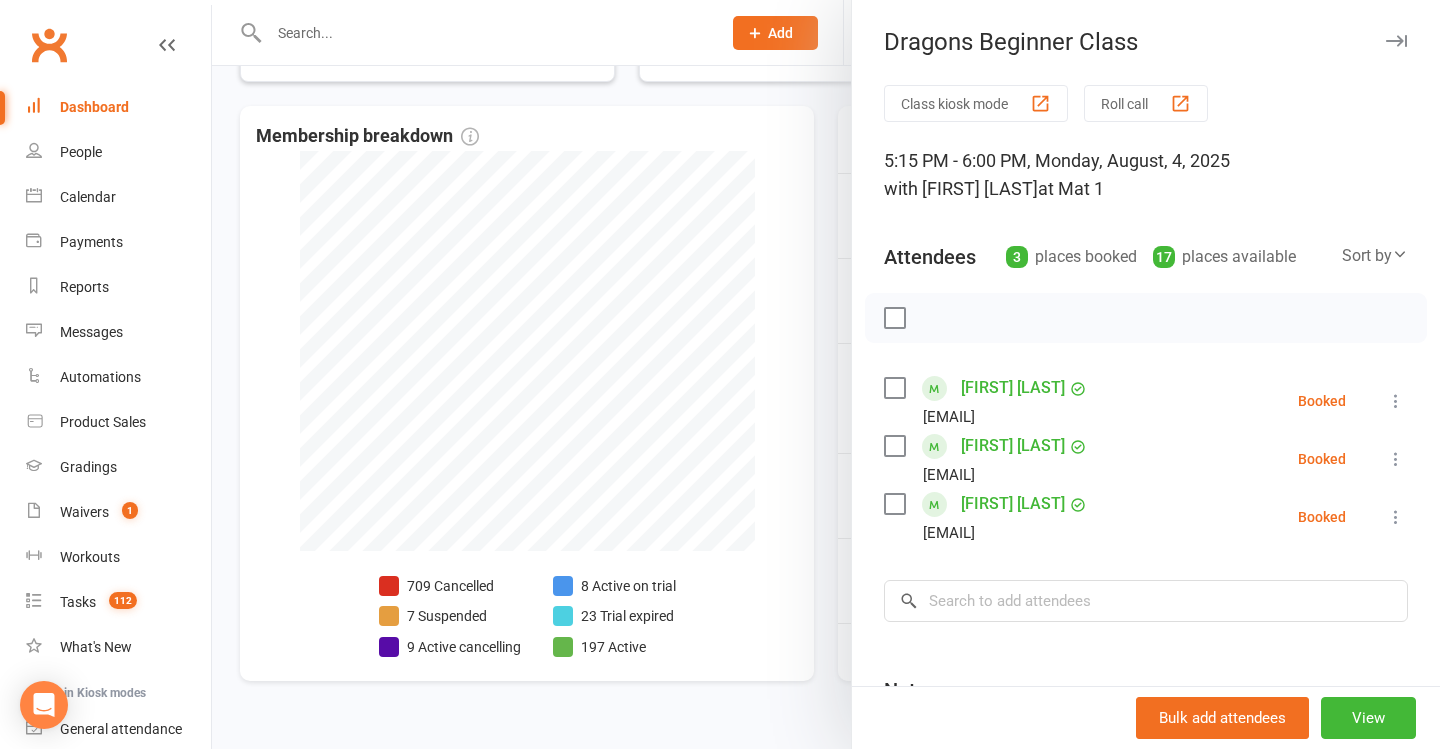 click at bounding box center [826, 374] 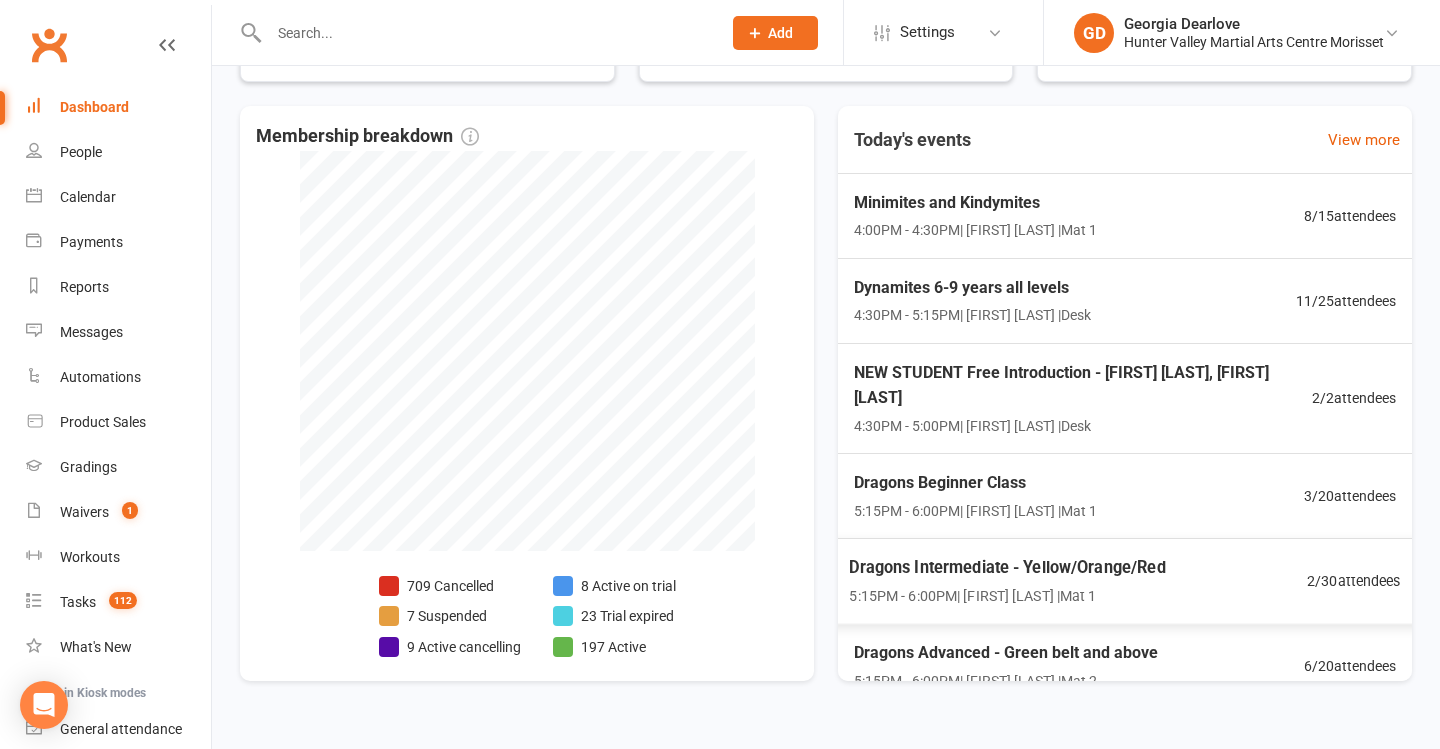 click on "Dragons Intermediate - Yellow/Orange/Red 5:15PM - 6:00PM  |   [FIRST] [LAST] |  Mat 1" at bounding box center [1007, 581] 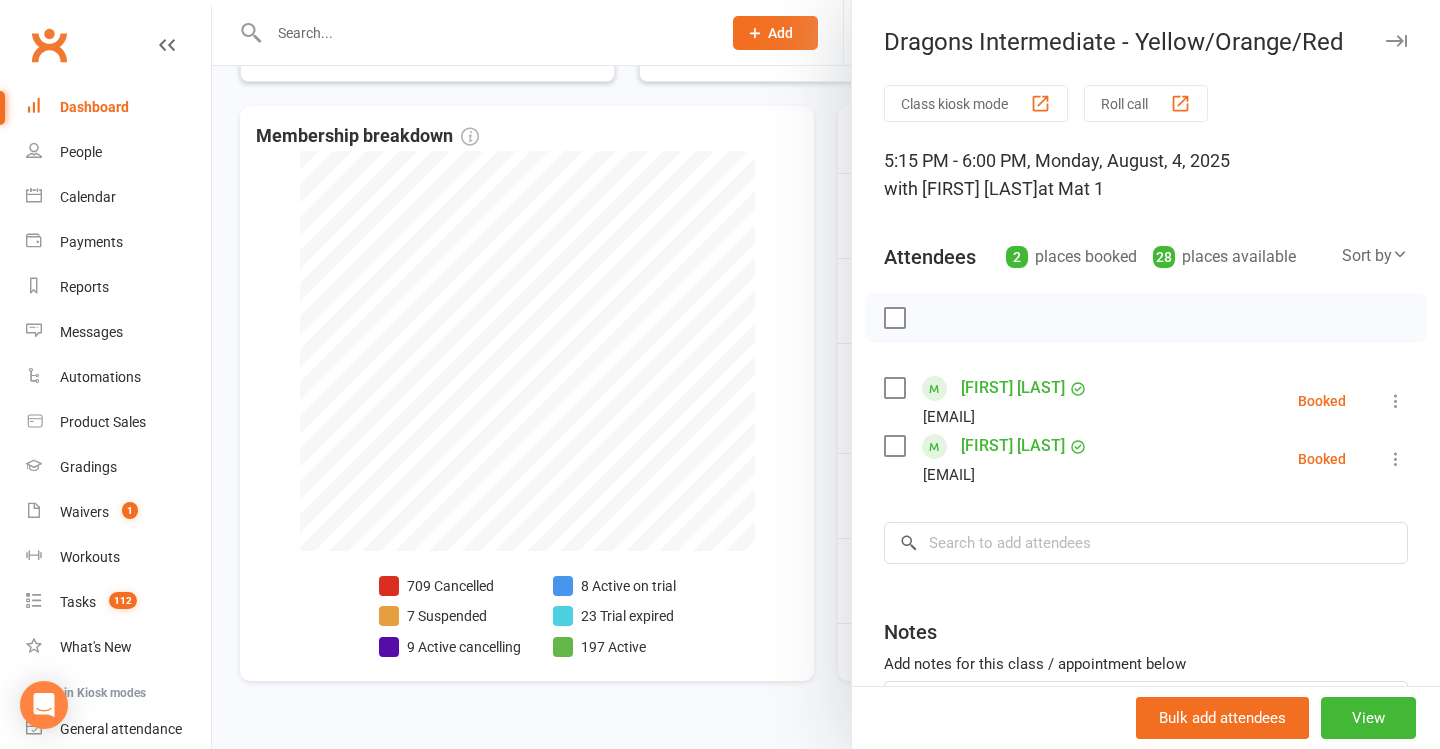 click at bounding box center [826, 374] 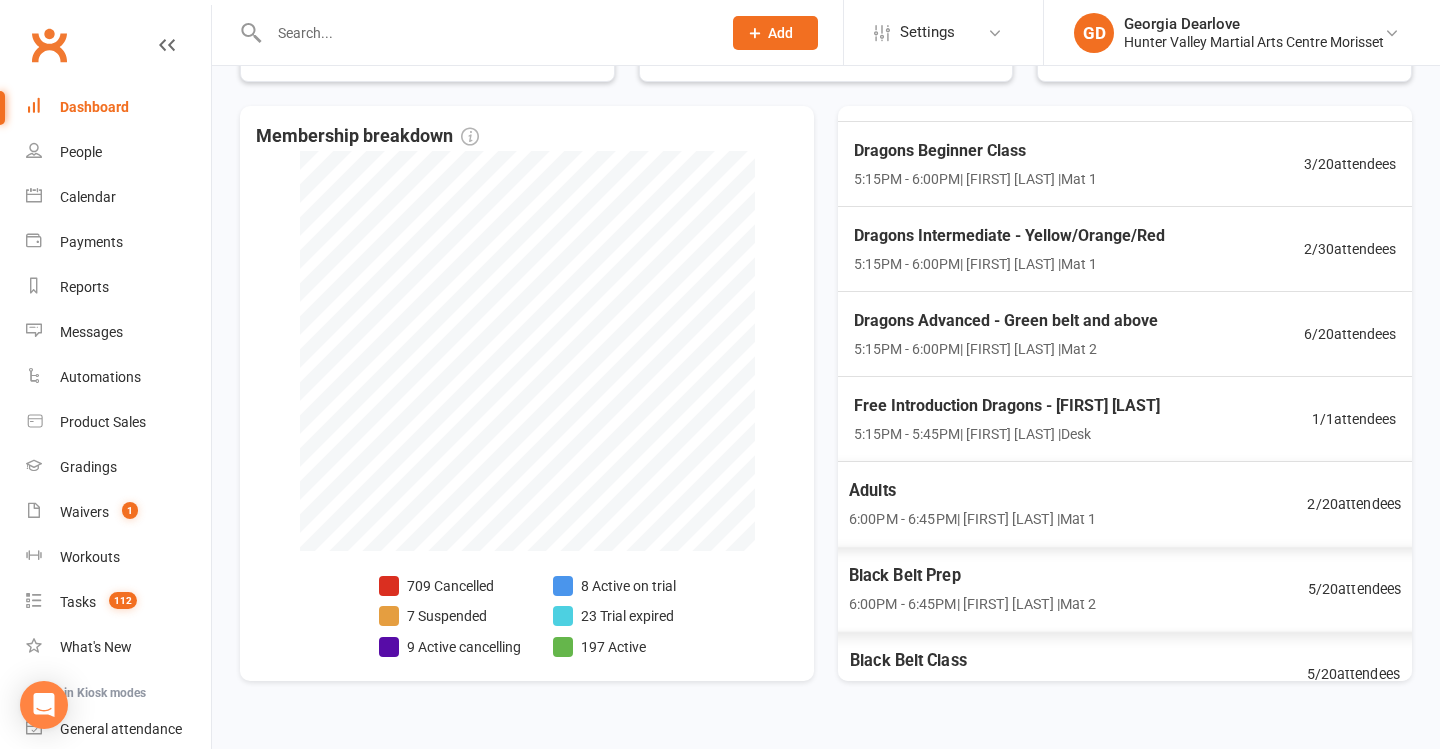 scroll, scrollTop: 331, scrollLeft: 0, axis: vertical 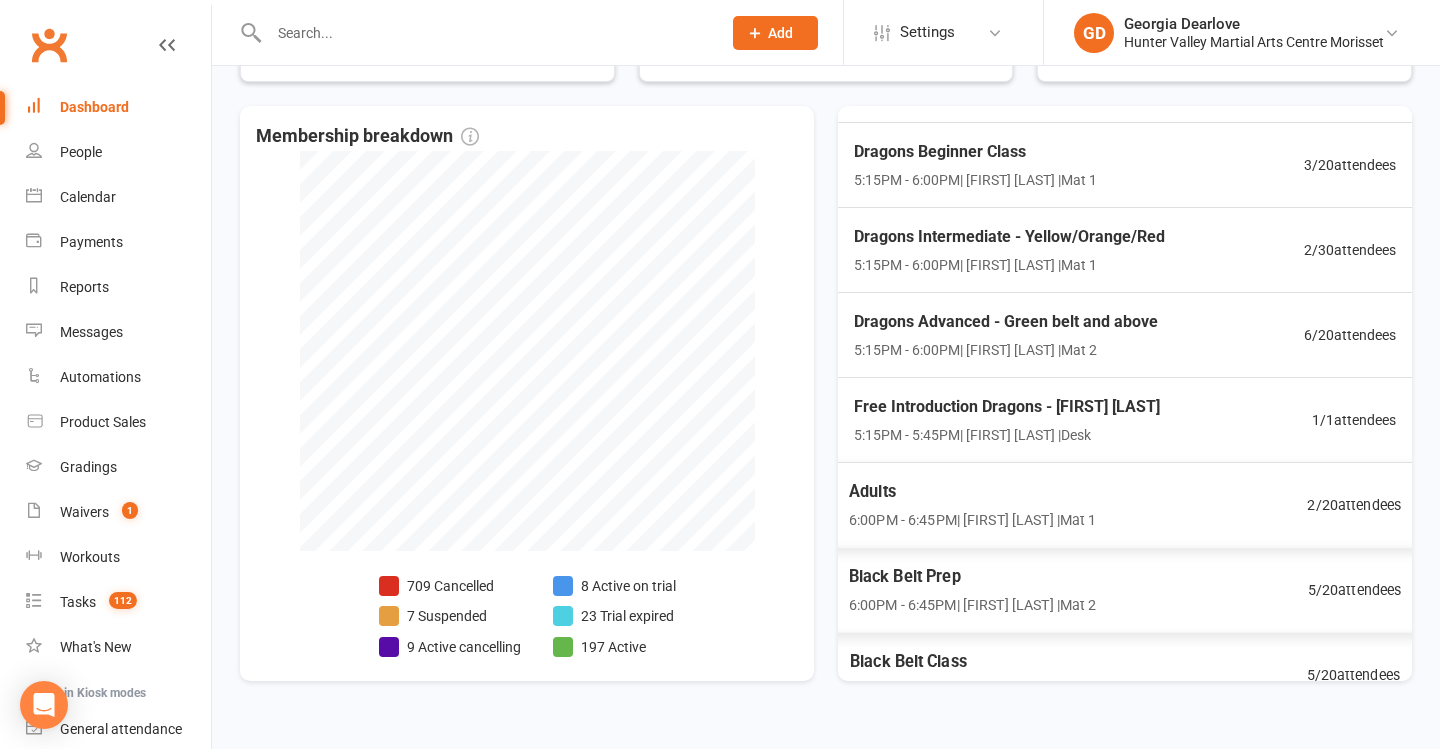 click on "Black Belt Class 6:45PM - 7:45PM  |   [FIRST] [LAST] |  Mat 2" at bounding box center (973, 675) 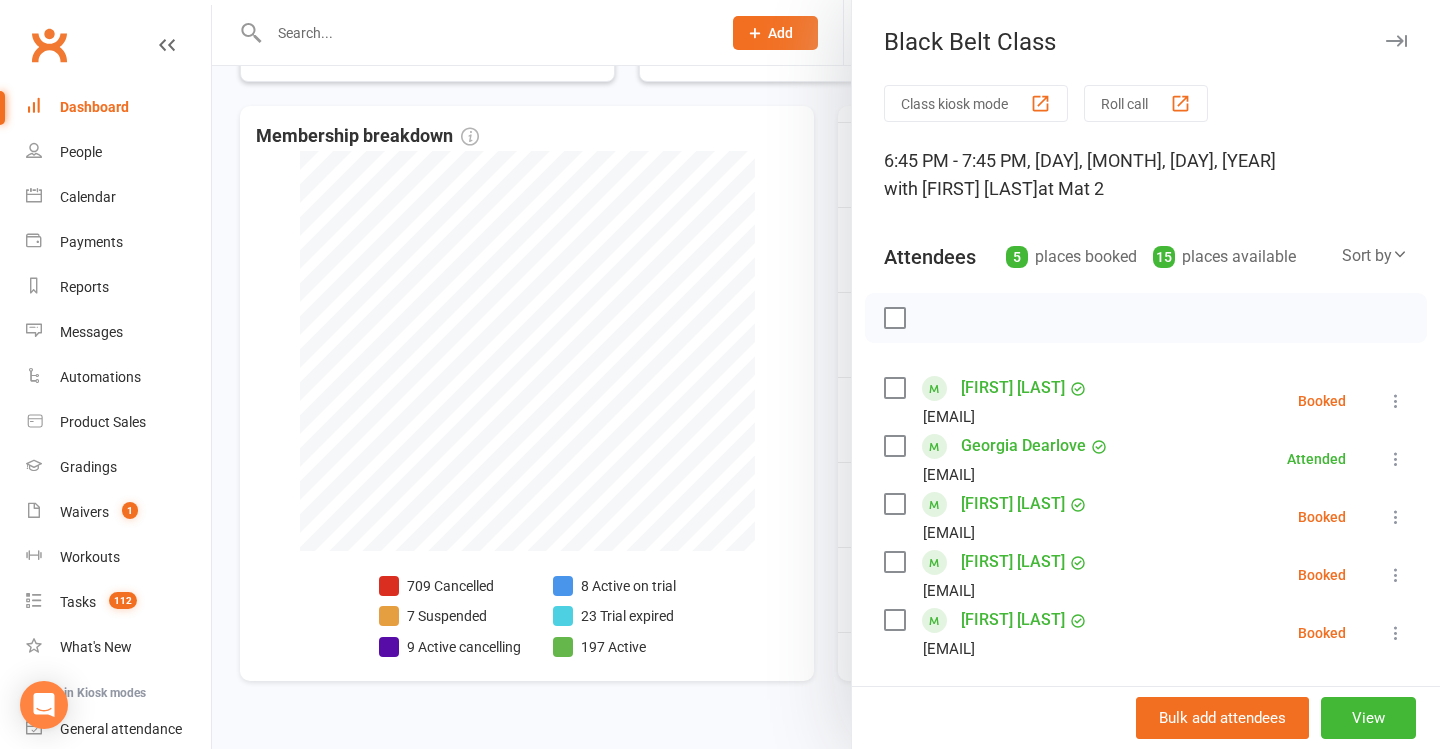 click at bounding box center (826, 374) 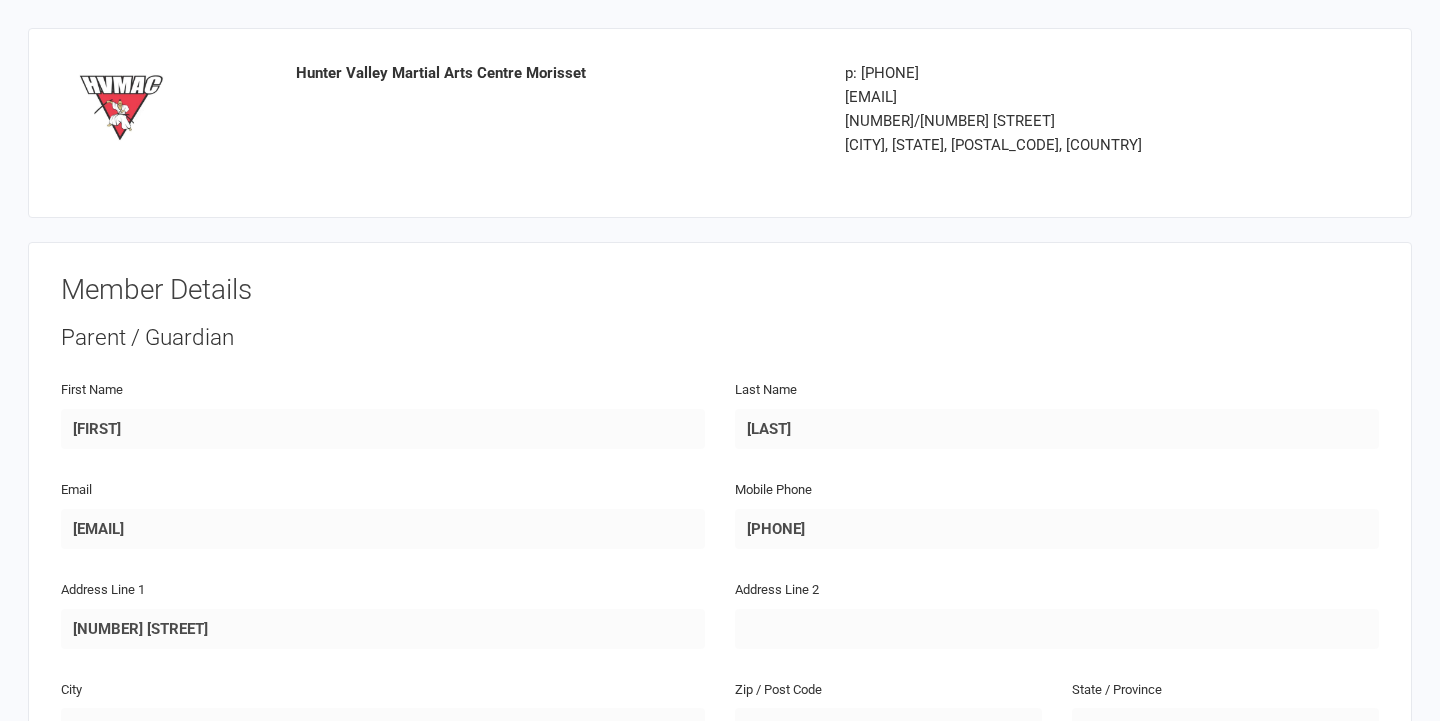 scroll, scrollTop: 0, scrollLeft: 0, axis: both 